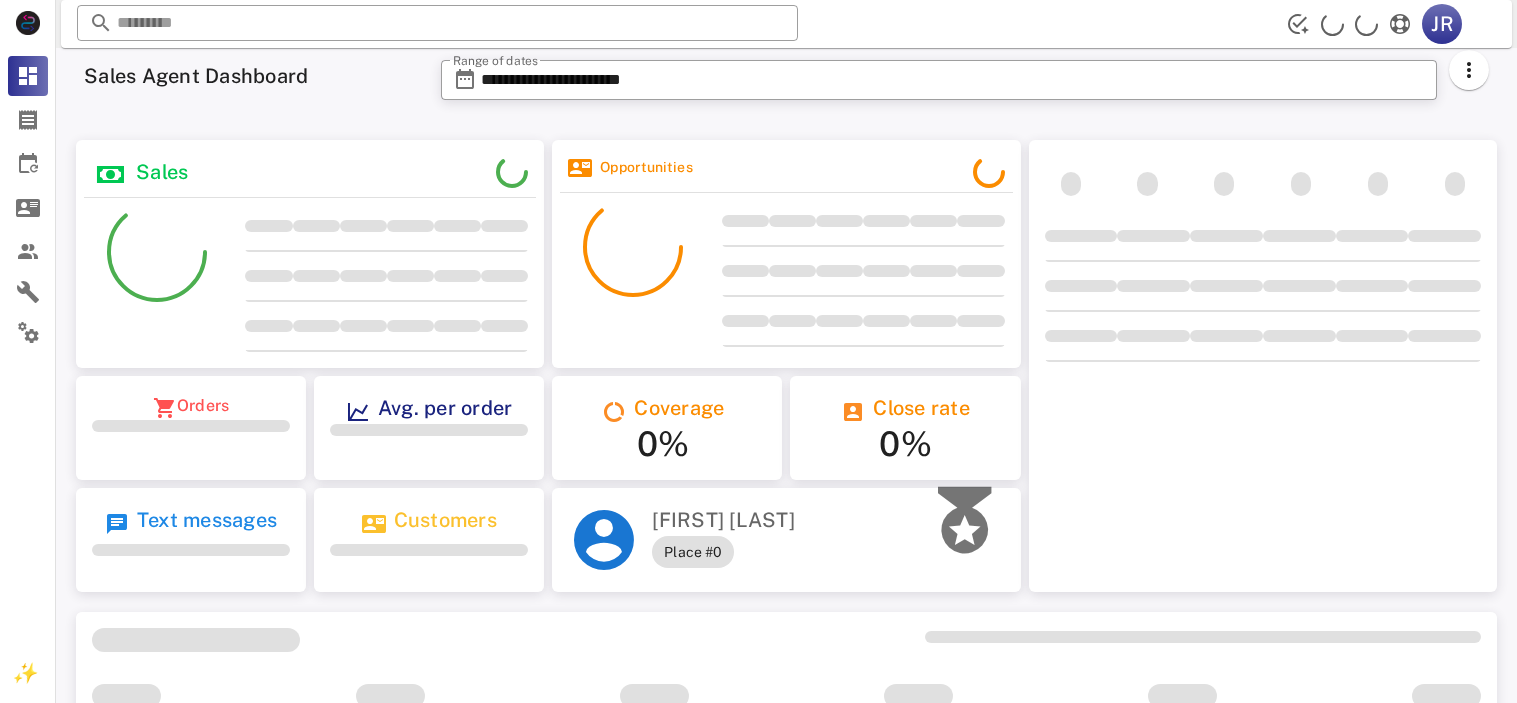 scroll, scrollTop: 0, scrollLeft: 0, axis: both 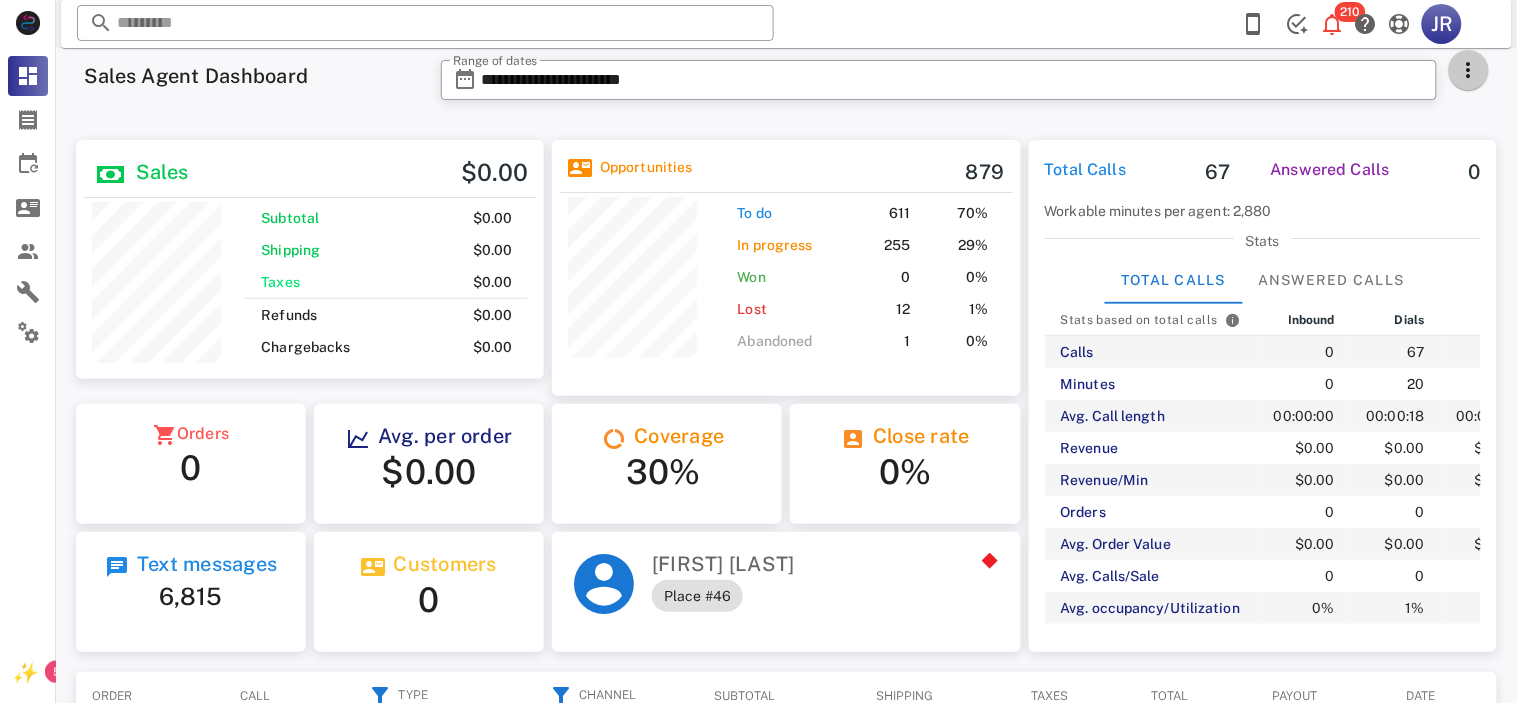 click at bounding box center [1469, 70] 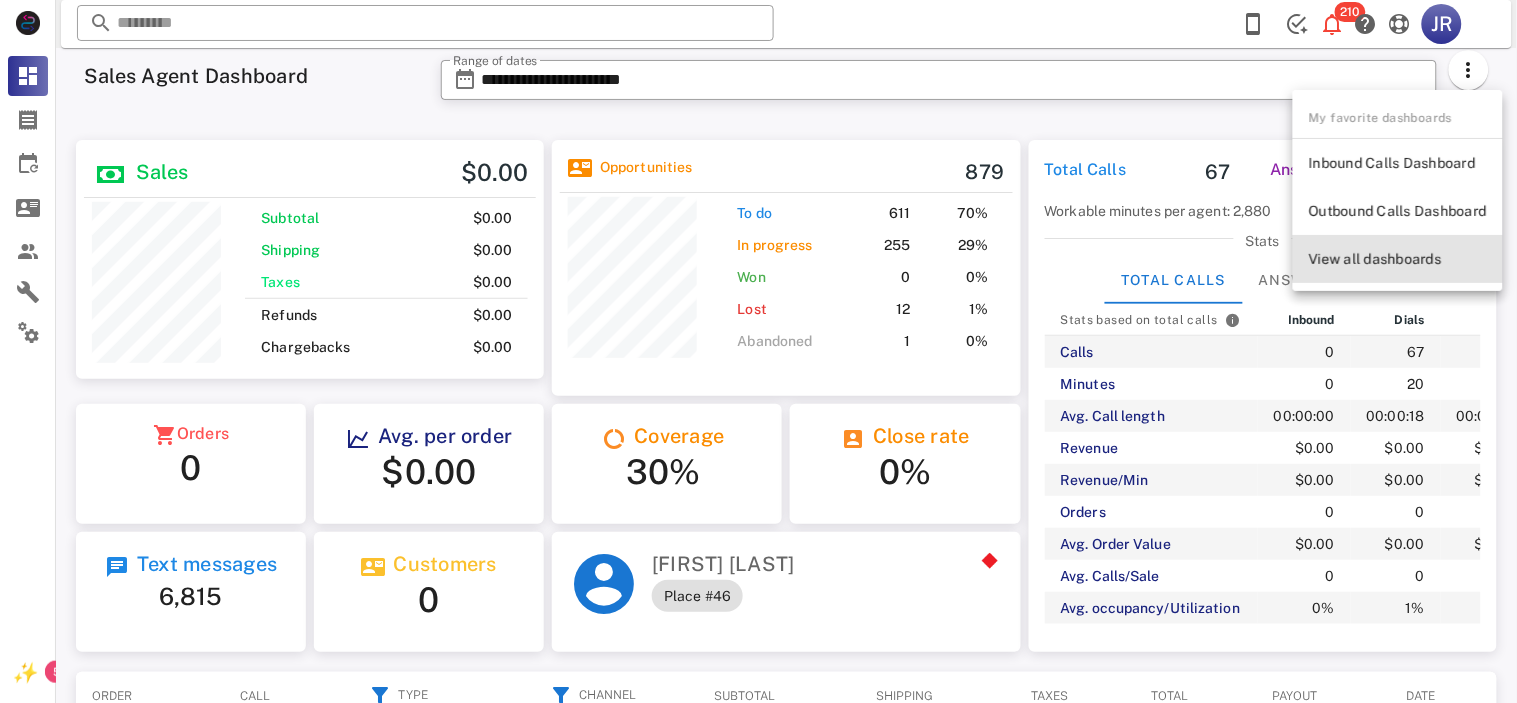 click on "View all dashboards" at bounding box center (1398, 259) 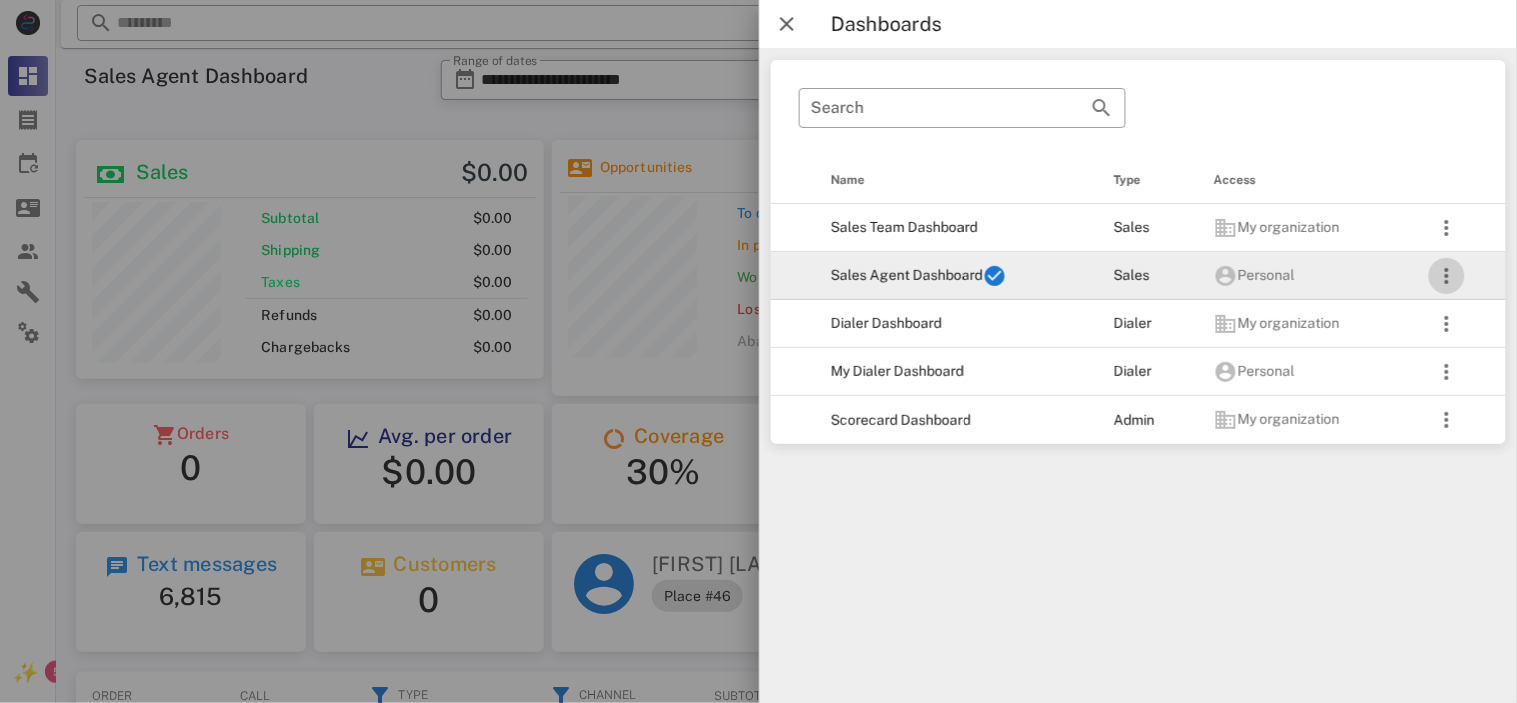 click at bounding box center (1446, 276) 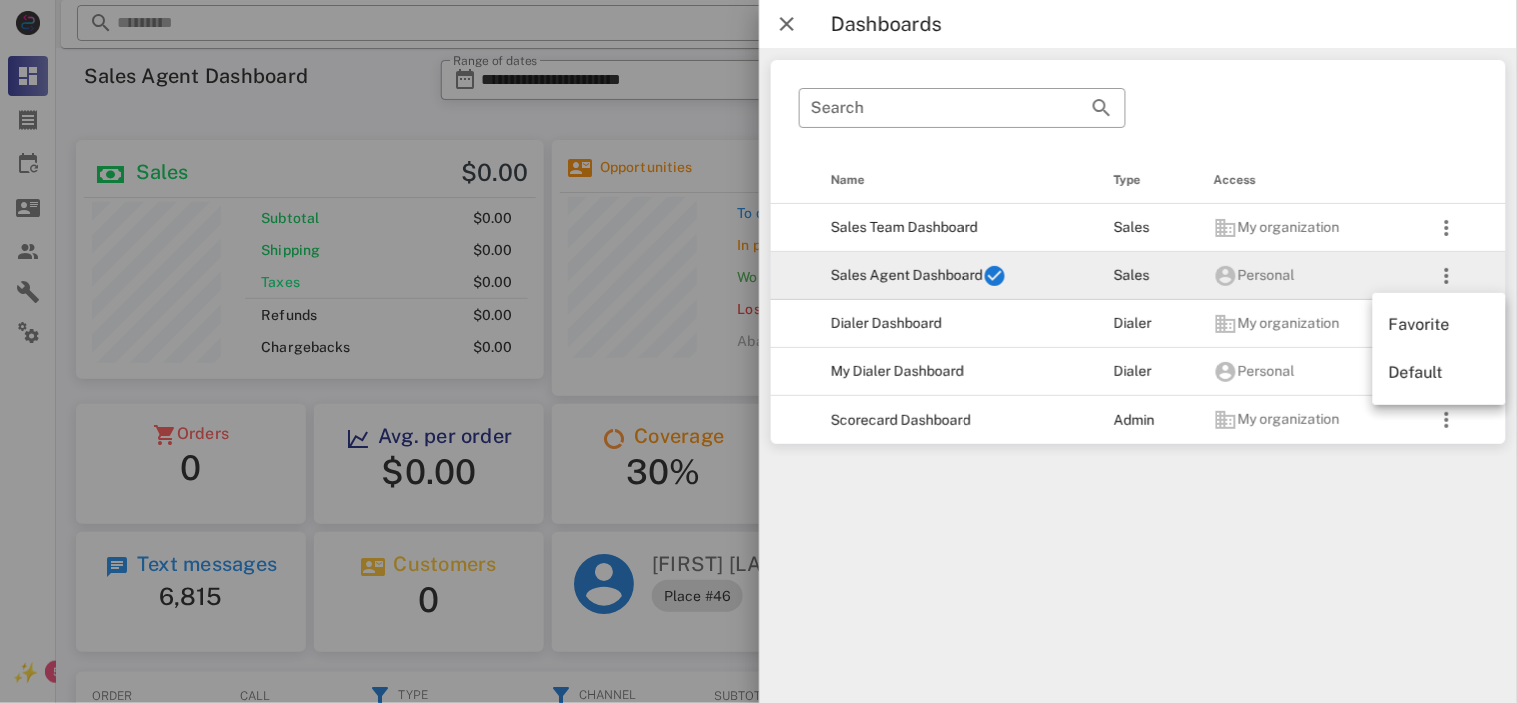 click on "Personal" at bounding box center [1304, 276] 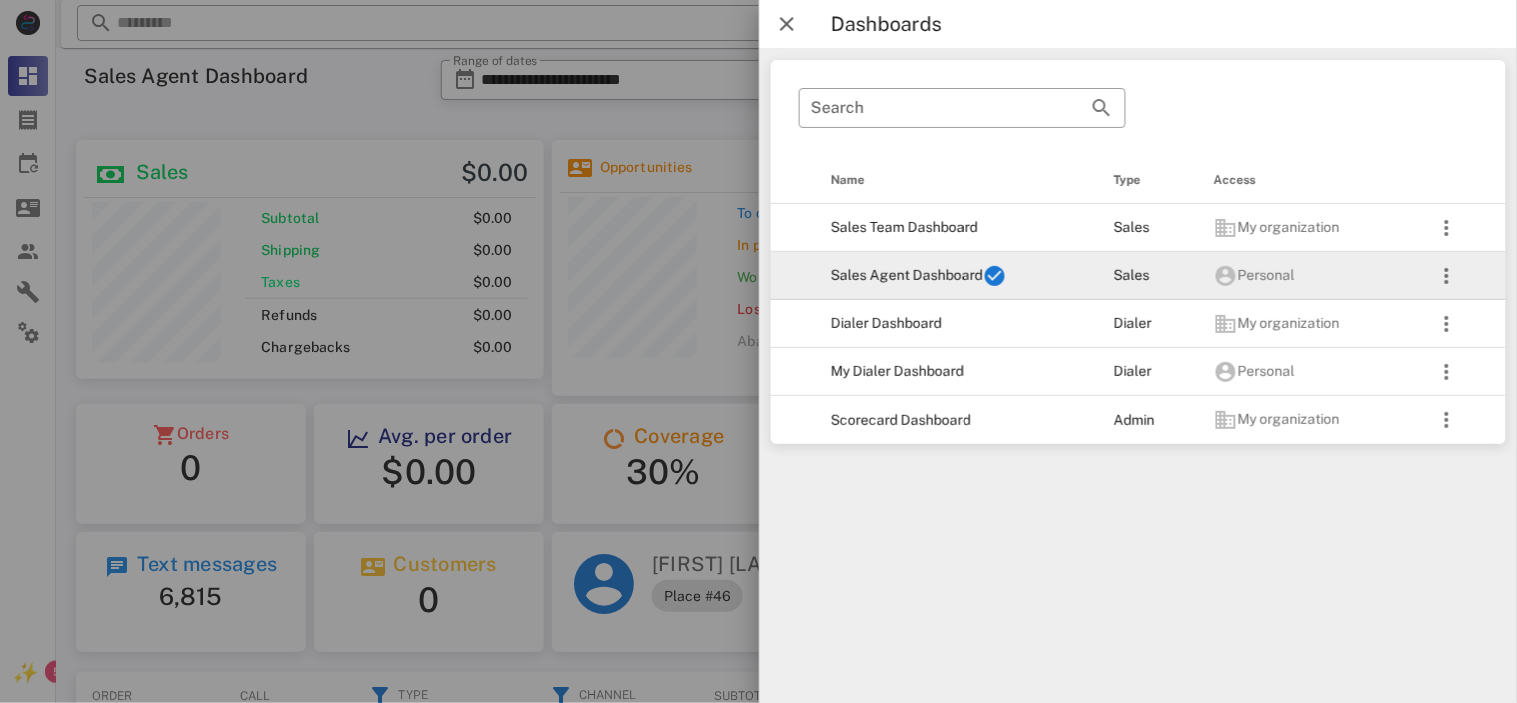 click on "Sales Agent Dashboard" at bounding box center [955, 276] 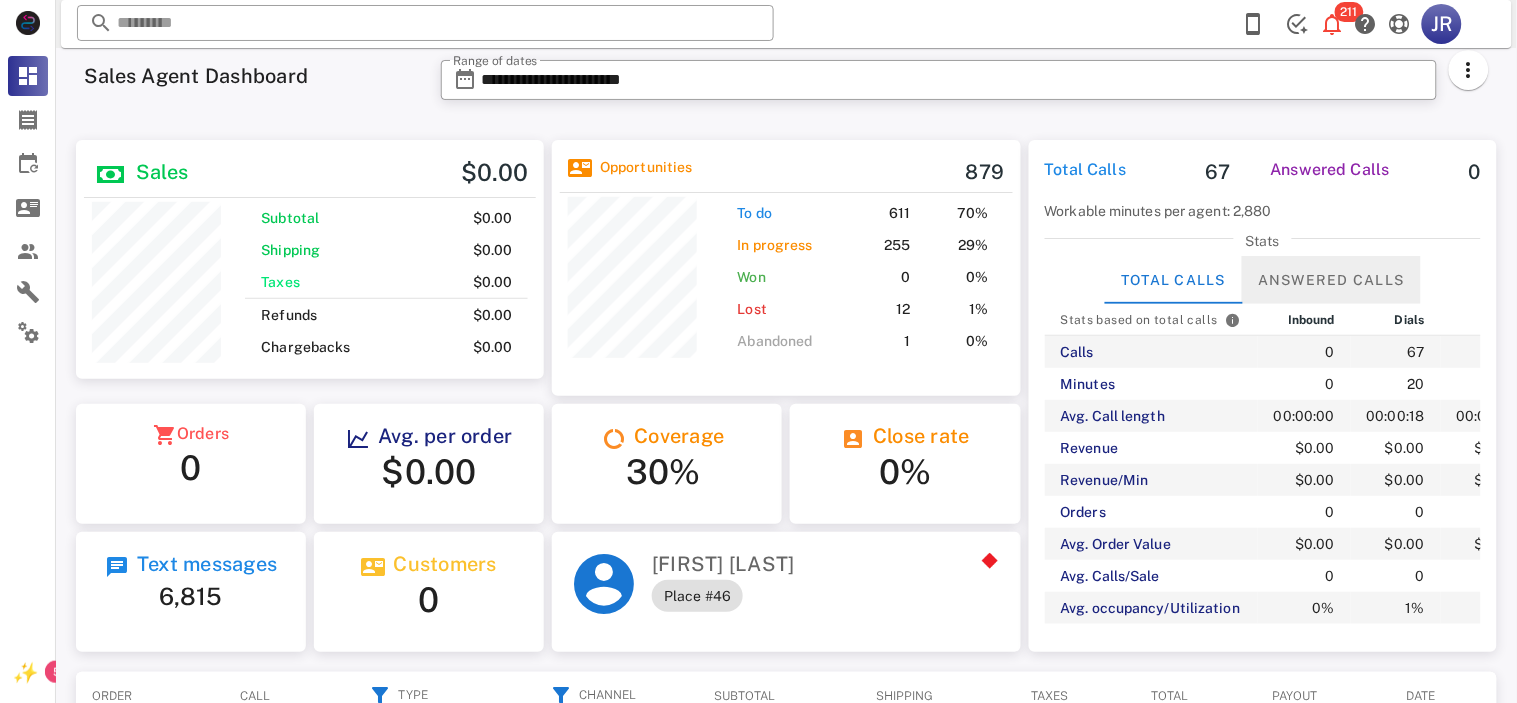 click on "Answered Calls" at bounding box center (1331, 280) 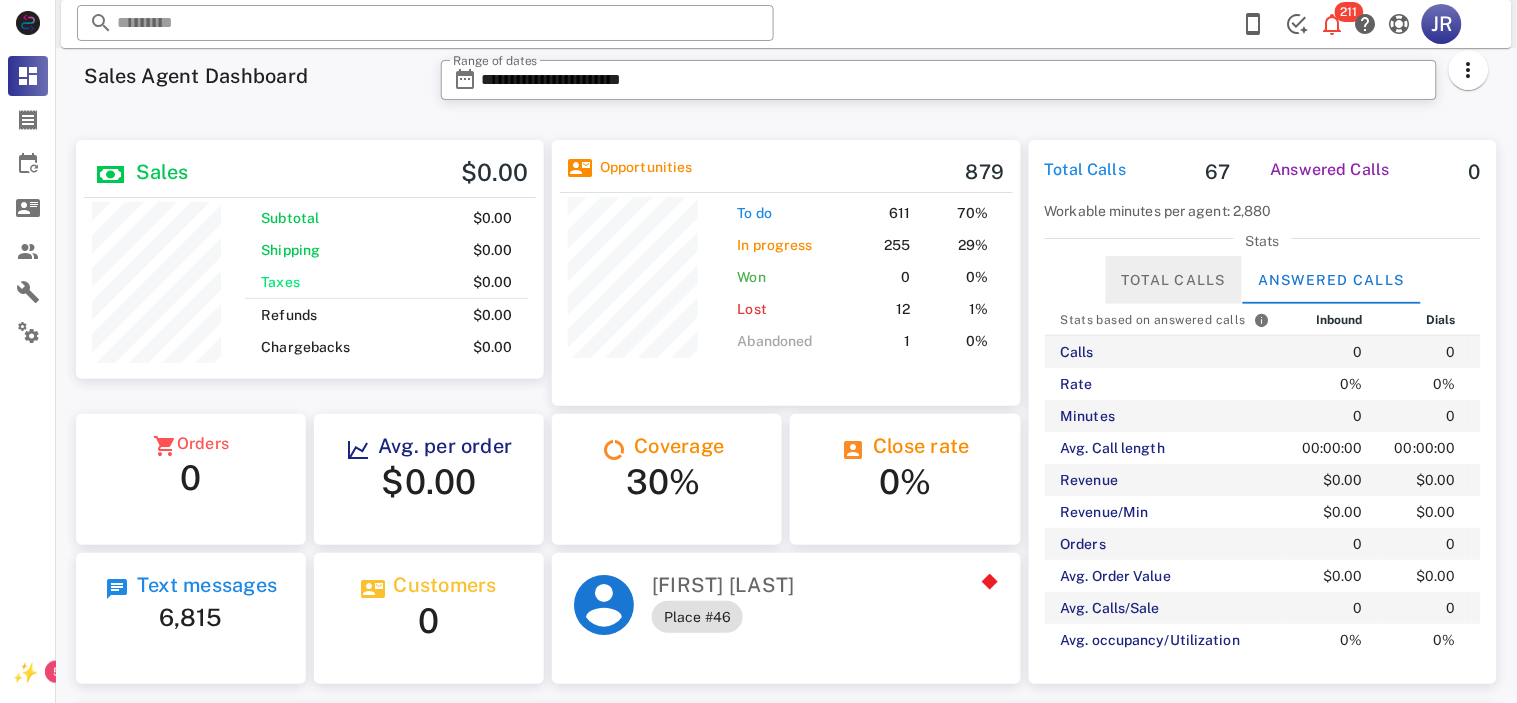 click on "Total Calls" at bounding box center (1173, 280) 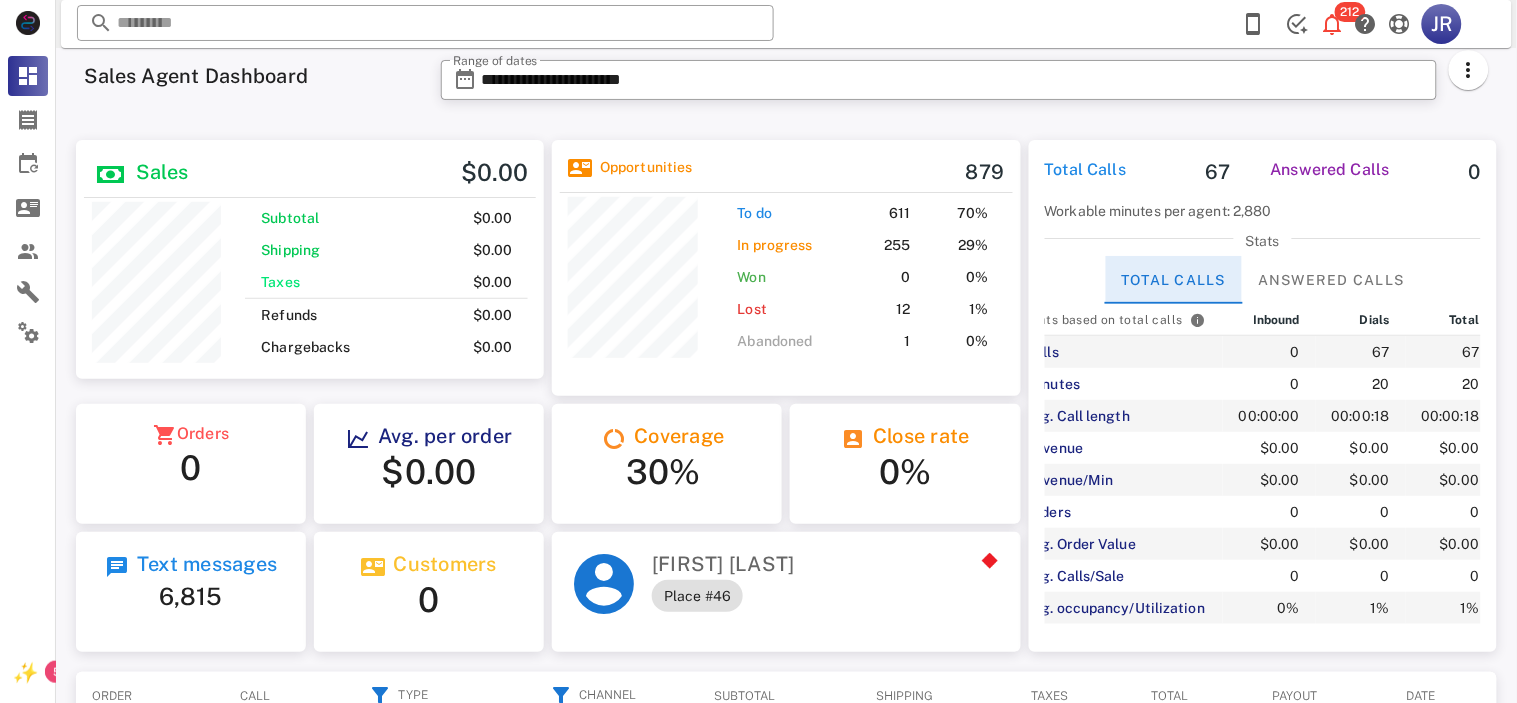 scroll, scrollTop: 0, scrollLeft: 35, axis: horizontal 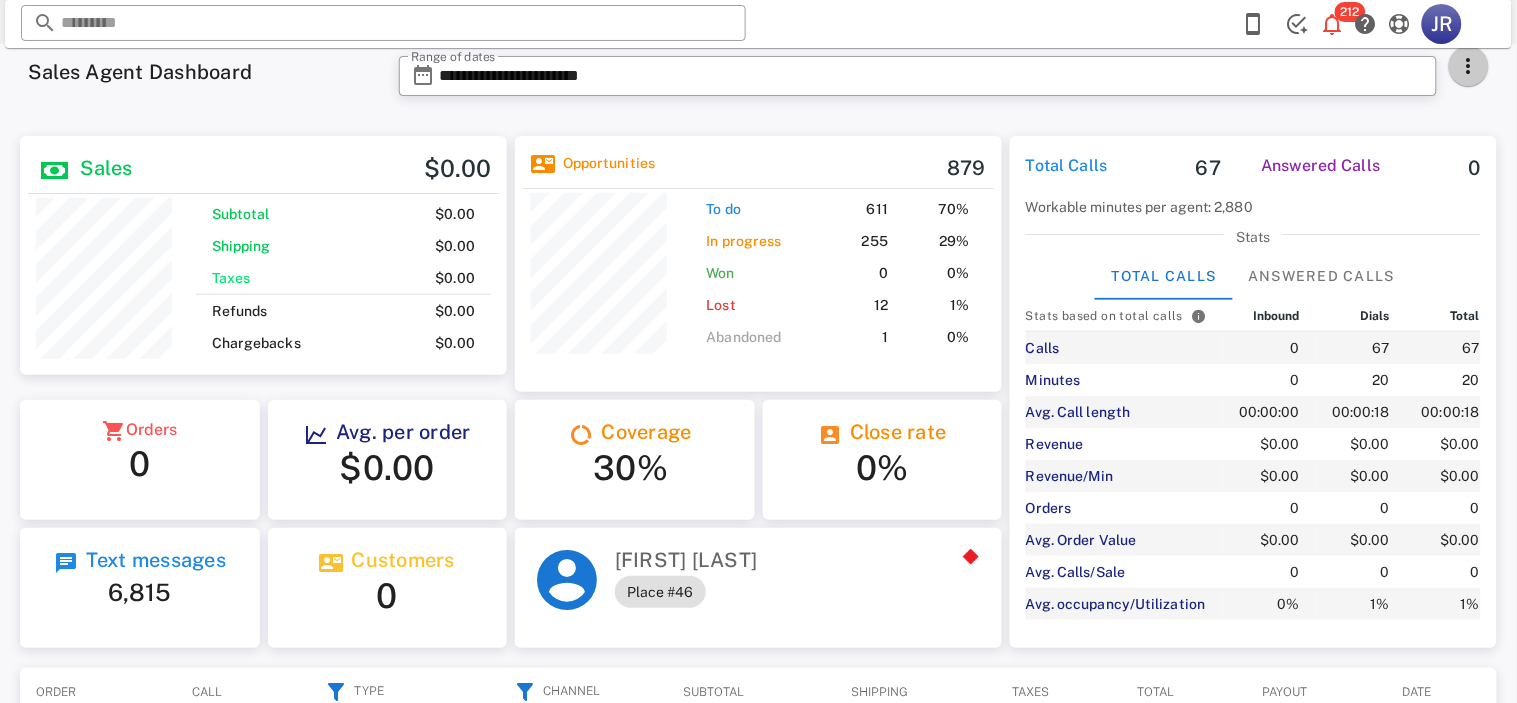 click at bounding box center [1469, 66] 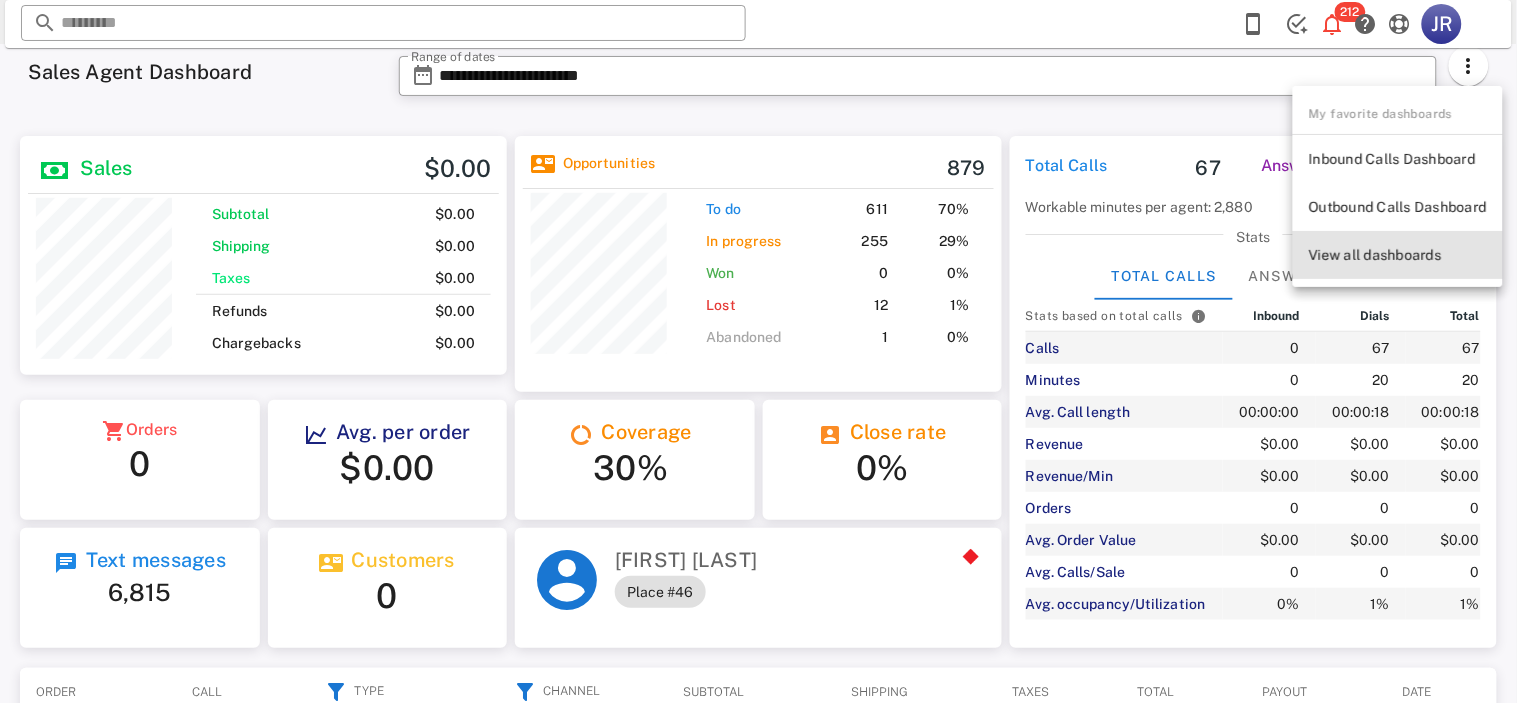 click on "View all dashboards" at bounding box center (1398, 255) 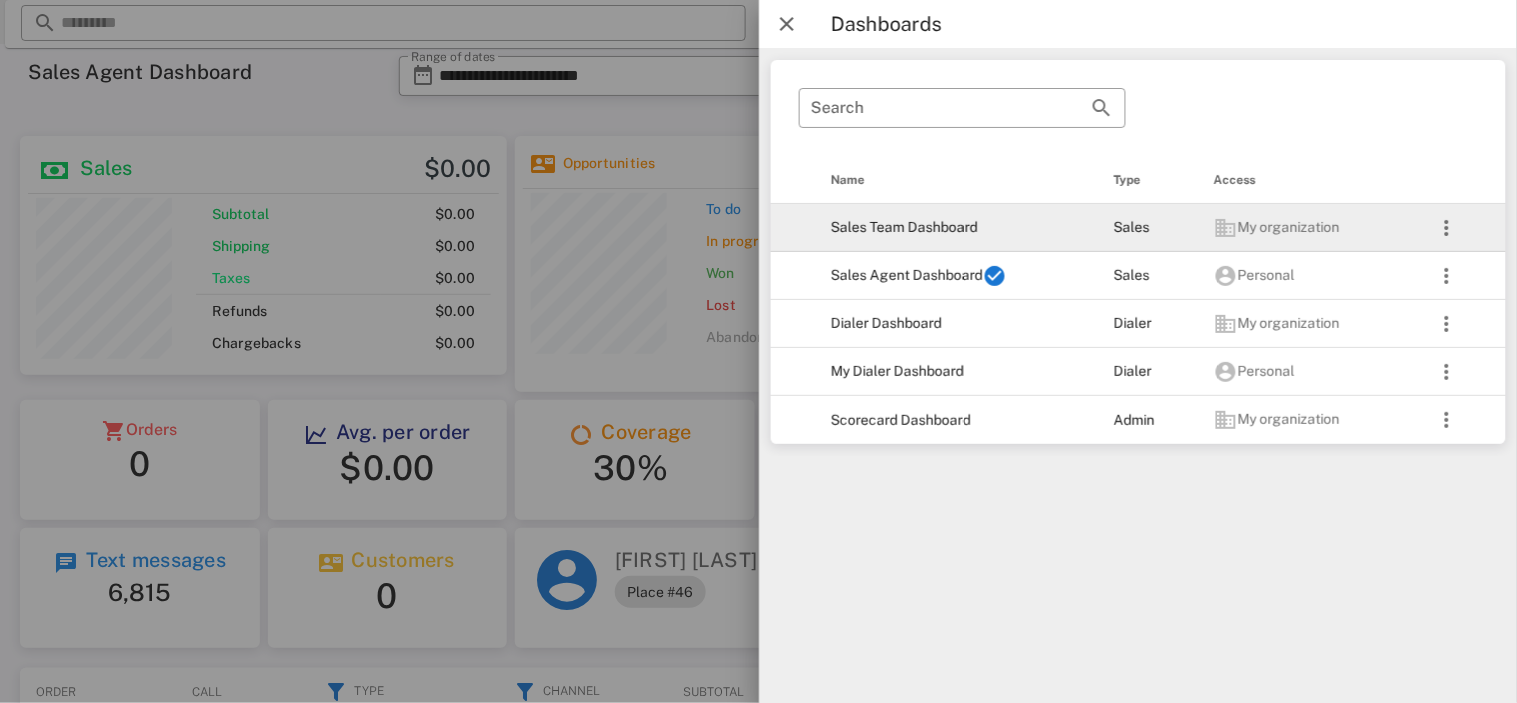 click on "Sales Team Dashboard" at bounding box center [955, 228] 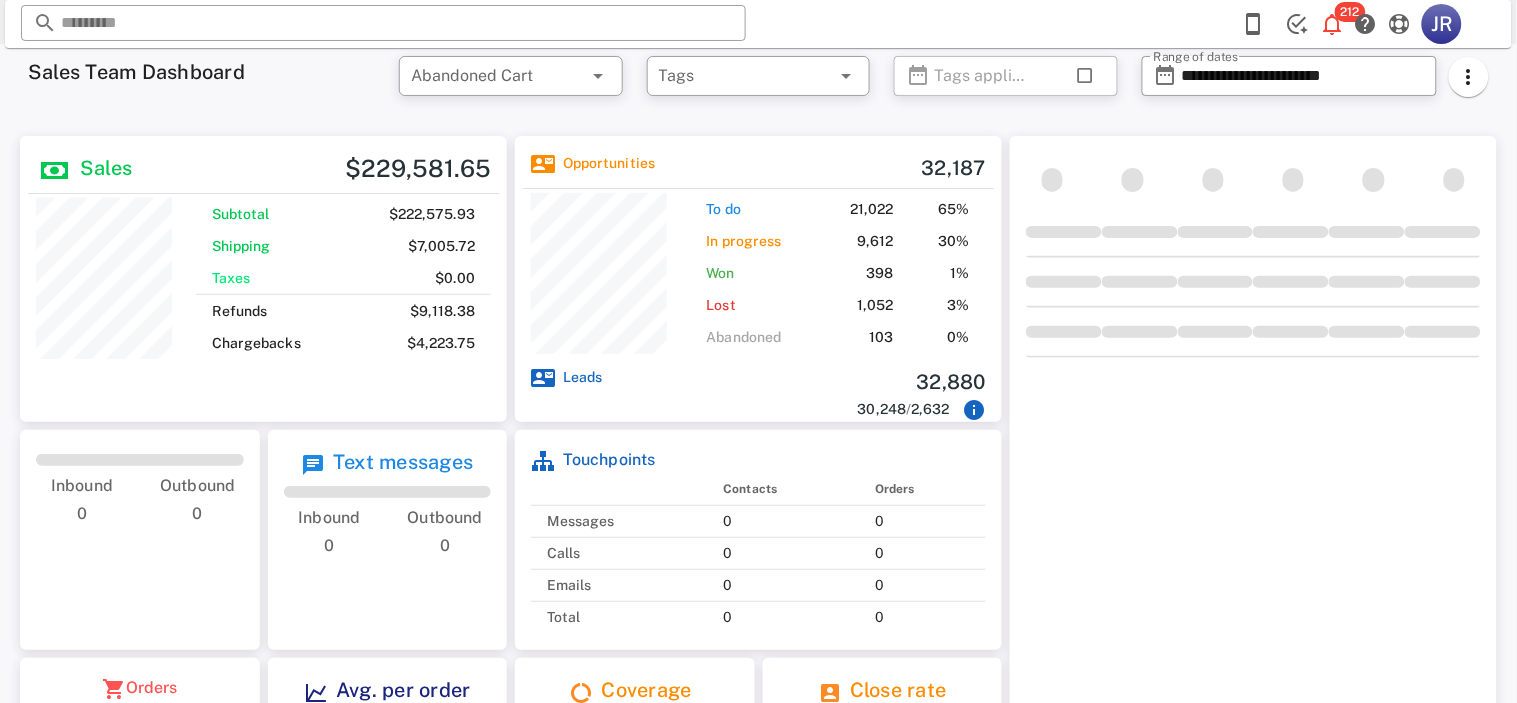 scroll, scrollTop: 999714, scrollLeft: 999512, axis: both 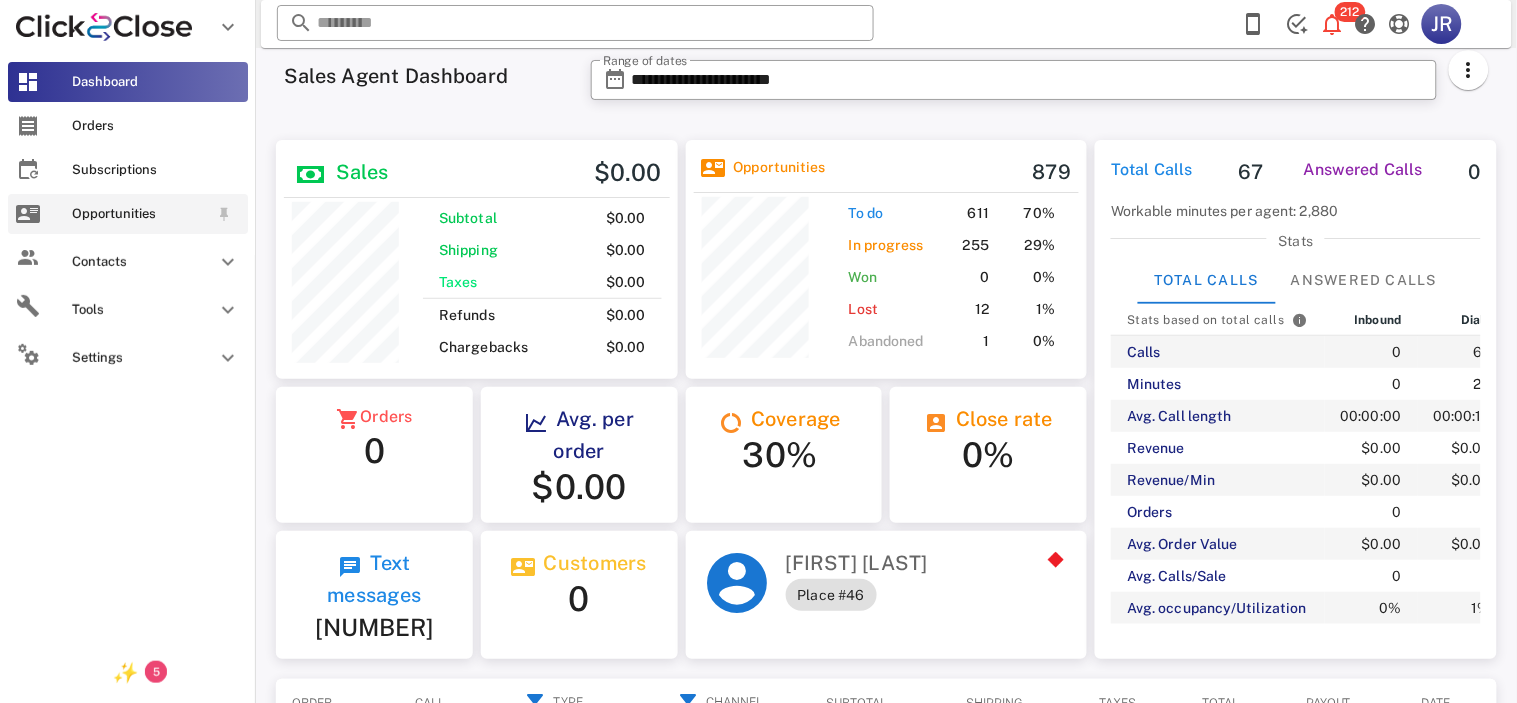 click on "Opportunities" at bounding box center (140, 214) 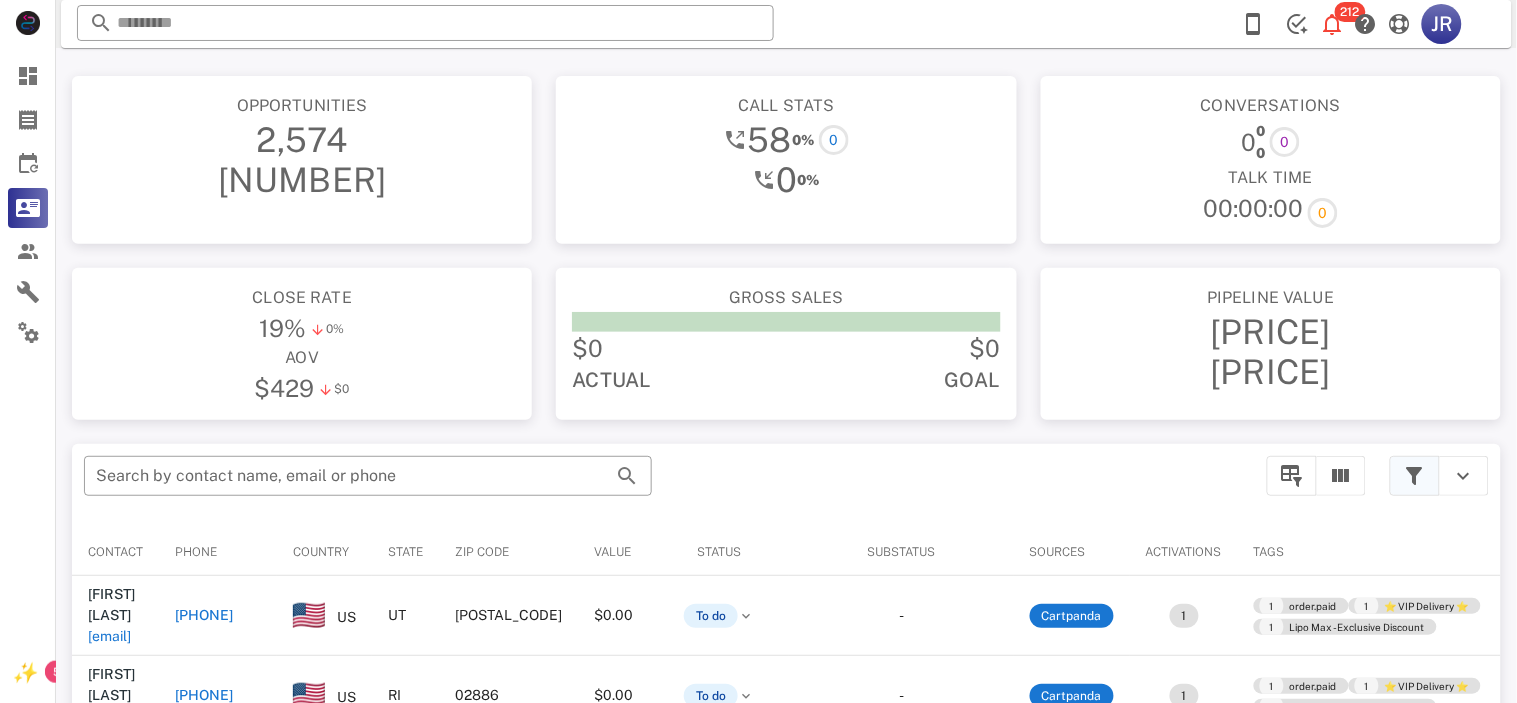 click at bounding box center [1415, 476] 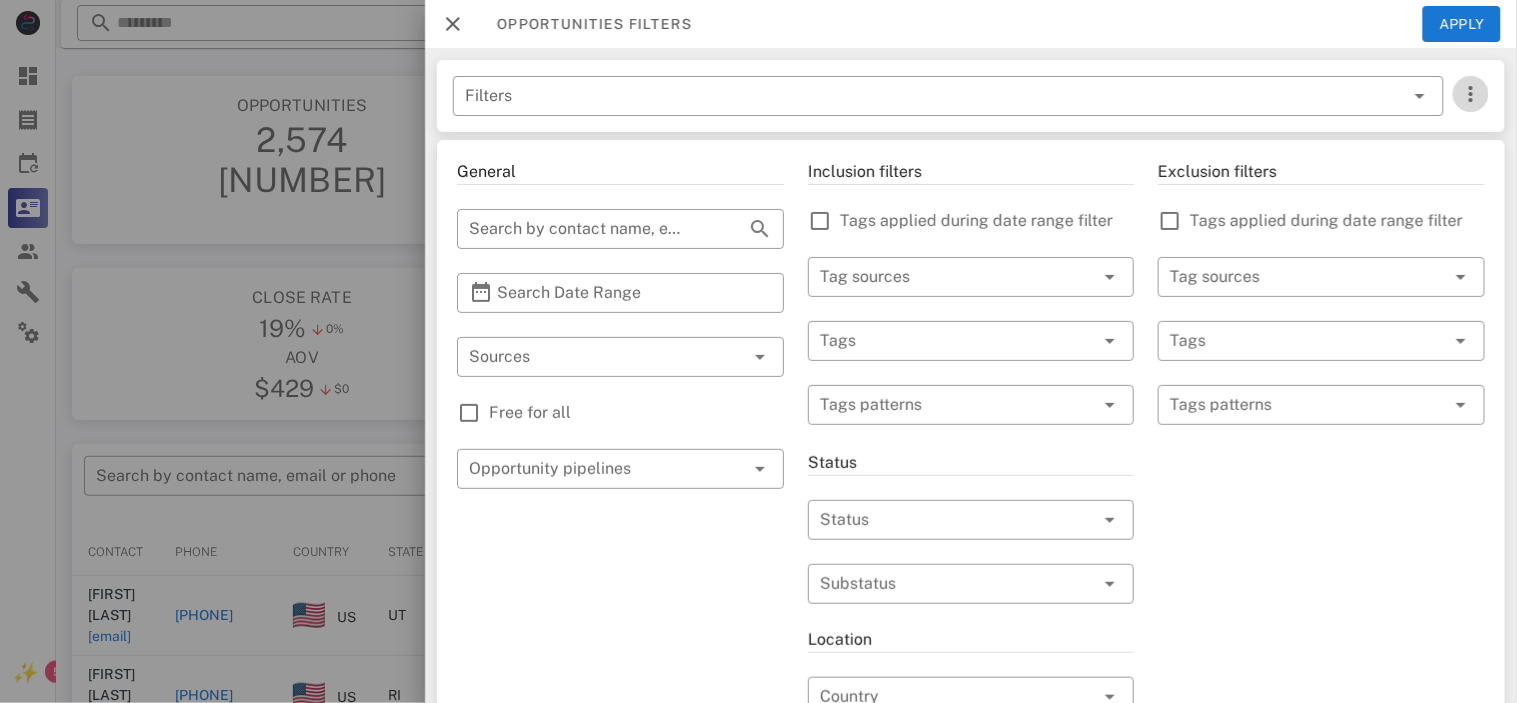 click at bounding box center [1471, 94] 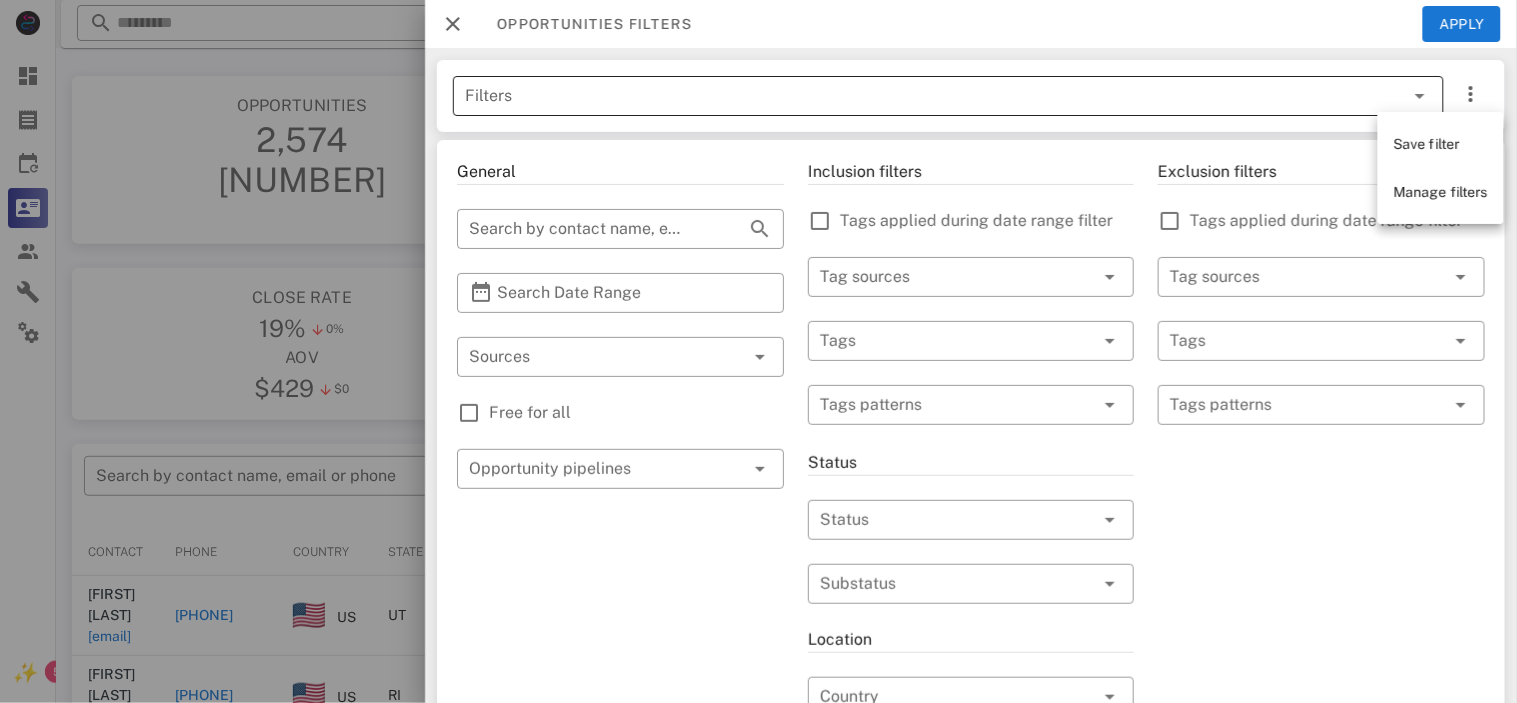 click on "Filters" at bounding box center (920, 96) 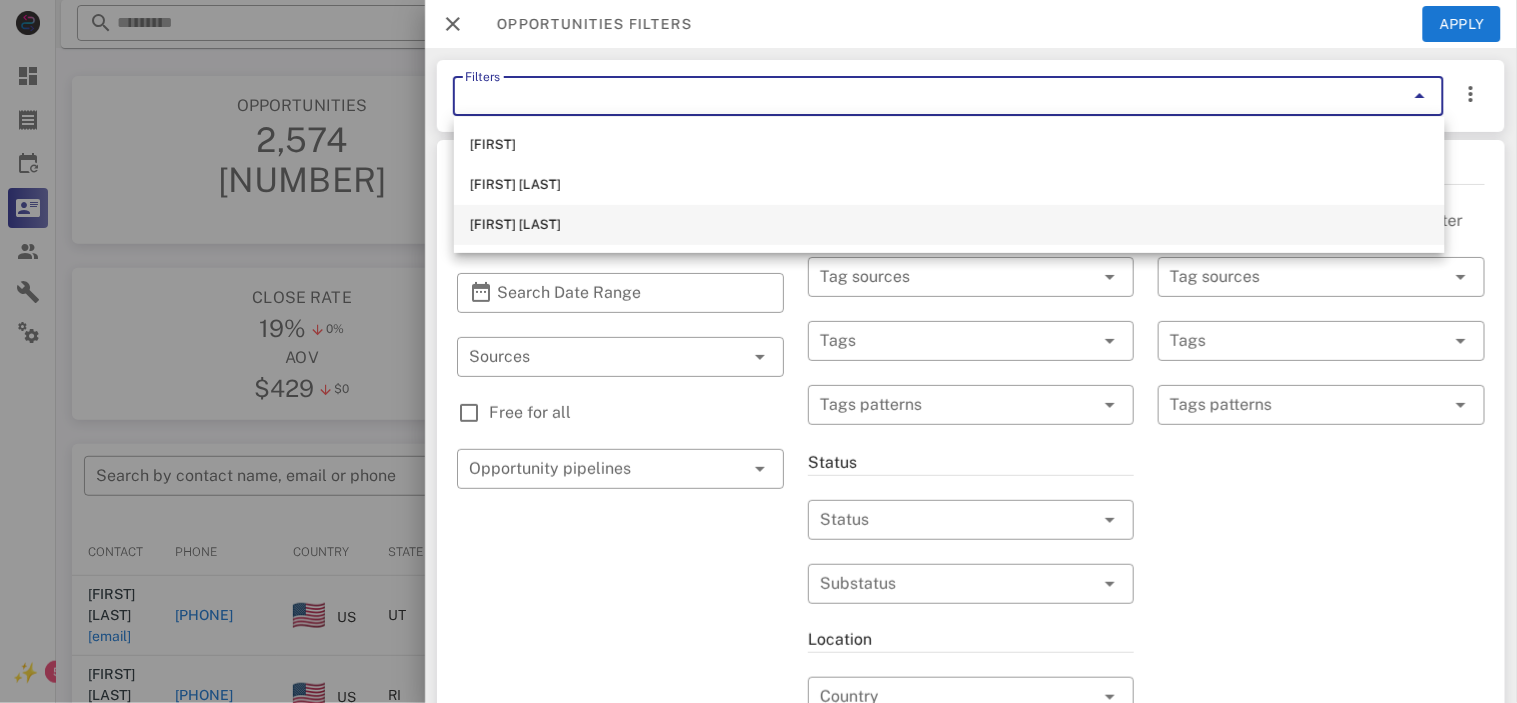 click on "[FIRST] [LAST]" at bounding box center (949, 225) 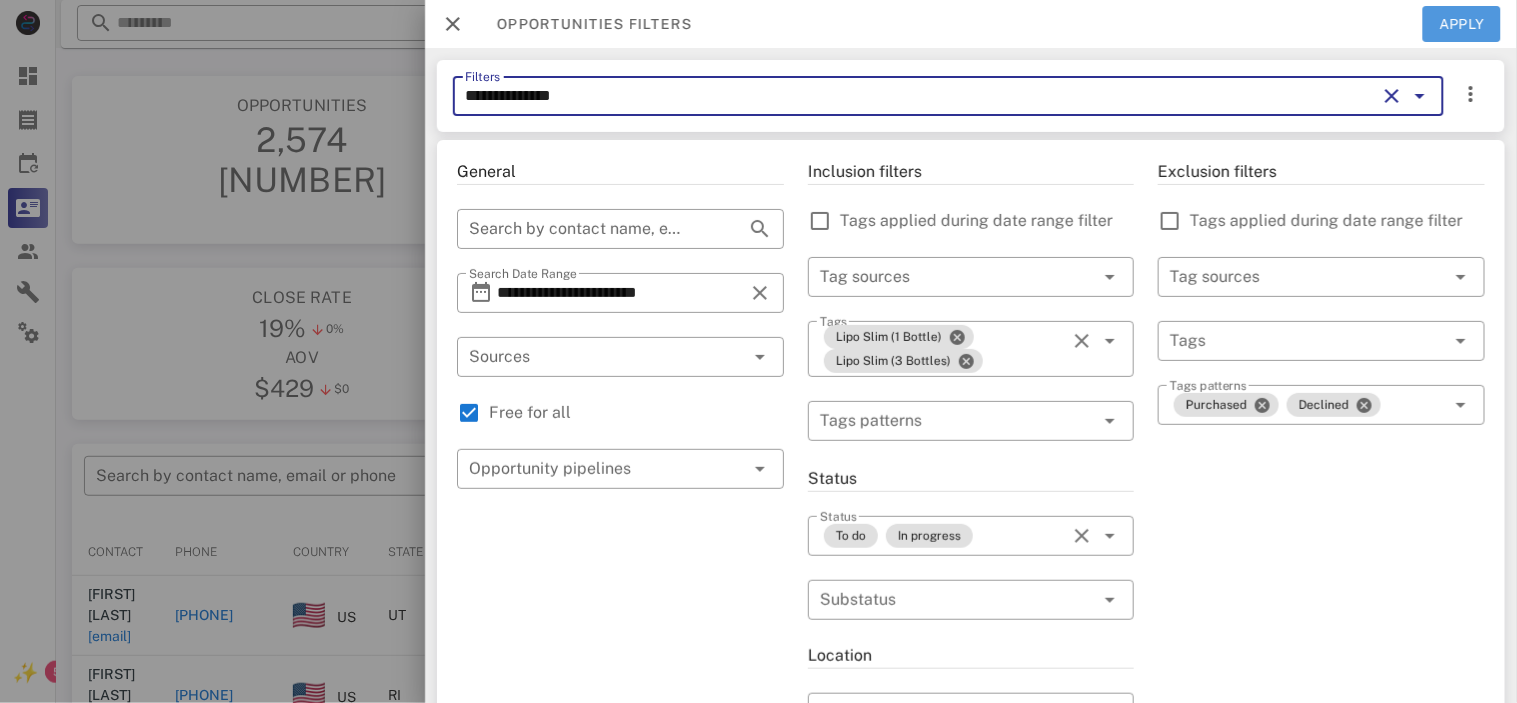 click on "Apply" at bounding box center [1462, 24] 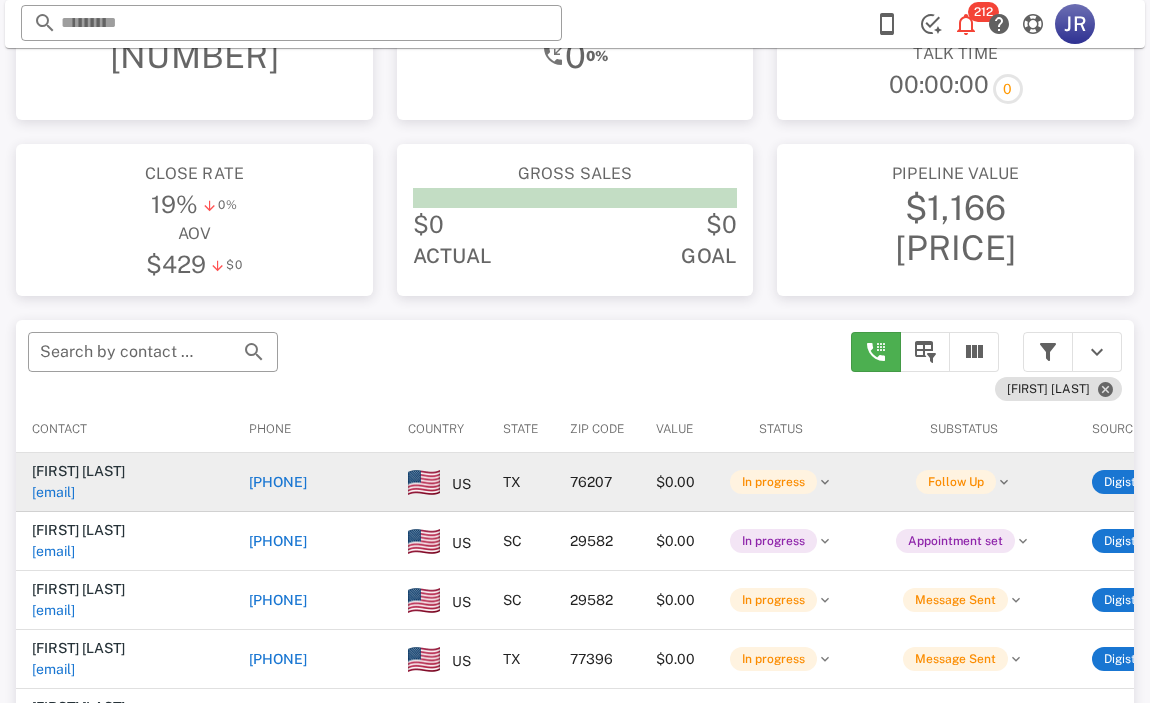 scroll, scrollTop: 126, scrollLeft: 0, axis: vertical 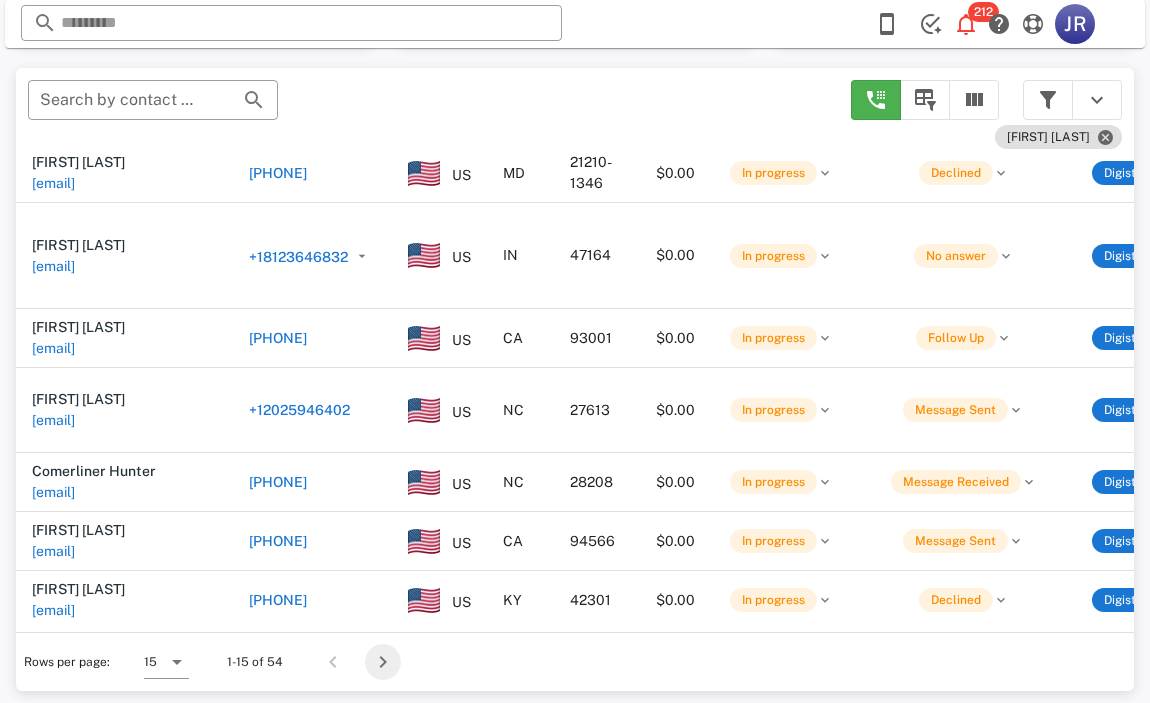click at bounding box center [383, 662] 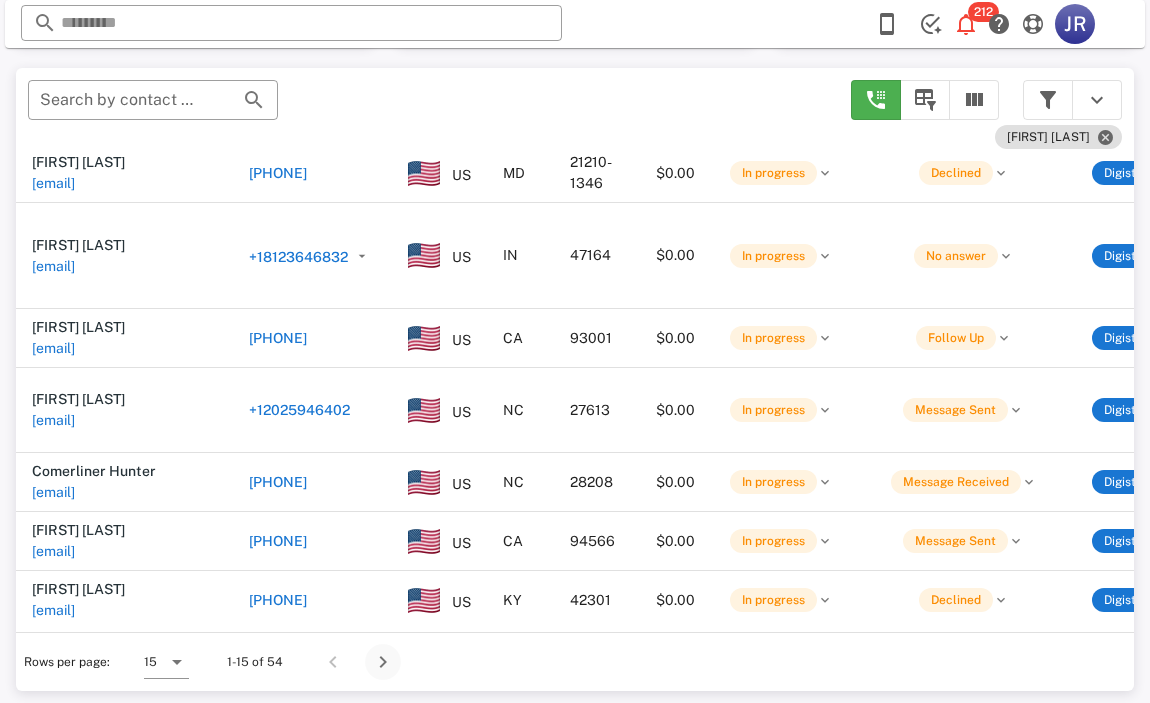 type 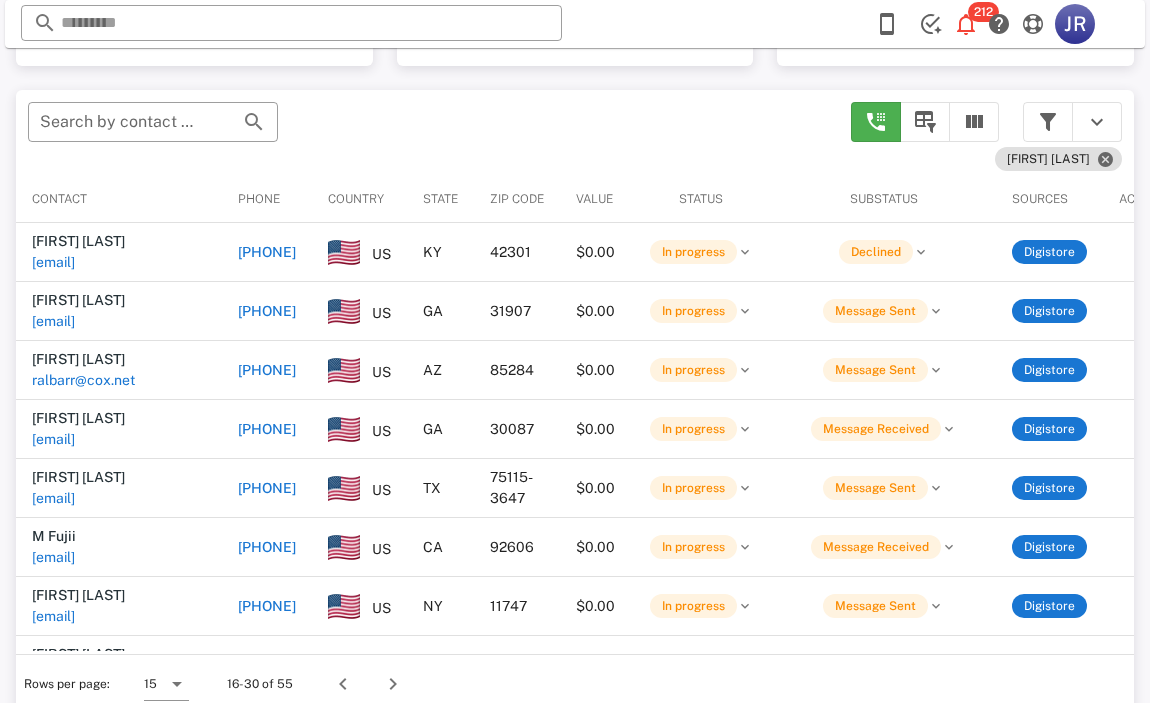 scroll, scrollTop: 376, scrollLeft: 0, axis: vertical 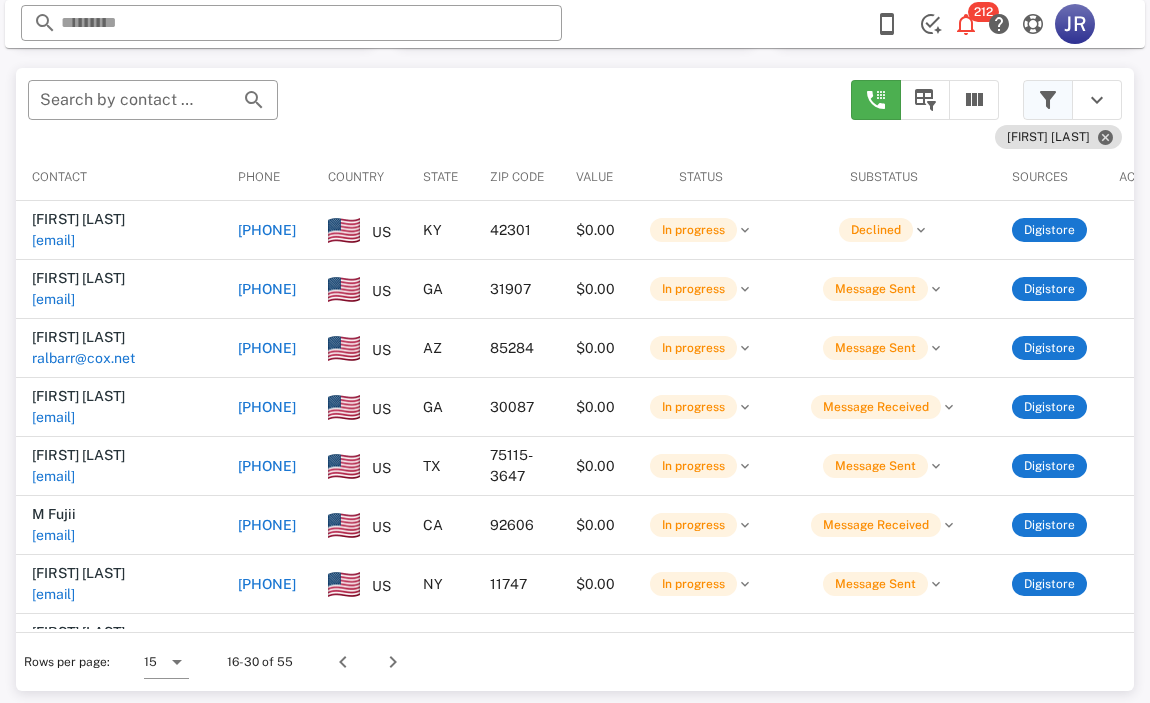 click at bounding box center [1048, 100] 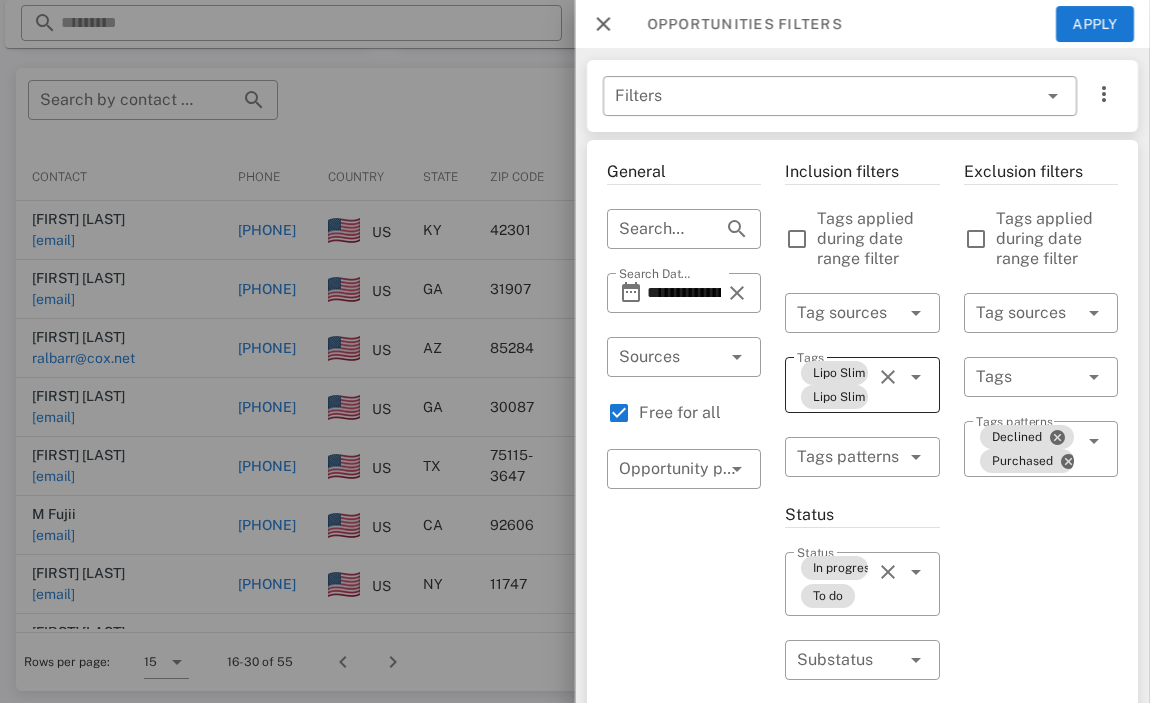 click on "Lipo Slim (1 Bottle) Lipo Slim (3 Bottles)" at bounding box center [834, 385] 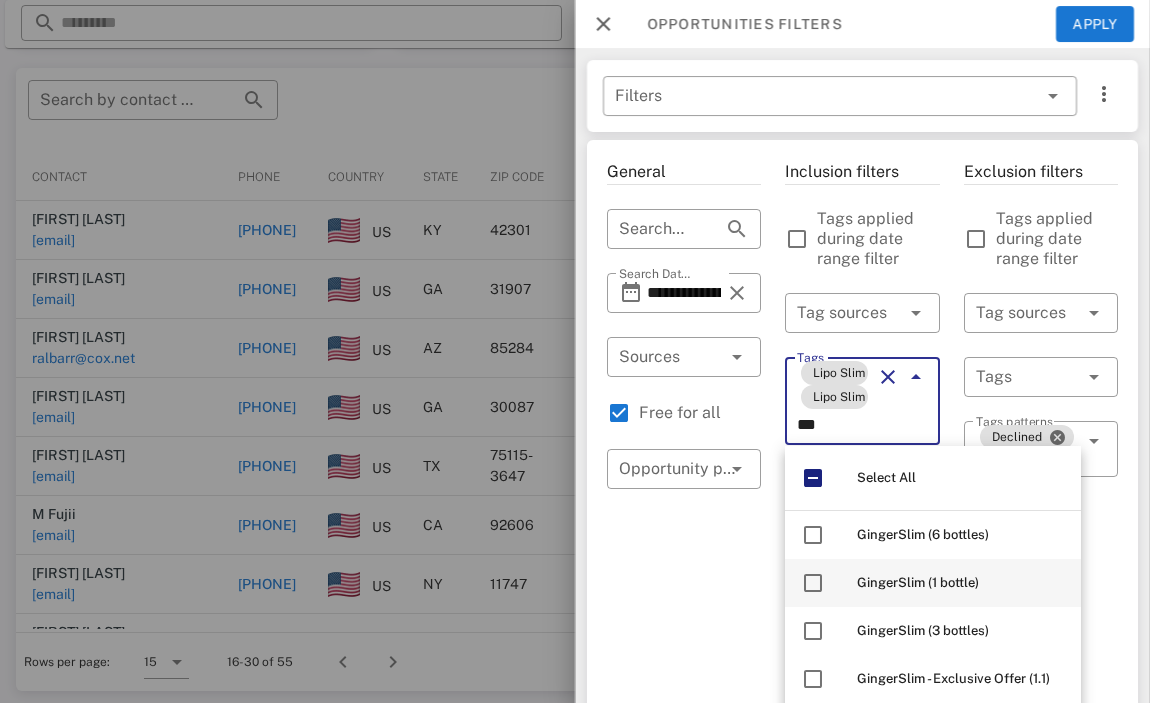 click on "GingerSlim (1 bottle)" at bounding box center [918, 582] 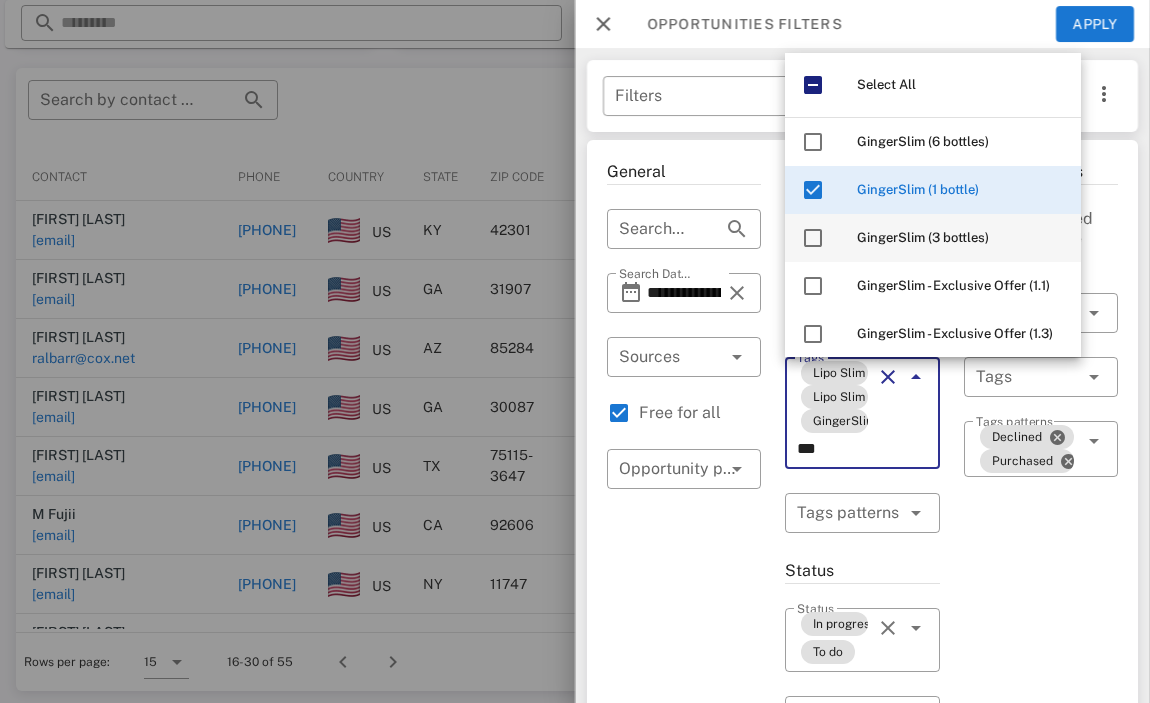 click on "GingerSlim (3 bottles)" at bounding box center [961, 238] 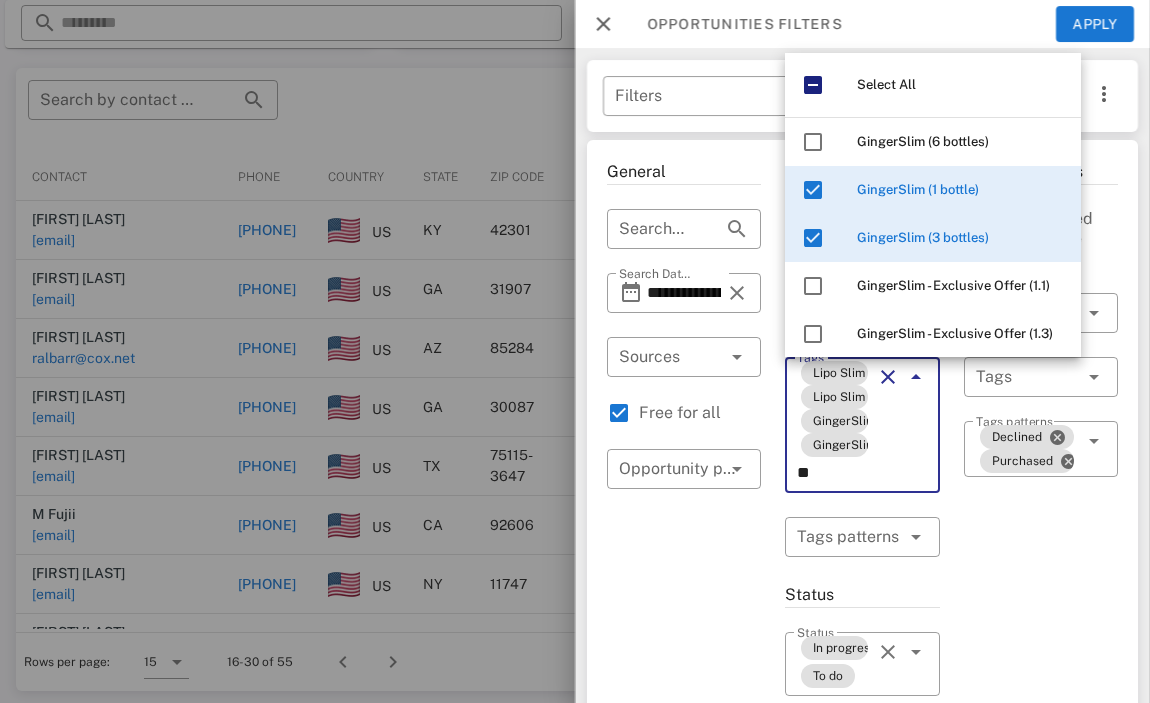 type on "*" 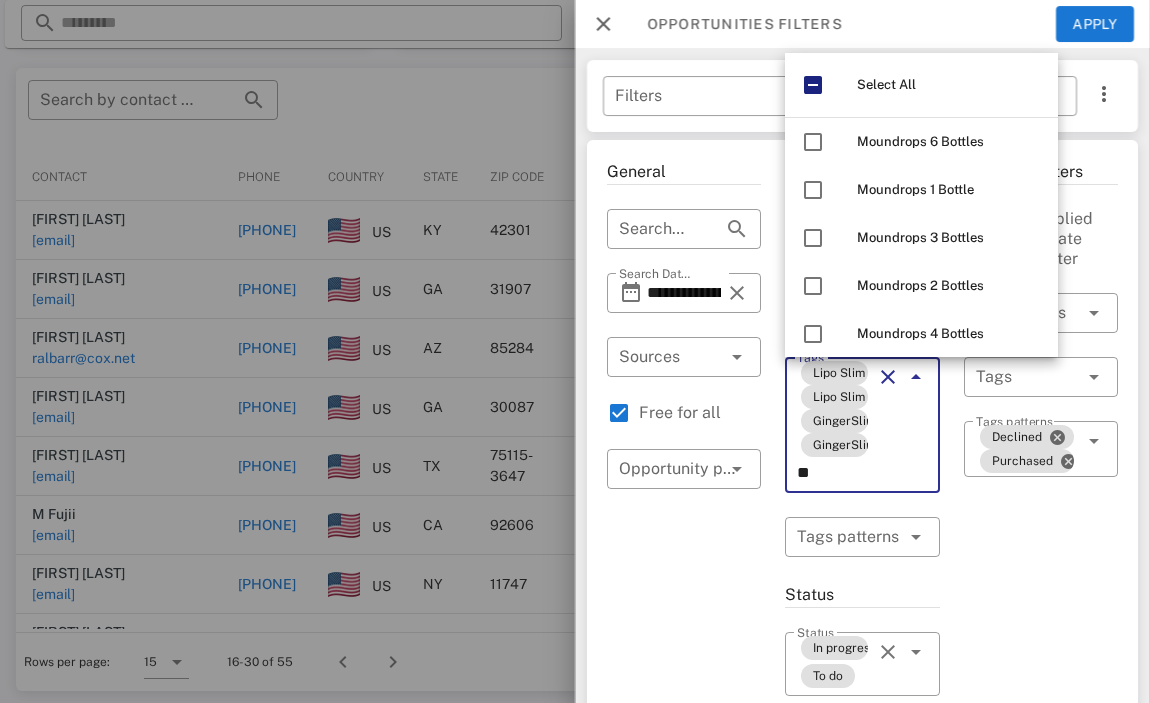 type on "*" 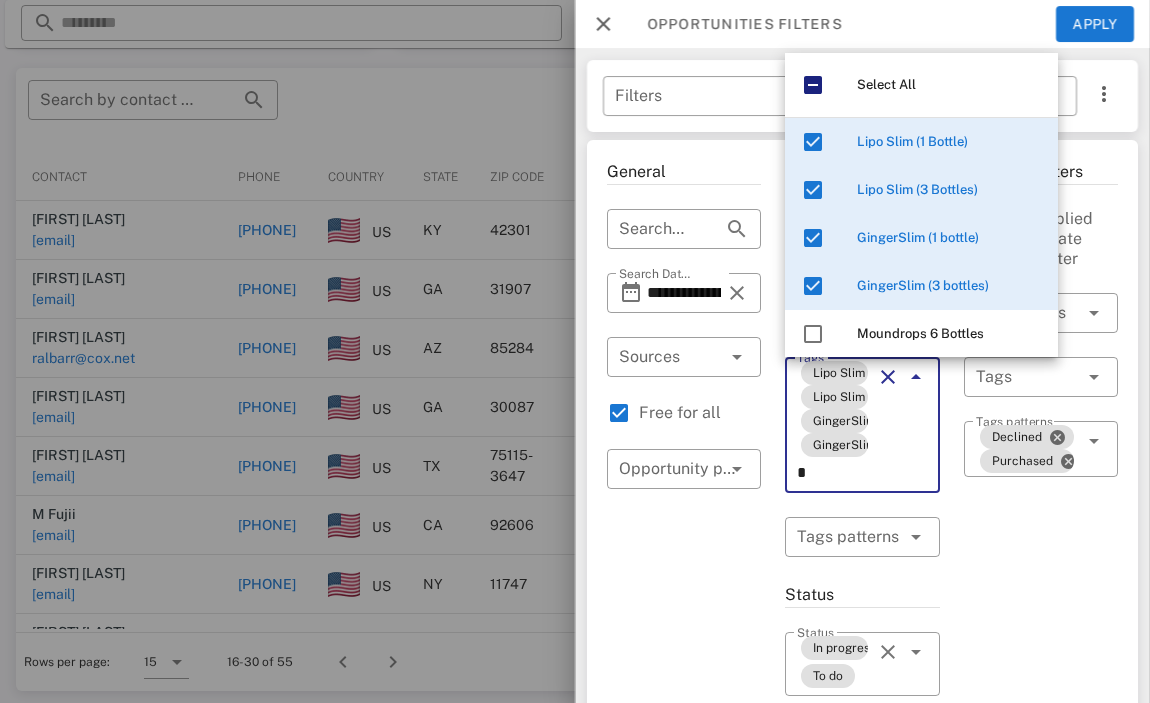 type 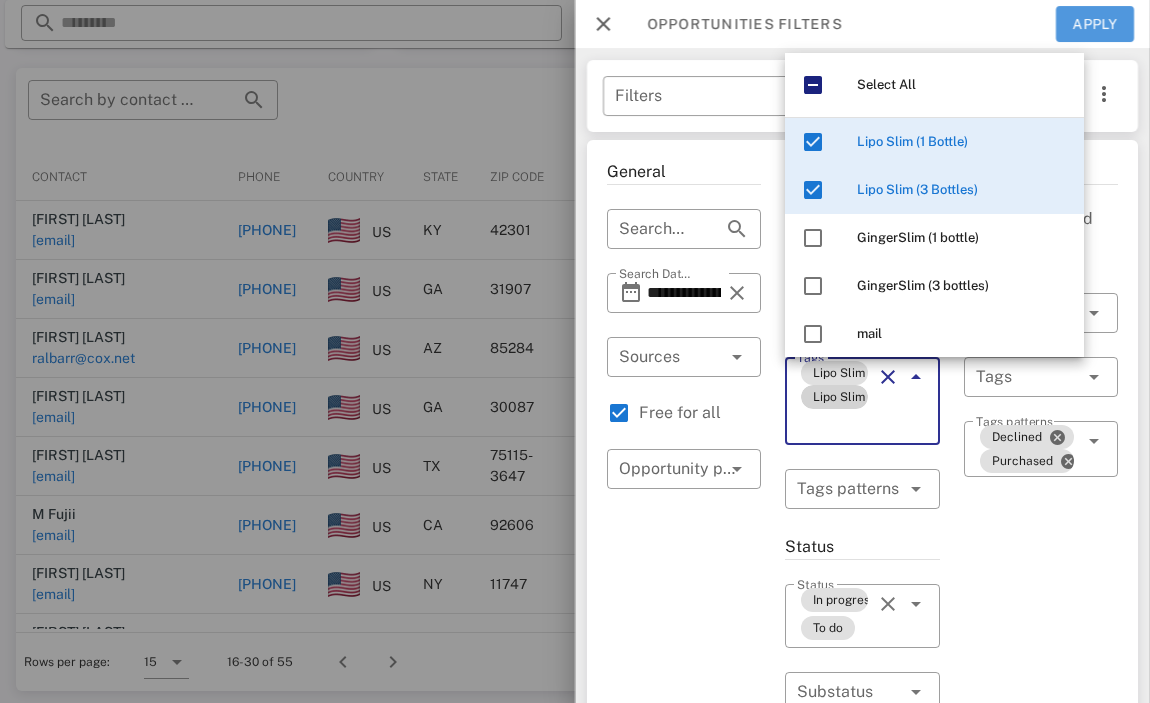 click on "Apply" at bounding box center (1095, 24) 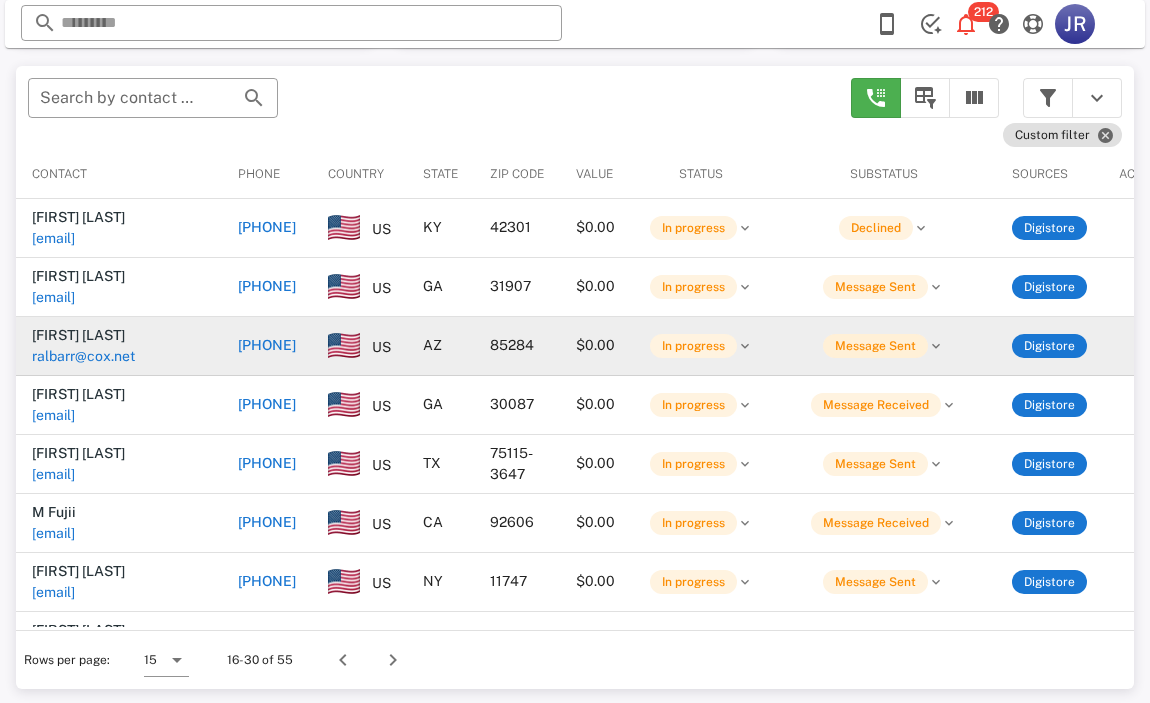 scroll, scrollTop: 376, scrollLeft: 0, axis: vertical 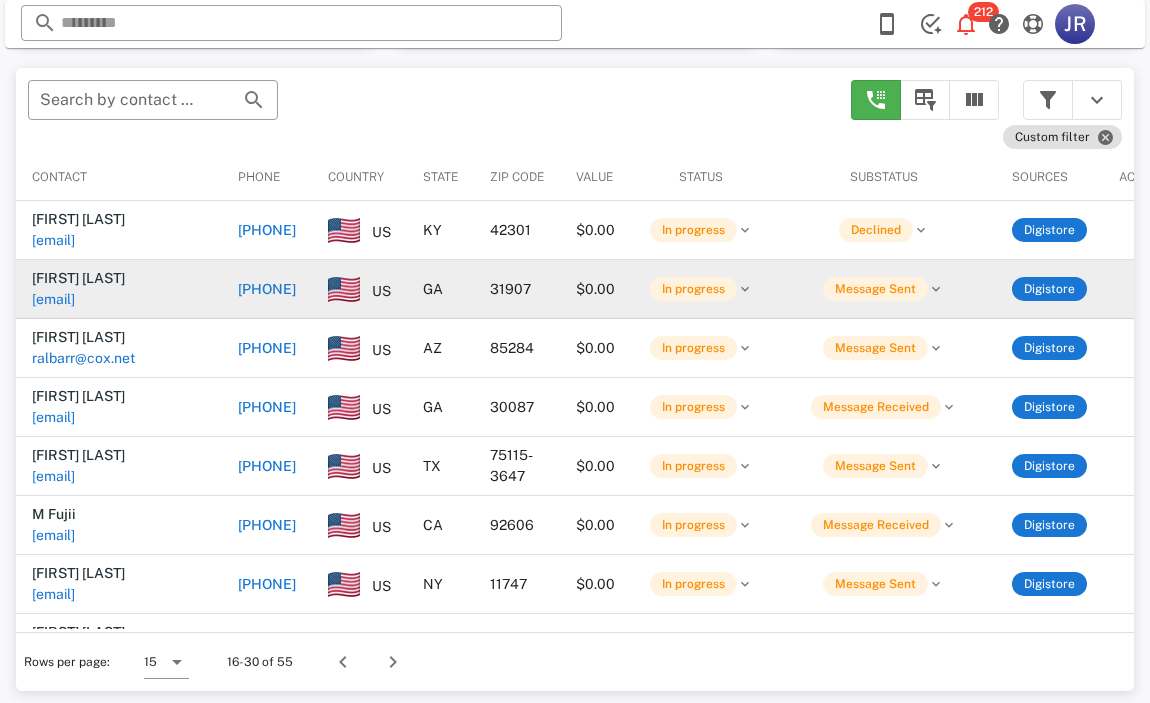 click on "[PHONE]" at bounding box center (267, 289) 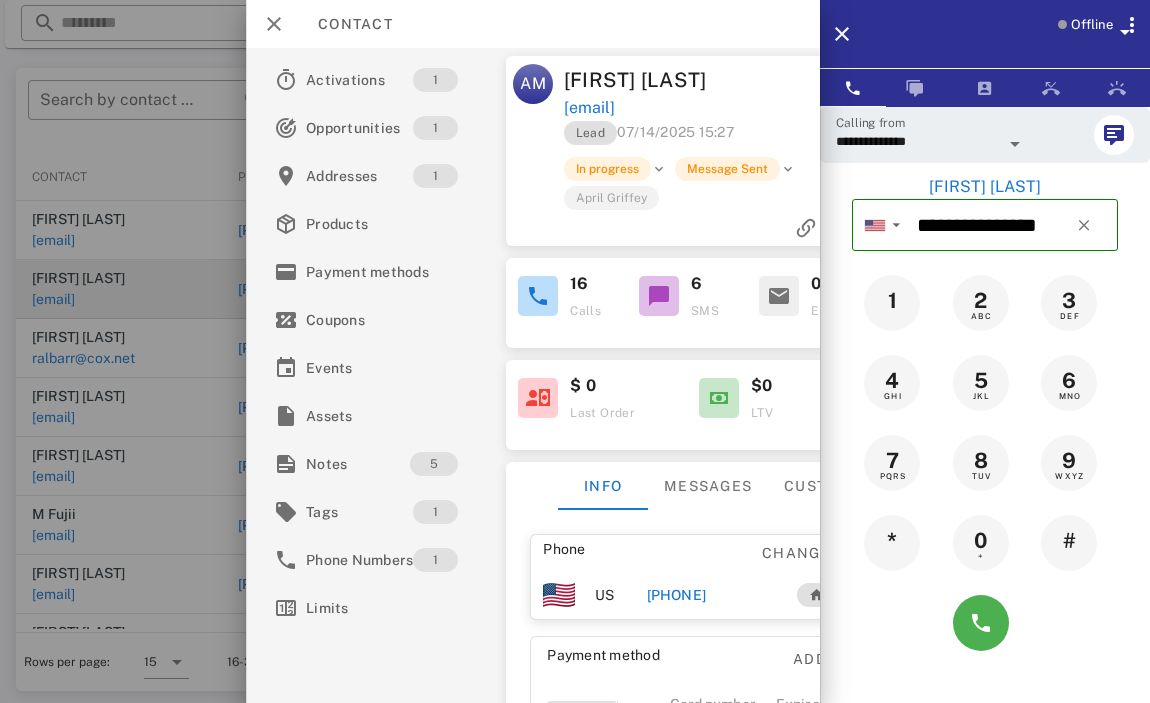 drag, startPoint x: 920, startPoint y: 33, endPoint x: 900, endPoint y: 33, distance: 20 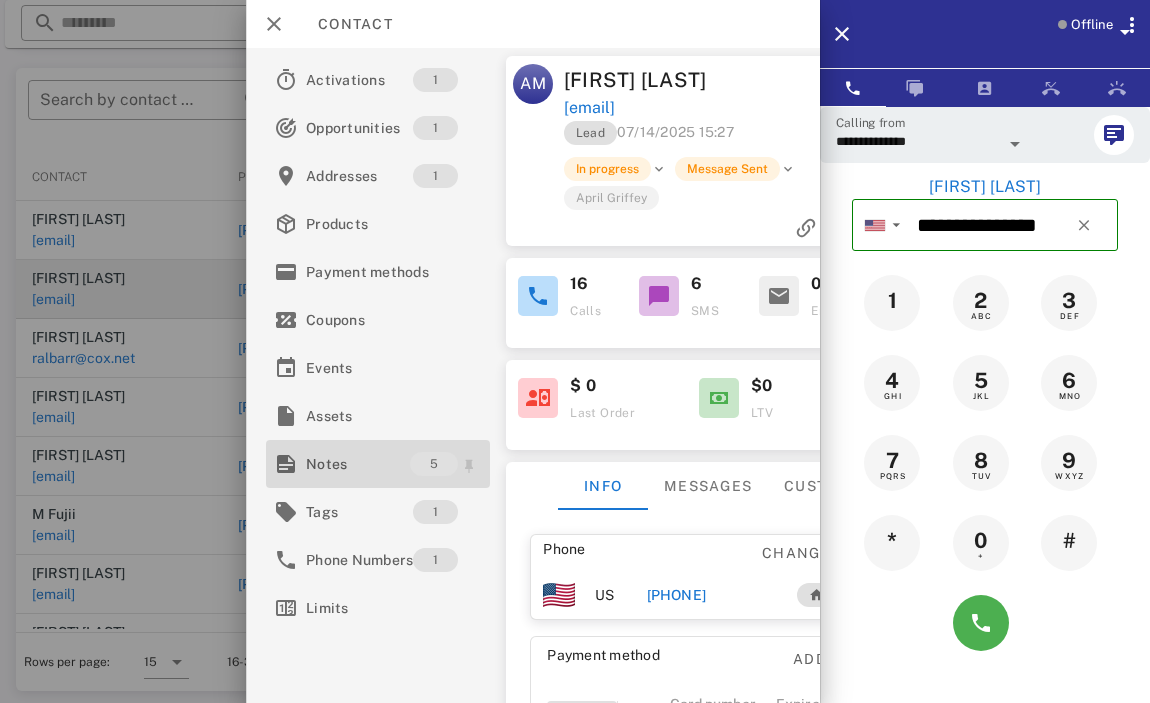 click on "Notes" at bounding box center (358, 464) 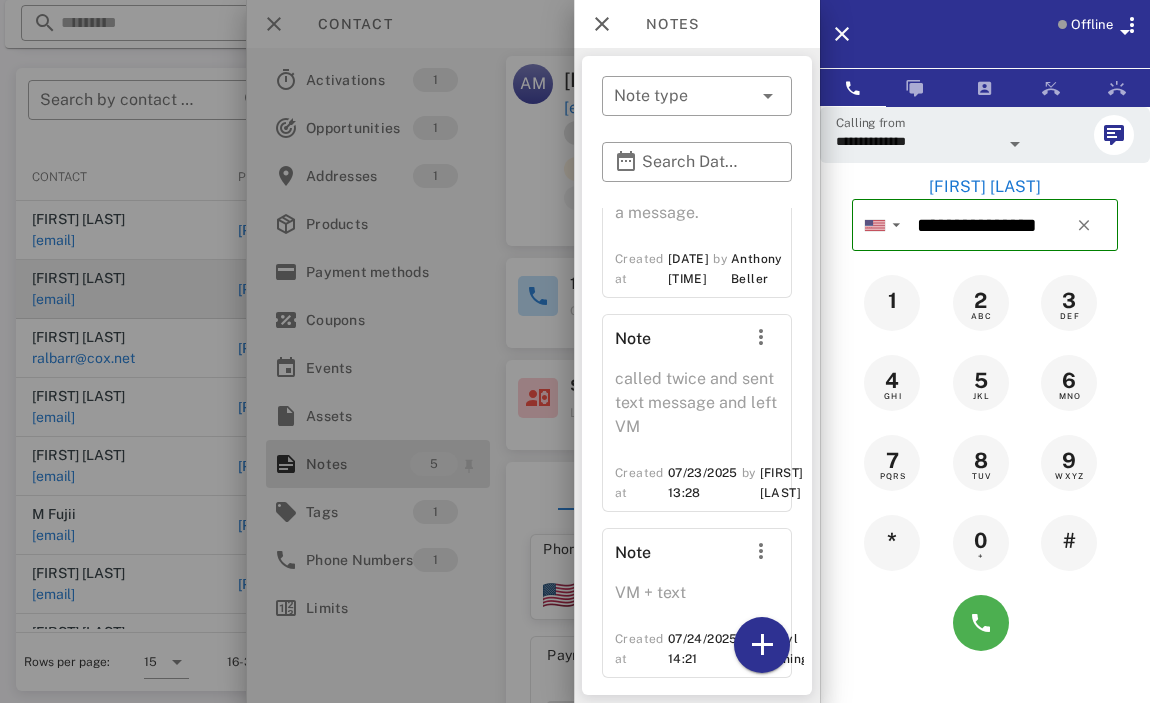 scroll, scrollTop: 564, scrollLeft: 0, axis: vertical 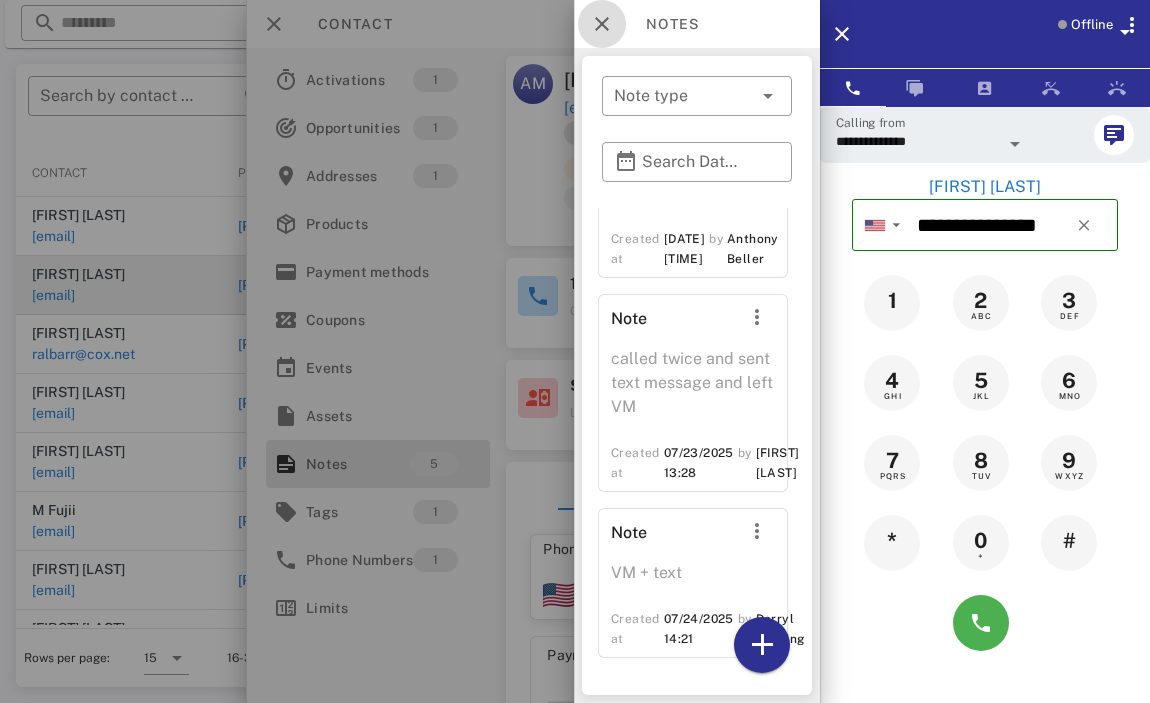 click at bounding box center (602, 24) 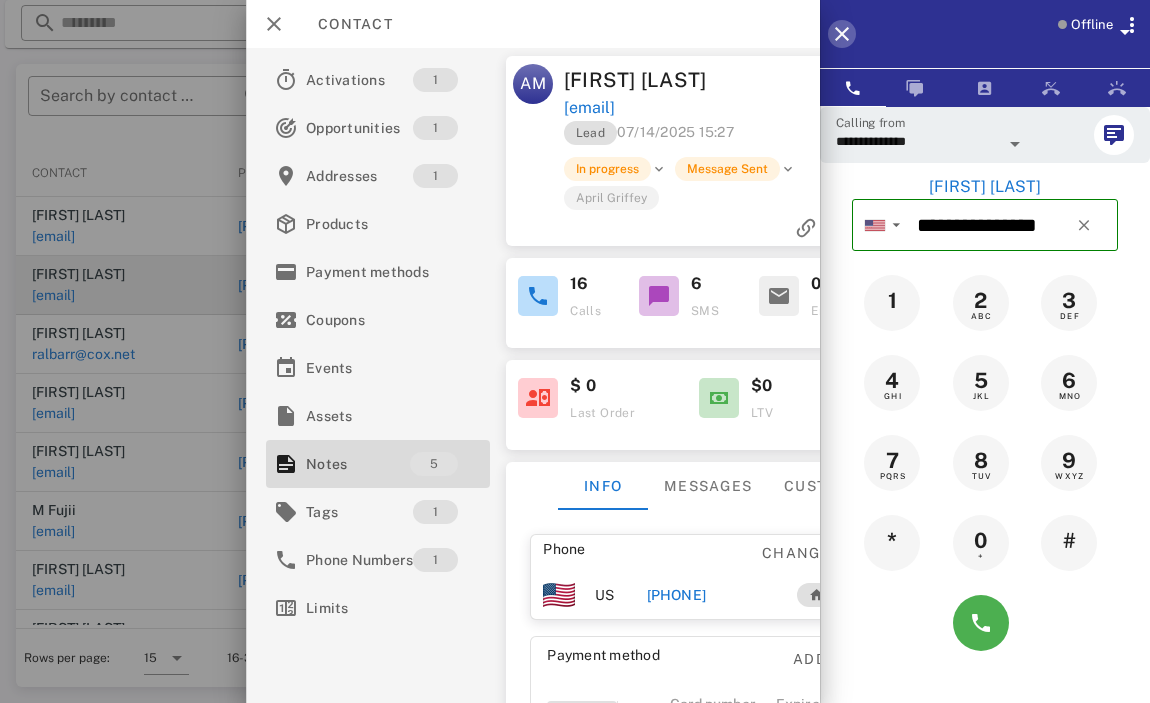 click at bounding box center (842, 34) 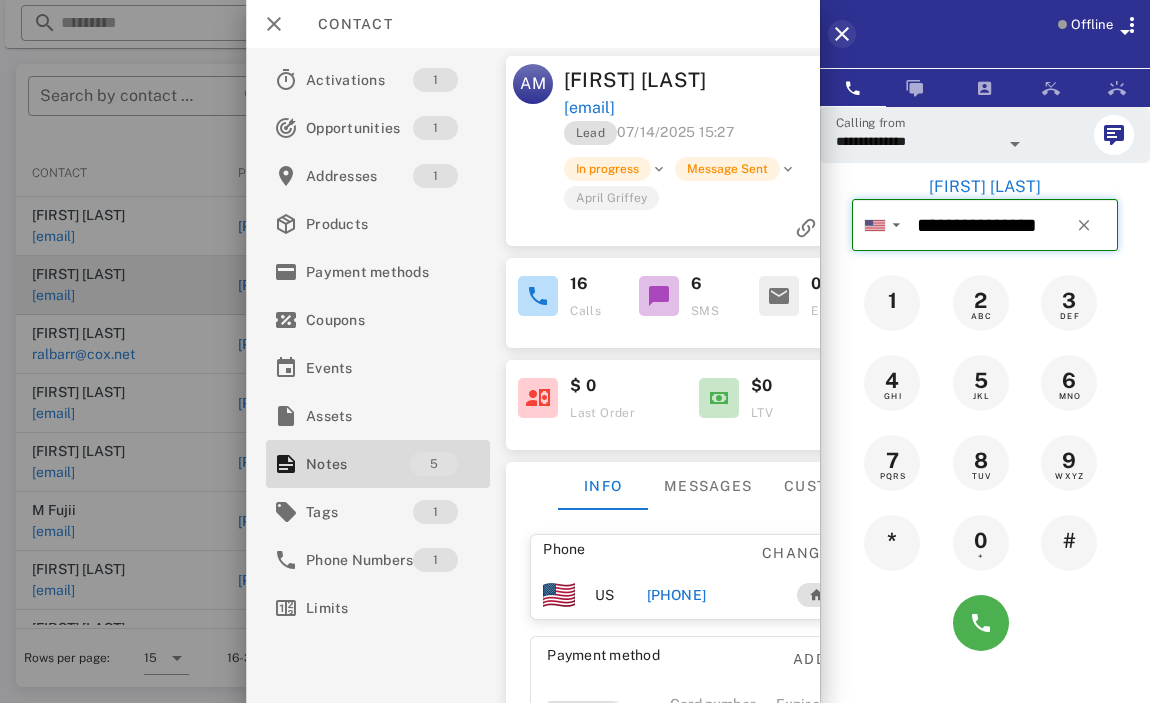 type 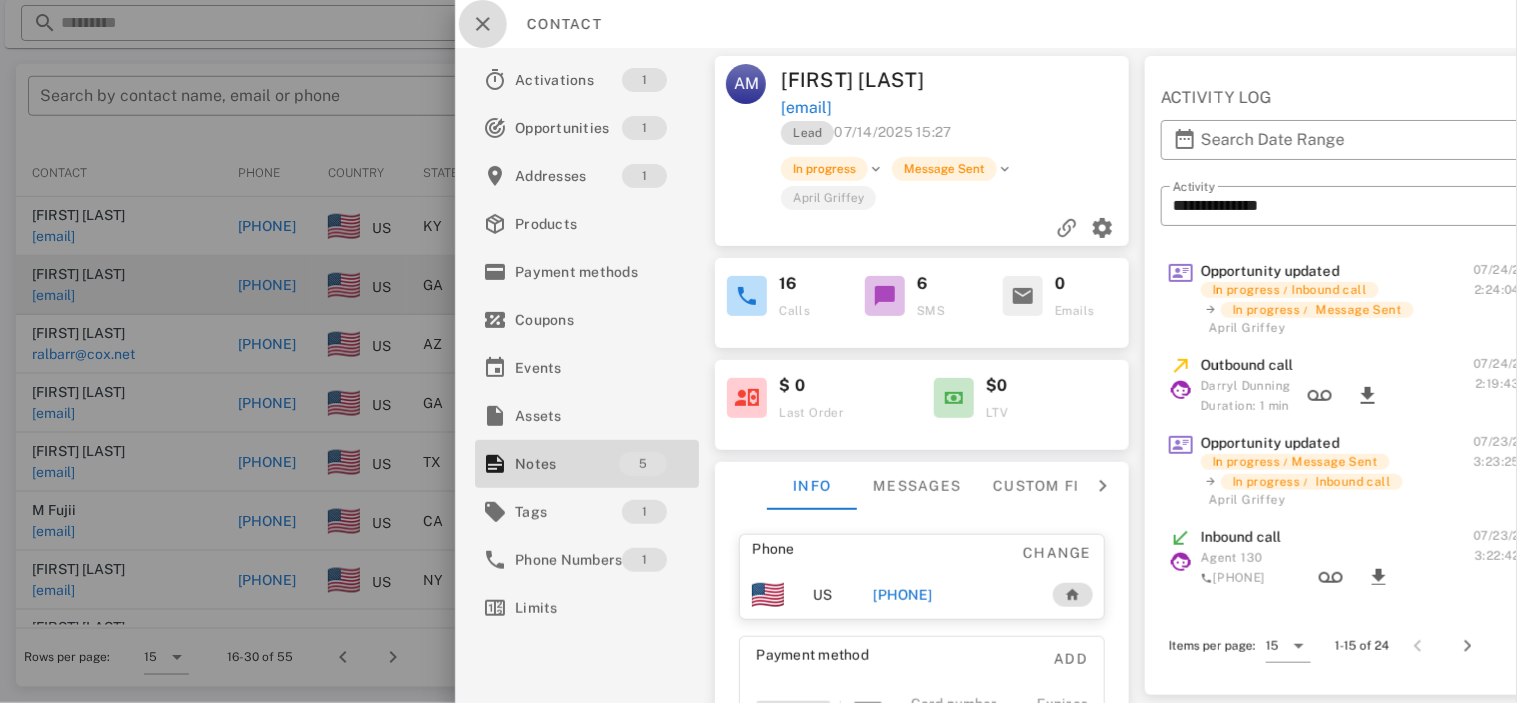 click at bounding box center [483, 24] 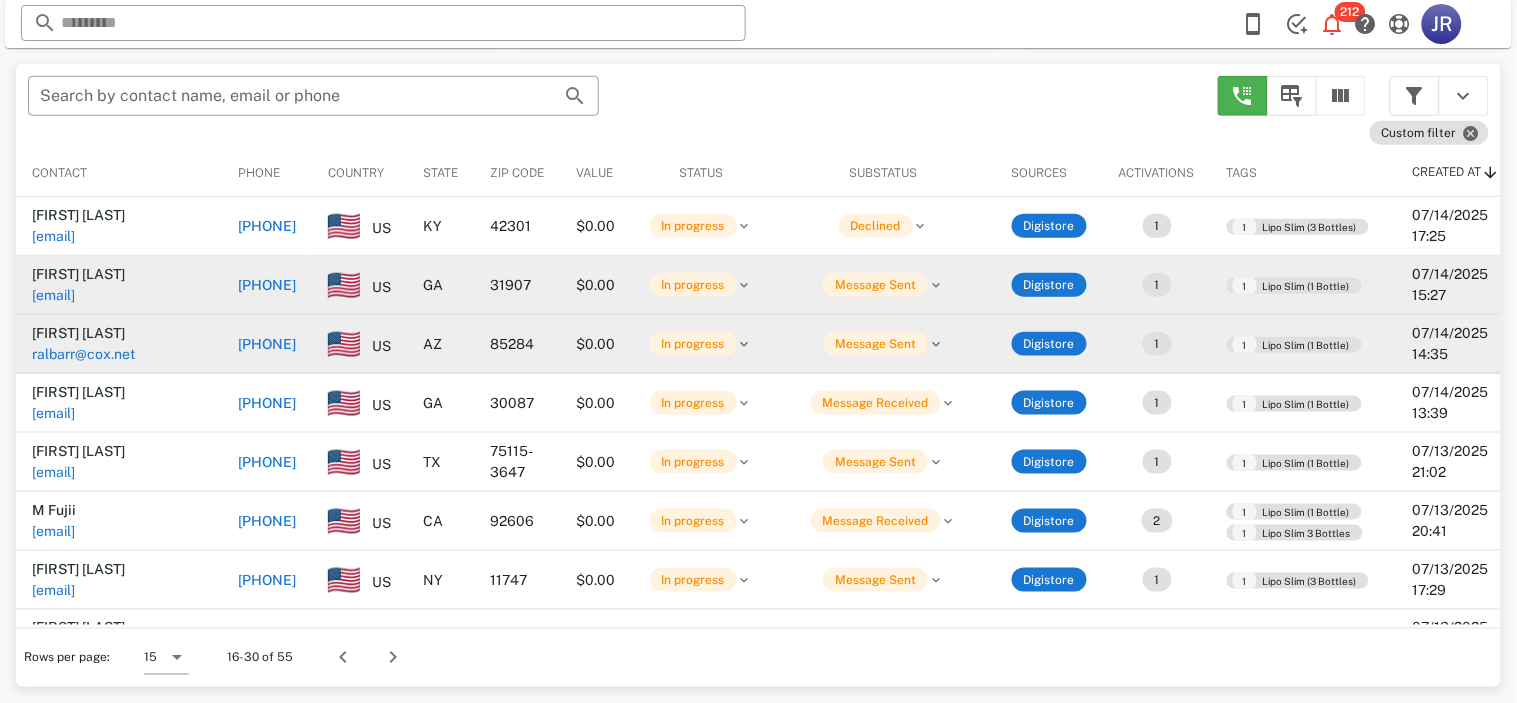 click on "+14807738817" at bounding box center [267, 344] 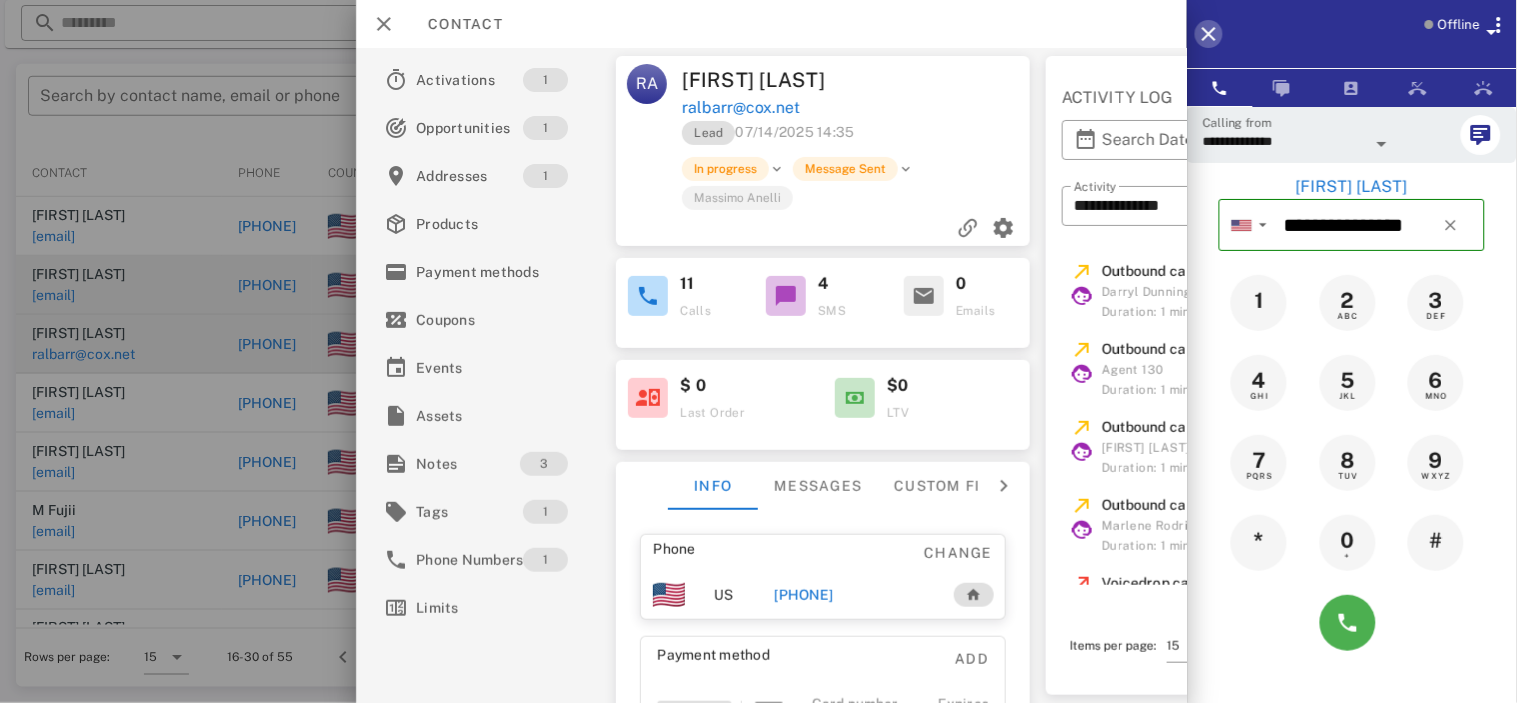 click at bounding box center [1209, 34] 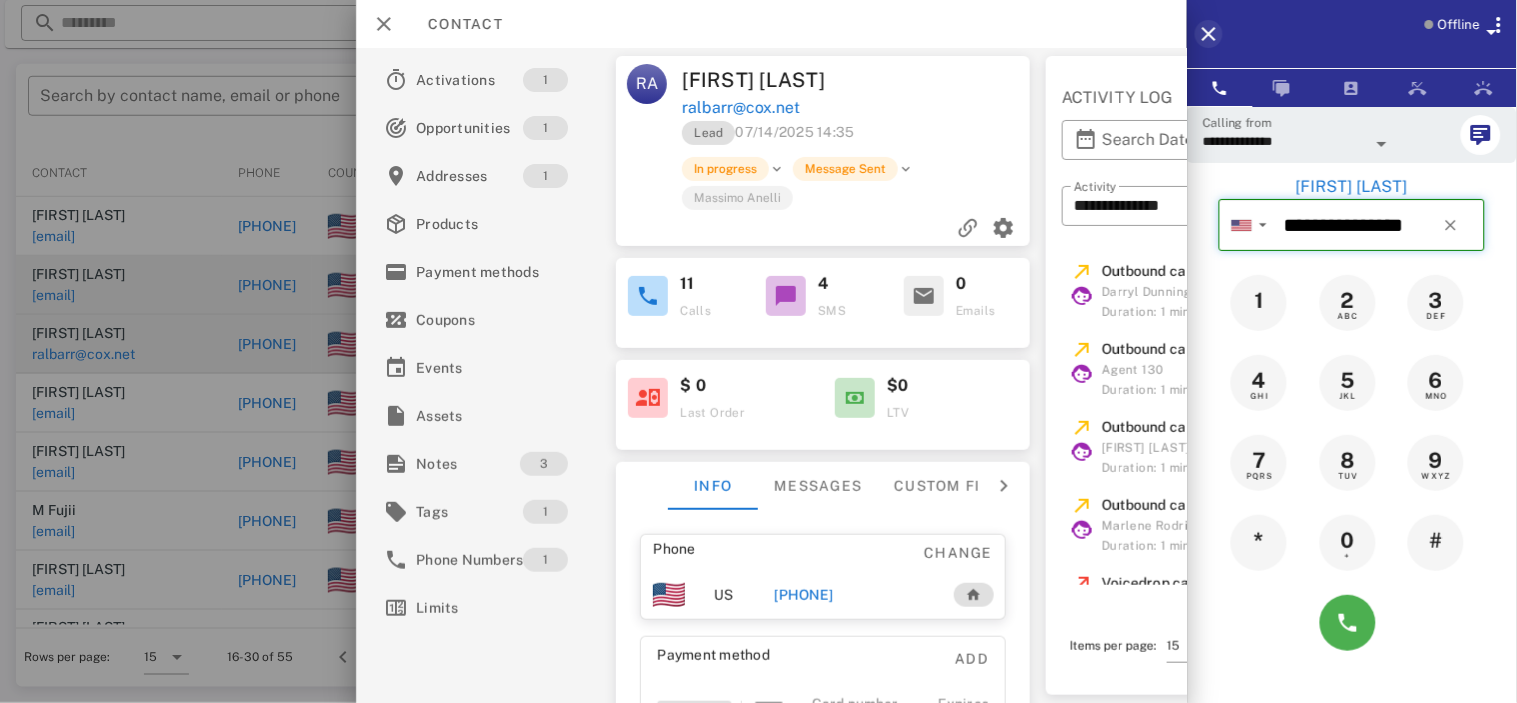 type 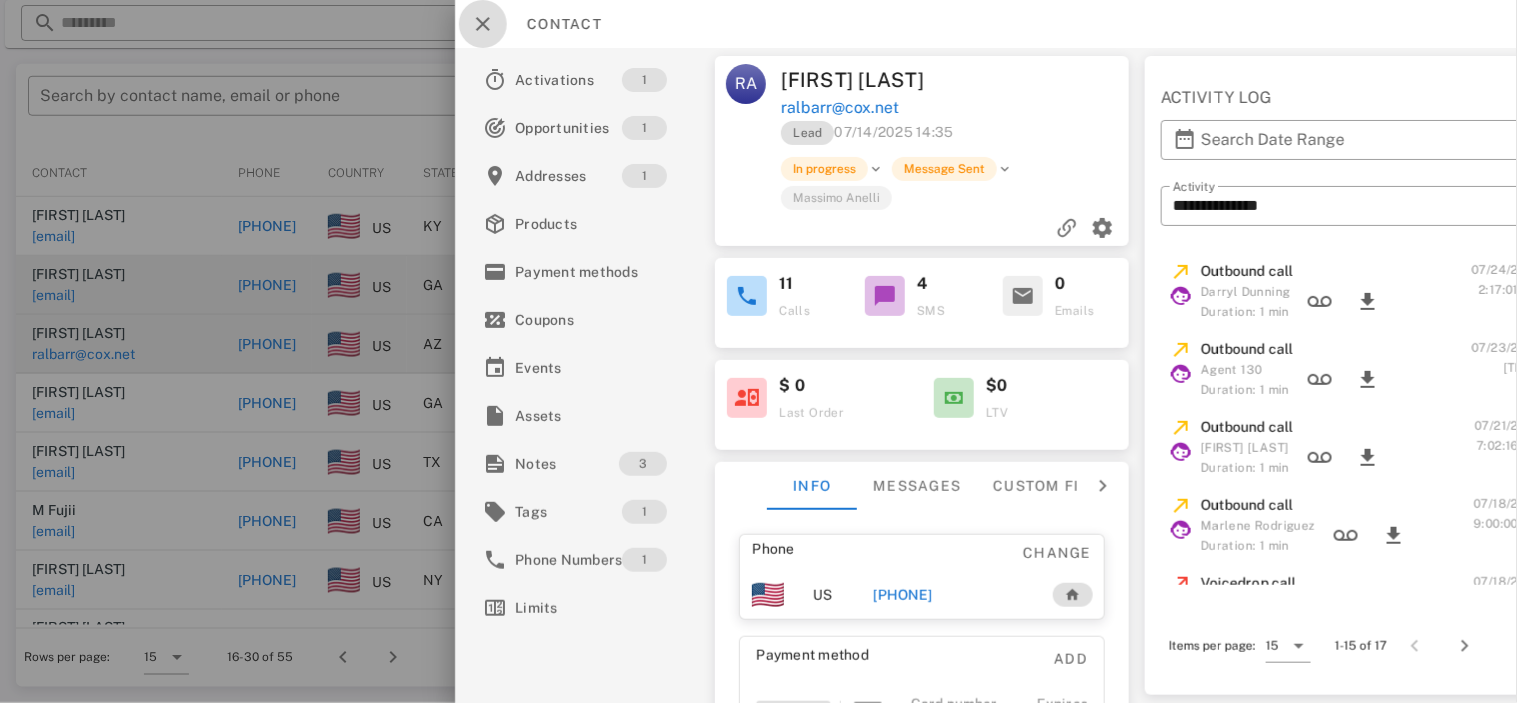 click at bounding box center [483, 24] 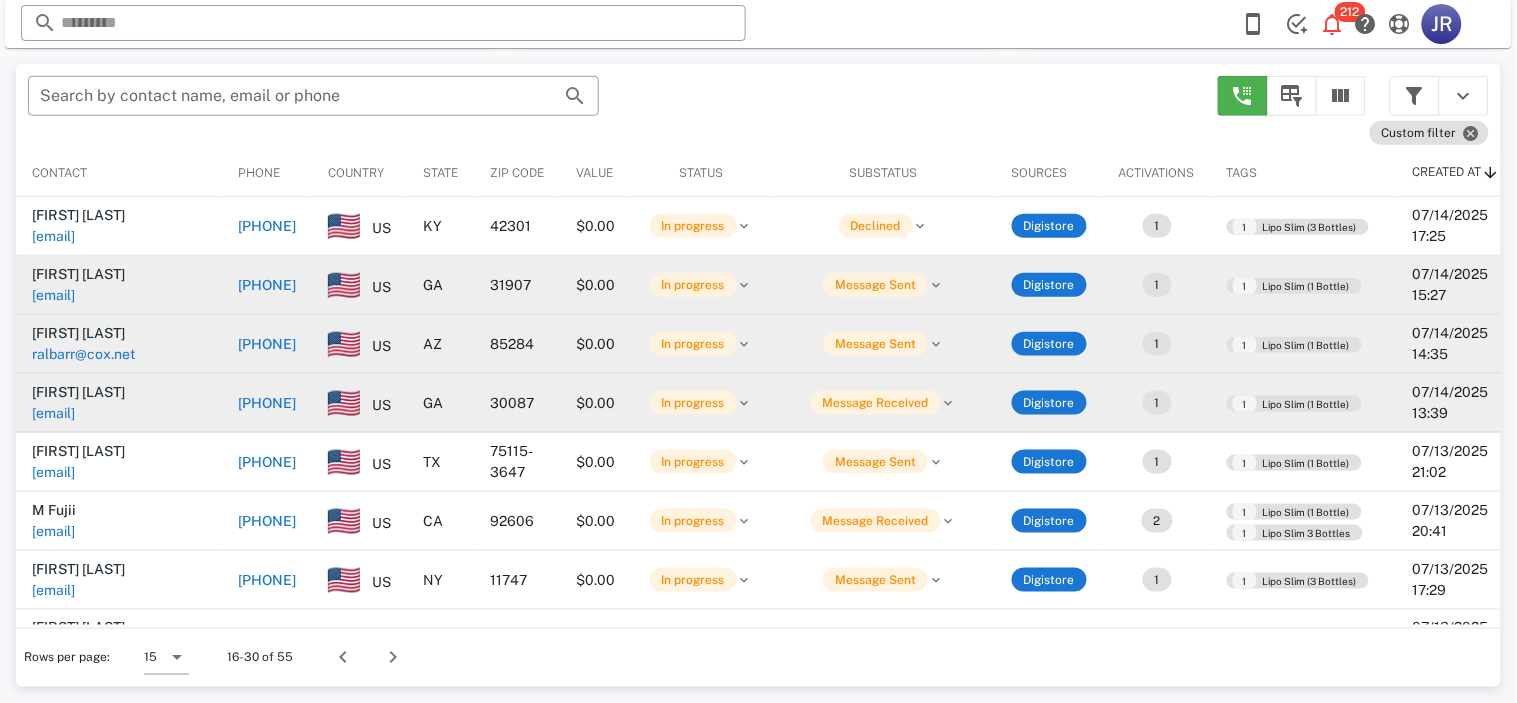 click on "airreonlowery@[example.com]" at bounding box center [53, 413] 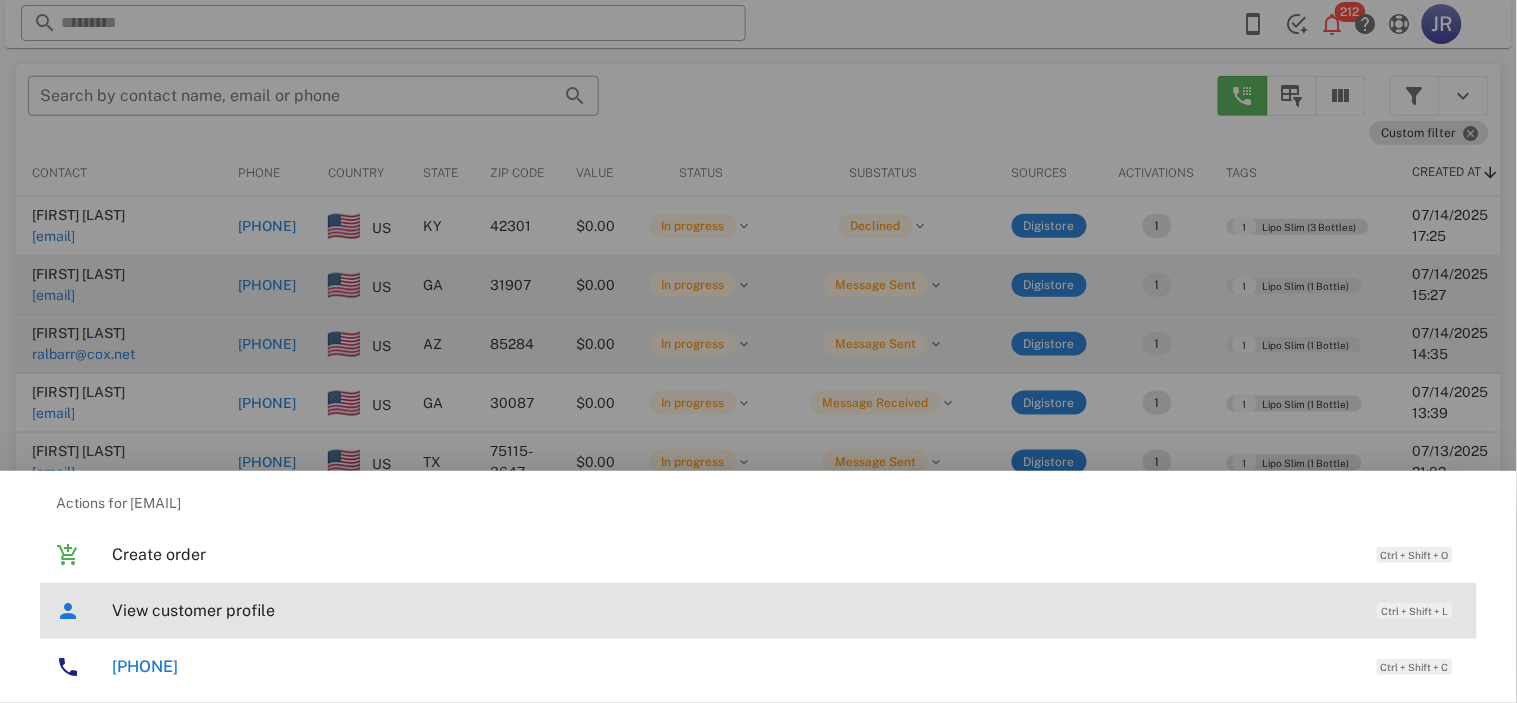click on "View customer profile" at bounding box center [735, 610] 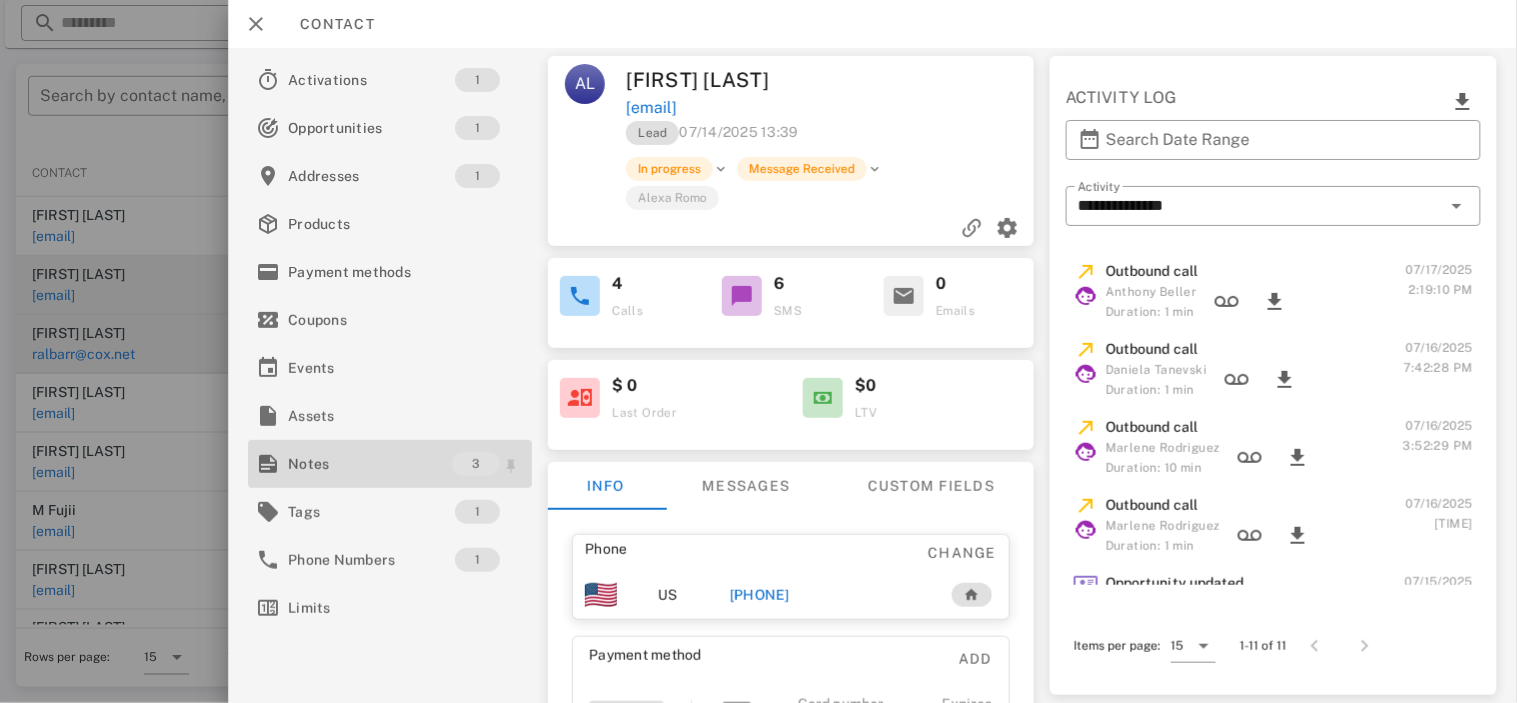 click on "Notes" at bounding box center [370, 464] 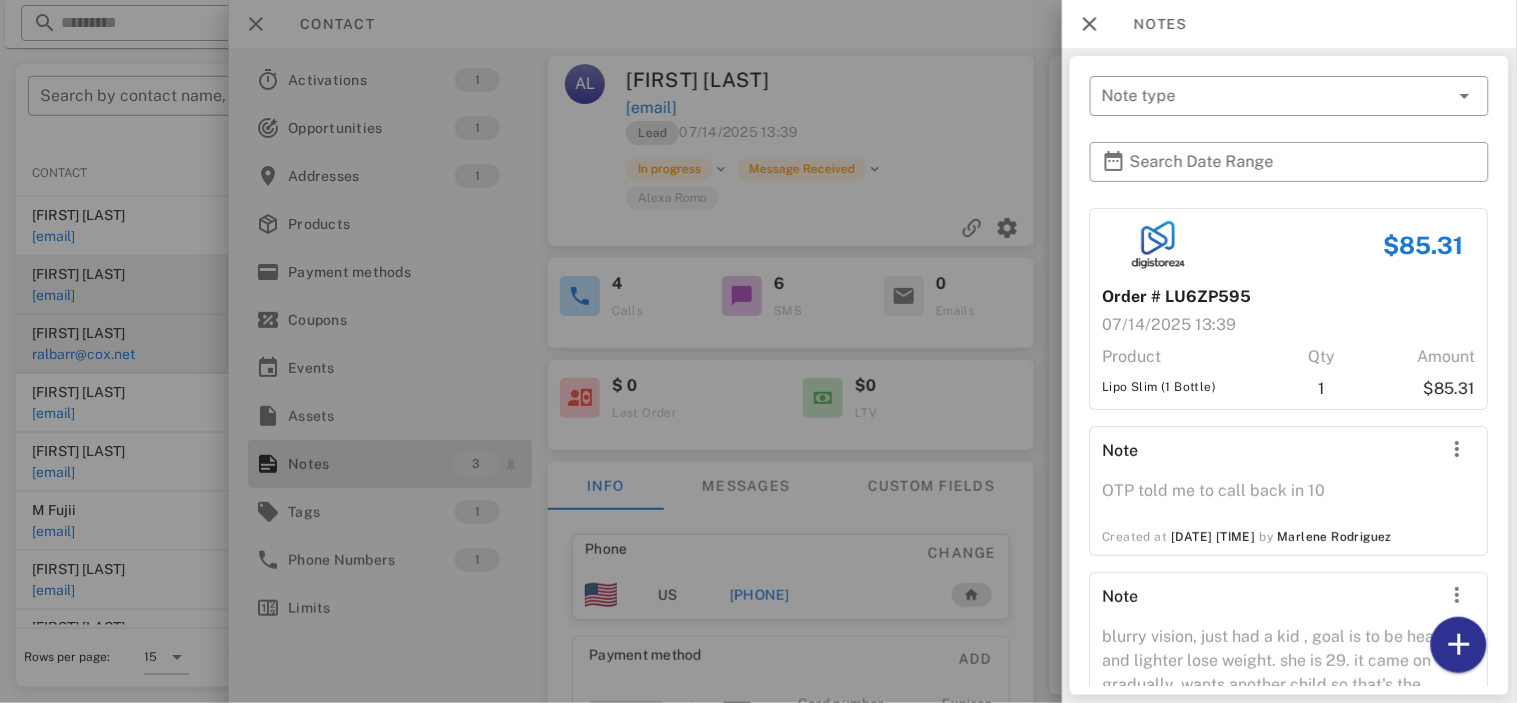 scroll, scrollTop: 140, scrollLeft: 0, axis: vertical 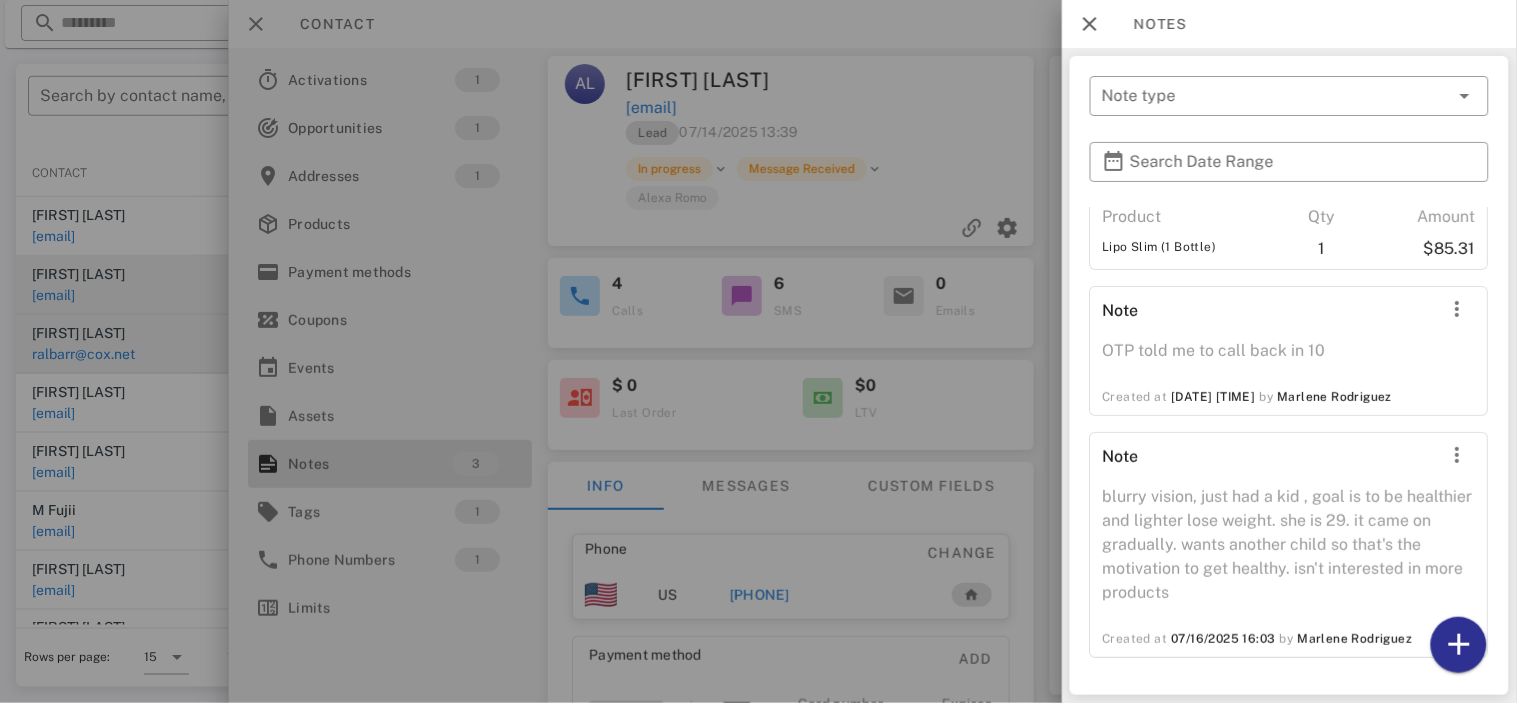 click at bounding box center [758, 351] 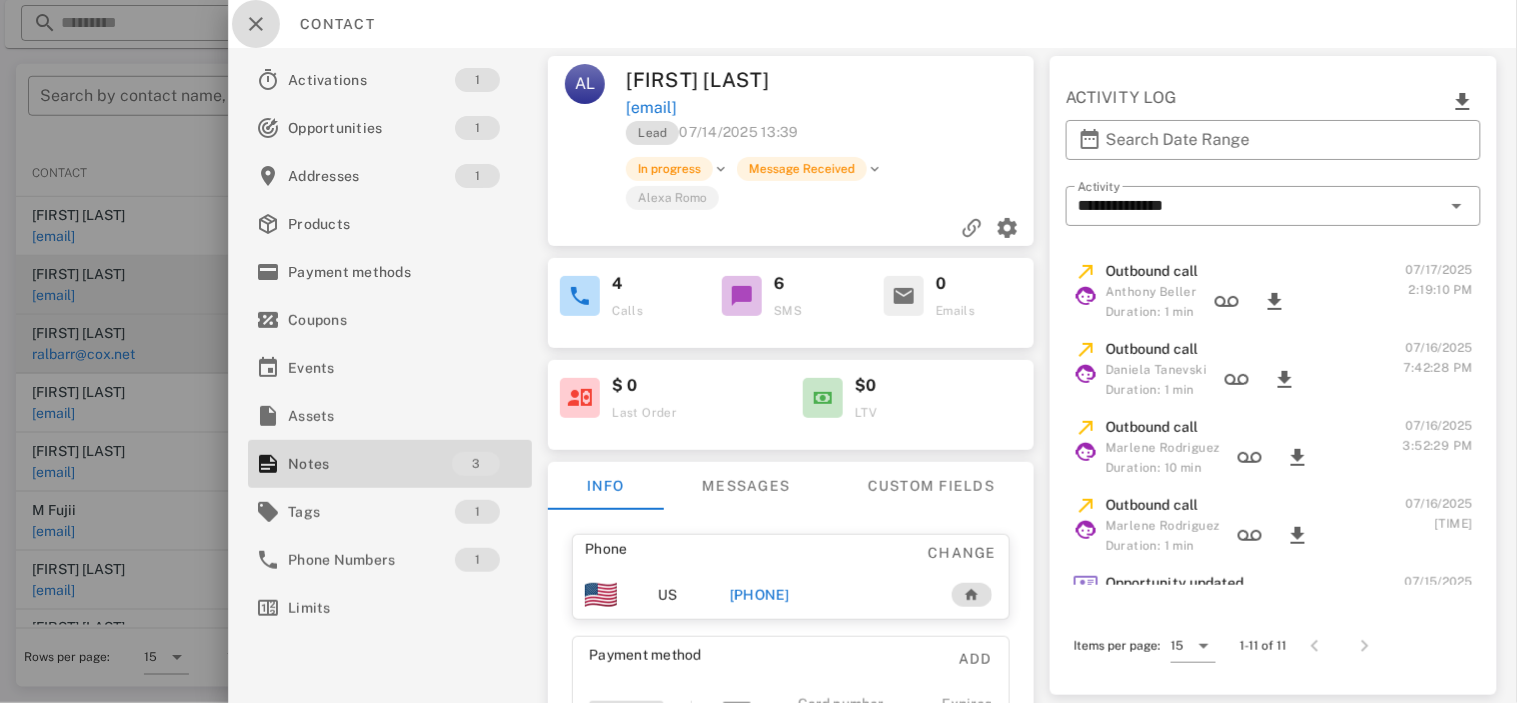 click at bounding box center (256, 24) 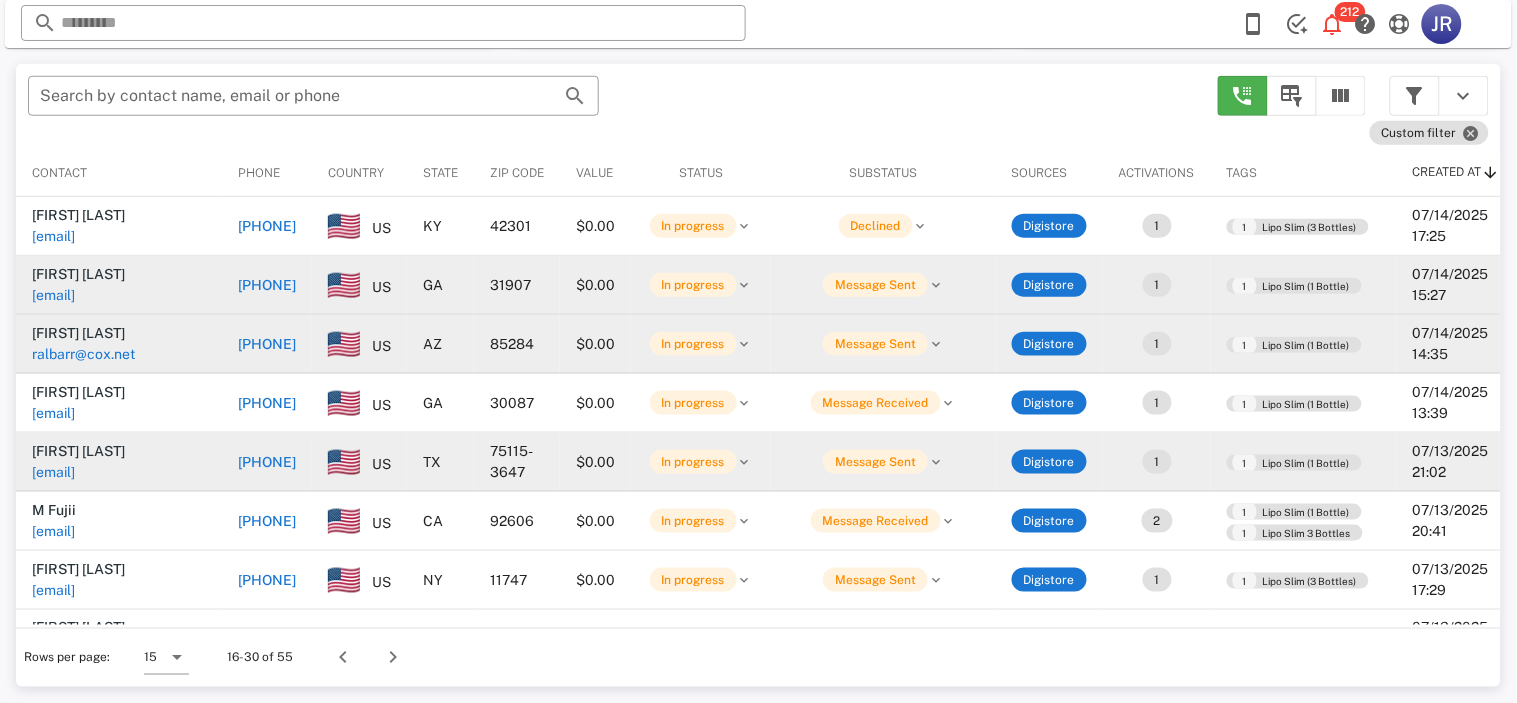 click on "henribrown1955@gmail.com" at bounding box center [53, 472] 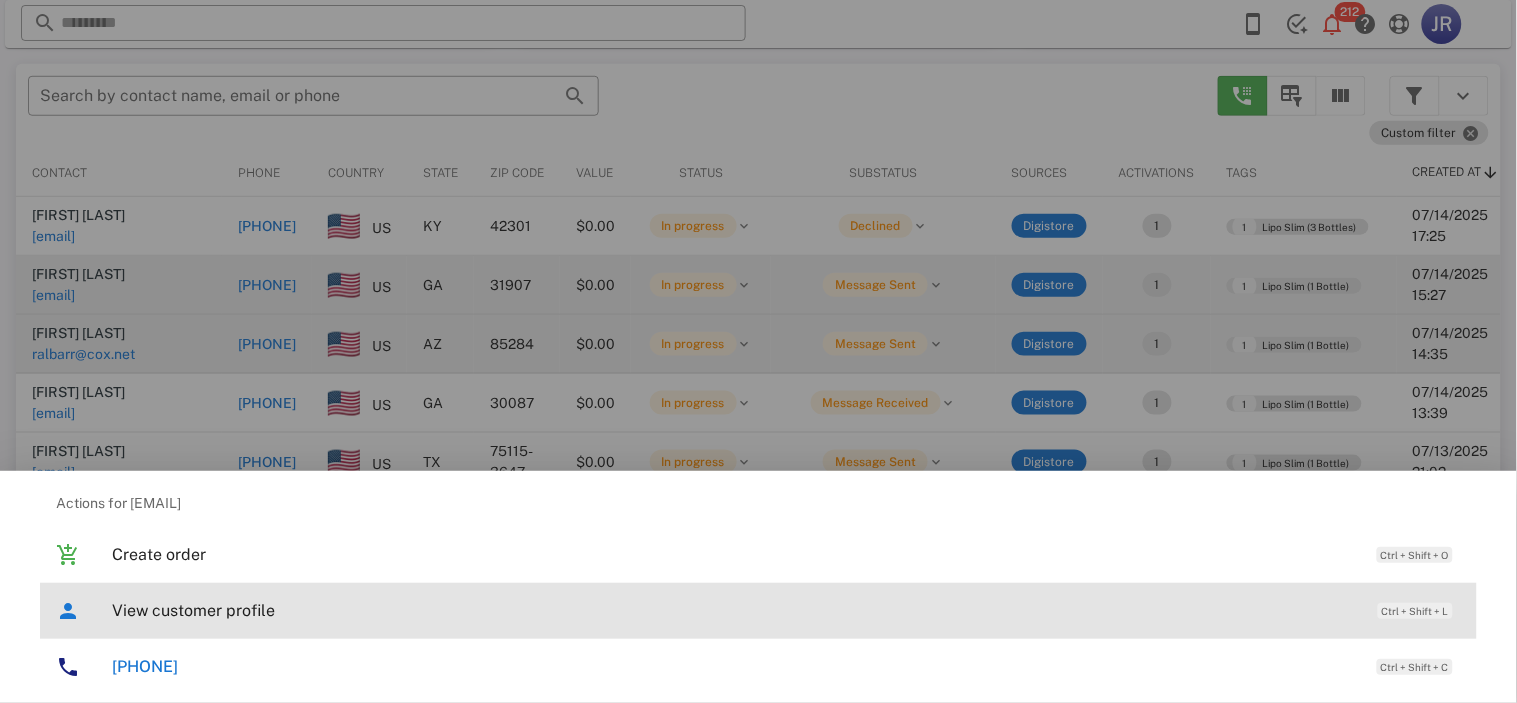 click on "View customer profile Ctrl + Shift + L" at bounding box center (786, 610) 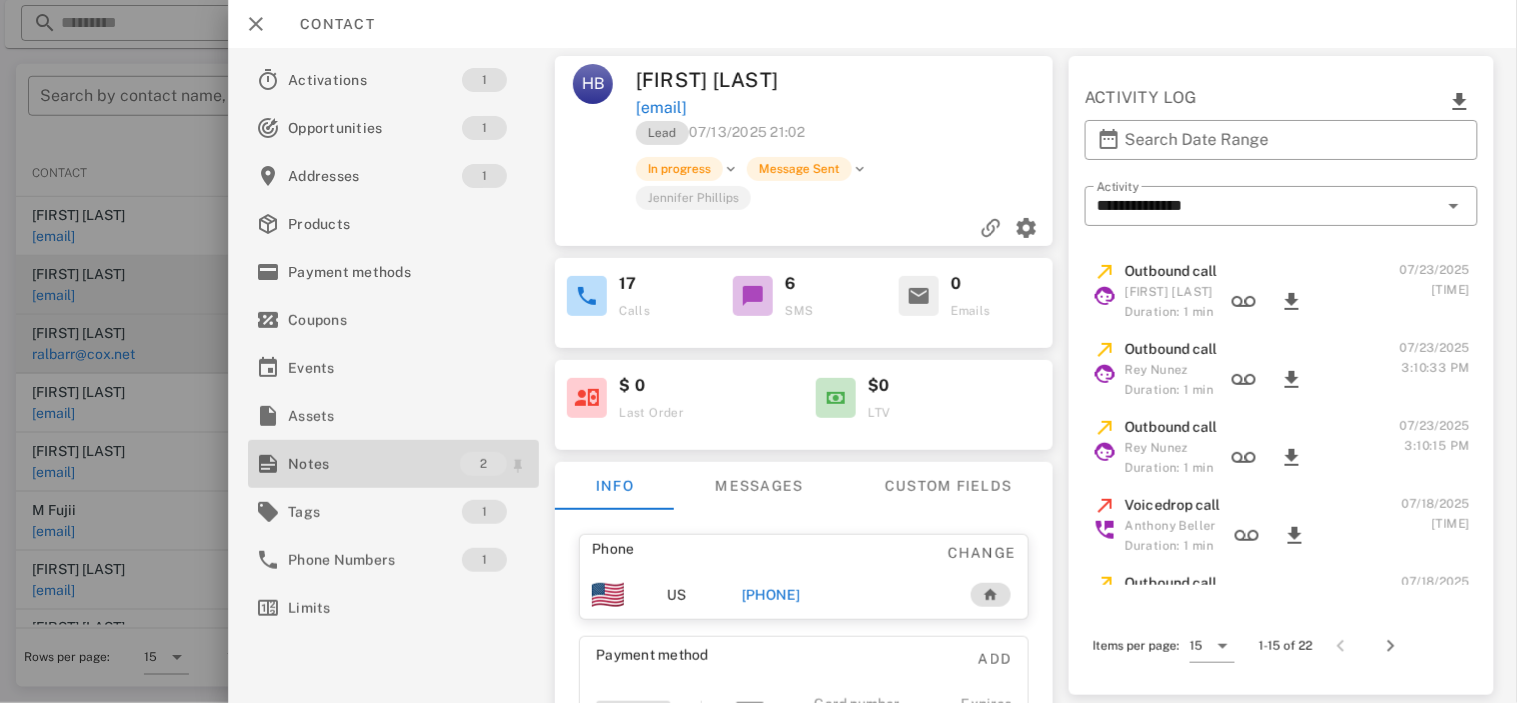 click on "Notes" at bounding box center [374, 464] 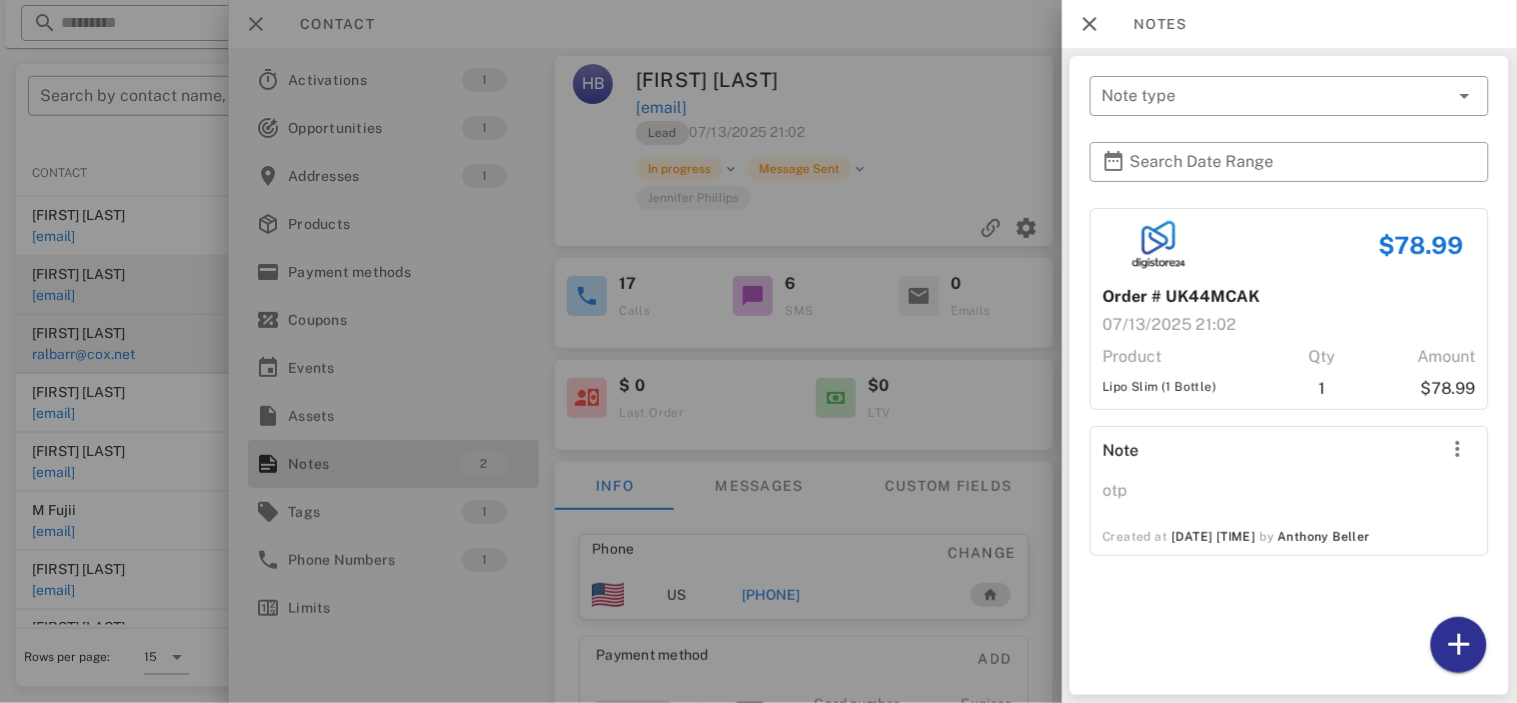 click at bounding box center (758, 351) 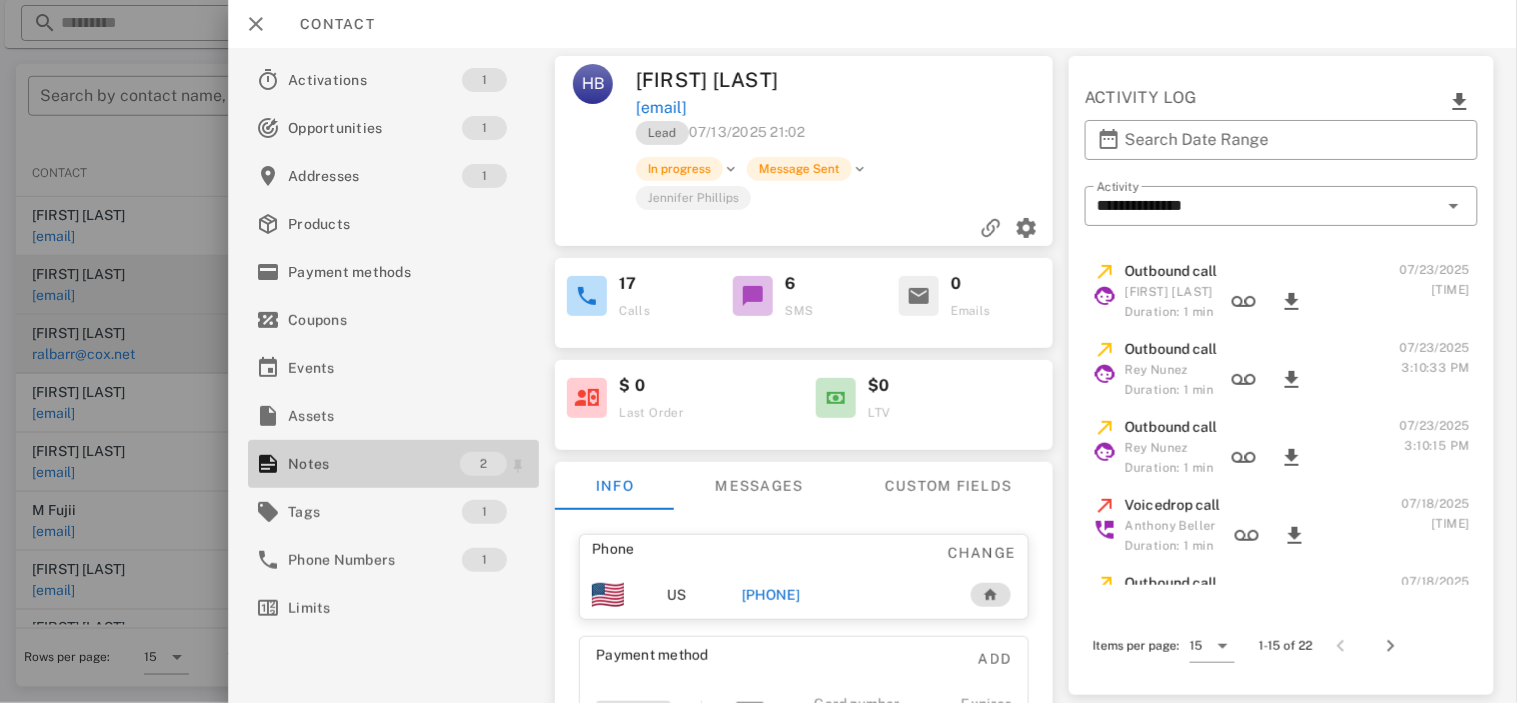 click on "Notes" at bounding box center (374, 464) 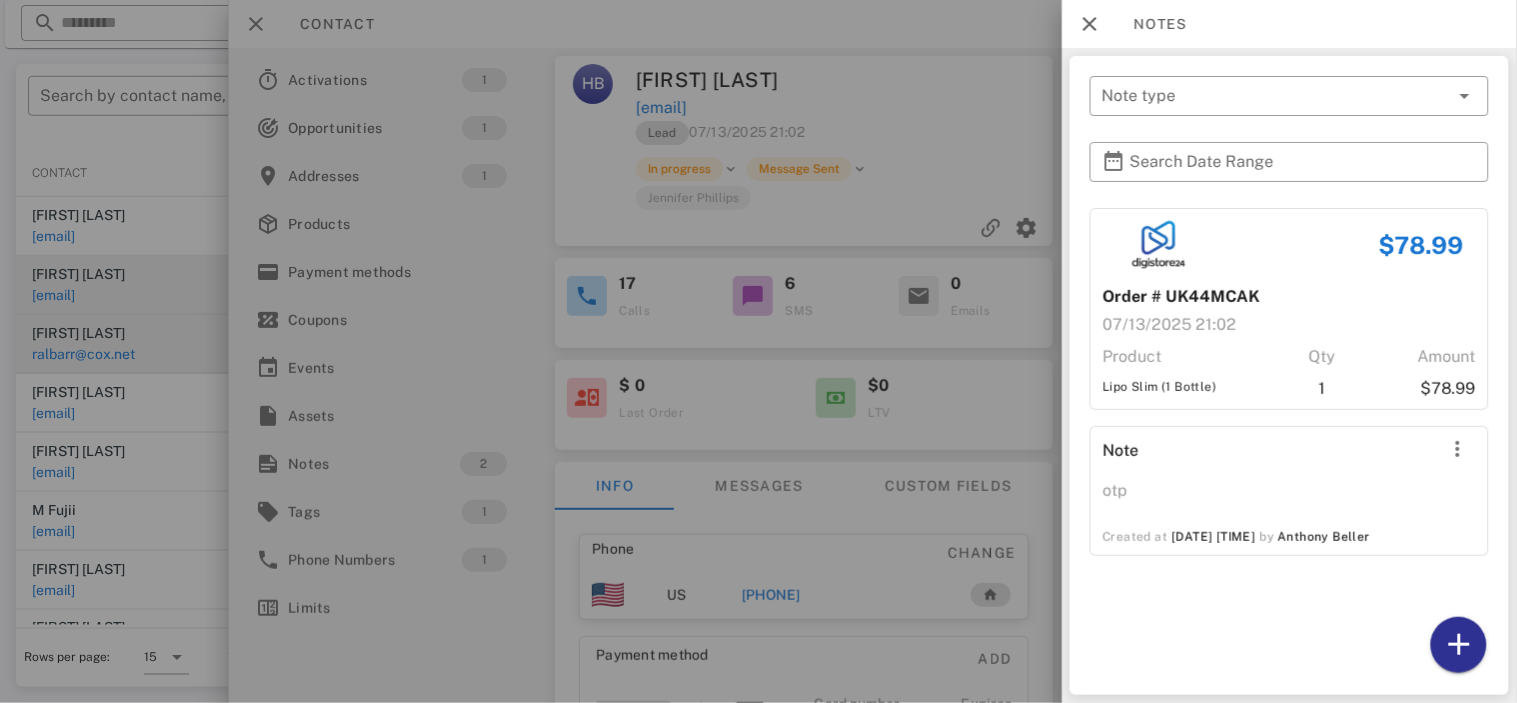 click at bounding box center (758, 351) 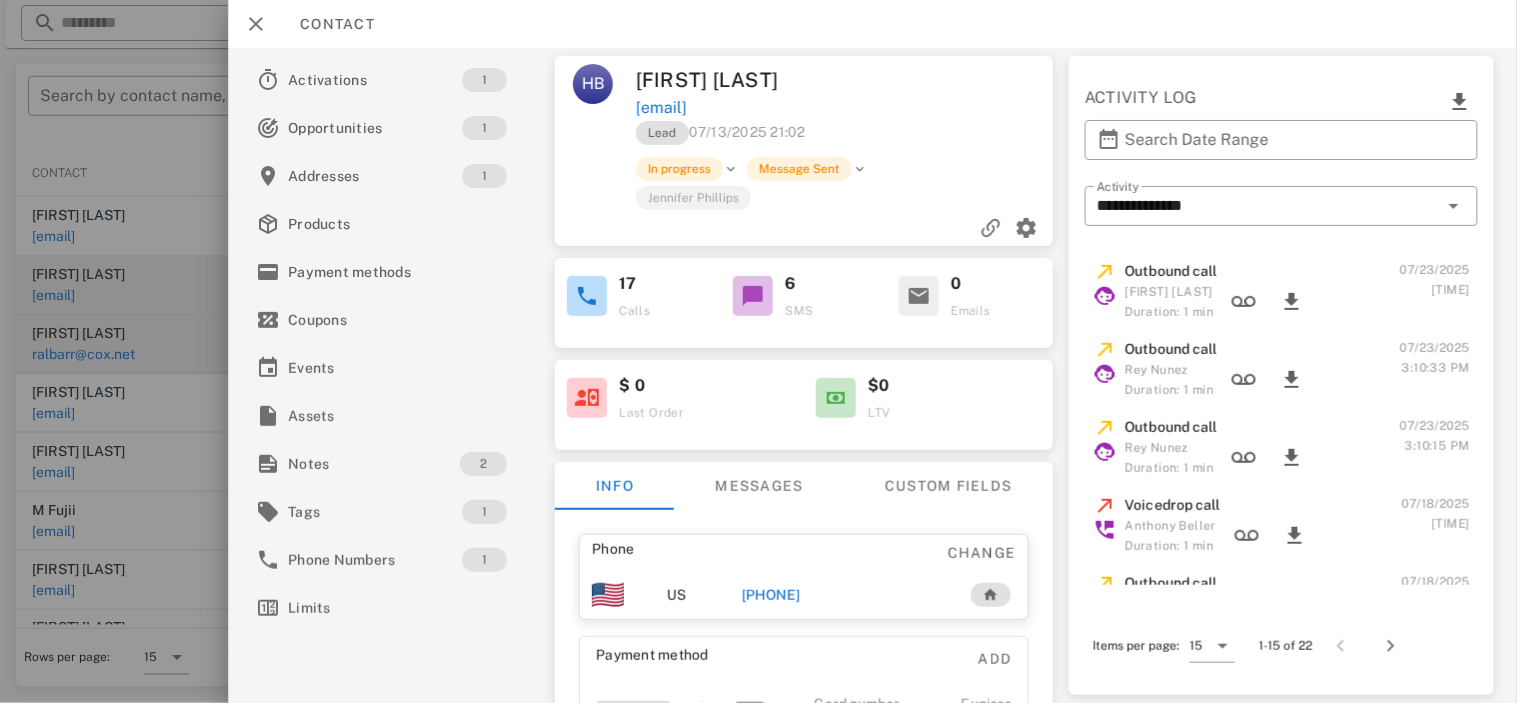 click on "+12146165254" at bounding box center [770, 595] 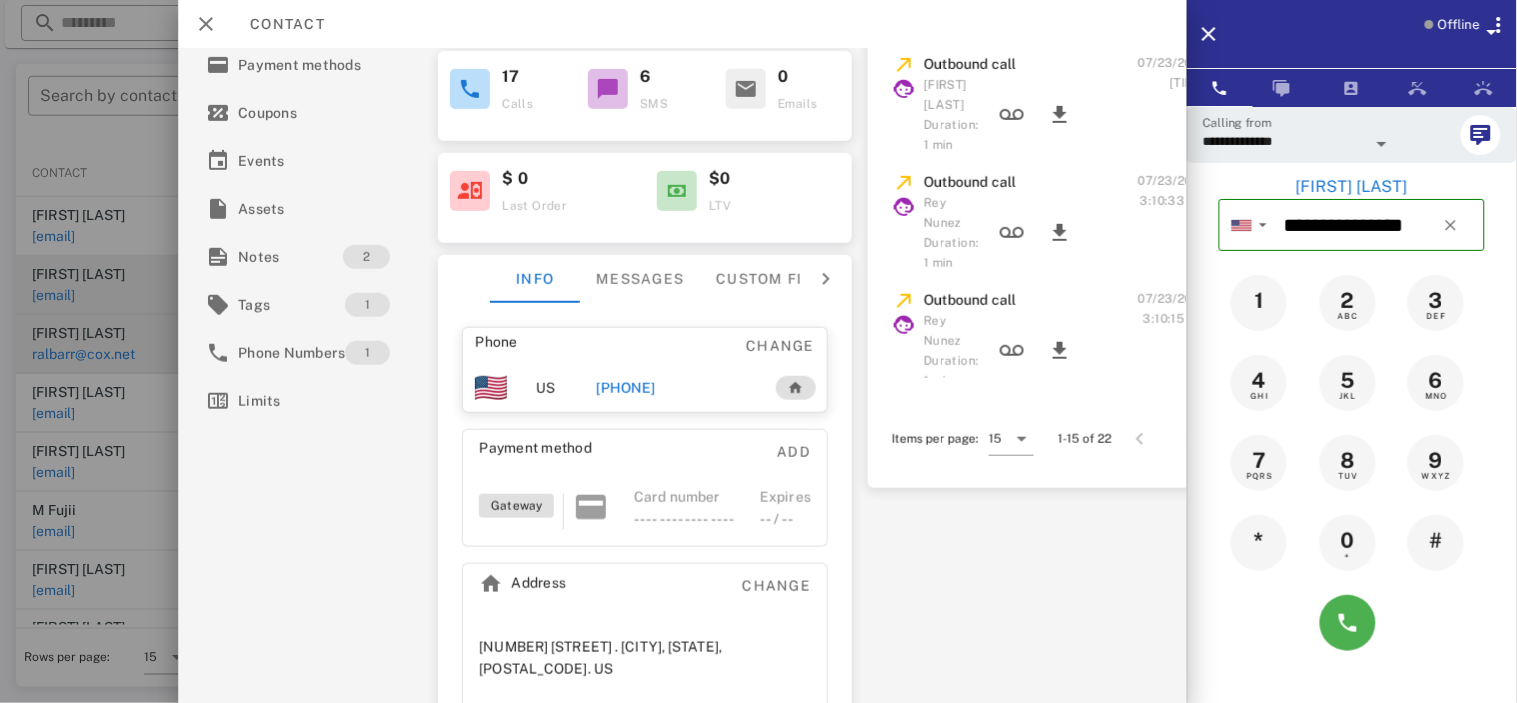 scroll, scrollTop: 0, scrollLeft: 0, axis: both 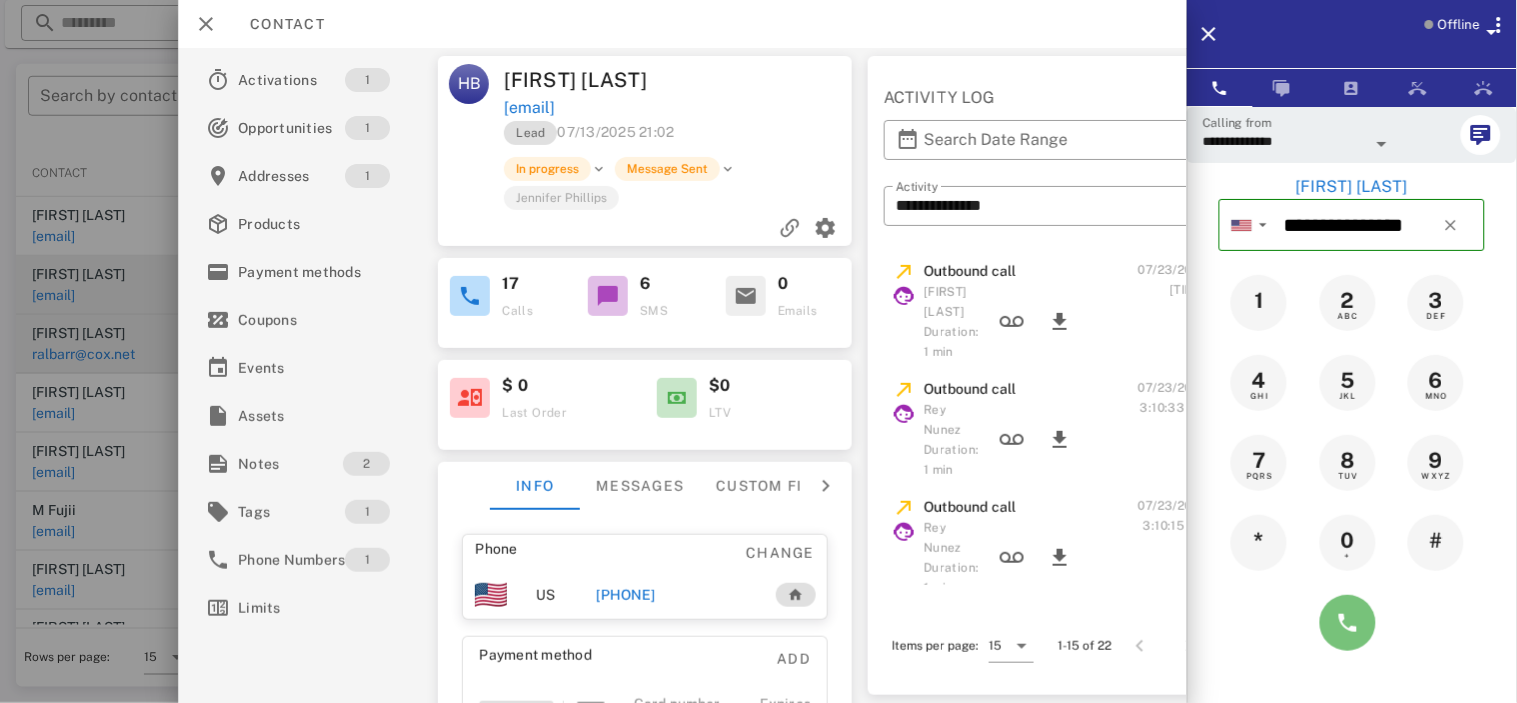 click at bounding box center (1348, 623) 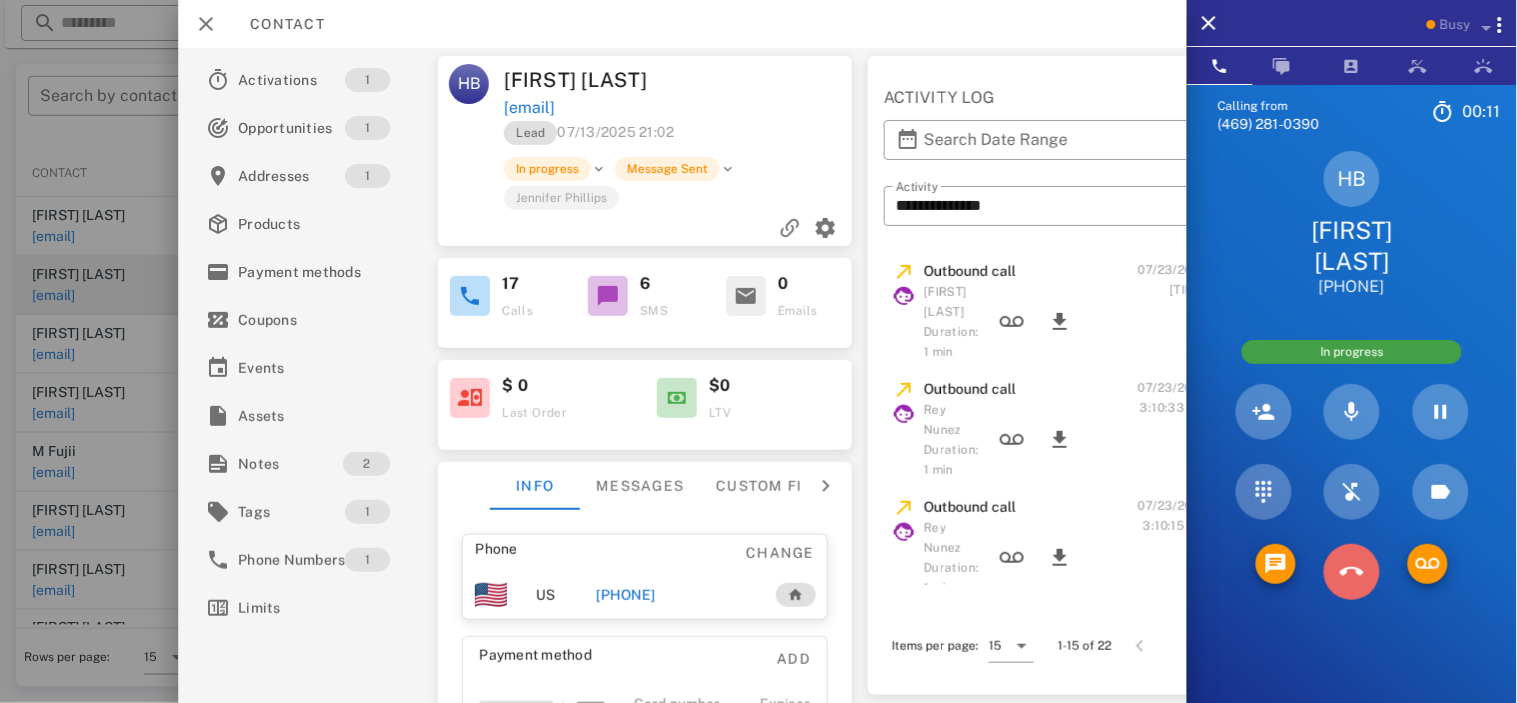 click at bounding box center (1352, 572) 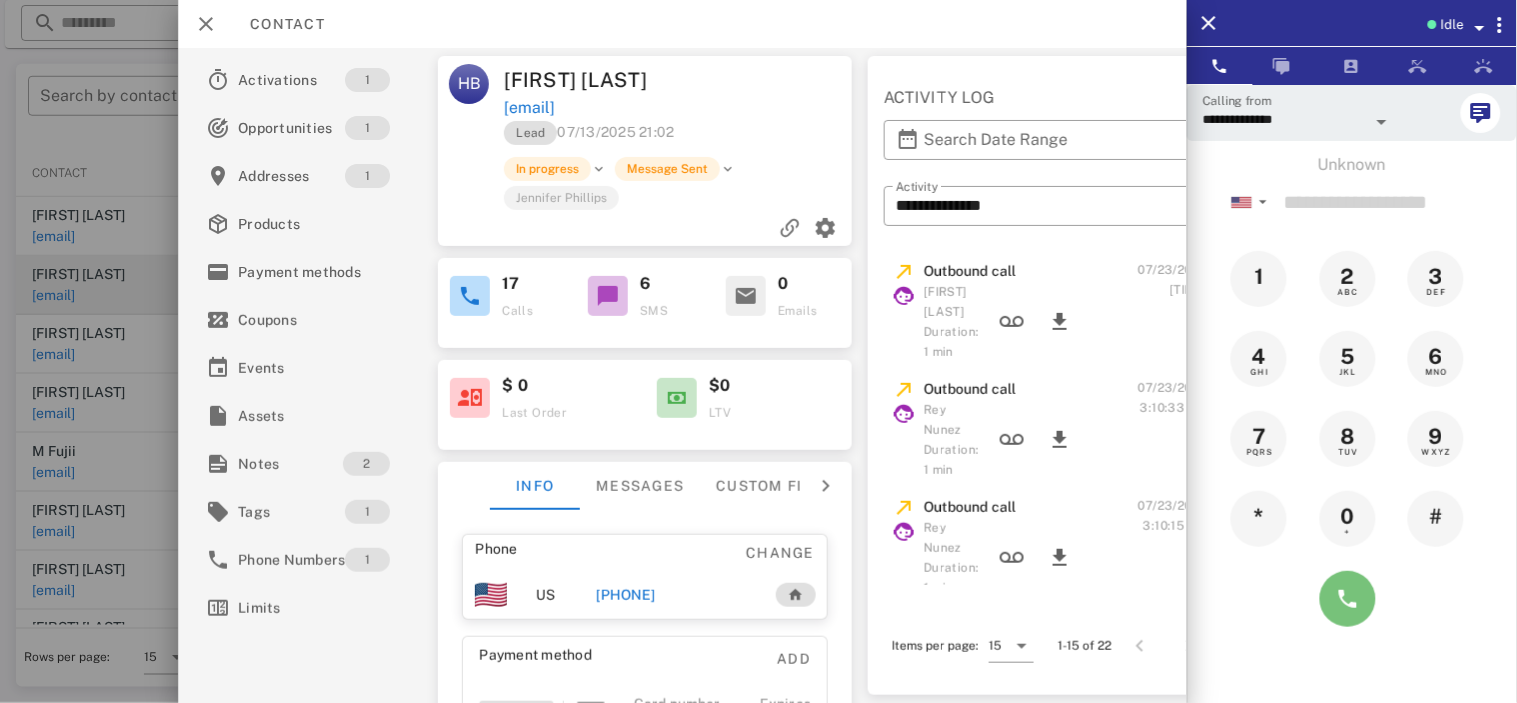 click at bounding box center (1348, 599) 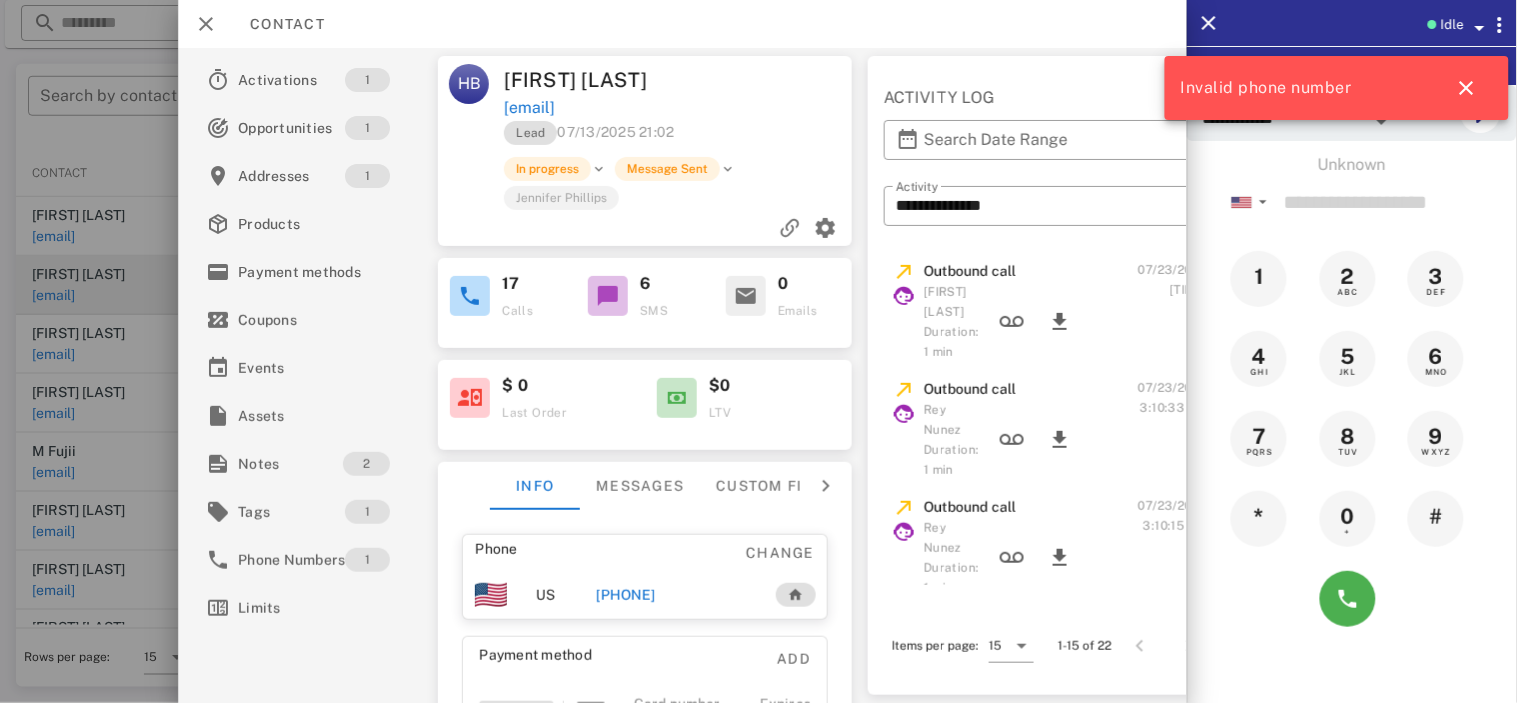 click on "+12146165254" at bounding box center (625, 595) 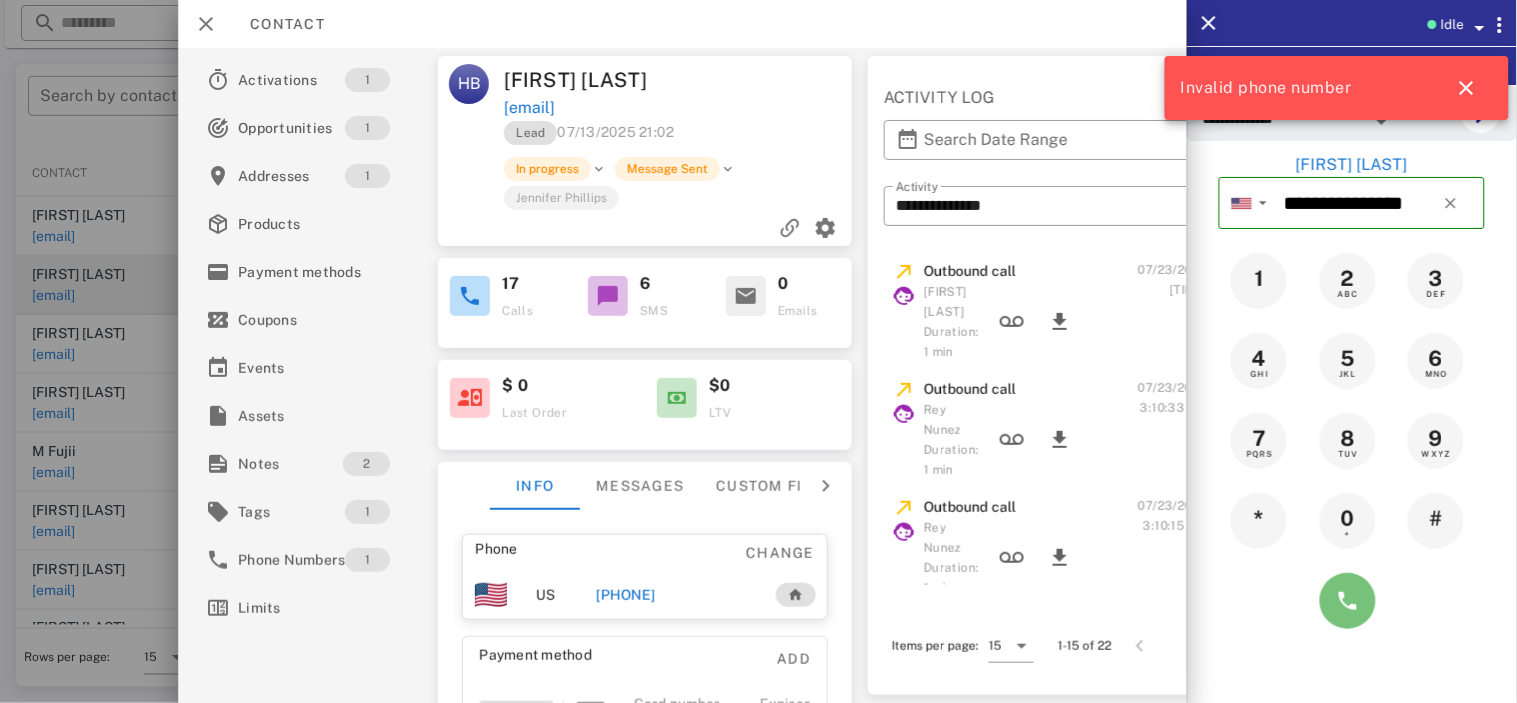 click at bounding box center [1348, 601] 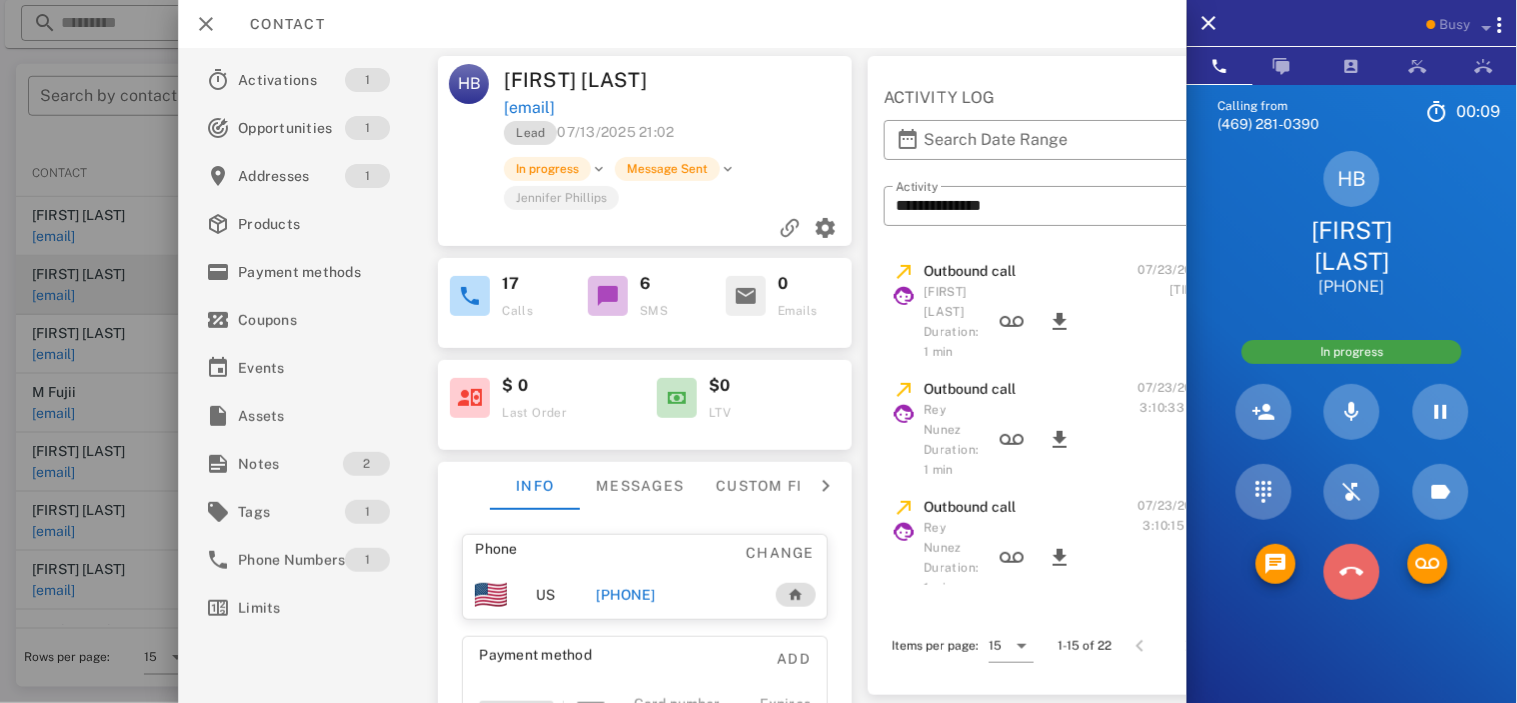 click at bounding box center [1352, 572] 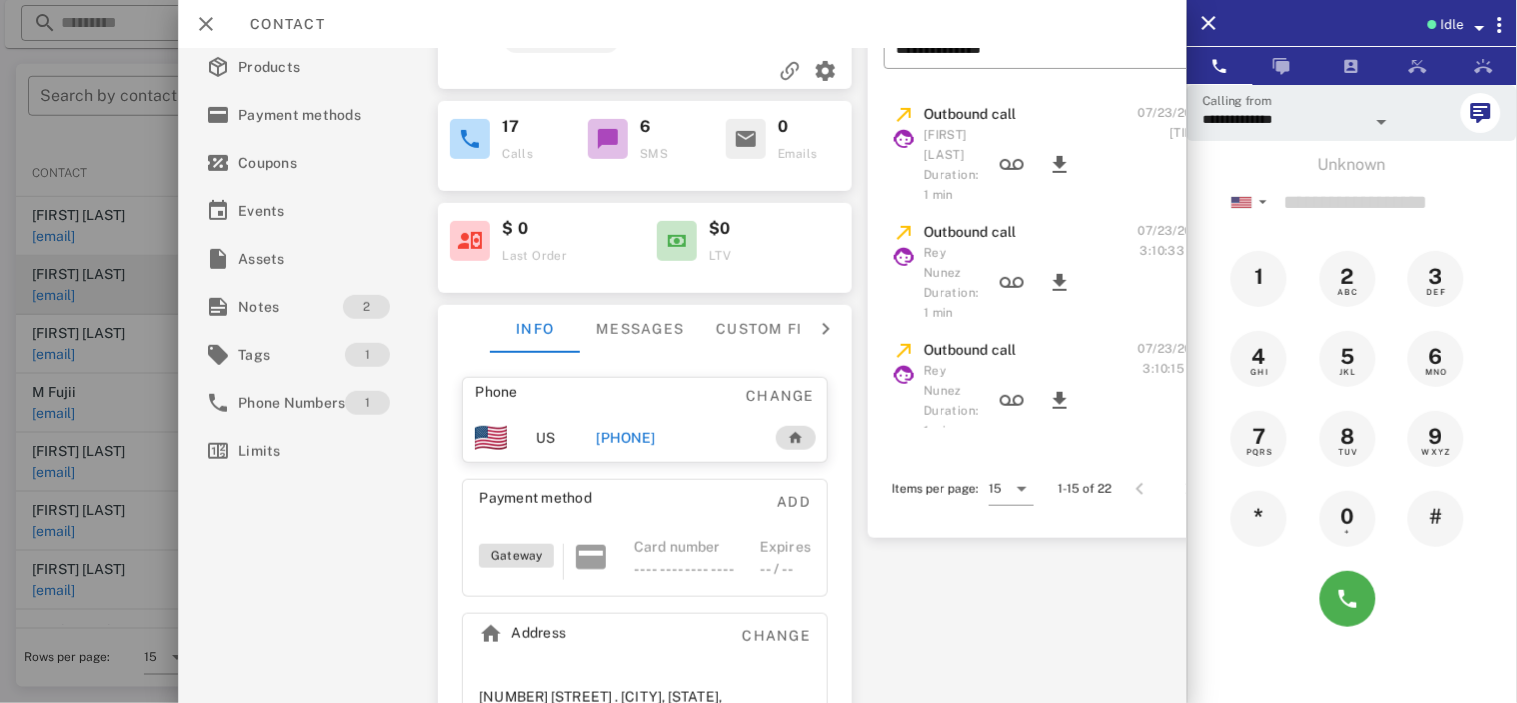 scroll, scrollTop: 221, scrollLeft: 0, axis: vertical 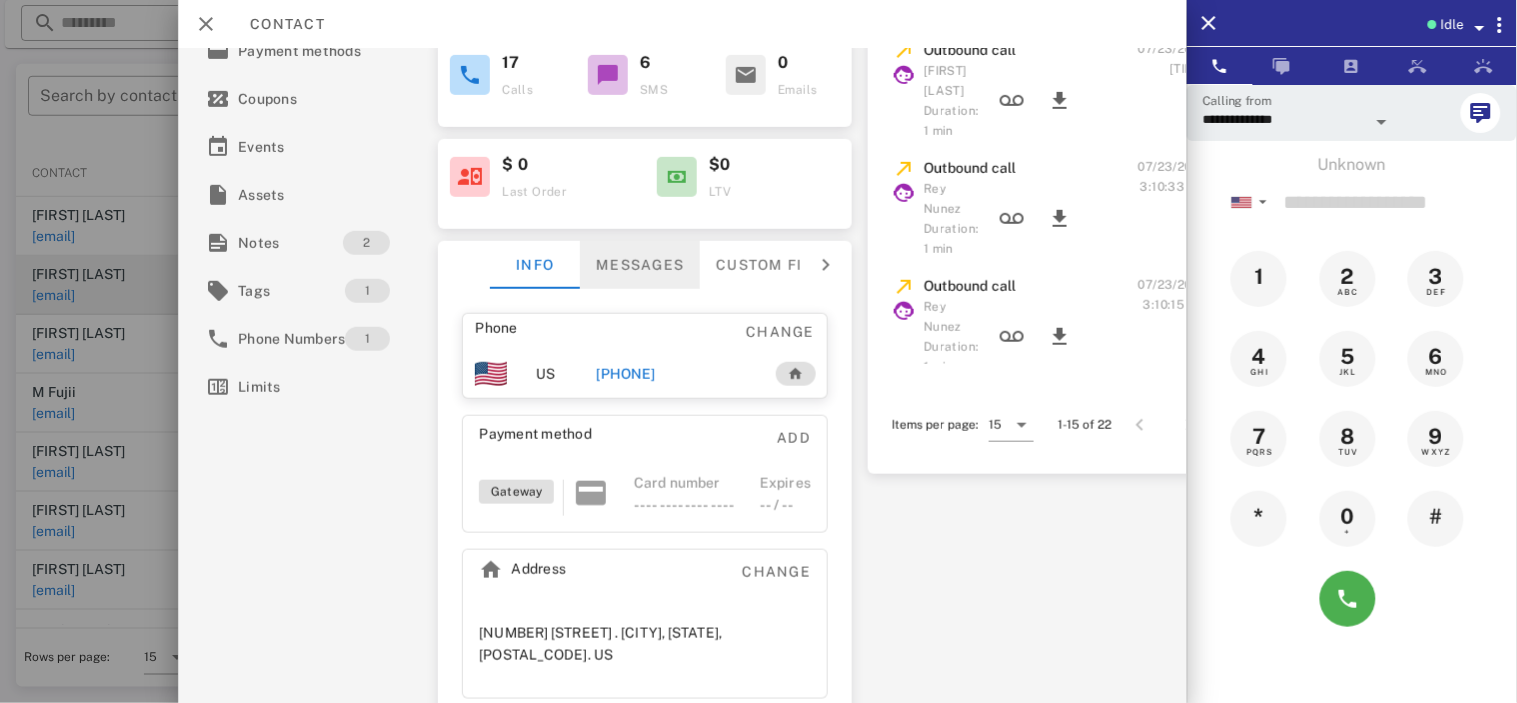 click on "Messages" at bounding box center [640, 265] 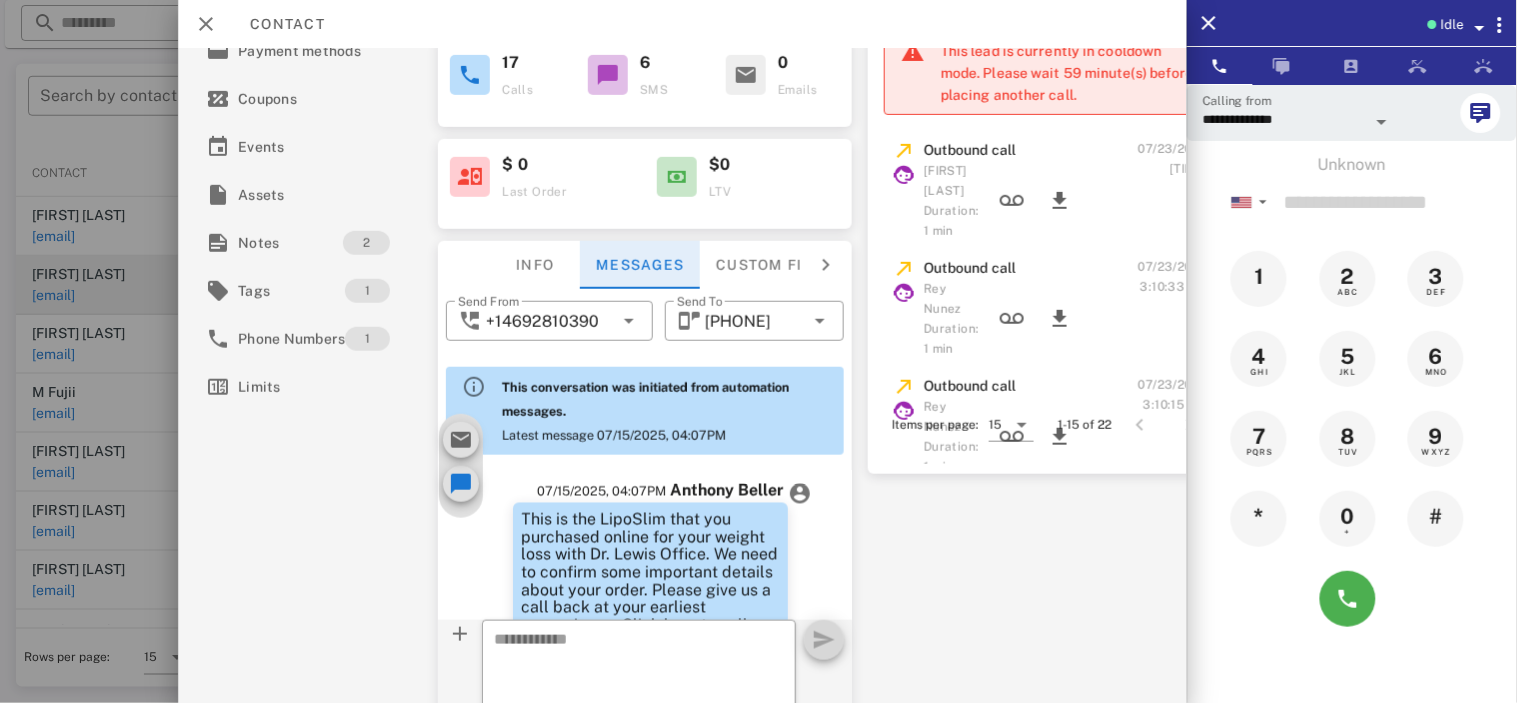 scroll, scrollTop: 1102, scrollLeft: 0, axis: vertical 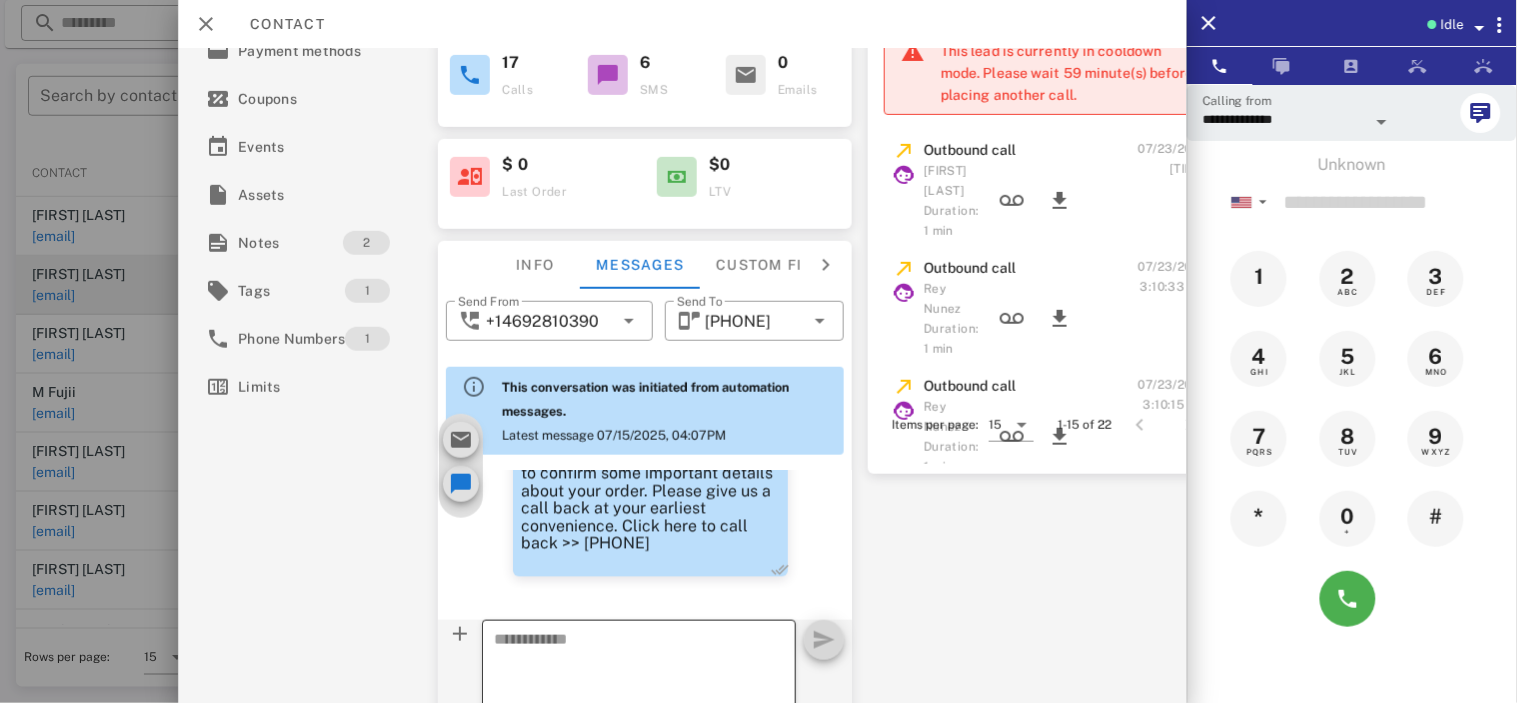 click on "​" at bounding box center (639, 670) 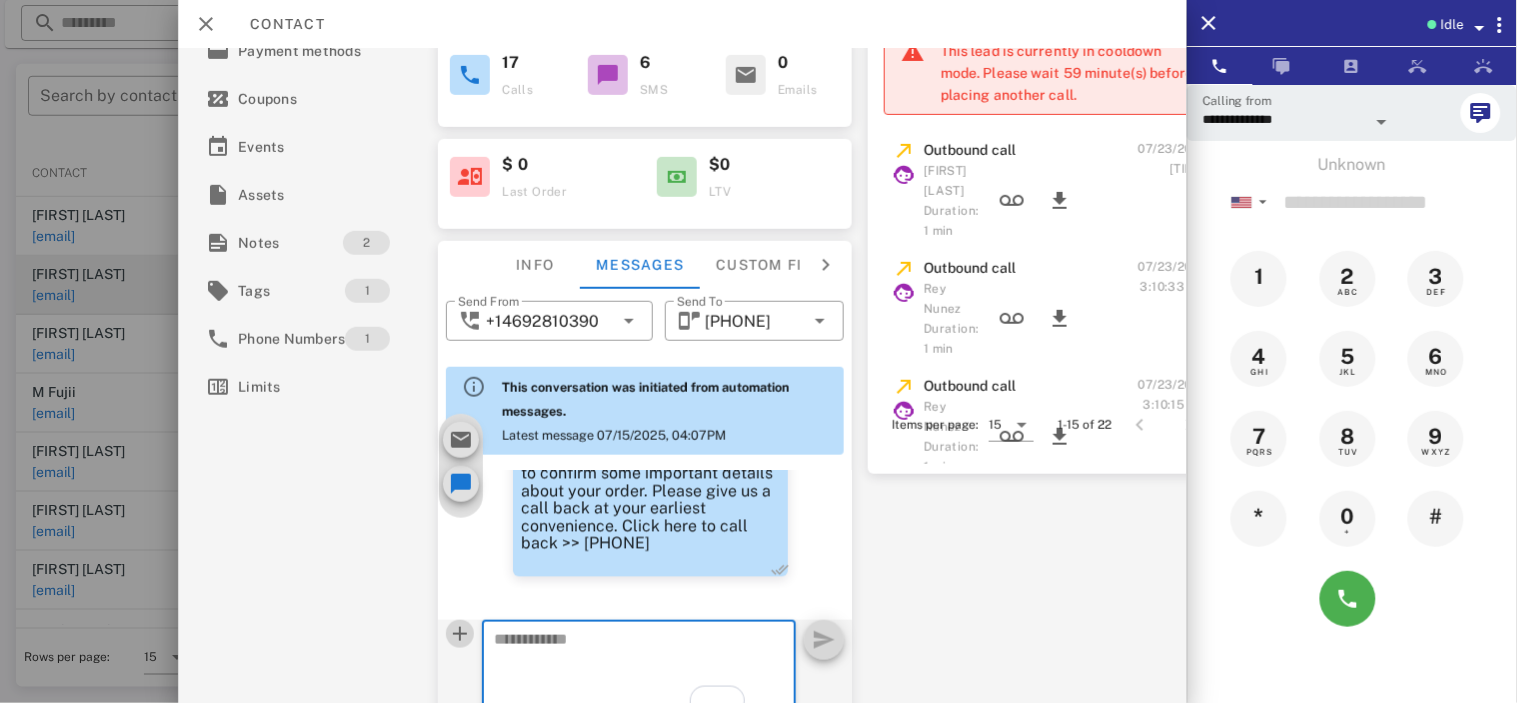 click at bounding box center (460, 634) 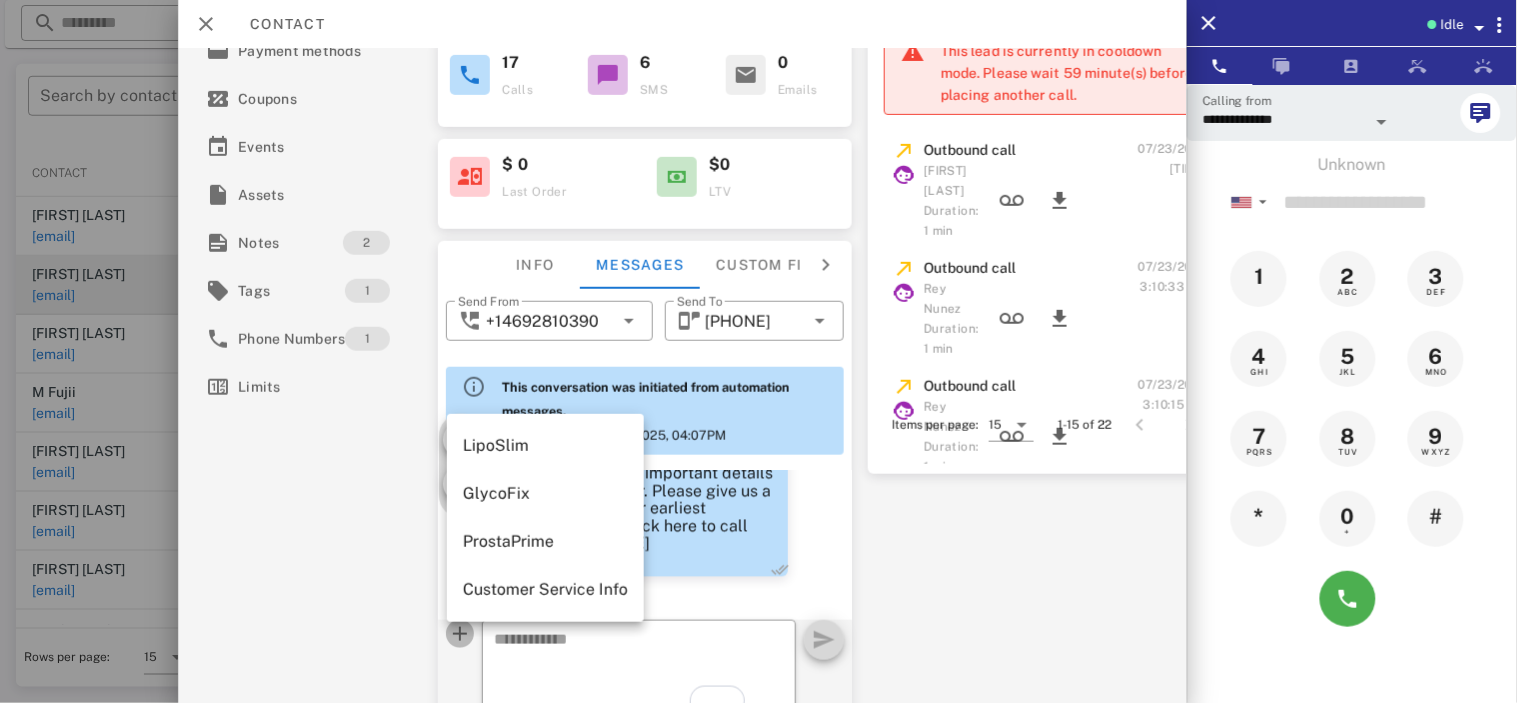 click at bounding box center (460, 634) 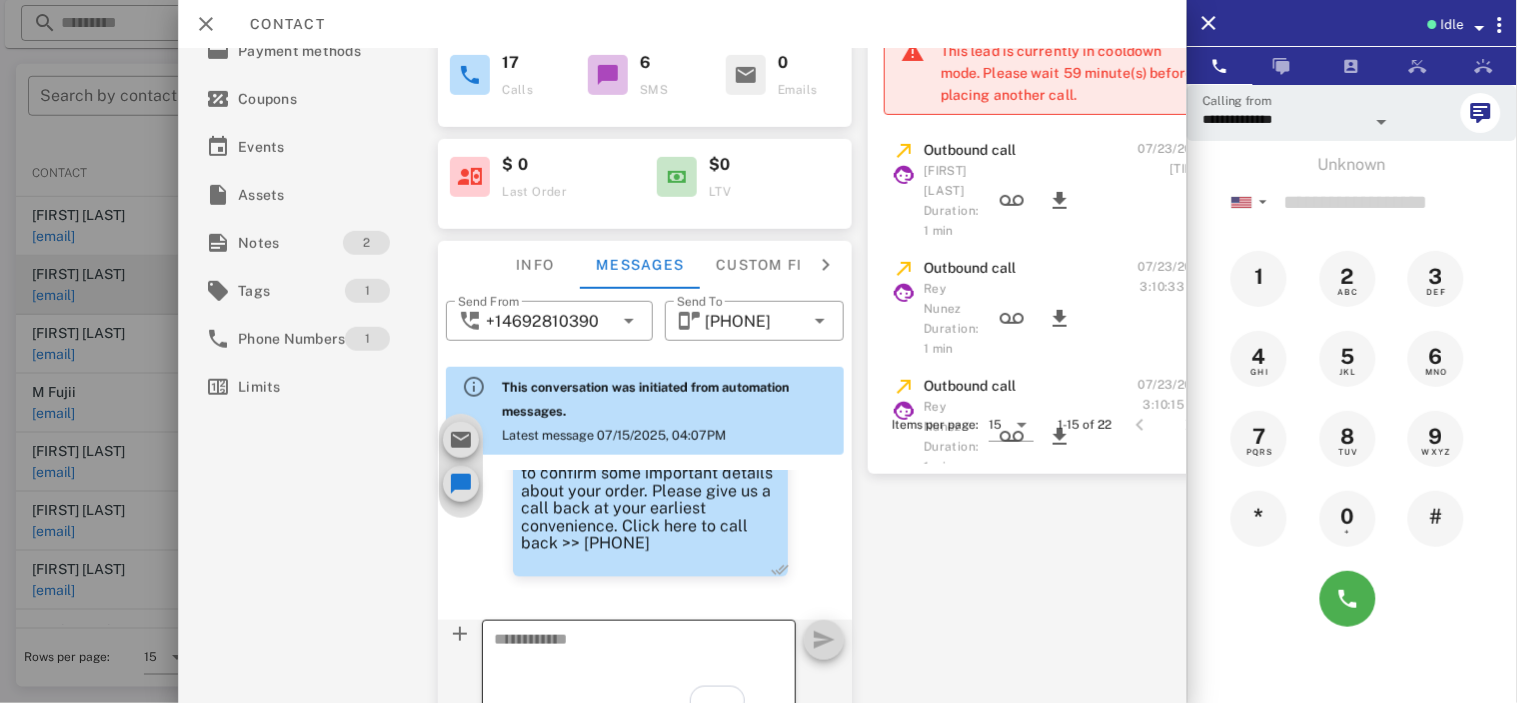 click at bounding box center (627, 673) 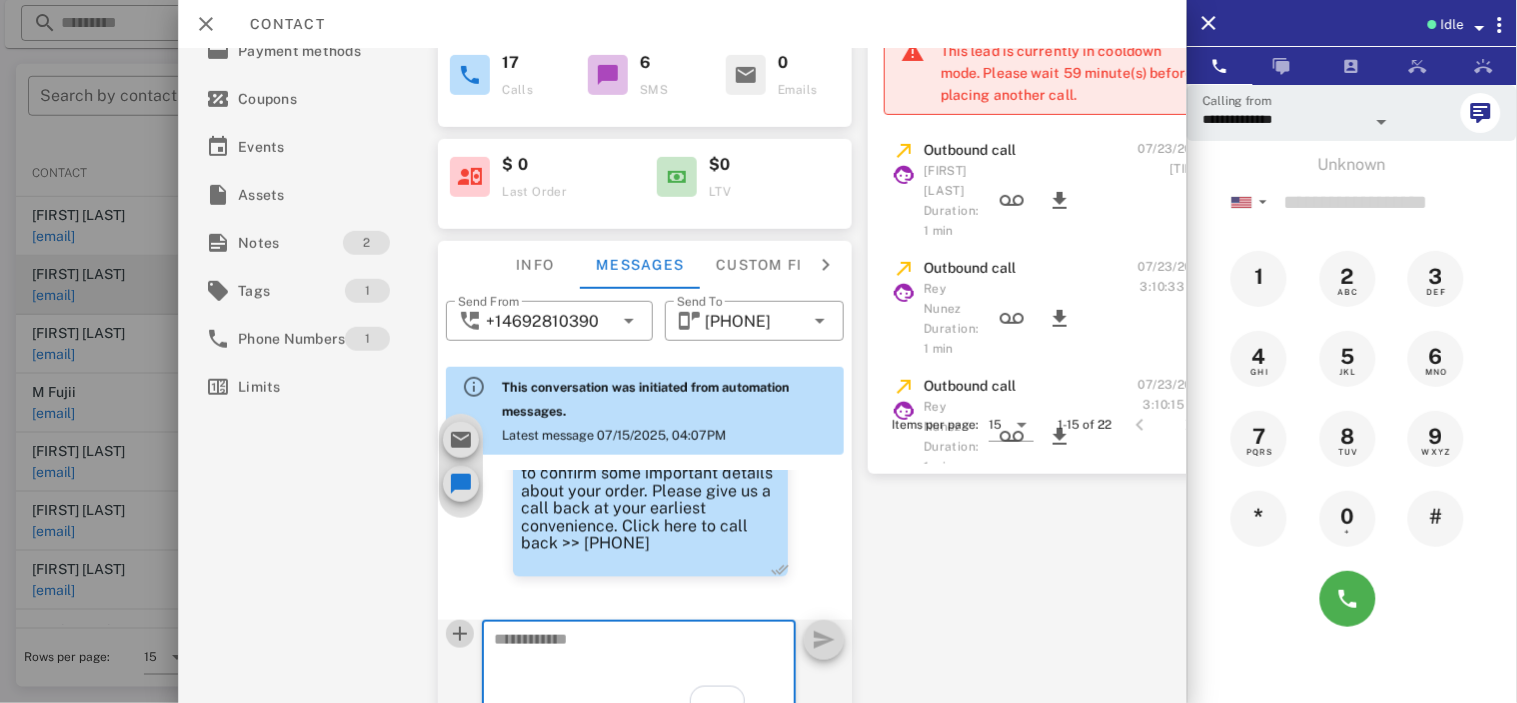 click at bounding box center [460, 634] 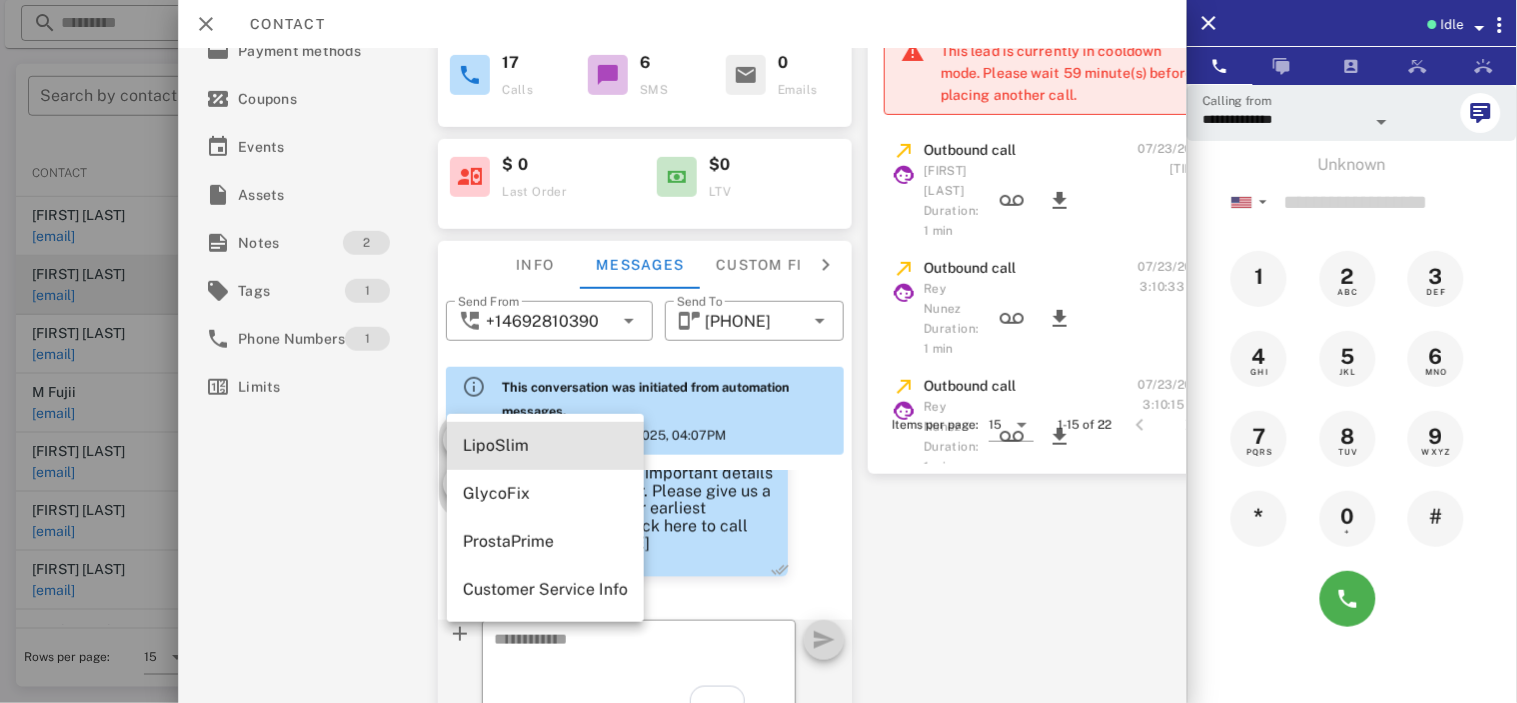 click on "LipoSlim" at bounding box center [545, 446] 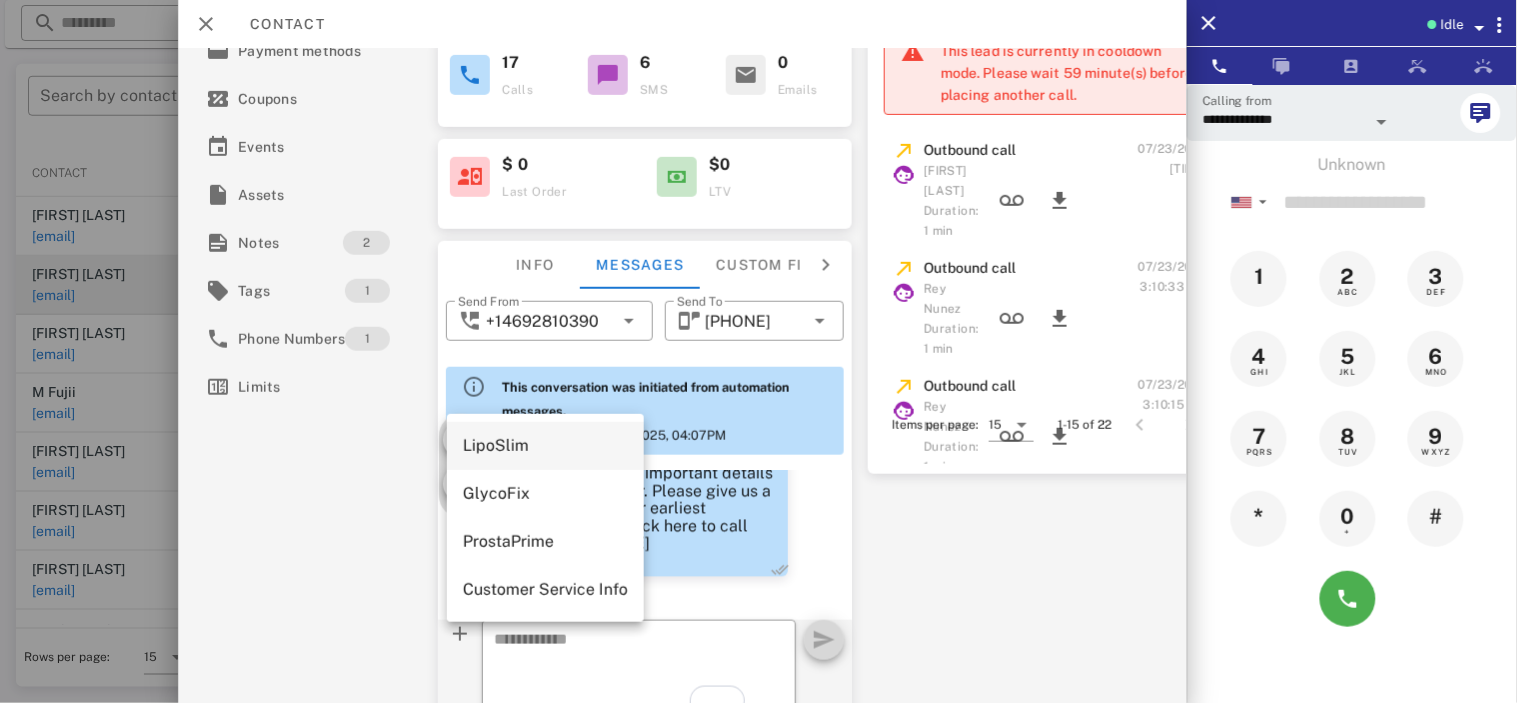 type on "**********" 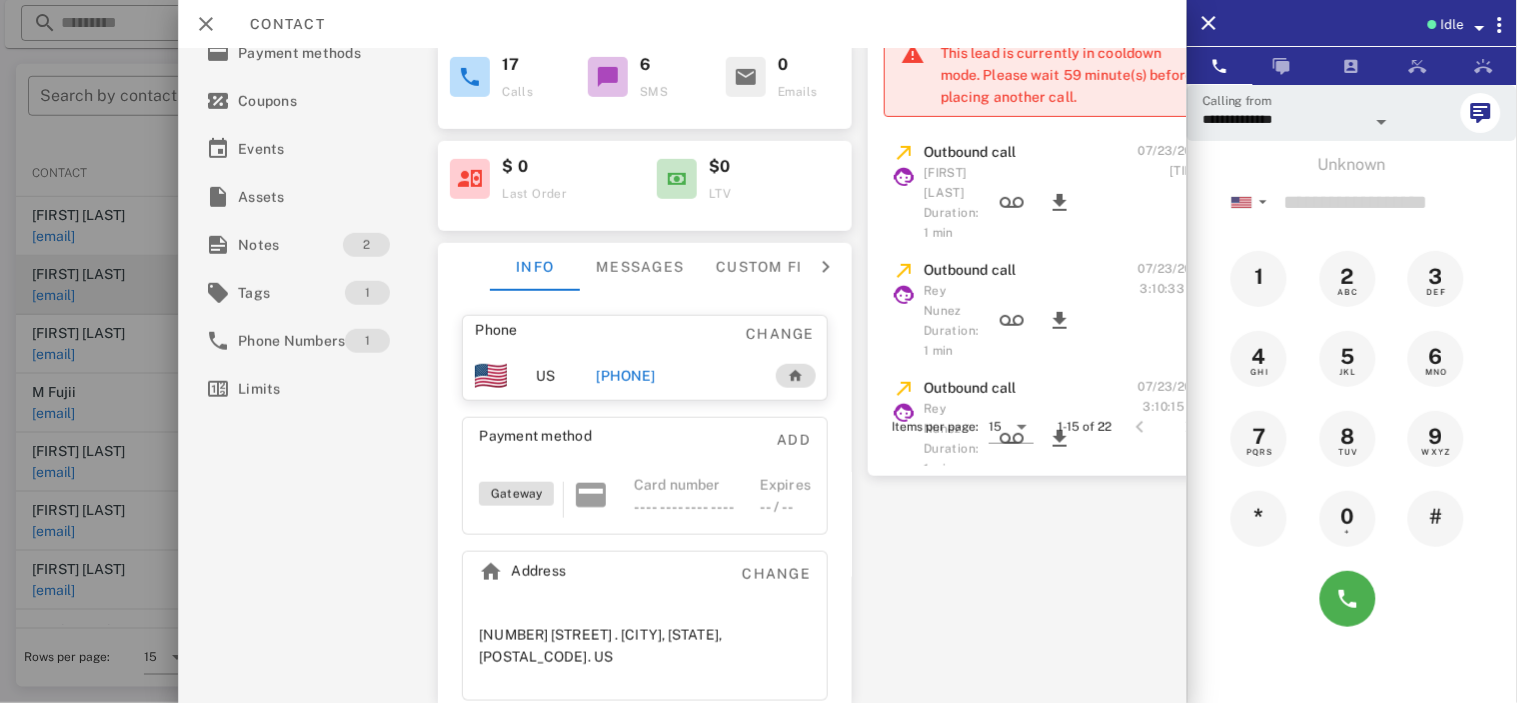 scroll, scrollTop: 1102, scrollLeft: 0, axis: vertical 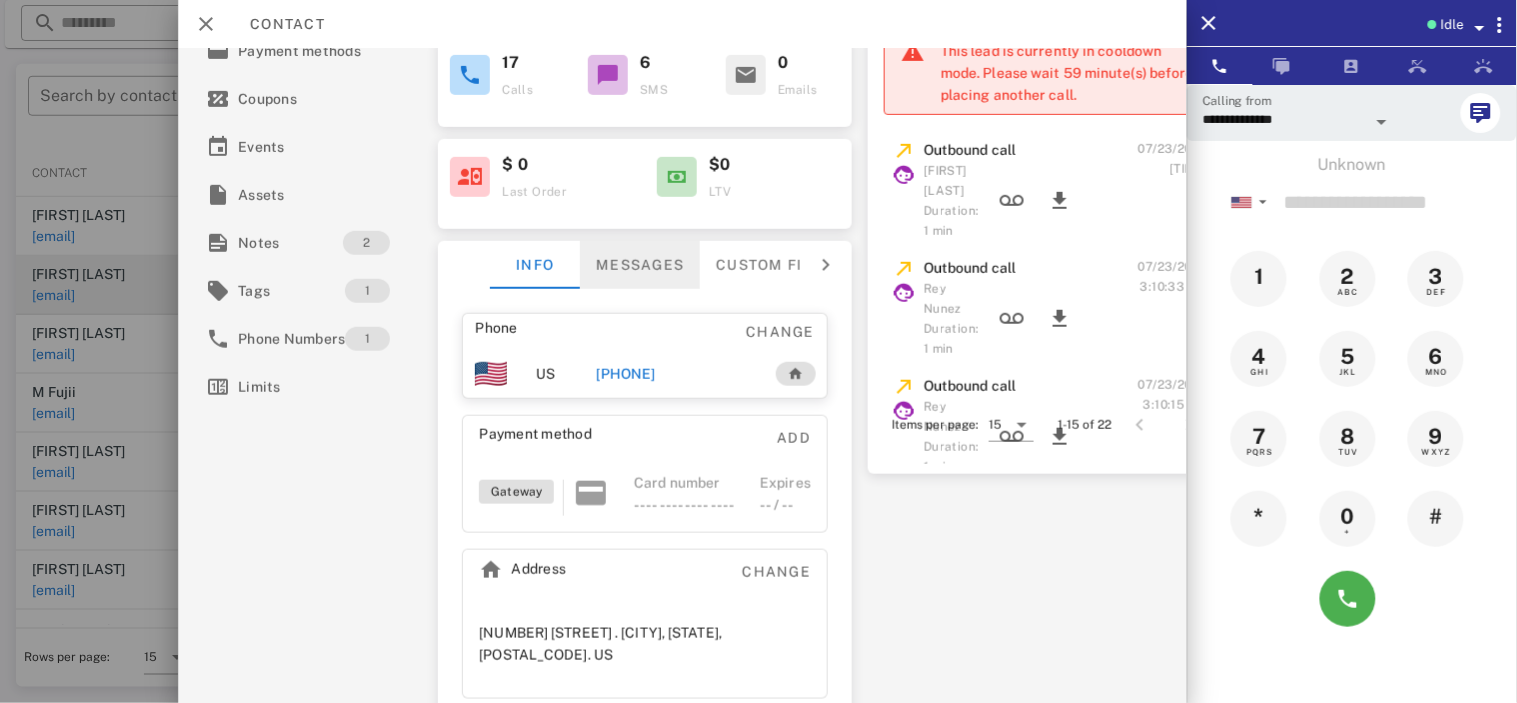 click on "Messages" at bounding box center [640, 265] 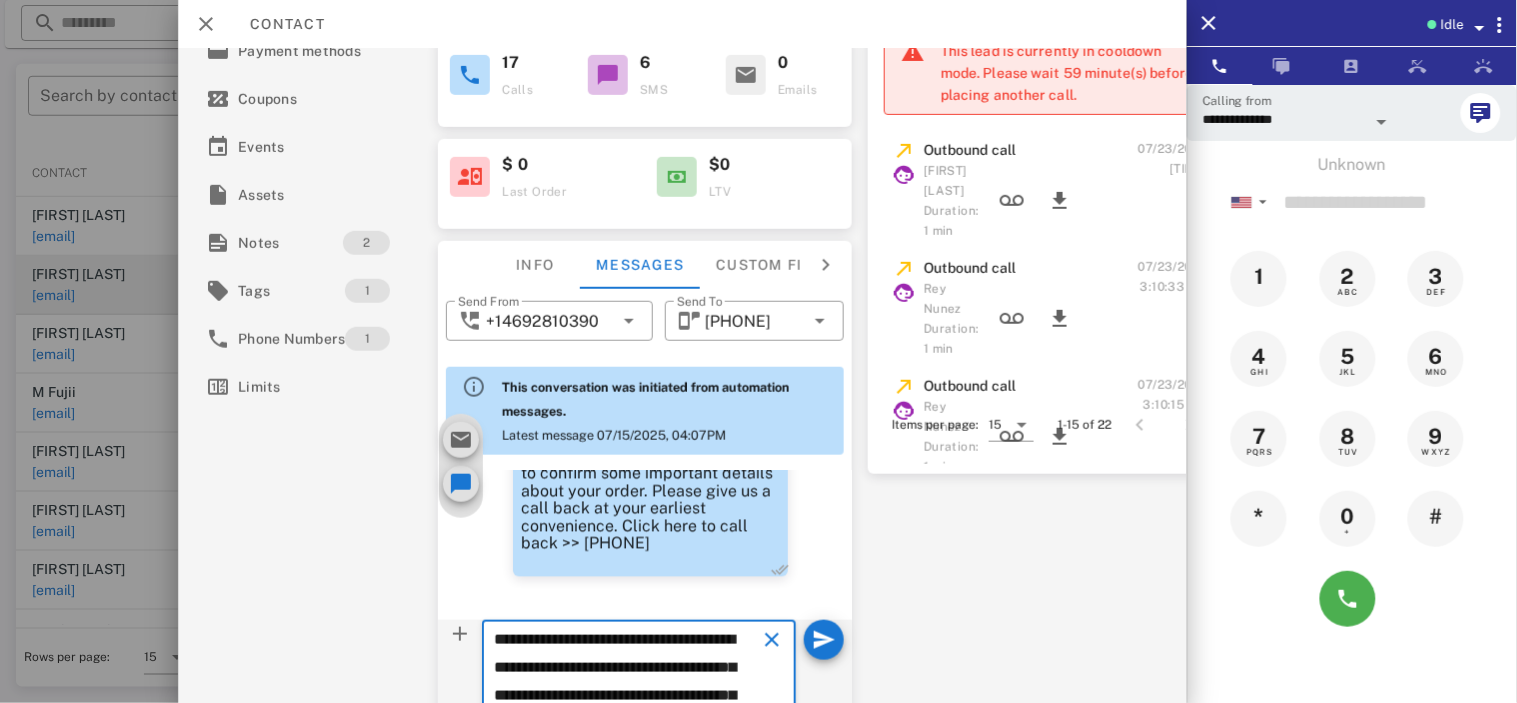 click on "**********" at bounding box center [645, 683] 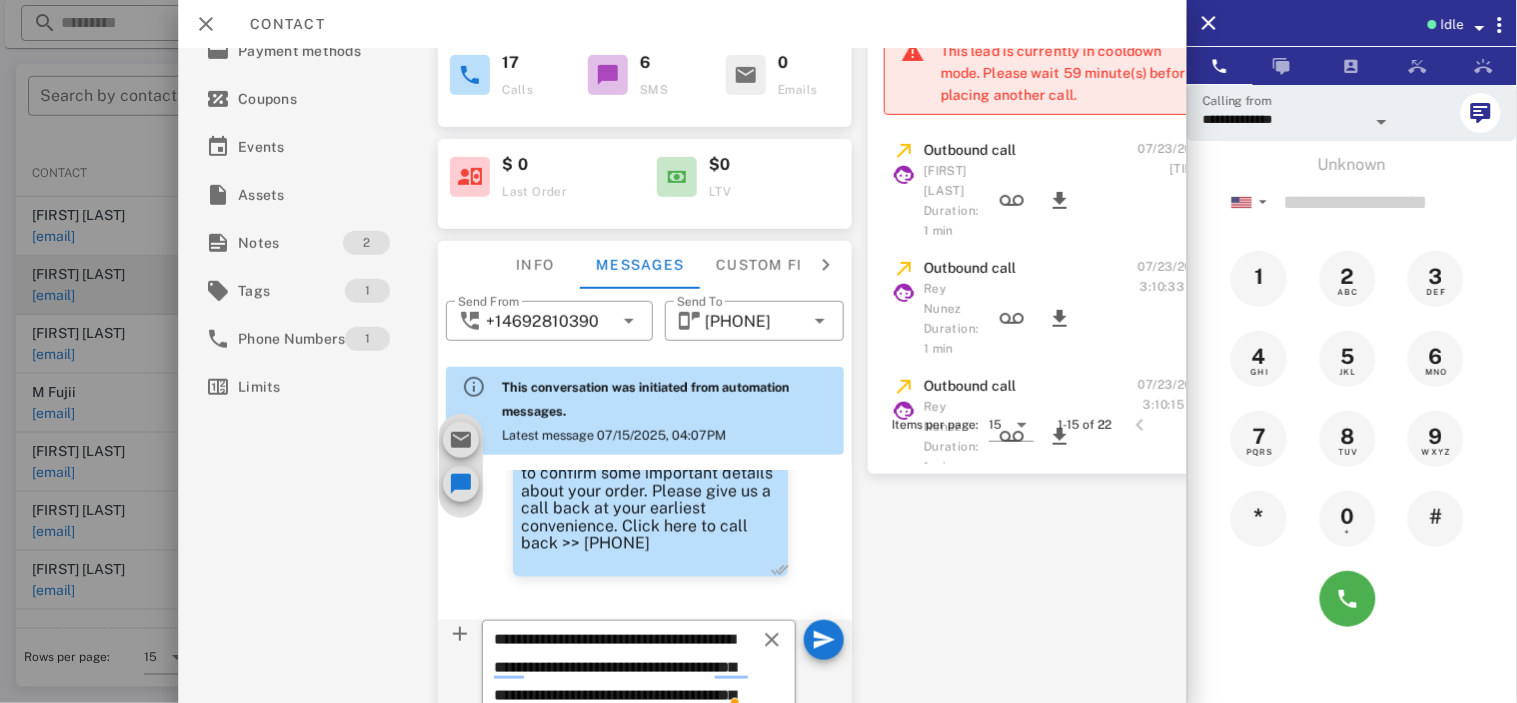 scroll, scrollTop: 228, scrollLeft: 0, axis: vertical 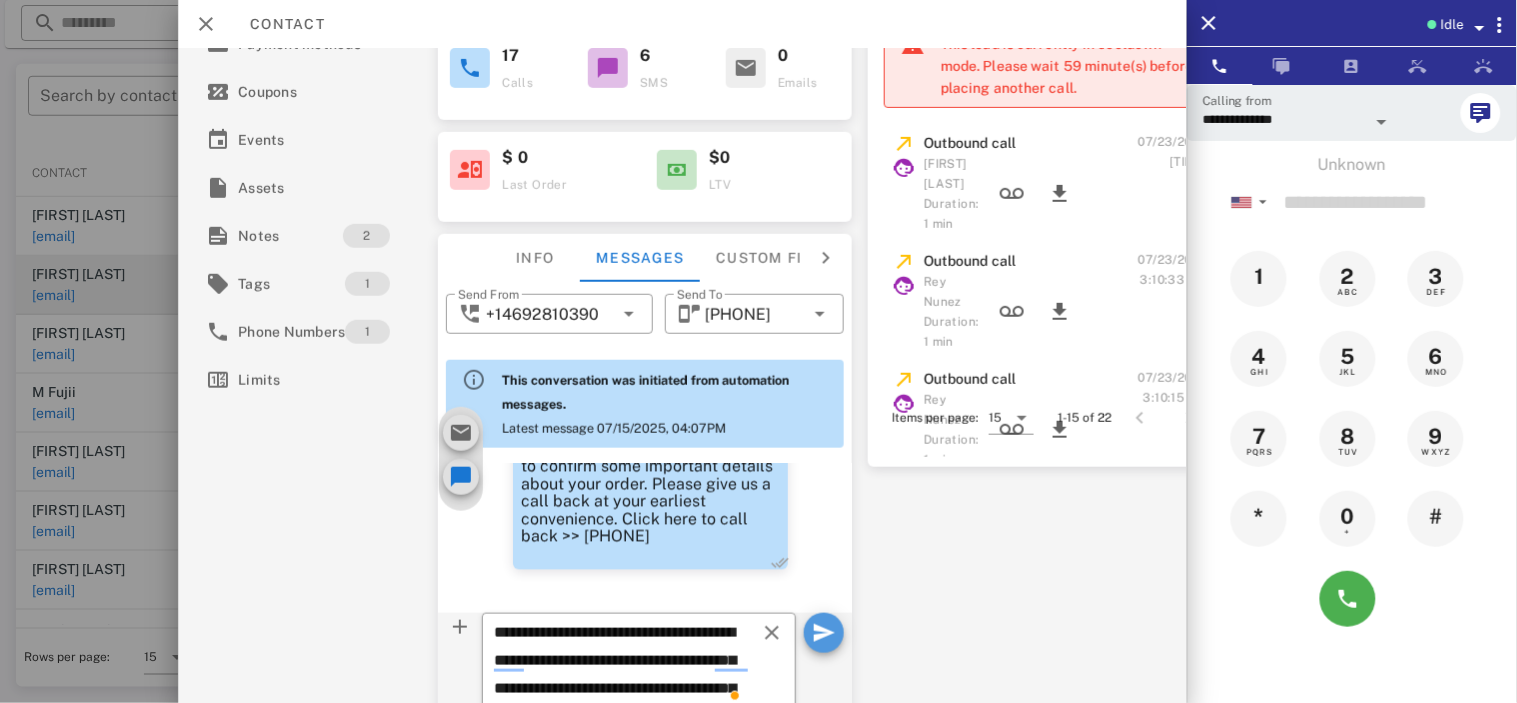 click at bounding box center [824, 633] 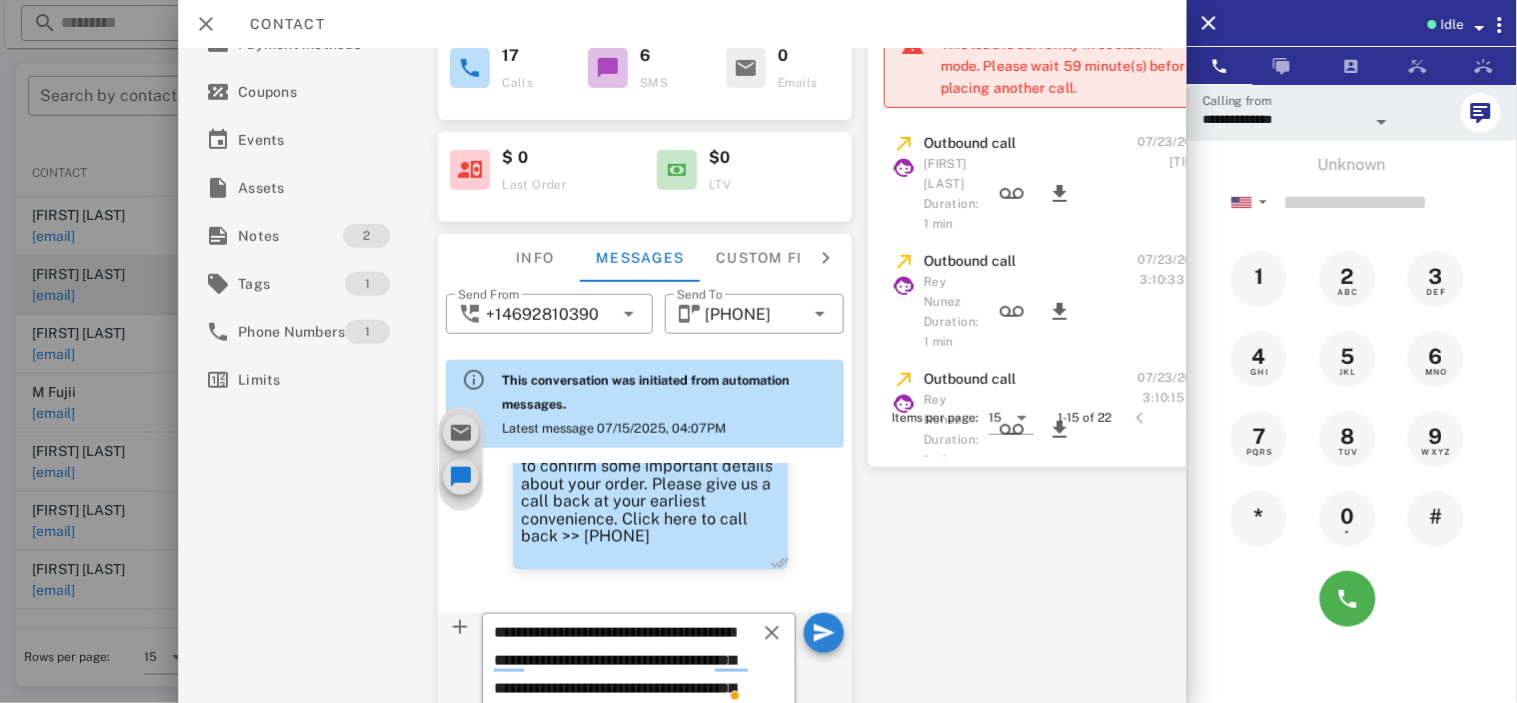 type 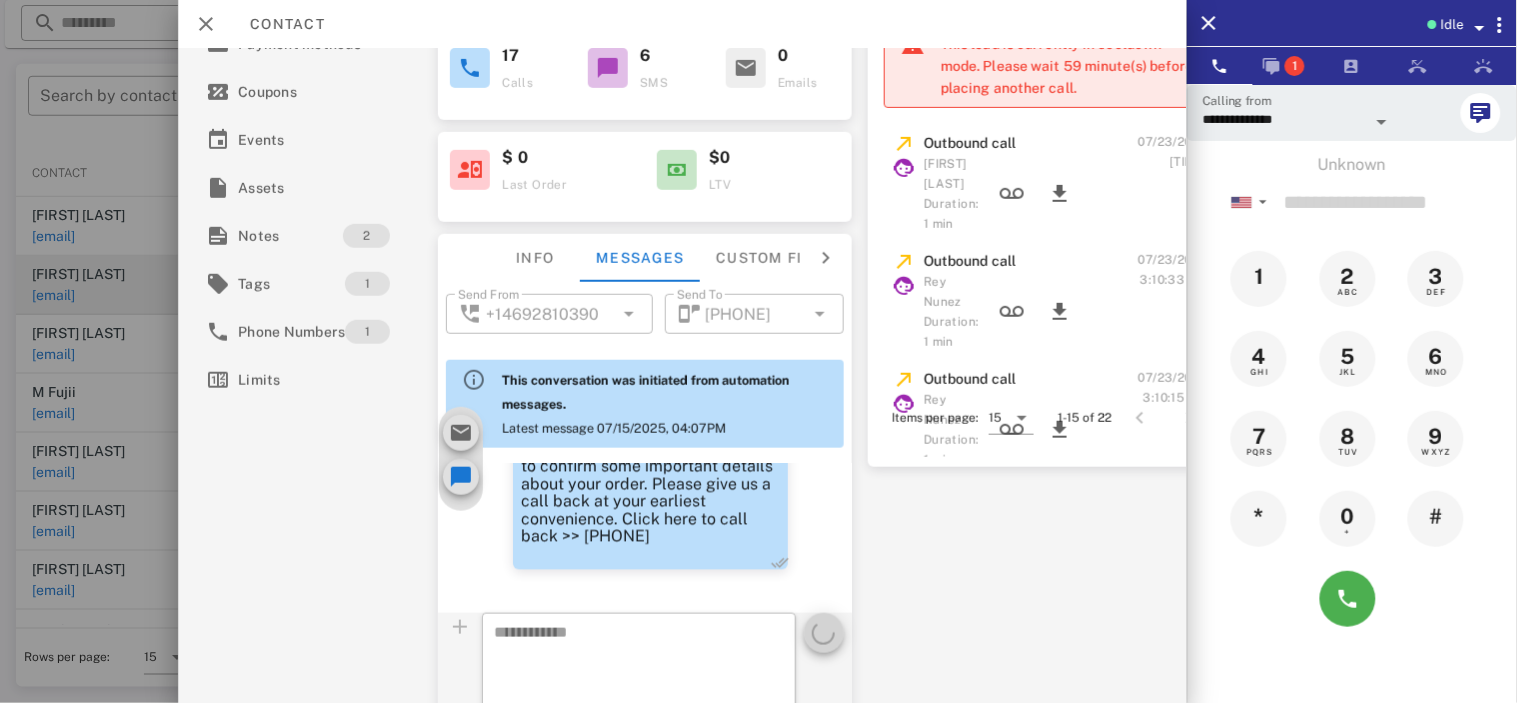 scroll, scrollTop: 1321, scrollLeft: 0, axis: vertical 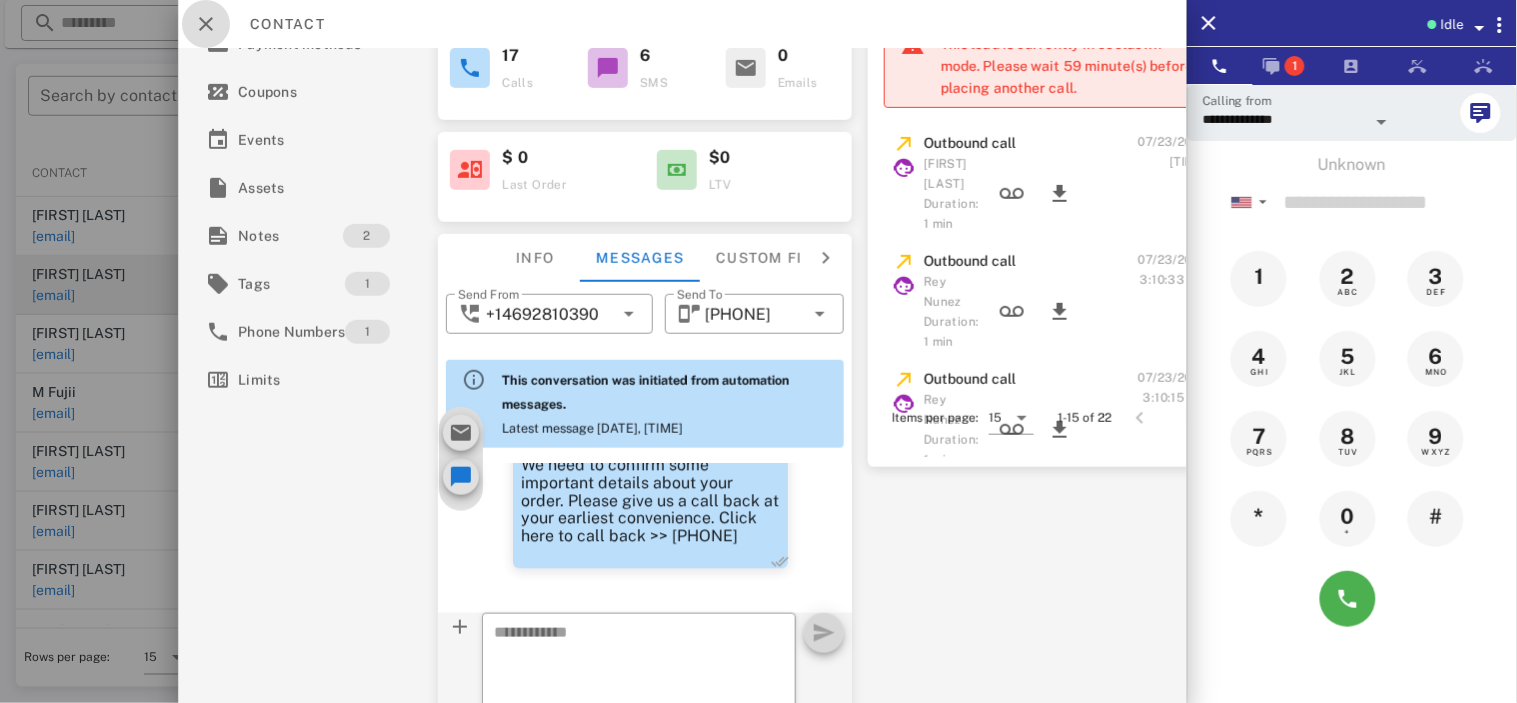 click at bounding box center (206, 24) 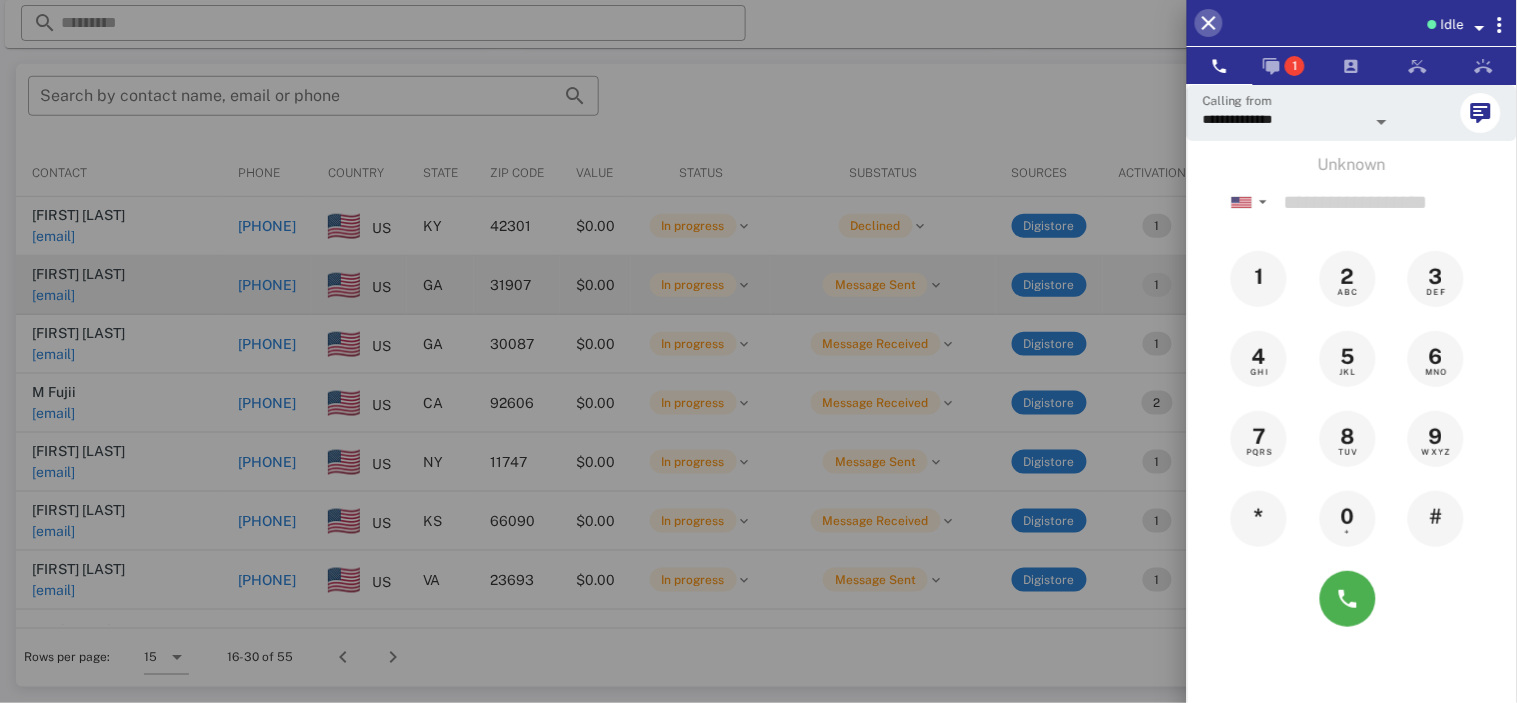 click at bounding box center [1209, 23] 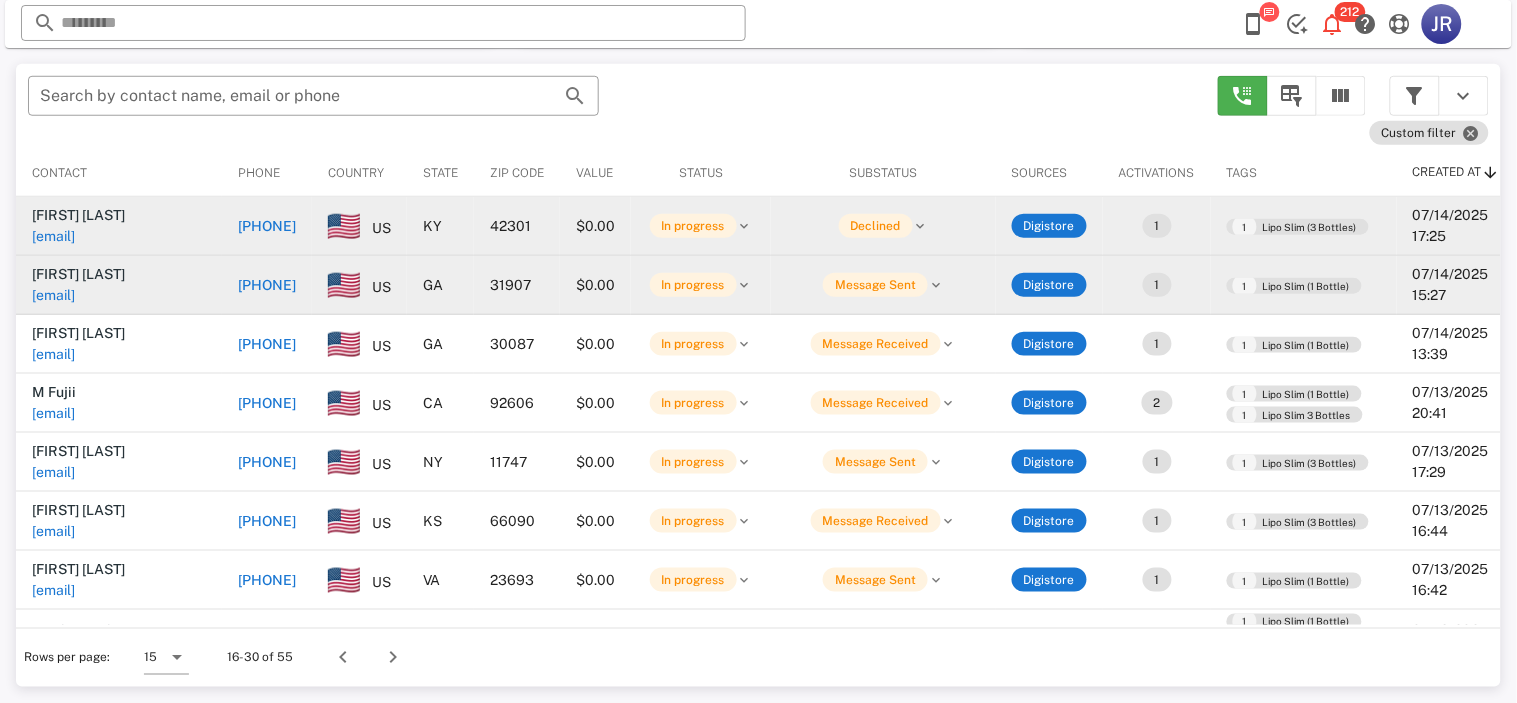 click at bounding box center (921, 226) 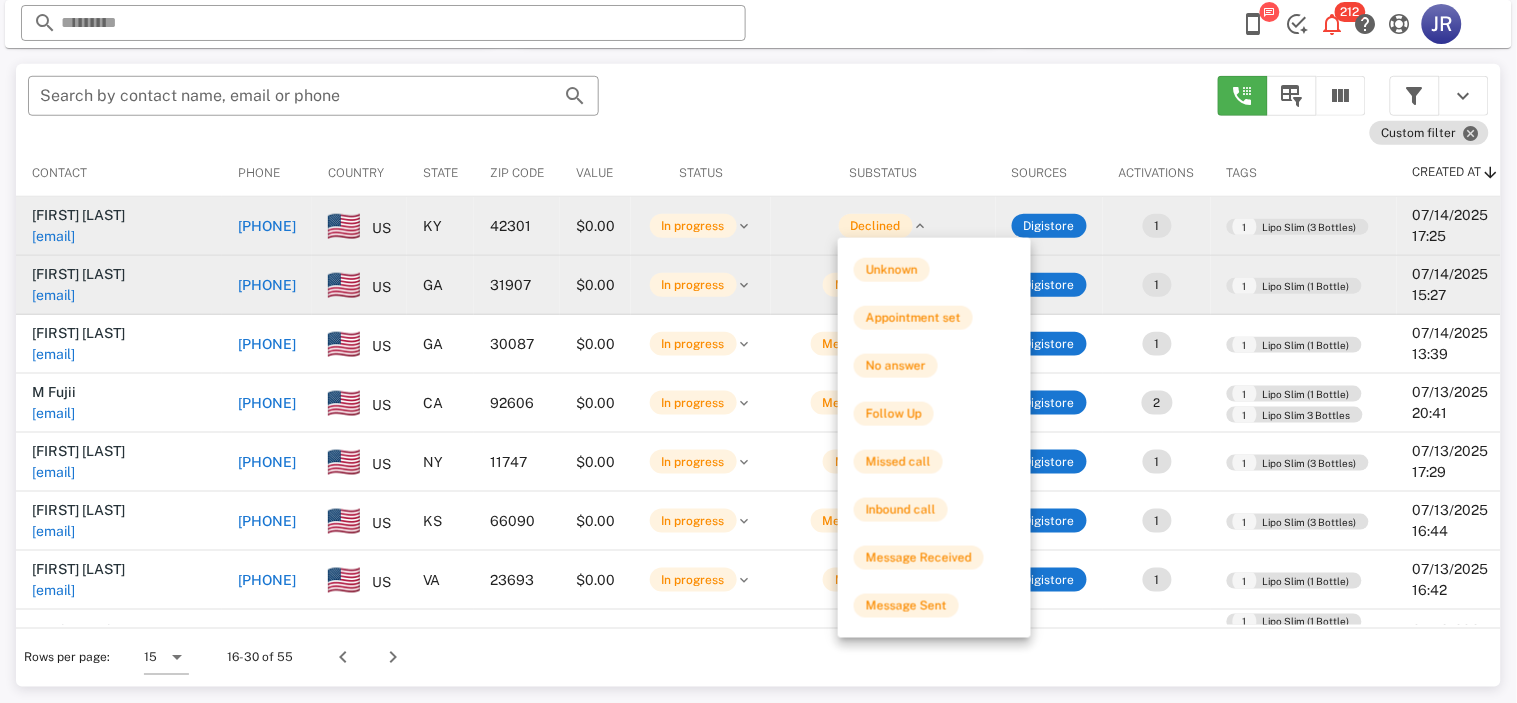 click on "Declined" at bounding box center (876, 226) 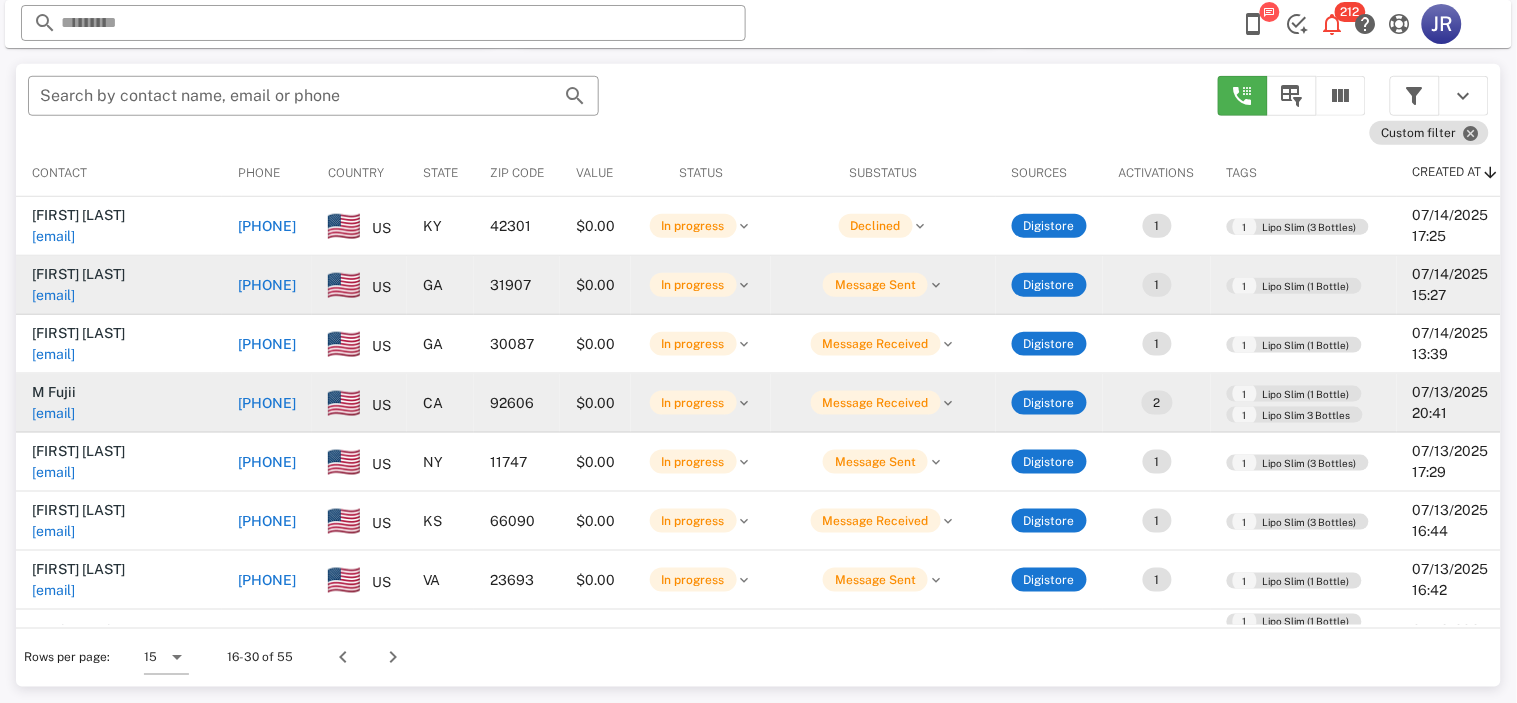 click on "tigerfu.28@[example.com]" at bounding box center (119, 413) 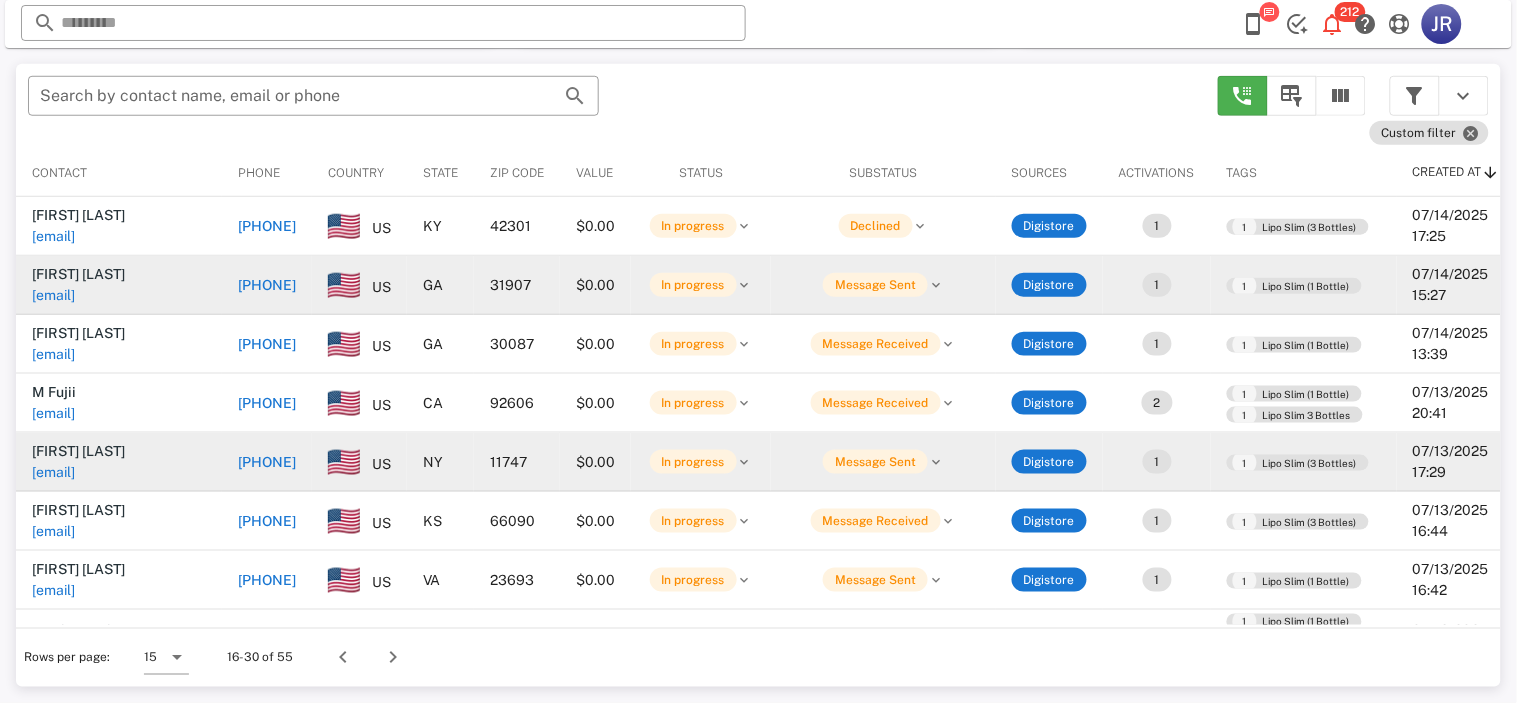 click on "mikescars9@gmail.com" at bounding box center [53, 472] 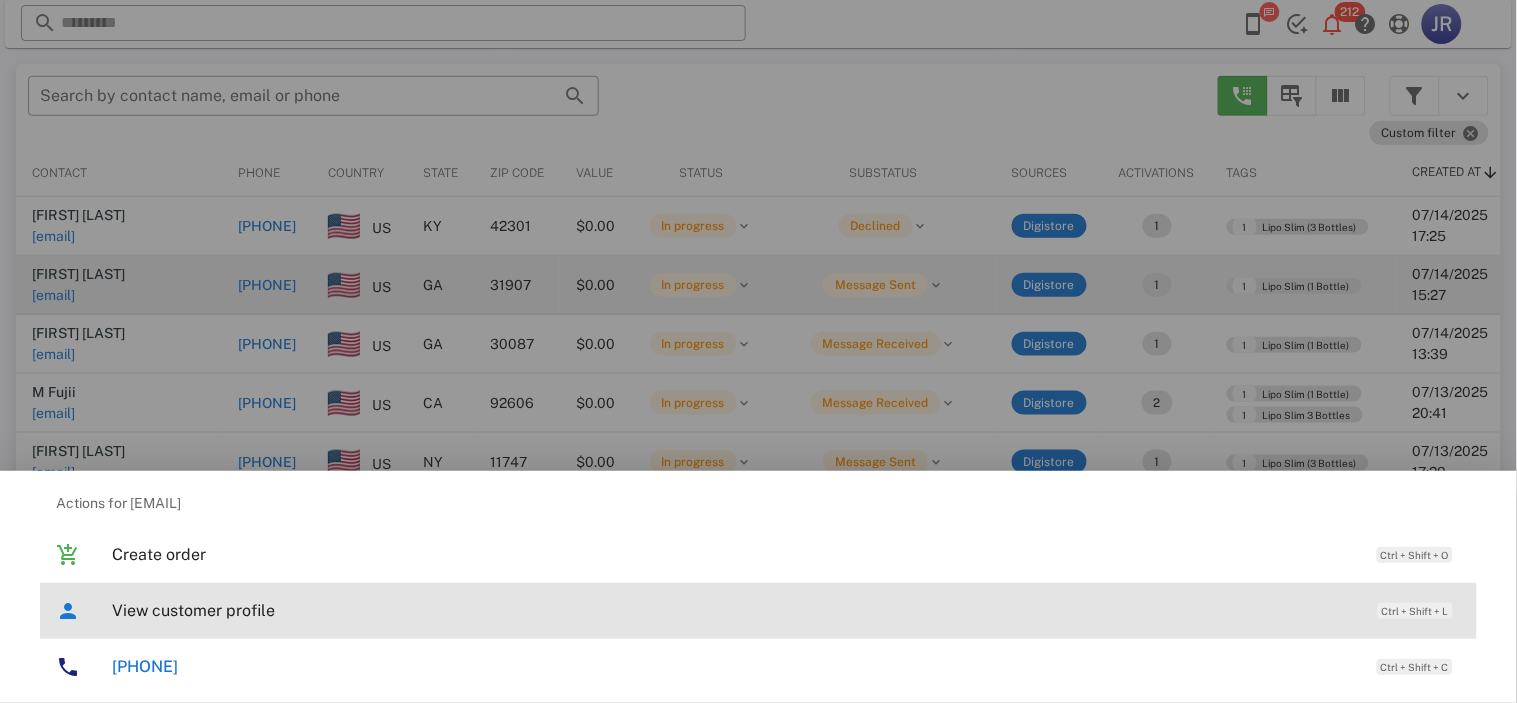 click on "View customer profile Ctrl + Shift + L" at bounding box center (786, 610) 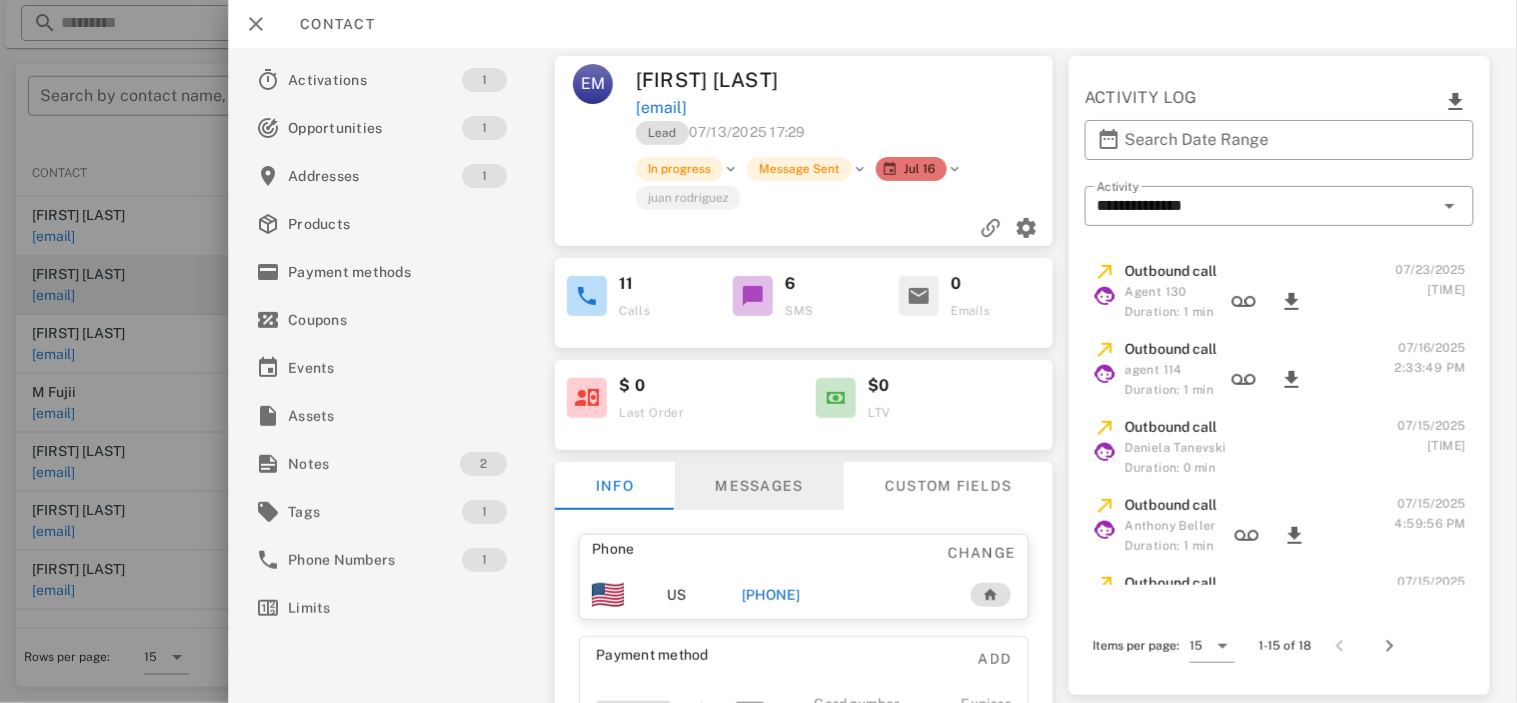 click on "Messages" at bounding box center [759, 486] 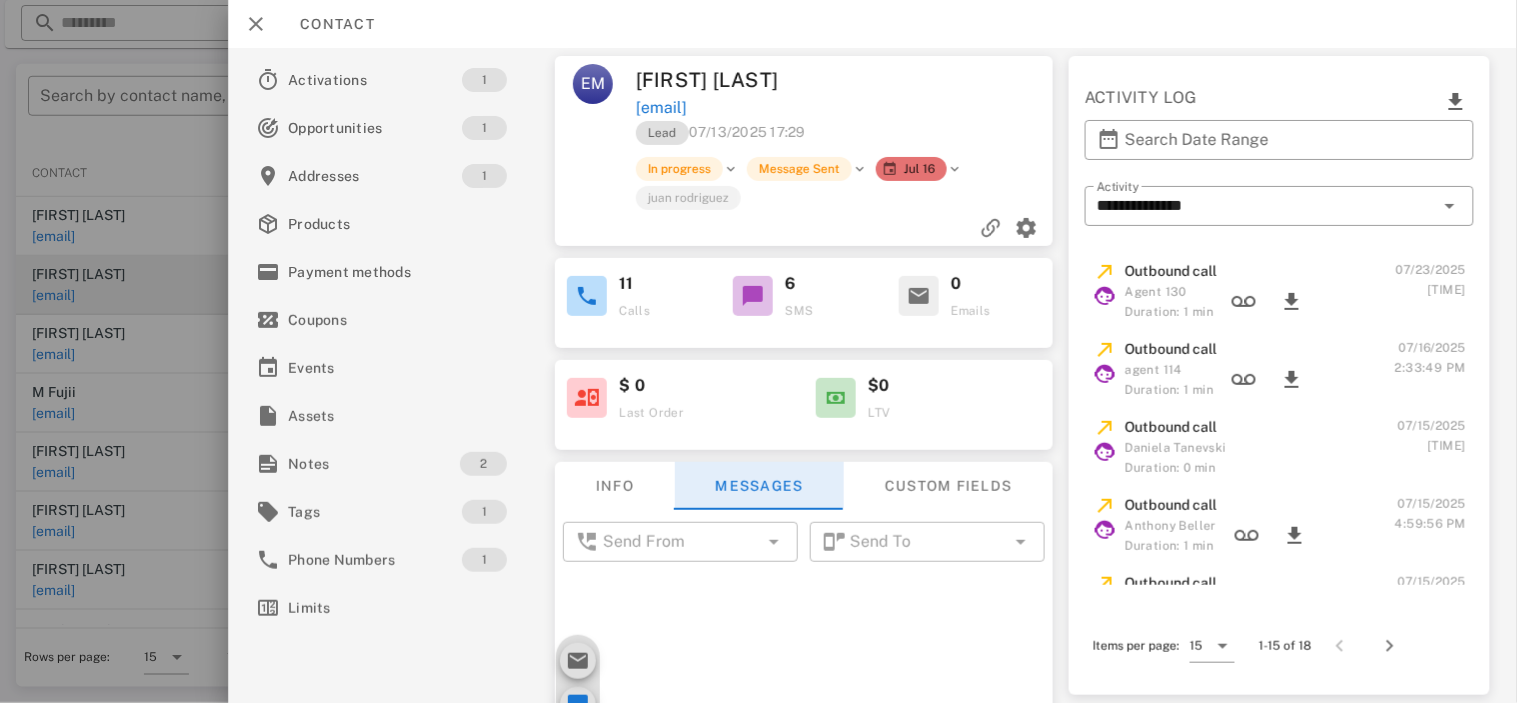 scroll, scrollTop: 1163, scrollLeft: 0, axis: vertical 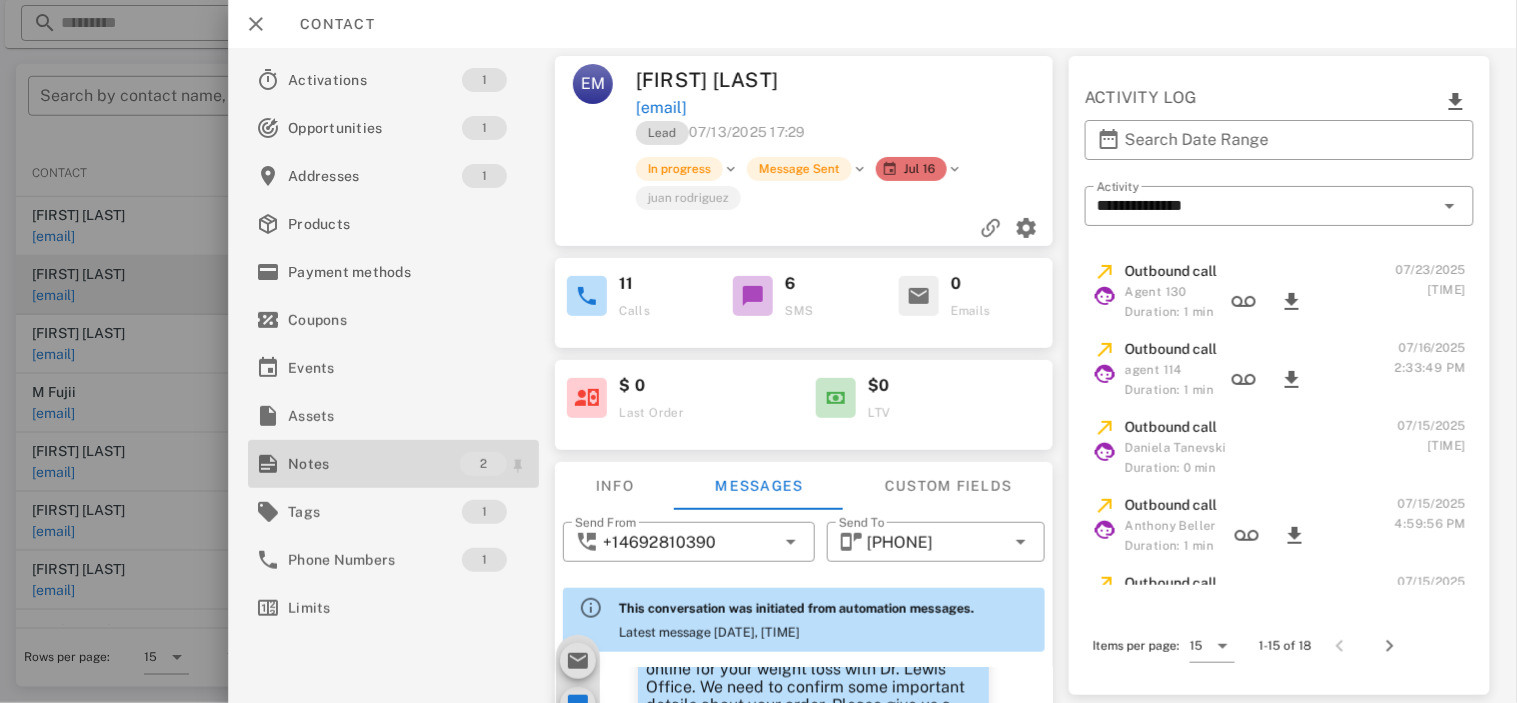 click on "Notes" at bounding box center (374, 464) 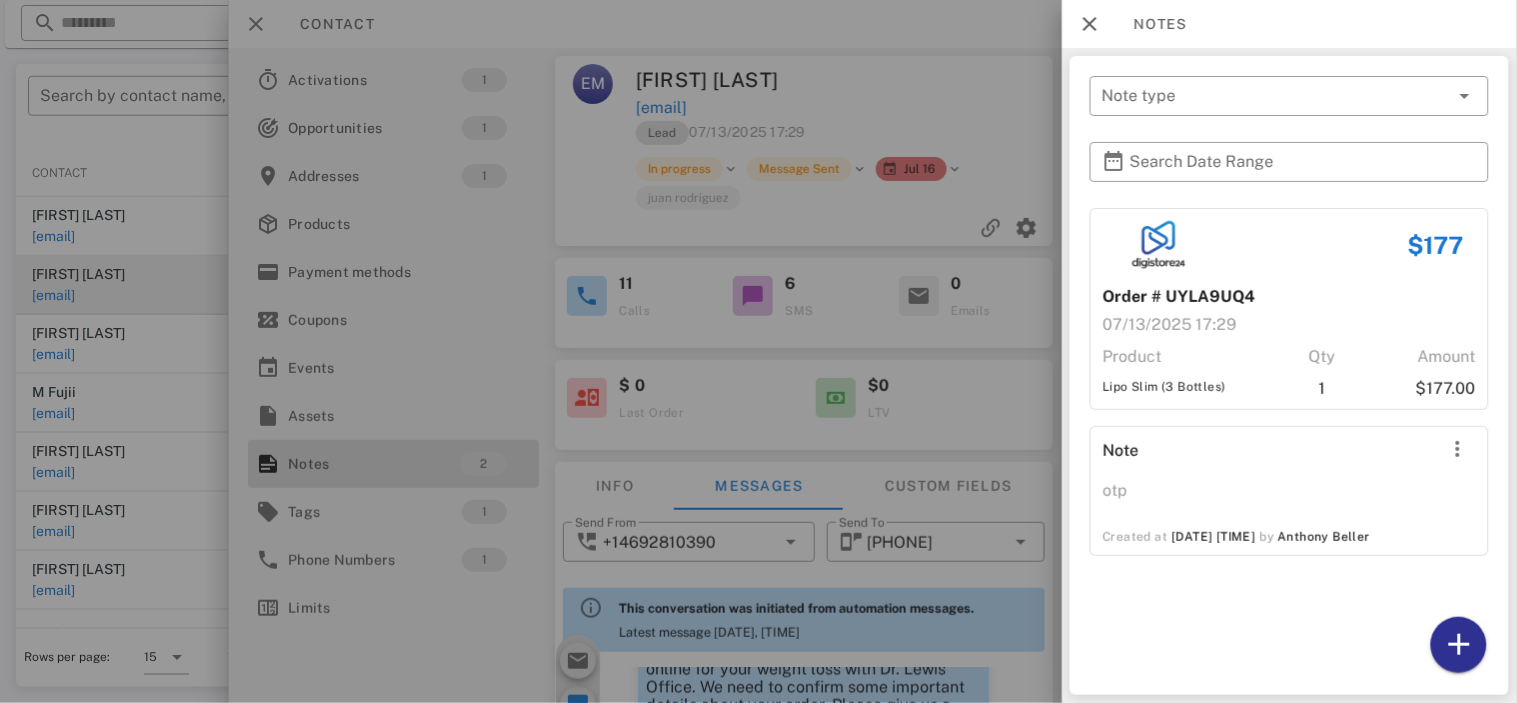 click at bounding box center (758, 351) 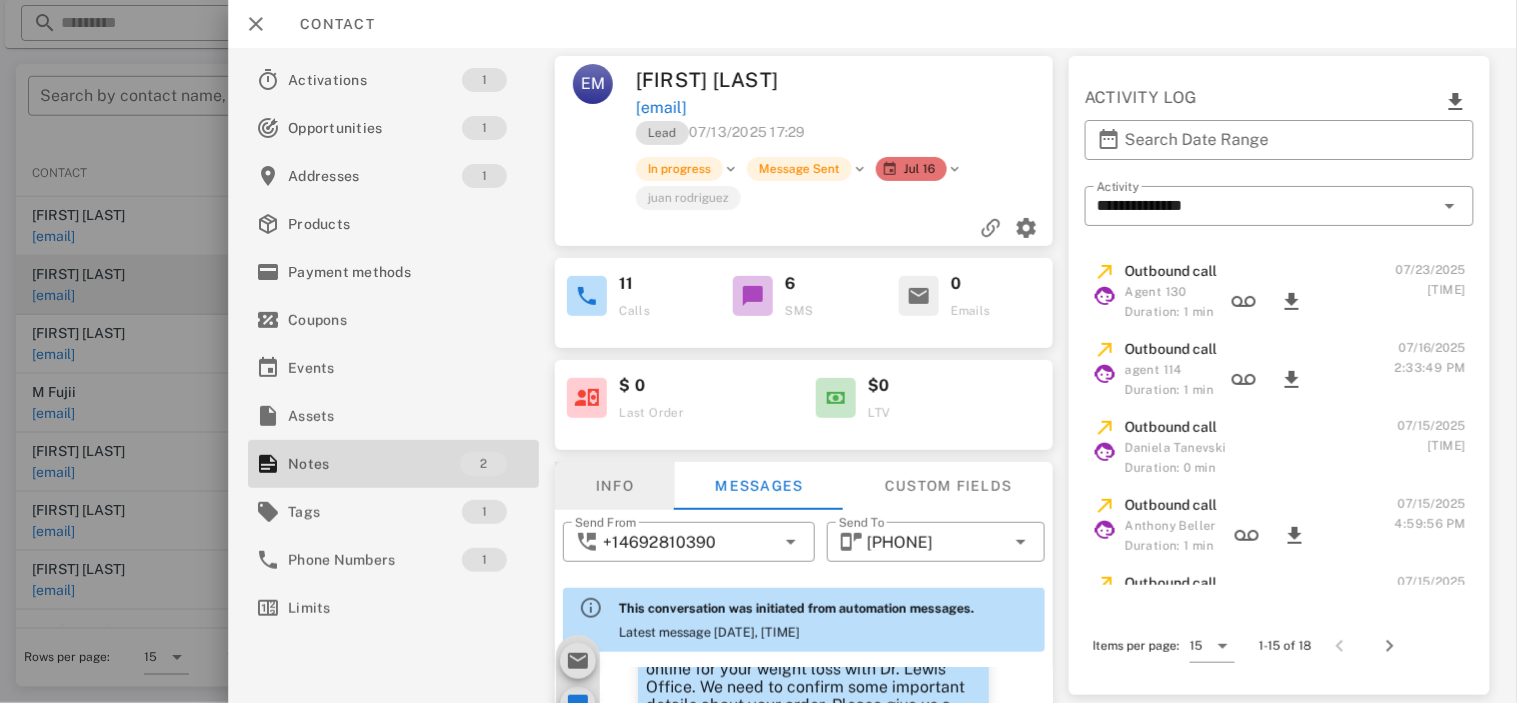 click on "Info" at bounding box center [615, 486] 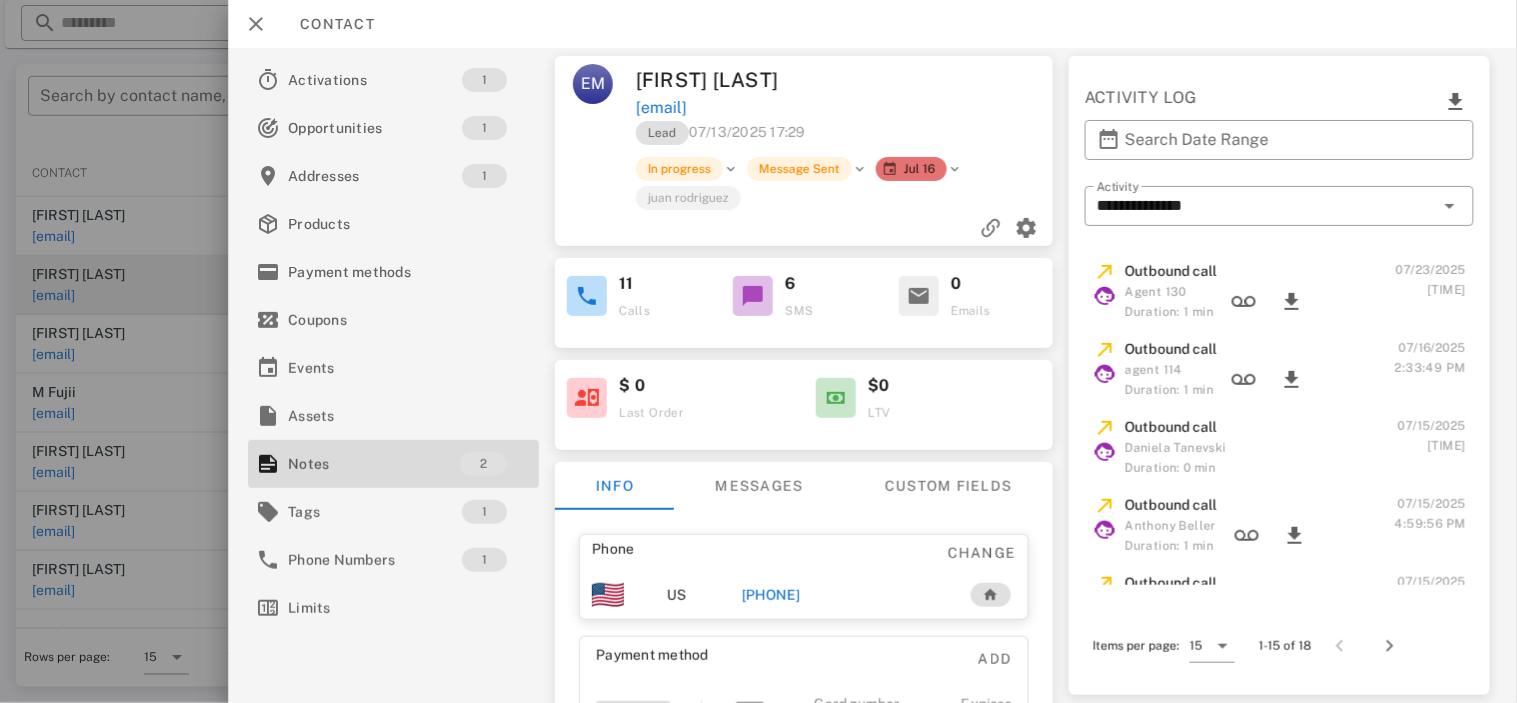 click on "+15169874723" at bounding box center [770, 595] 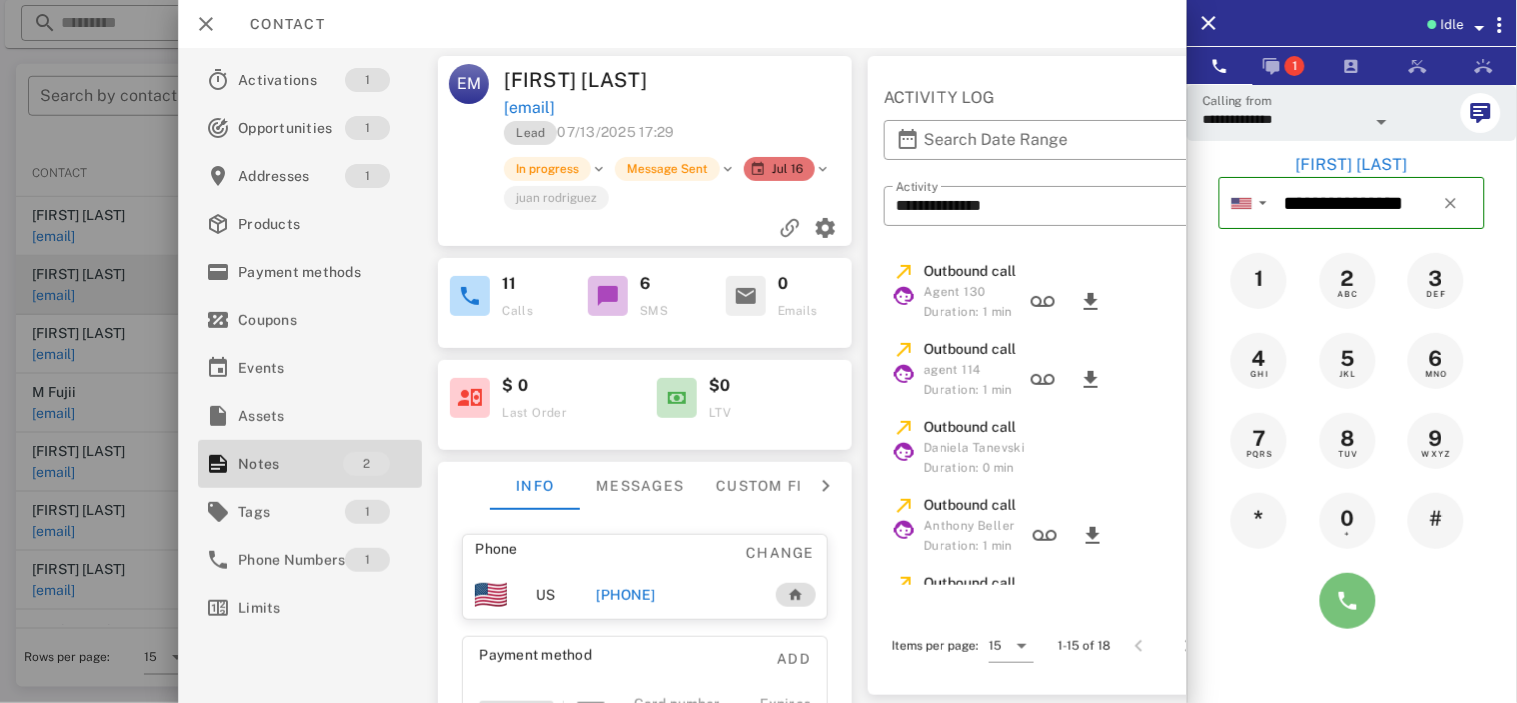 click at bounding box center (1348, 601) 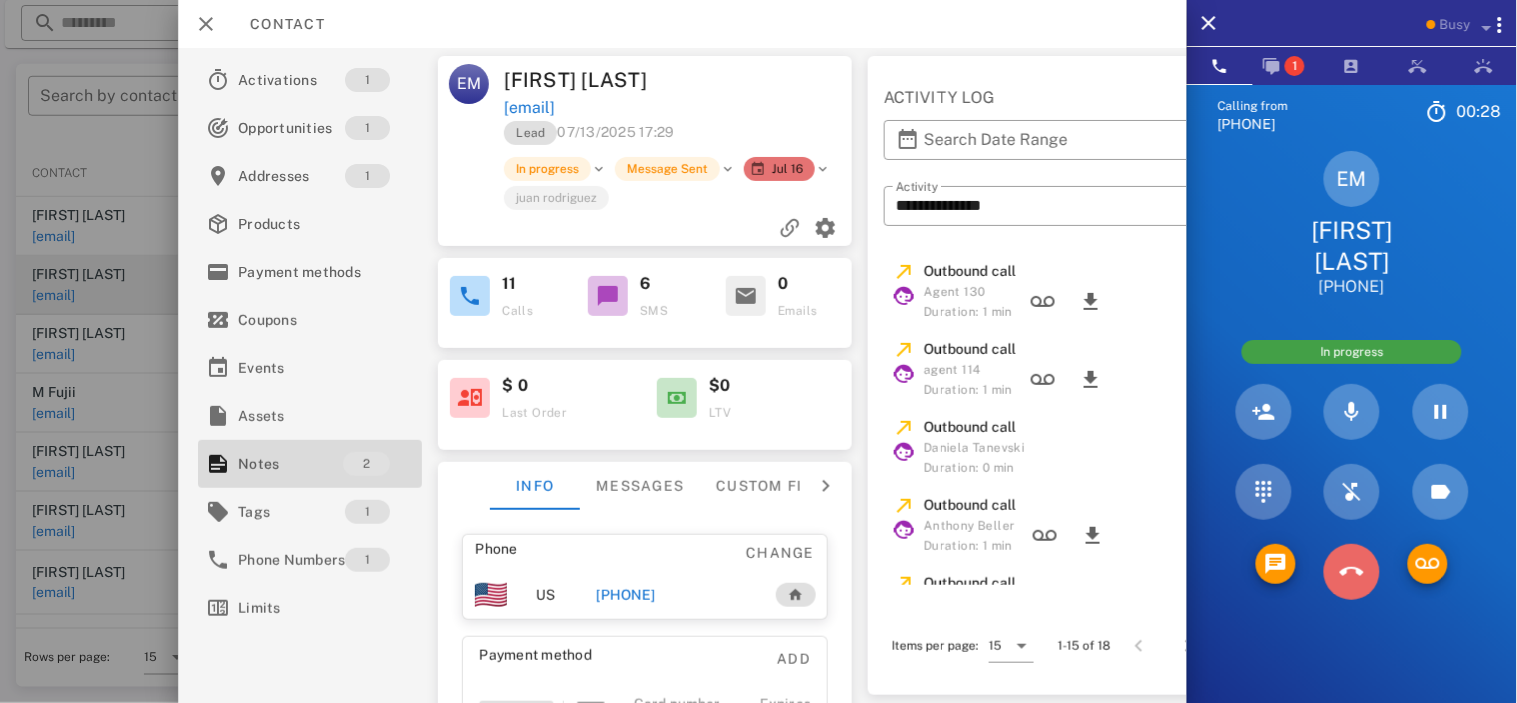 click at bounding box center [1352, 572] 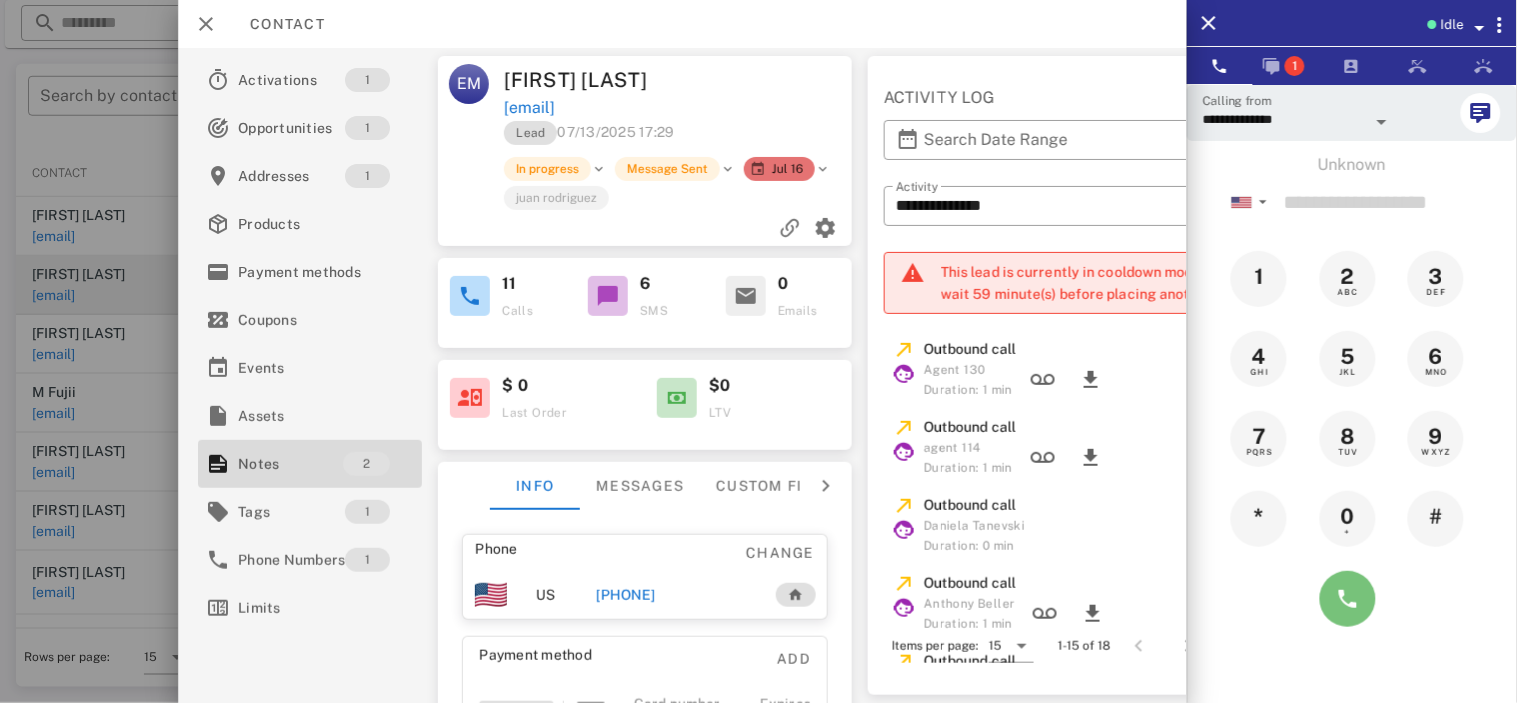 click at bounding box center (1348, 599) 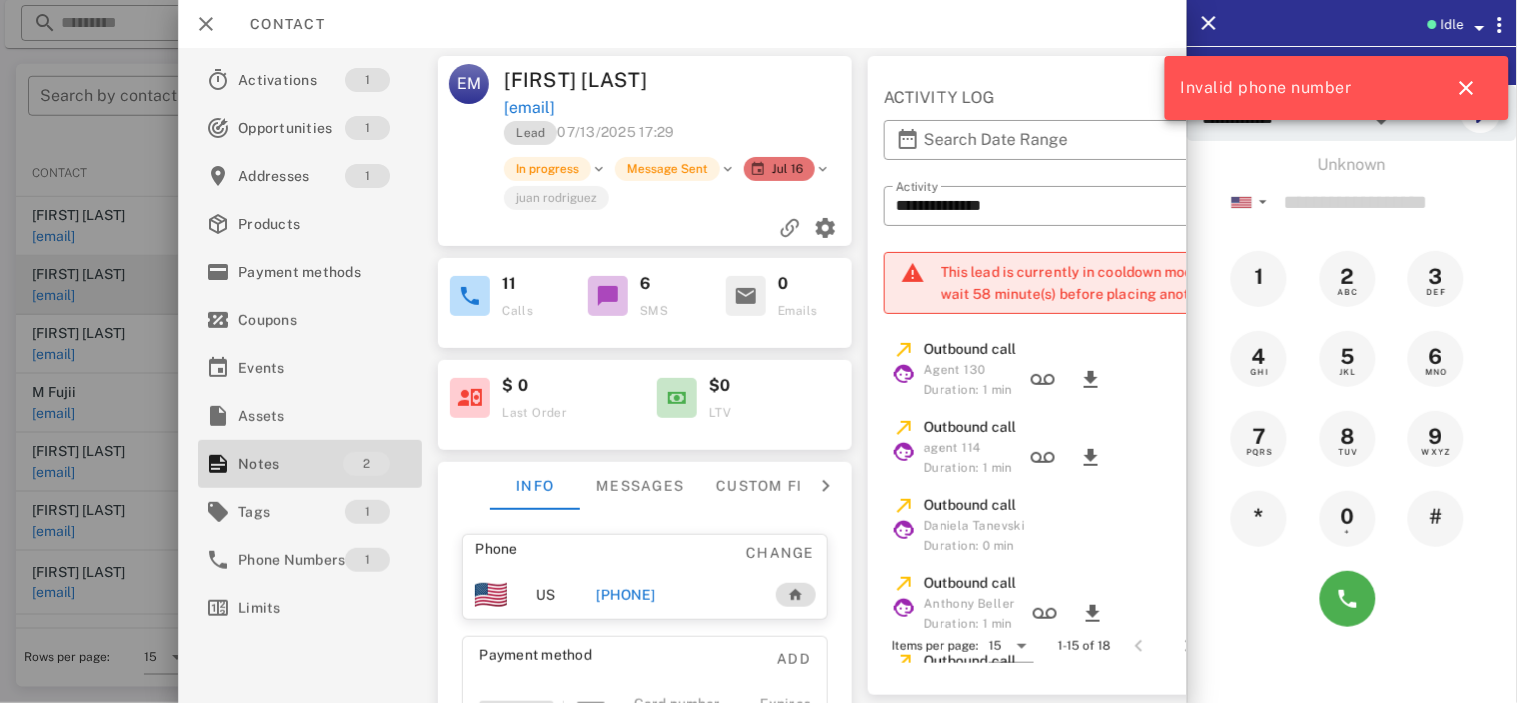 click on "+15169874723" at bounding box center [625, 595] 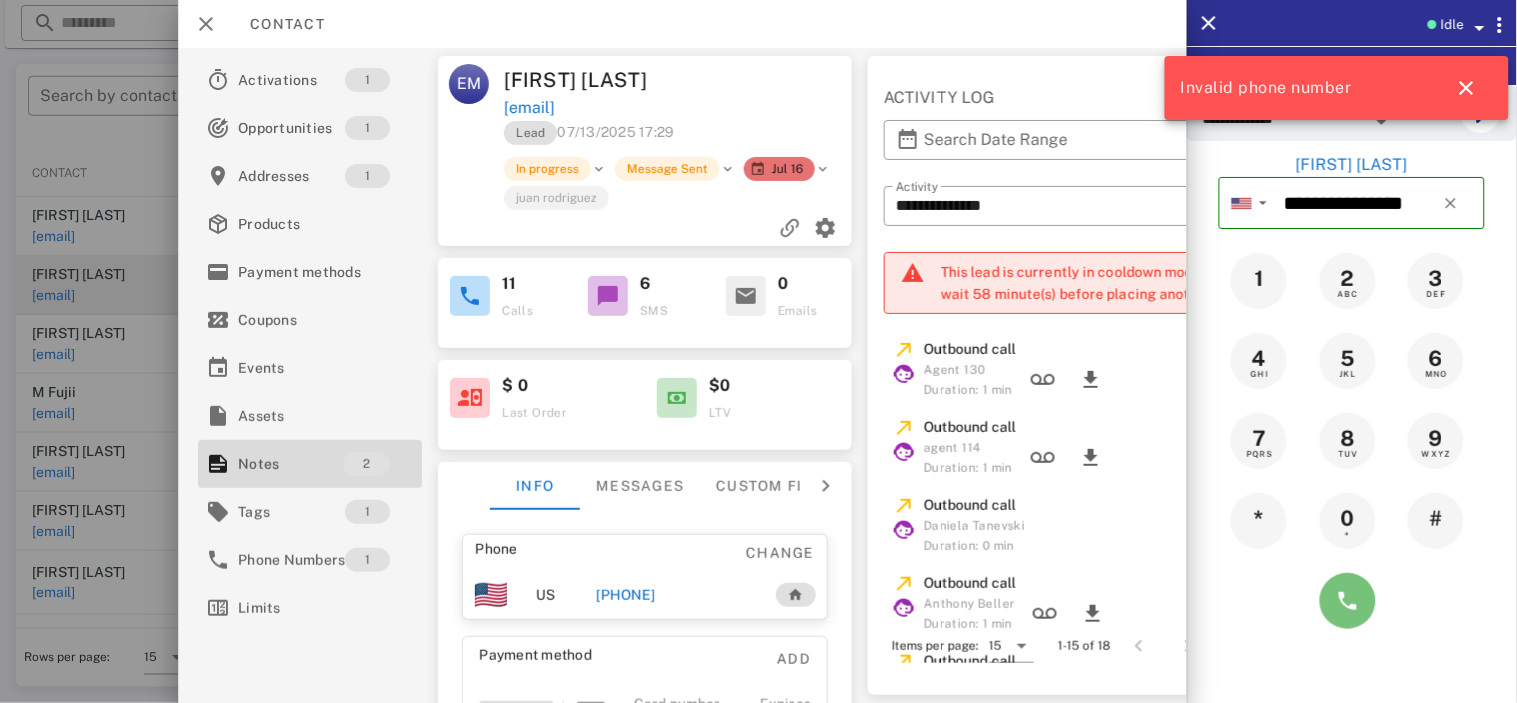 click at bounding box center (1348, 601) 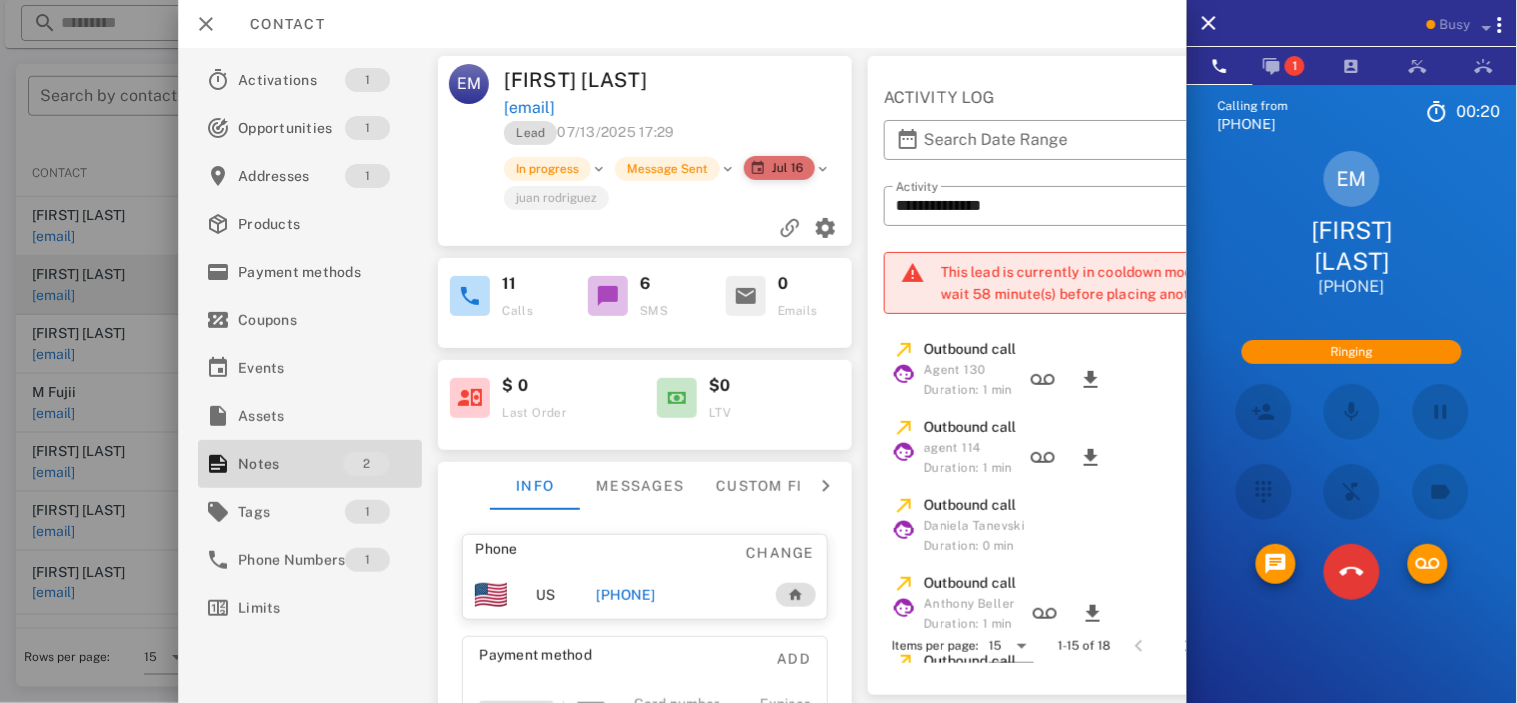 click on "Jul 16" at bounding box center (780, 168) 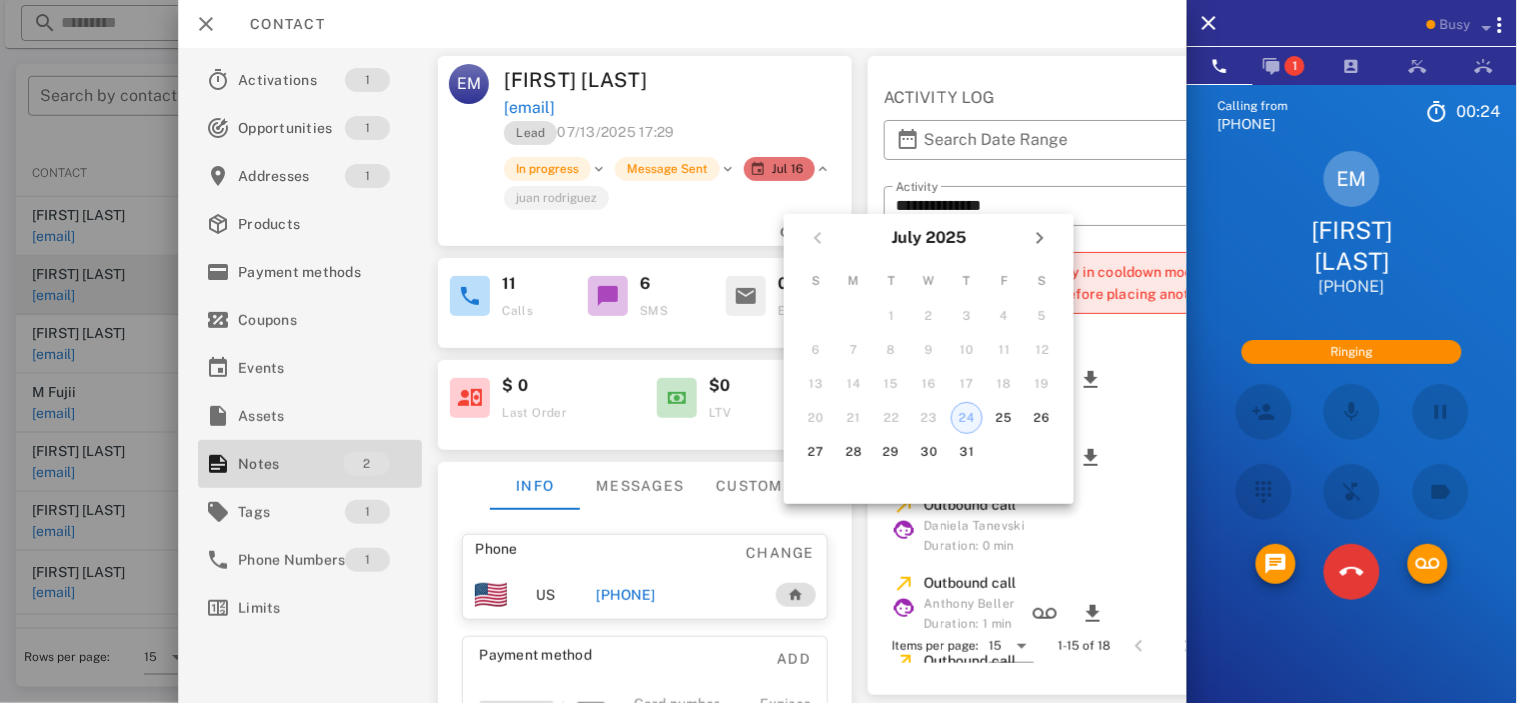 click on "24" at bounding box center [967, 418] 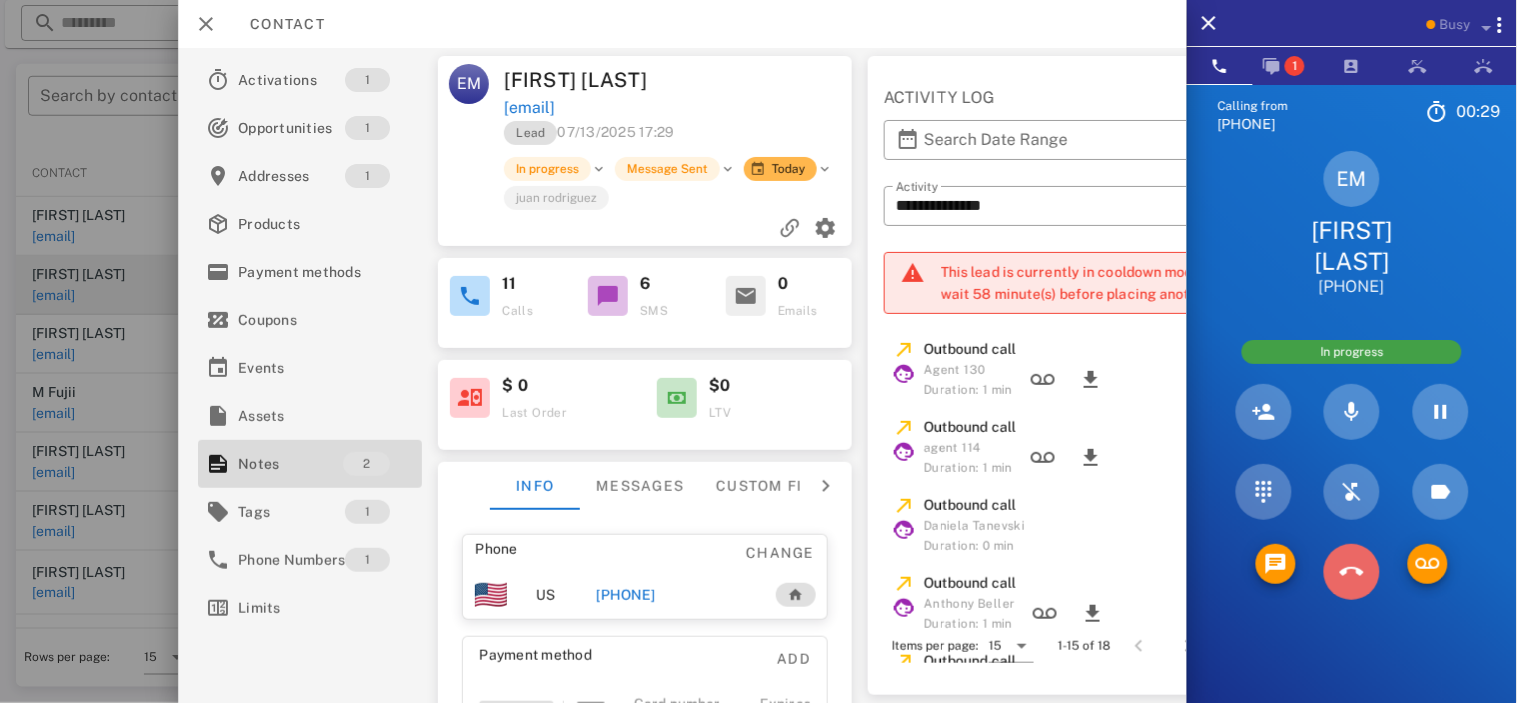 click at bounding box center [1352, 572] 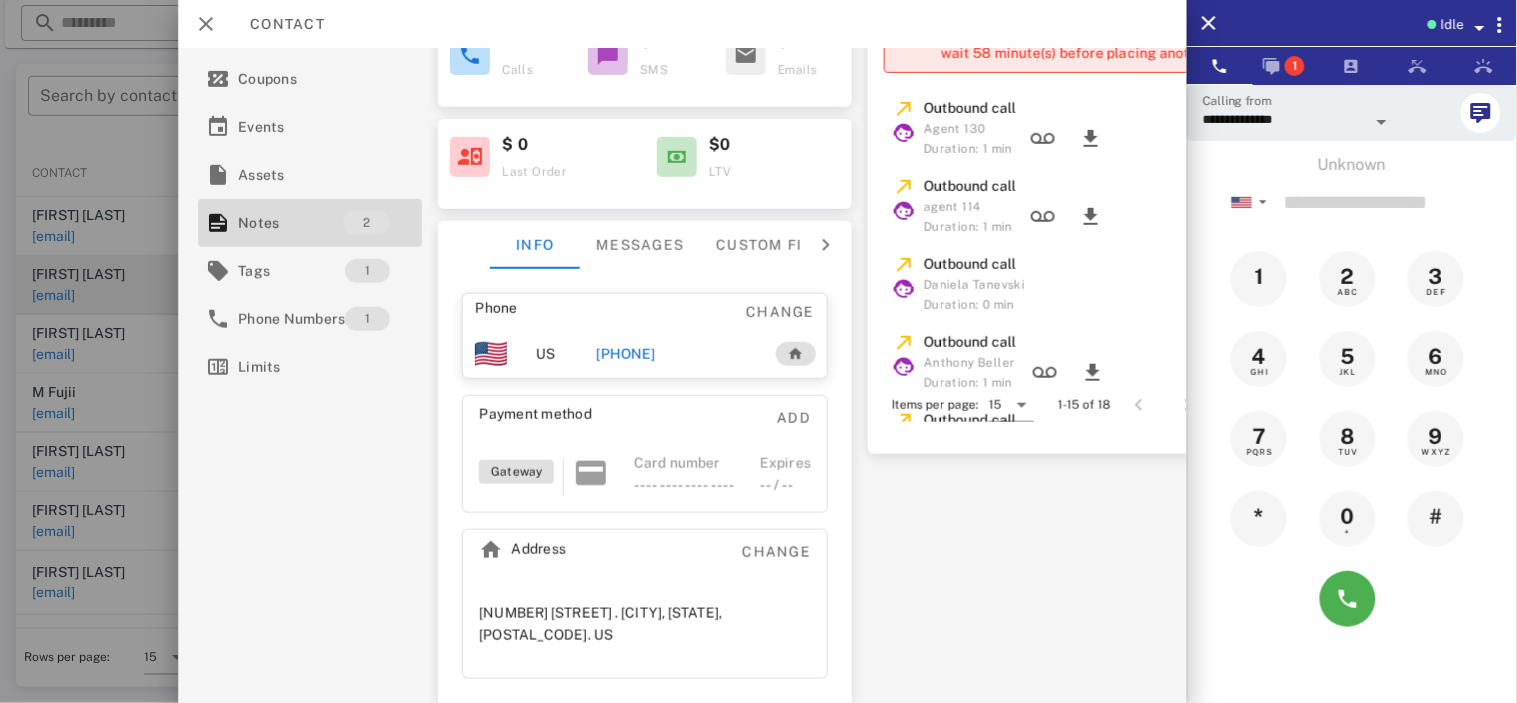 scroll, scrollTop: 247, scrollLeft: 0, axis: vertical 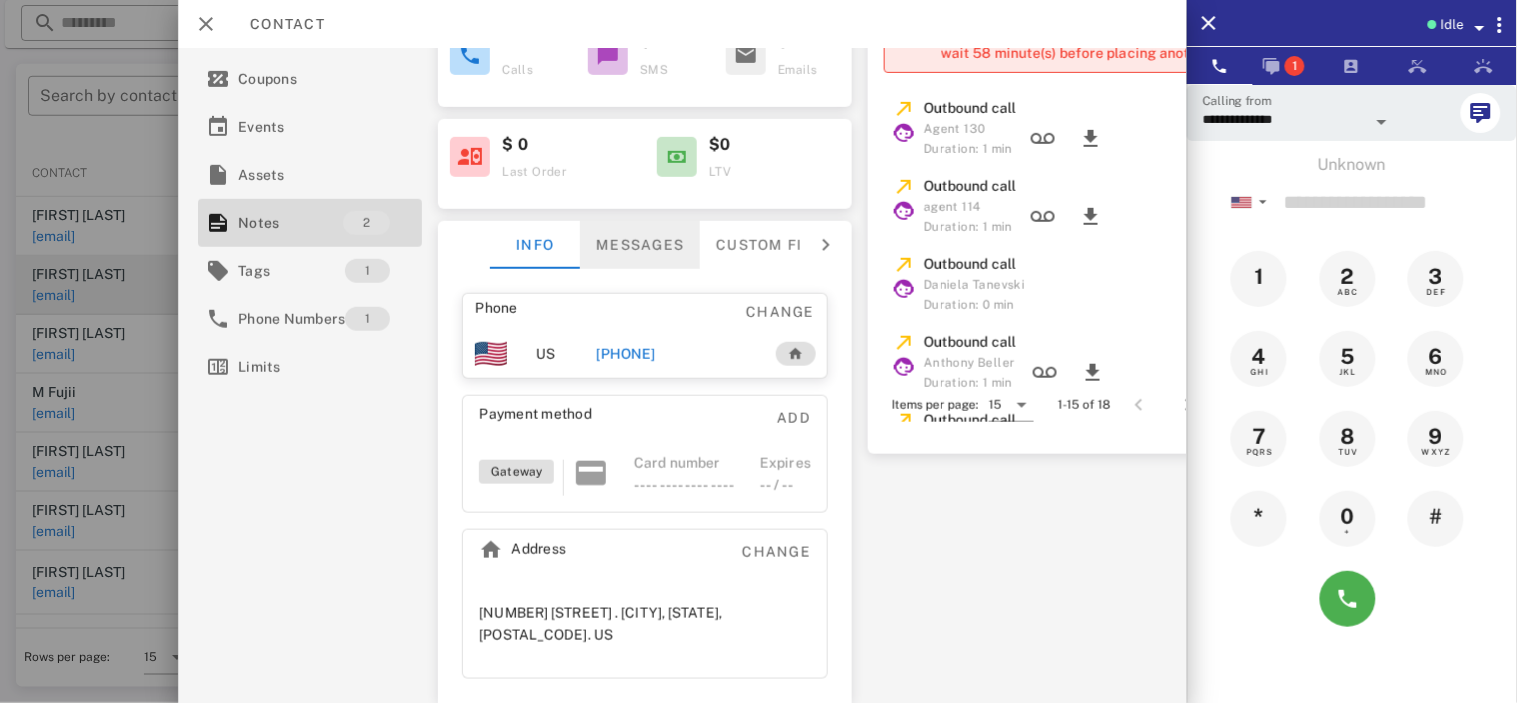 click on "Messages" at bounding box center [640, 245] 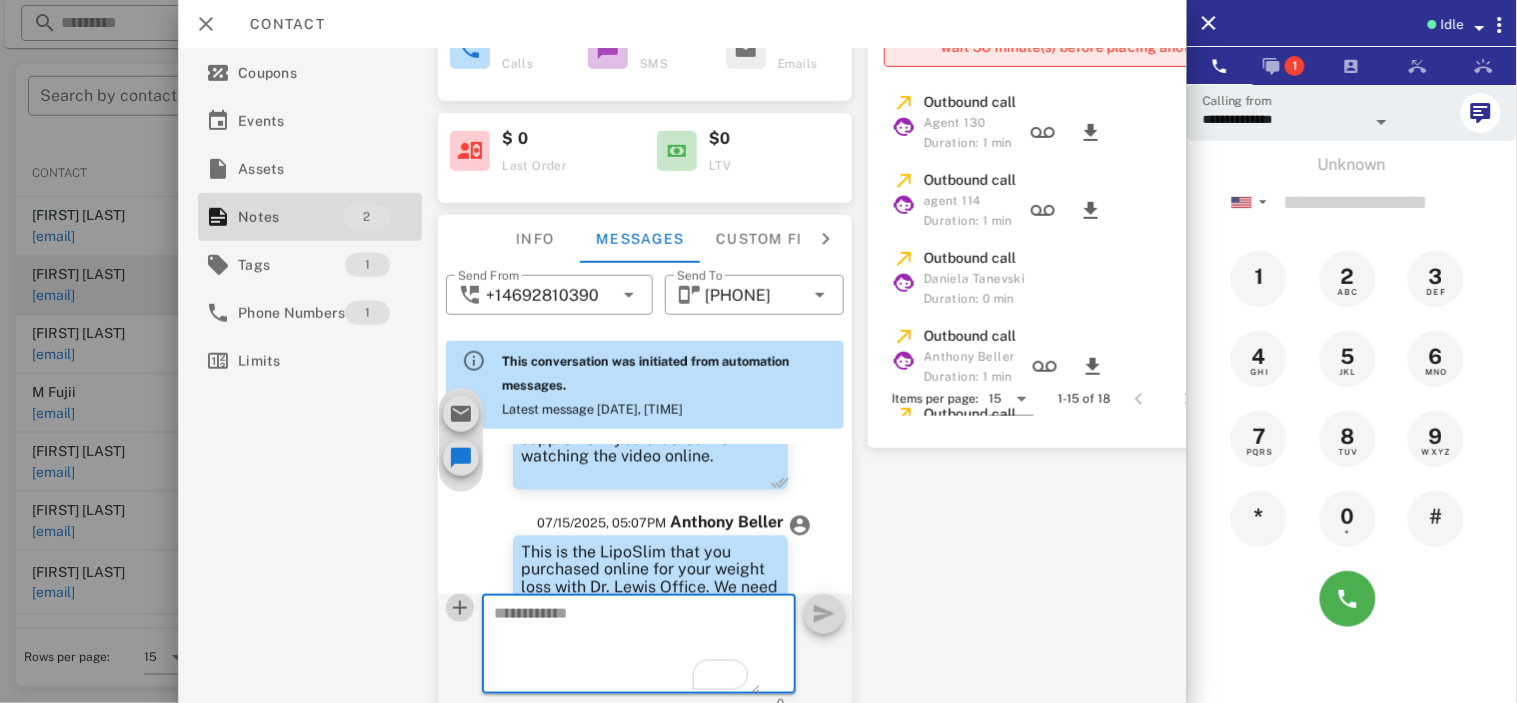 click at bounding box center [460, 608] 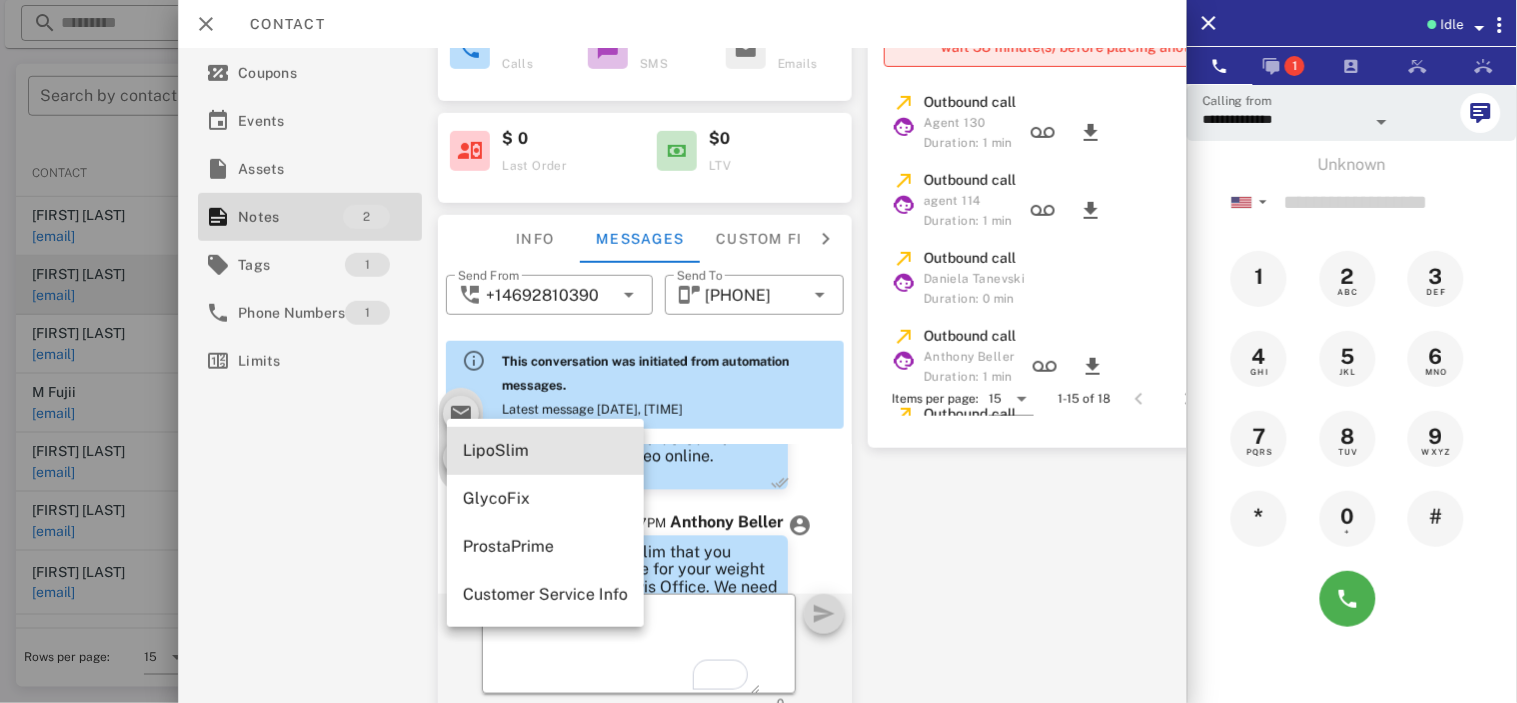 click on "LipoSlim" at bounding box center [545, 451] 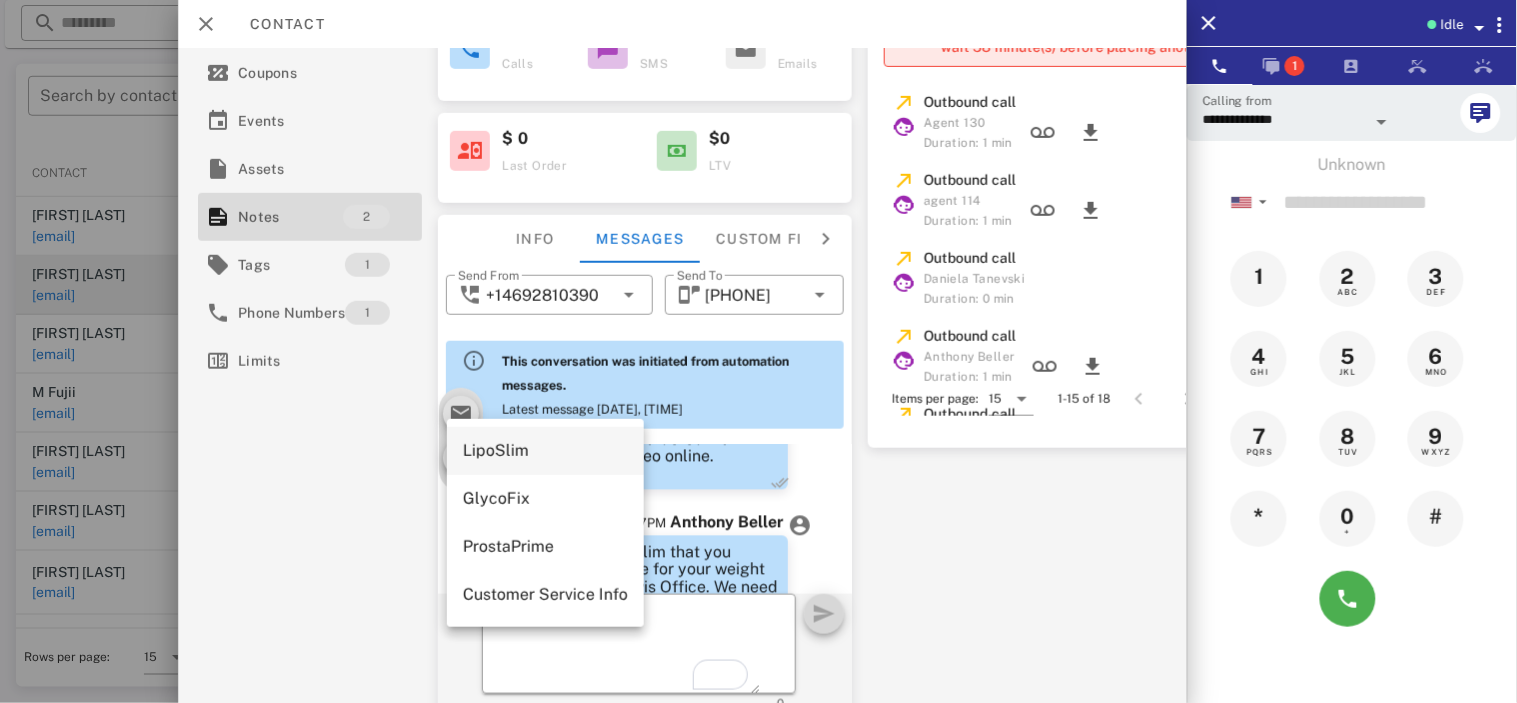 type on "**********" 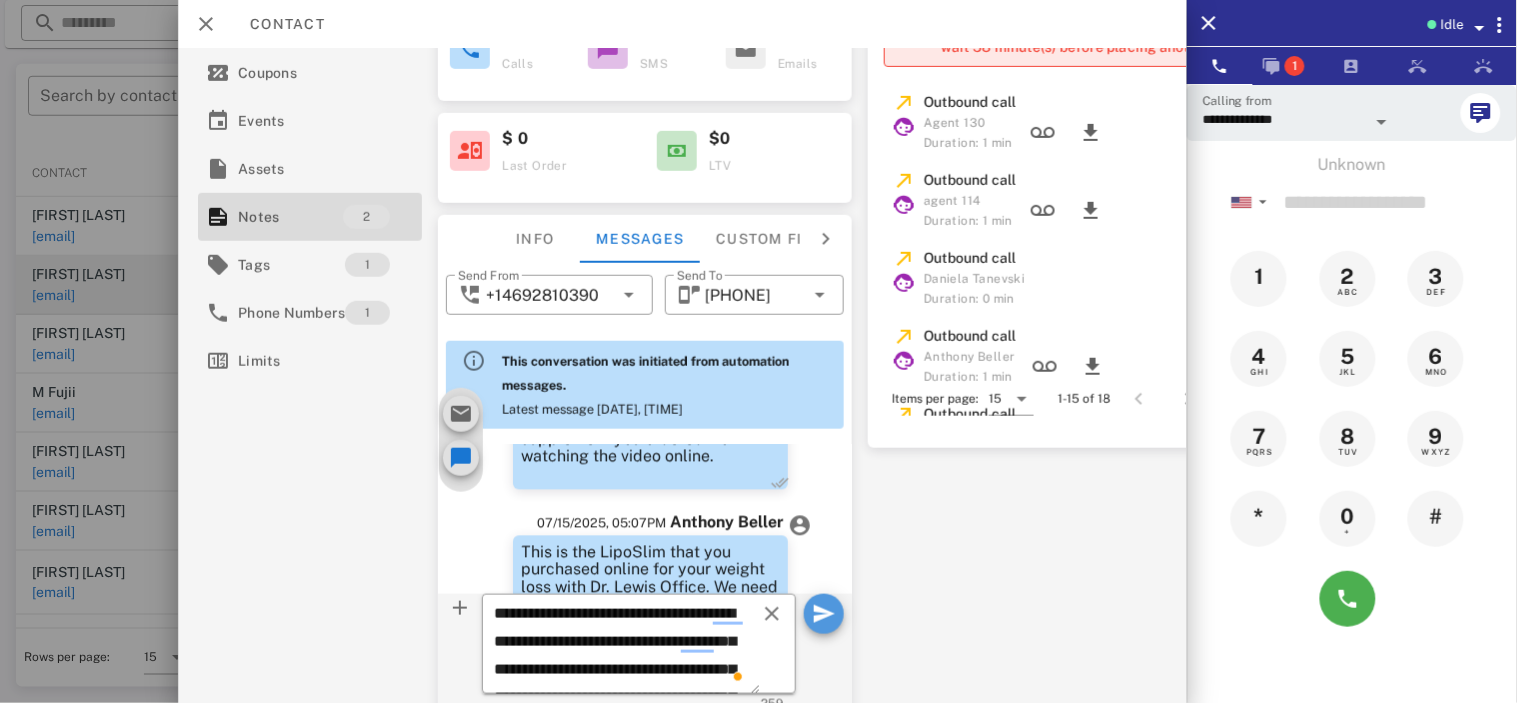 click at bounding box center [824, 614] 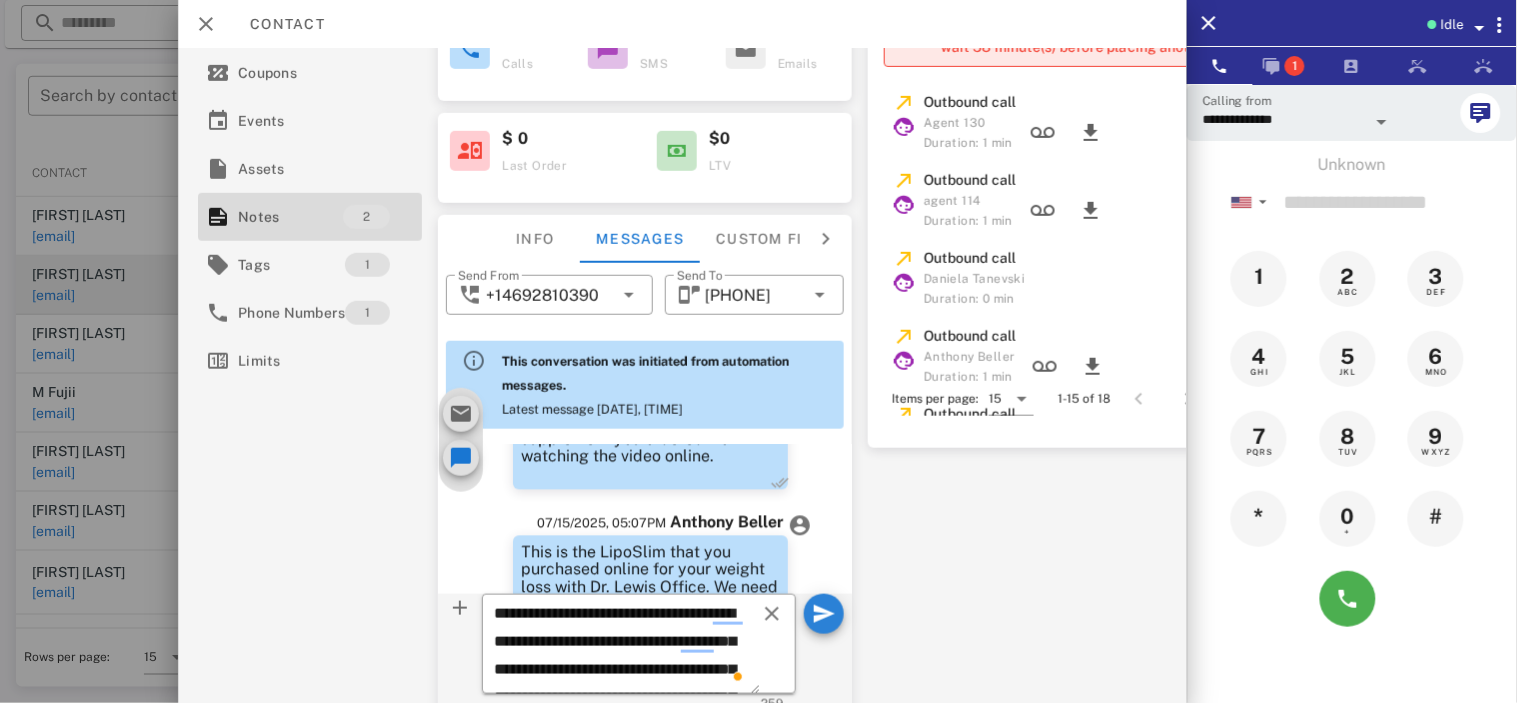 type 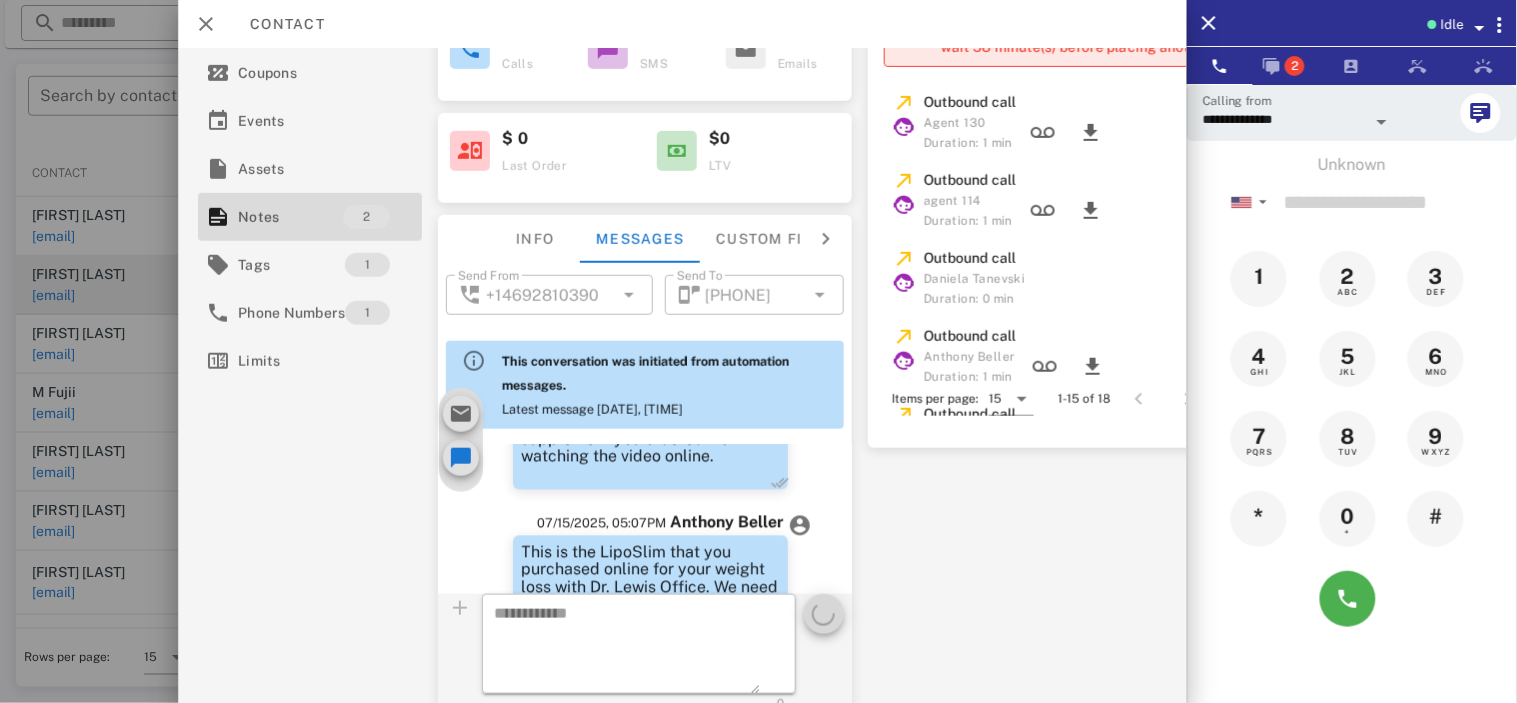 scroll, scrollTop: 1540, scrollLeft: 0, axis: vertical 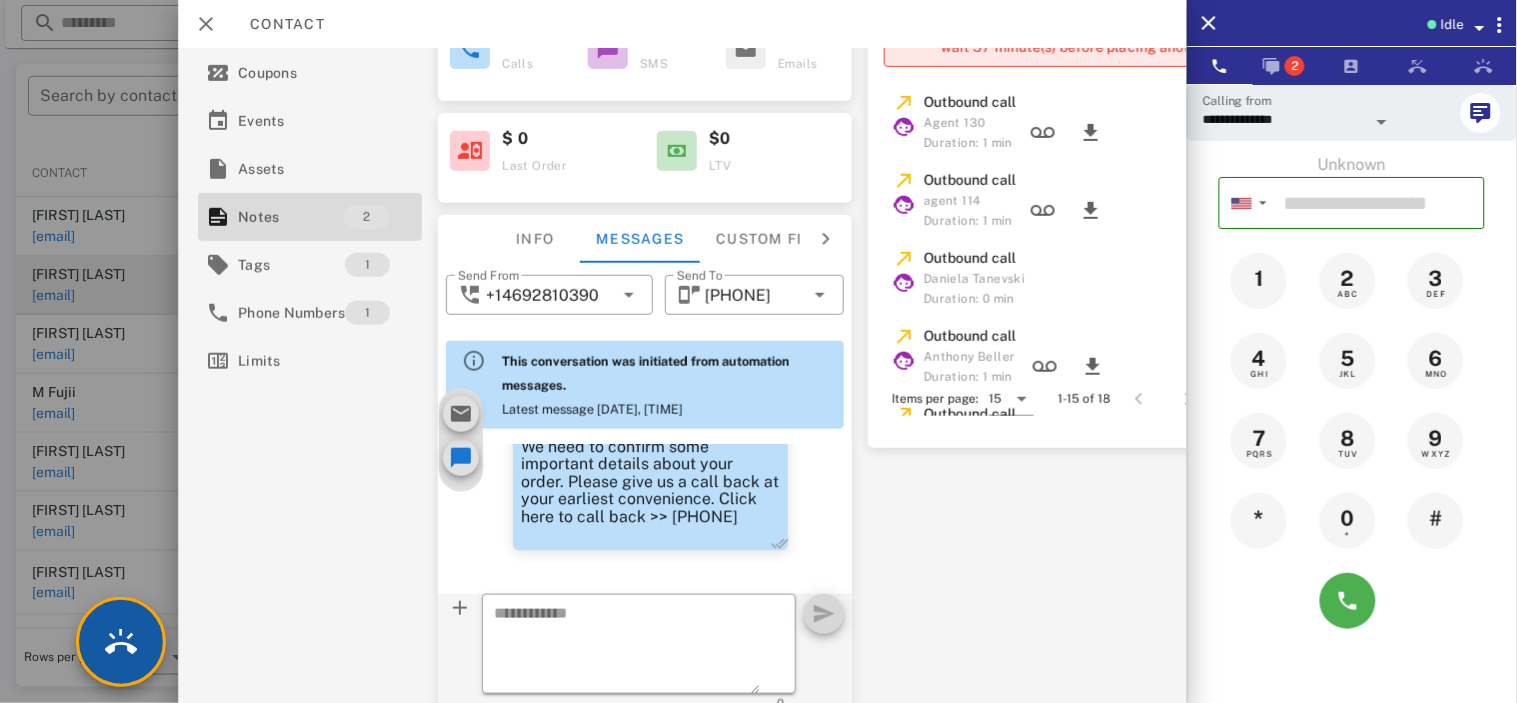 click at bounding box center (121, 642) 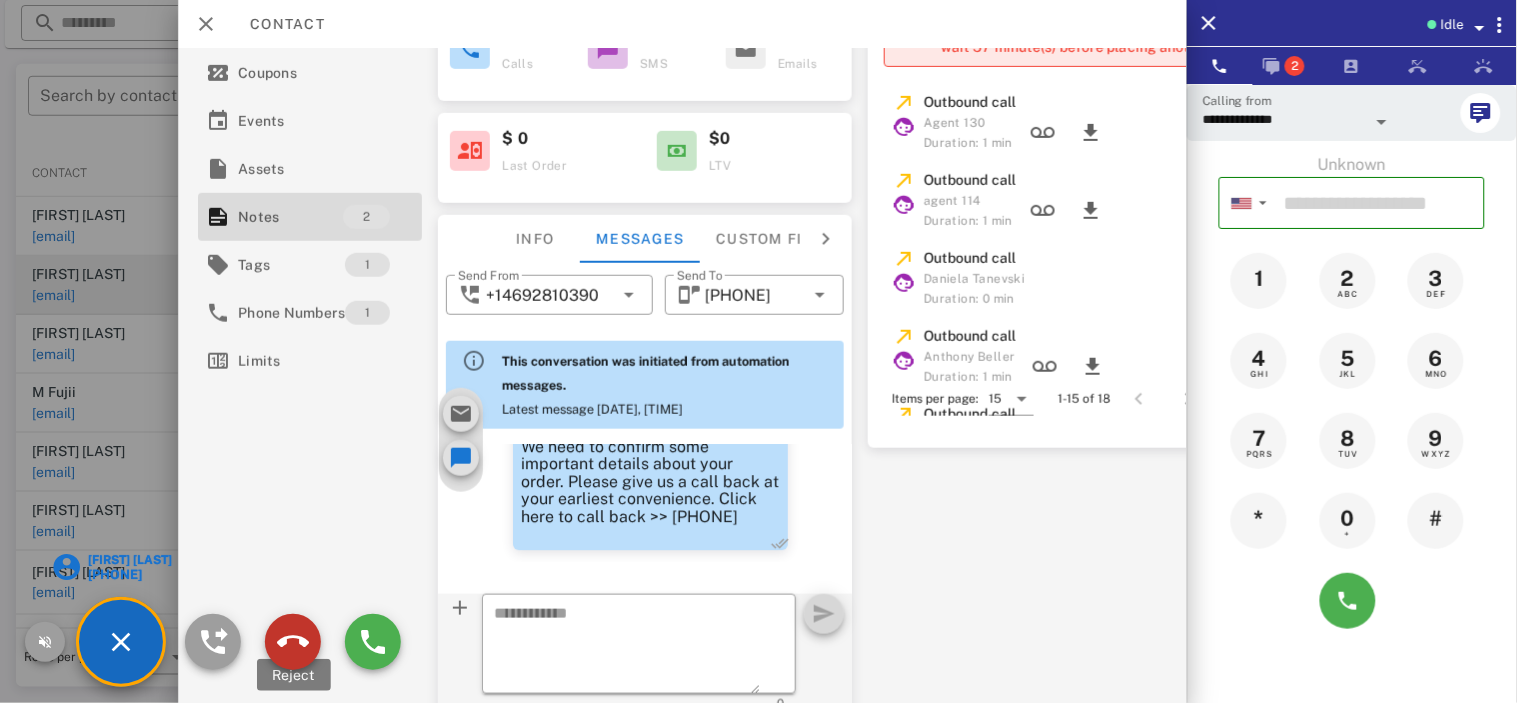 click at bounding box center (293, 642) 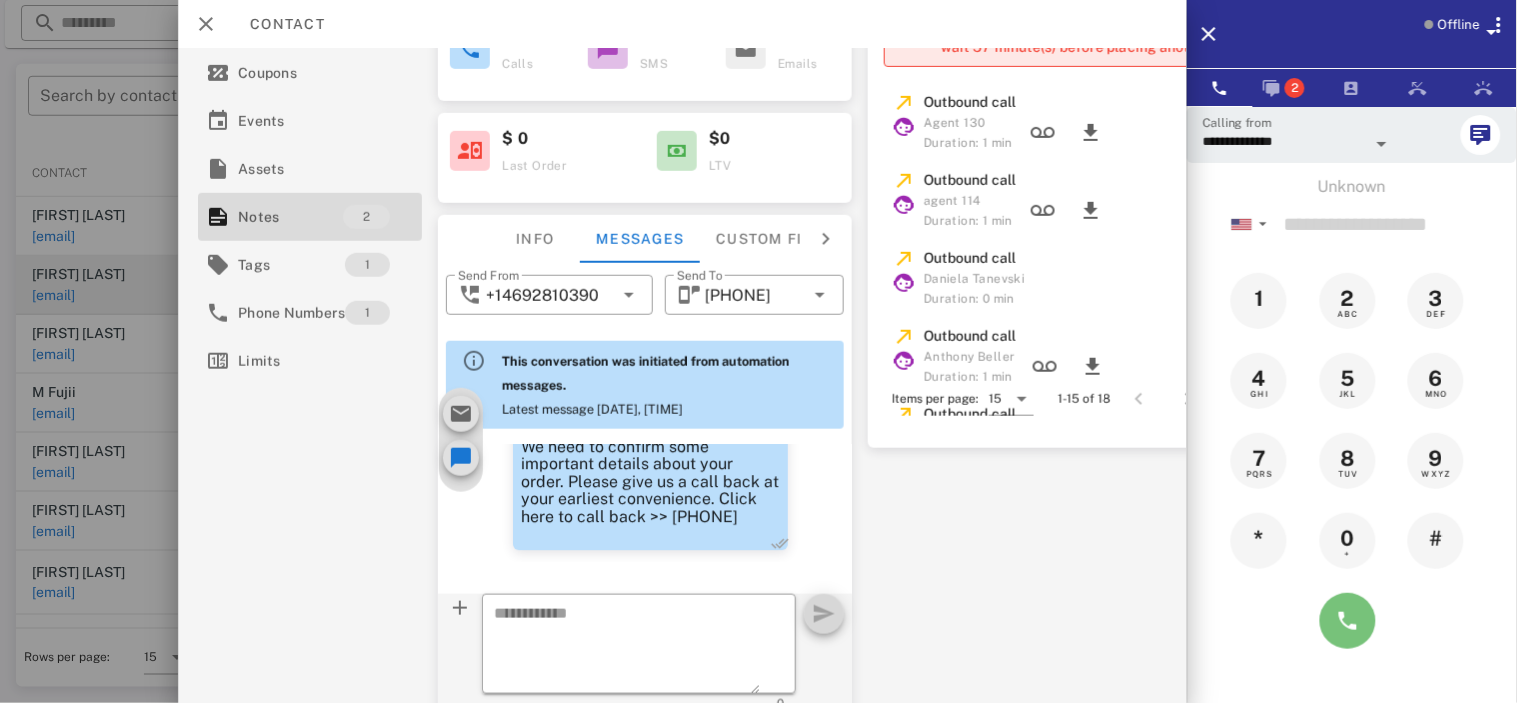 click at bounding box center (1348, 621) 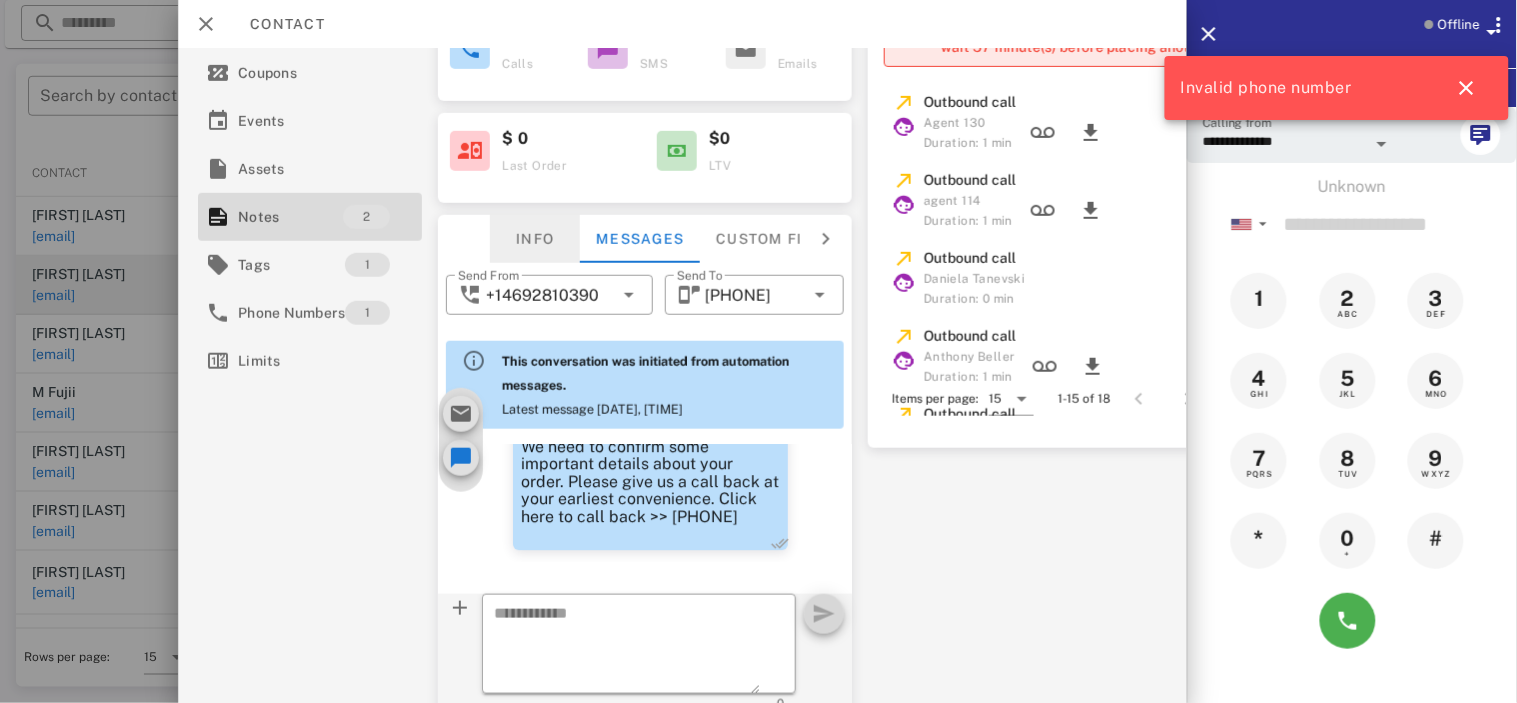 click on "Info" at bounding box center [535, 239] 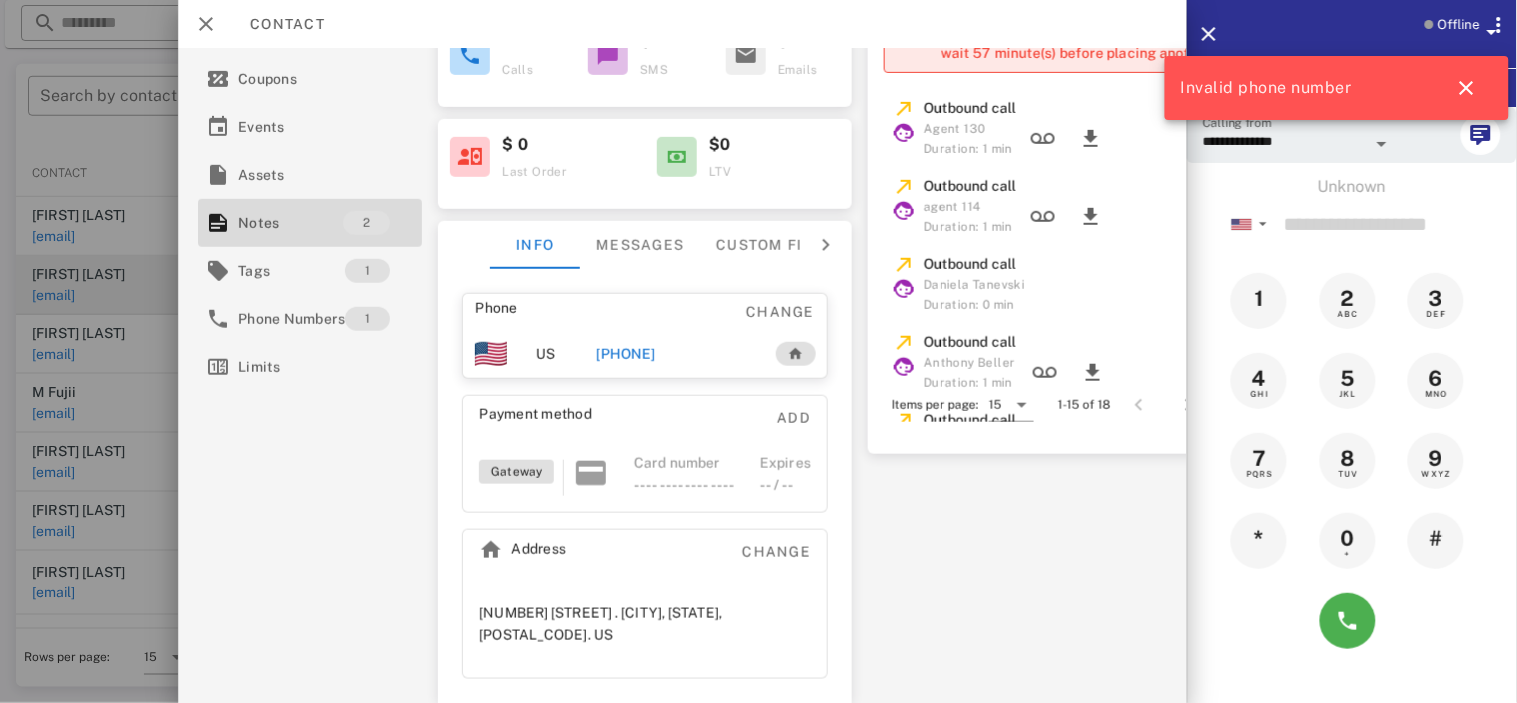 click on "+15169874723" at bounding box center [625, 354] 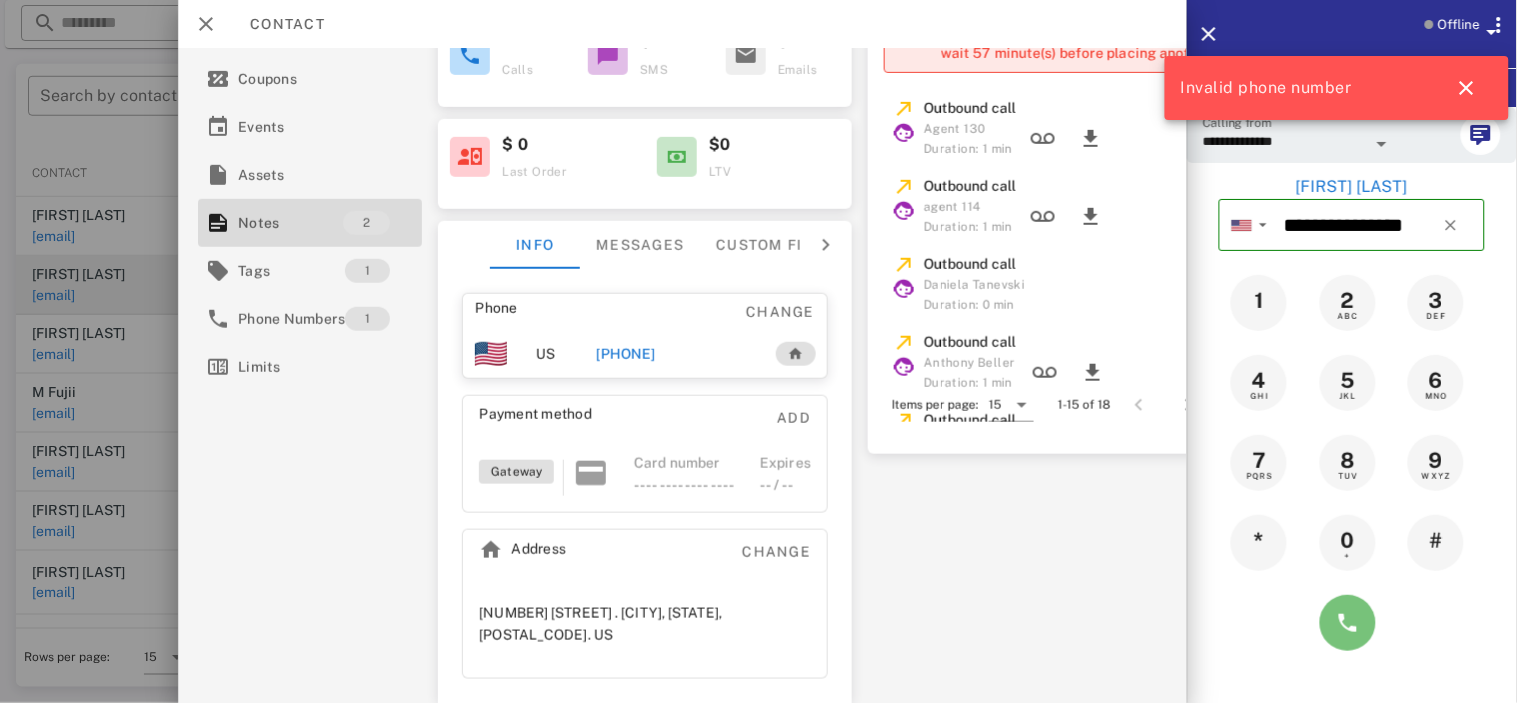 click at bounding box center (1348, 623) 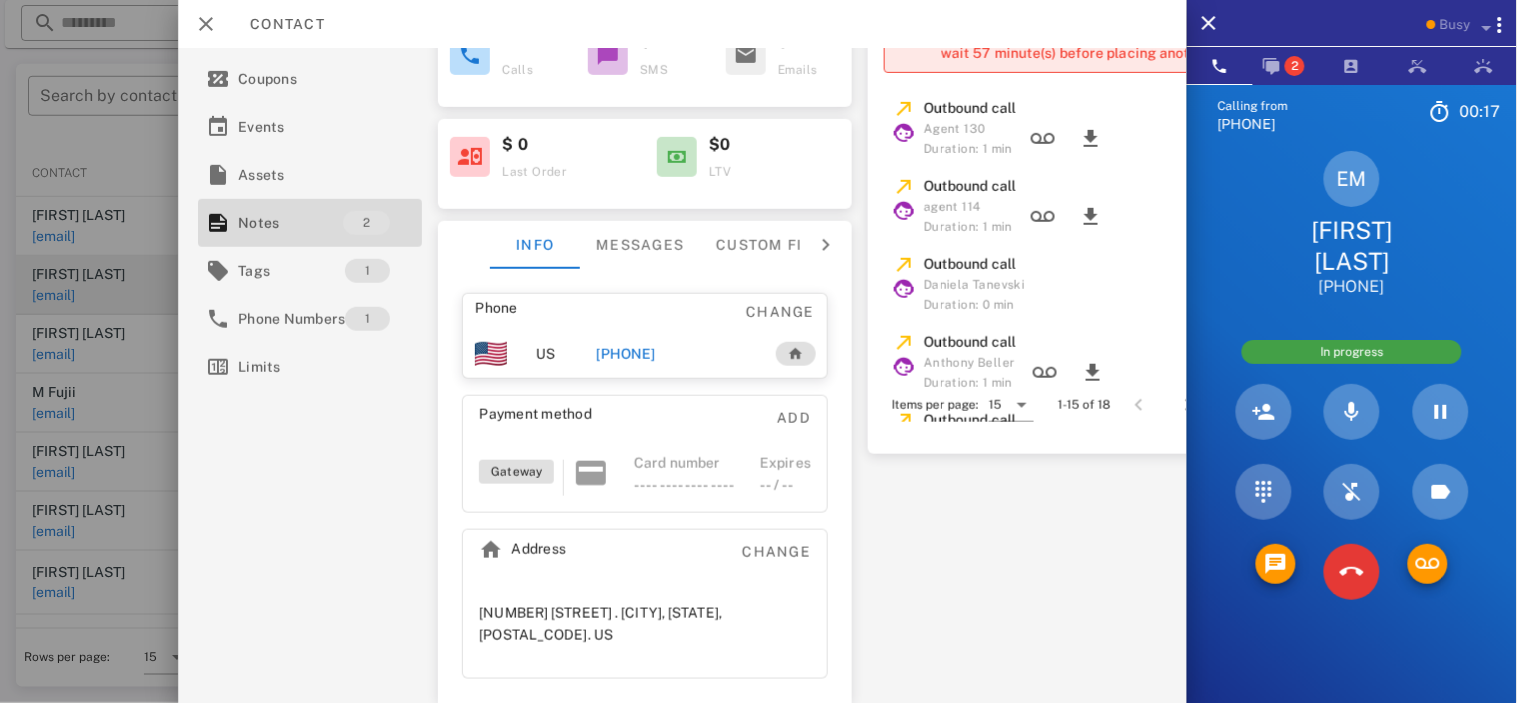 click on "Calling from (315) 909-7924 00: 17  Unknown      ▼     Australia
+61
Canada
+1
Guam
+1671
Mexico (México)
+52
New Zealand
+64
United Kingdom
+44
United States
+1
1 2 ABC 3 DEF 4 GHI 5 JKL 6 MNO 7 PQRS 8 TUV 9 WXYZ * 0 + #  EM   Elvera Morse Cannella  +15169874723  In progress  Directory ​  MA  Massimo Anelli  Idle   LM  Lior Mizrahi  Idle   KM  Karina Mino  Idle   MR  Marlene Rodriguez  Idle   JH  Josh Henry  Idle   DT  Daniela Tanevski  Idle   DD  Darryl Dunning  Idle   DM  Domonique Mercer  Idle   EC  Erik Calzadillas  Idle   JS  Julie Serna  Busy   SJ  Synthia Jean  Busy   WC  William Clark Jr  Busy   AL  Alexander Lodi  Busy   AG  April Griffey  Busy   BG  Berlange Gauthier  Busy   JM  Jalacia Mckinney  Busy   ML  Michelle Leija  Offline   MW  Michael White  Offline   KD  Krystal Dempsey-Parhiala  Offline   JC  Josue Calvo  Offline" at bounding box center [1352, 436] 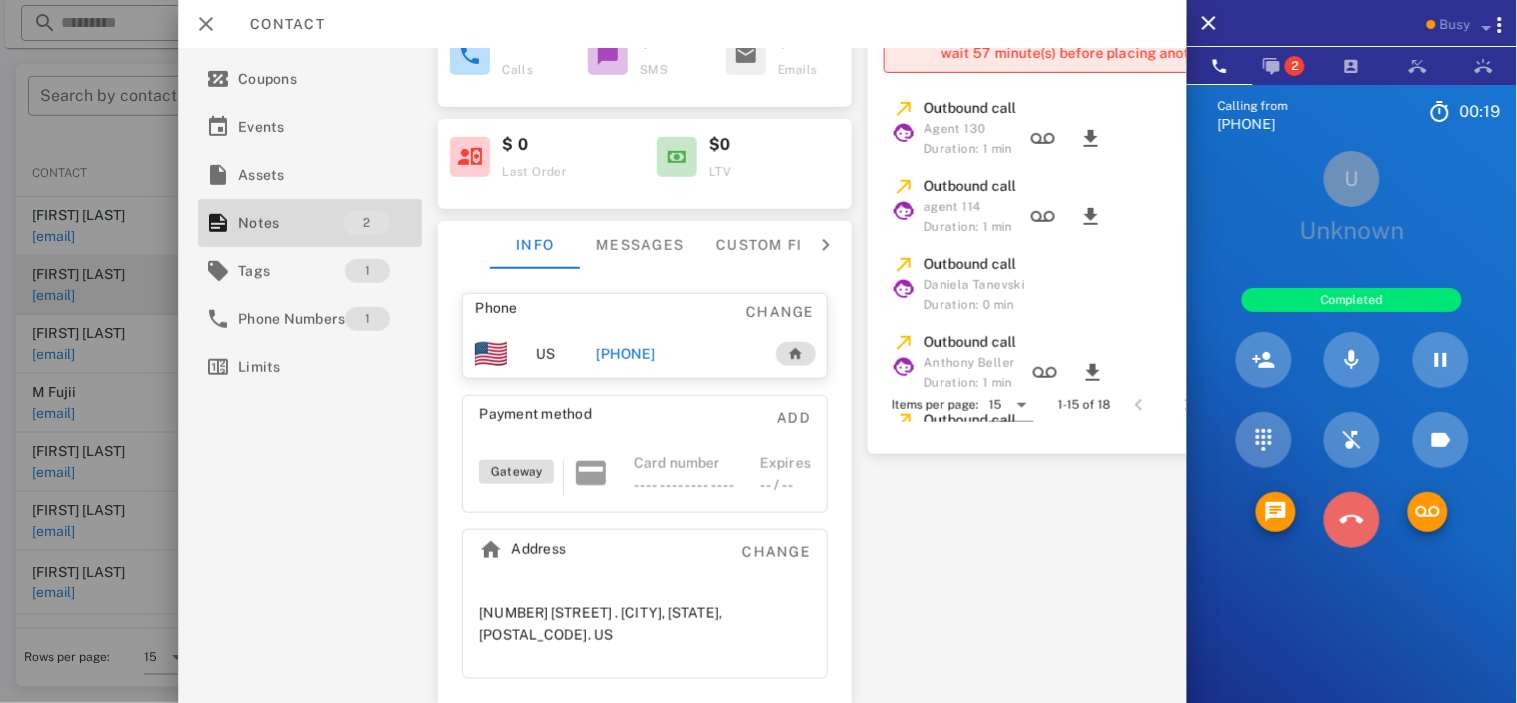 click at bounding box center (1352, 520) 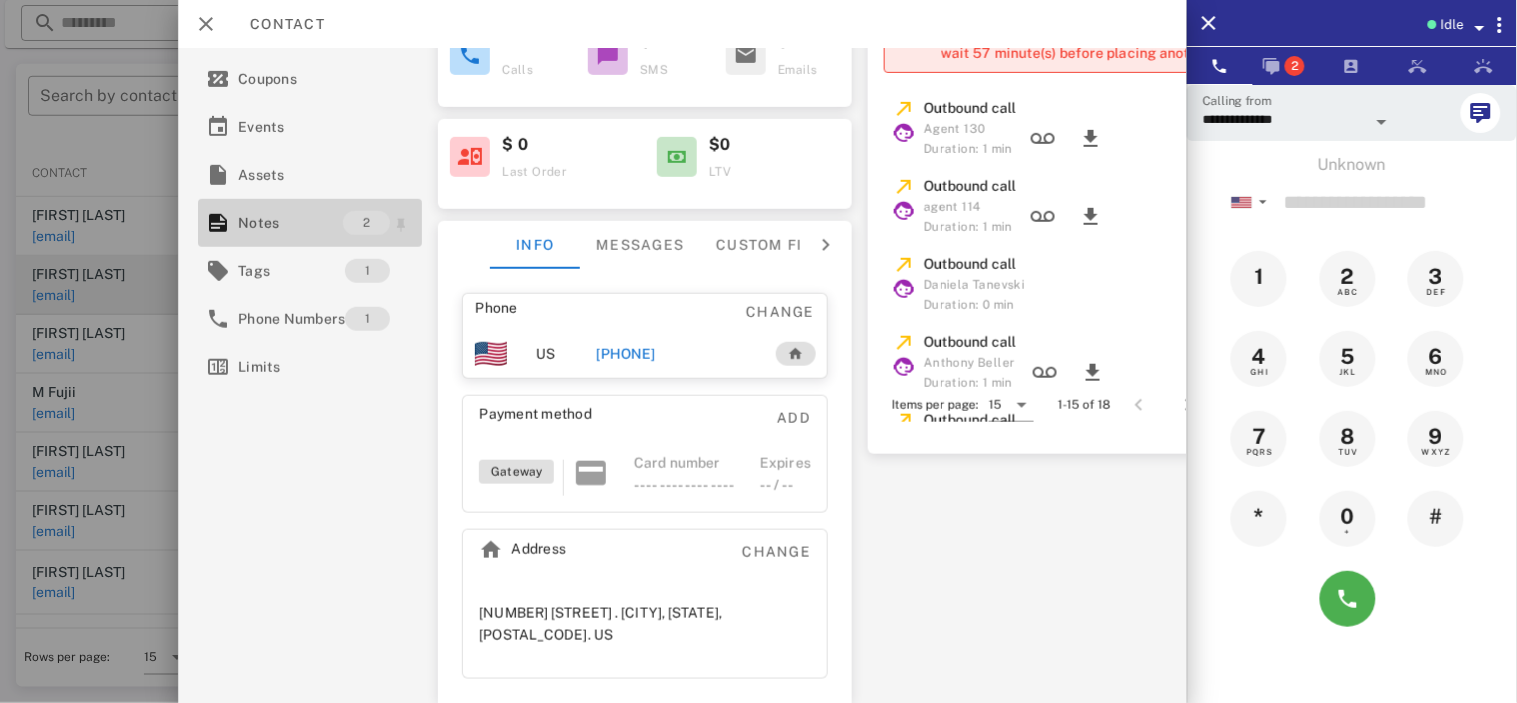 click on "2" at bounding box center (366, 223) 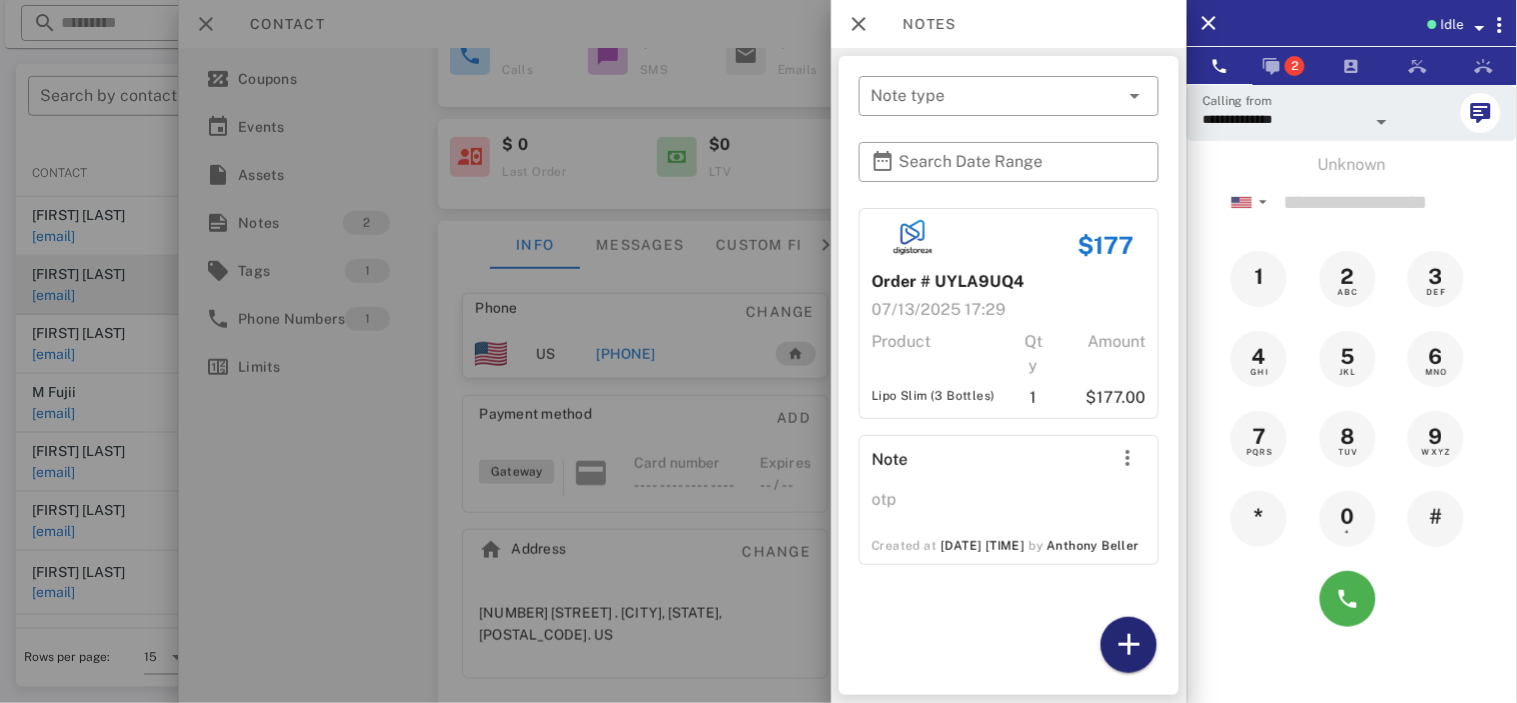 click at bounding box center (1129, 645) 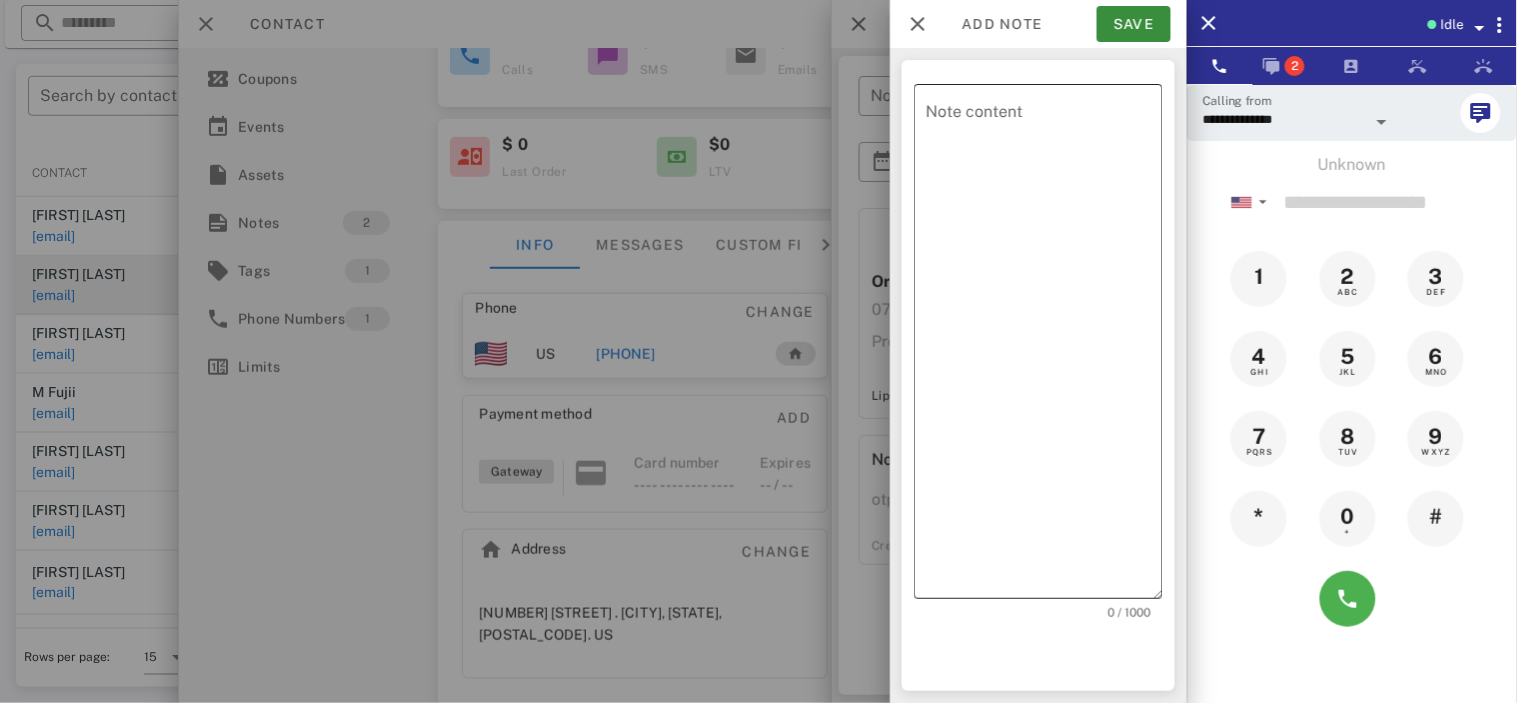 click on "Note content" at bounding box center (1044, 346) 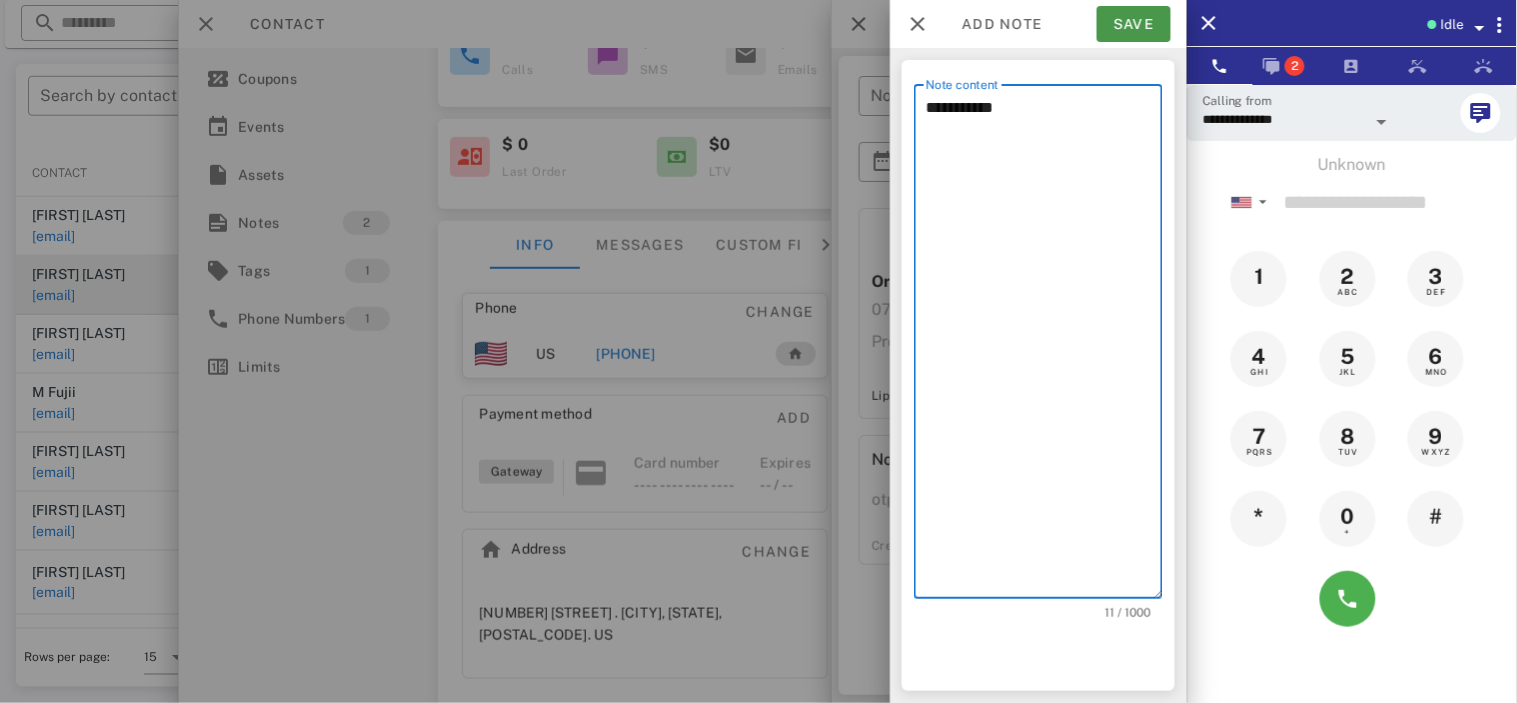 type on "**********" 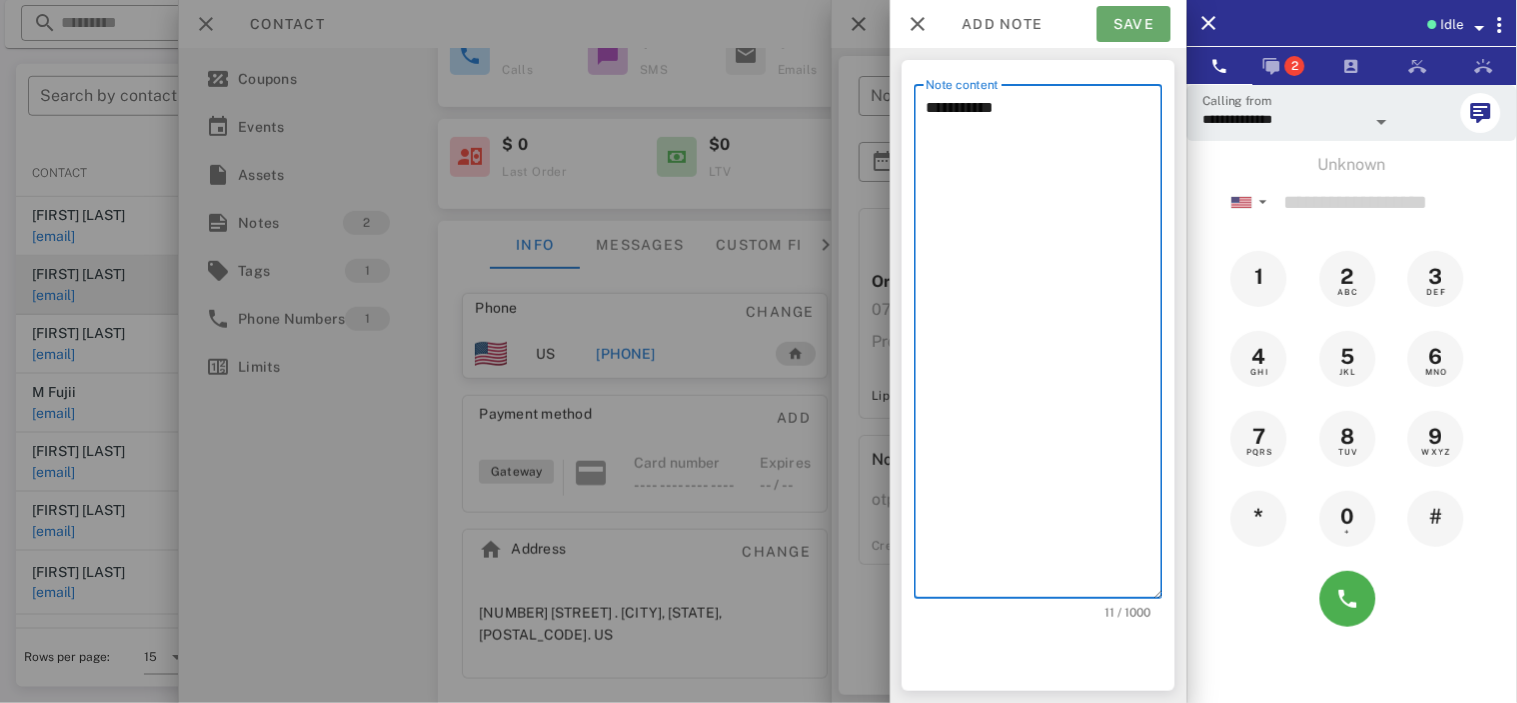click on "Save" at bounding box center [1134, 24] 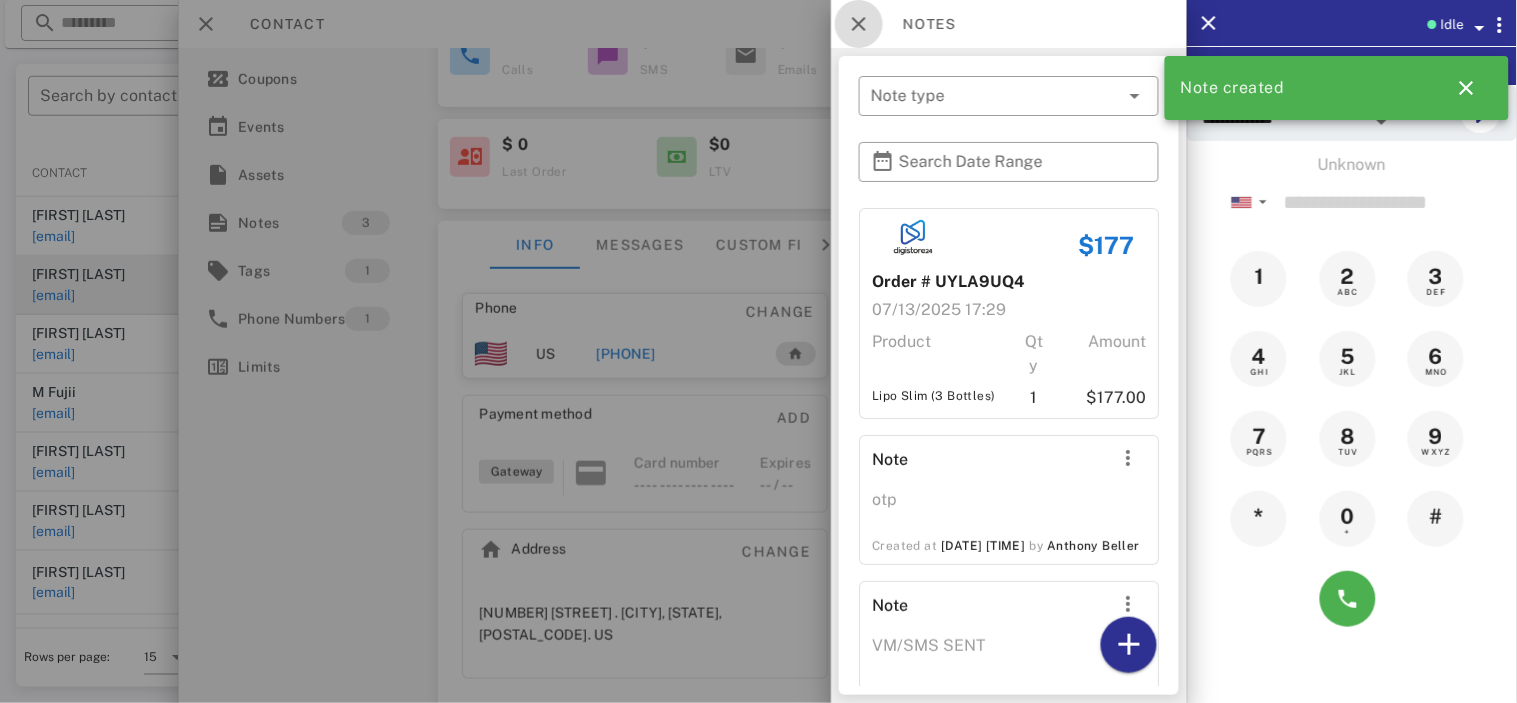 click at bounding box center (859, 24) 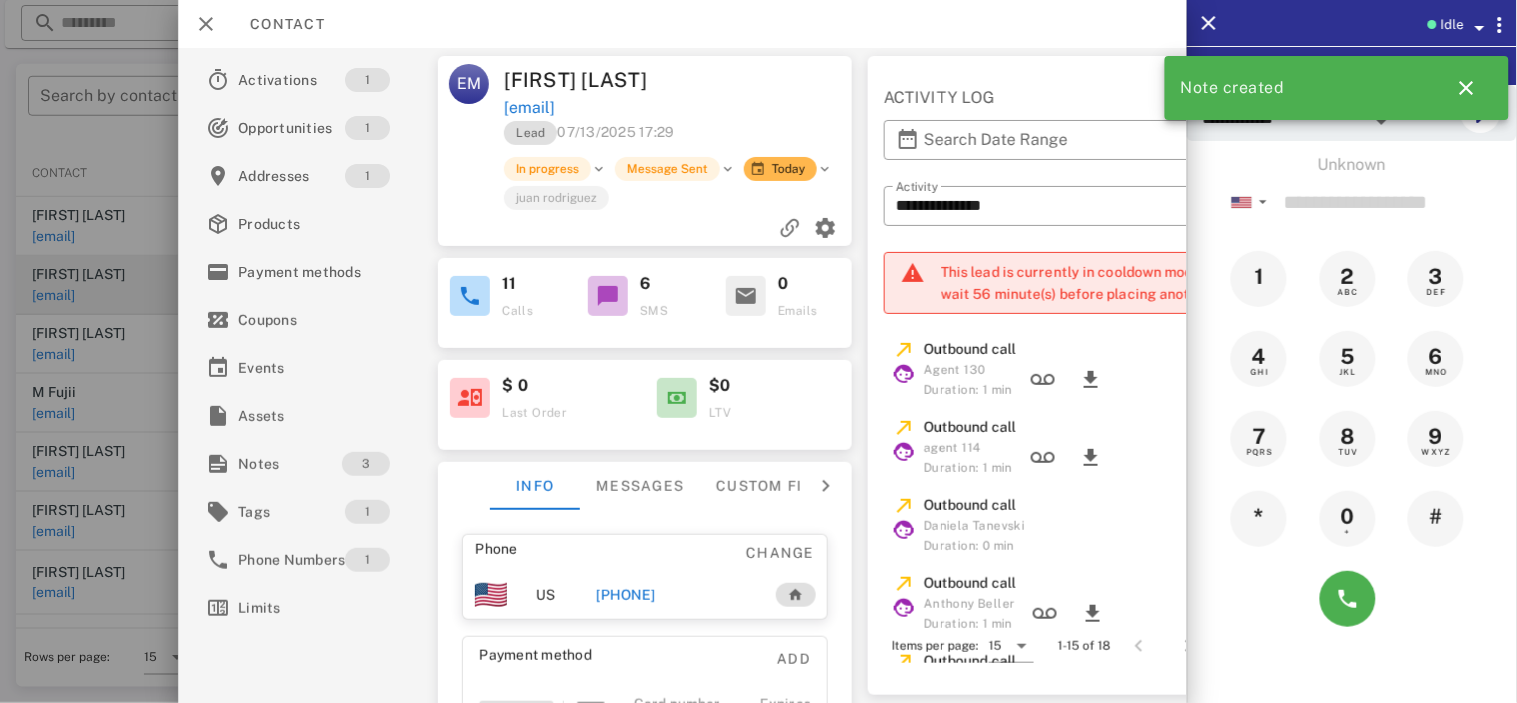 scroll, scrollTop: 3, scrollLeft: 0, axis: vertical 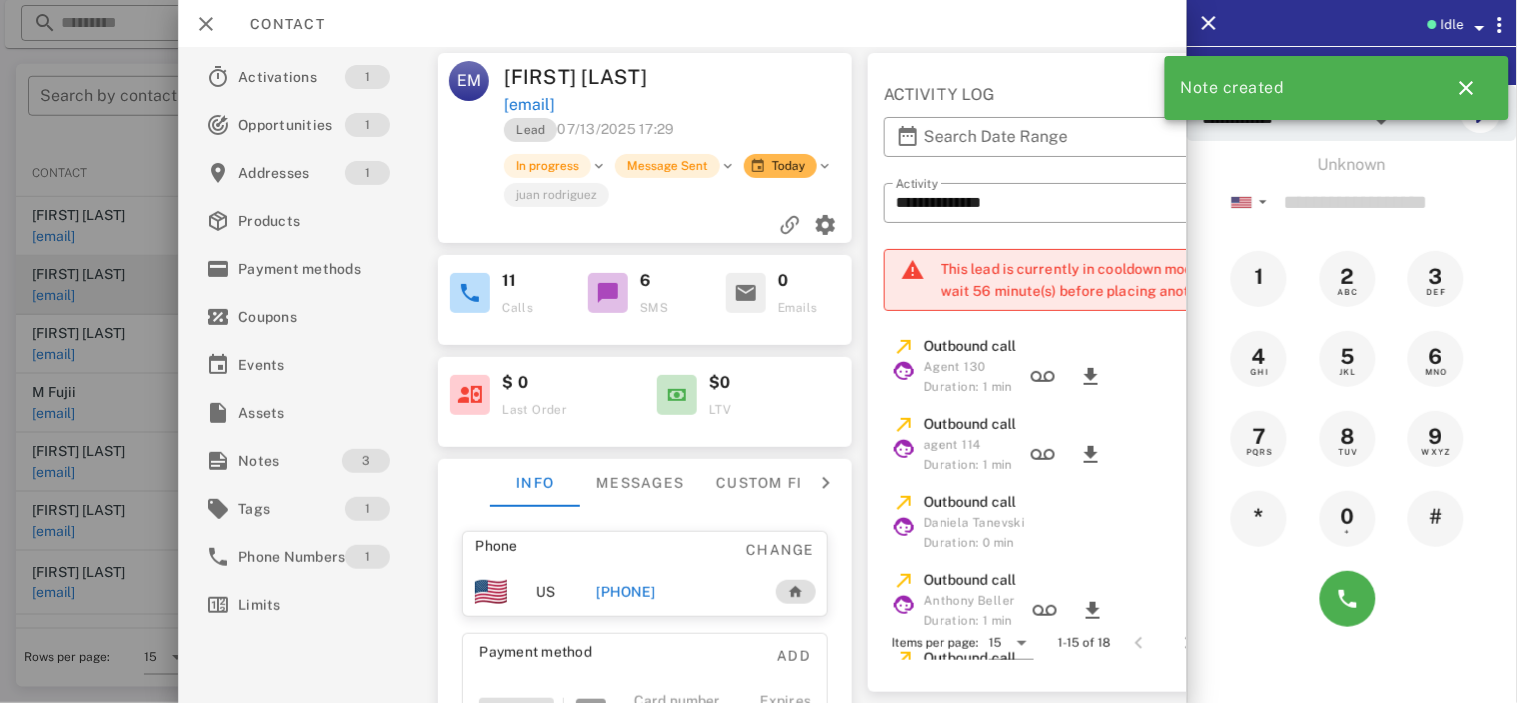 click on "Message Sent" at bounding box center (668, 166) 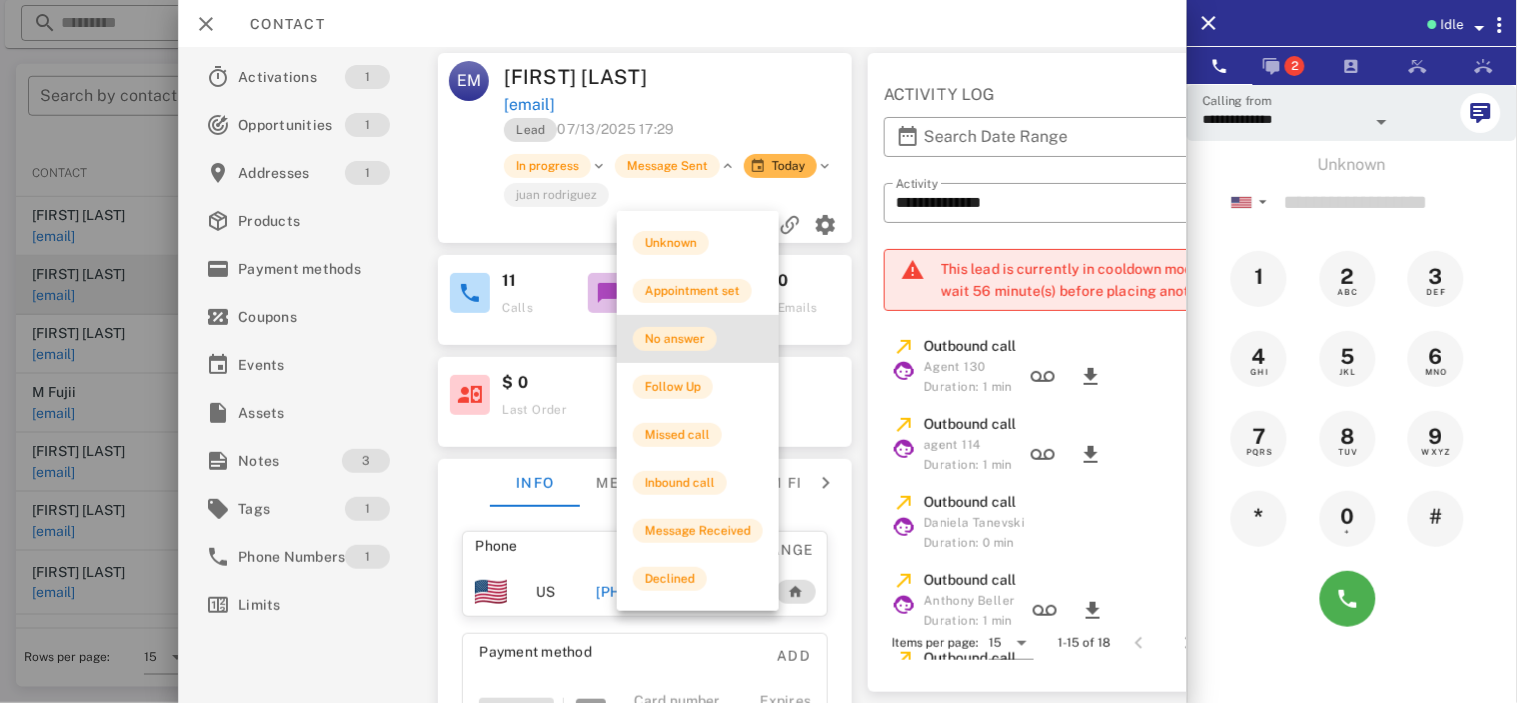 click on "No answer" at bounding box center [675, 339] 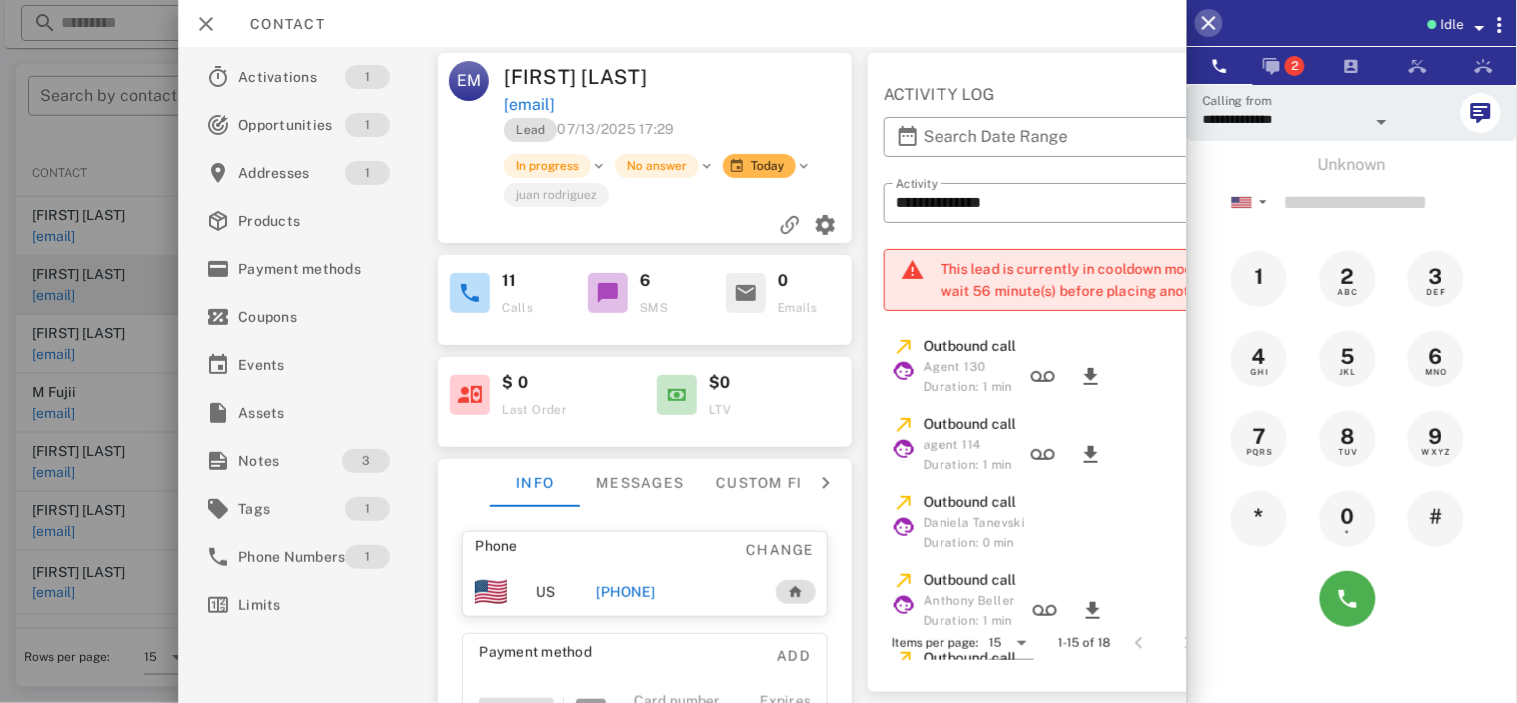 click at bounding box center (1209, 23) 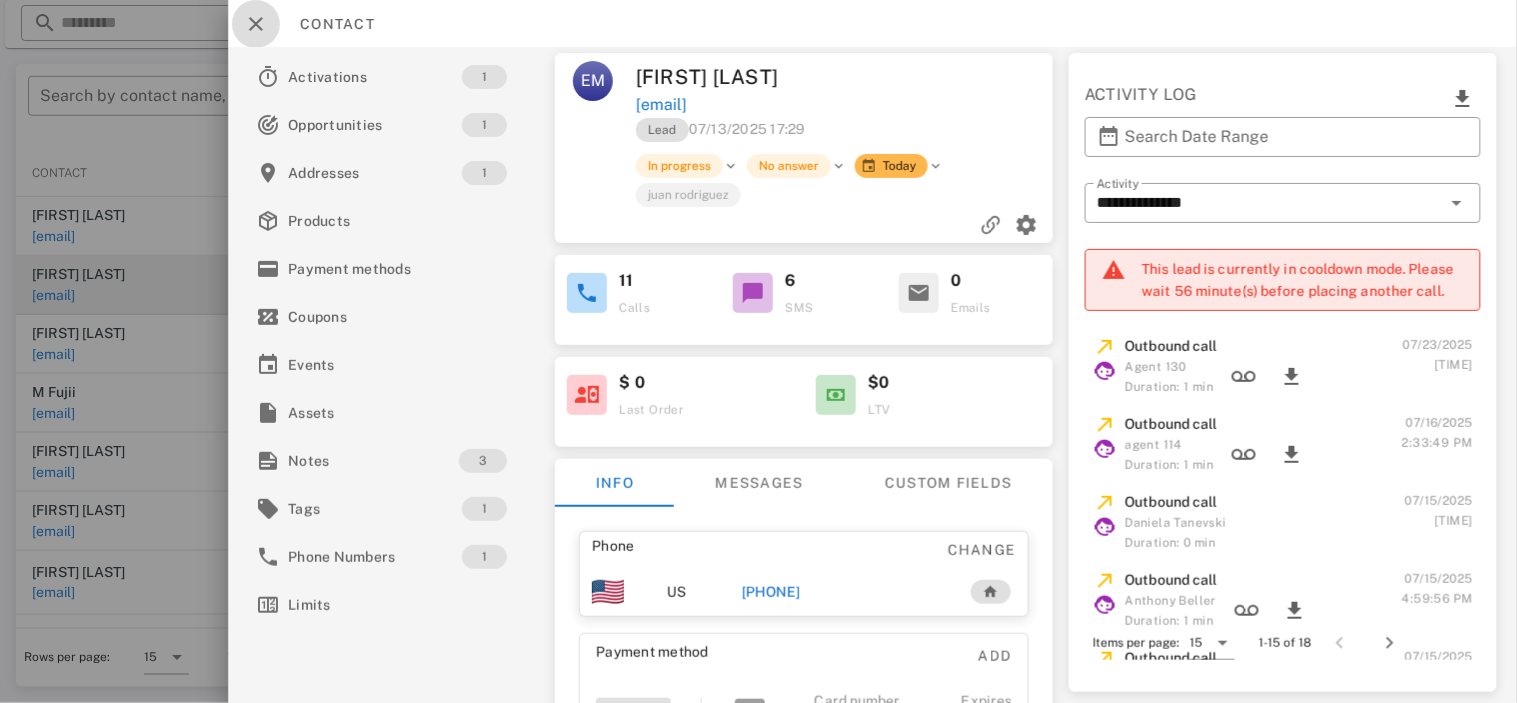 click at bounding box center [256, 24] 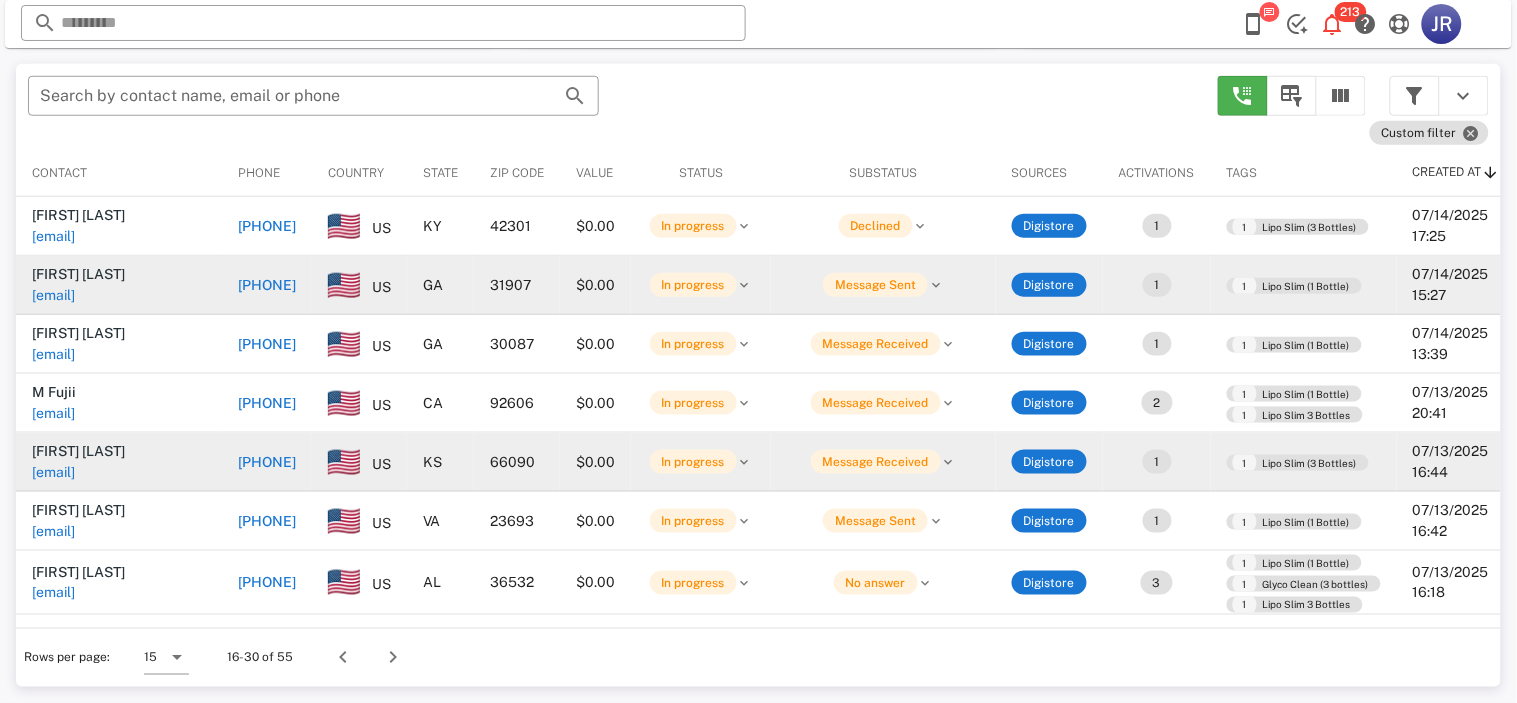 click on "midg101@gmail.com" at bounding box center [53, 472] 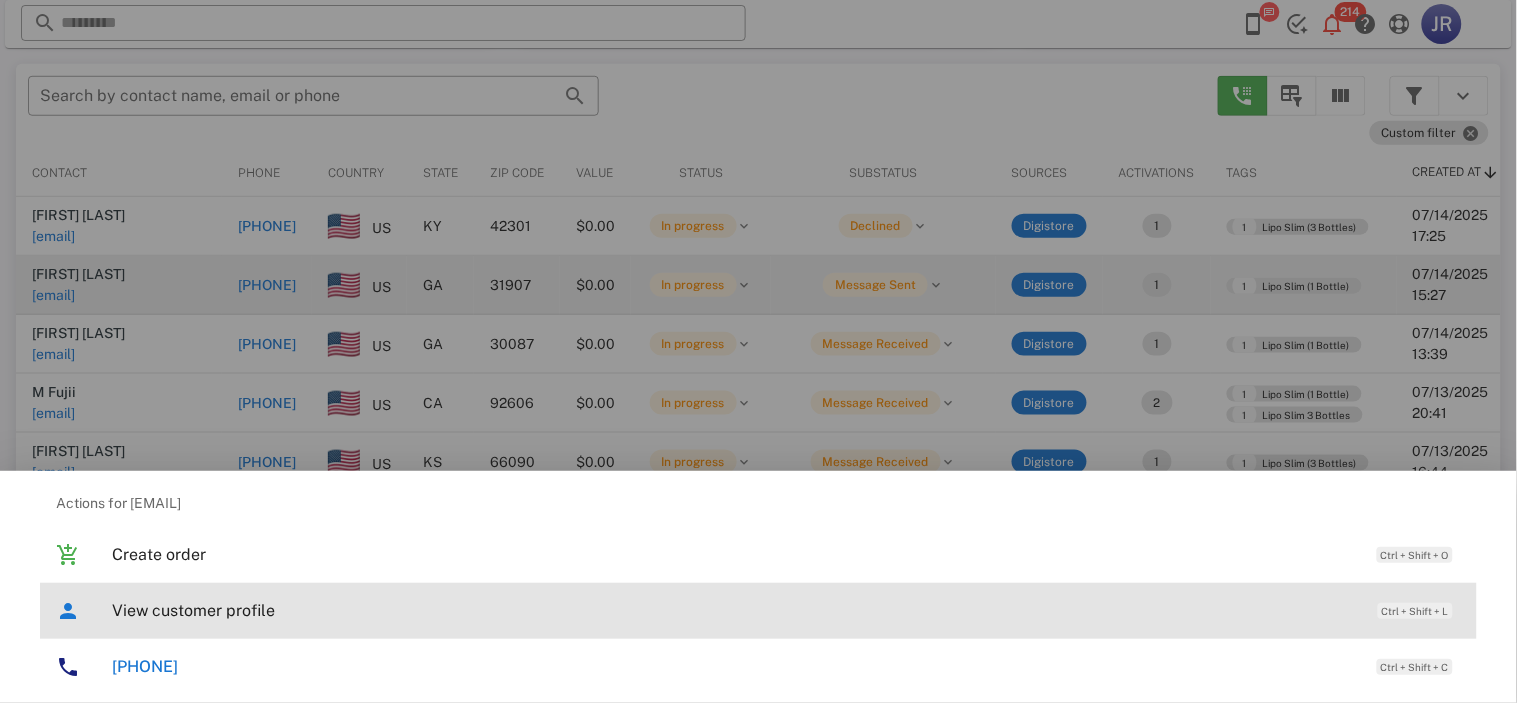 click on "View customer profile Ctrl + Shift + L" at bounding box center [758, 611] 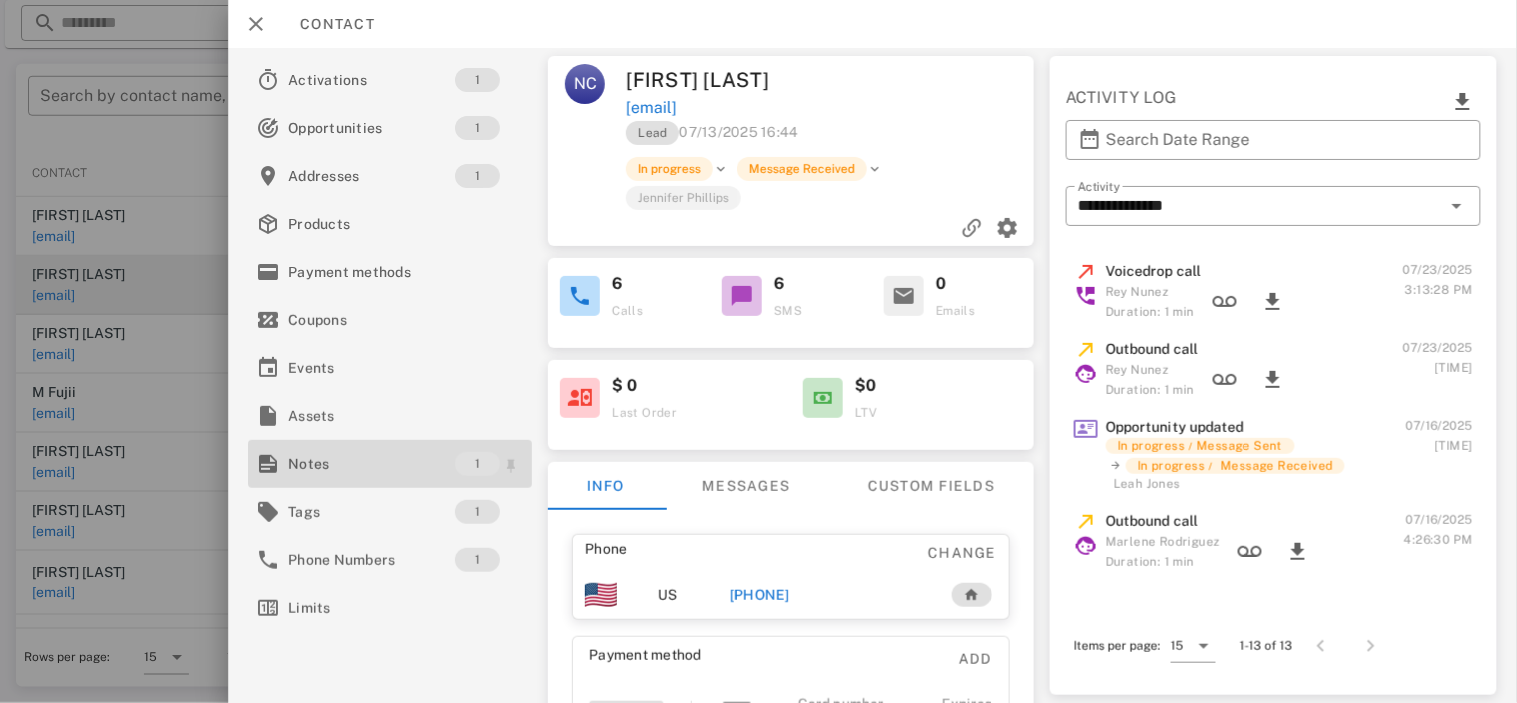 click on "Notes" at bounding box center (371, 464) 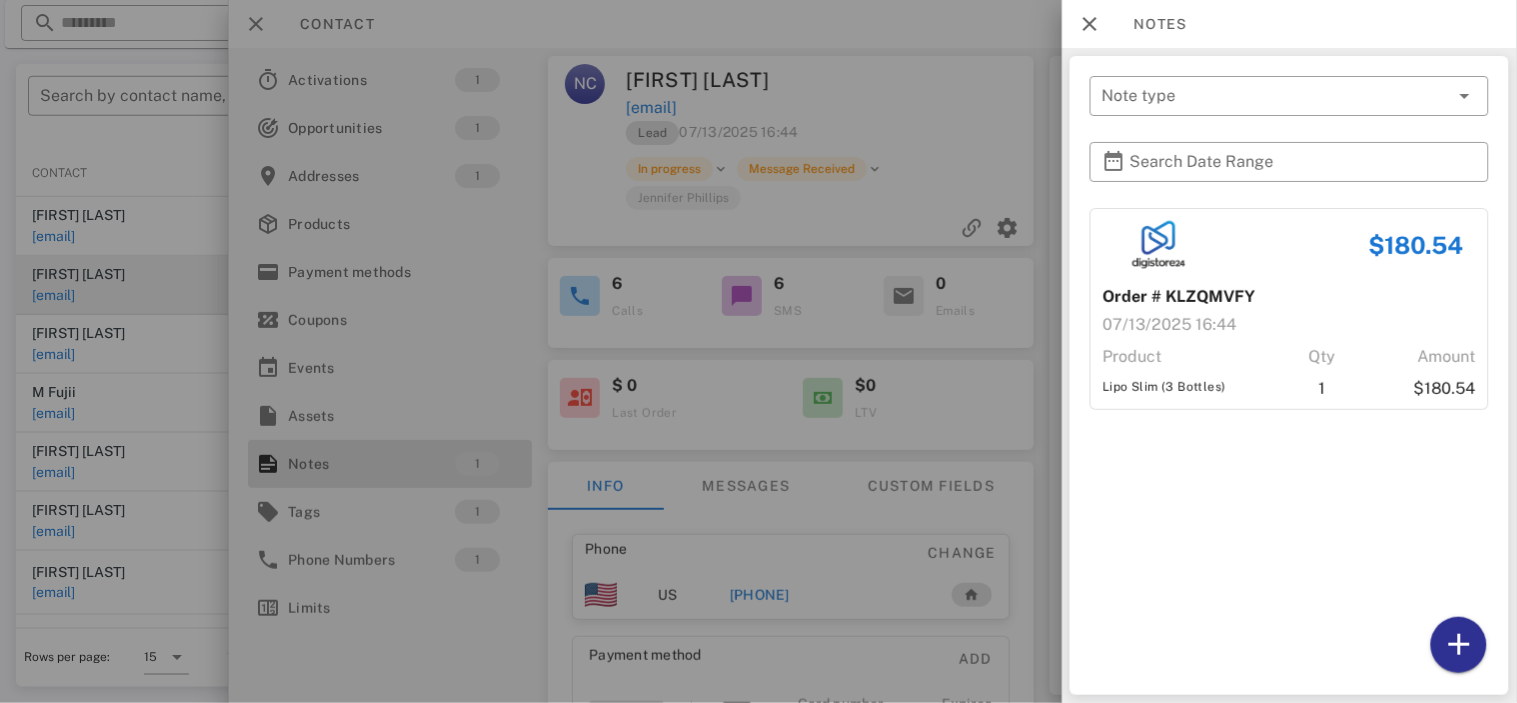 click at bounding box center (758, 351) 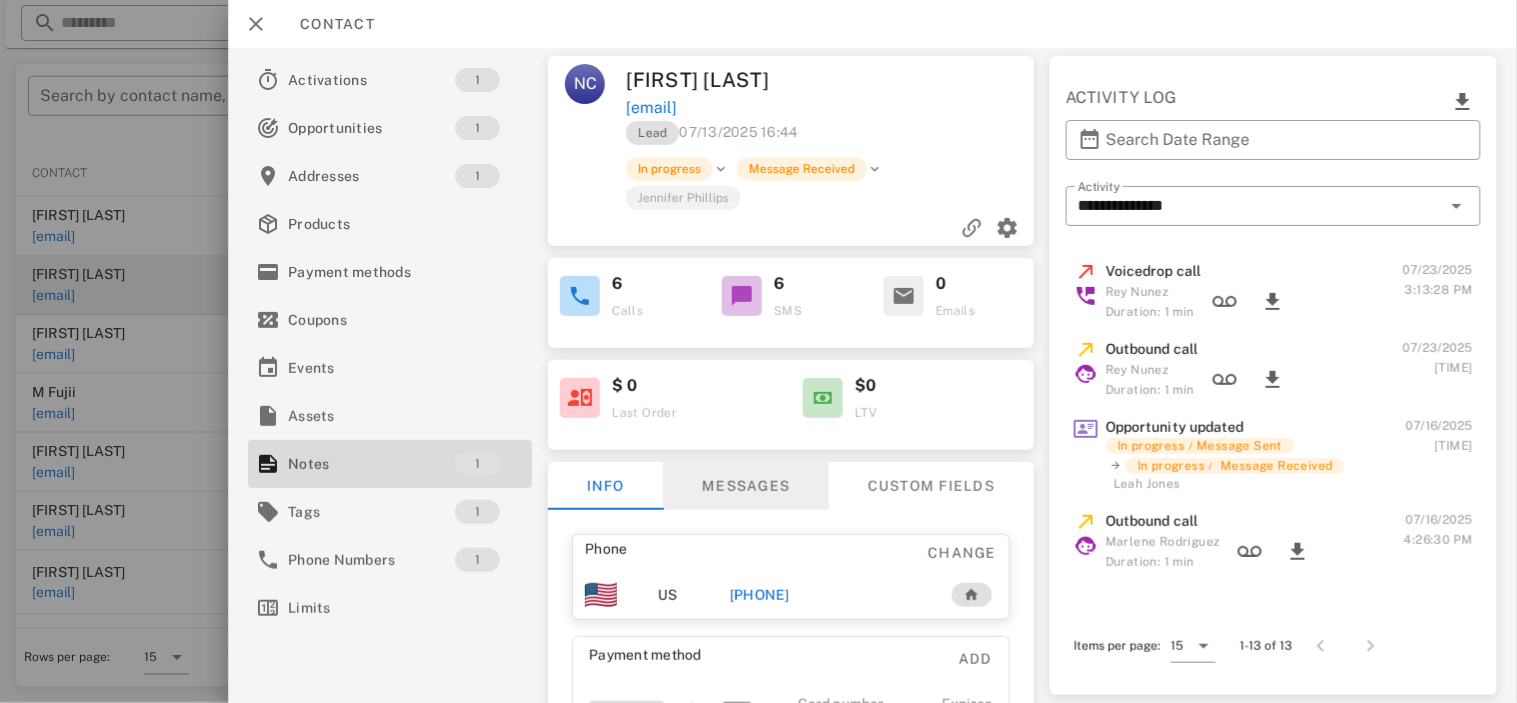 click on "Messages" at bounding box center [745, 486] 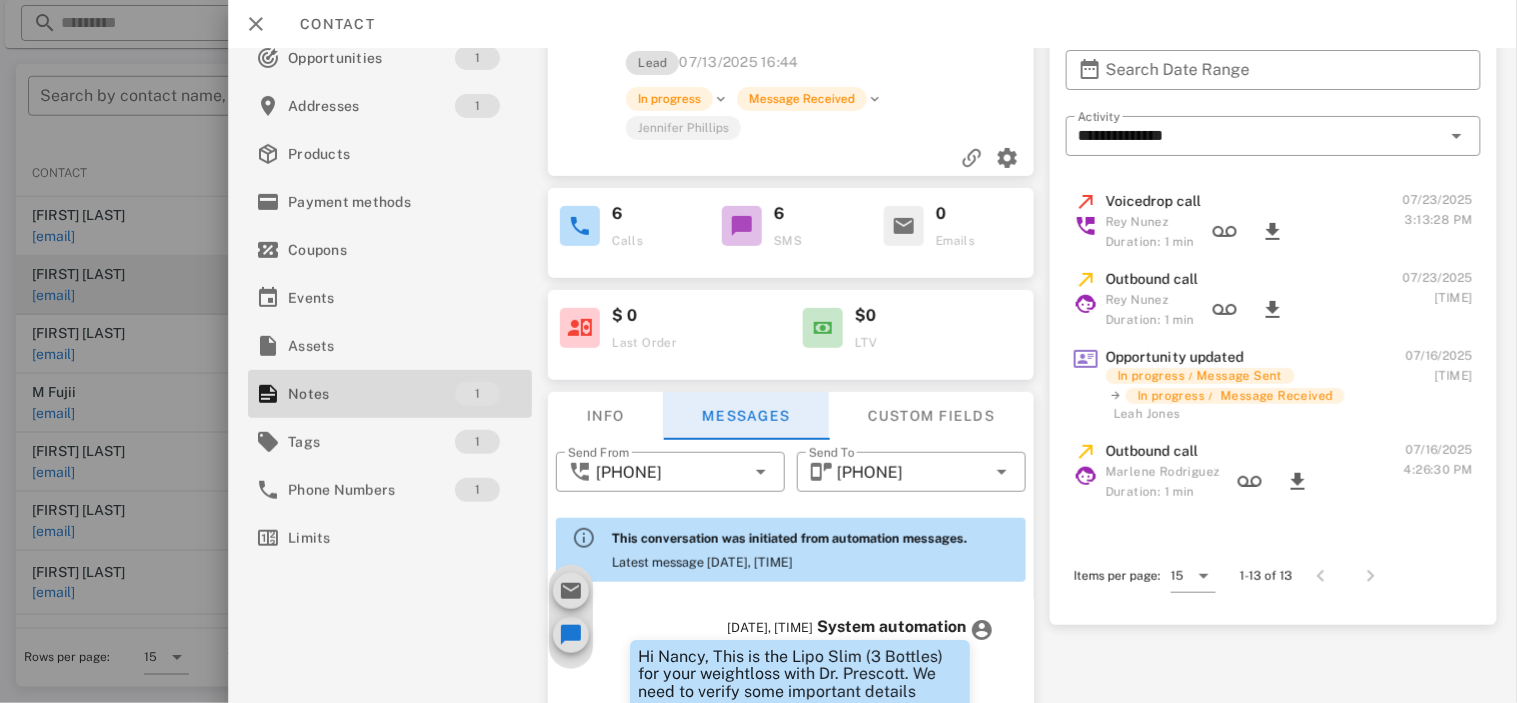 scroll, scrollTop: 265, scrollLeft: 0, axis: vertical 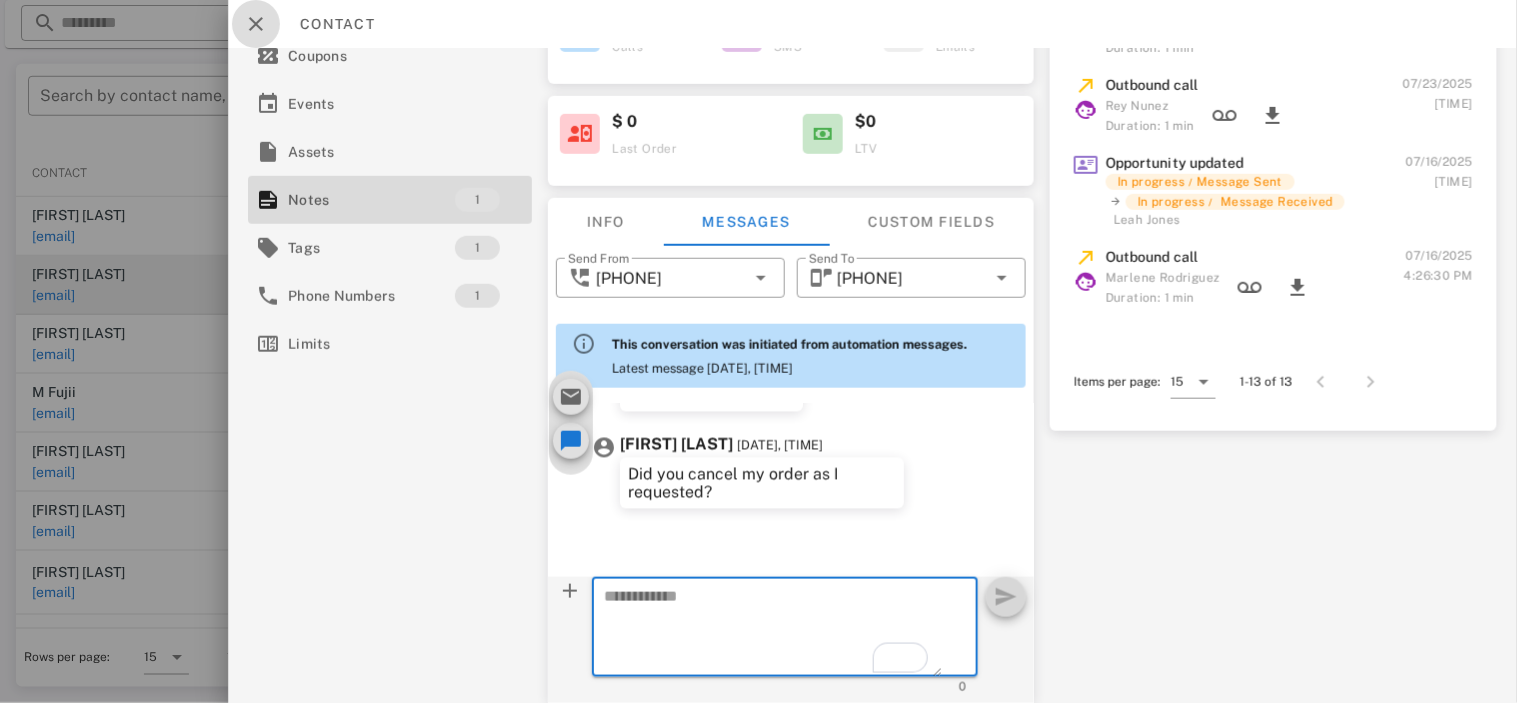 click at bounding box center [256, 24] 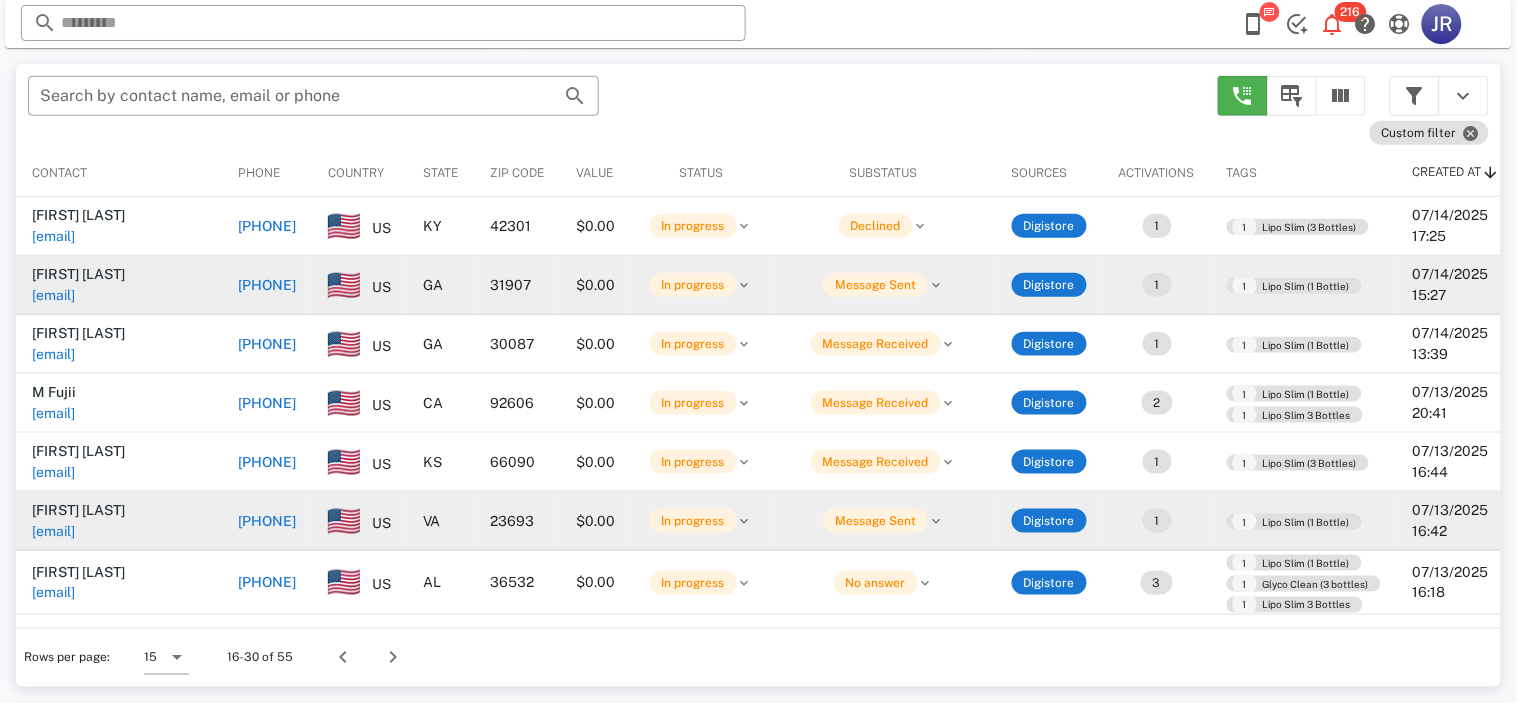 click on "[EMAIL]" at bounding box center [53, 531] 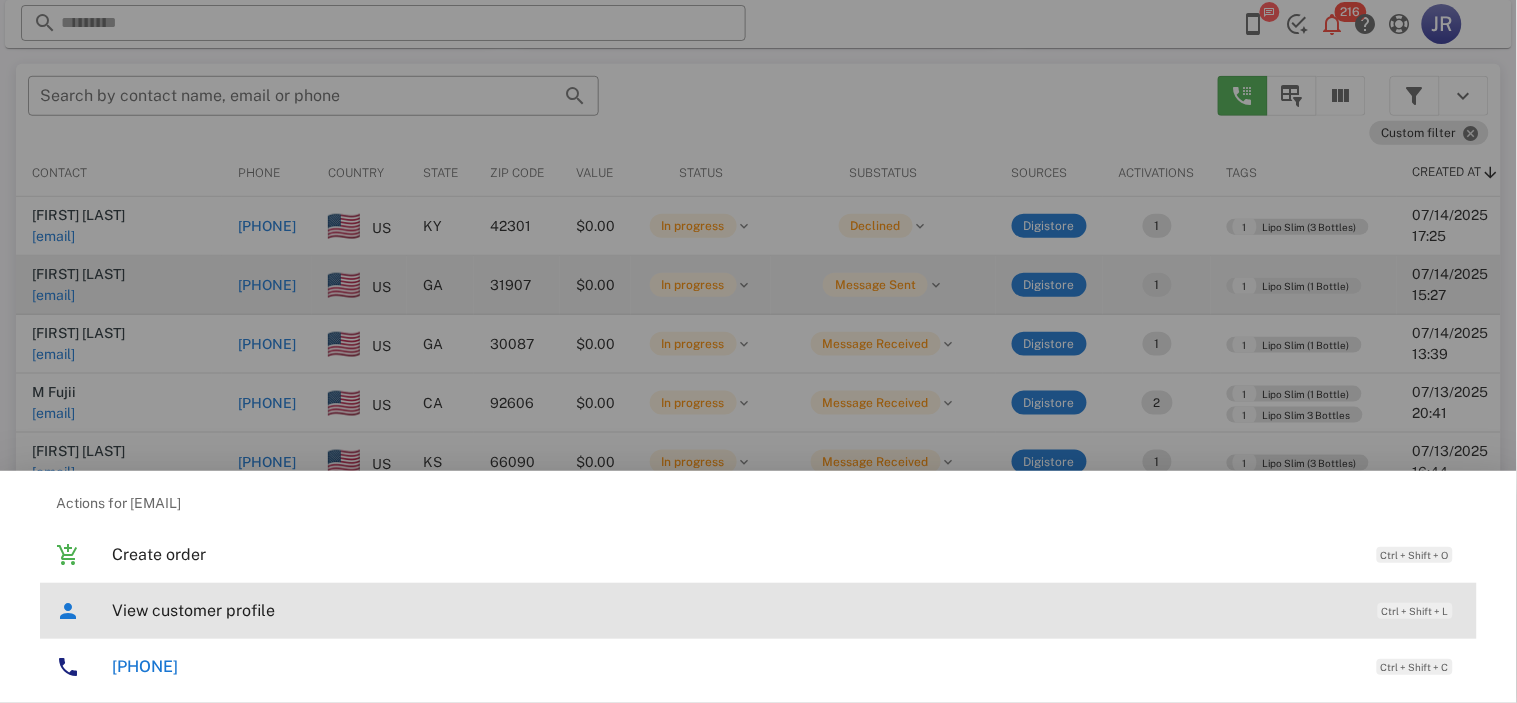 click on "View customer profile" at bounding box center [735, 610] 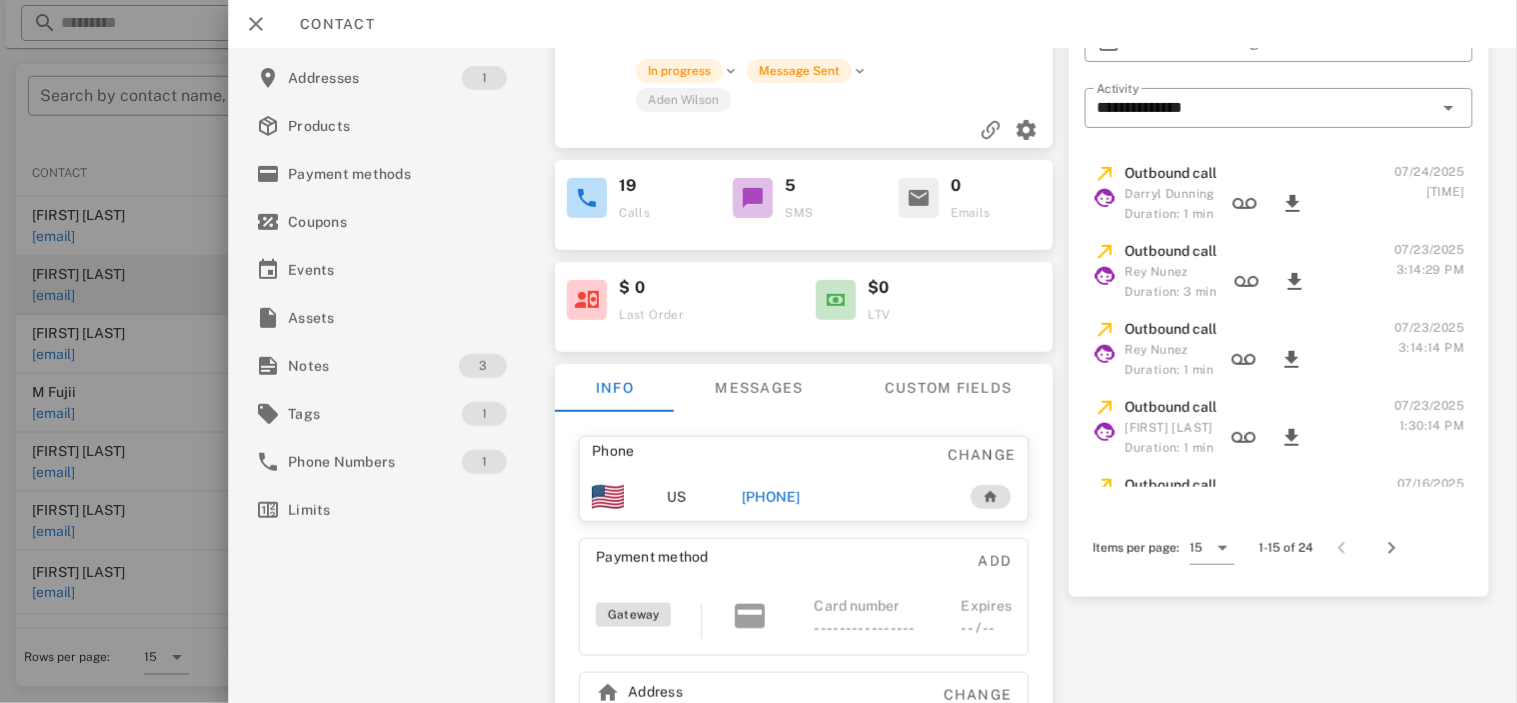 scroll, scrollTop: 221, scrollLeft: 0, axis: vertical 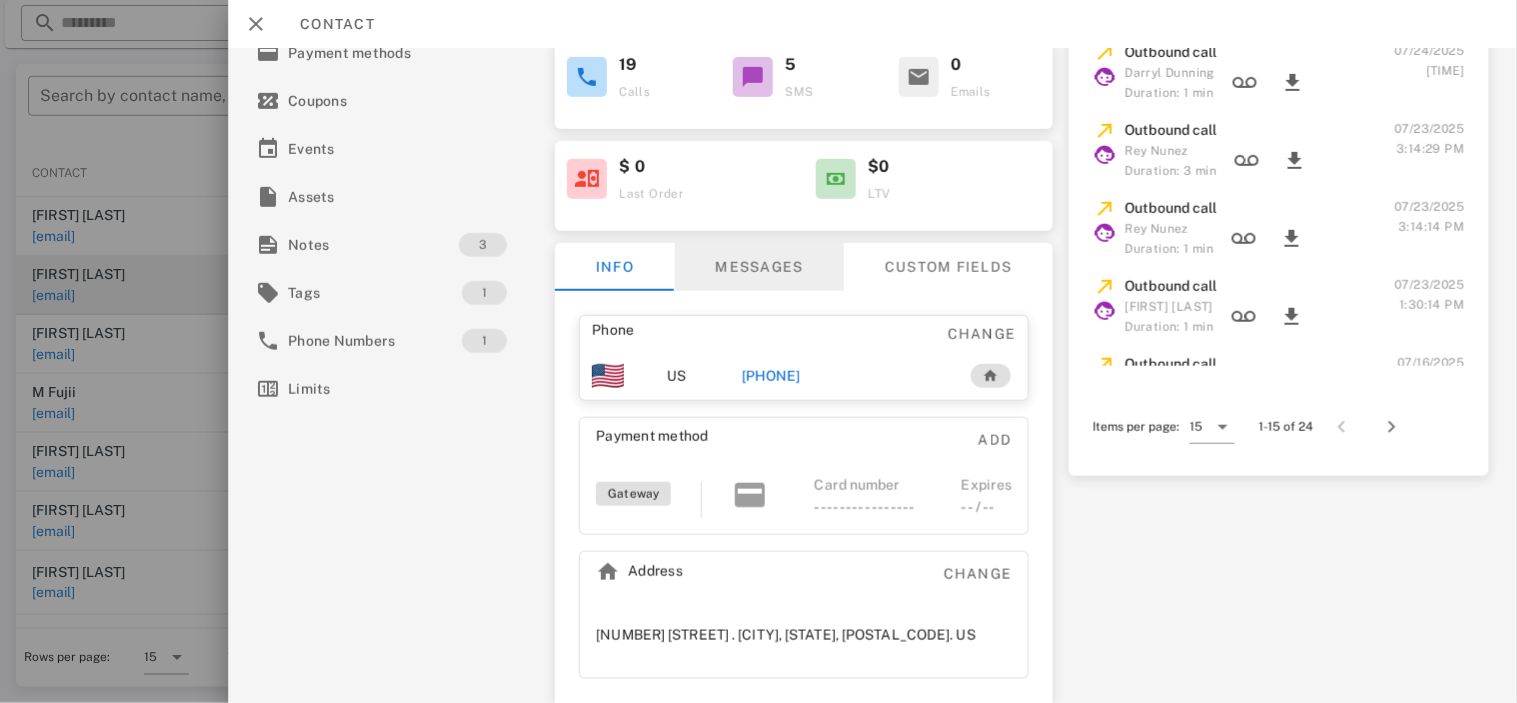 click on "Messages" at bounding box center (759, 267) 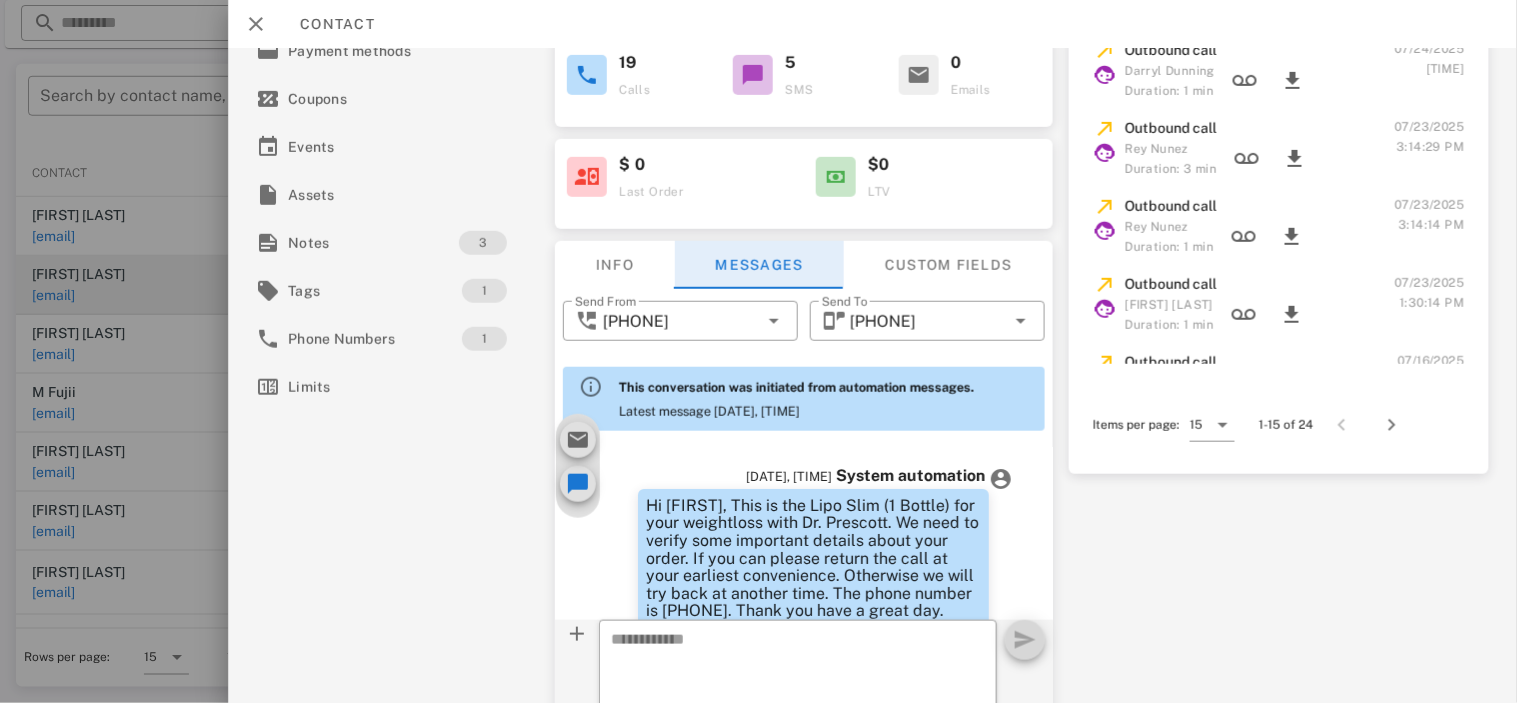 scroll, scrollTop: 1293, scrollLeft: 0, axis: vertical 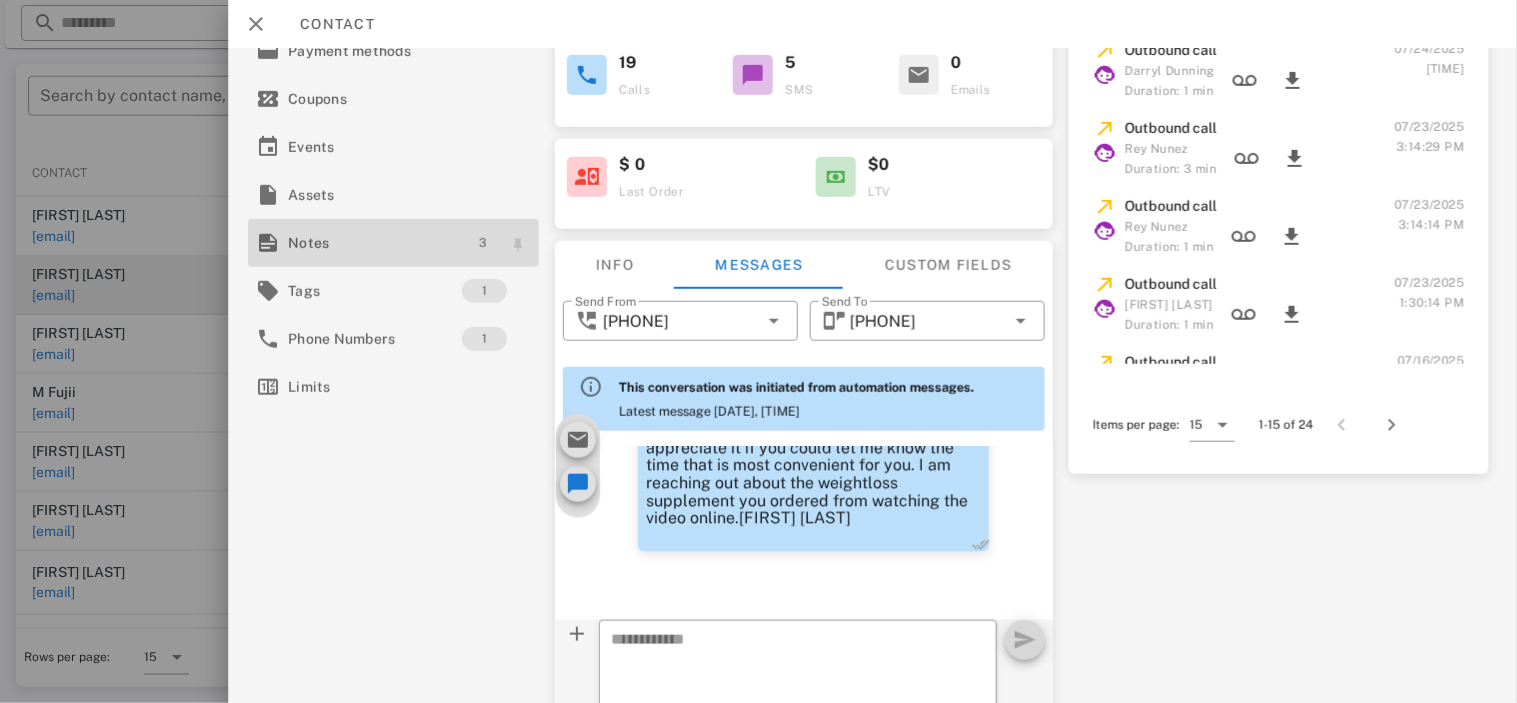 click on "3" at bounding box center (483, 243) 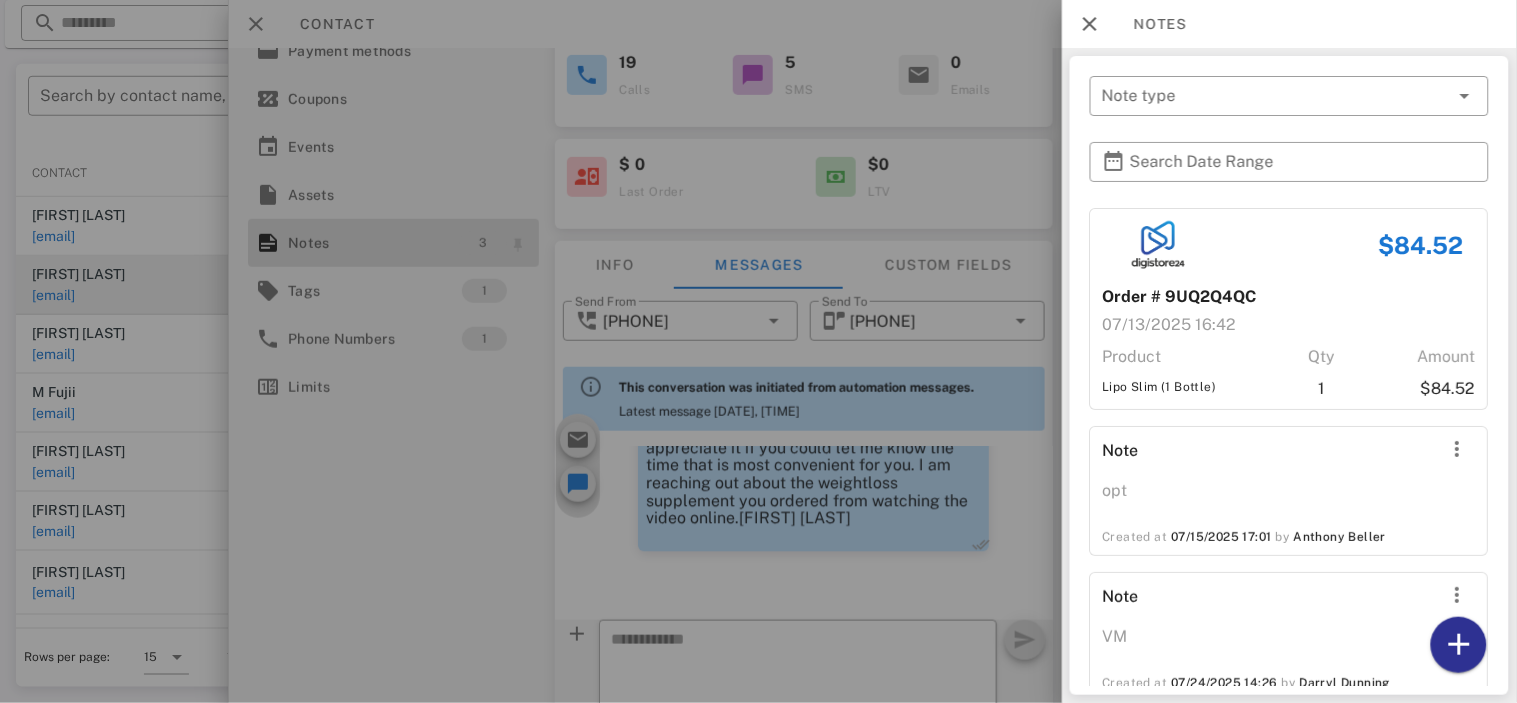 scroll, scrollTop: 43, scrollLeft: 0, axis: vertical 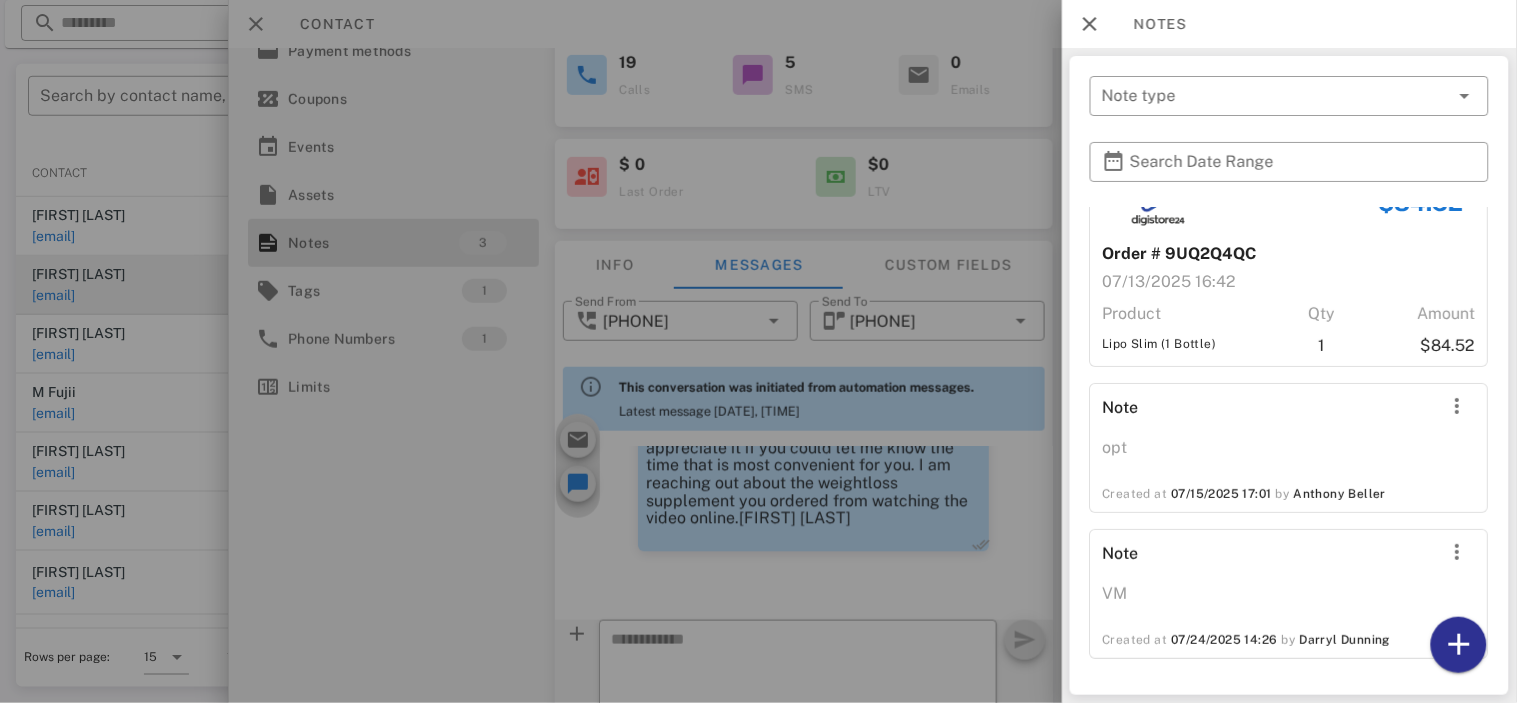 click at bounding box center [758, 351] 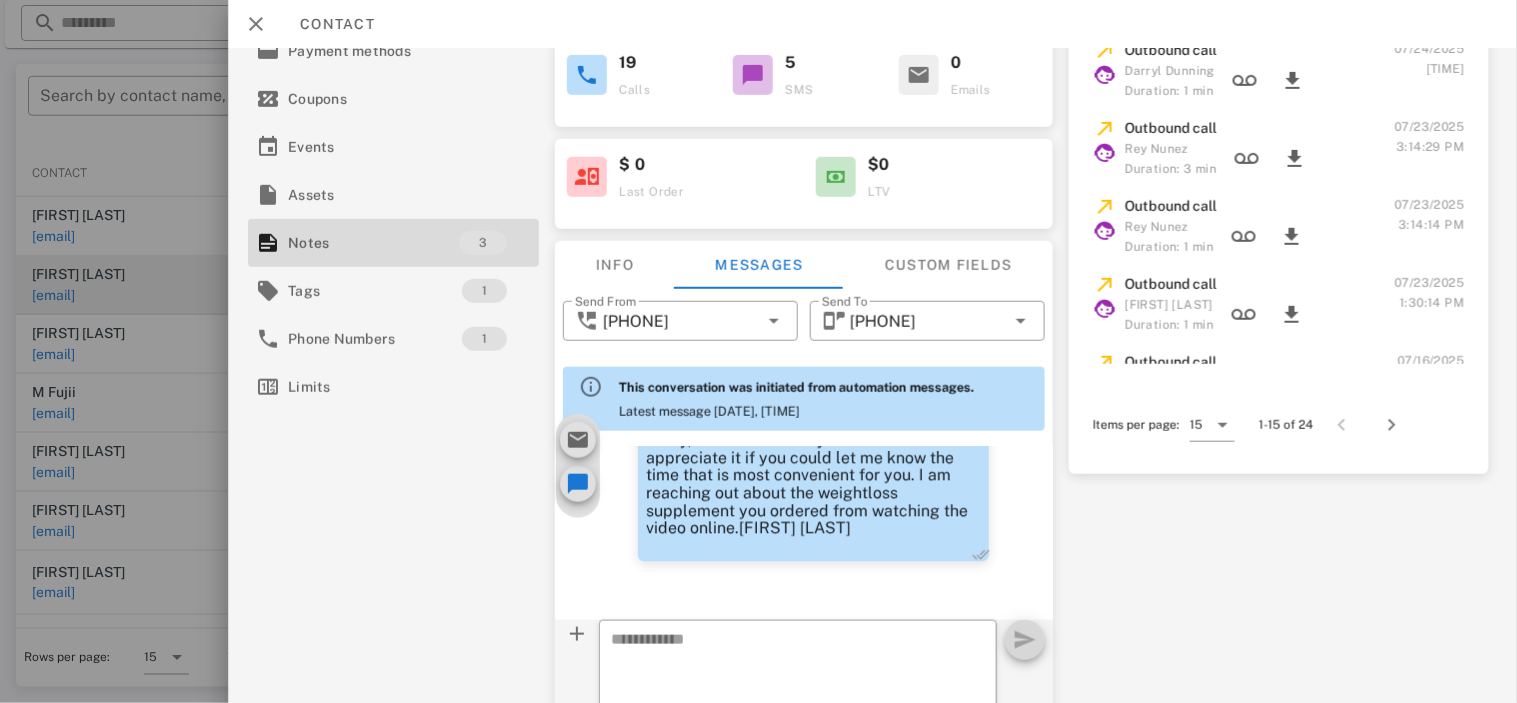 scroll, scrollTop: 1293, scrollLeft: 0, axis: vertical 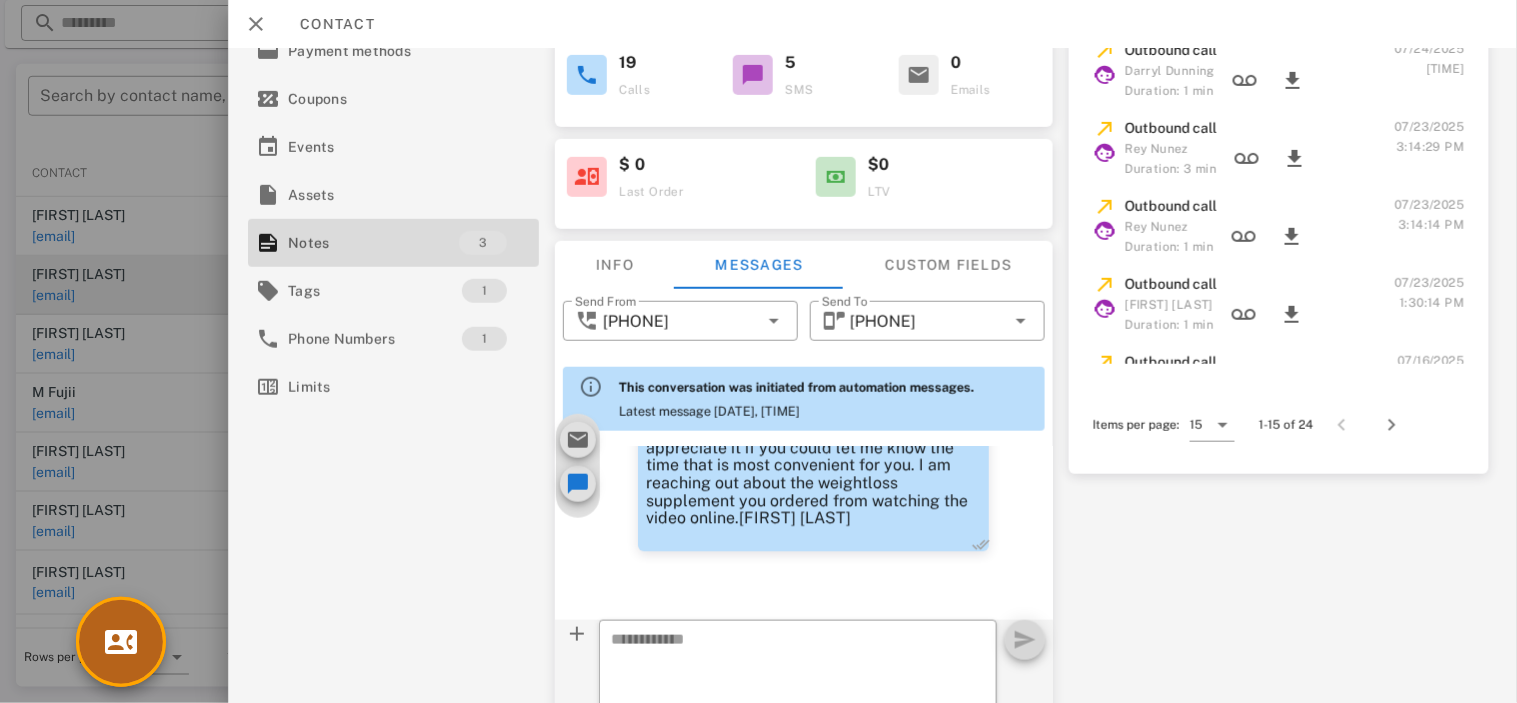 click at bounding box center (121, 642) 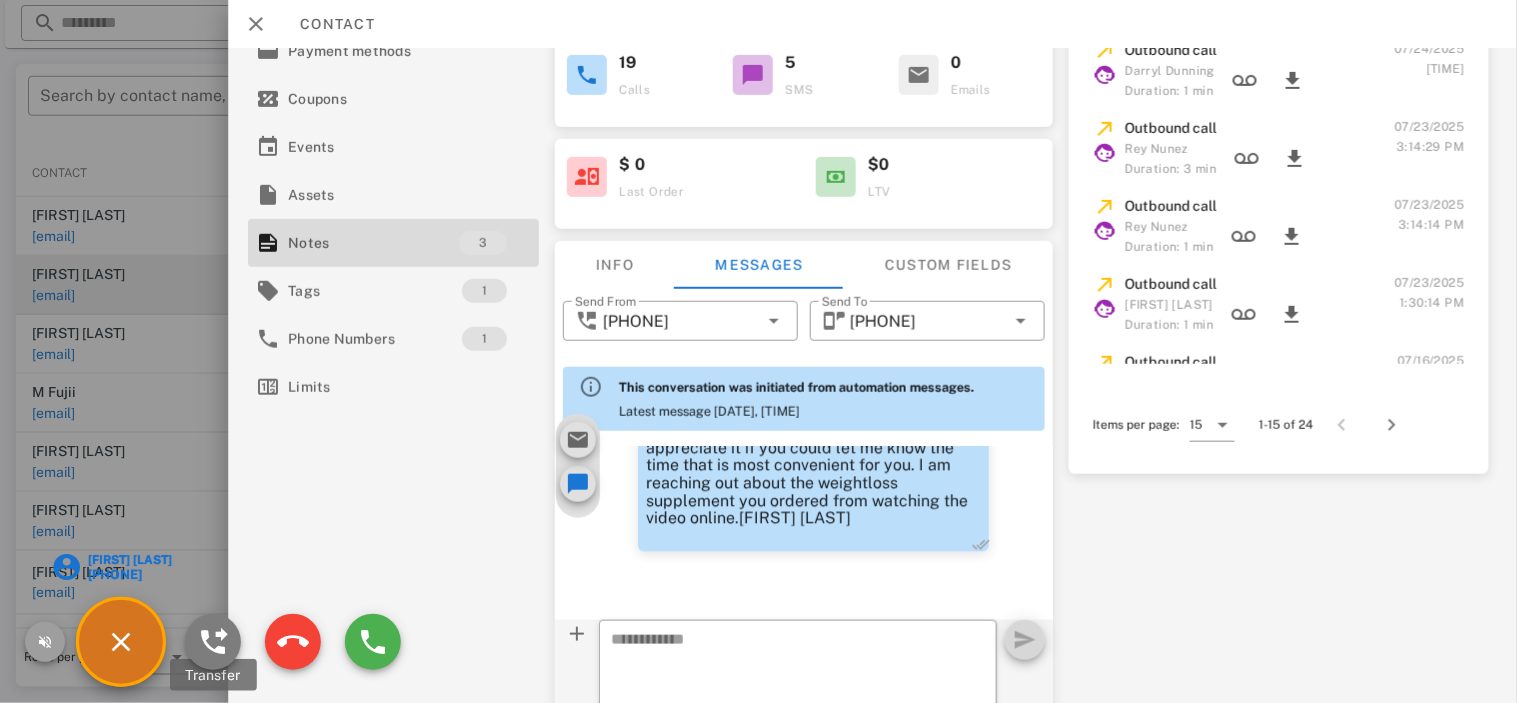 click at bounding box center (213, 642) 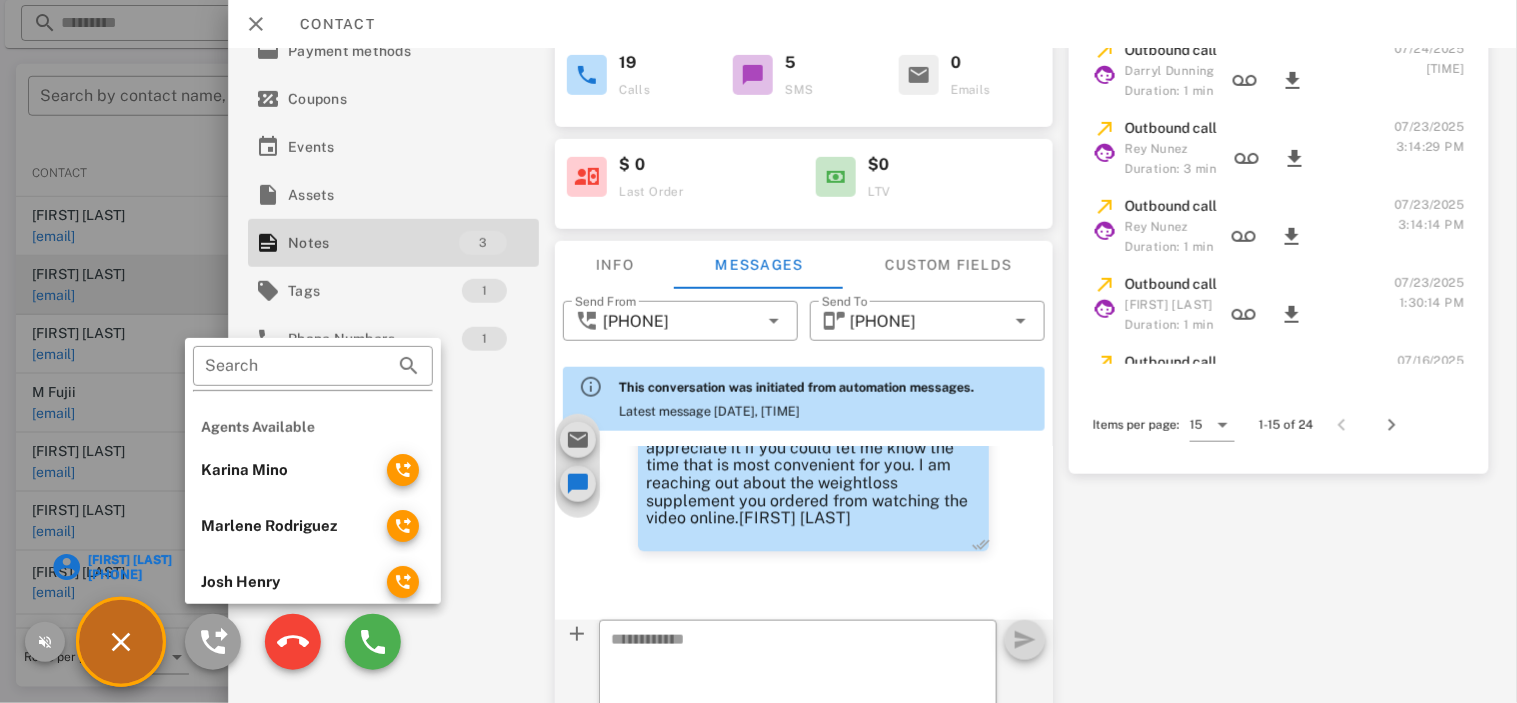 click at bounding box center [758, 351] 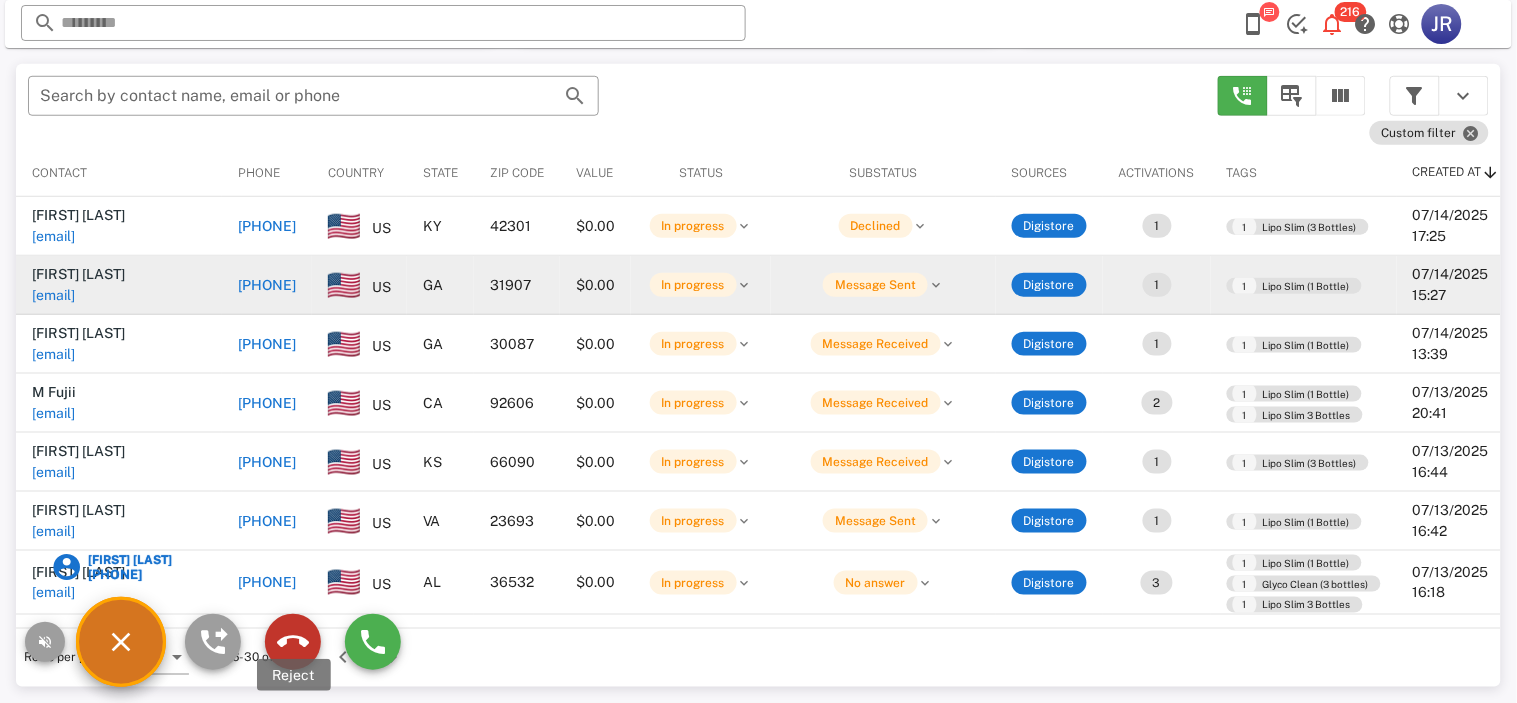 click at bounding box center [293, 642] 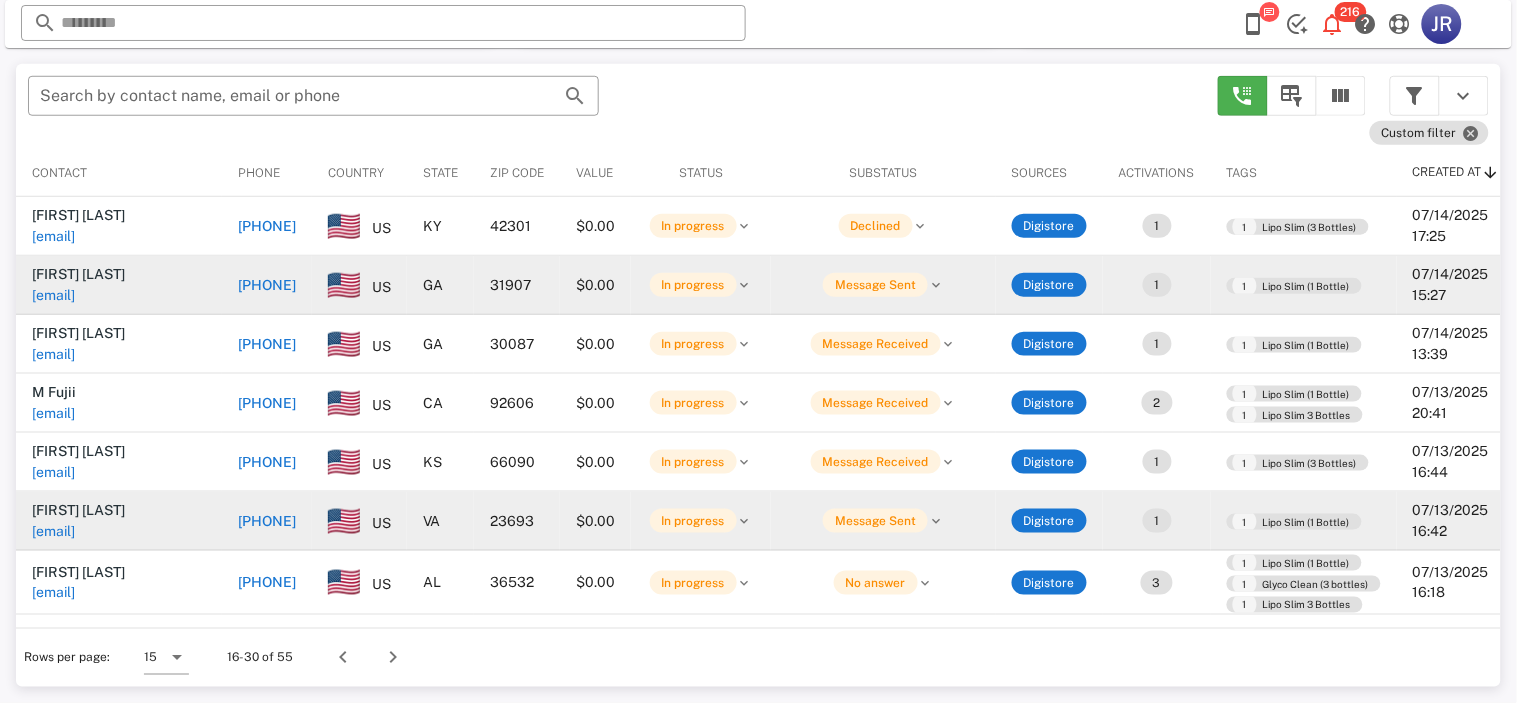 click on "[EMAIL]" at bounding box center (53, 531) 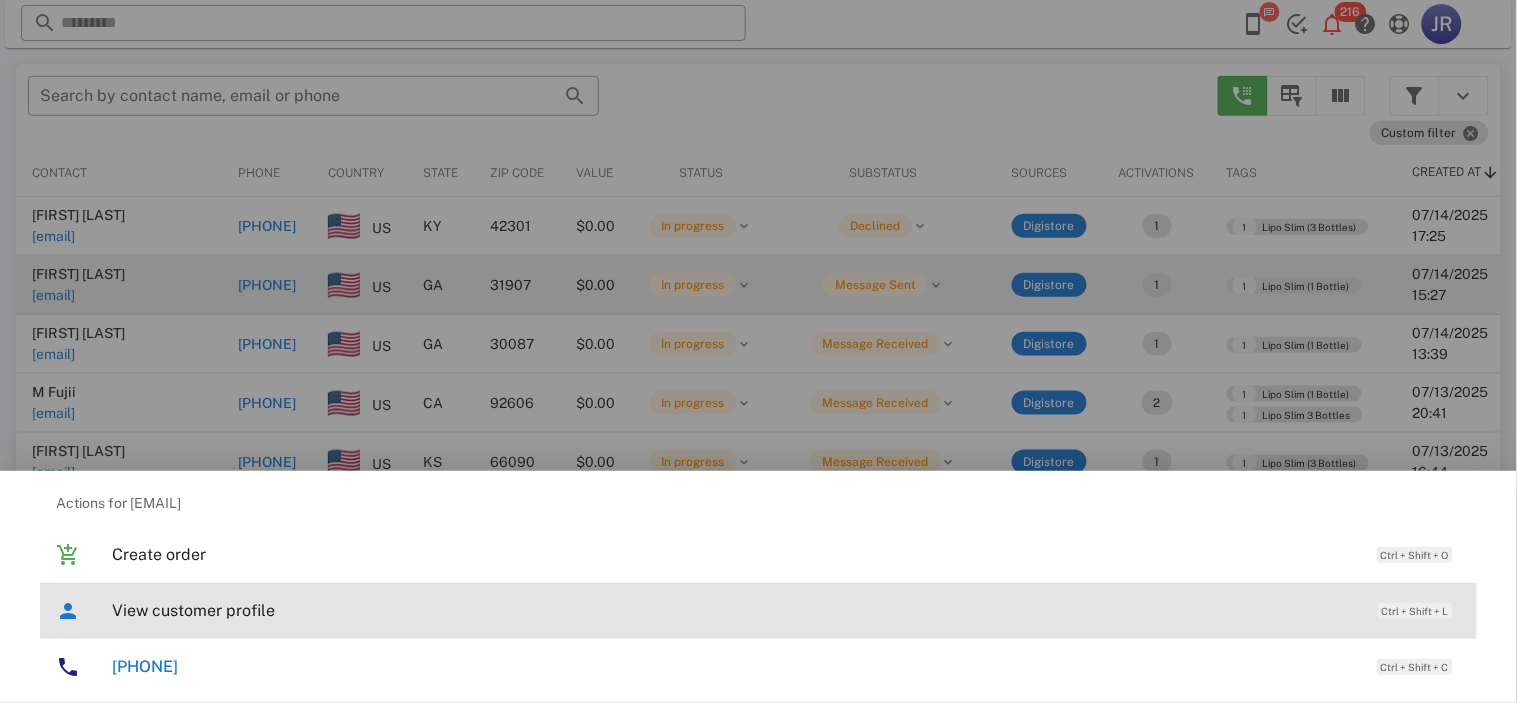 click on "View customer profile" at bounding box center [735, 610] 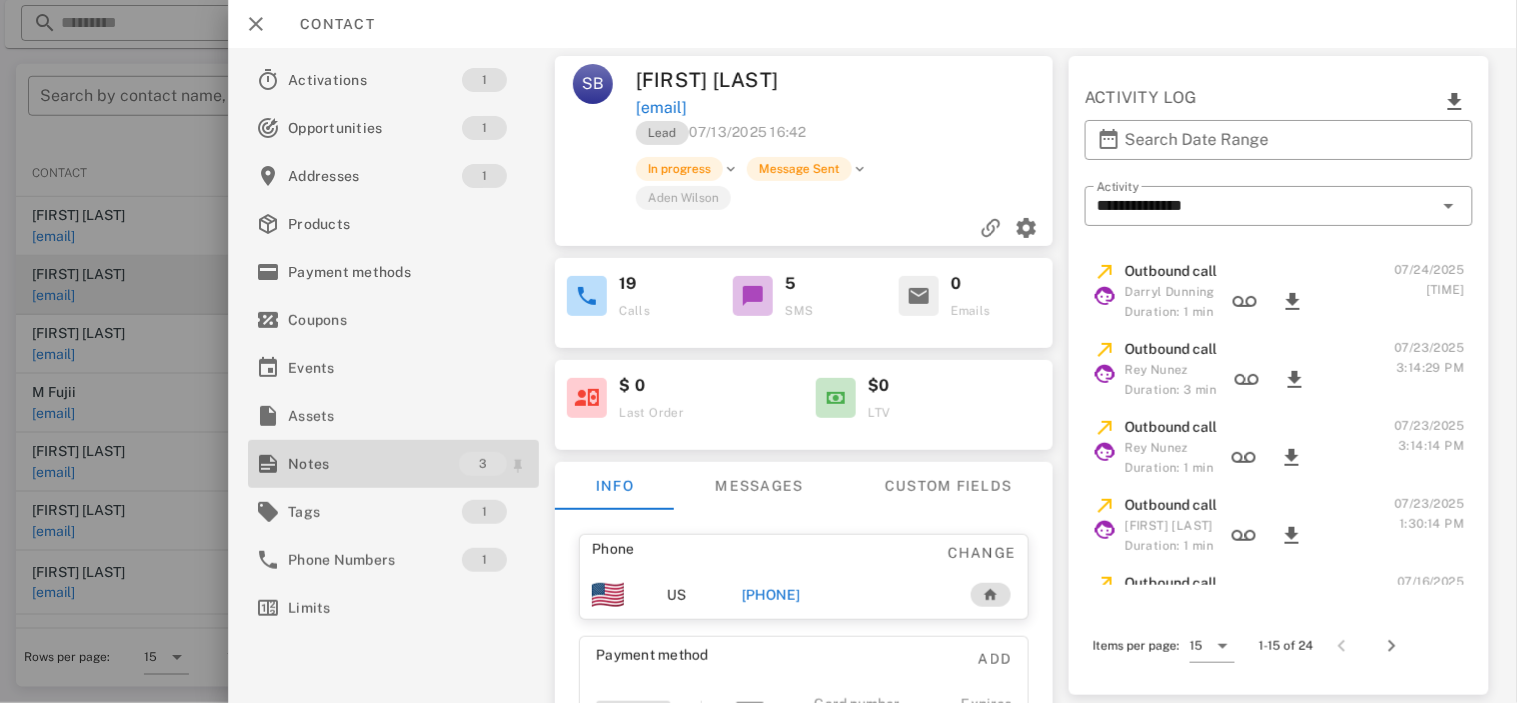 click on "Notes" at bounding box center [373, 464] 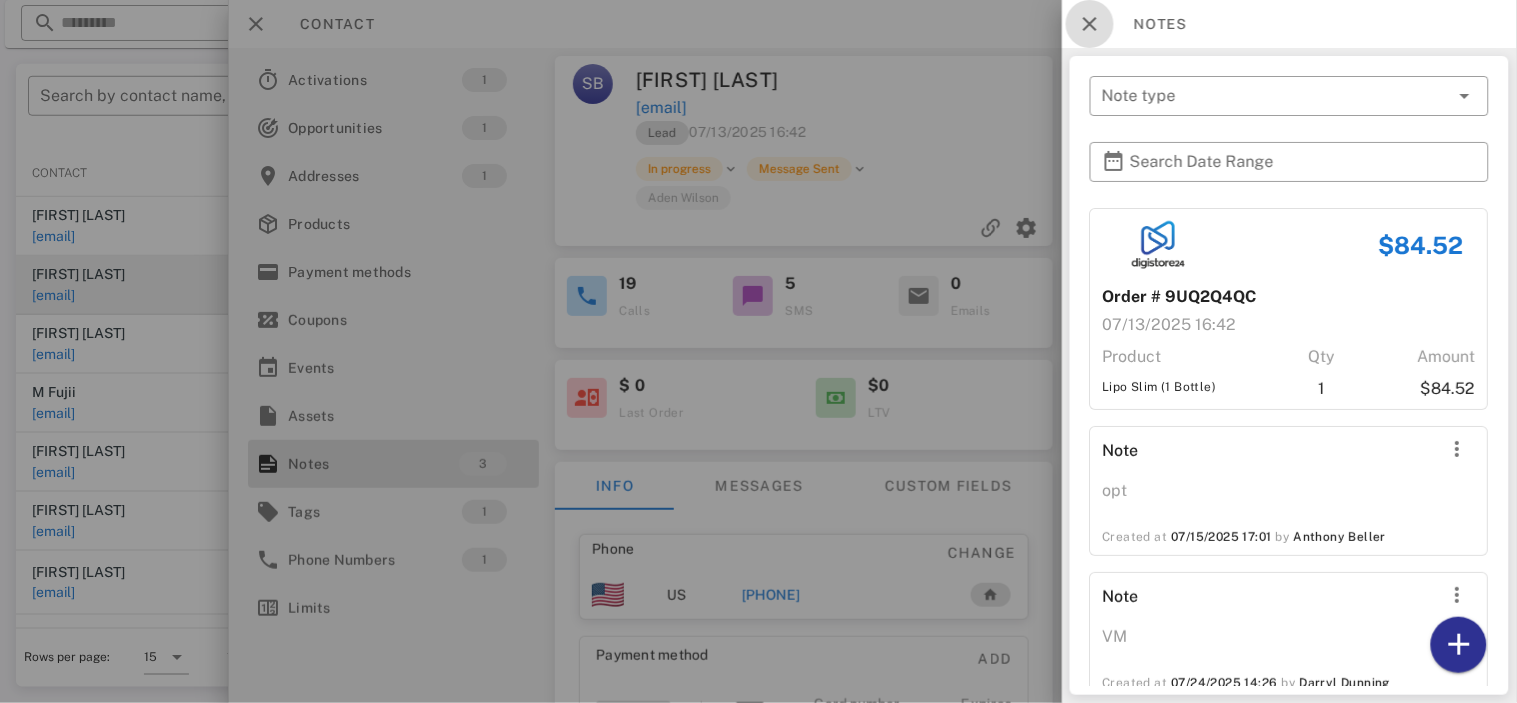 click at bounding box center [1090, 24] 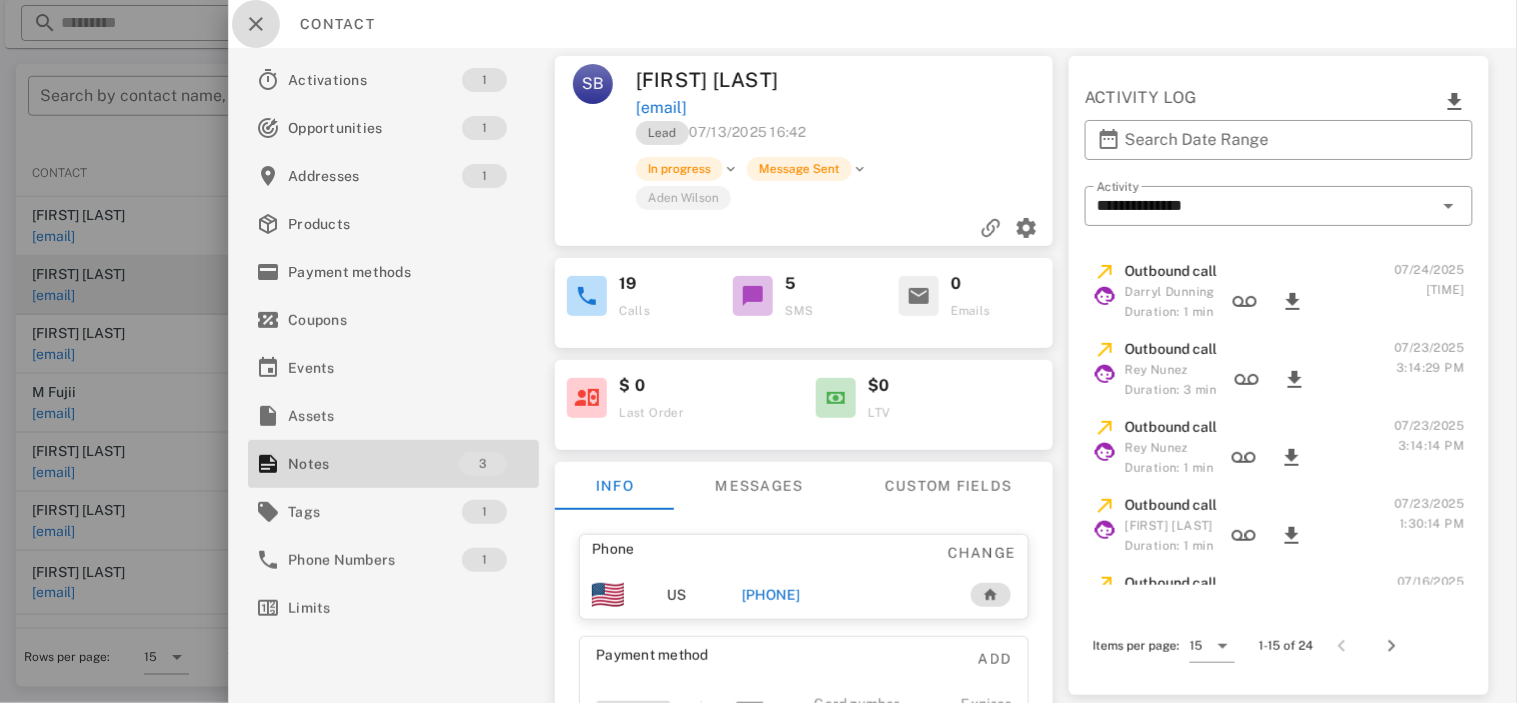 click at bounding box center [256, 24] 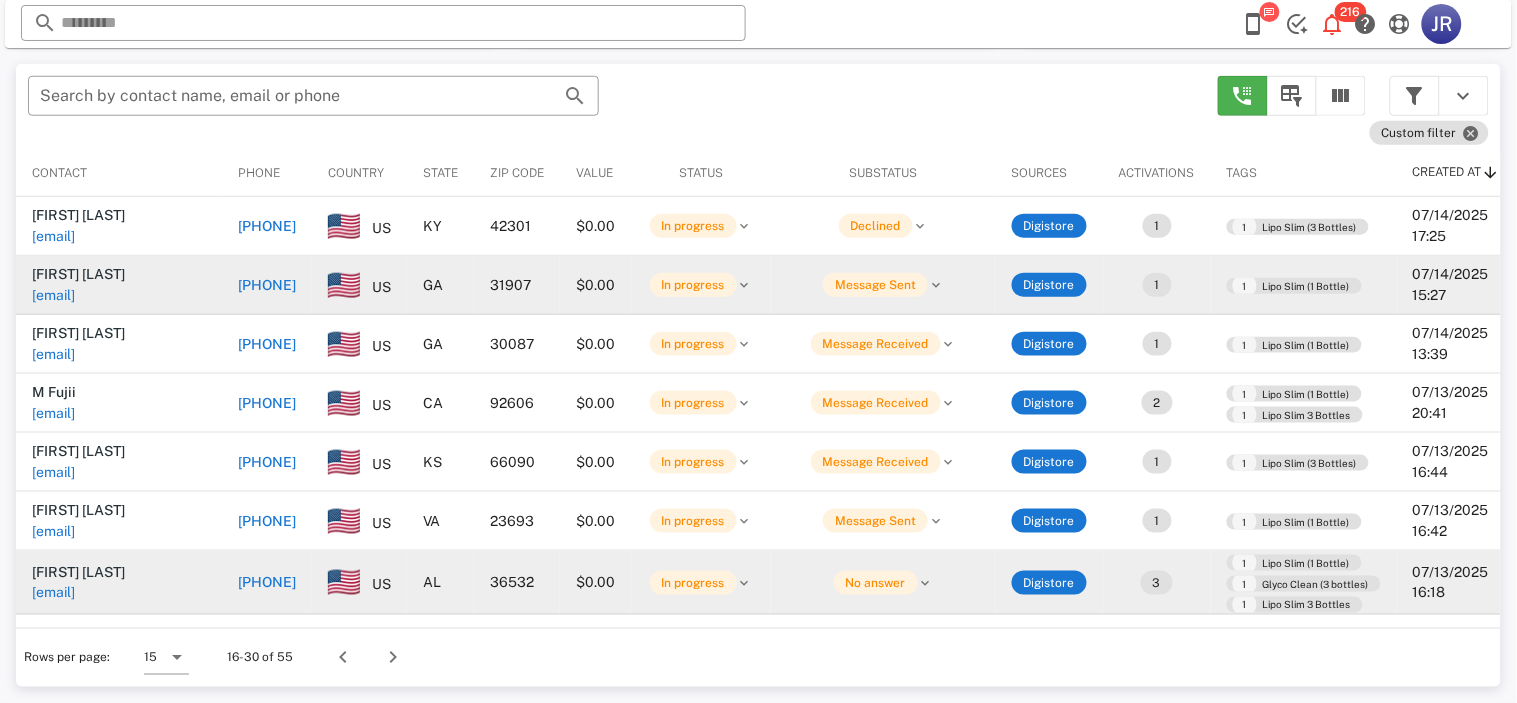 click on "[EMAIL]" at bounding box center (53, 593) 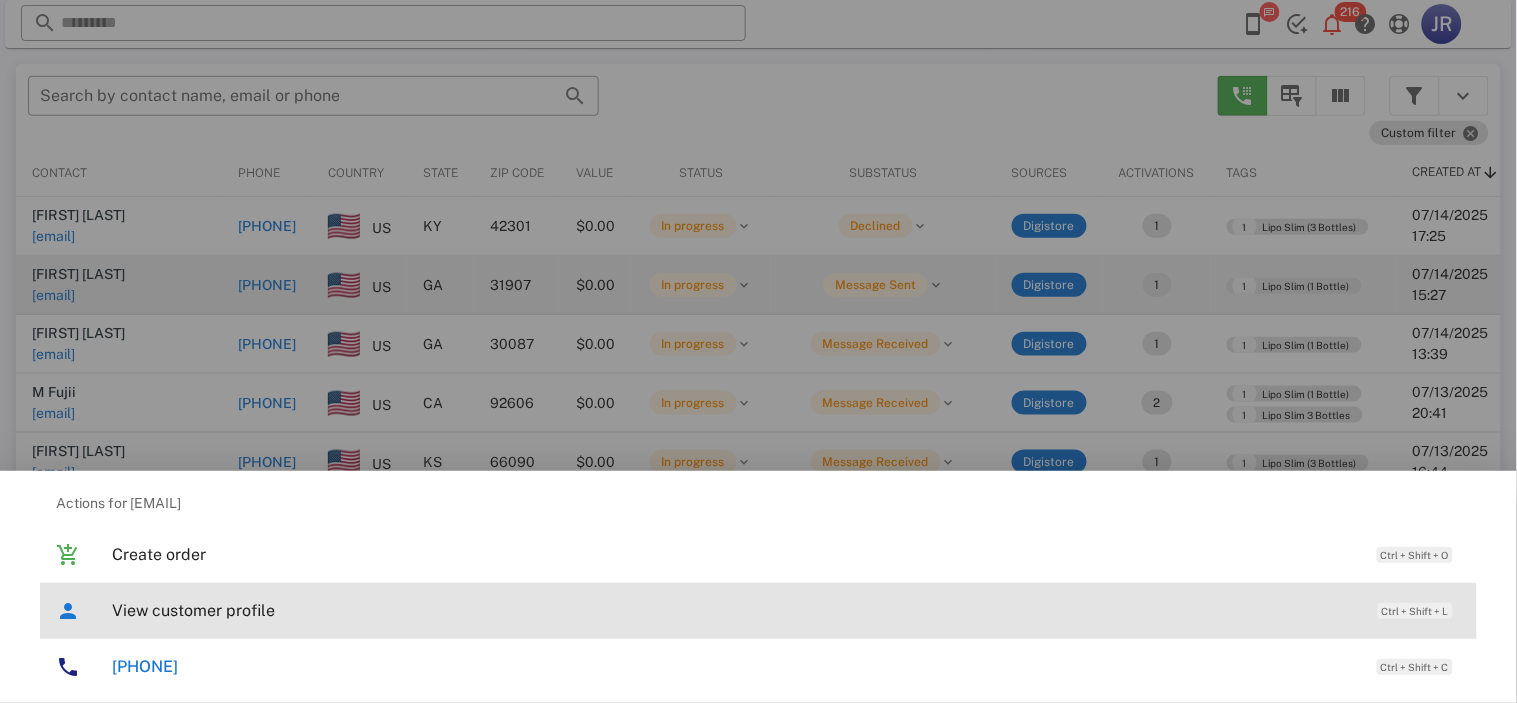 click on "View customer profile" at bounding box center (735, 610) 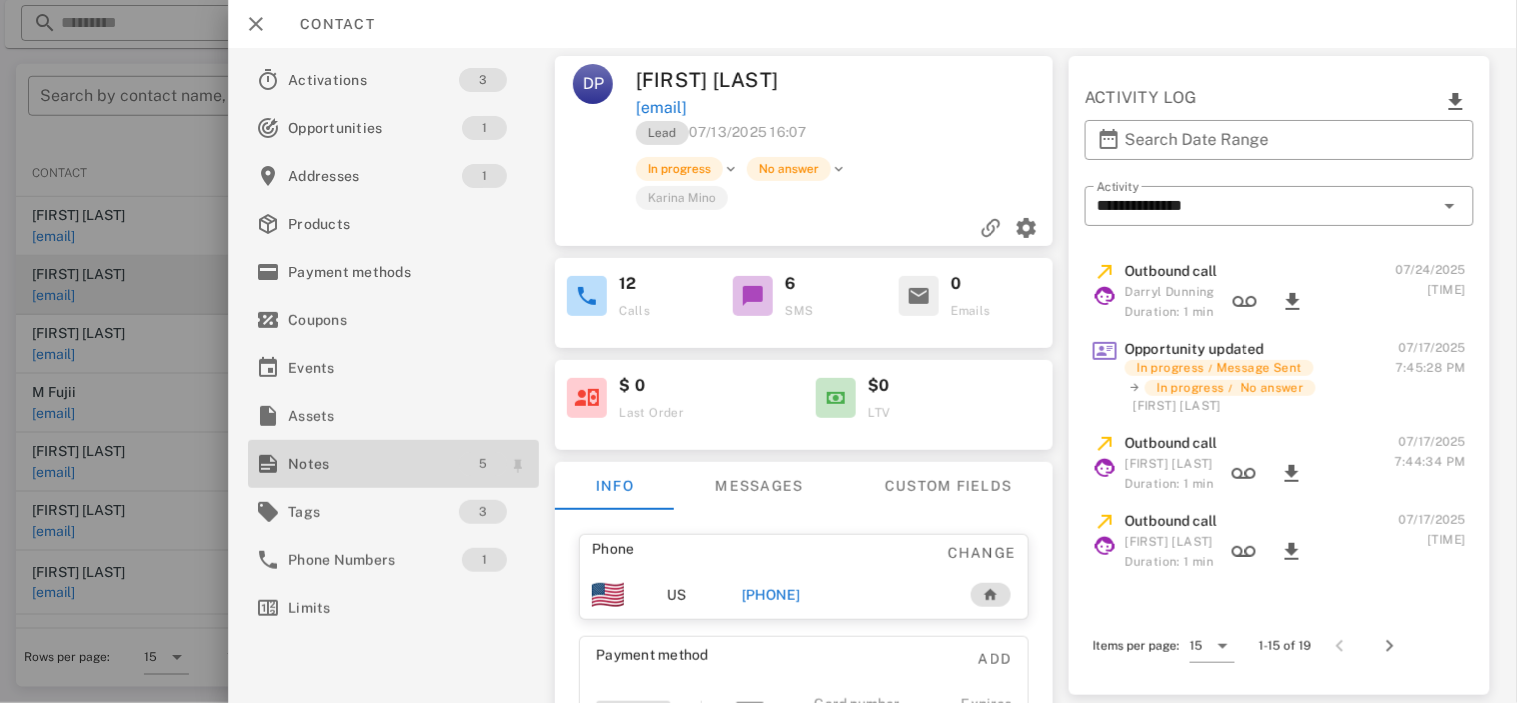 click on "5" at bounding box center [483, 464] 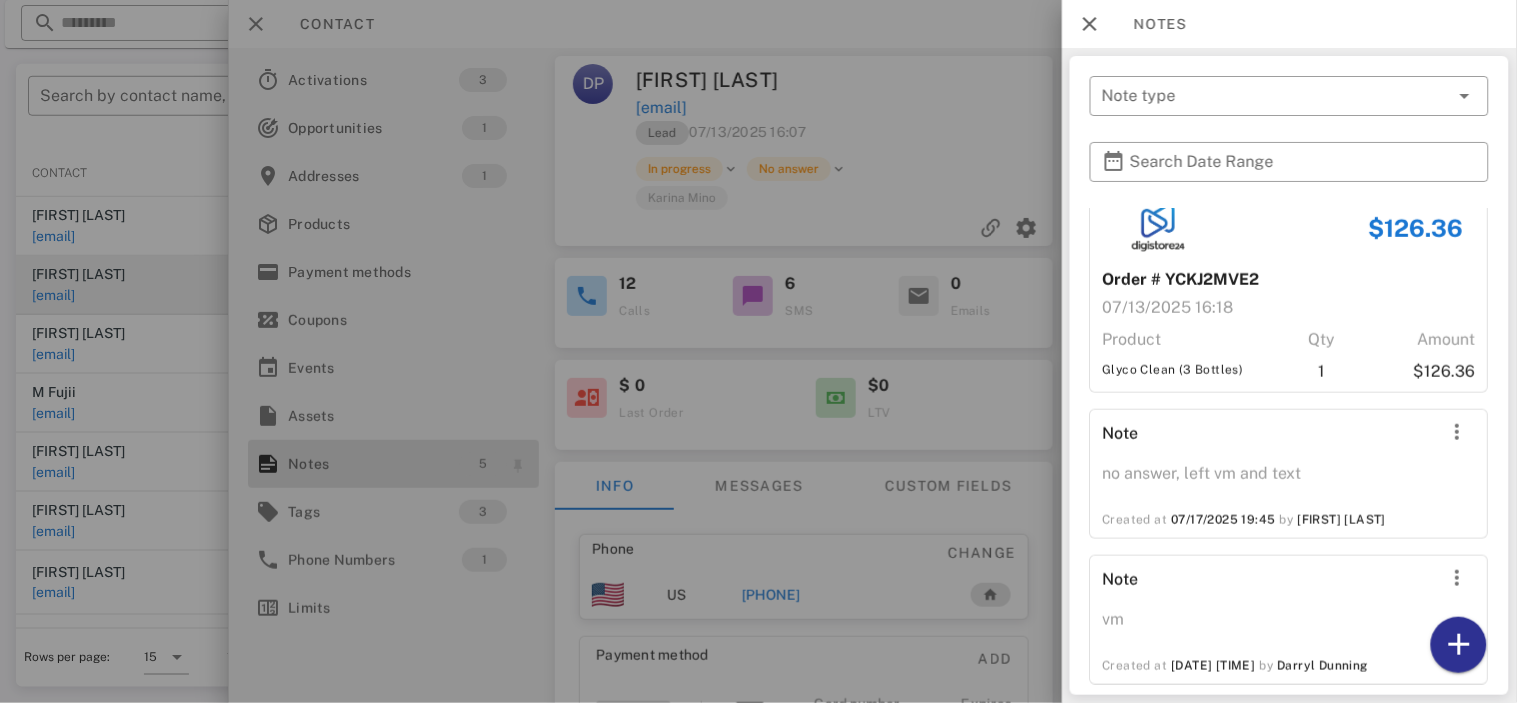 scroll, scrollTop: 480, scrollLeft: 0, axis: vertical 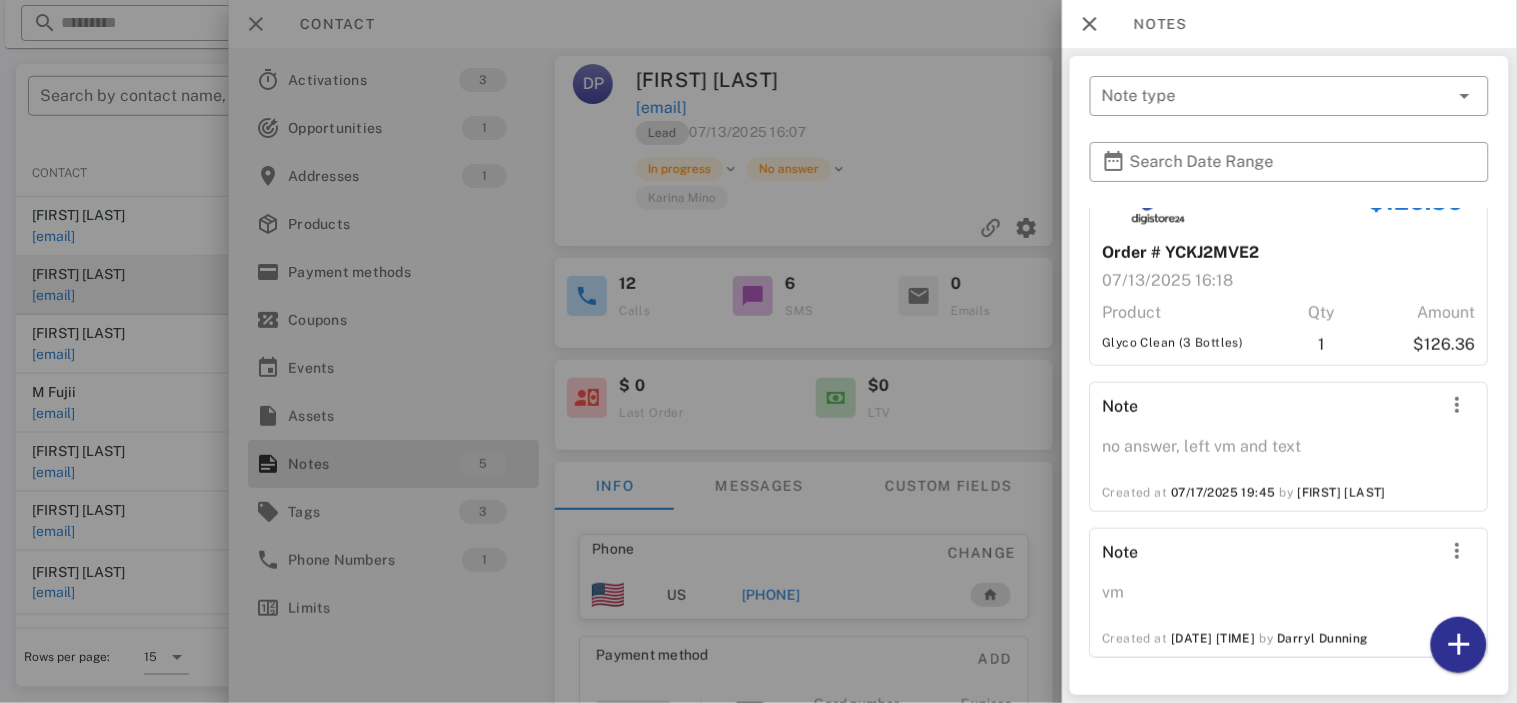 click at bounding box center [758, 351] 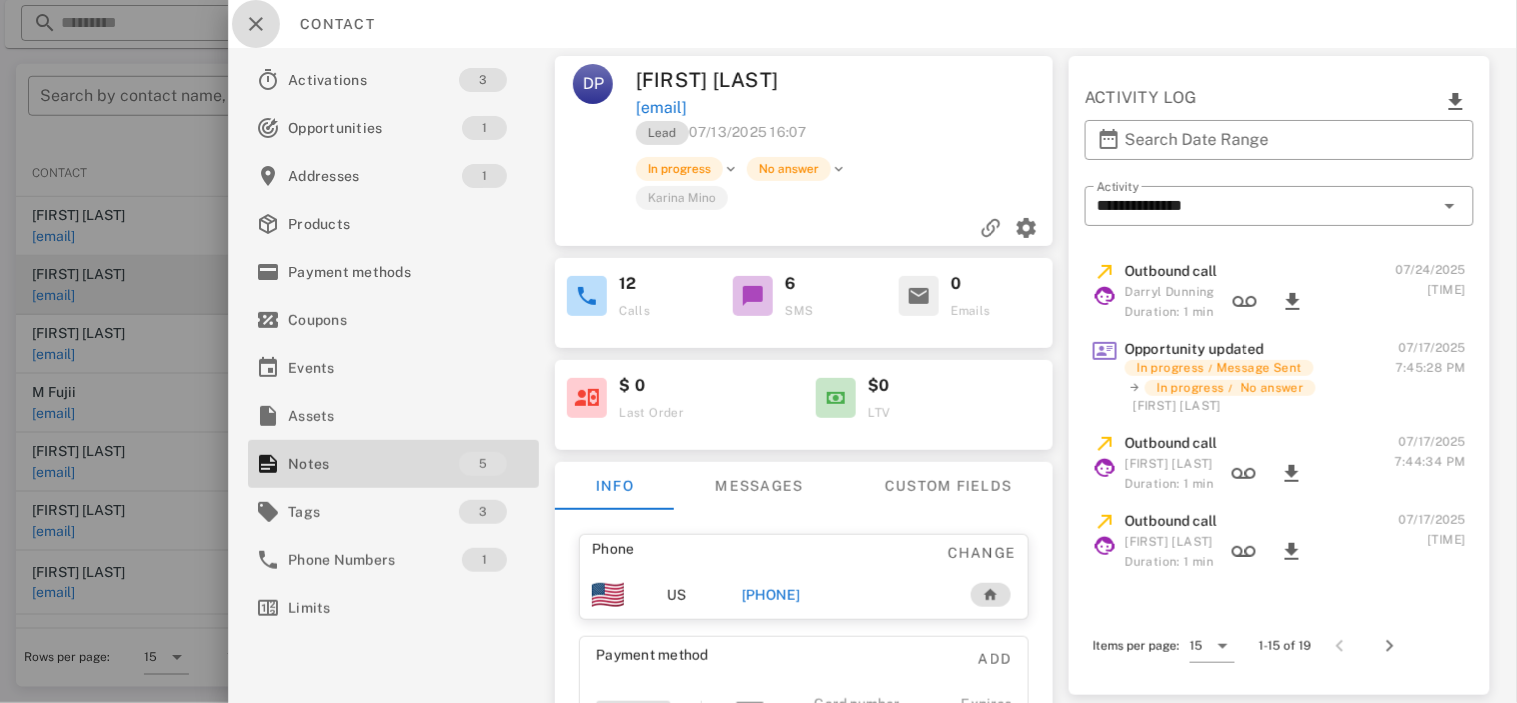 click at bounding box center (256, 24) 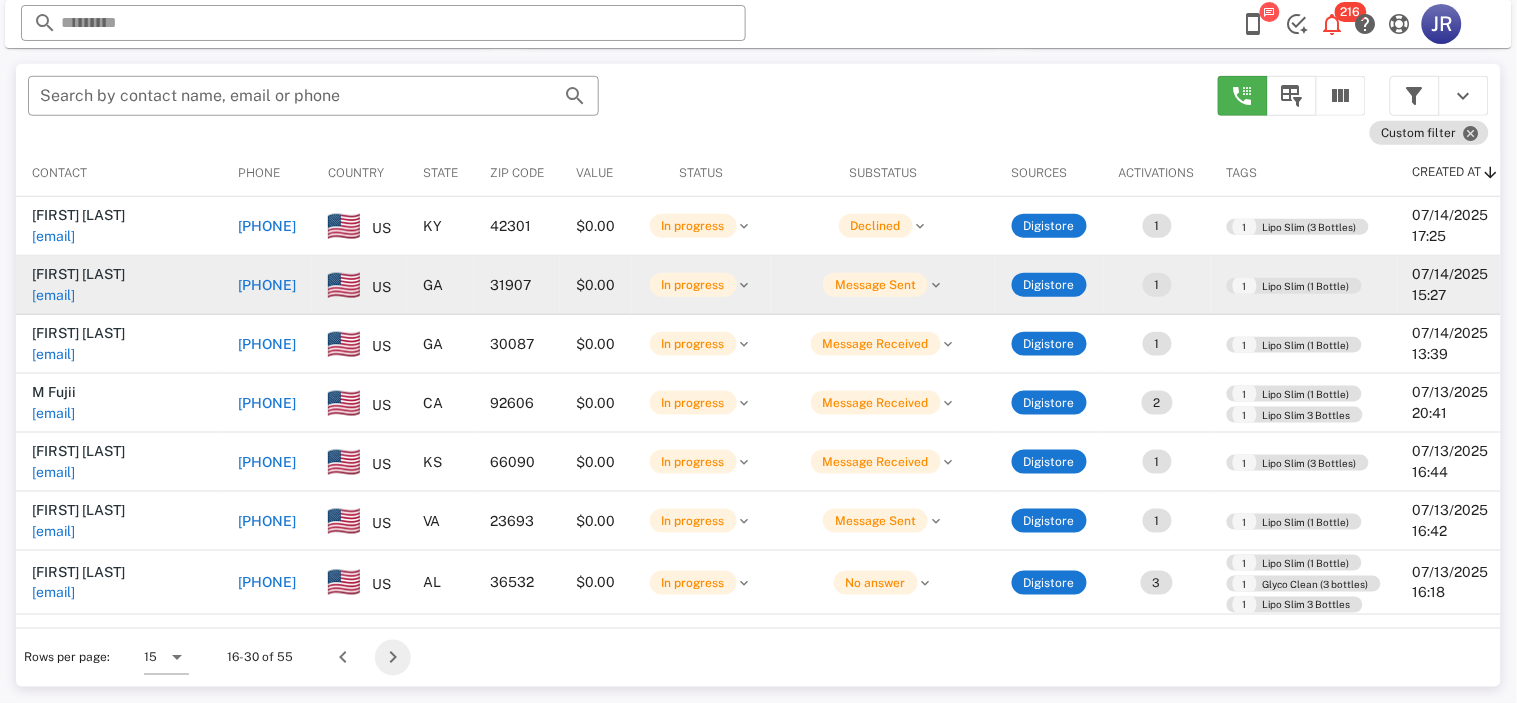 click at bounding box center (393, 658) 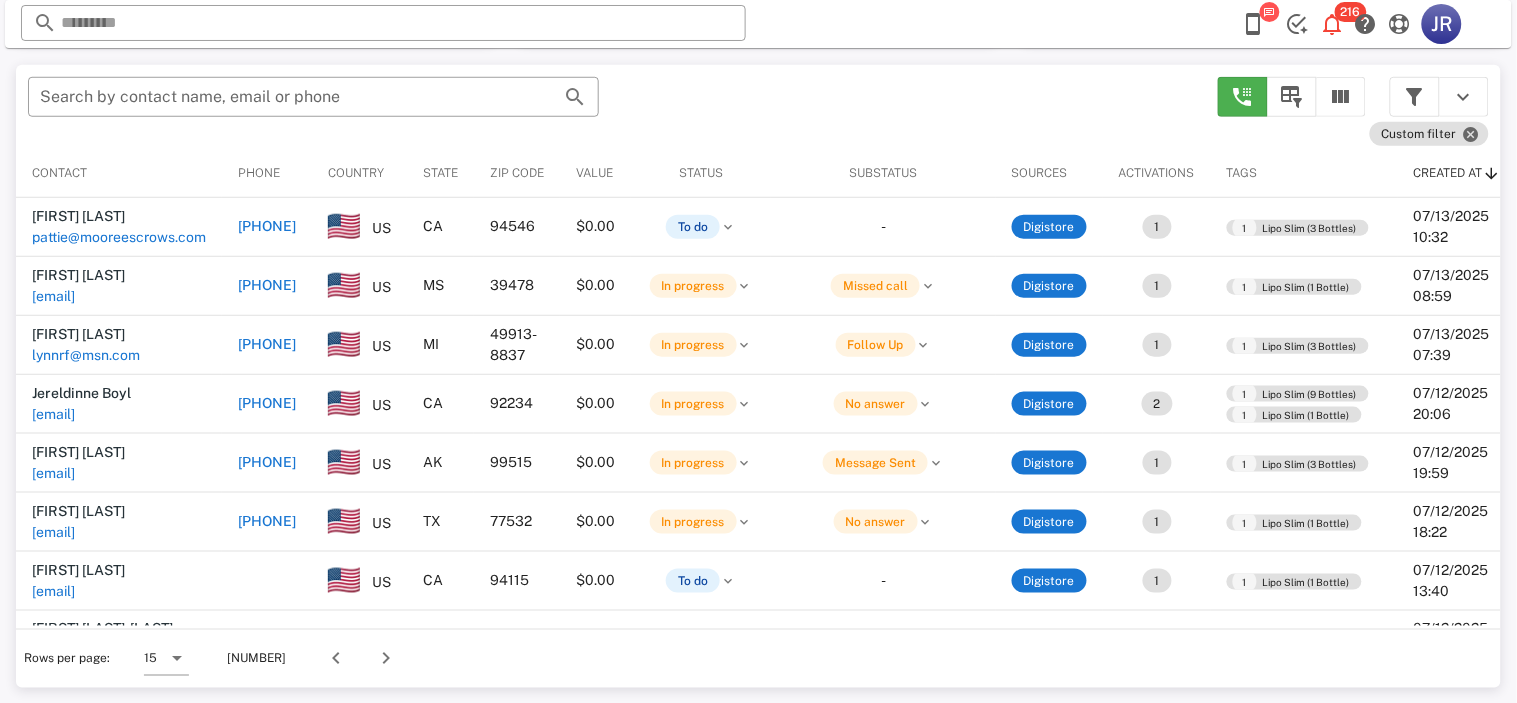 scroll, scrollTop: 380, scrollLeft: 0, axis: vertical 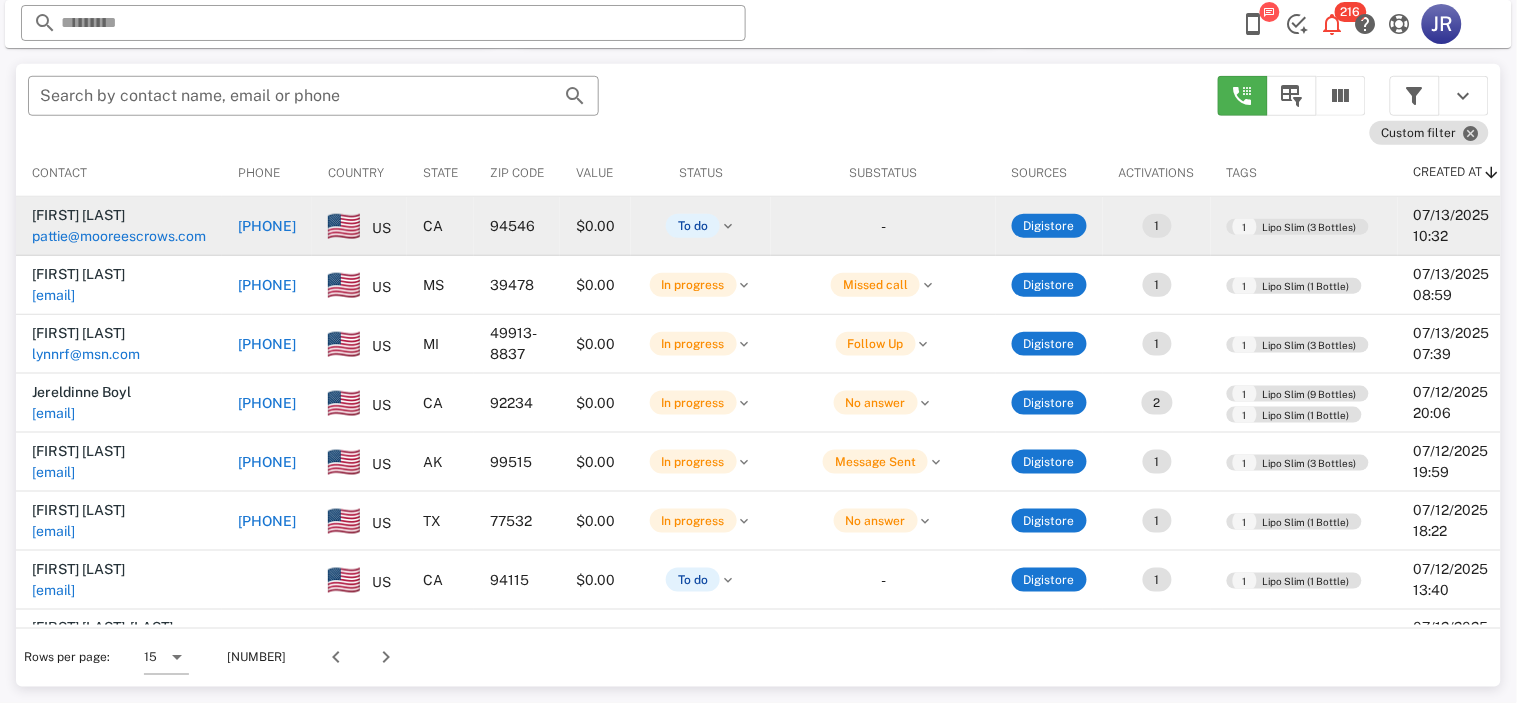 click on "+15104151060" at bounding box center [267, 226] 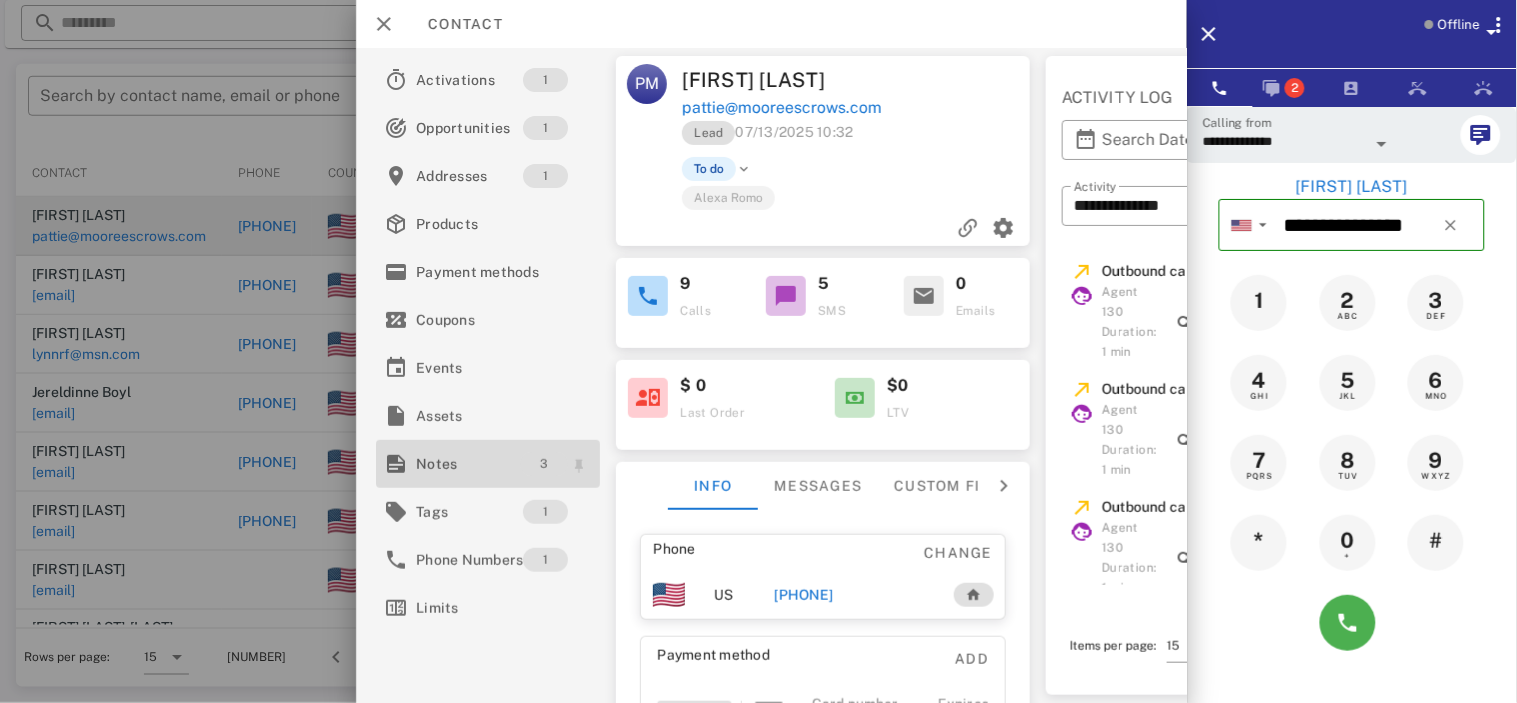 click on "3" at bounding box center [544, 464] 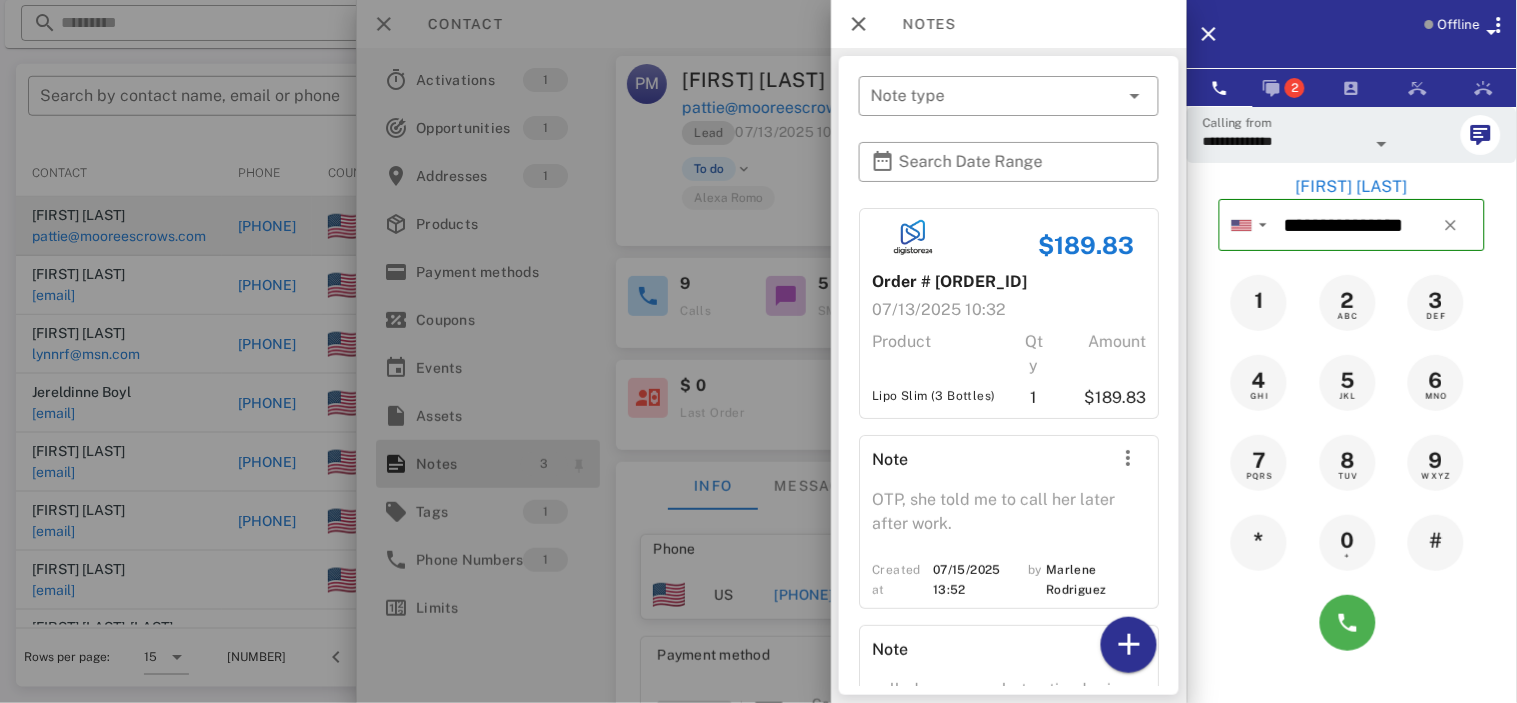 scroll, scrollTop: 141, scrollLeft: 0, axis: vertical 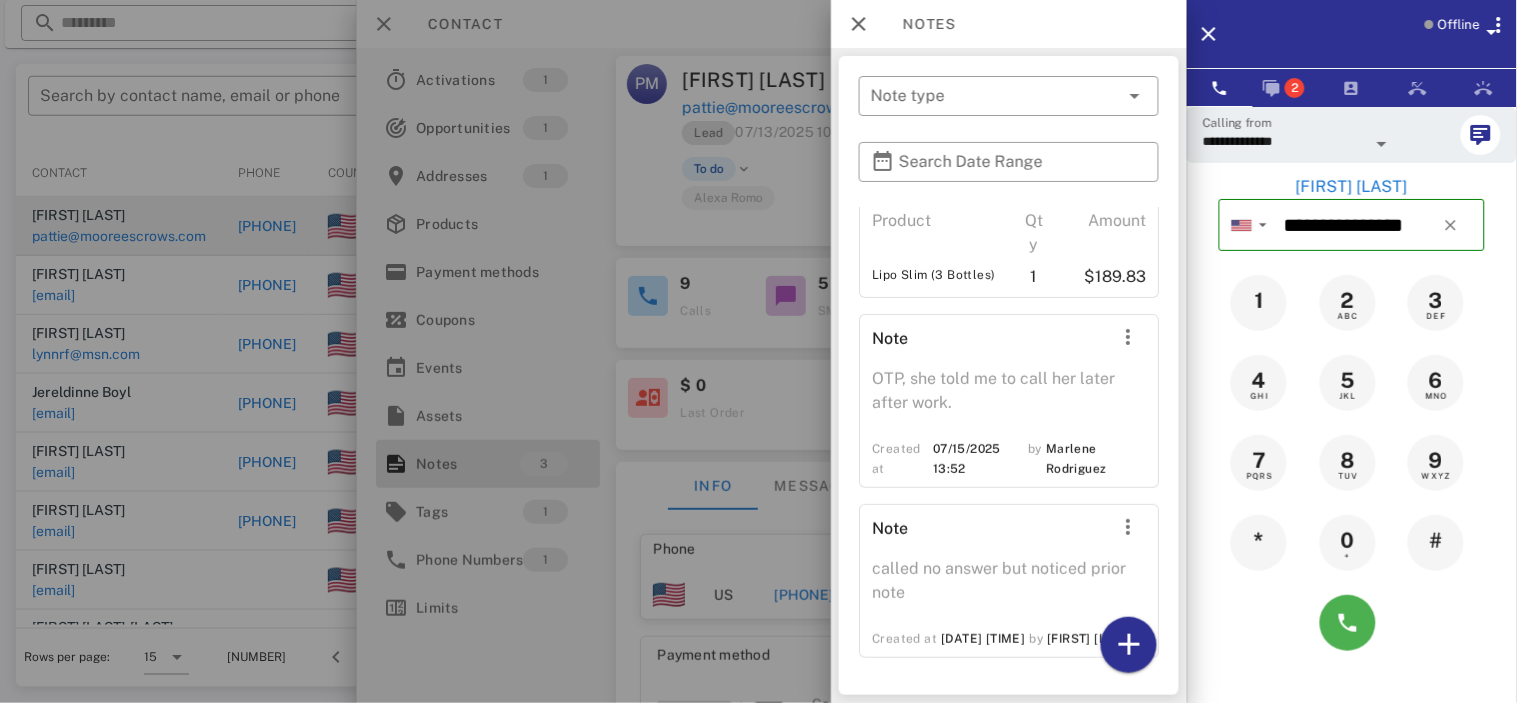 click on "Notes" at bounding box center (1009, 24) 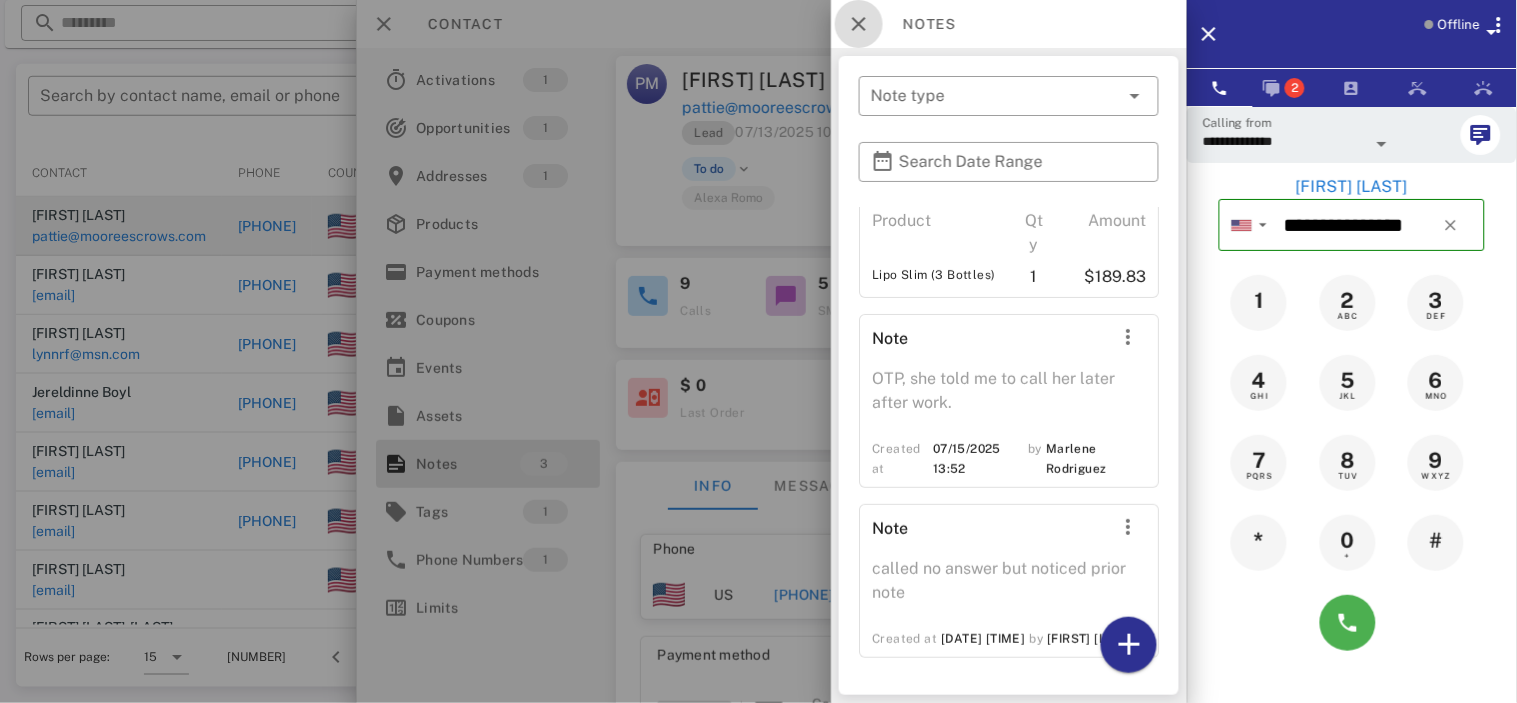 click at bounding box center (859, 24) 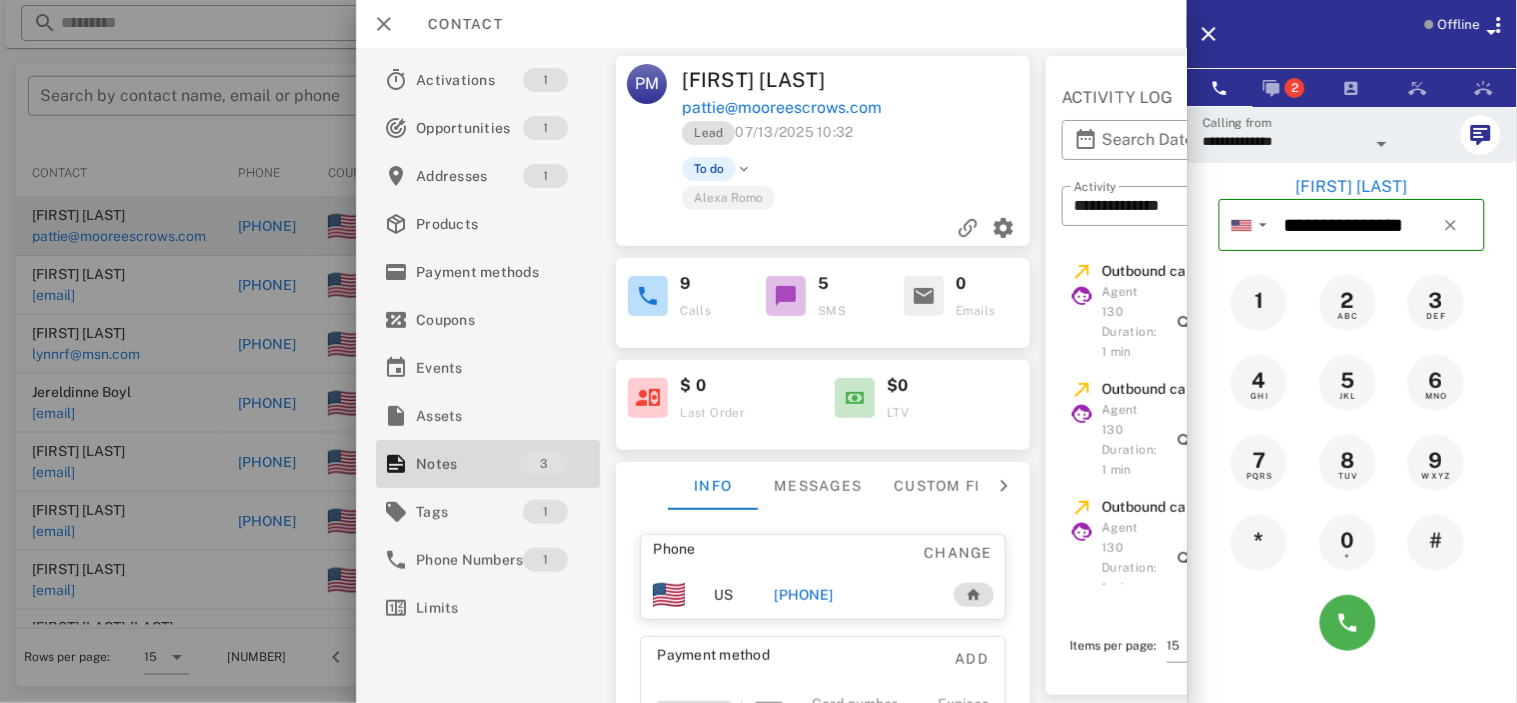 click on "Outbound call  Agent 130   Duration: 1 min   07/23/2025   2:38:42 PM" at bounding box center [1228, 311] 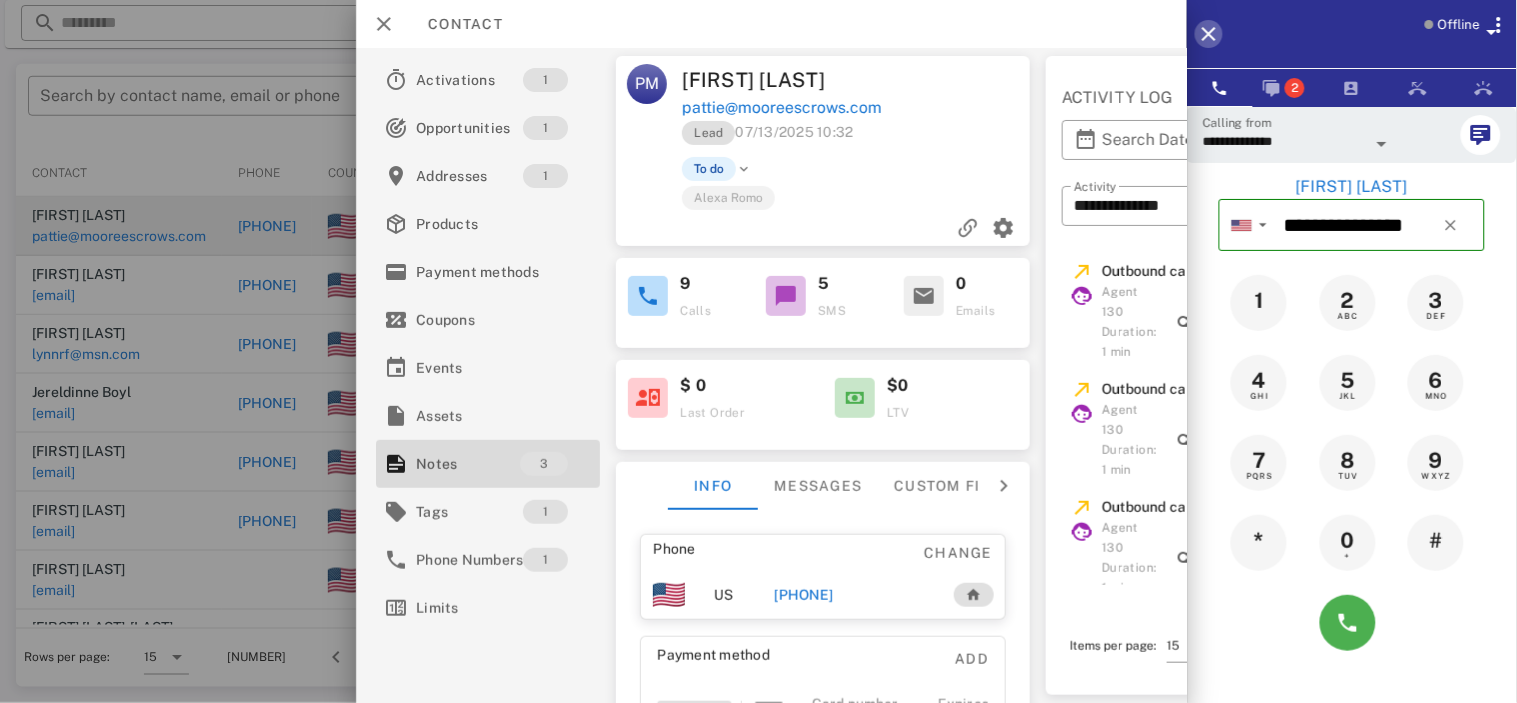 click at bounding box center (1209, 34) 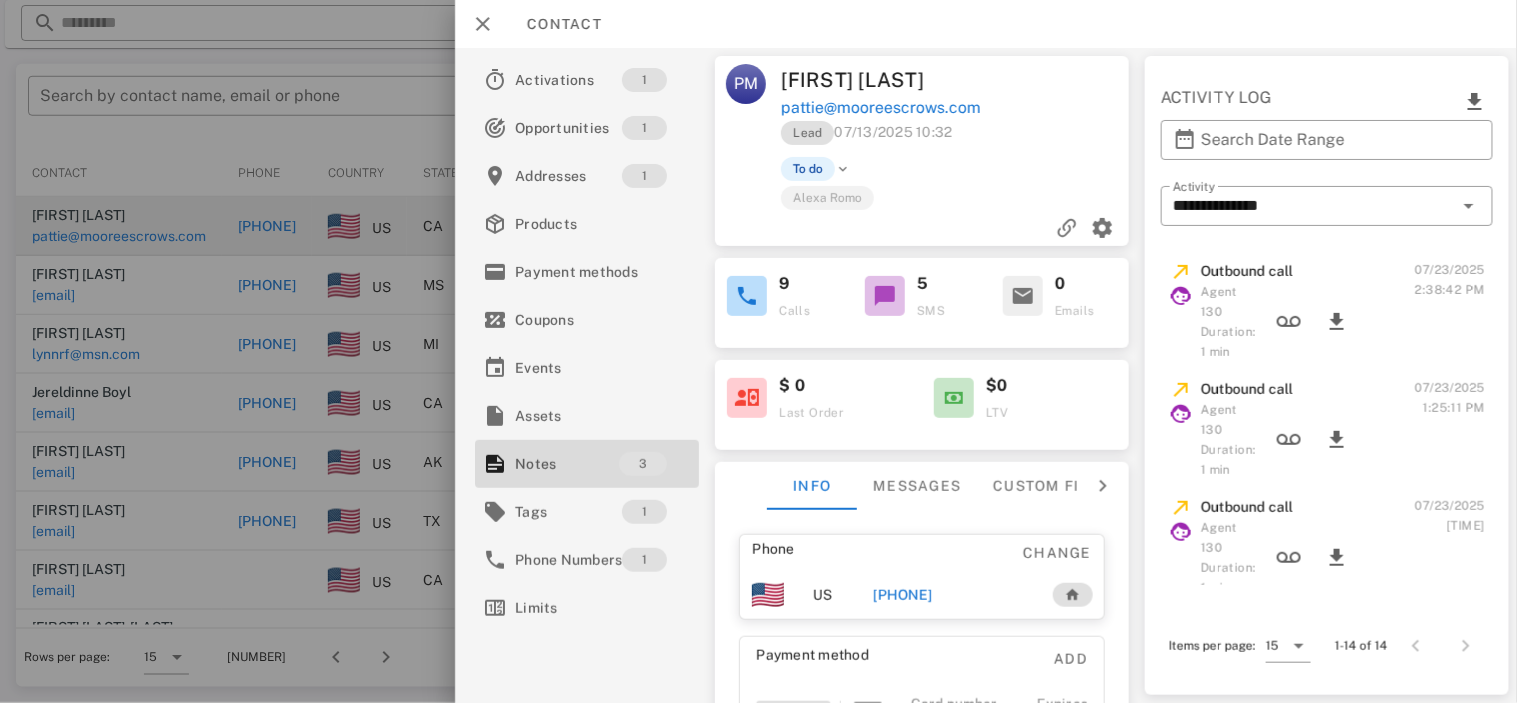 click on "+15104151060" at bounding box center [903, 595] 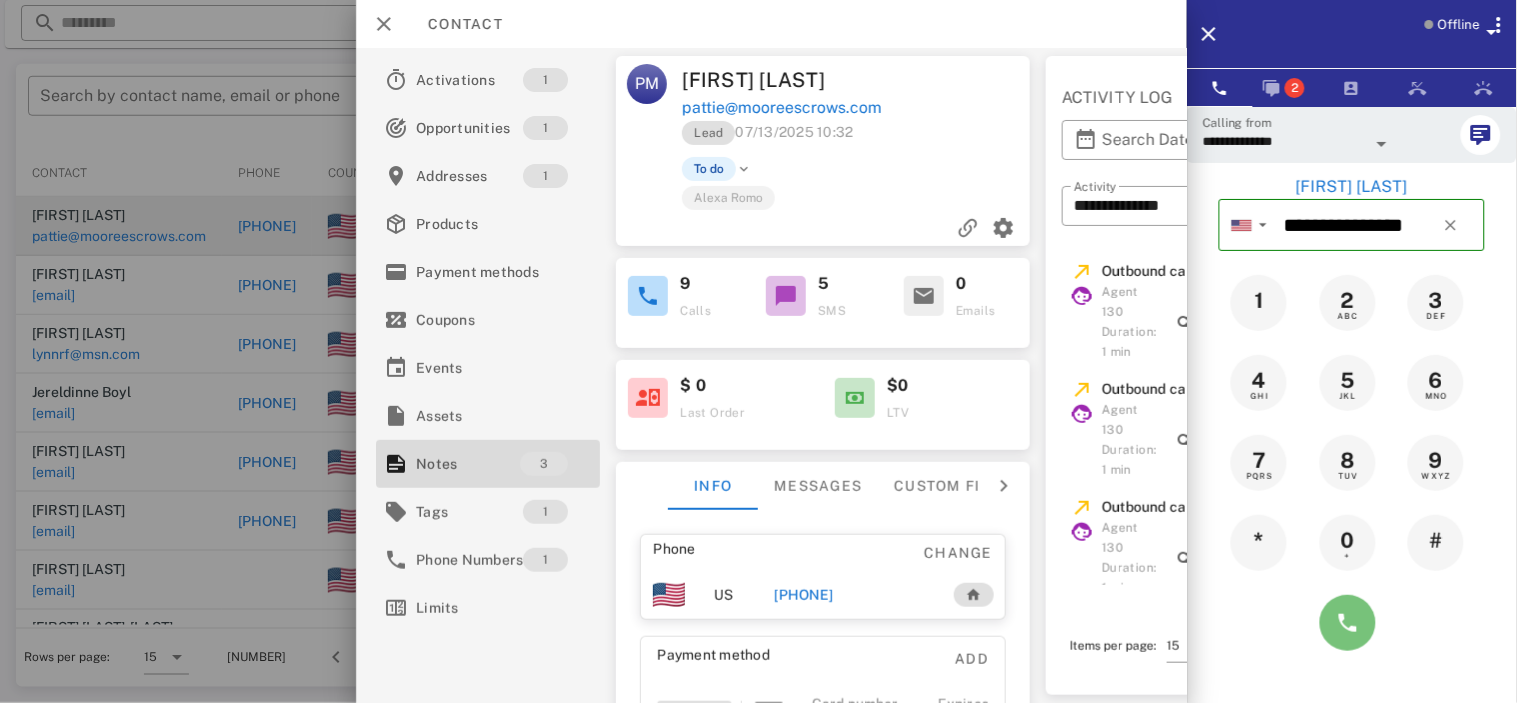 click at bounding box center (1348, 623) 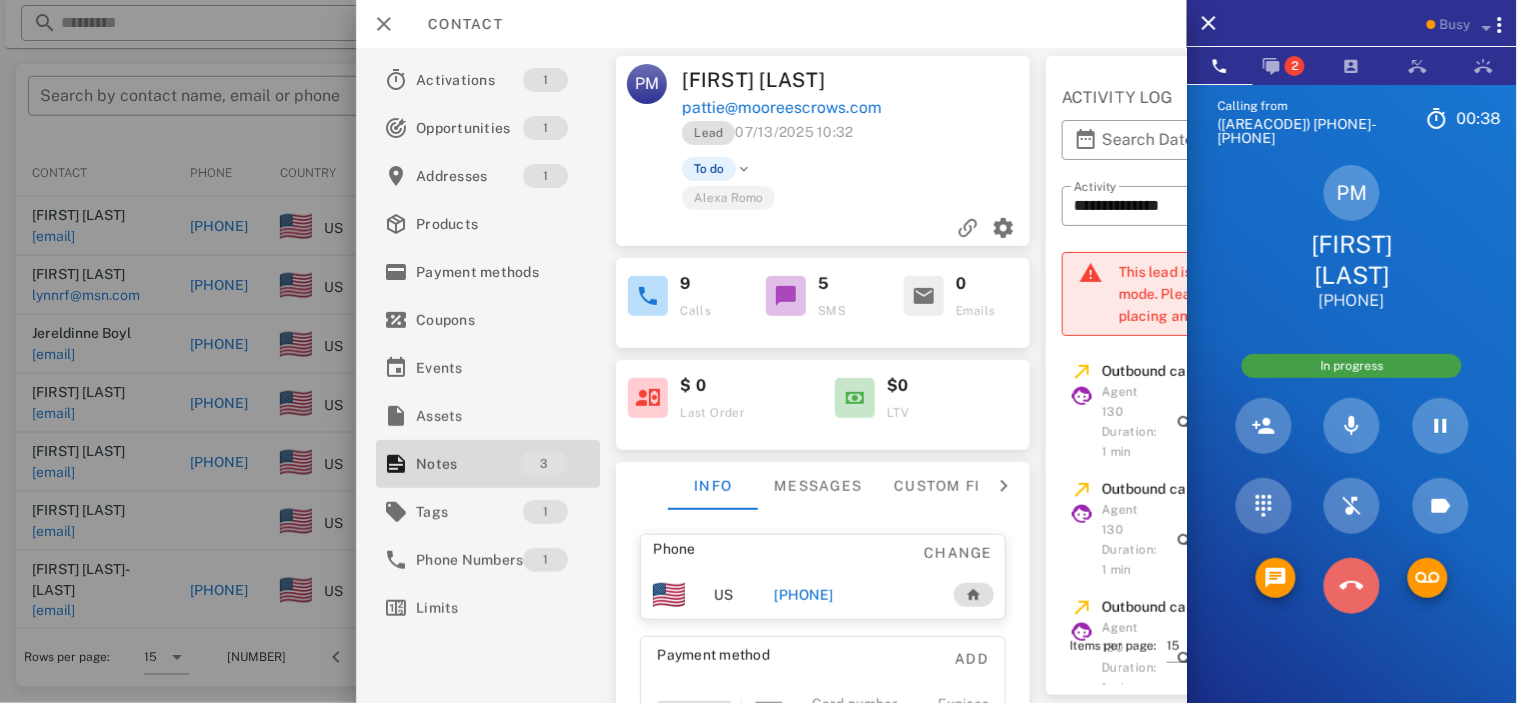 click at bounding box center [1352, 586] 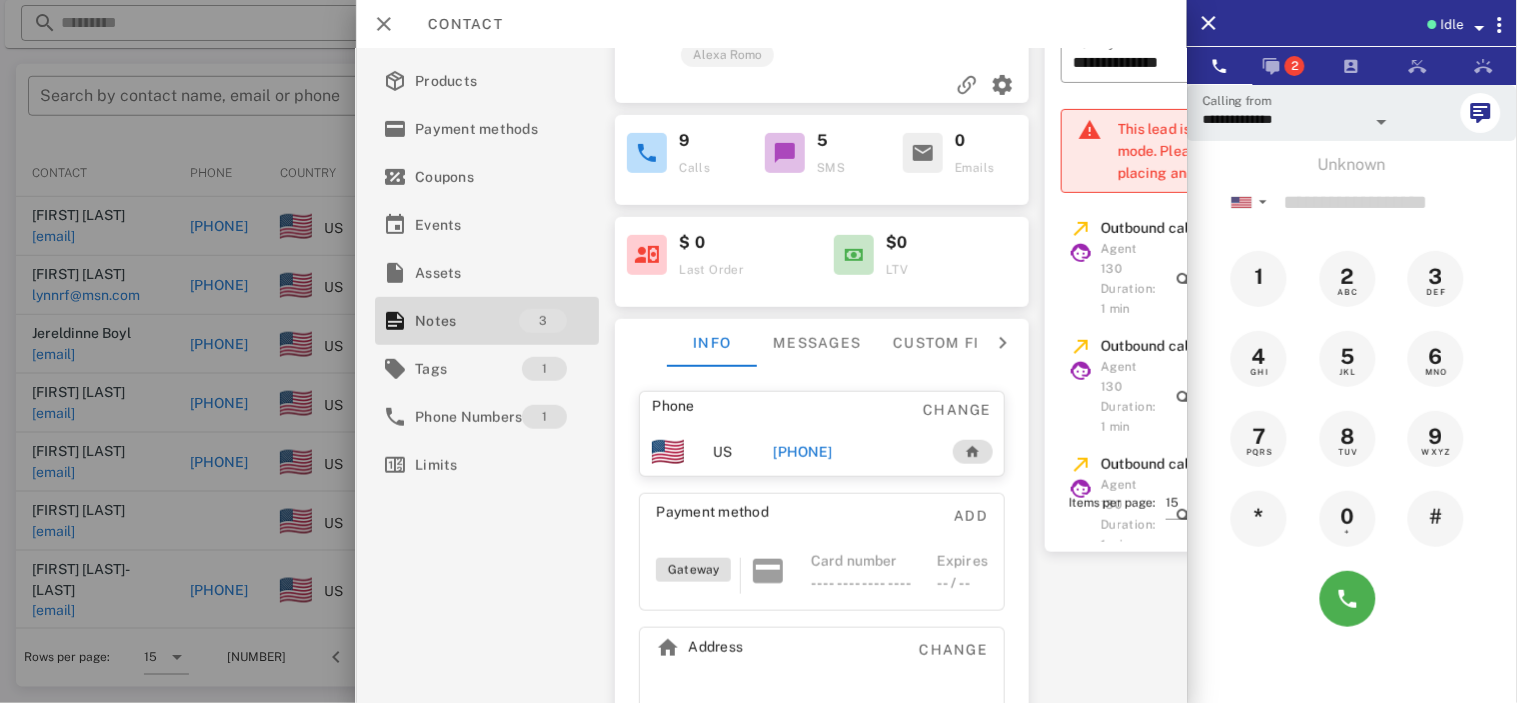 scroll, scrollTop: 145, scrollLeft: 1, axis: both 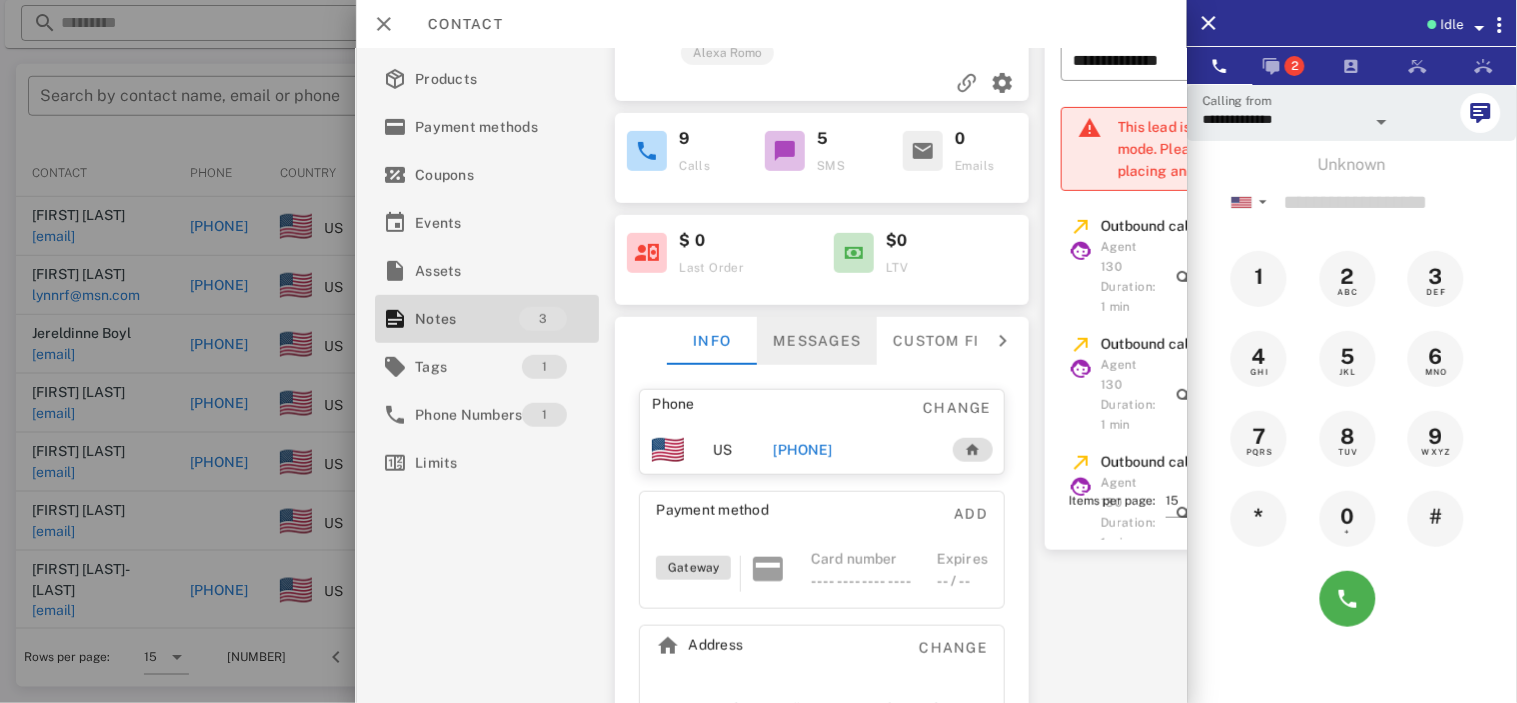 click on "Messages" at bounding box center (817, 341) 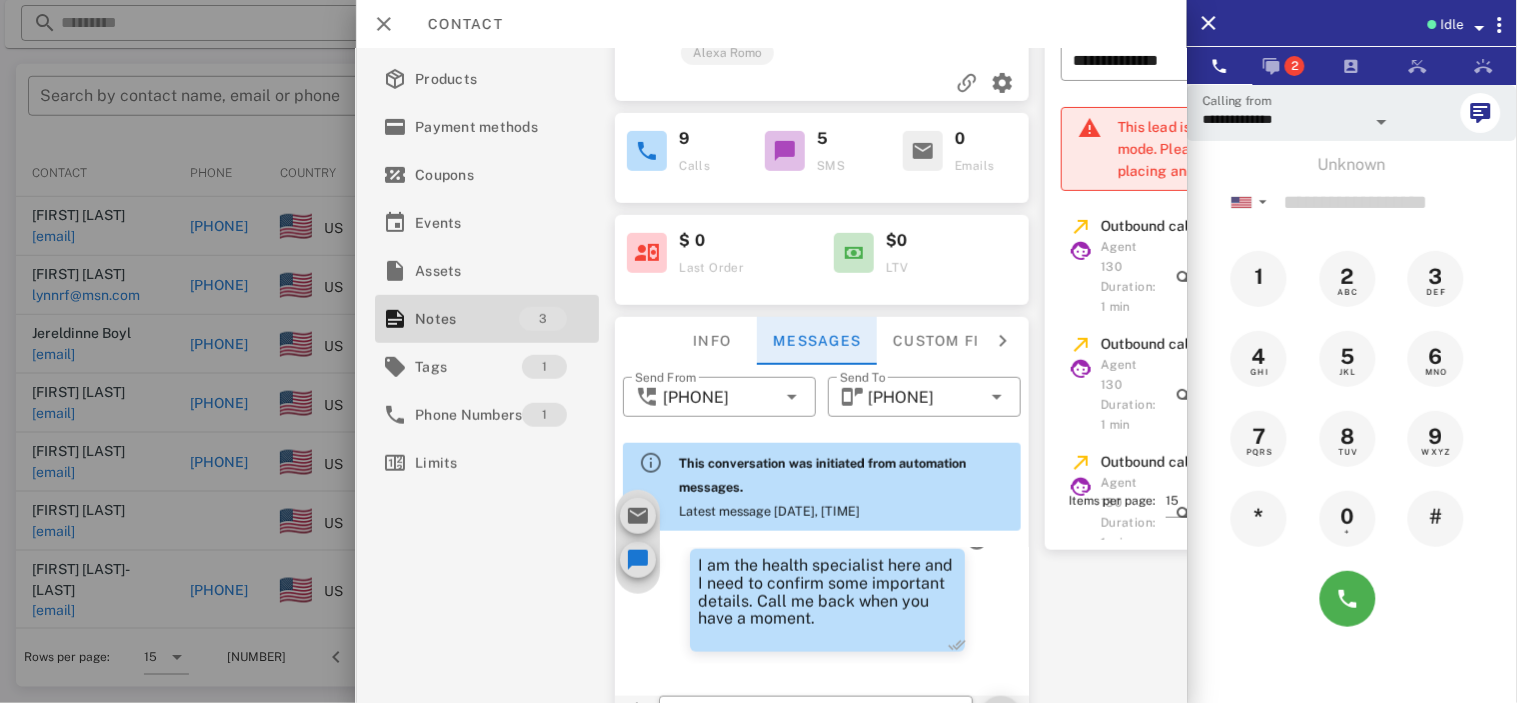 scroll, scrollTop: 683, scrollLeft: 0, axis: vertical 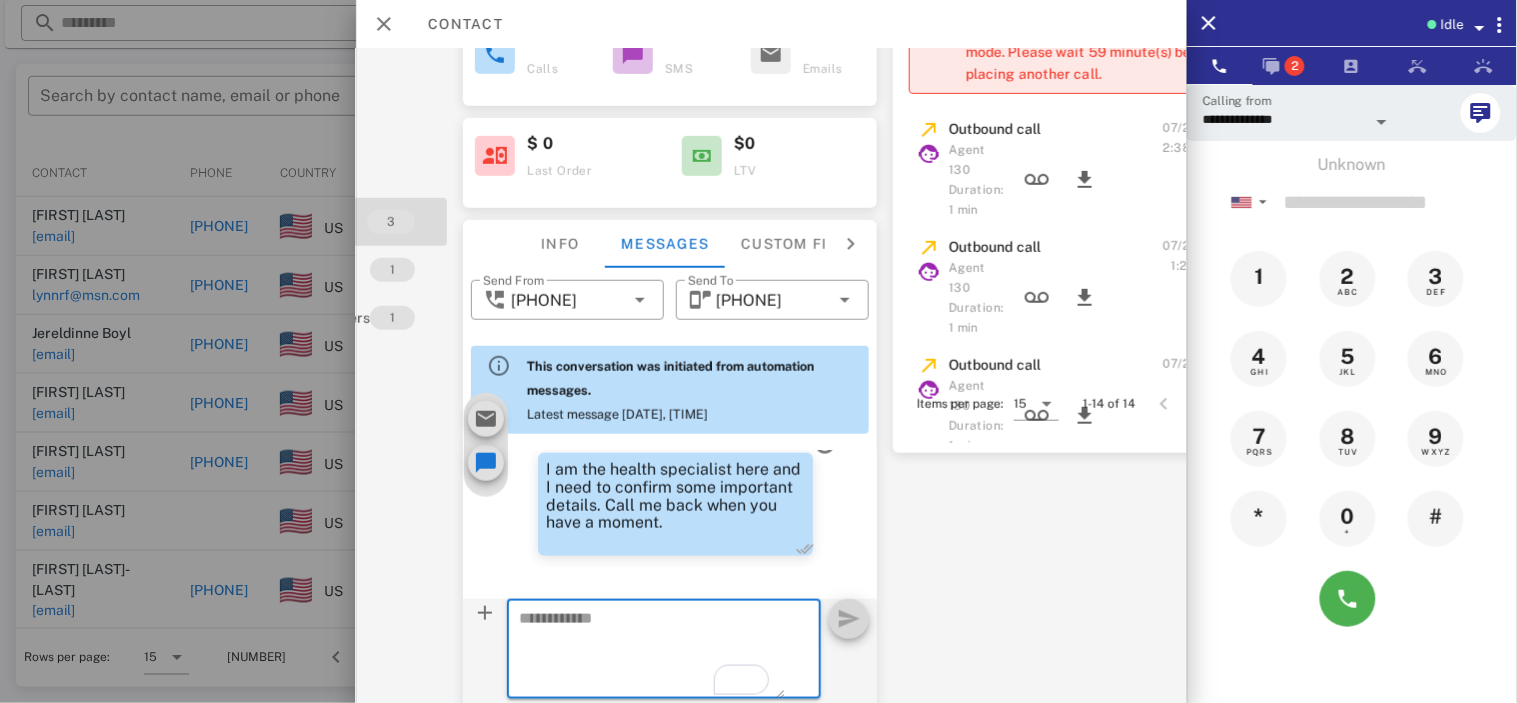 click at bounding box center [652, 652] 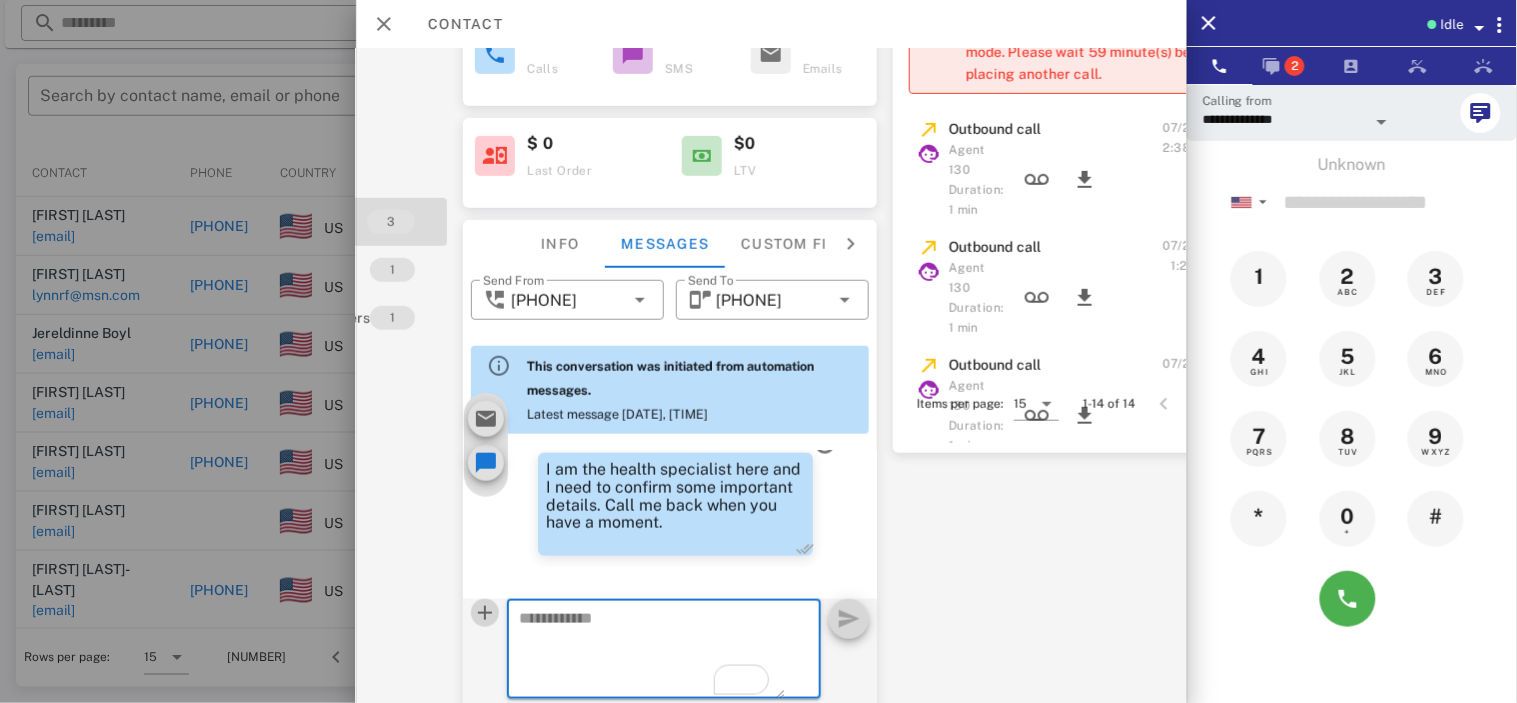 click at bounding box center (485, 613) 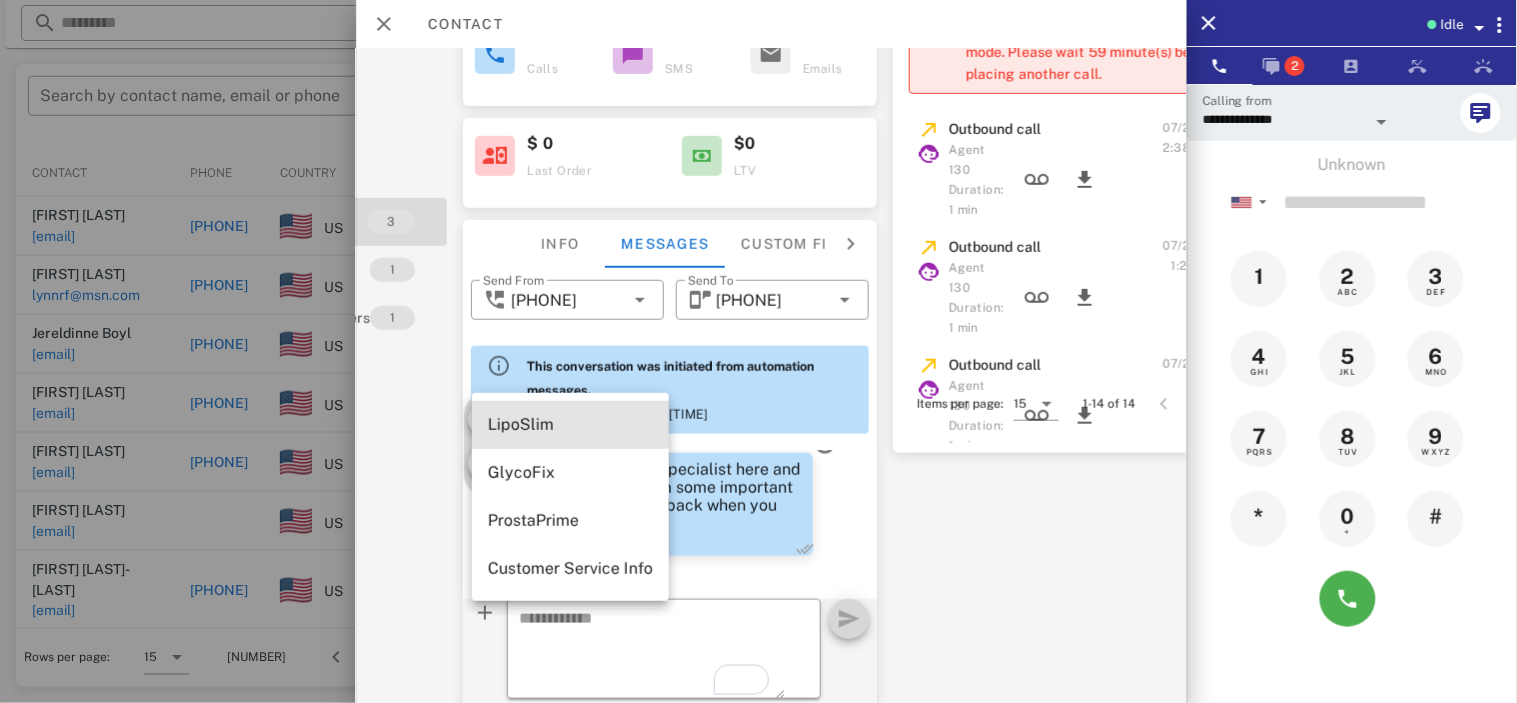 click on "LipoSlim" at bounding box center [570, 424] 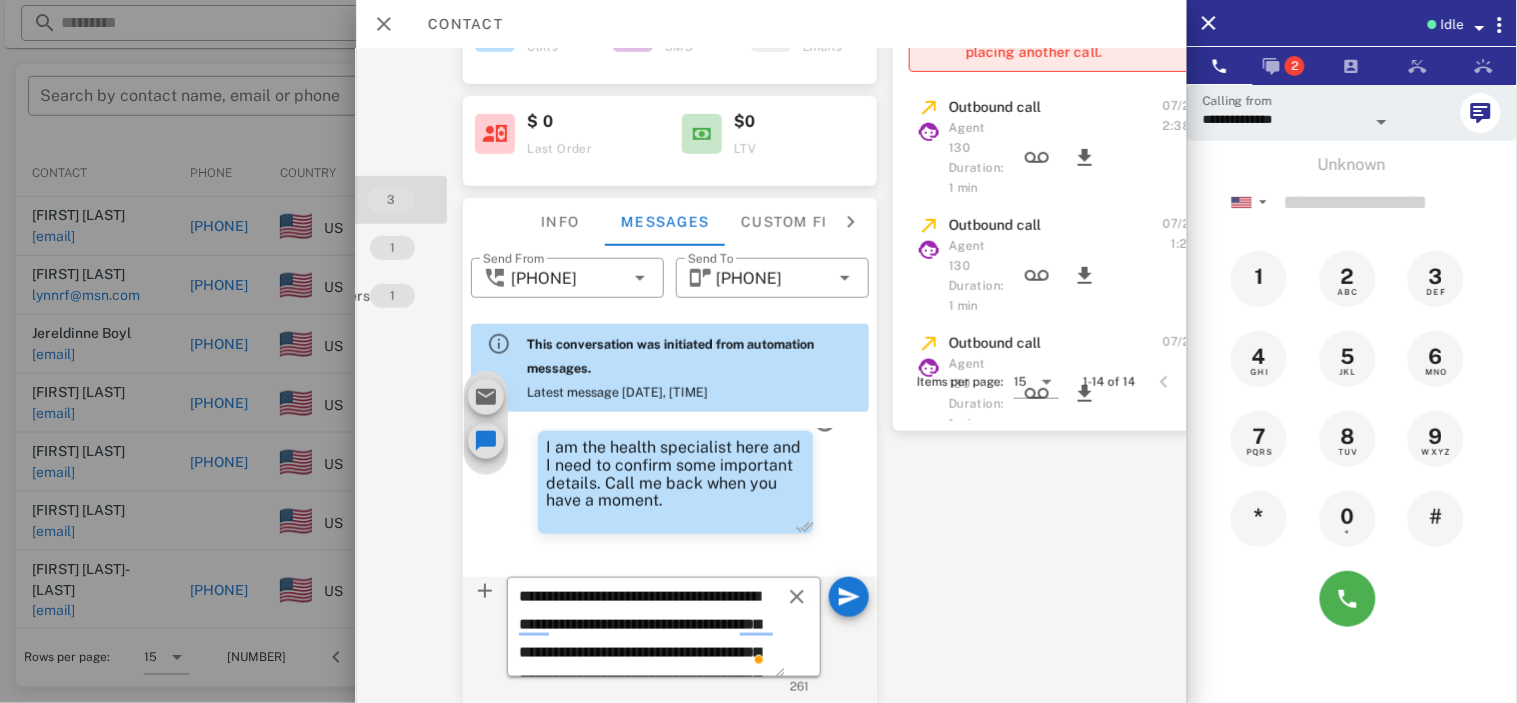 scroll, scrollTop: 264, scrollLeft: 153, axis: both 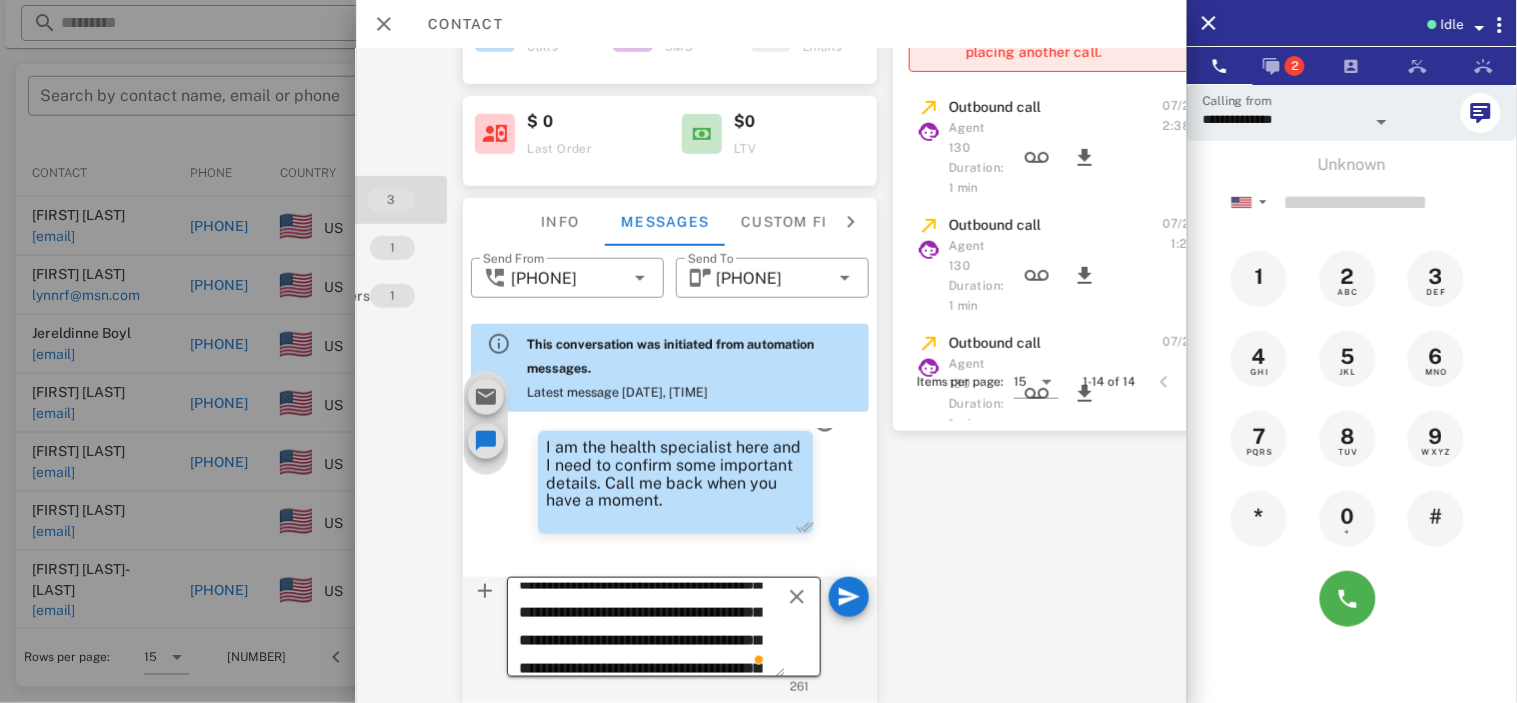 click on "**********" at bounding box center (652, 630) 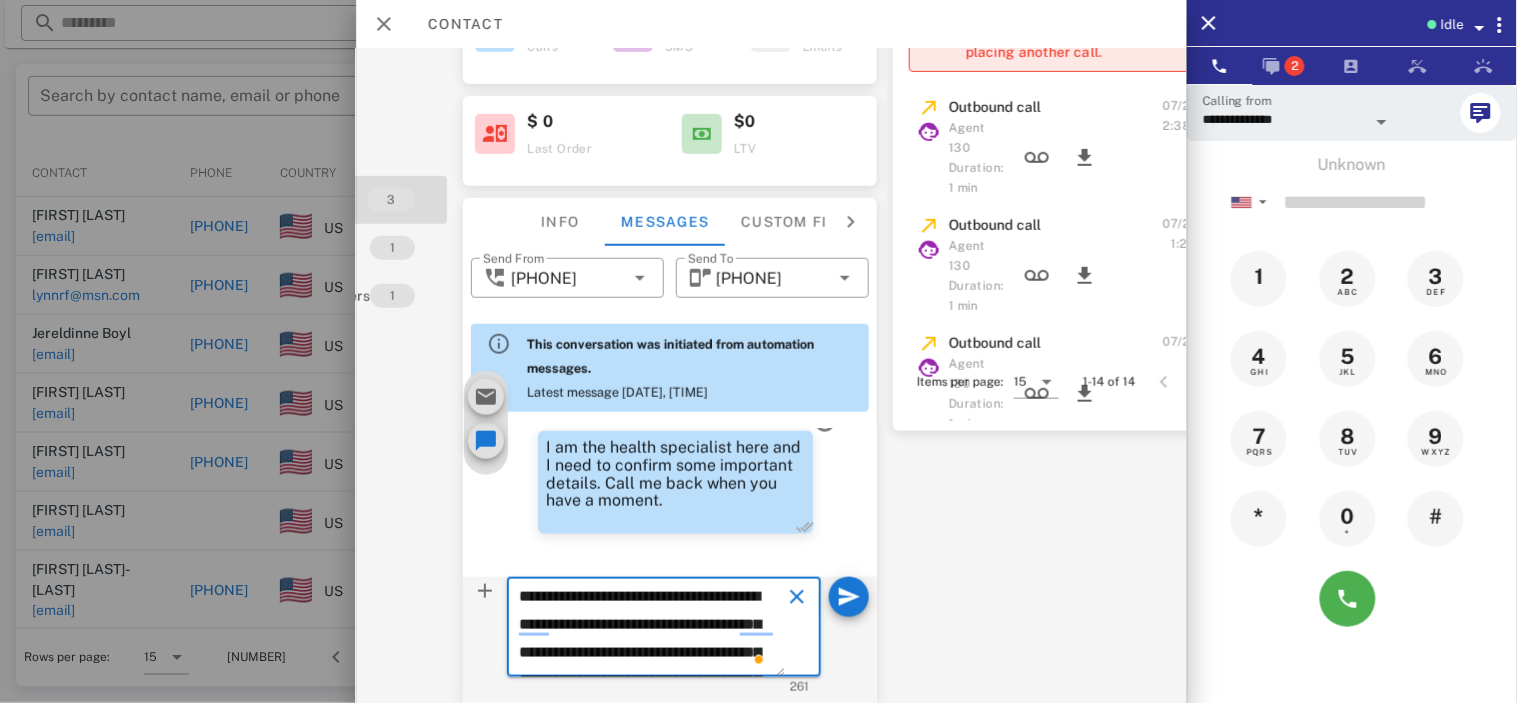 type on "**********" 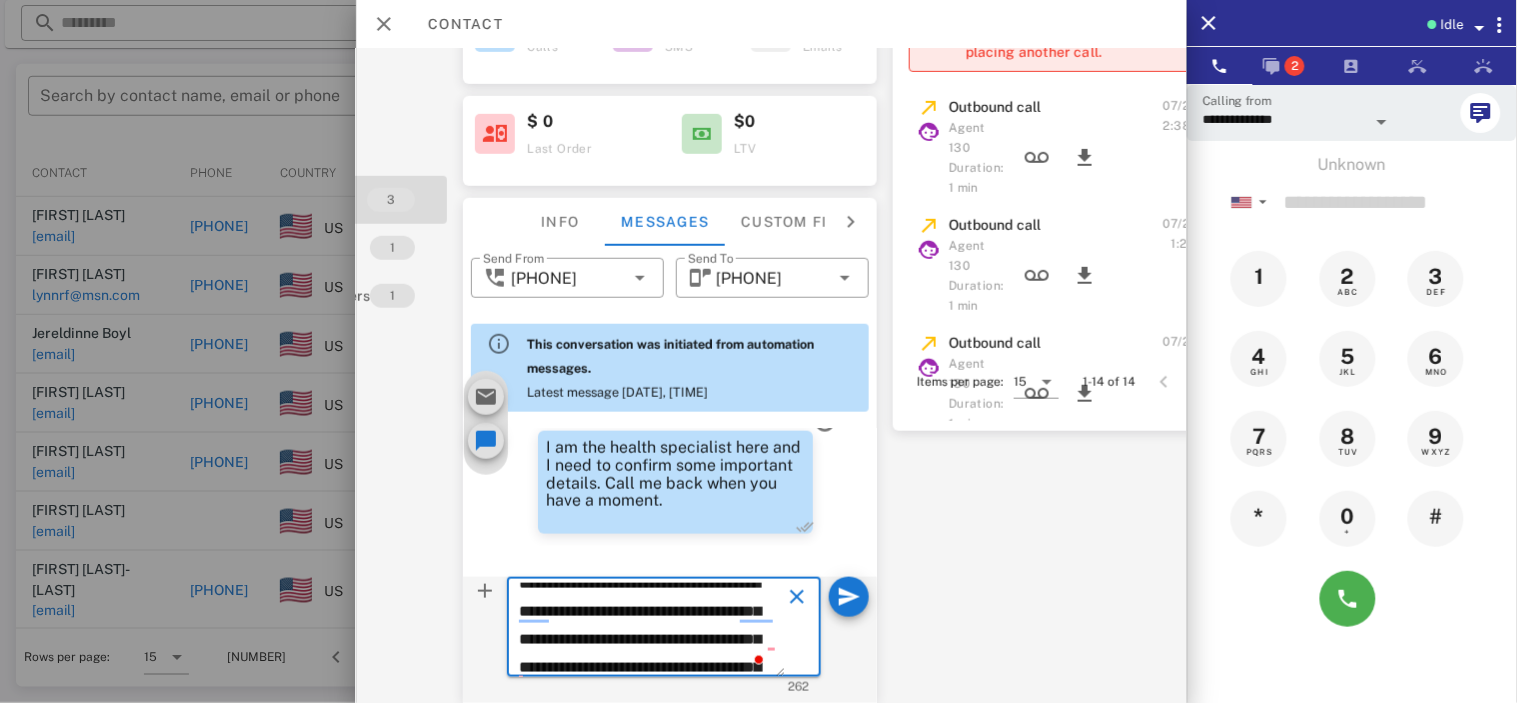click at bounding box center (797, 597) 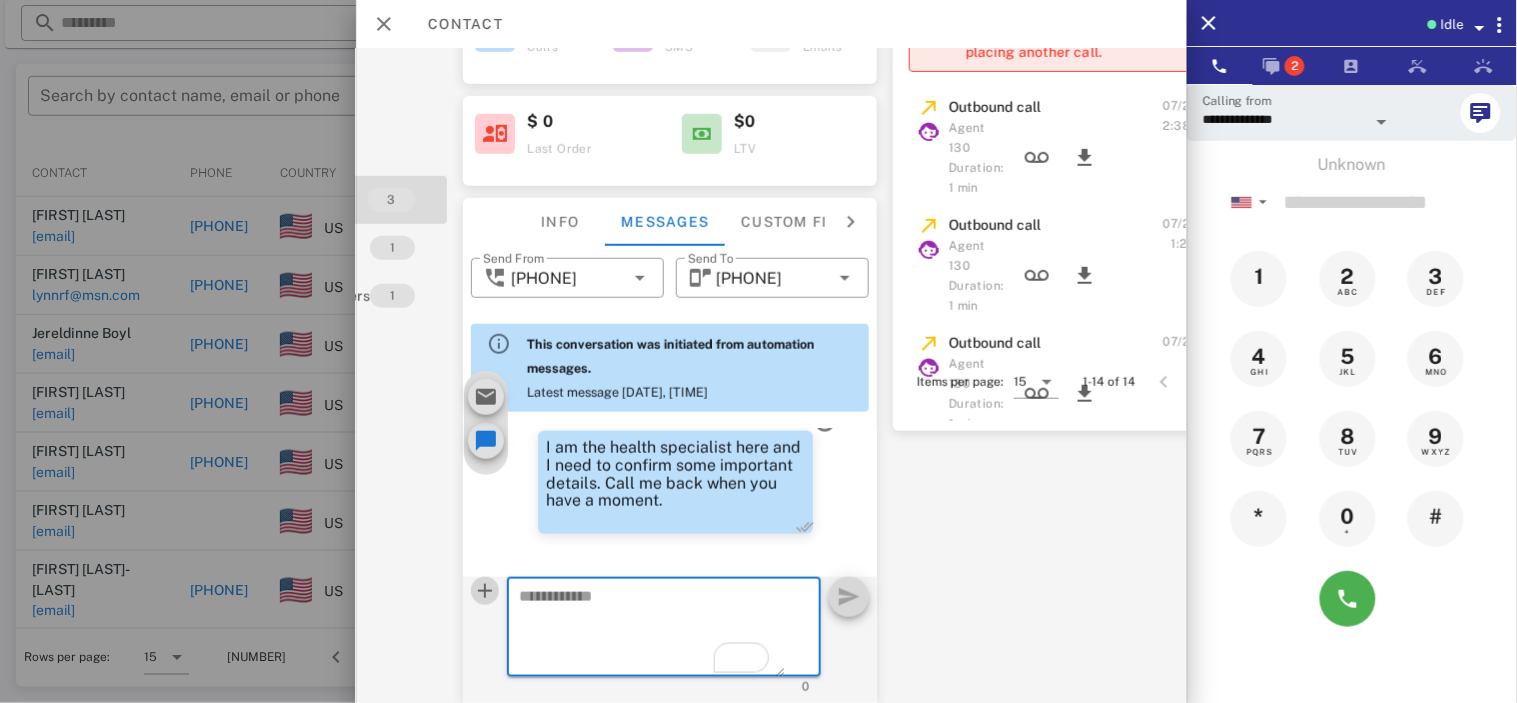 click at bounding box center [485, 591] 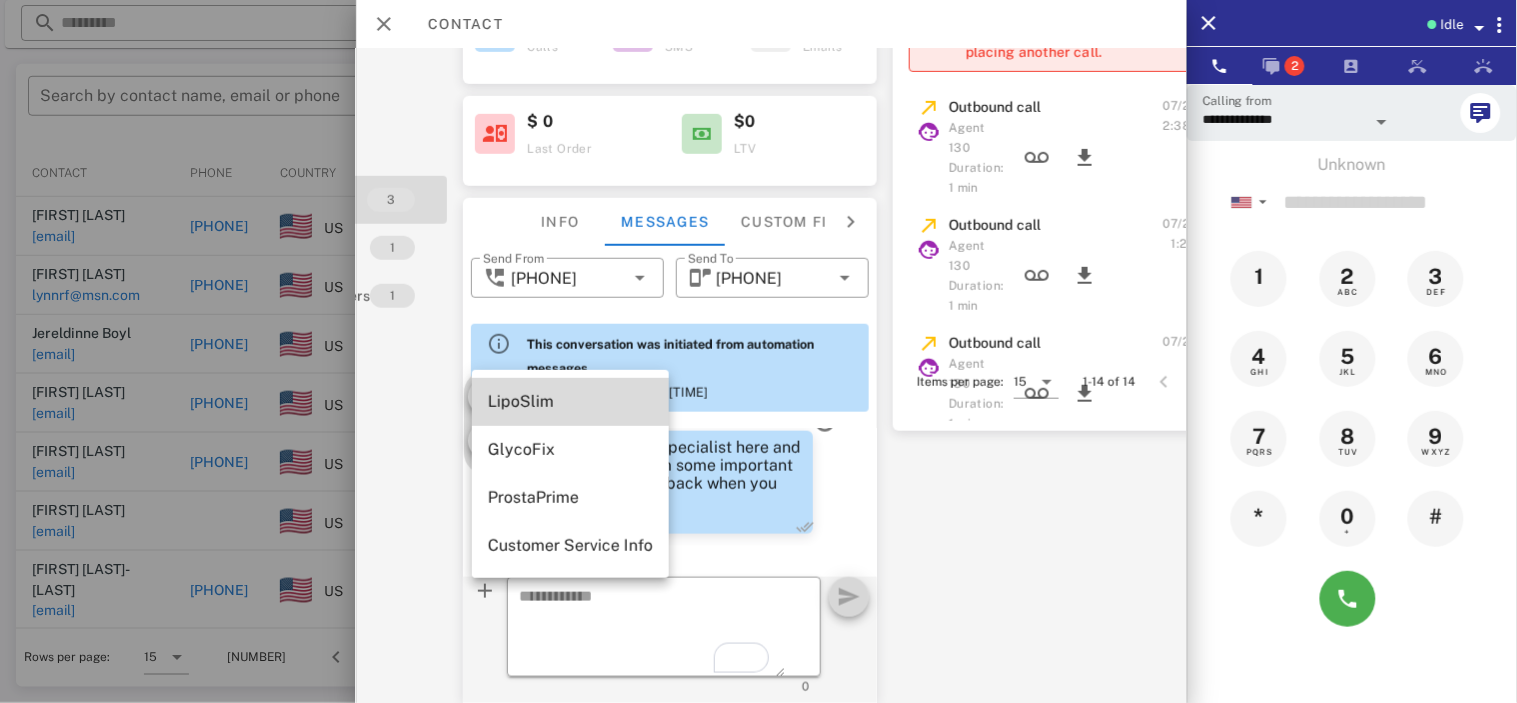 click on "LipoSlim" at bounding box center [570, 402] 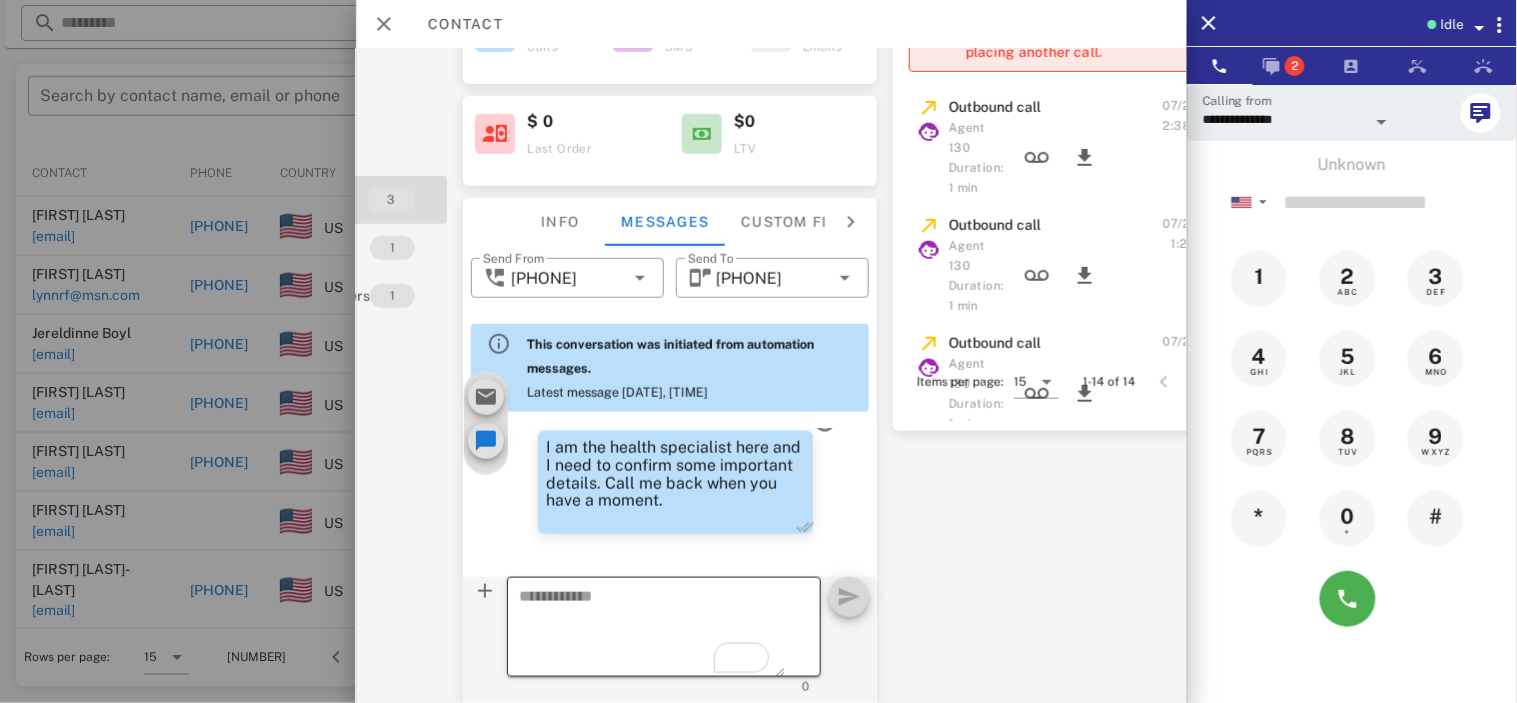 click at bounding box center (652, 630) 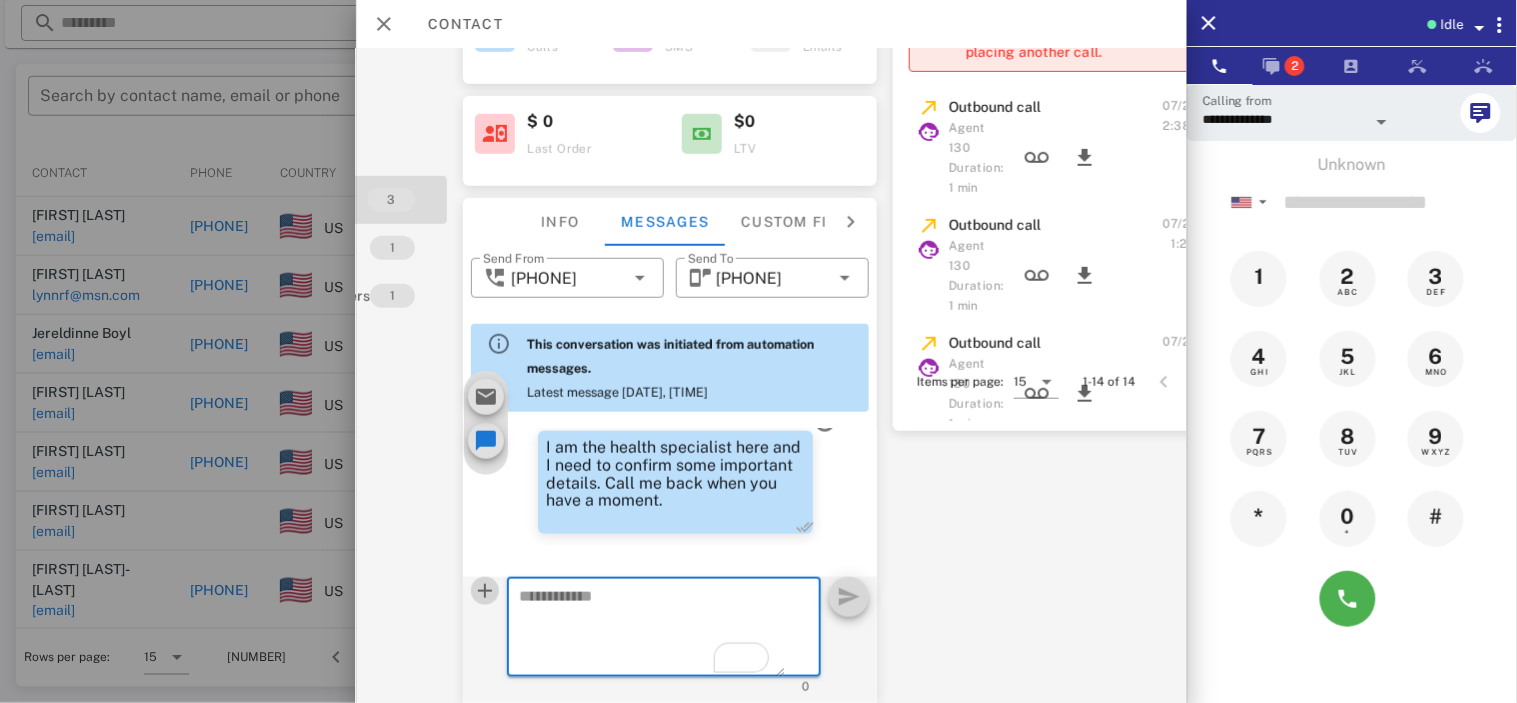 click at bounding box center (485, 591) 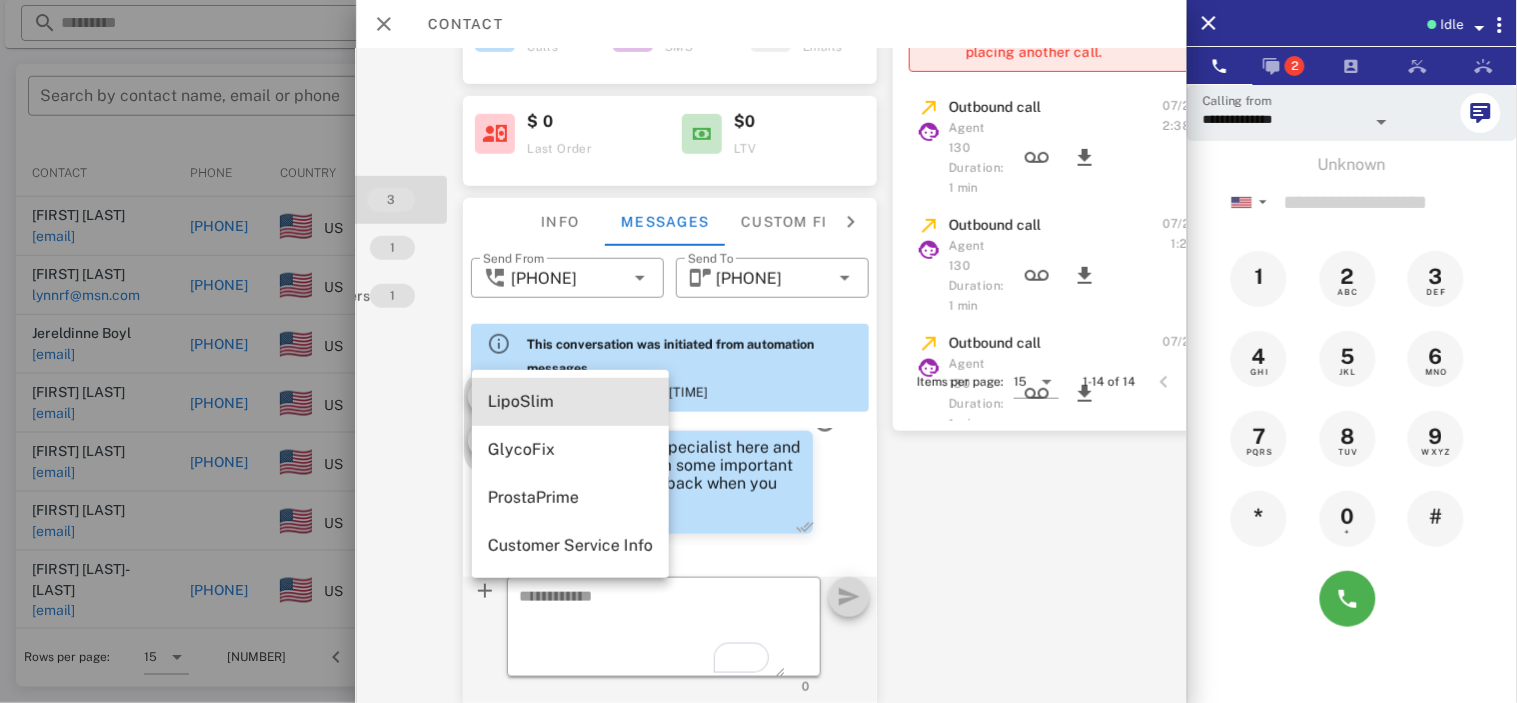 click on "LipoSlim" at bounding box center (570, 401) 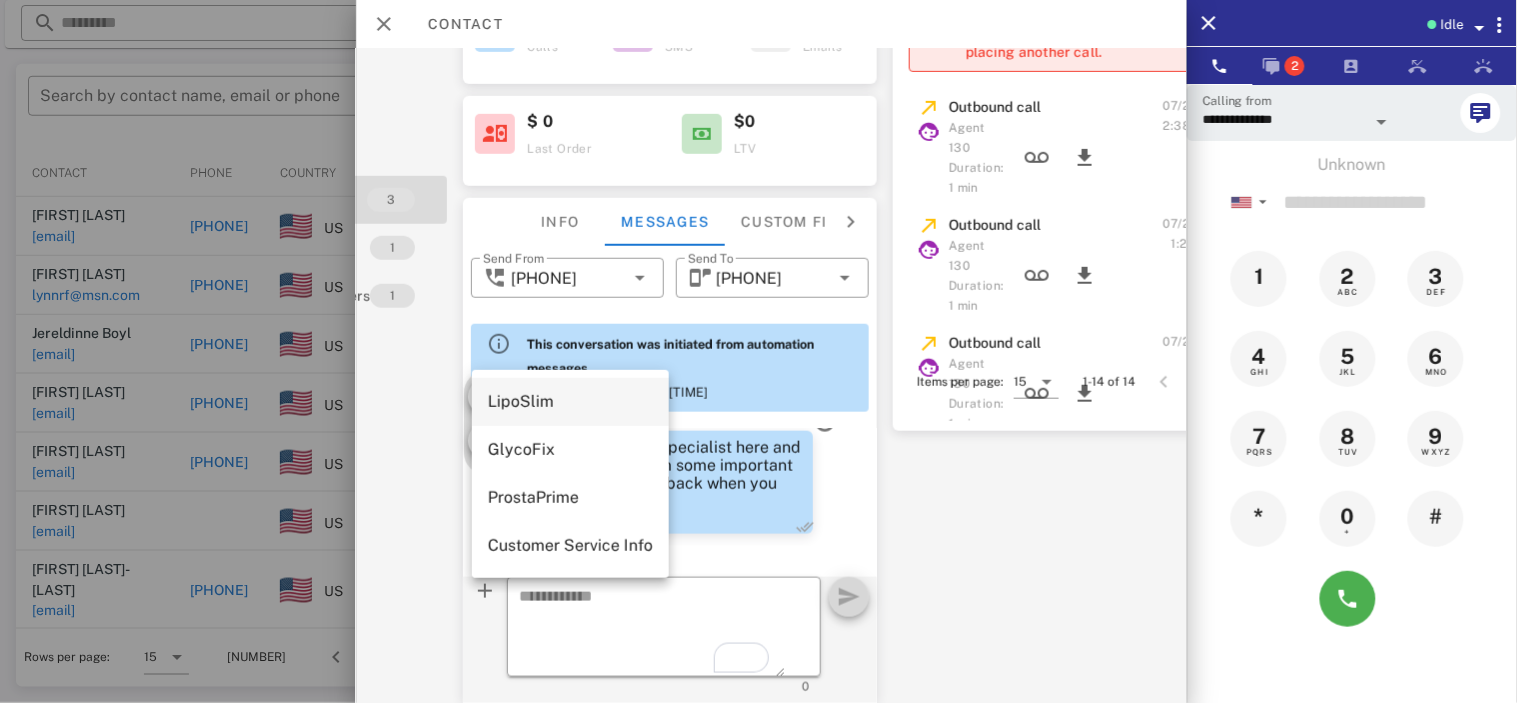 type on "**********" 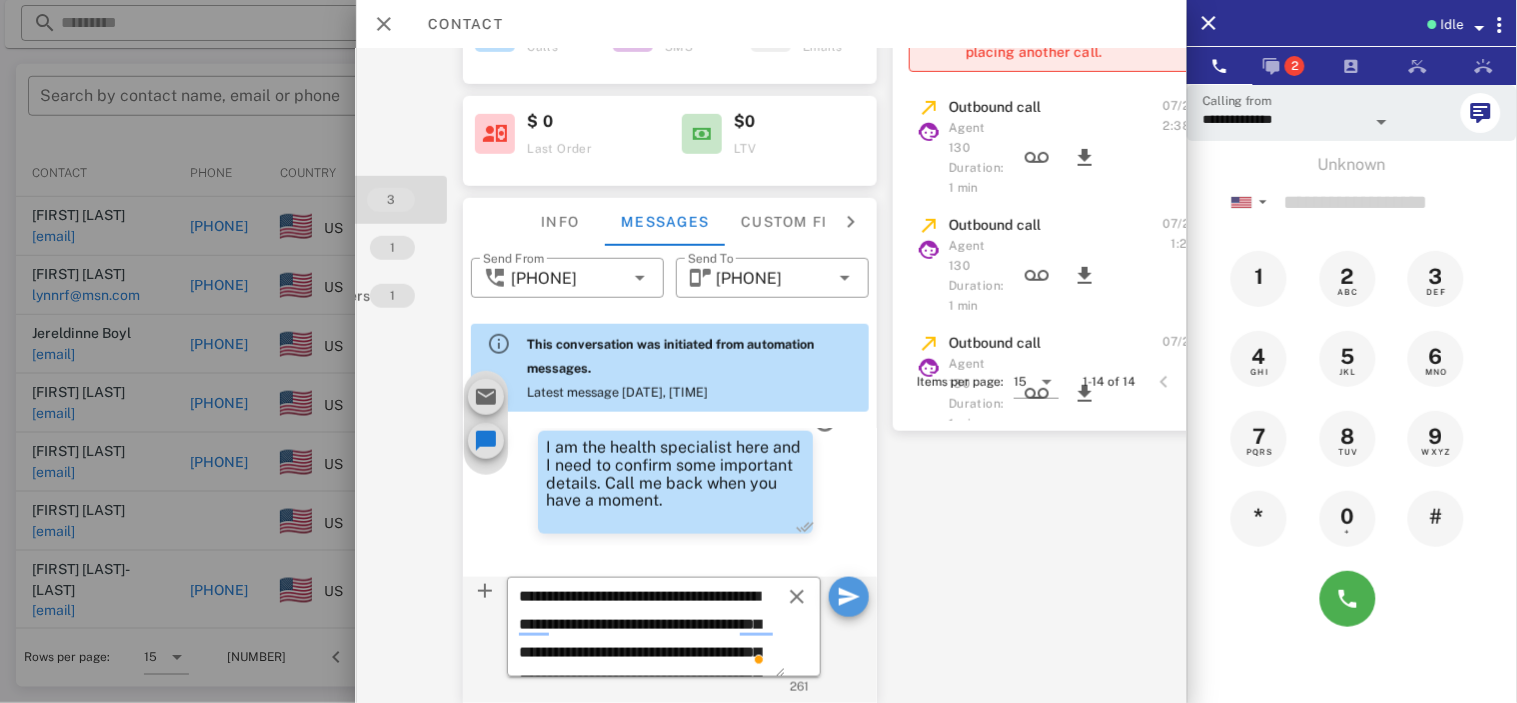 click at bounding box center (849, 597) 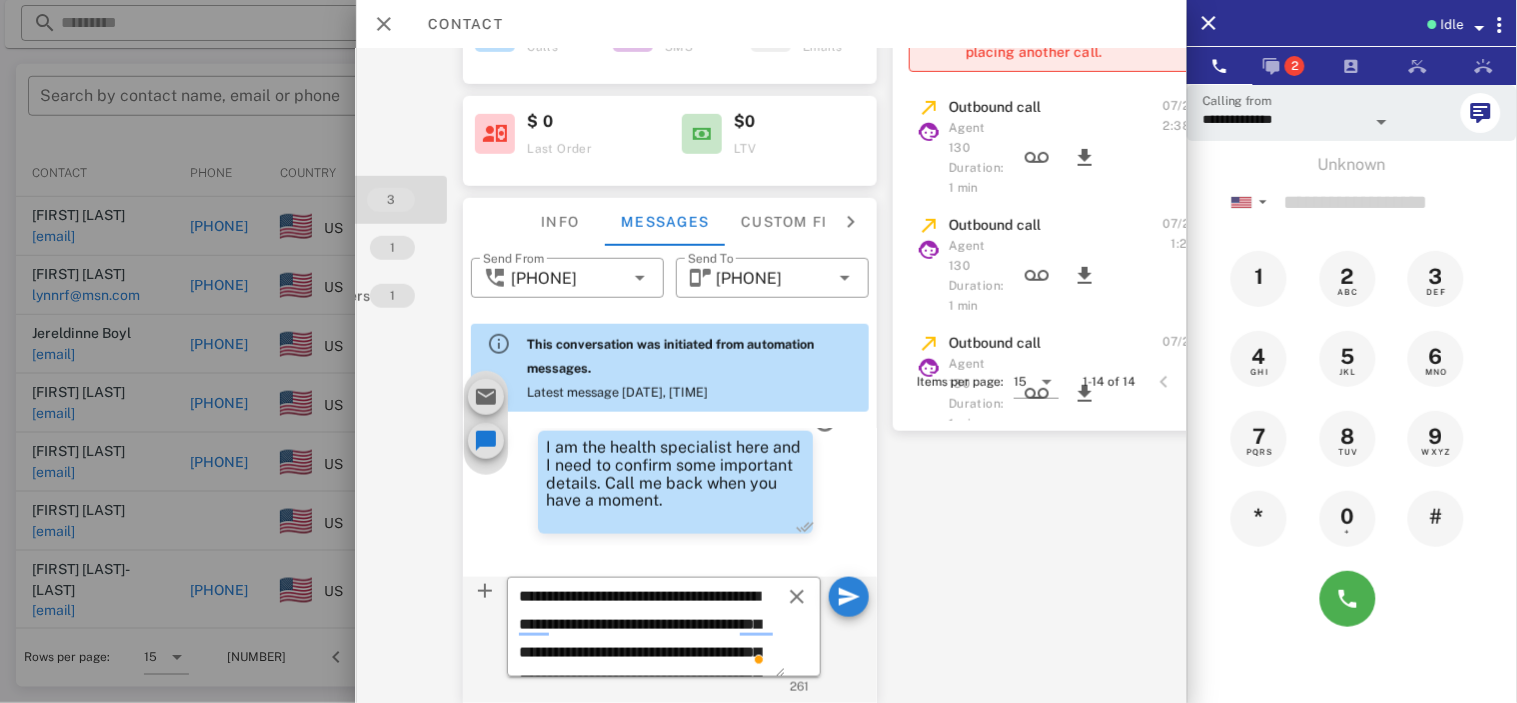 type 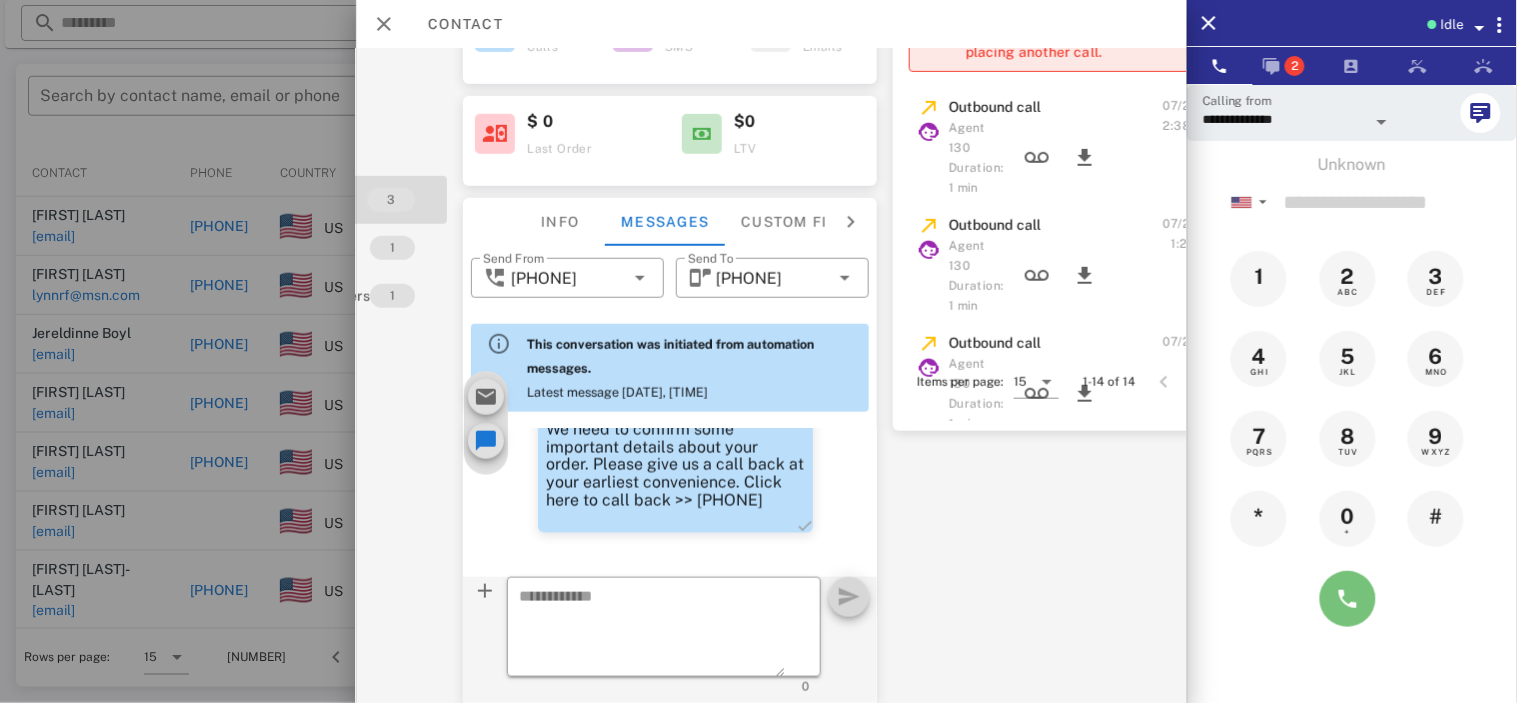 click at bounding box center (1348, 599) 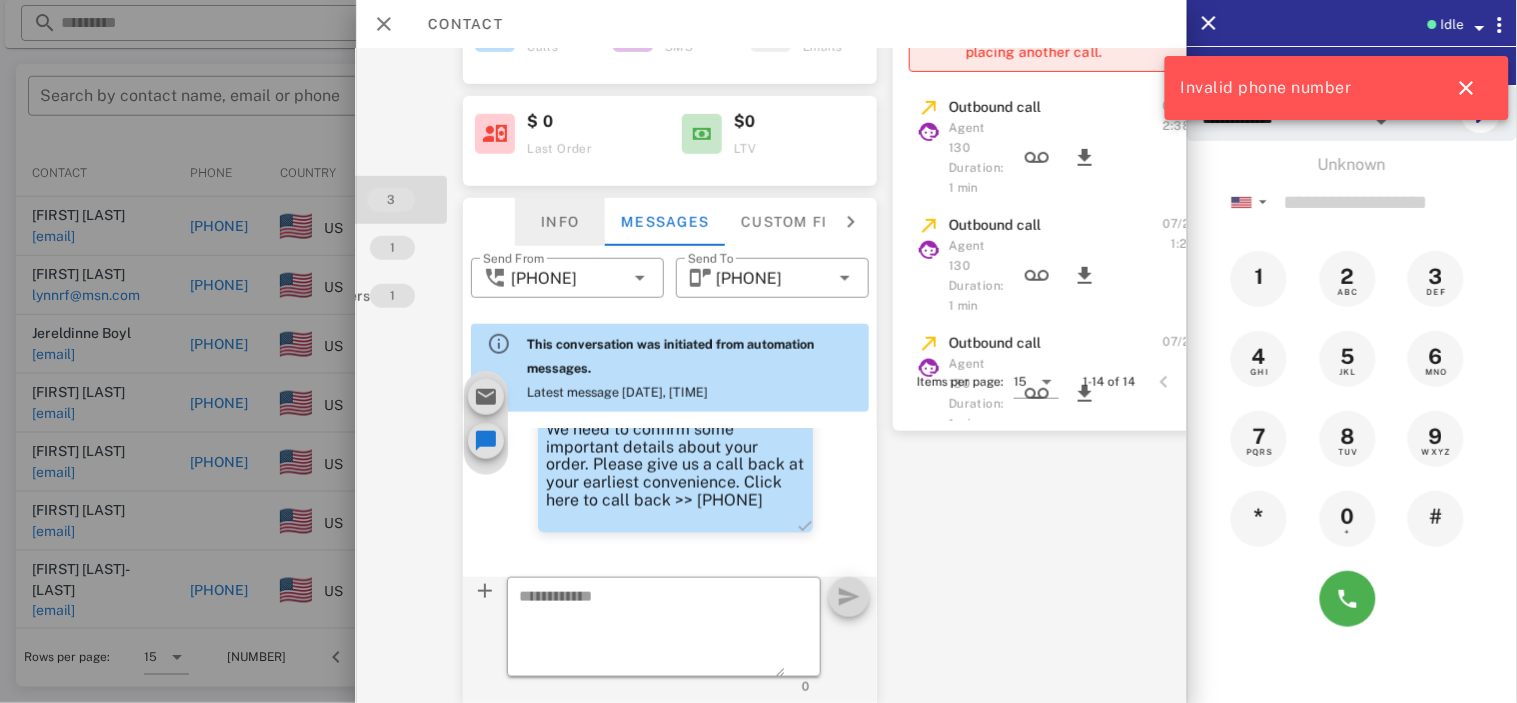 click on "Info" at bounding box center [560, 222] 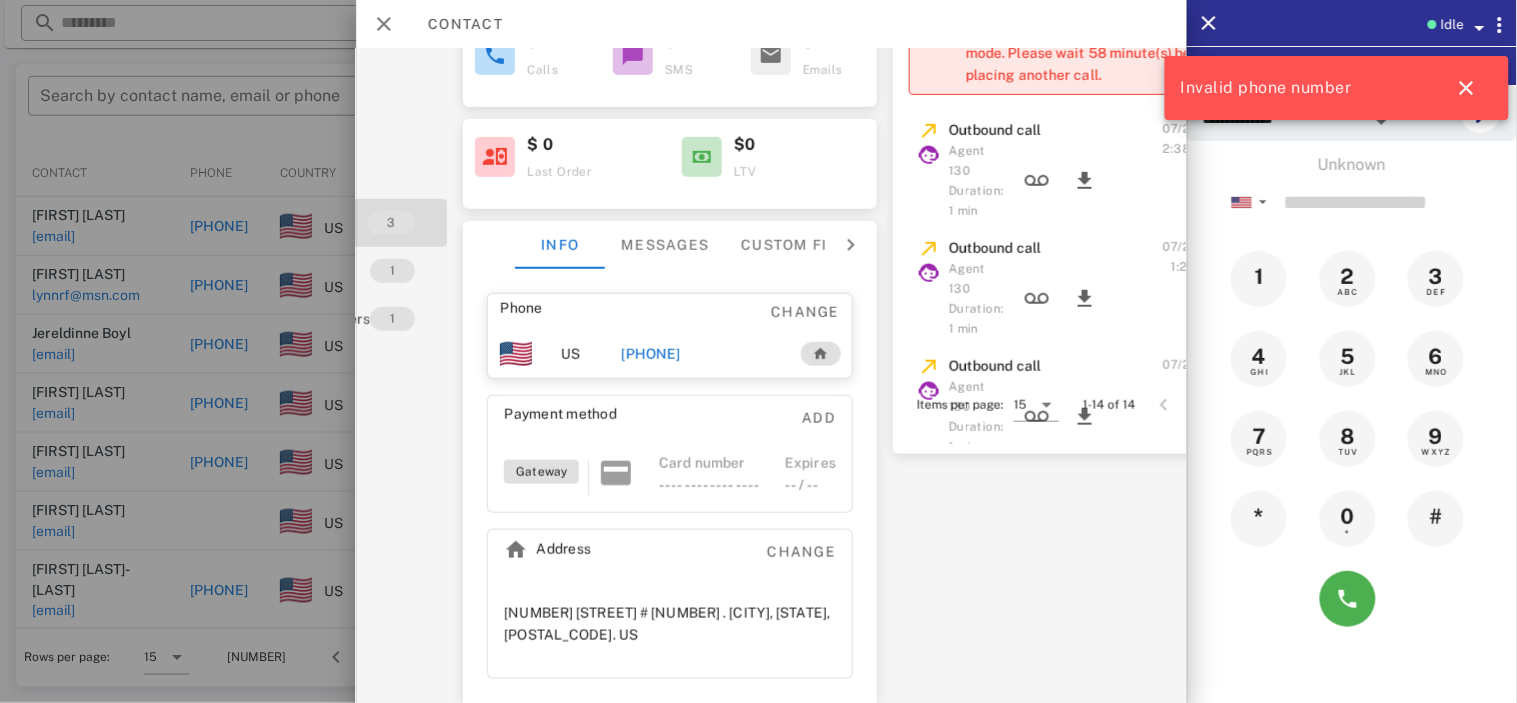 click on "+15104151060" at bounding box center [651, 354] 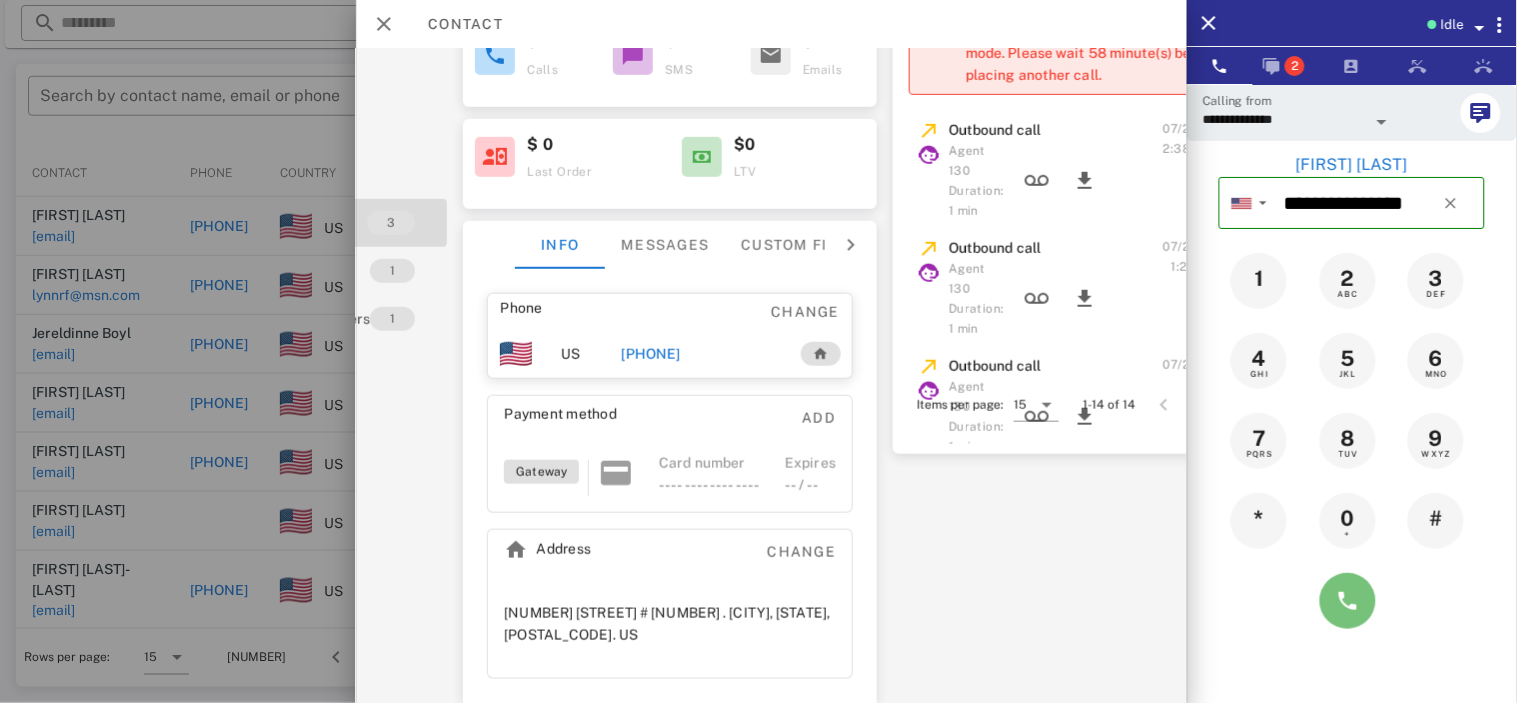 click at bounding box center [1348, 601] 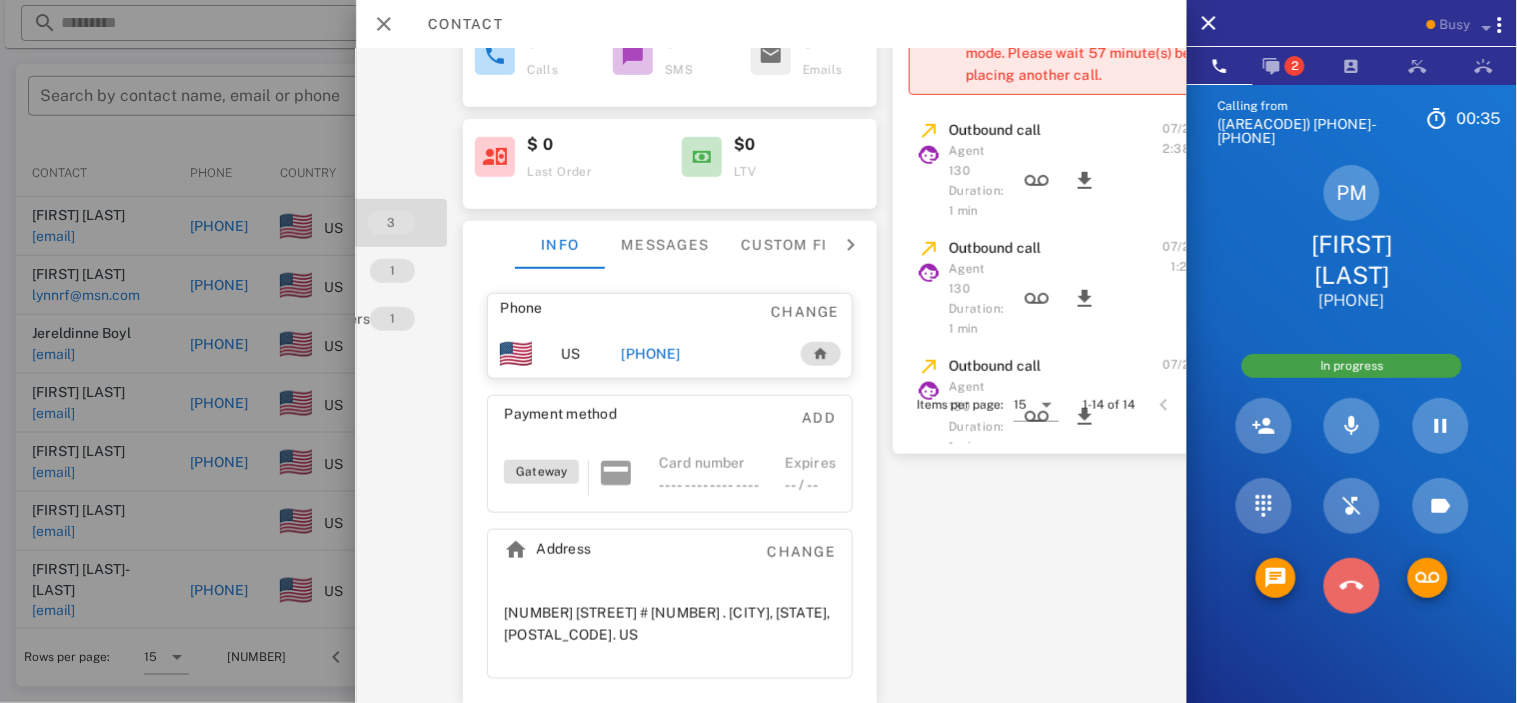 click at bounding box center (1352, 586) 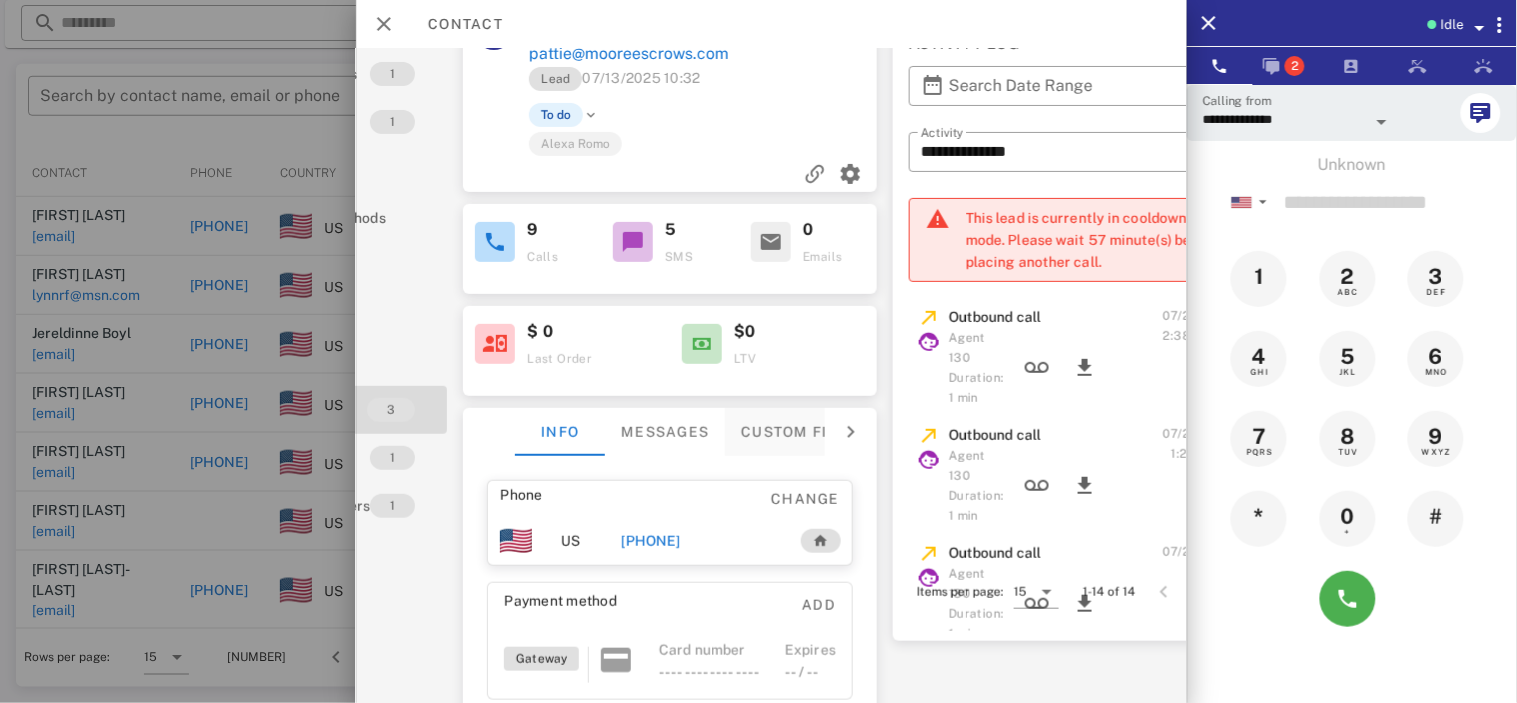 scroll, scrollTop: 0, scrollLeft: 153, axis: horizontal 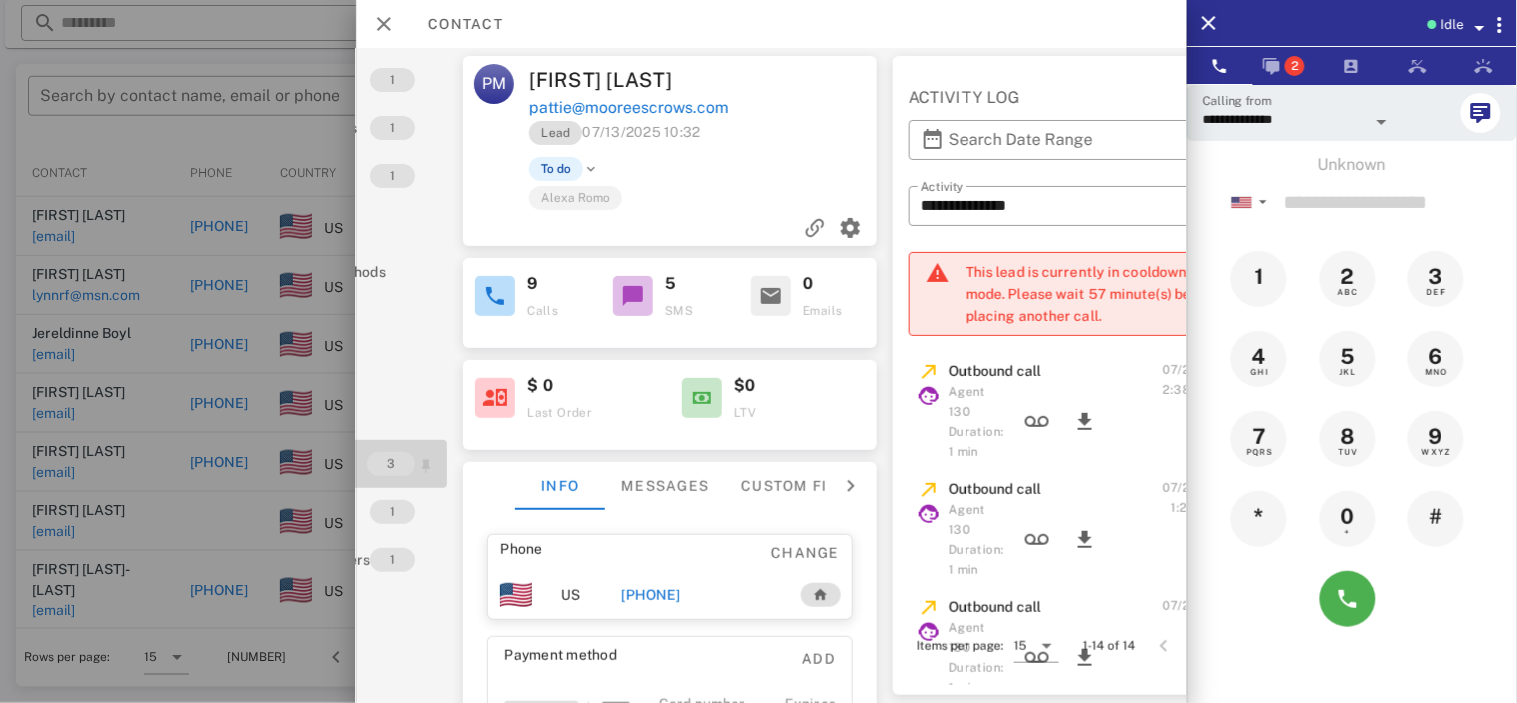 click on "3" at bounding box center (391, 464) 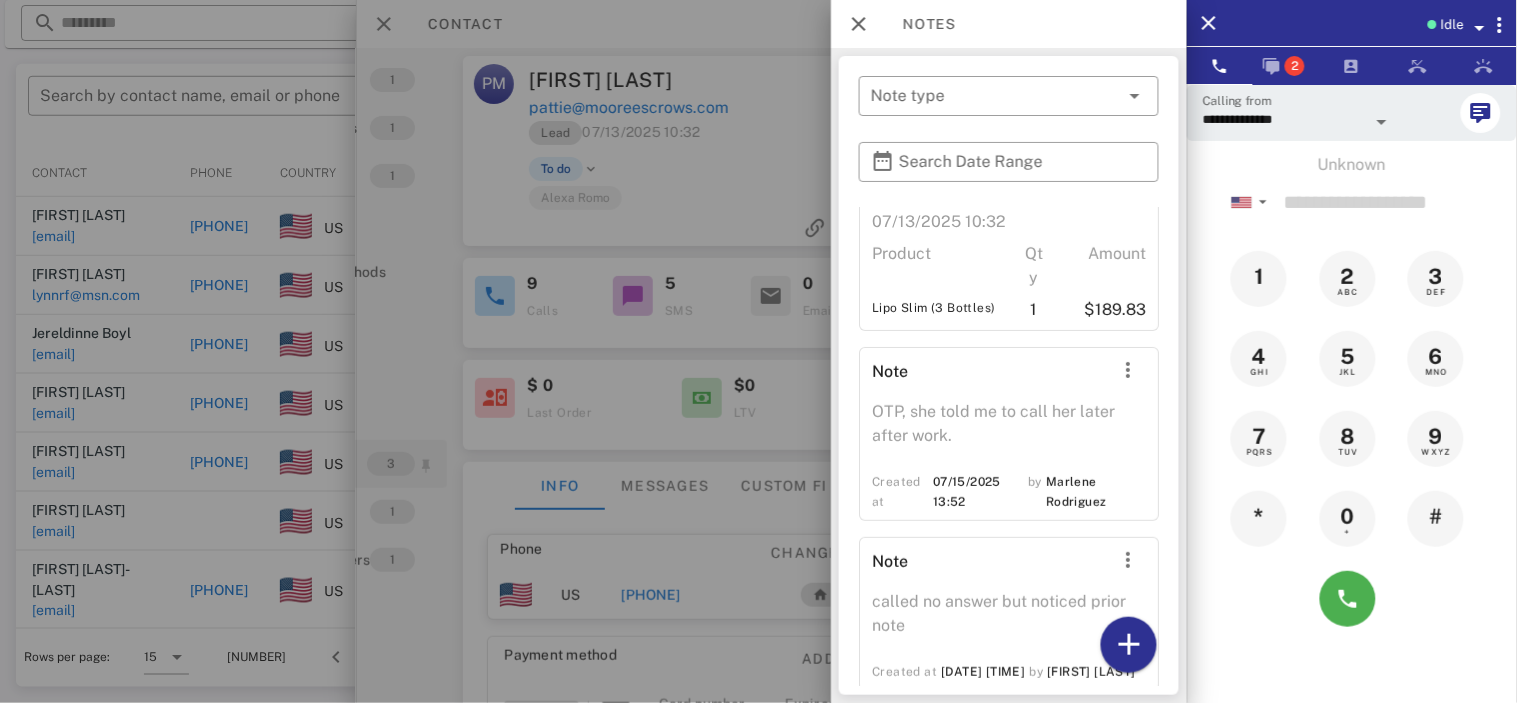 scroll, scrollTop: 141, scrollLeft: 0, axis: vertical 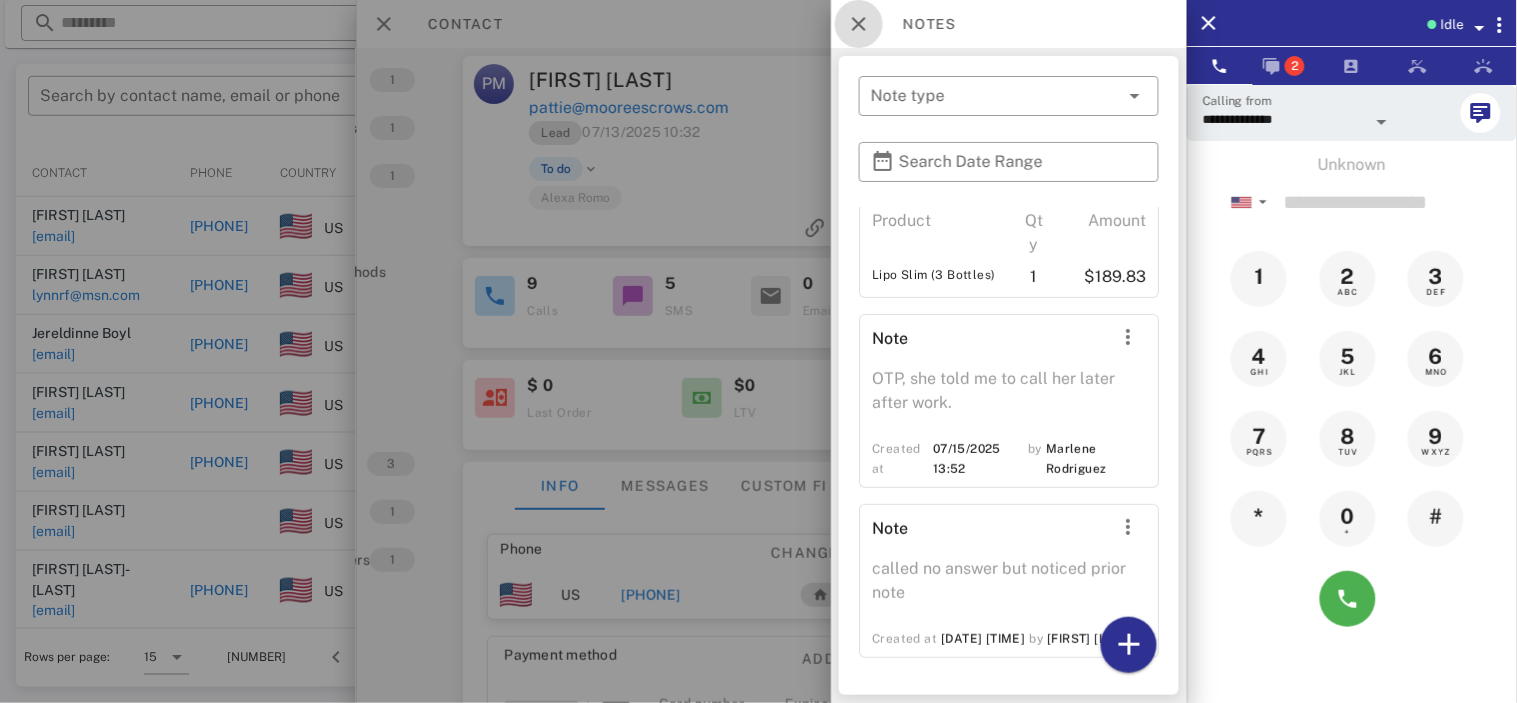 click at bounding box center [859, 24] 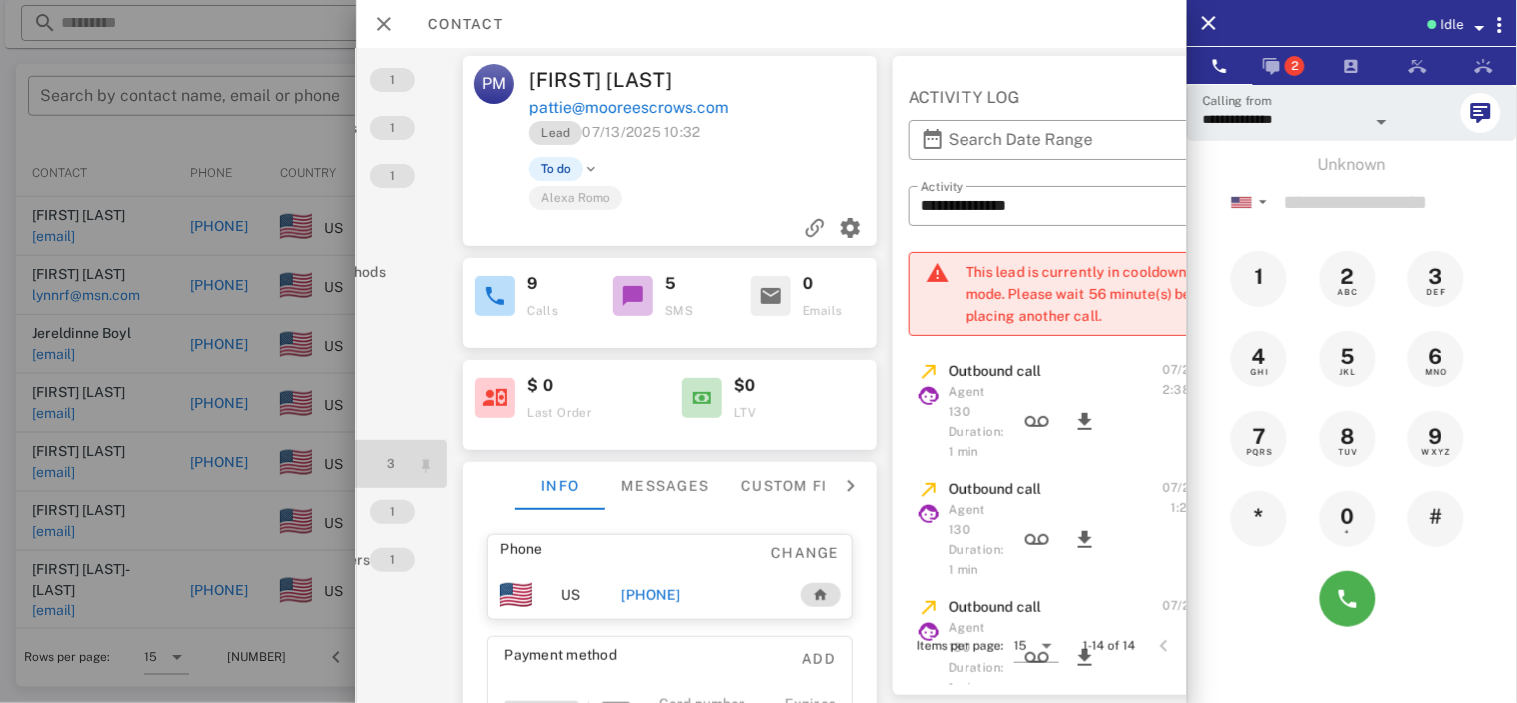 click on "3" at bounding box center [391, 464] 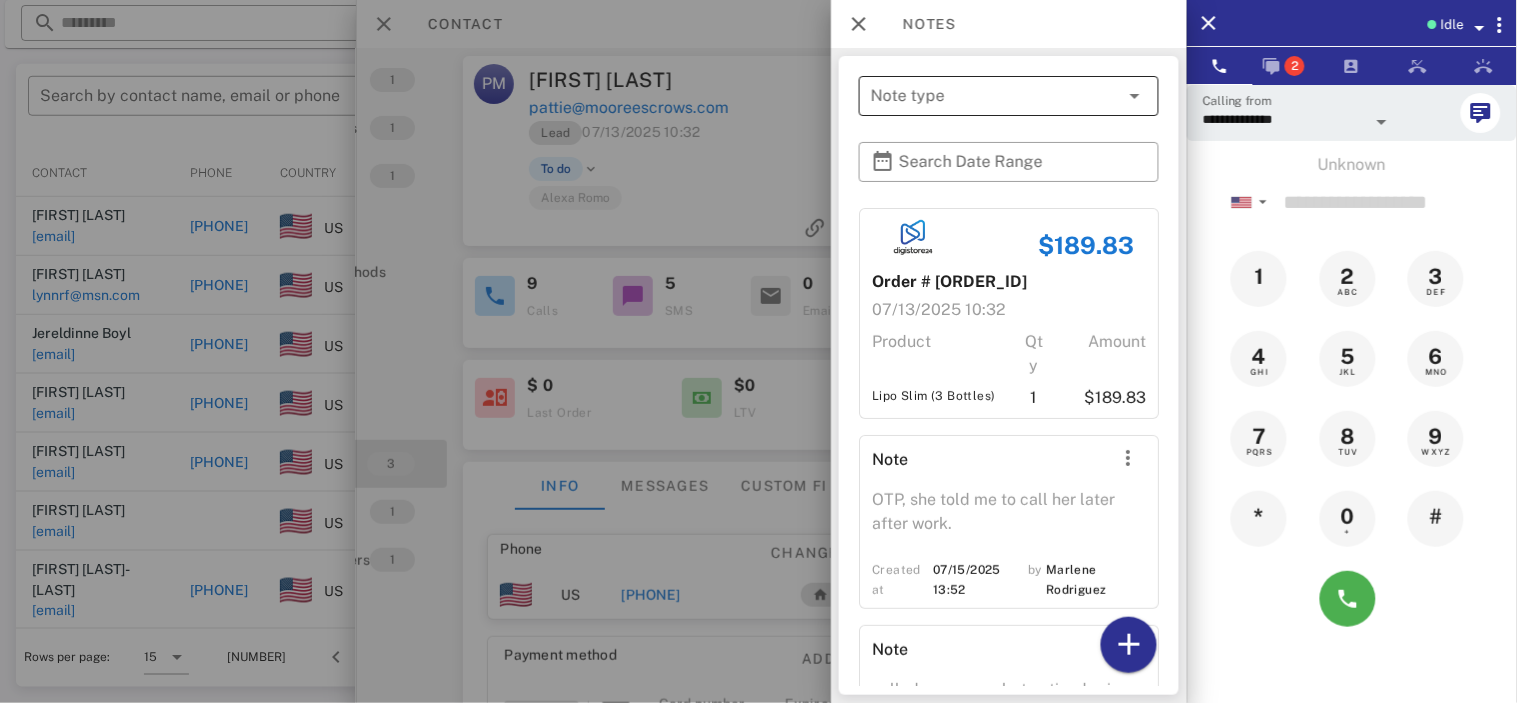 click at bounding box center [1135, 96] 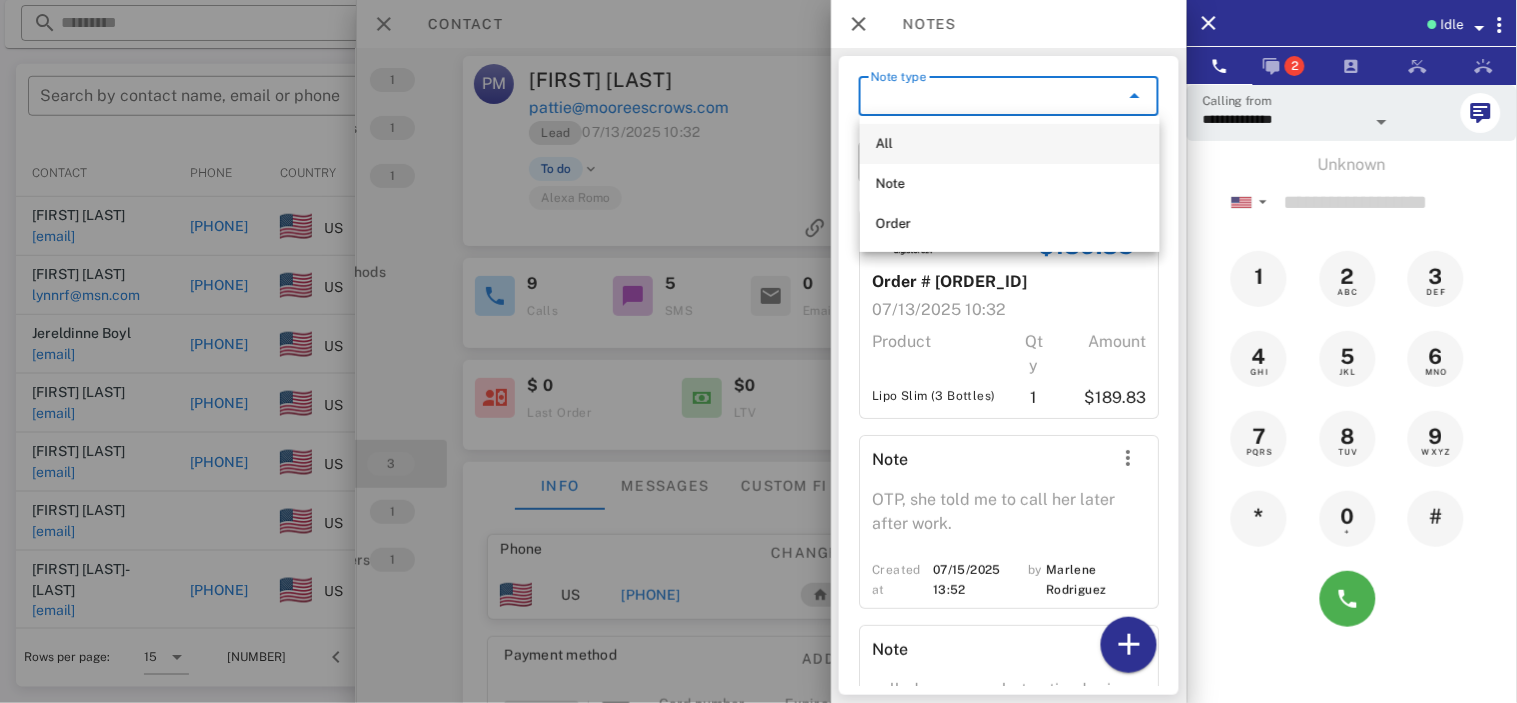 click on "All" at bounding box center (1010, 144) 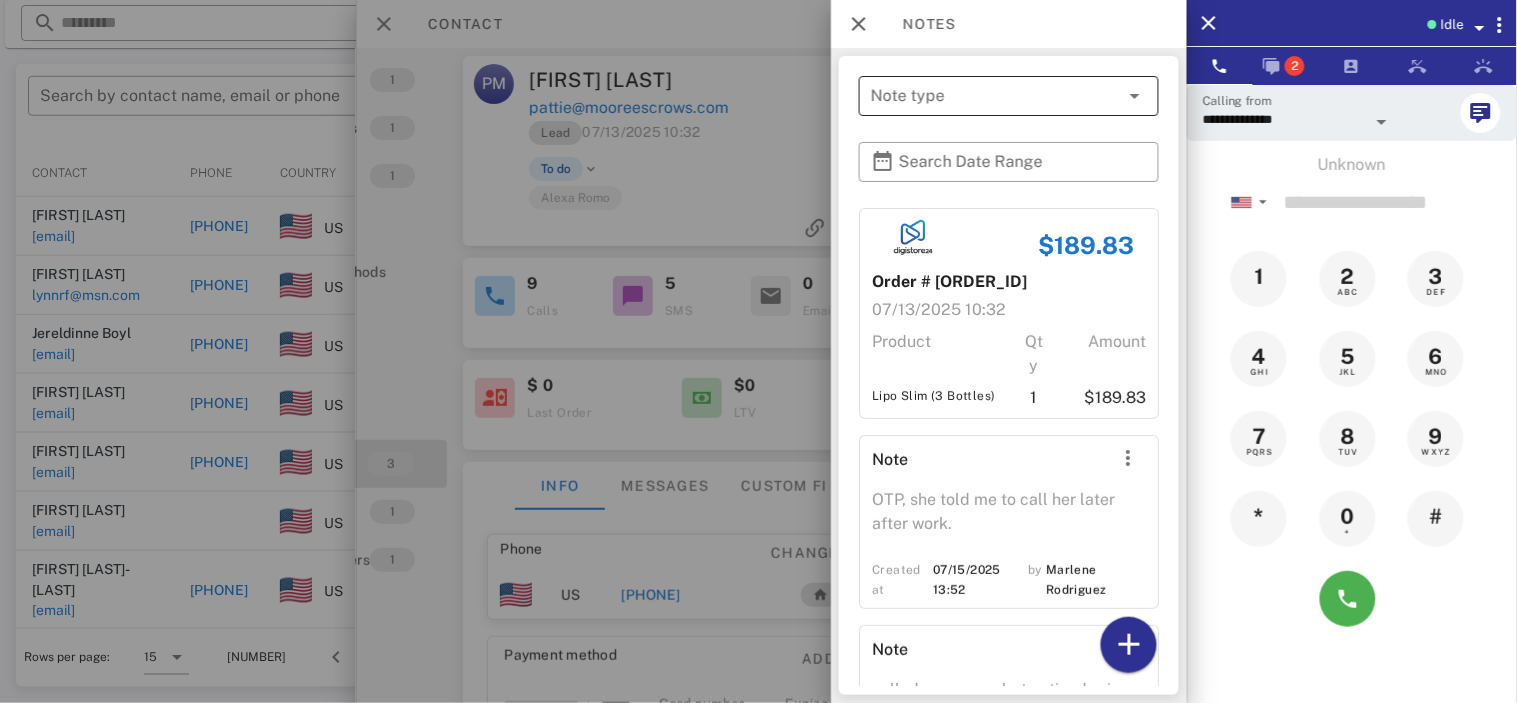 click on "Note type" at bounding box center [995, 96] 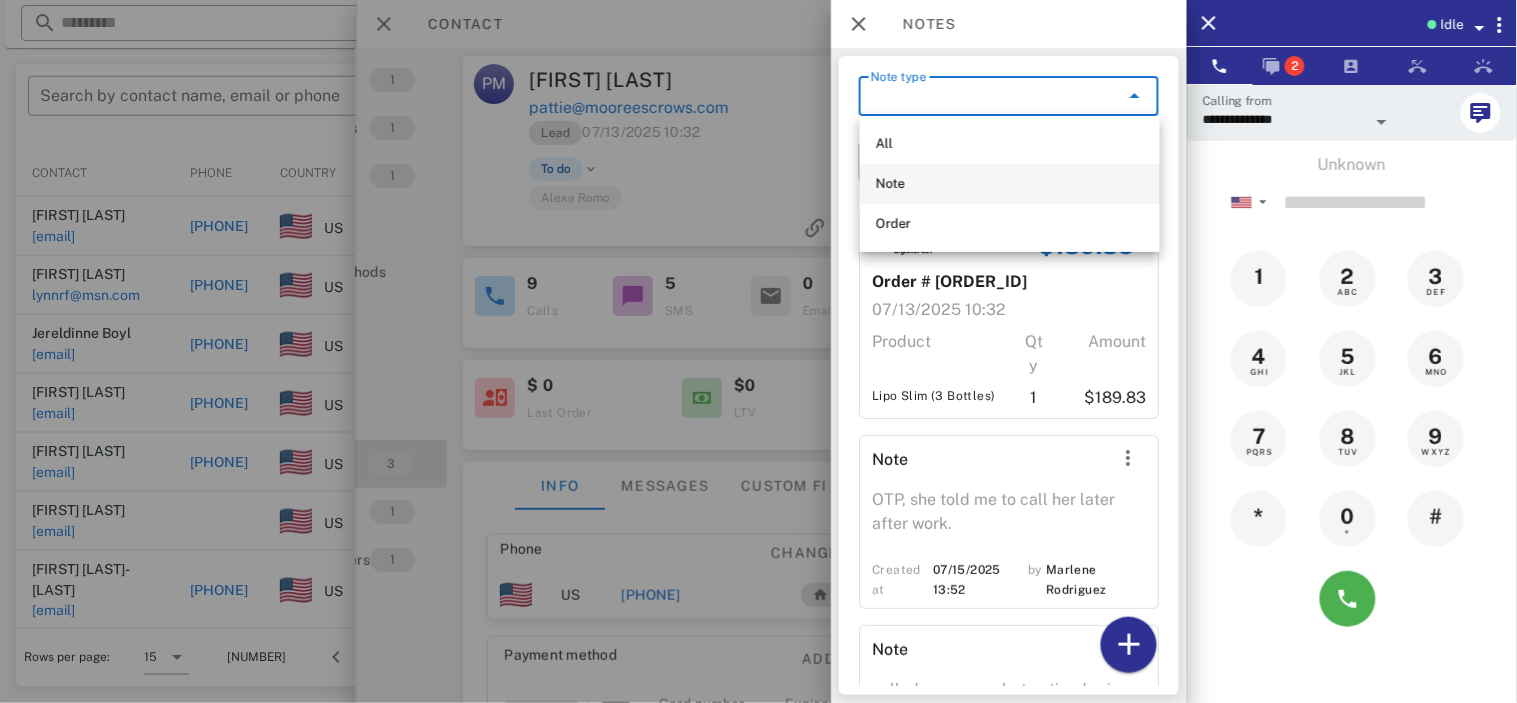 click on "Note" at bounding box center [1010, 184] 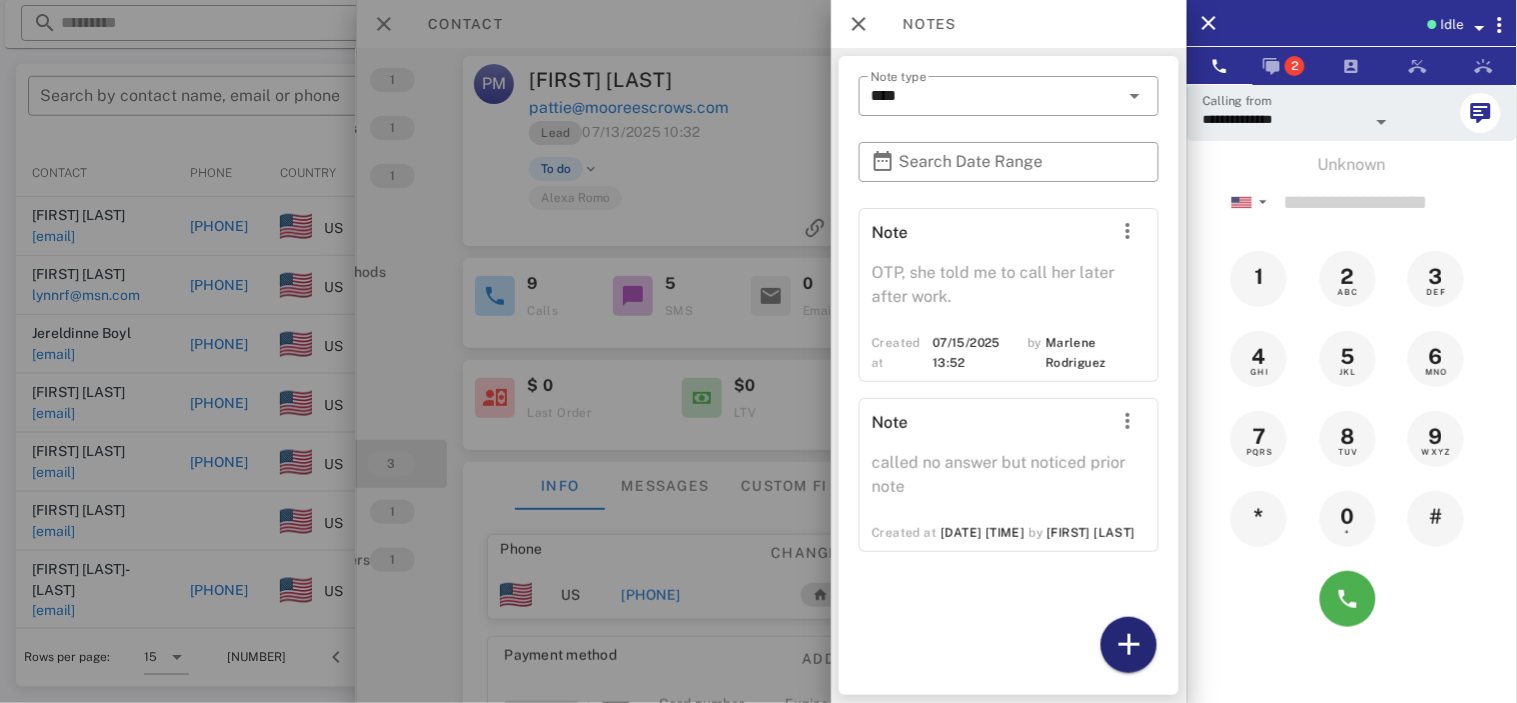 click at bounding box center (1129, 645) 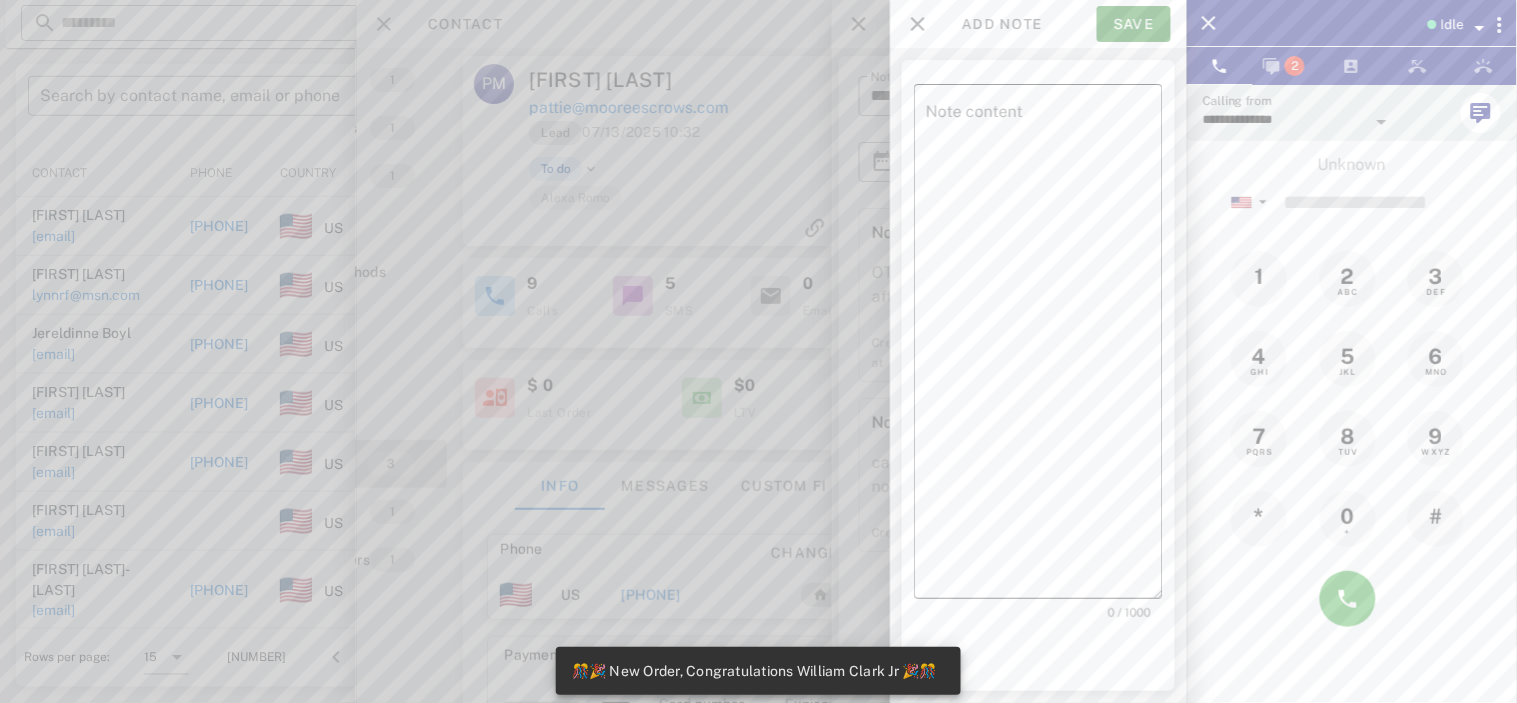 click on "Note content" at bounding box center (1044, 346) 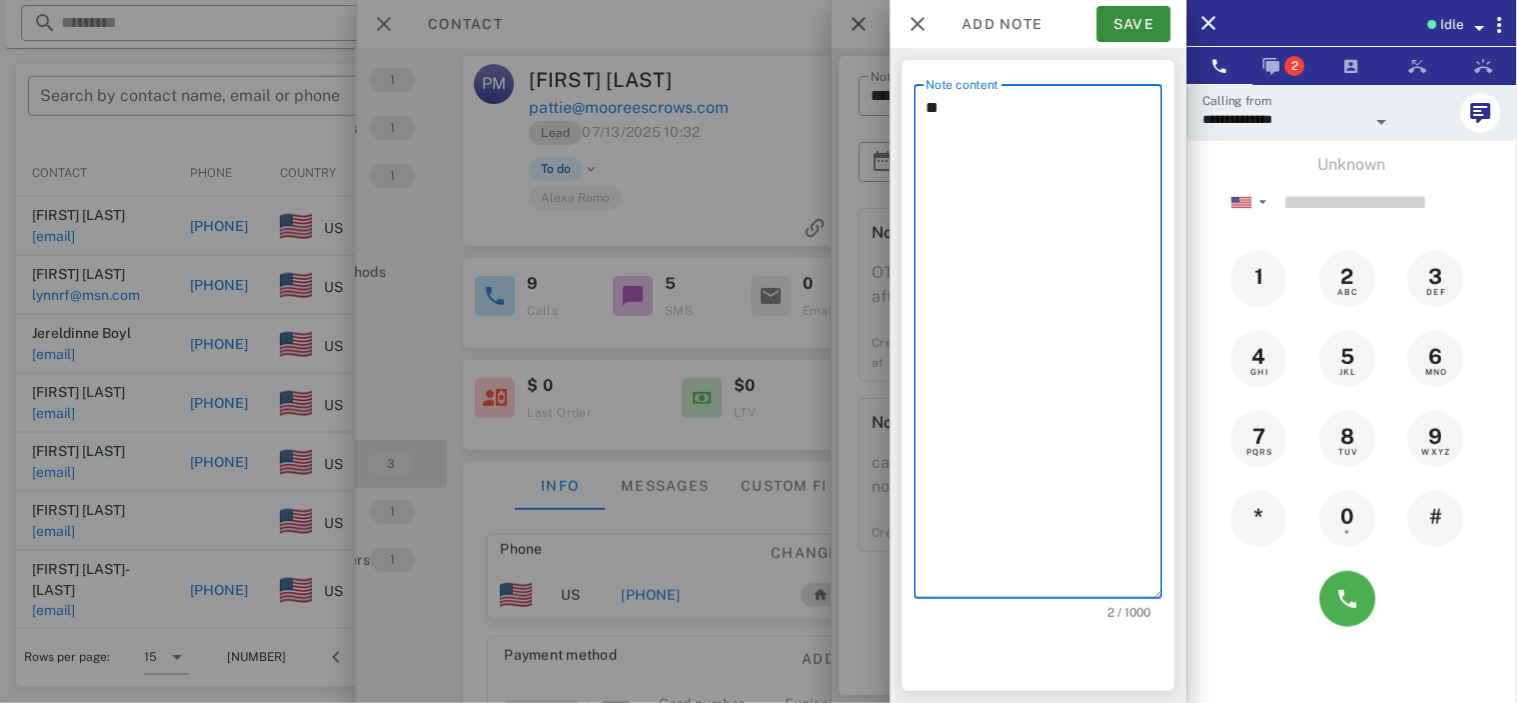 type on "*" 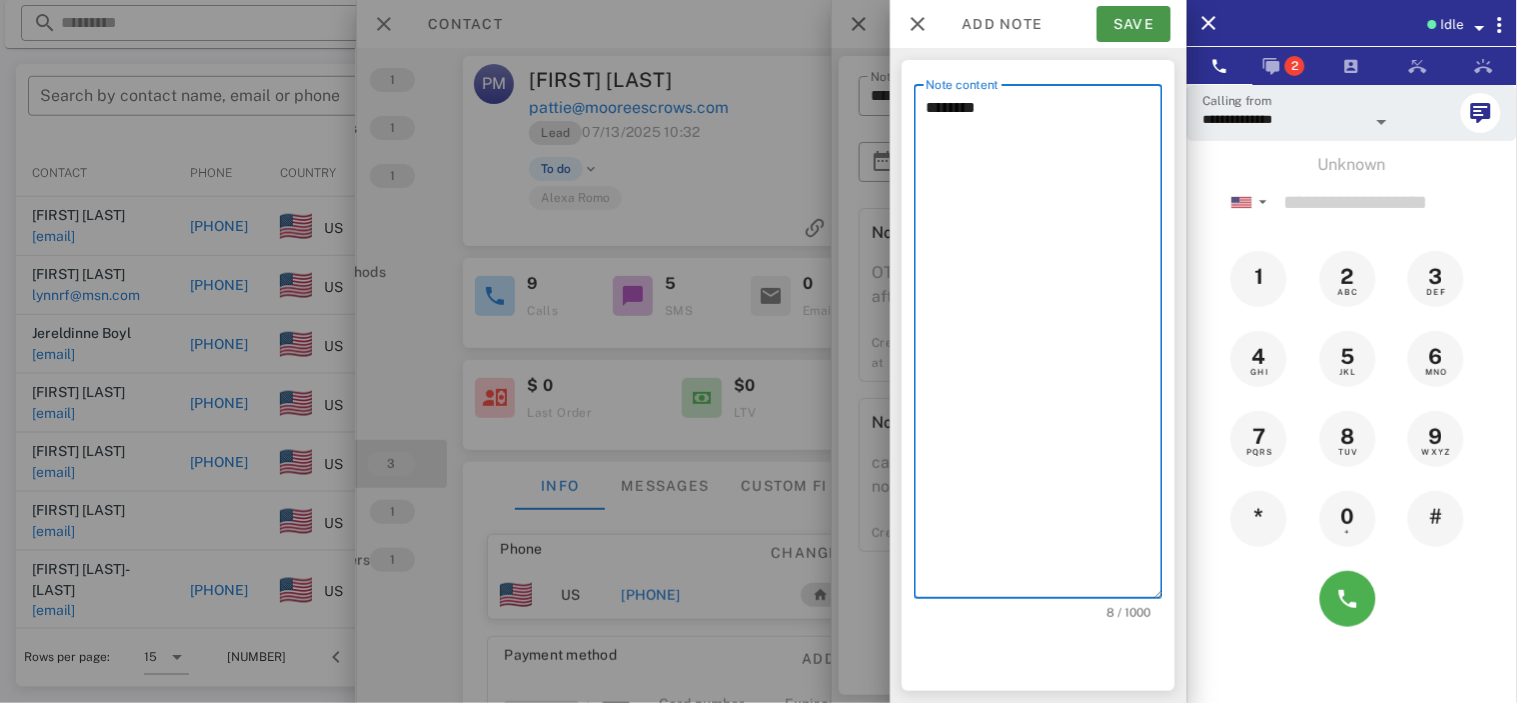 type on "********" 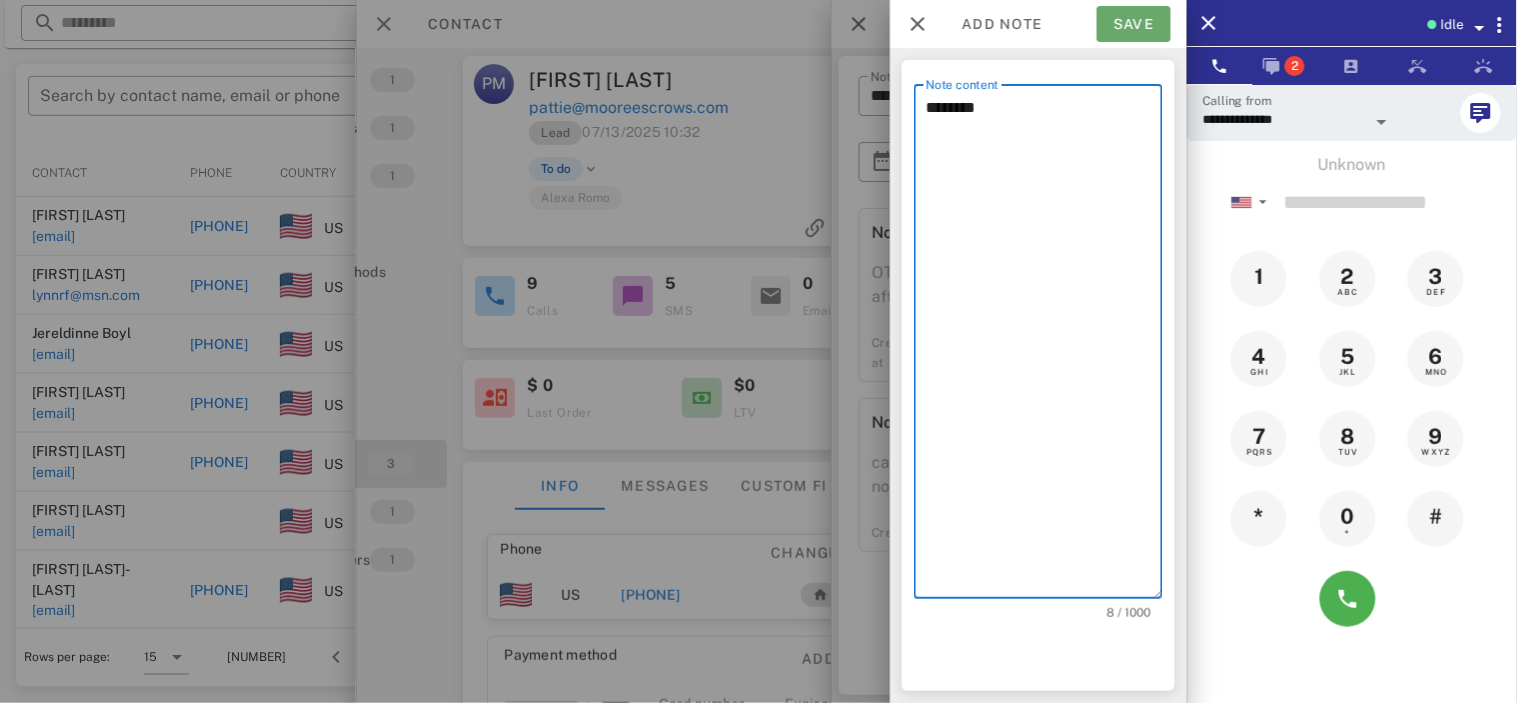 click on "Save" at bounding box center (1134, 24) 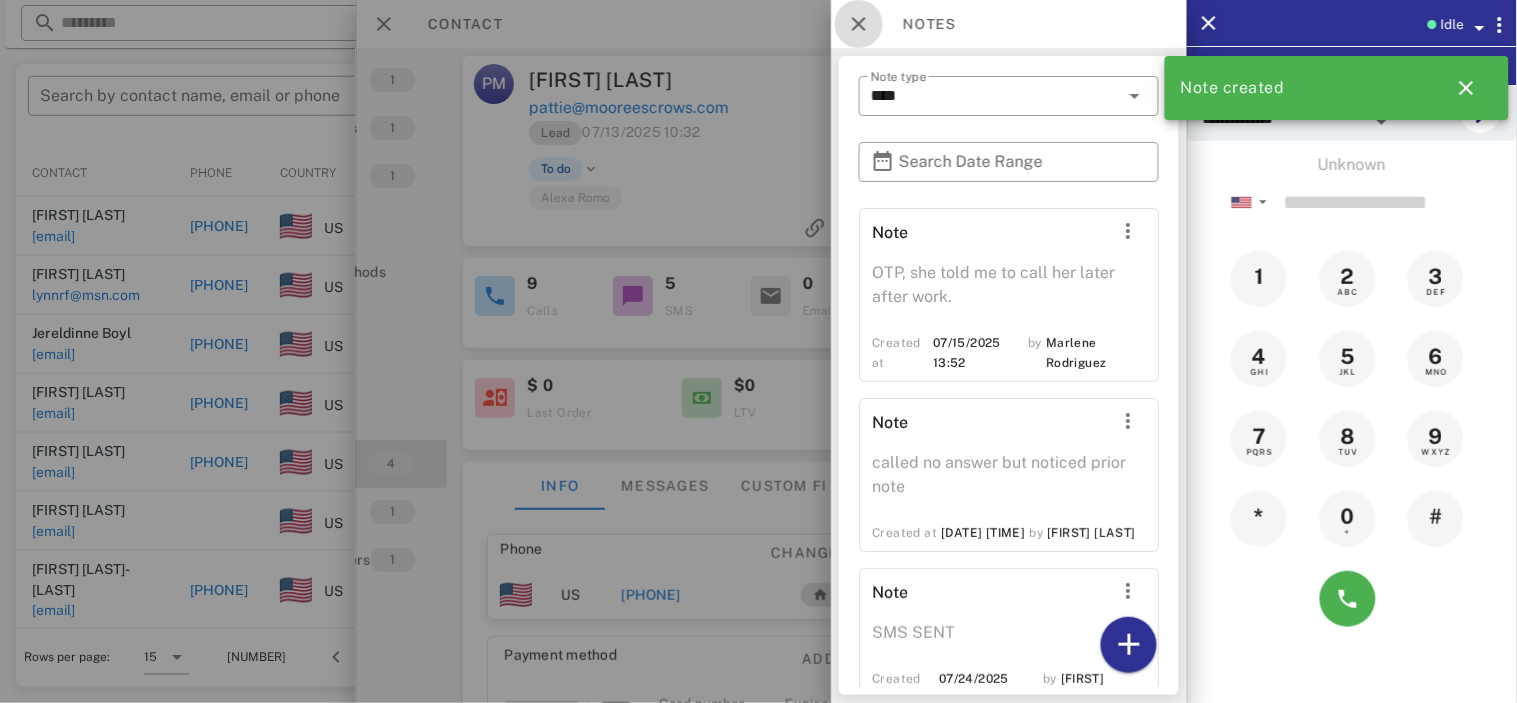 click at bounding box center (859, 24) 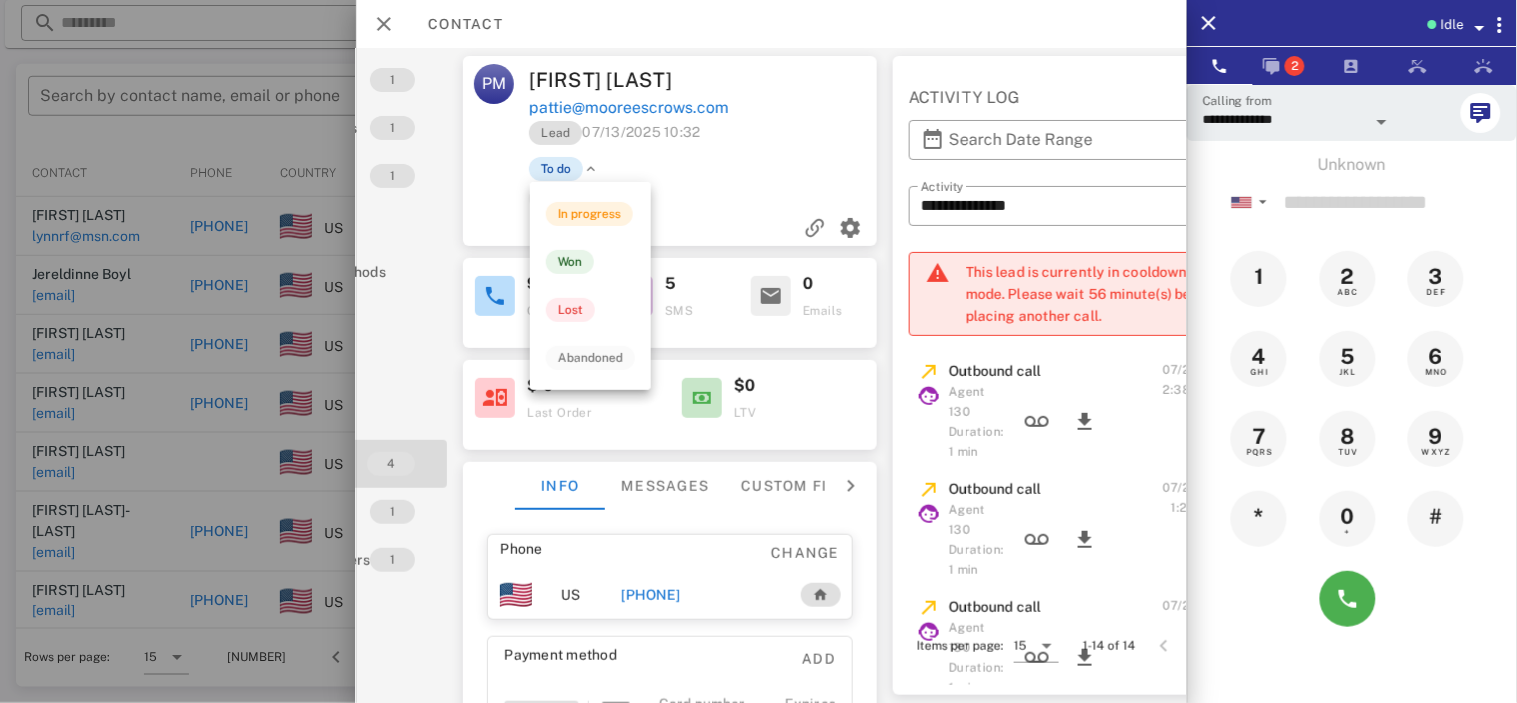 click on "To do" at bounding box center (557, 169) 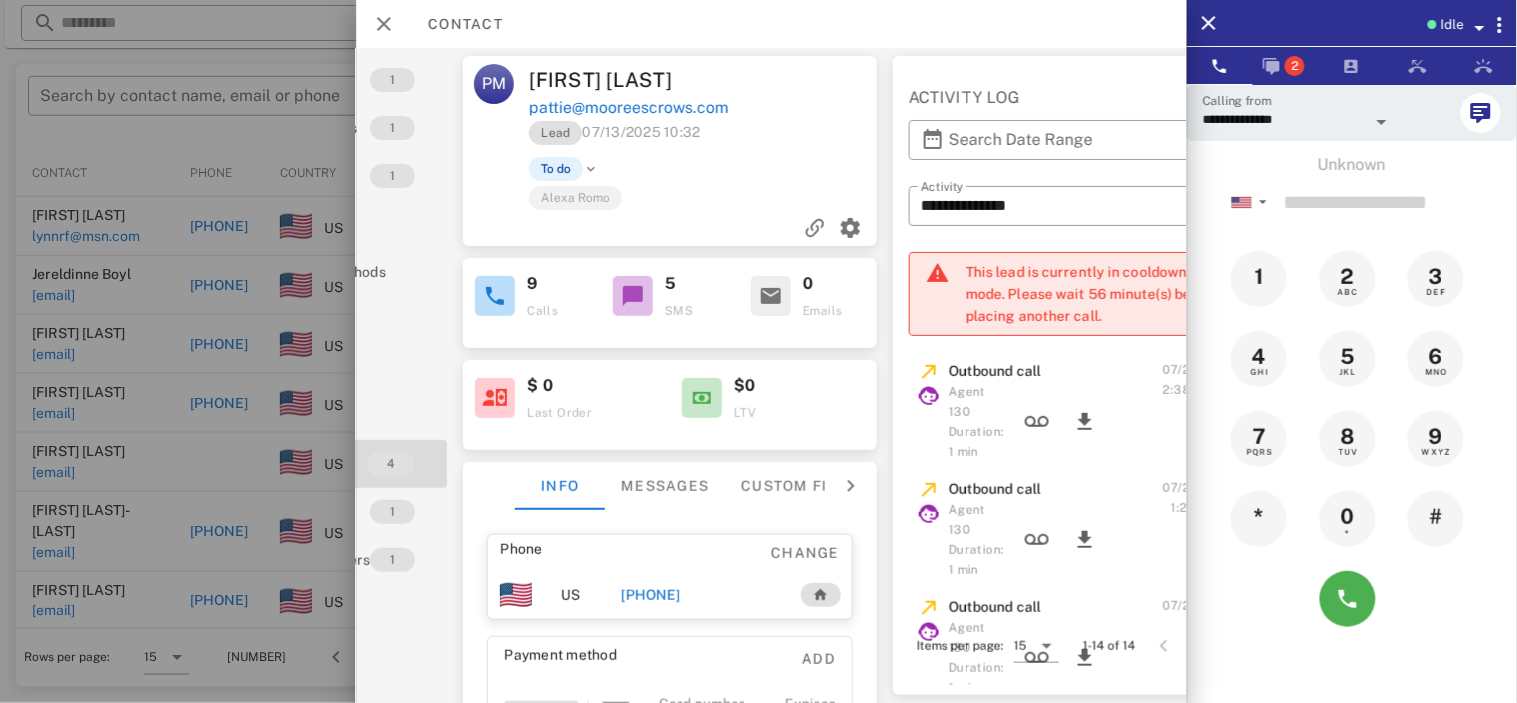 click on "Alexa Romo" at bounding box center (741, 197) 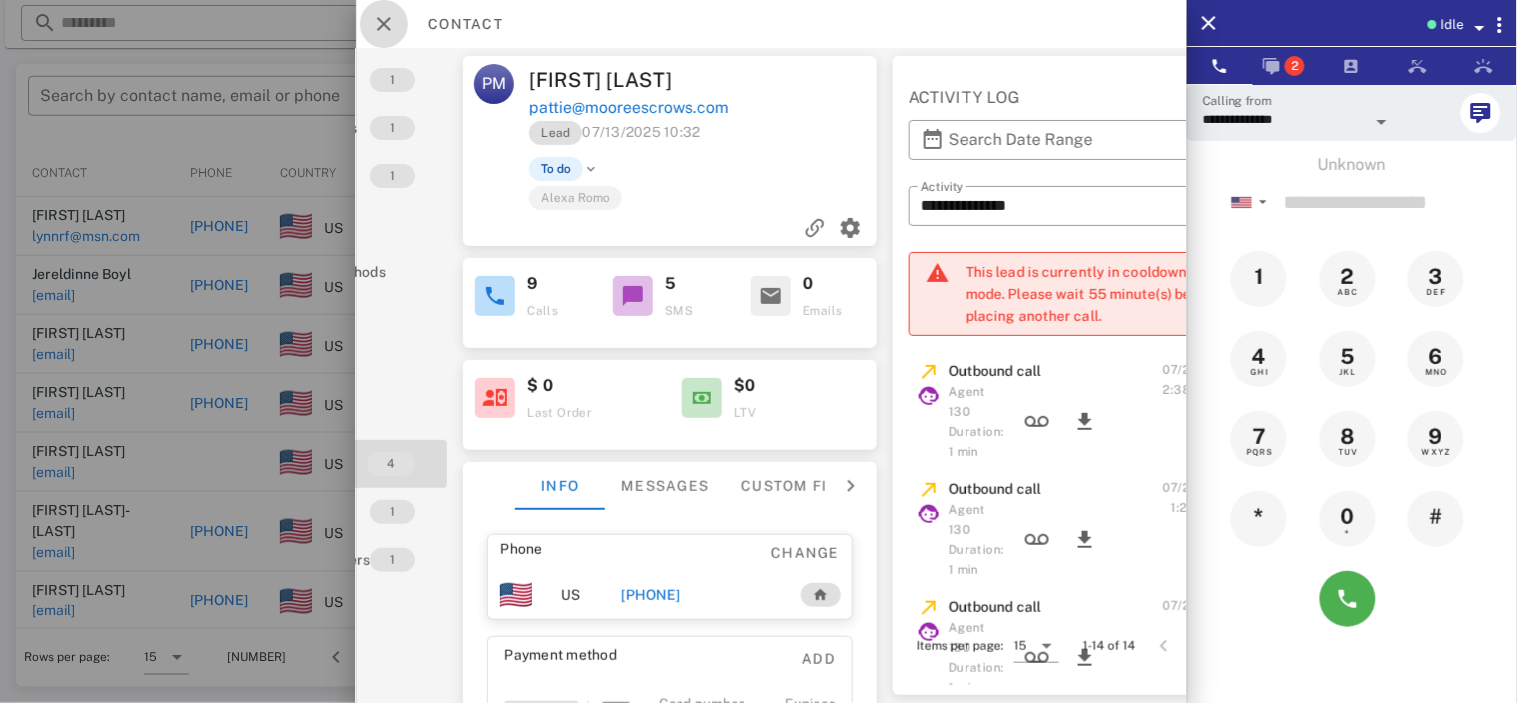 click at bounding box center [384, 24] 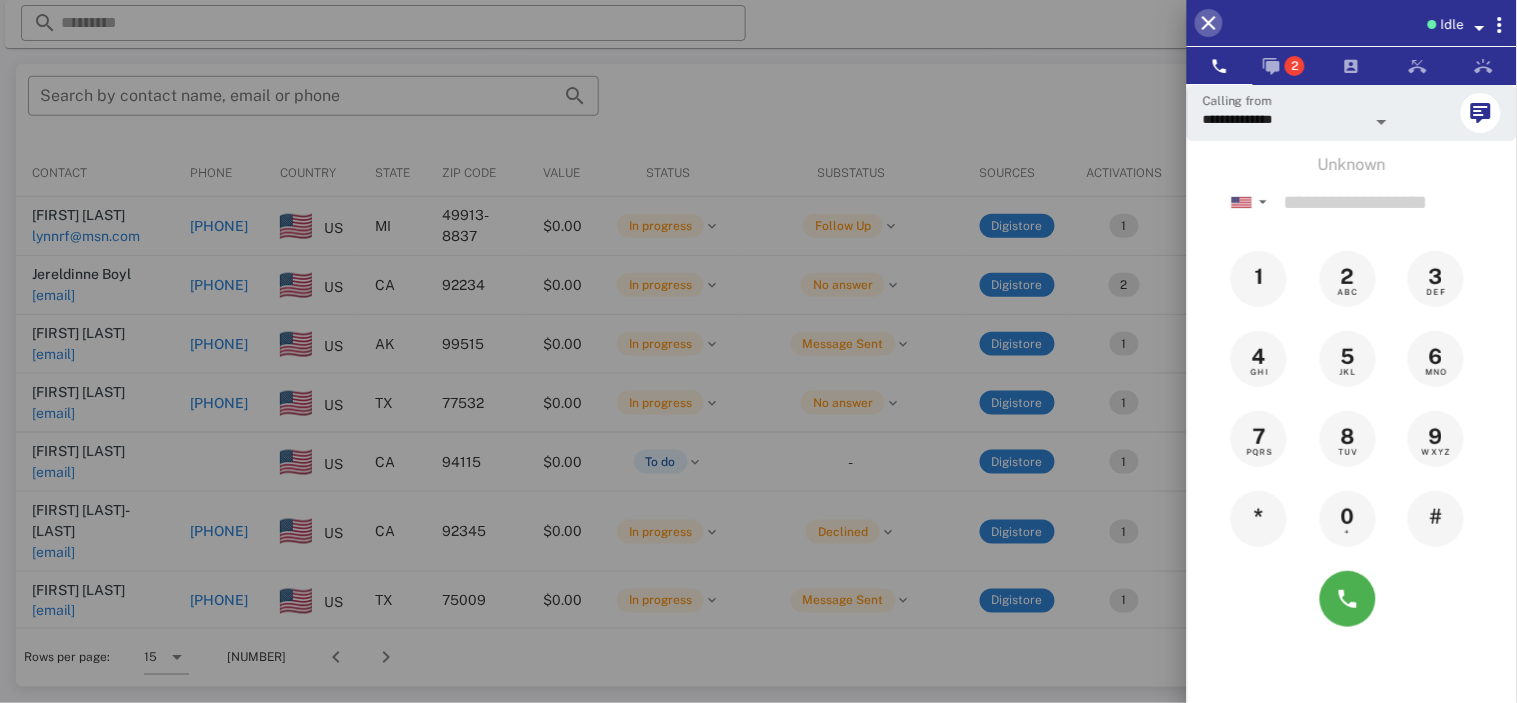 click at bounding box center (1209, 23) 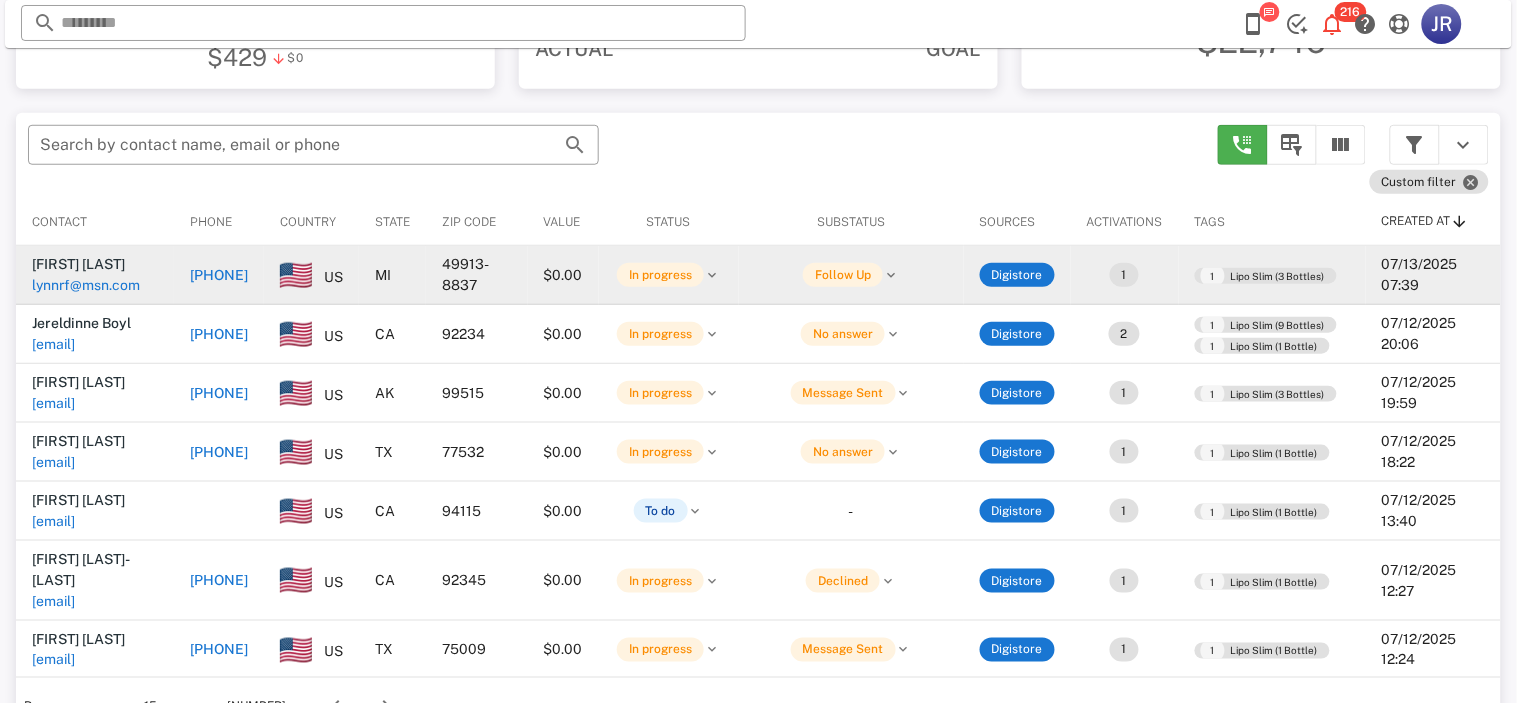 scroll, scrollTop: 0, scrollLeft: 0, axis: both 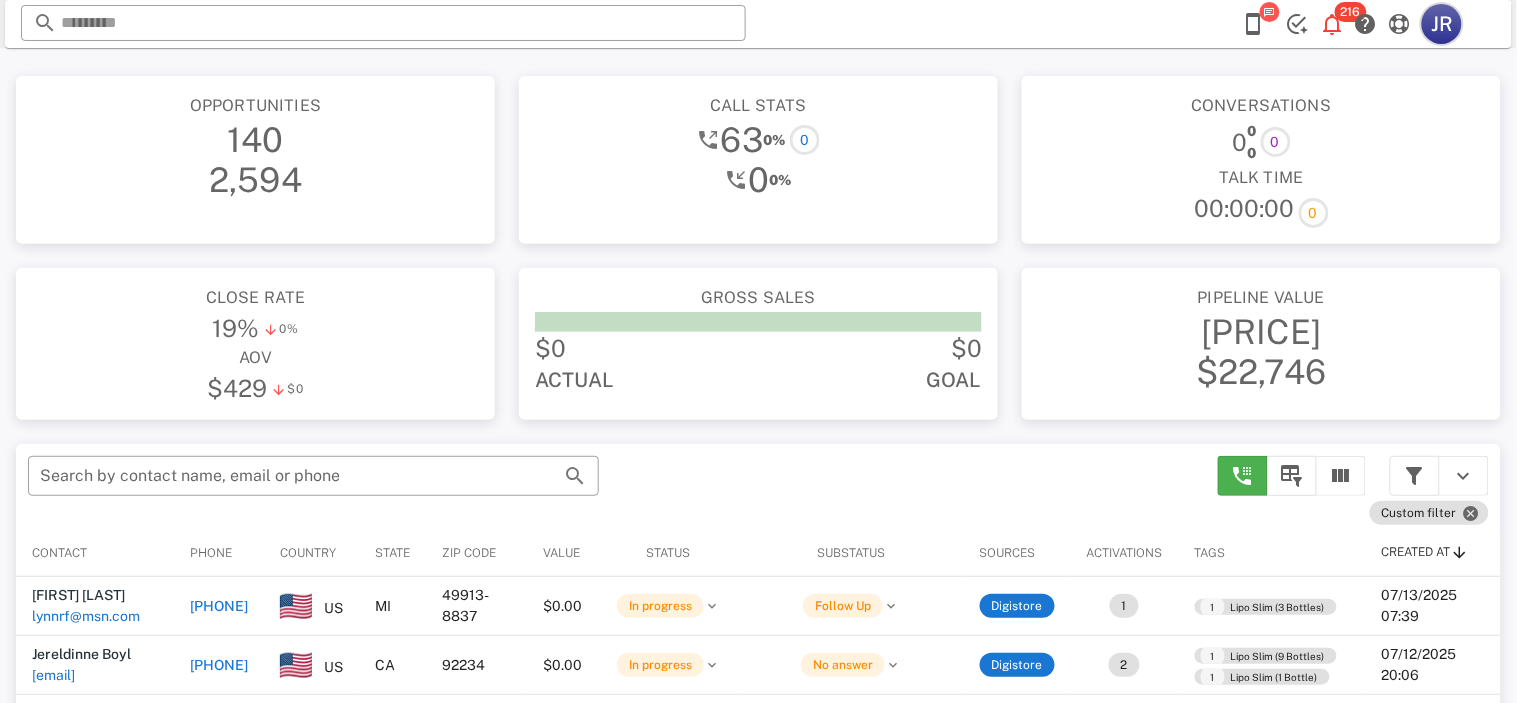 click on "JR" at bounding box center [1442, 24] 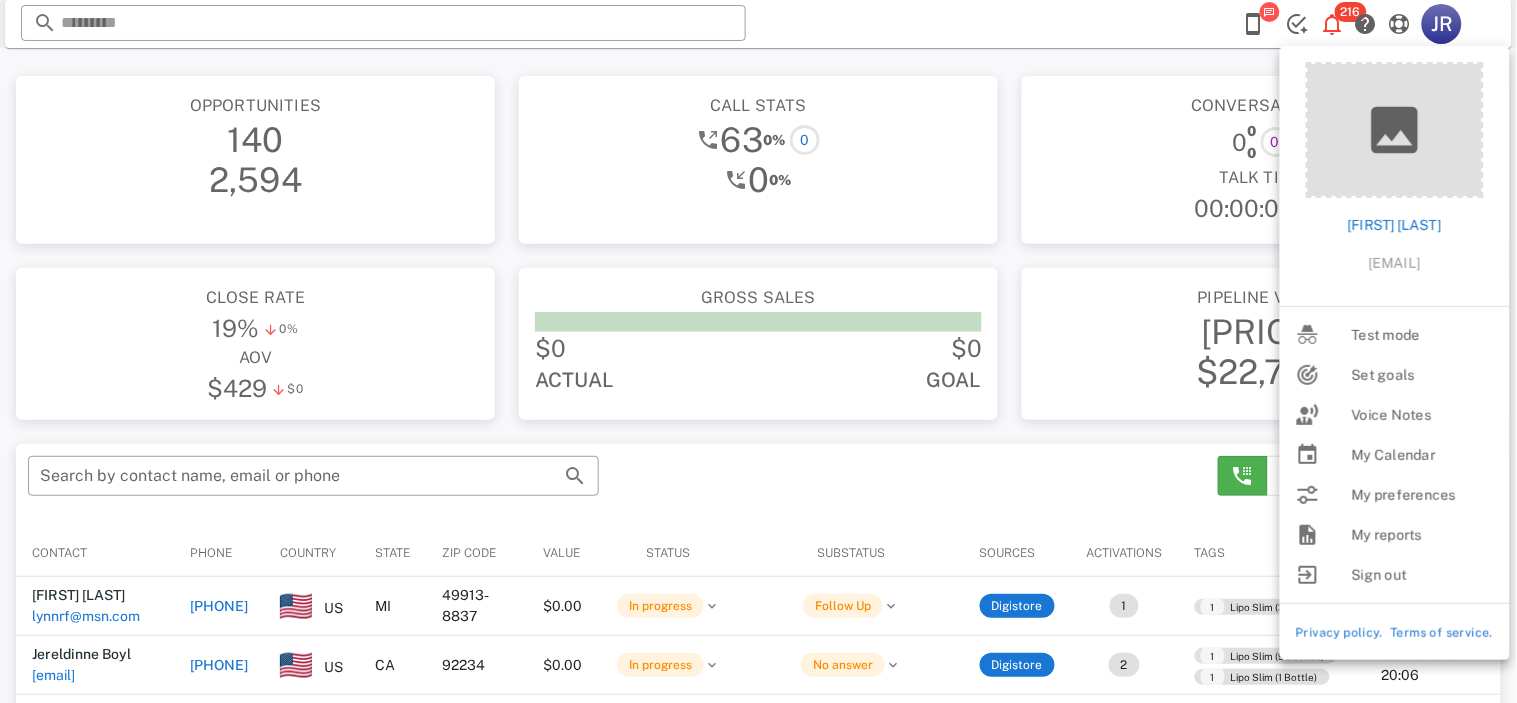 click on "Conversations 0  0  0   0  Talk Time 00:00:00  0" at bounding box center (1261, 160) 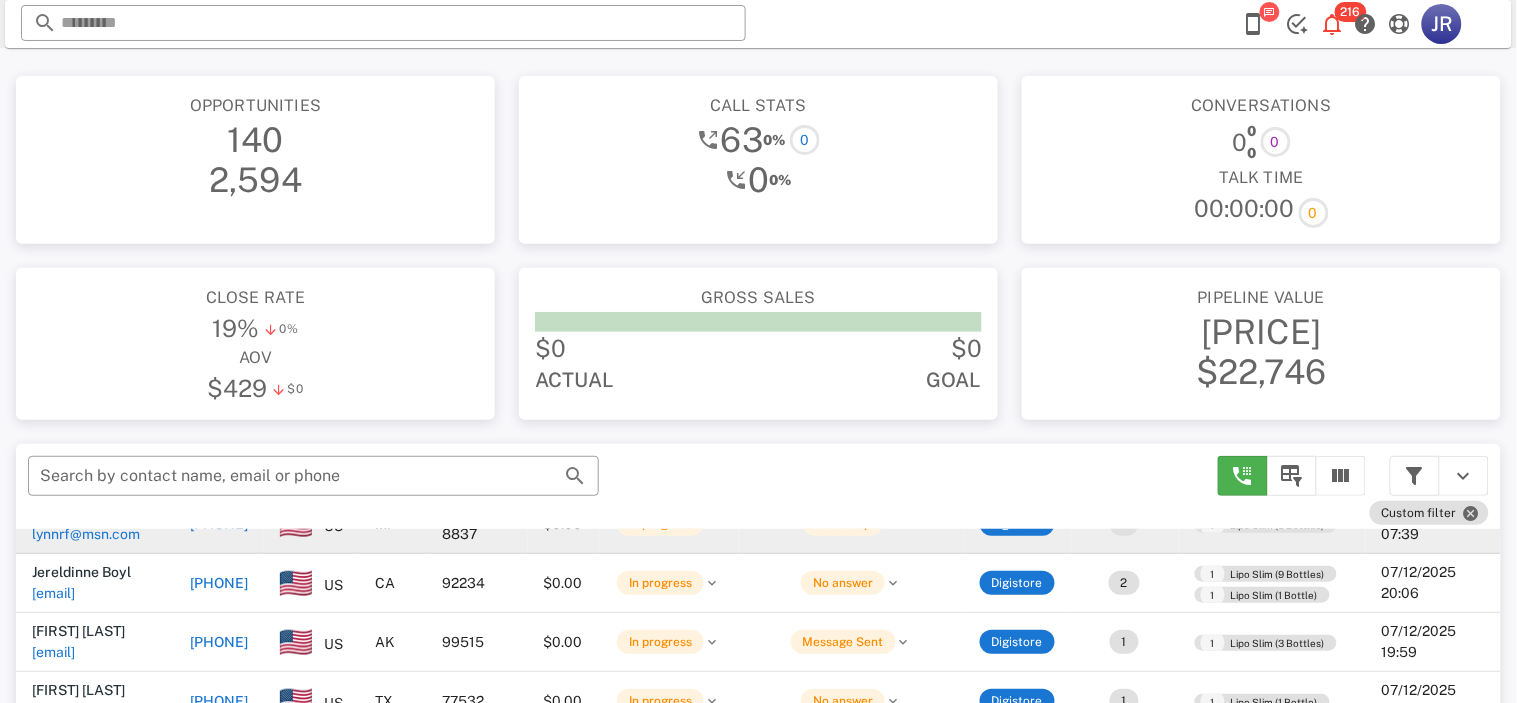 scroll, scrollTop: 0, scrollLeft: 0, axis: both 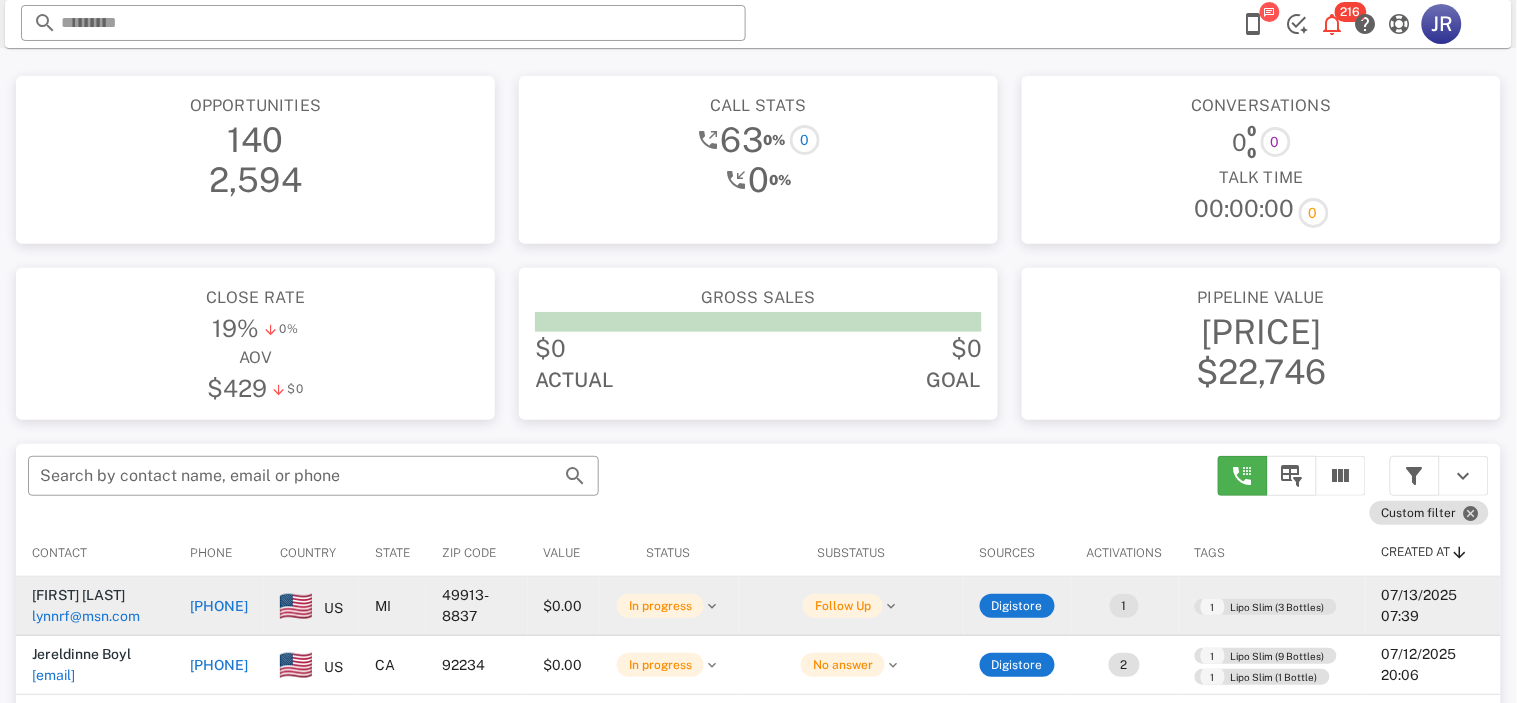 click on "+19895445071" at bounding box center (219, 606) 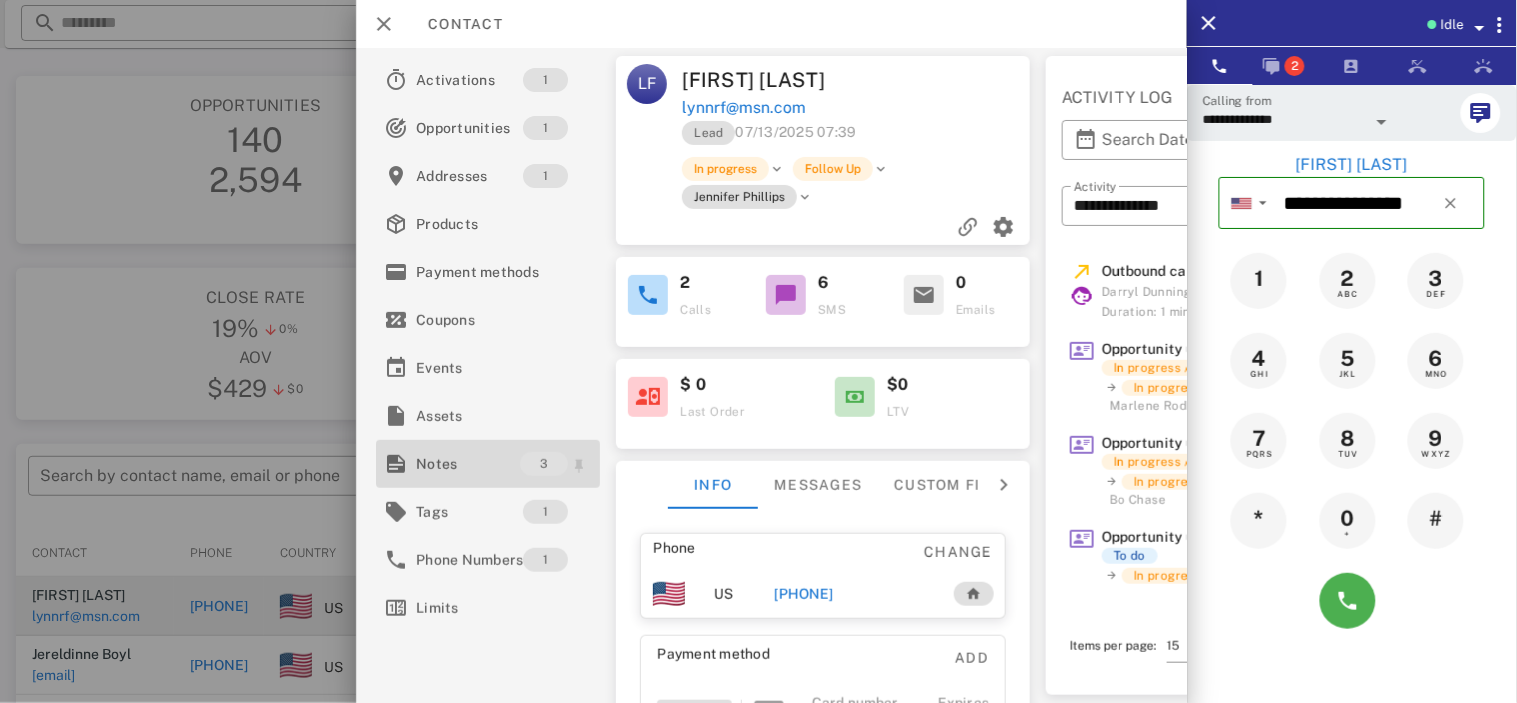click on "Notes" at bounding box center [468, 464] 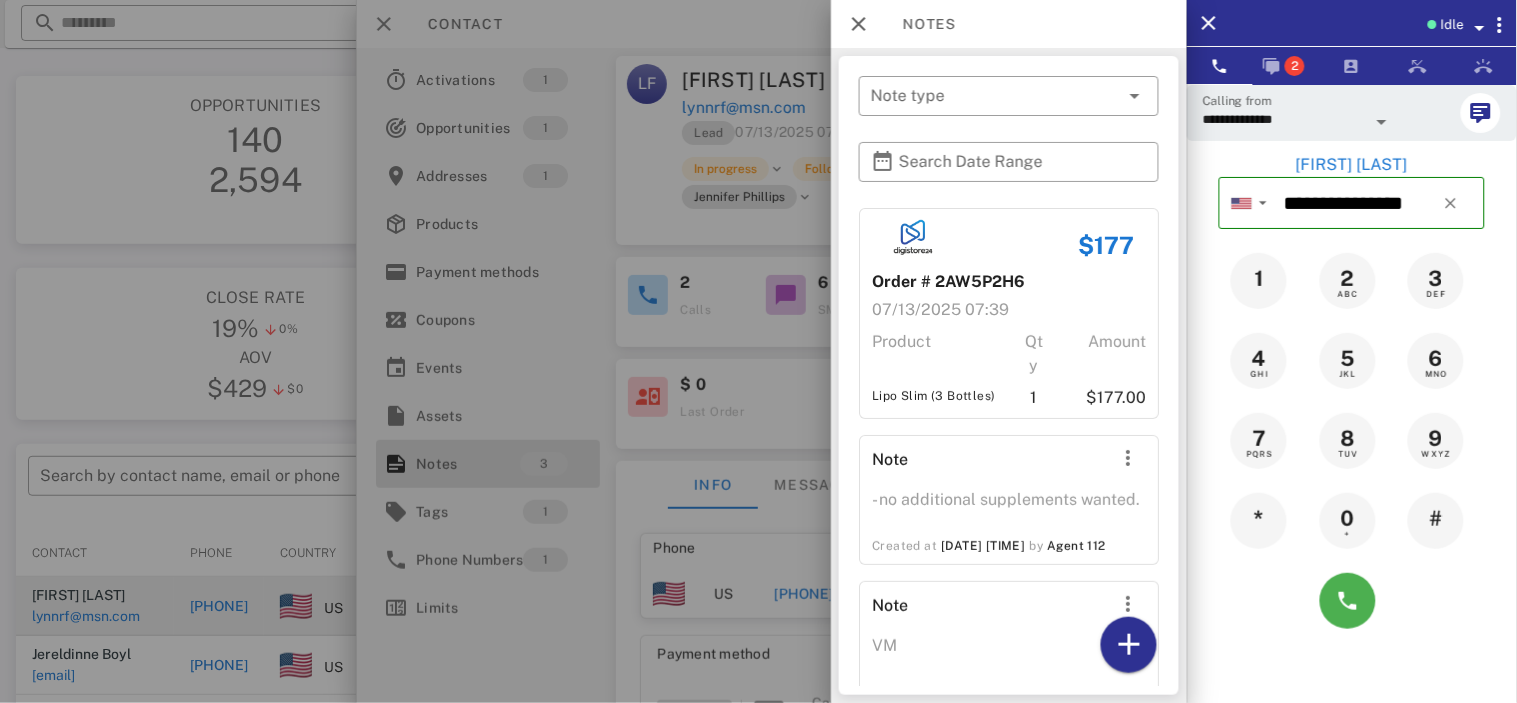 scroll, scrollTop: 72, scrollLeft: 0, axis: vertical 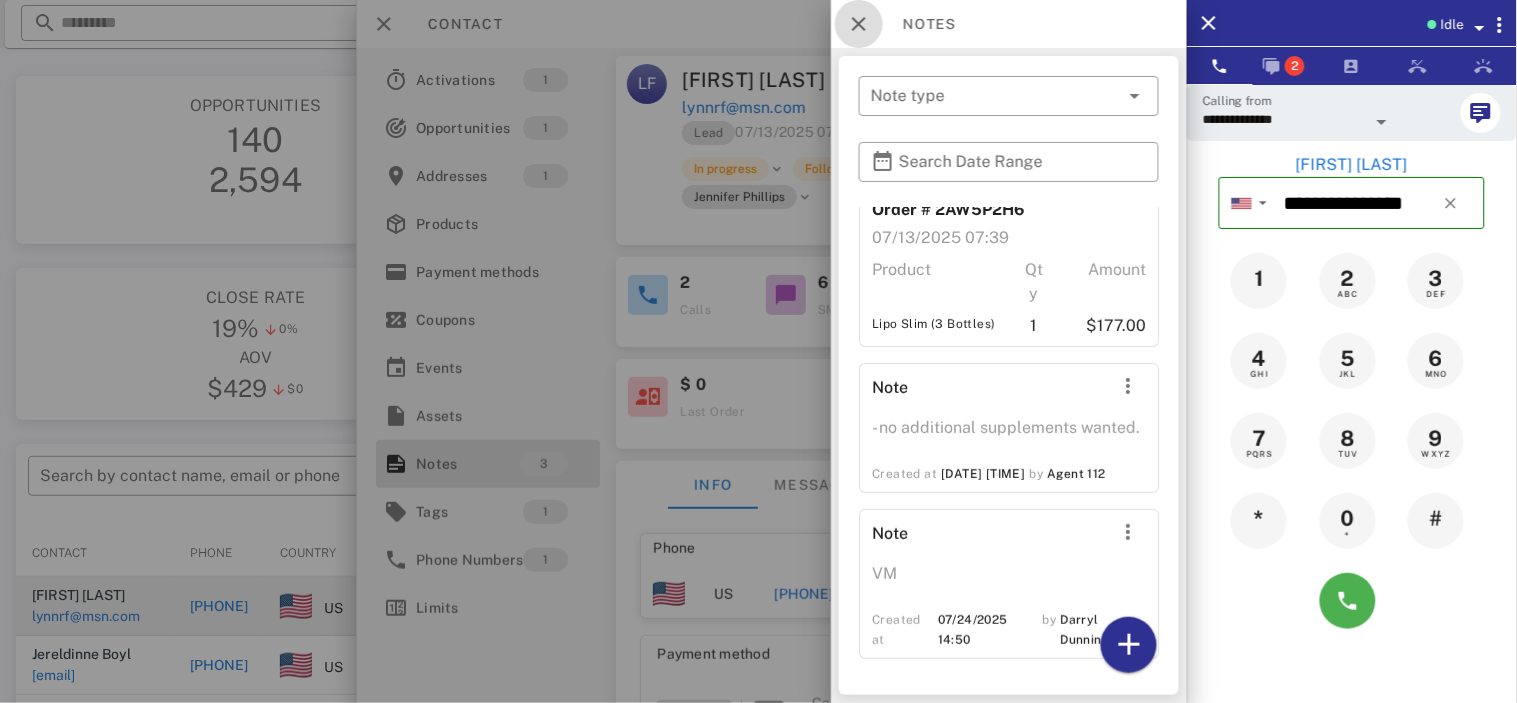 click at bounding box center [859, 24] 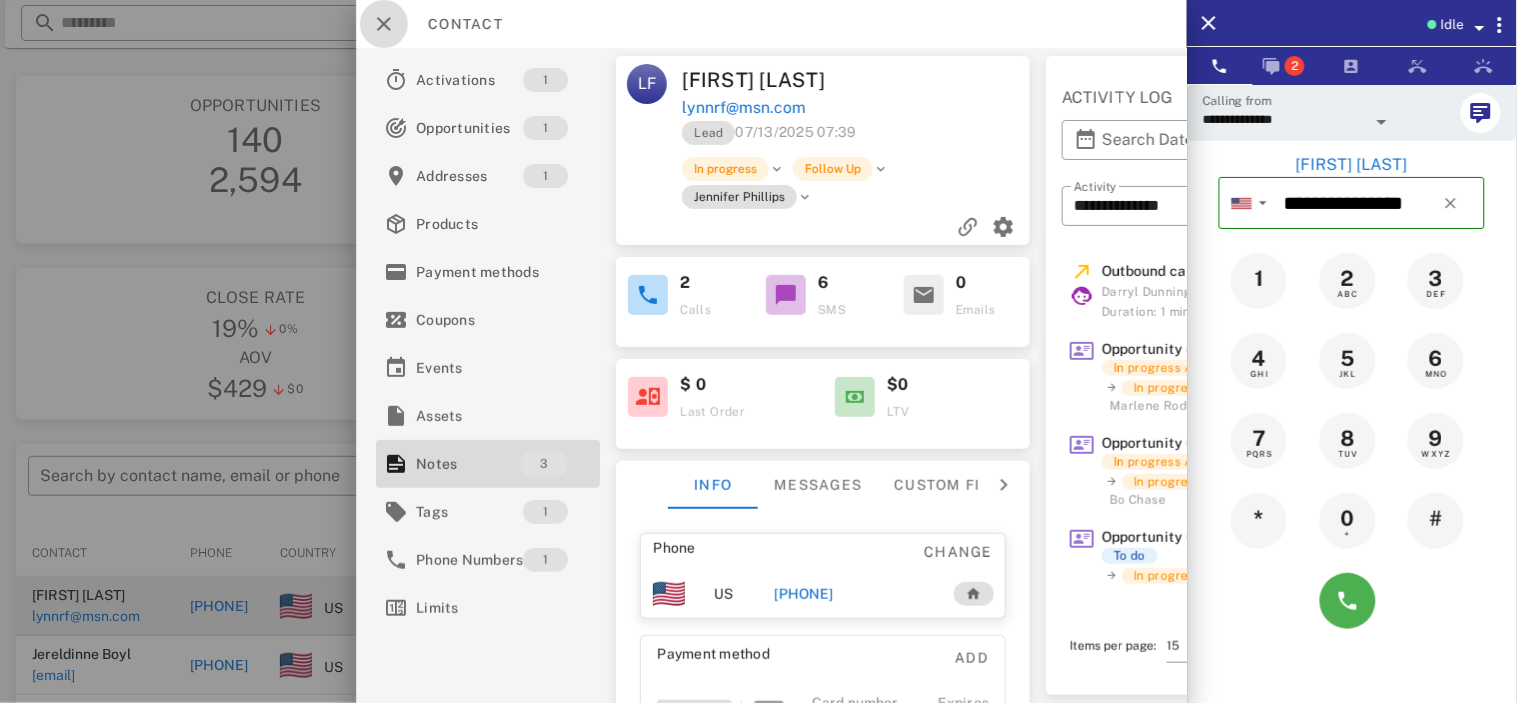 click at bounding box center [384, 24] 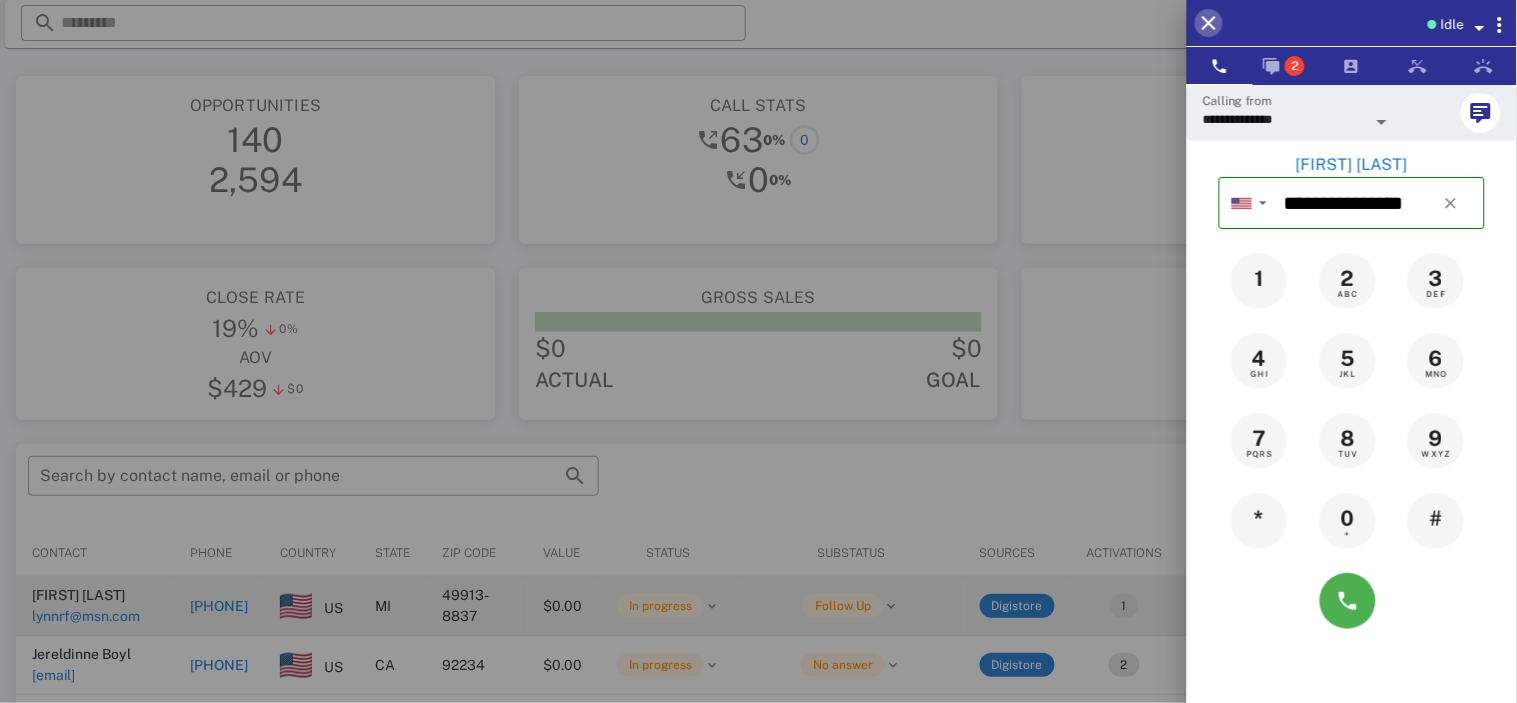 click at bounding box center [1209, 23] 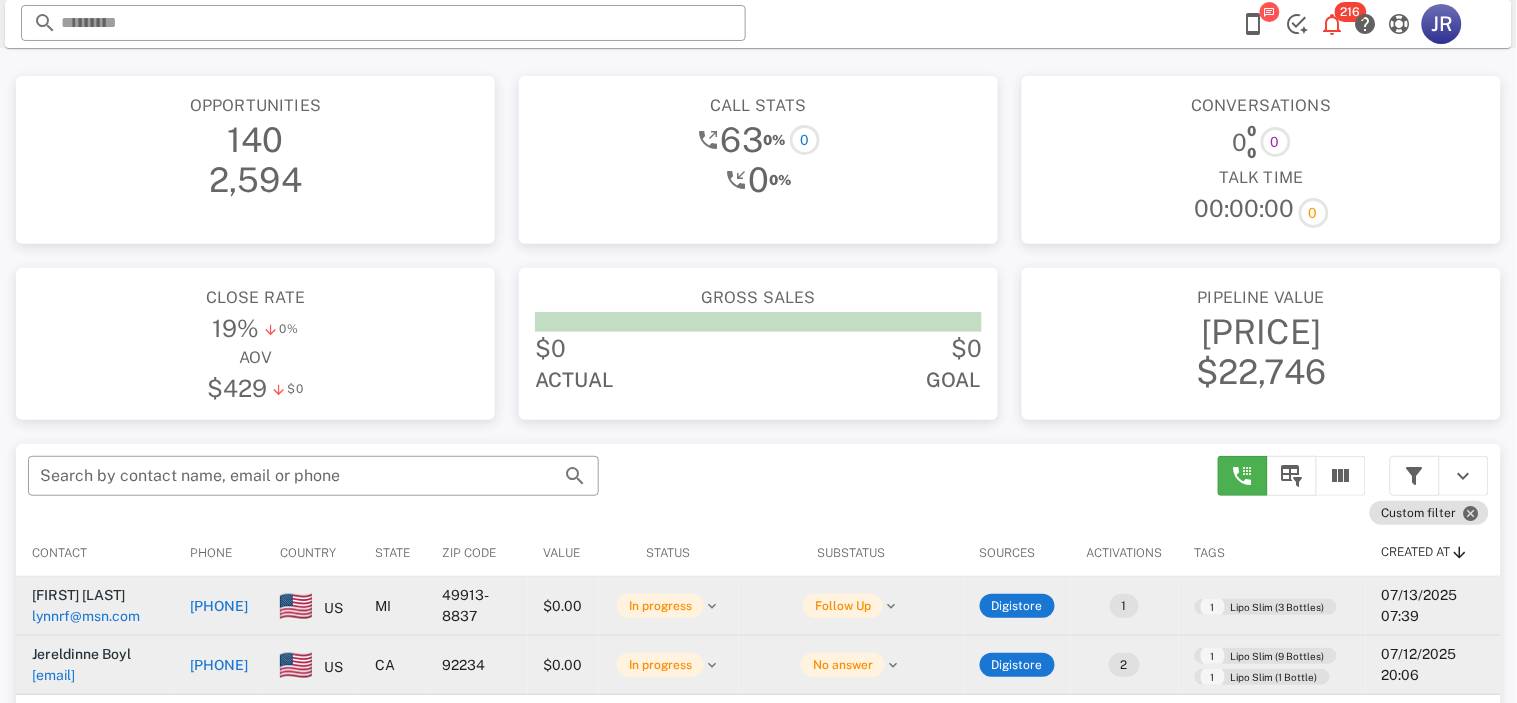 click on "[EMAIL]" at bounding box center [53, 675] 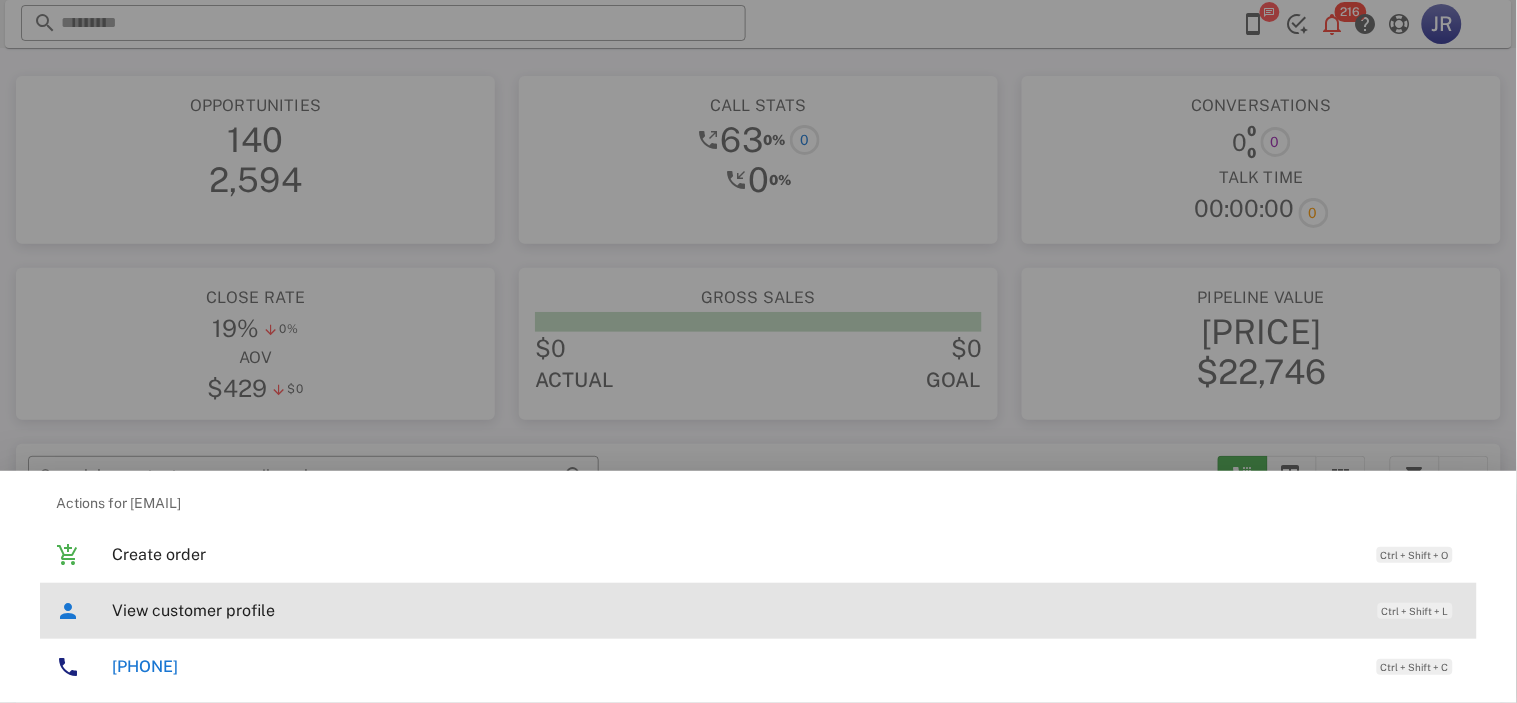 click on "View customer profile" at bounding box center (735, 610) 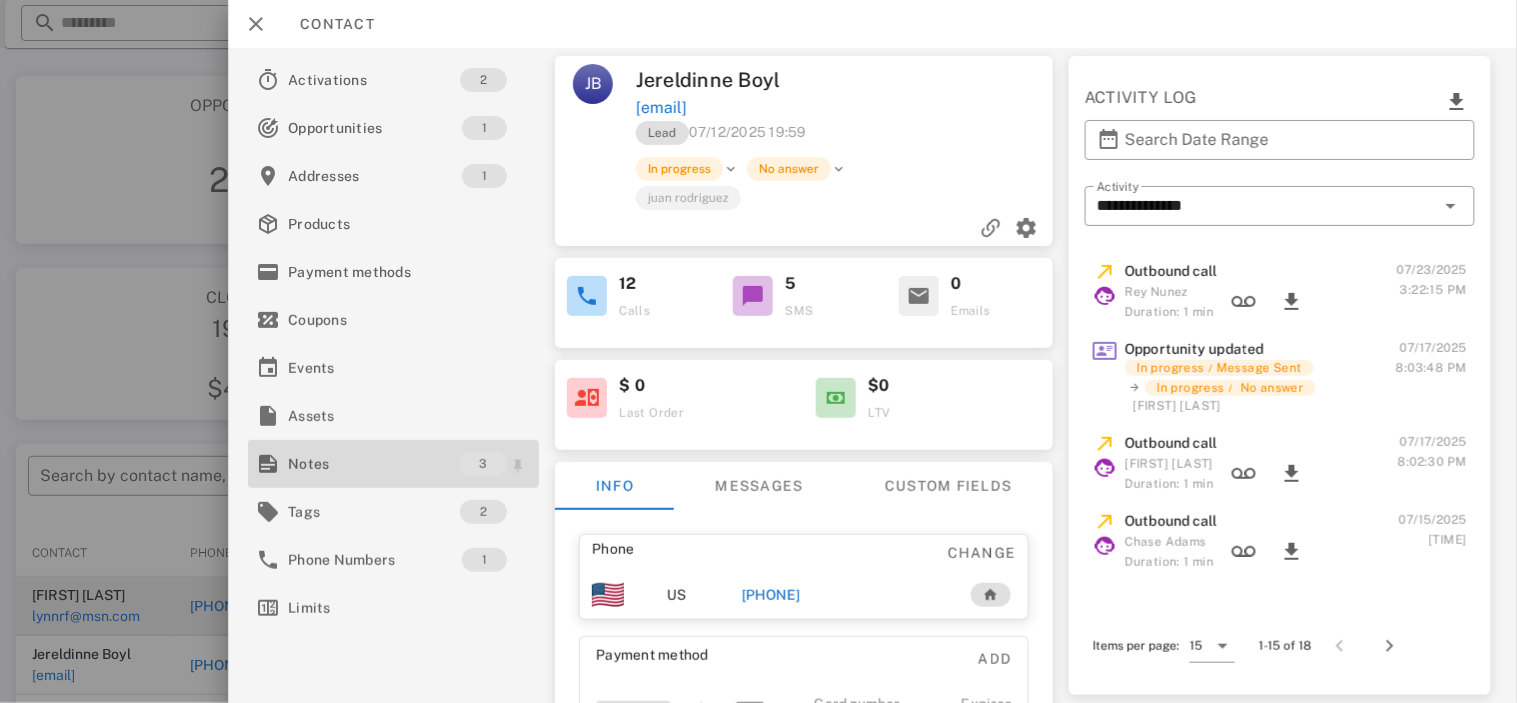 click on "Notes" at bounding box center (373, 464) 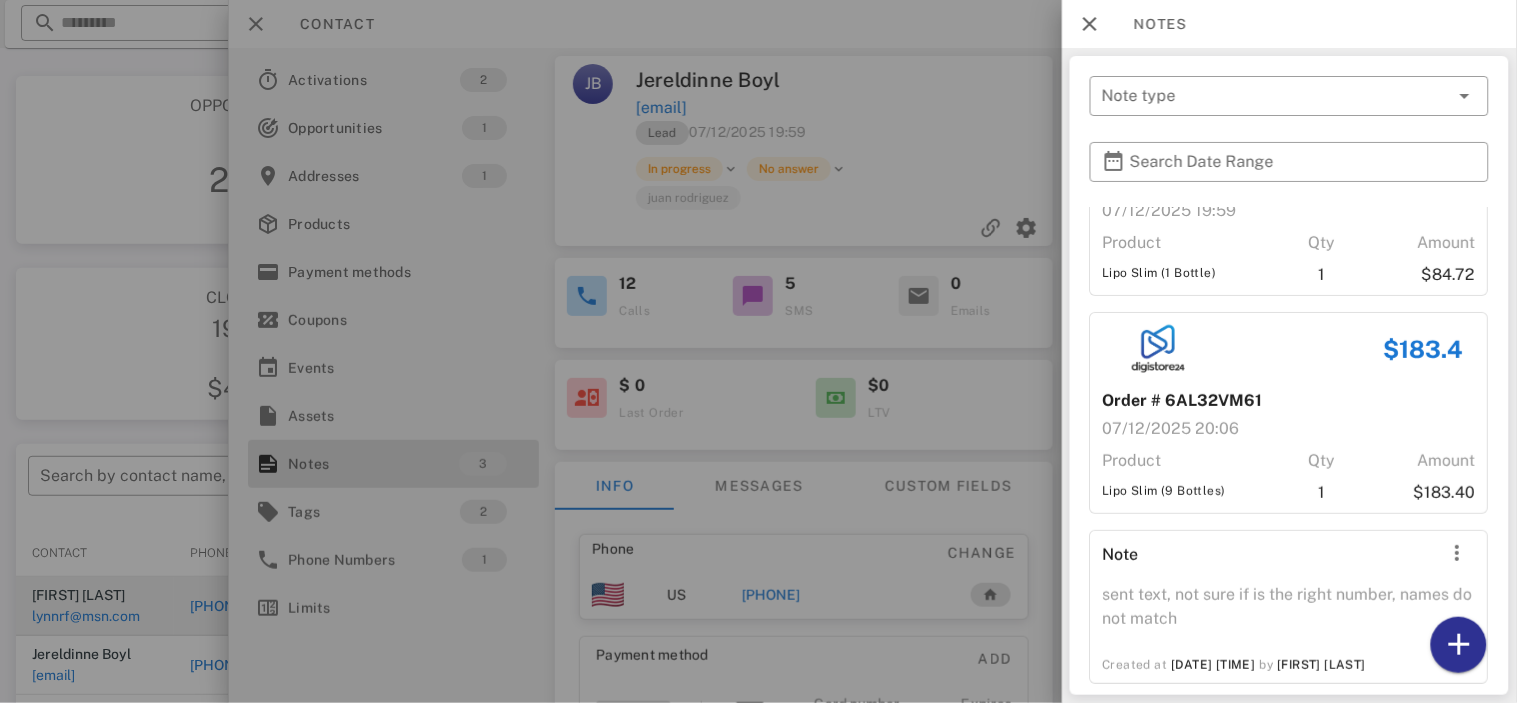 scroll, scrollTop: 140, scrollLeft: 0, axis: vertical 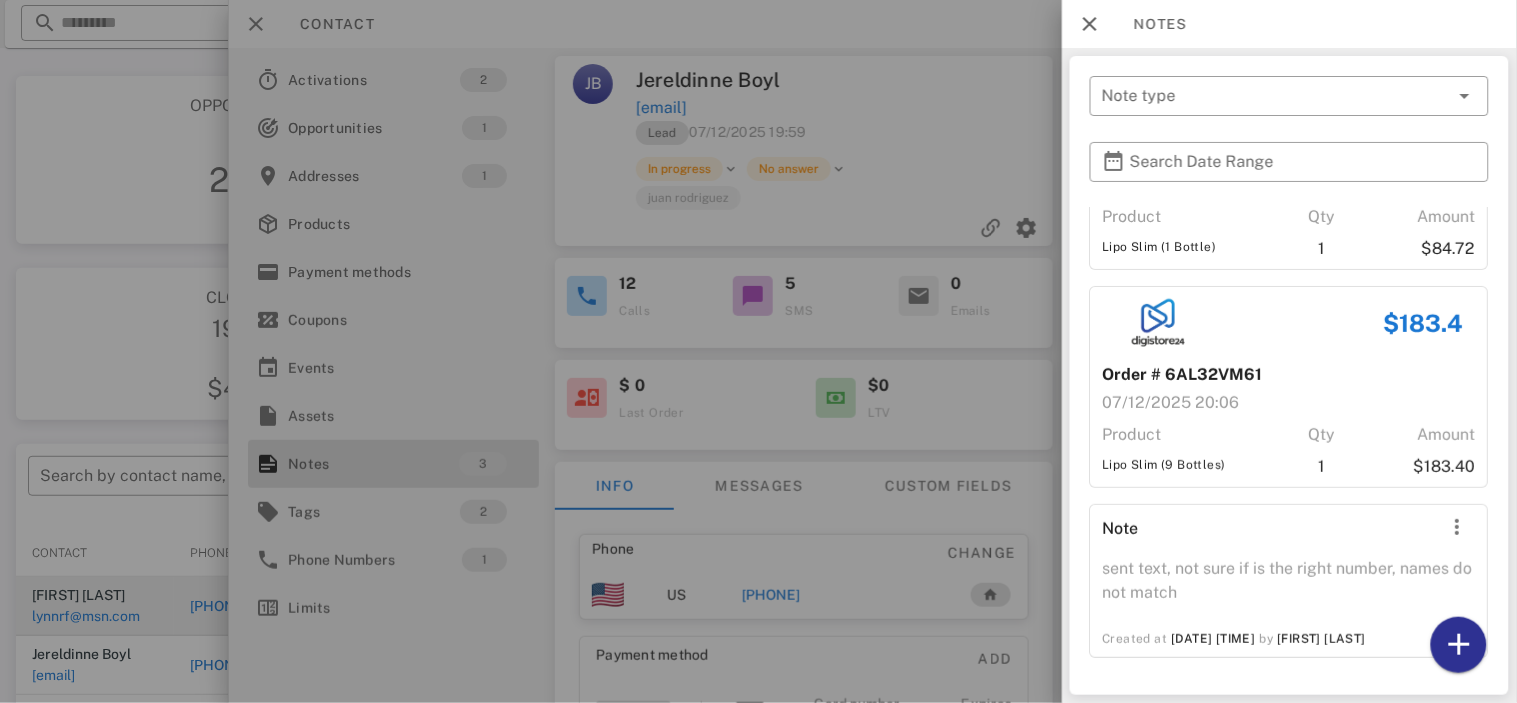 click at bounding box center (758, 351) 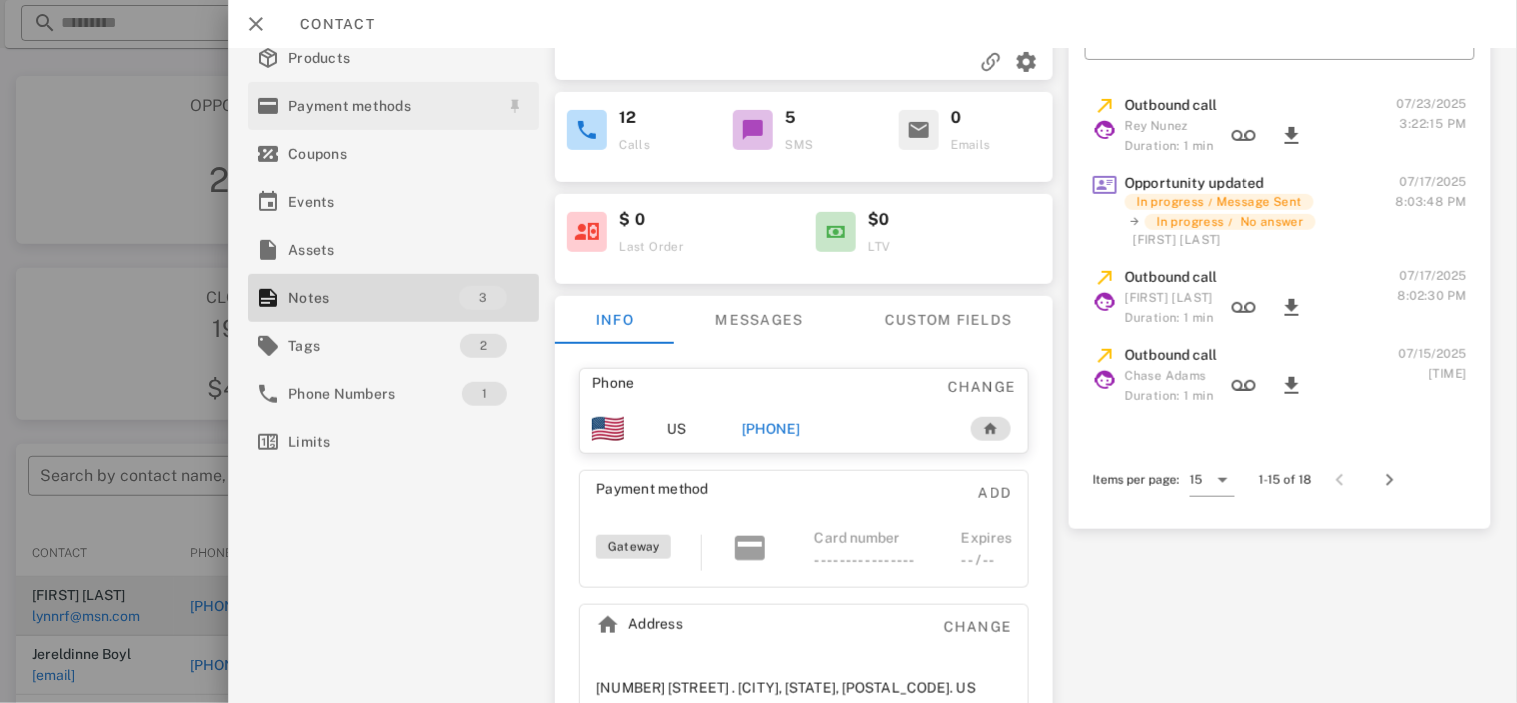 scroll, scrollTop: 167, scrollLeft: 0, axis: vertical 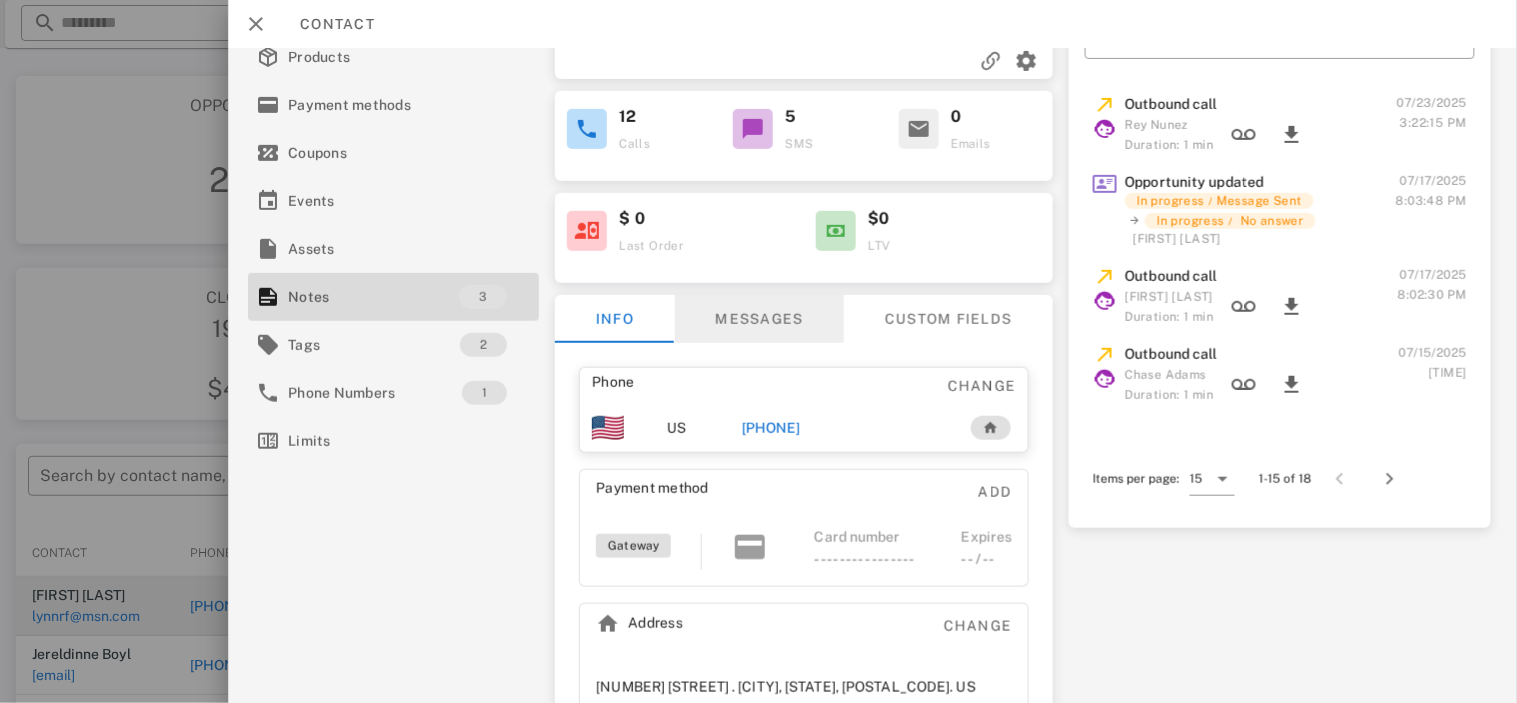 click on "Messages" at bounding box center (759, 319) 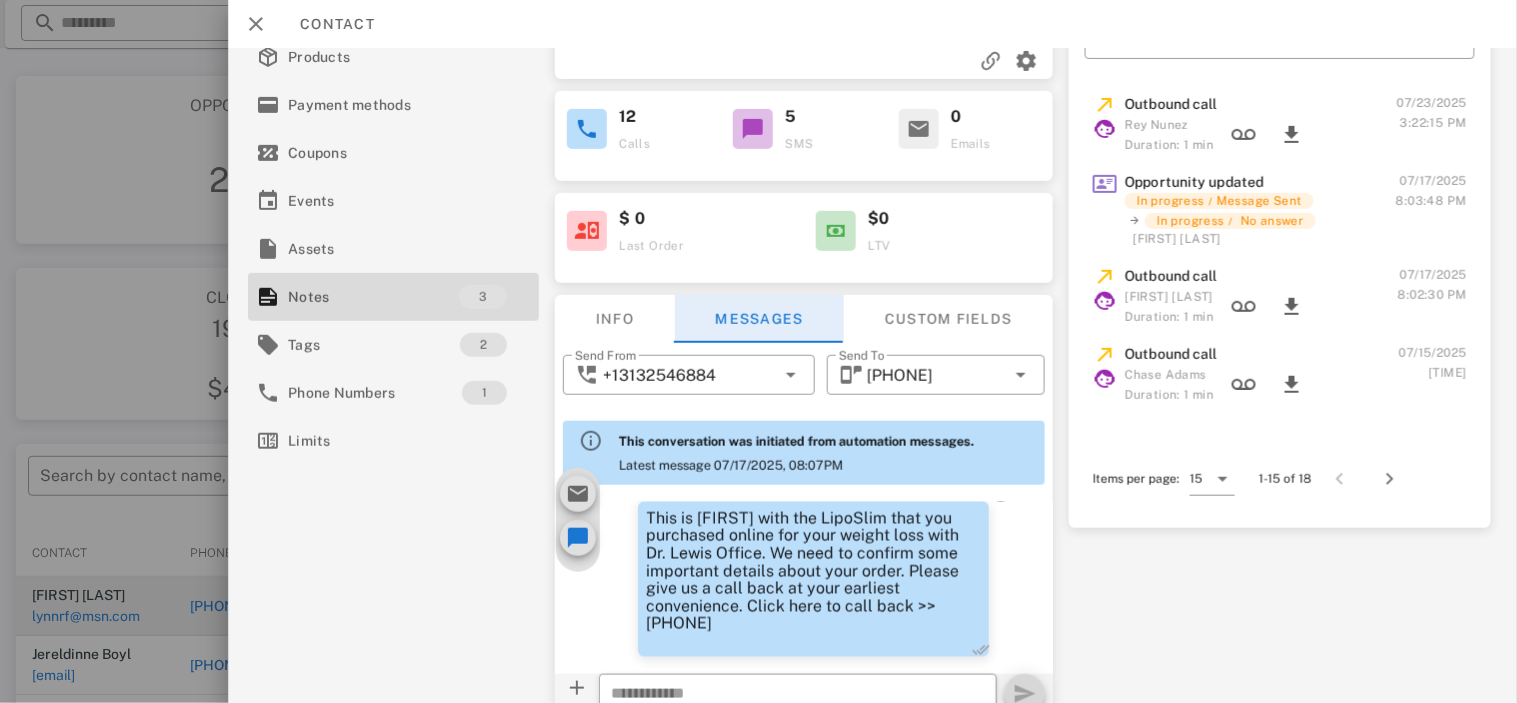 scroll, scrollTop: 1014, scrollLeft: 0, axis: vertical 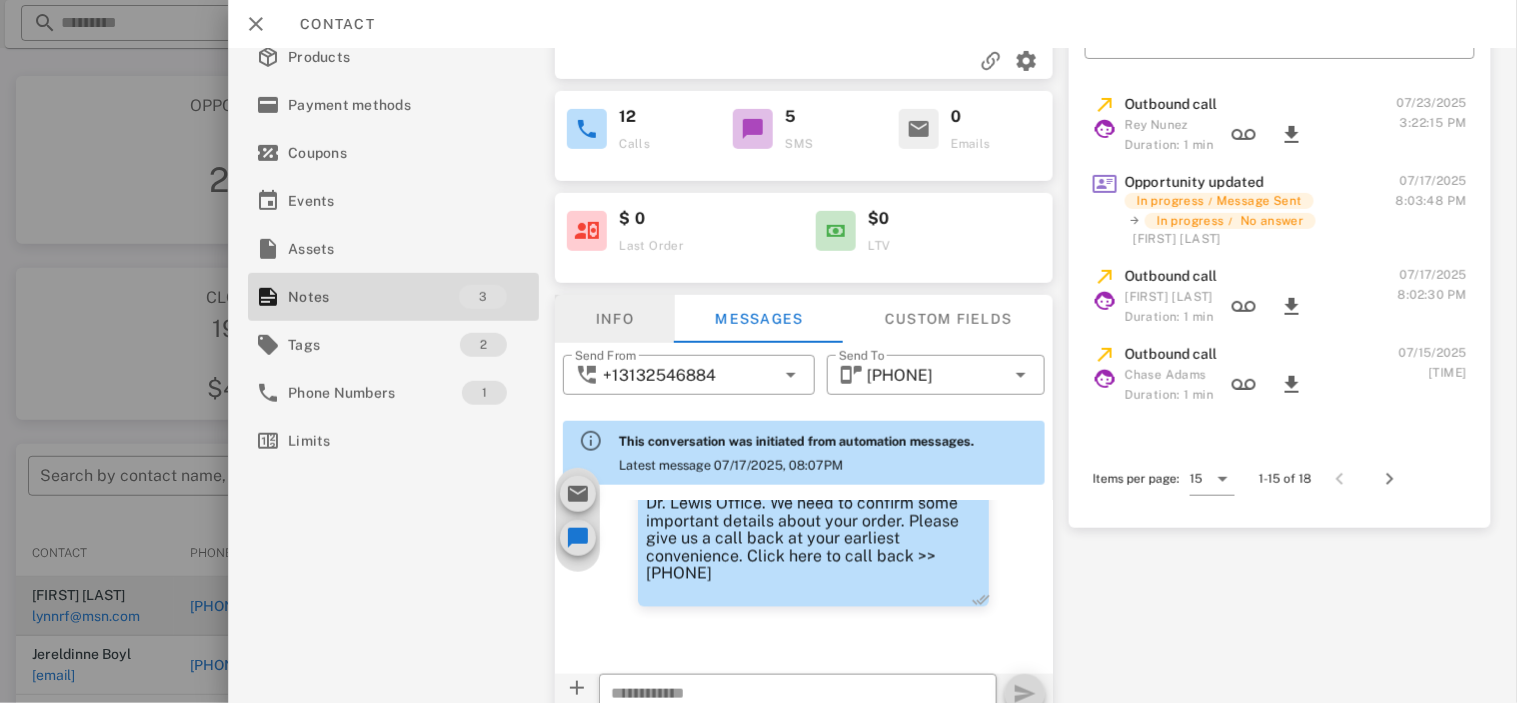 click on "Info" at bounding box center [615, 319] 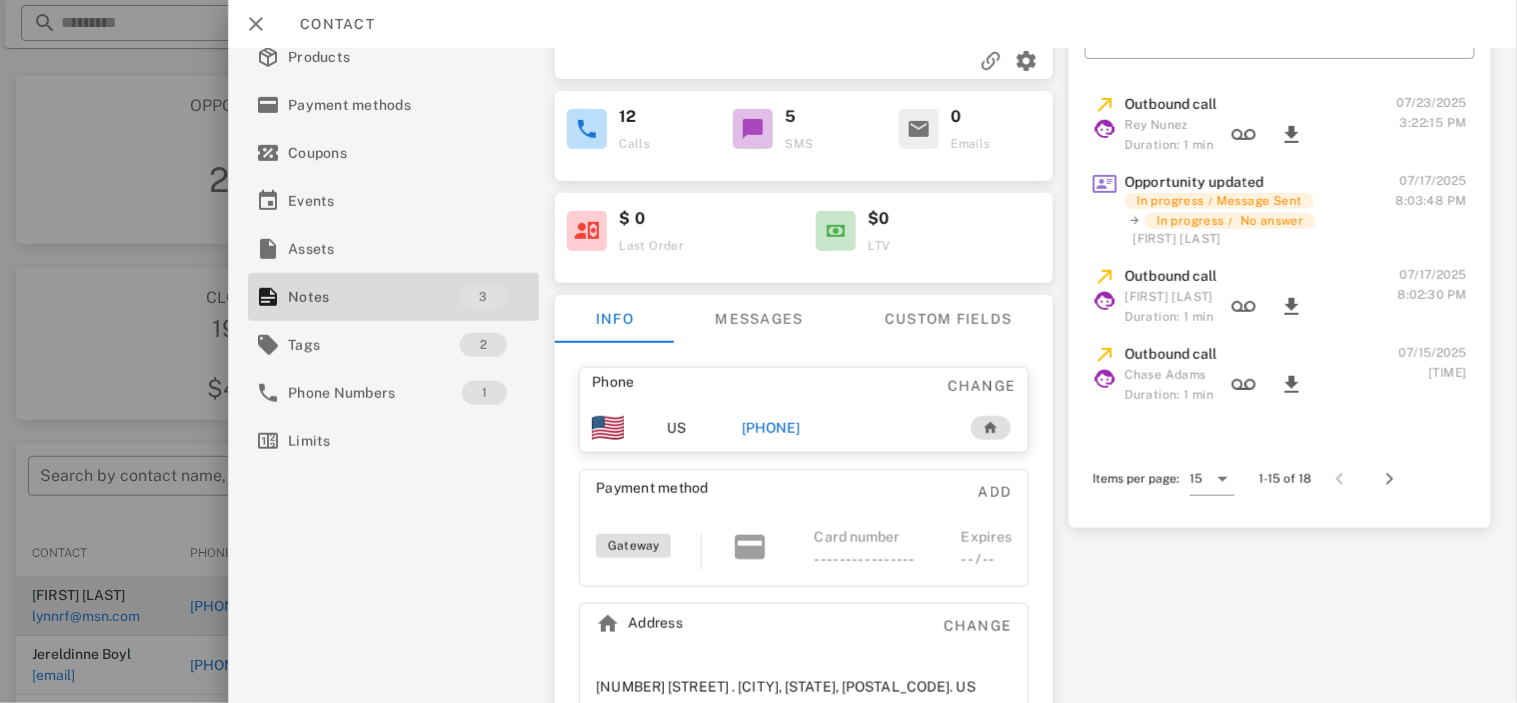 click on "[PHONE]" at bounding box center (770, 428) 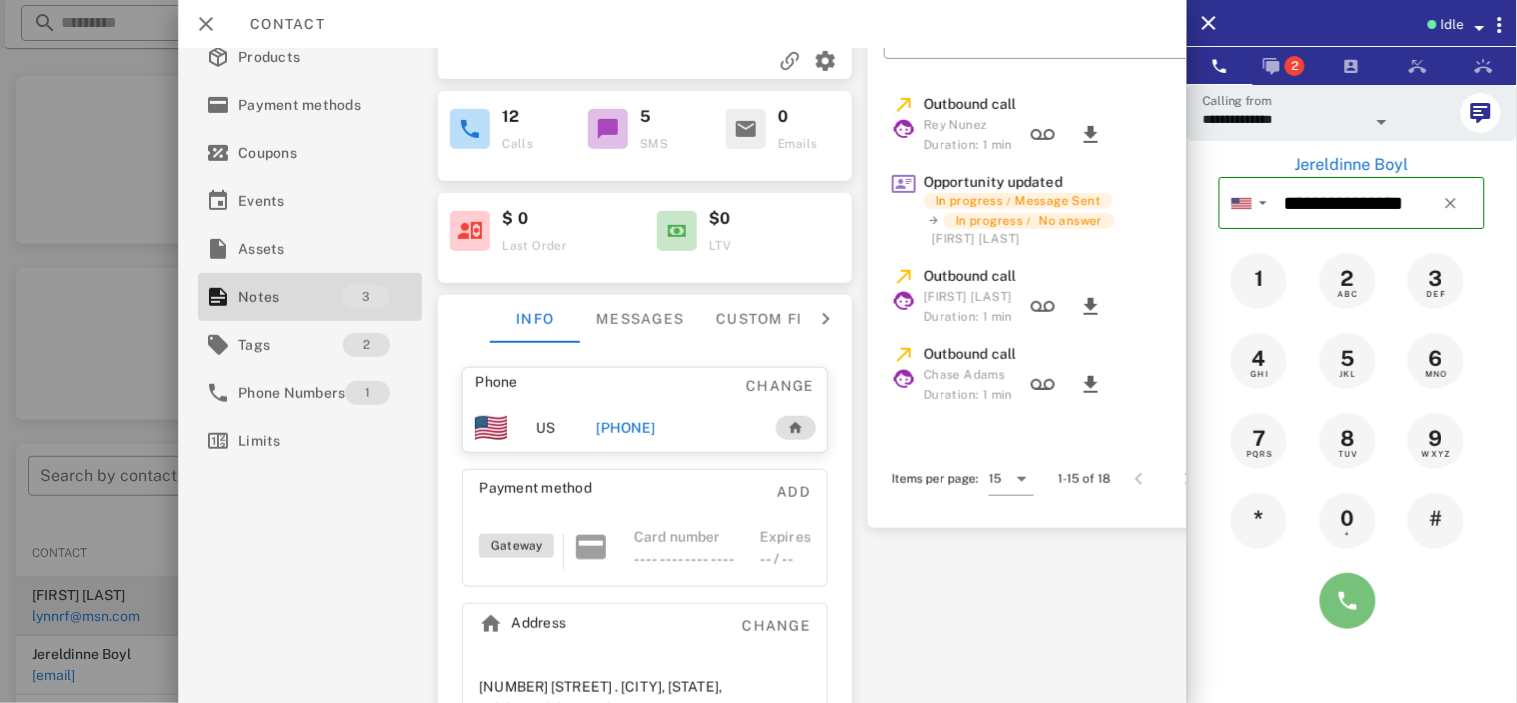 click at bounding box center [1348, 601] 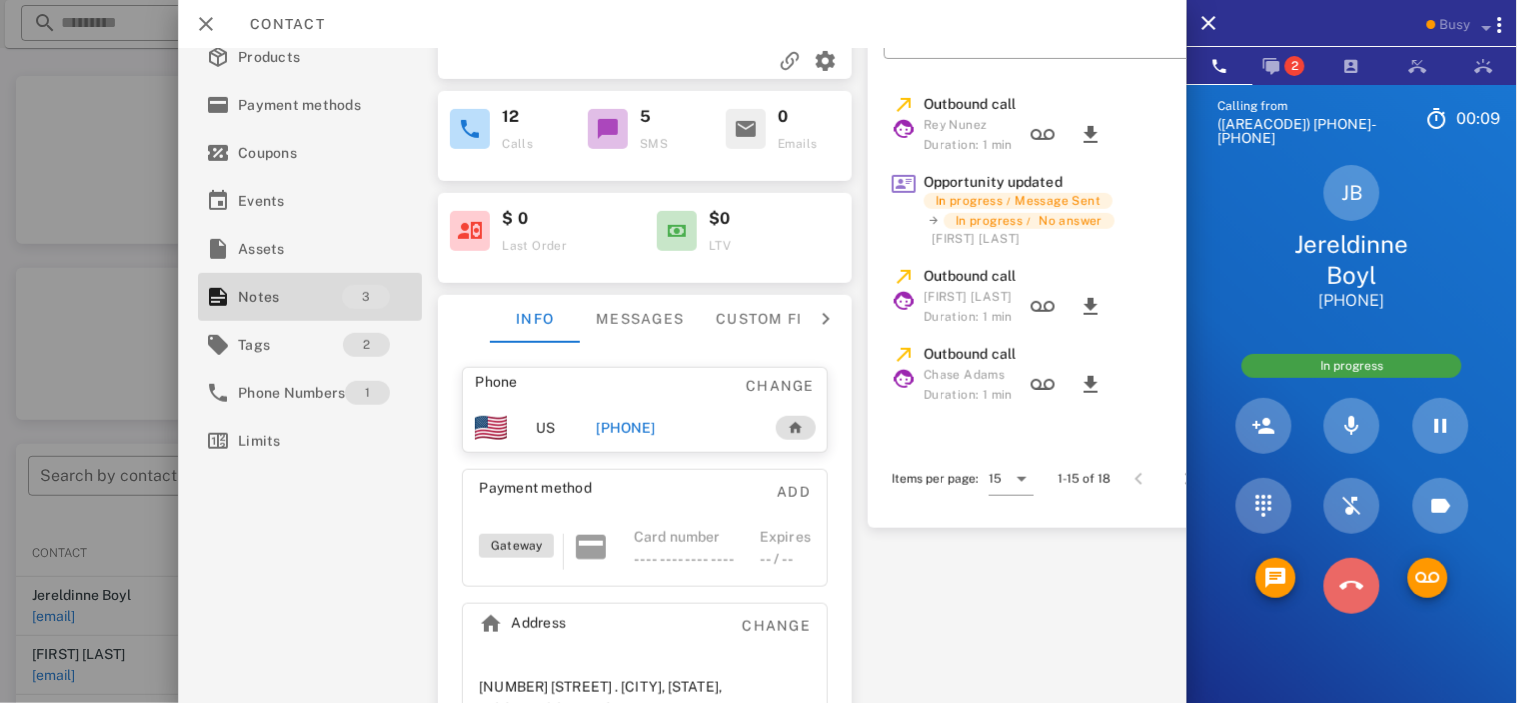 click at bounding box center [1352, 586] 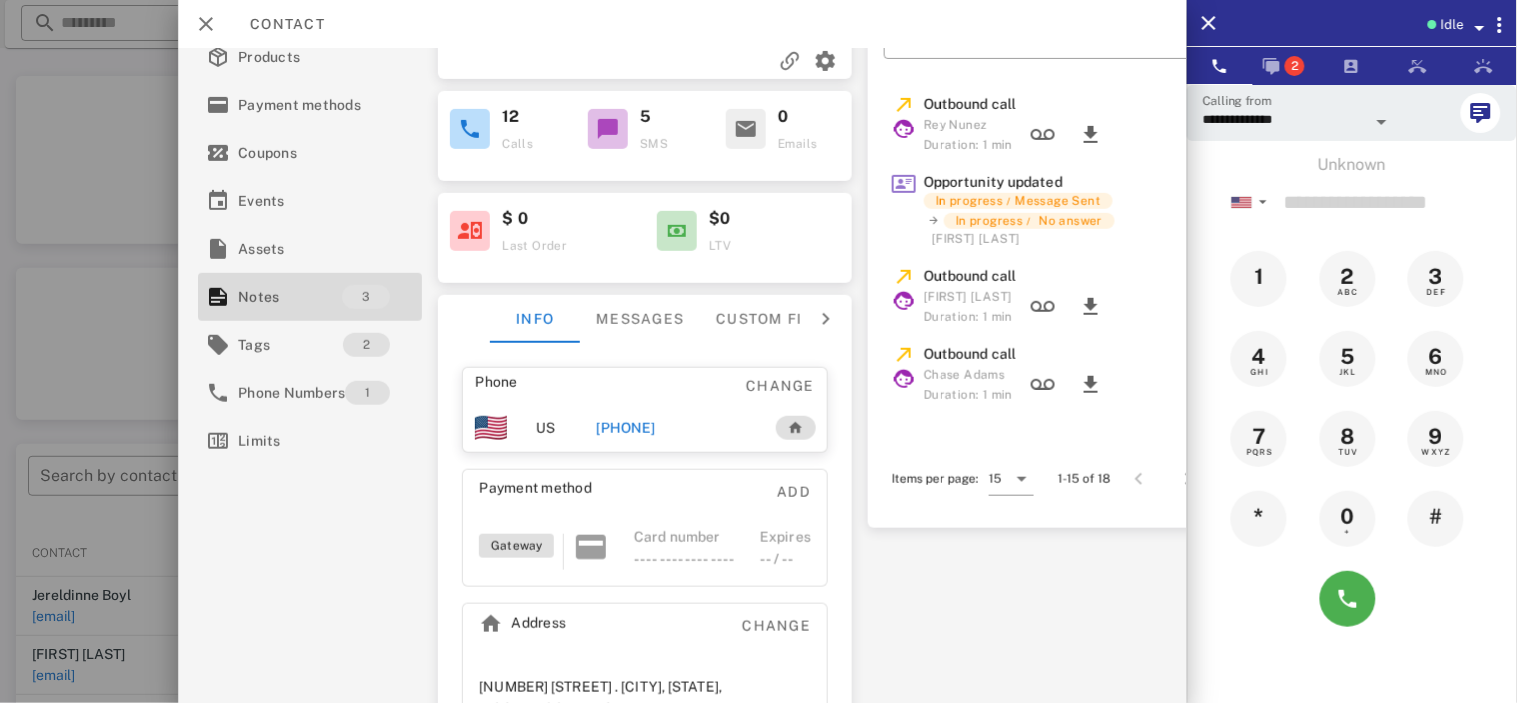 scroll, scrollTop: 242, scrollLeft: 0, axis: vertical 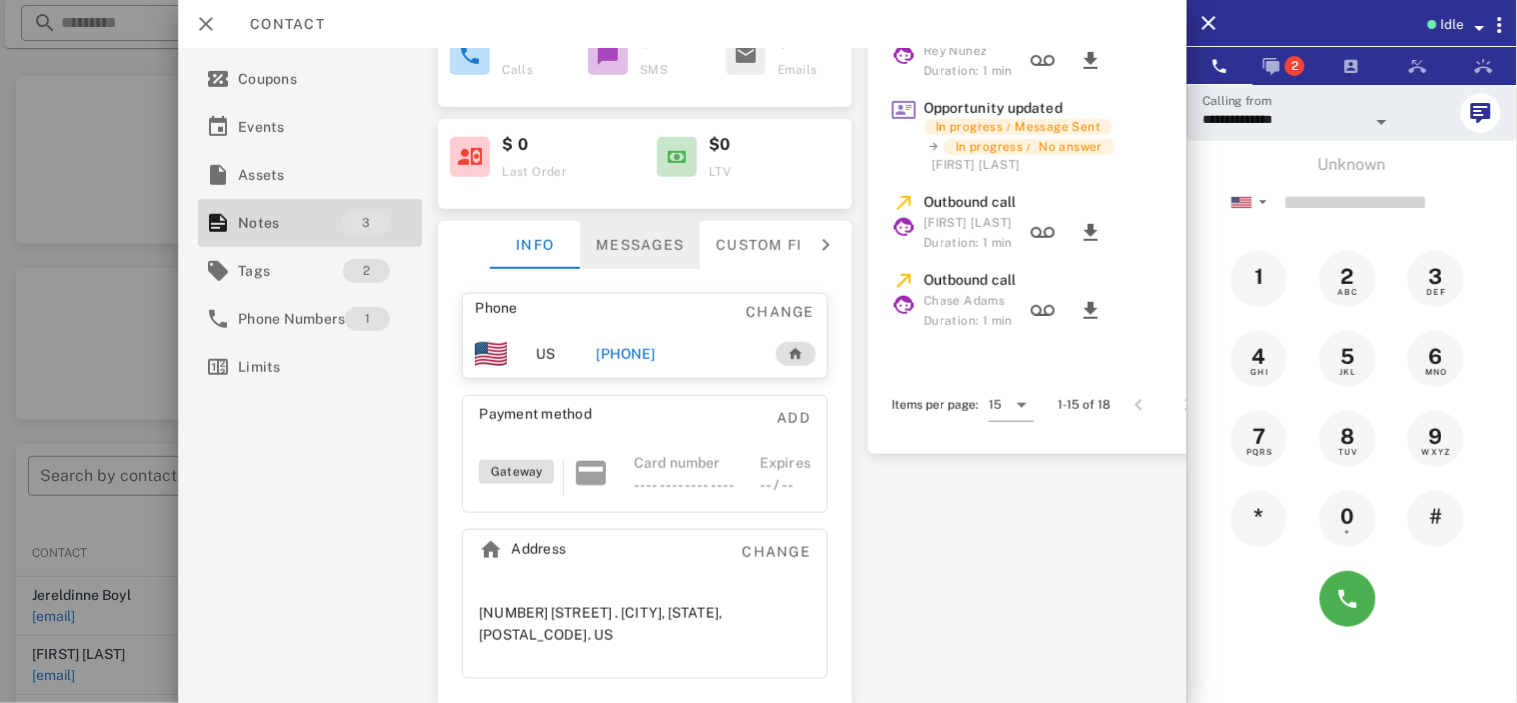 click on "Messages" at bounding box center (640, 245) 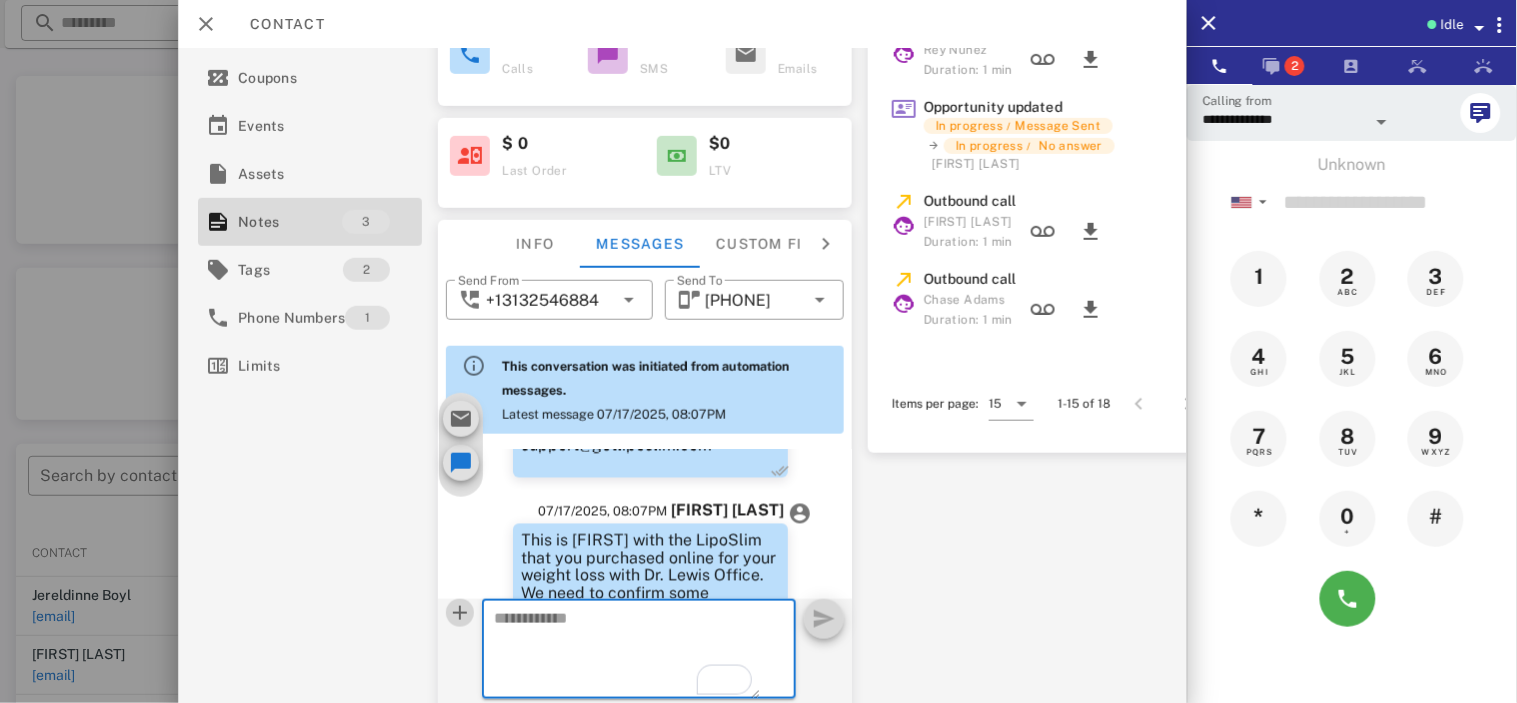 click at bounding box center [460, 613] 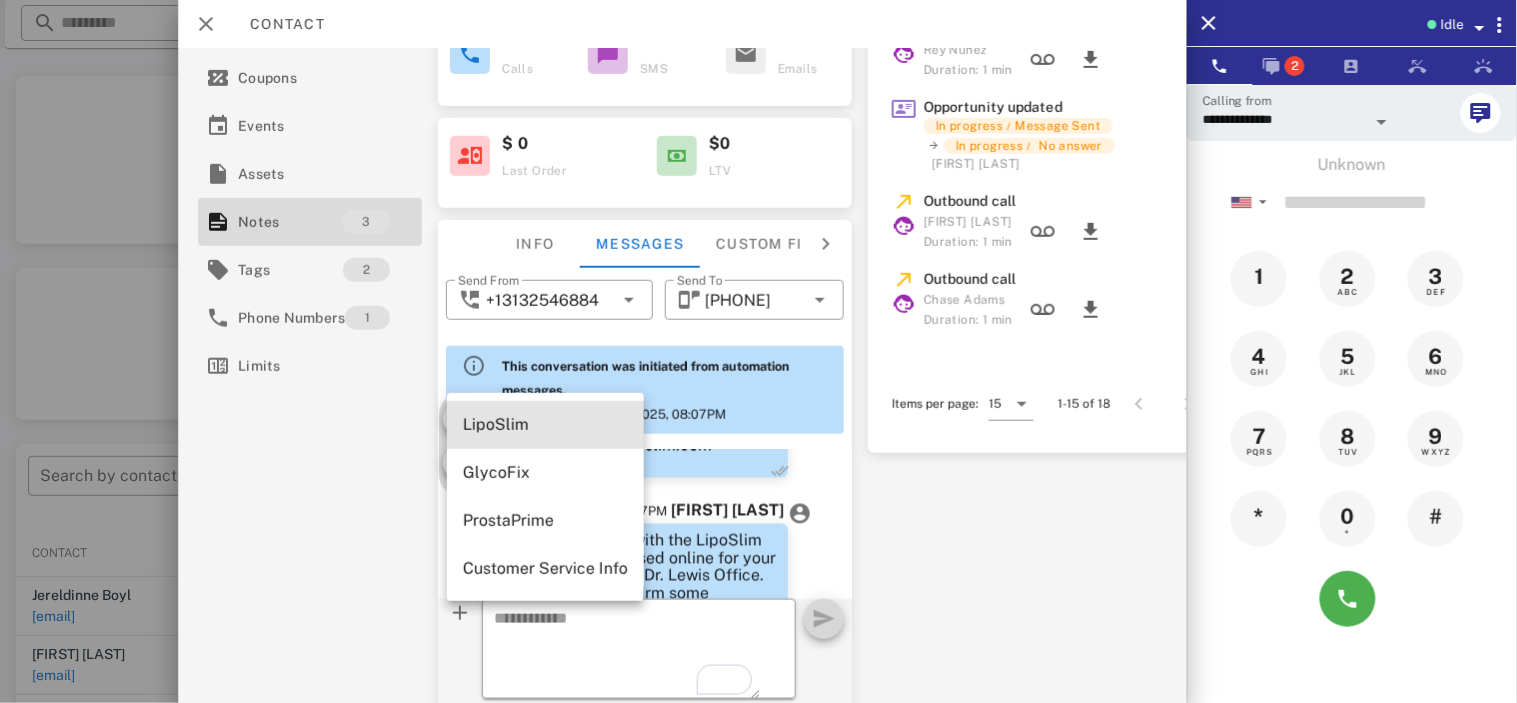 click on "LipoSlim" at bounding box center (545, 425) 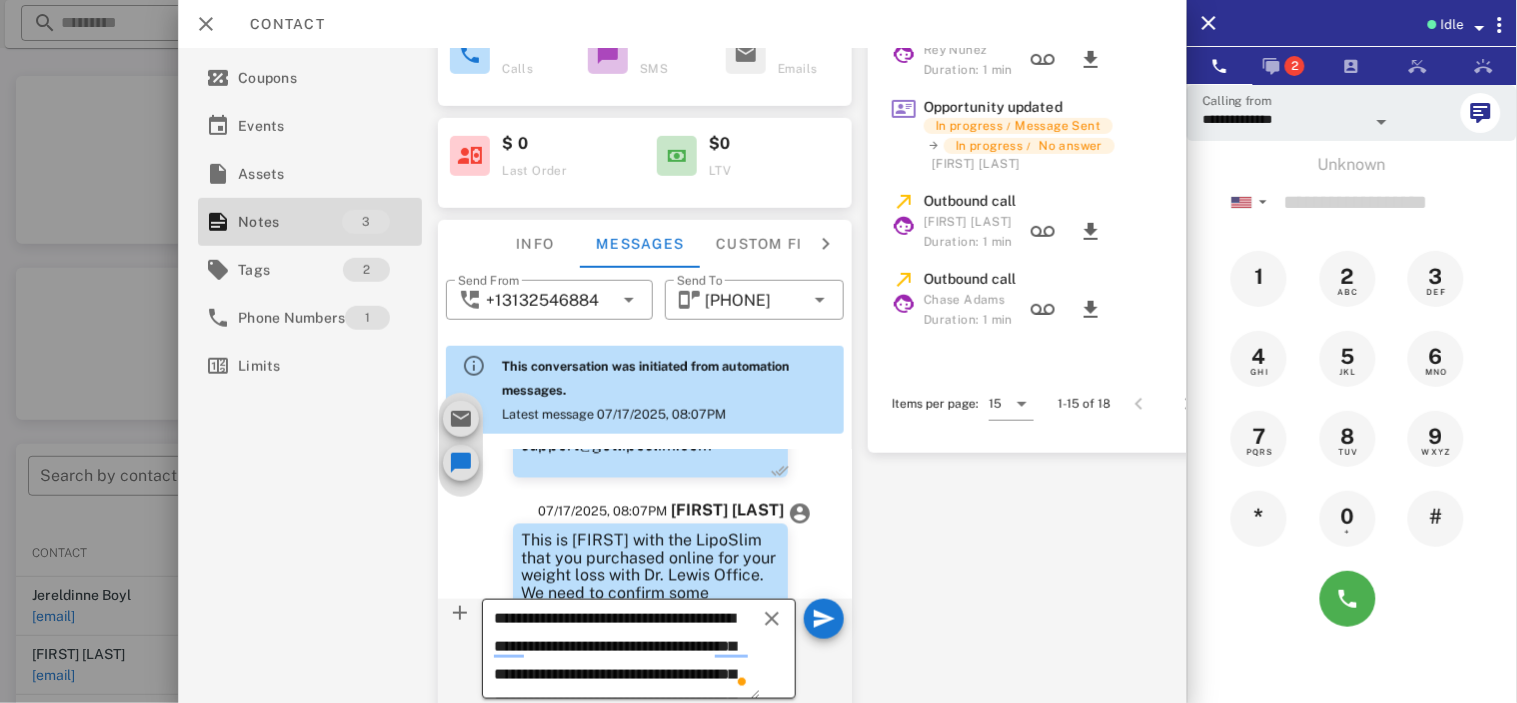click on "**********" at bounding box center [627, 652] 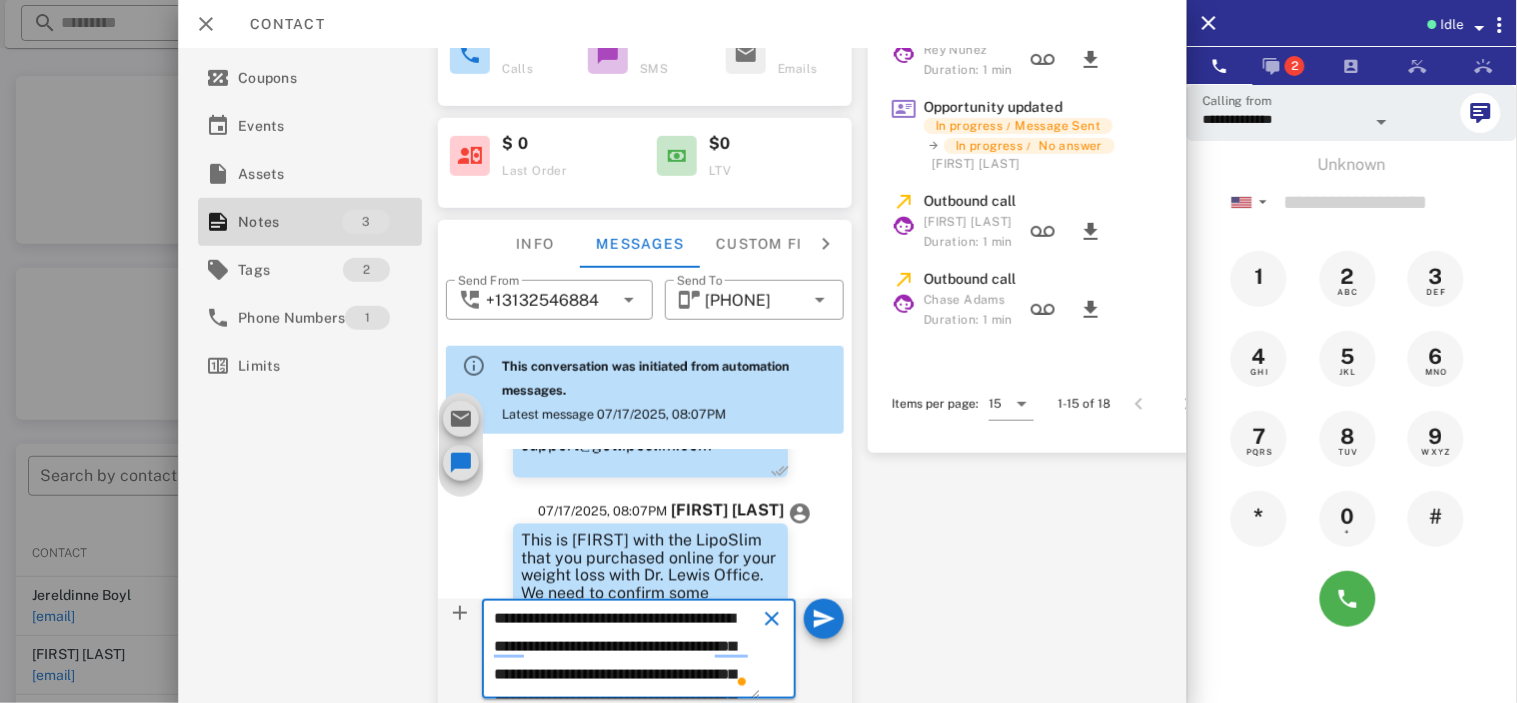 click on "**********" at bounding box center (627, 652) 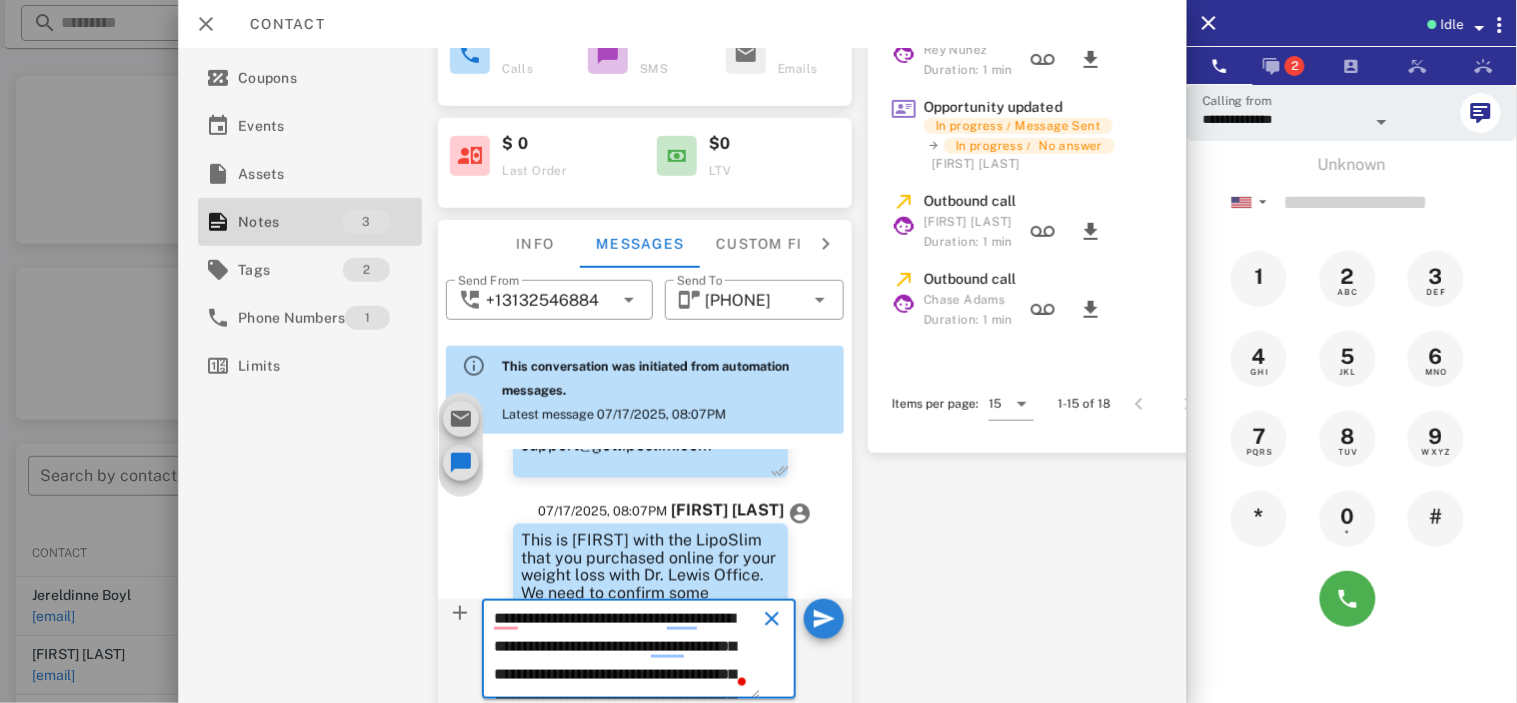 type on "**********" 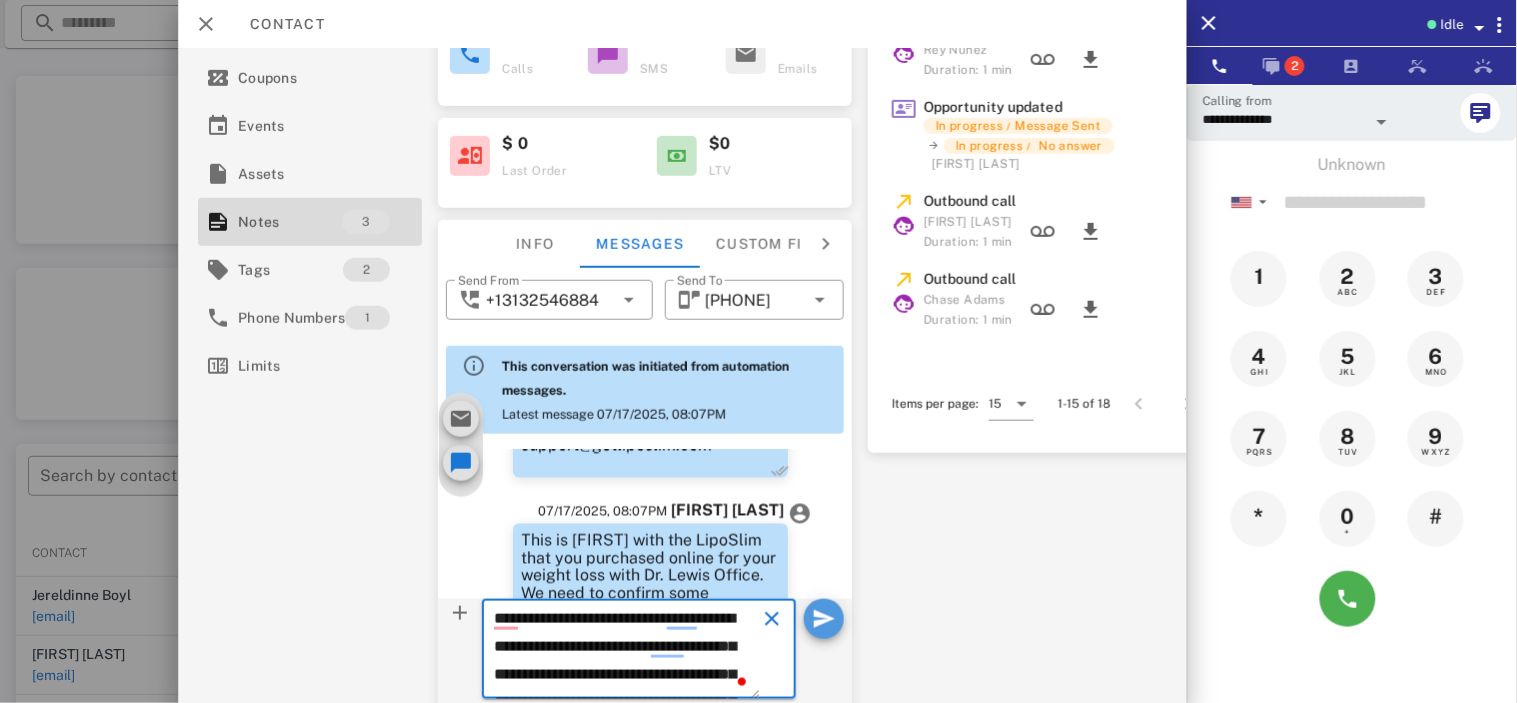 click at bounding box center [824, 619] 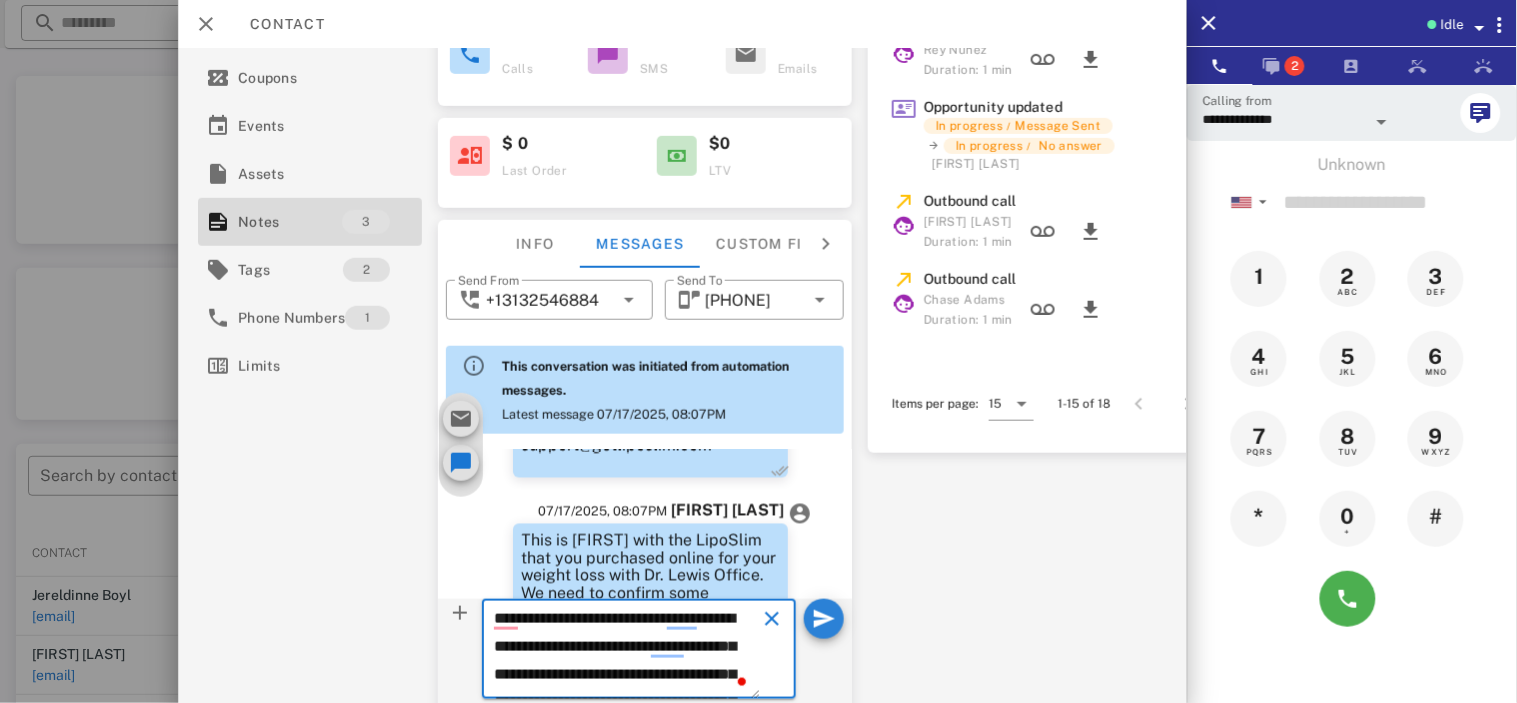type 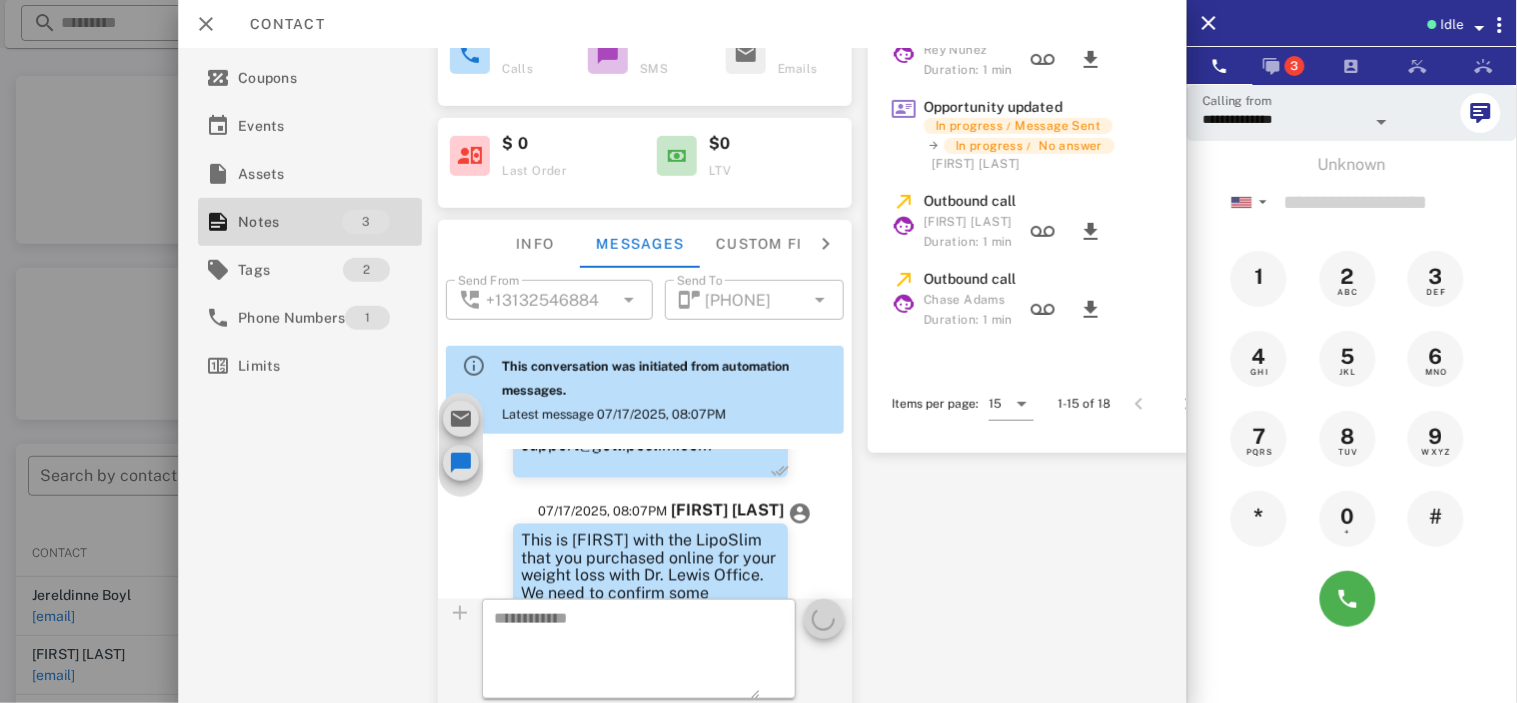 scroll, scrollTop: 1374, scrollLeft: 0, axis: vertical 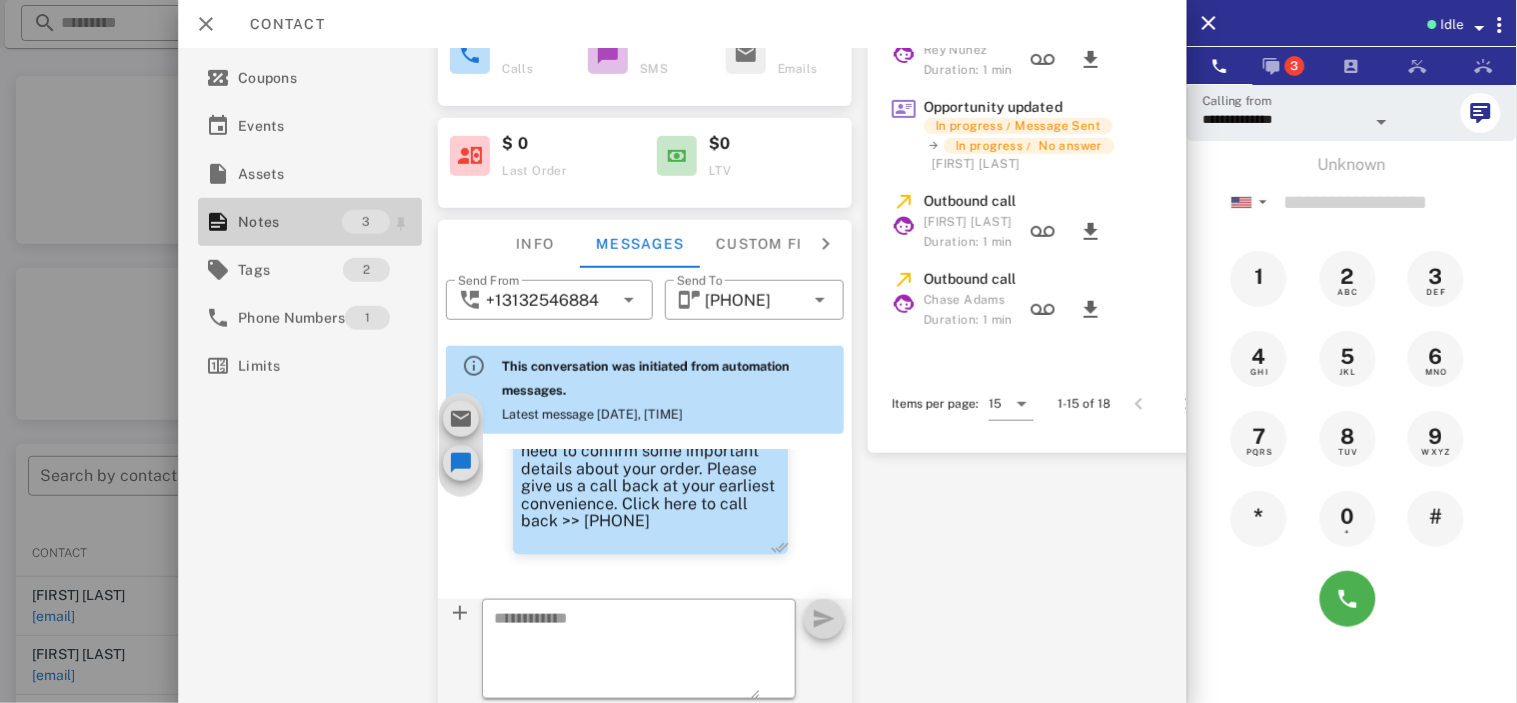 click on "Notes" at bounding box center (290, 222) 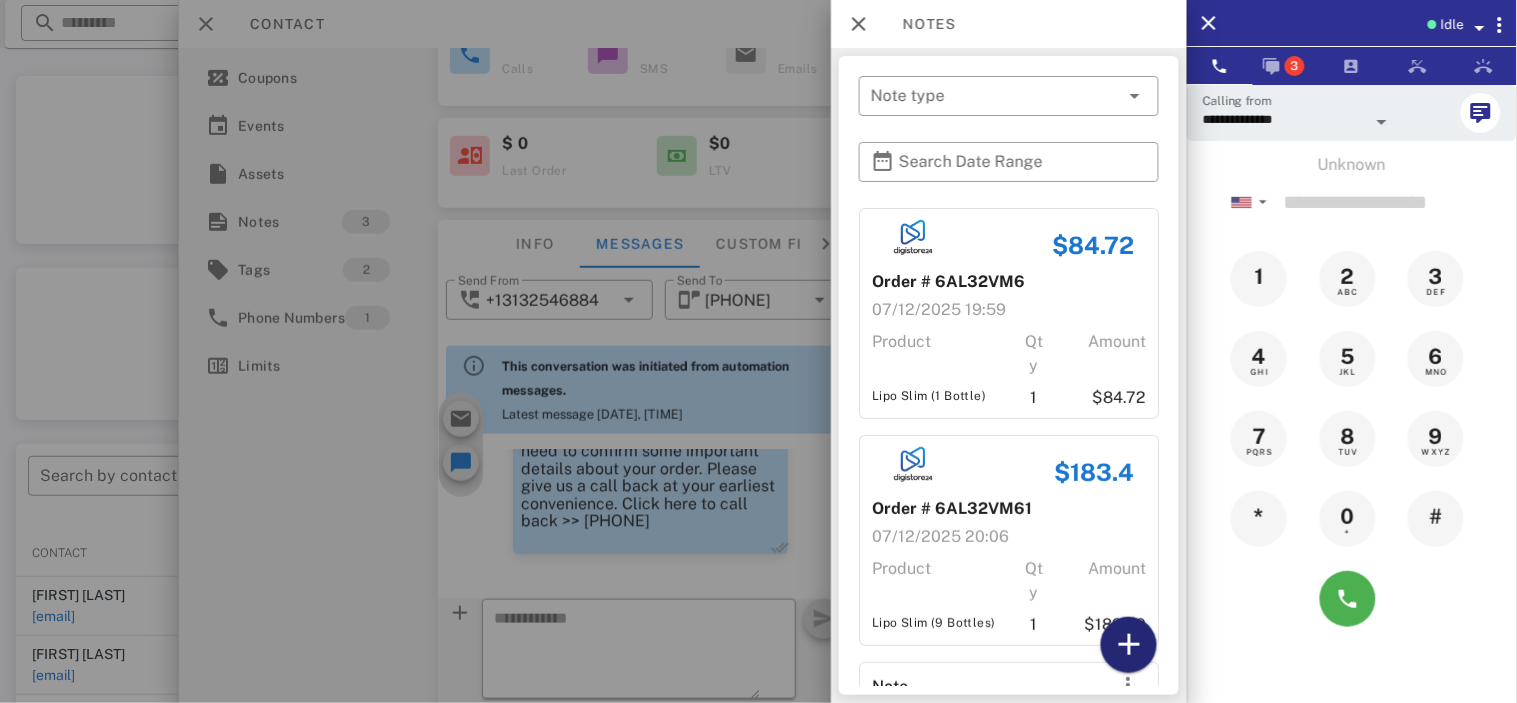 click at bounding box center [1129, 645] 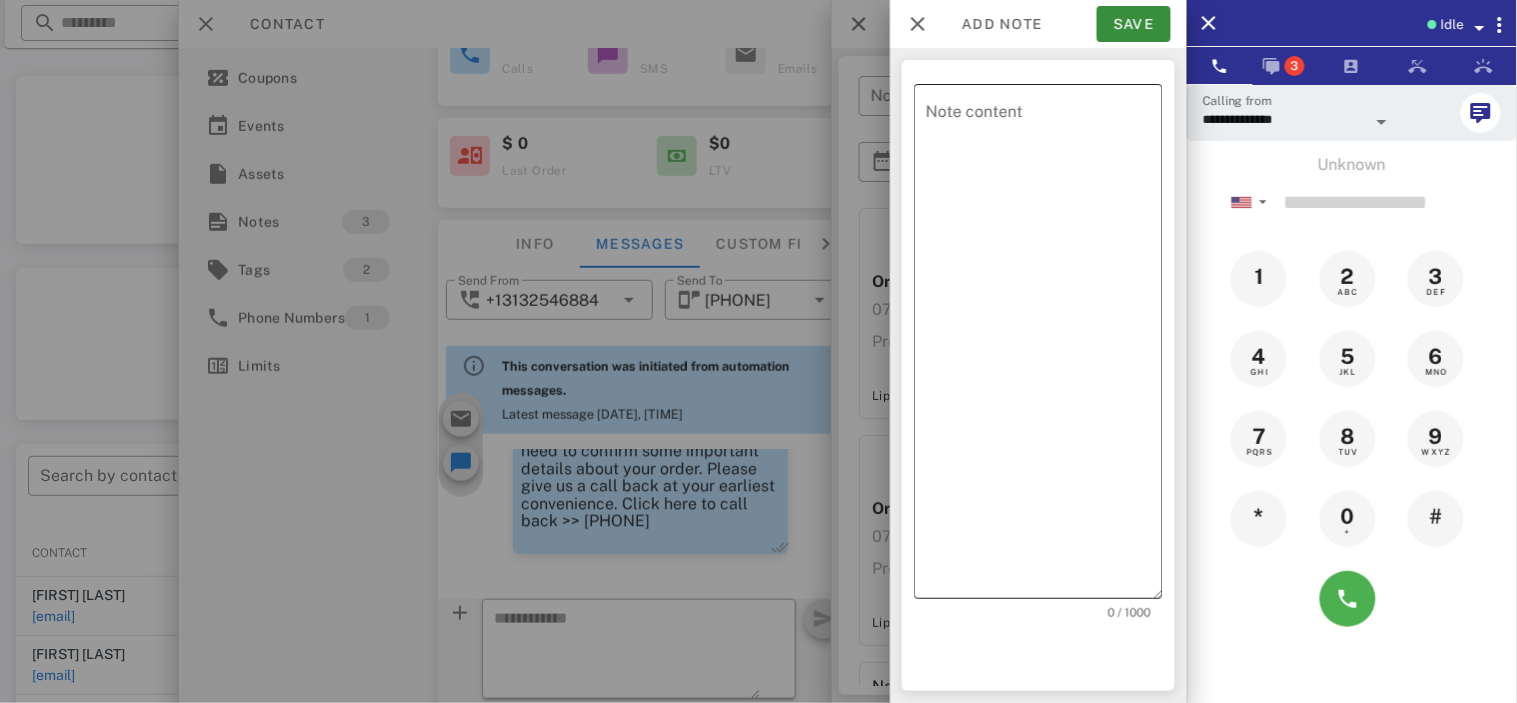 click on "Note content" at bounding box center [1044, 346] 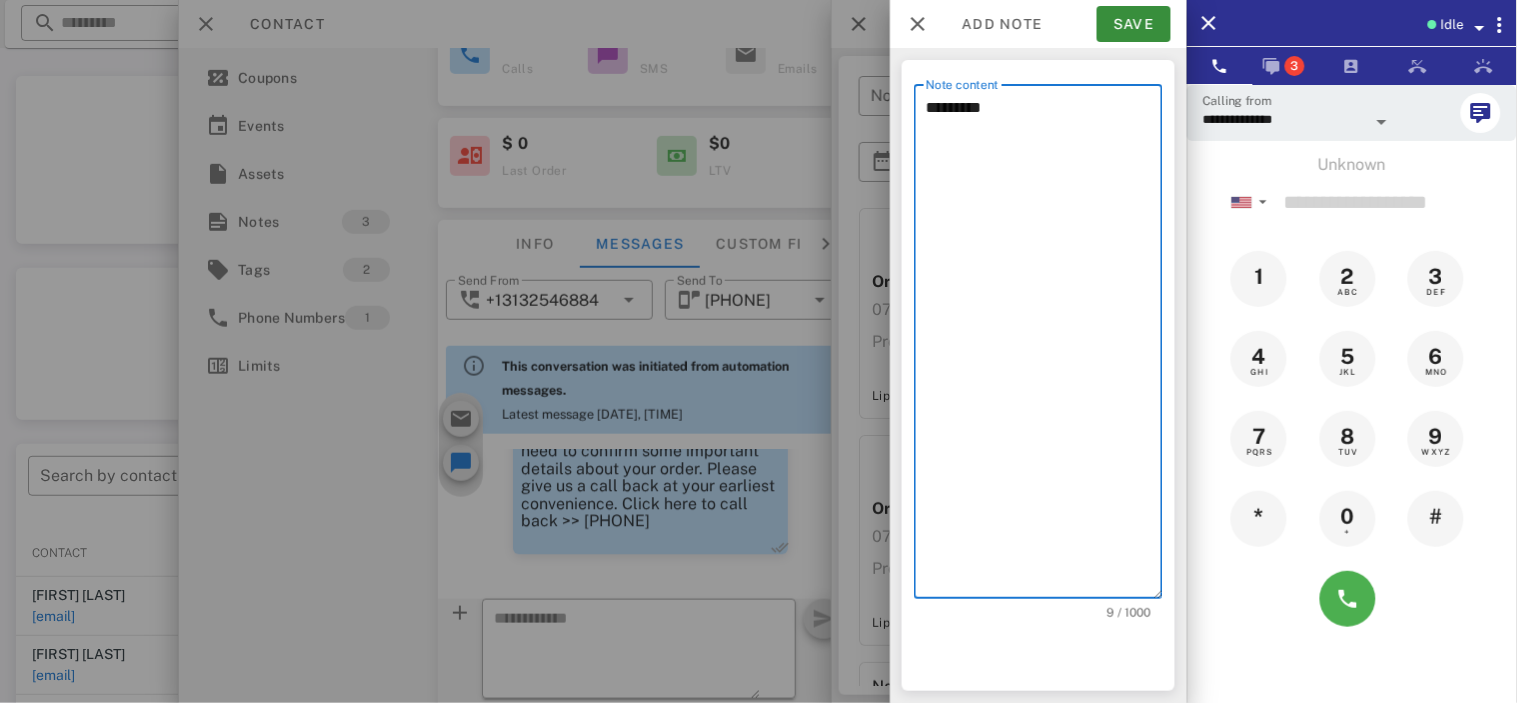 type on "********" 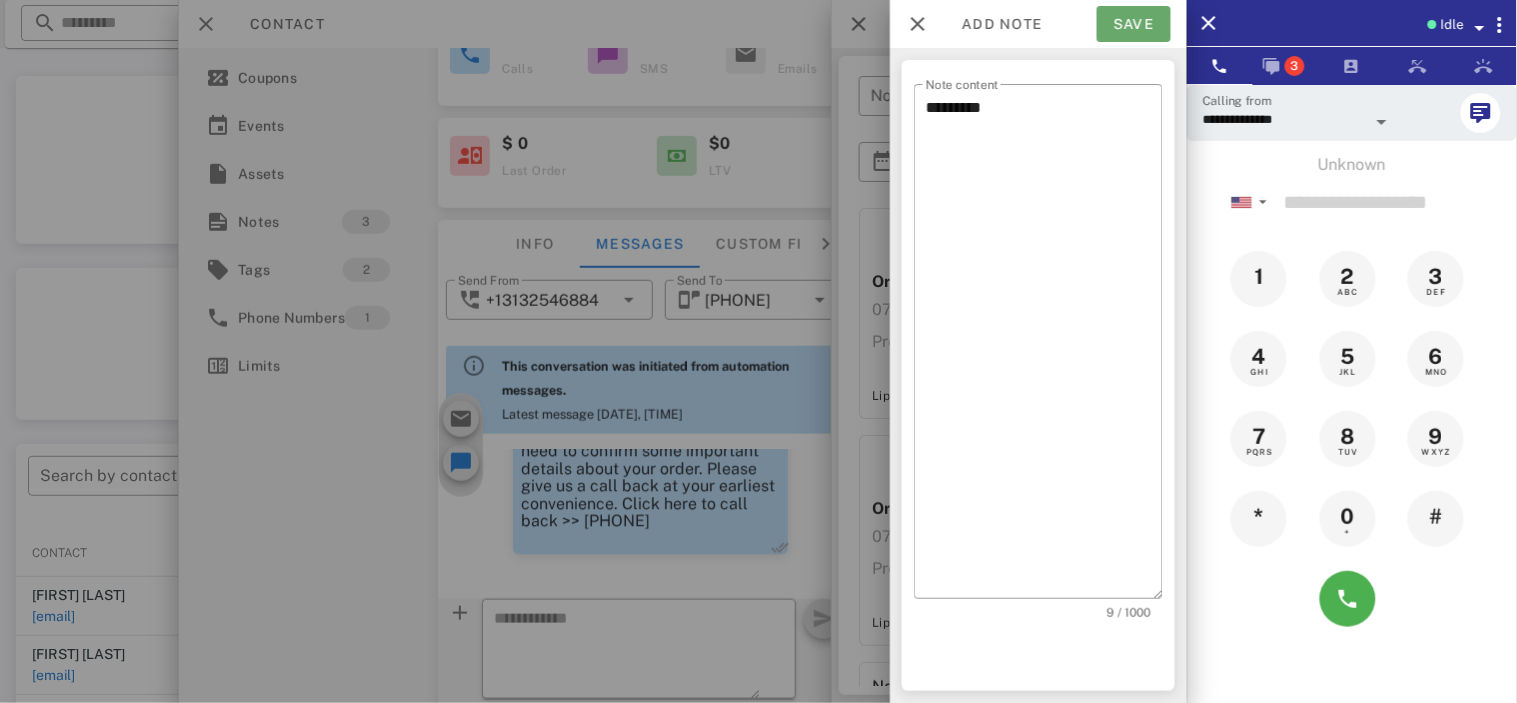 click on "Save" at bounding box center (1134, 24) 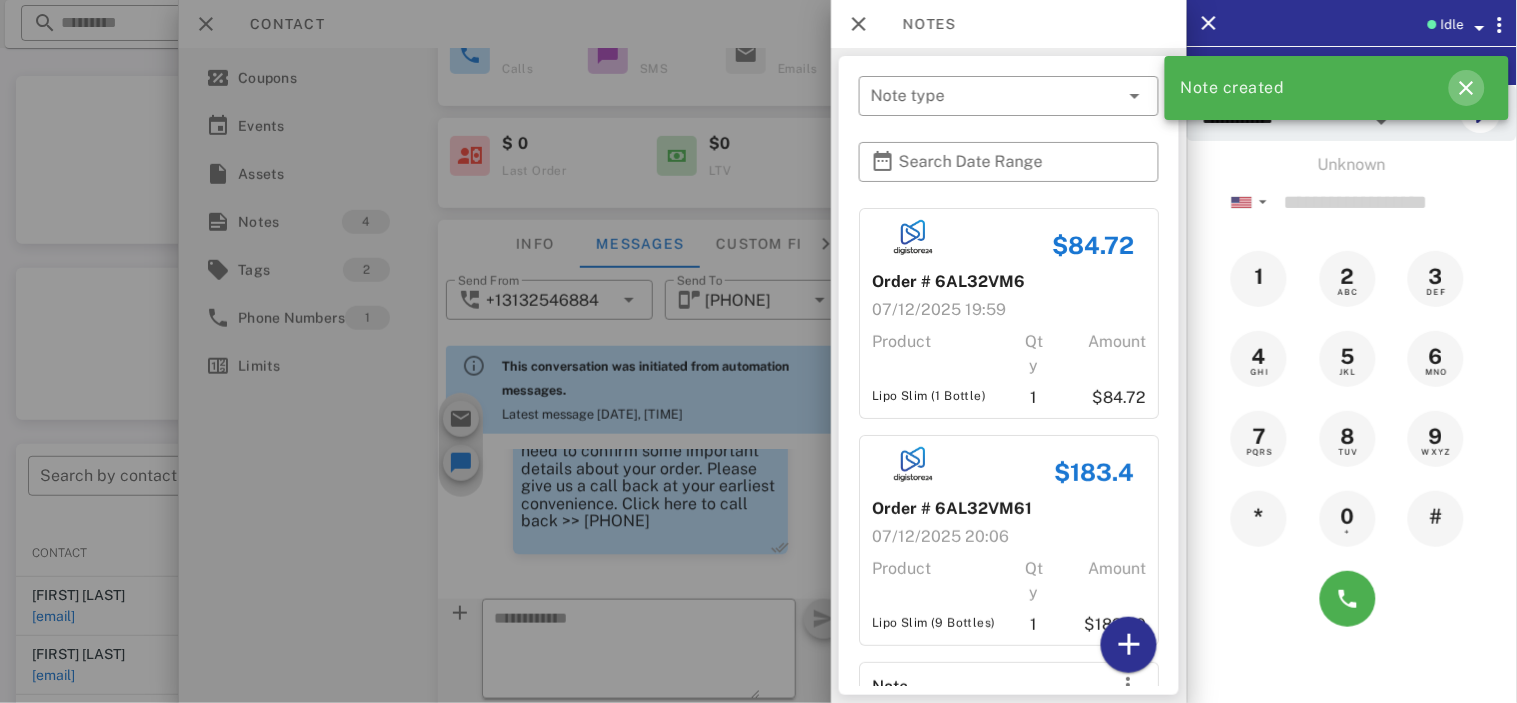 click at bounding box center (1467, 88) 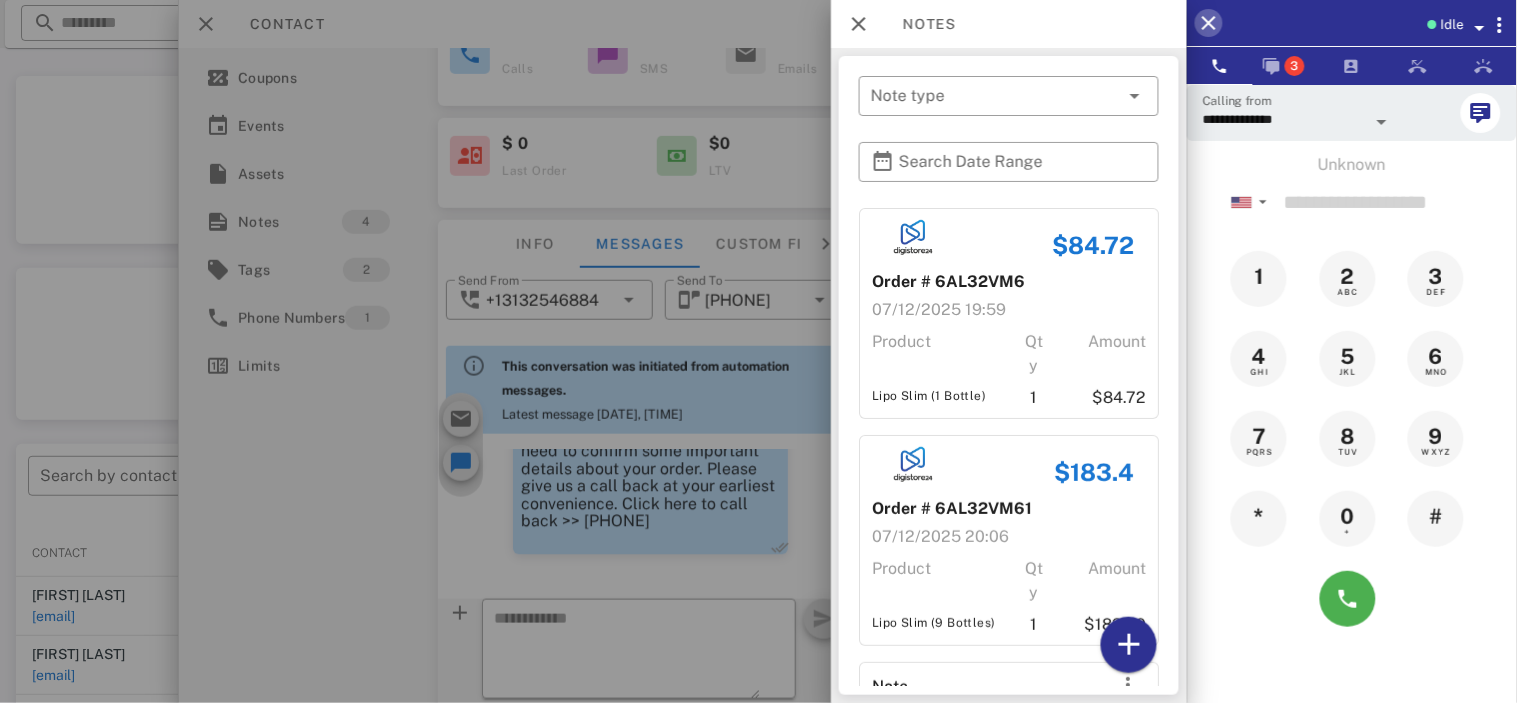 click at bounding box center (1209, 23) 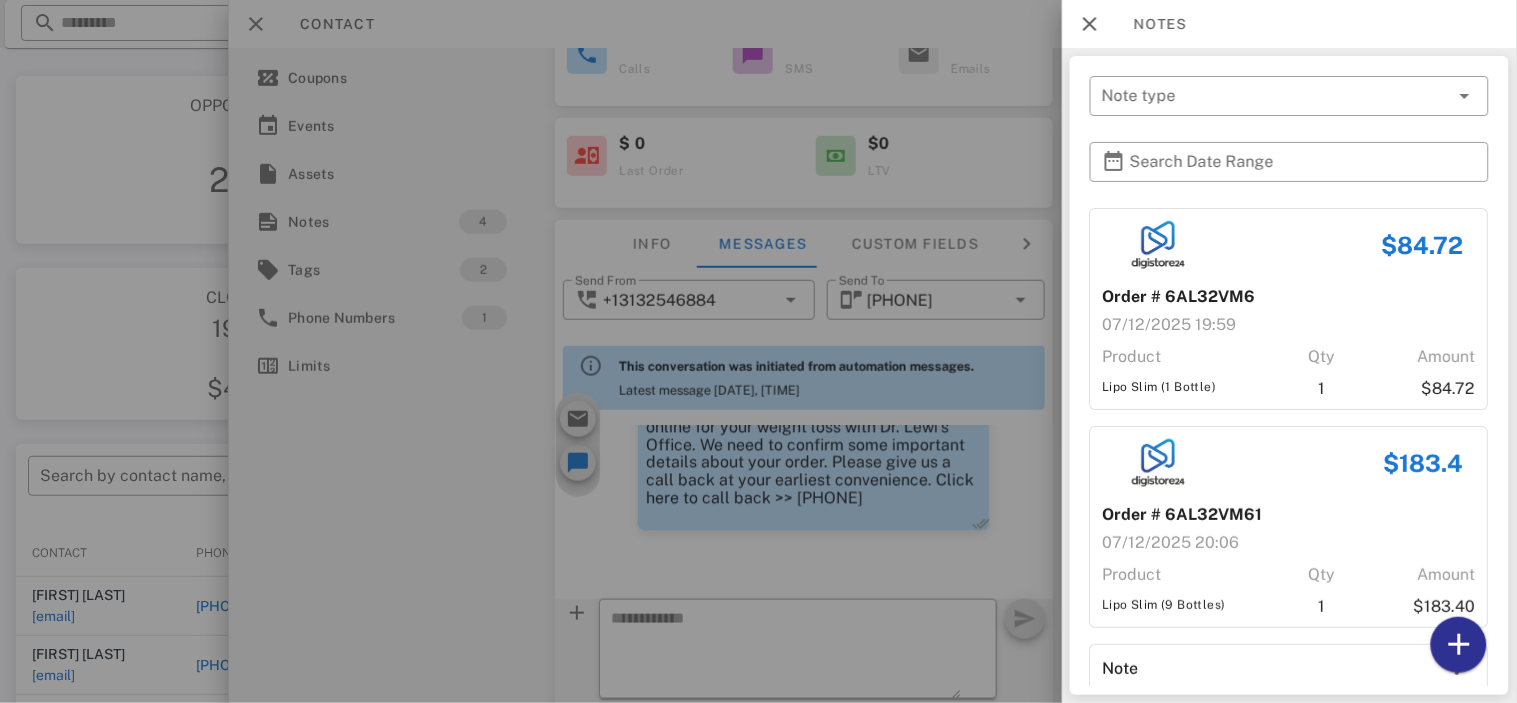 scroll, scrollTop: 1197, scrollLeft: 0, axis: vertical 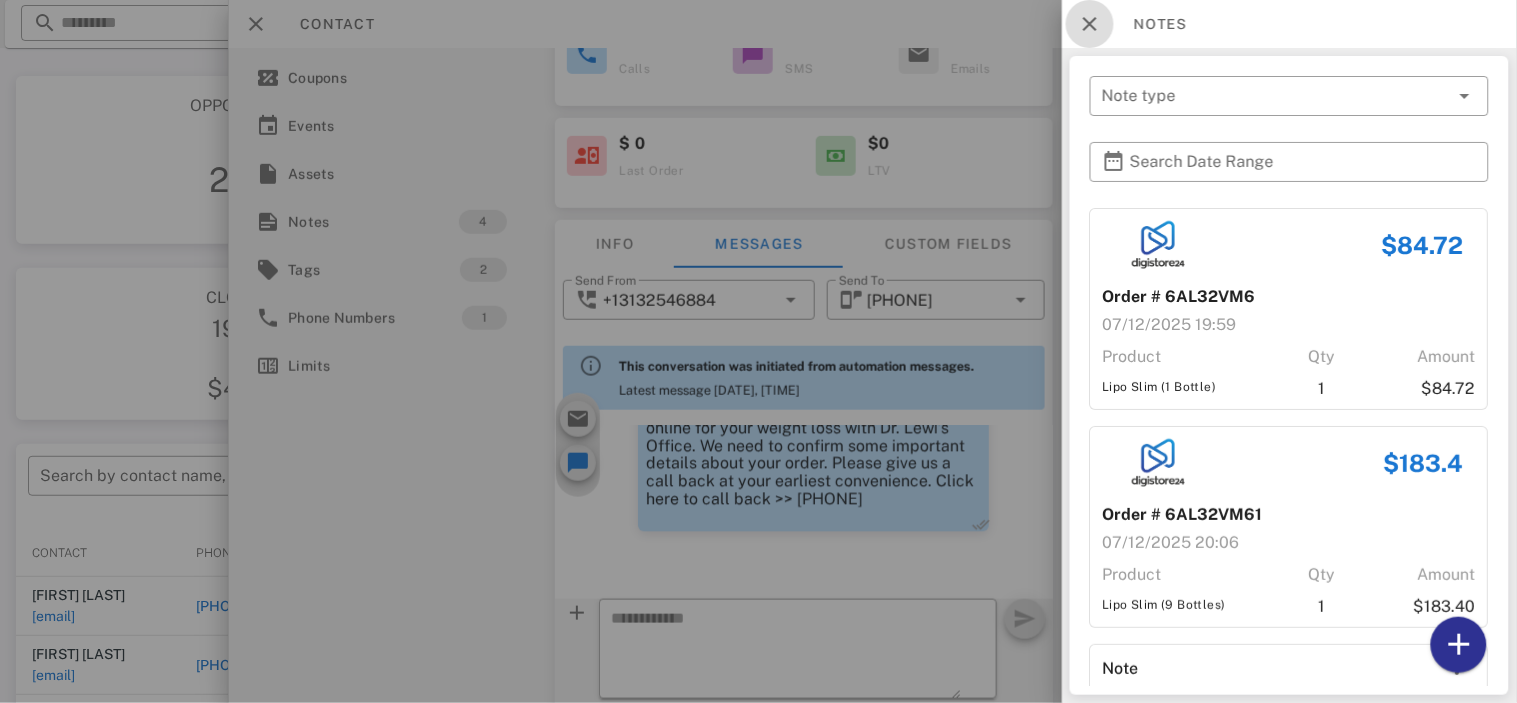 click at bounding box center [1090, 24] 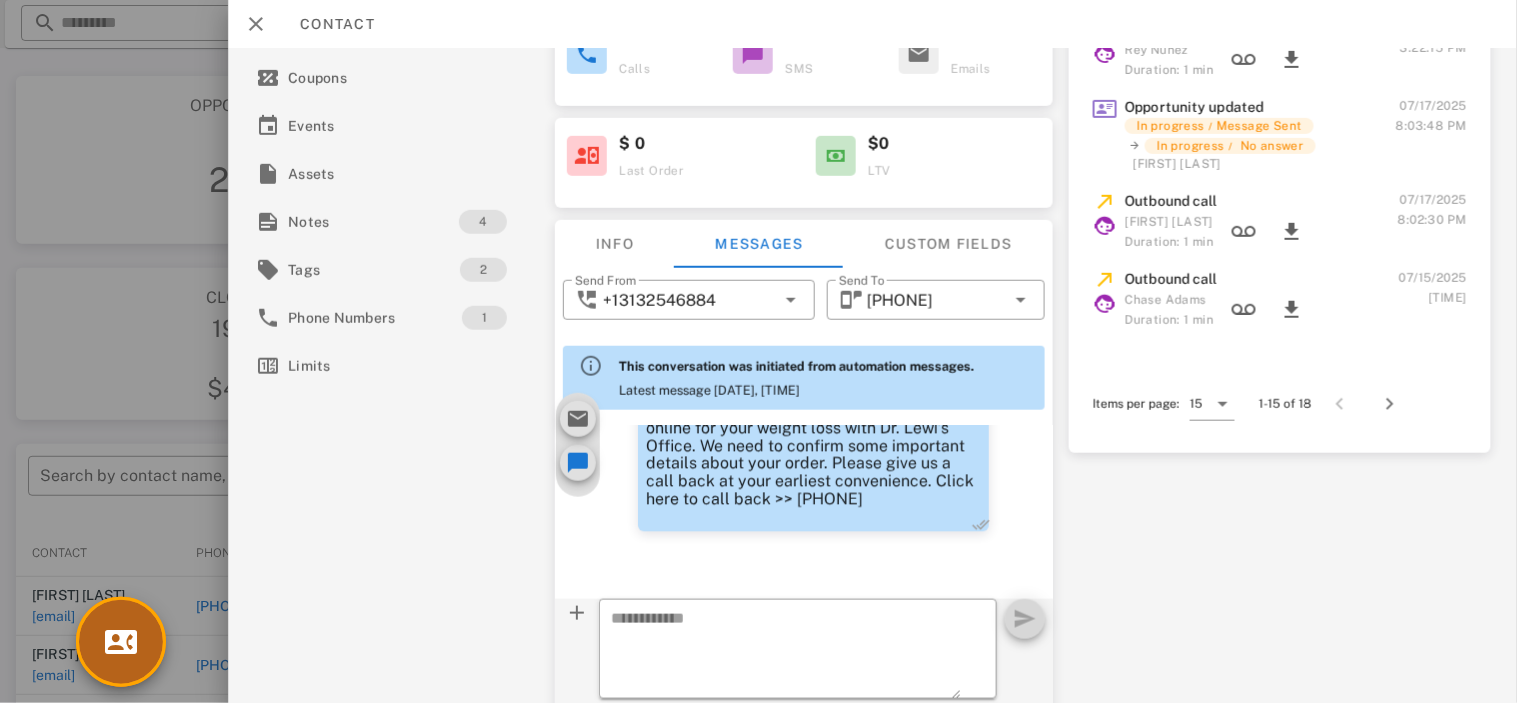 click at bounding box center (121, 642) 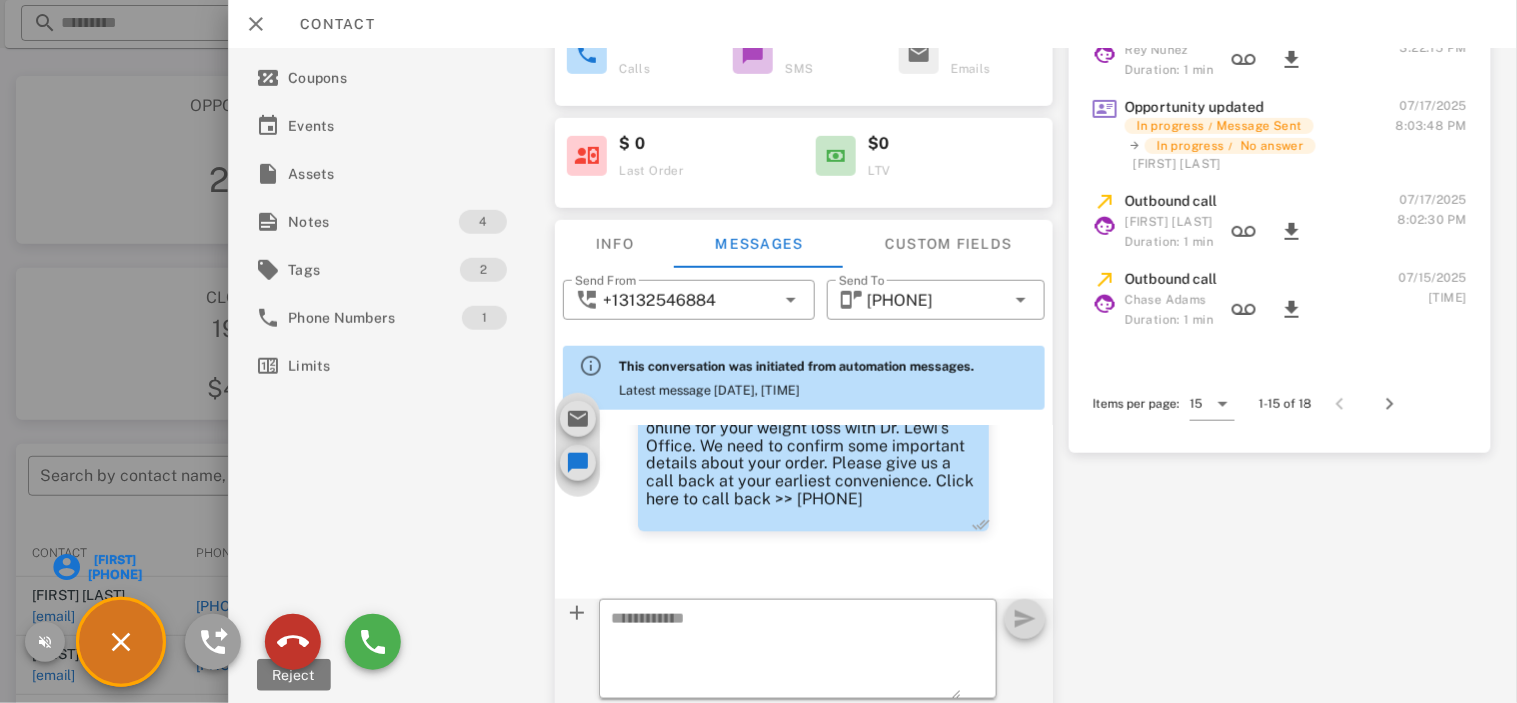 click at bounding box center (293, 642) 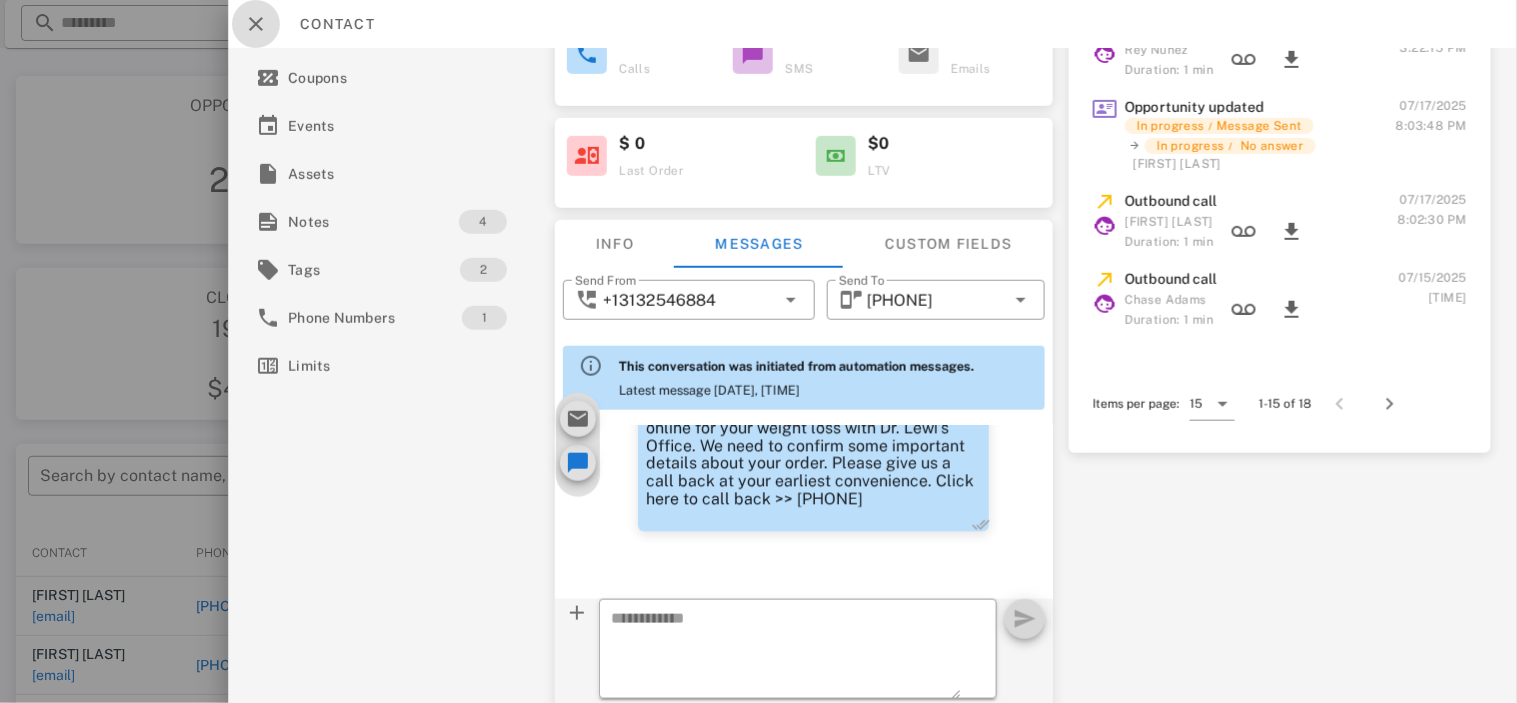 click at bounding box center [256, 24] 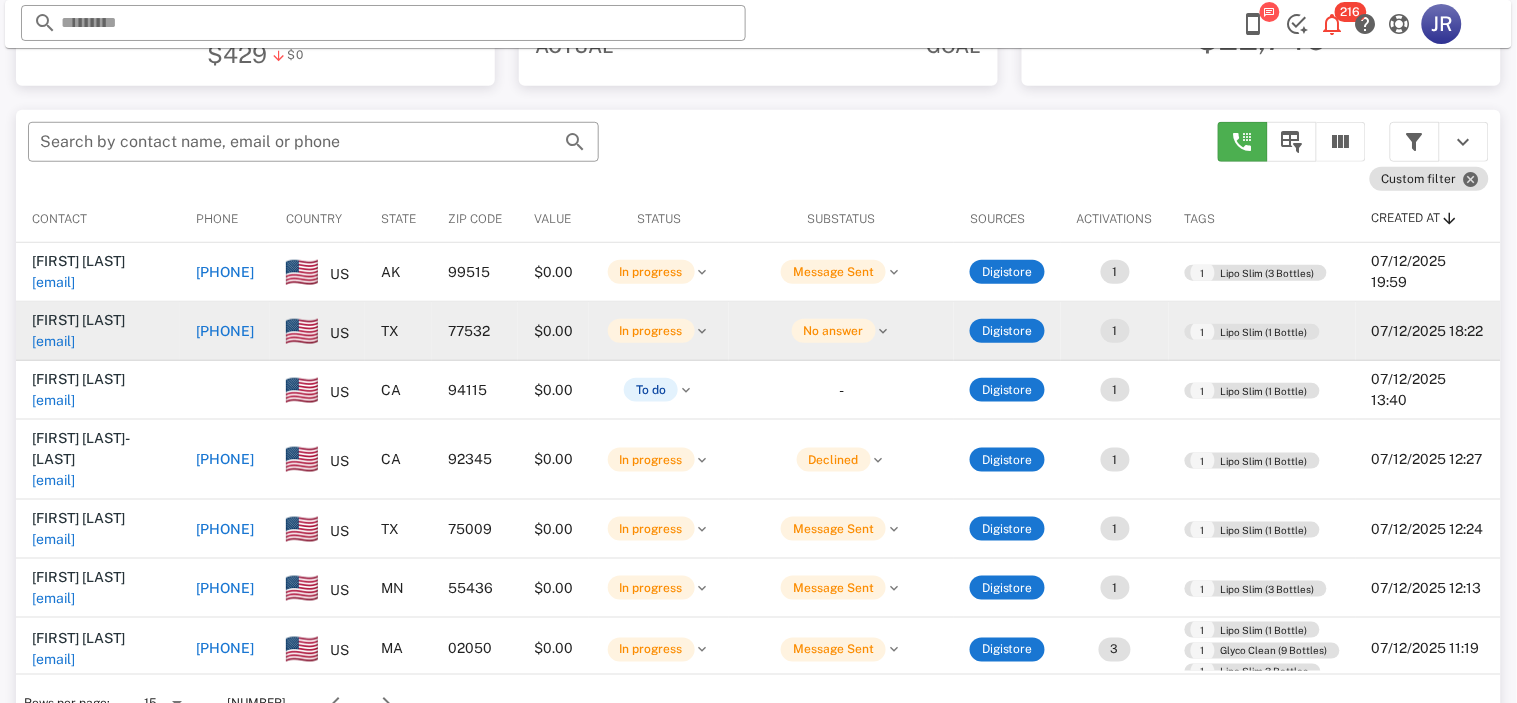 scroll, scrollTop: 333, scrollLeft: 0, axis: vertical 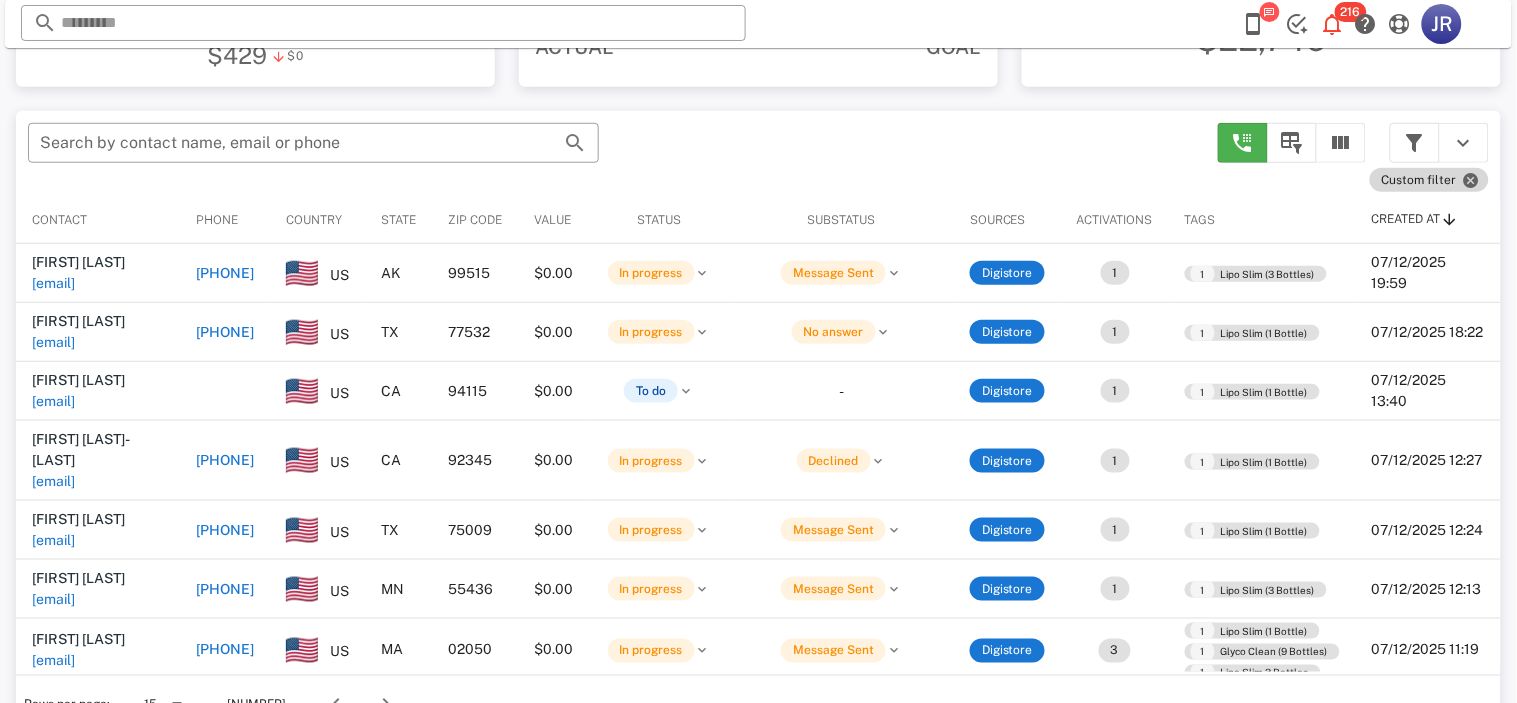 click on "Custom filter" at bounding box center [1429, 180] 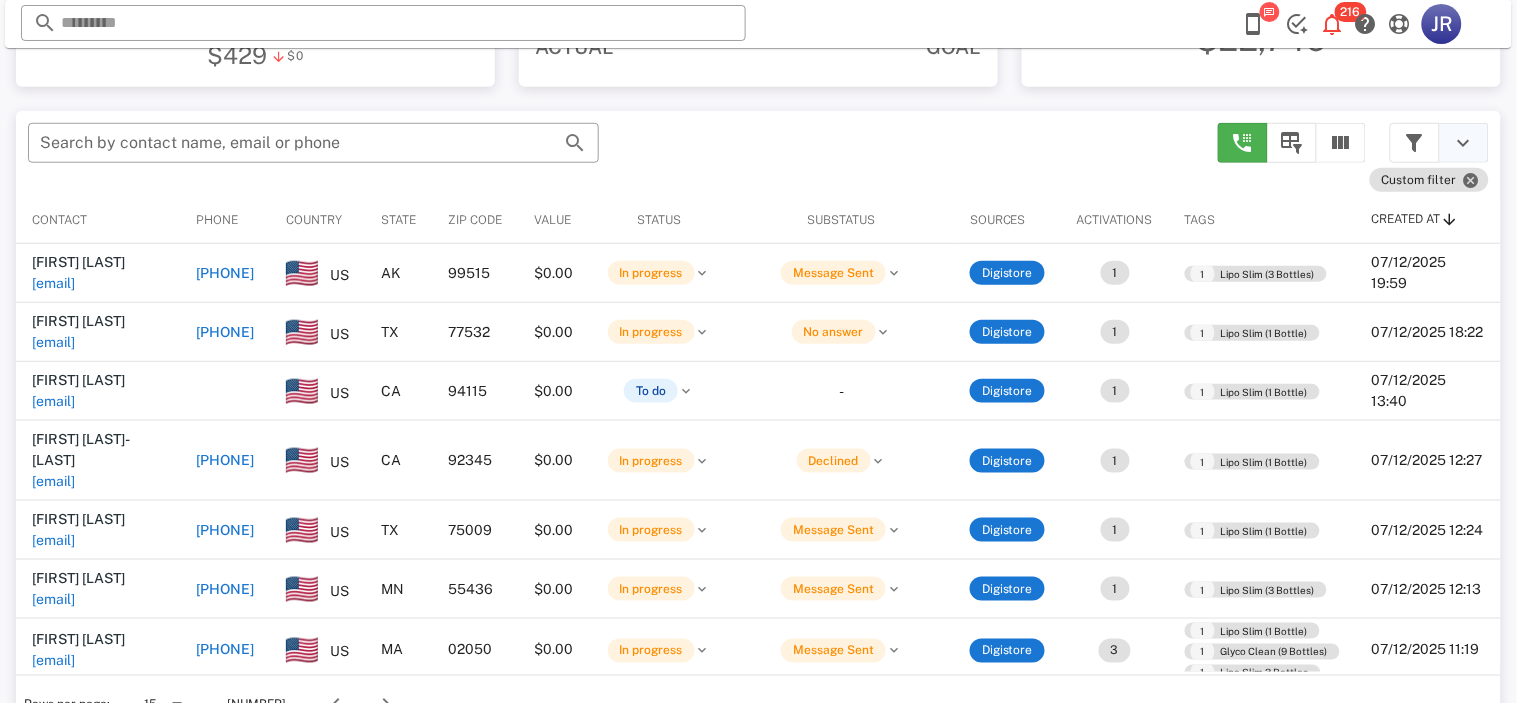 click at bounding box center [1464, 143] 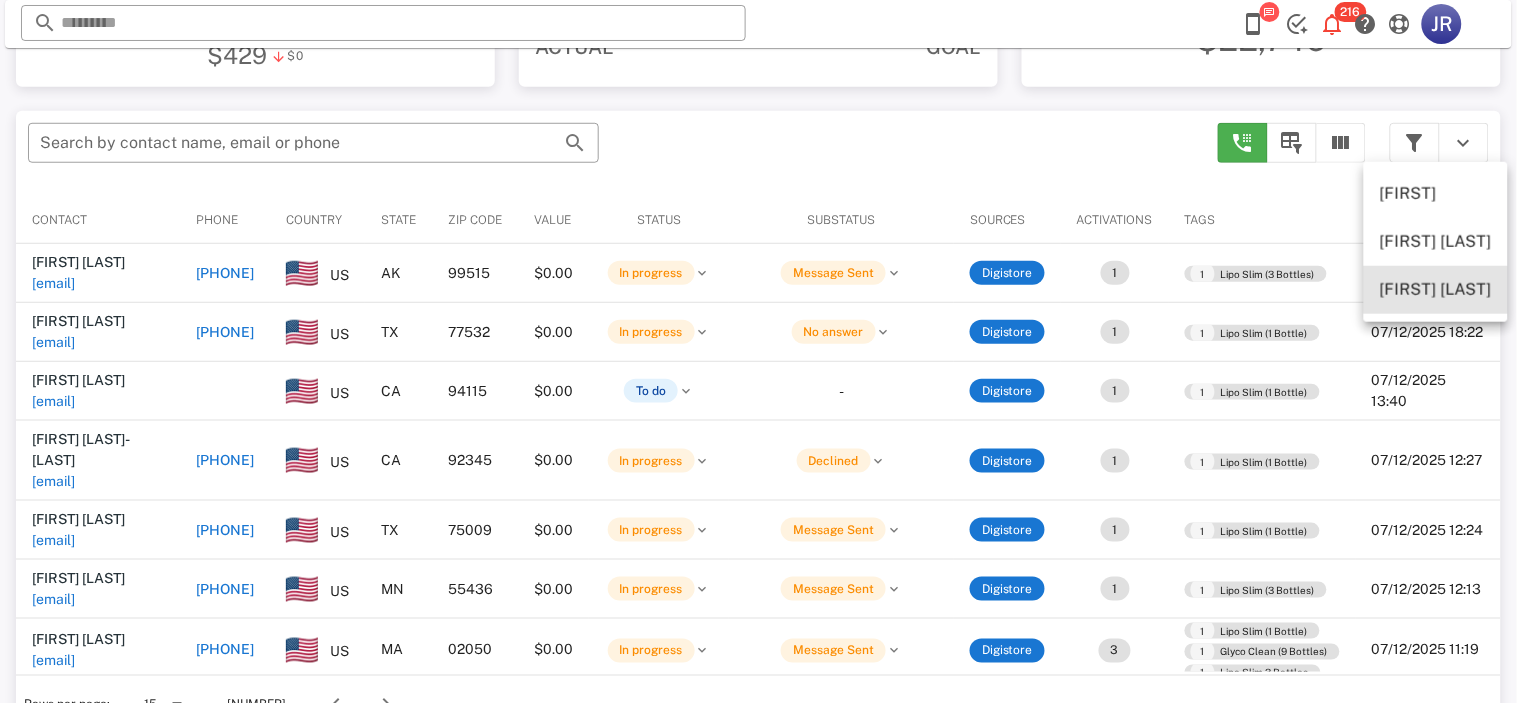 click on "[FIRST] [LAST]" at bounding box center [1436, 290] 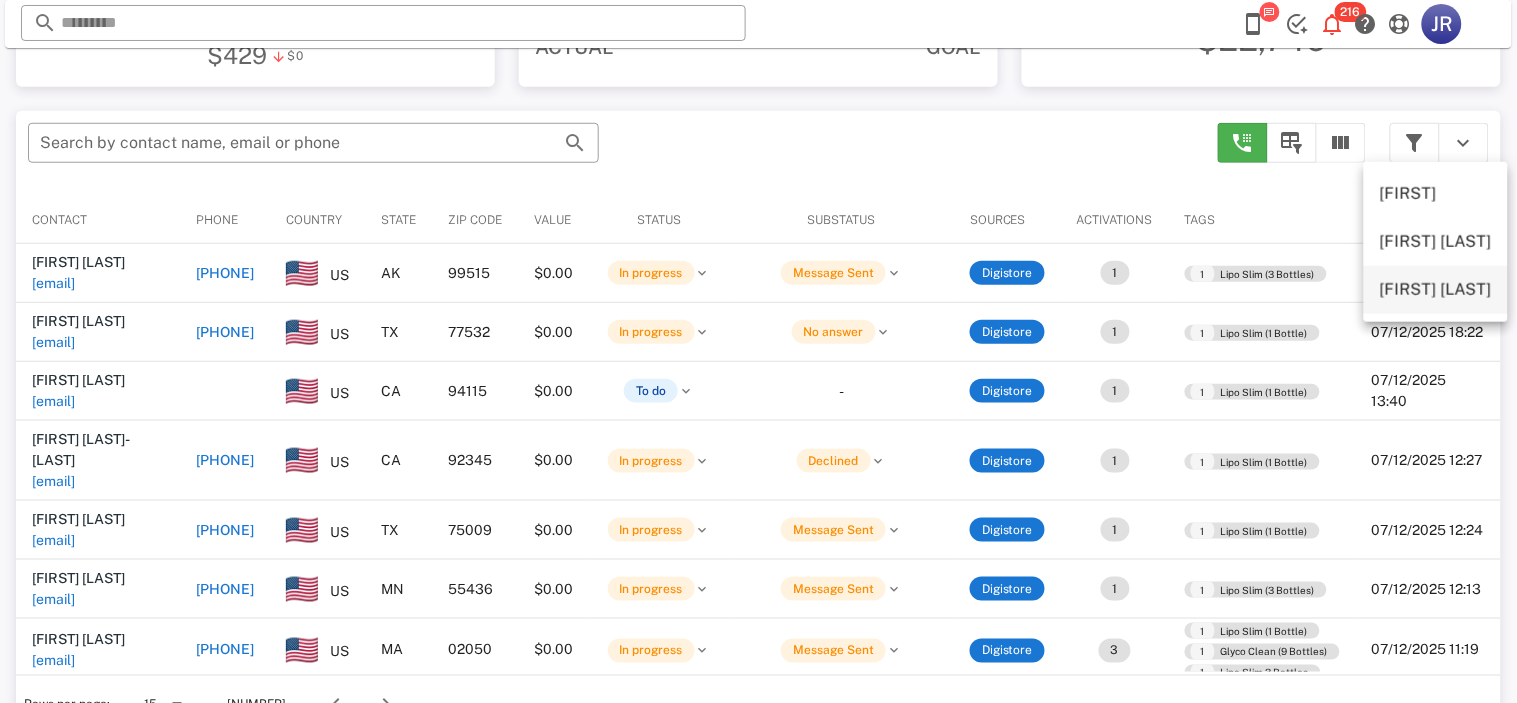 type on "**********" 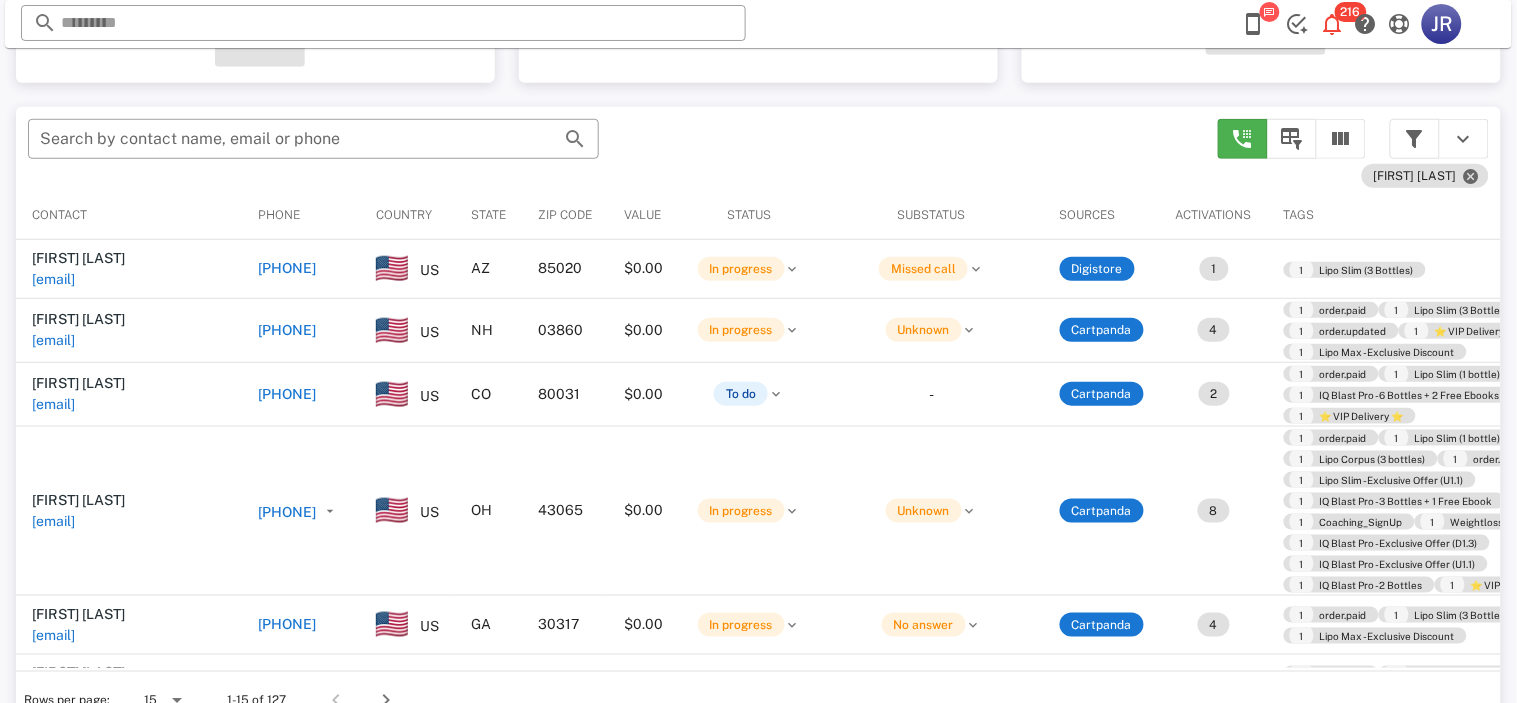 scroll, scrollTop: 333, scrollLeft: 0, axis: vertical 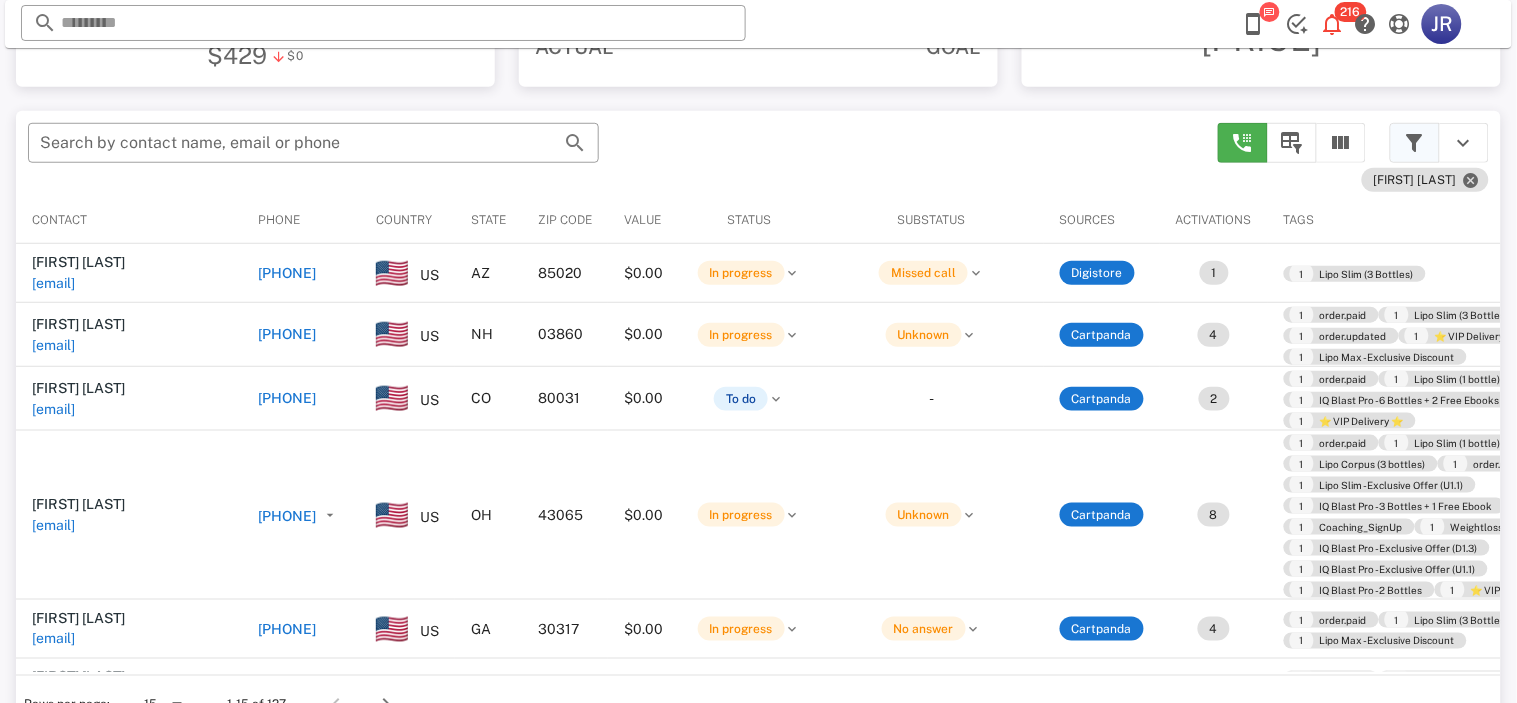 click at bounding box center [1415, 143] 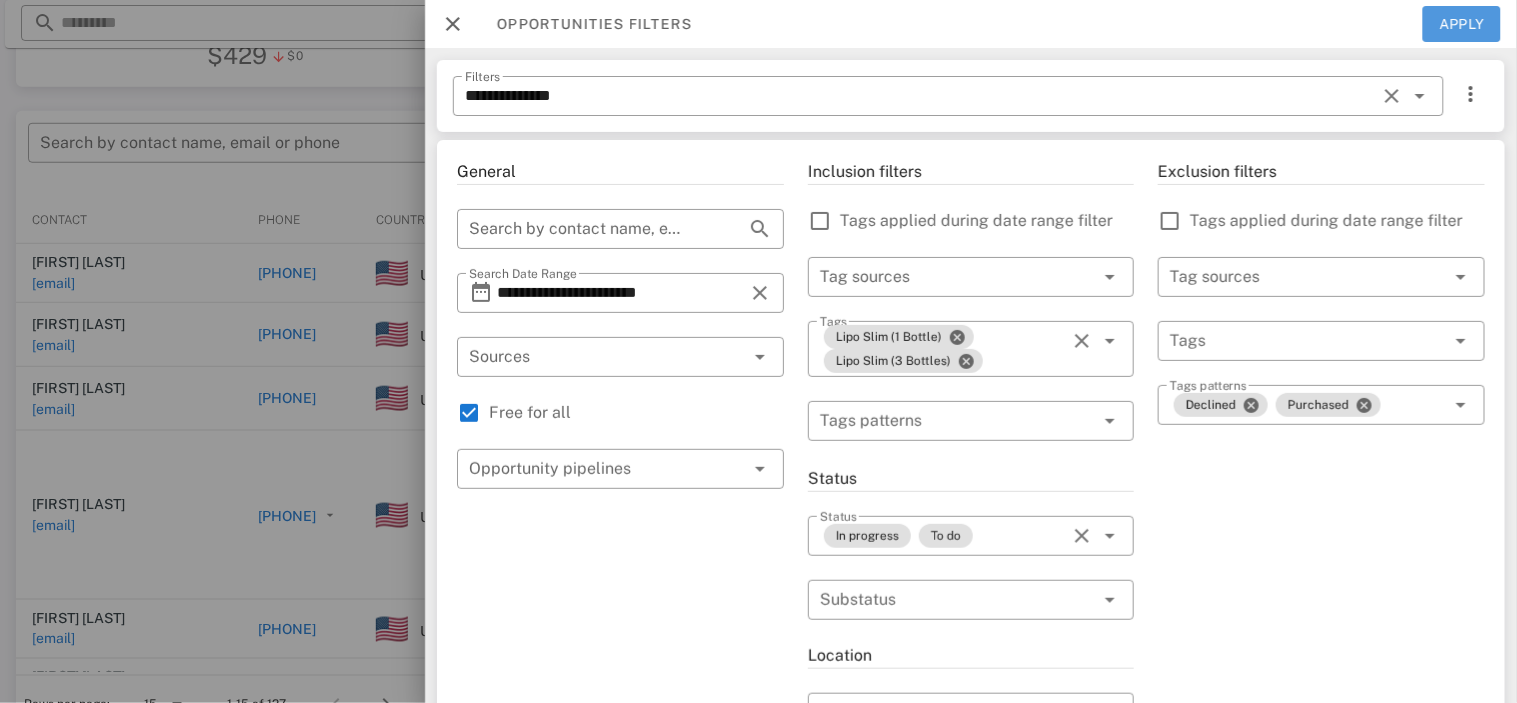 click on "Apply" at bounding box center [1462, 24] 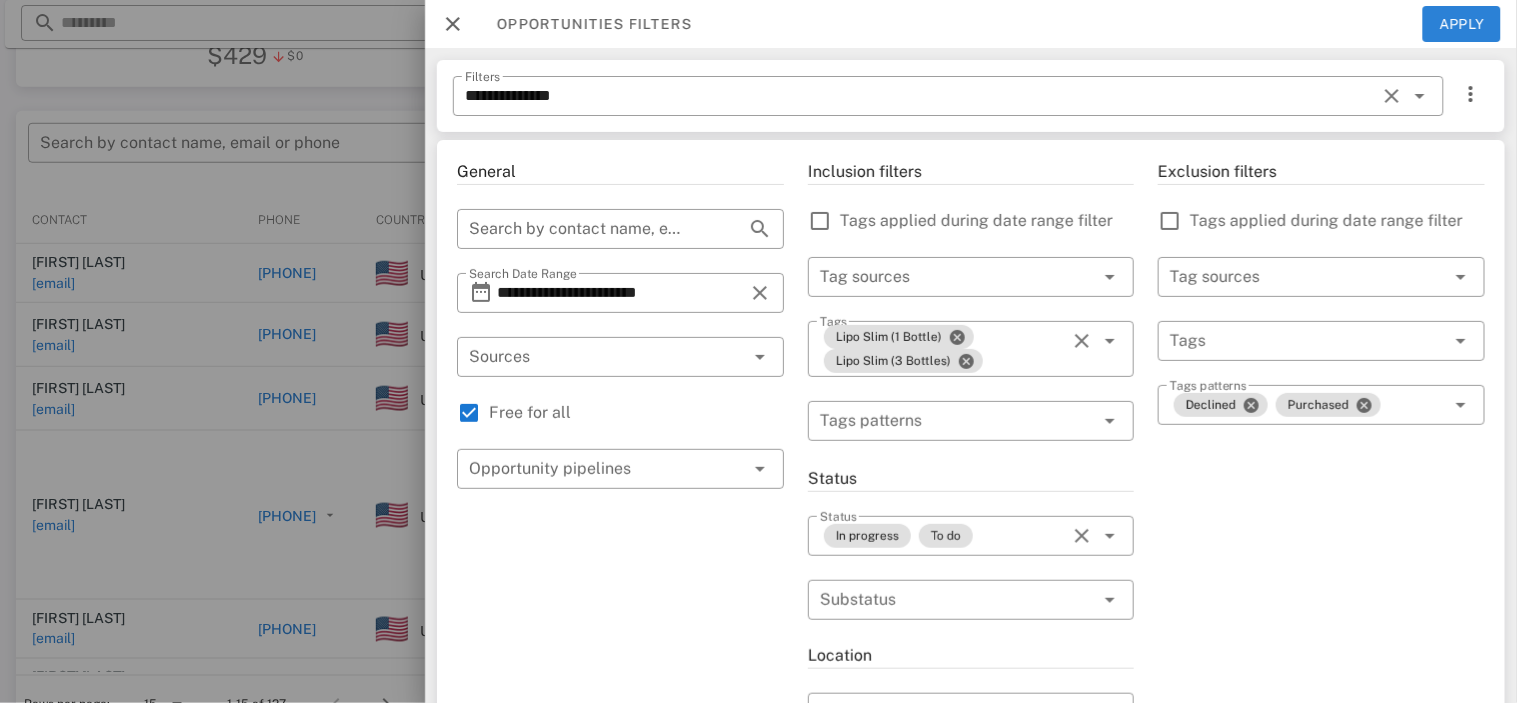 type 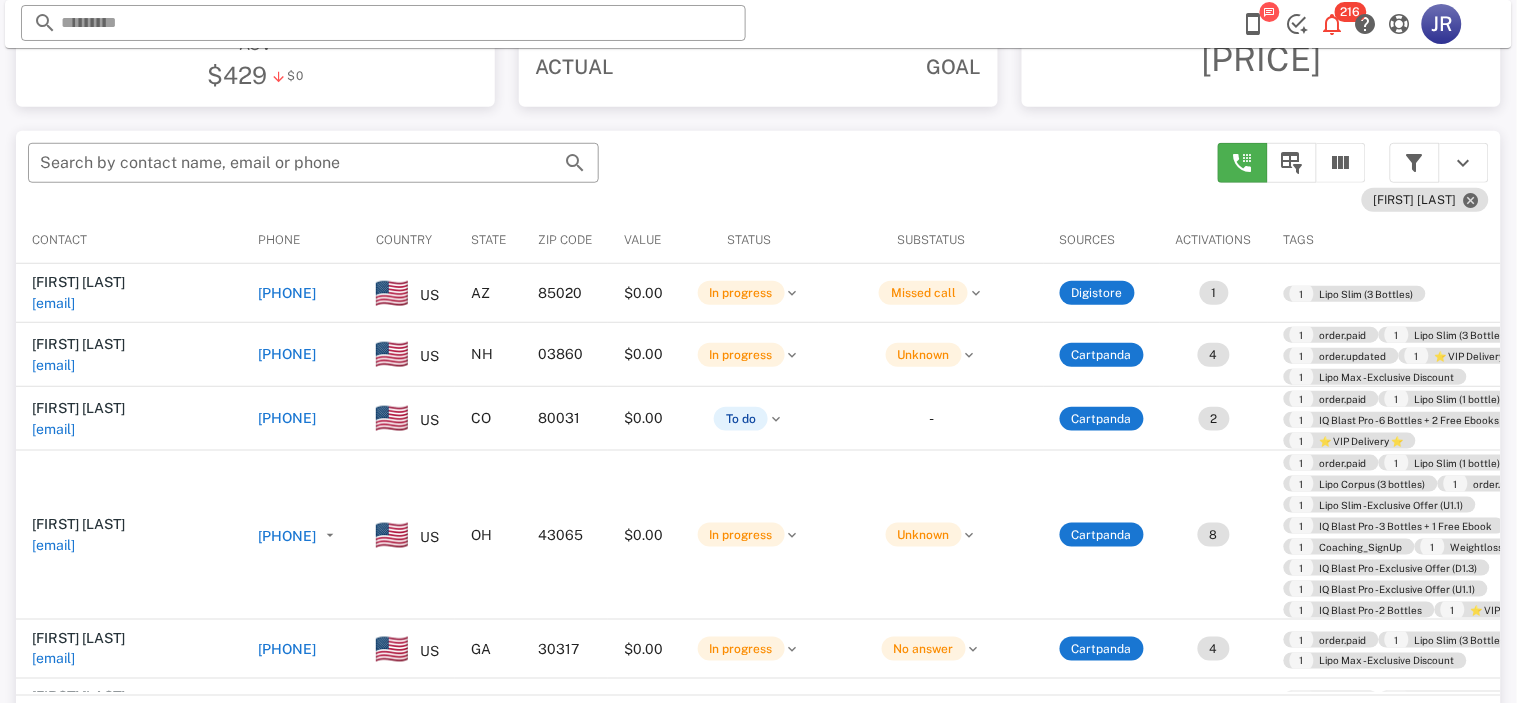 scroll, scrollTop: 333, scrollLeft: 0, axis: vertical 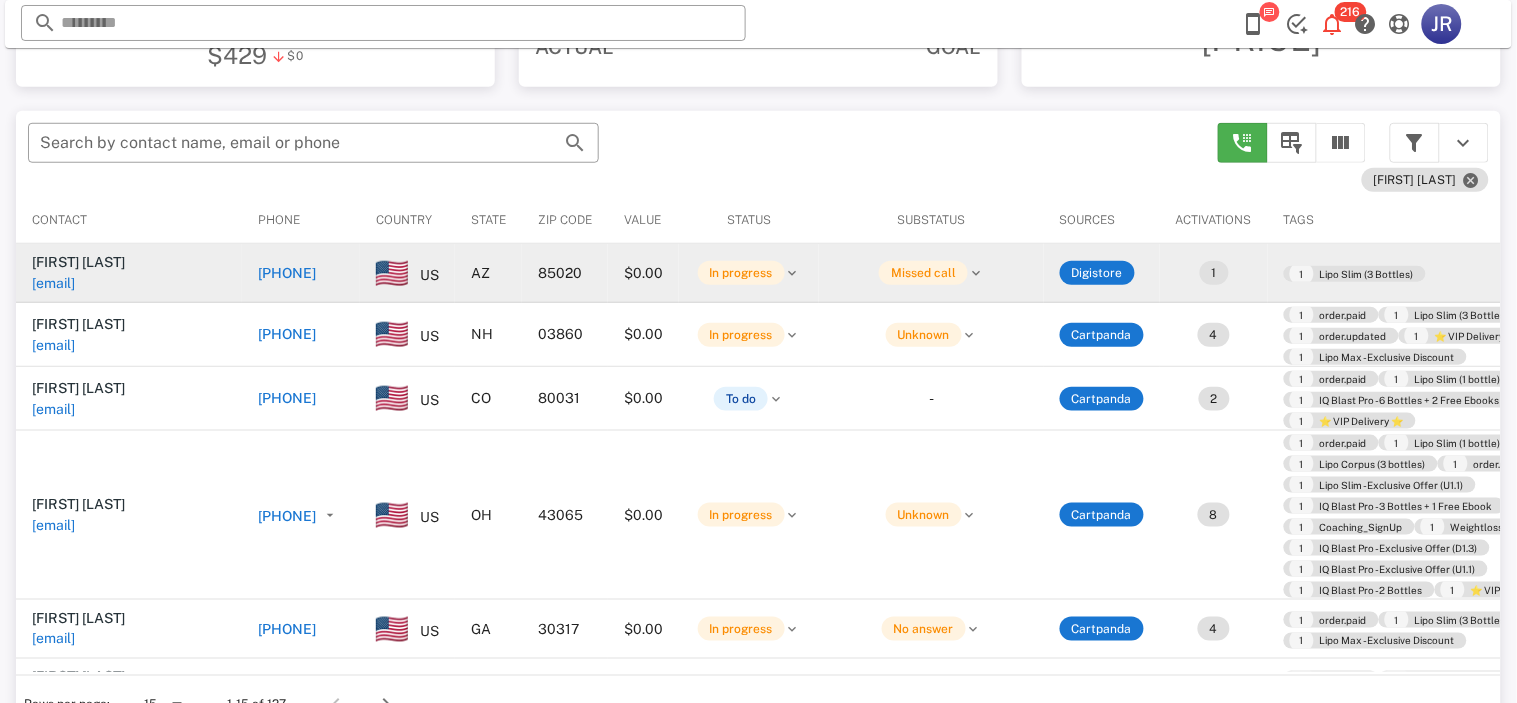 click on "[FIRST] [LAST]" at bounding box center [78, 262] 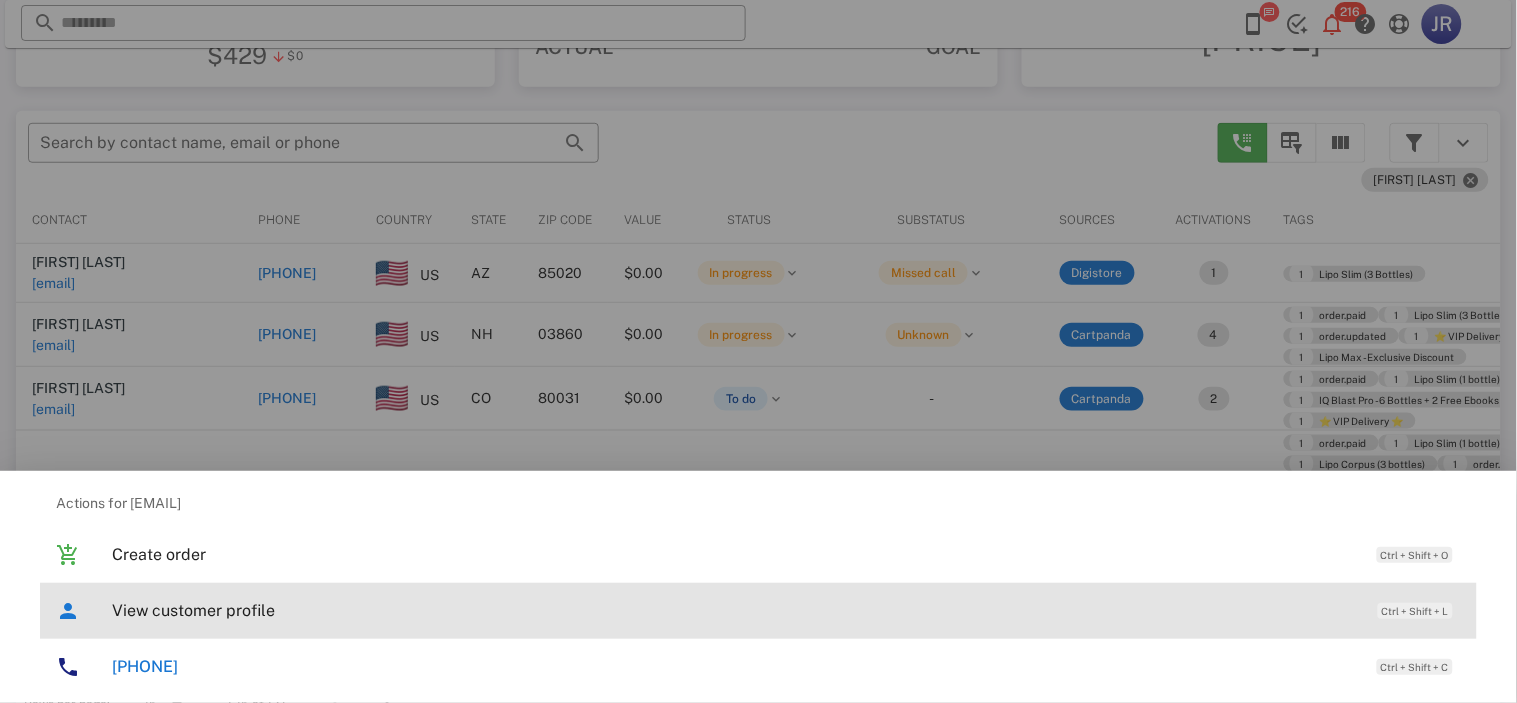 click on "View customer profile Ctrl + Shift + L" at bounding box center (786, 610) 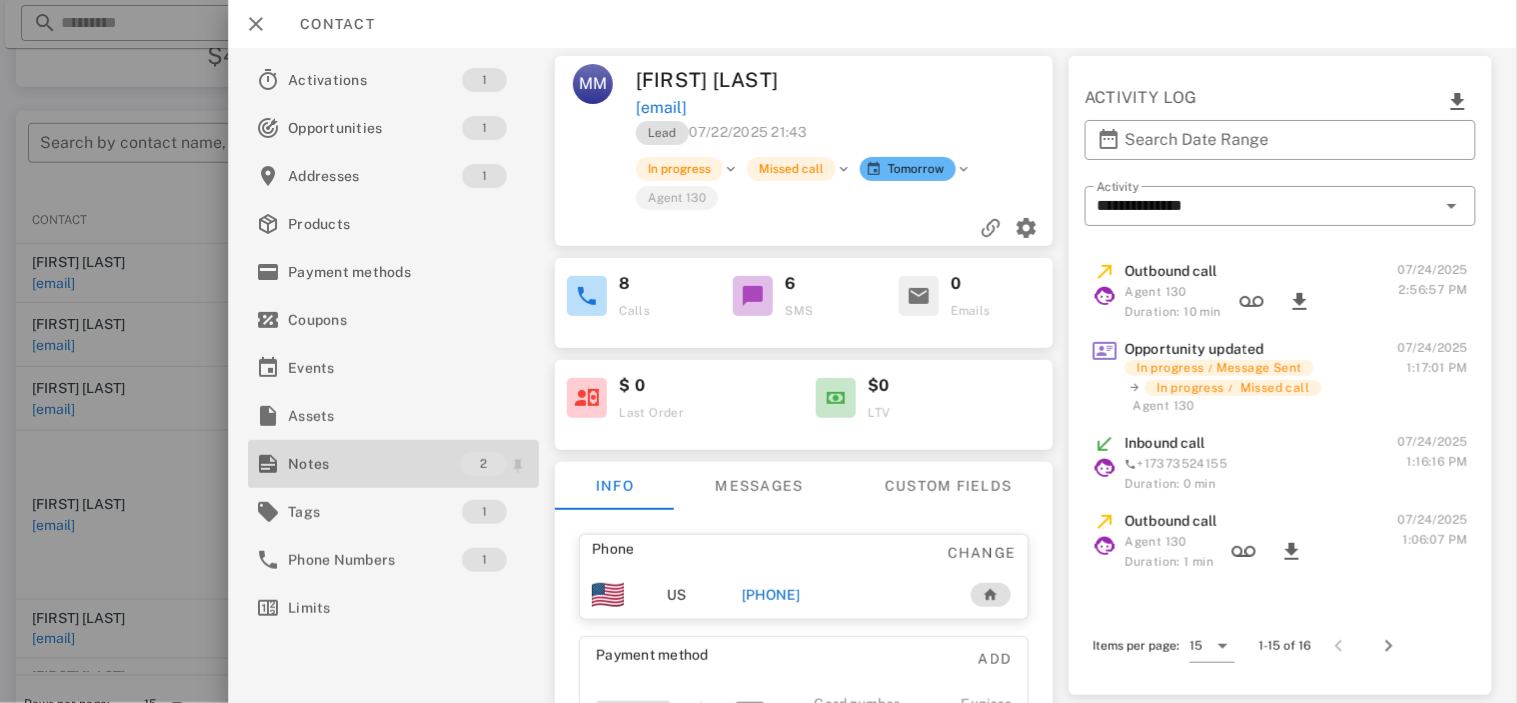 click on "Notes" at bounding box center (374, 464) 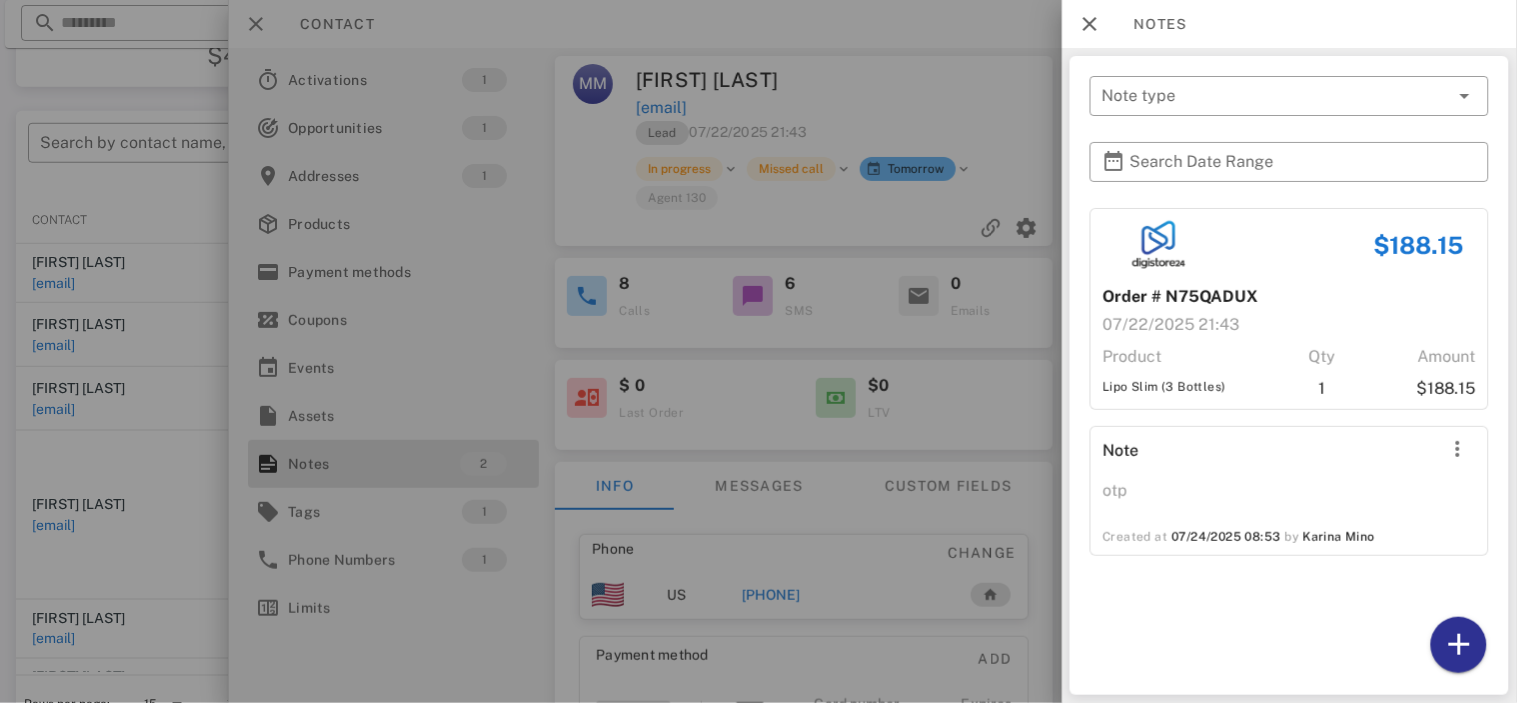 click at bounding box center (758, 351) 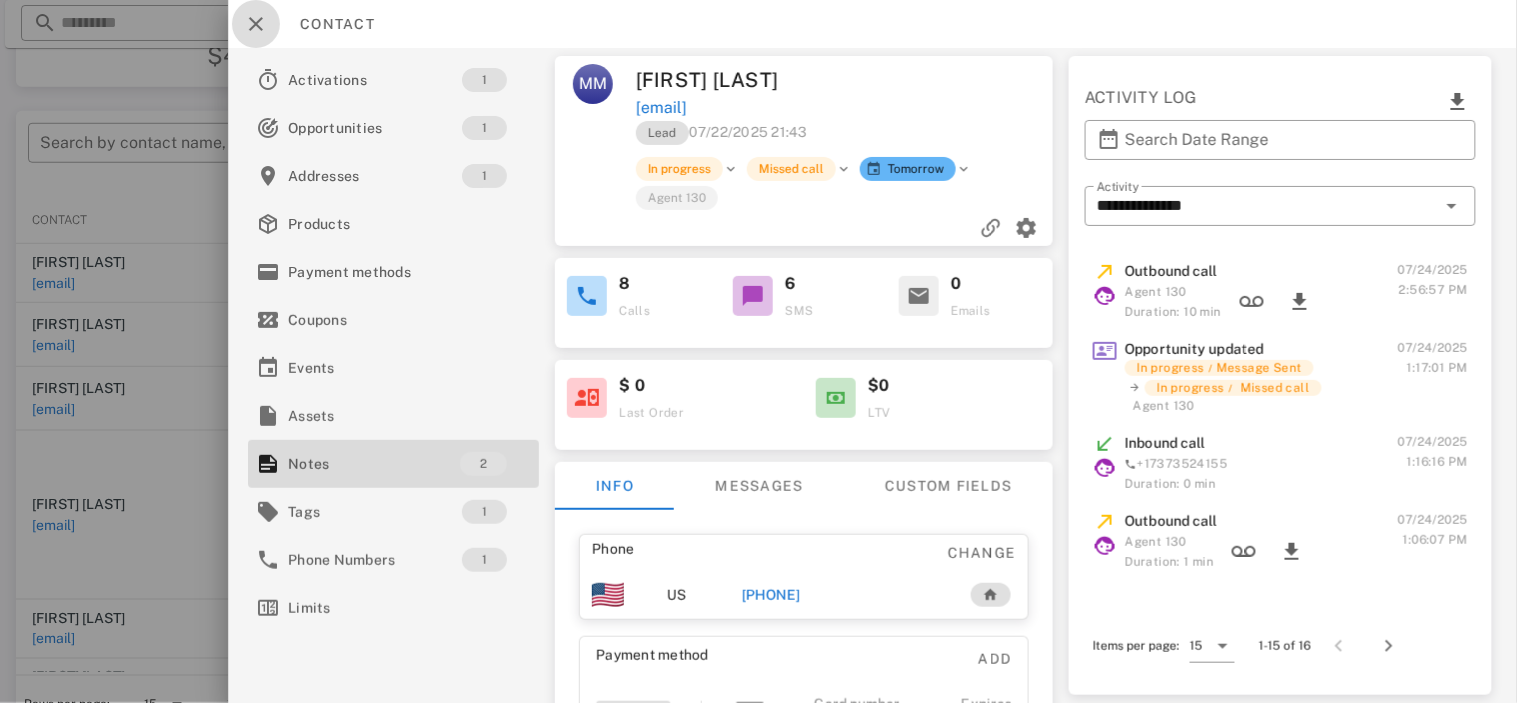 click at bounding box center [256, 24] 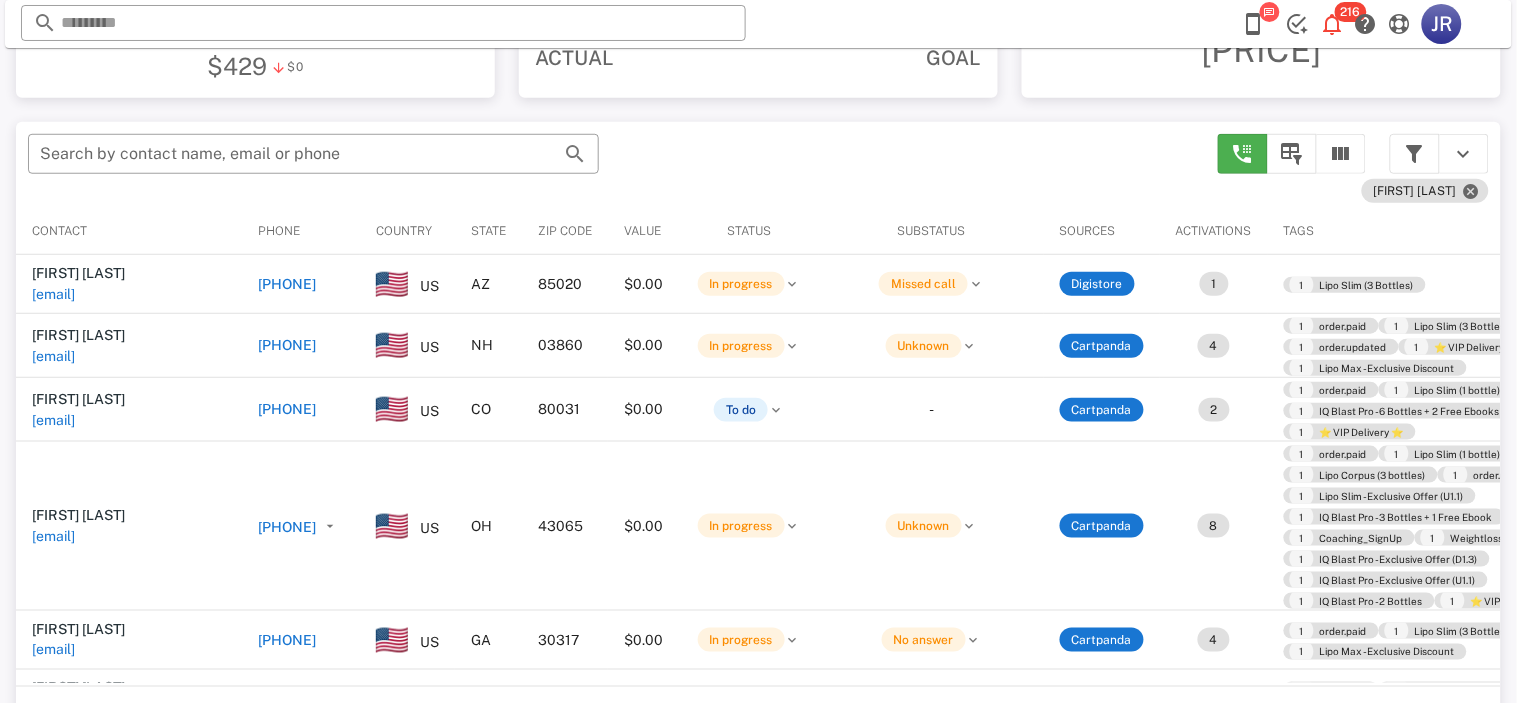 scroll, scrollTop: 380, scrollLeft: 0, axis: vertical 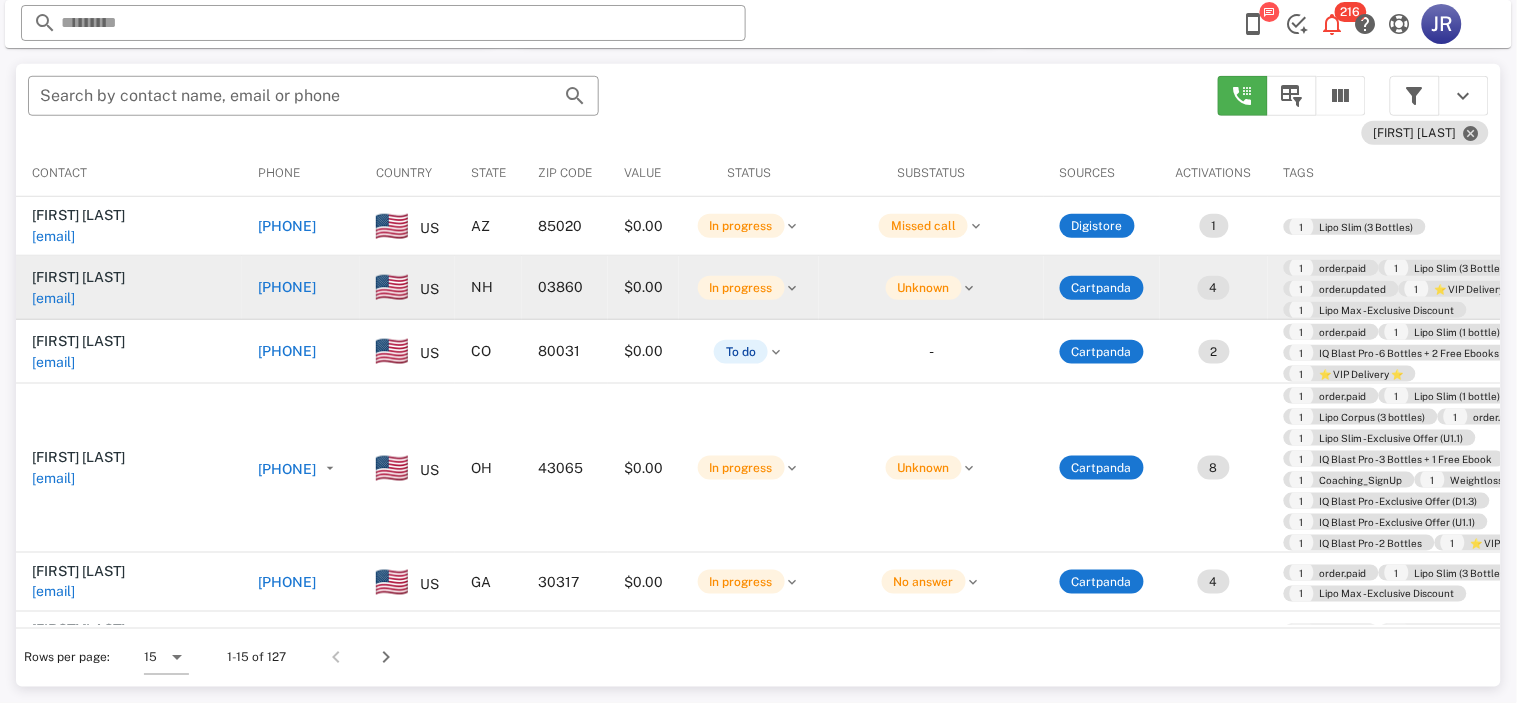 click on "jwaterman2@roadrunner.com" at bounding box center (53, 298) 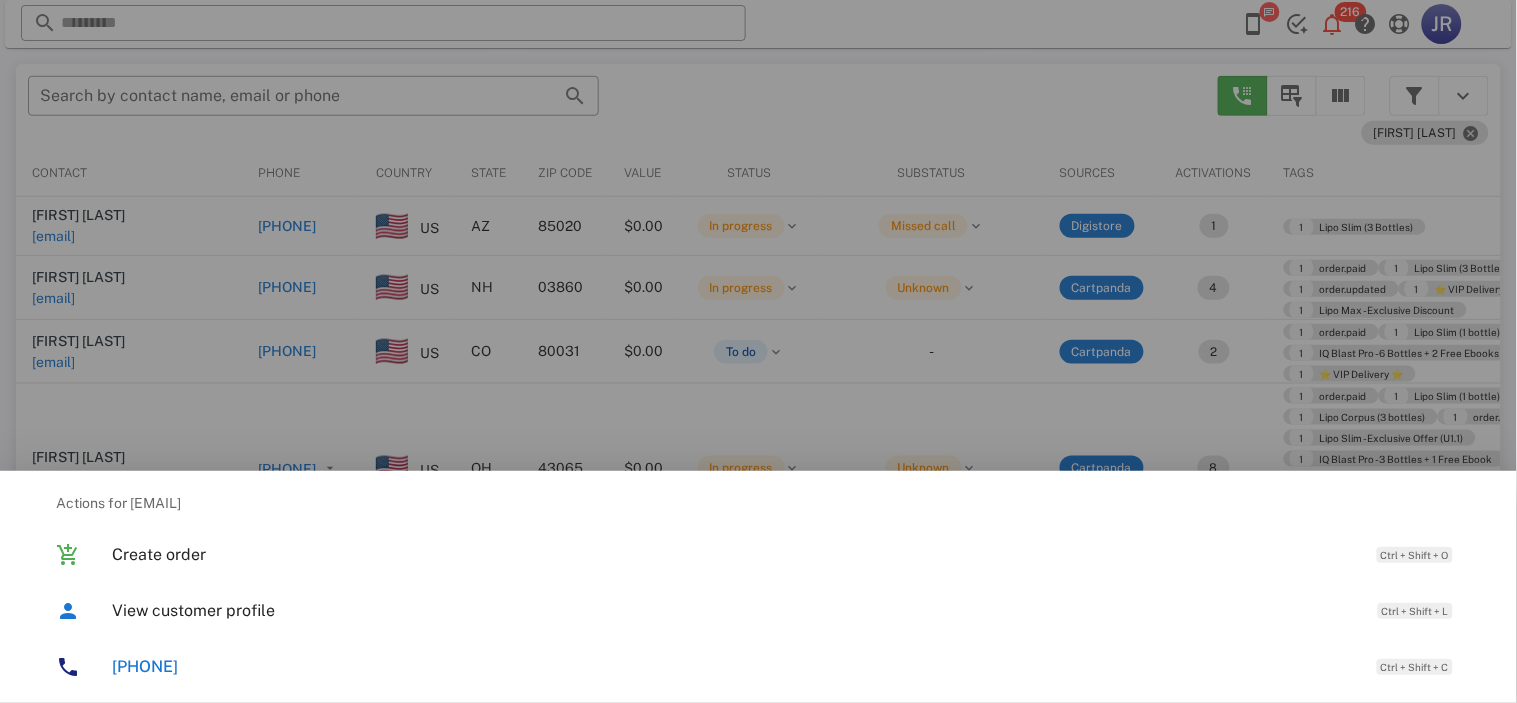 click at bounding box center (758, 351) 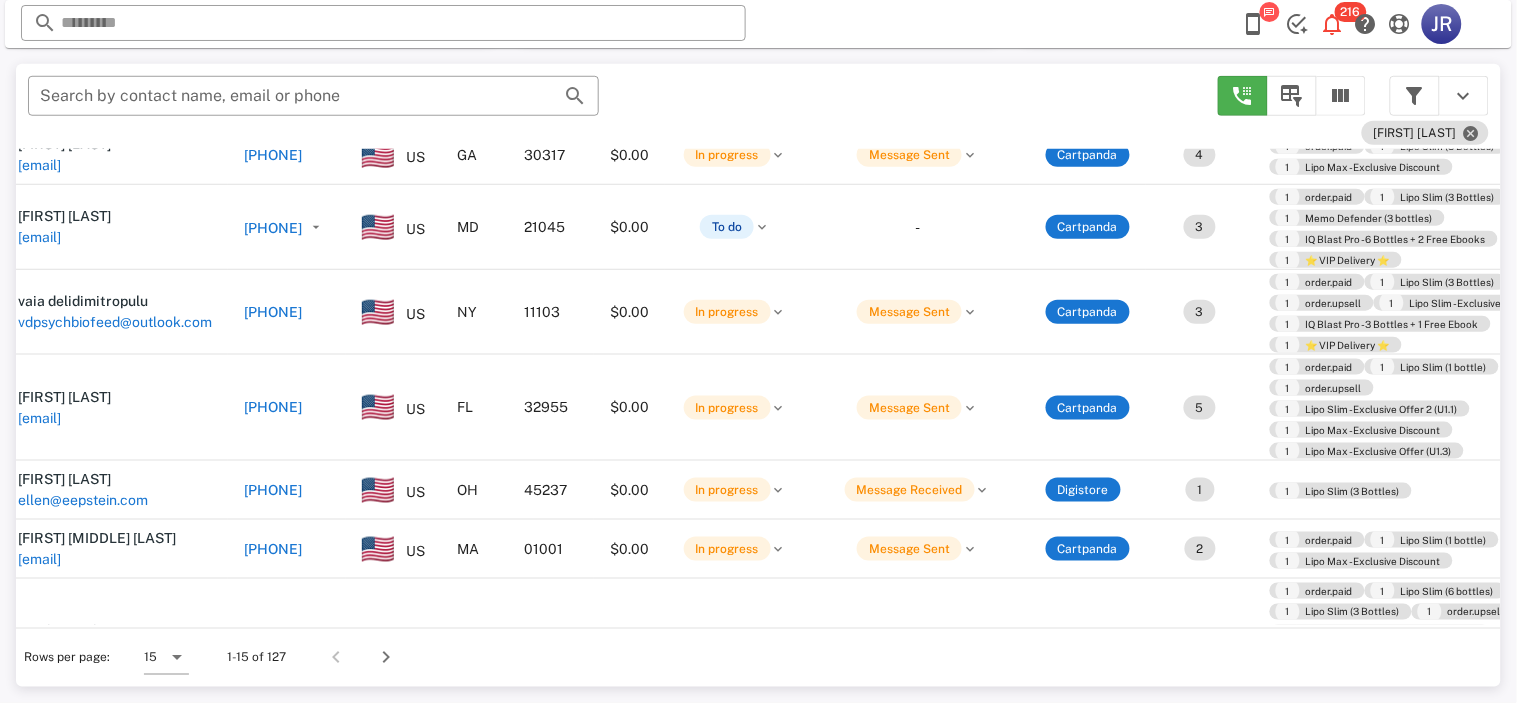scroll, scrollTop: 486, scrollLeft: 0, axis: vertical 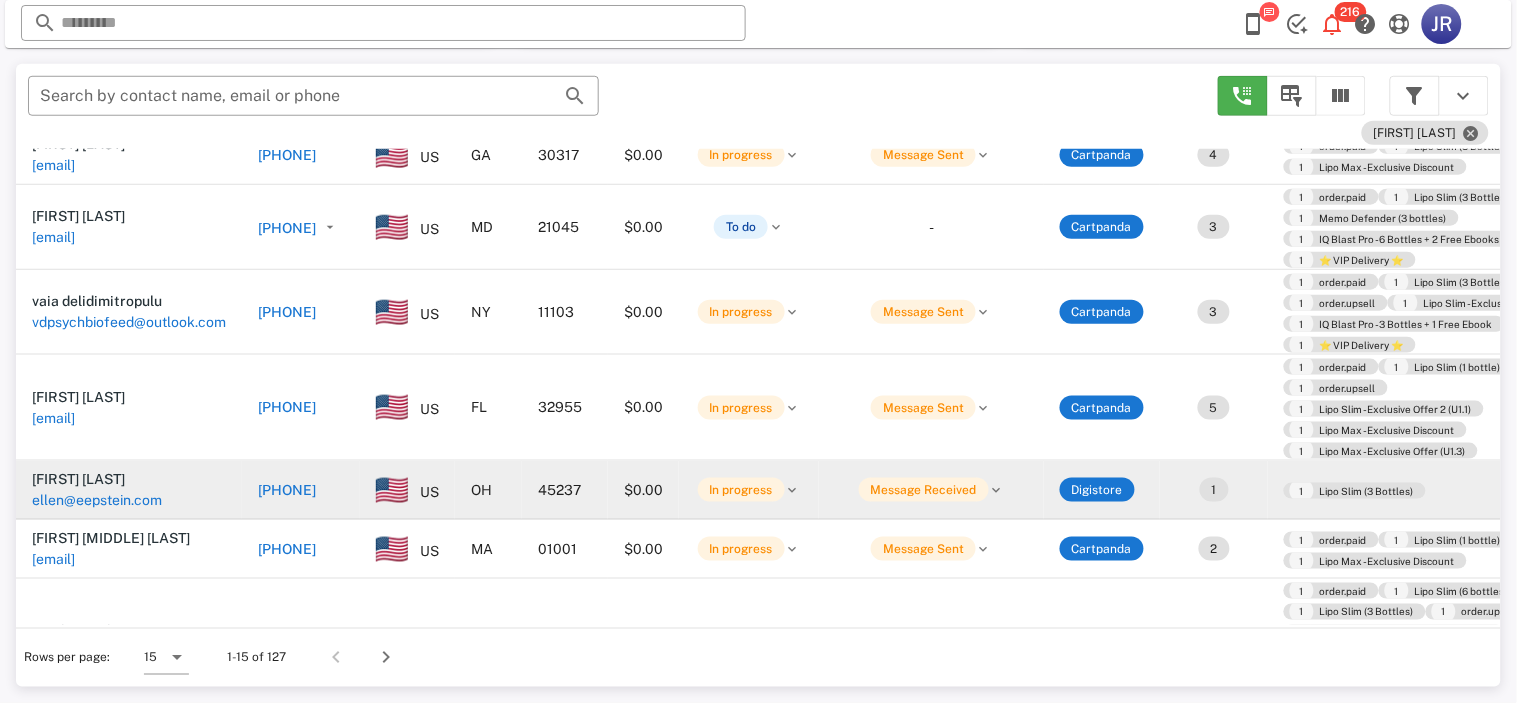 click on "ellen@eepstein.com" at bounding box center [97, 500] 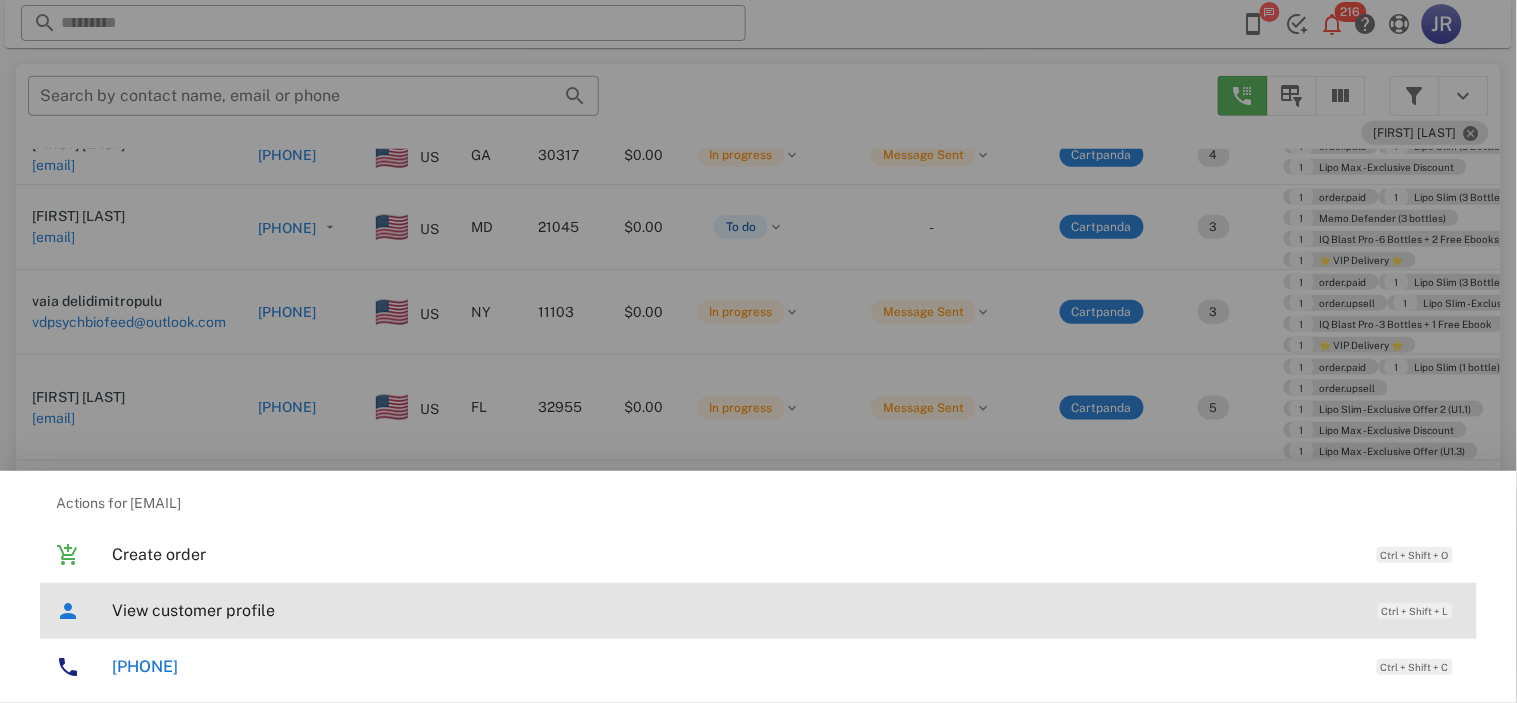 click on "View customer profile" at bounding box center [735, 610] 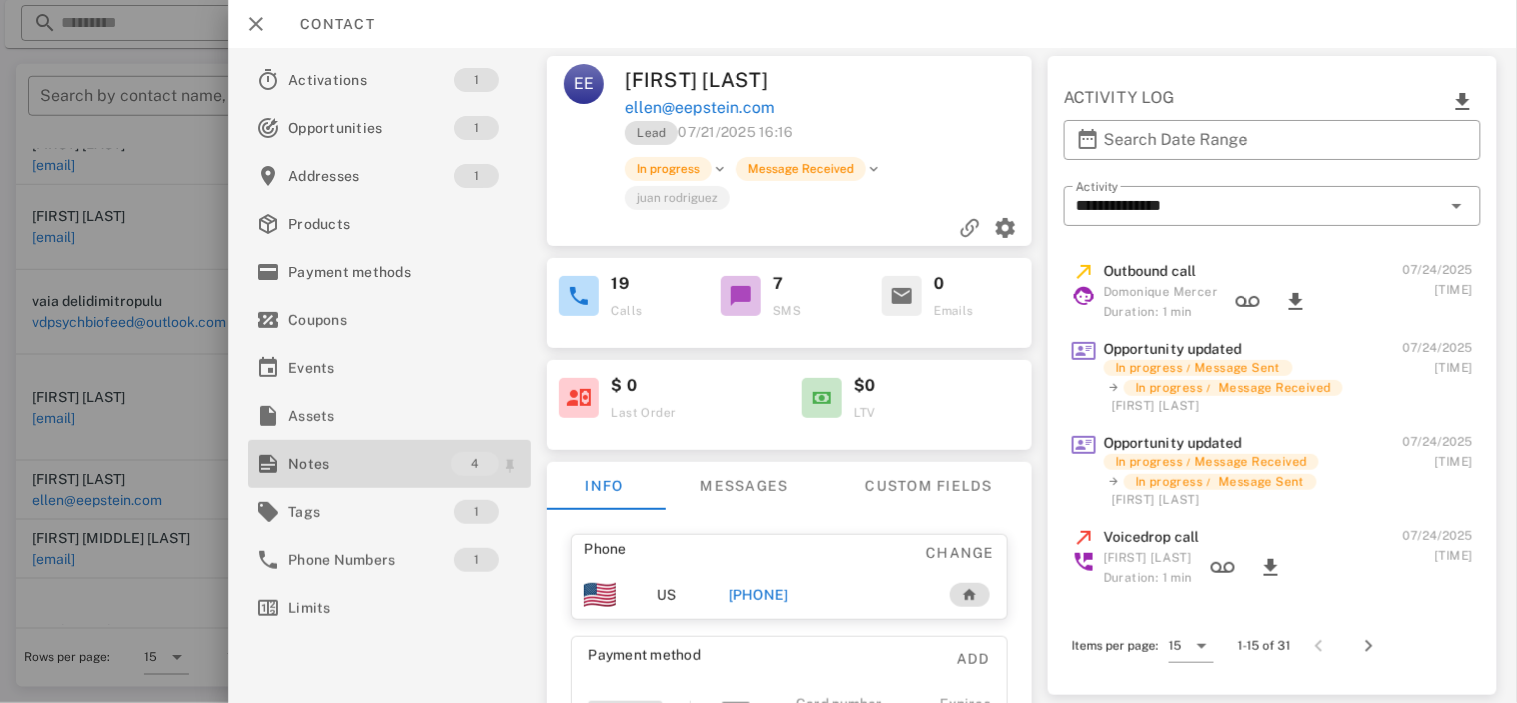 click on "Notes" at bounding box center [369, 464] 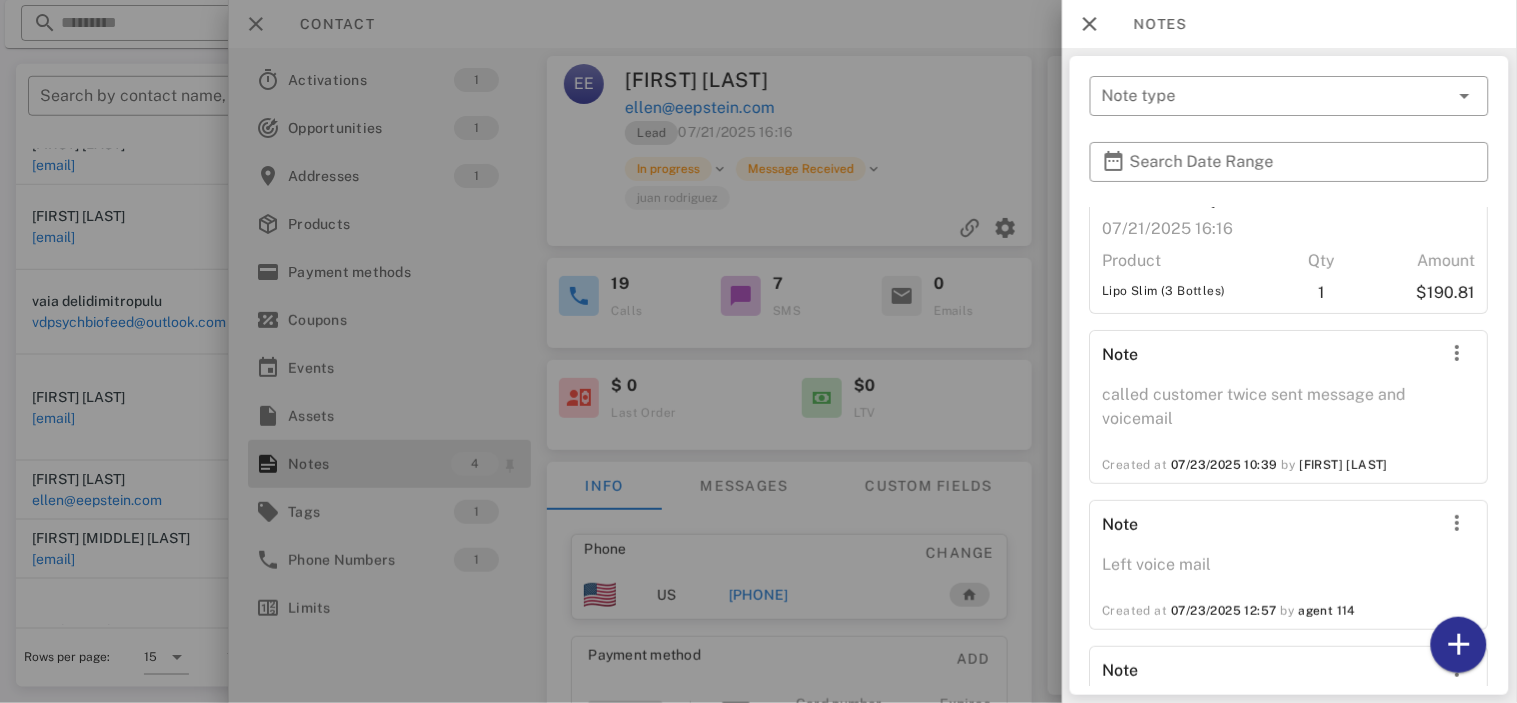 scroll, scrollTop: 0, scrollLeft: 0, axis: both 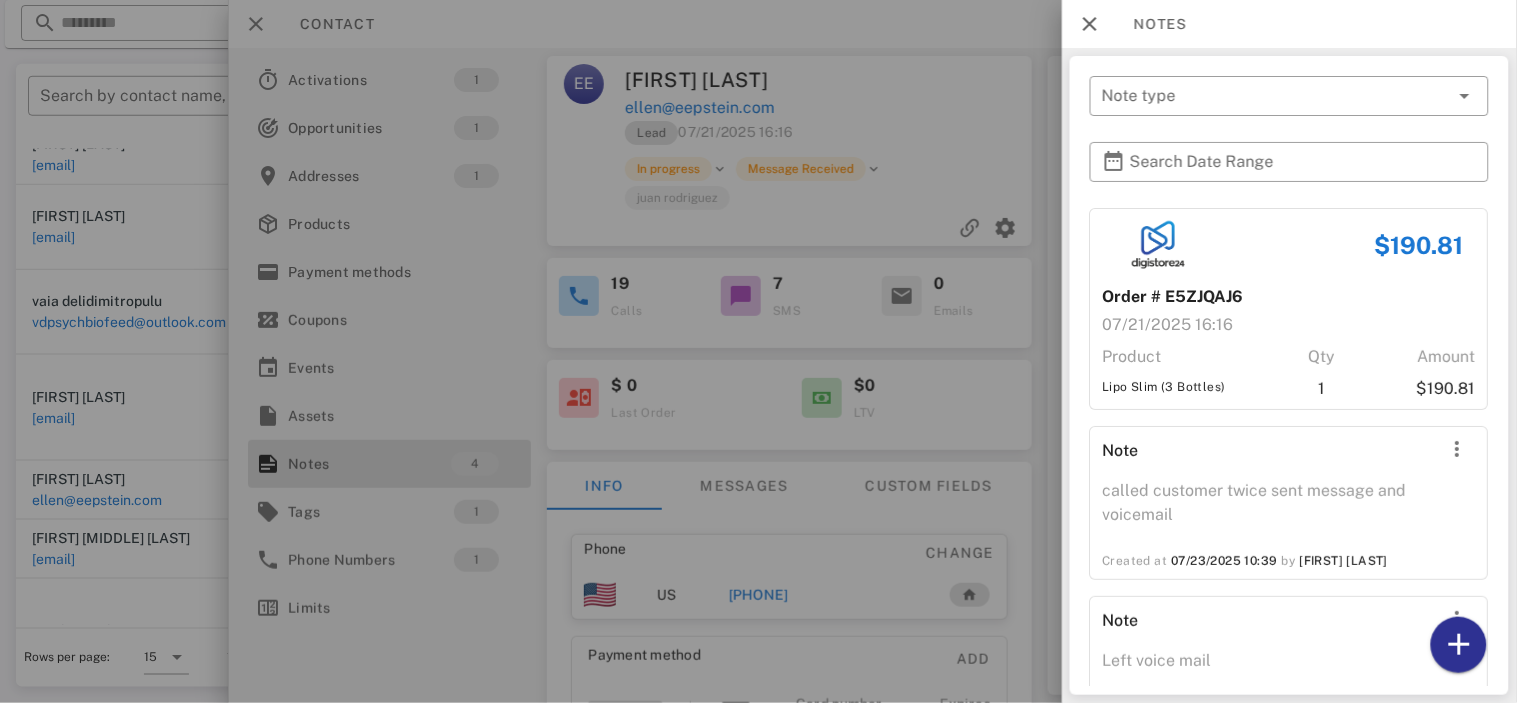 click at bounding box center [758, 351] 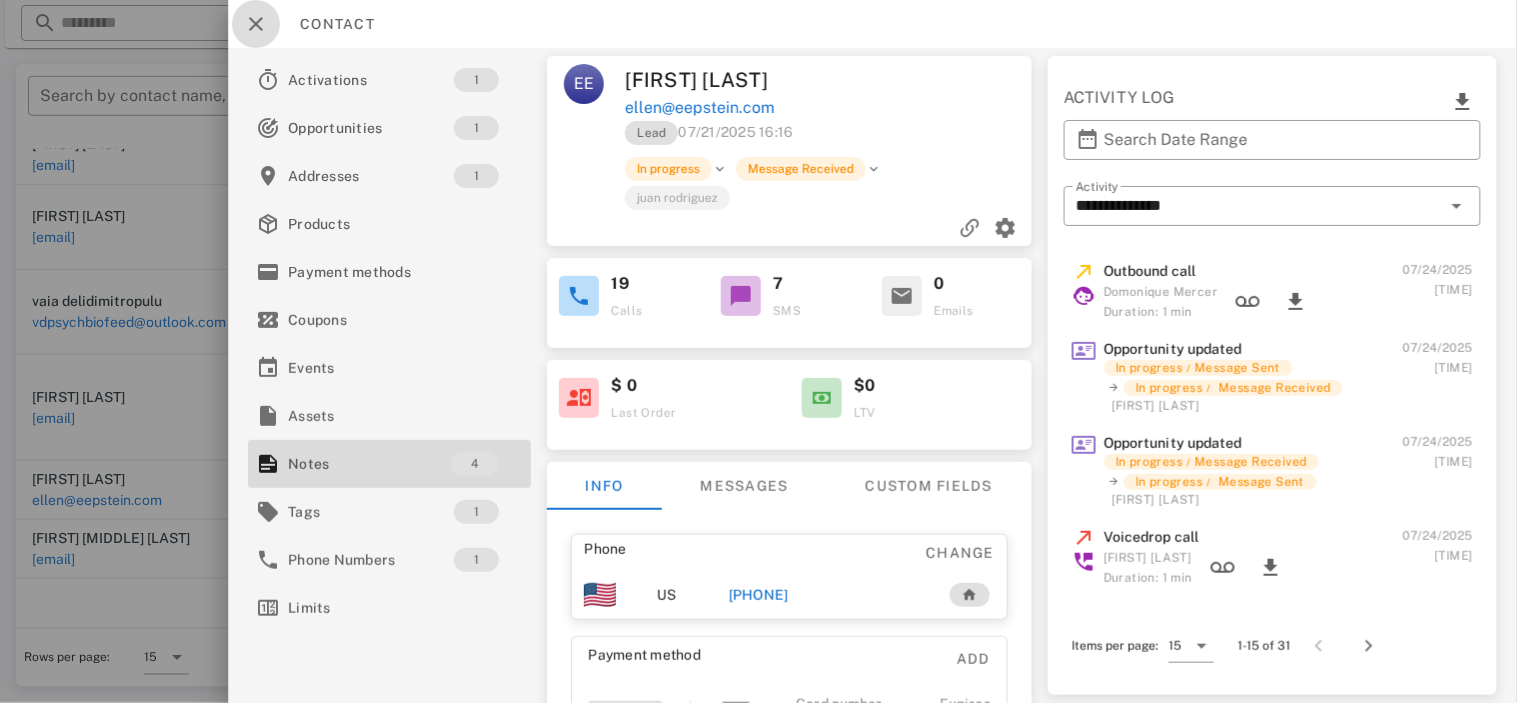 click at bounding box center [256, 24] 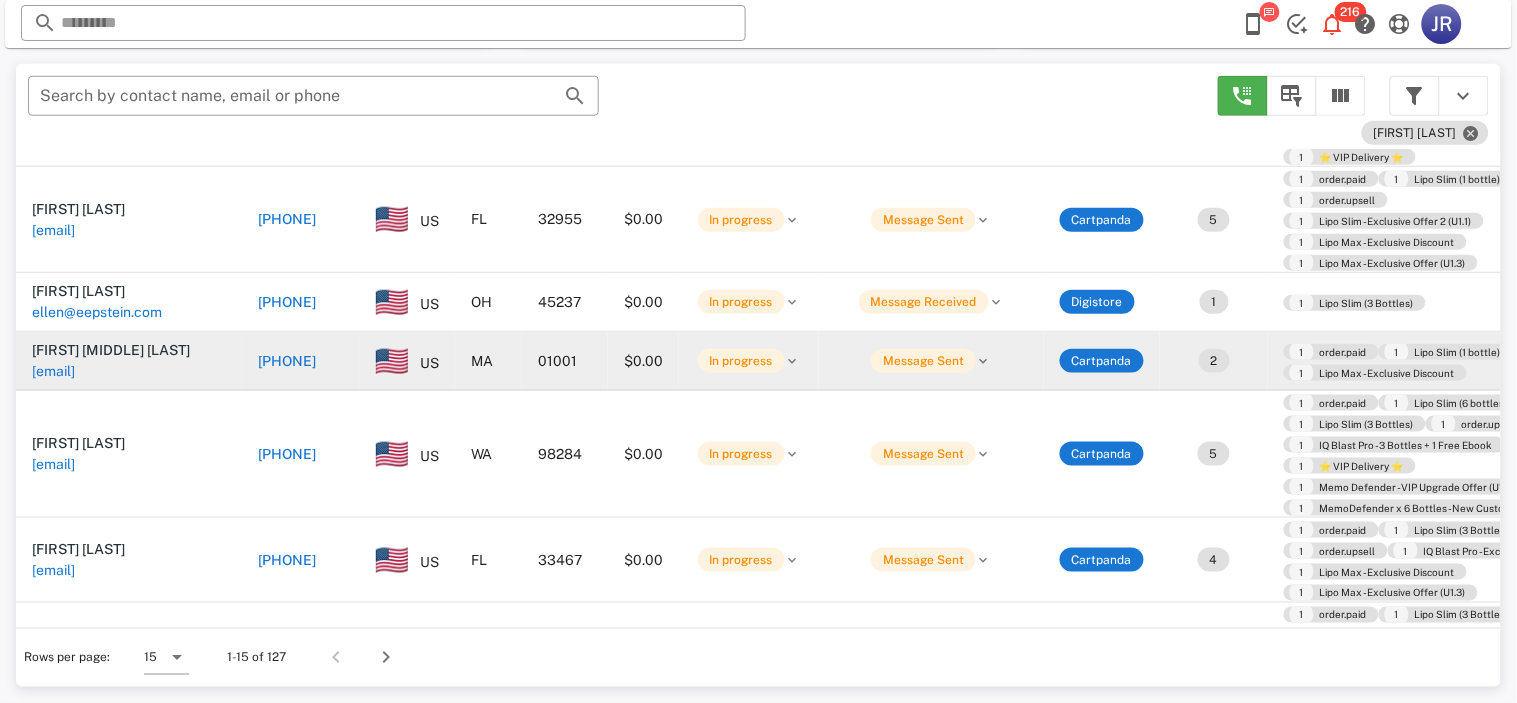 scroll, scrollTop: 676, scrollLeft: 0, axis: vertical 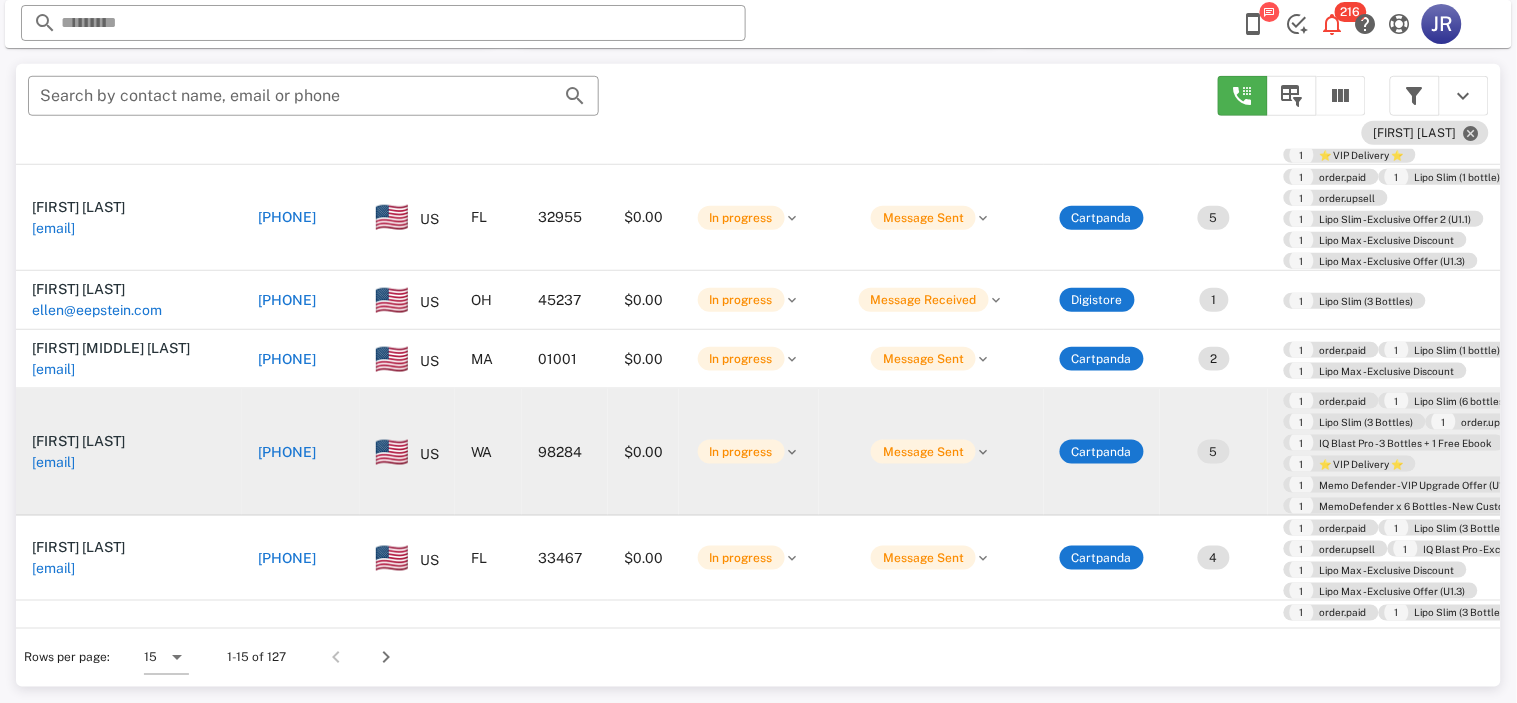 click on "mppederson@gmail.com" at bounding box center (53, 462) 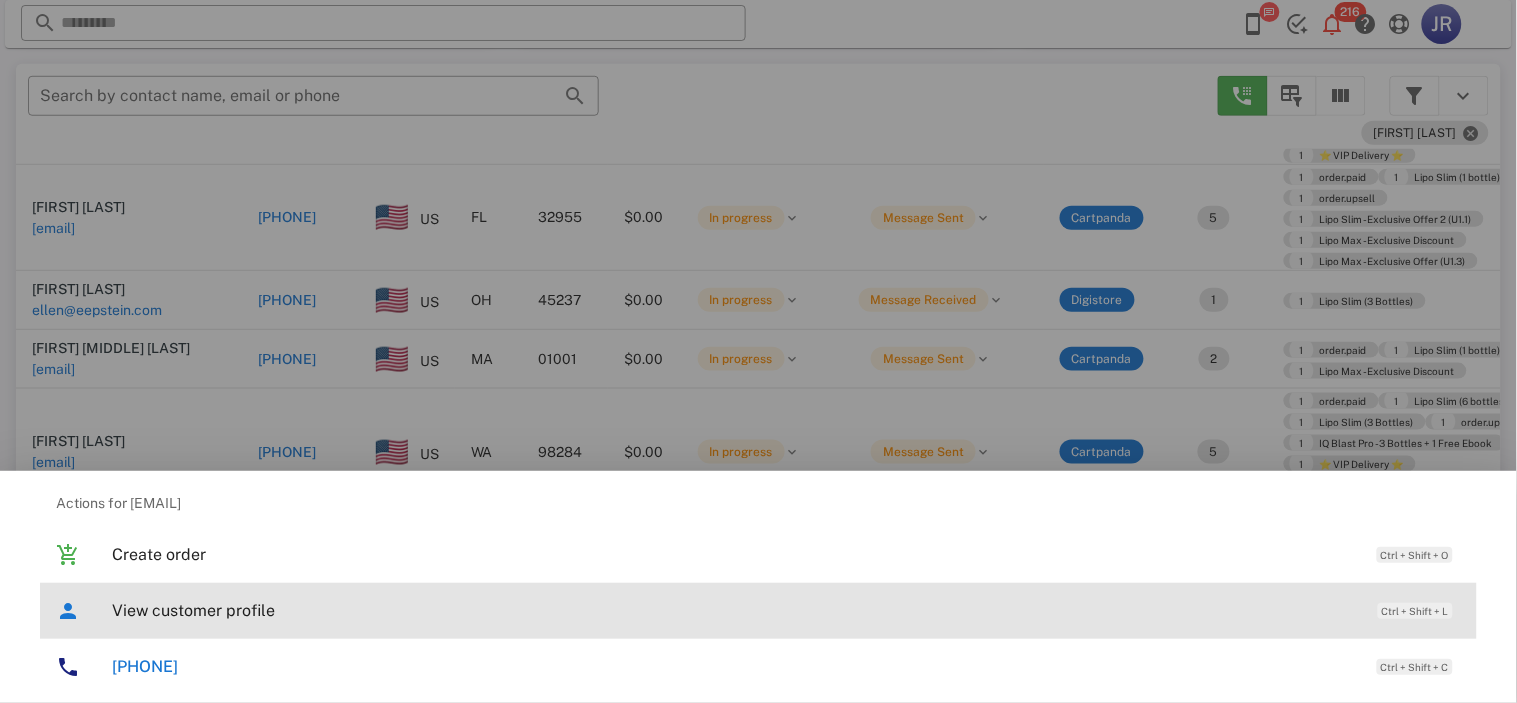 click on "View customer profile Ctrl + Shift + L" at bounding box center (786, 610) 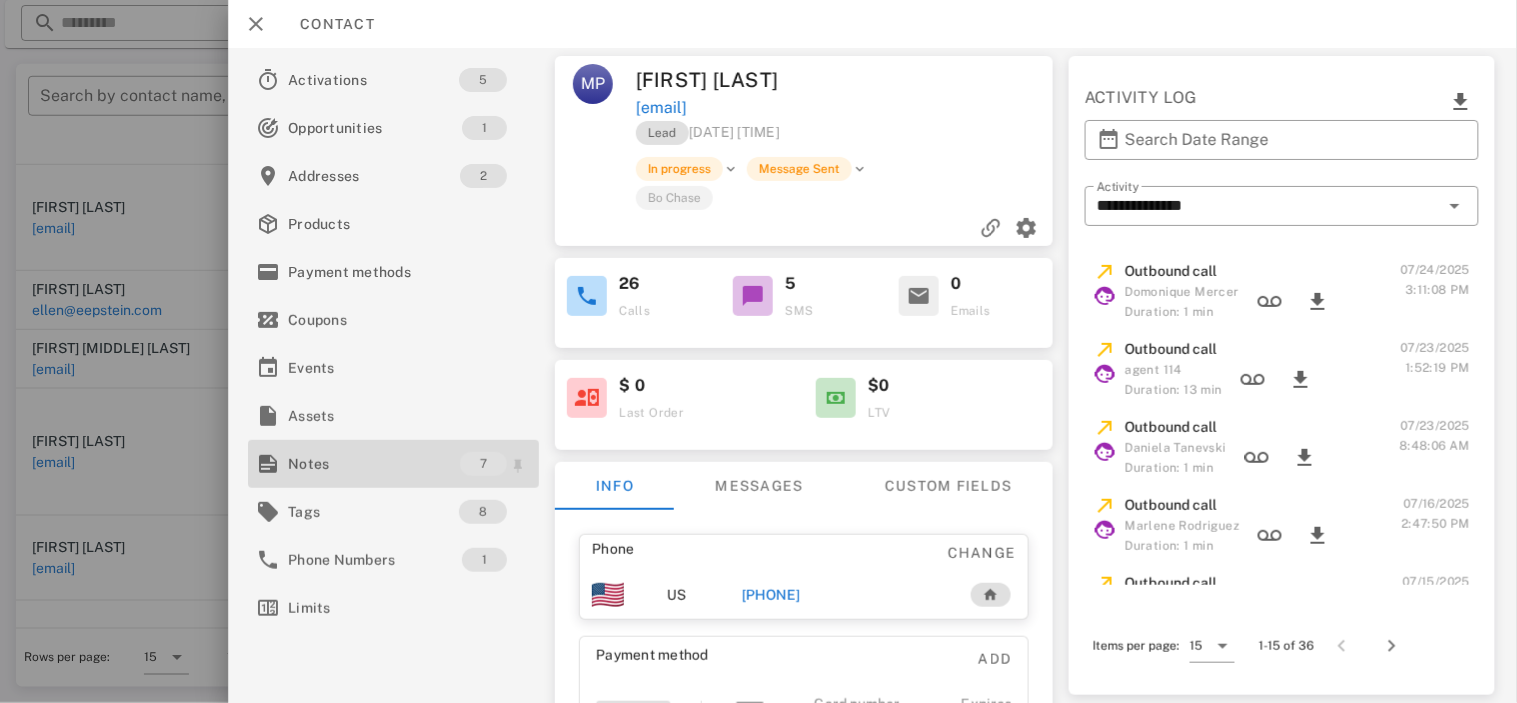 click on "Notes" at bounding box center (374, 464) 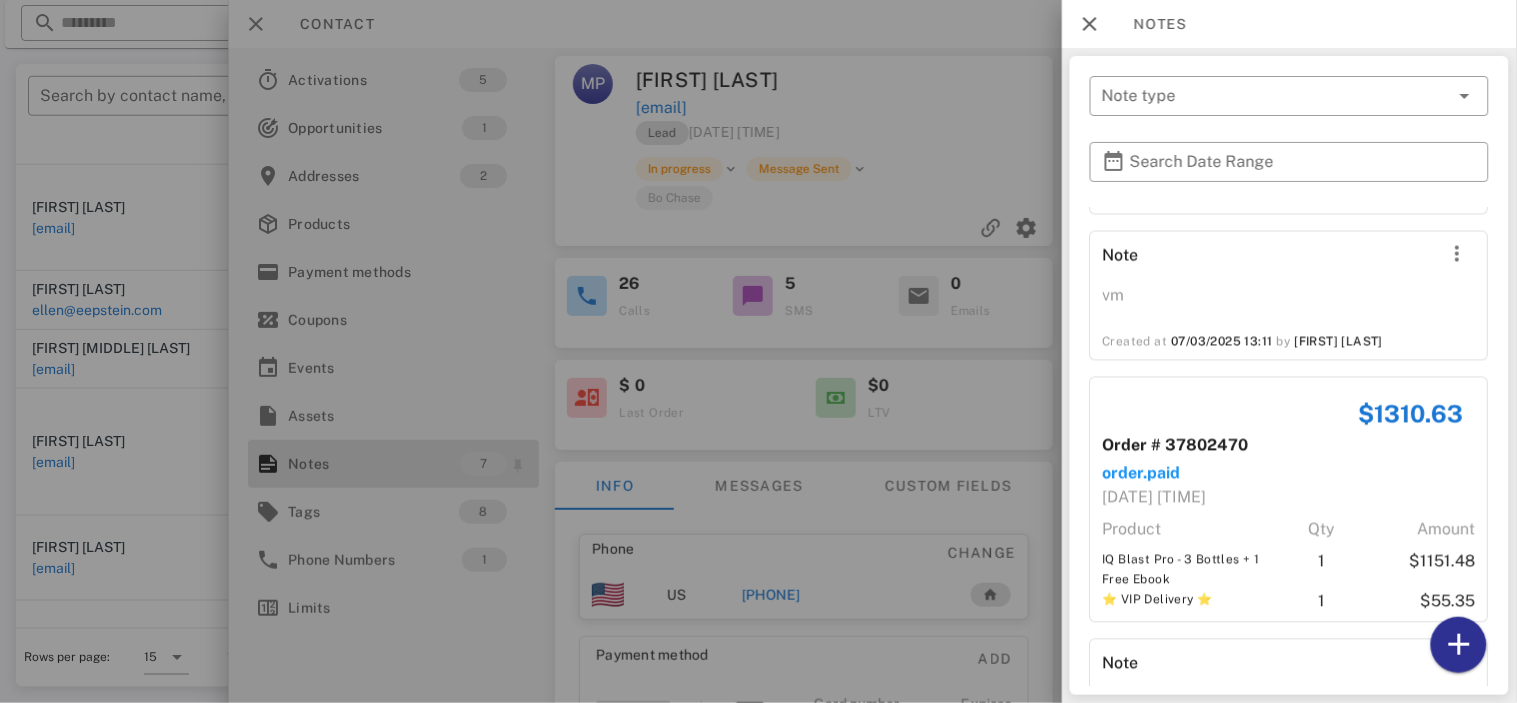 scroll, scrollTop: 1092, scrollLeft: 0, axis: vertical 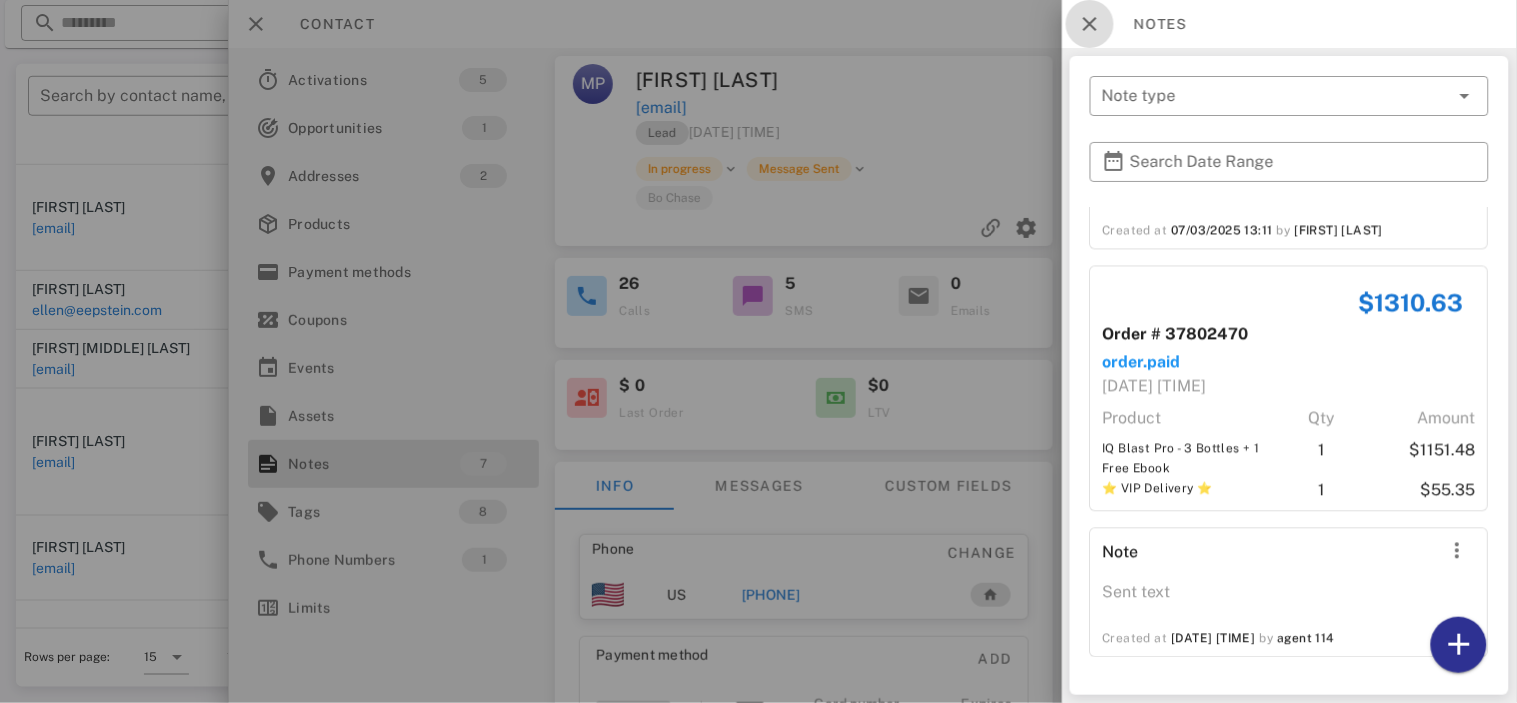 click at bounding box center (1090, 24) 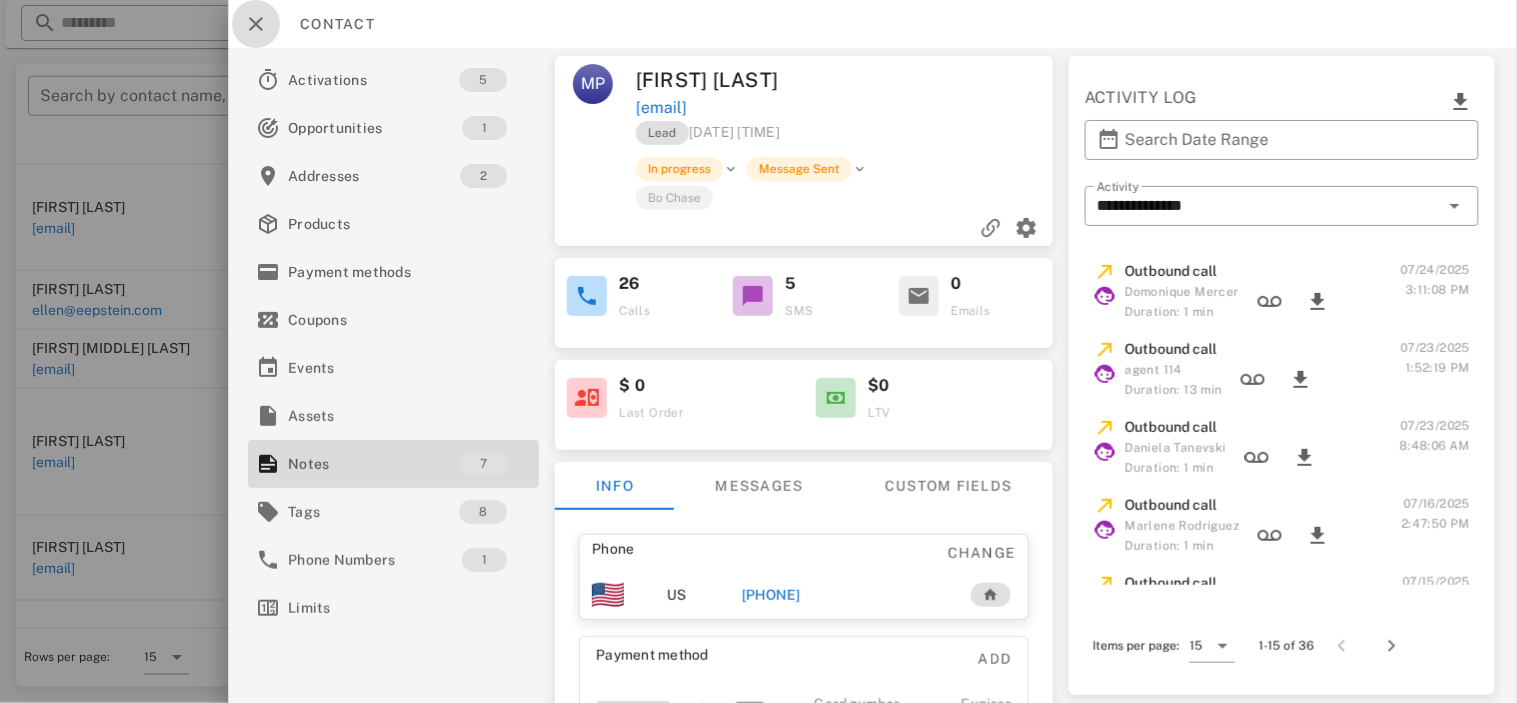 click at bounding box center (256, 24) 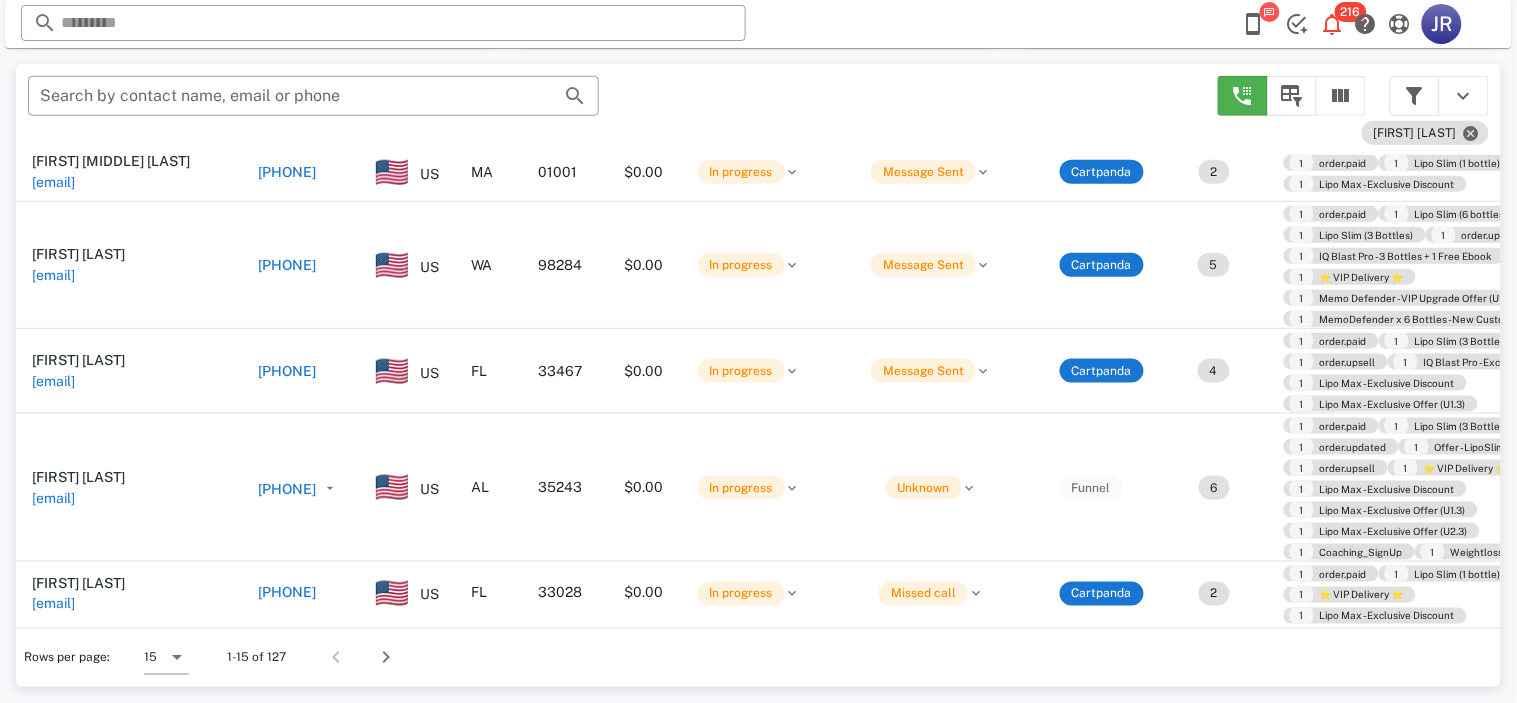 scroll, scrollTop: 905, scrollLeft: 0, axis: vertical 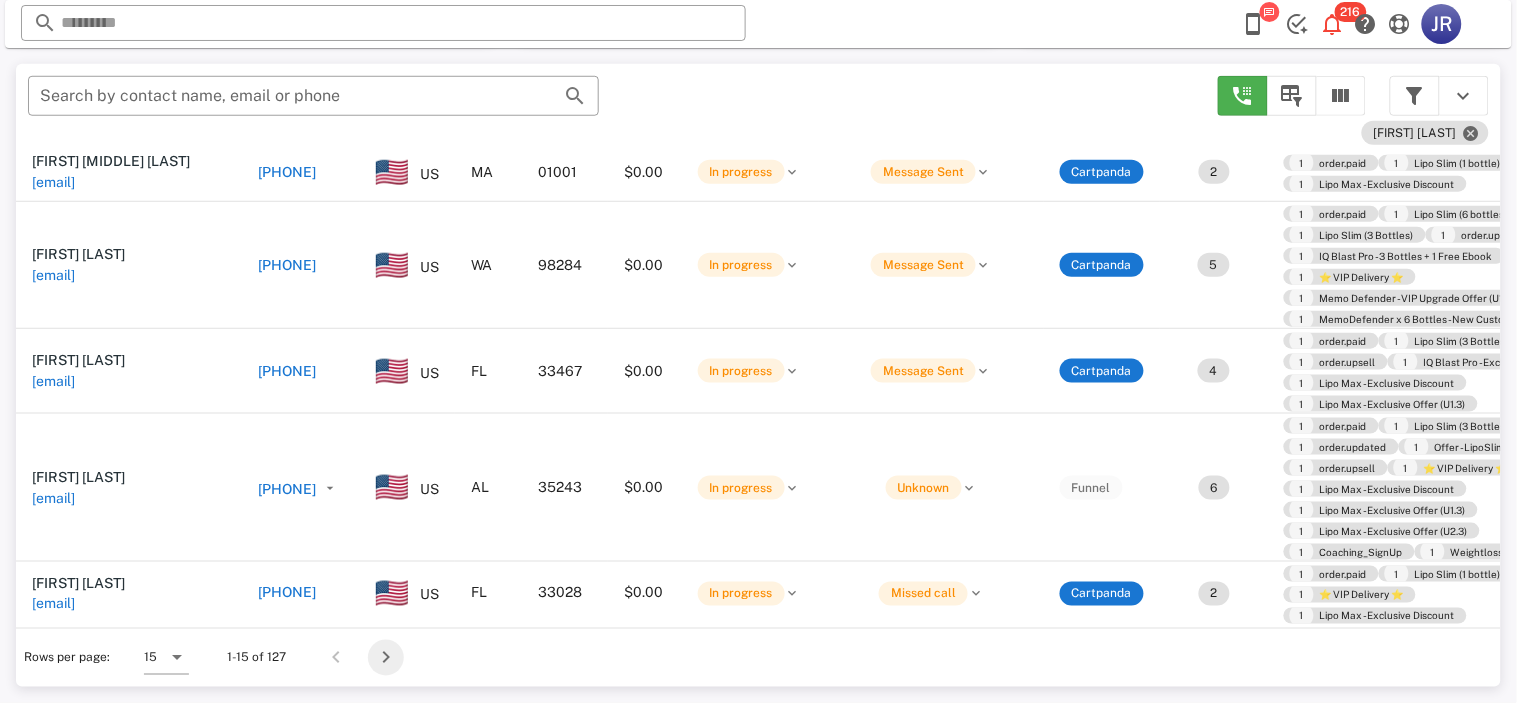 click at bounding box center [386, 658] 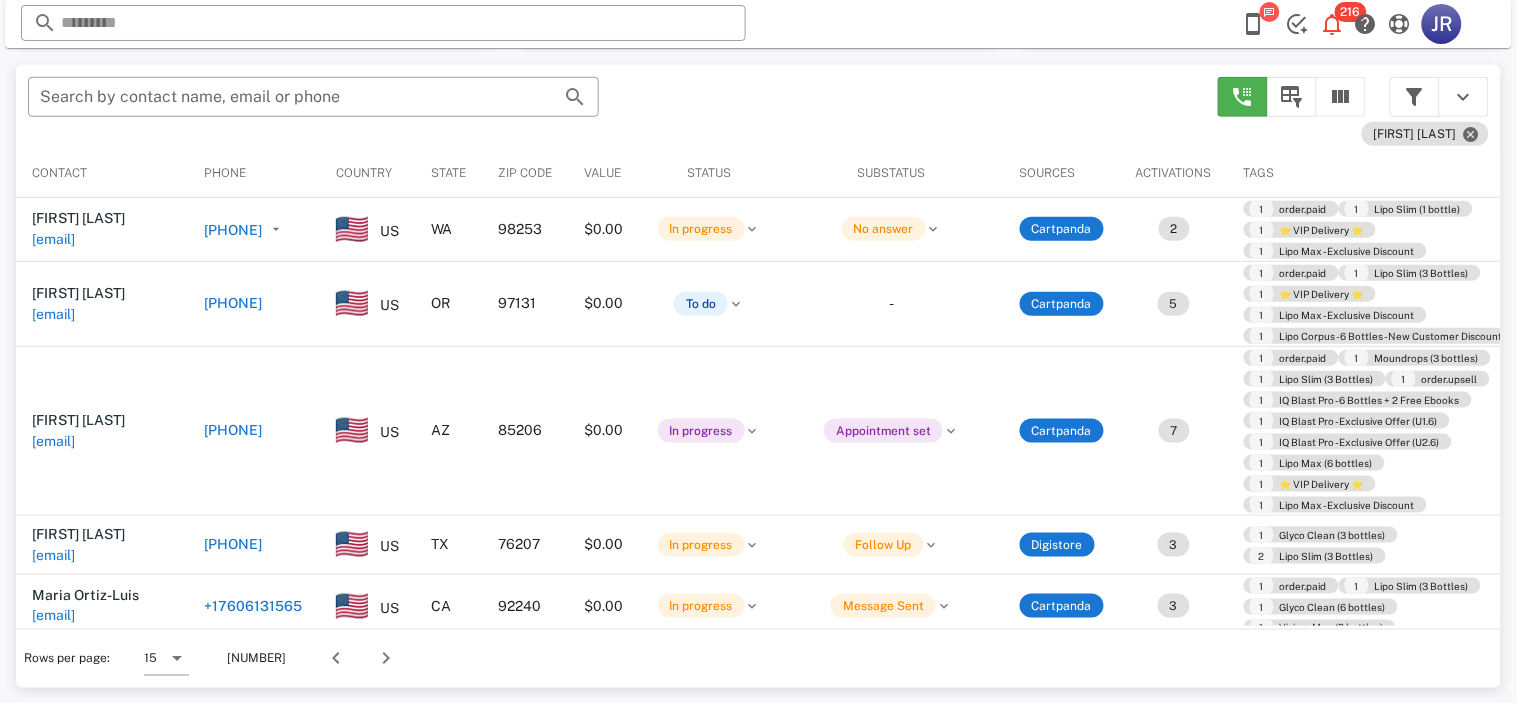 scroll, scrollTop: 380, scrollLeft: 0, axis: vertical 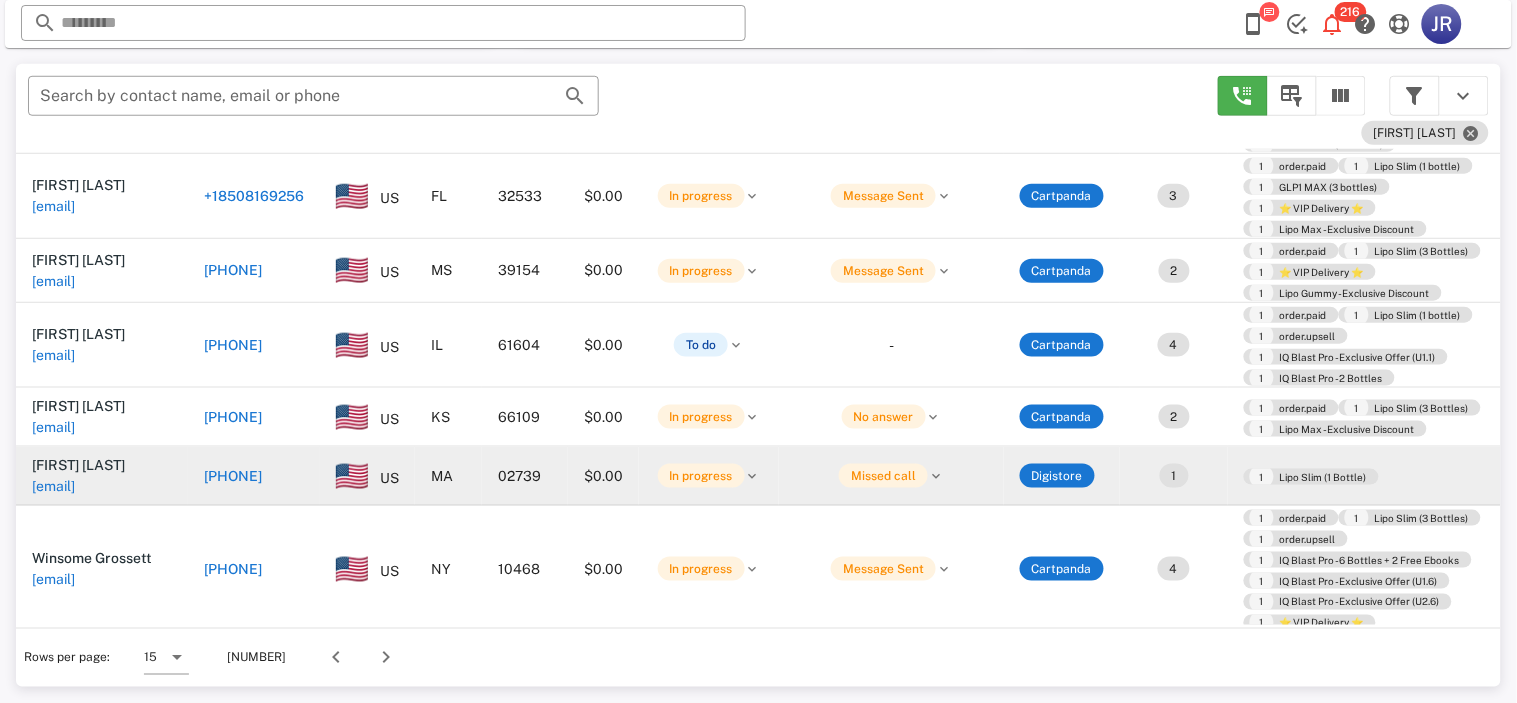click on "lindamm.quinn@[example.com]" at bounding box center [53, 486] 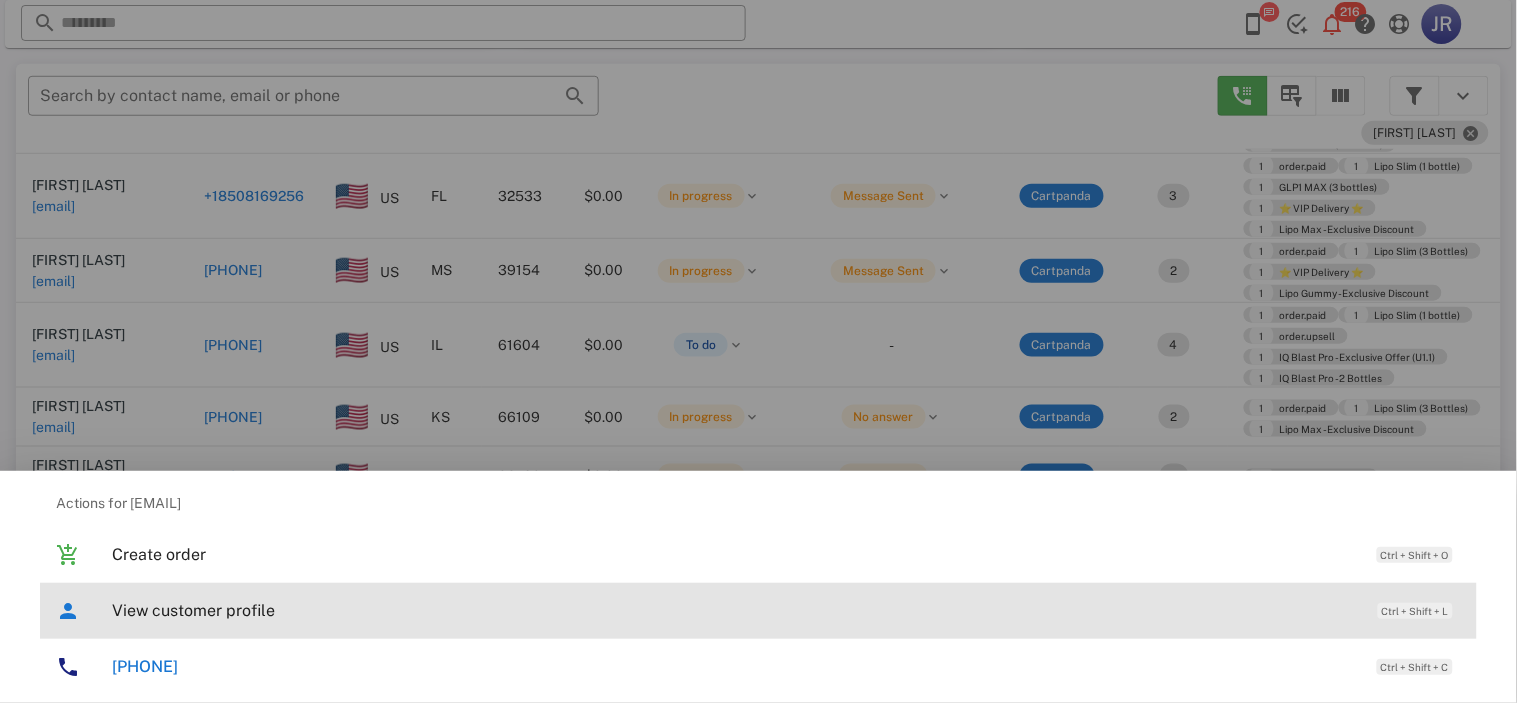 click on "View customer profile Ctrl + Shift + L" at bounding box center (786, 610) 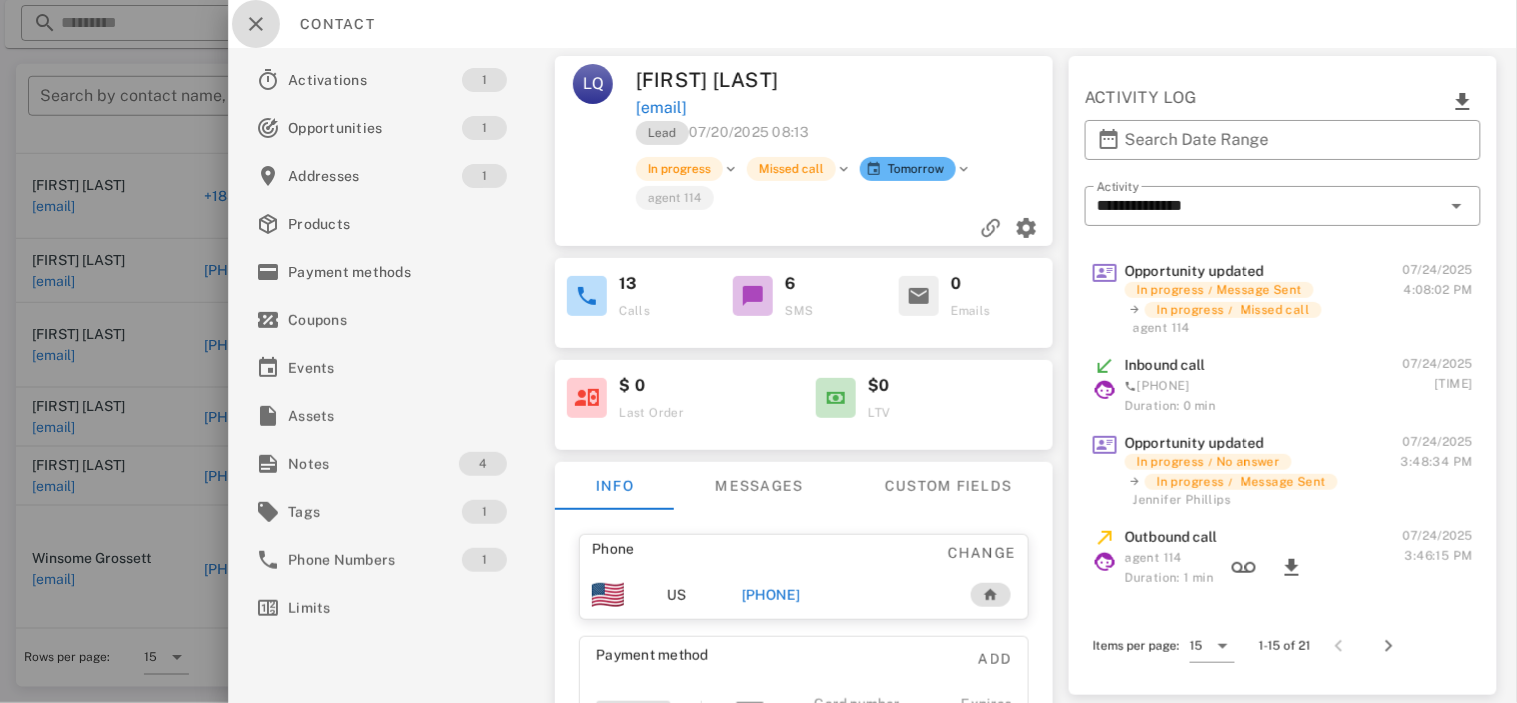 click at bounding box center (256, 24) 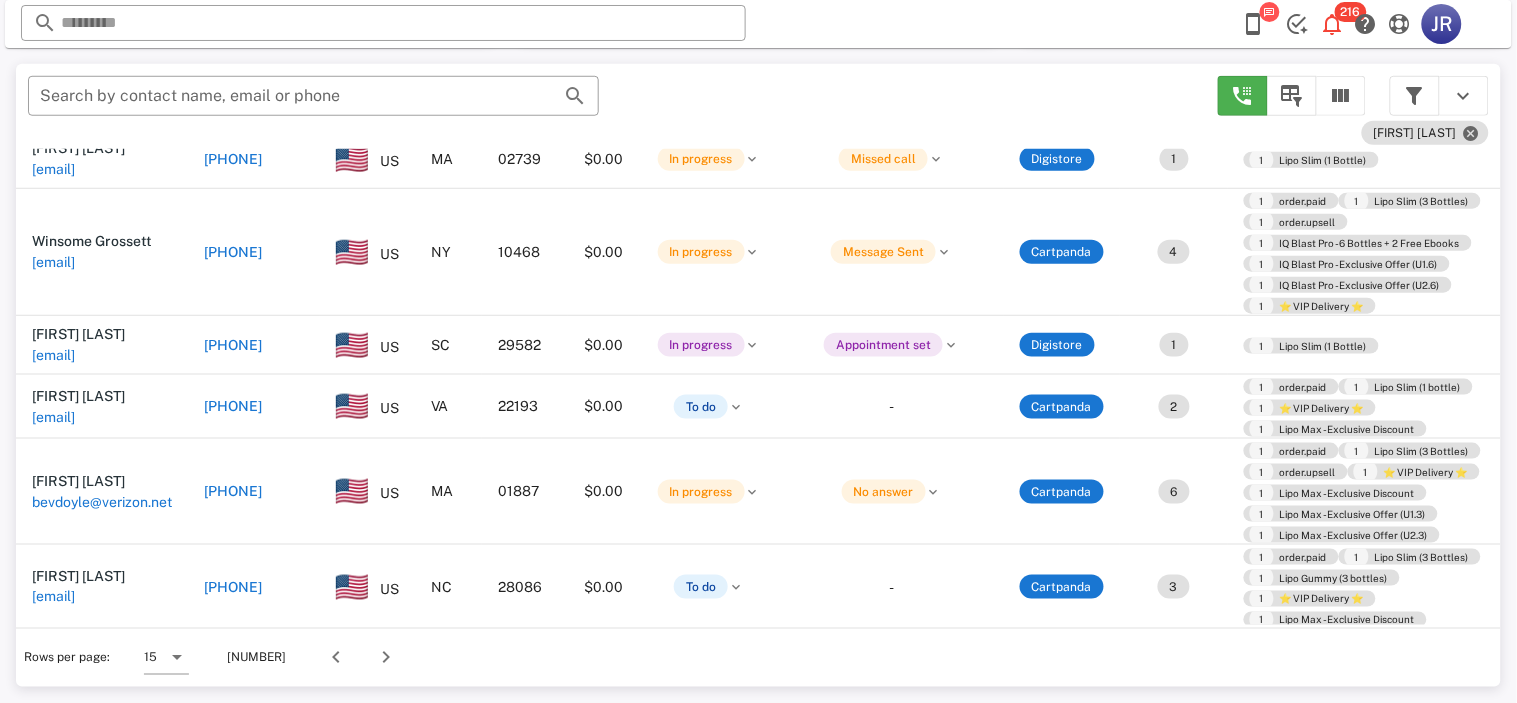 scroll, scrollTop: 805, scrollLeft: 0, axis: vertical 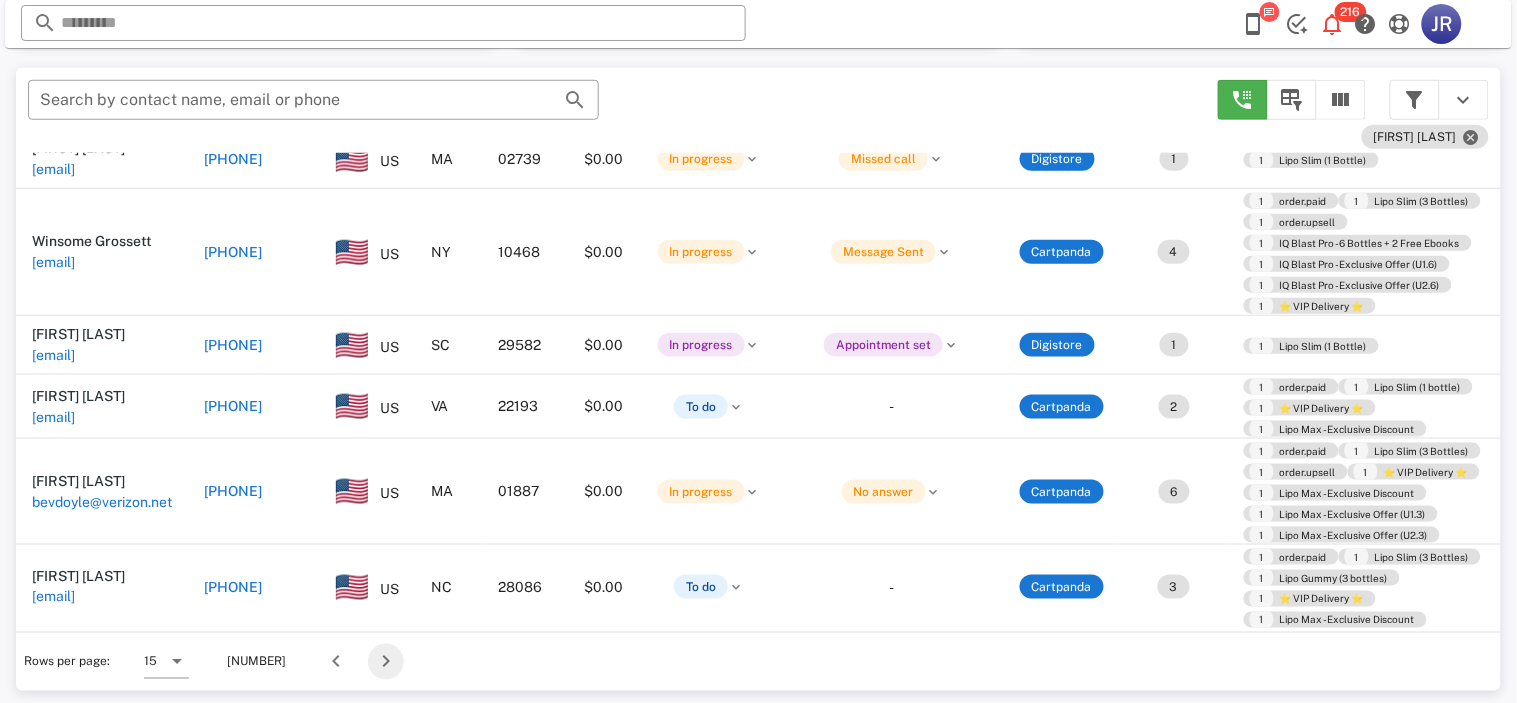 click at bounding box center (386, 662) 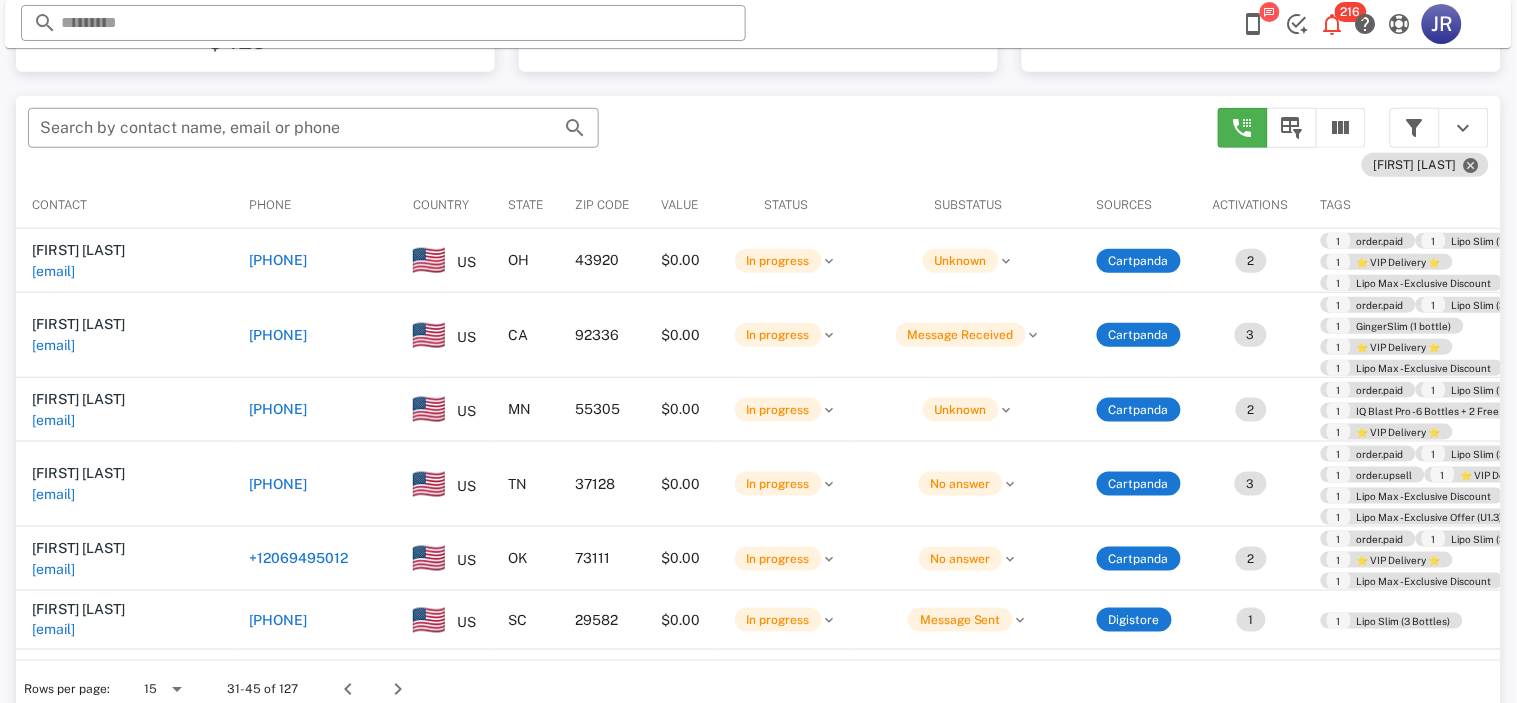 scroll, scrollTop: 347, scrollLeft: 0, axis: vertical 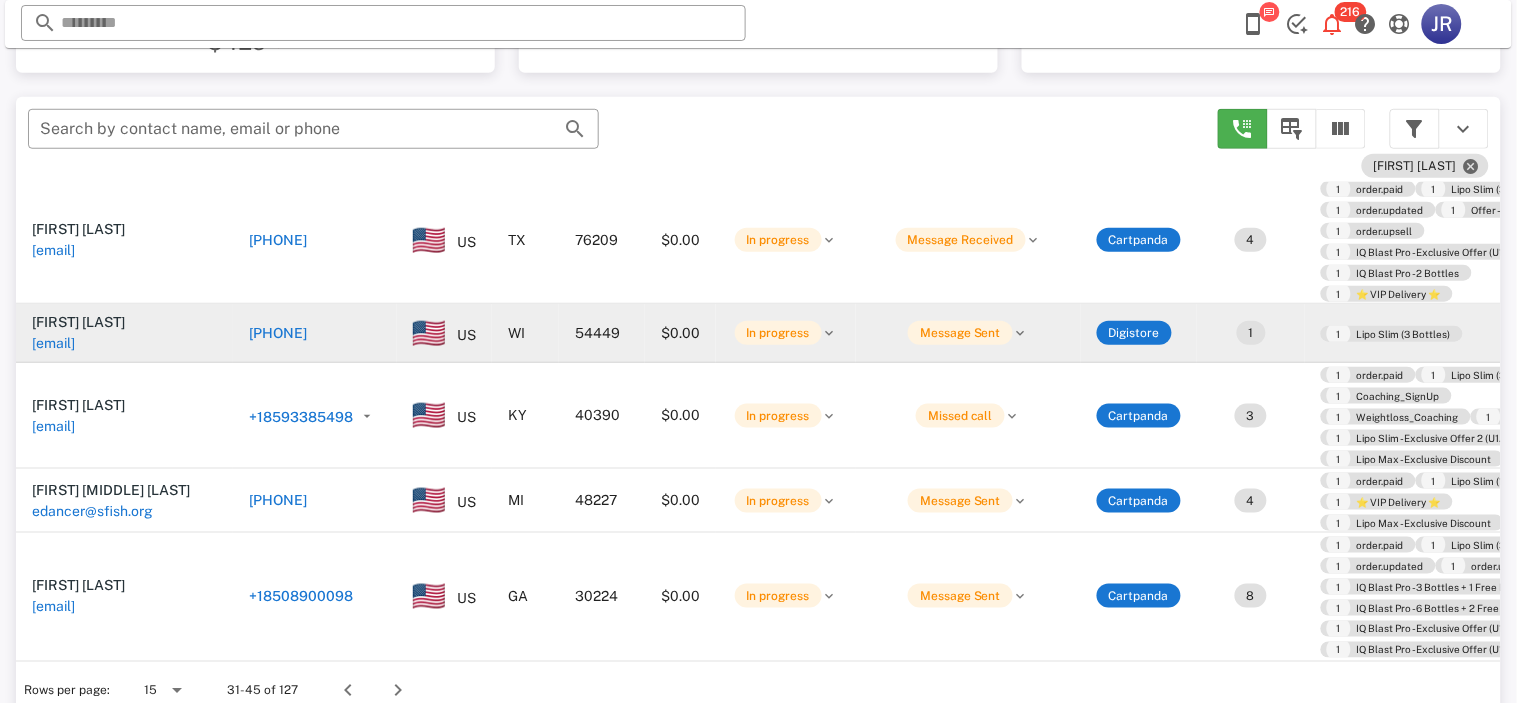 click on "zahida.syed@gmail.com" at bounding box center [53, 343] 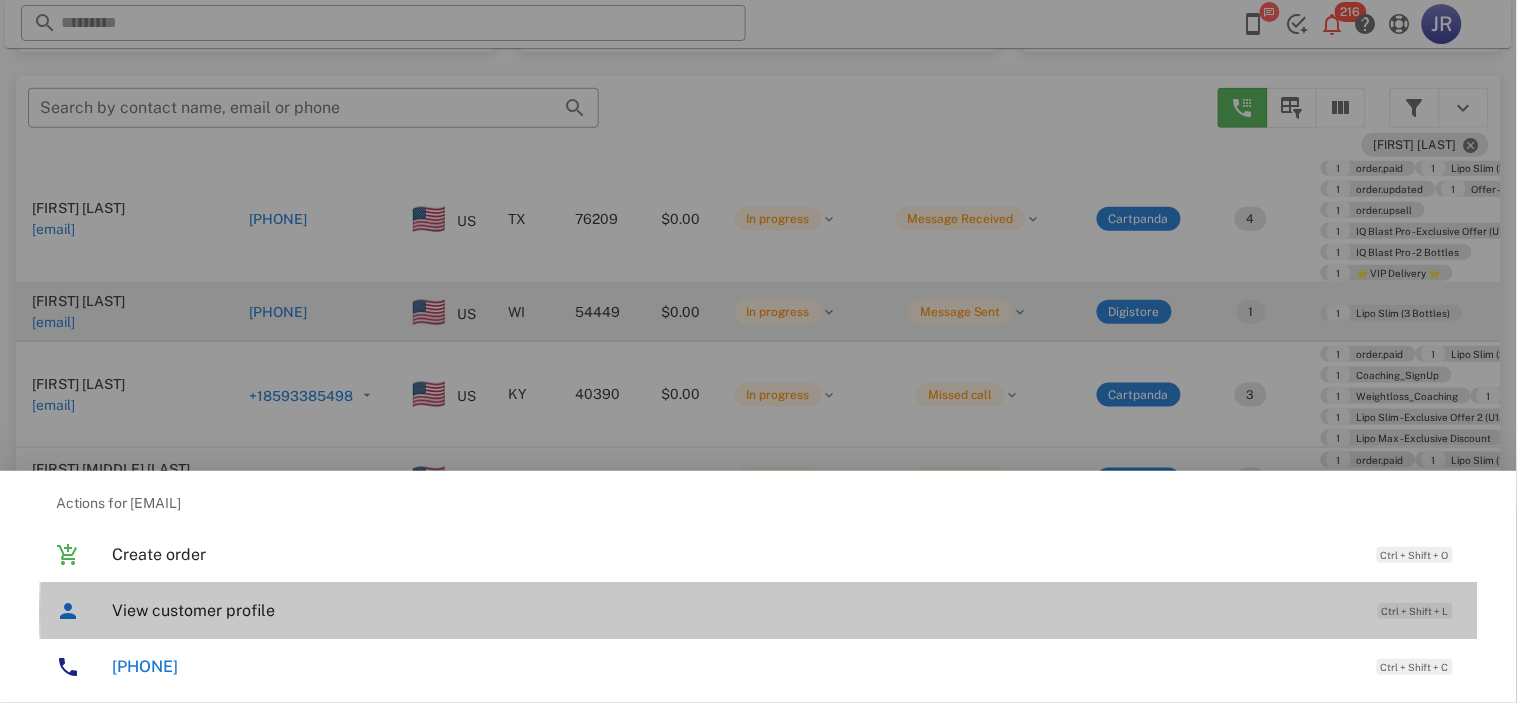 scroll, scrollTop: 380, scrollLeft: 0, axis: vertical 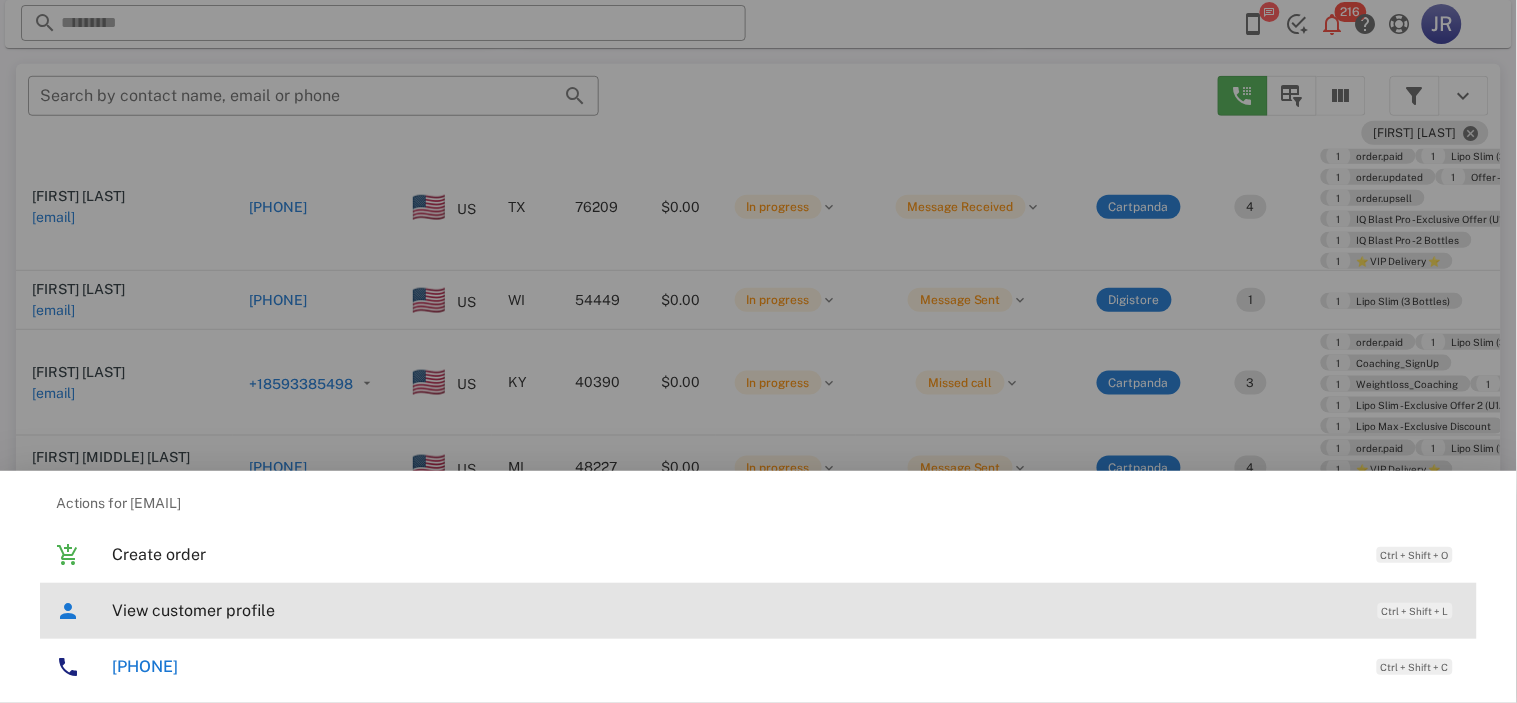 click on "View customer profile Ctrl + Shift + L" at bounding box center (786, 610) 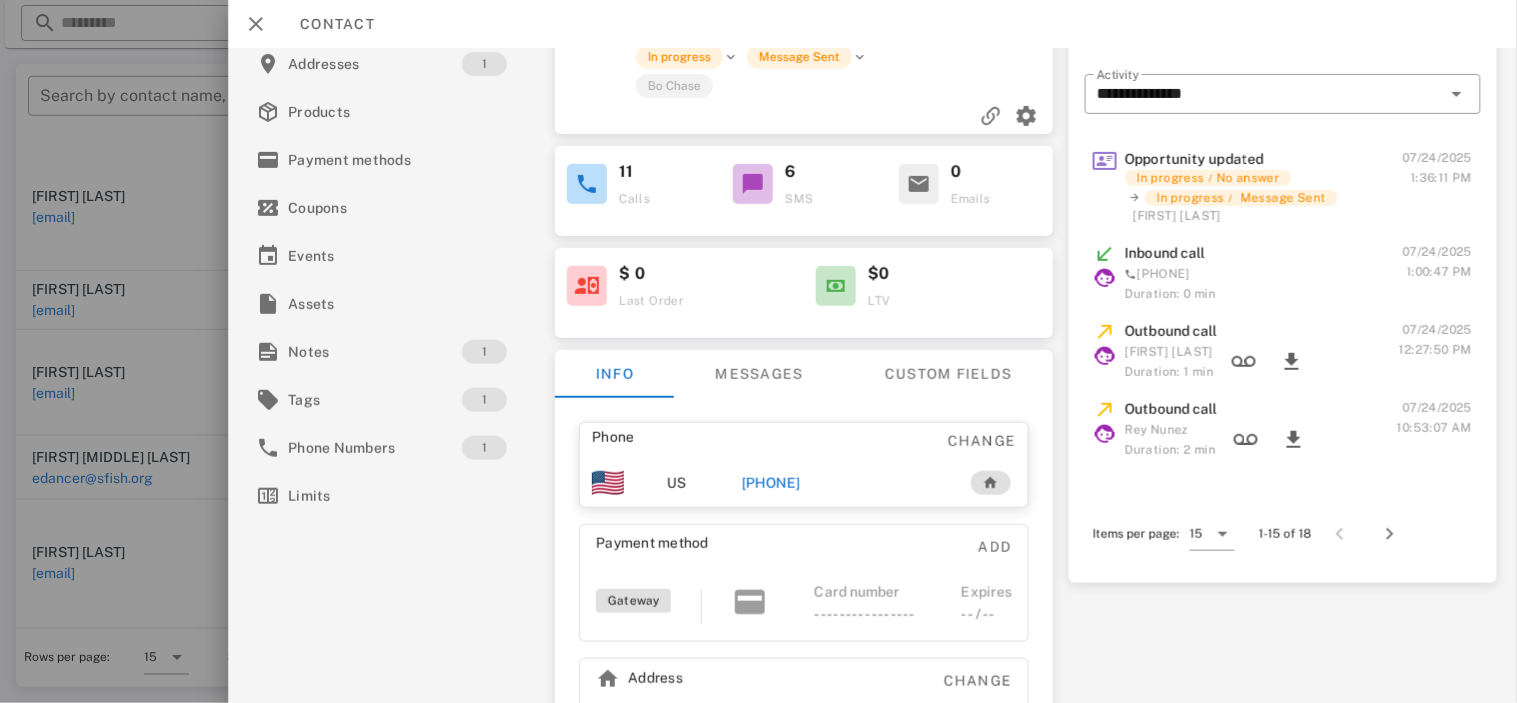 scroll, scrollTop: 116, scrollLeft: 0, axis: vertical 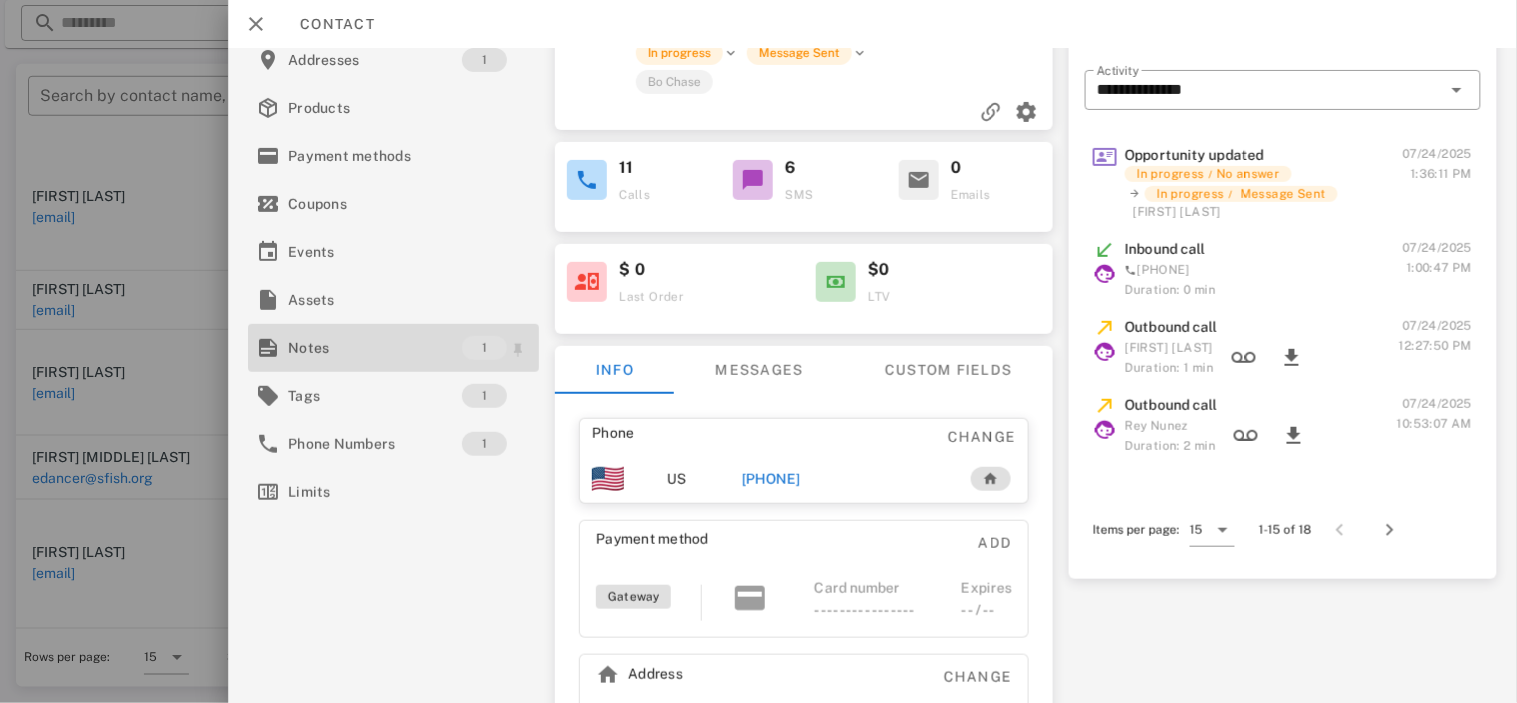 click at bounding box center [268, 348] 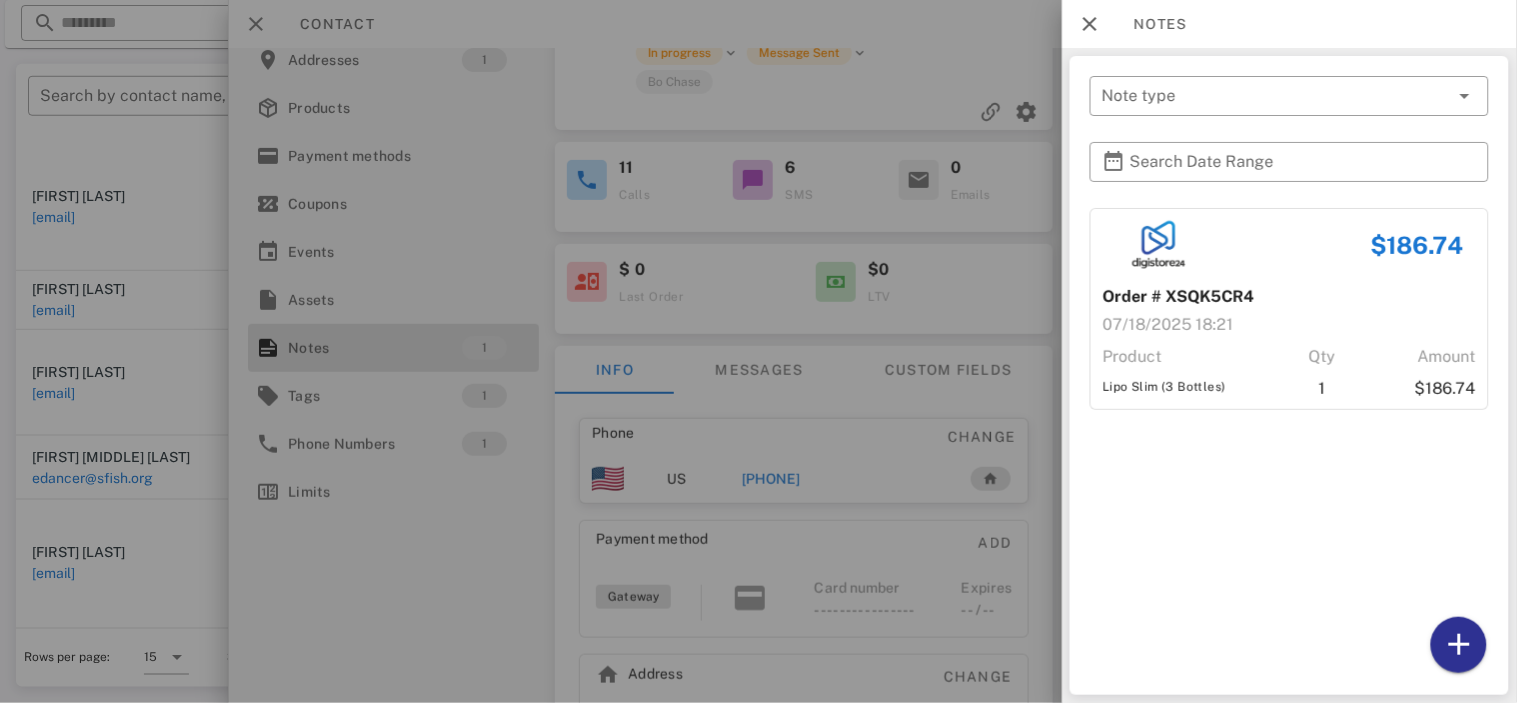 click at bounding box center (758, 351) 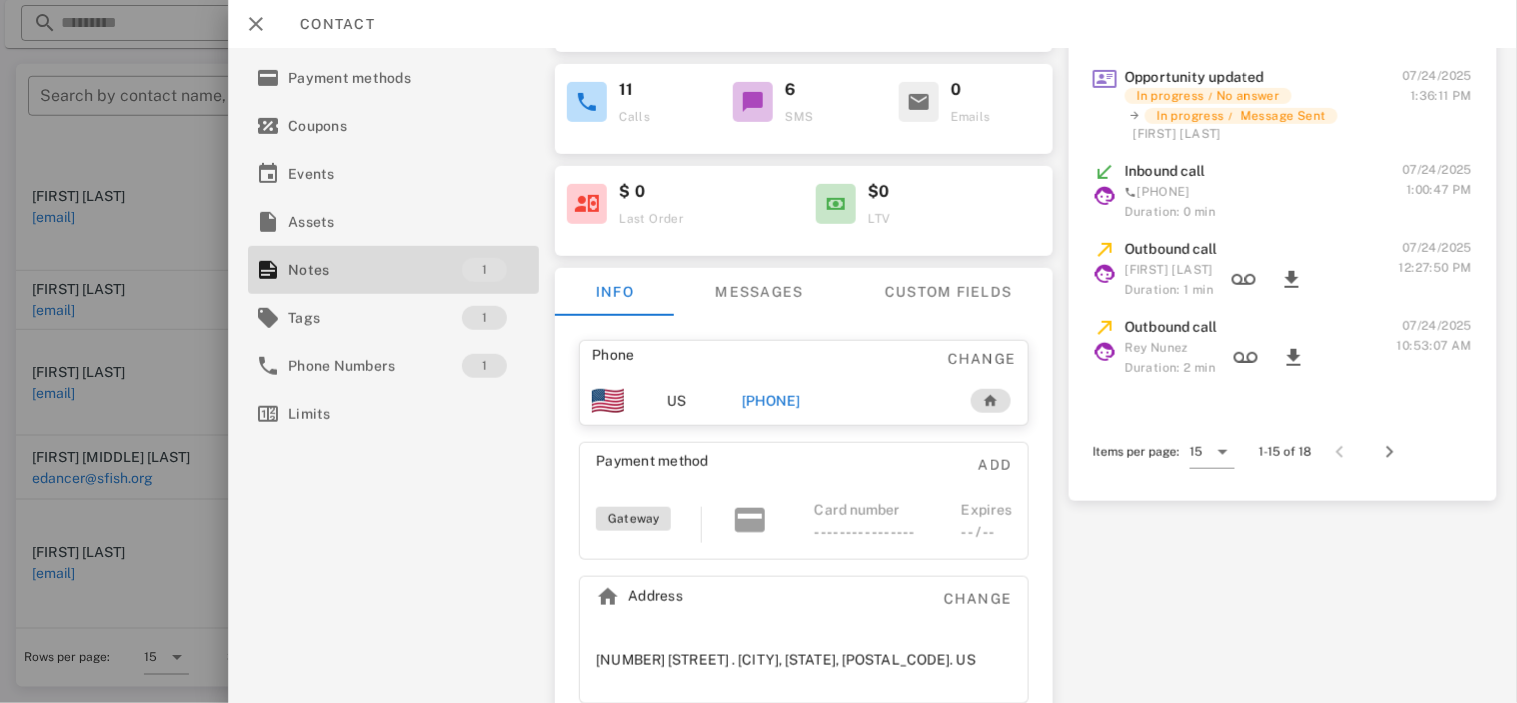 scroll, scrollTop: 221, scrollLeft: 0, axis: vertical 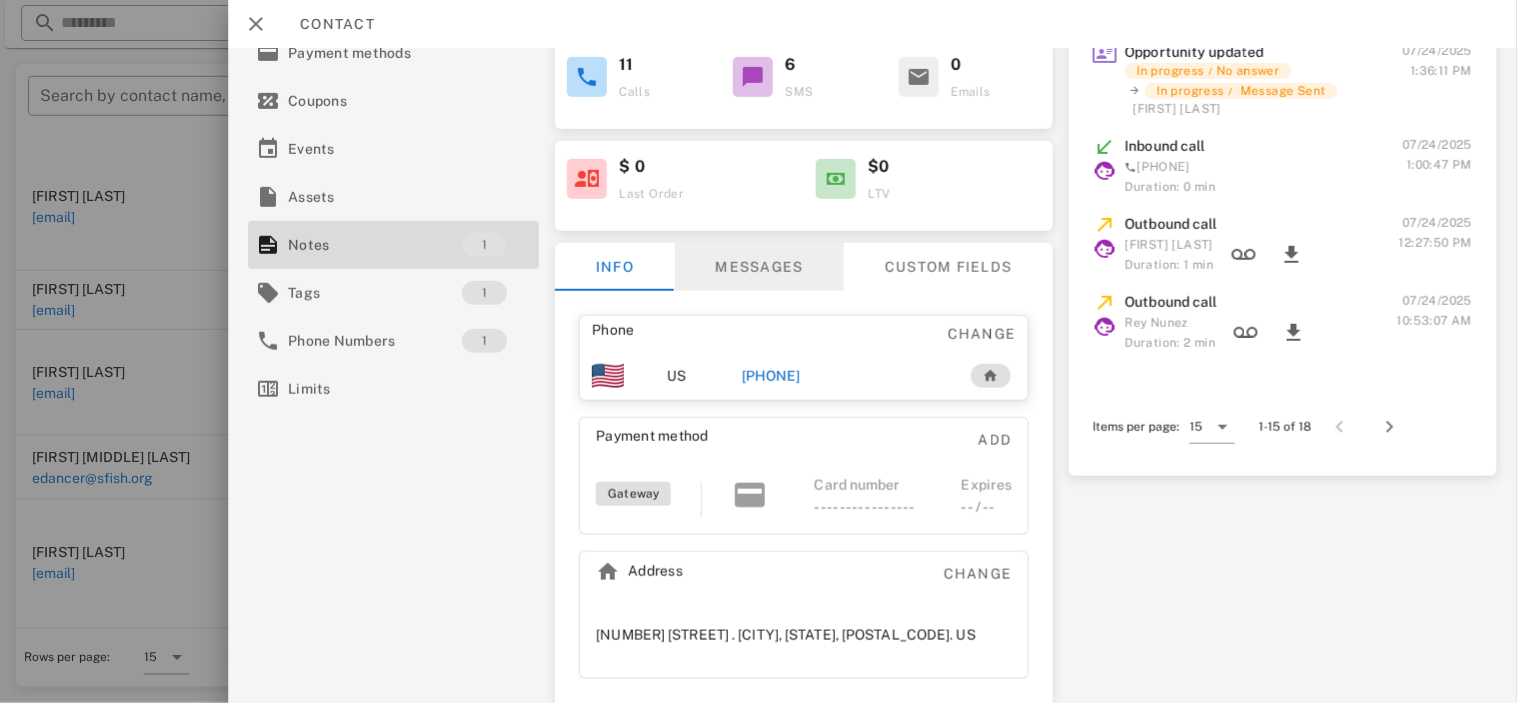 click on "Messages" at bounding box center (759, 267) 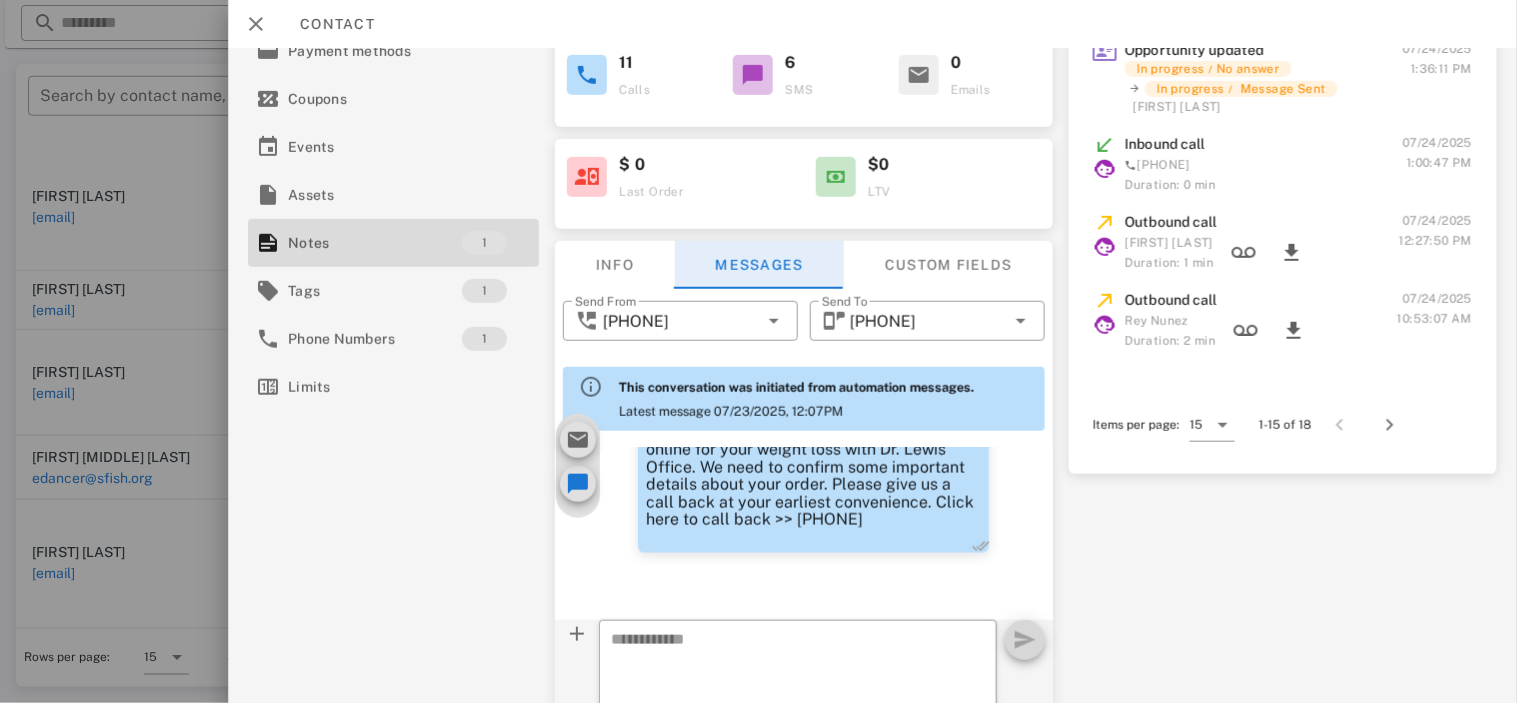 scroll, scrollTop: 777, scrollLeft: 0, axis: vertical 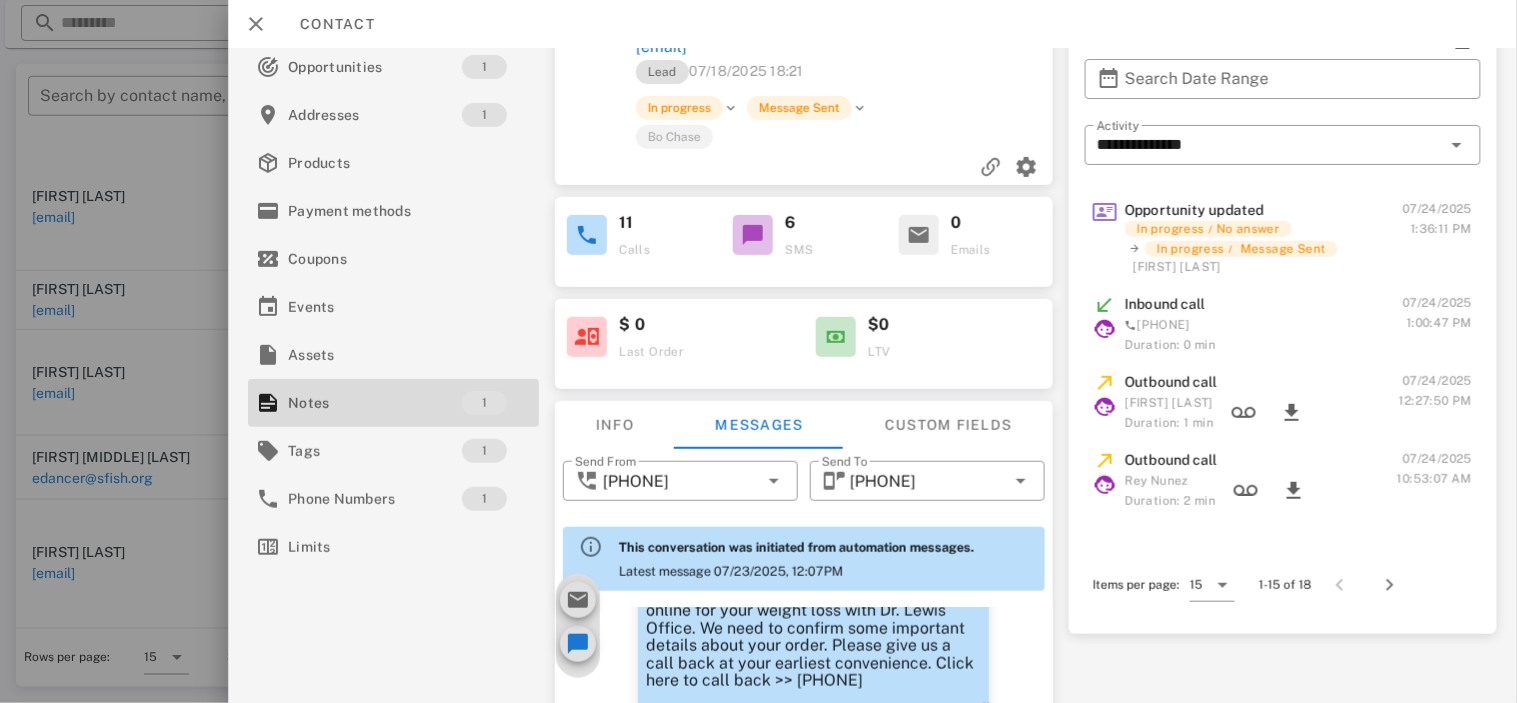 click at bounding box center [758, 351] 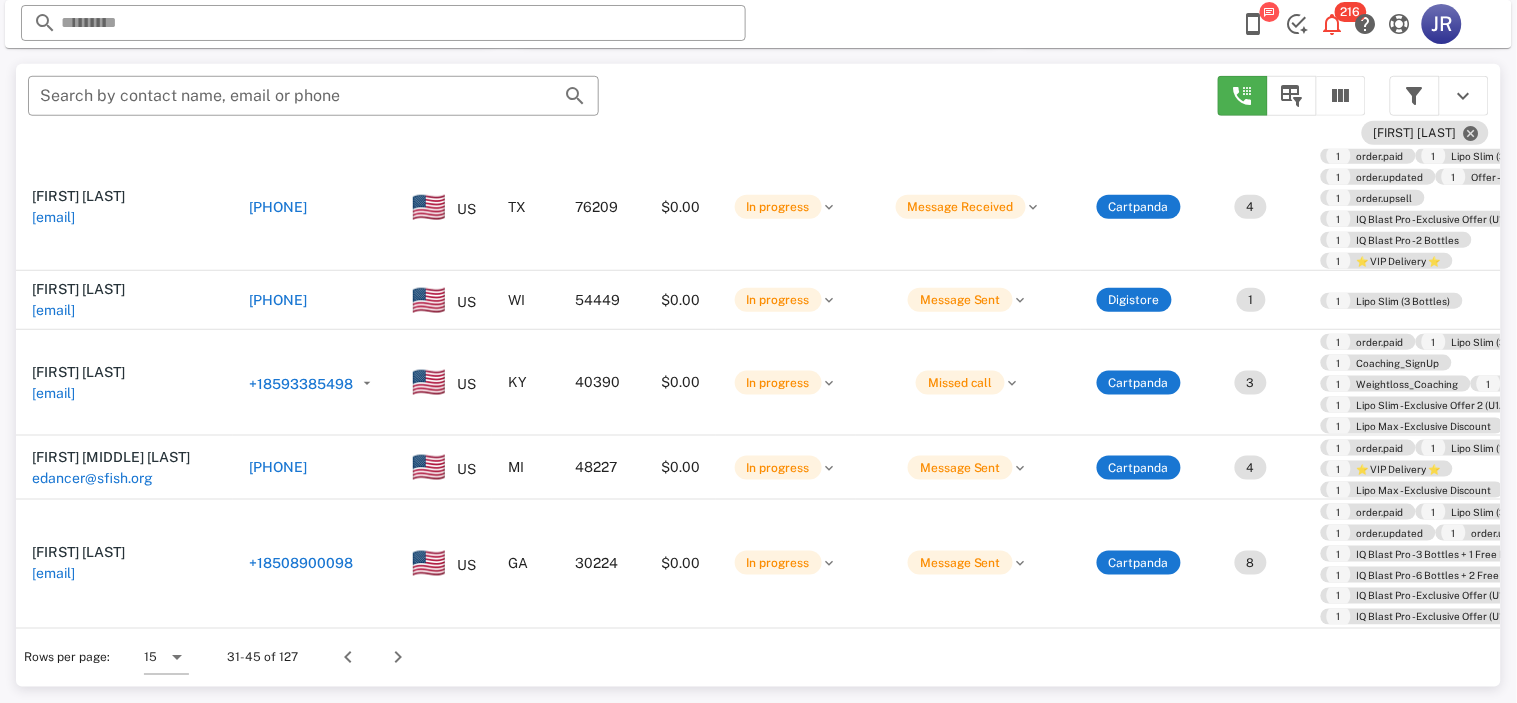 scroll, scrollTop: 780, scrollLeft: 0, axis: vertical 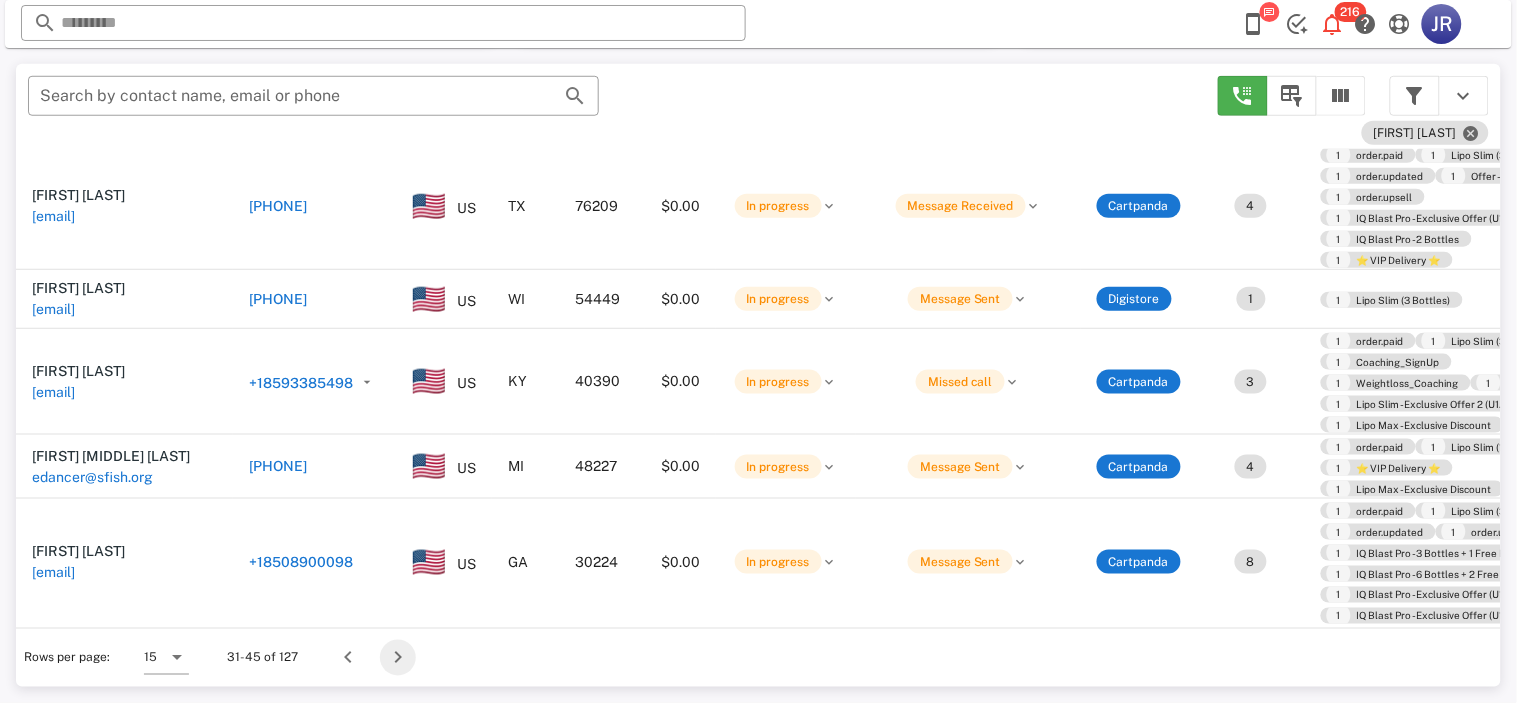 click at bounding box center (398, 658) 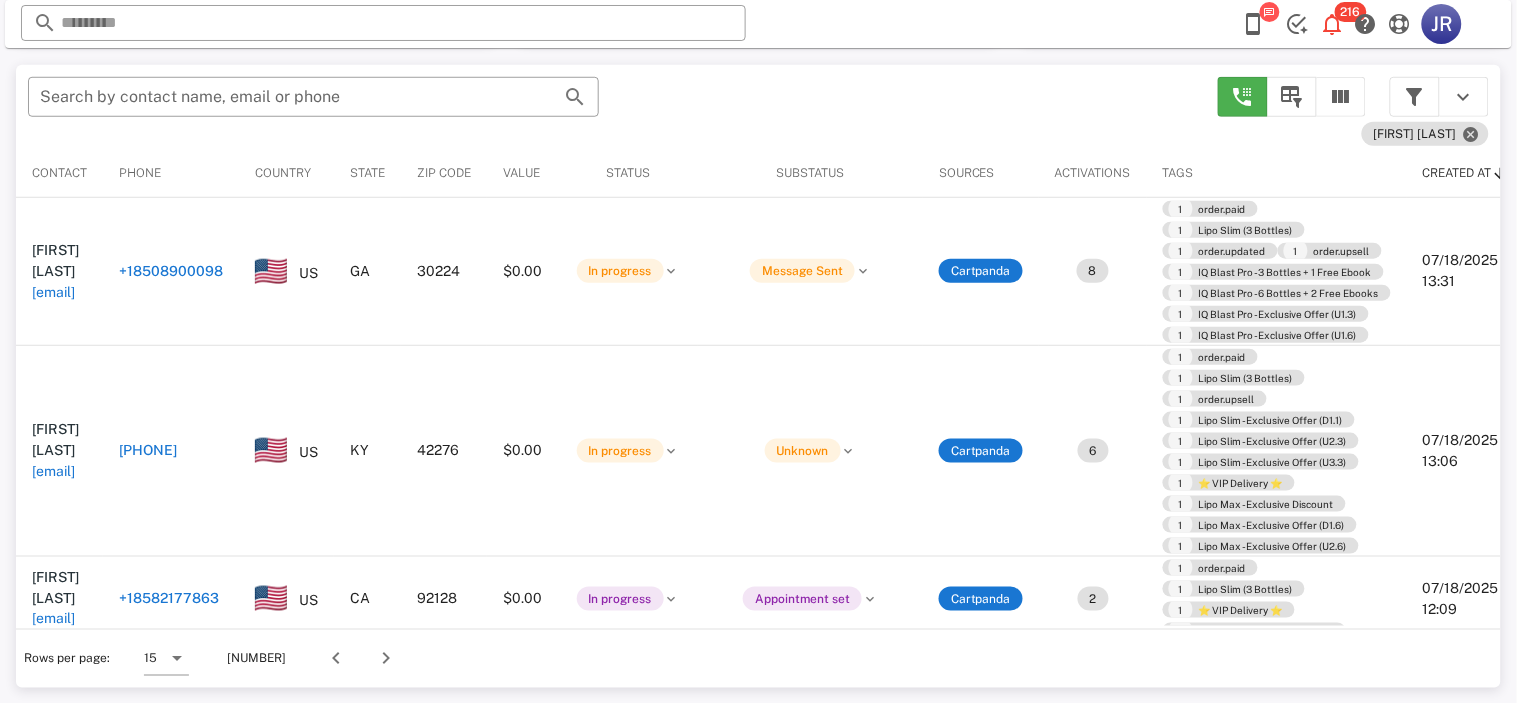 scroll, scrollTop: 380, scrollLeft: 0, axis: vertical 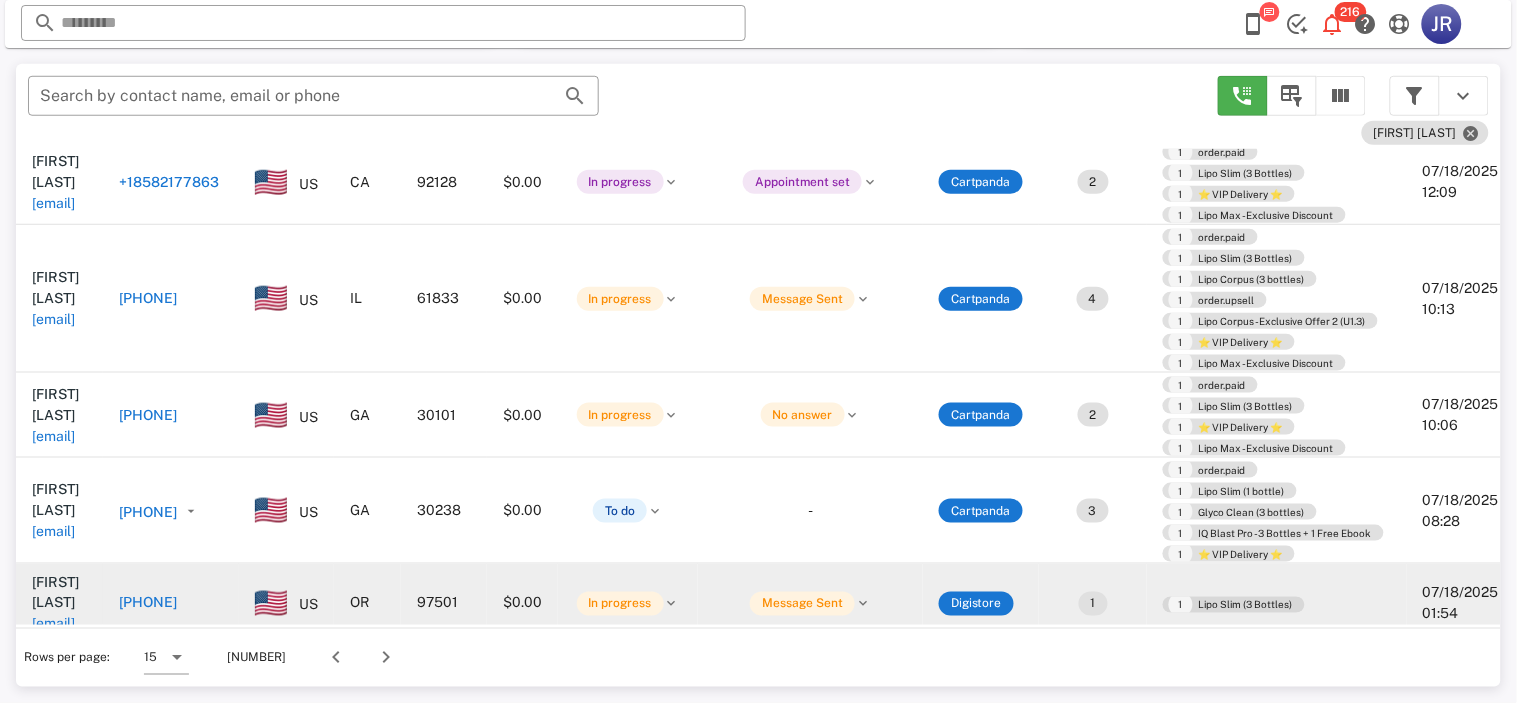 click on "1  Lipo Slim (3 Bottles)" at bounding box center [1234, 605] 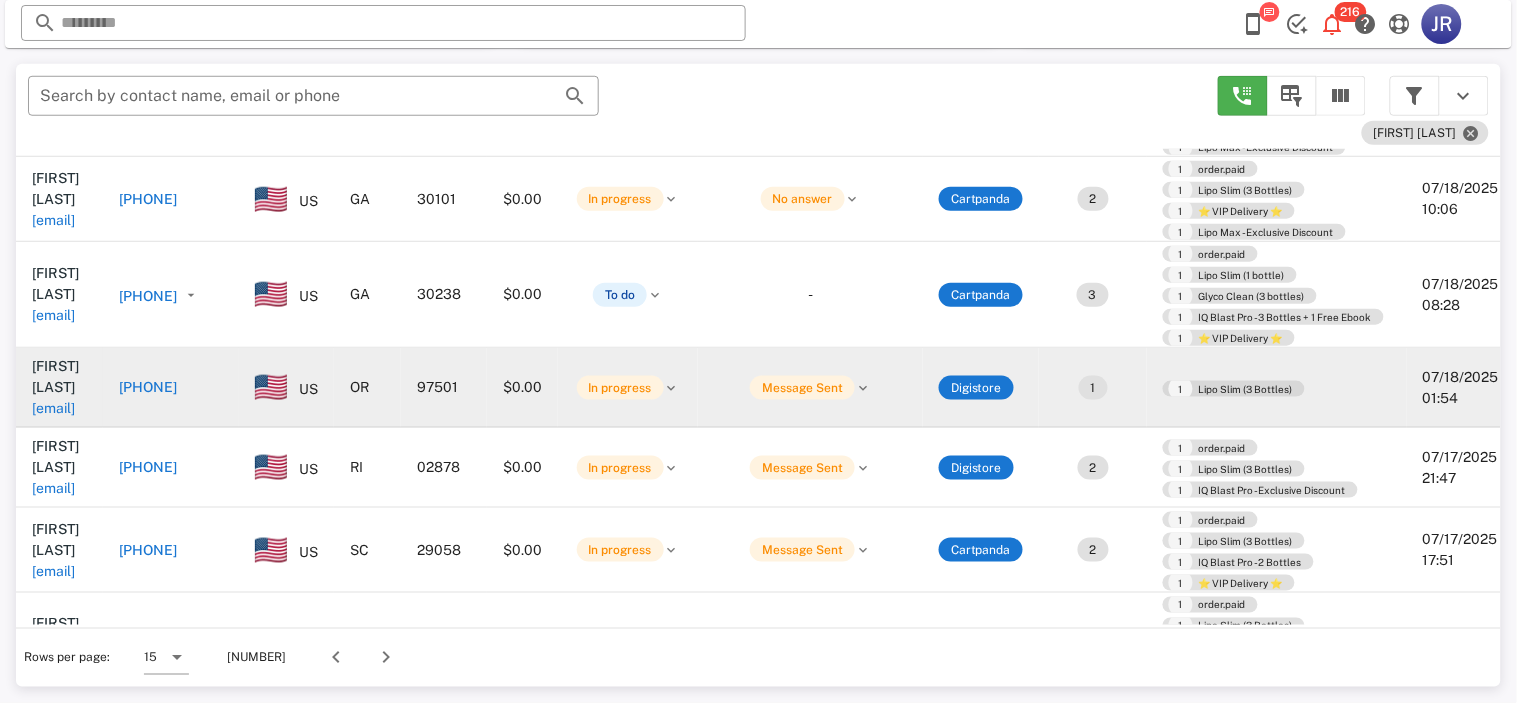 scroll, scrollTop: 656, scrollLeft: 0, axis: vertical 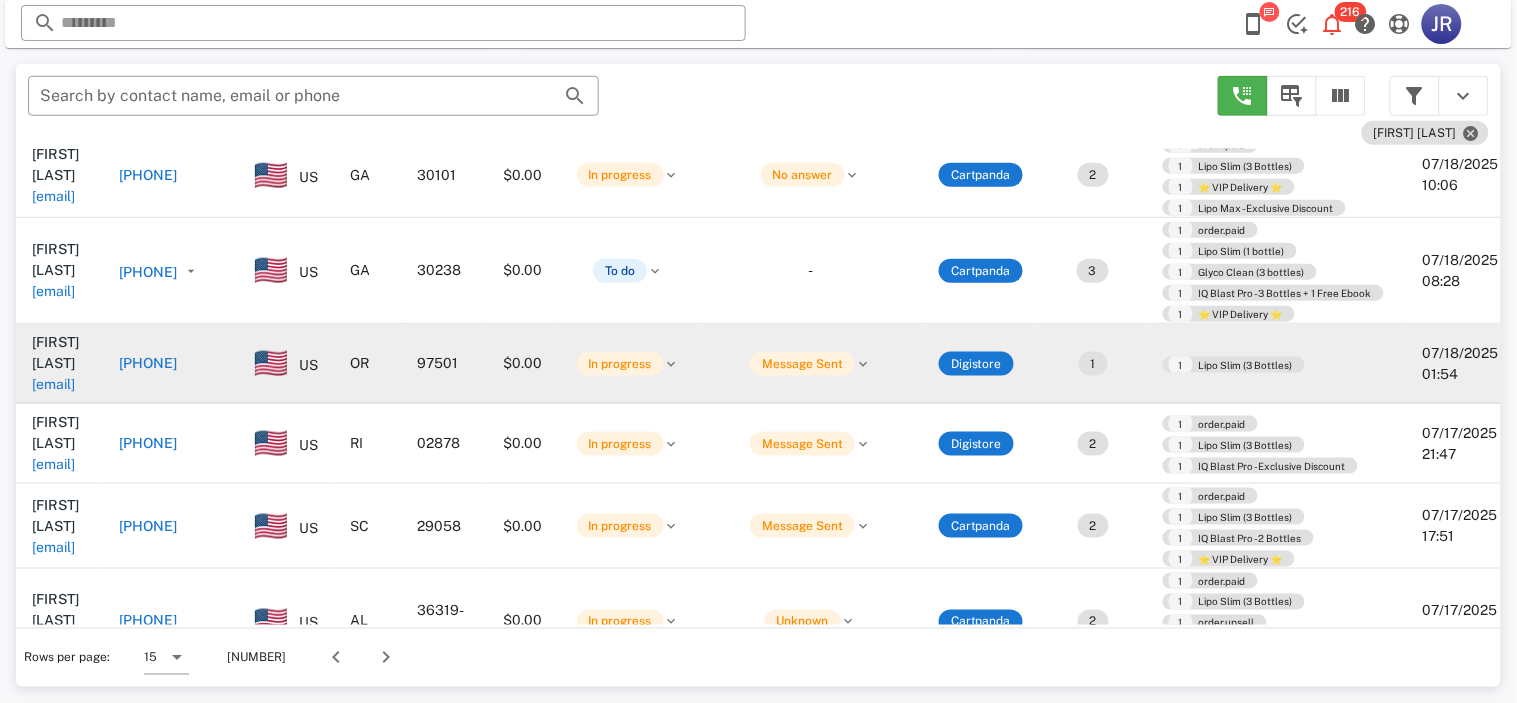 click on "[EMAIL]" at bounding box center [53, 384] 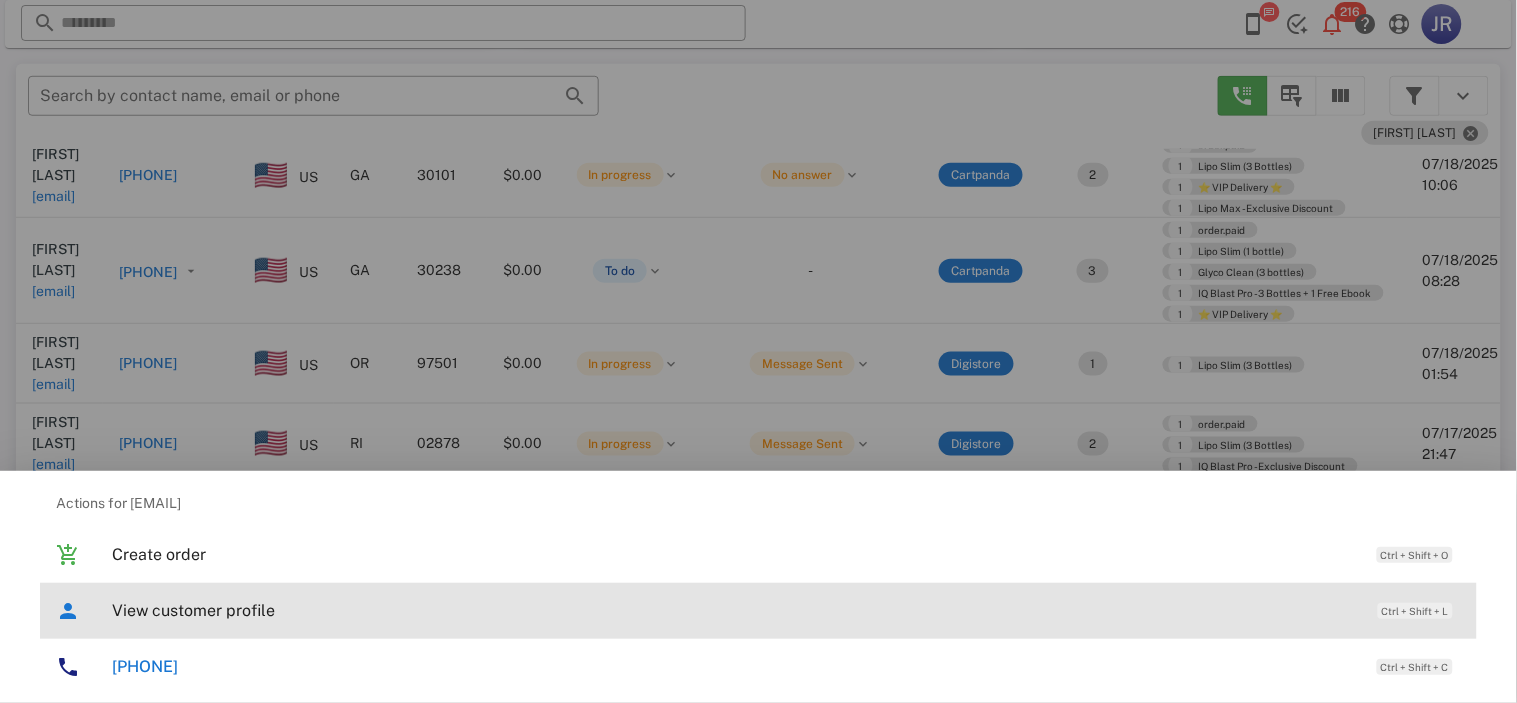 click on "View customer profile" at bounding box center (735, 610) 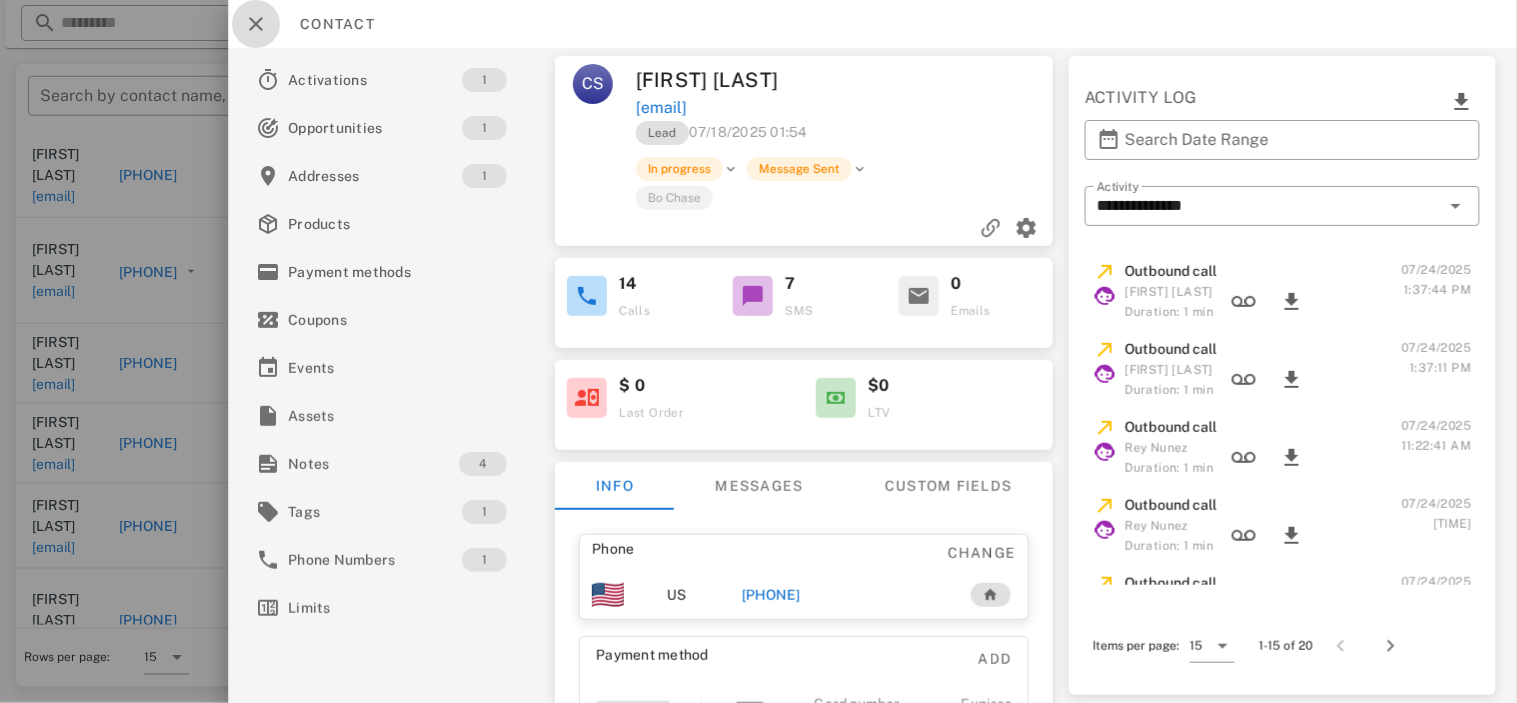 click at bounding box center (256, 24) 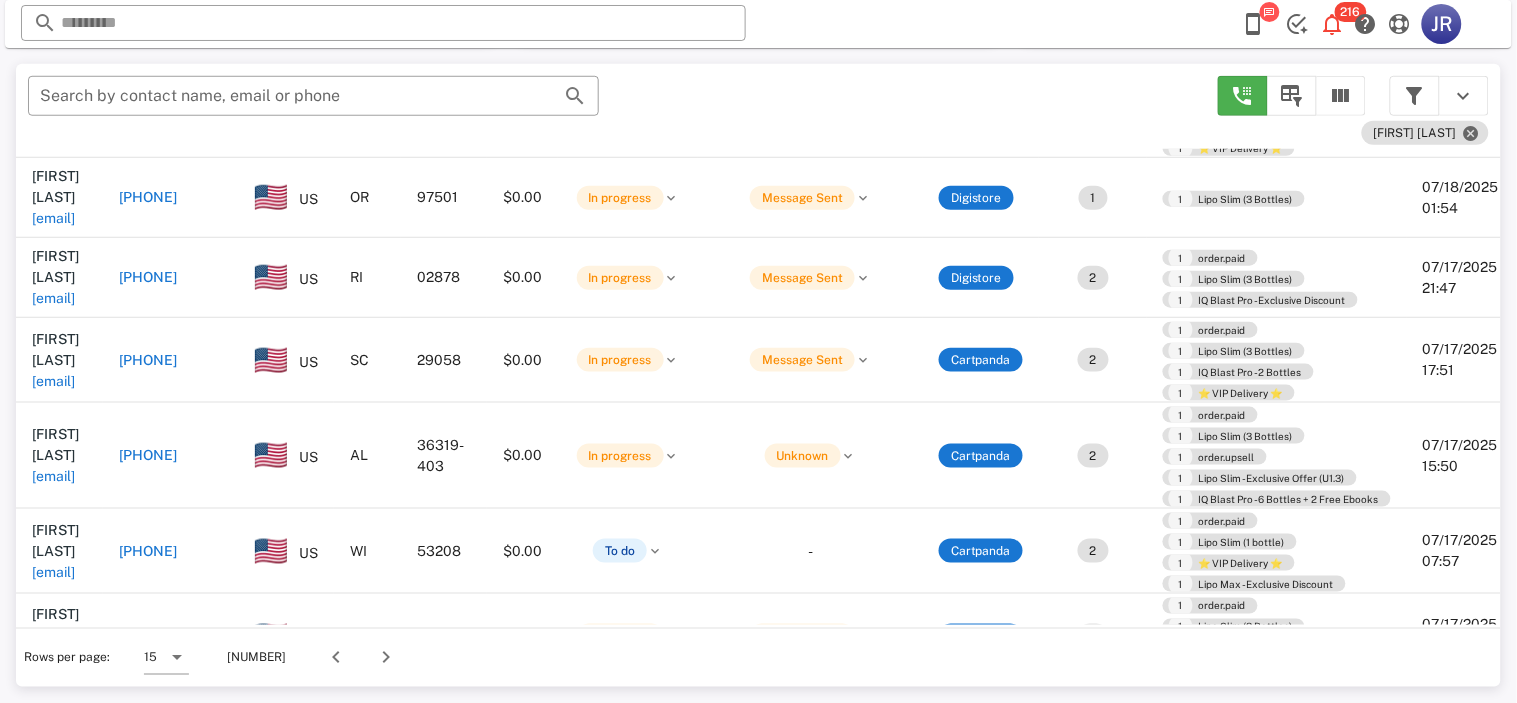 scroll, scrollTop: 828, scrollLeft: 0, axis: vertical 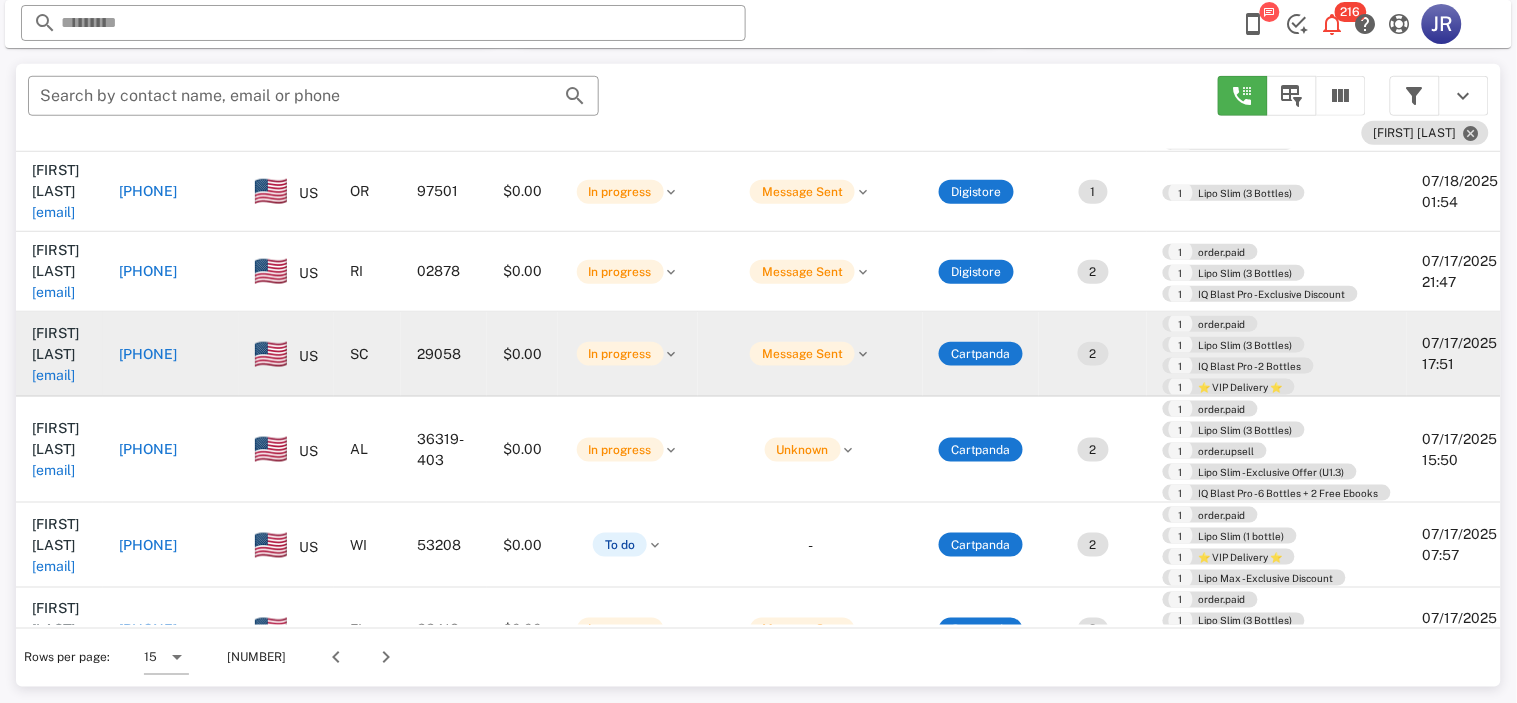 click on "+18034162460" at bounding box center [148, 354] 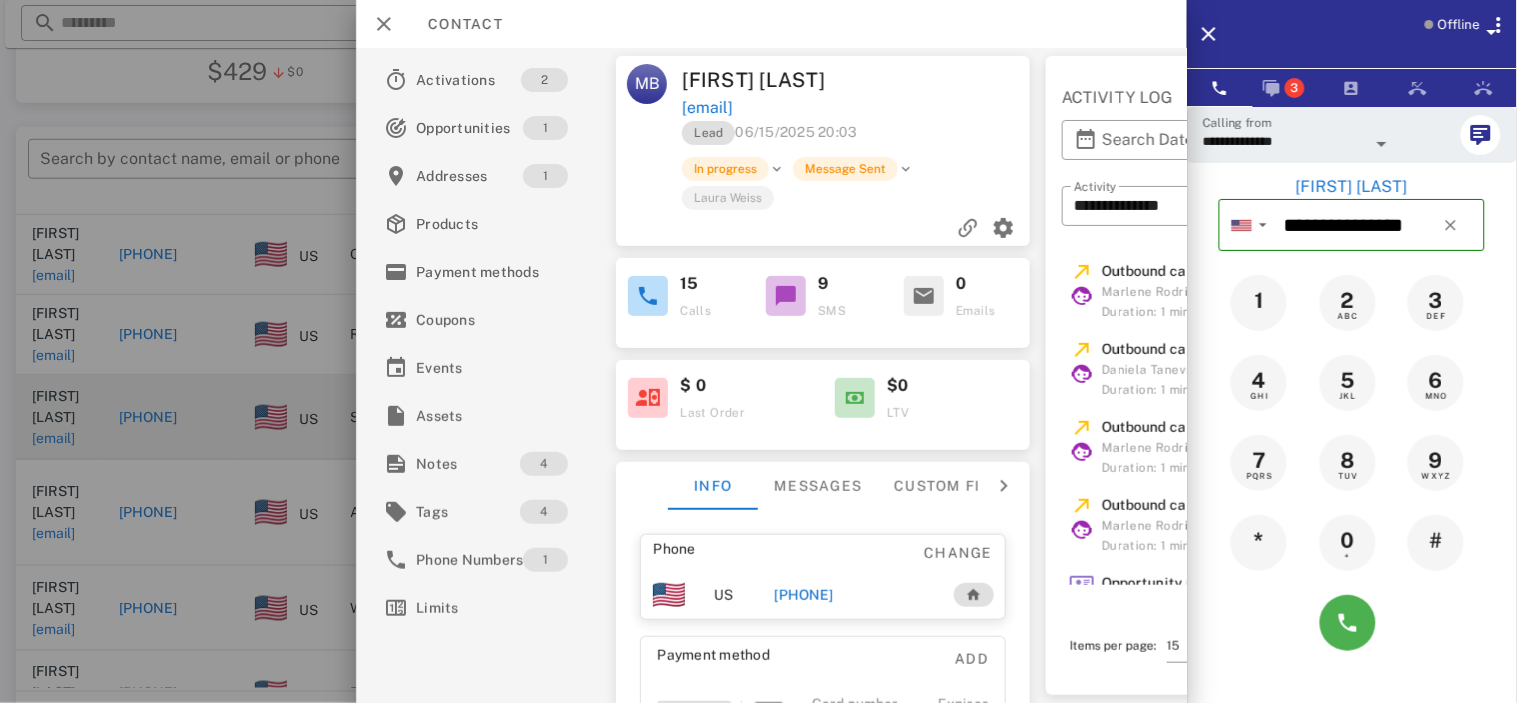 scroll, scrollTop: 311, scrollLeft: 0, axis: vertical 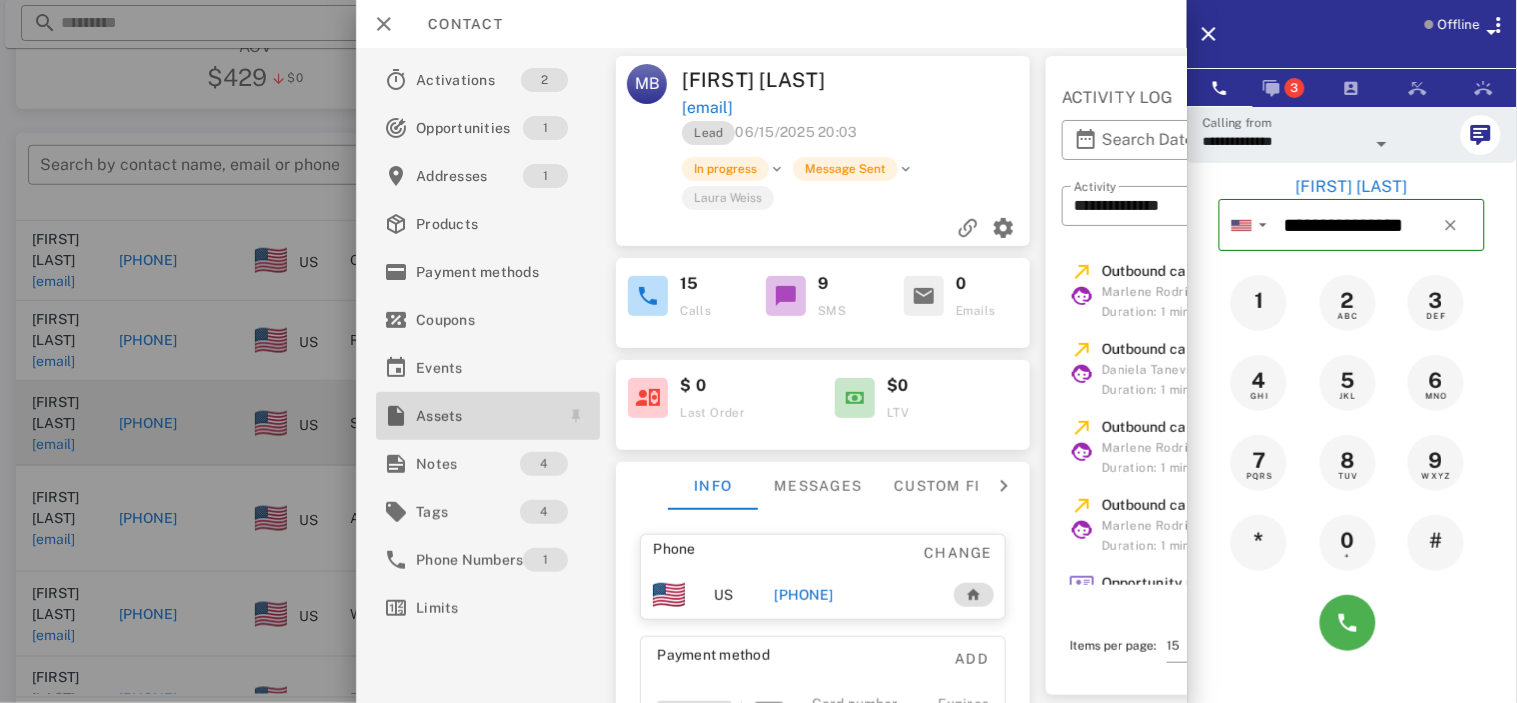 click on "Assets" at bounding box center [484, 416] 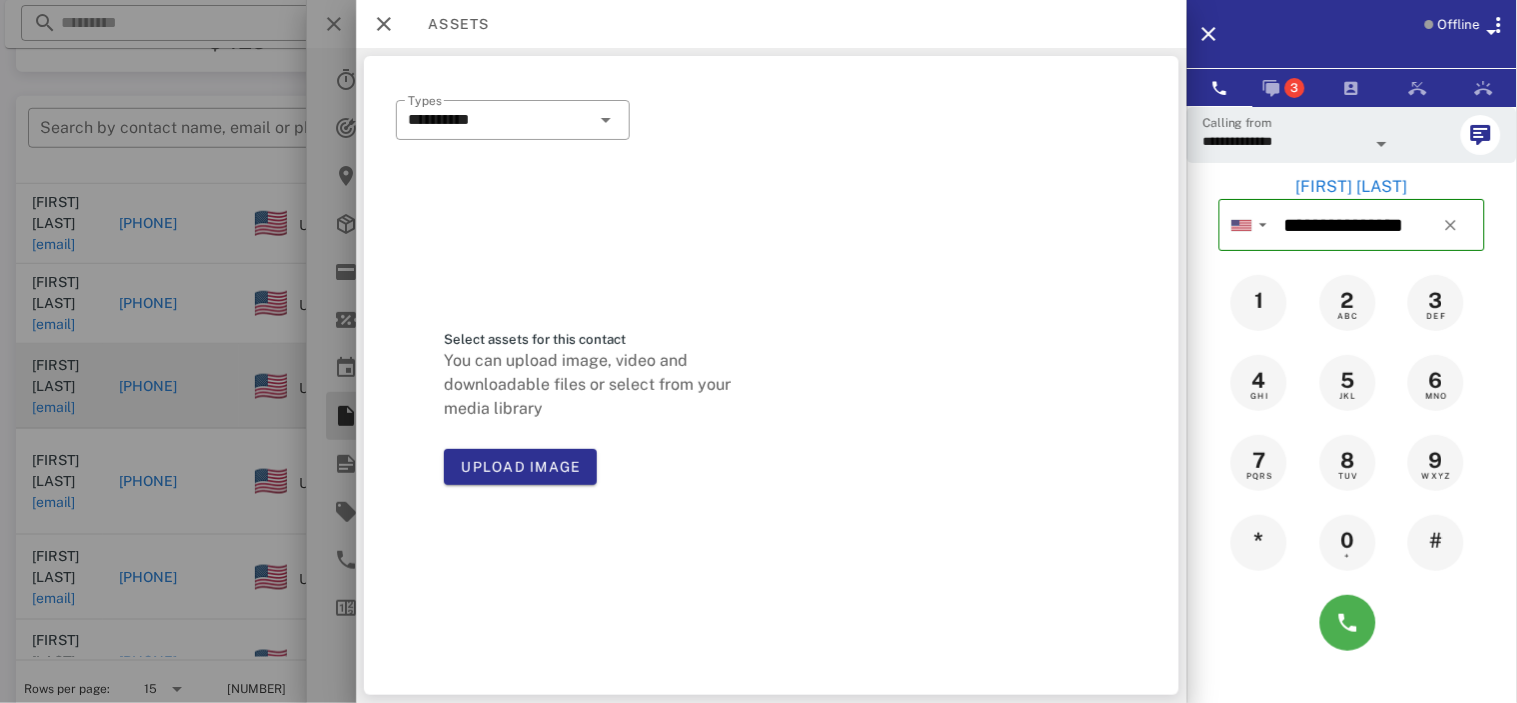 scroll, scrollTop: 358, scrollLeft: 0, axis: vertical 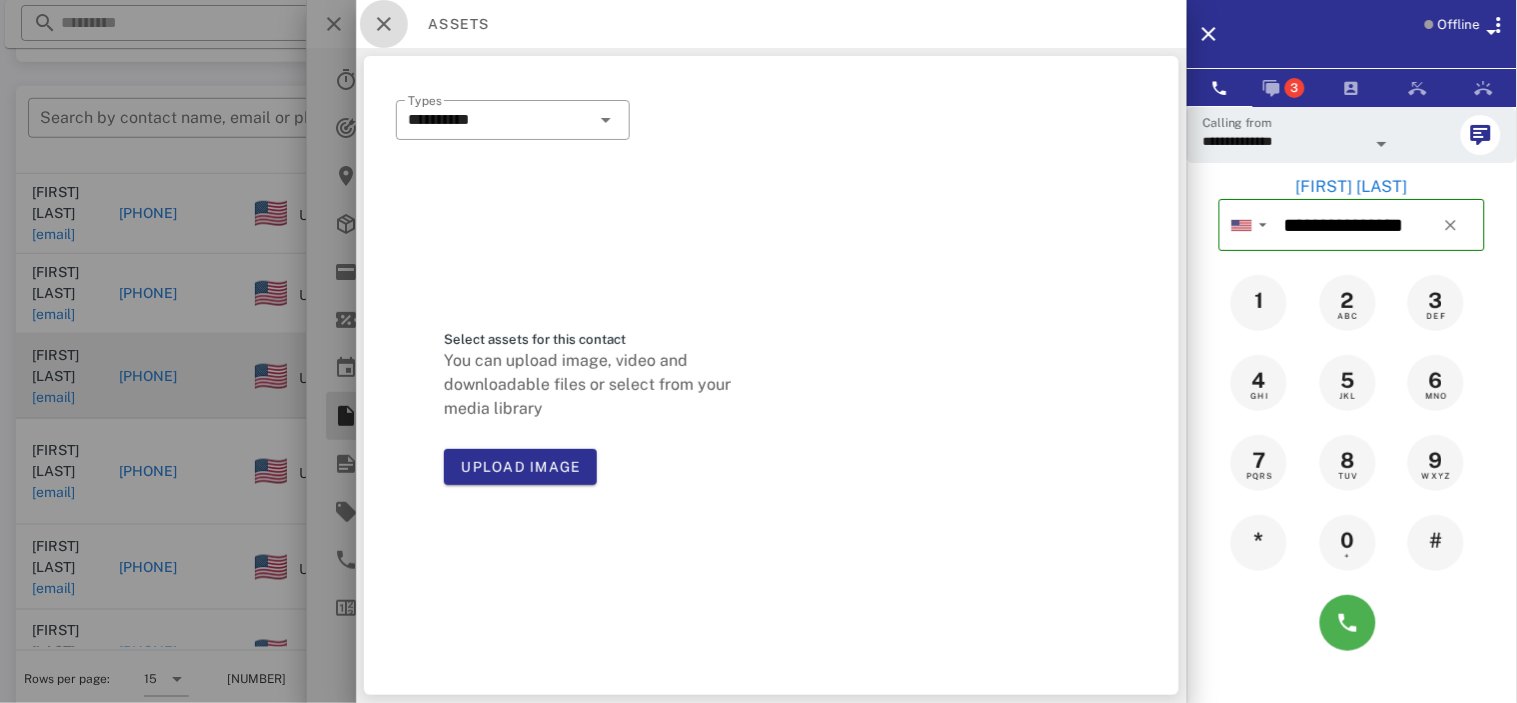 click at bounding box center (384, 24) 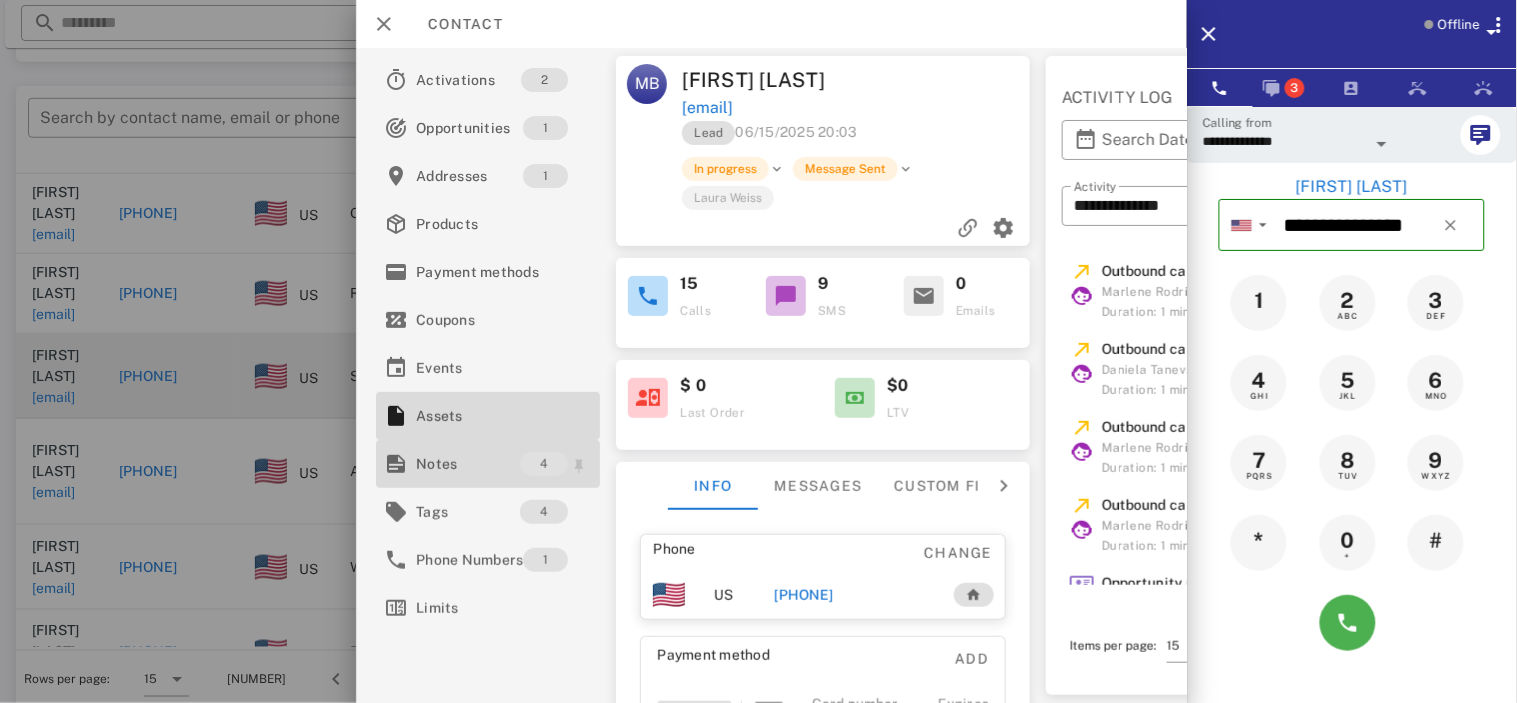 click on "Notes" at bounding box center [468, 464] 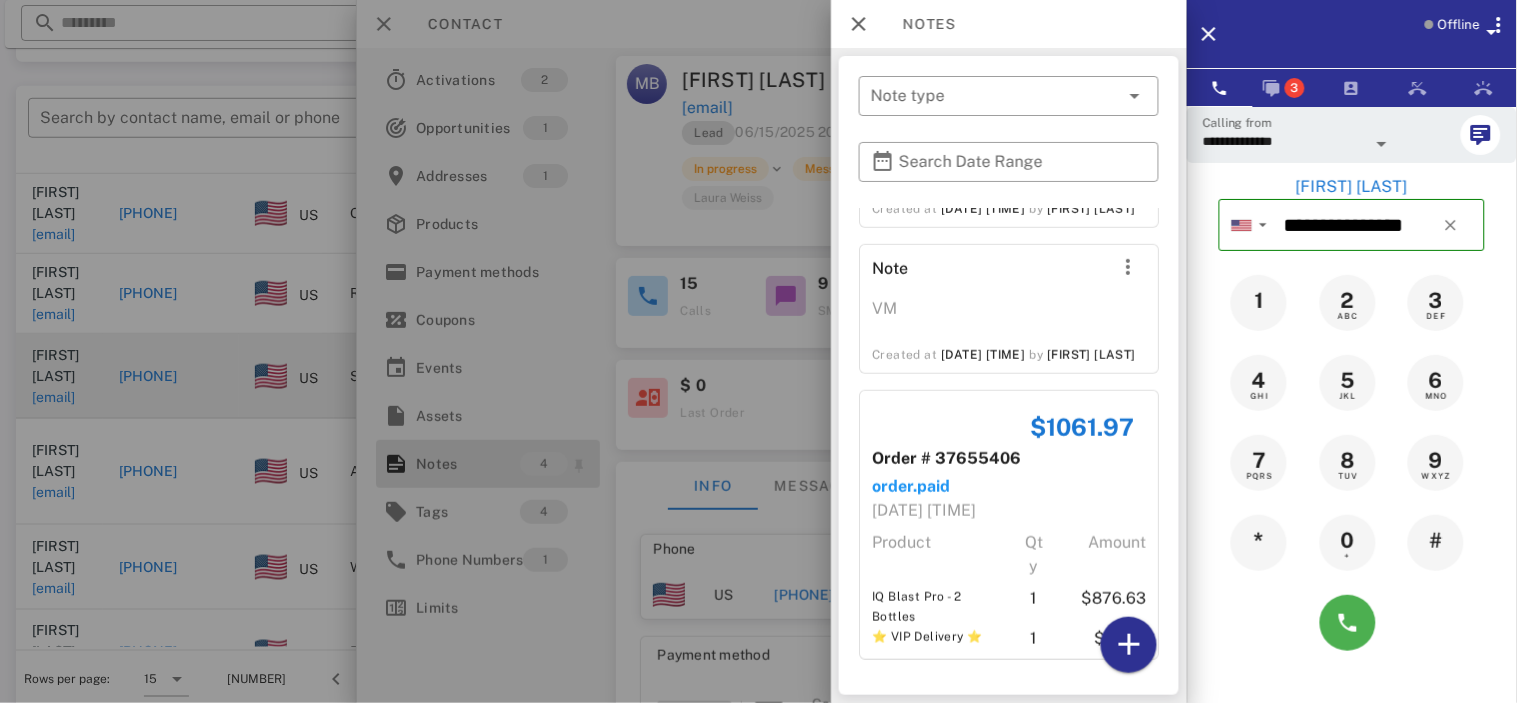 scroll, scrollTop: 382, scrollLeft: 0, axis: vertical 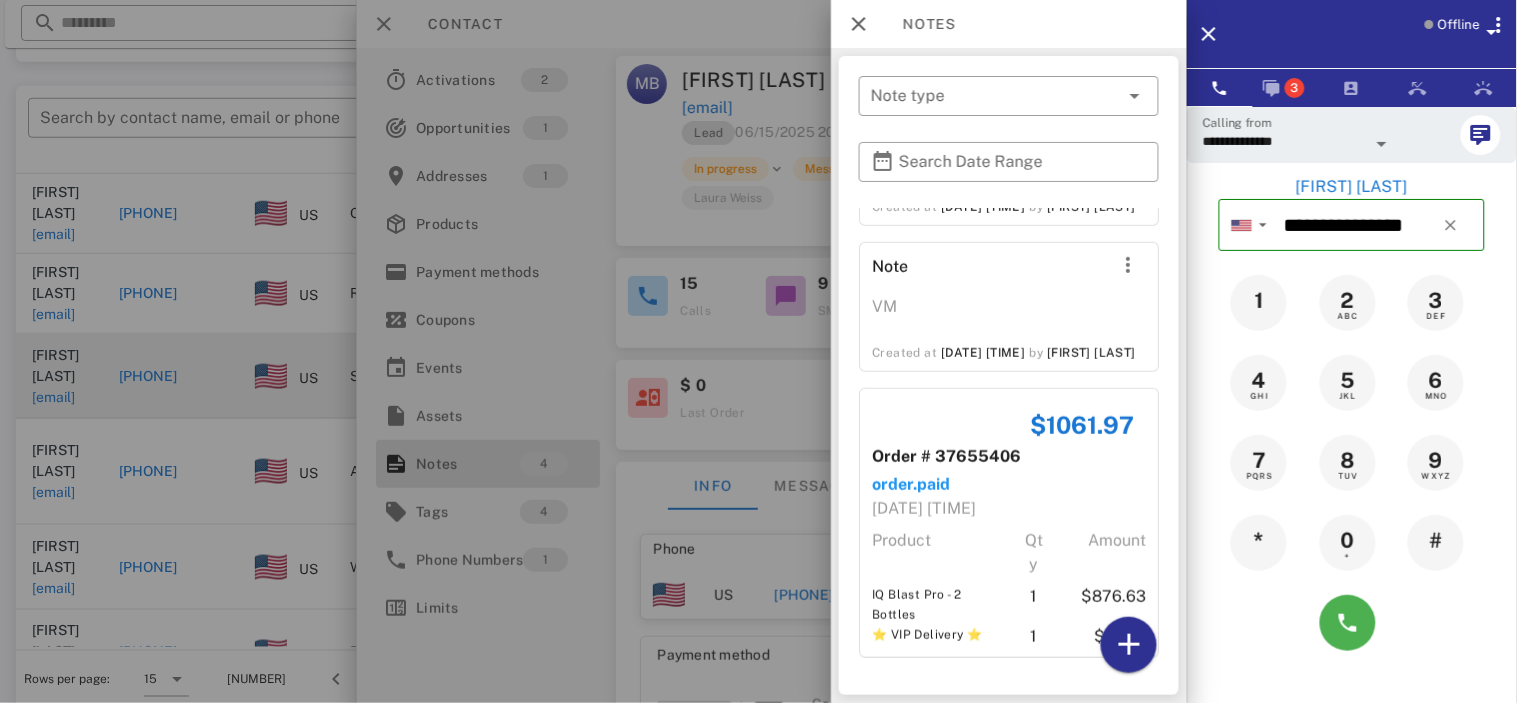 click at bounding box center [758, 351] 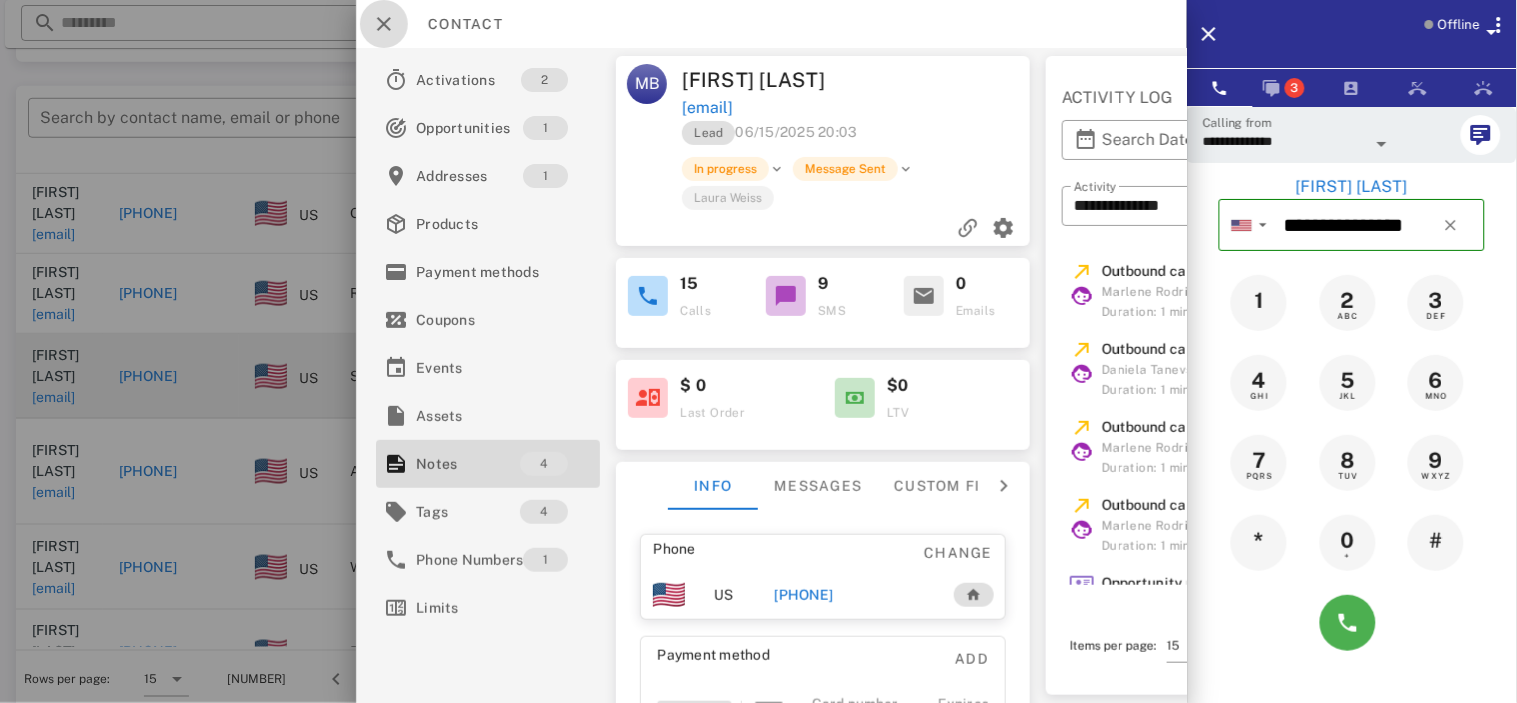 click at bounding box center (384, 24) 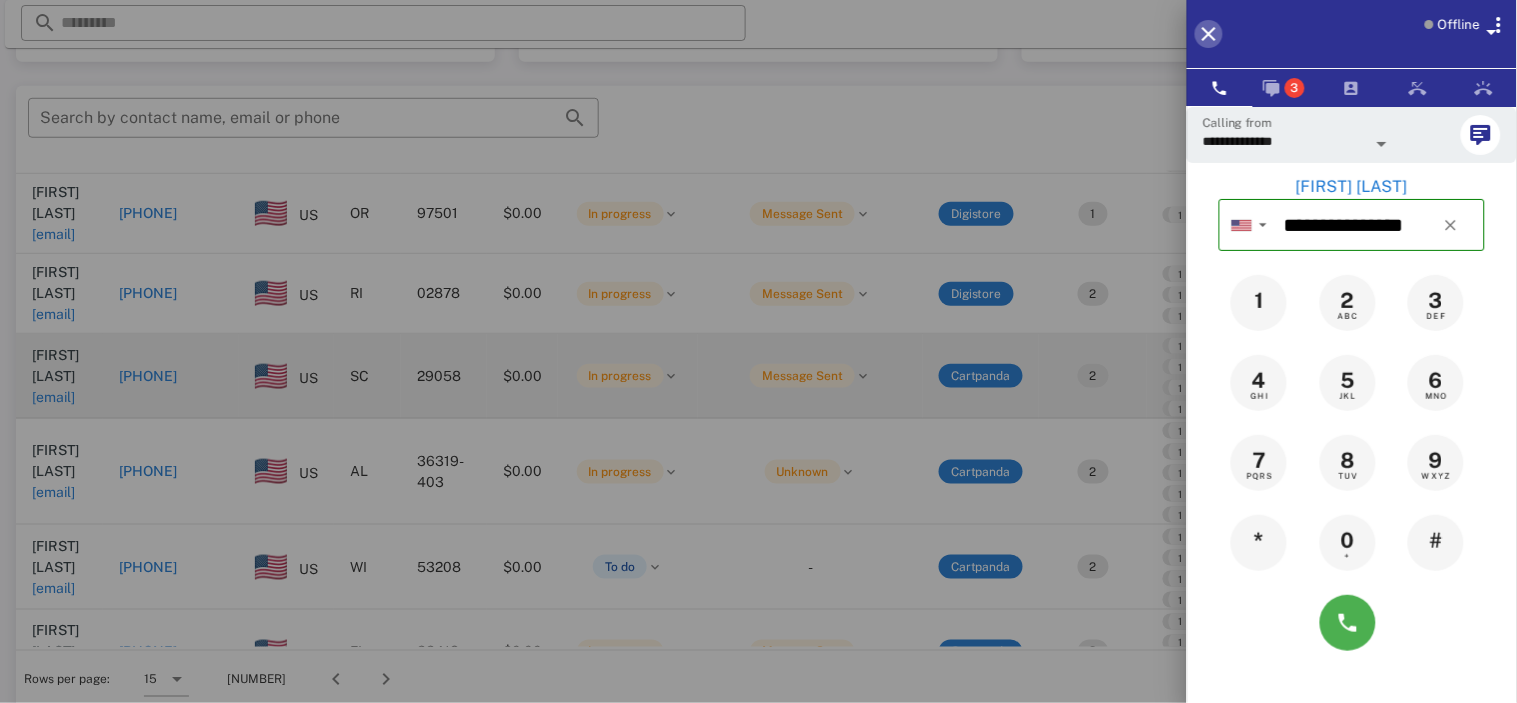 click at bounding box center (1209, 34) 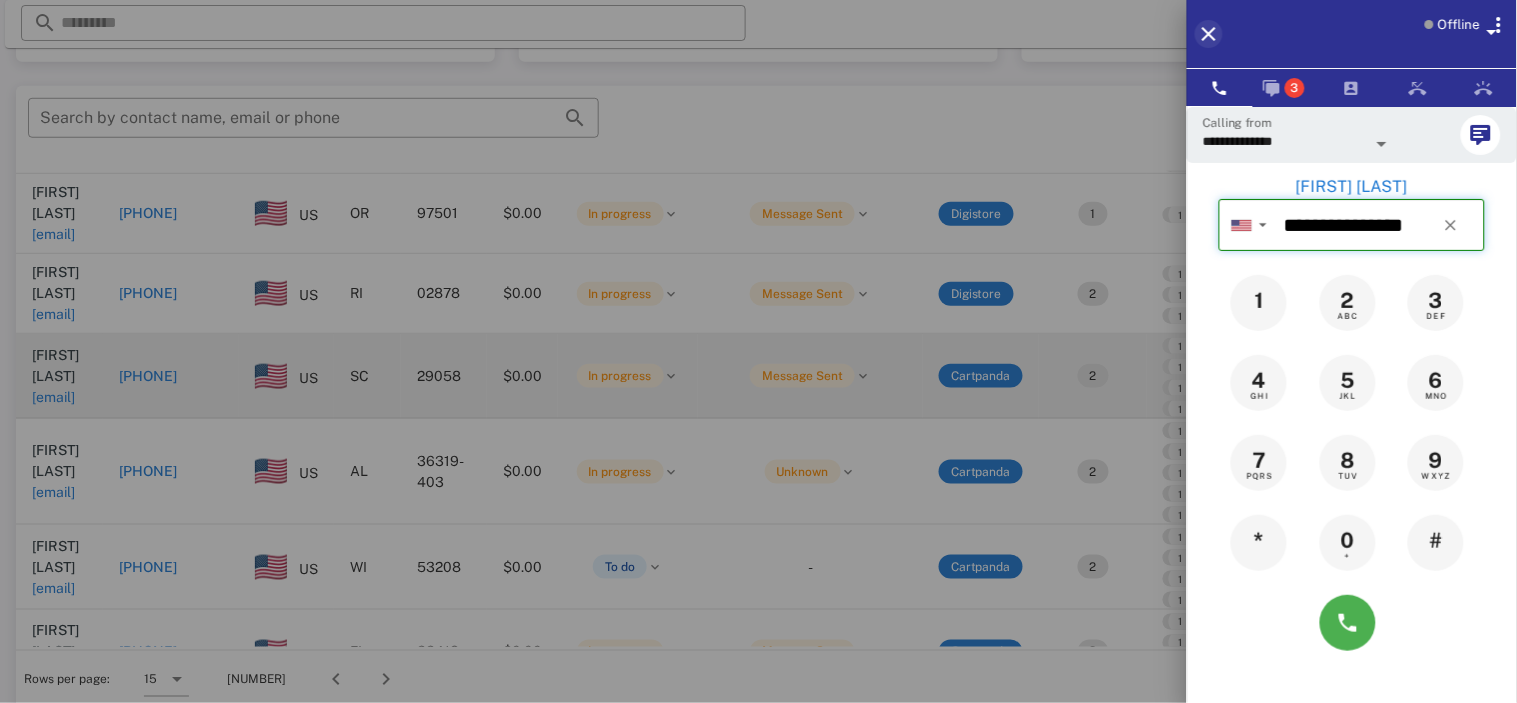 type 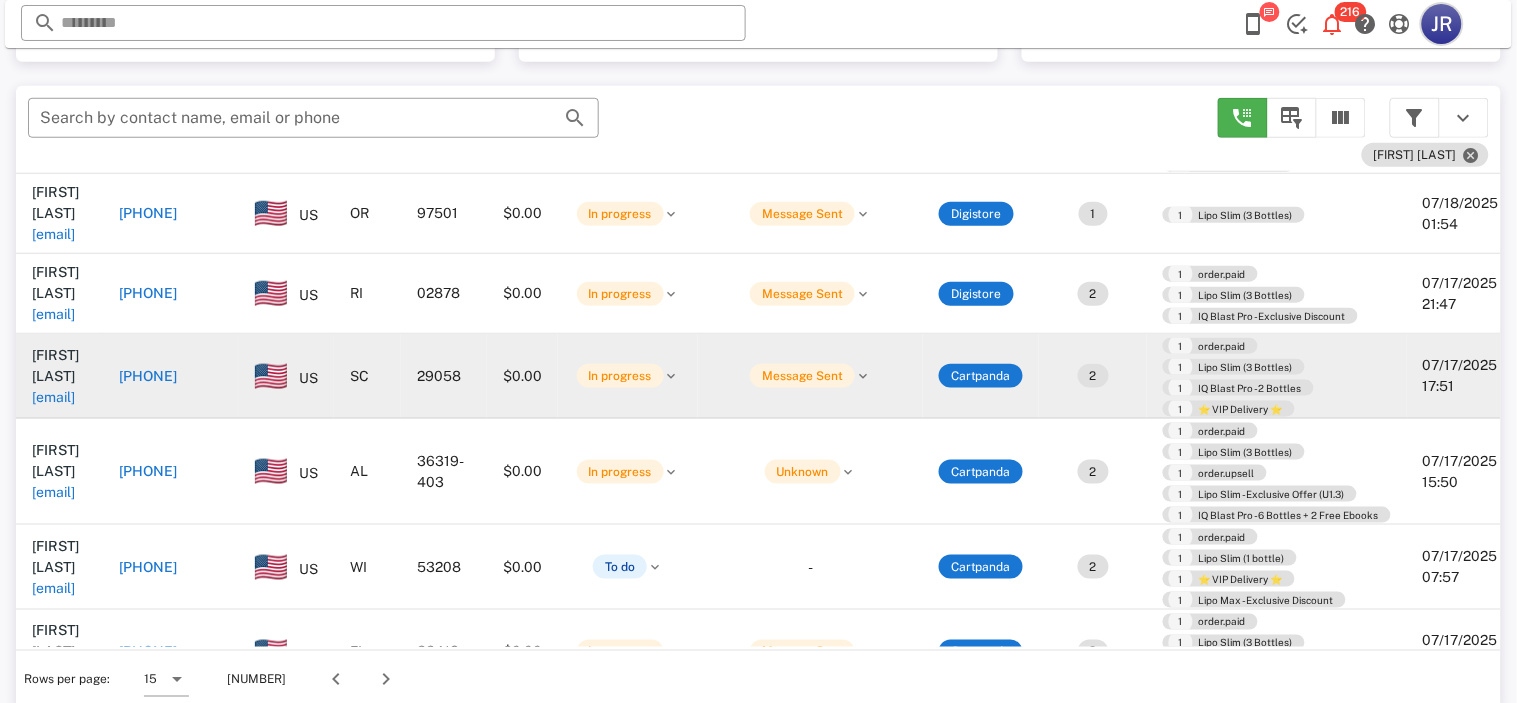 click on "JR" at bounding box center [1442, 24] 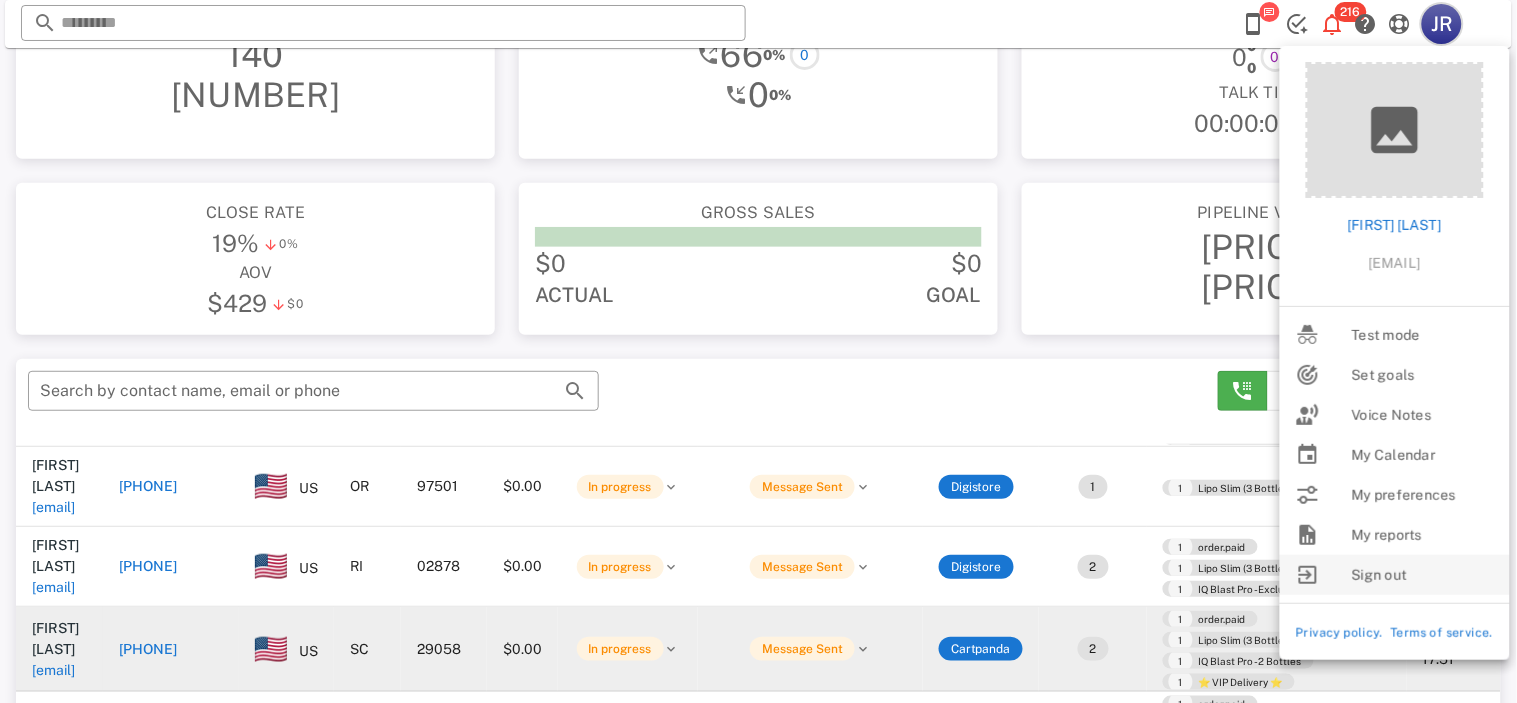 scroll, scrollTop: 0, scrollLeft: 0, axis: both 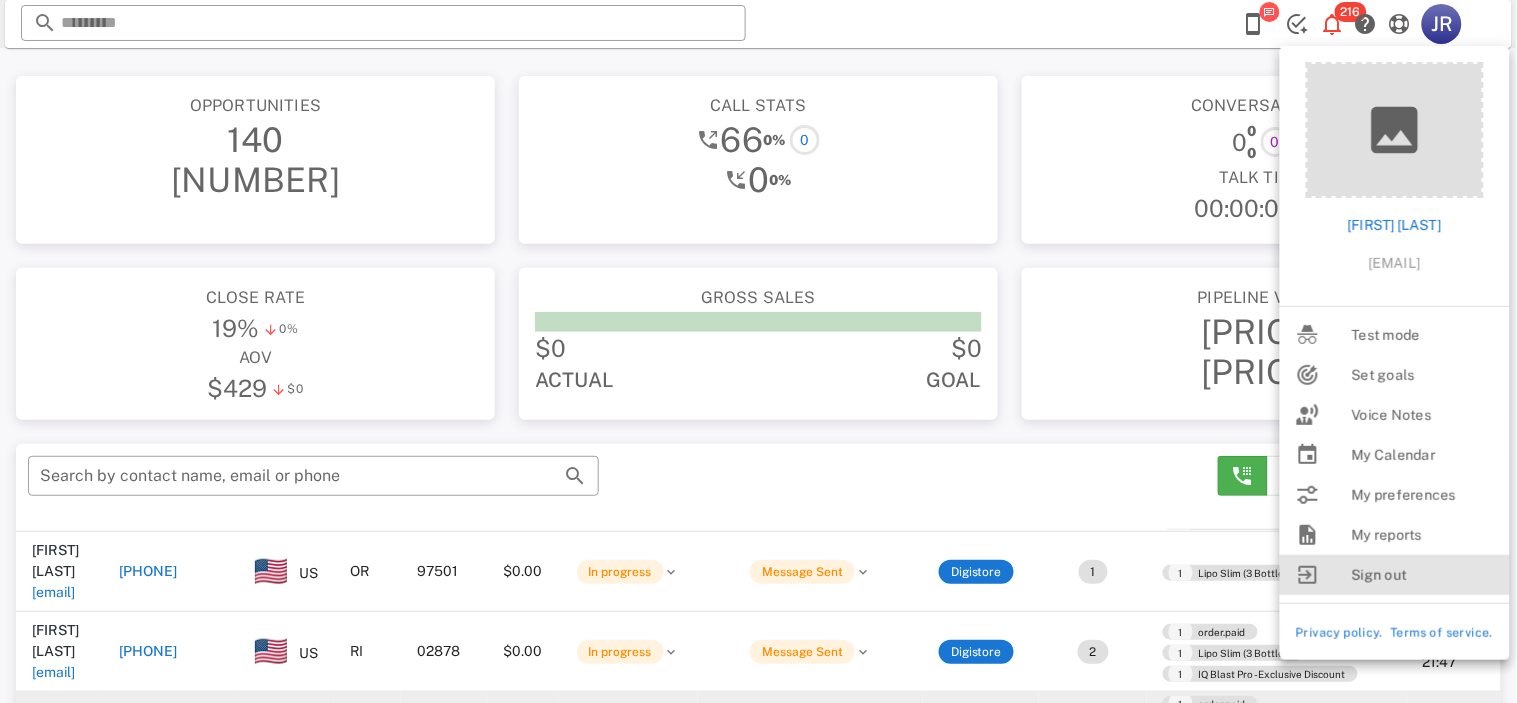 click on "Sign out" at bounding box center (1423, 575) 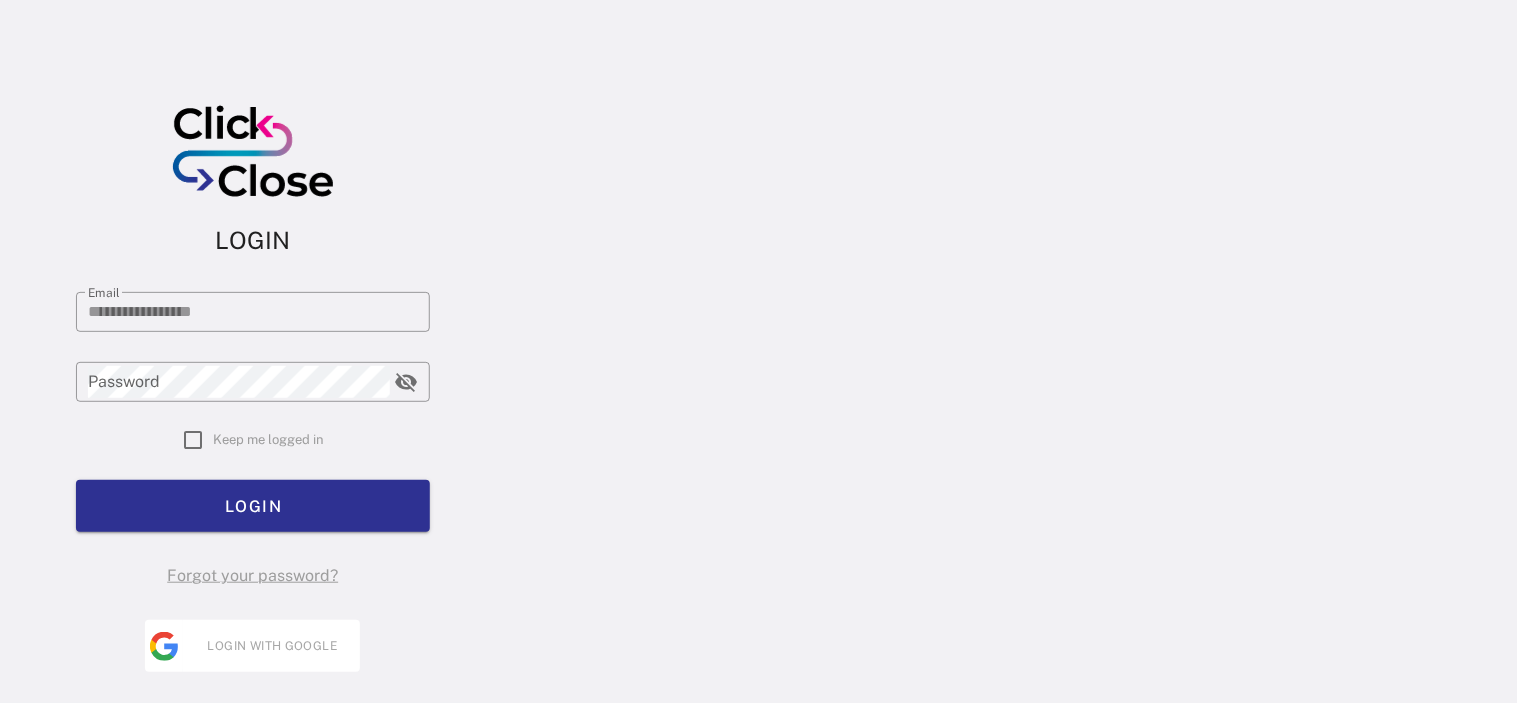 type on "**********" 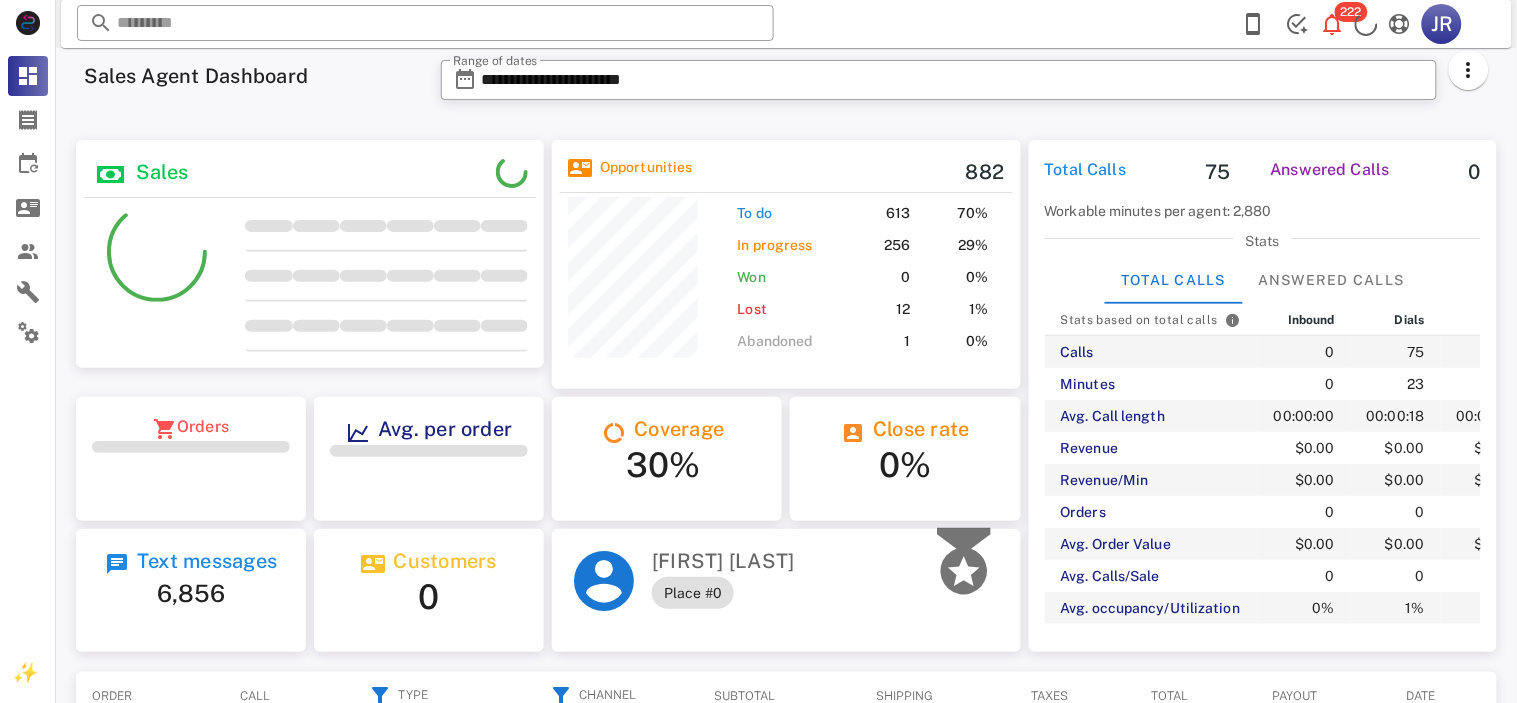 scroll, scrollTop: 0, scrollLeft: 0, axis: both 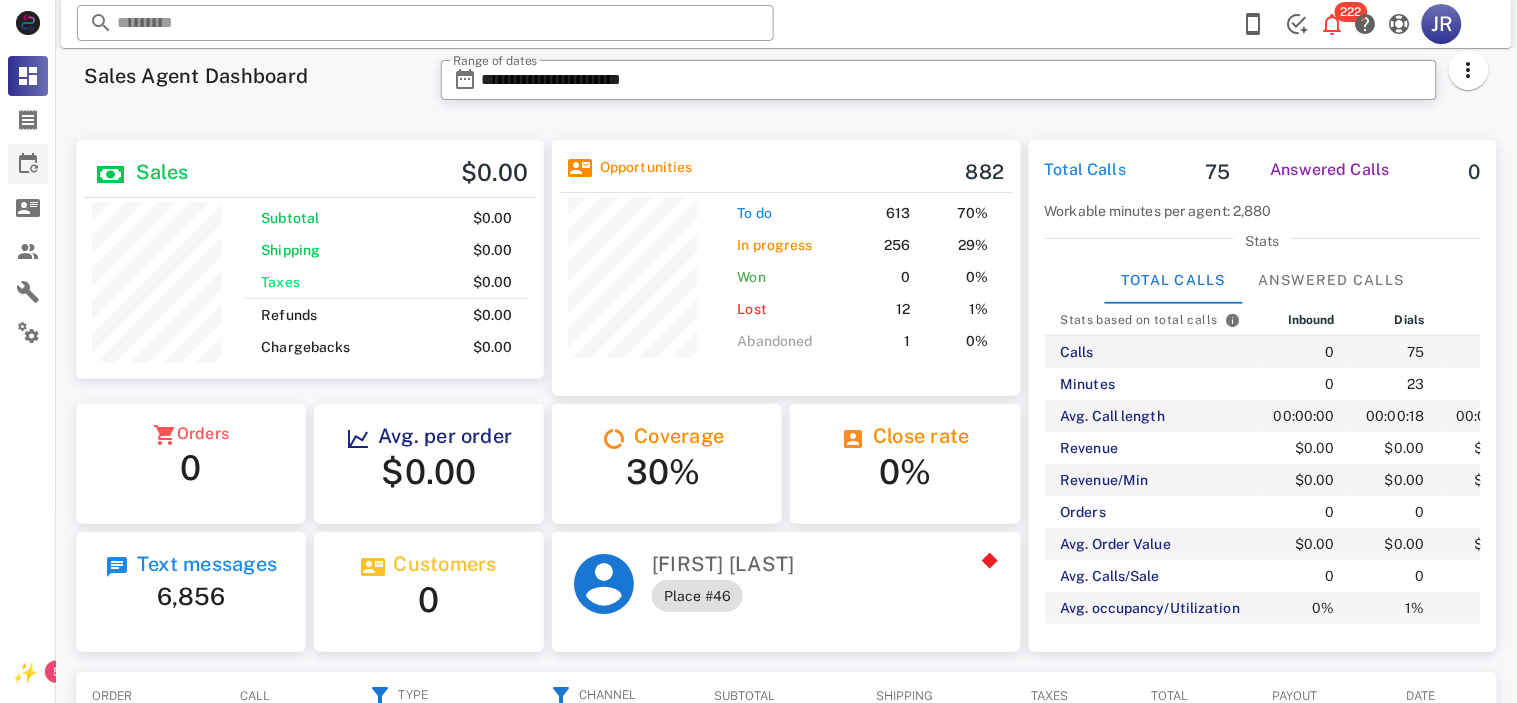 click on "Subscriptions" at bounding box center [28, 164] 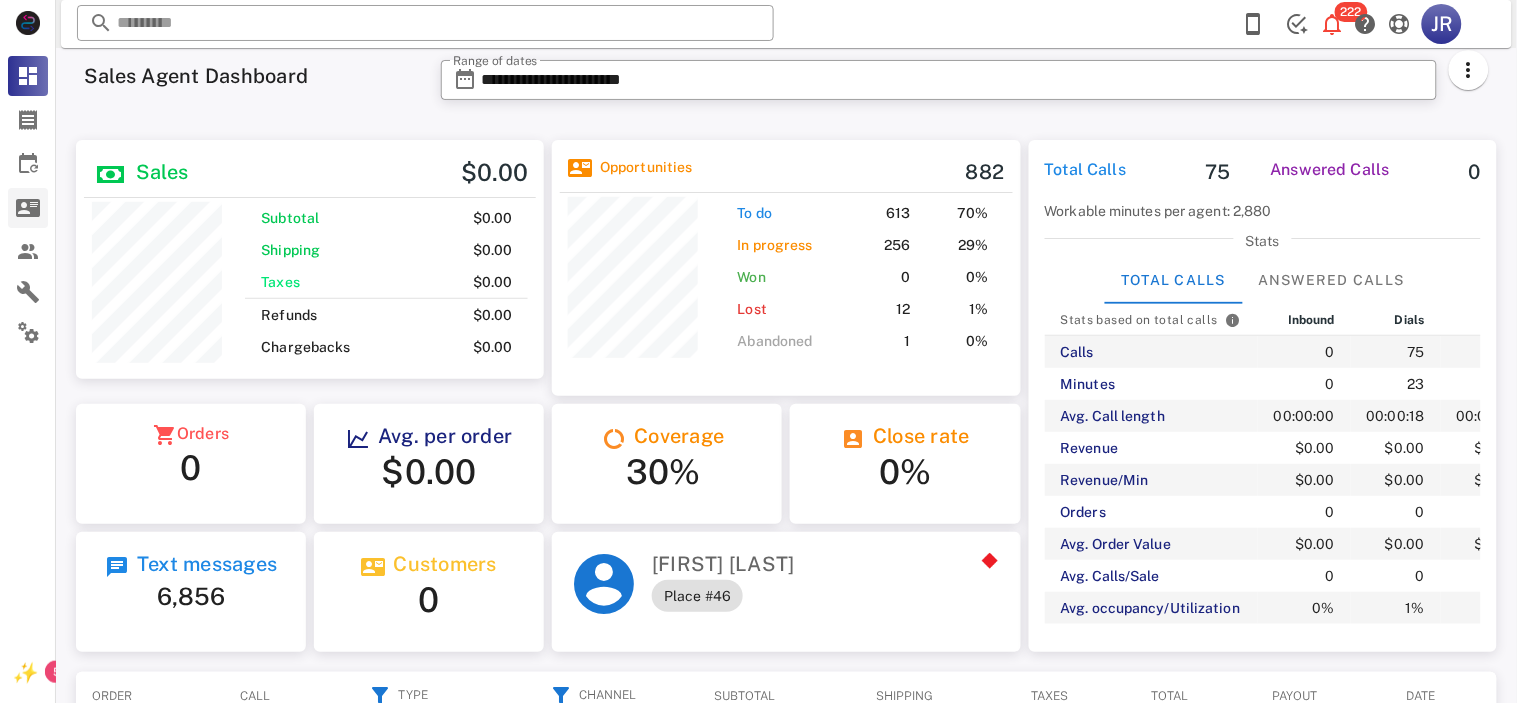 click on "Opportunities" at bounding box center [28, 208] 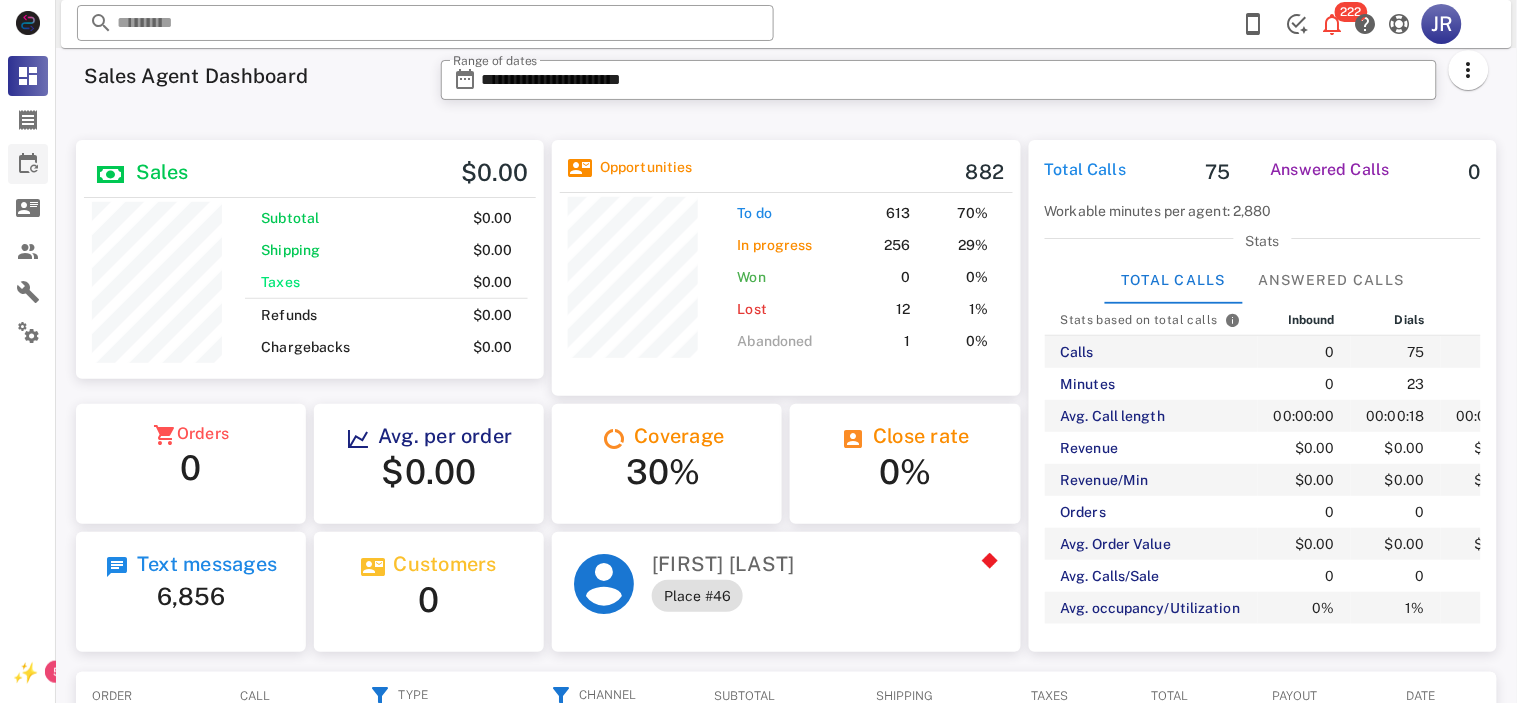 click at bounding box center [28, 164] 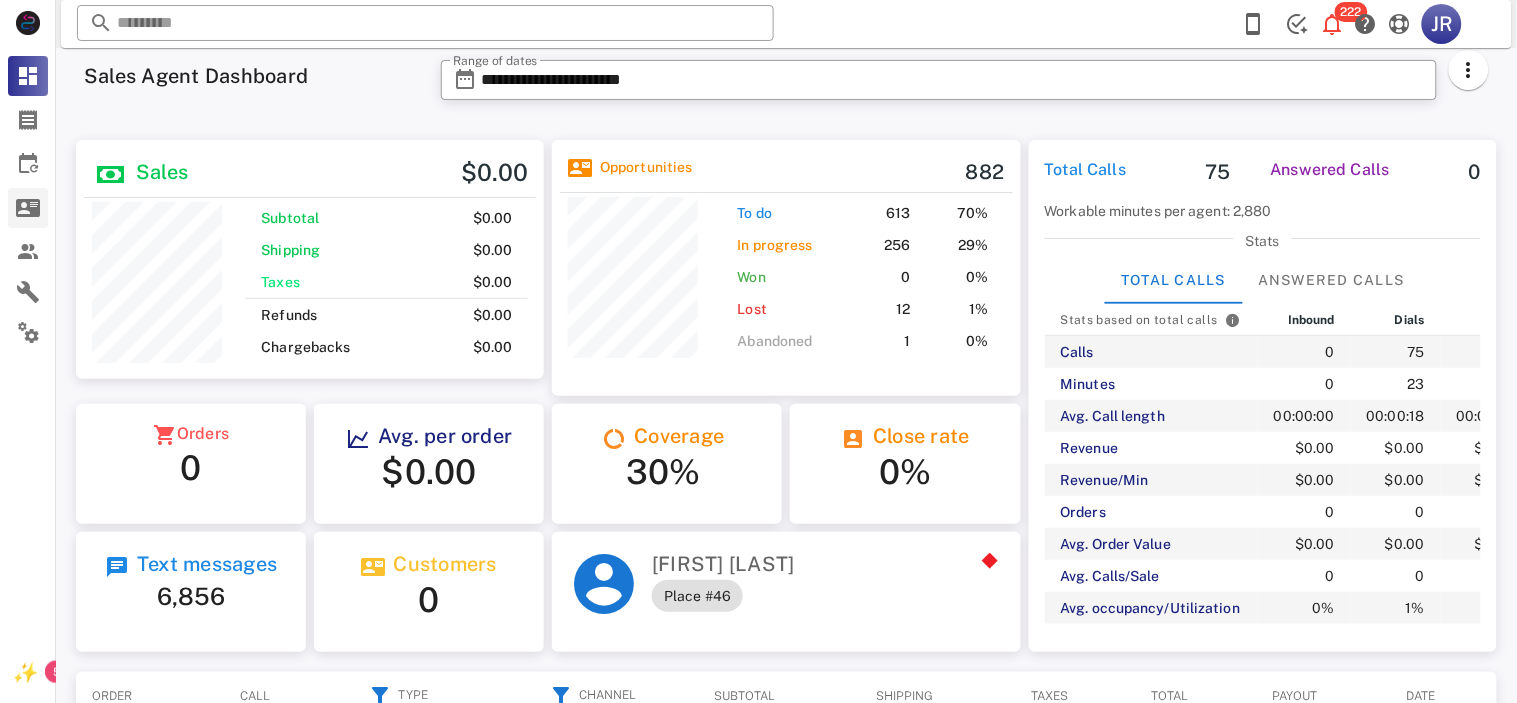 click at bounding box center (28, 208) 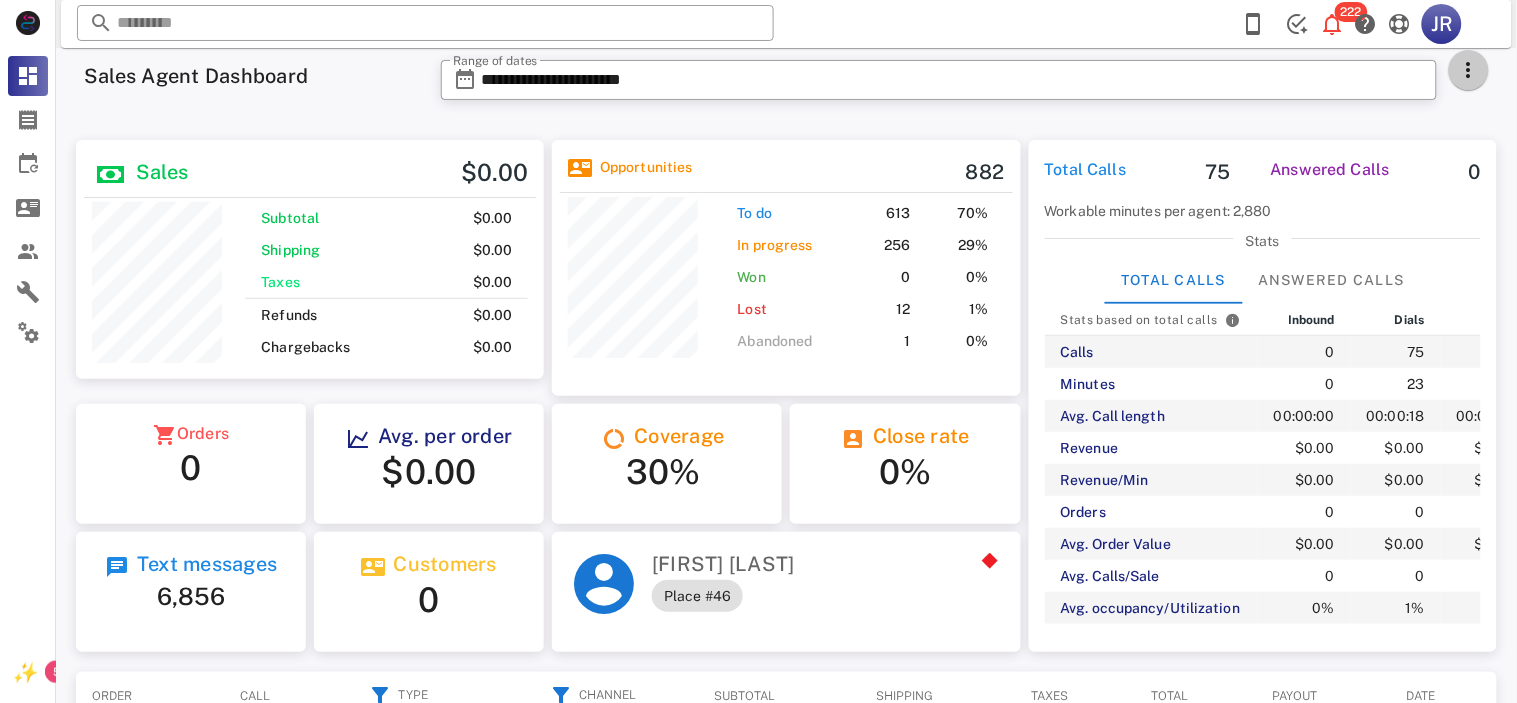 click at bounding box center [1469, 70] 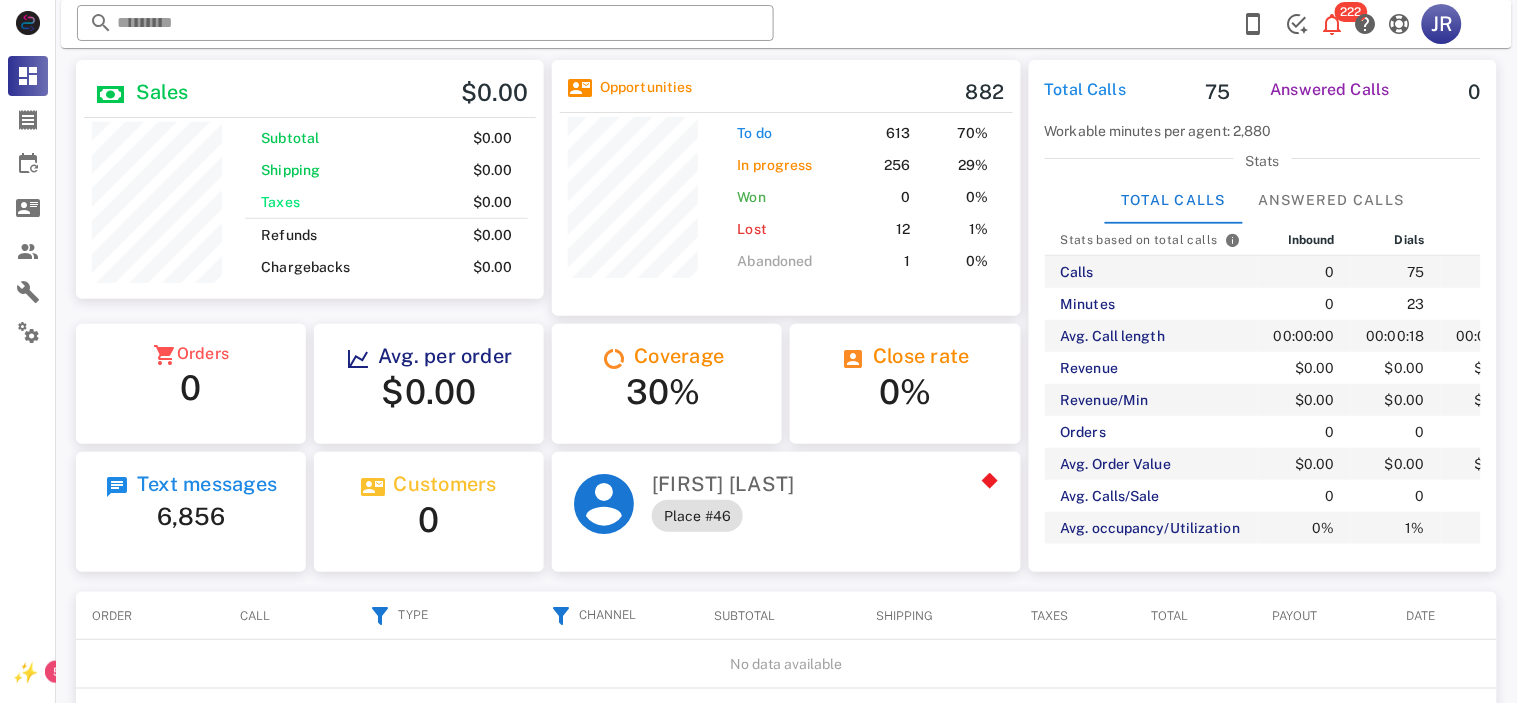 scroll, scrollTop: 153, scrollLeft: 0, axis: vertical 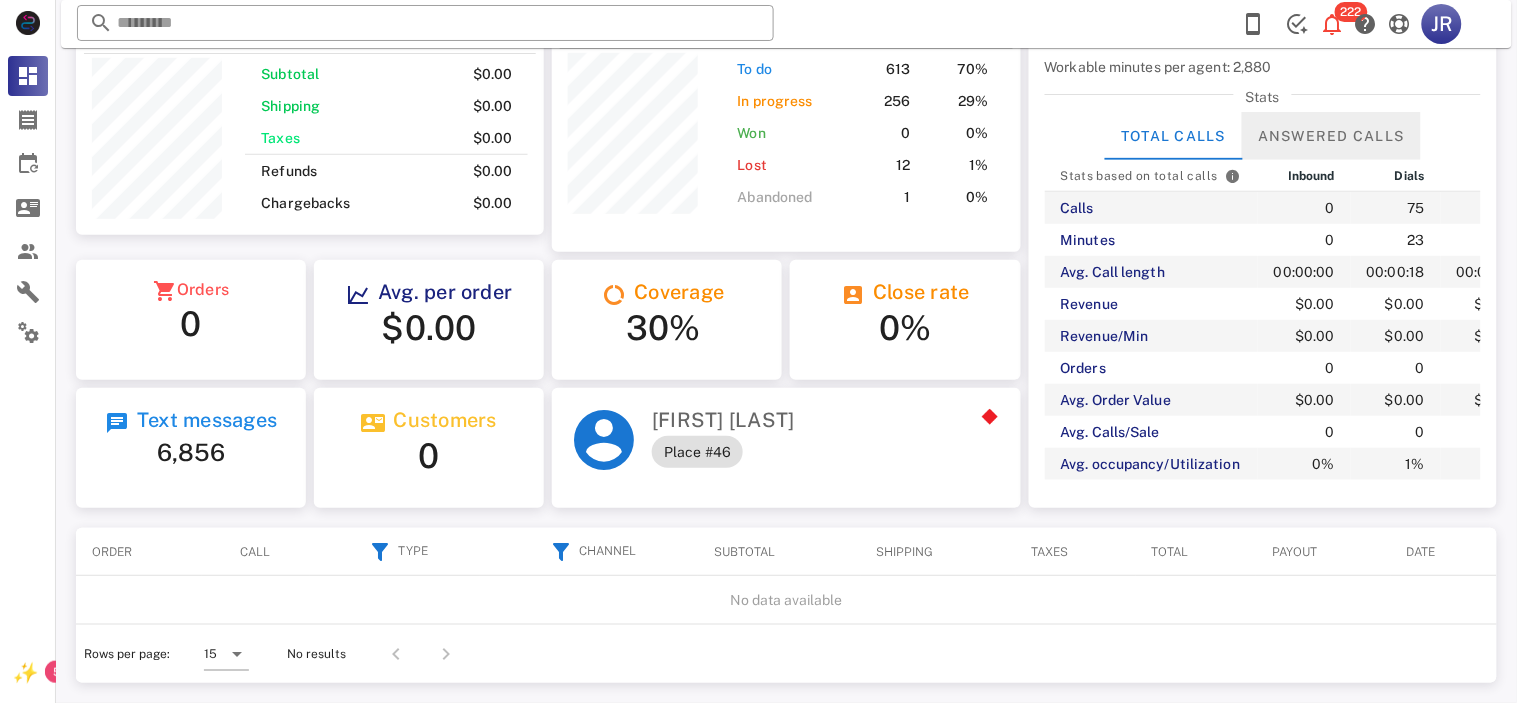 click on "Answered Calls" at bounding box center (1331, 136) 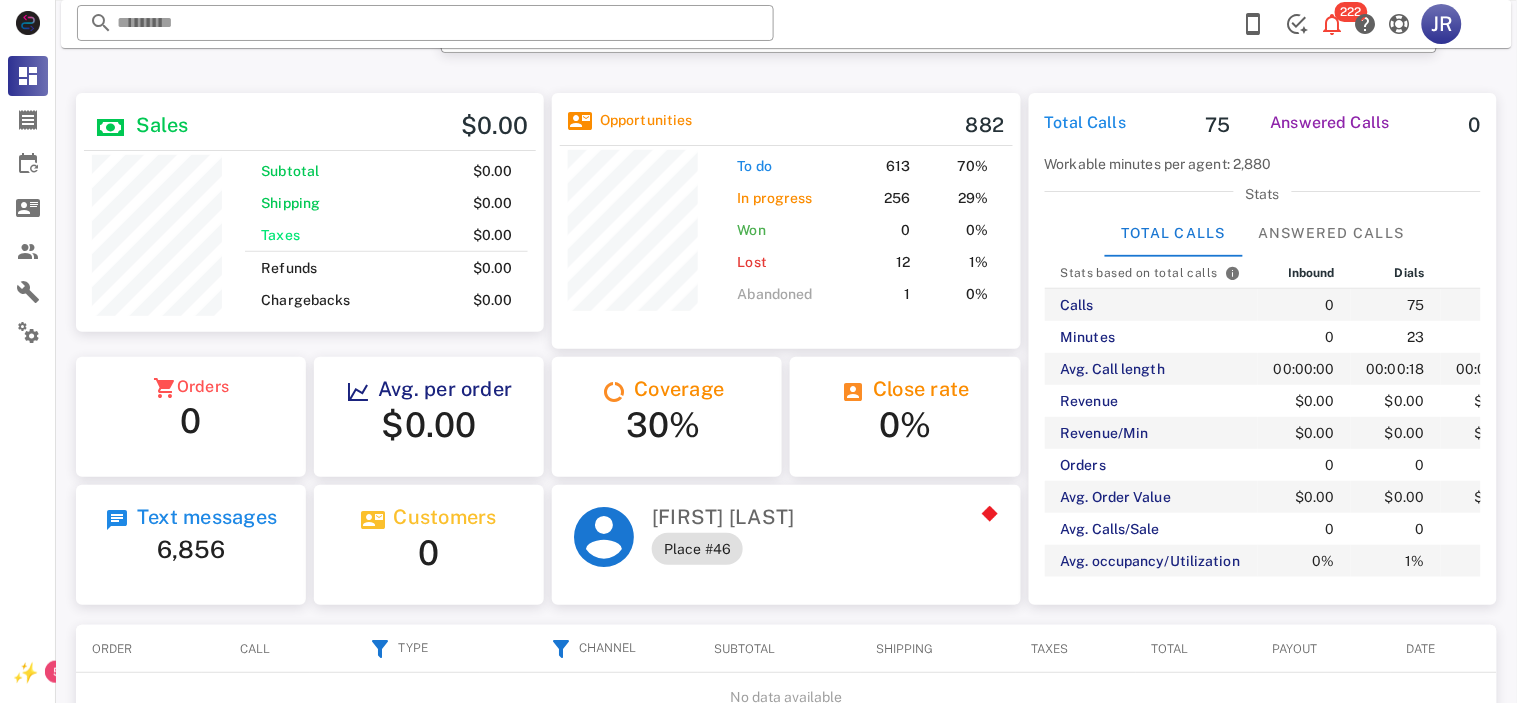 scroll, scrollTop: 153, scrollLeft: 0, axis: vertical 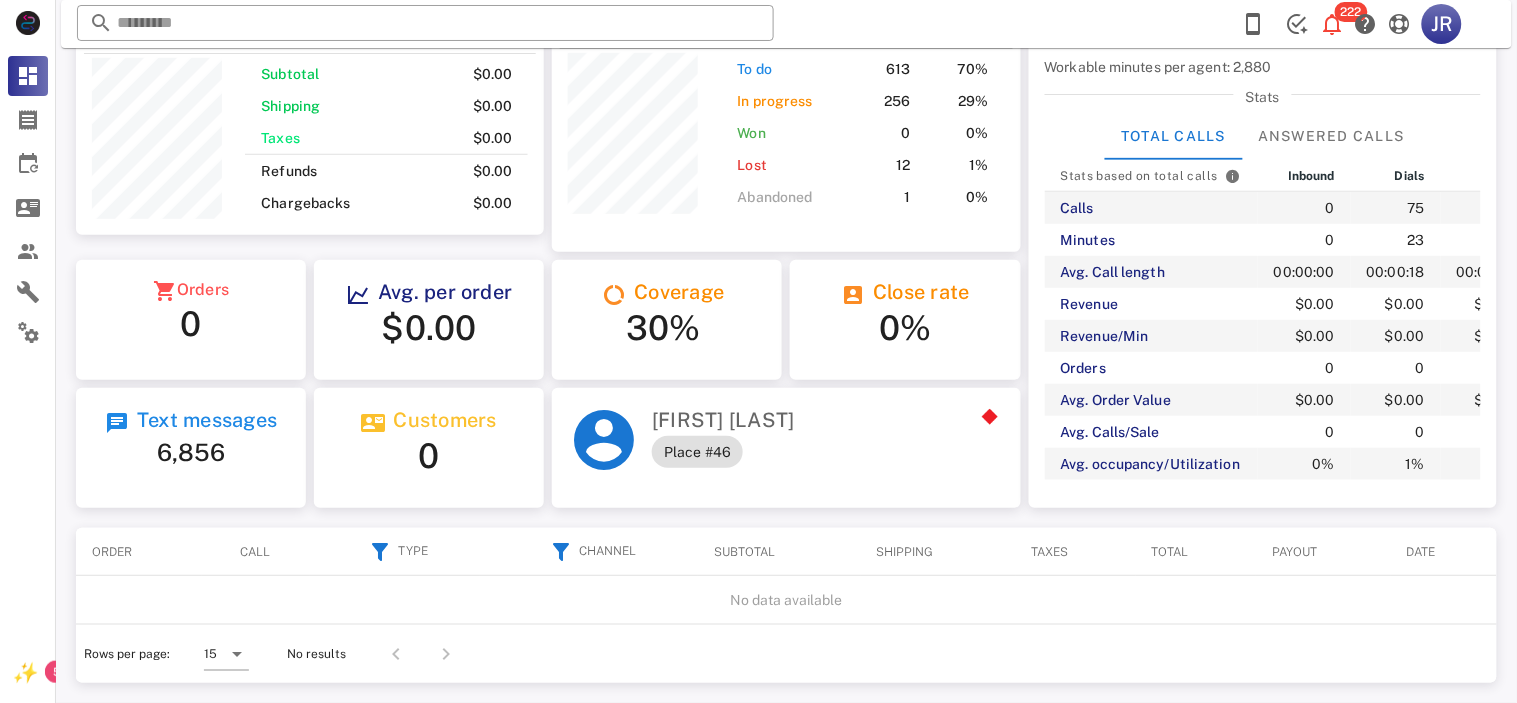 click on "Type" at bounding box center [395, 552] 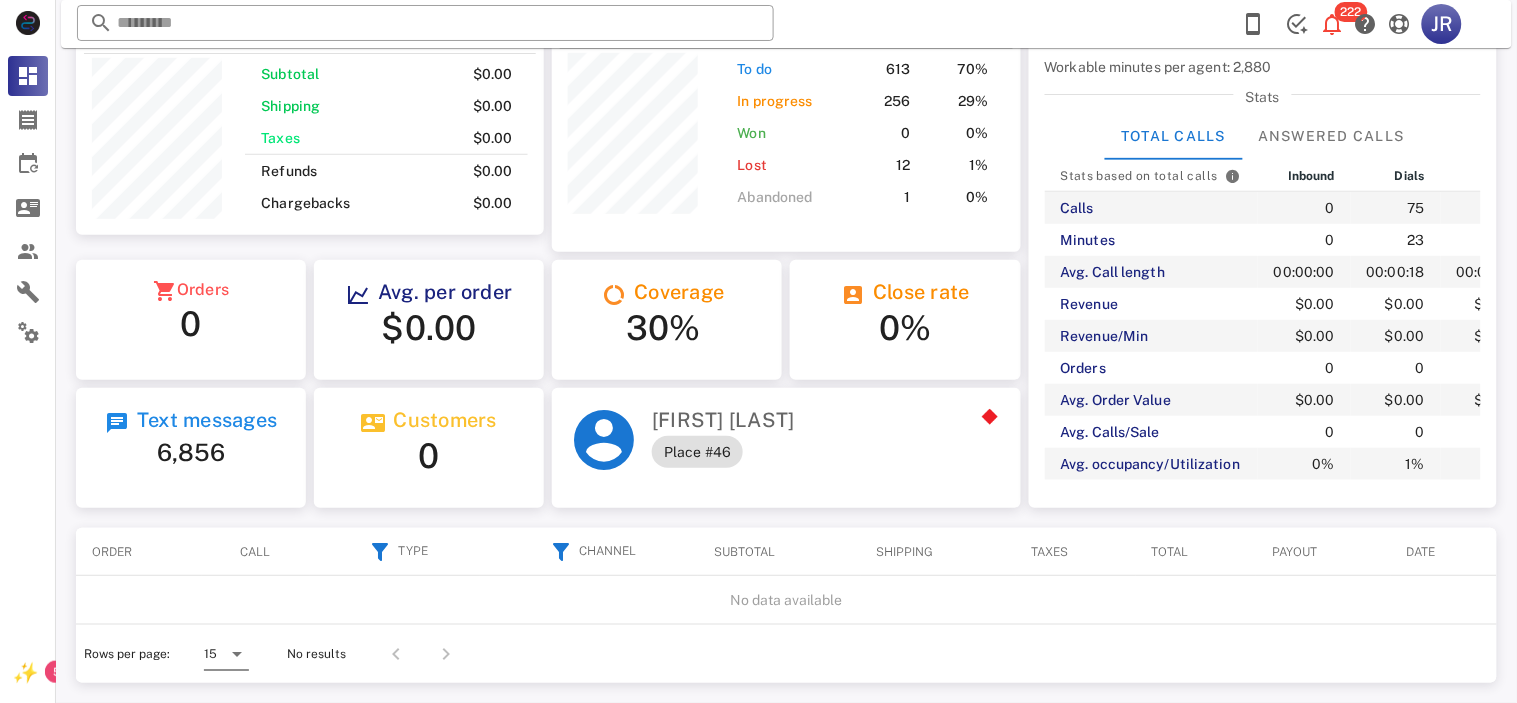 click on "15" at bounding box center (210, 654) 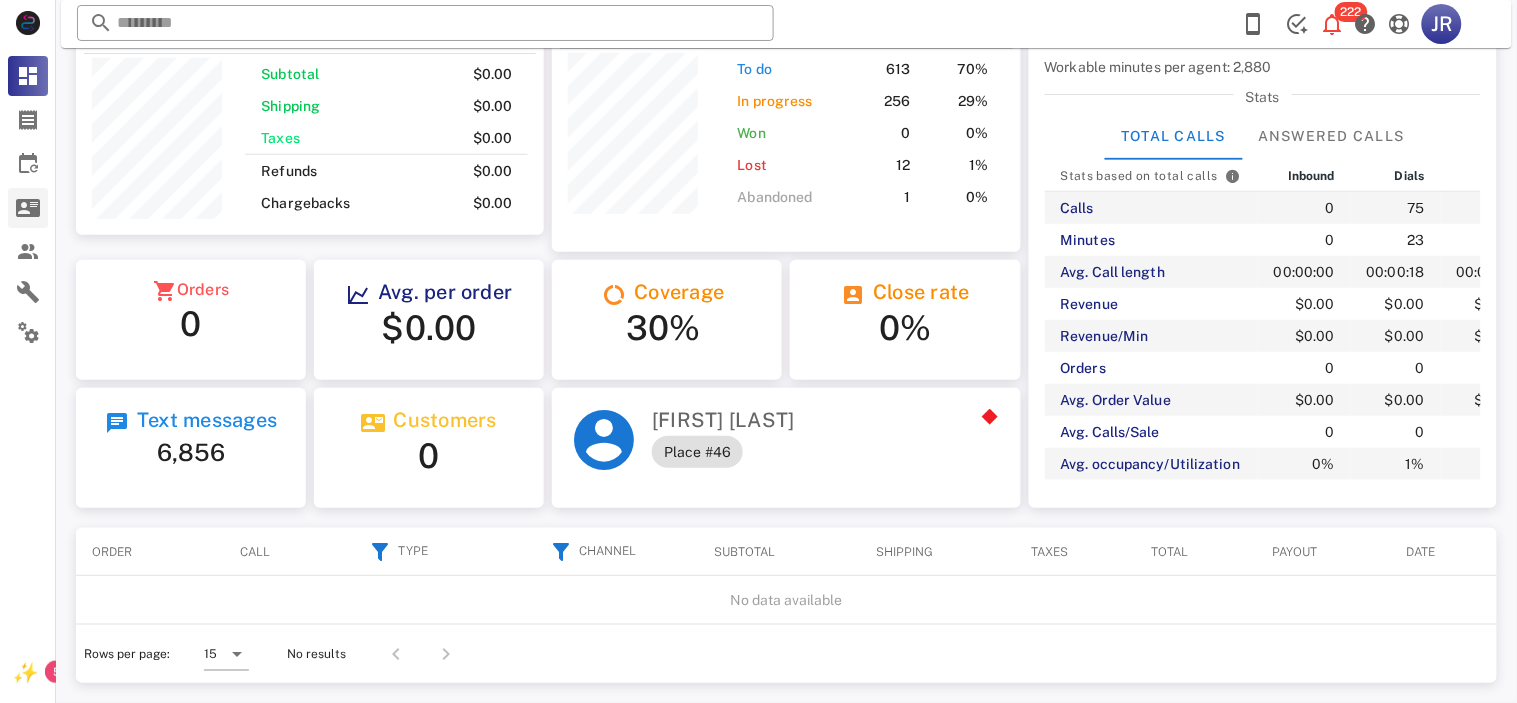 click at bounding box center [28, 208] 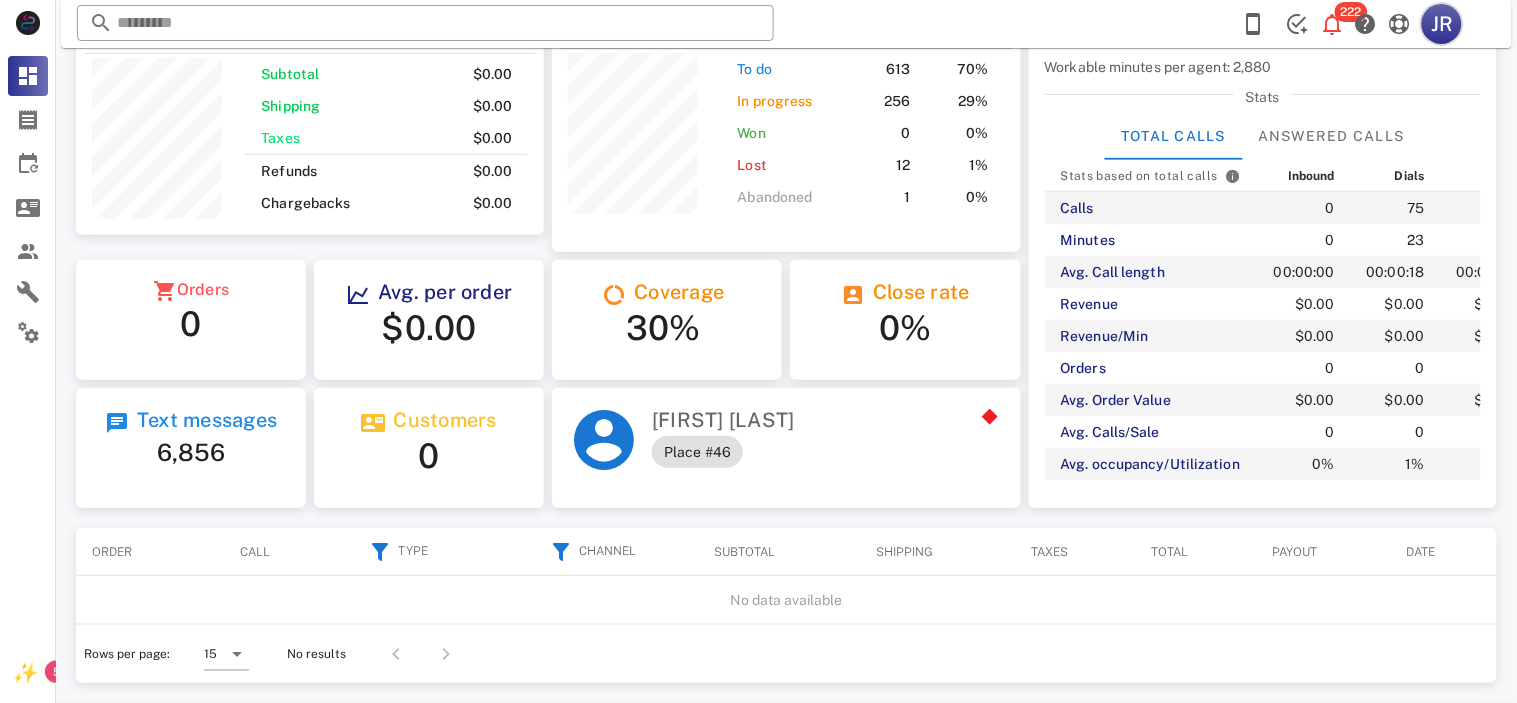 click on "JR" at bounding box center (1442, 24) 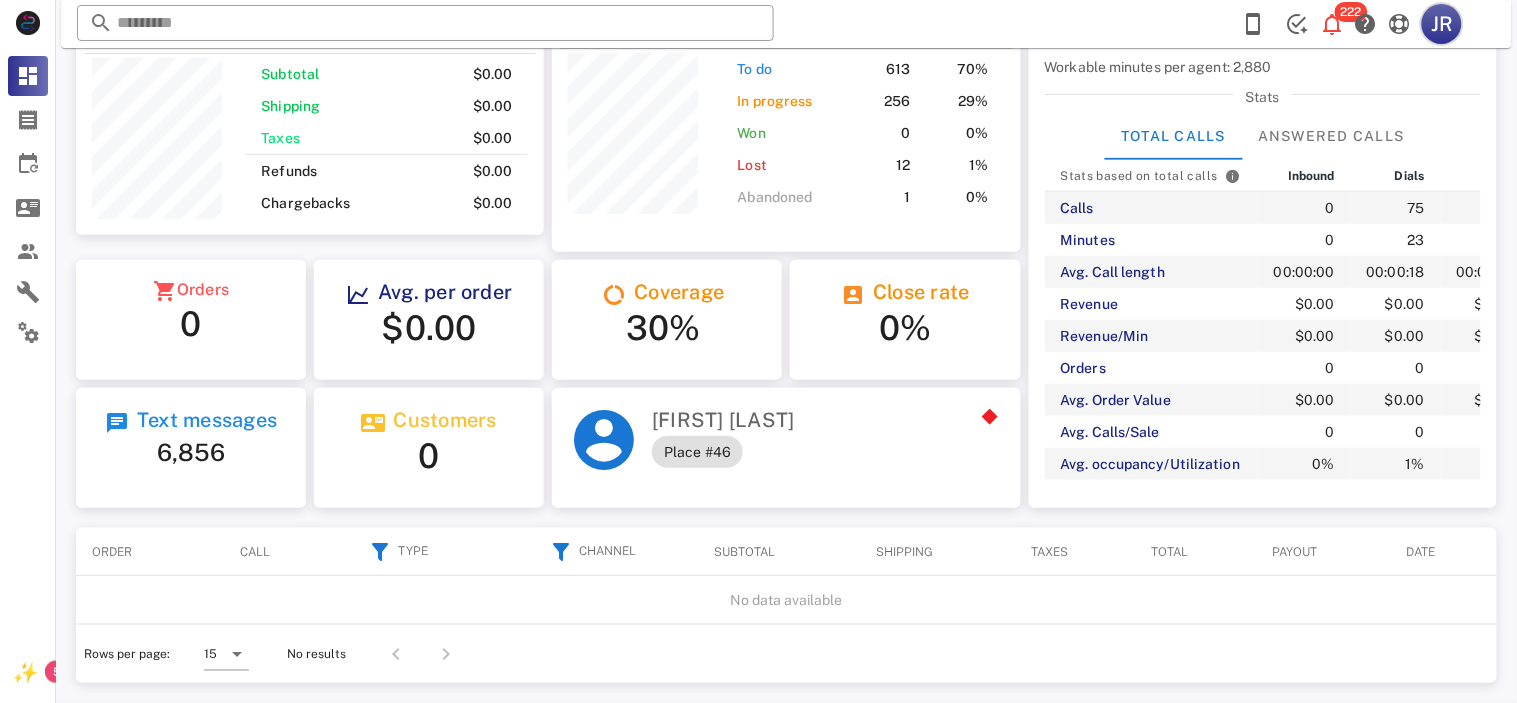 click on "JR" at bounding box center [1442, 24] 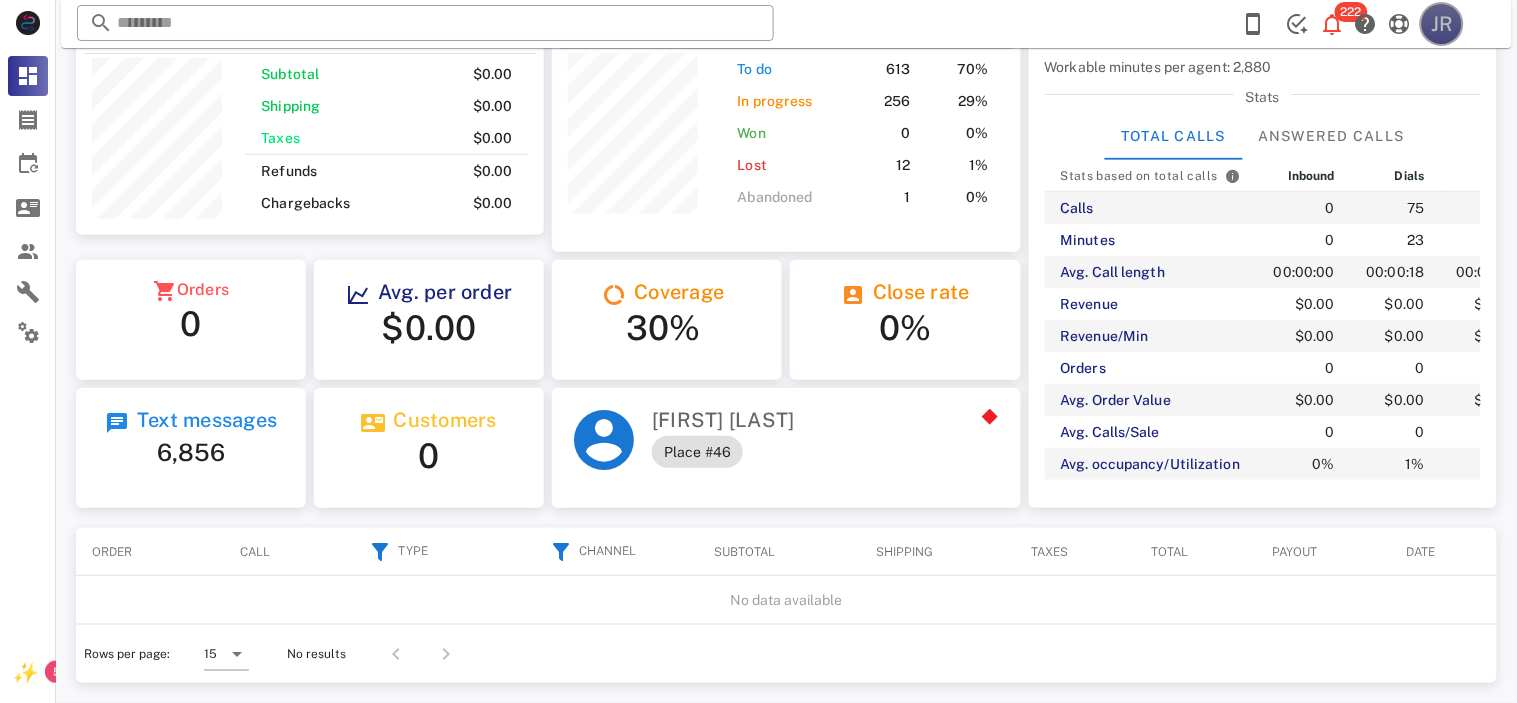 click on "JR" at bounding box center (1442, 24) 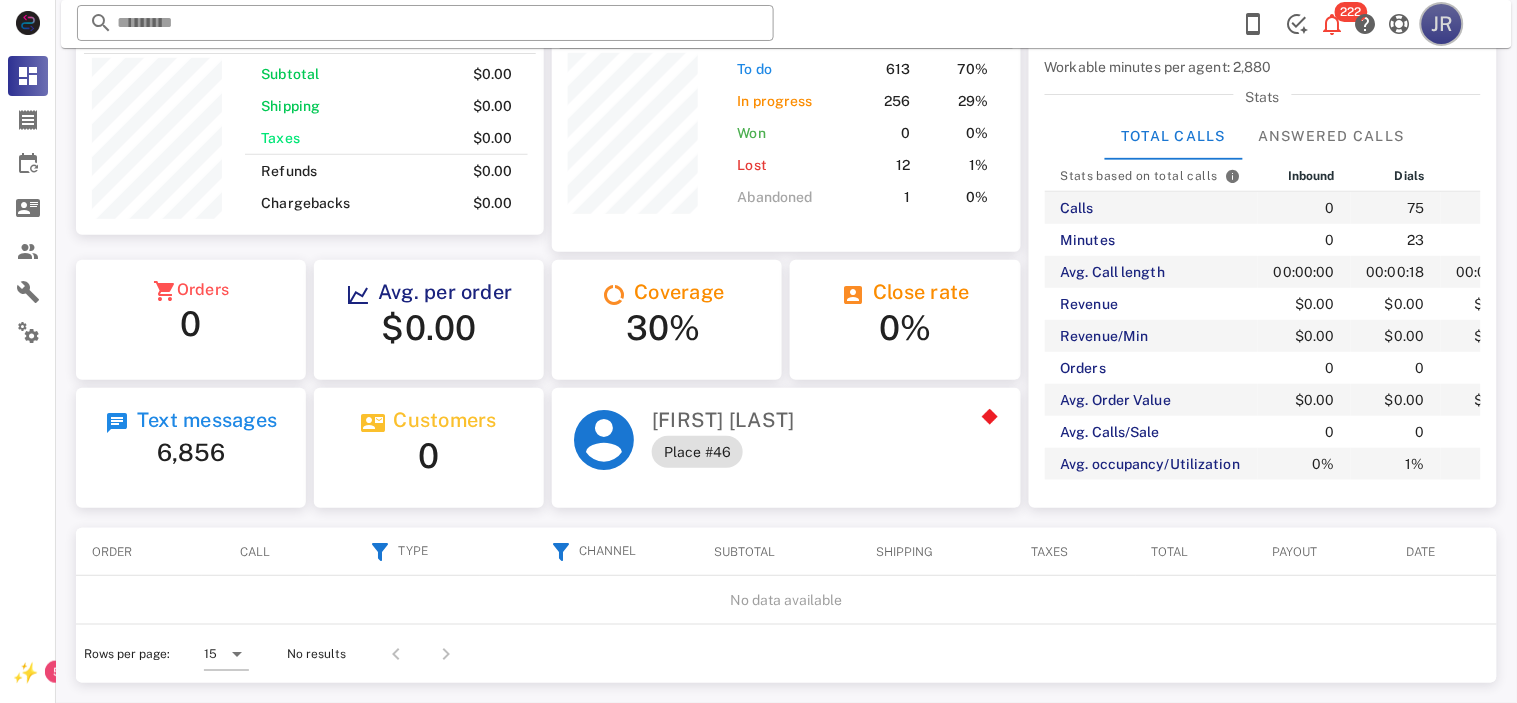 click on "JR" at bounding box center (1442, 24) 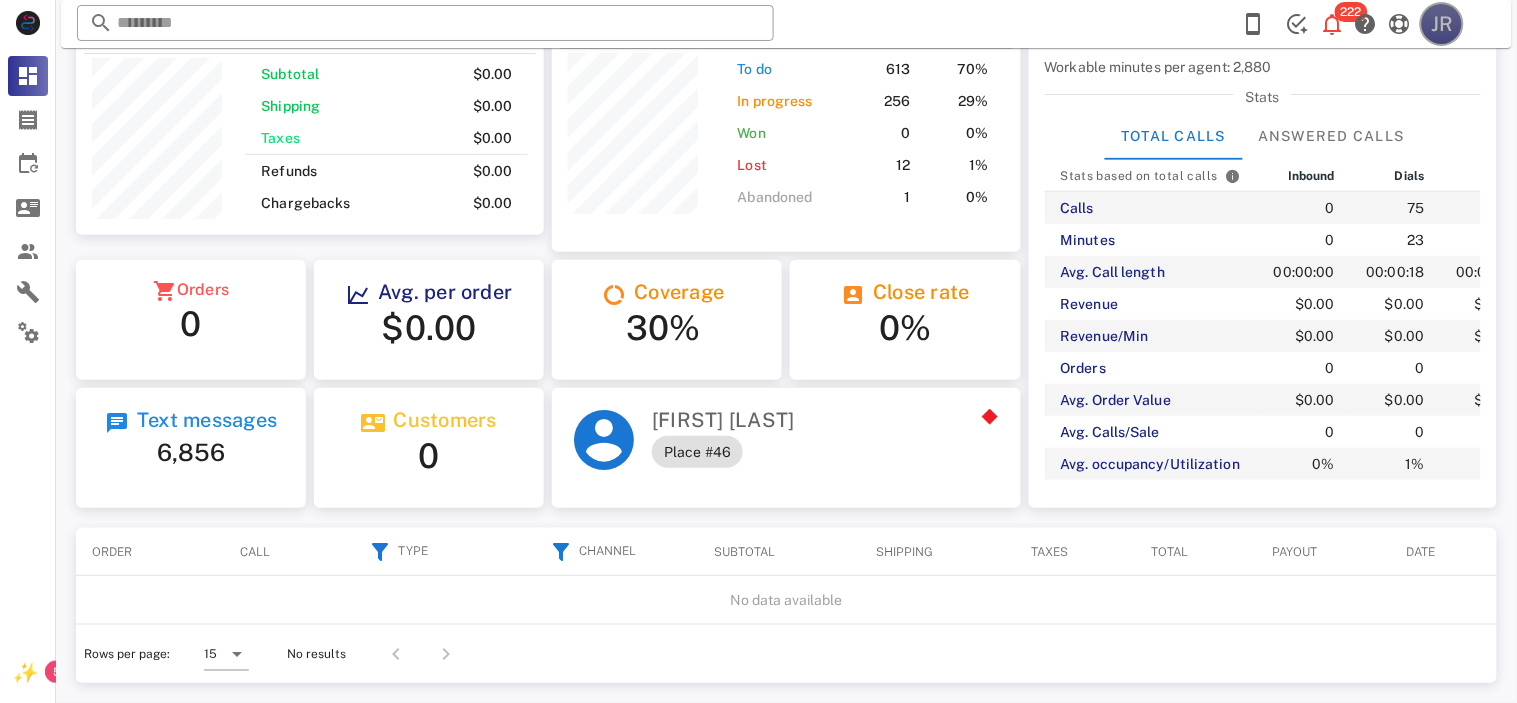 click on "JR" at bounding box center [1442, 24] 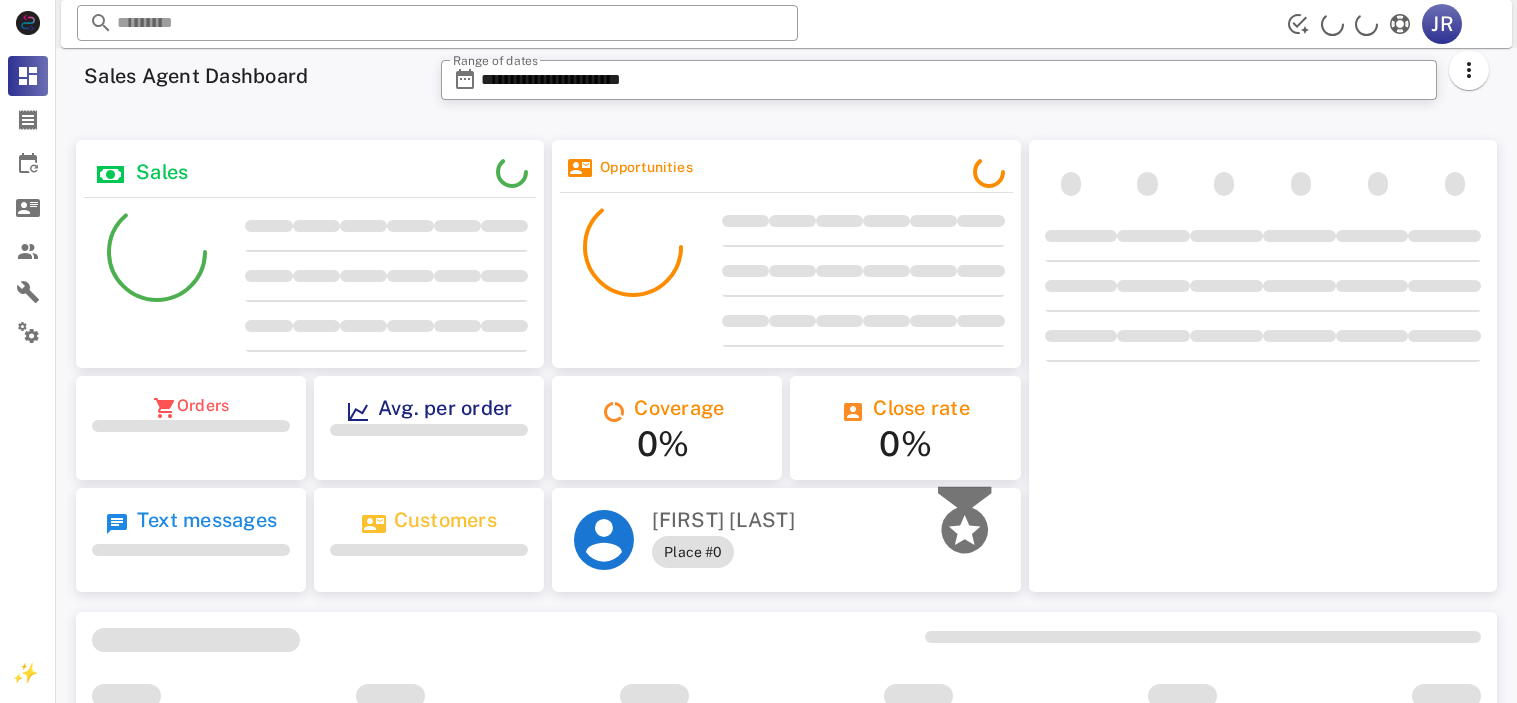 scroll, scrollTop: 0, scrollLeft: 0, axis: both 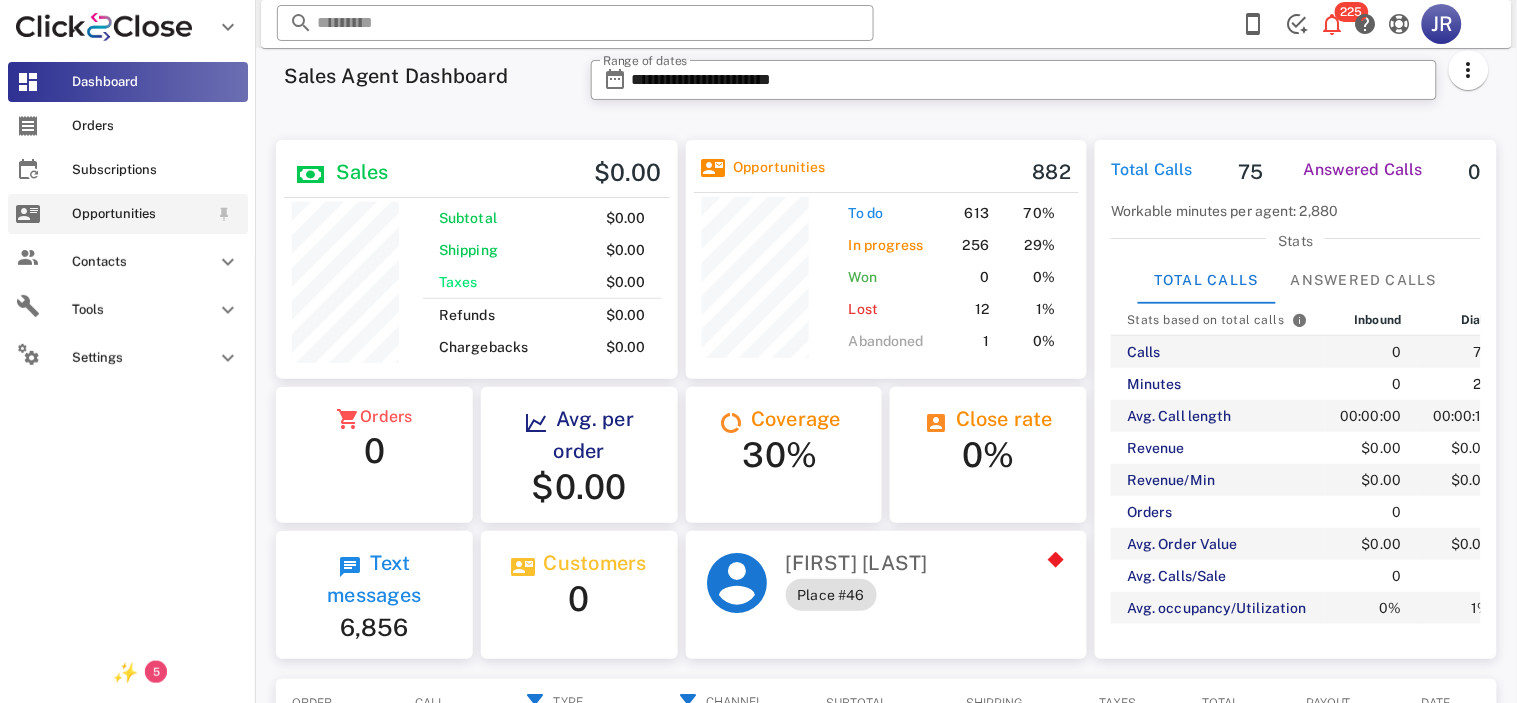 click on "Opportunities" at bounding box center [140, 214] 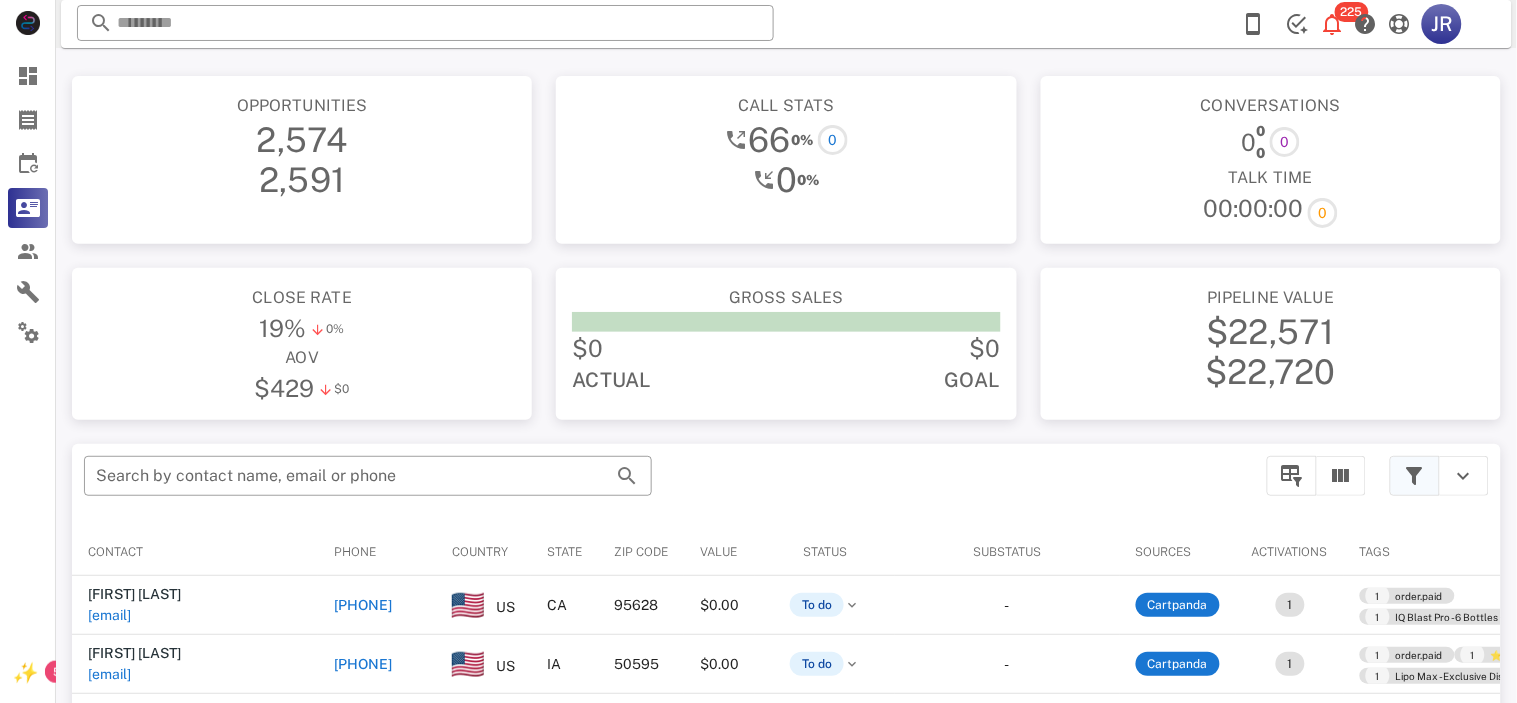 click at bounding box center [1415, 476] 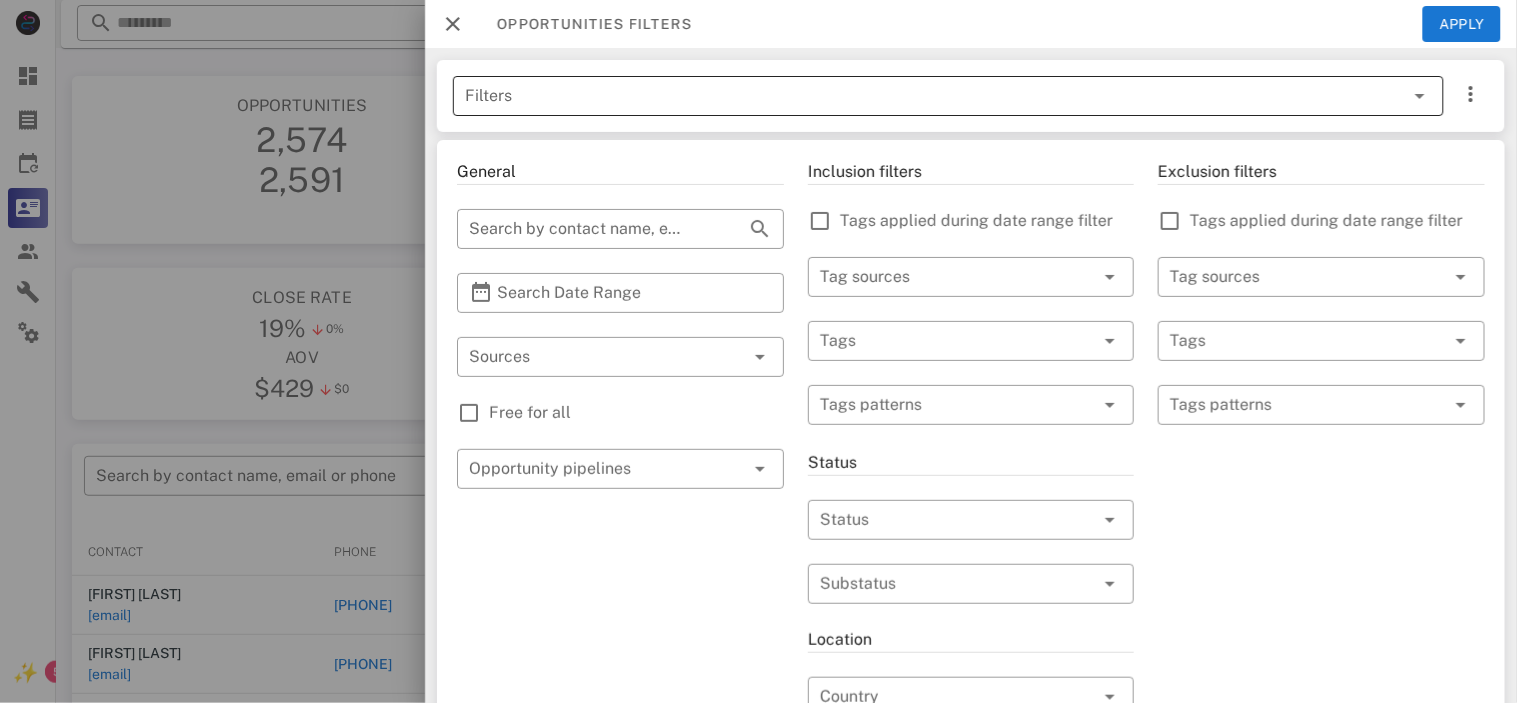 click at bounding box center [1420, 96] 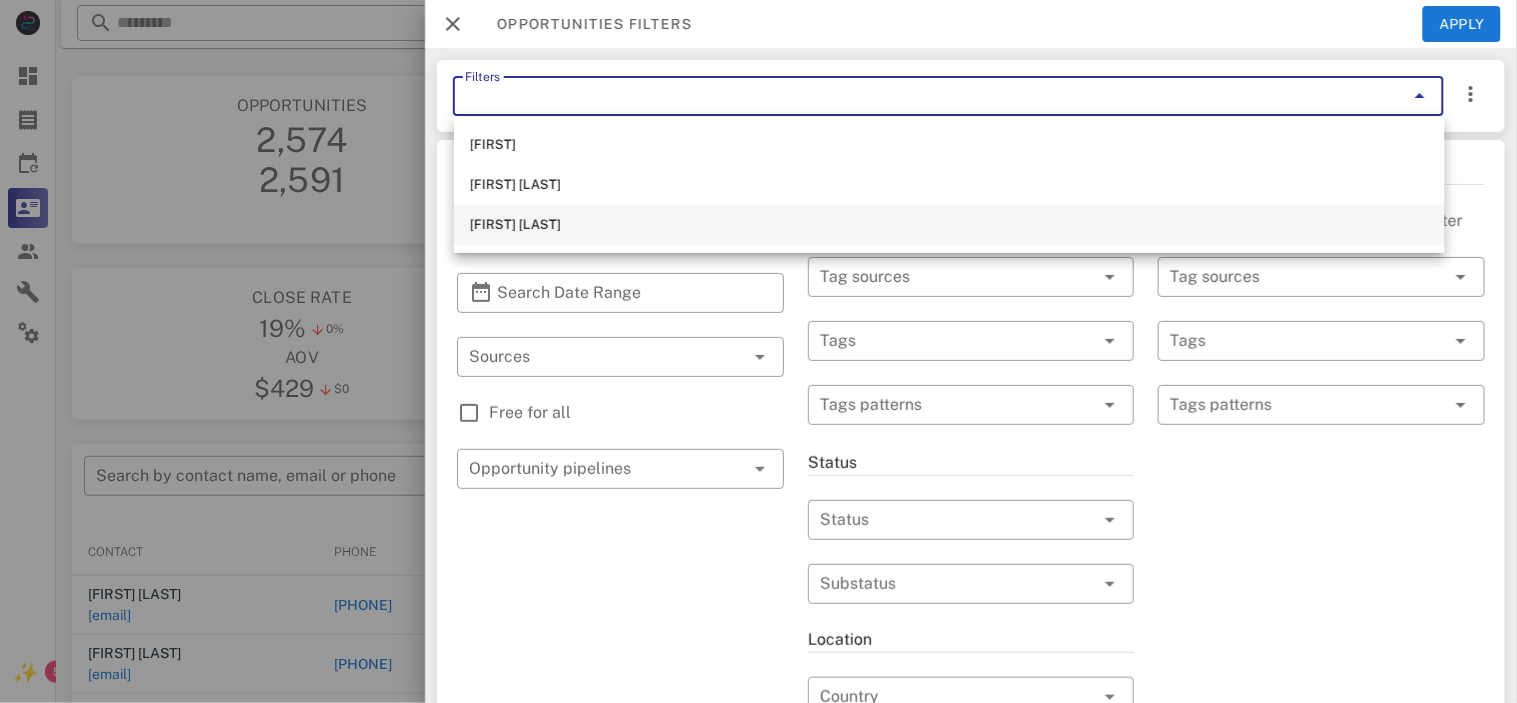 click on "[FIRST] [LAST]" at bounding box center (949, 225) 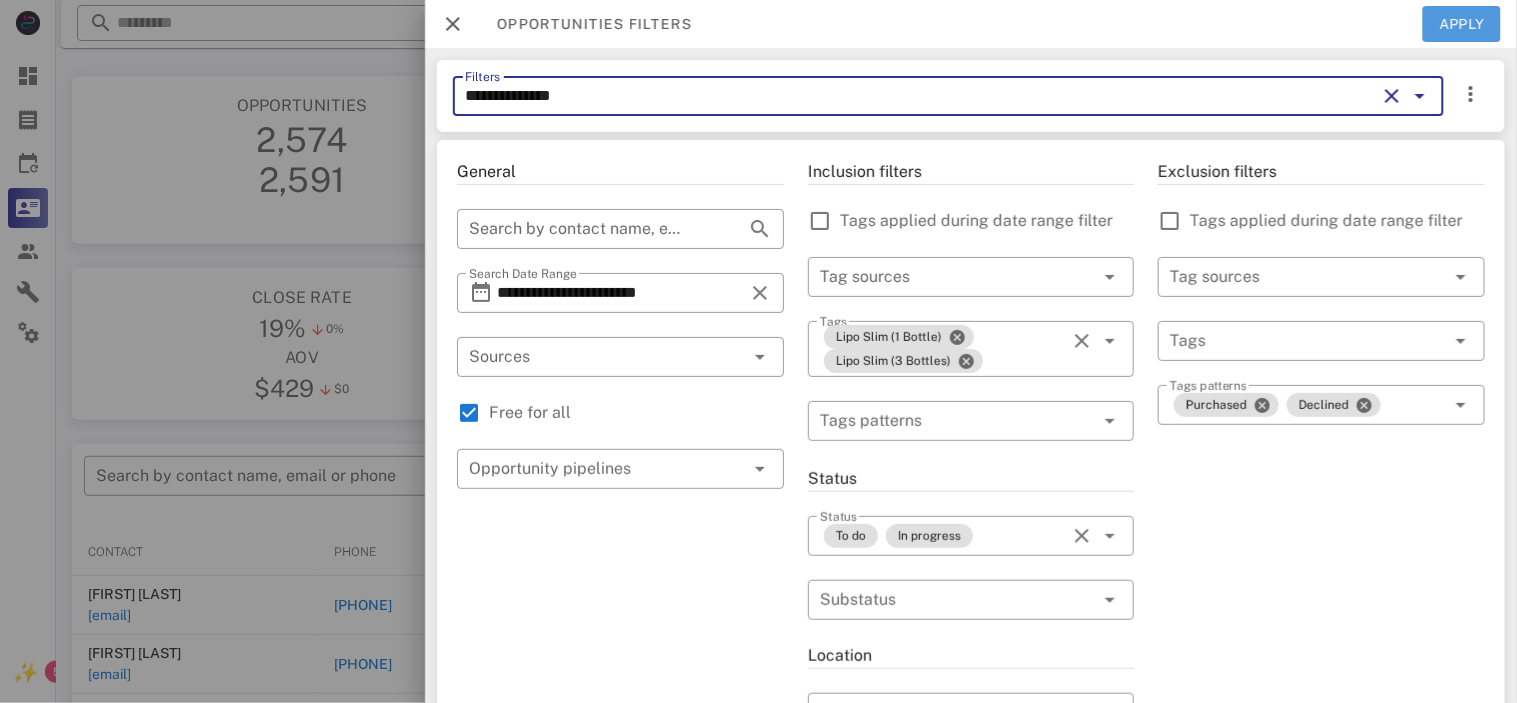 click on "Apply" at bounding box center (1462, 24) 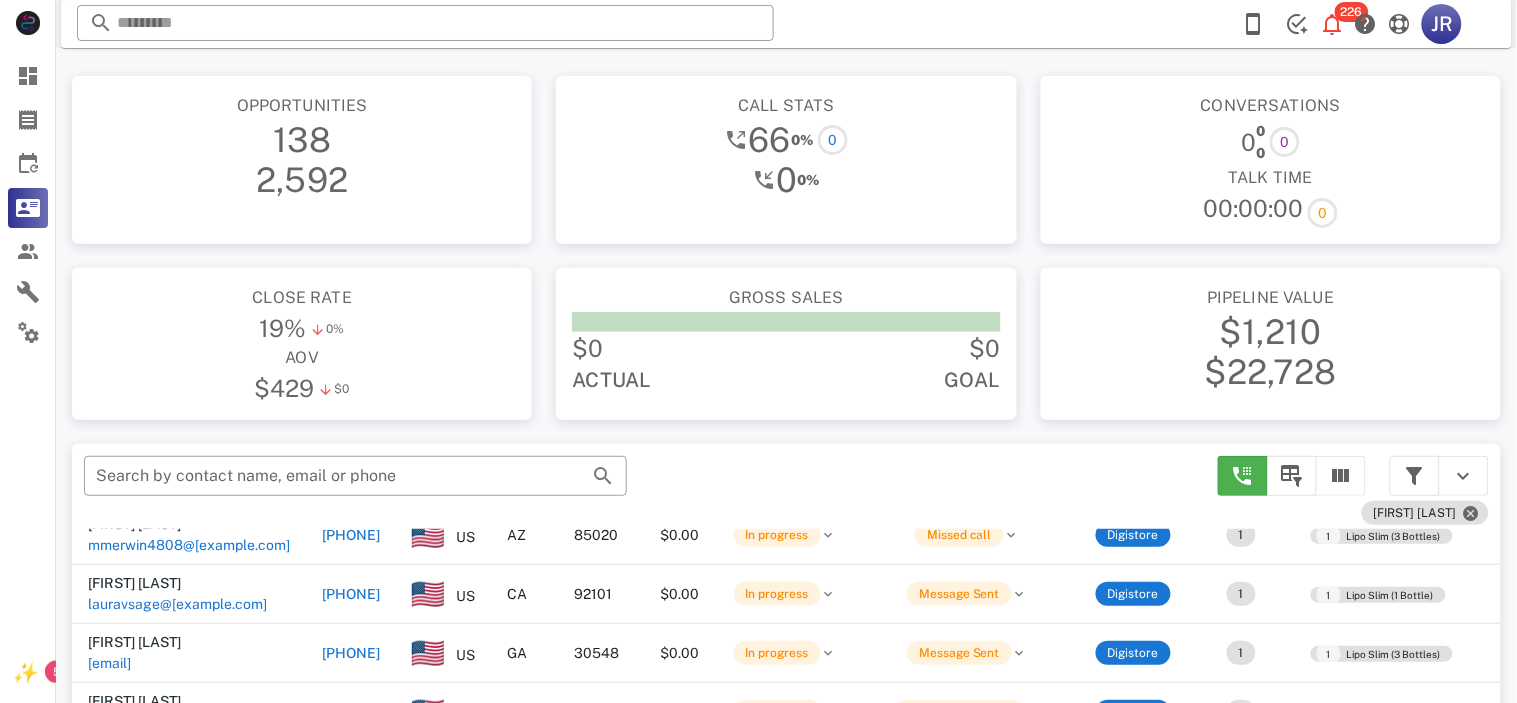 scroll, scrollTop: 70, scrollLeft: 0, axis: vertical 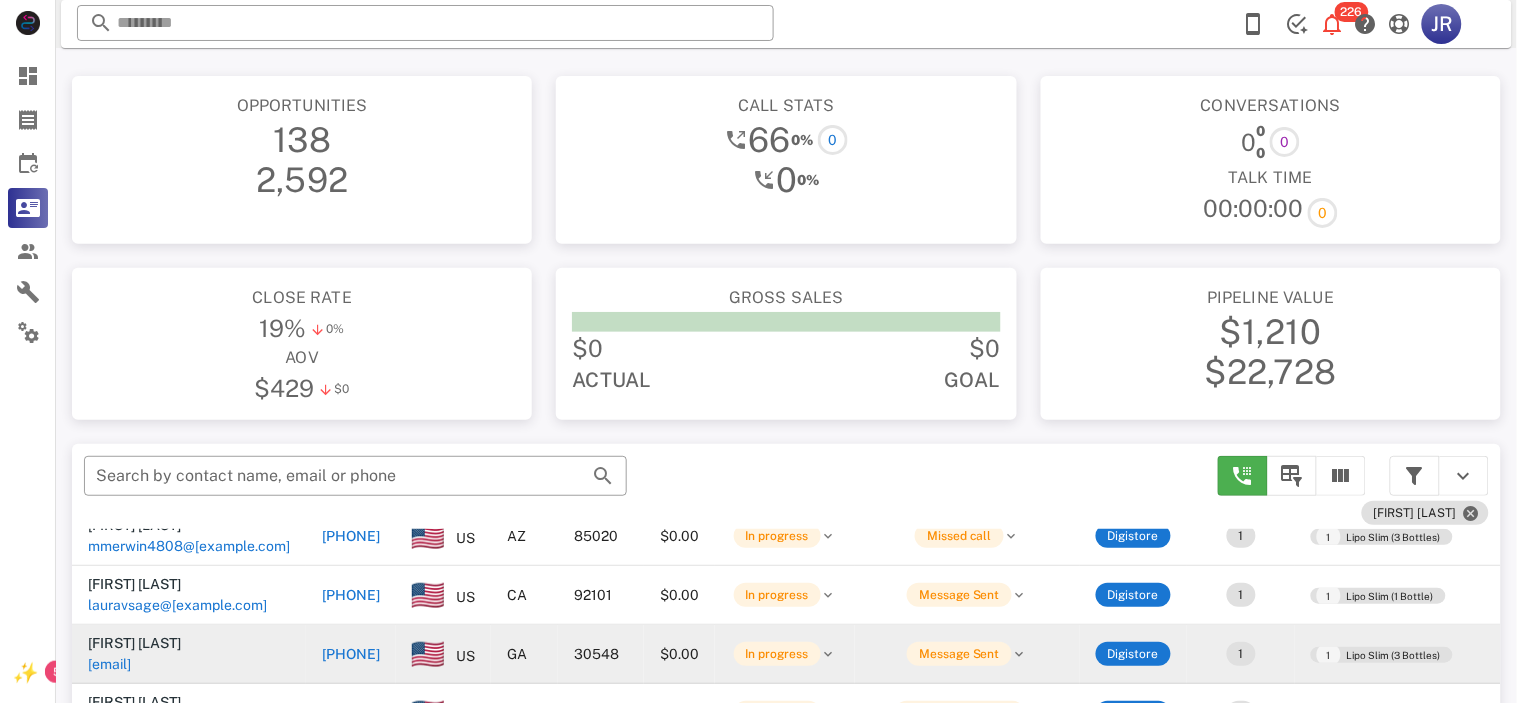 click on "[PHONE]" at bounding box center (351, 654) 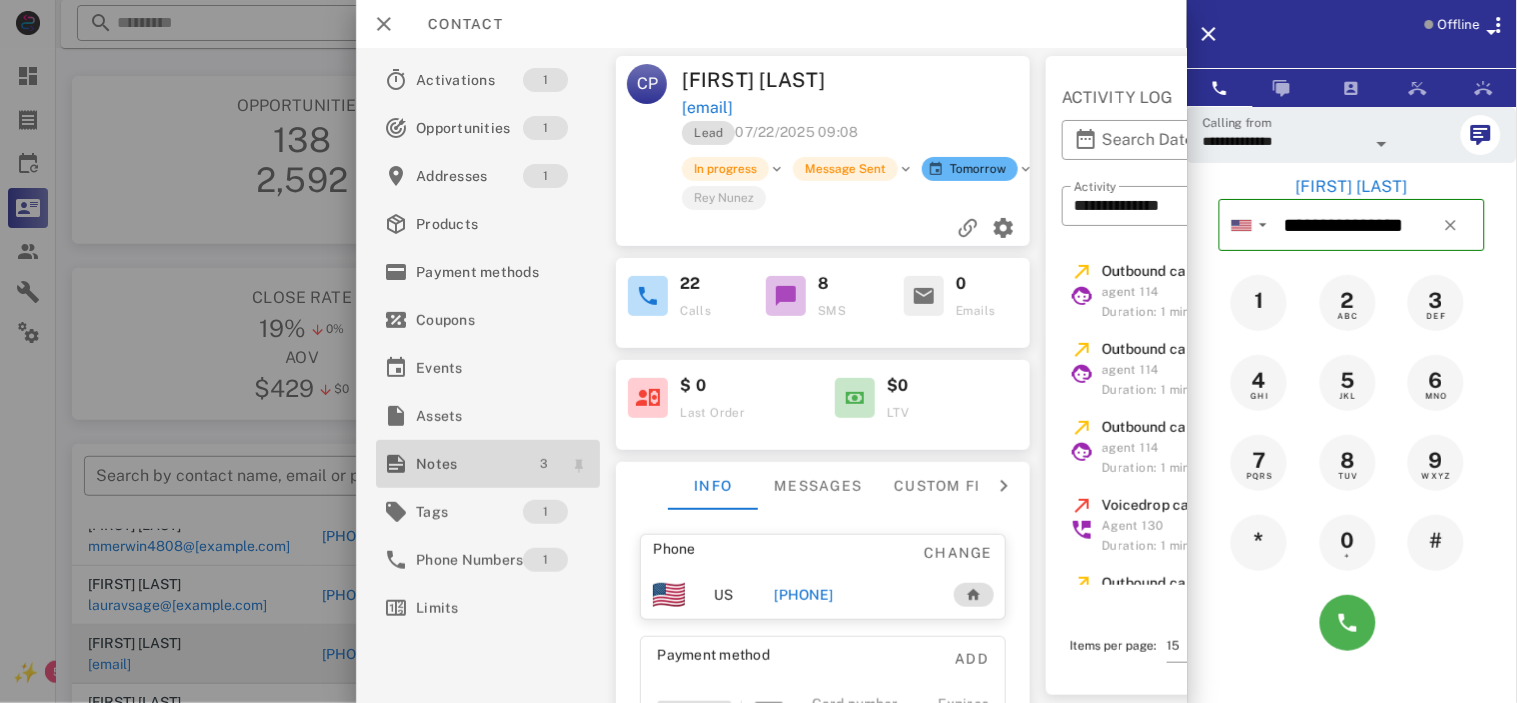 click on "3" at bounding box center (544, 464) 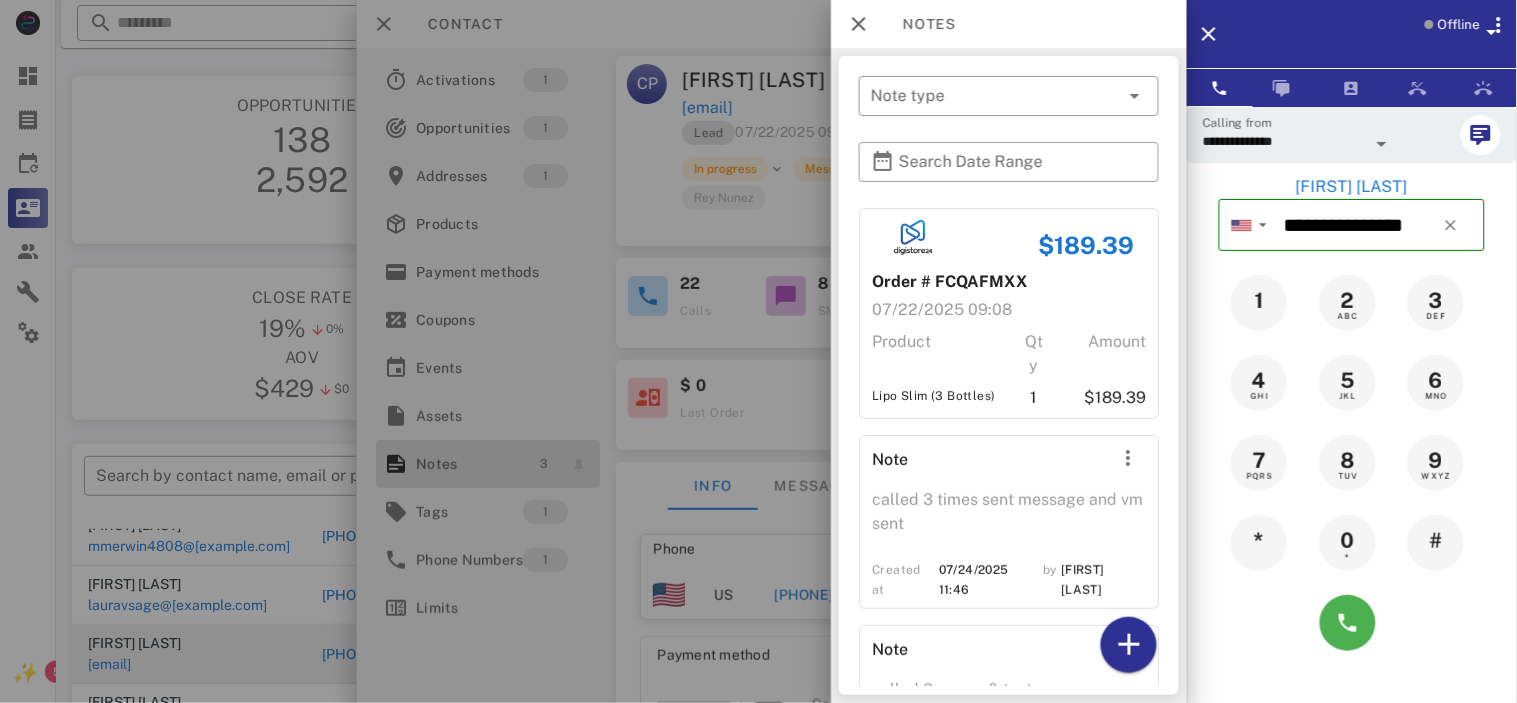 scroll, scrollTop: 96, scrollLeft: 0, axis: vertical 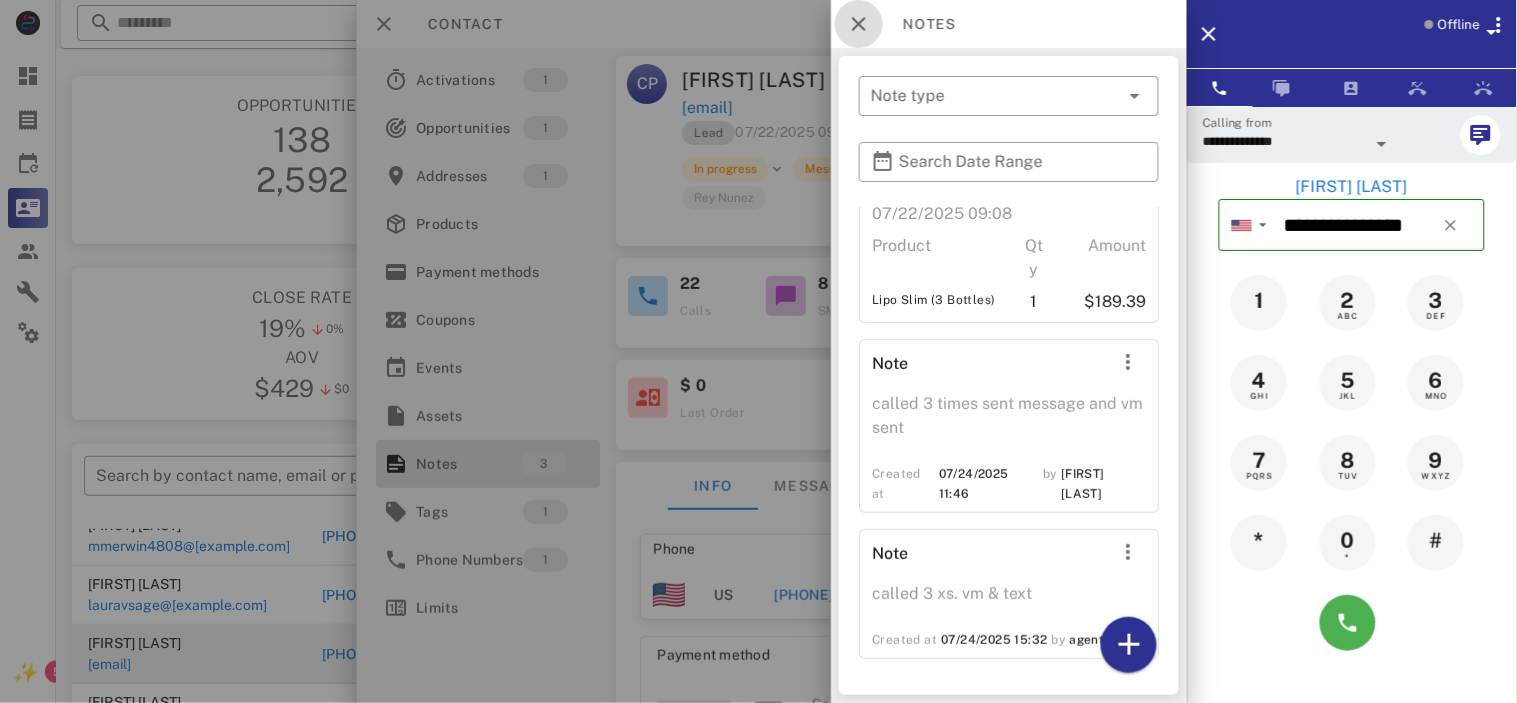 click at bounding box center [859, 24] 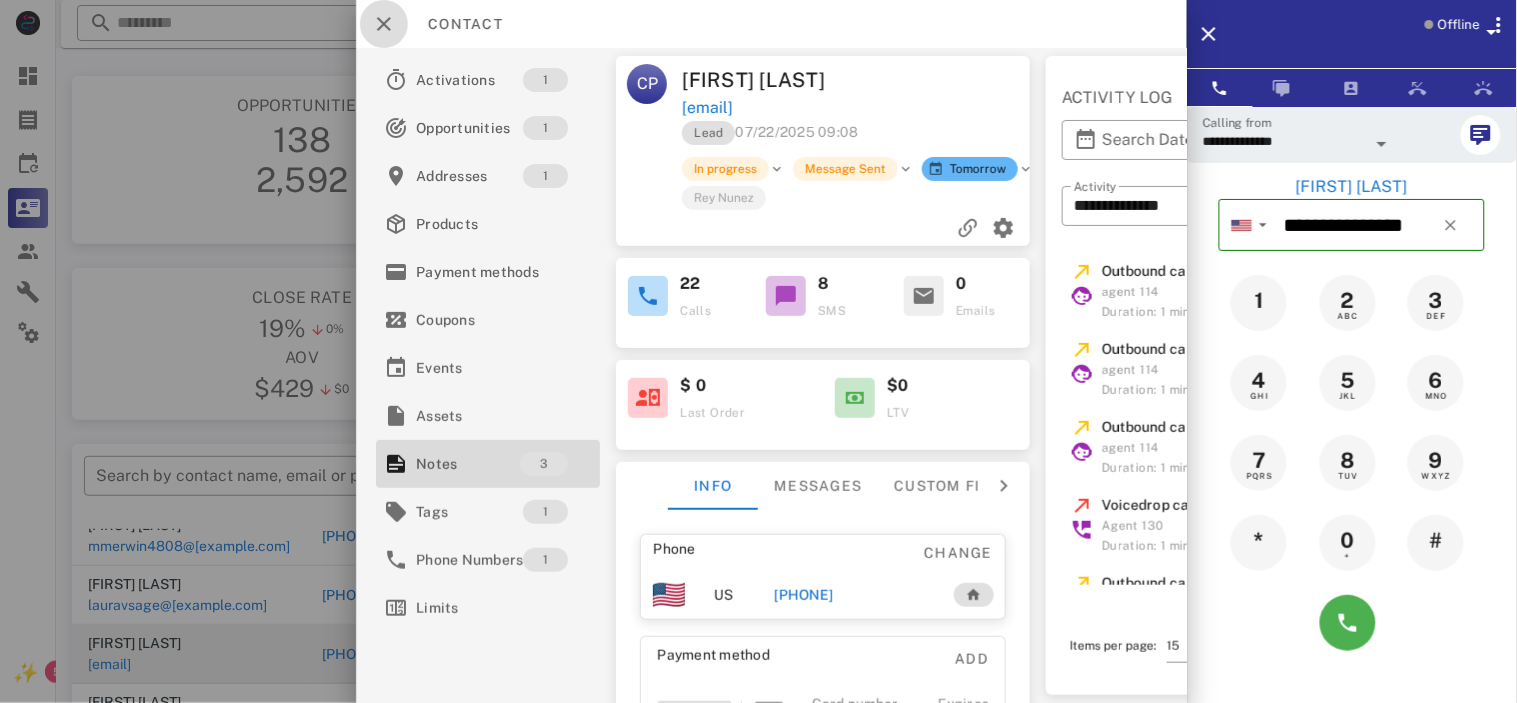 click at bounding box center [384, 24] 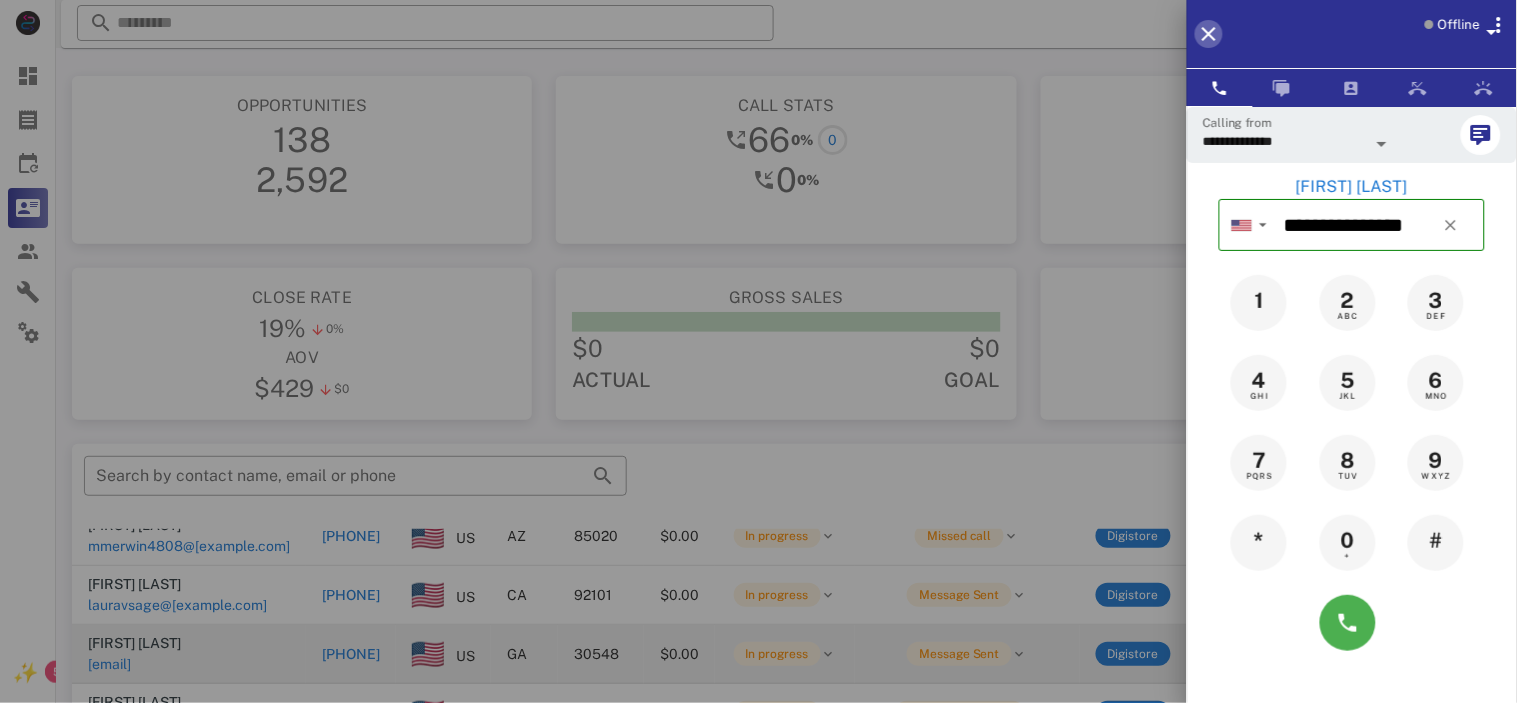 click at bounding box center (1209, 34) 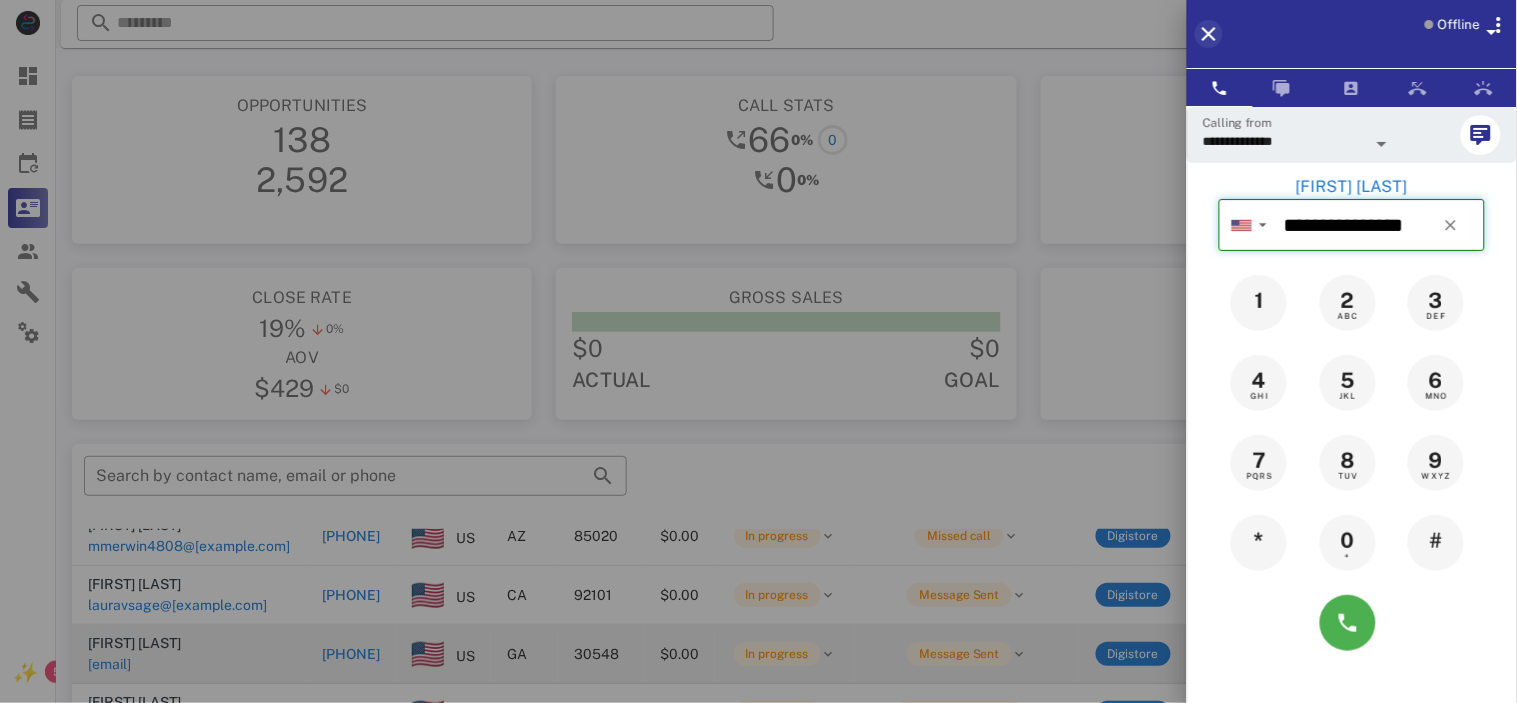 type 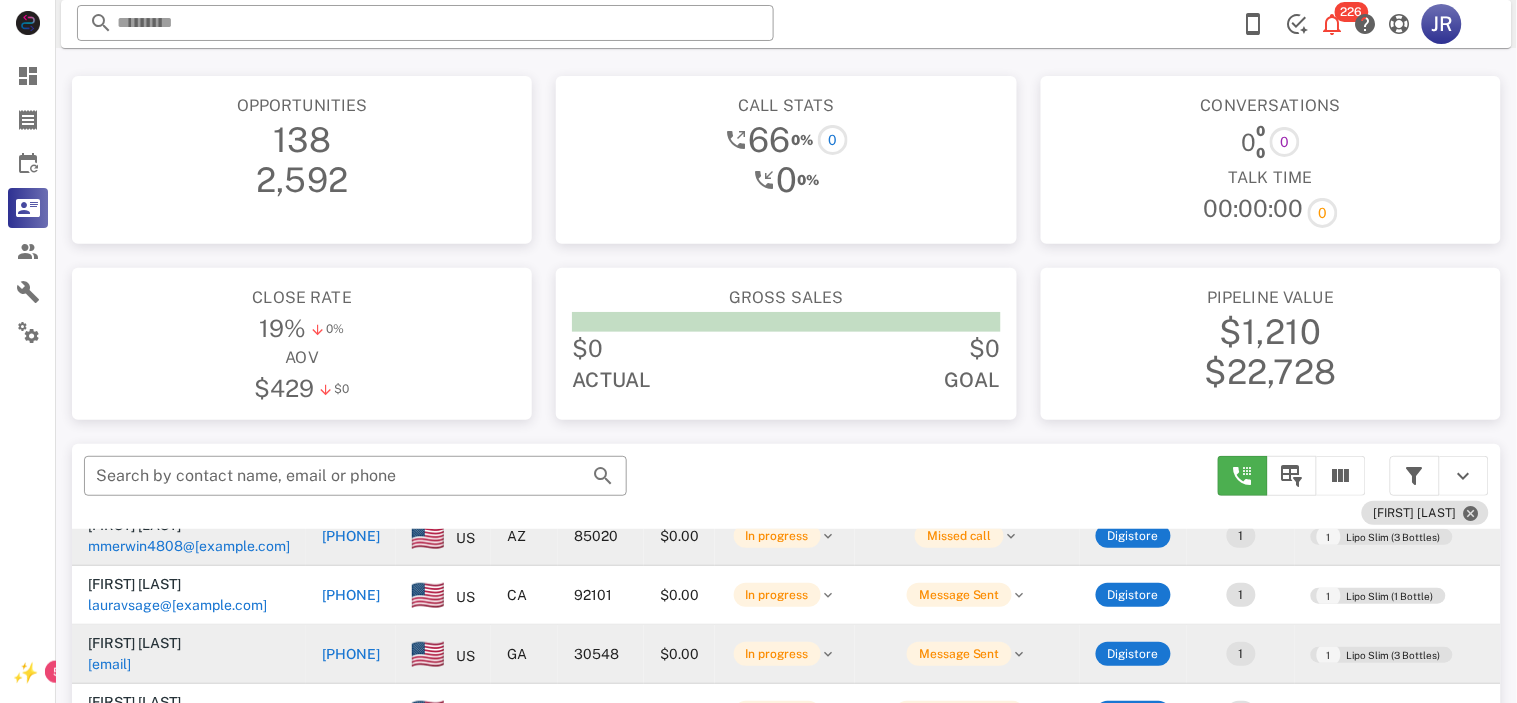 click on "mmerwin4808@[example.com]" at bounding box center [189, 546] 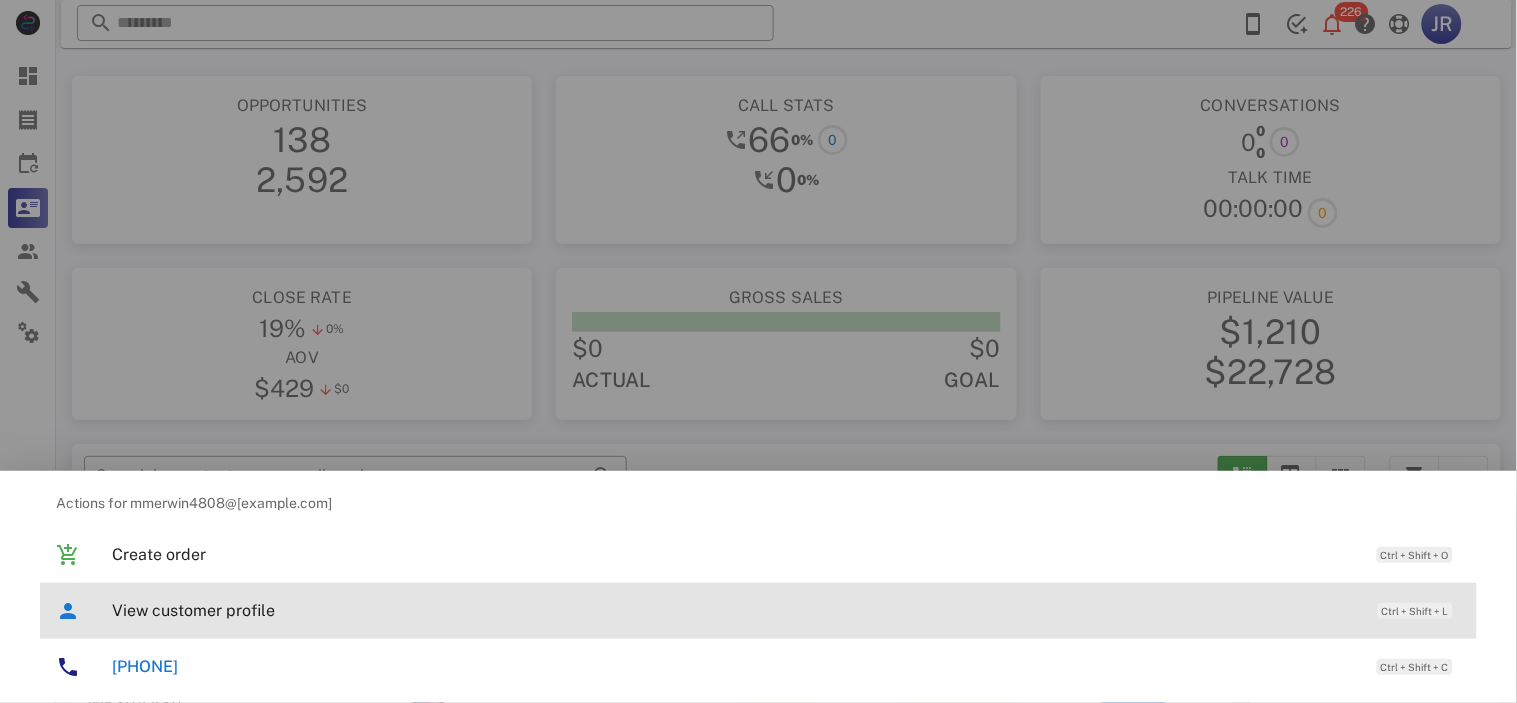 click on "View customer profile" at bounding box center (735, 610) 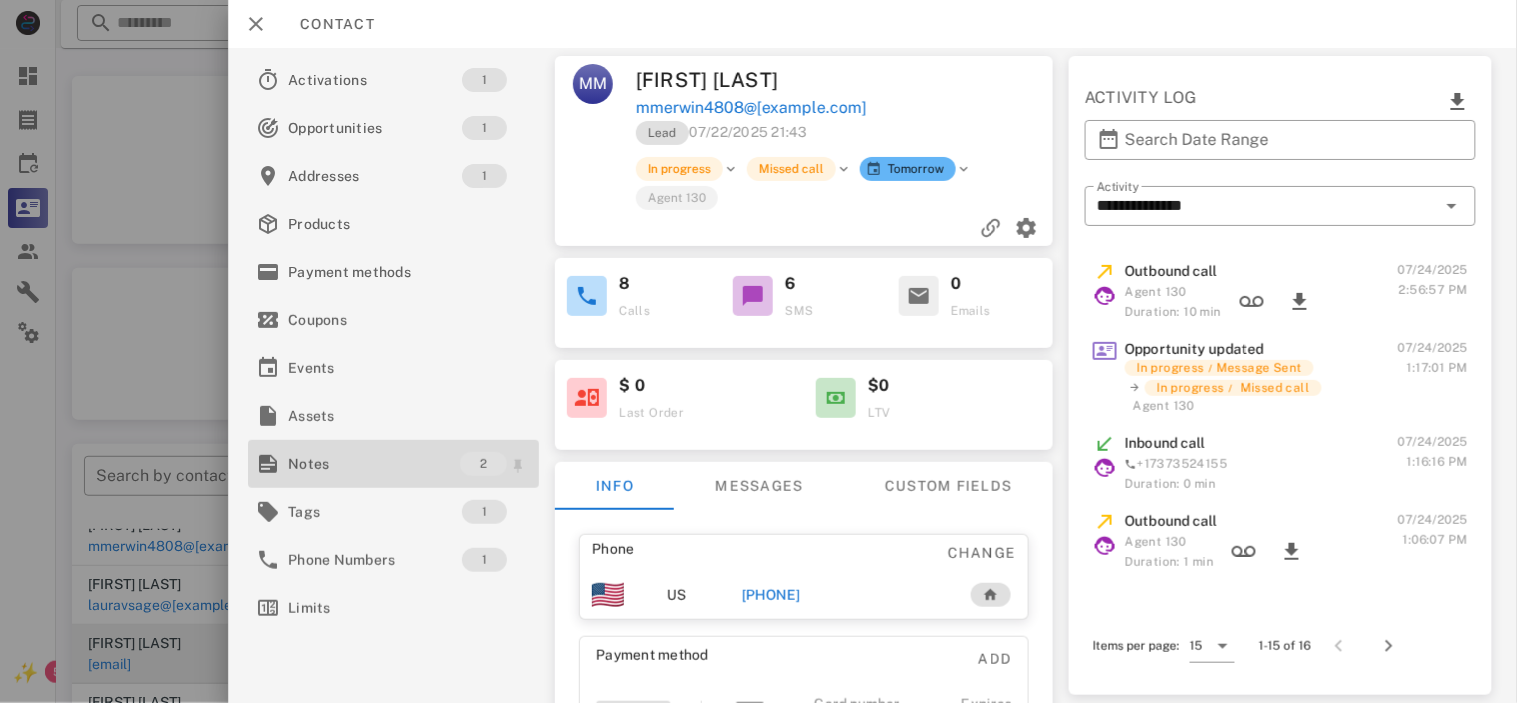 click on "Notes" at bounding box center (374, 464) 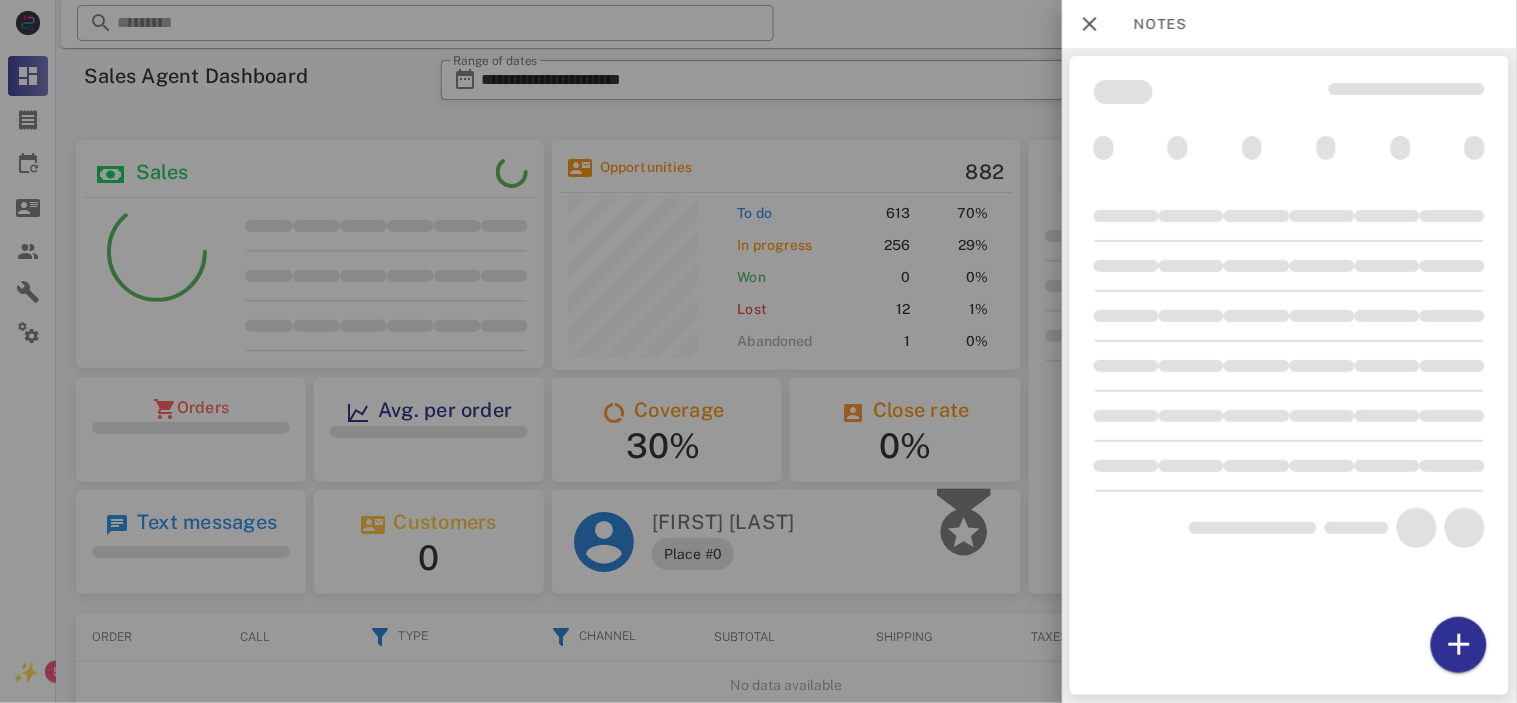 scroll, scrollTop: 999770, scrollLeft: 999531, axis: both 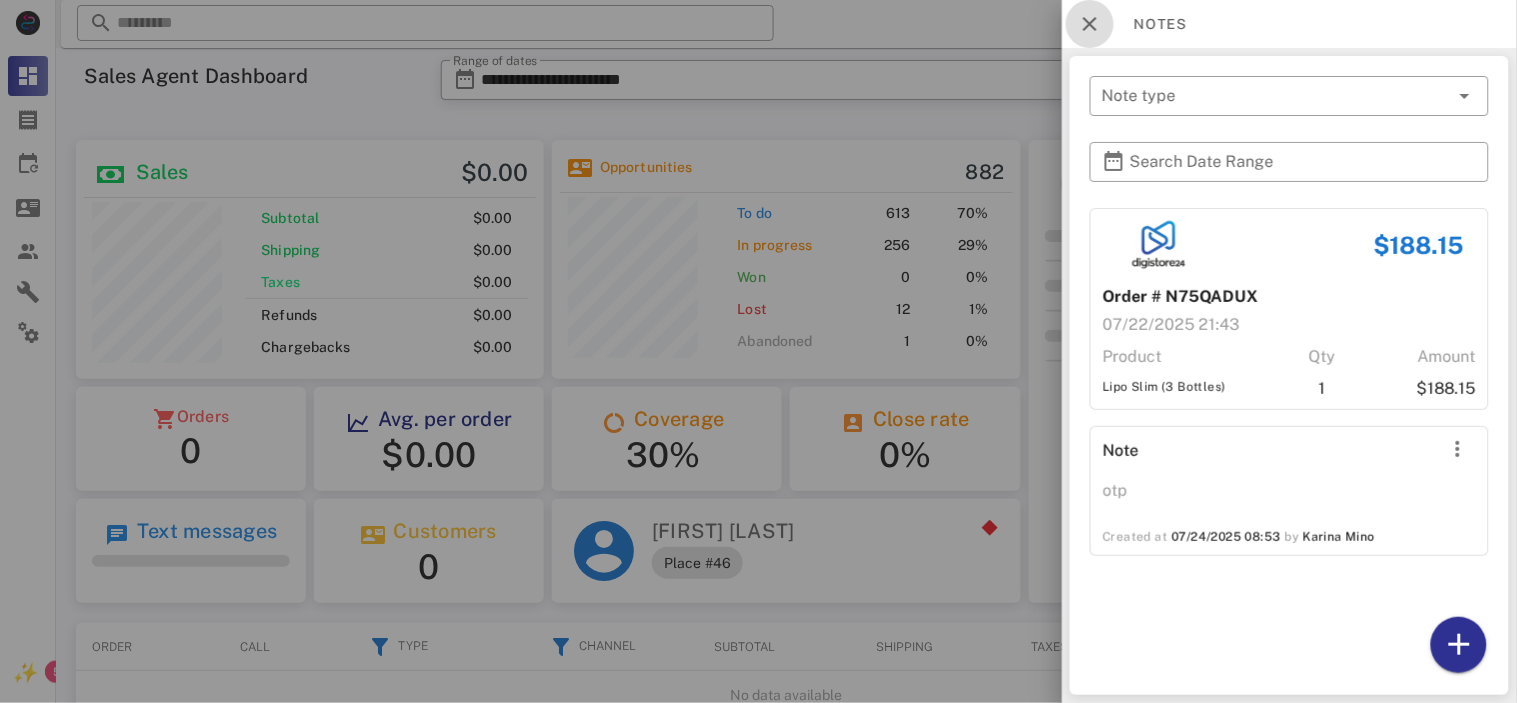 click at bounding box center [1090, 24] 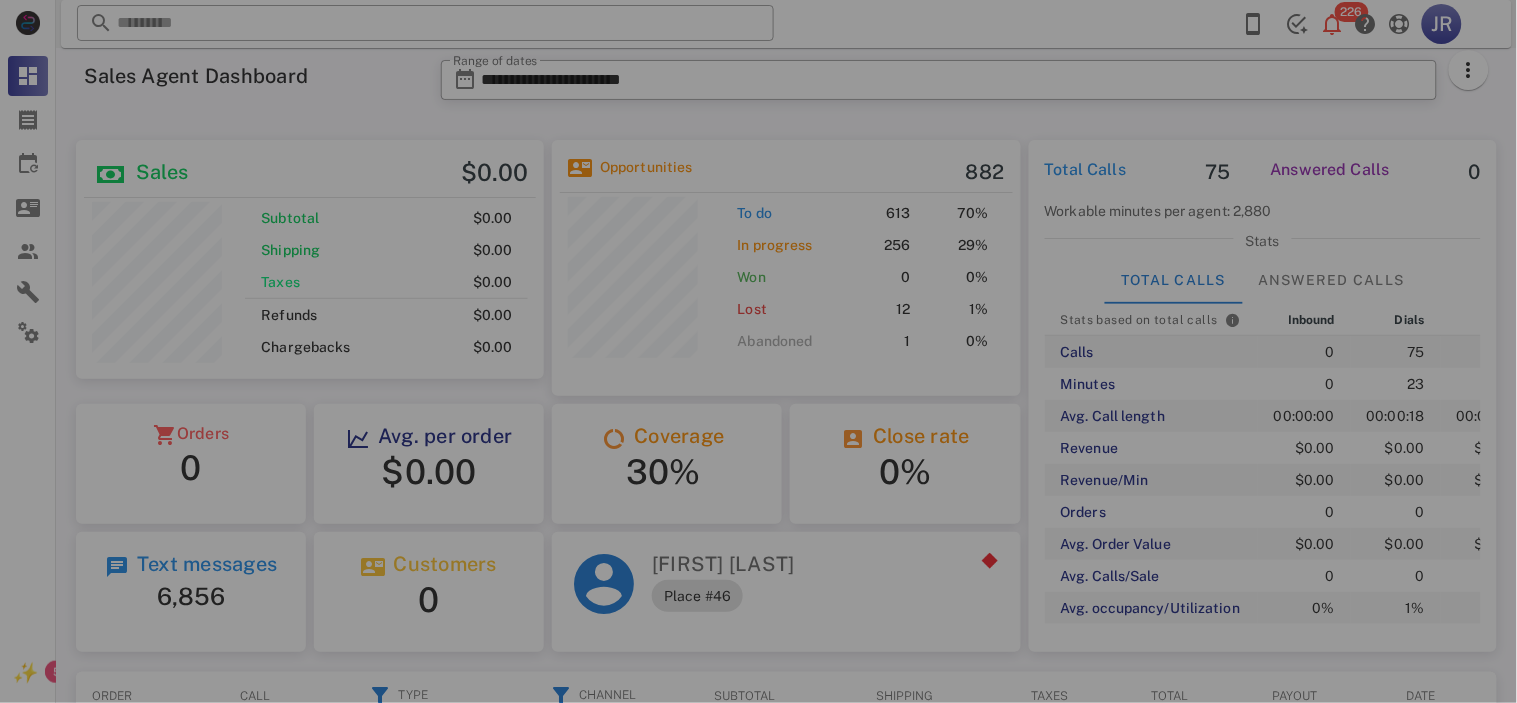 scroll, scrollTop: 999741, scrollLeft: 999531, axis: both 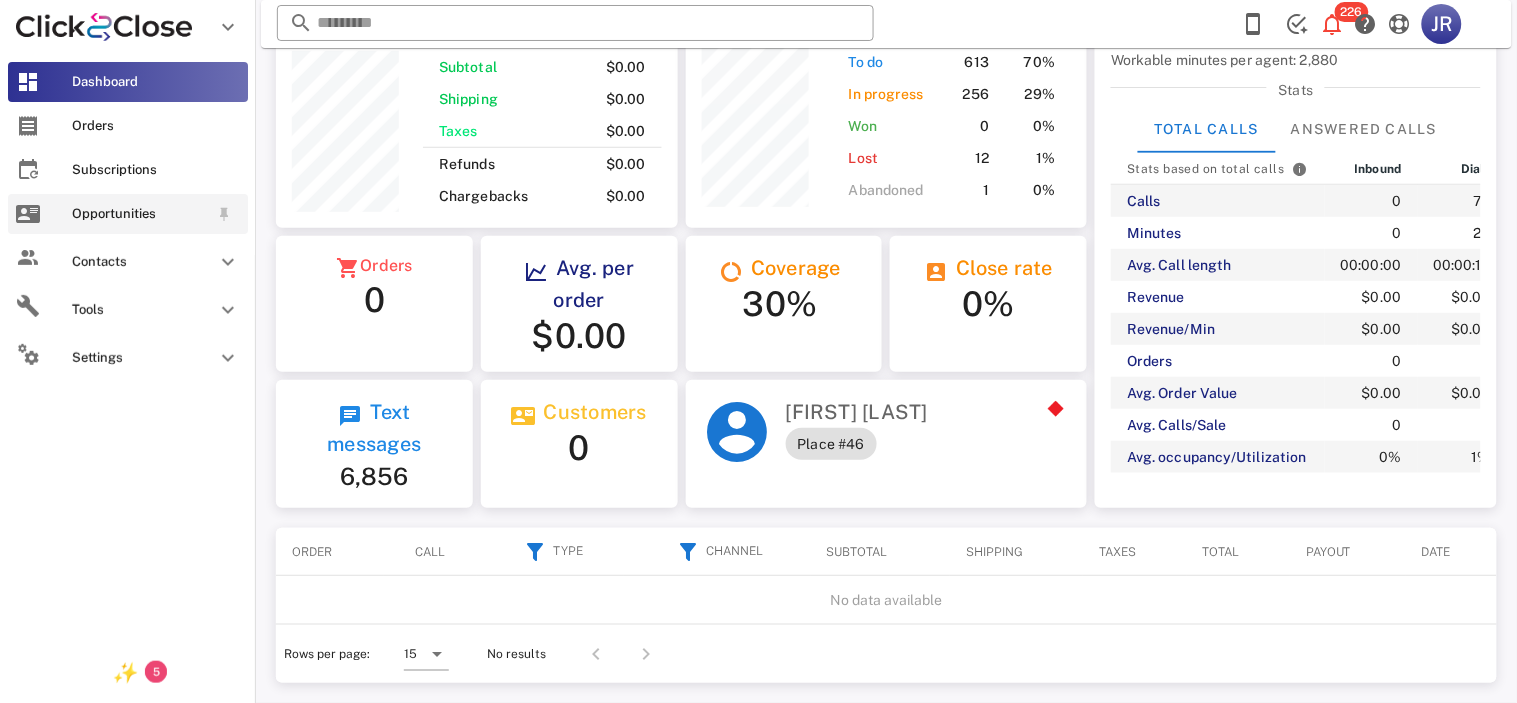 click on "Opportunities" at bounding box center (140, 214) 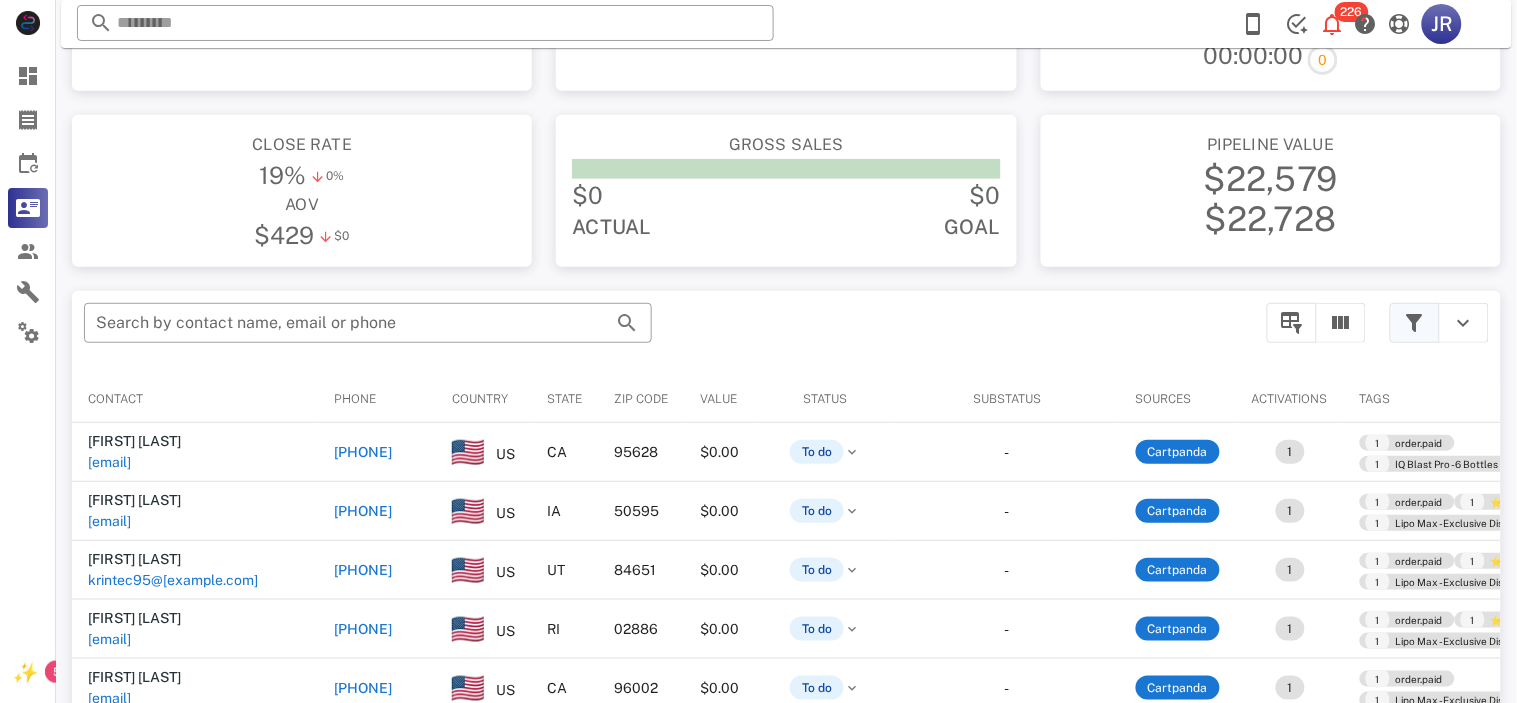 click at bounding box center [1415, 323] 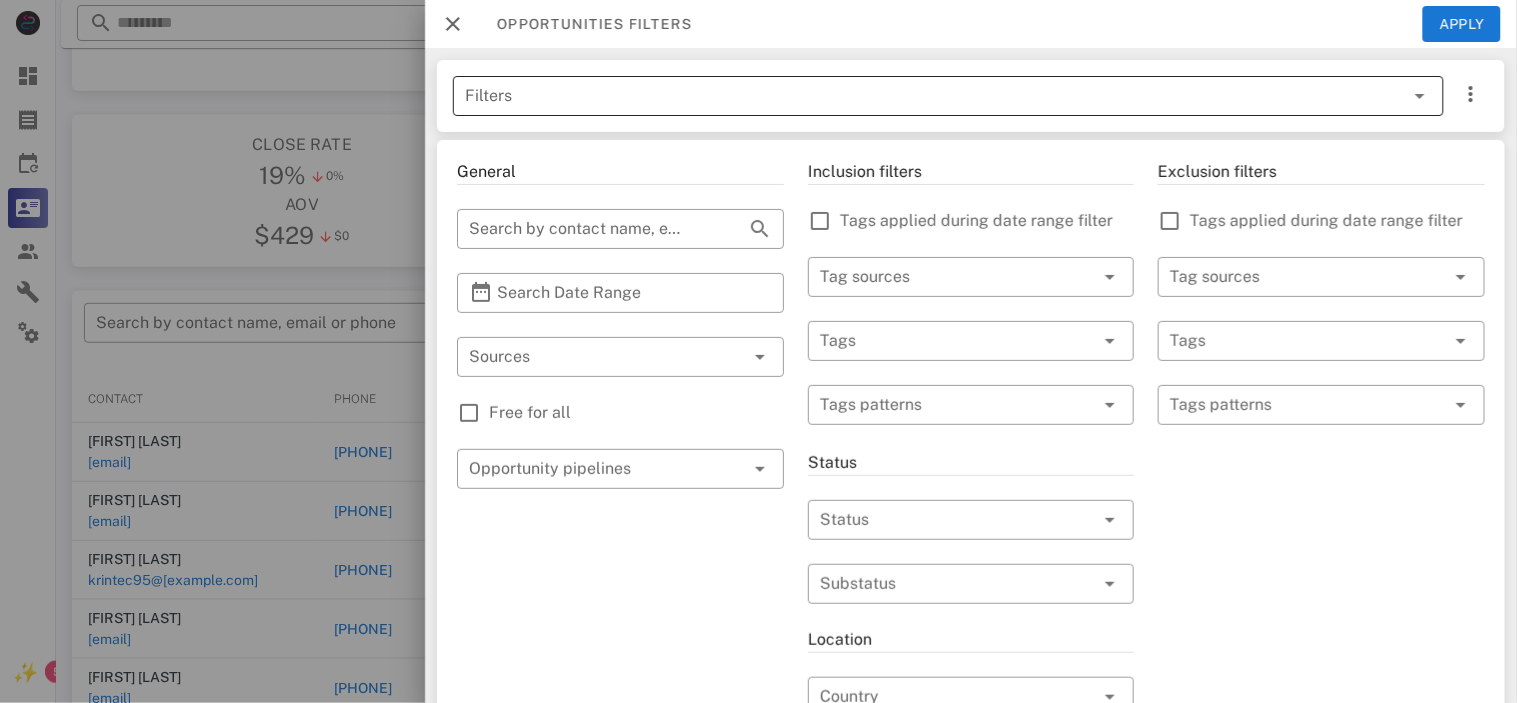 click at bounding box center [1420, 96] 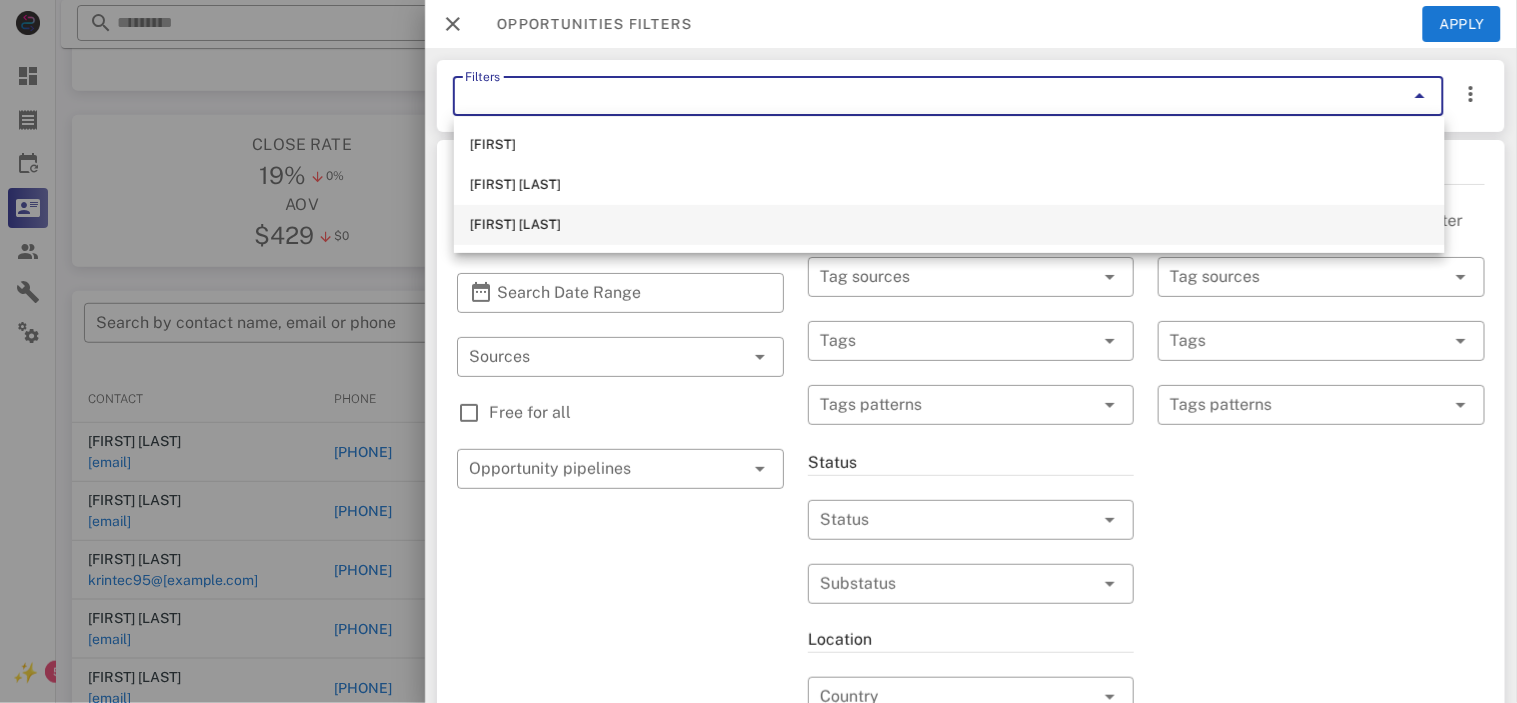 click on "[FIRST] [LAST]" at bounding box center [949, 225] 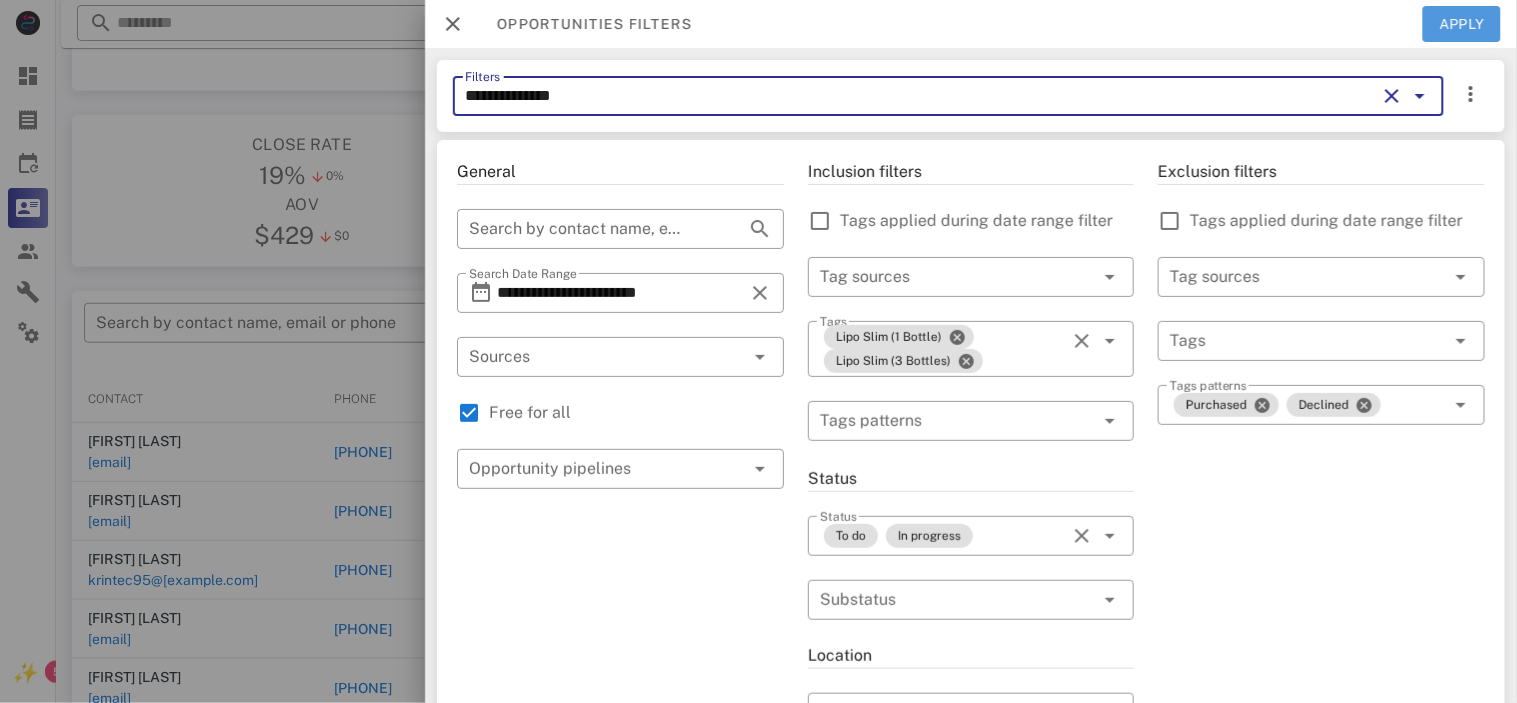 click on "Apply" at bounding box center [1462, 24] 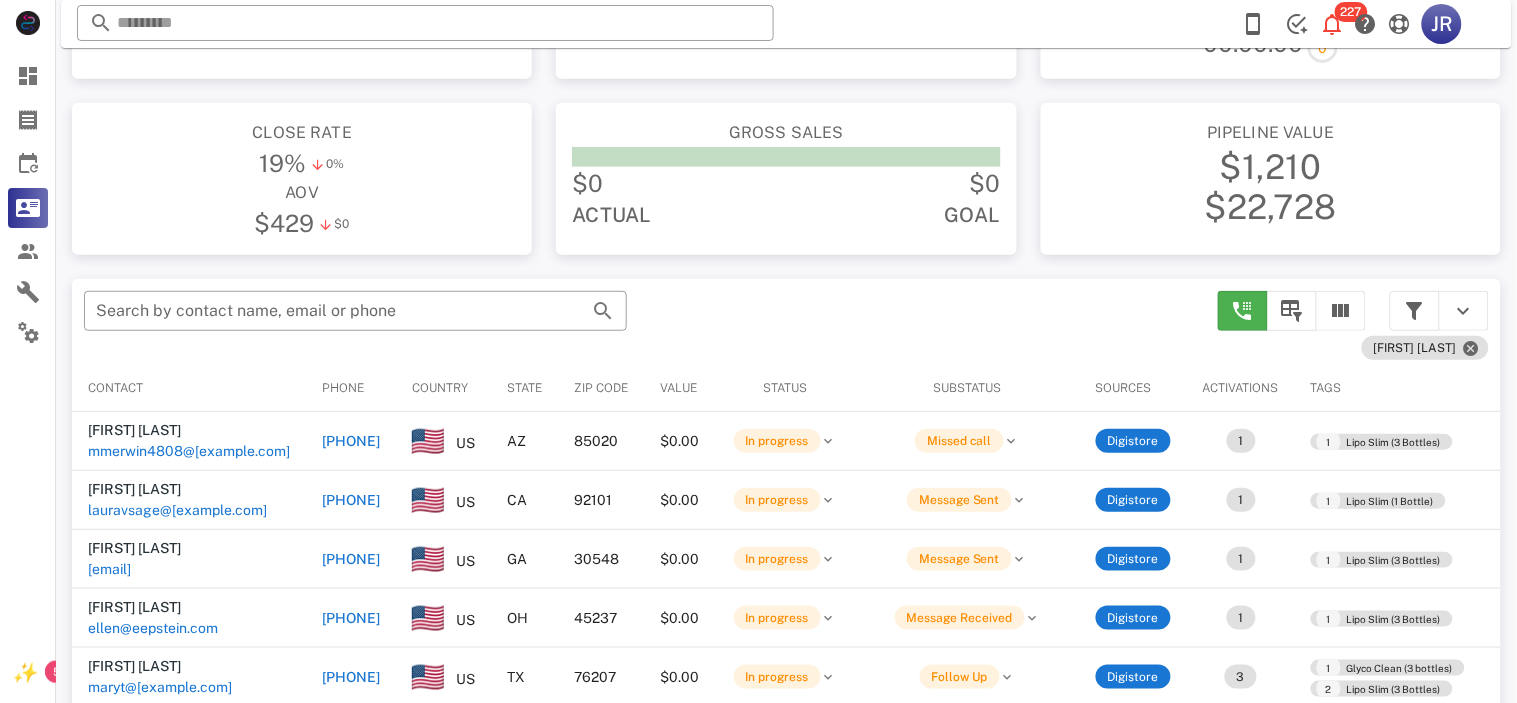 scroll, scrollTop: 168, scrollLeft: 0, axis: vertical 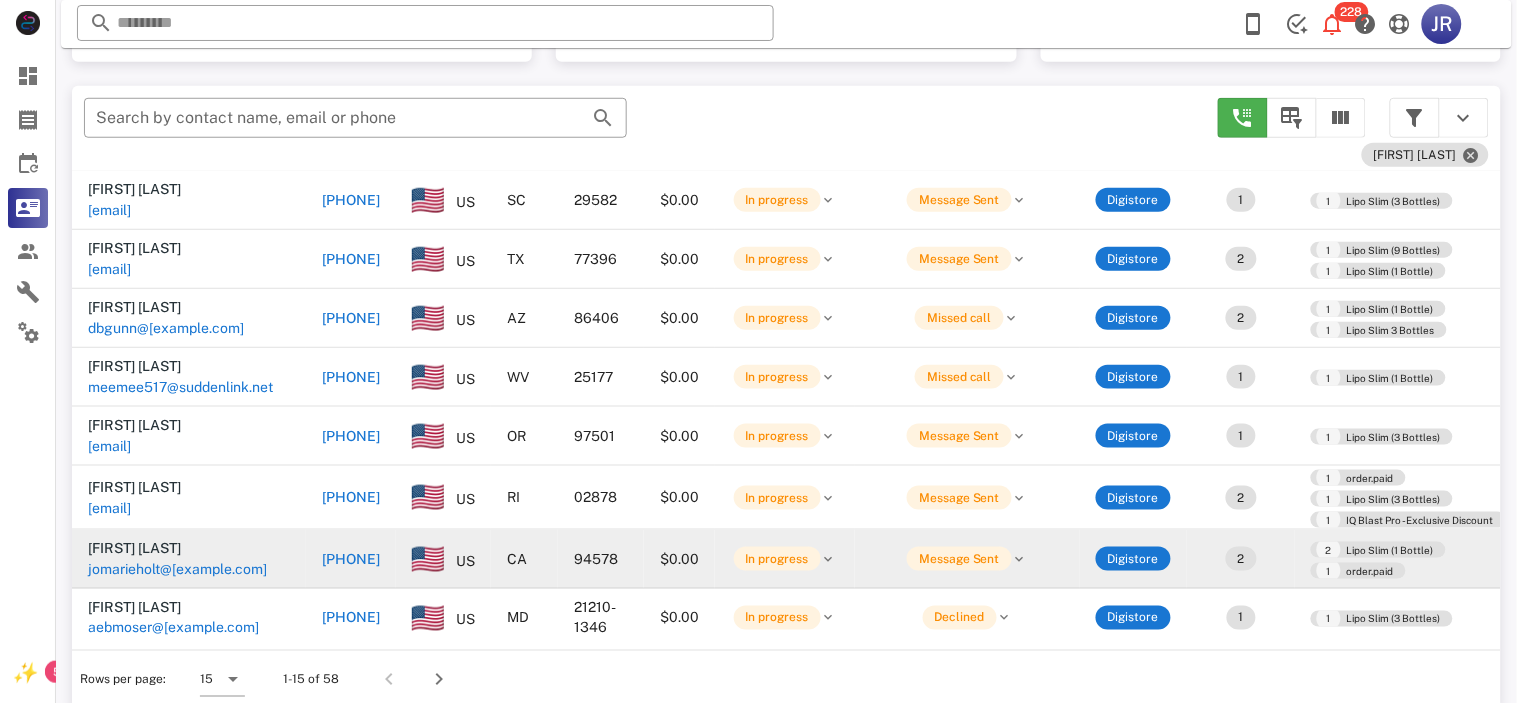 click on "jomarieholt@[example.com]" at bounding box center (177, 569) 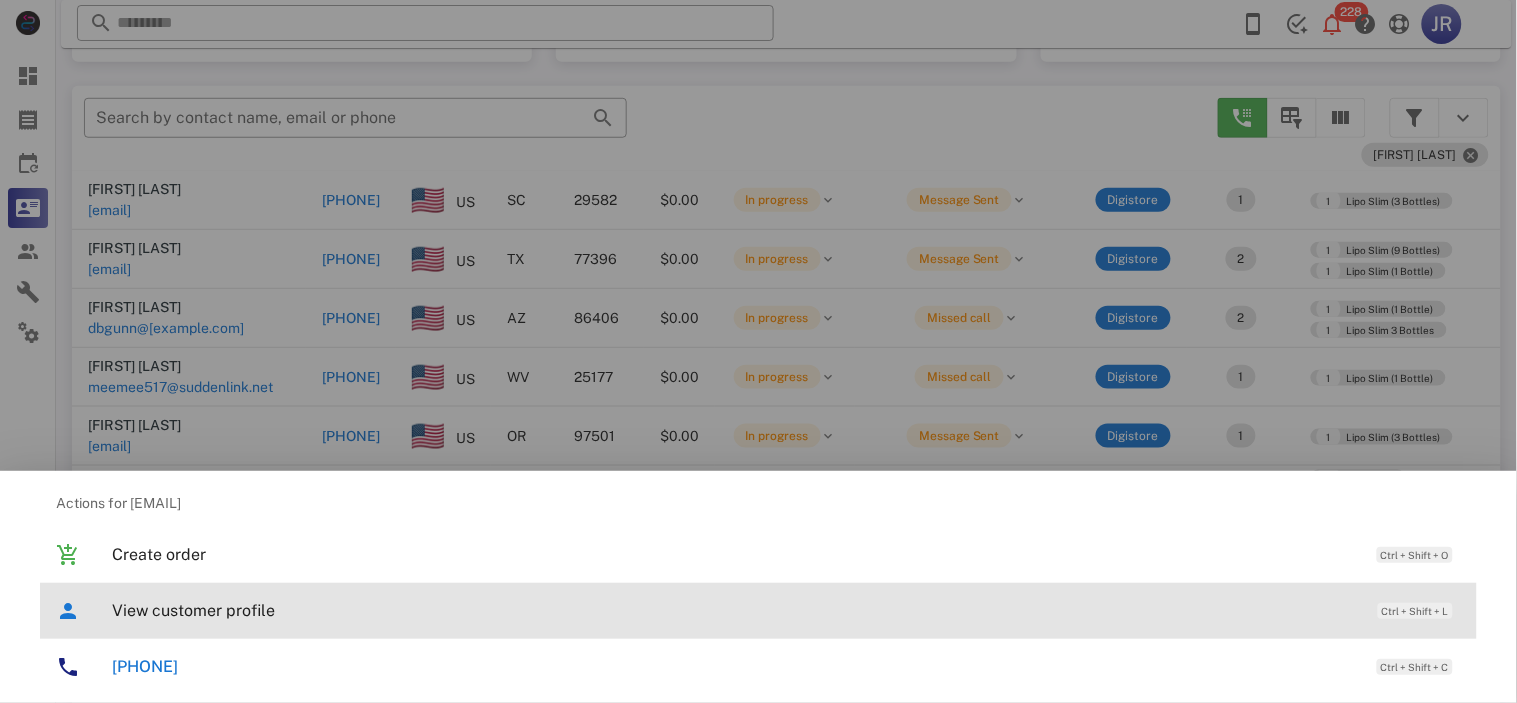 click on "View customer profile Ctrl + Shift + L" at bounding box center [786, 610] 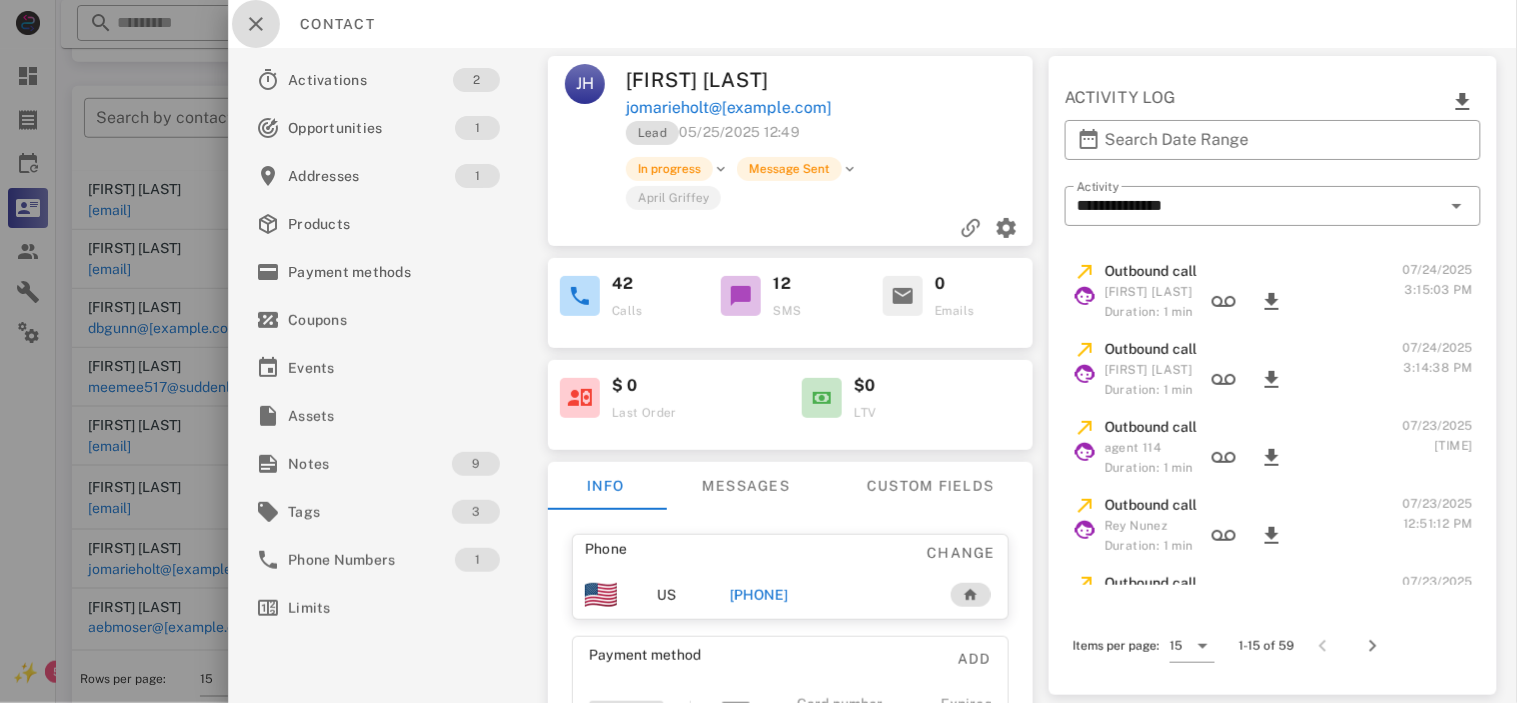 click at bounding box center [256, 24] 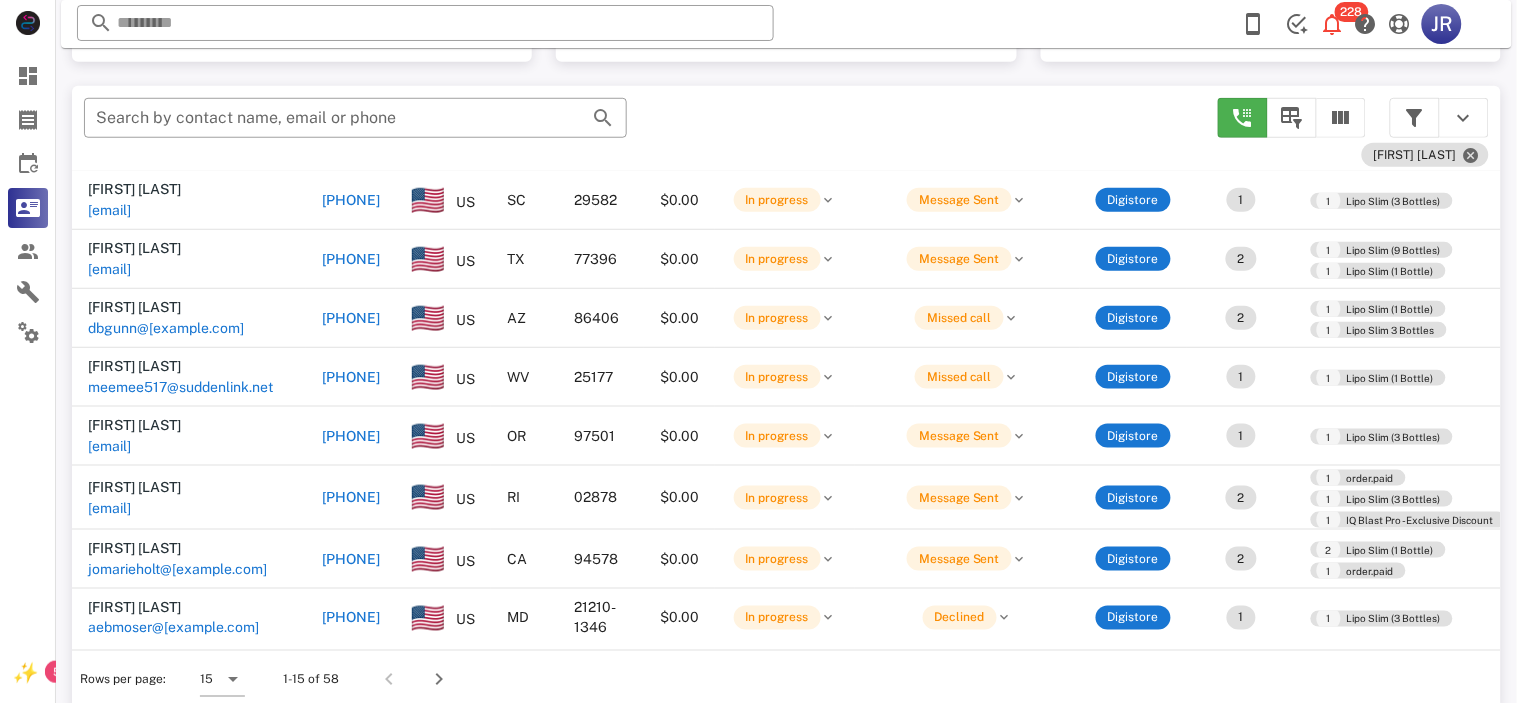 scroll, scrollTop: 380, scrollLeft: 0, axis: vertical 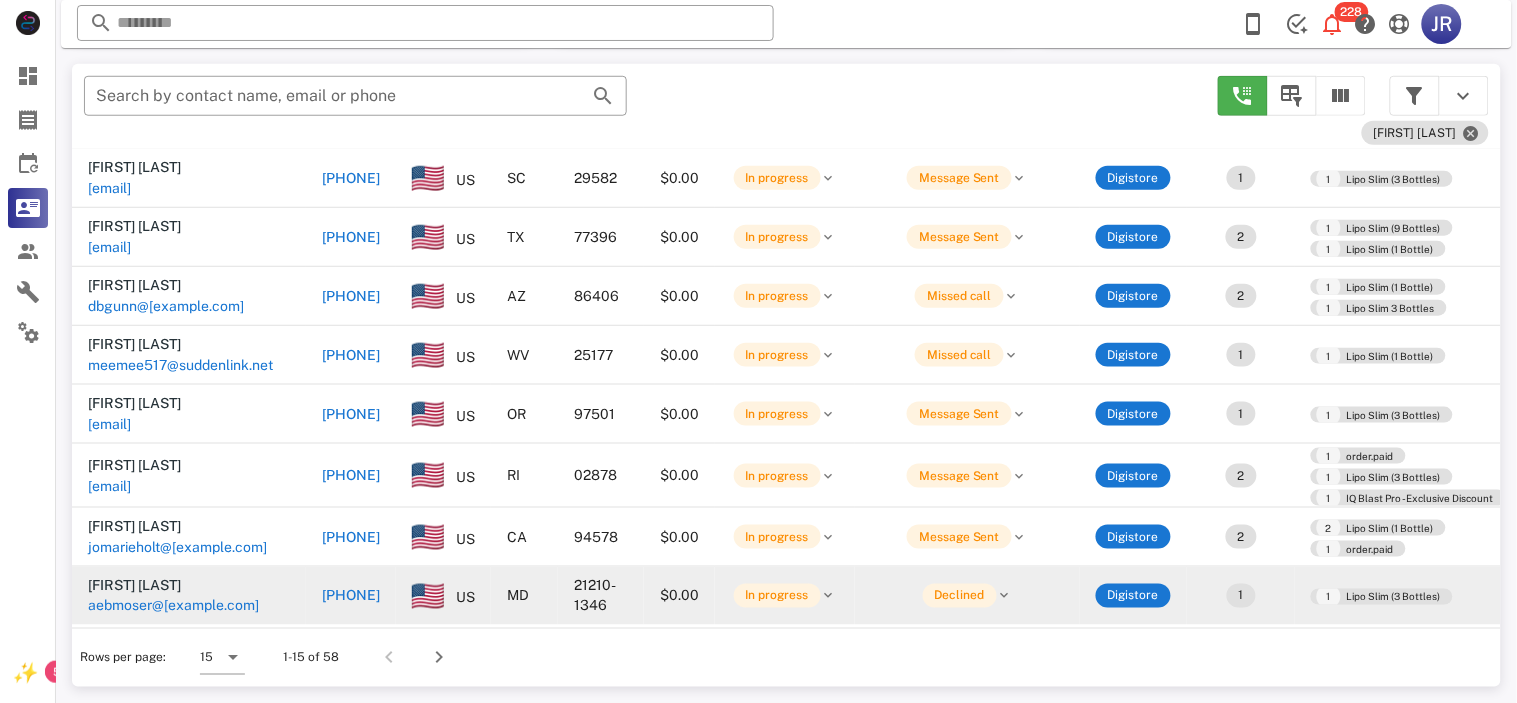 click on "aebmoser@[example.com]" at bounding box center [173, 606] 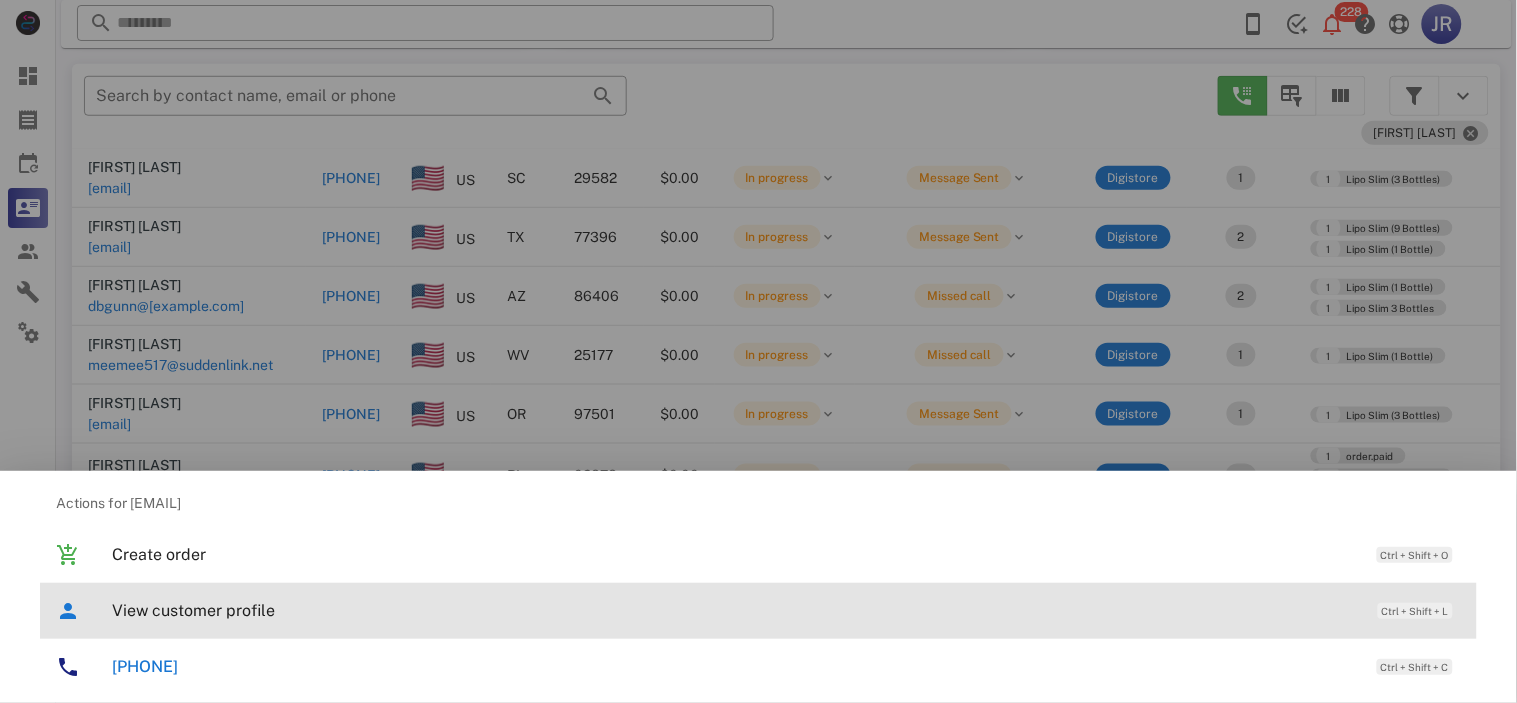 click on "View customer profile" at bounding box center (735, 610) 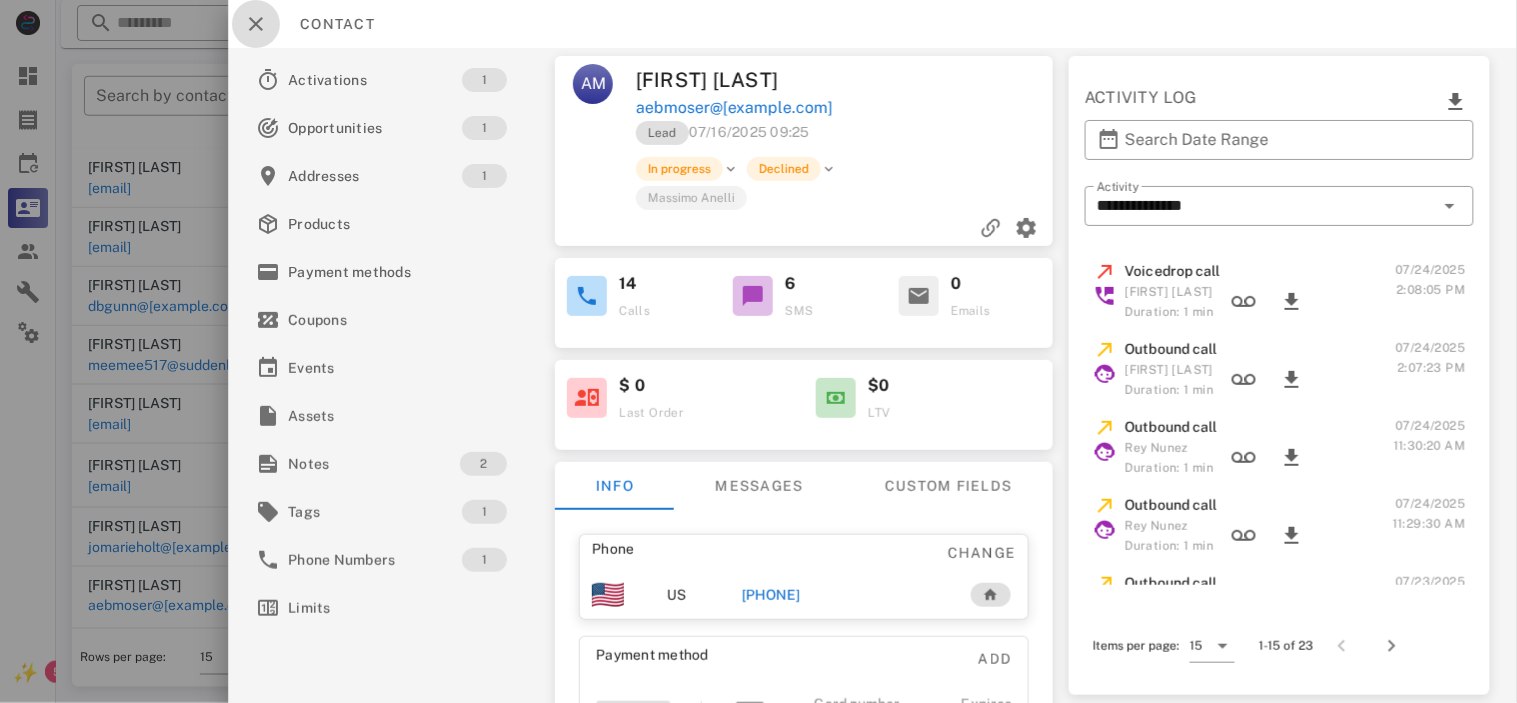 click at bounding box center [256, 24] 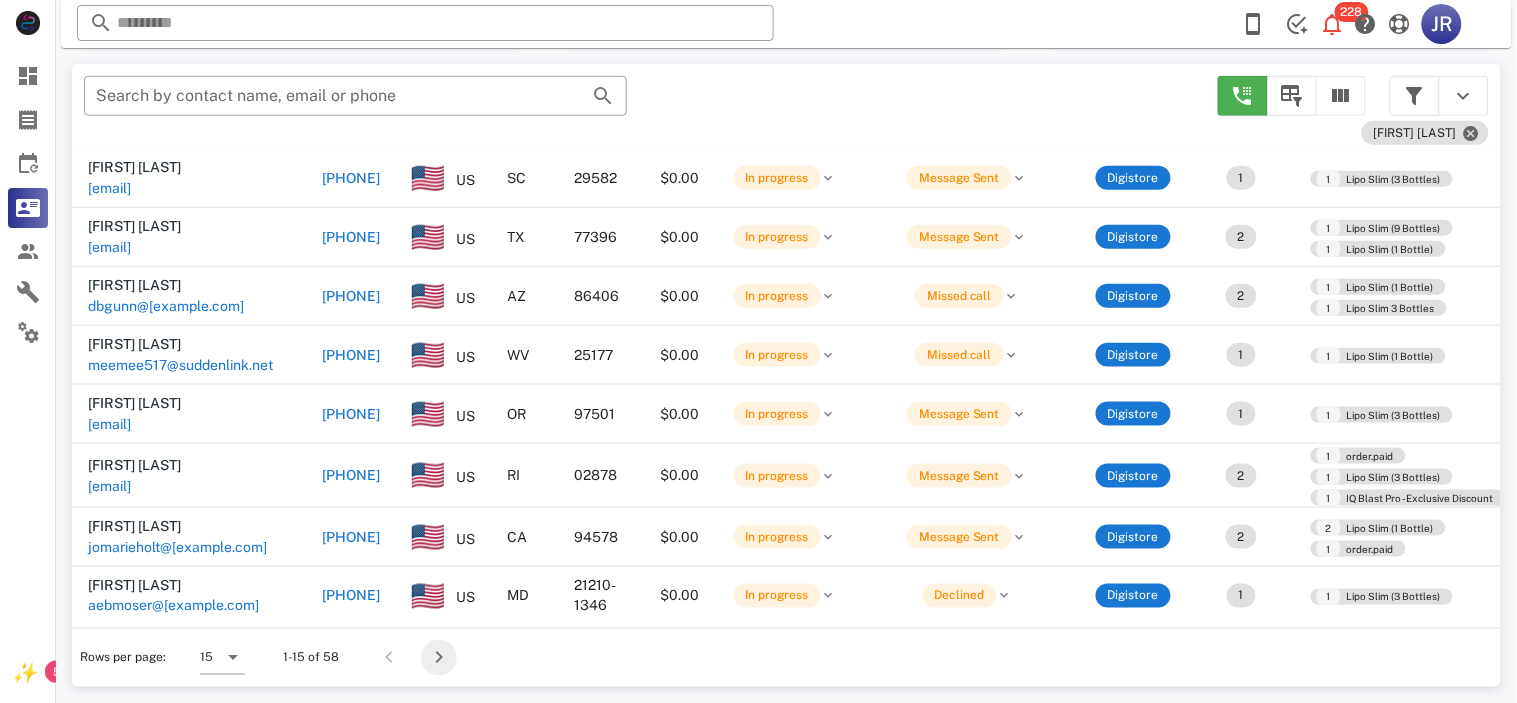 click at bounding box center (439, 658) 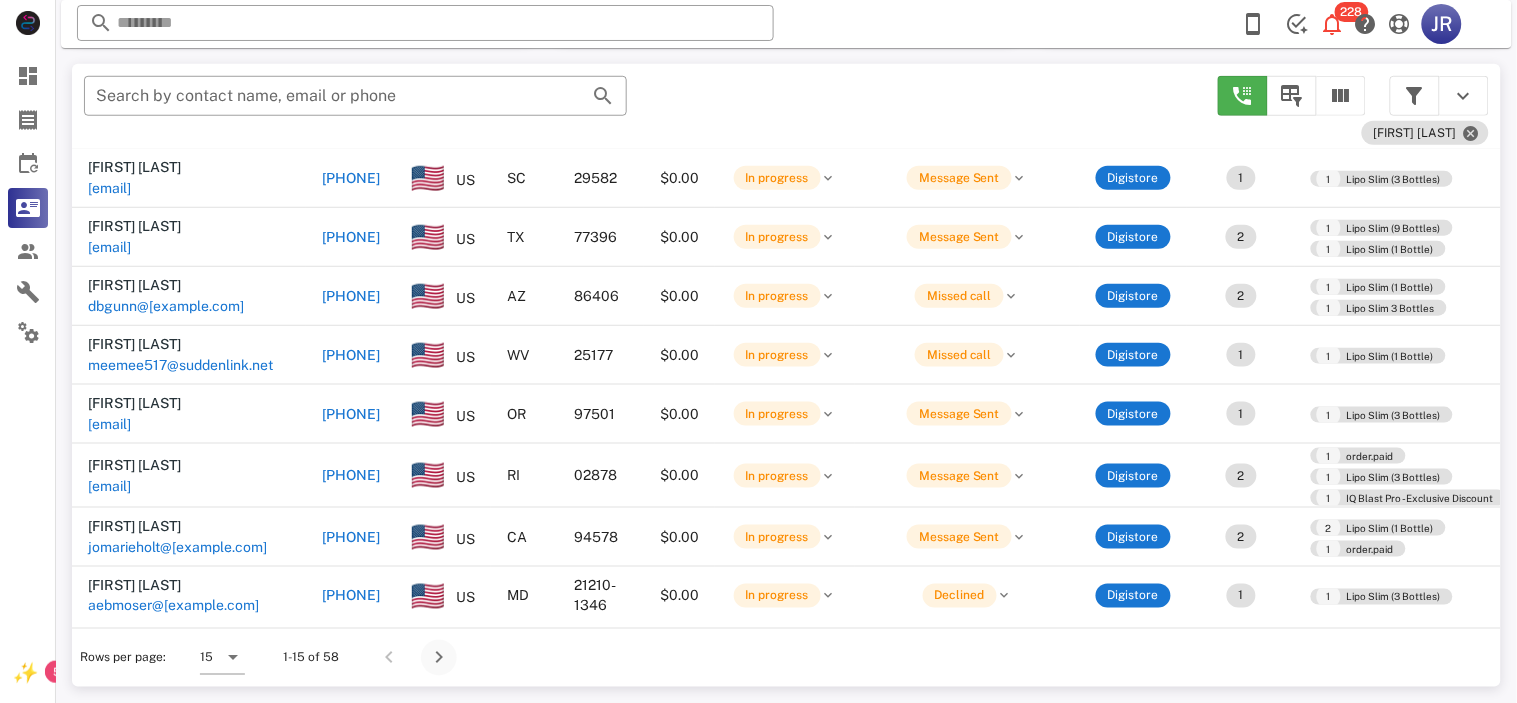 type 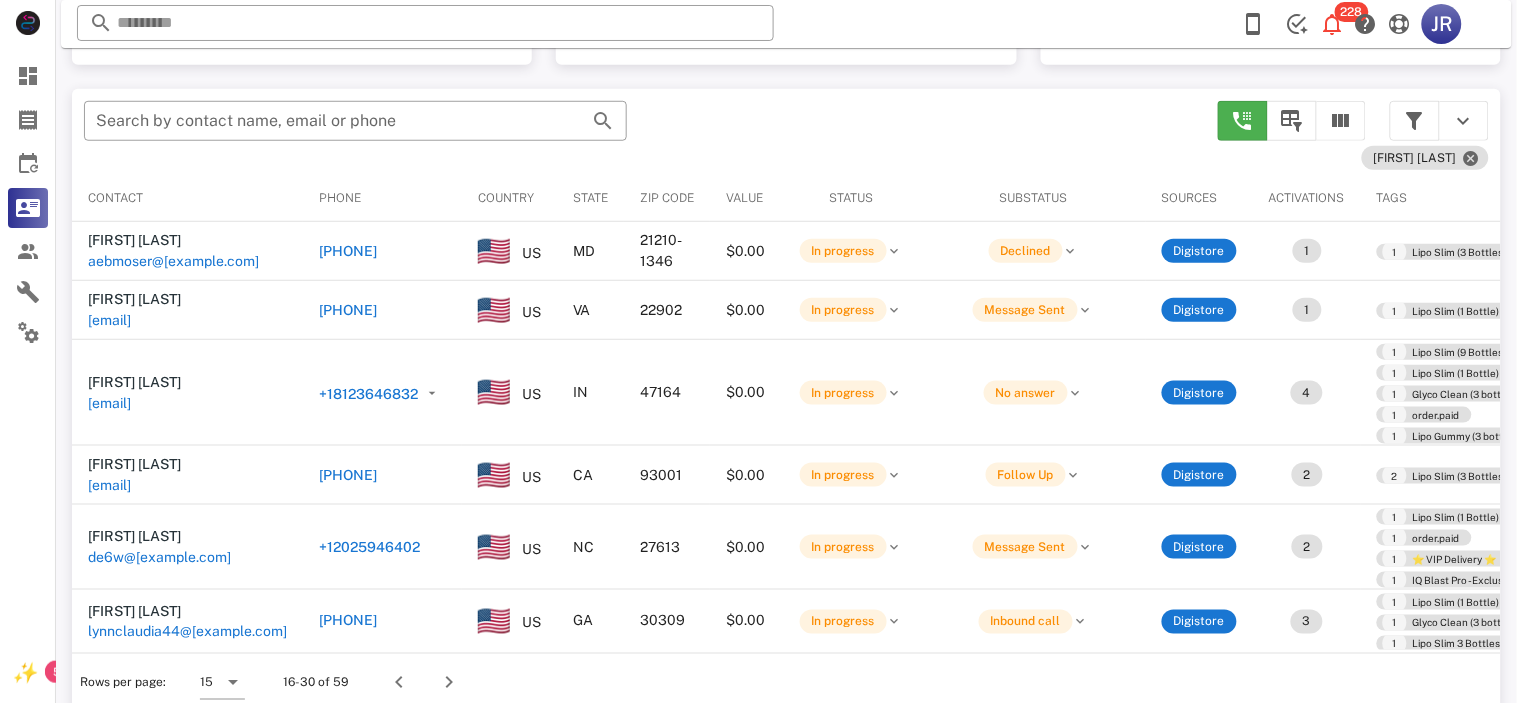 scroll, scrollTop: 380, scrollLeft: 0, axis: vertical 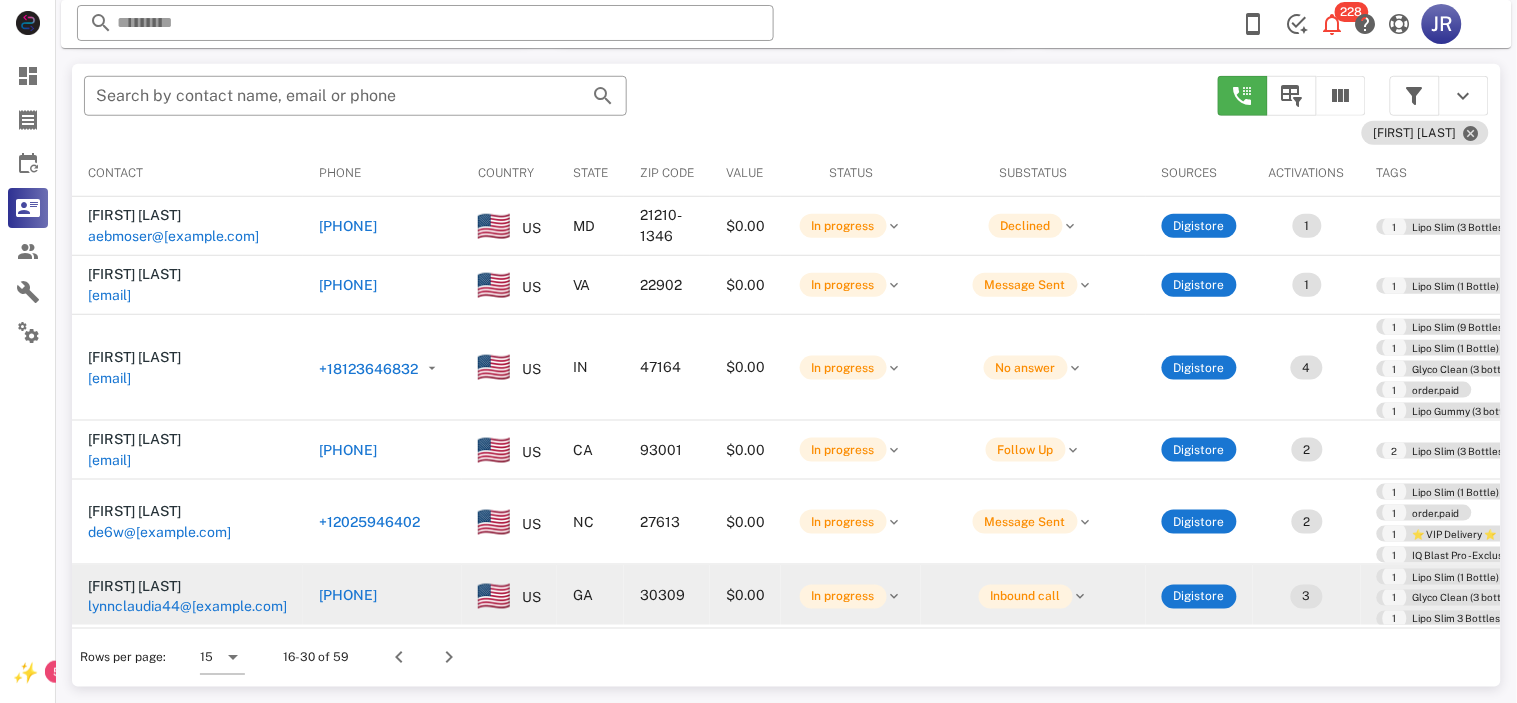 click on "[PHONE]" at bounding box center [348, 596] 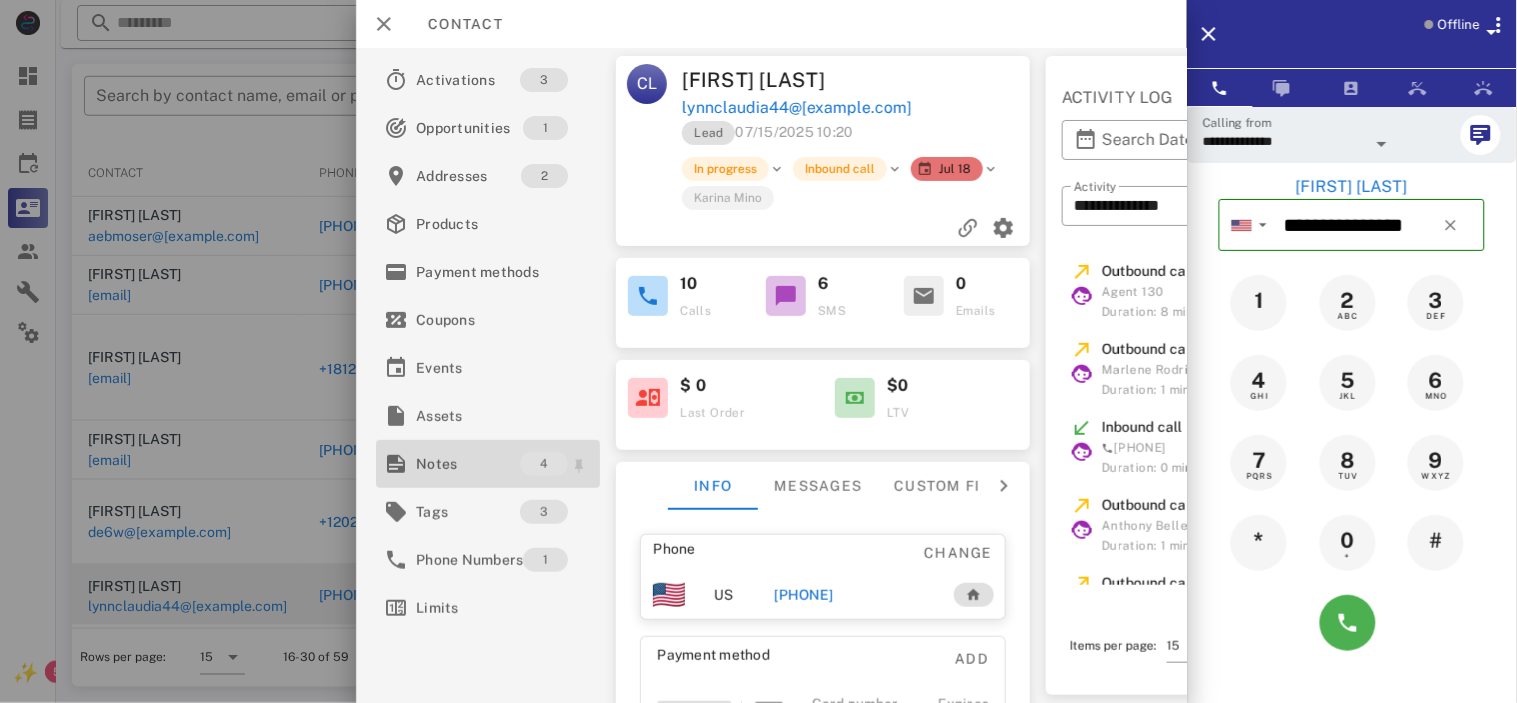 click on "Notes" at bounding box center [468, 464] 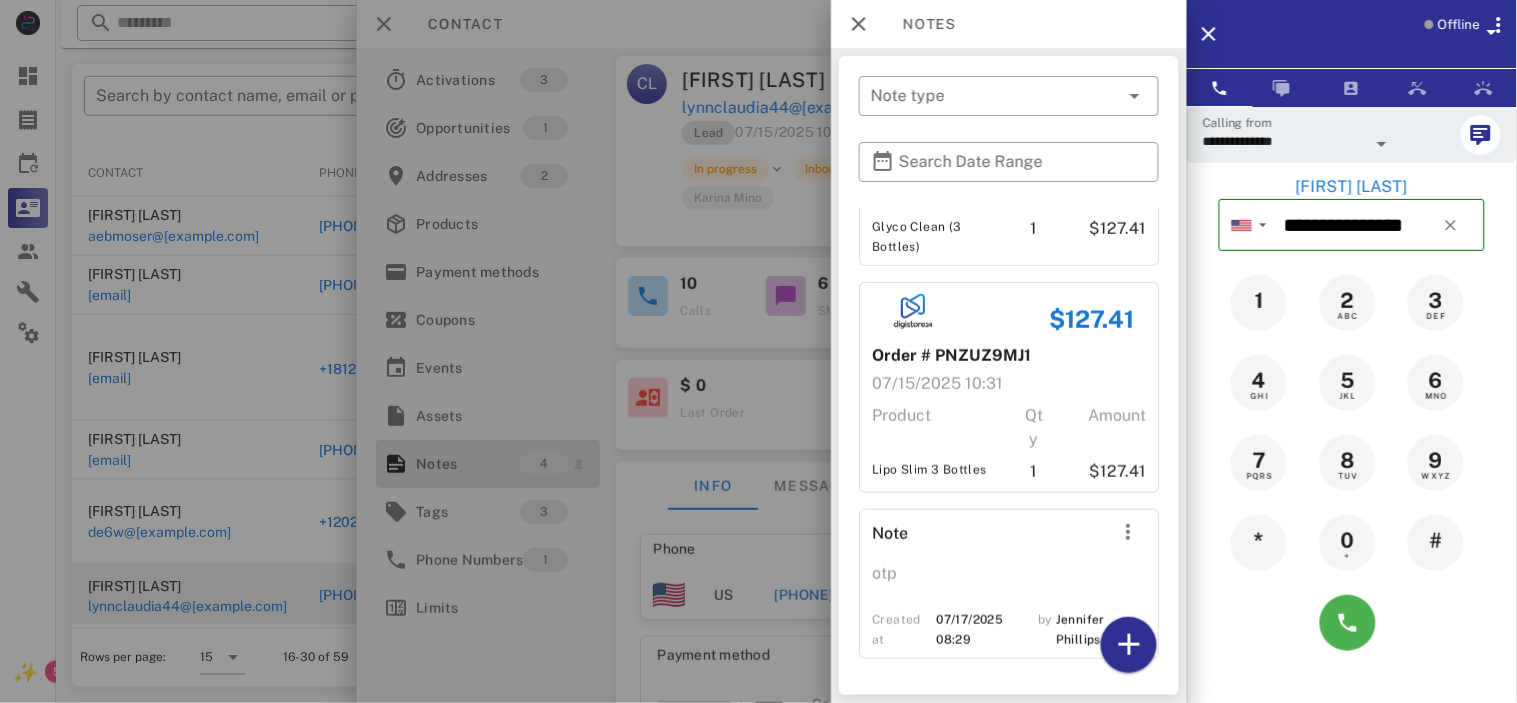 scroll, scrollTop: 395, scrollLeft: 0, axis: vertical 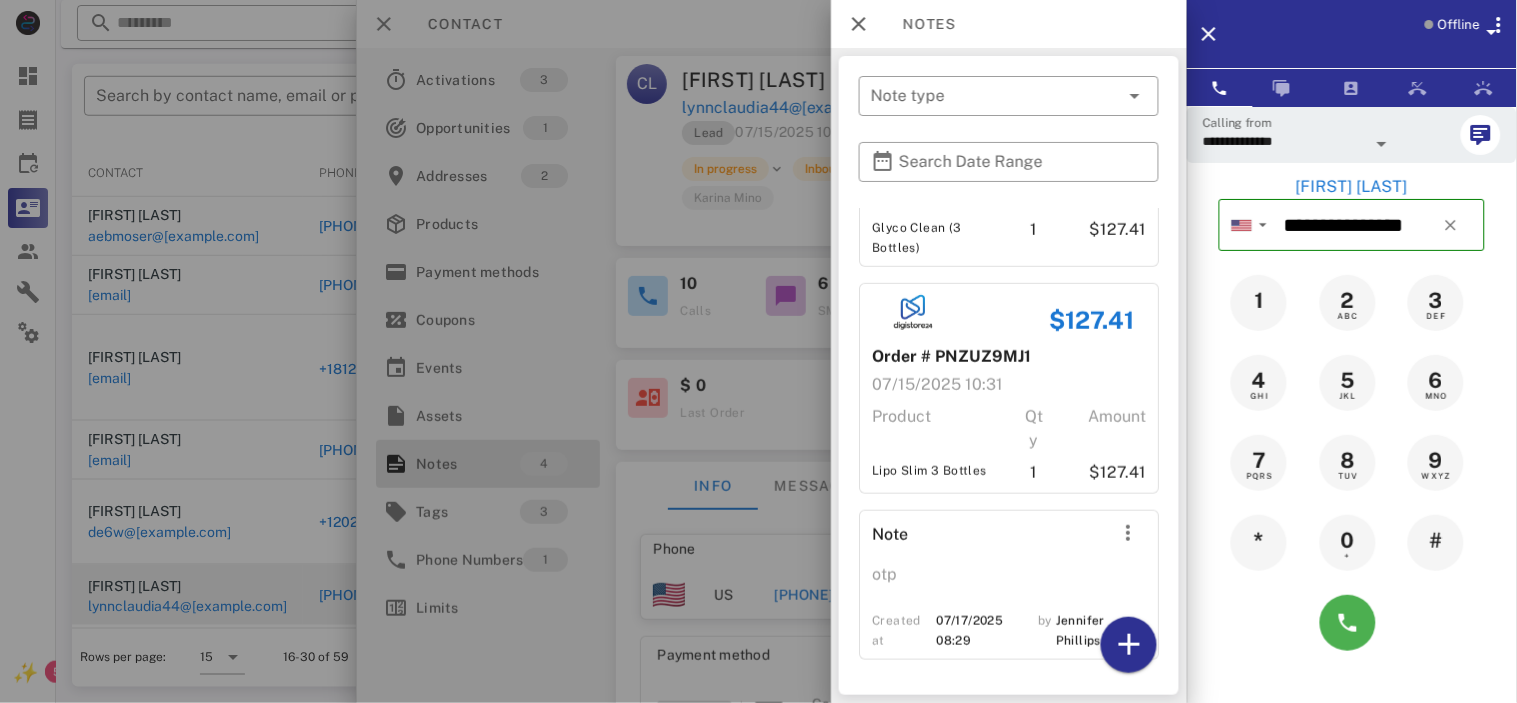 click at bounding box center [758, 351] 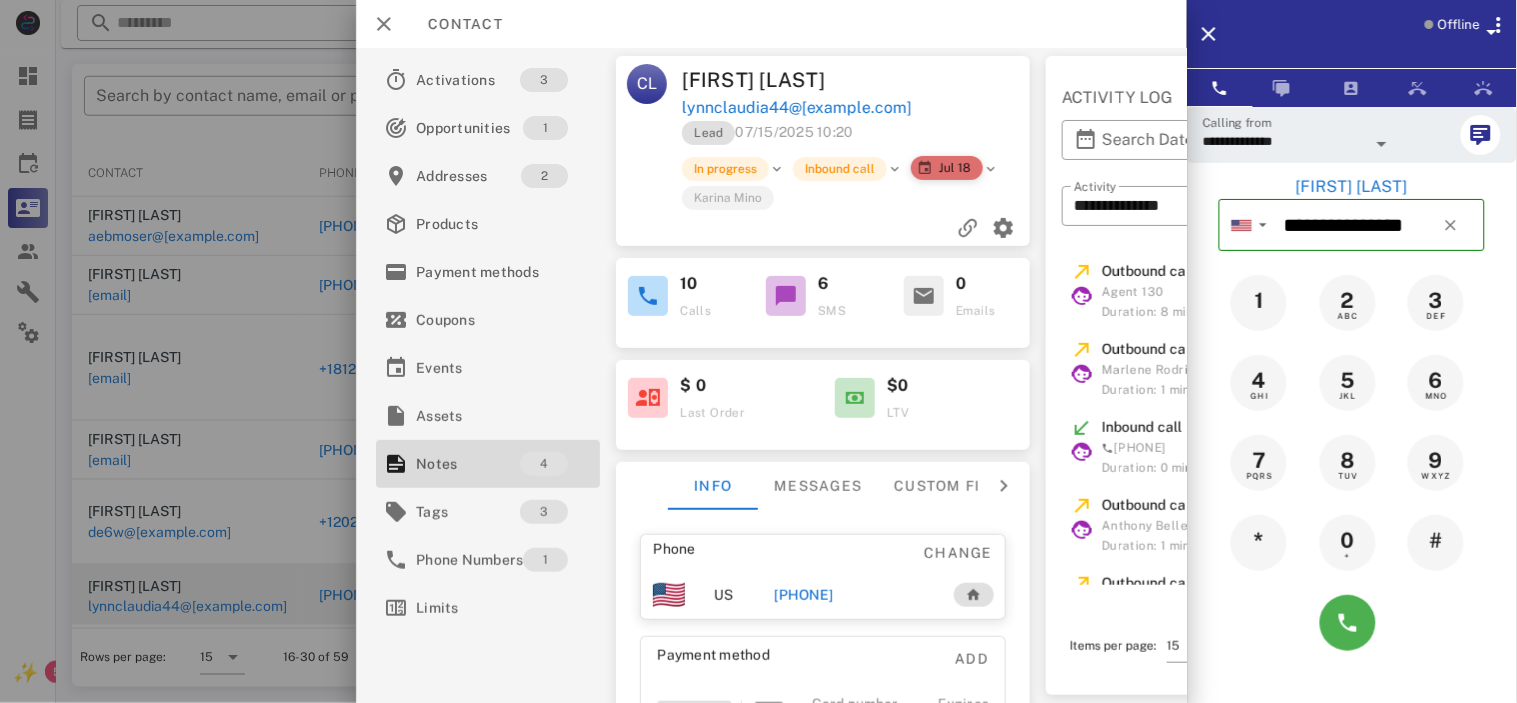 click on "Jul 18" at bounding box center (948, 168) 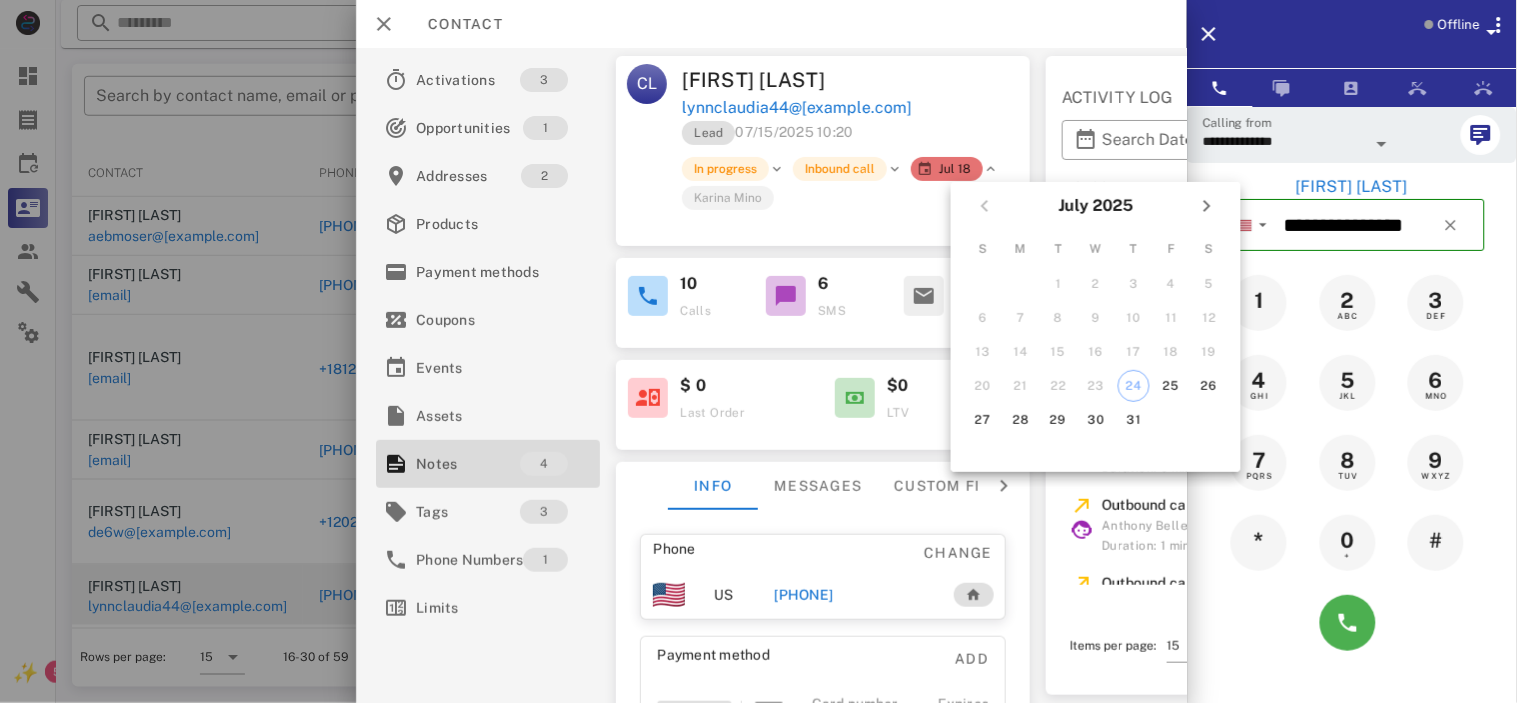 click on "[PHONE]" at bounding box center [804, 595] 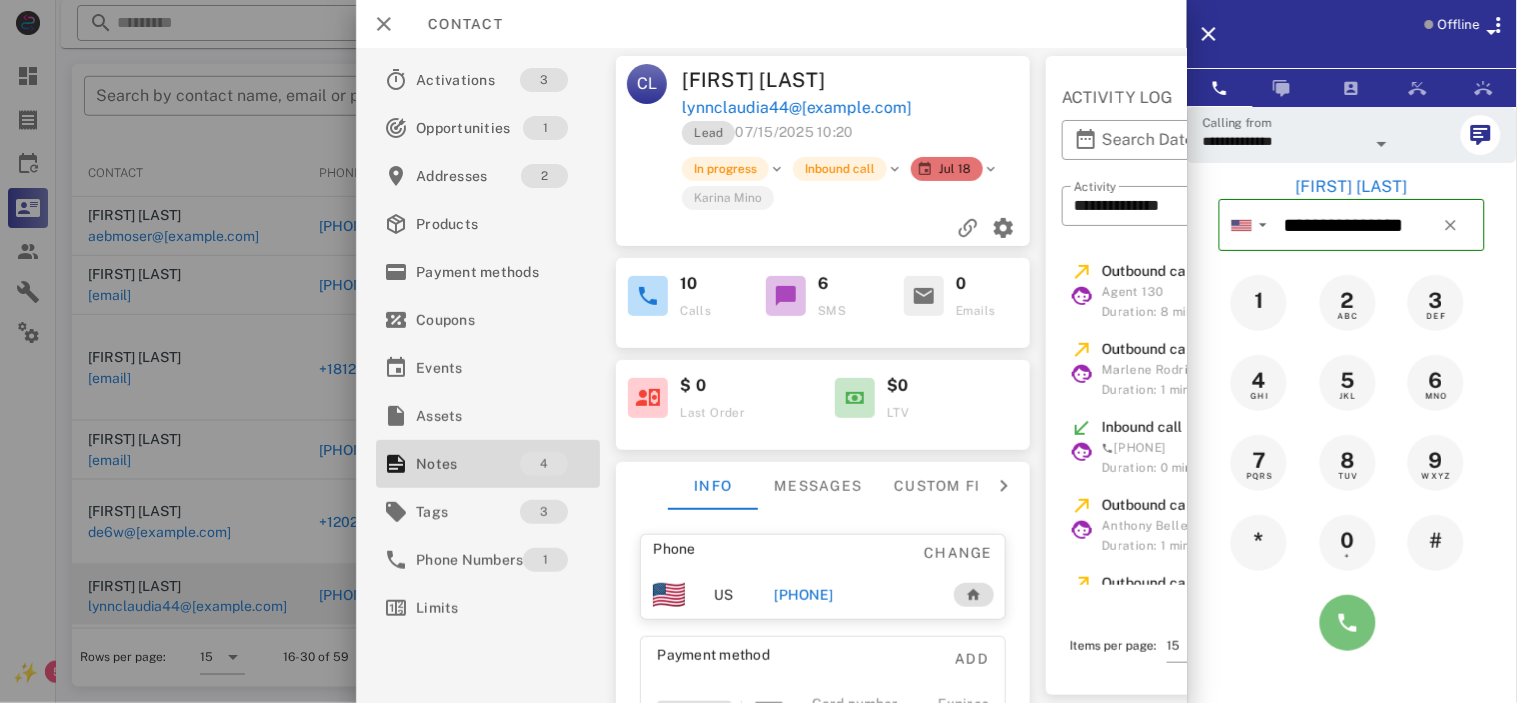 click at bounding box center (1348, 623) 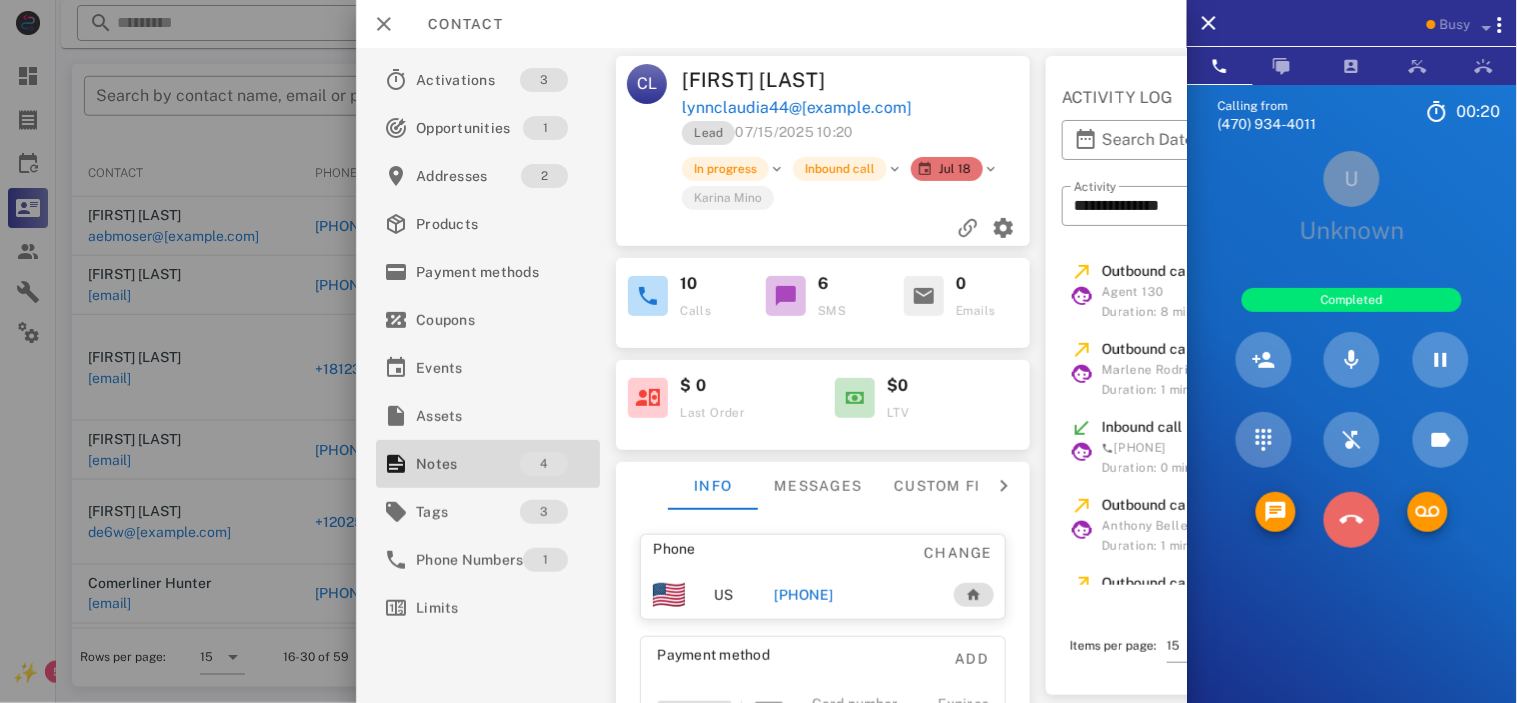 click at bounding box center [1352, 520] 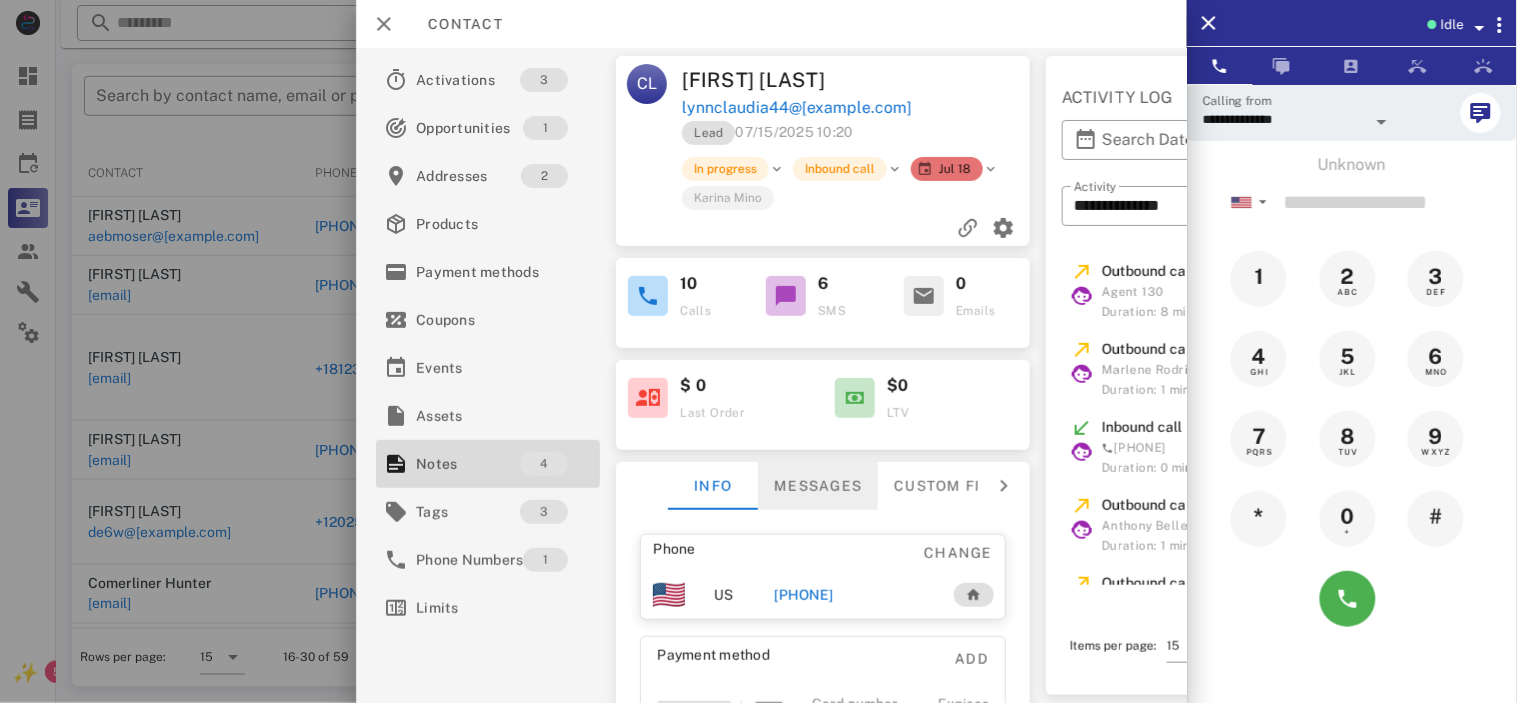 click on "Messages" at bounding box center (818, 486) 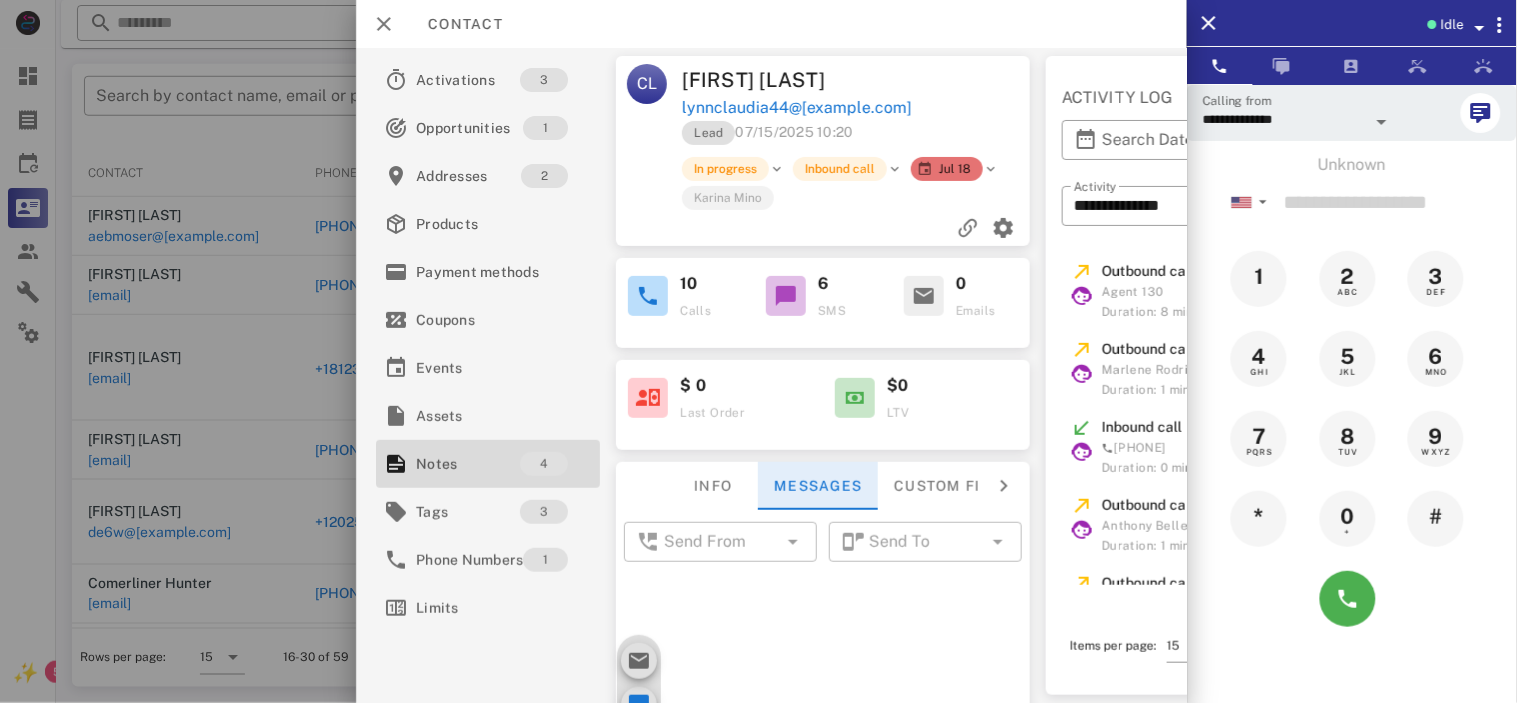 scroll, scrollTop: 998, scrollLeft: 0, axis: vertical 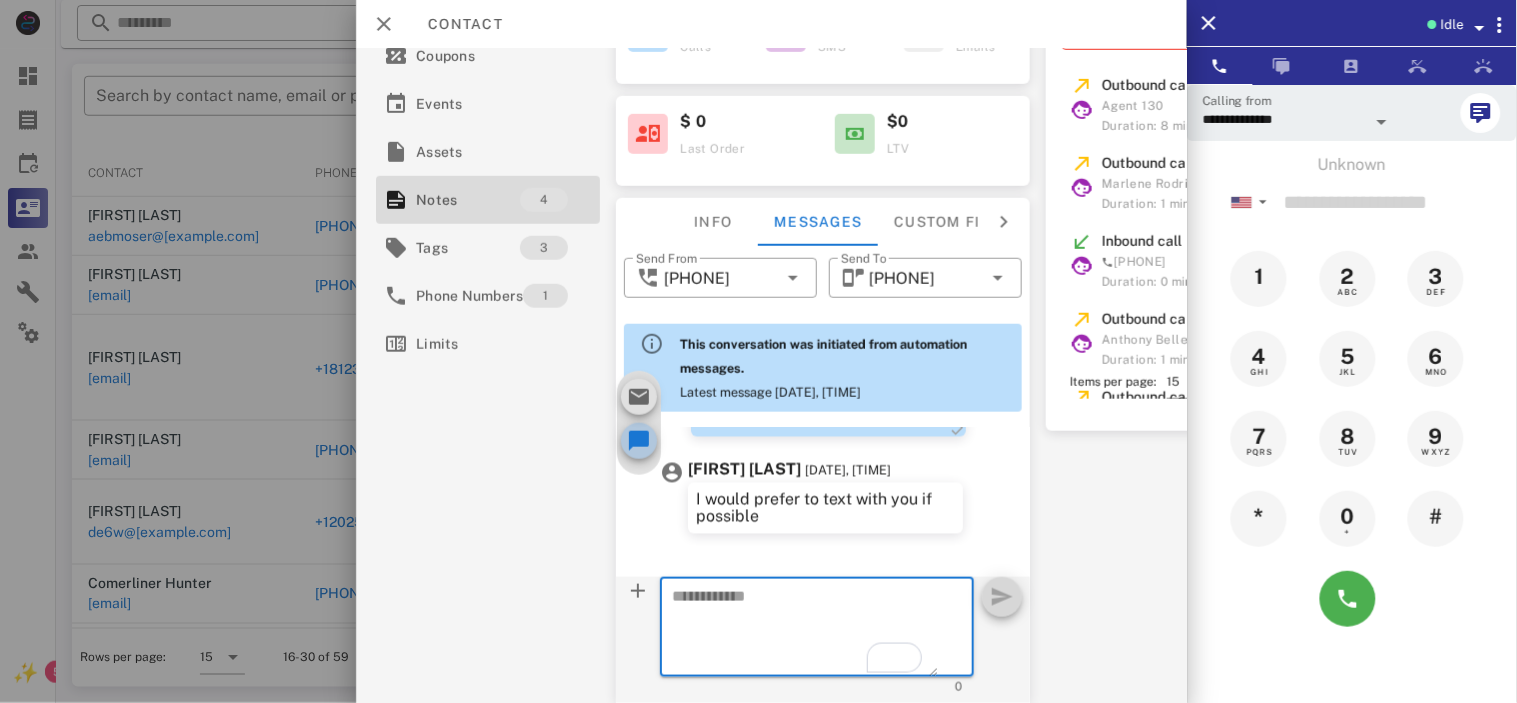 click at bounding box center (639, 441) 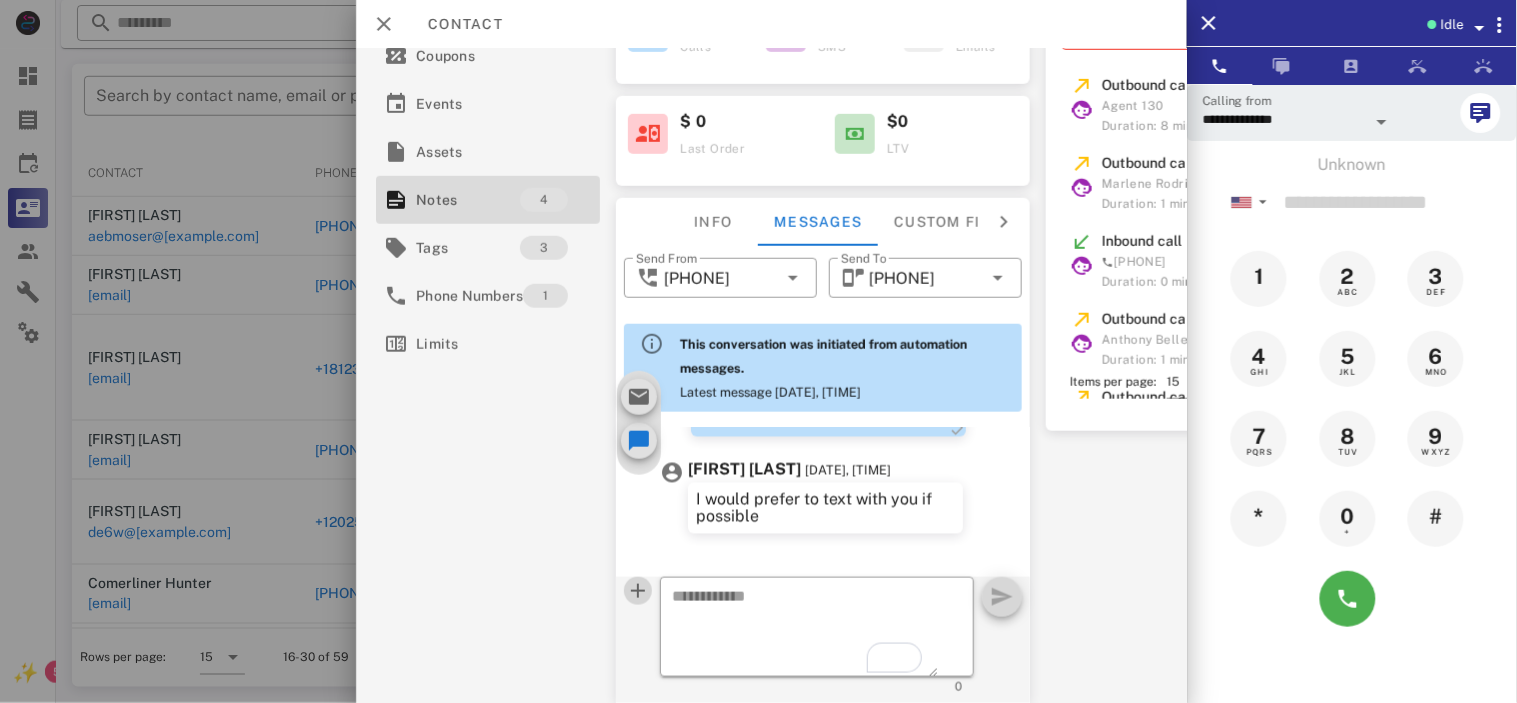 click at bounding box center [638, 591] 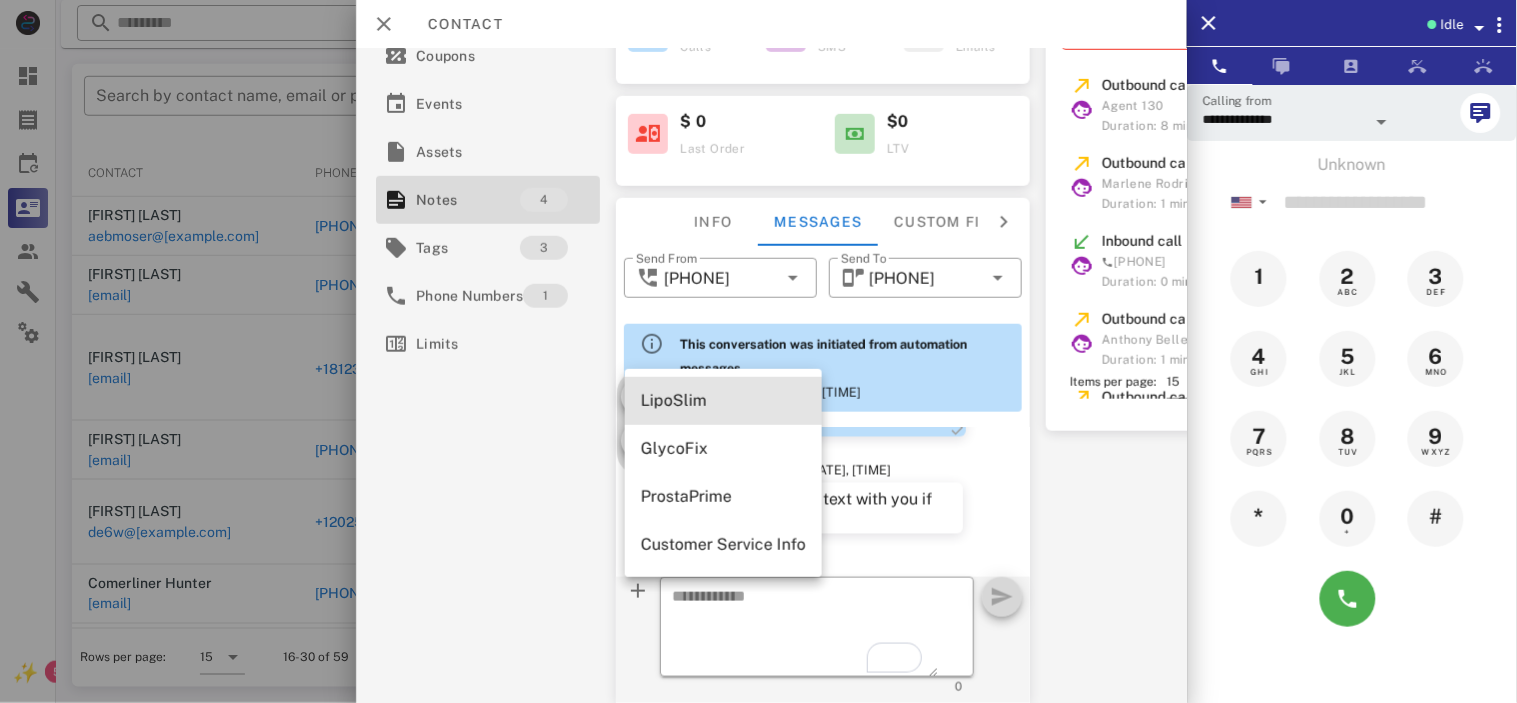 click on "LipoSlim" at bounding box center [723, 400] 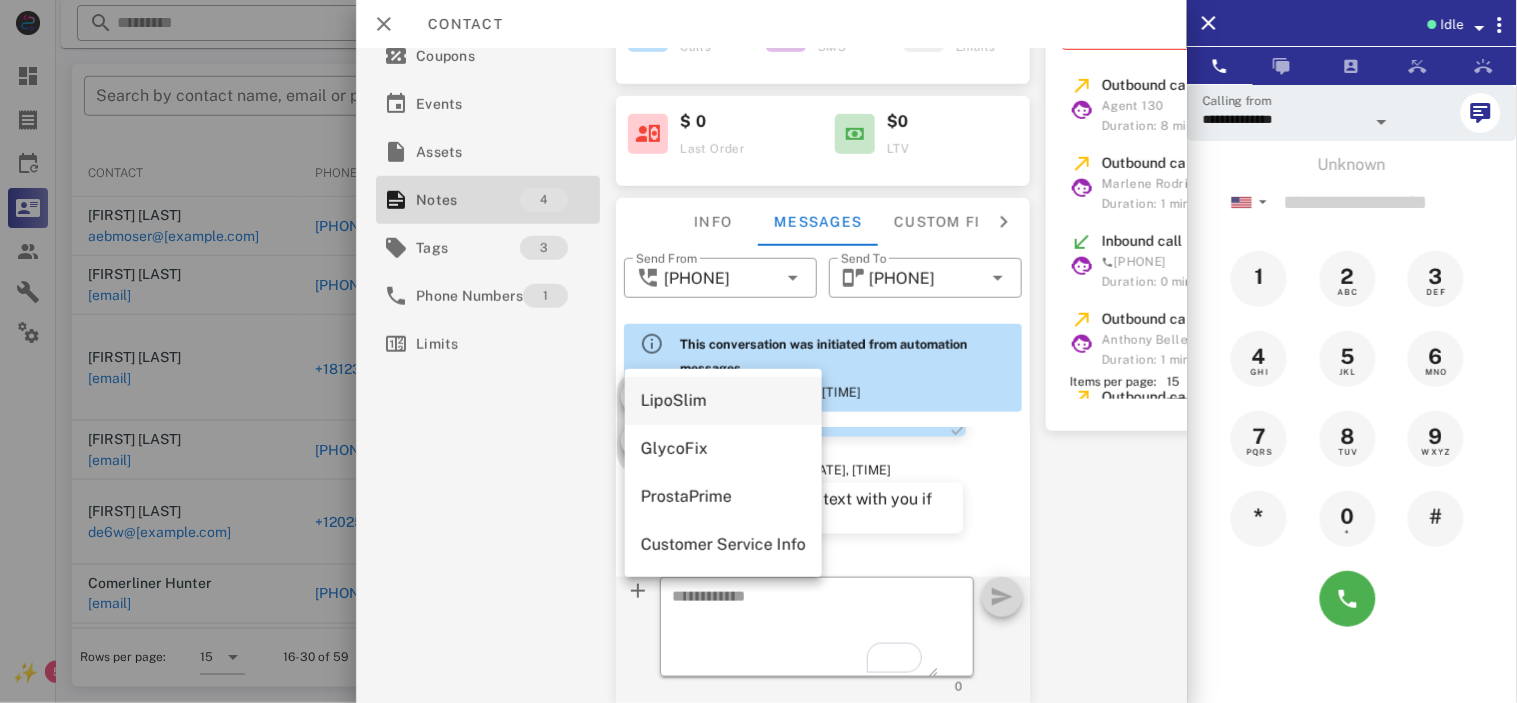 type on "**********" 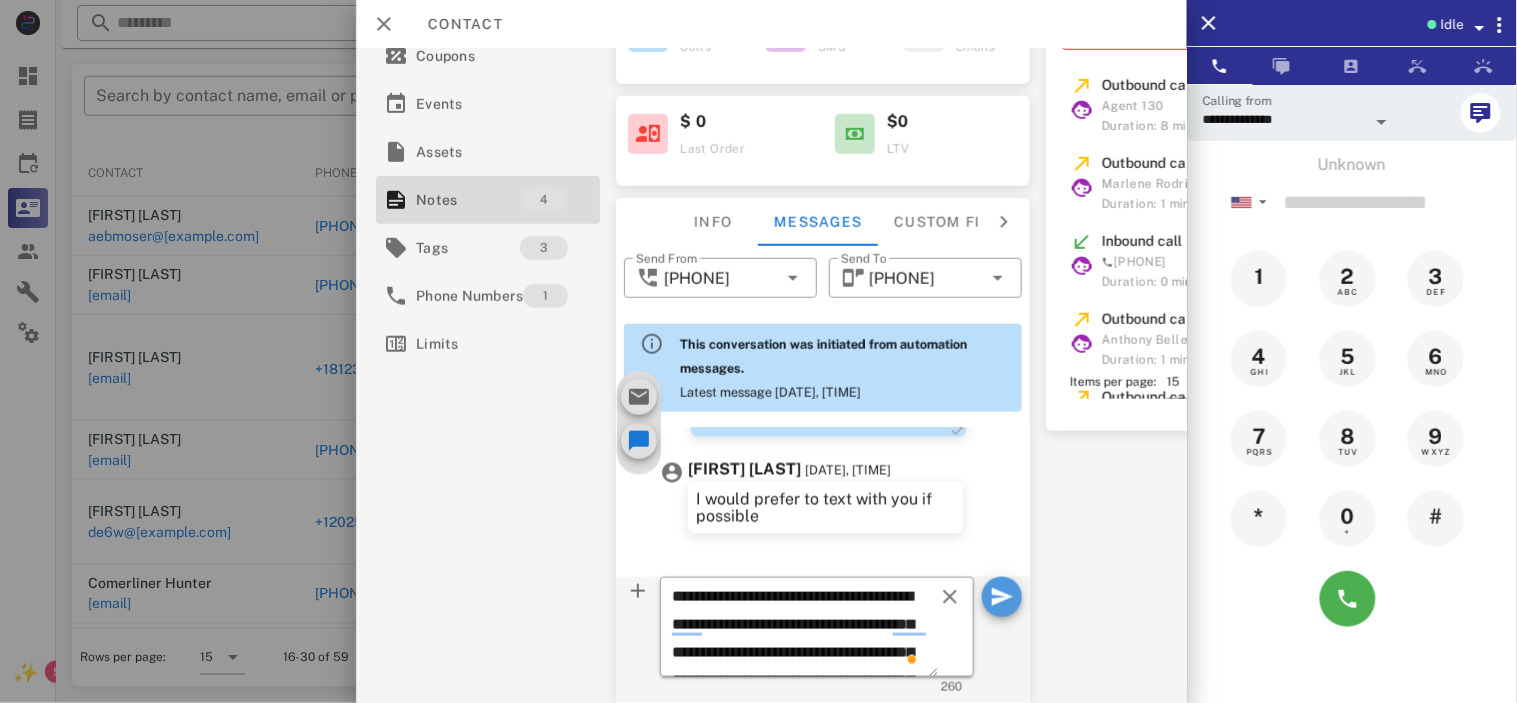 click at bounding box center [1002, 597] 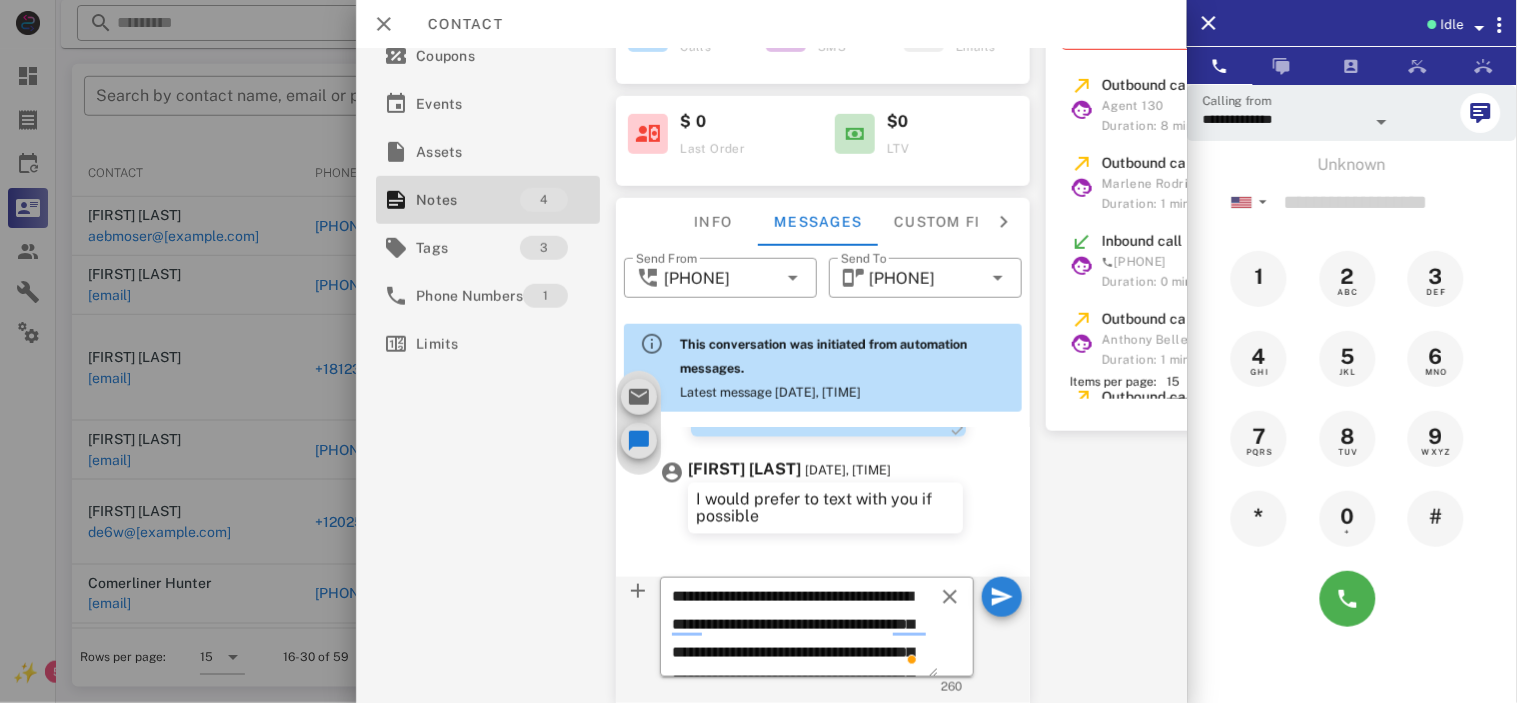 type 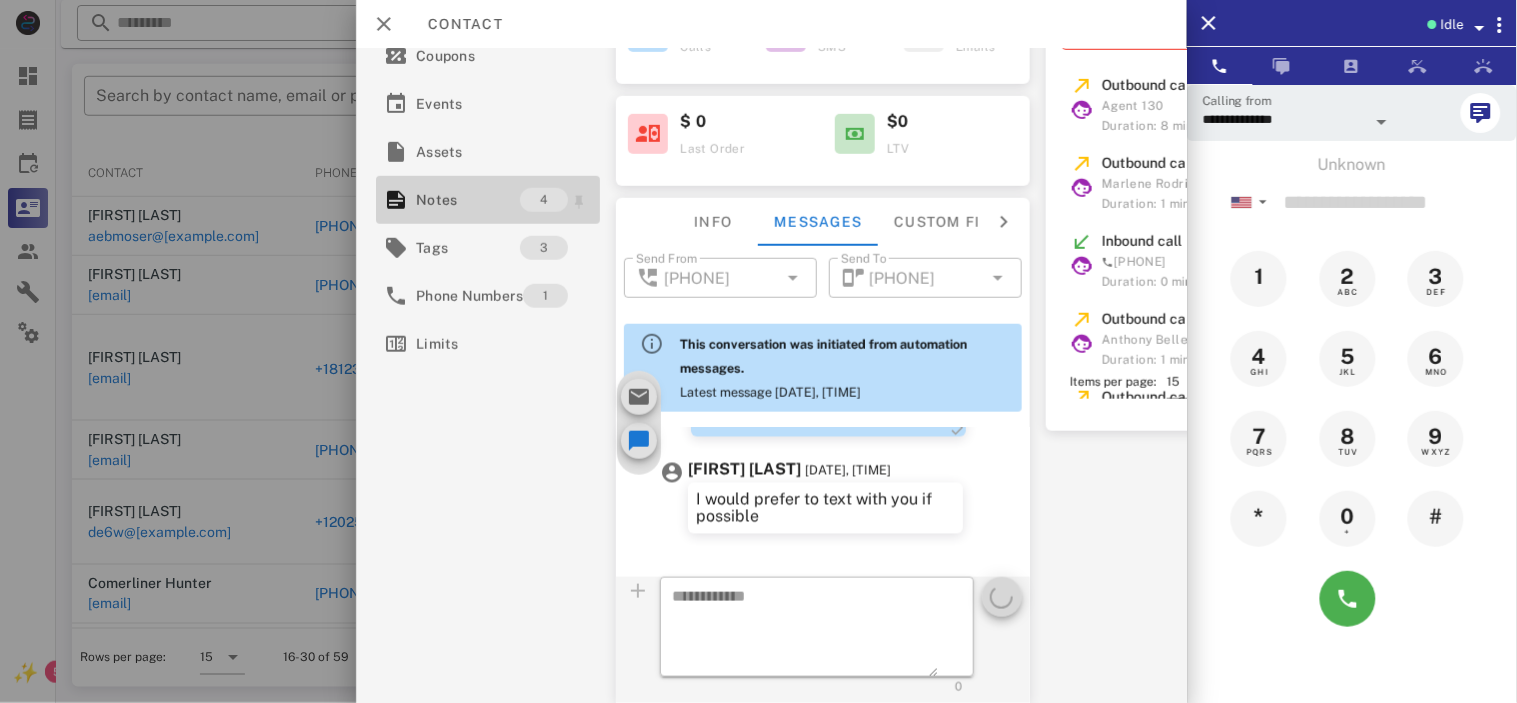 click on "Notes" at bounding box center [468, 200] 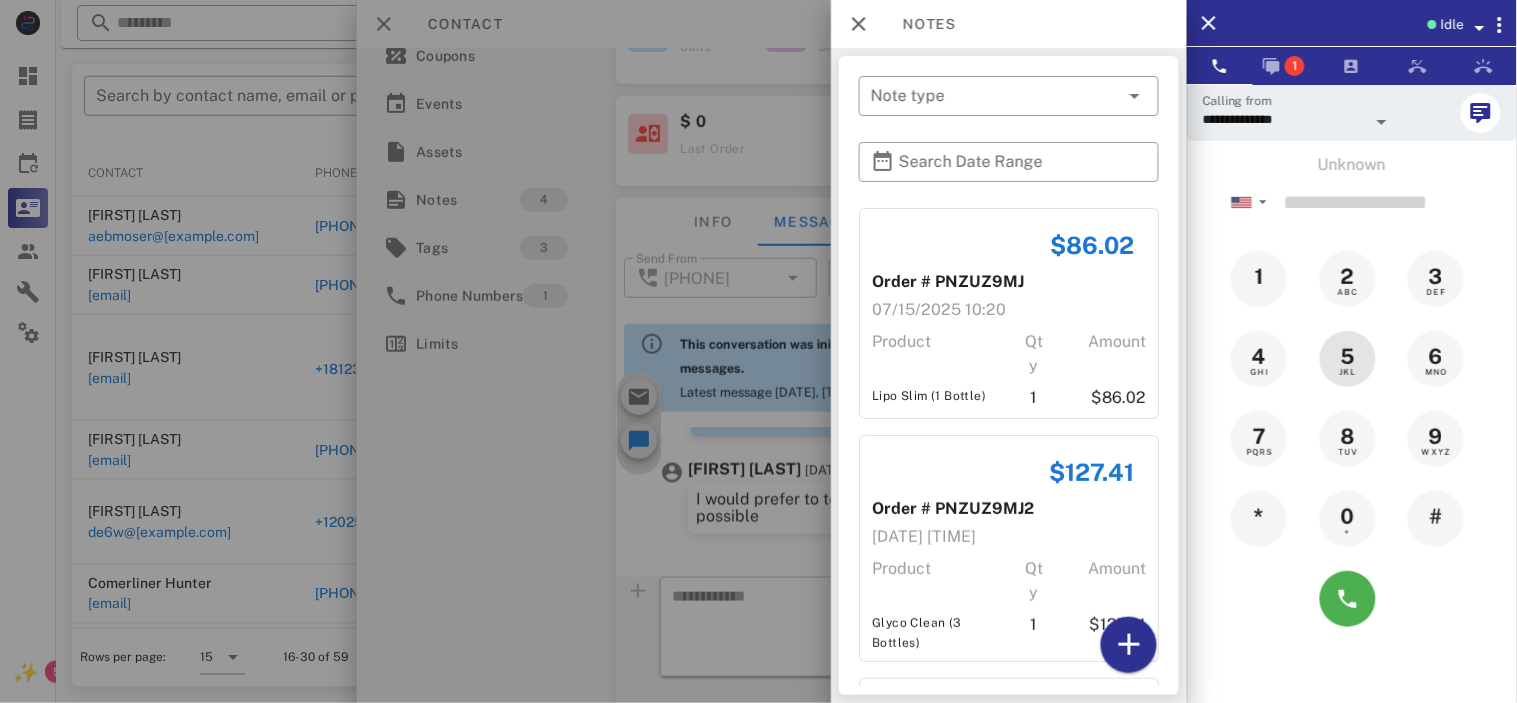 scroll, scrollTop: 1217, scrollLeft: 0, axis: vertical 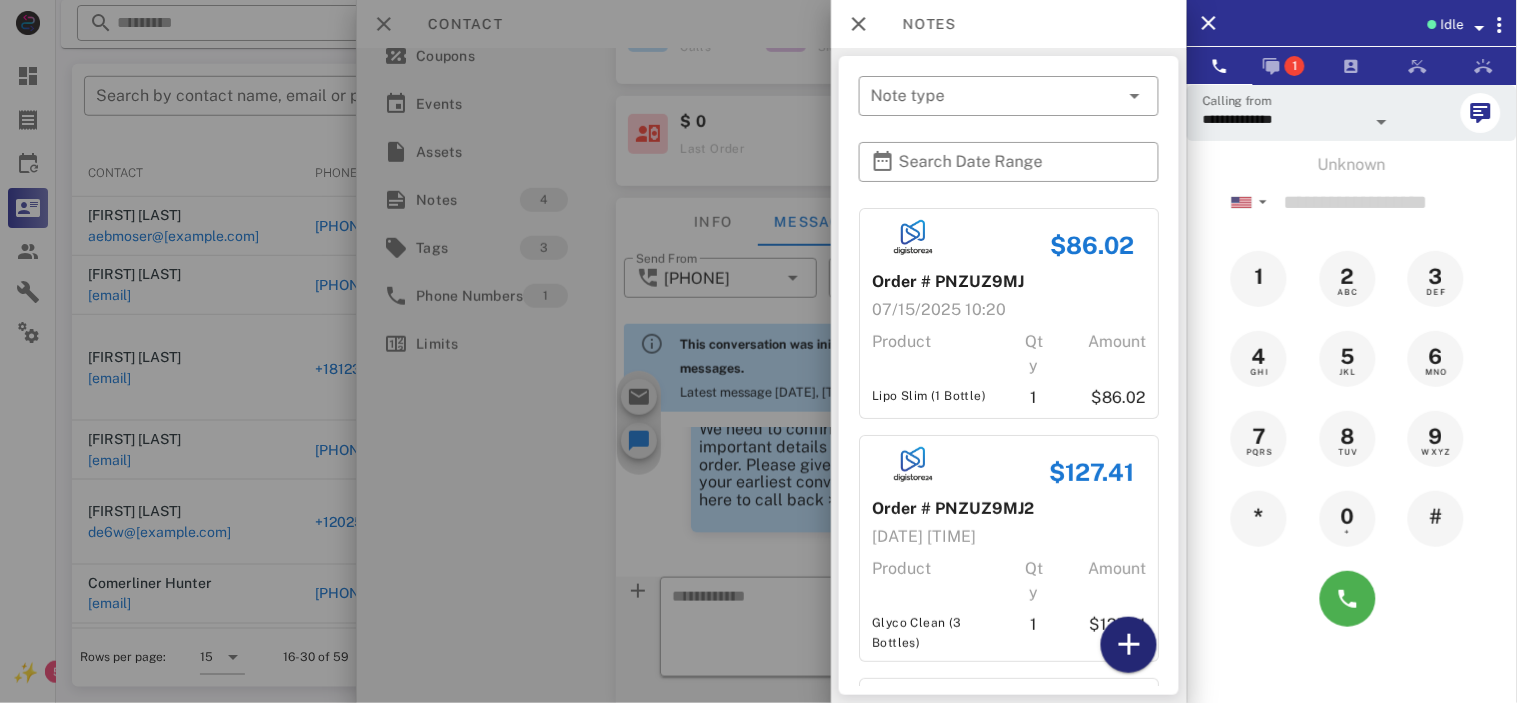 click at bounding box center (1129, 645) 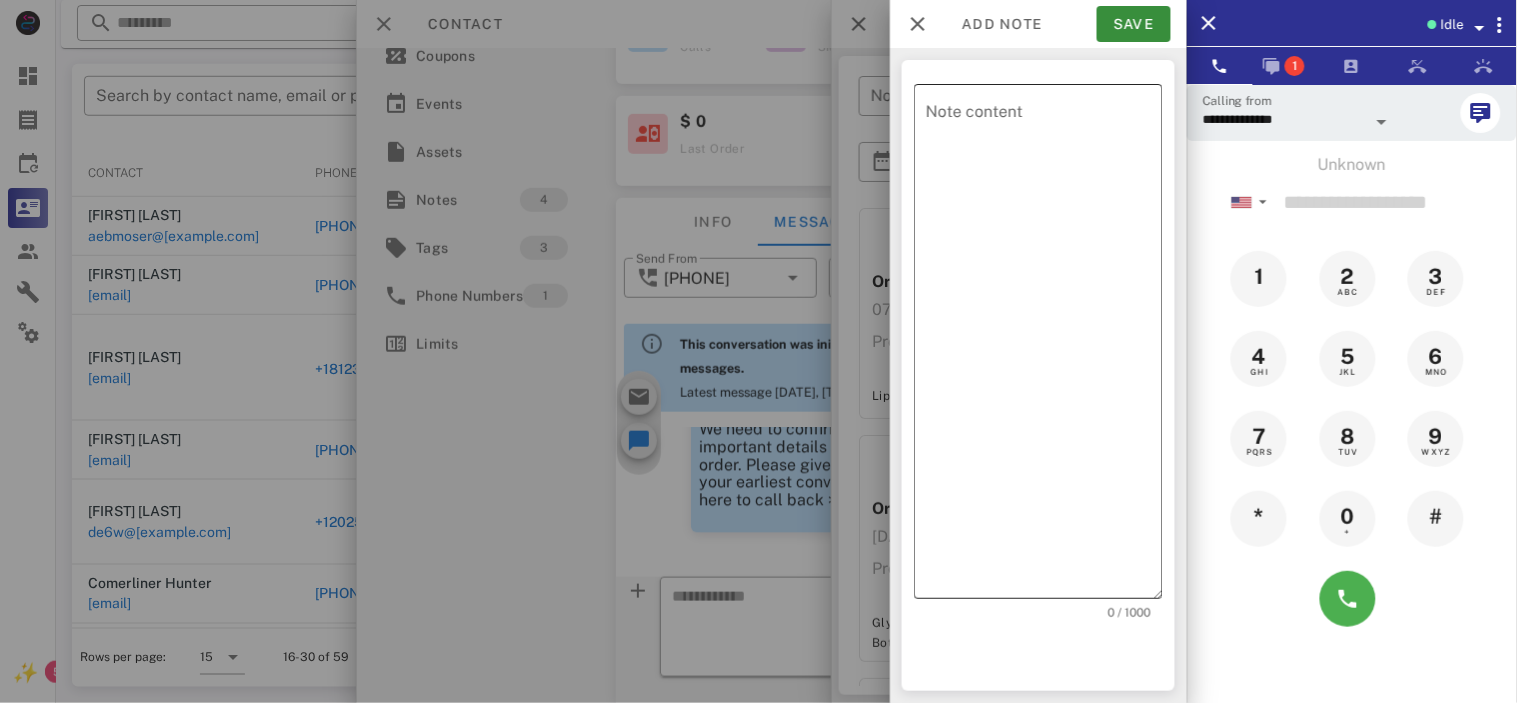 click on "Note content" at bounding box center [1044, 346] 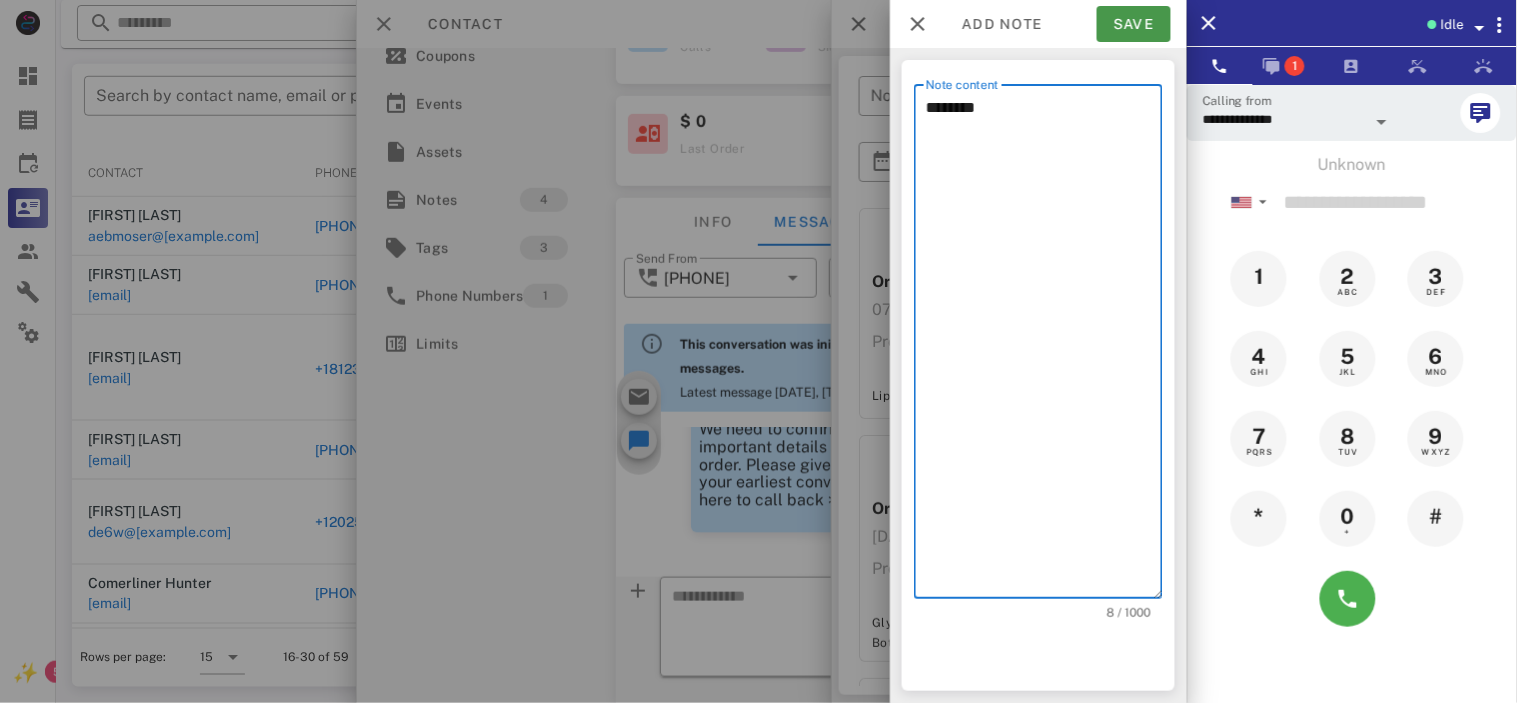 type on "********" 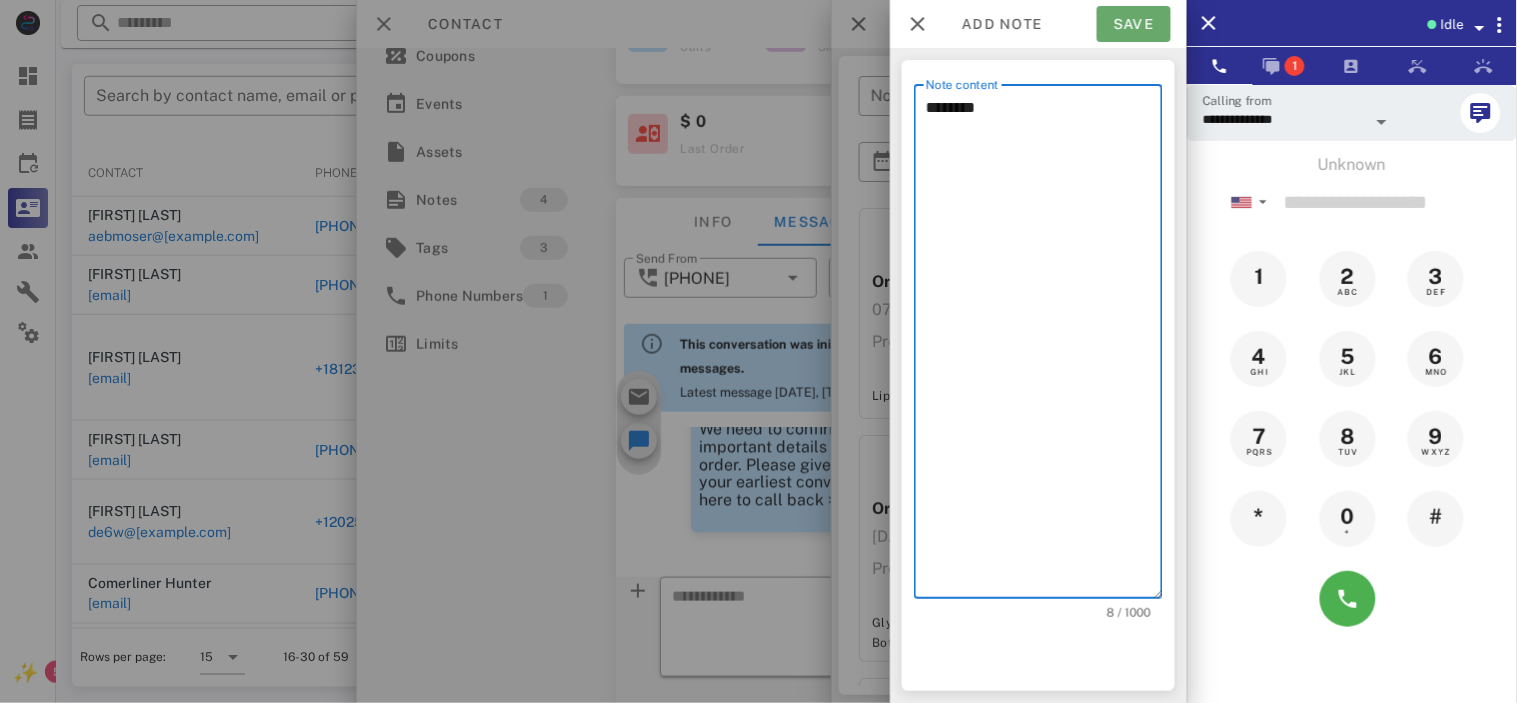 click on "Save" at bounding box center (1134, 24) 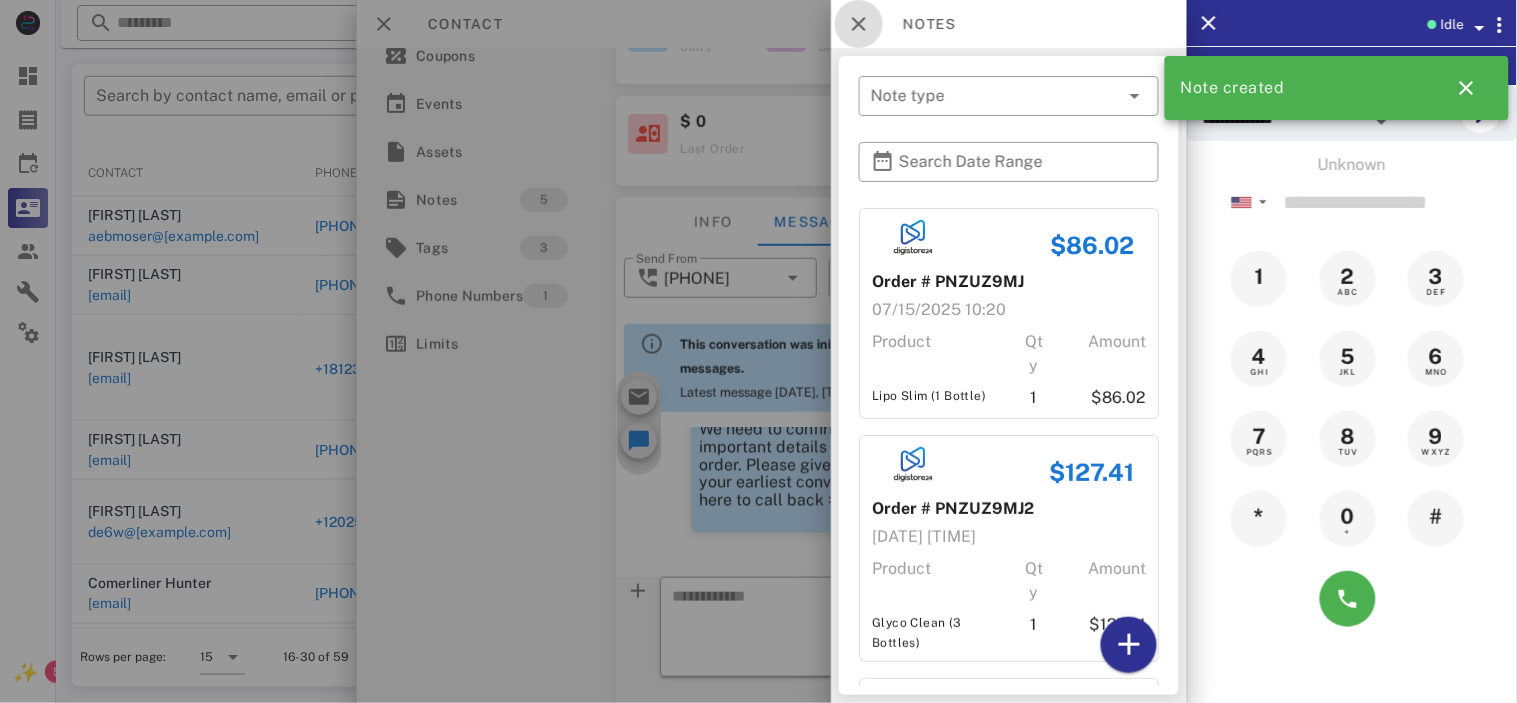 click at bounding box center (859, 24) 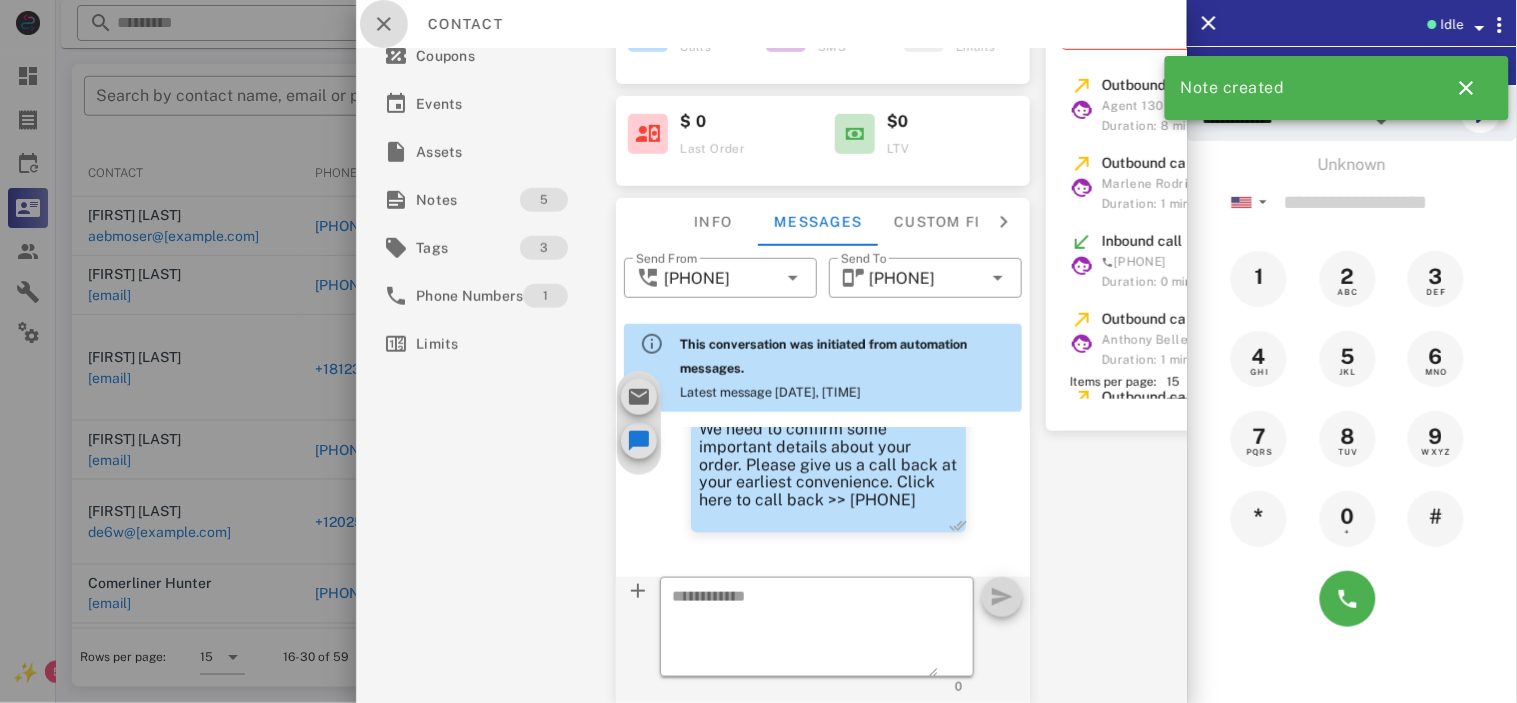 click at bounding box center (384, 24) 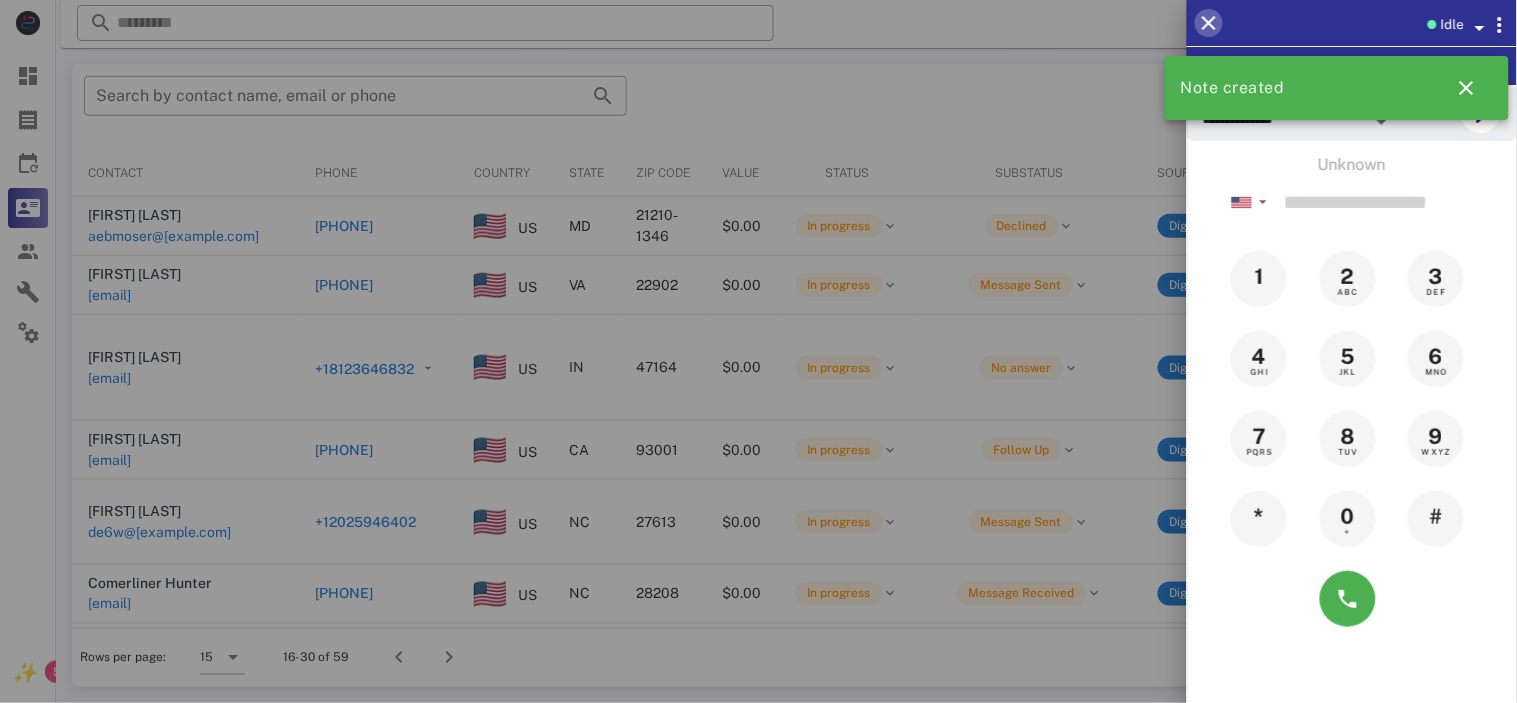 click at bounding box center (1209, 23) 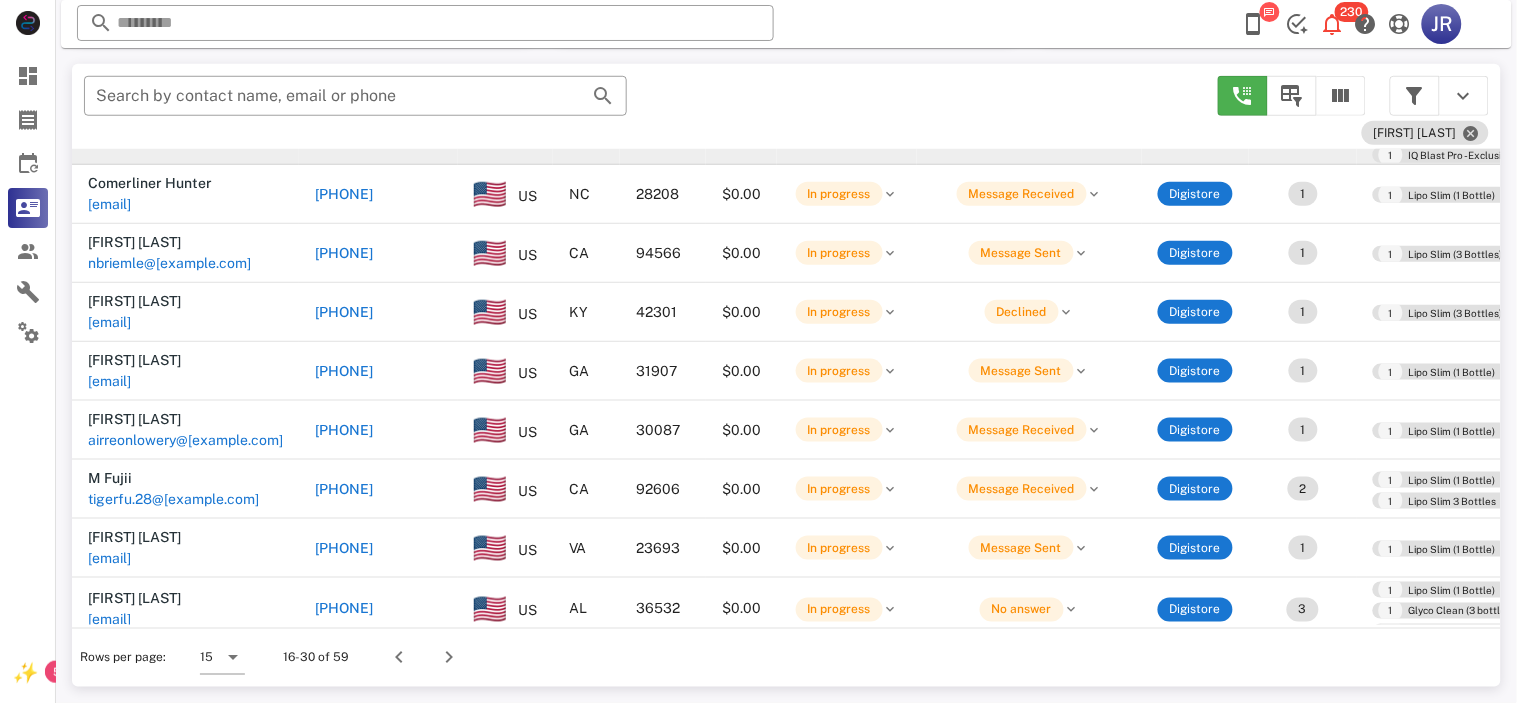 scroll, scrollTop: 475, scrollLeft: 0, axis: vertical 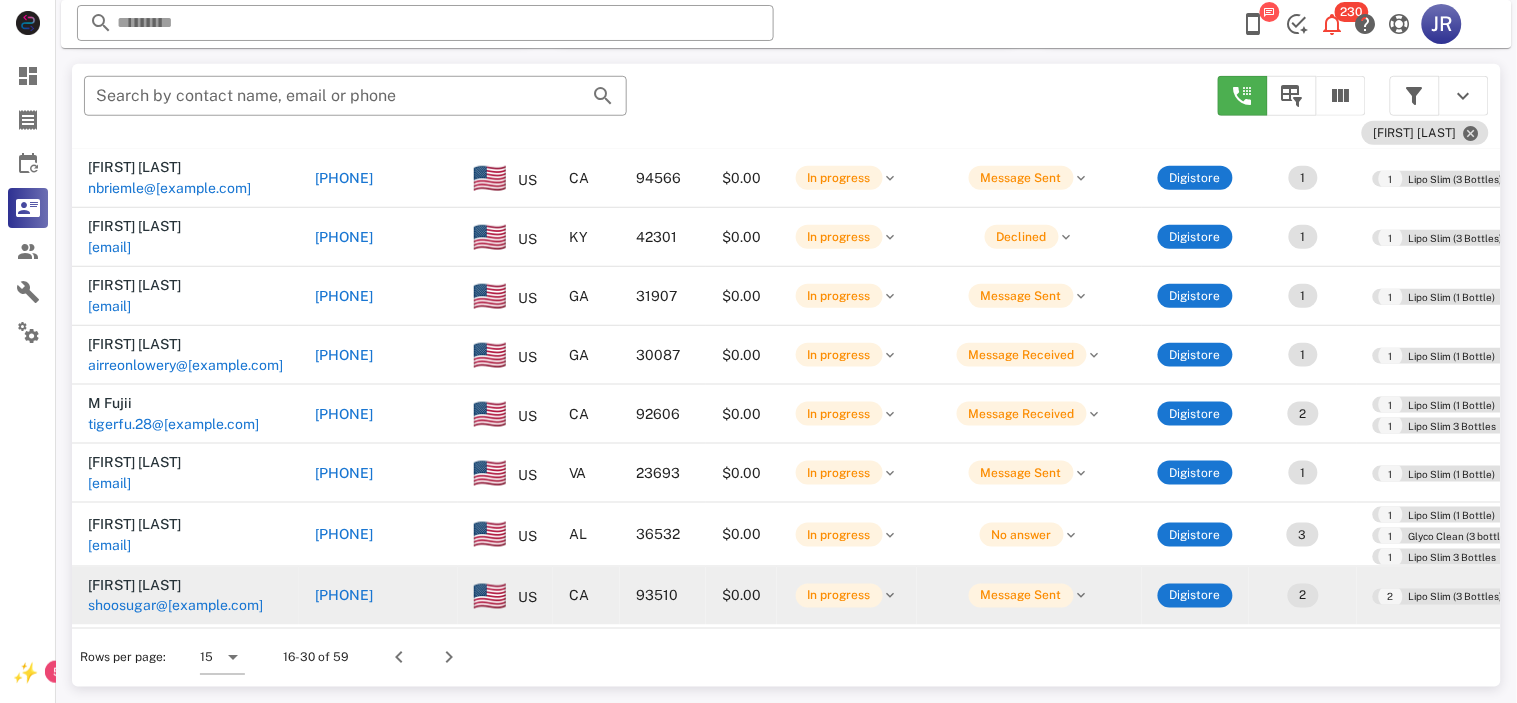 click on "shoosugar@[example.com]" at bounding box center [175, 606] 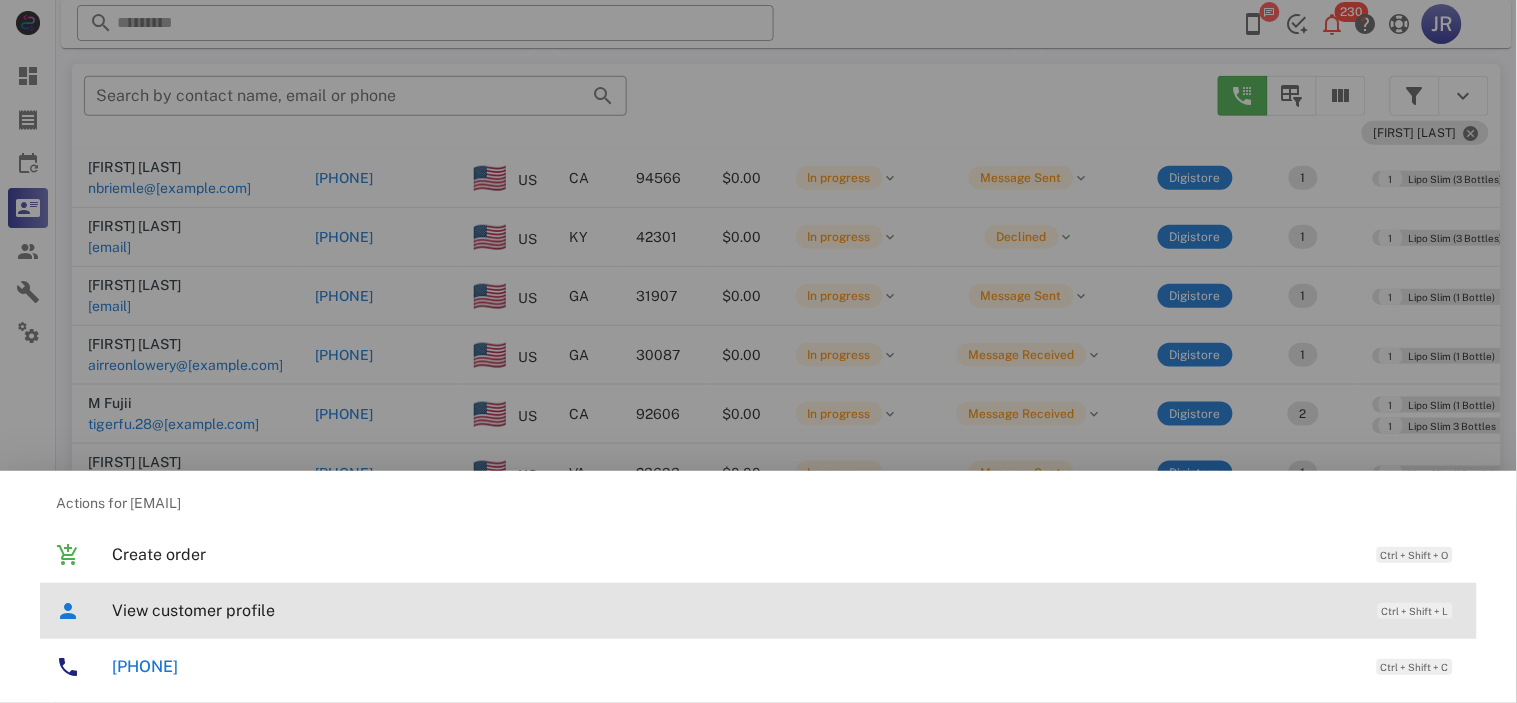 click on "View customer profile" at bounding box center [735, 610] 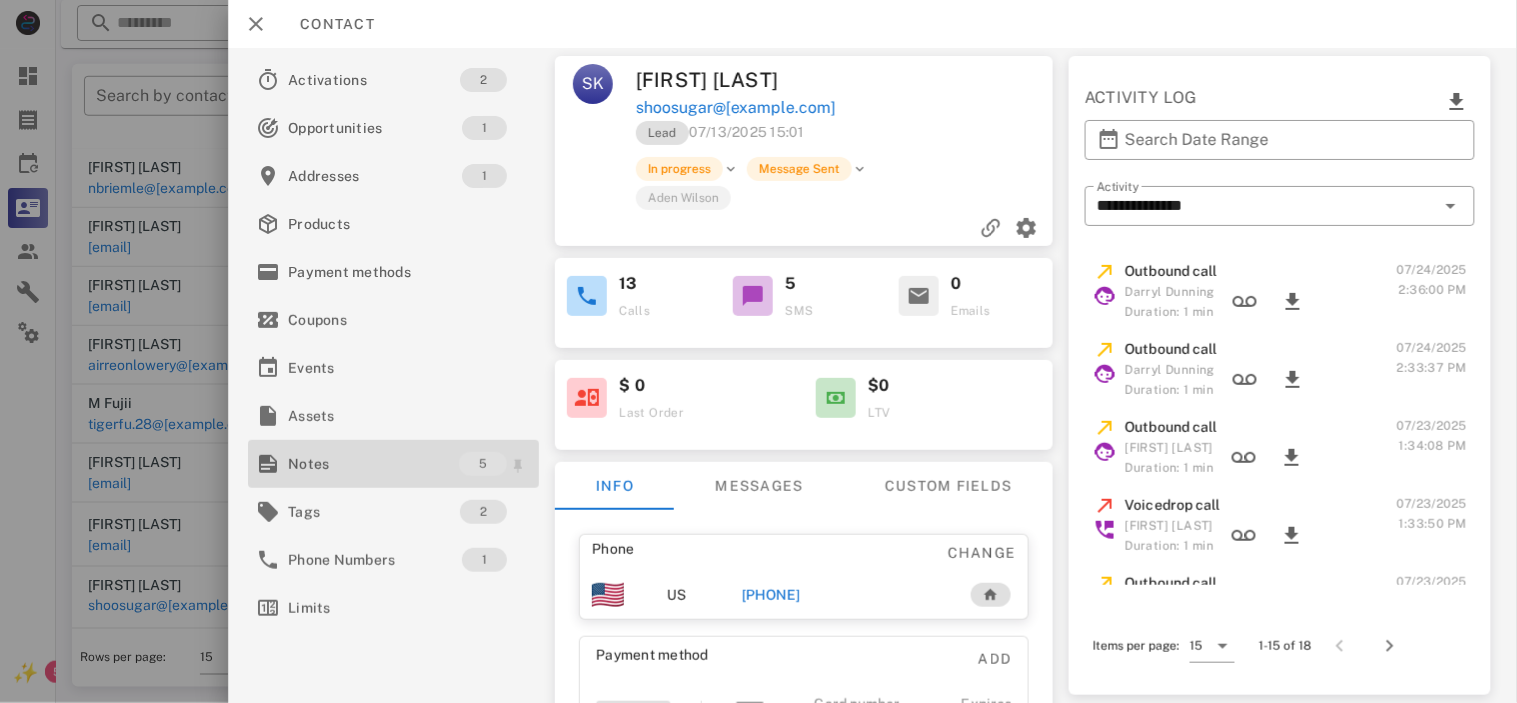 click on "Notes" at bounding box center (373, 464) 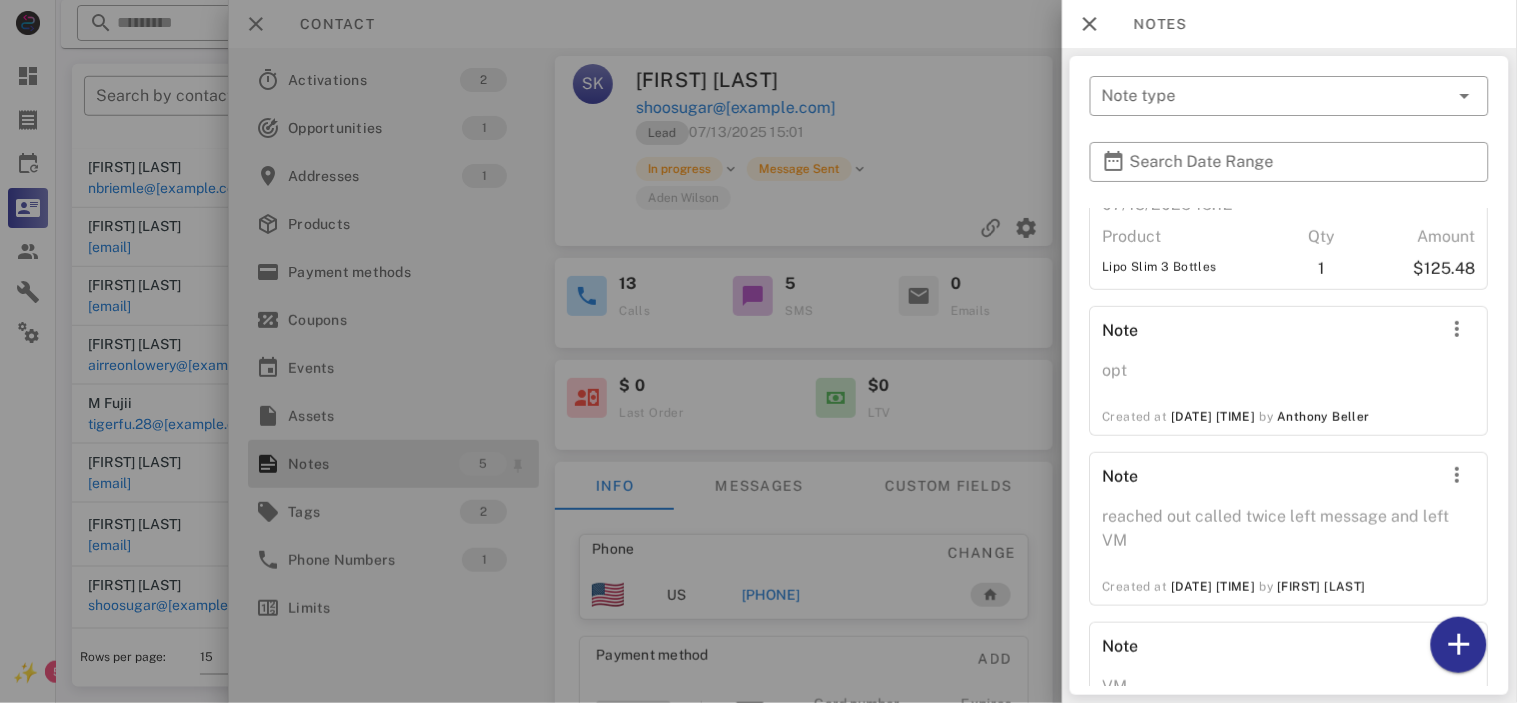 scroll, scrollTop: 407, scrollLeft: 0, axis: vertical 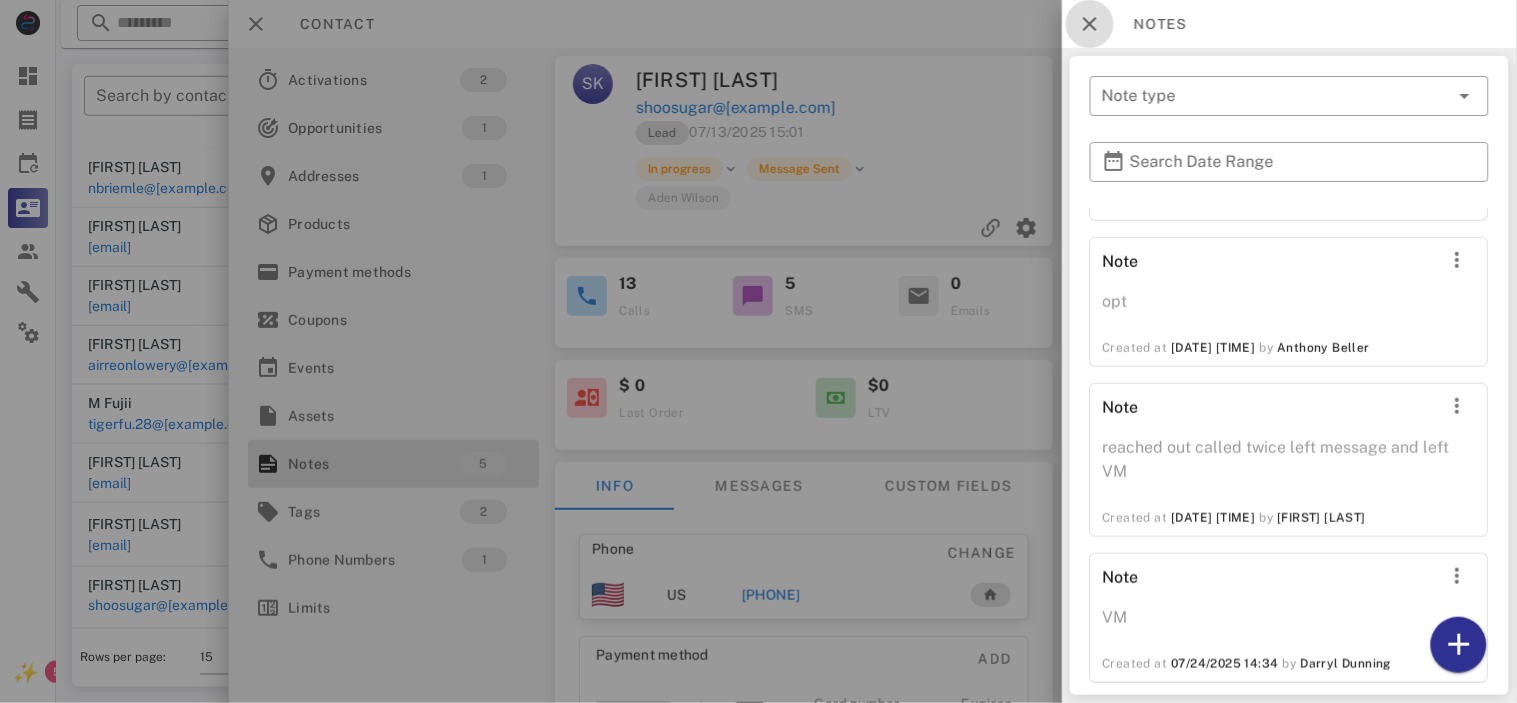 click at bounding box center [1090, 24] 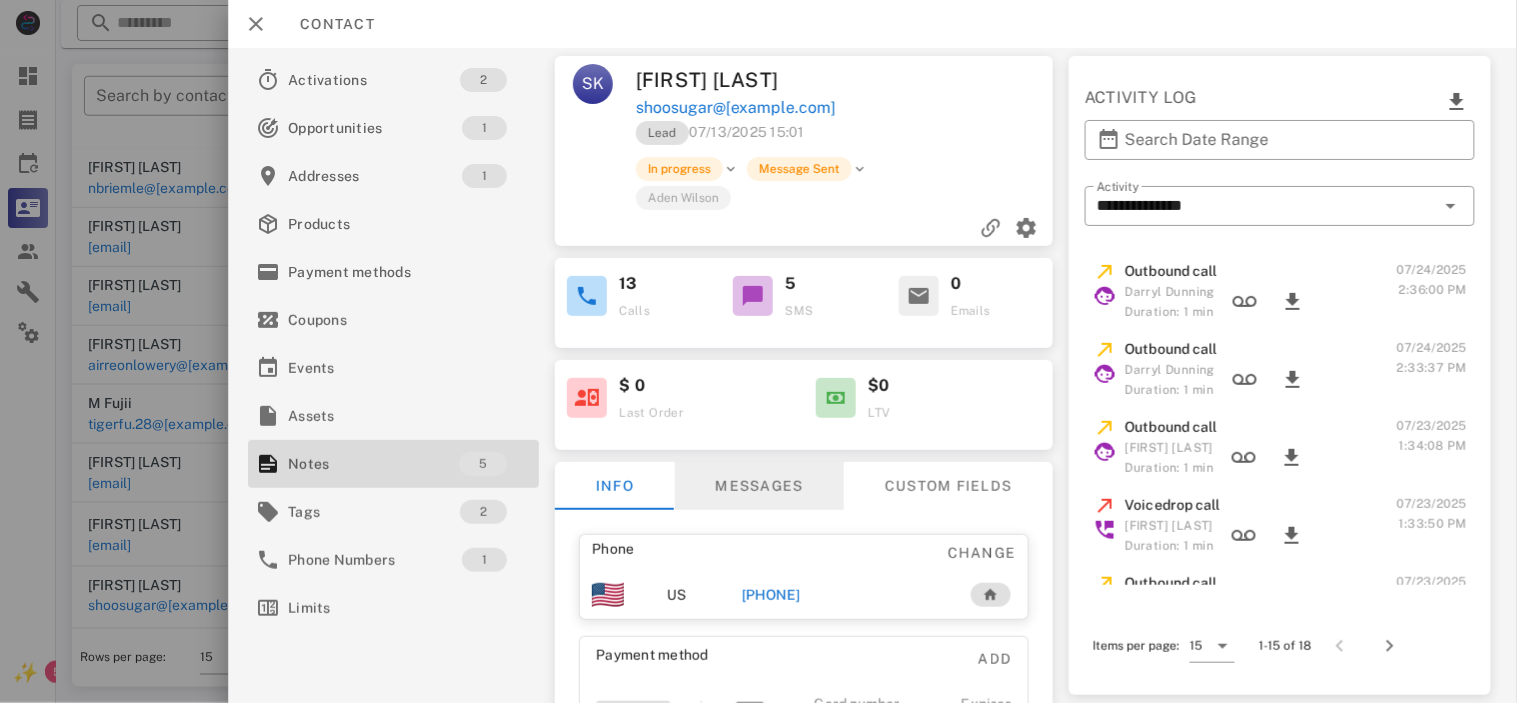 click on "Messages" at bounding box center (759, 486) 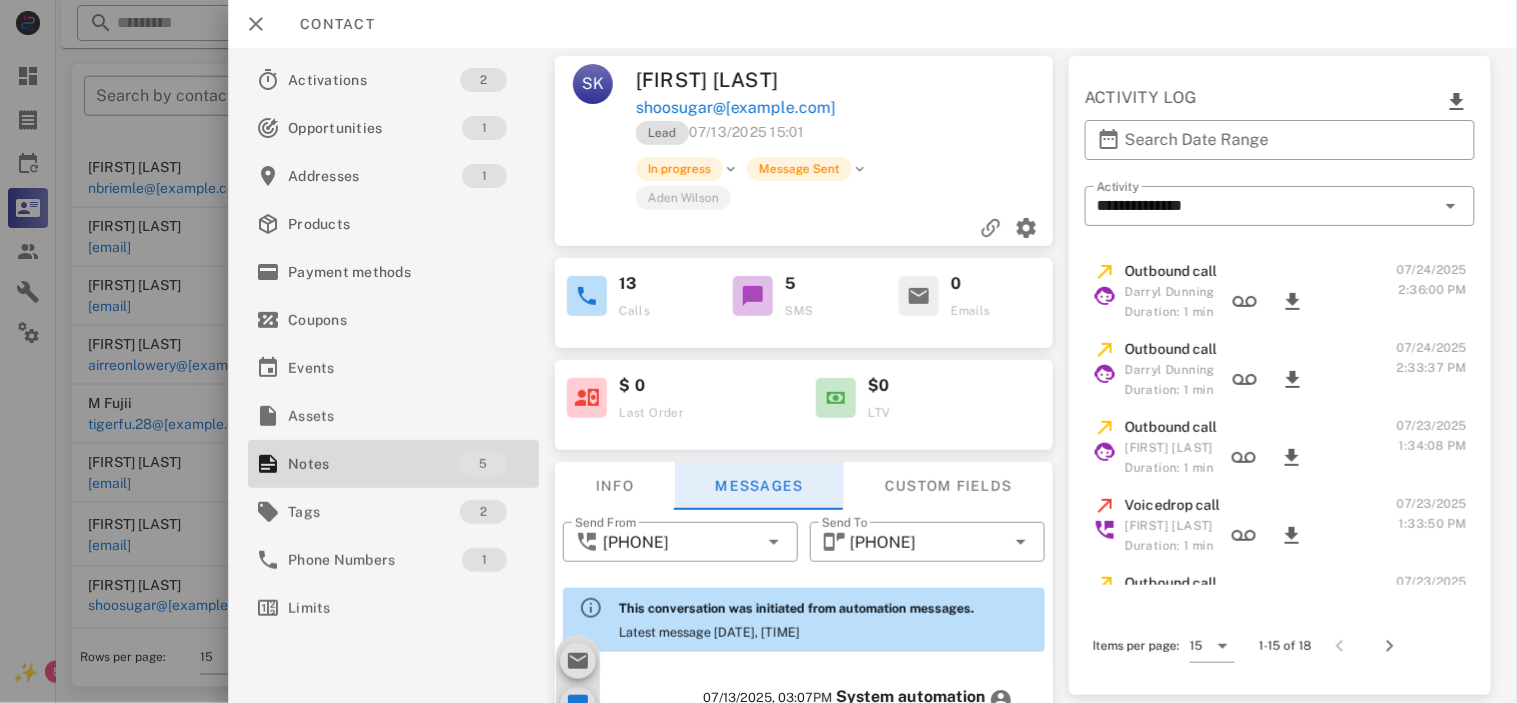 scroll, scrollTop: 980, scrollLeft: 0, axis: vertical 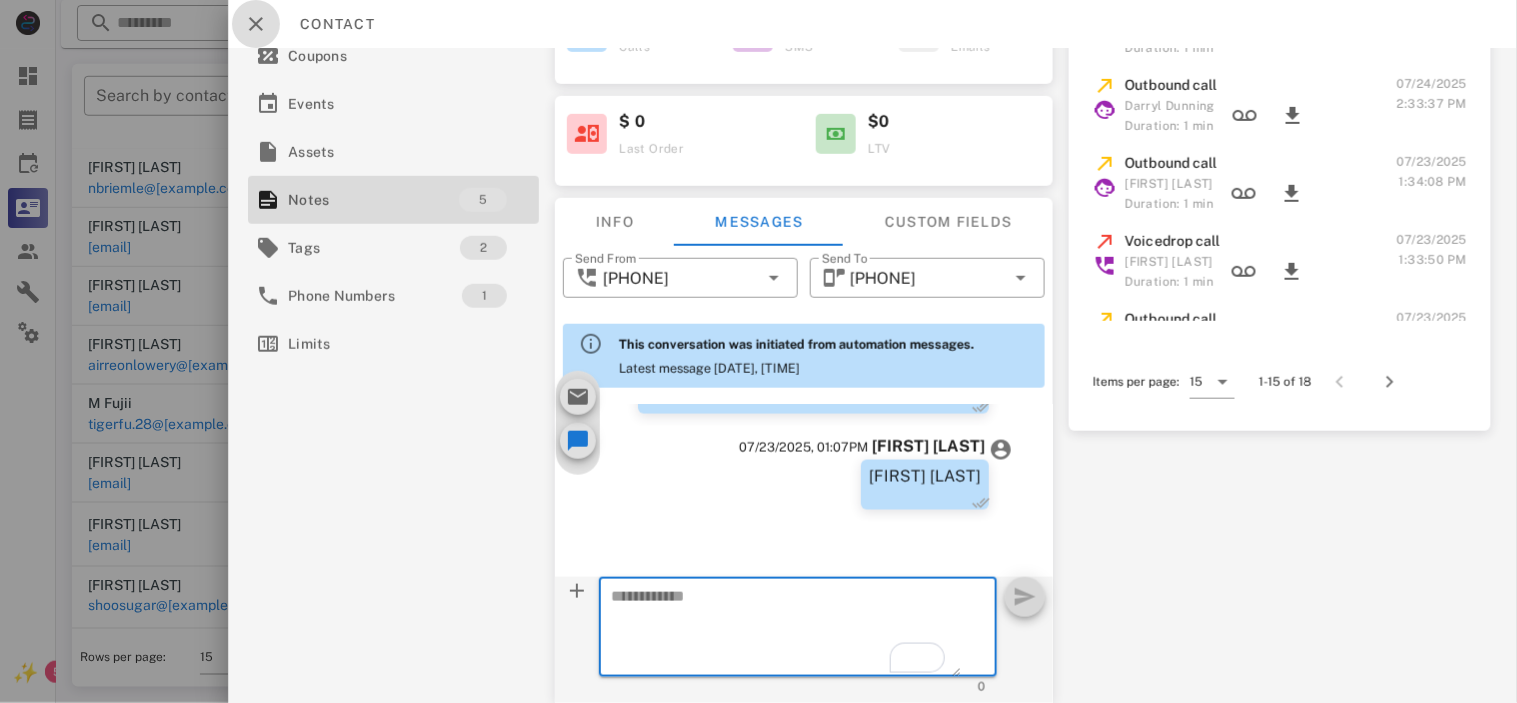 click at bounding box center (256, 24) 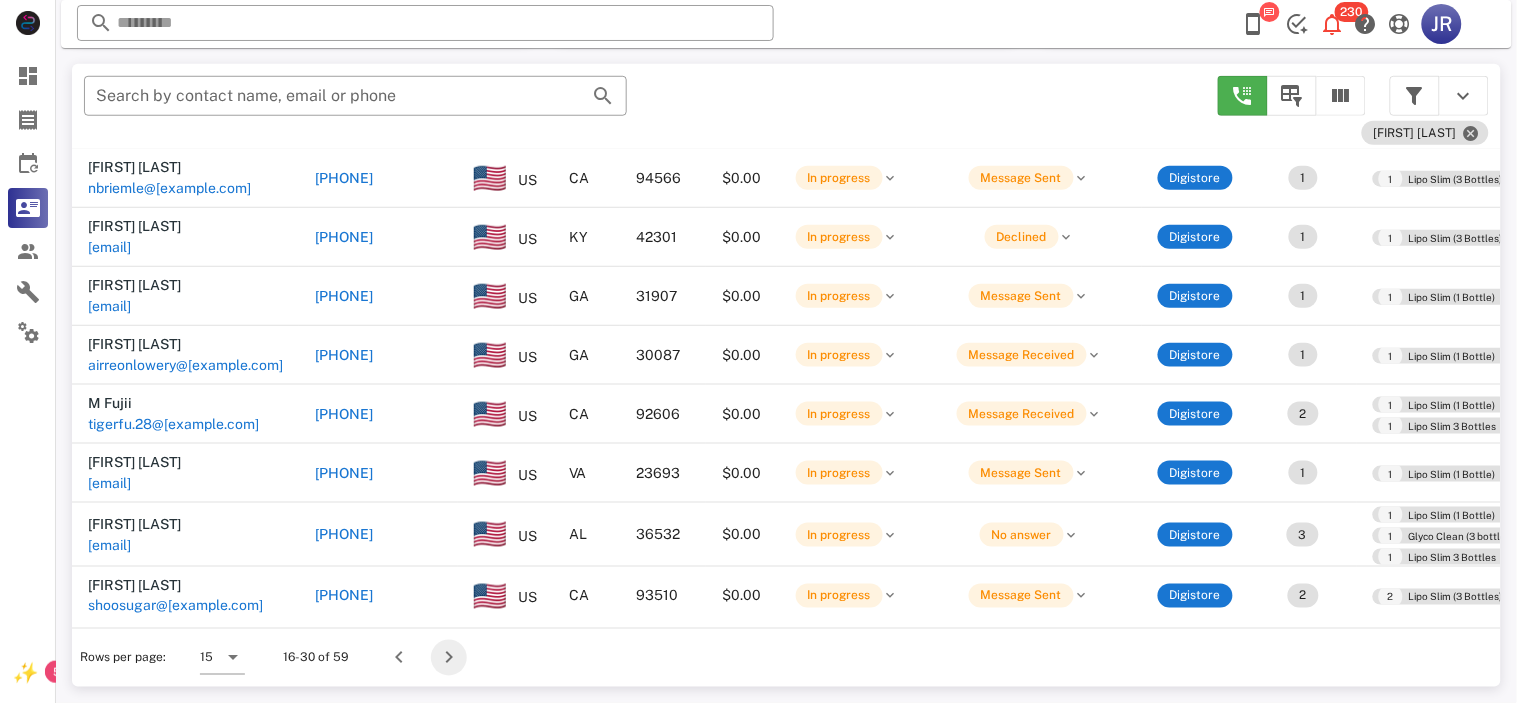 click at bounding box center (449, 658) 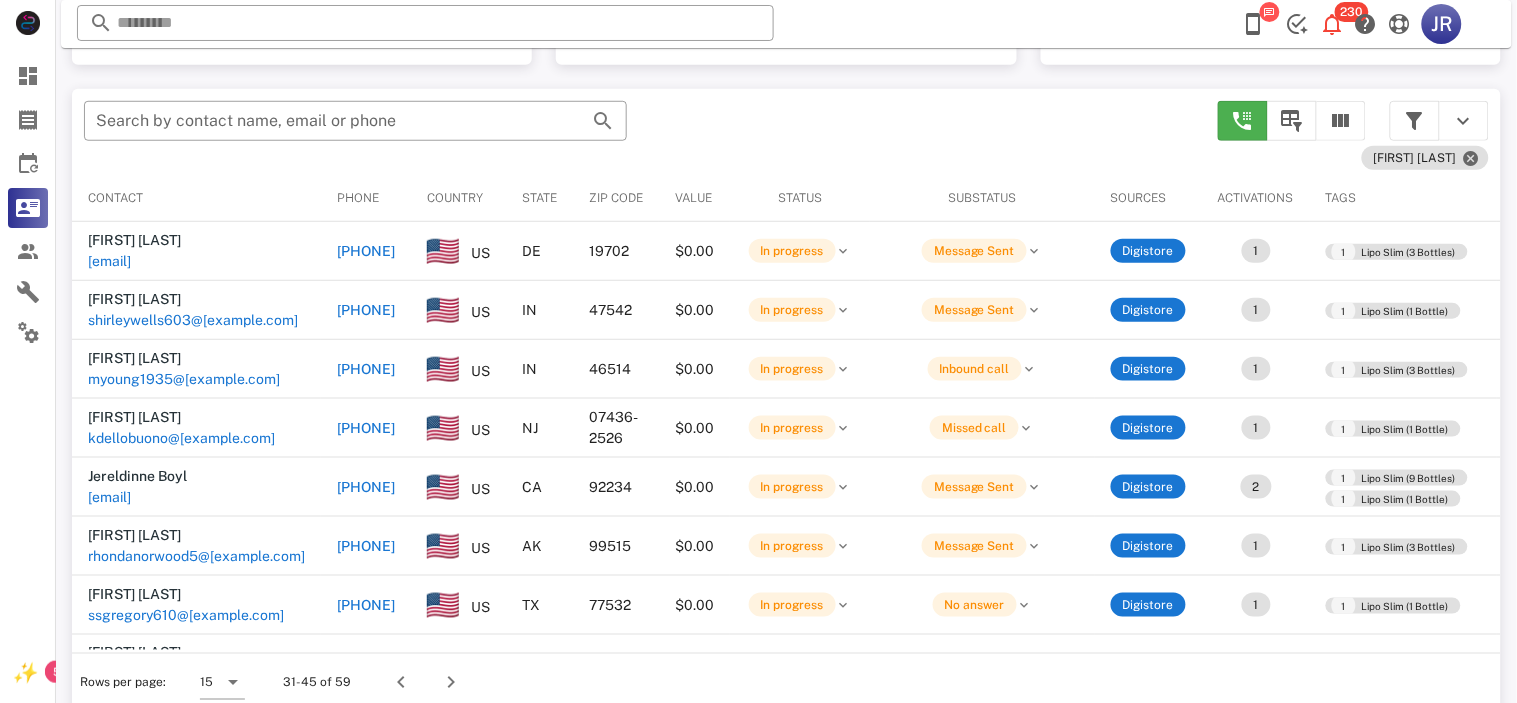 scroll, scrollTop: 380, scrollLeft: 0, axis: vertical 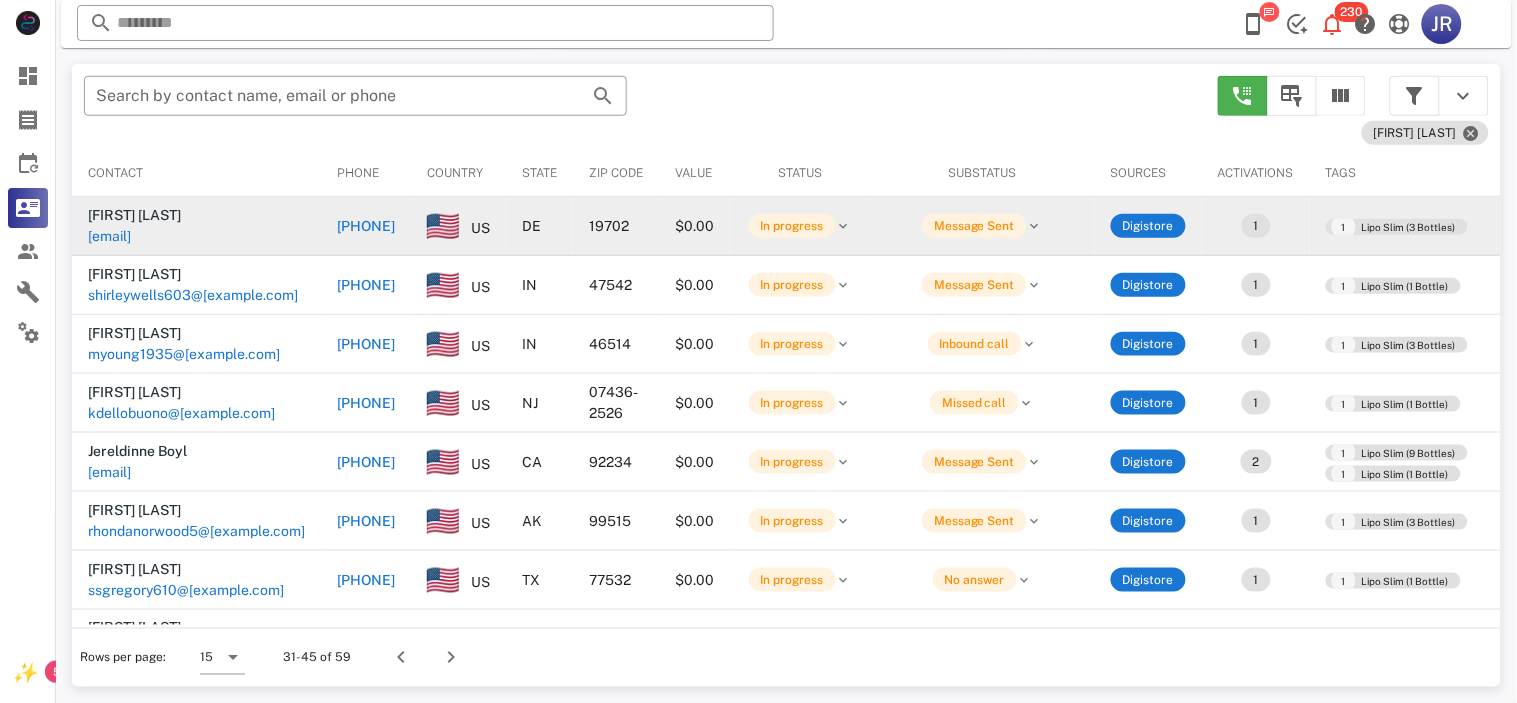 click on "[EMAIL]" at bounding box center [109, 236] 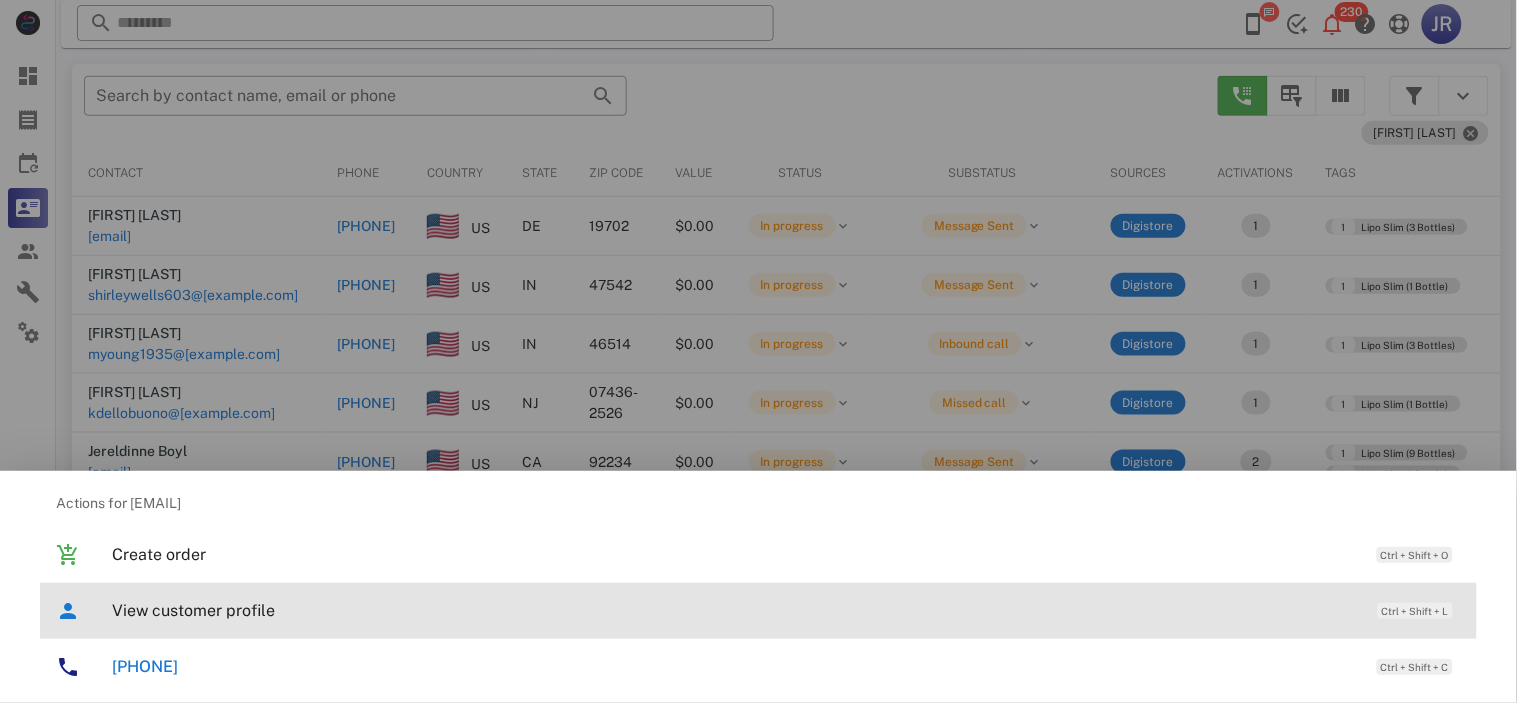 click on "View customer profile" at bounding box center (735, 610) 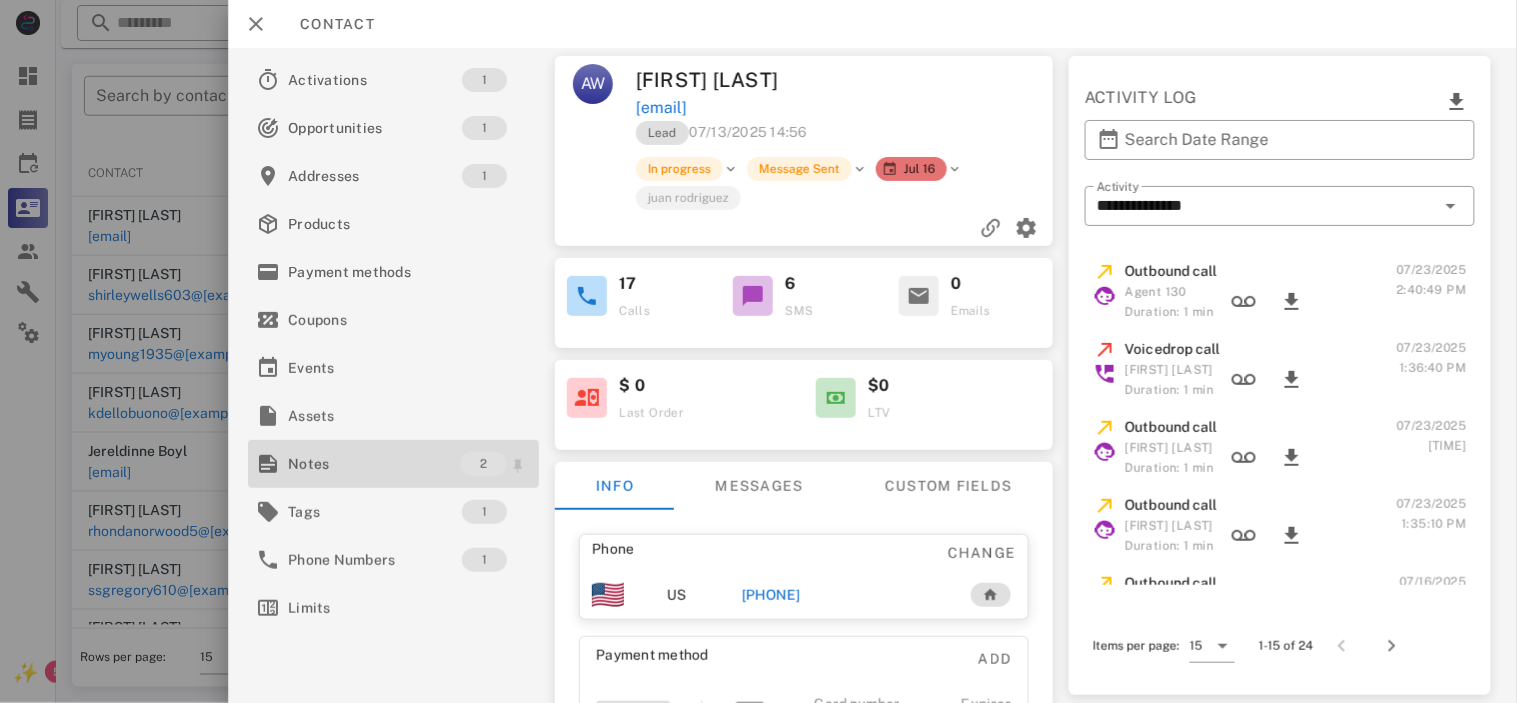 click on "Notes" at bounding box center (374, 464) 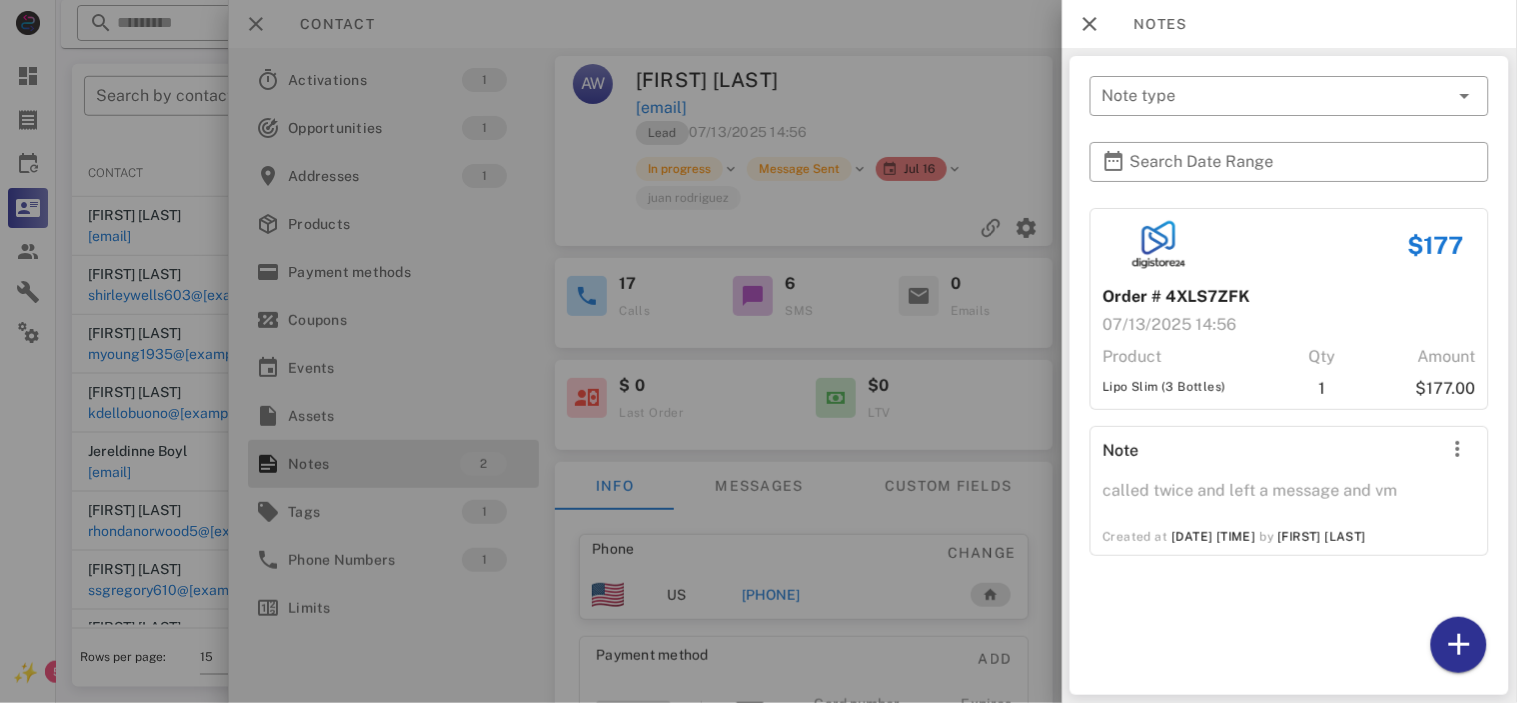 click at bounding box center (758, 351) 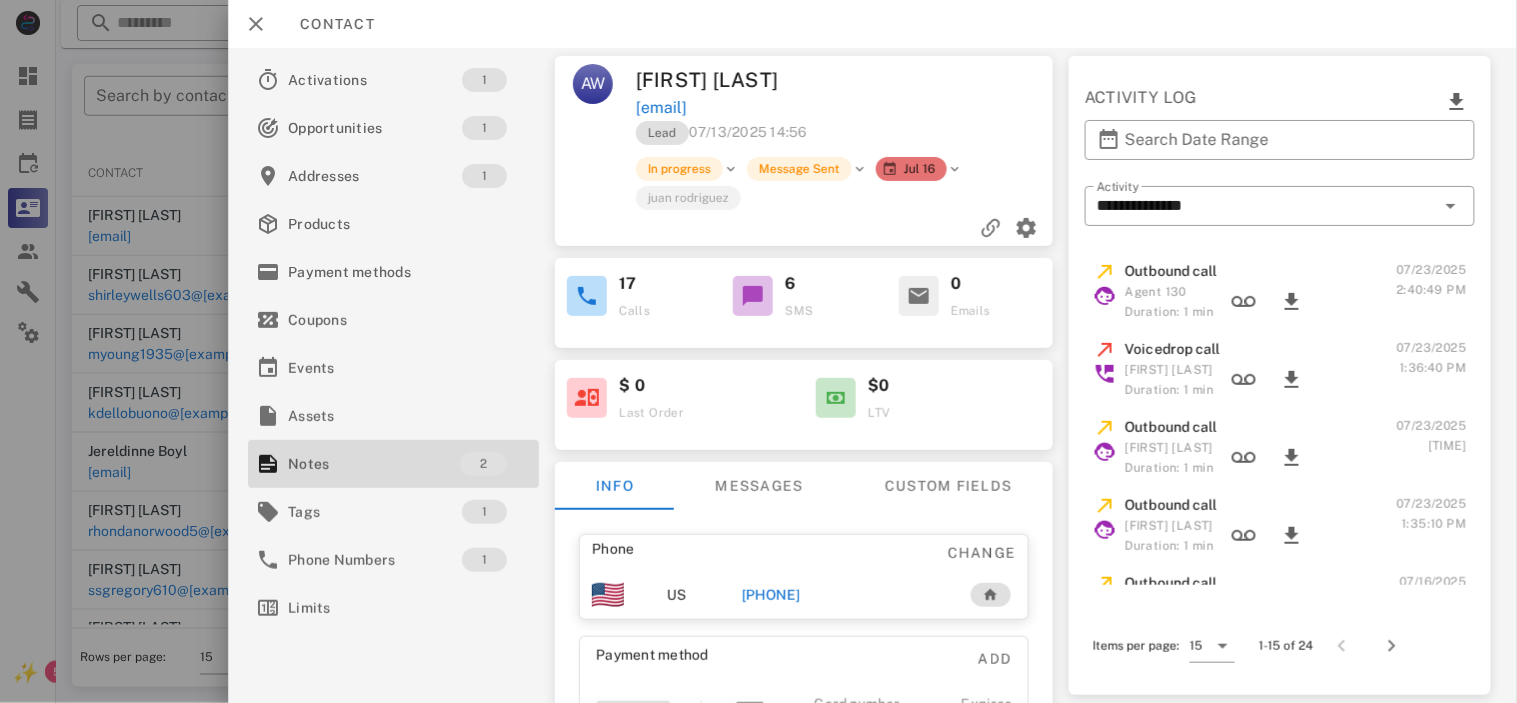 click on "[PHONE]" at bounding box center (770, 595) 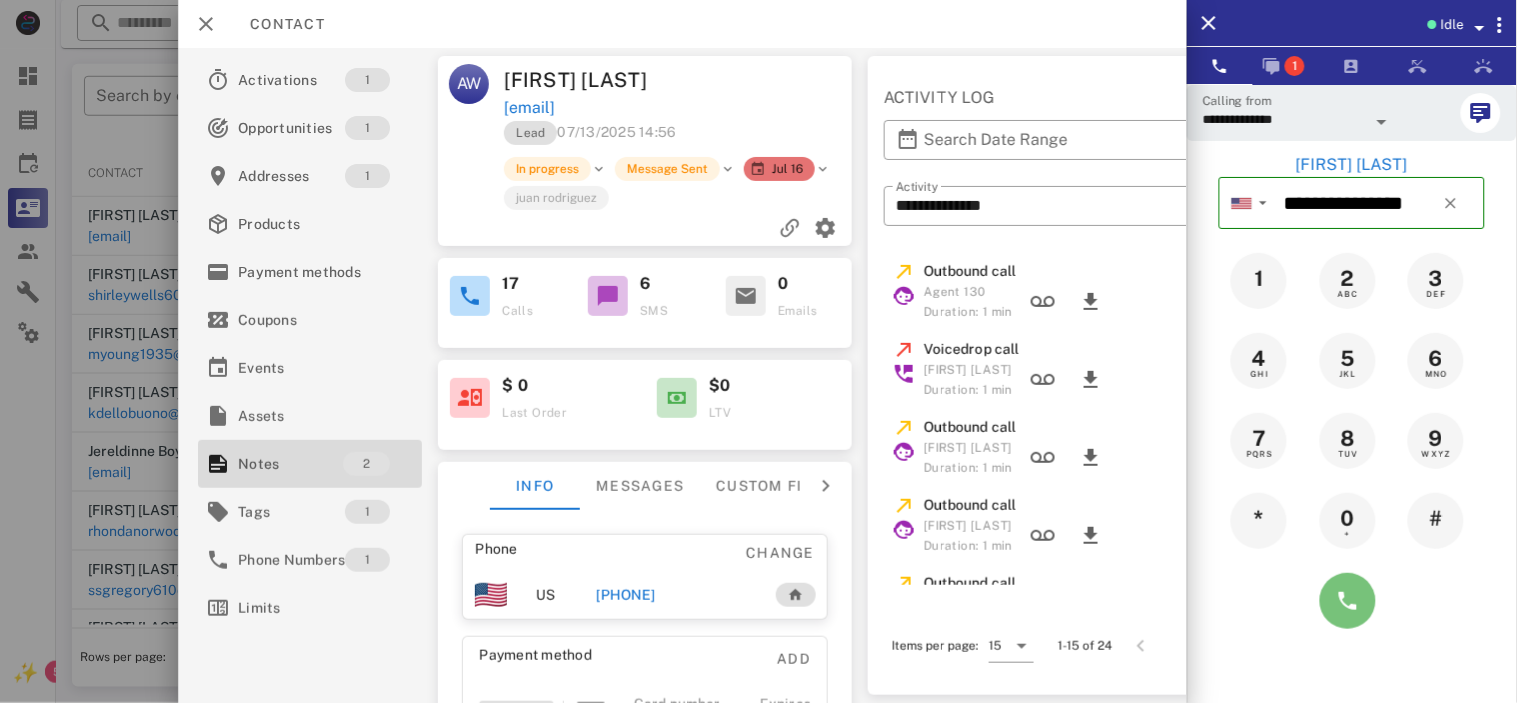click at bounding box center [1348, 601] 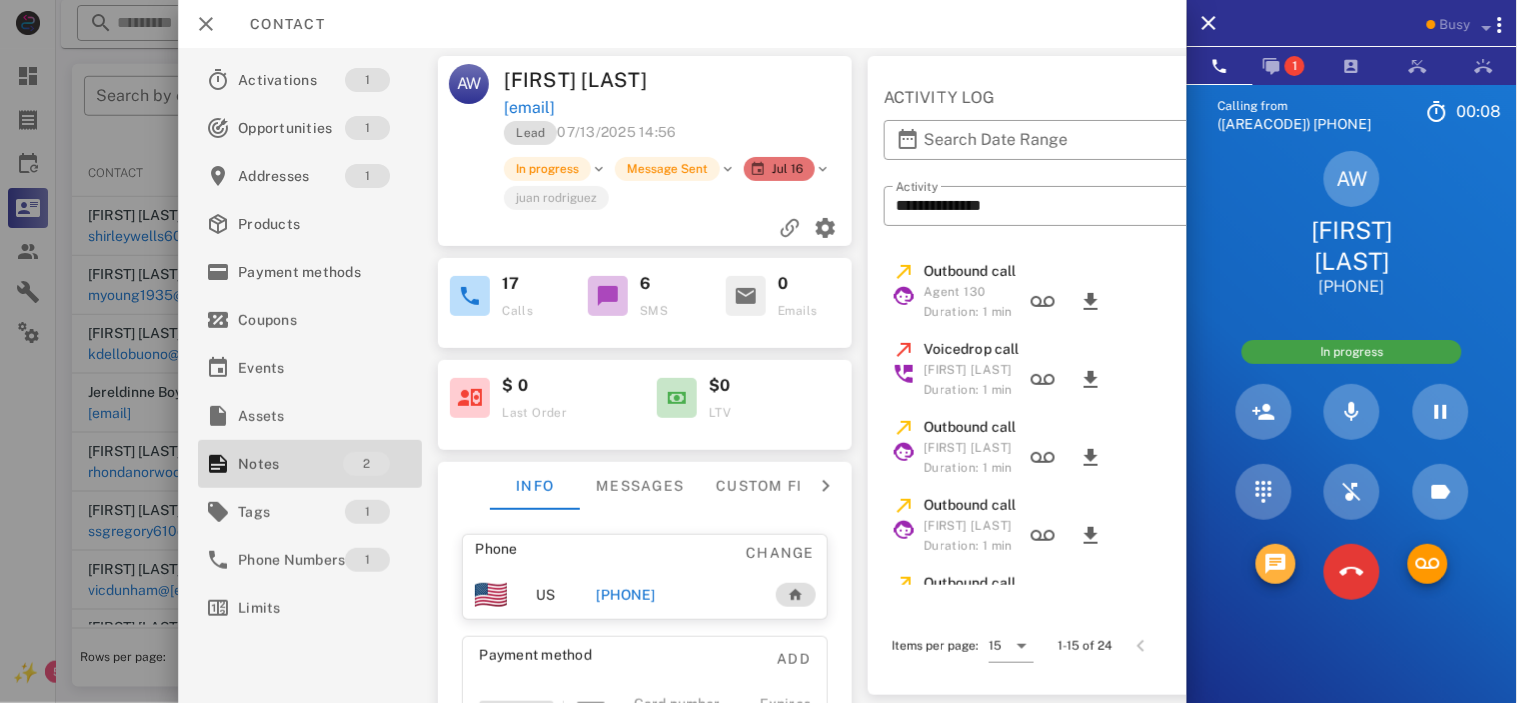 click at bounding box center (1276, 564) 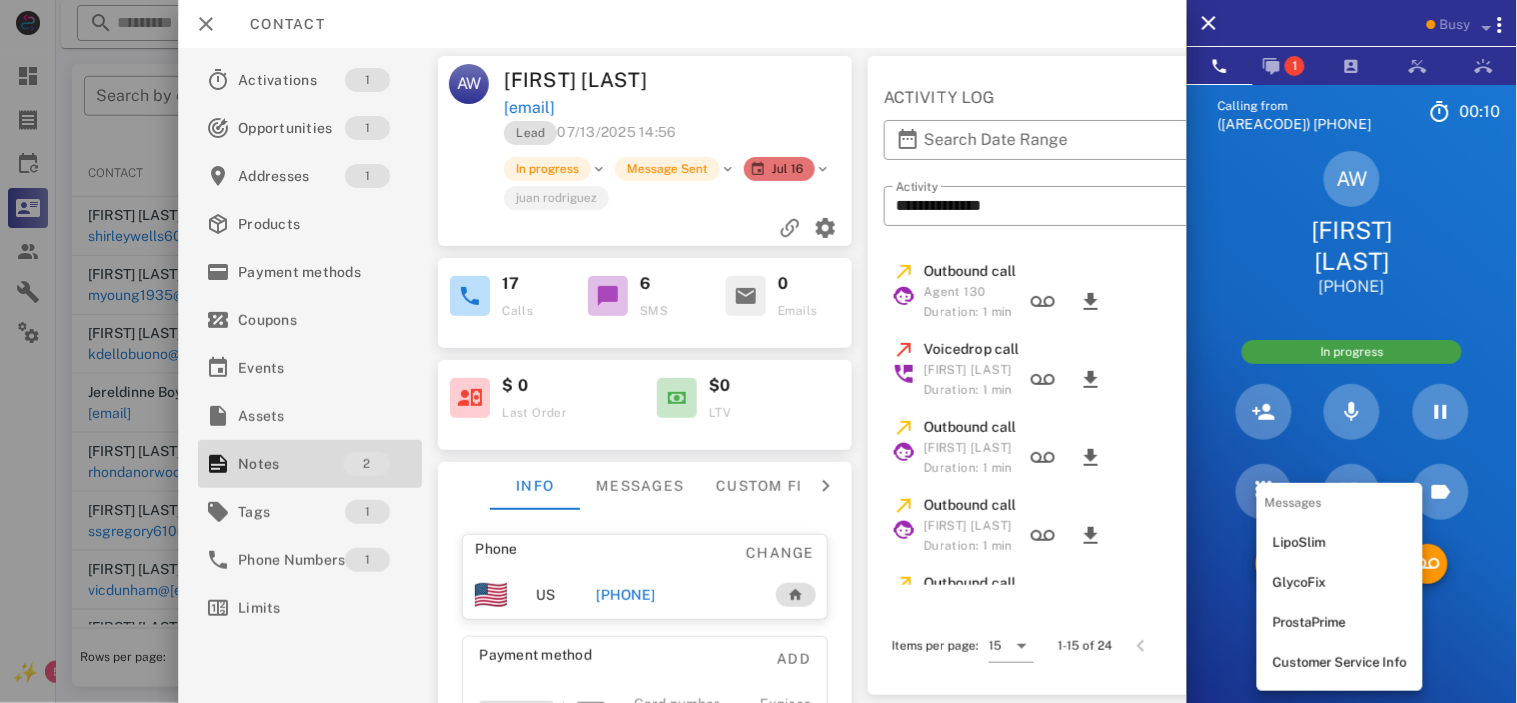 click on "LipoSlim" at bounding box center (1340, 543) 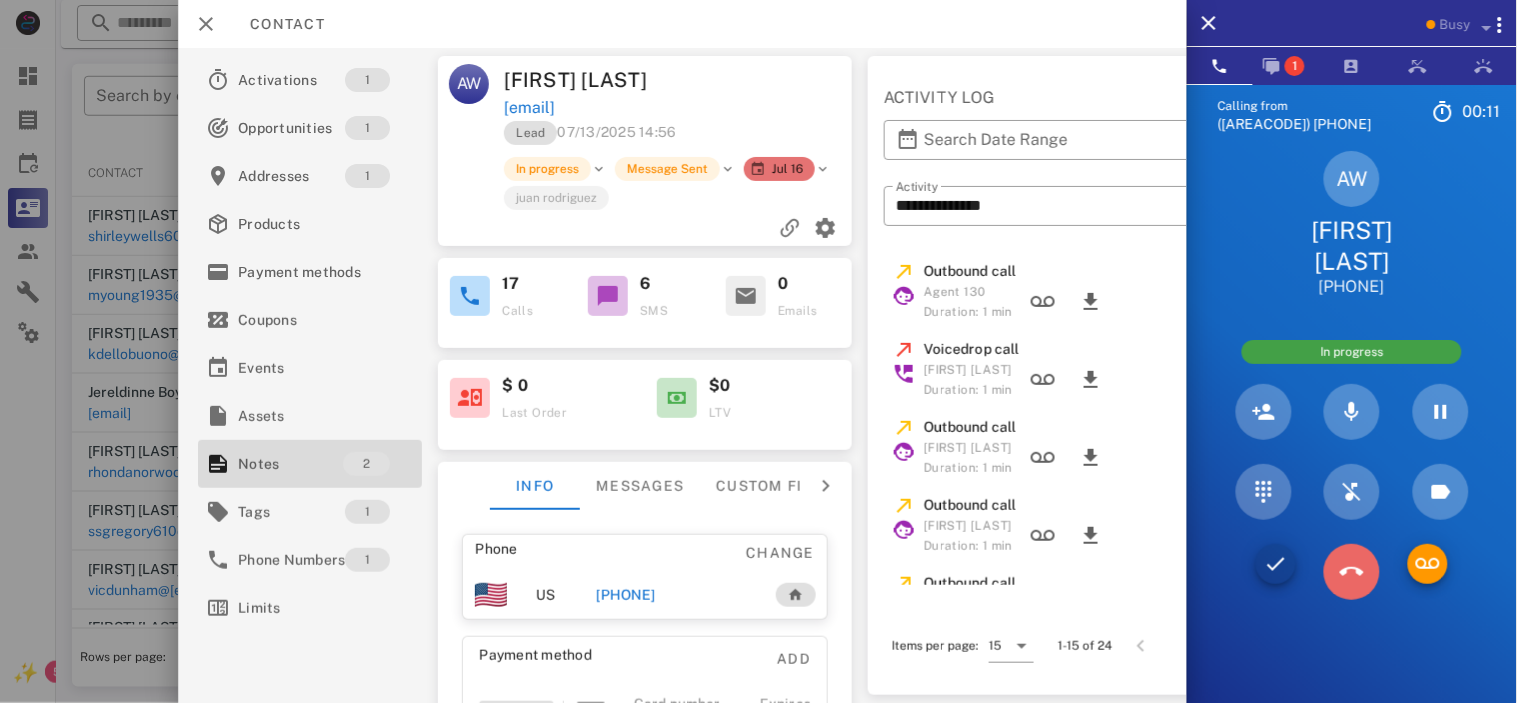 click at bounding box center (1352, 572) 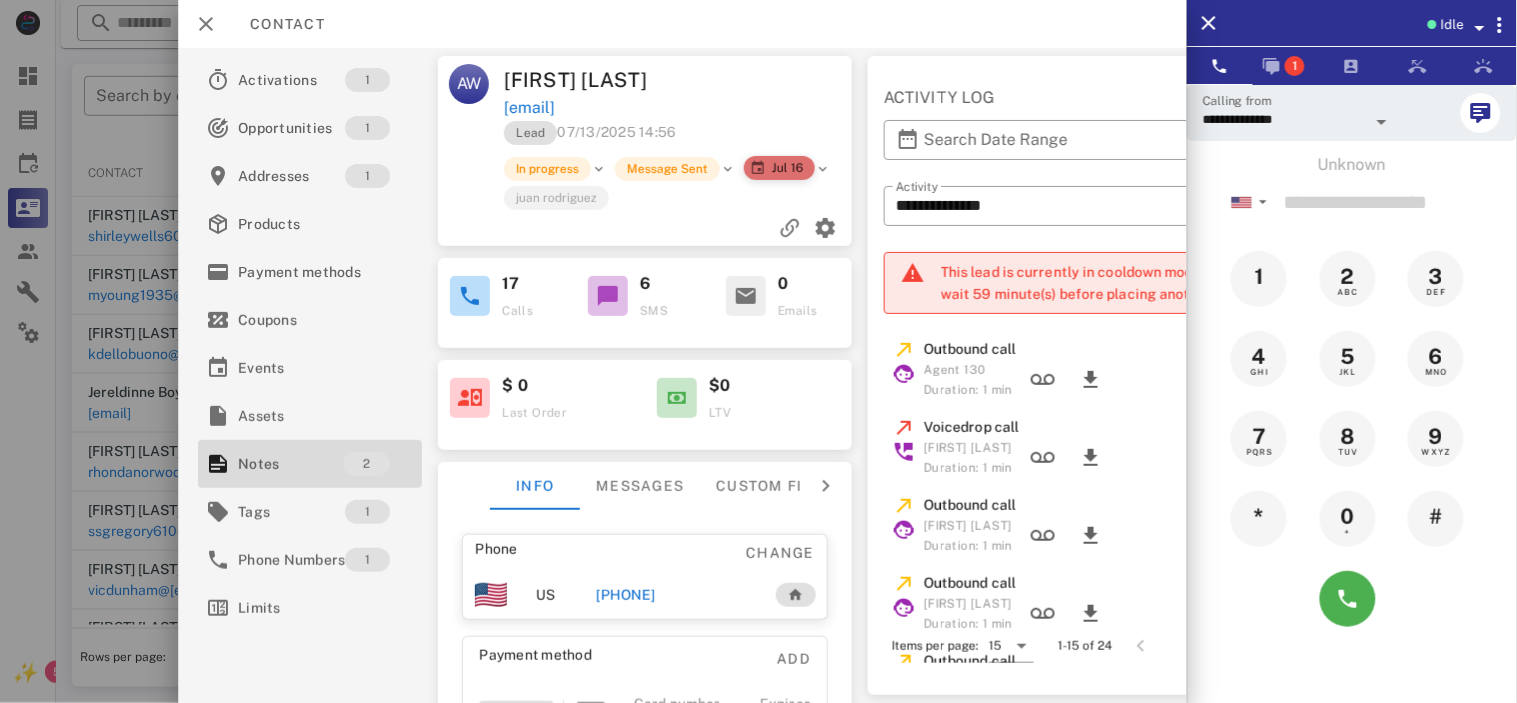 click on "Jul 16" at bounding box center (780, 168) 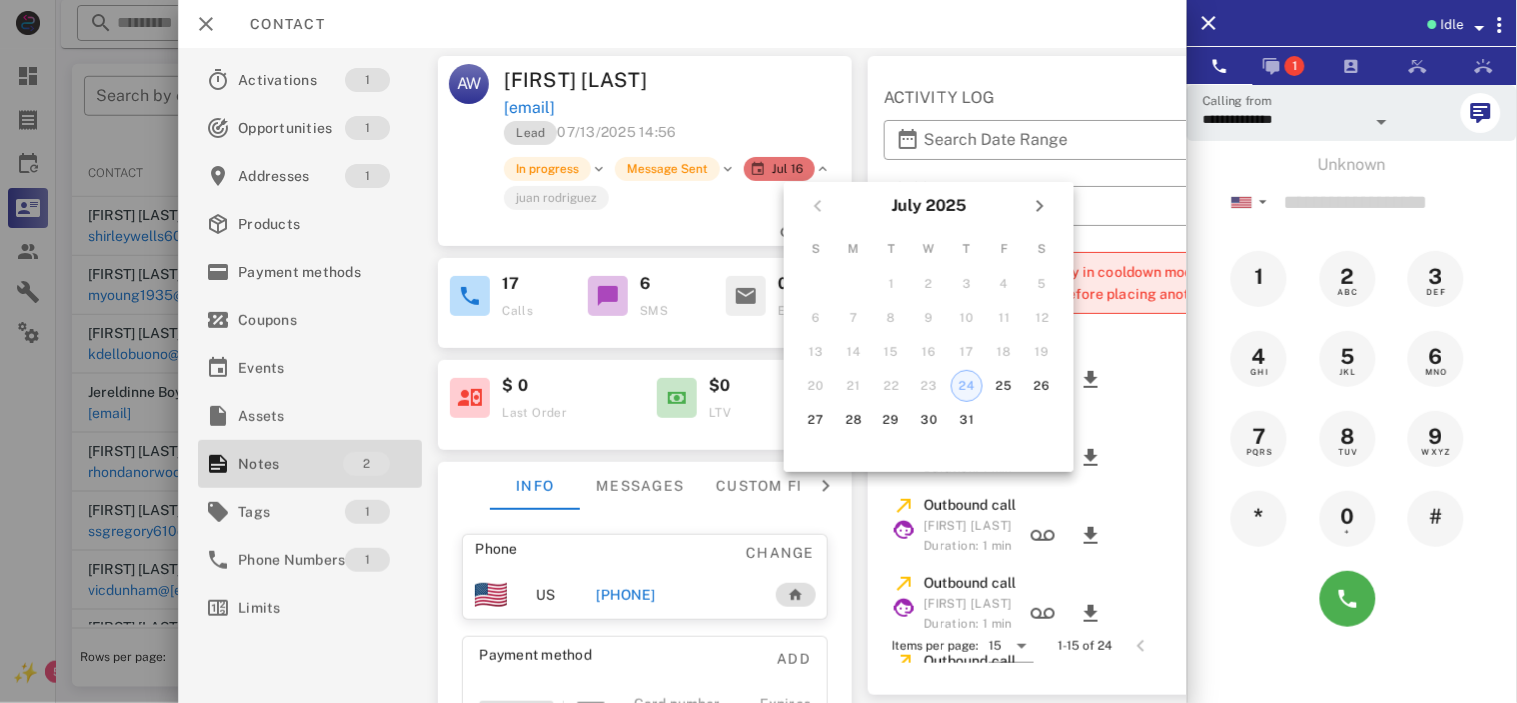 click on "24" at bounding box center [967, 386] 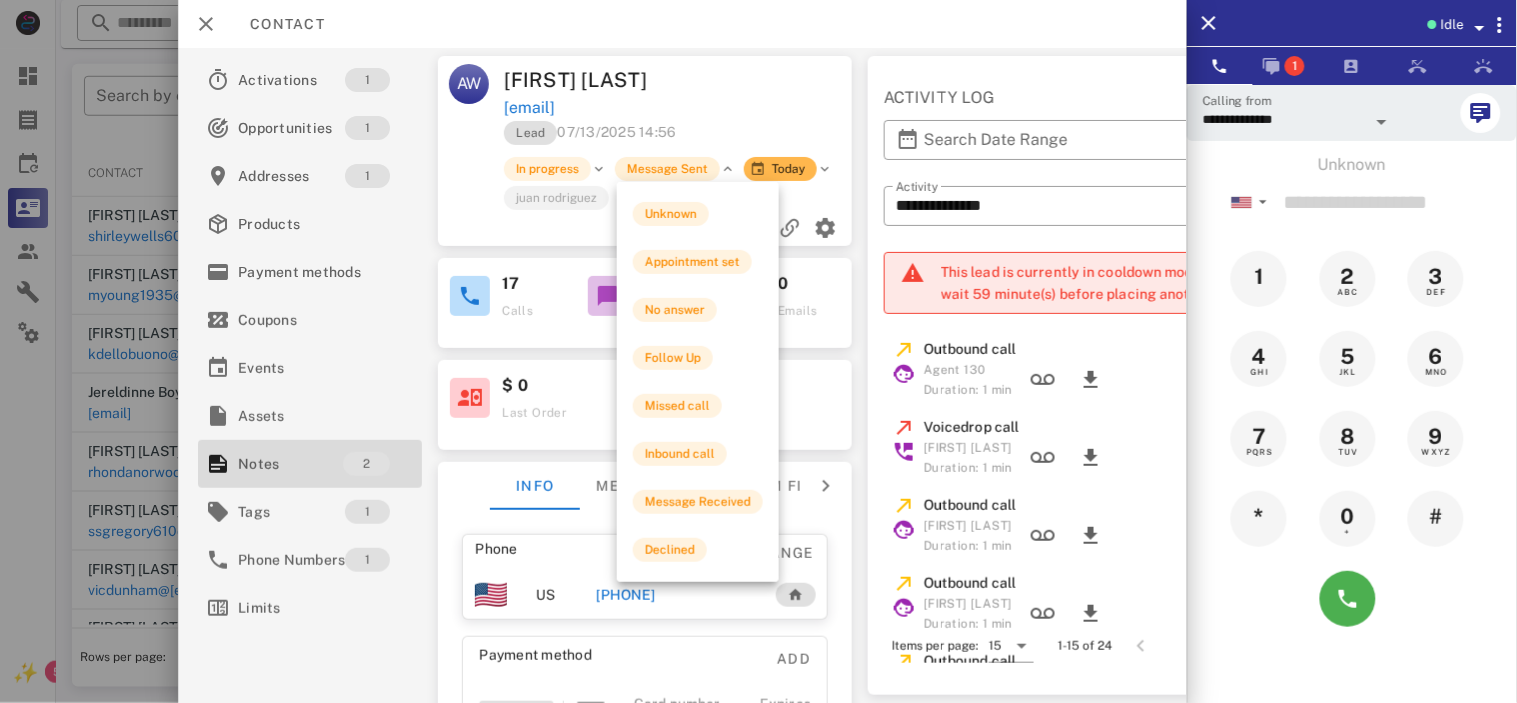 click on "Message Sent" at bounding box center [668, 169] 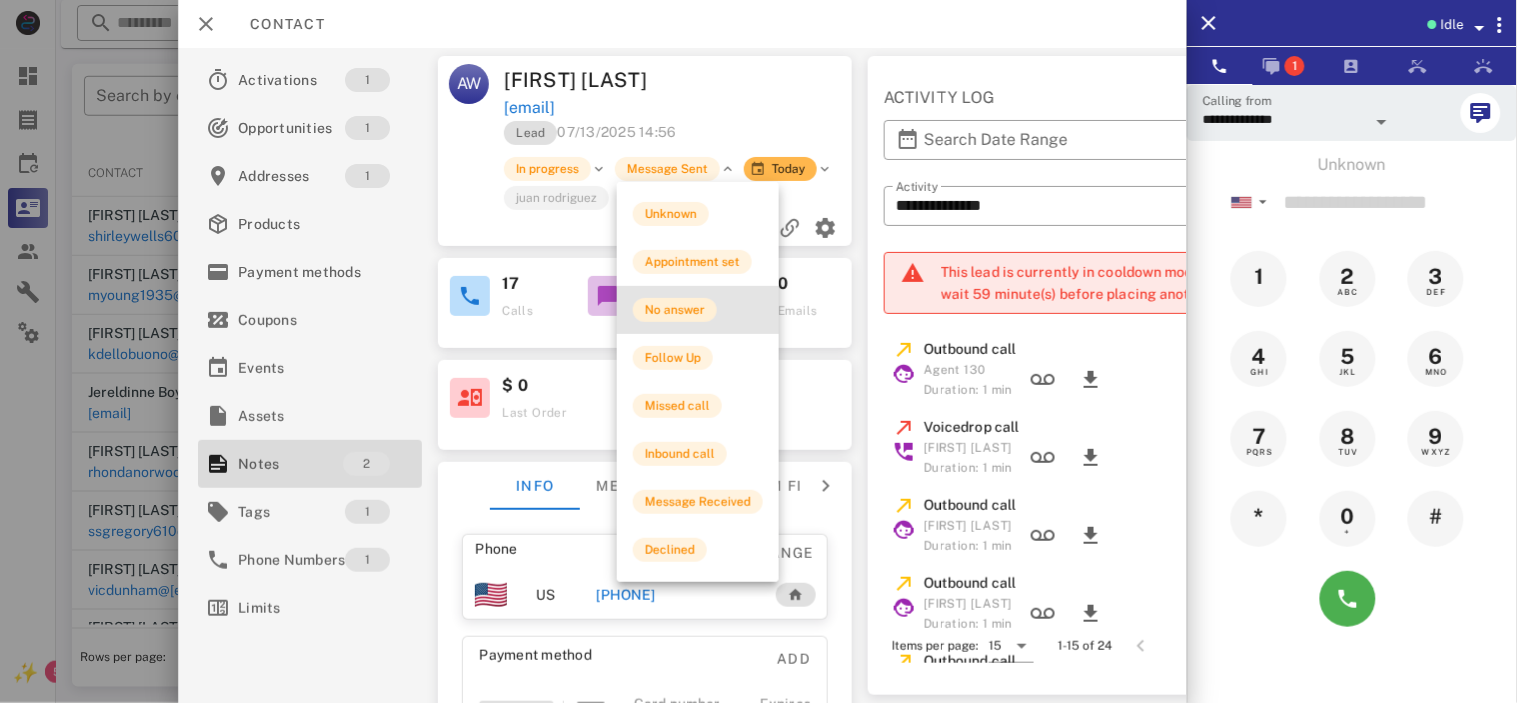 click on "No answer" at bounding box center (675, 310) 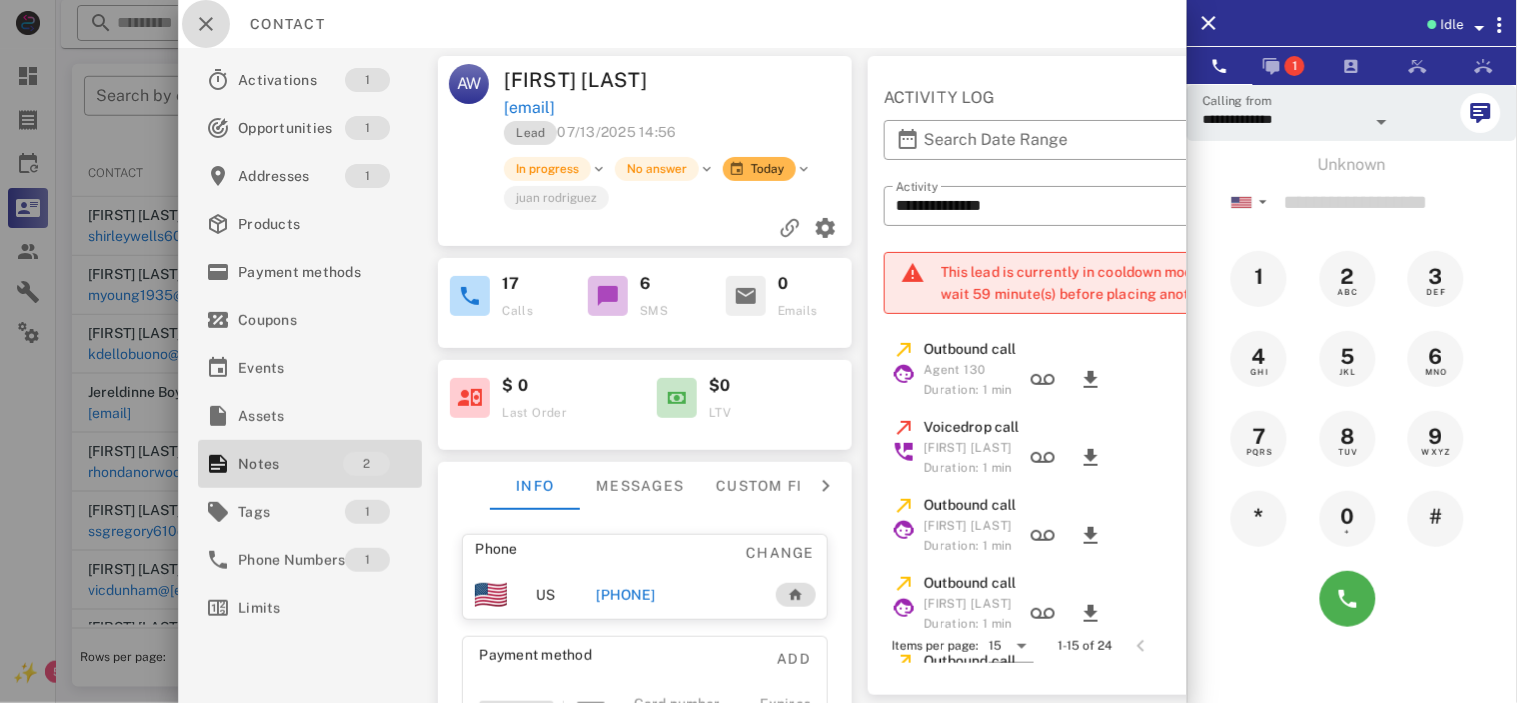 click at bounding box center (206, 24) 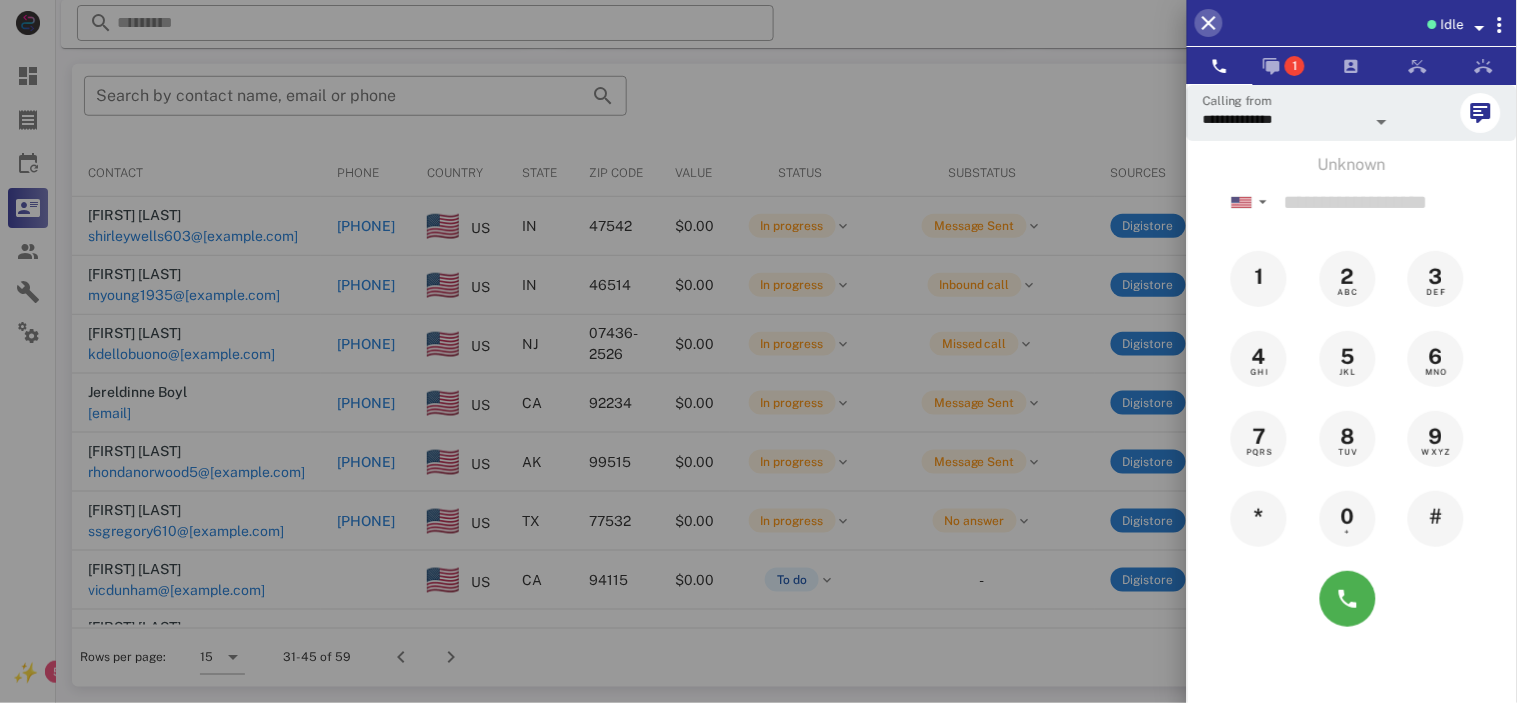 click at bounding box center [1209, 23] 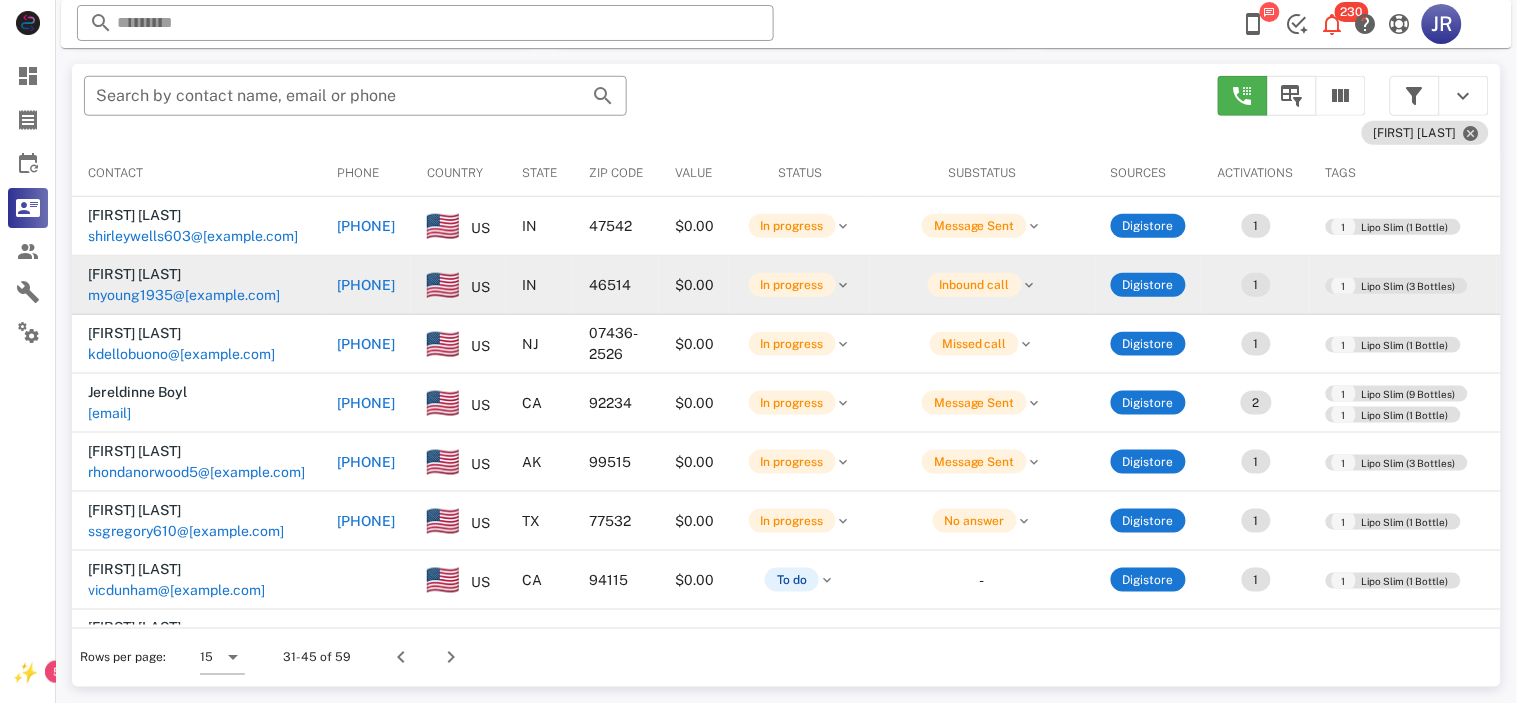 click on "myoung1935@[example.com]" at bounding box center [184, 295] 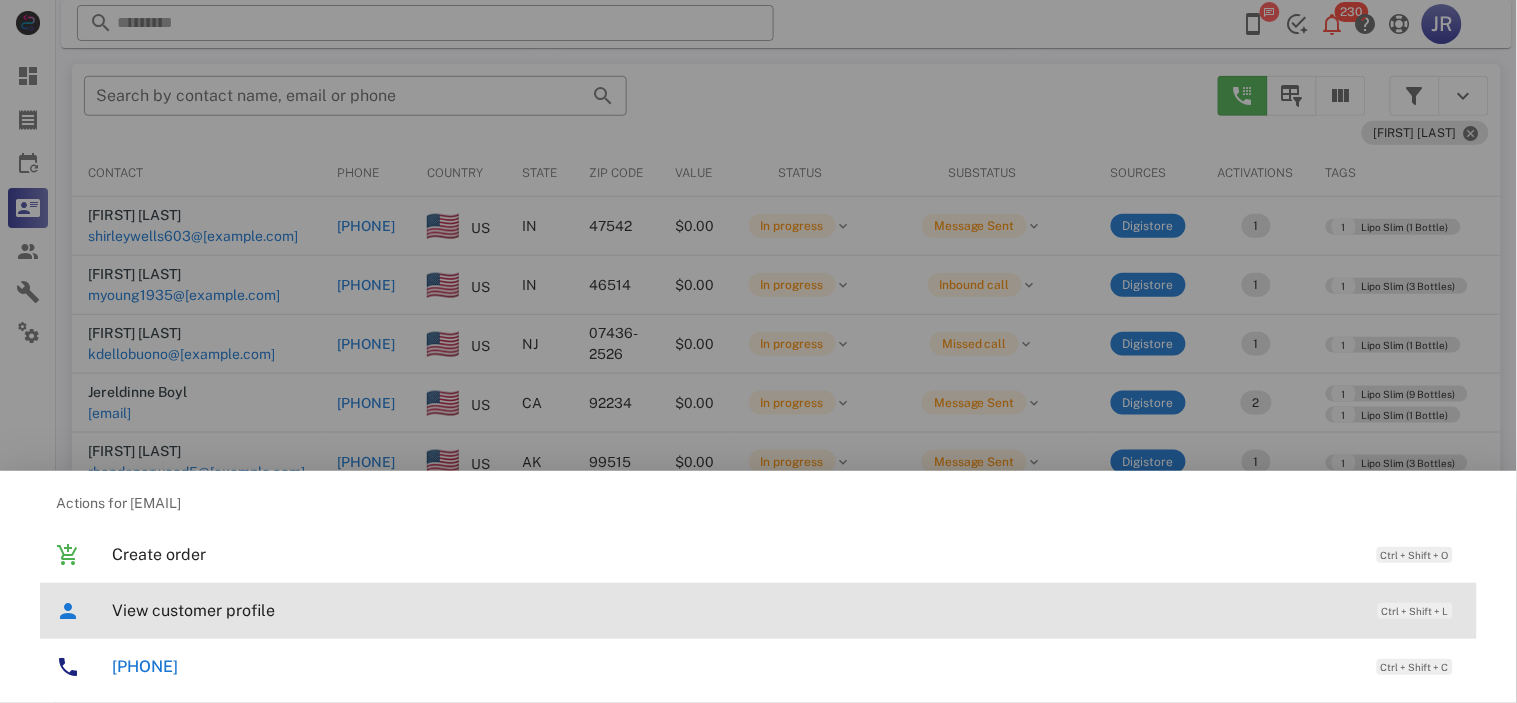 click on "View customer profile" at bounding box center (735, 610) 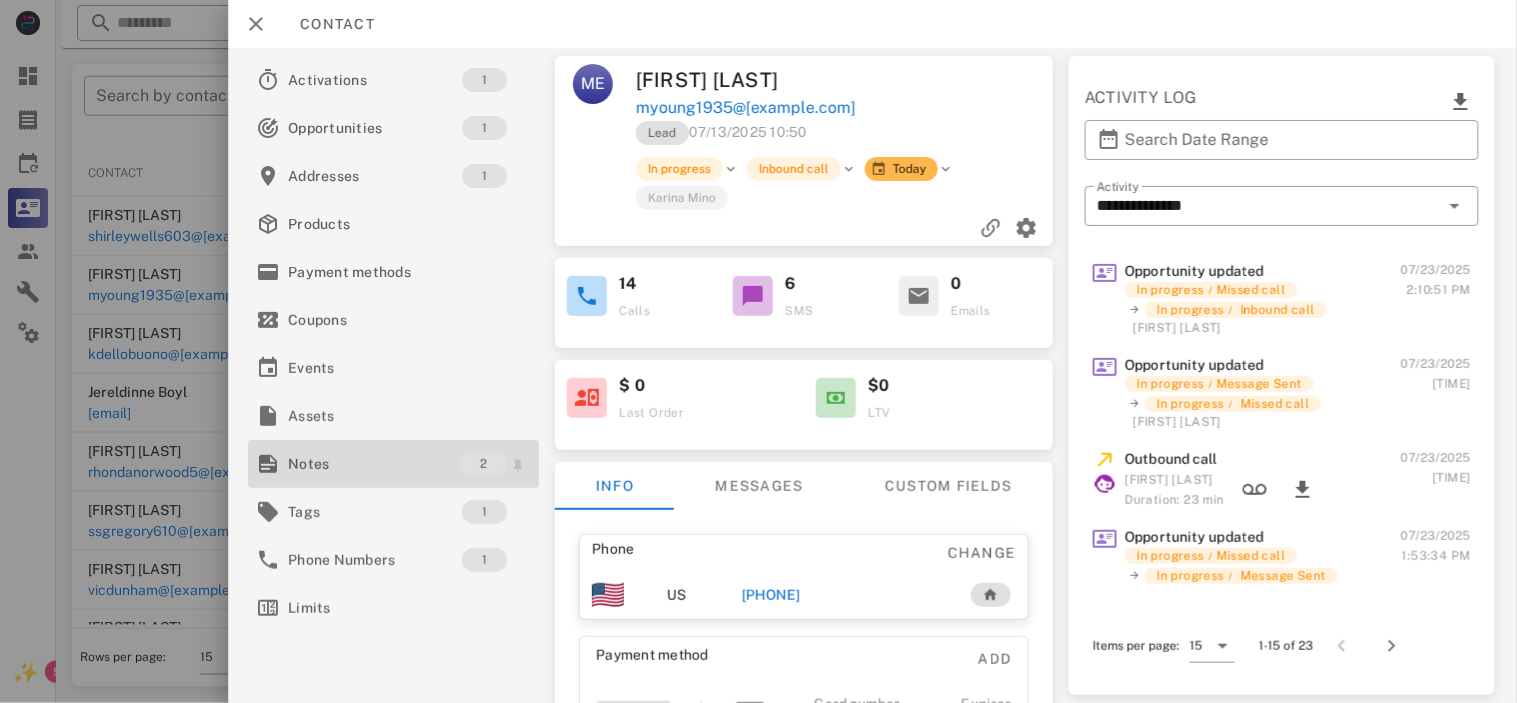 click on "Notes" at bounding box center [374, 464] 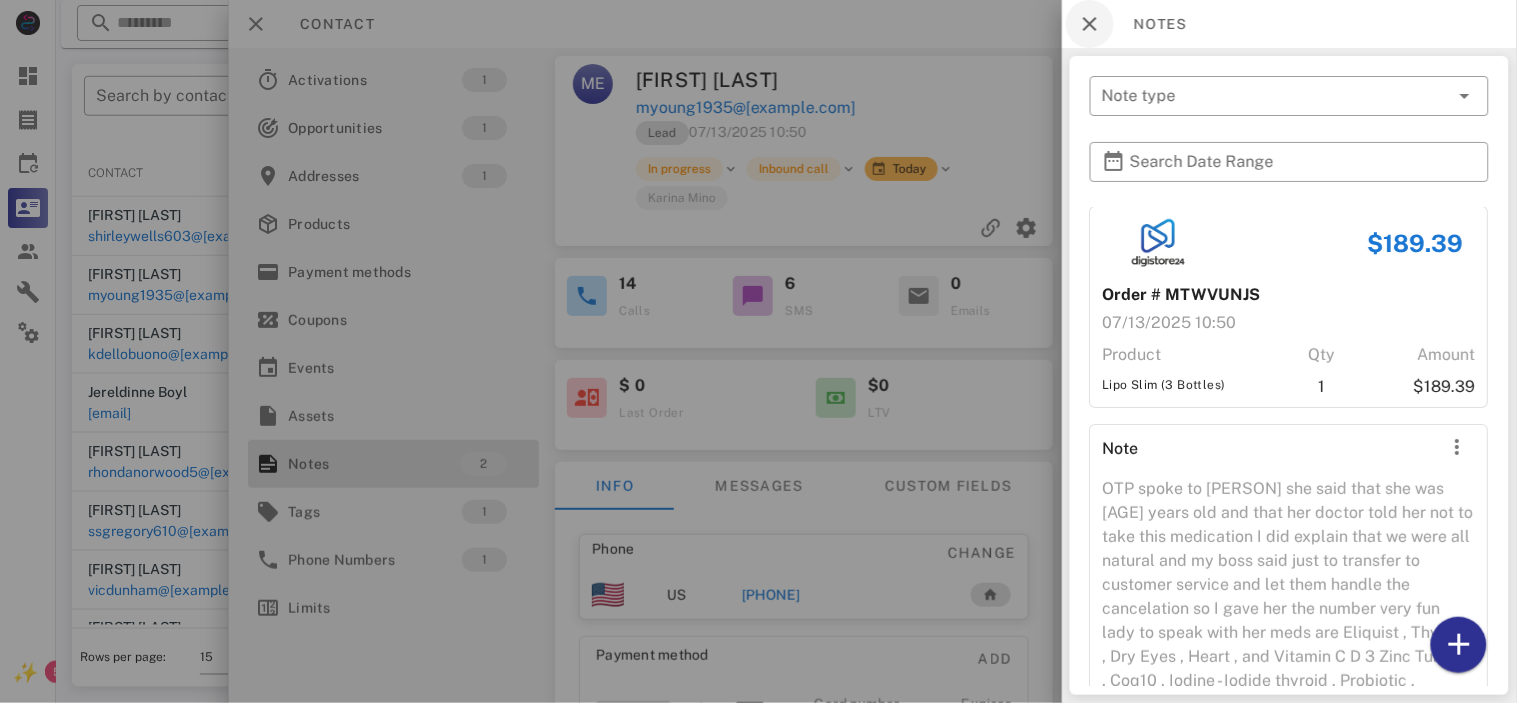 scroll, scrollTop: 137, scrollLeft: 0, axis: vertical 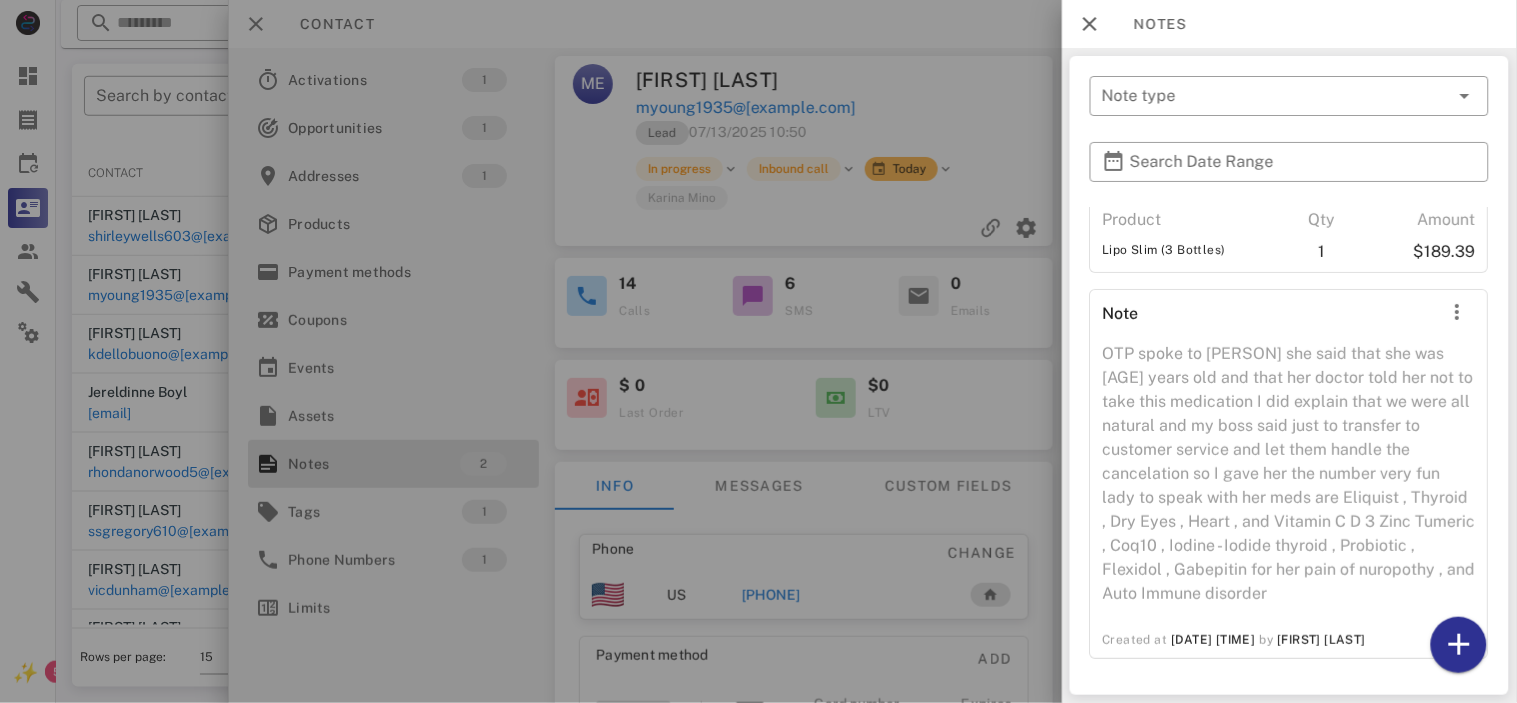 click at bounding box center [758, 351] 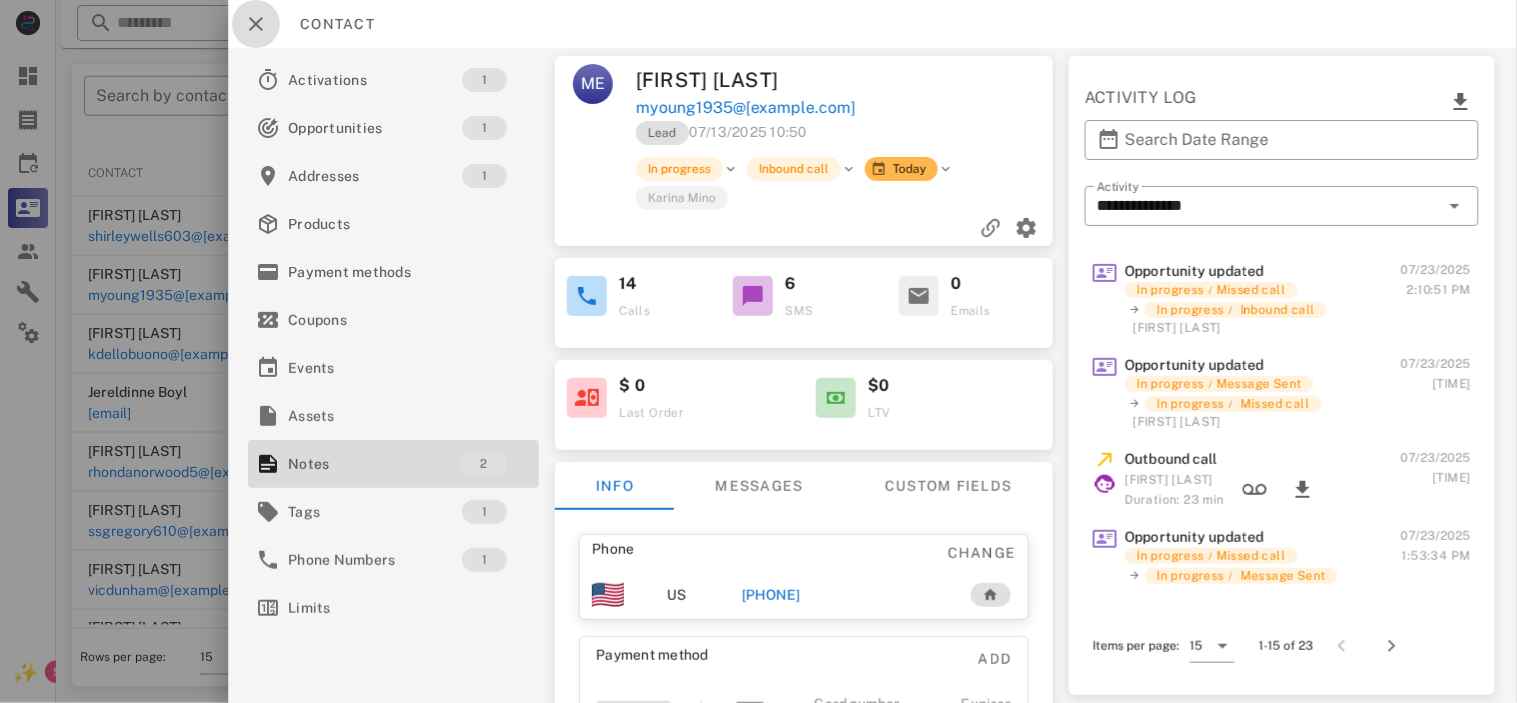 click at bounding box center (256, 24) 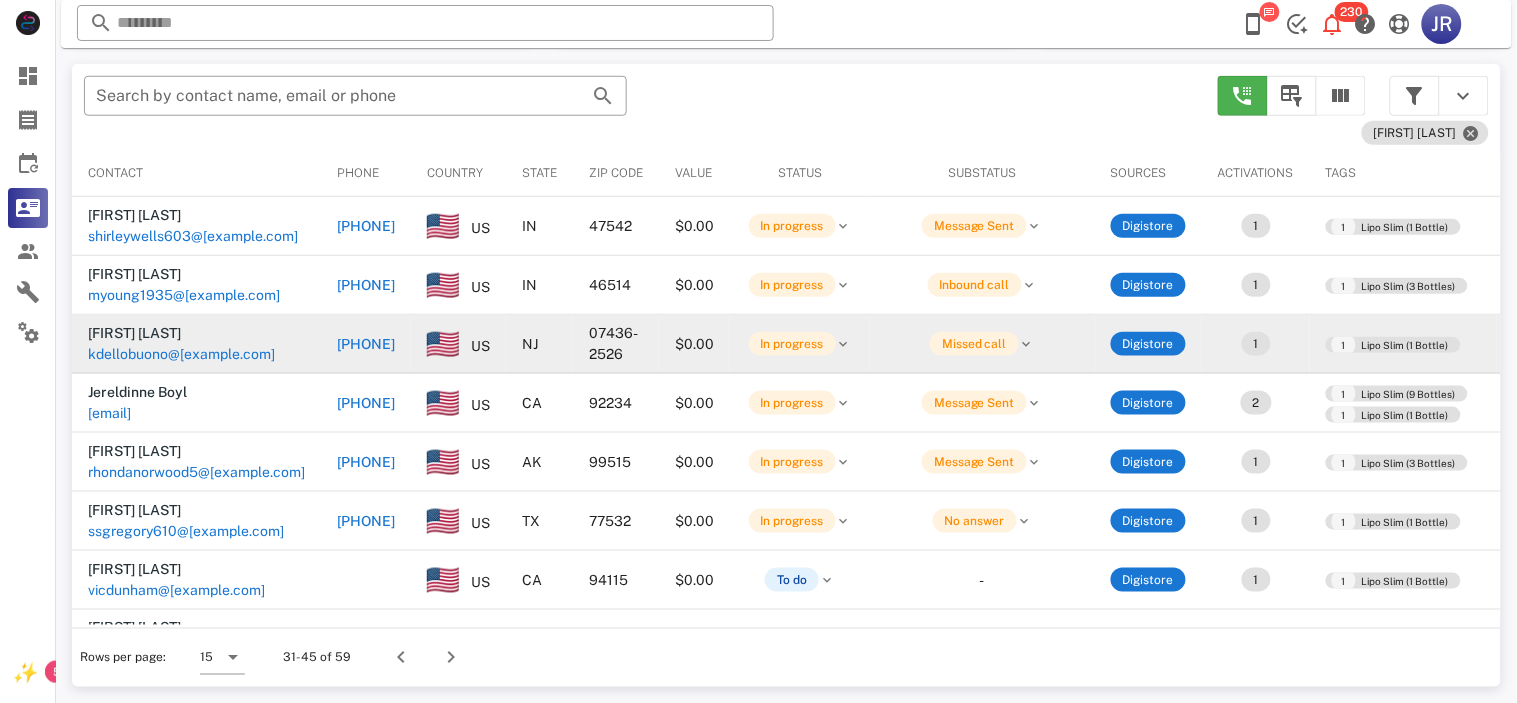 click on "kdellobuono@[example.com]" at bounding box center (181, 354) 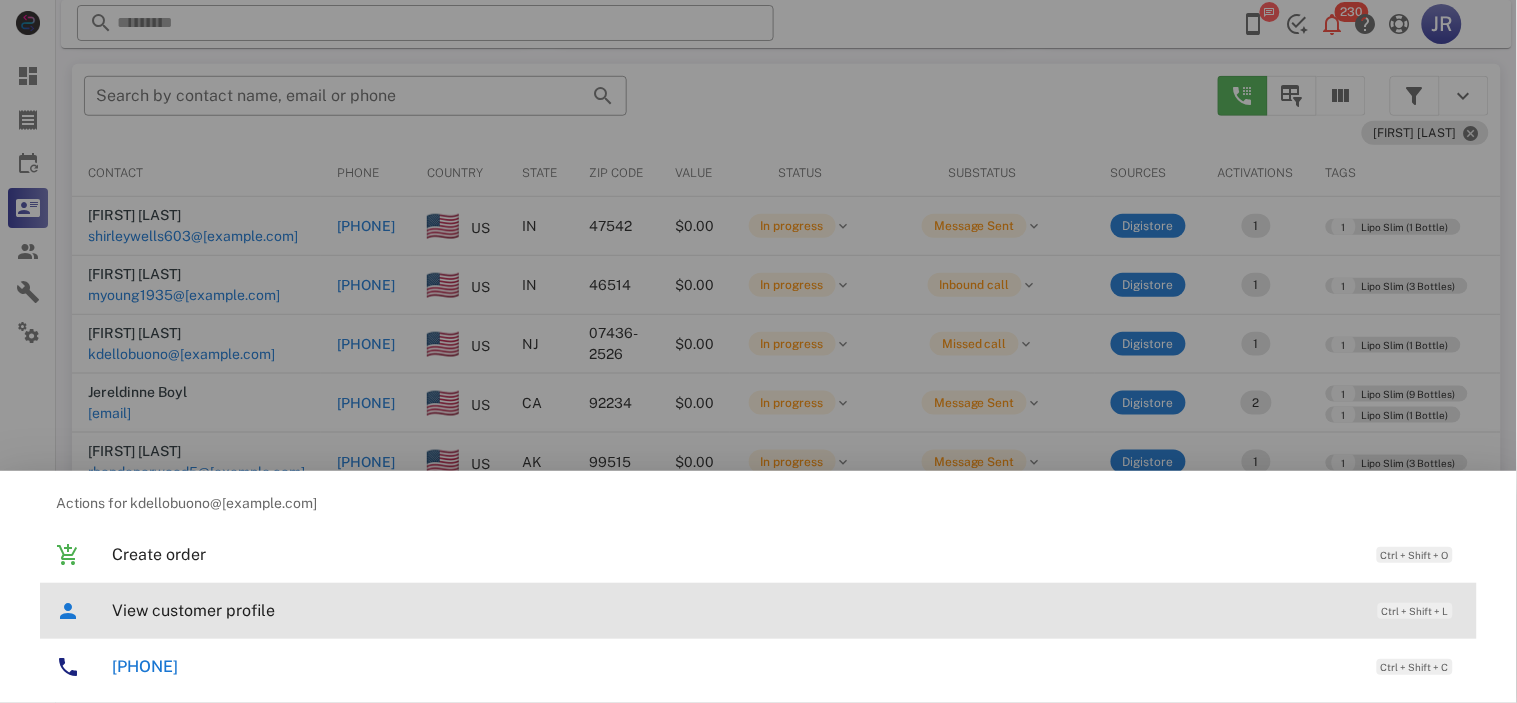 click on "View customer profile" at bounding box center (735, 610) 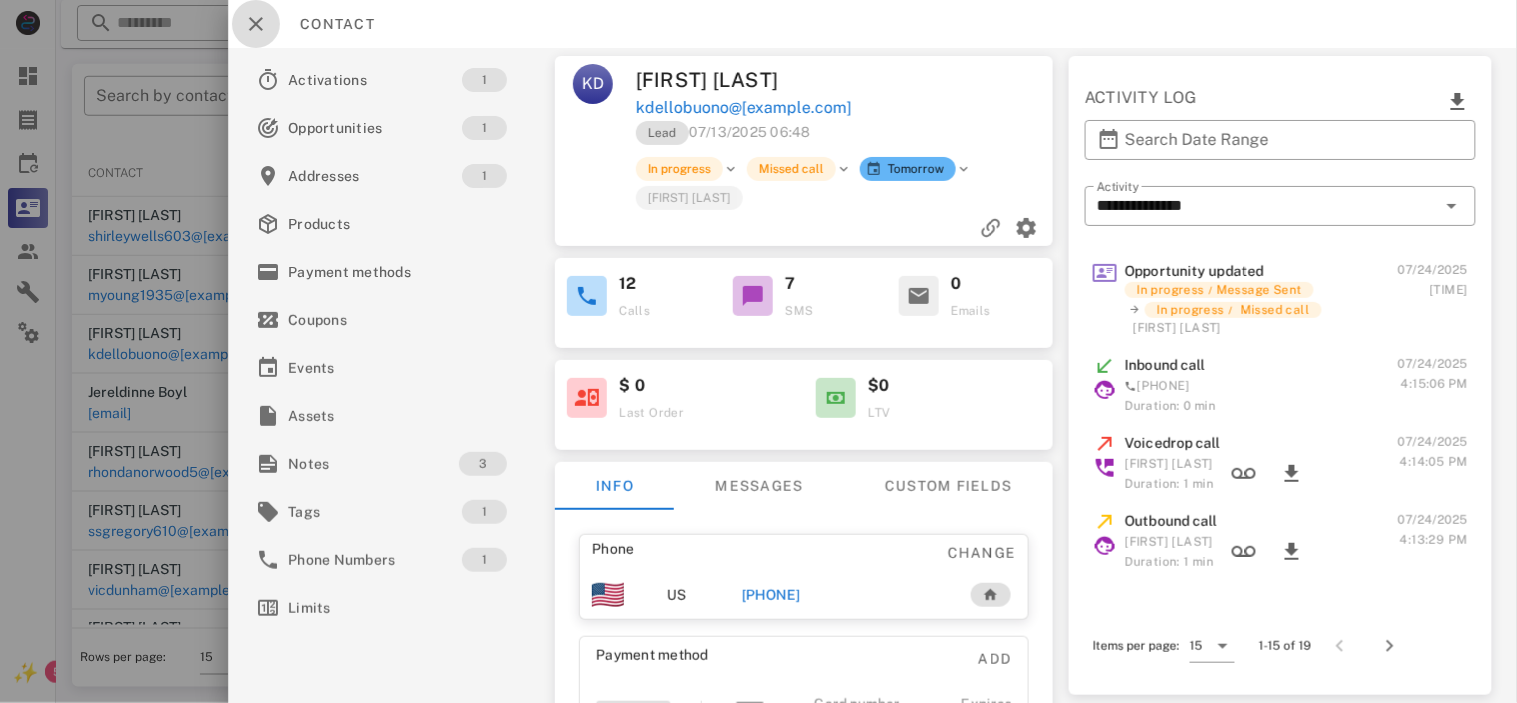 click at bounding box center (256, 24) 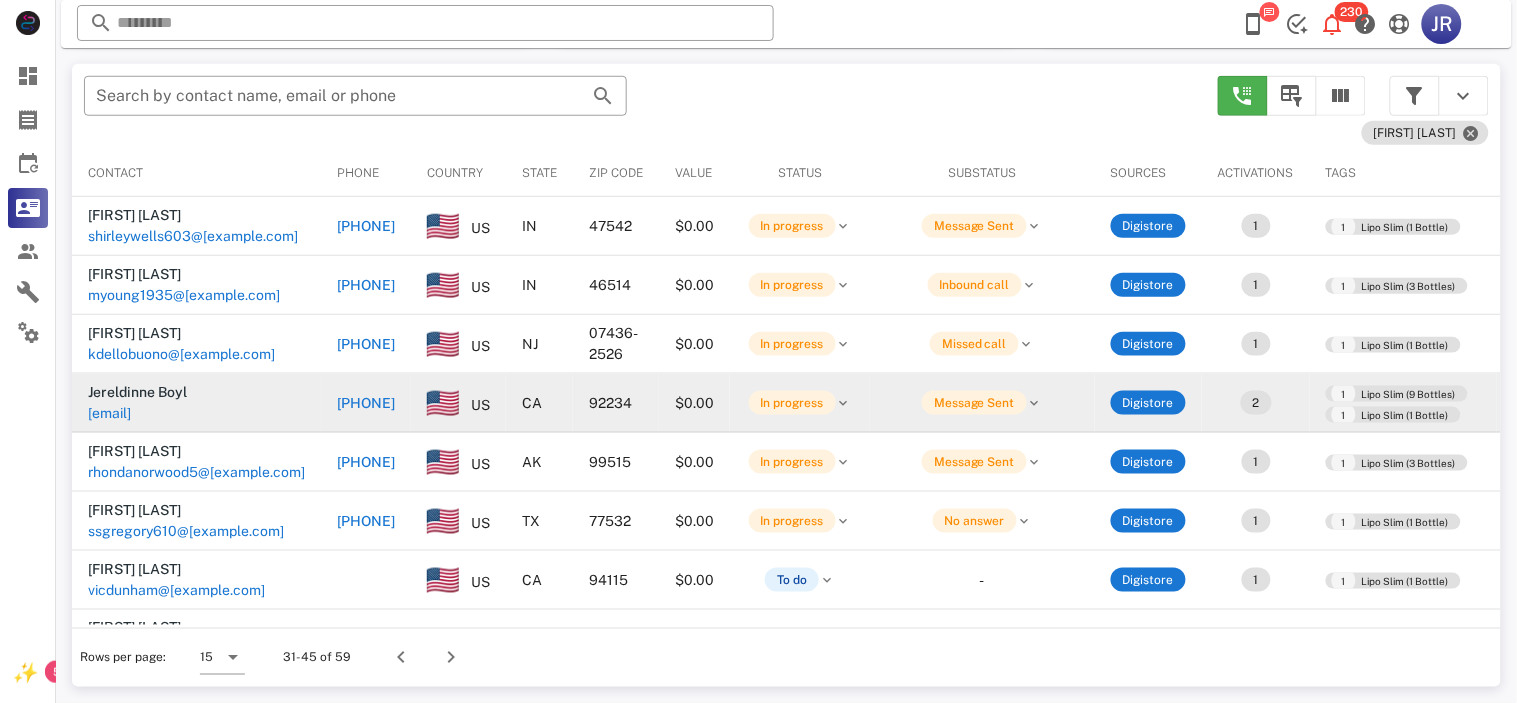 click on "[FIRST] [LAST] [EMAIL]" at bounding box center (196, 403) 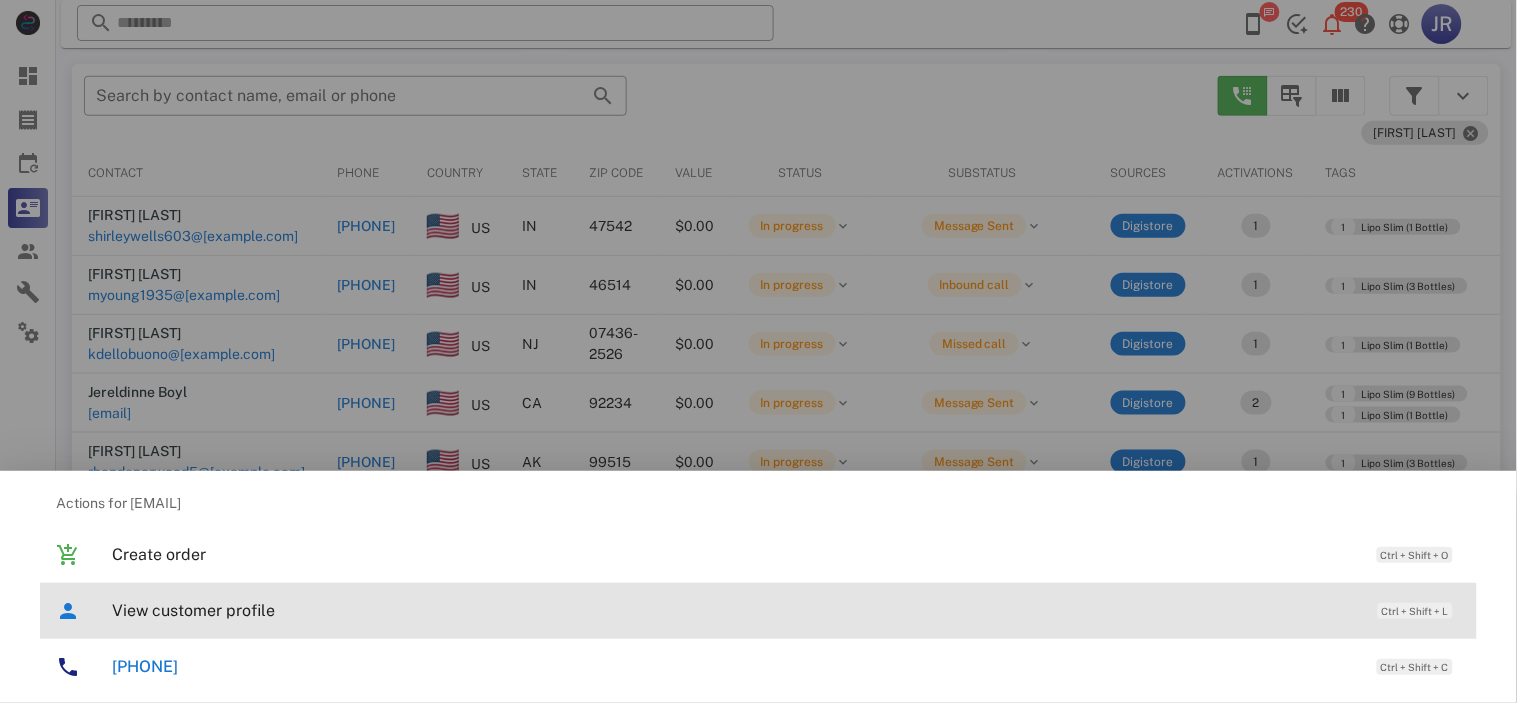 click on "View customer profile Ctrl + Shift + L" at bounding box center (786, 610) 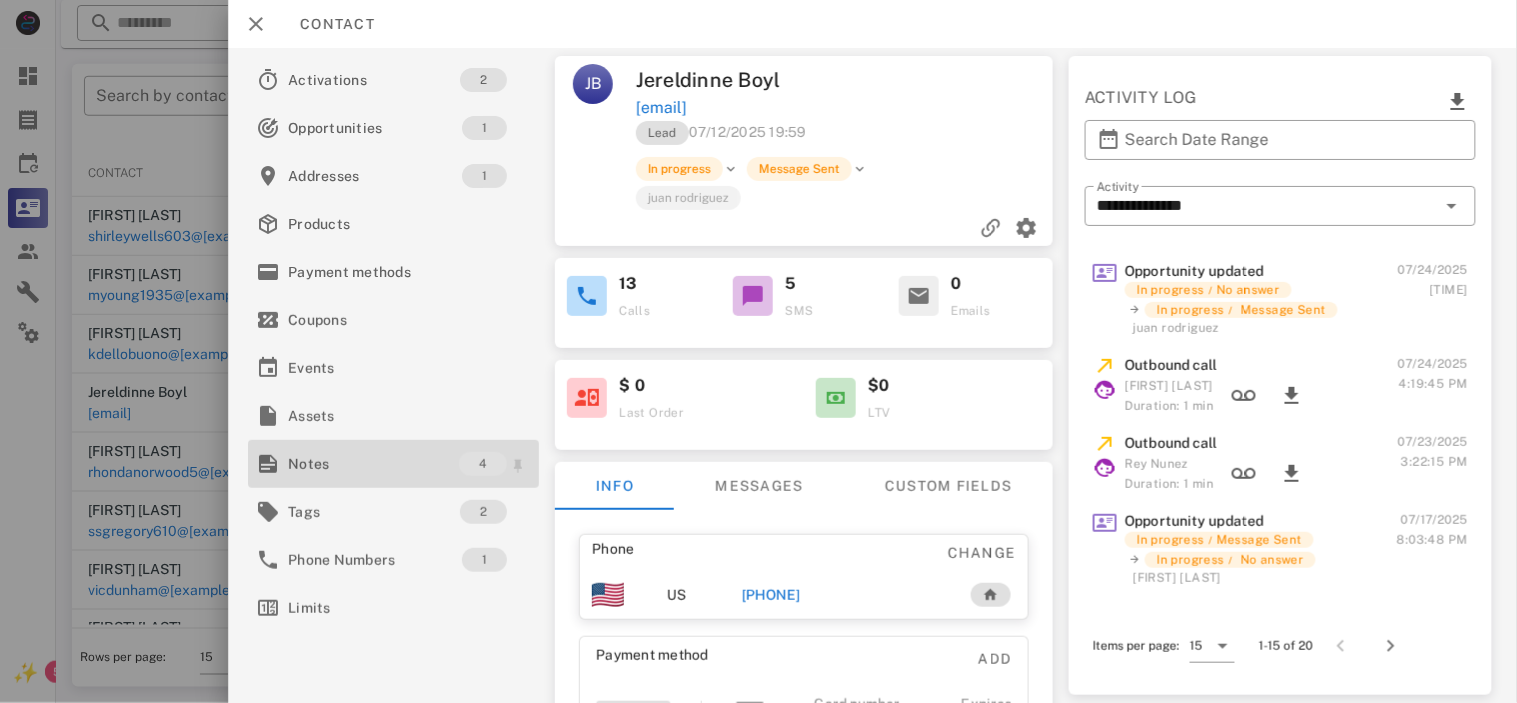 click on "Notes" at bounding box center (373, 464) 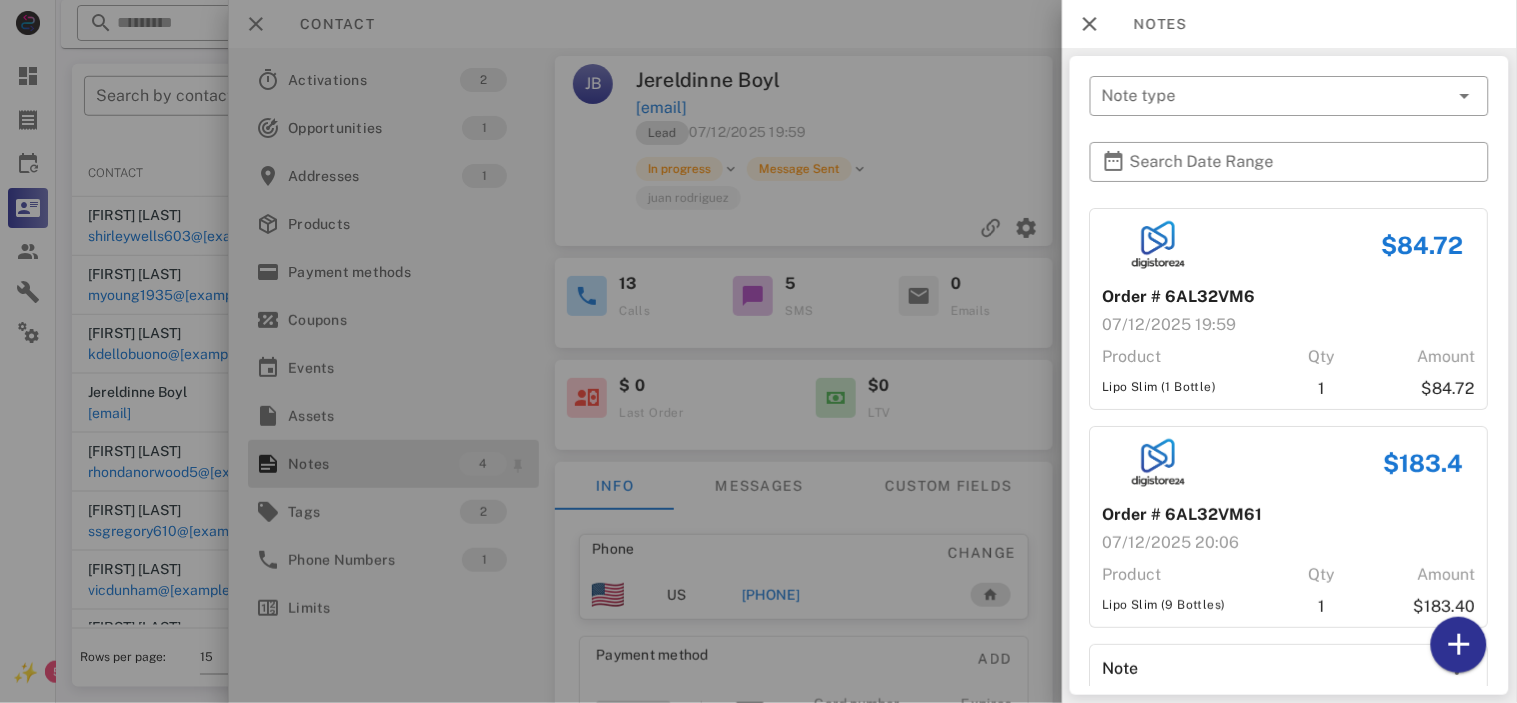 scroll, scrollTop: 285, scrollLeft: 0, axis: vertical 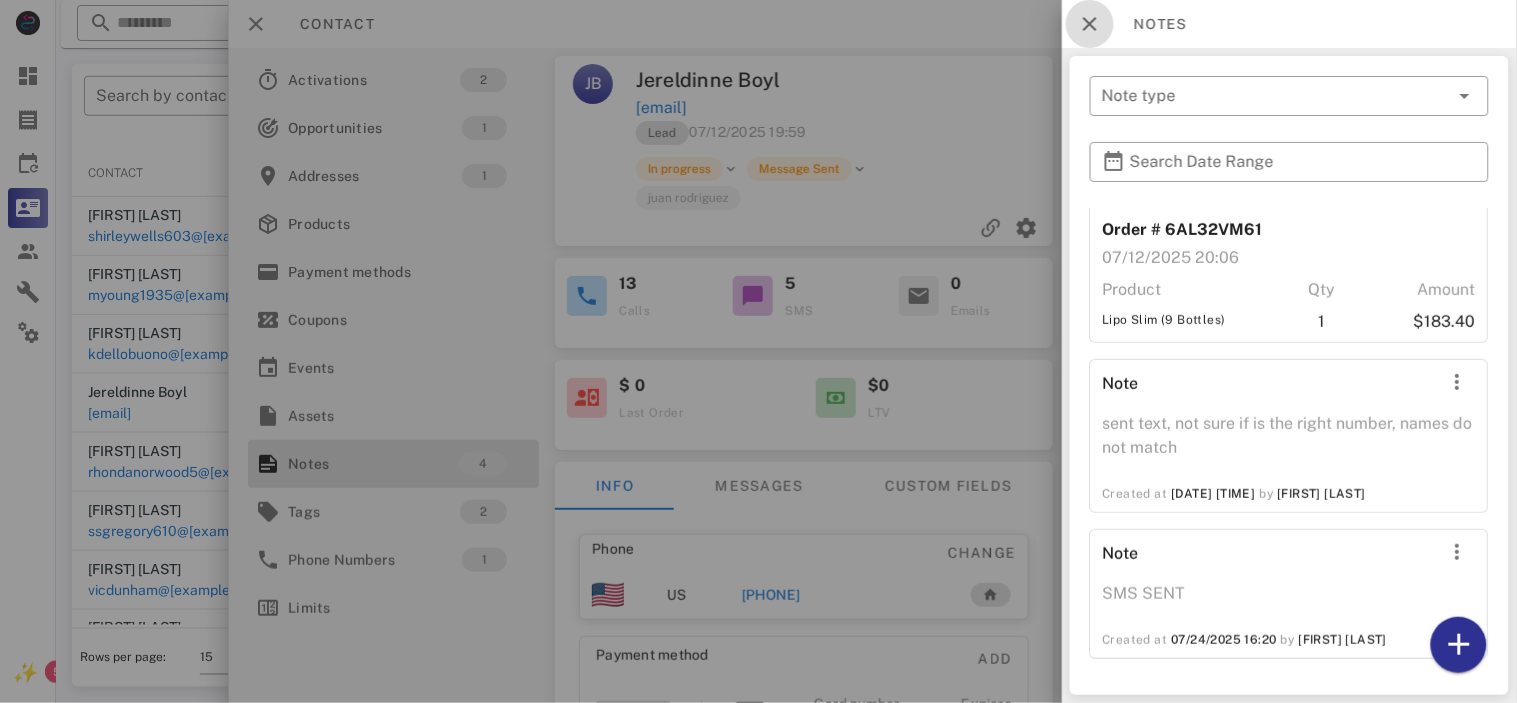 click at bounding box center [1090, 24] 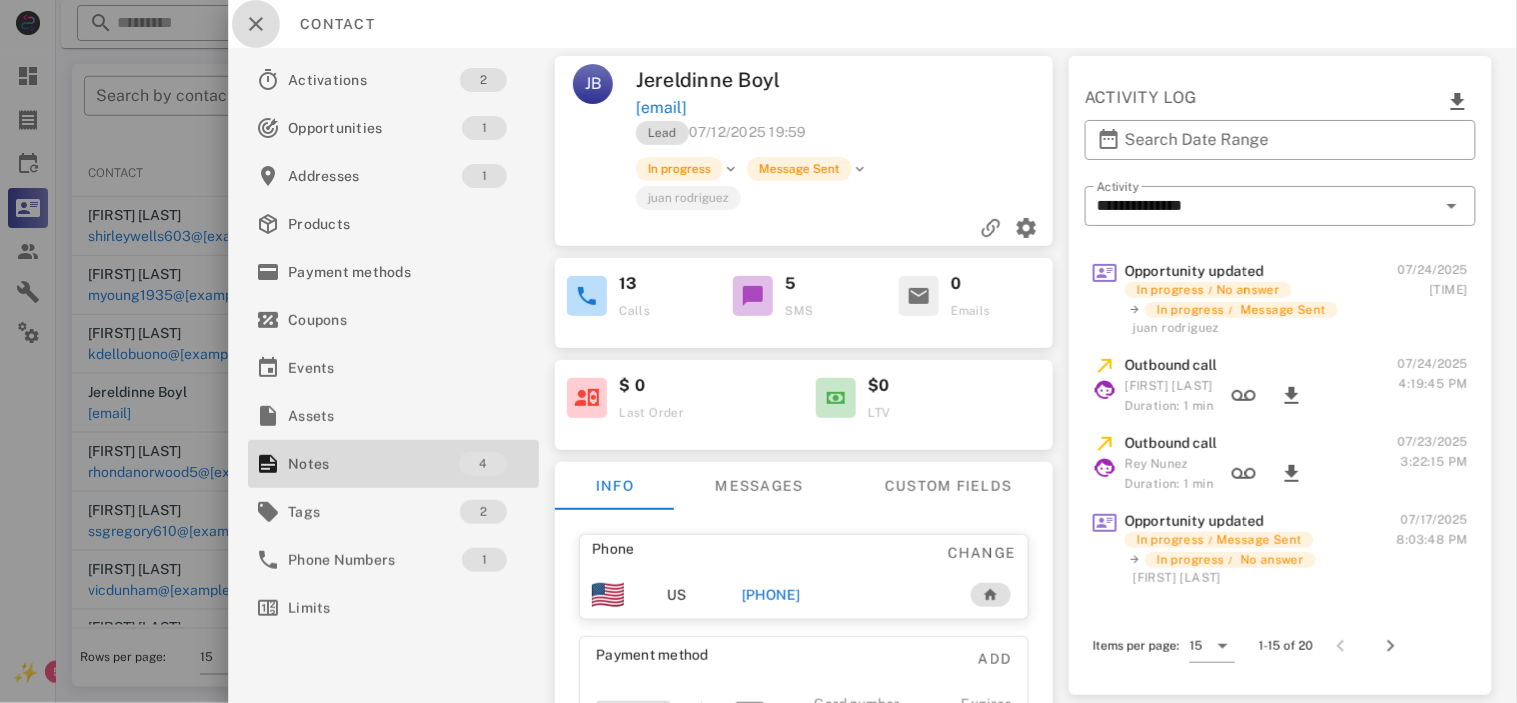 click at bounding box center (256, 24) 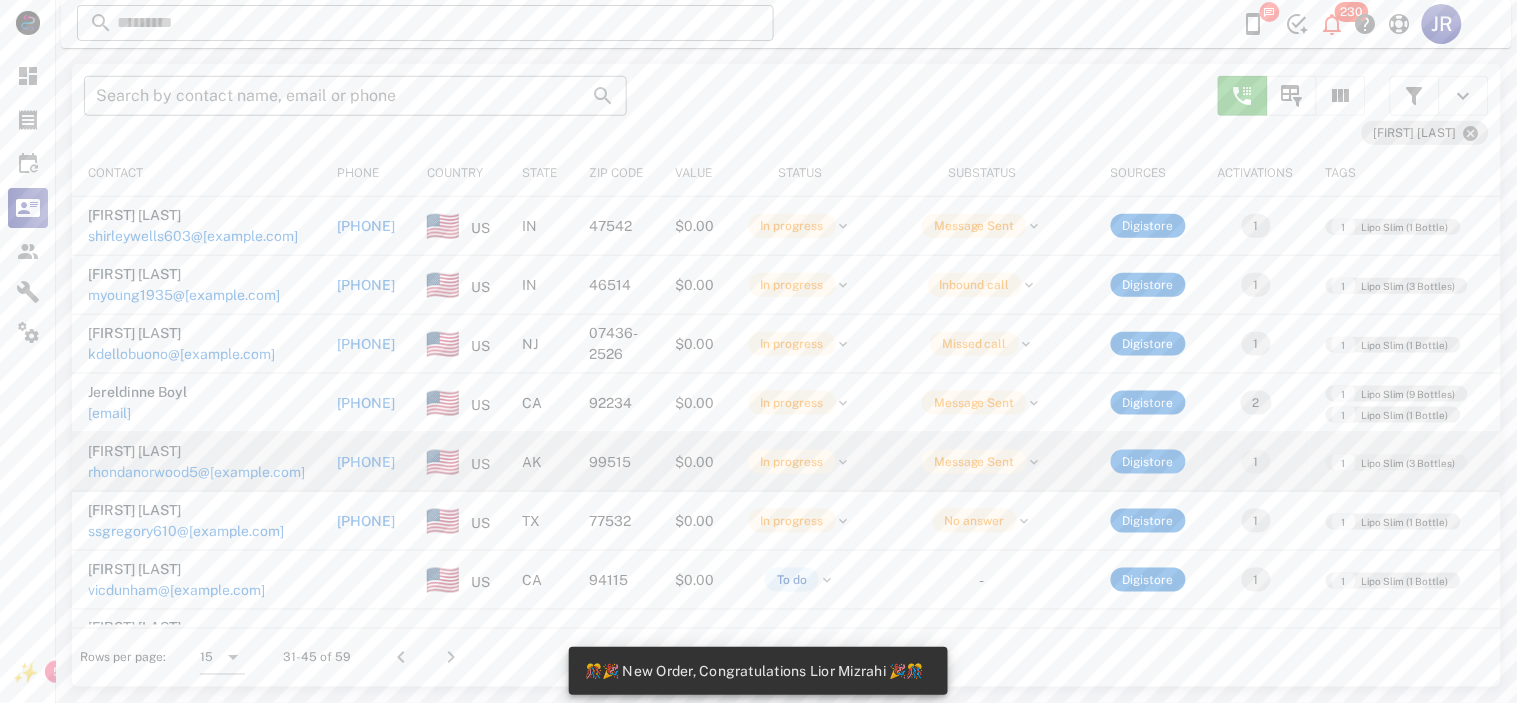 click on "rhondanorwood5@[example.com]" at bounding box center [196, 472] 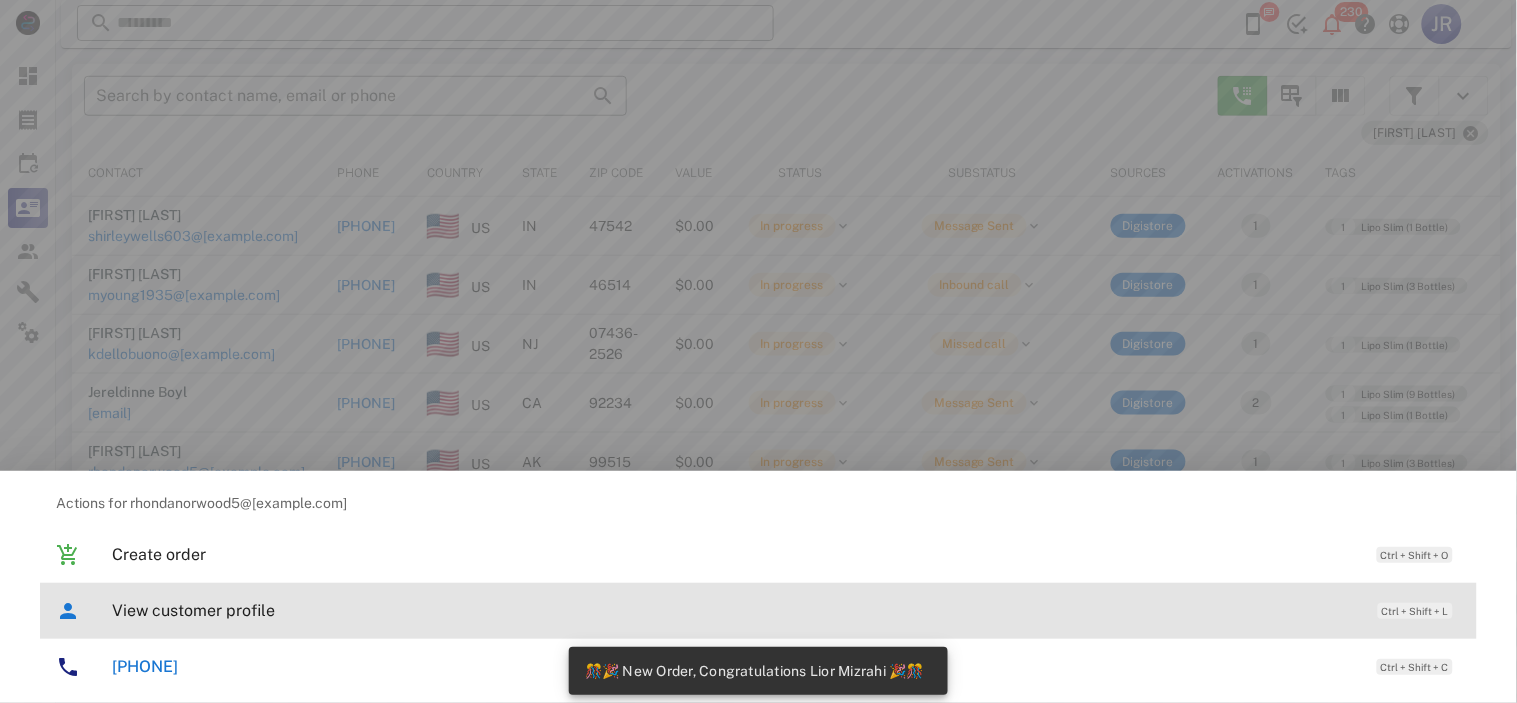 click on "View customer profile" at bounding box center (735, 610) 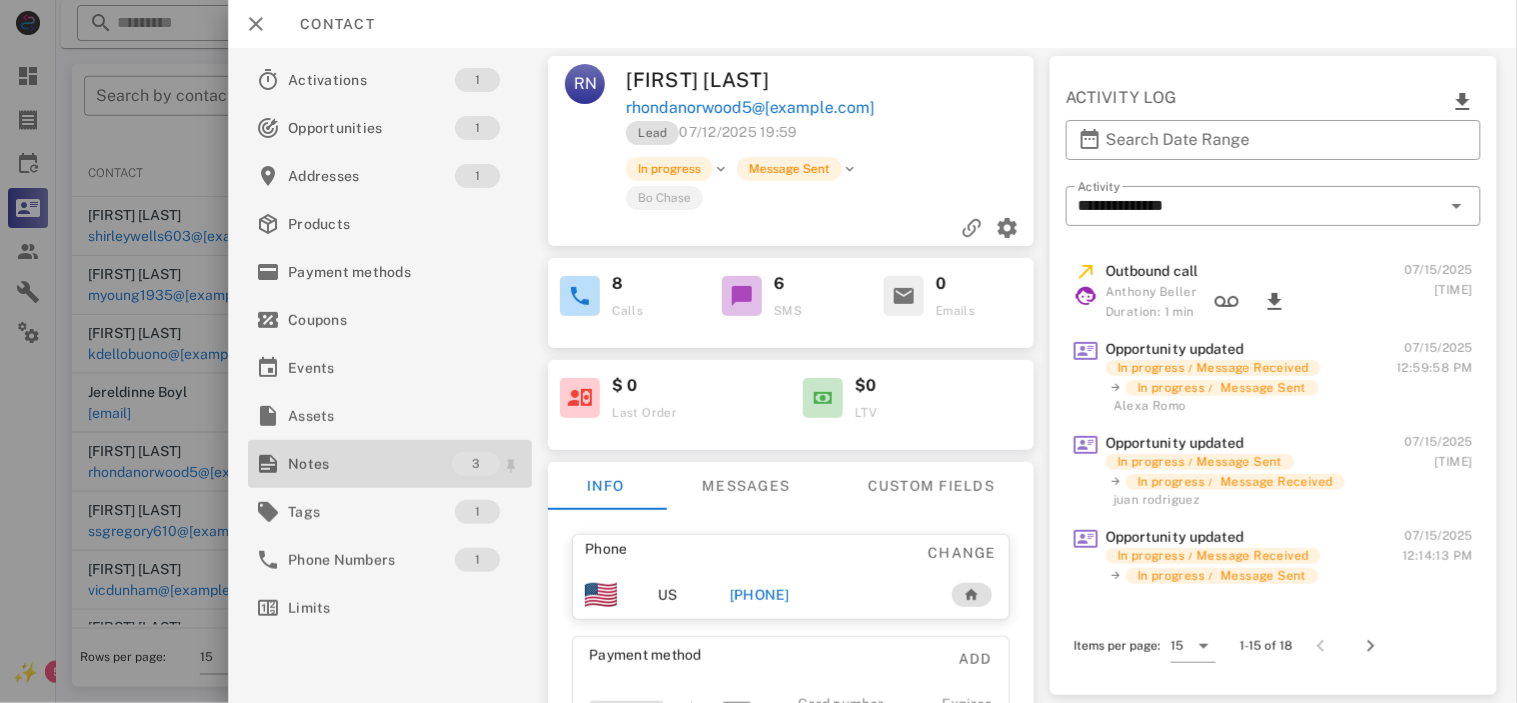 click on "Notes" at bounding box center (370, 464) 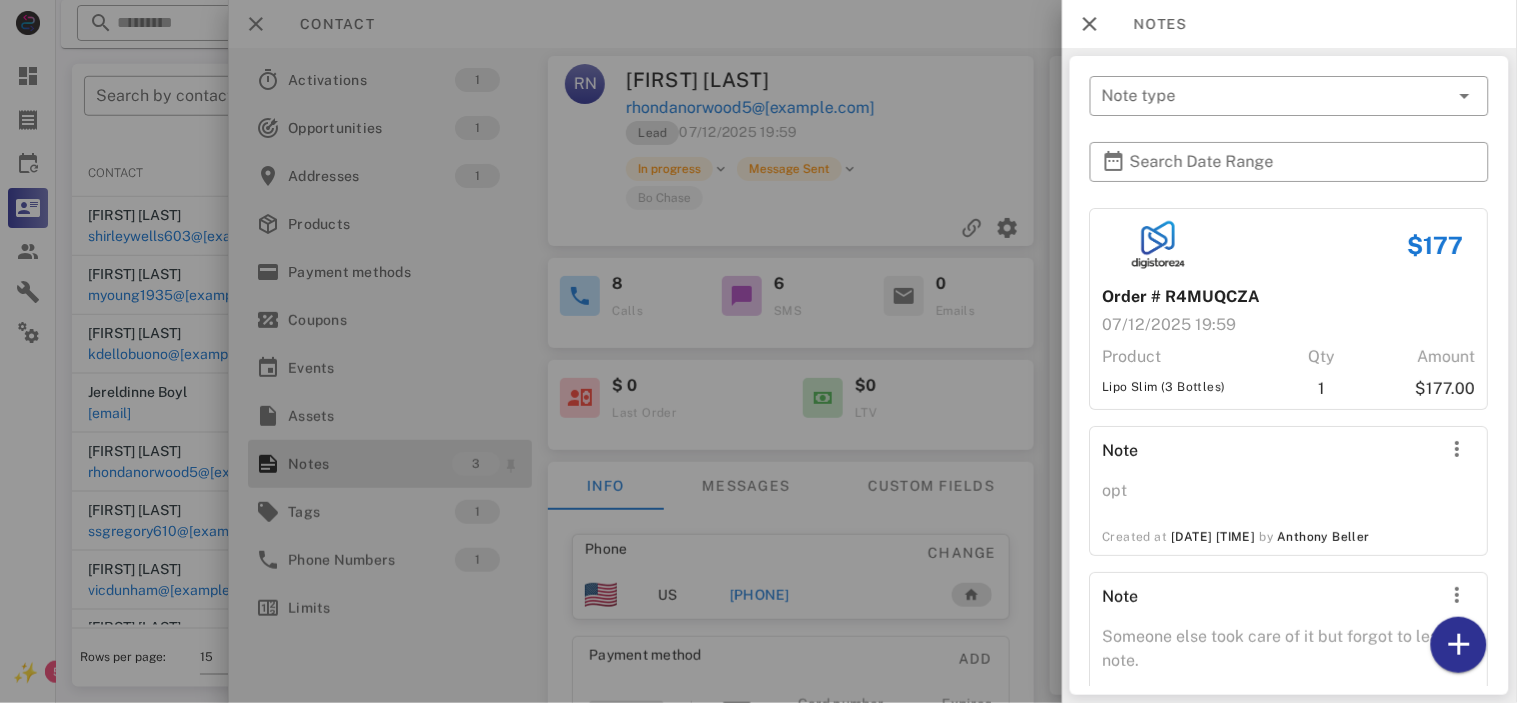 scroll, scrollTop: 67, scrollLeft: 0, axis: vertical 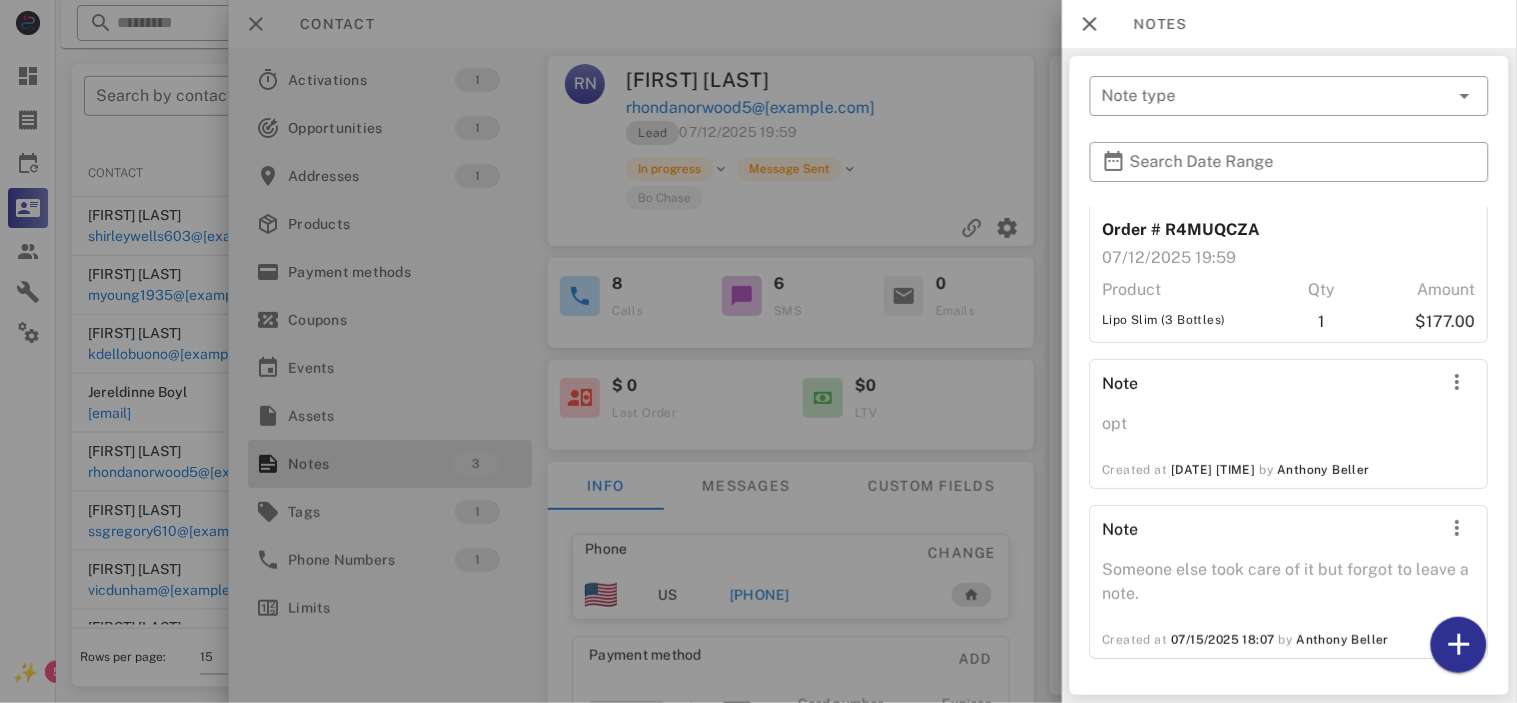 click at bounding box center (758, 351) 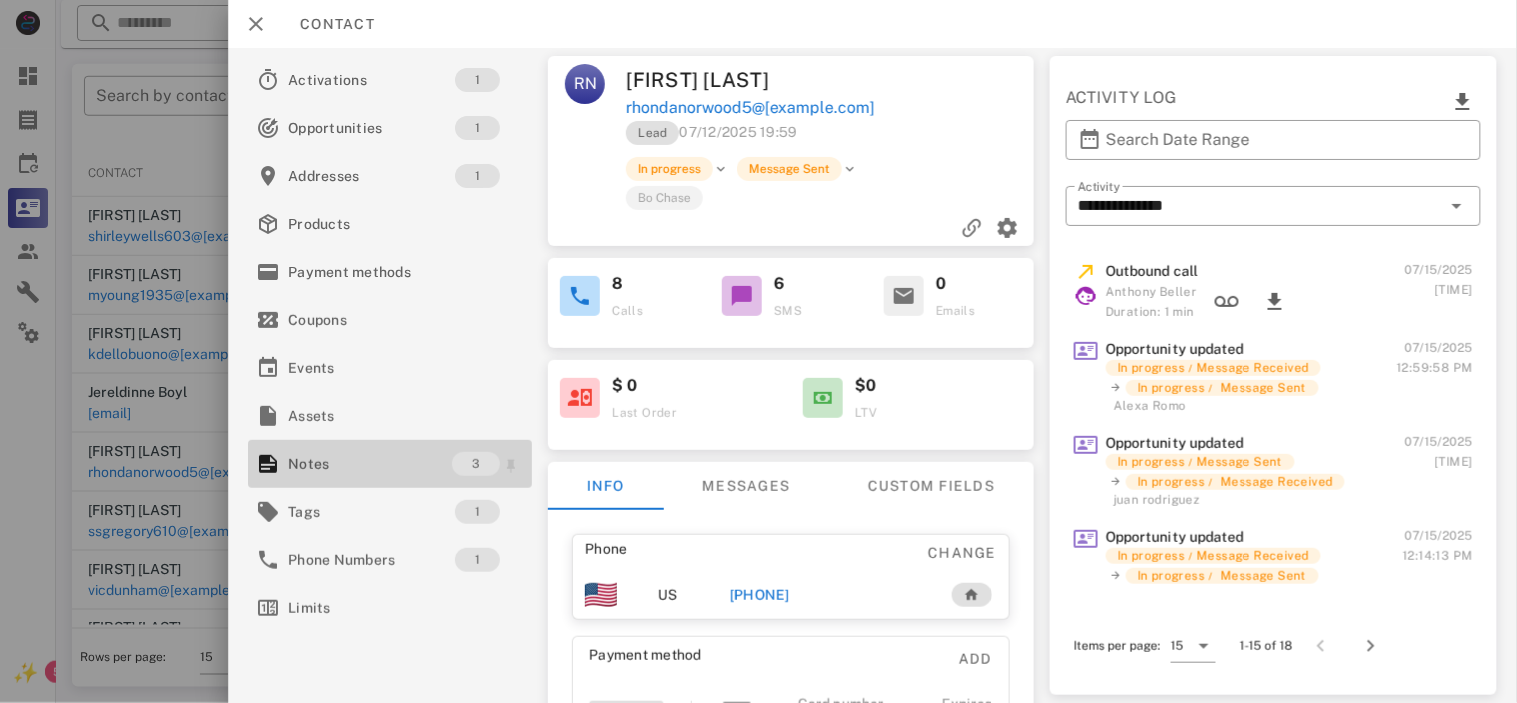 click on "Notes" at bounding box center [370, 464] 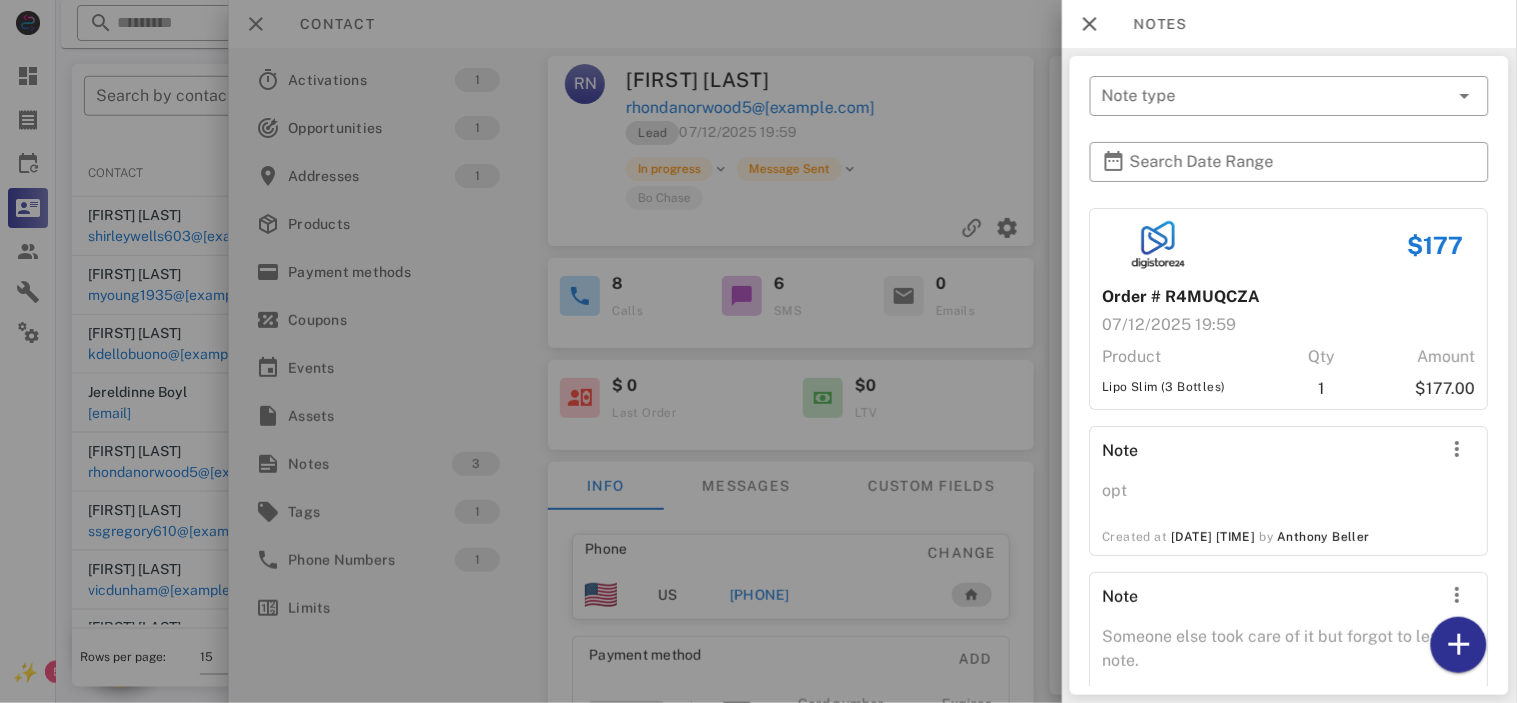click at bounding box center (758, 351) 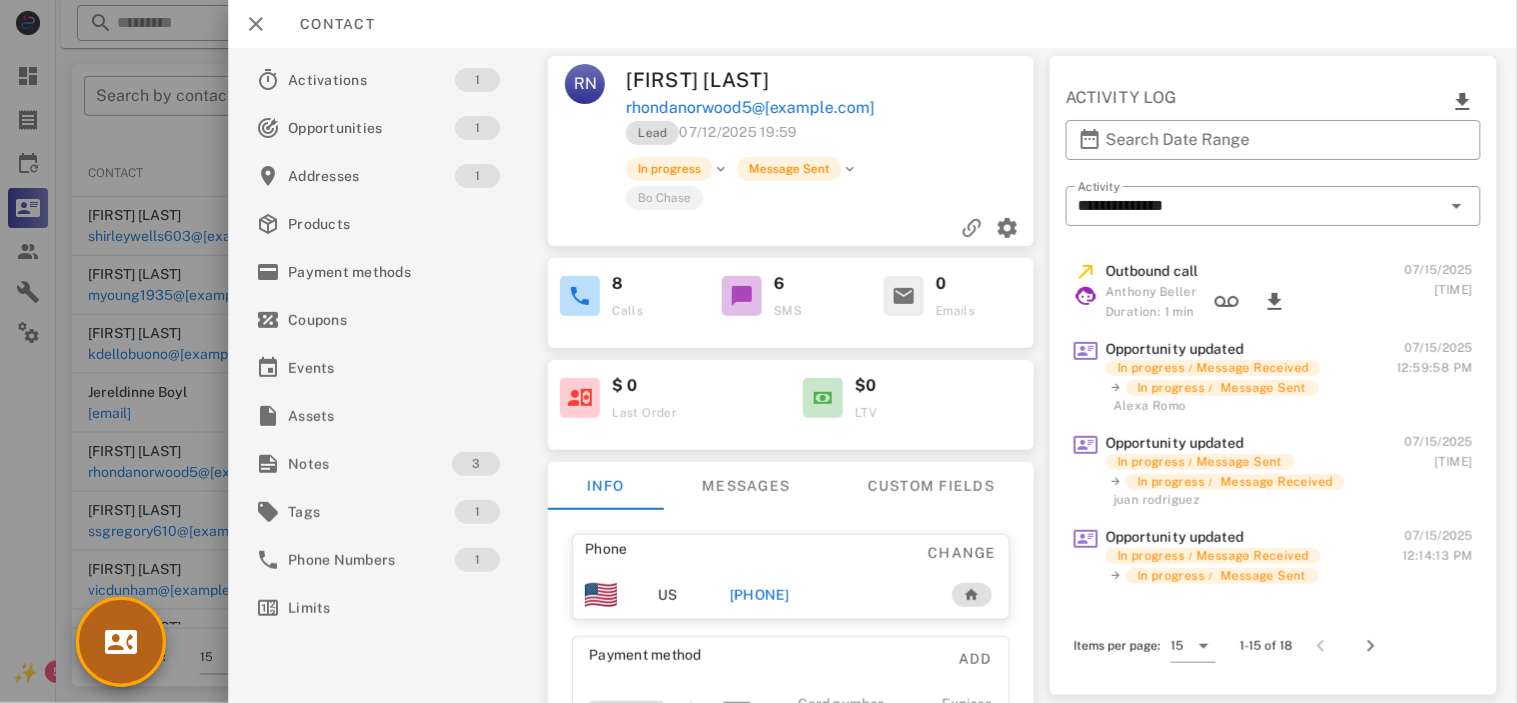 click at bounding box center (121, 642) 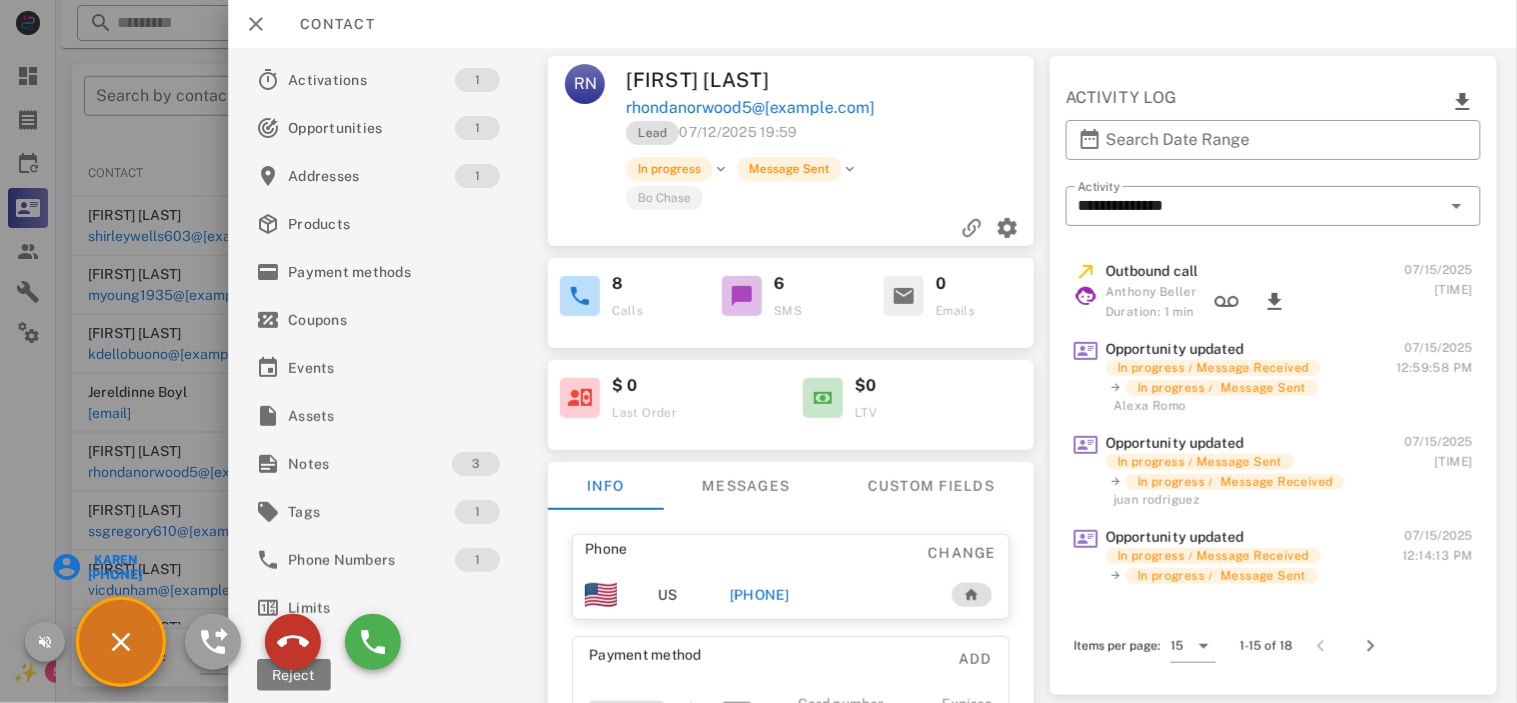 click at bounding box center (293, 642) 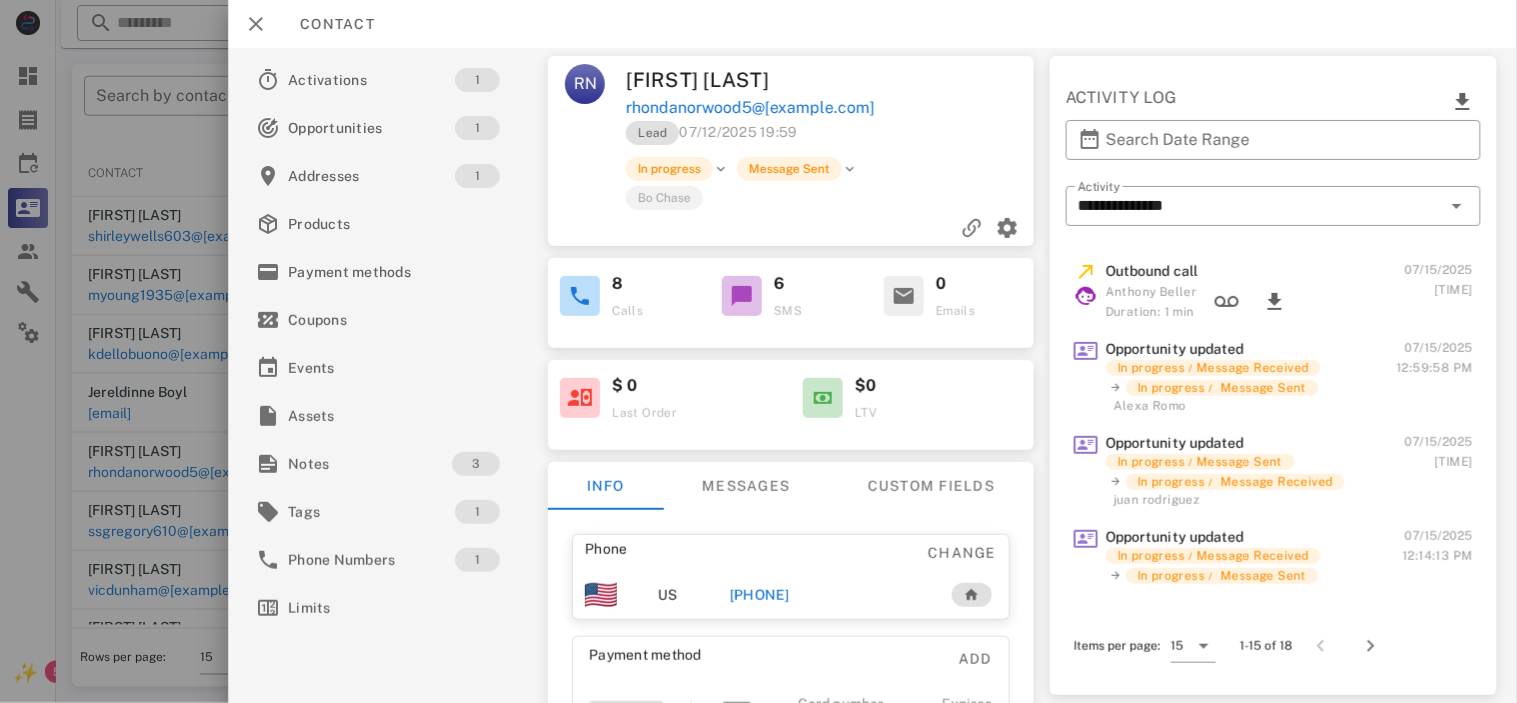 click on "[PHONE]" at bounding box center [759, 595] 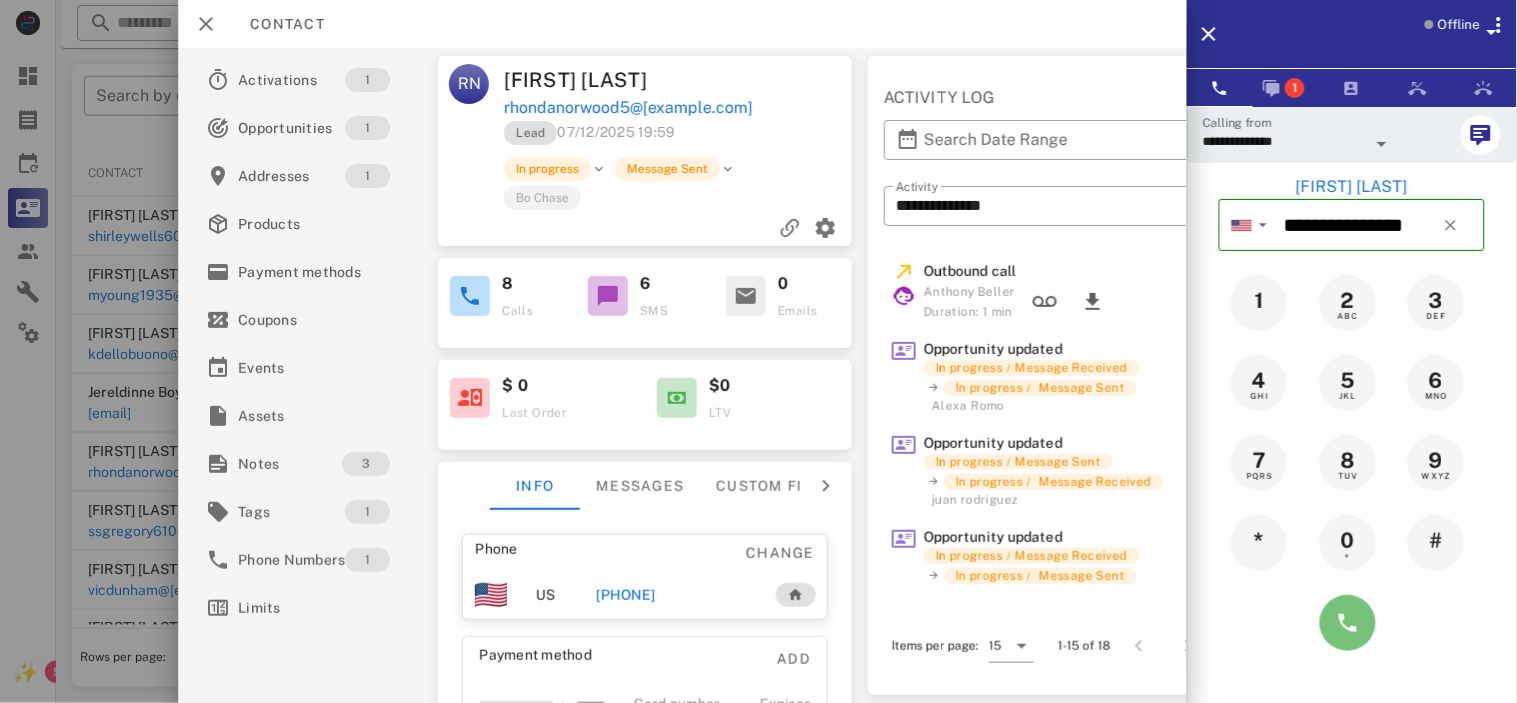 click at bounding box center [1348, 623] 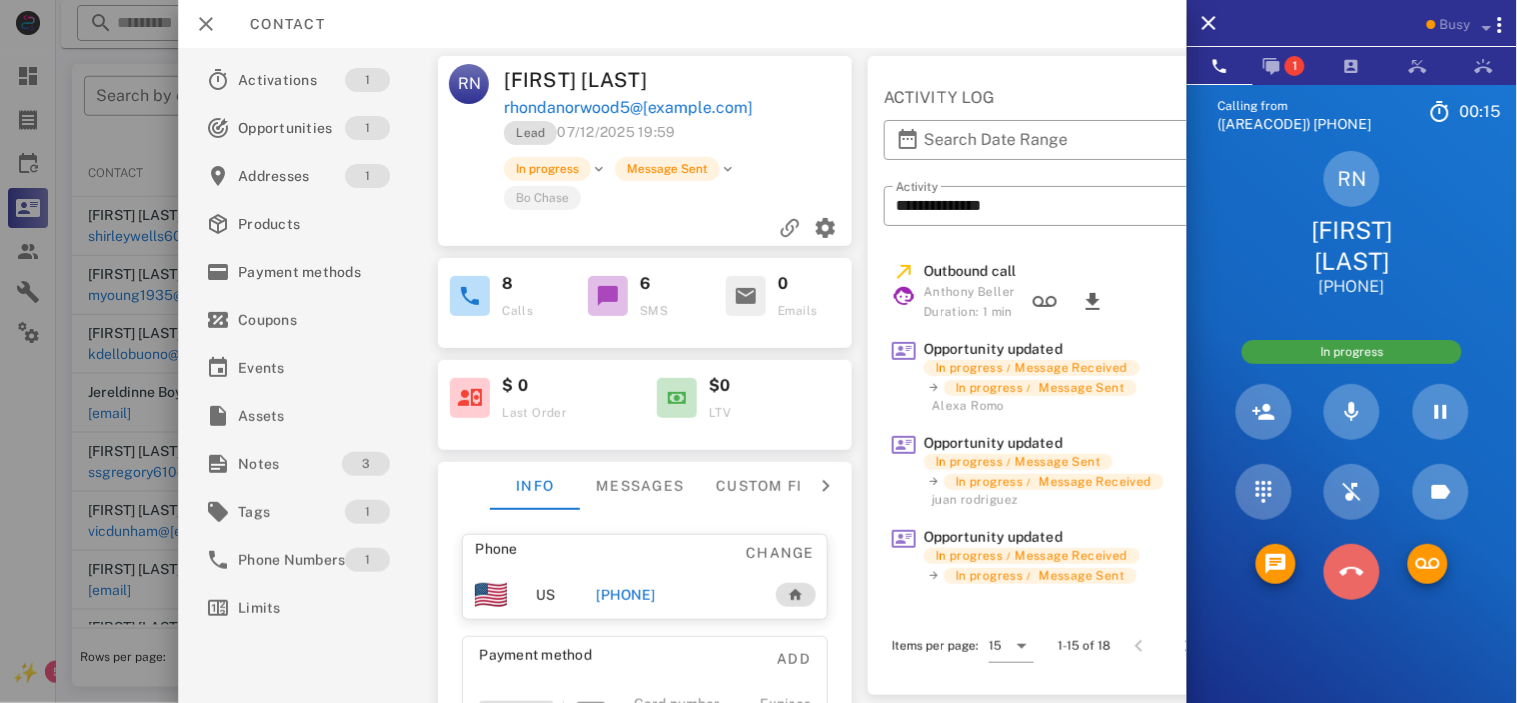 click at bounding box center (1352, 572) 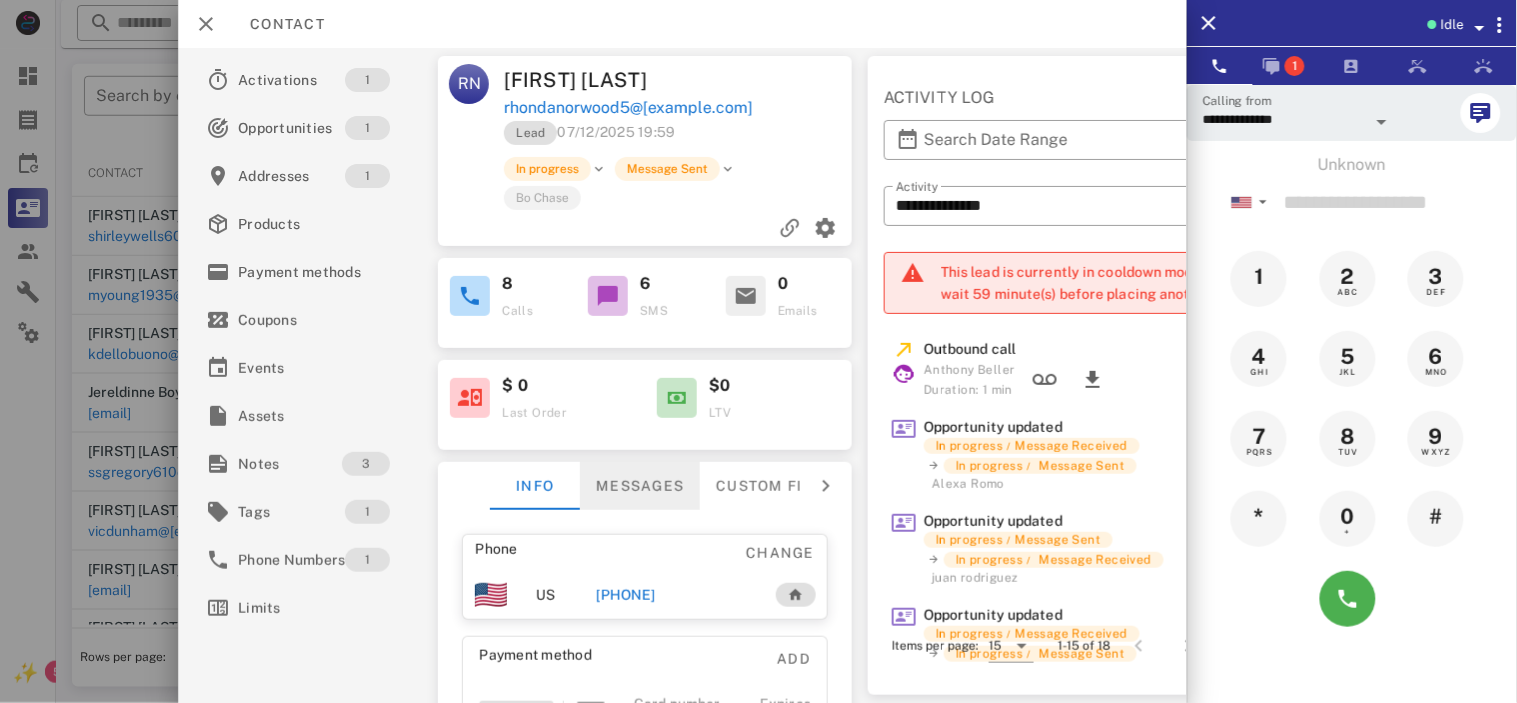 click on "Messages" at bounding box center (640, 486) 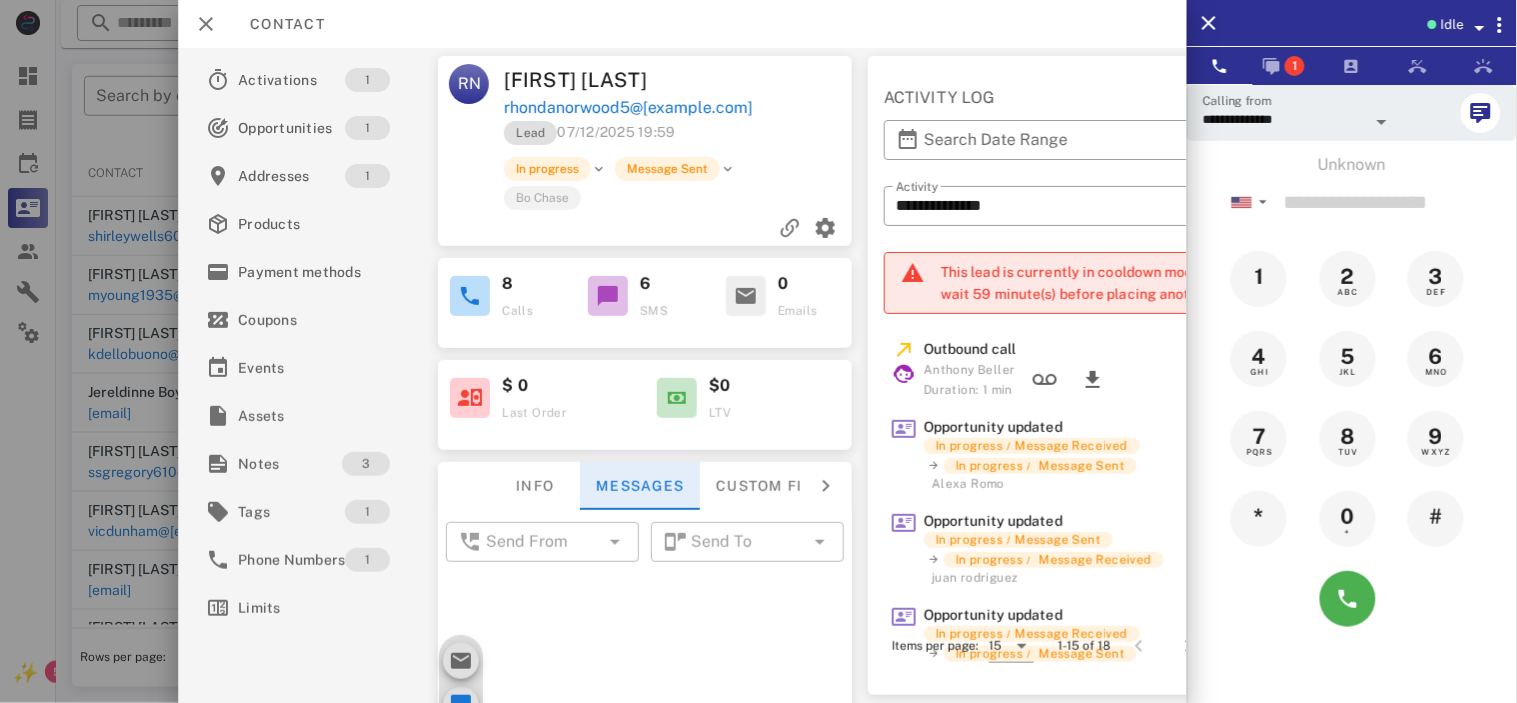 scroll, scrollTop: 1243, scrollLeft: 0, axis: vertical 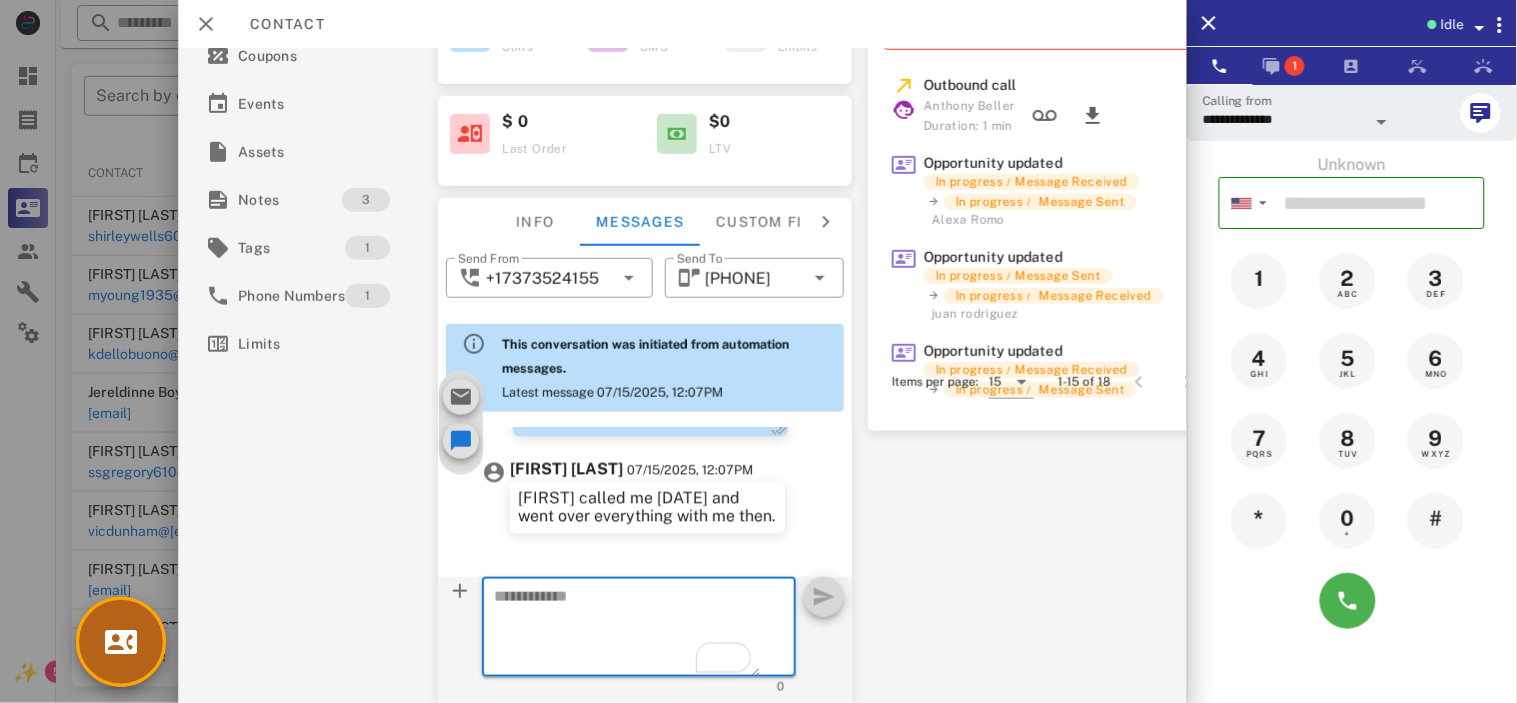 click at bounding box center (121, 642) 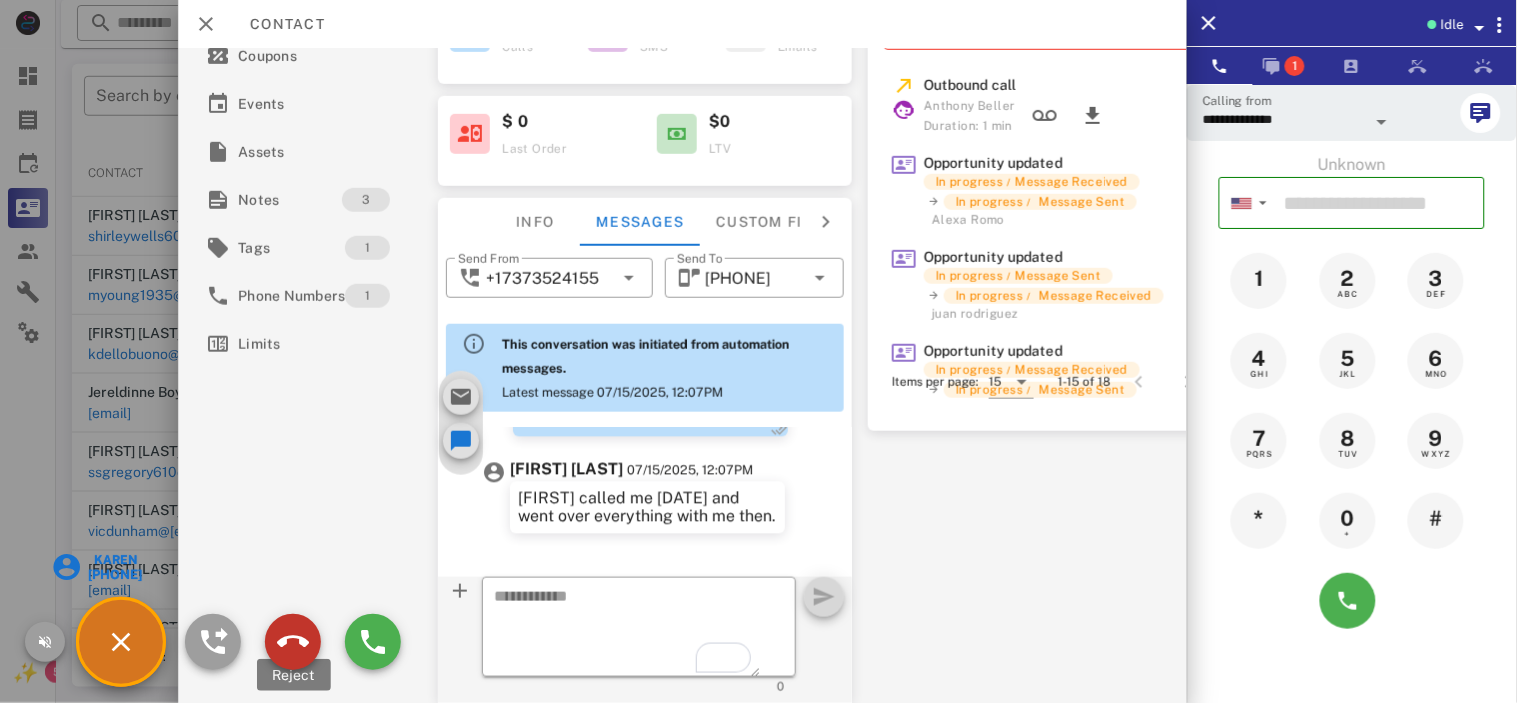 click at bounding box center [293, 642] 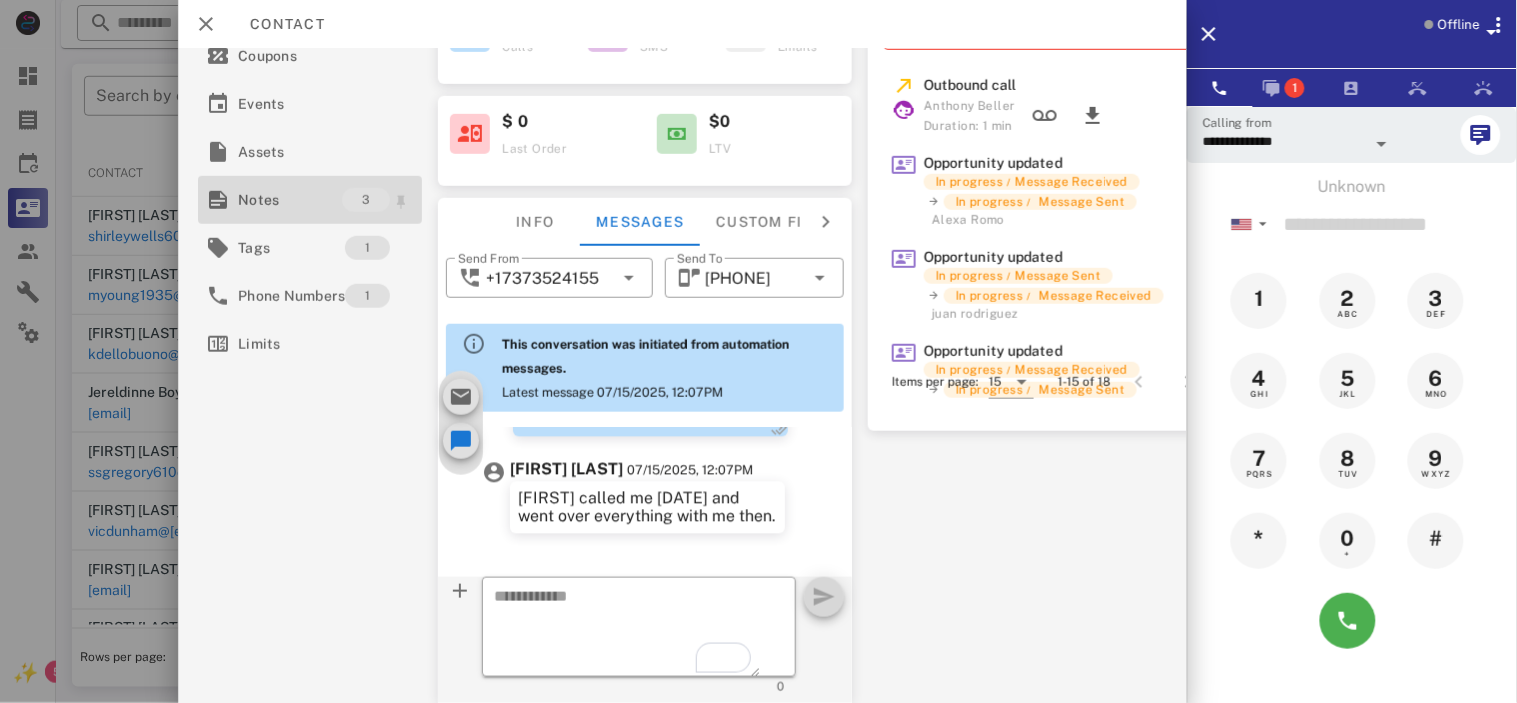 click on "Notes" at bounding box center [290, 200] 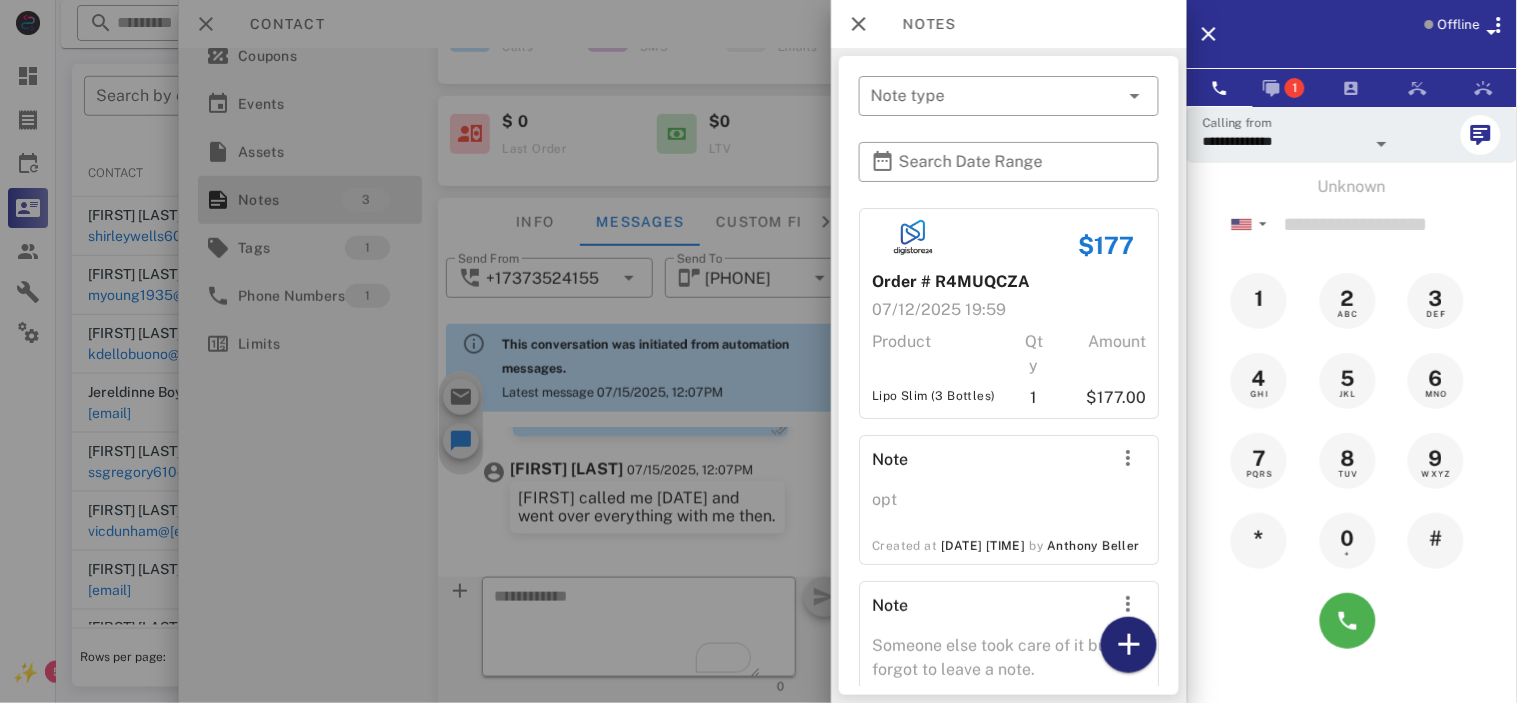 click at bounding box center (1129, 645) 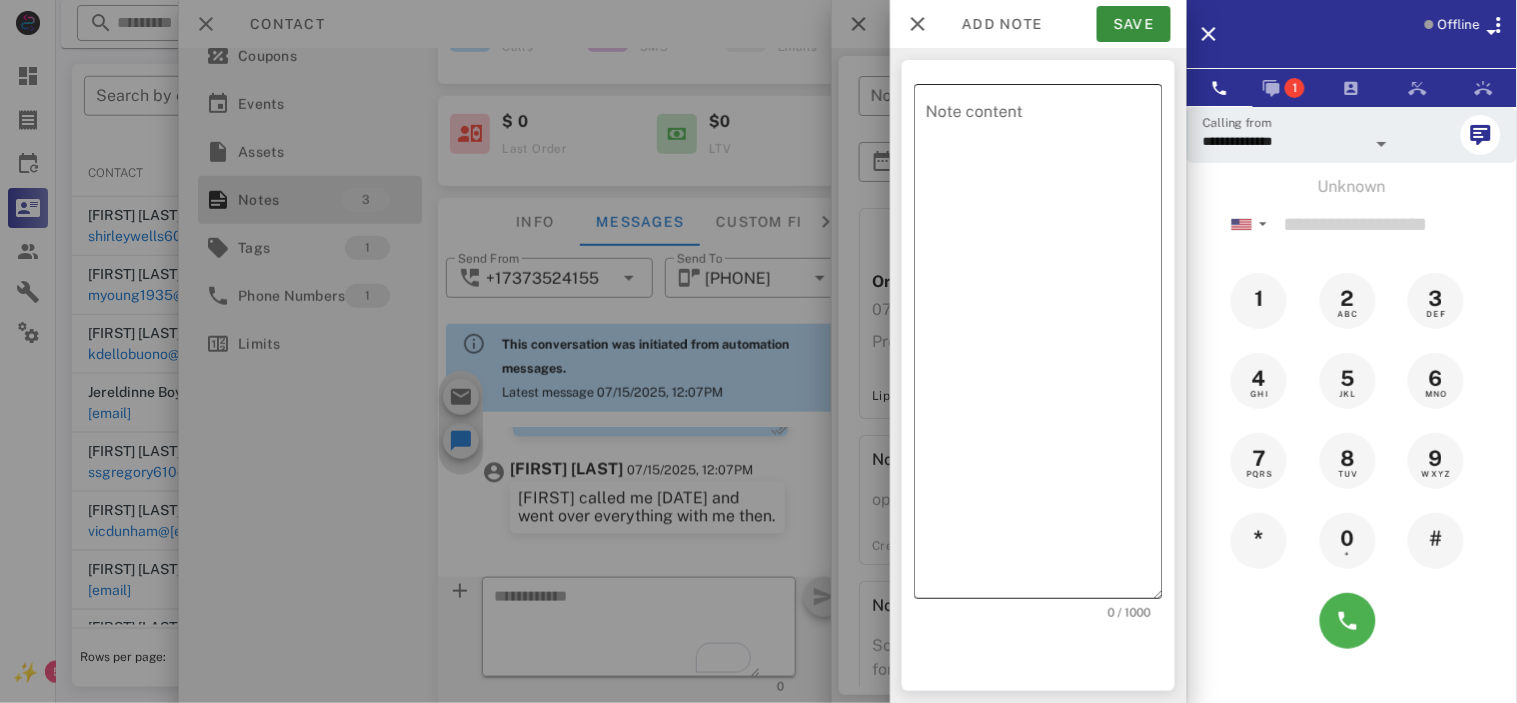 click on "Note content" at bounding box center [1044, 346] 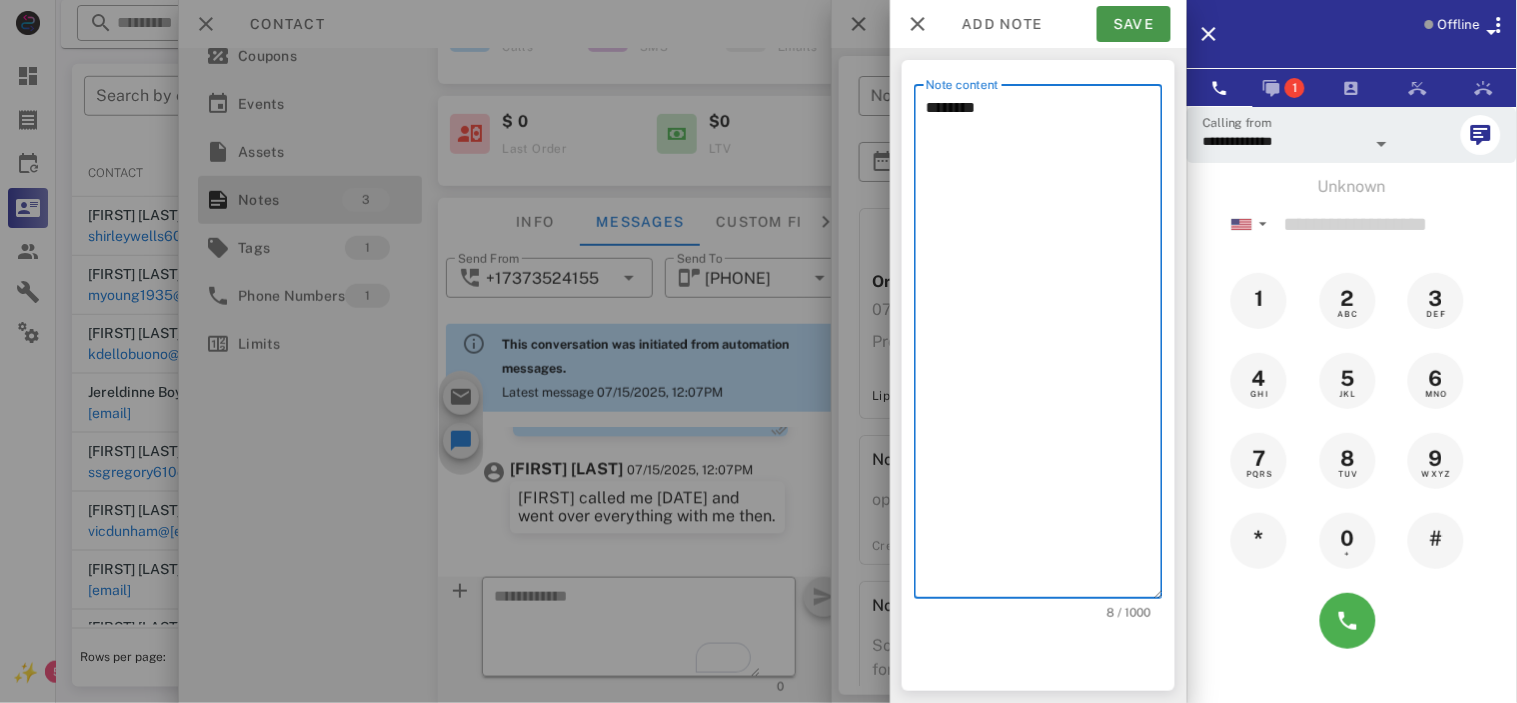 type on "********" 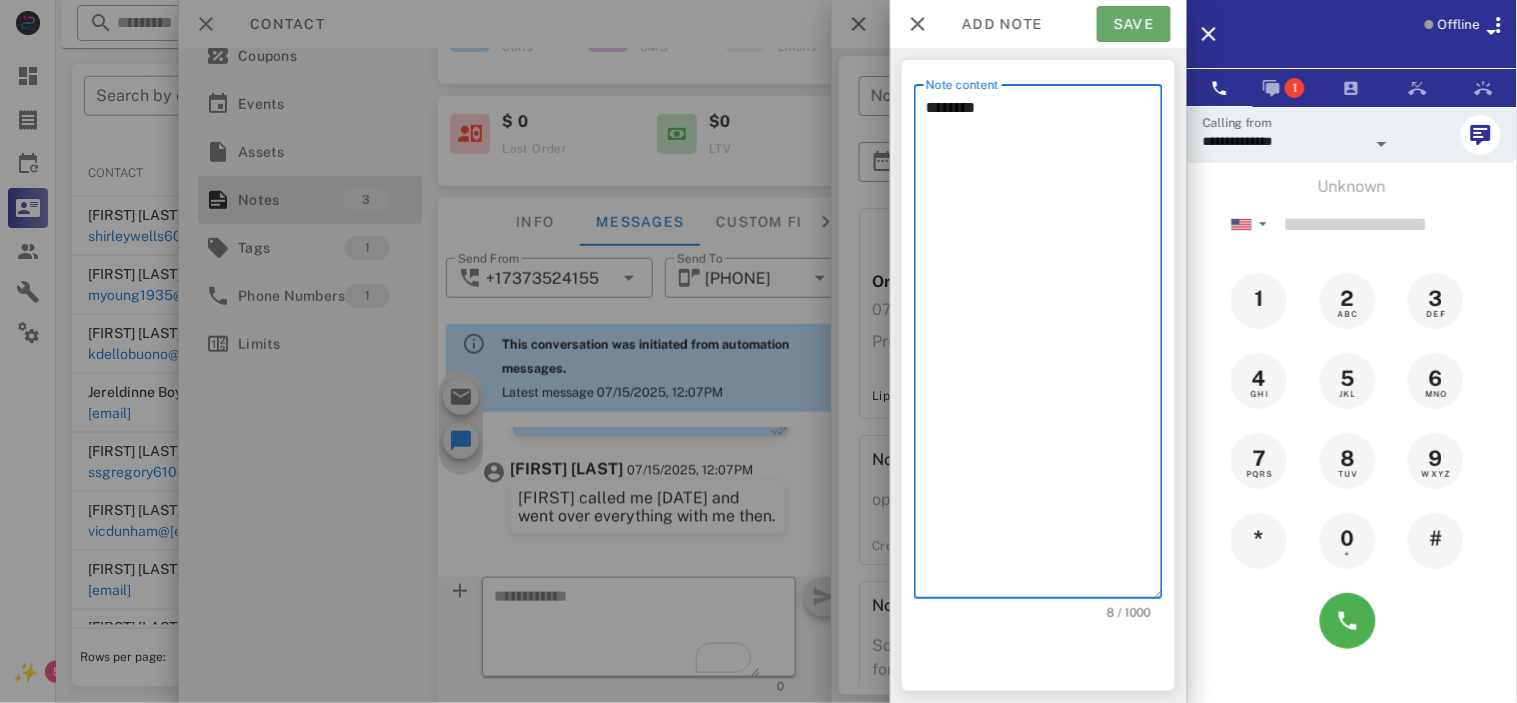 click on "Save" at bounding box center [1134, 24] 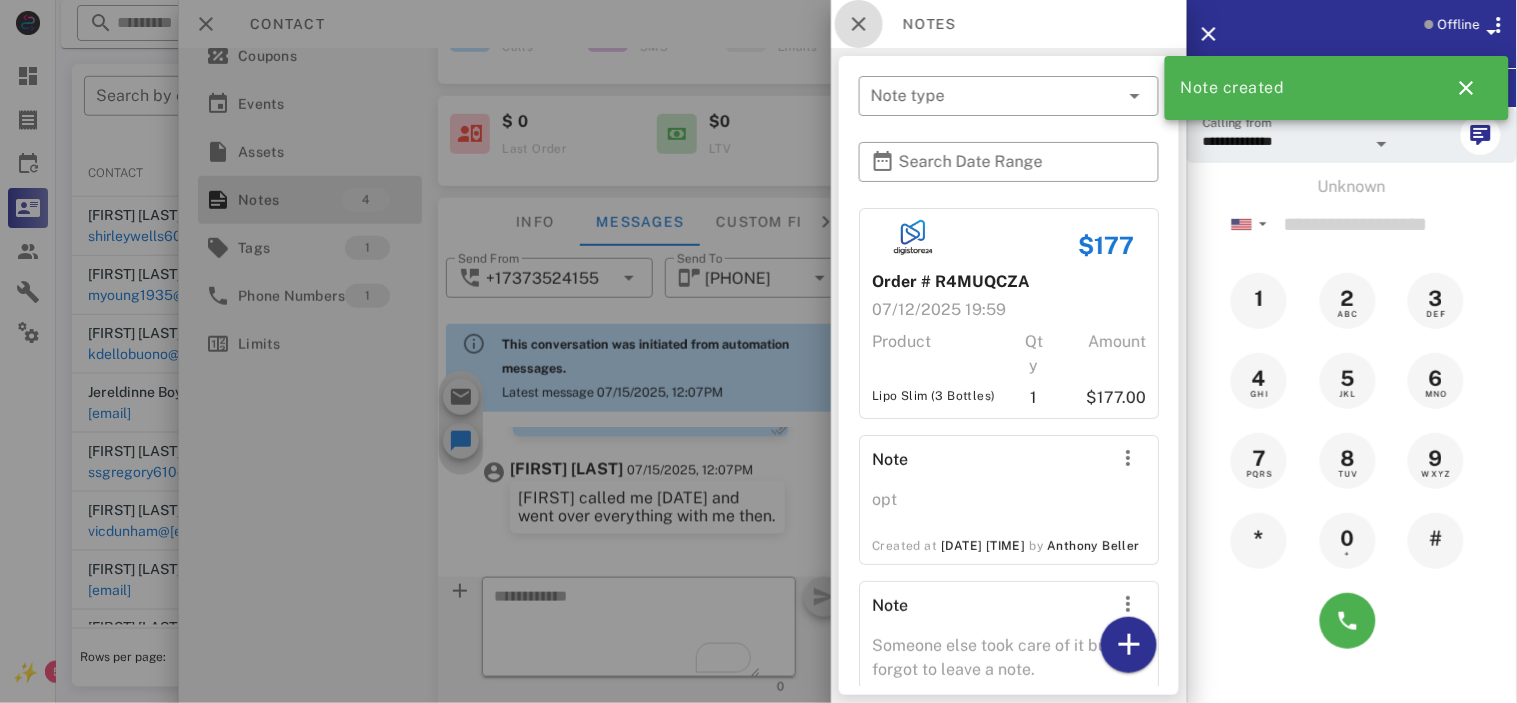 click at bounding box center [859, 24] 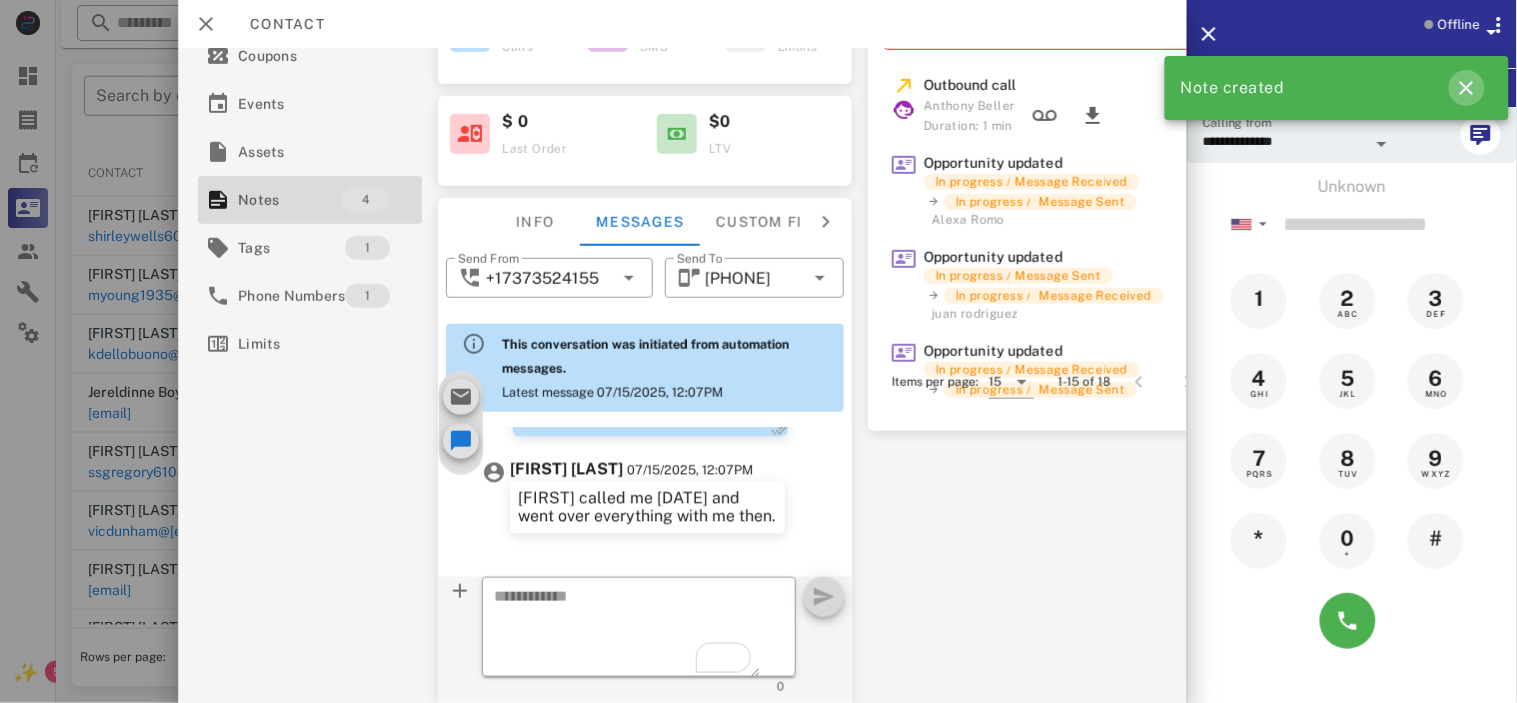 click at bounding box center (1467, 88) 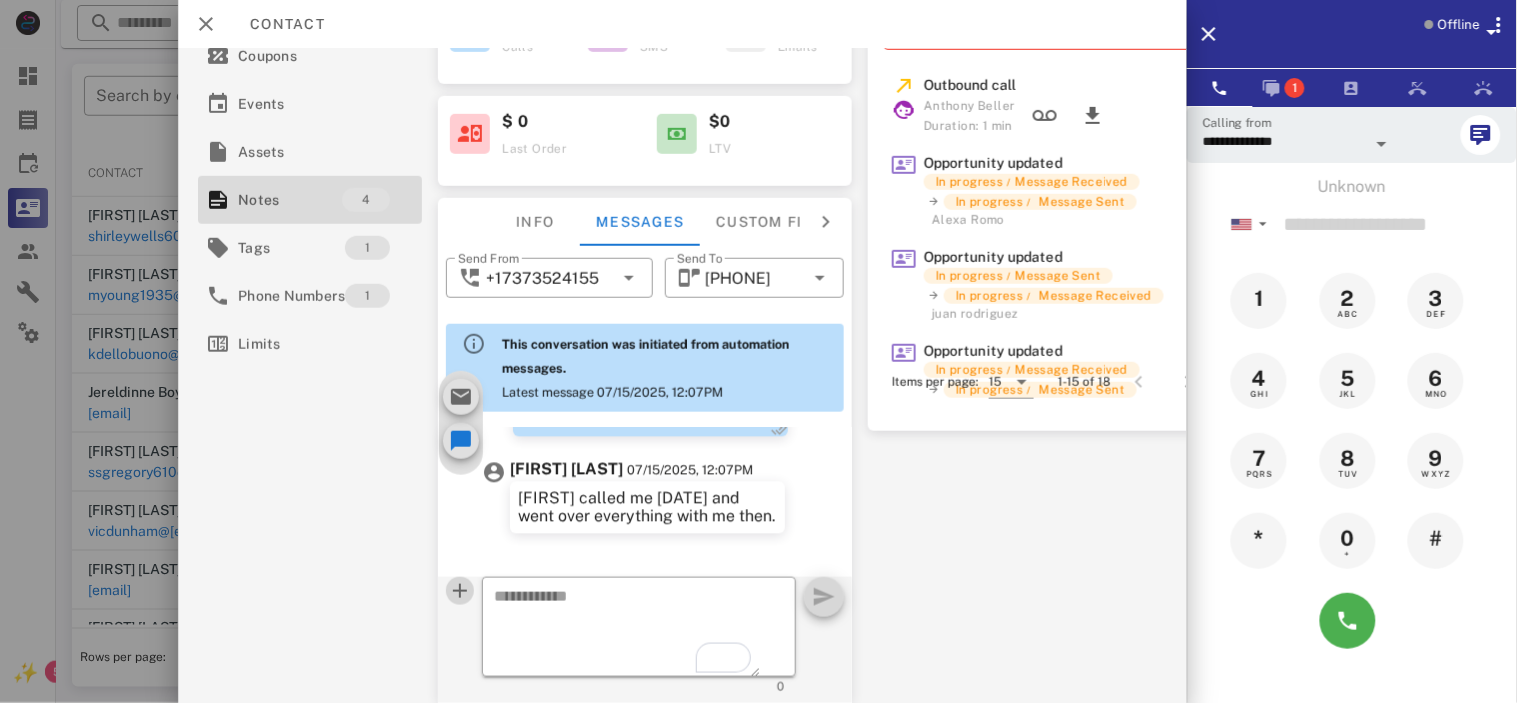 click at bounding box center [460, 591] 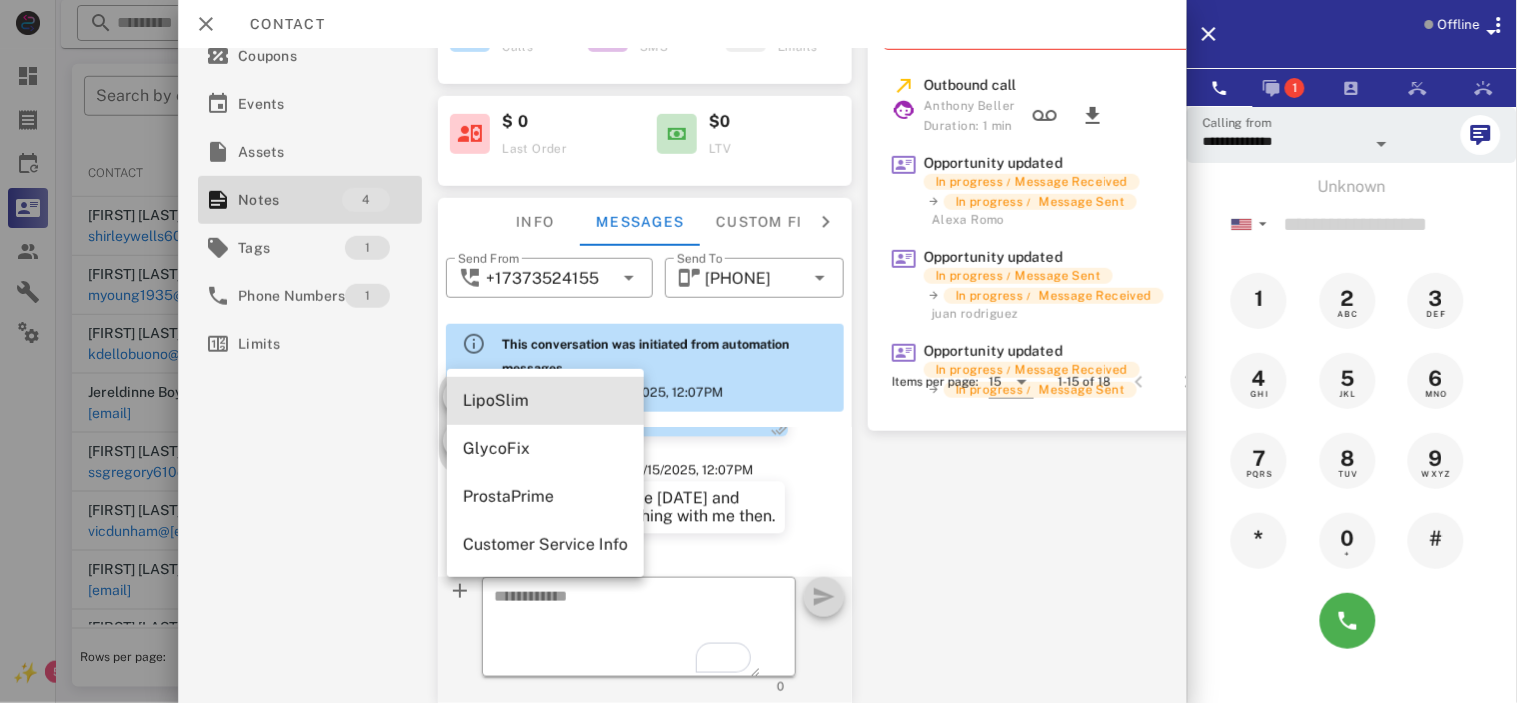 click on "LipoSlim" at bounding box center [545, 400] 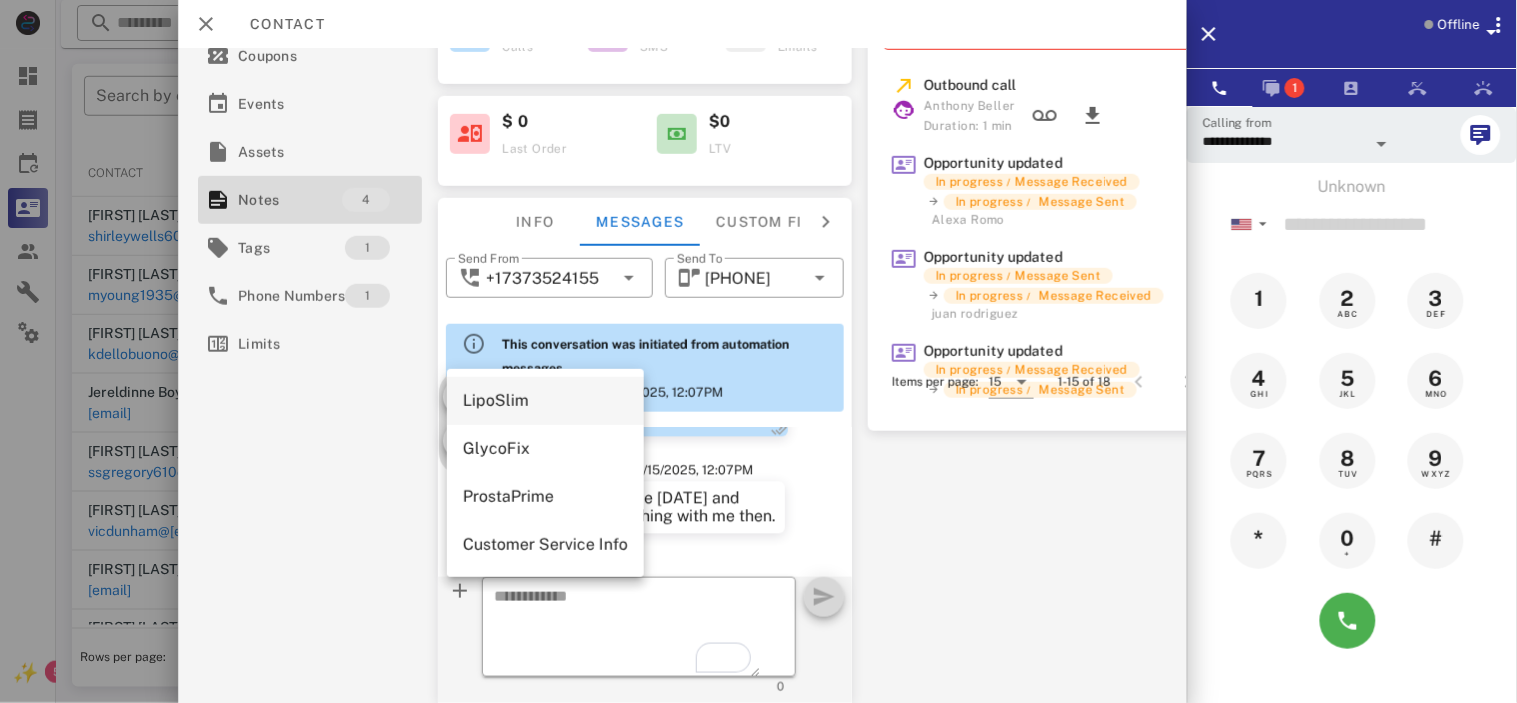 type on "**********" 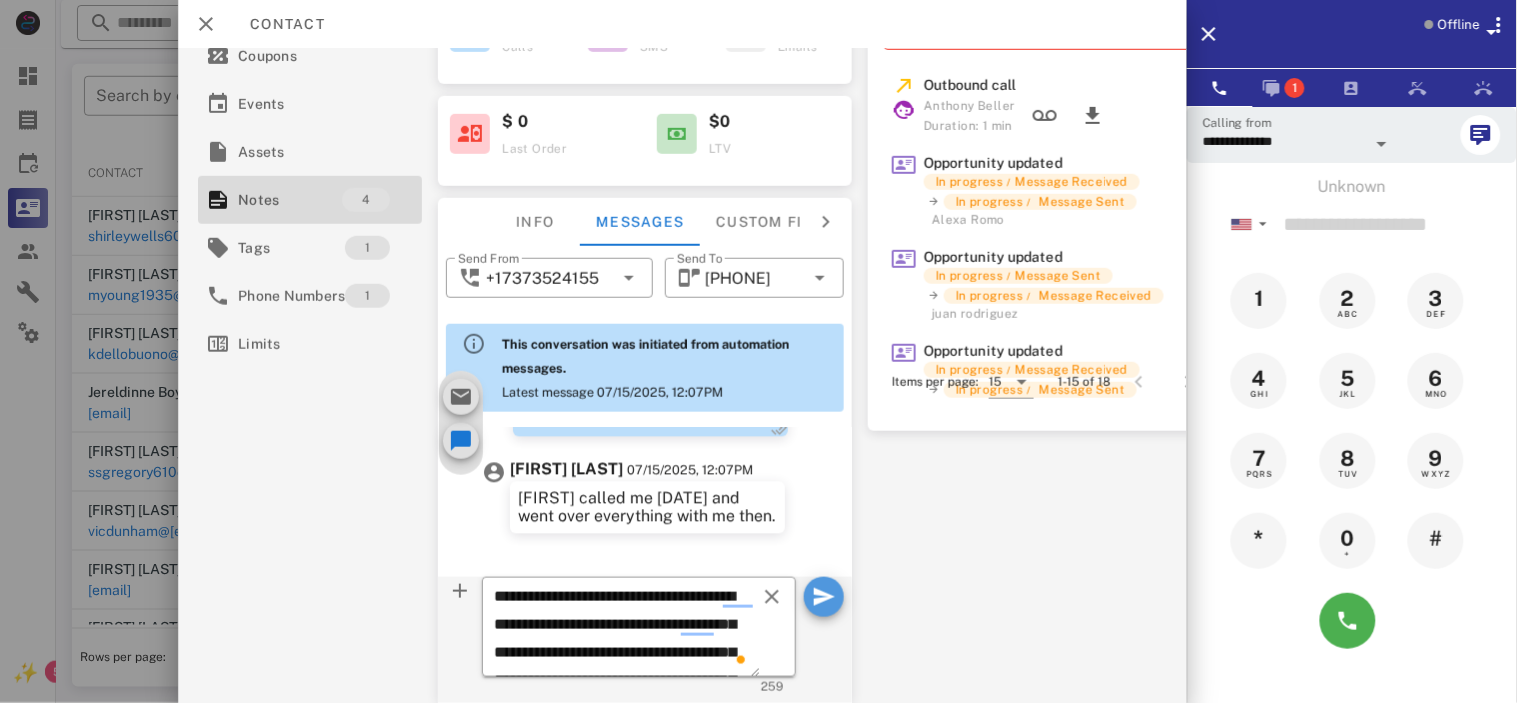 click at bounding box center (824, 597) 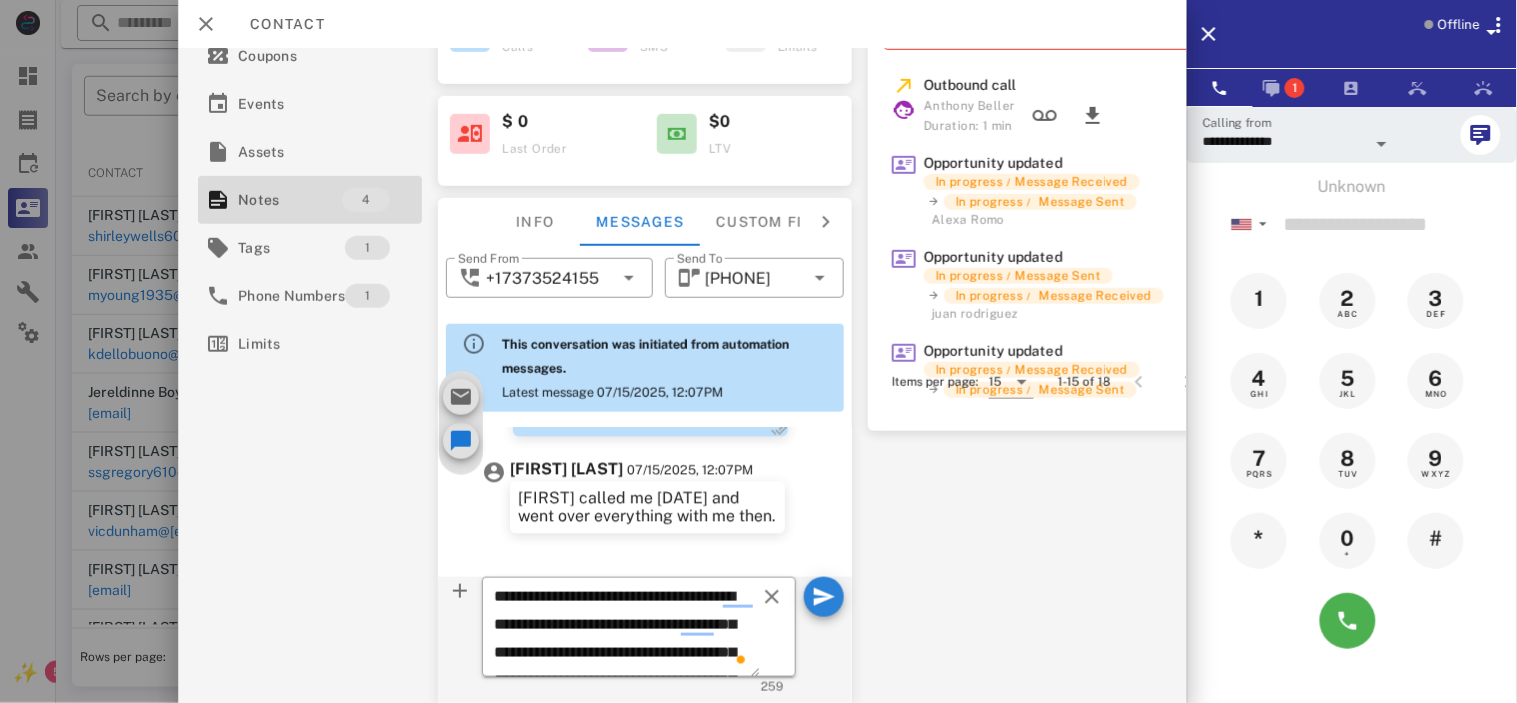 type 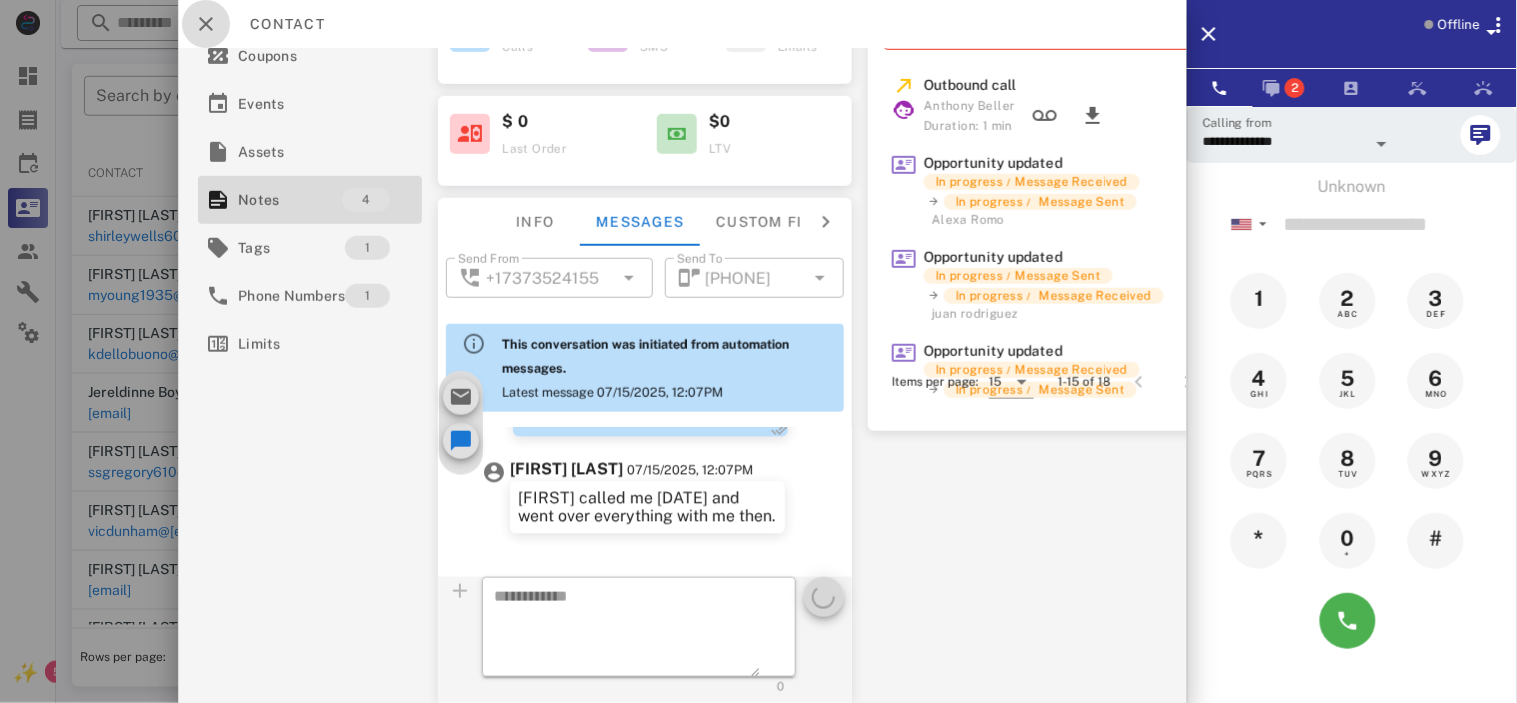 click at bounding box center (206, 24) 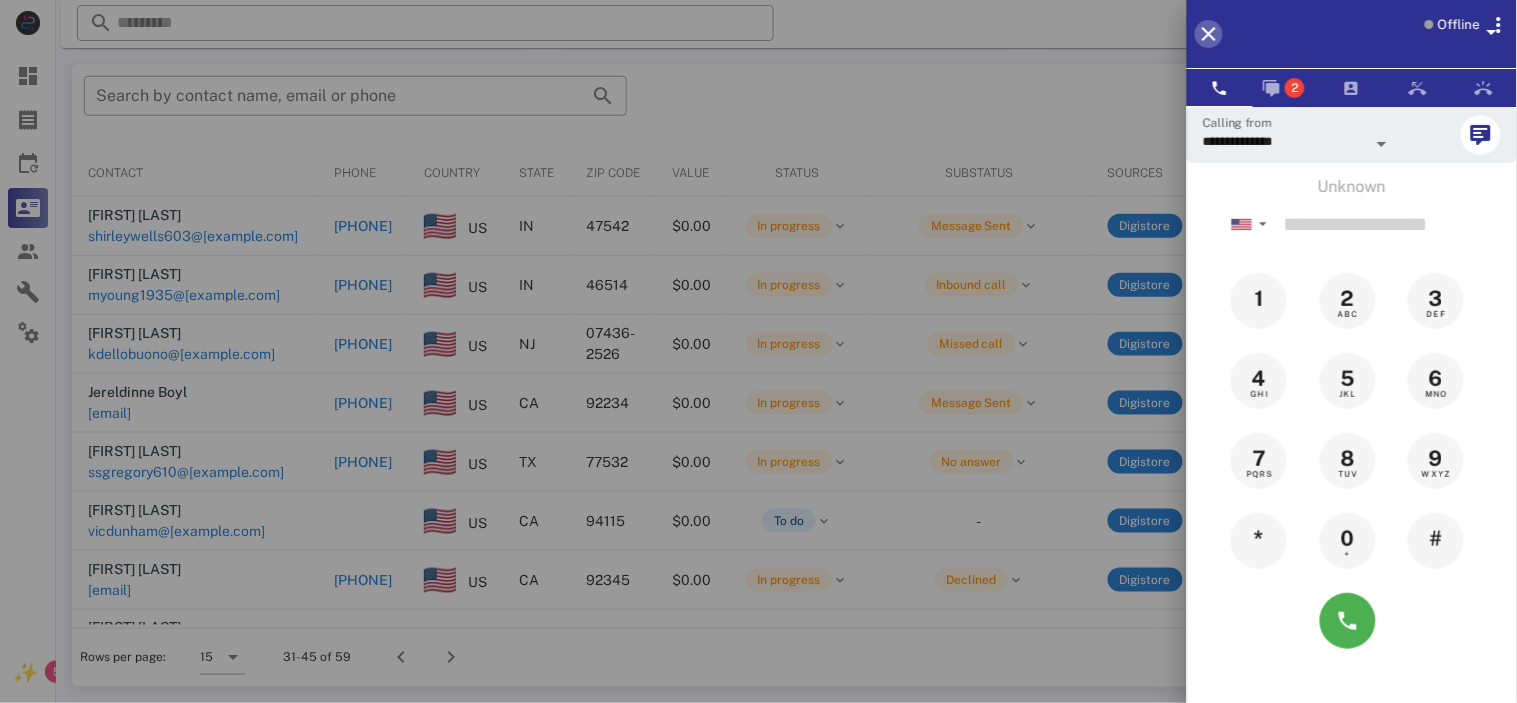 click at bounding box center (1209, 34) 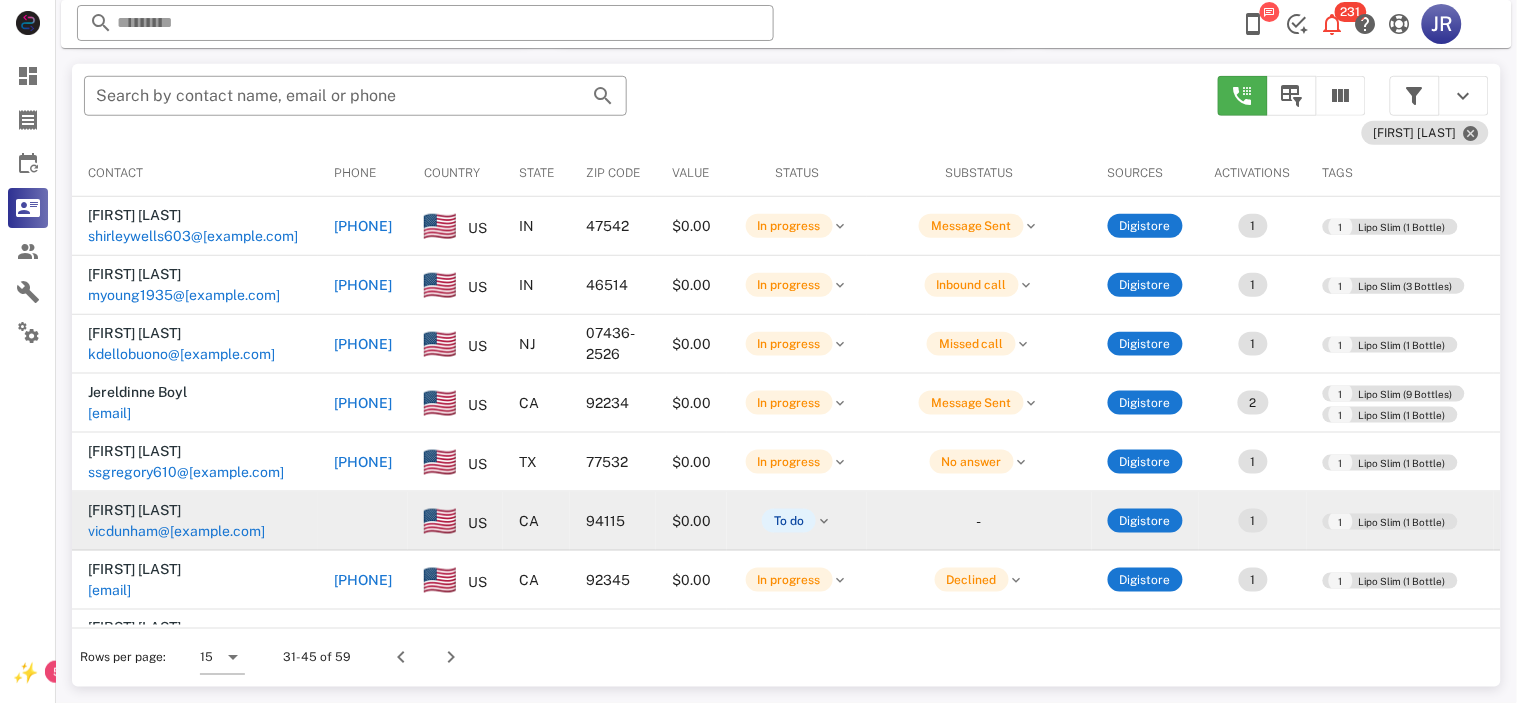 click on "[FIRST] [LAST] [EMAIL]" at bounding box center (195, 521) 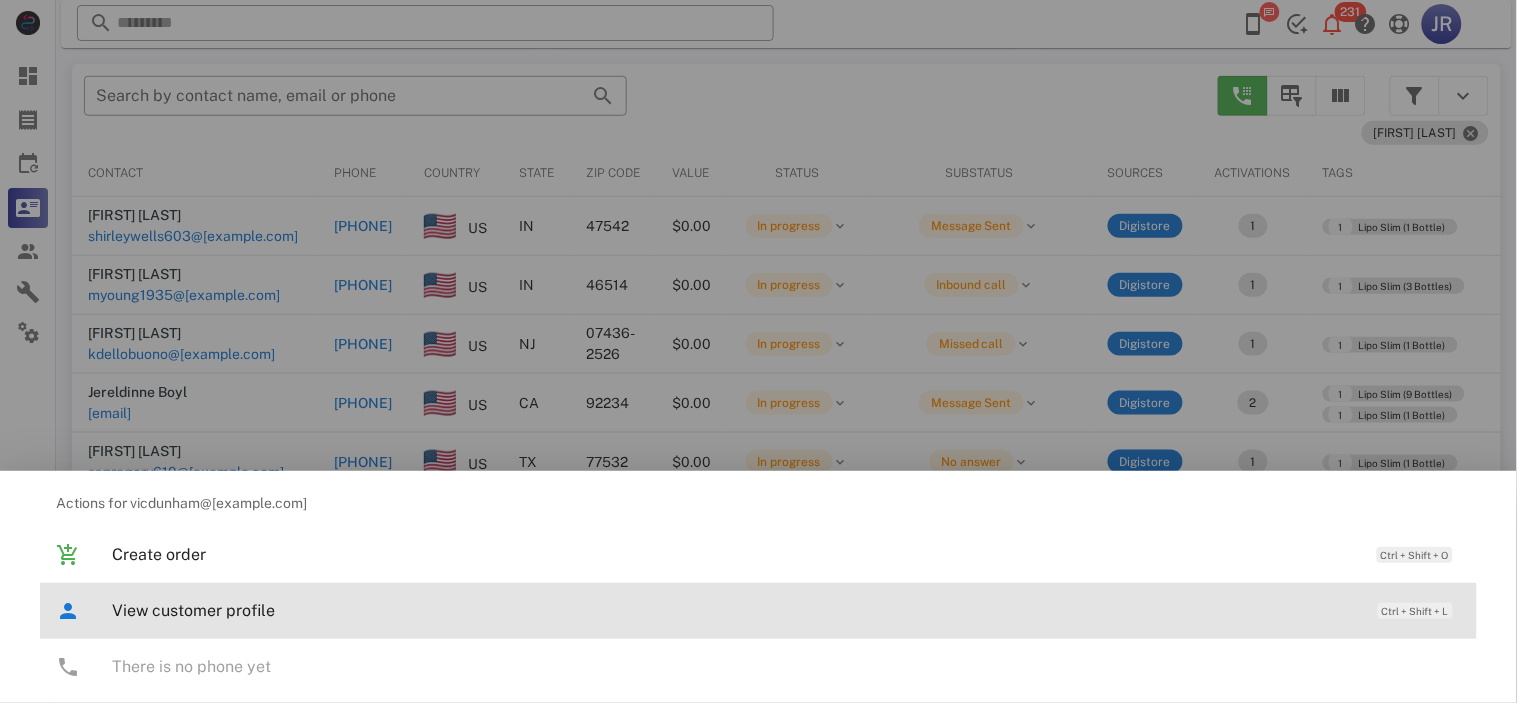 click on "View customer profile" at bounding box center (735, 610) 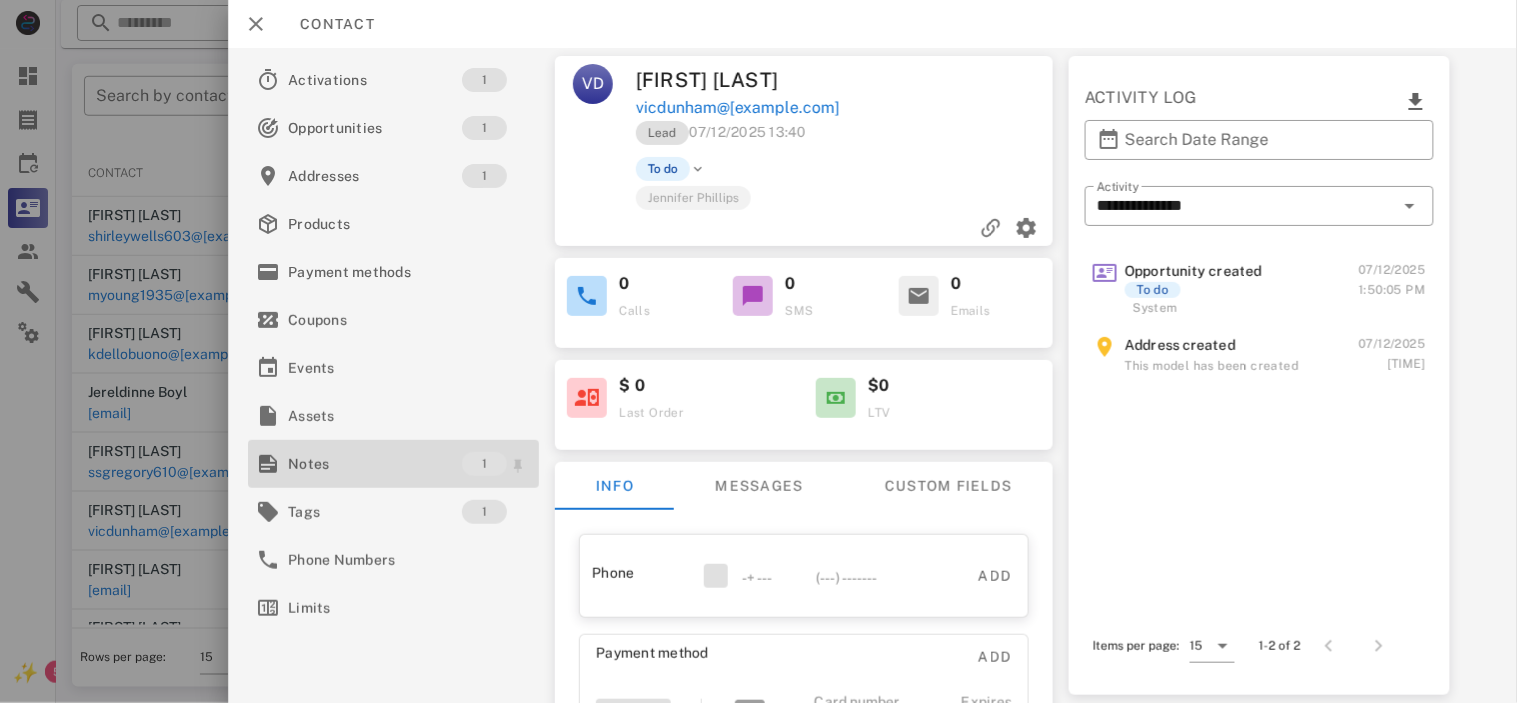 click on "1" at bounding box center [496, 464] 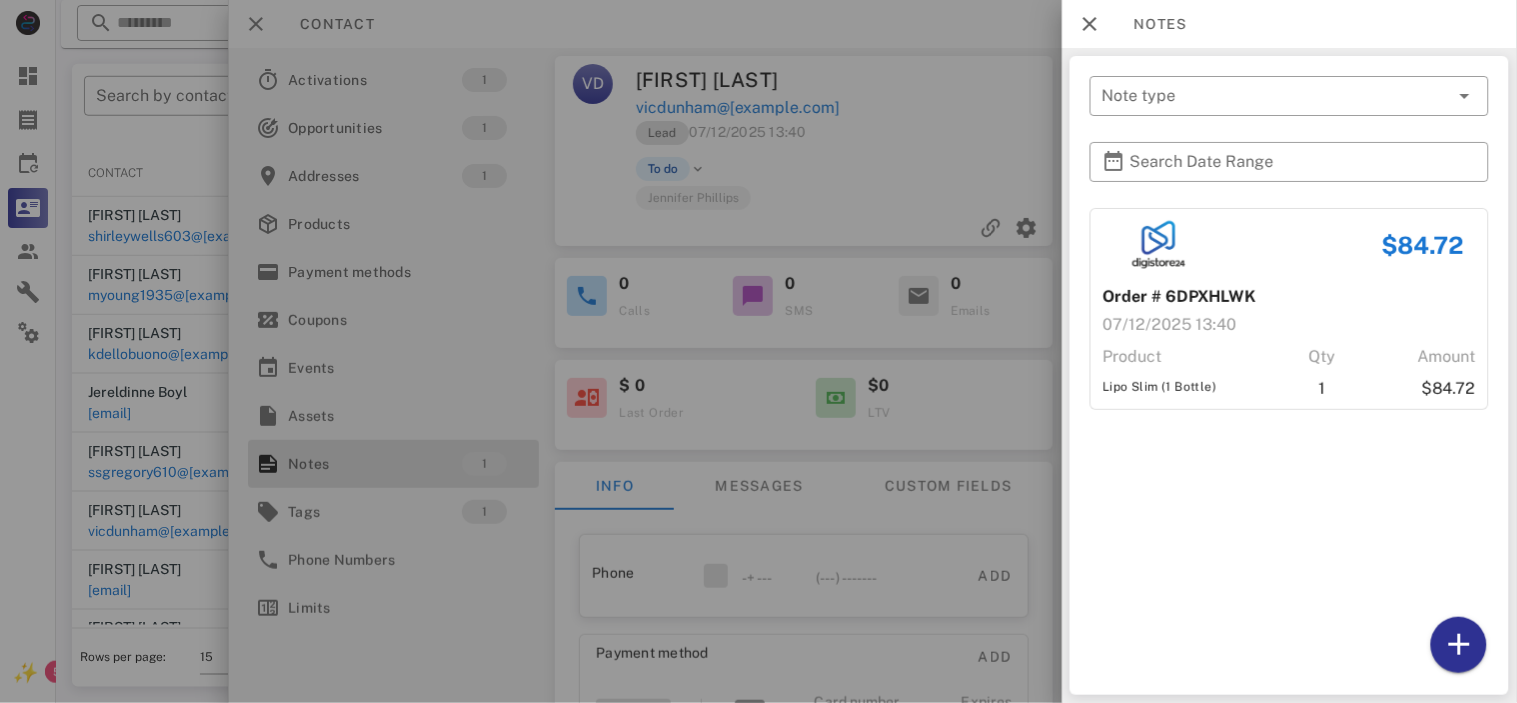 click at bounding box center [758, 351] 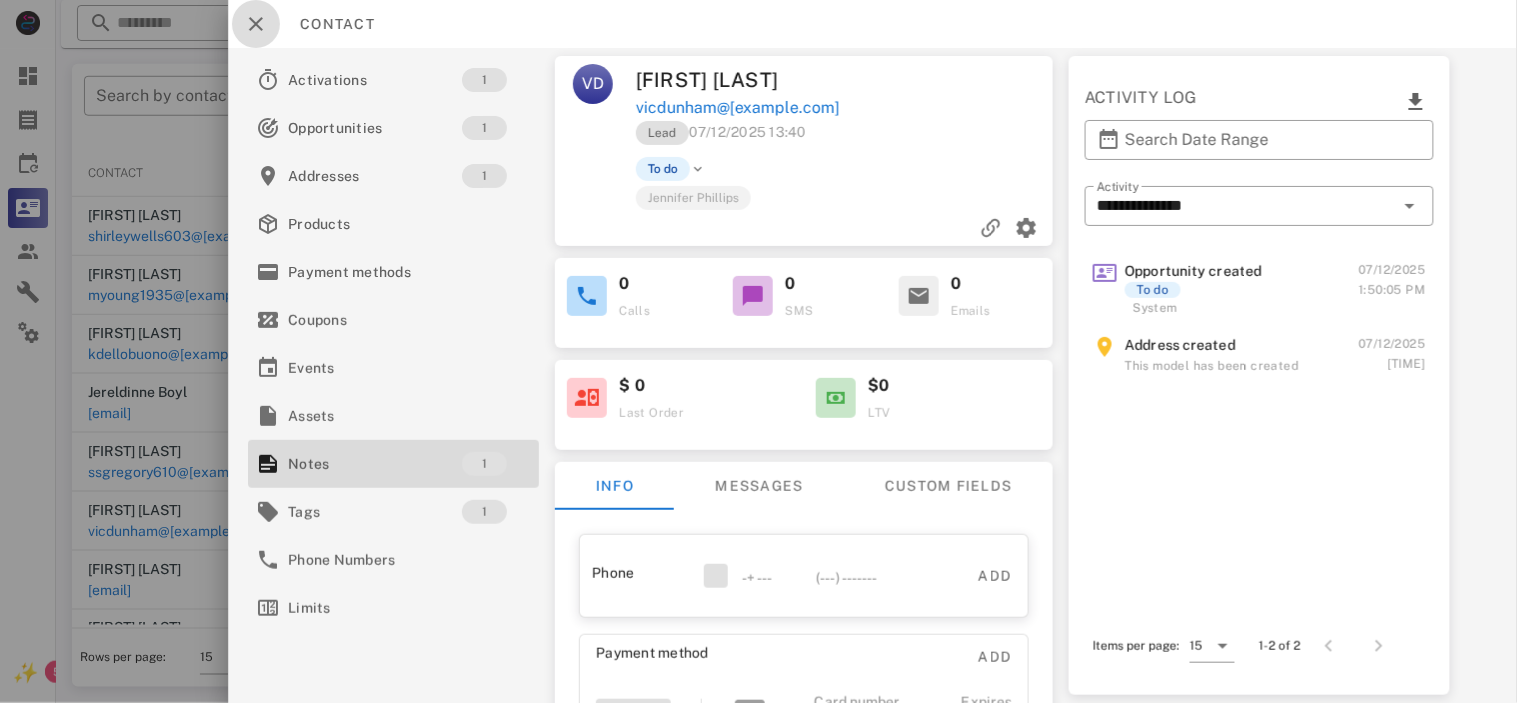 click at bounding box center (256, 24) 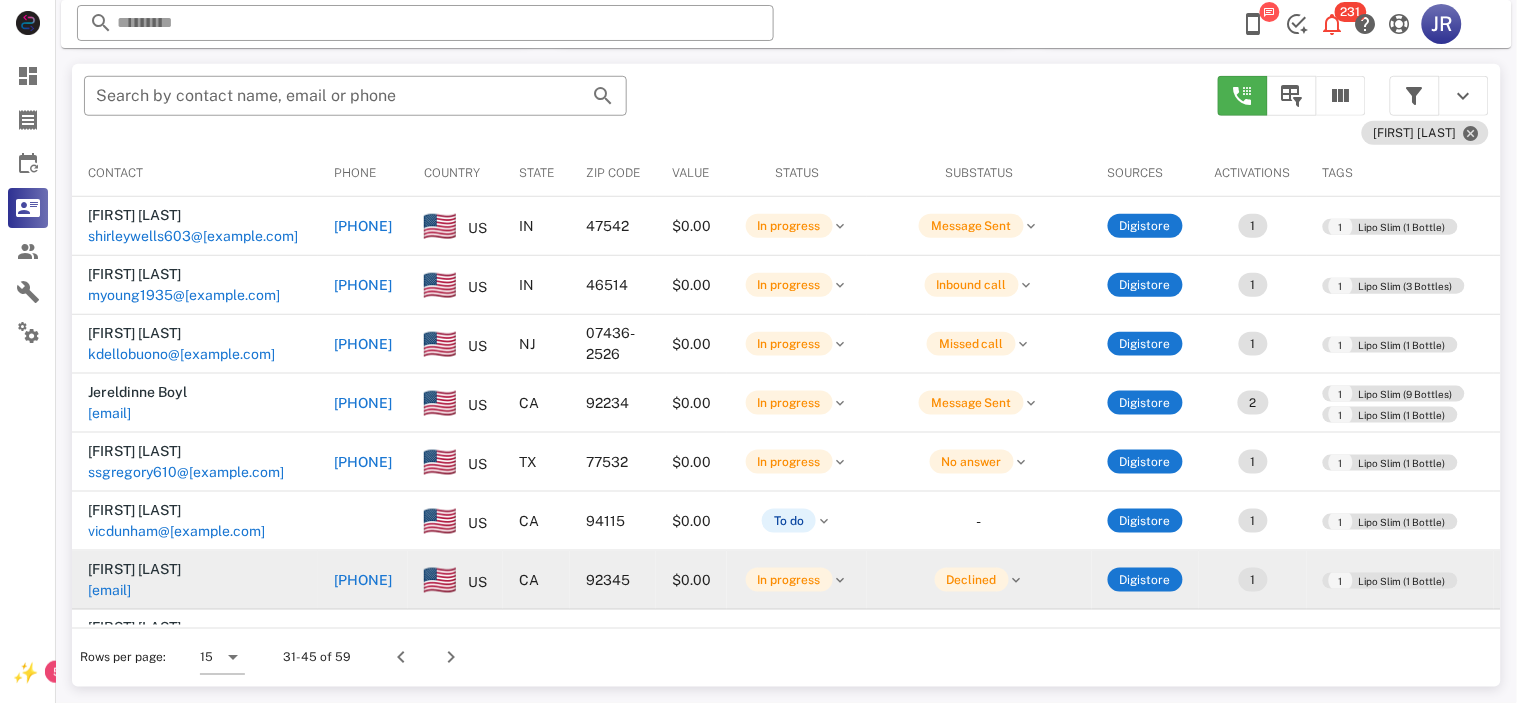 click on "[EMAIL]" at bounding box center [109, 590] 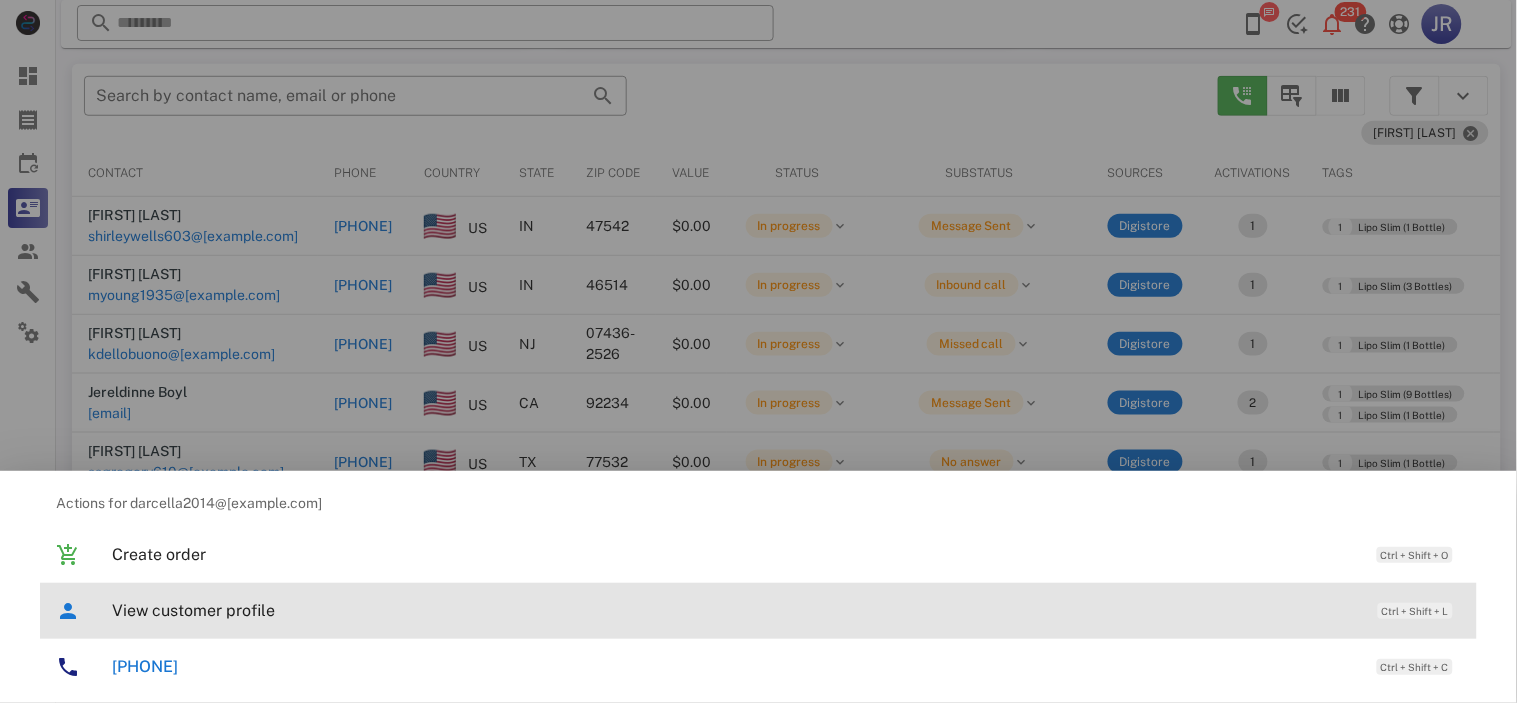 click on "View customer profile" at bounding box center [735, 610] 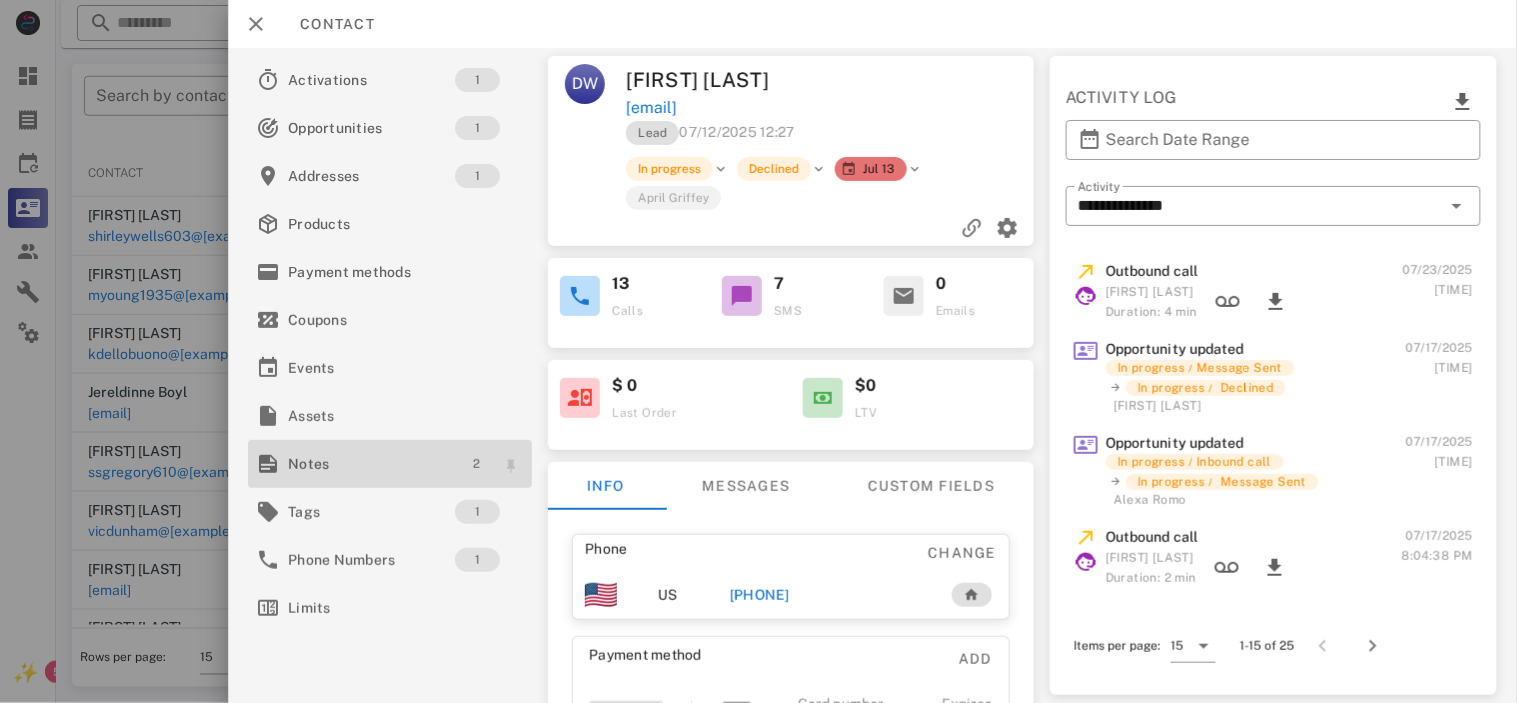 click on "2" at bounding box center (476, 464) 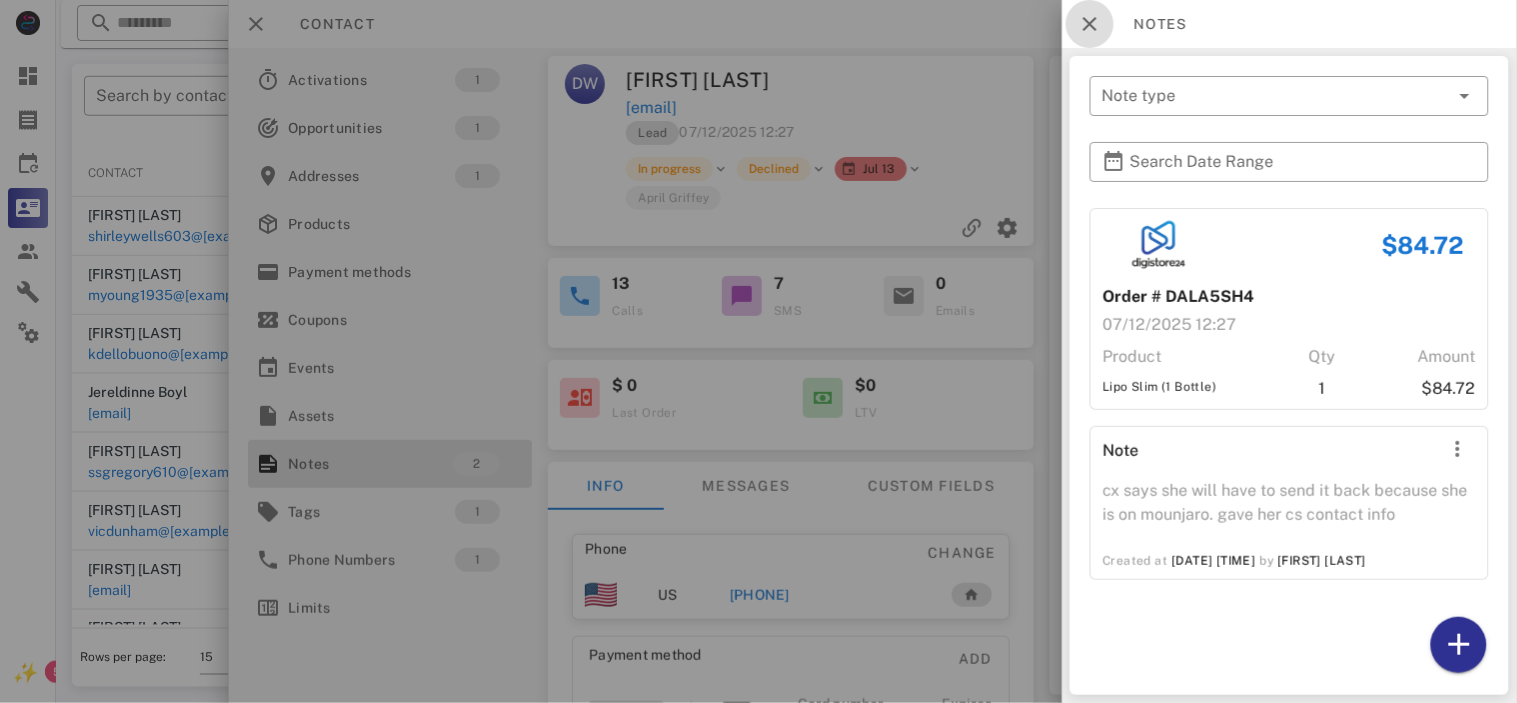click at bounding box center [1090, 24] 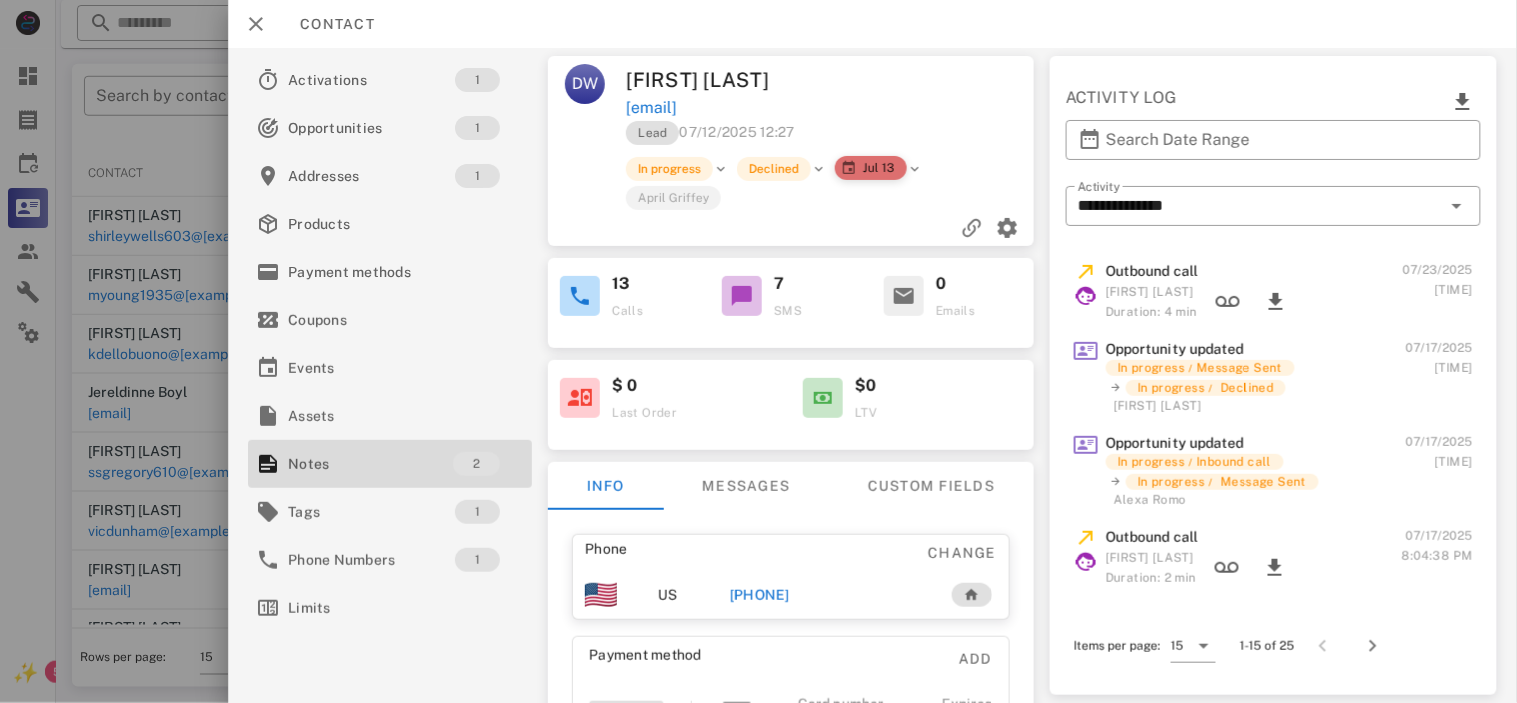 click on "Jul 13" at bounding box center [871, 168] 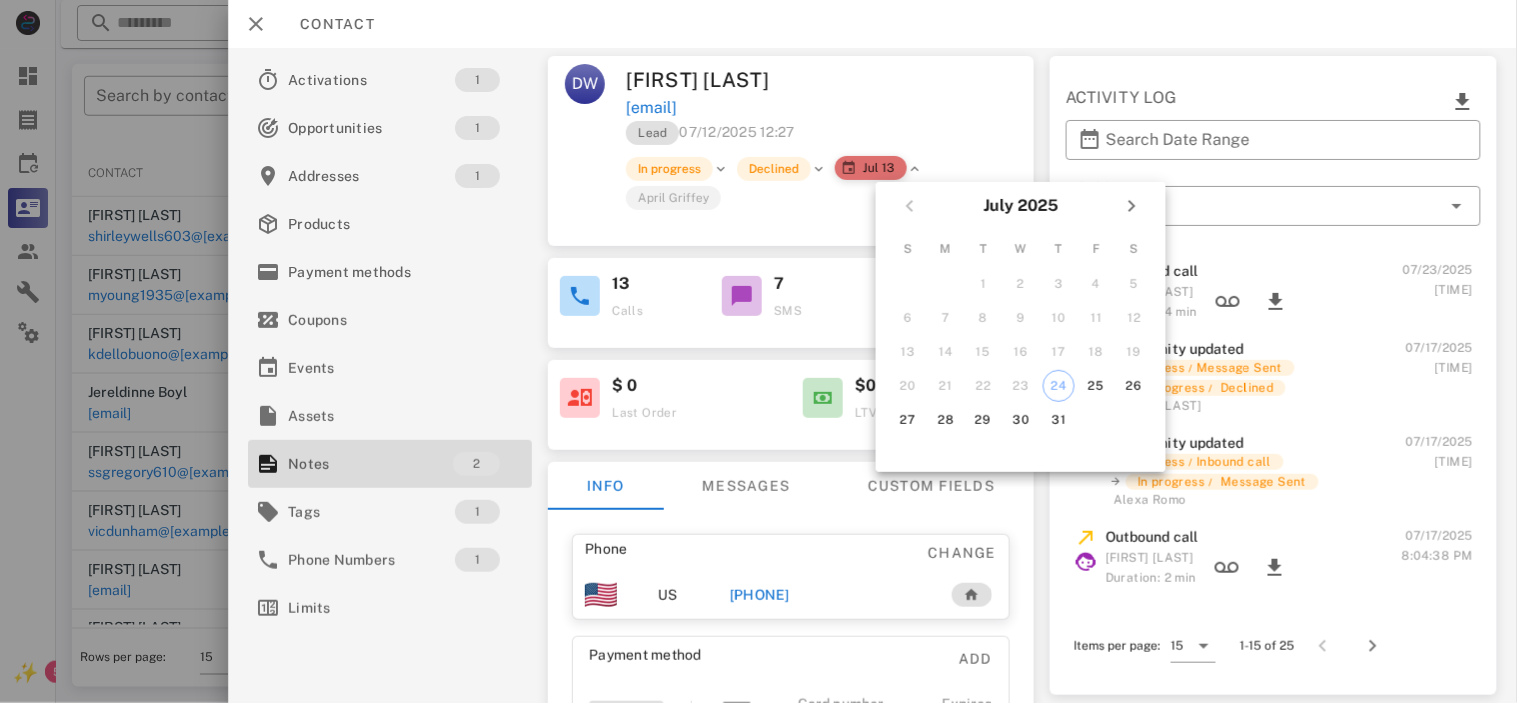 click on "Jul 13" at bounding box center (871, 168) 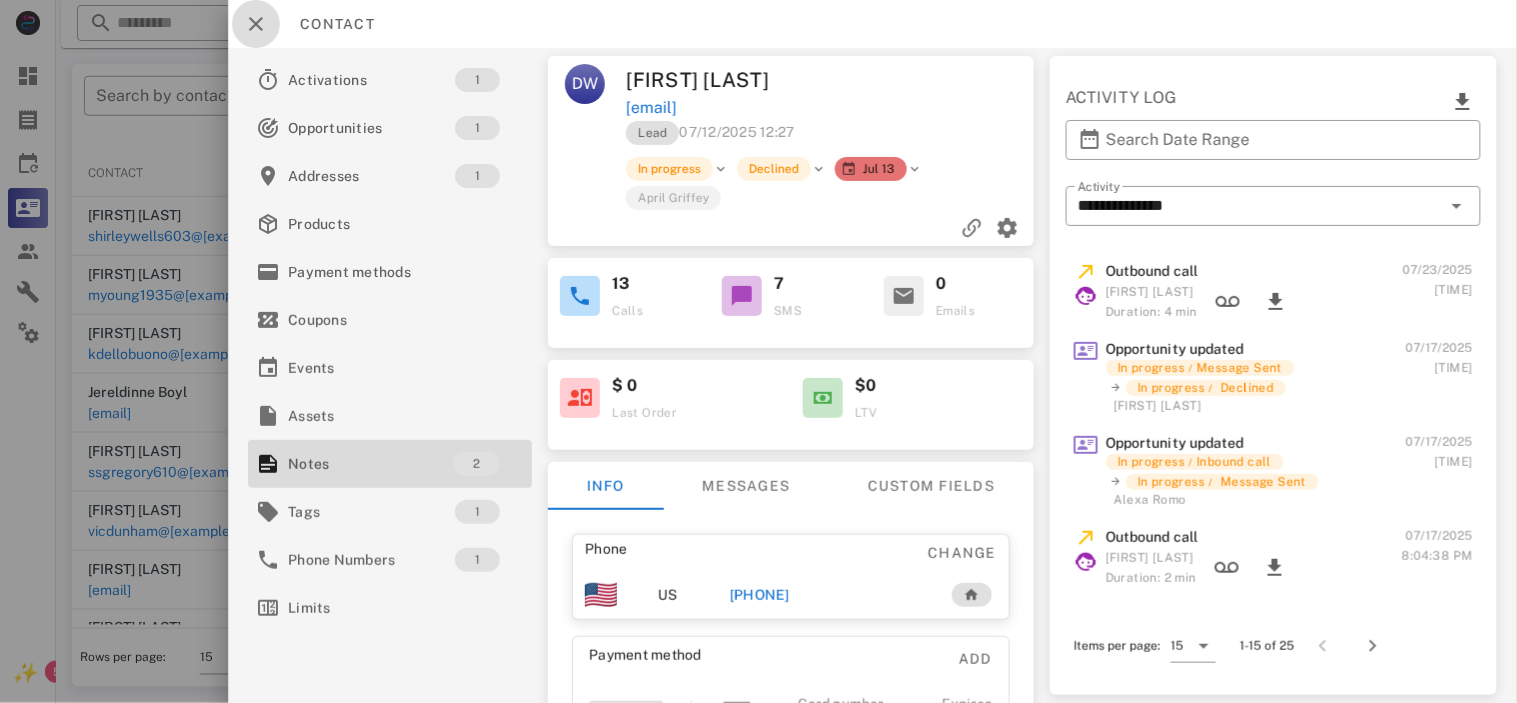 click at bounding box center [256, 24] 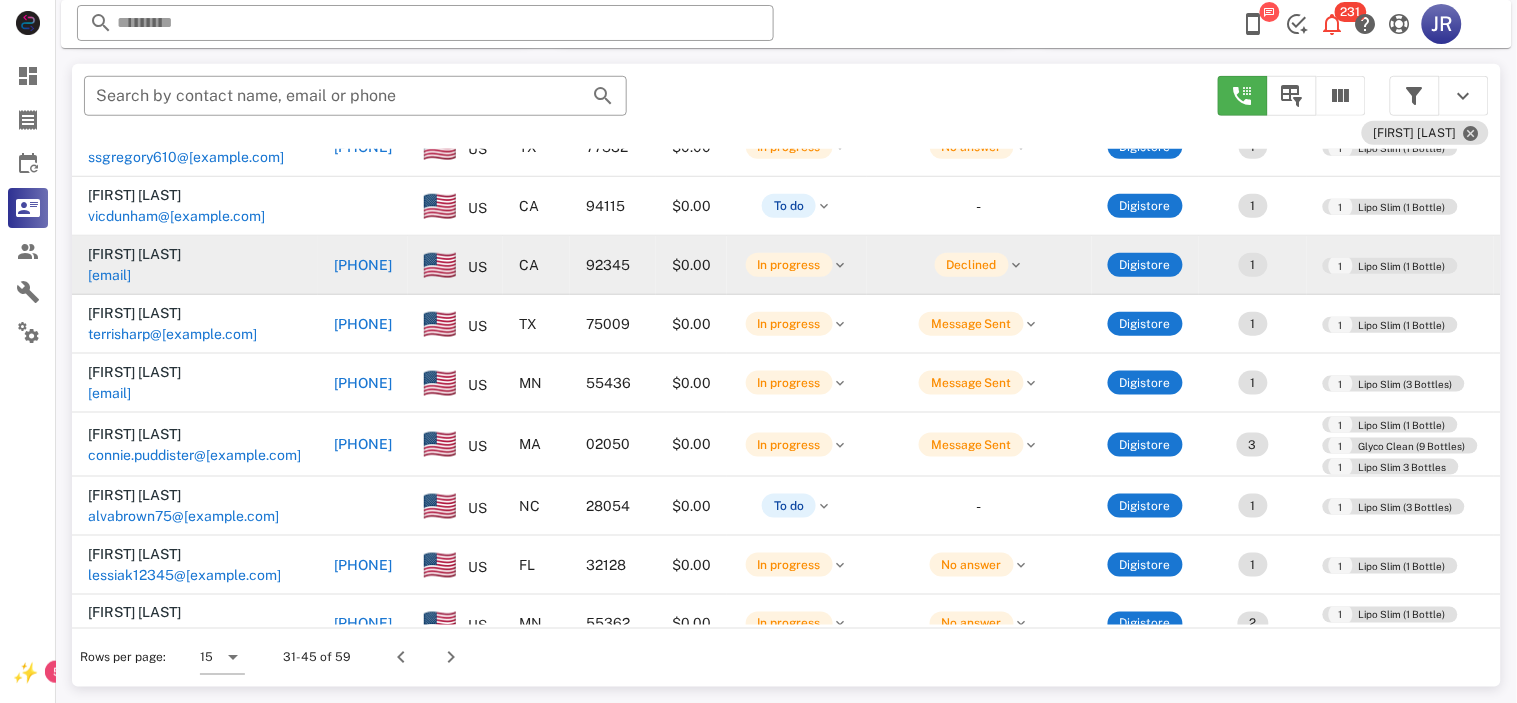 scroll, scrollTop: 318, scrollLeft: 0, axis: vertical 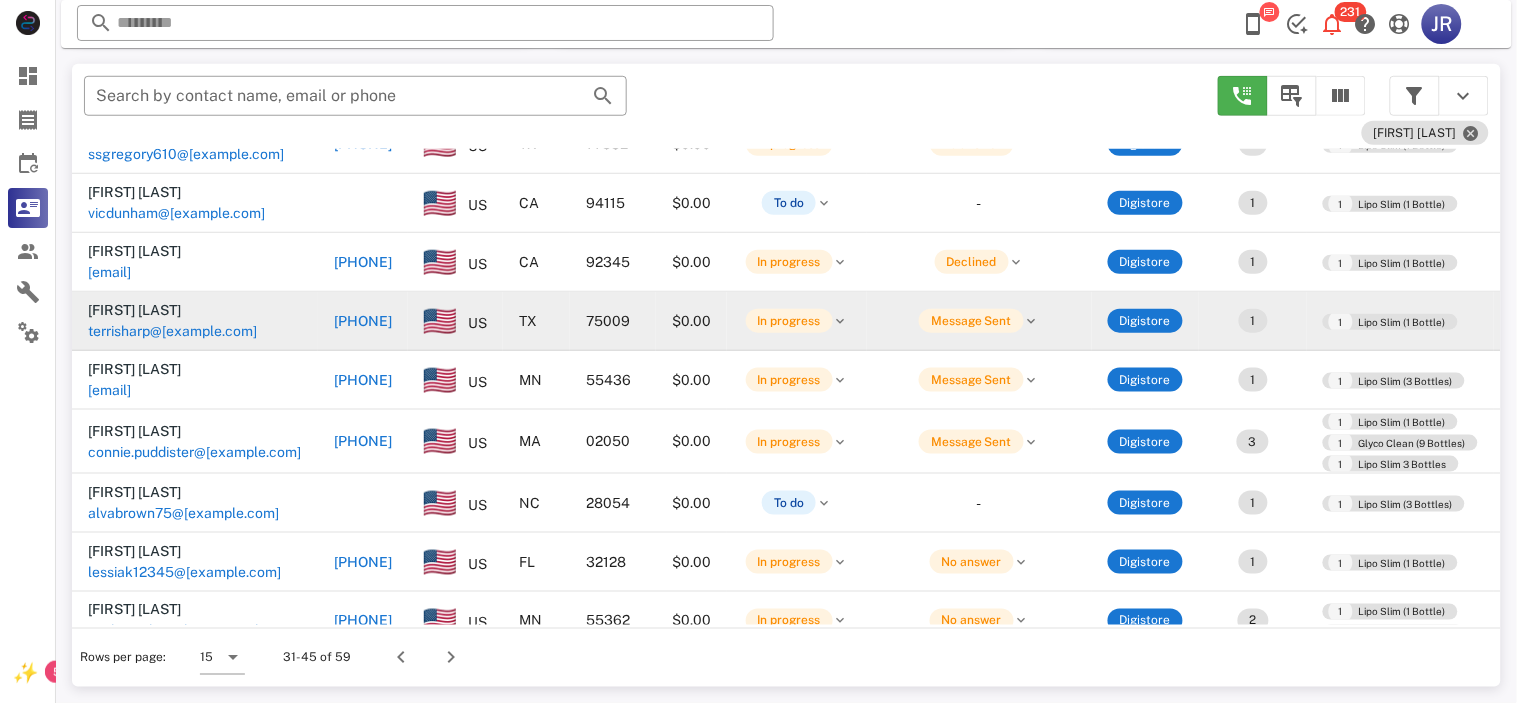 click on "terrisharp@[example.com]" at bounding box center (172, 331) 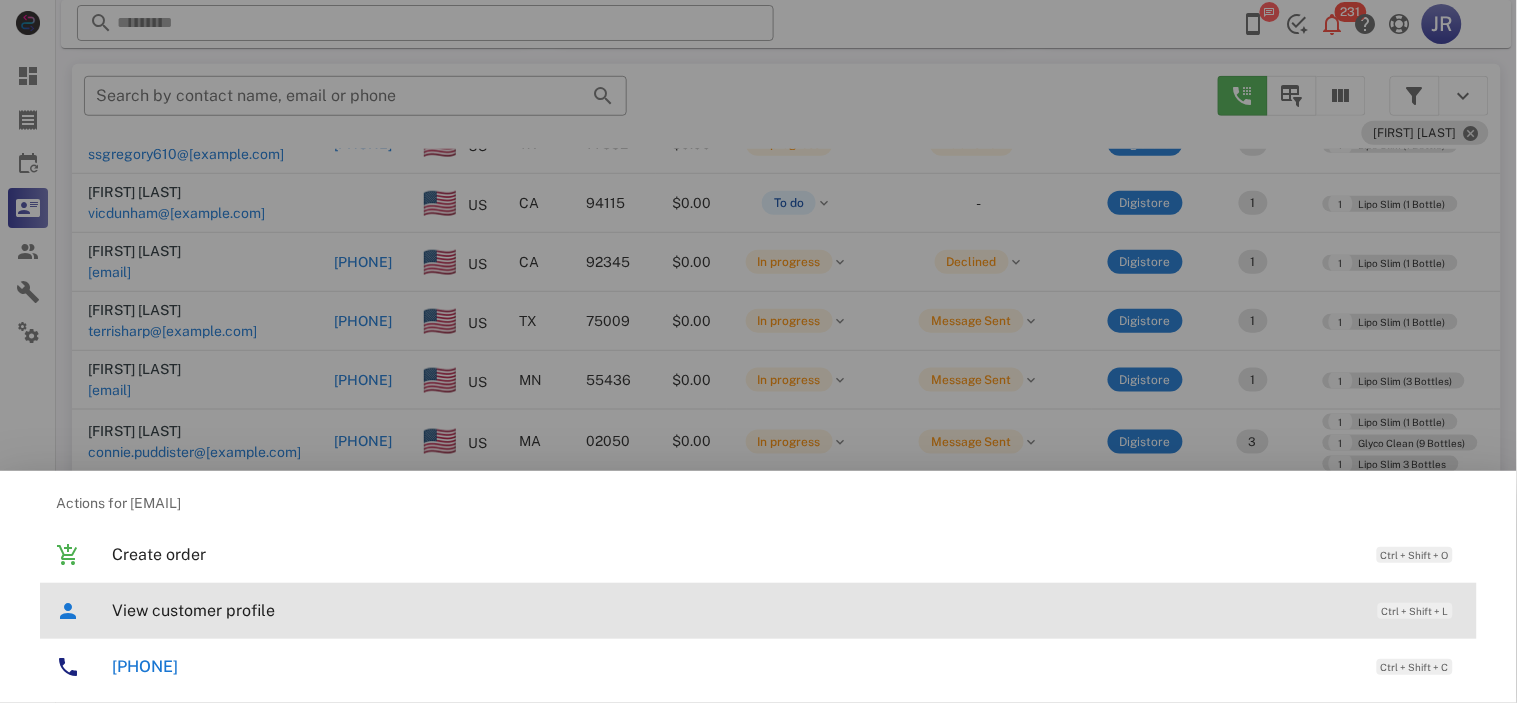 click on "View customer profile" at bounding box center (735, 610) 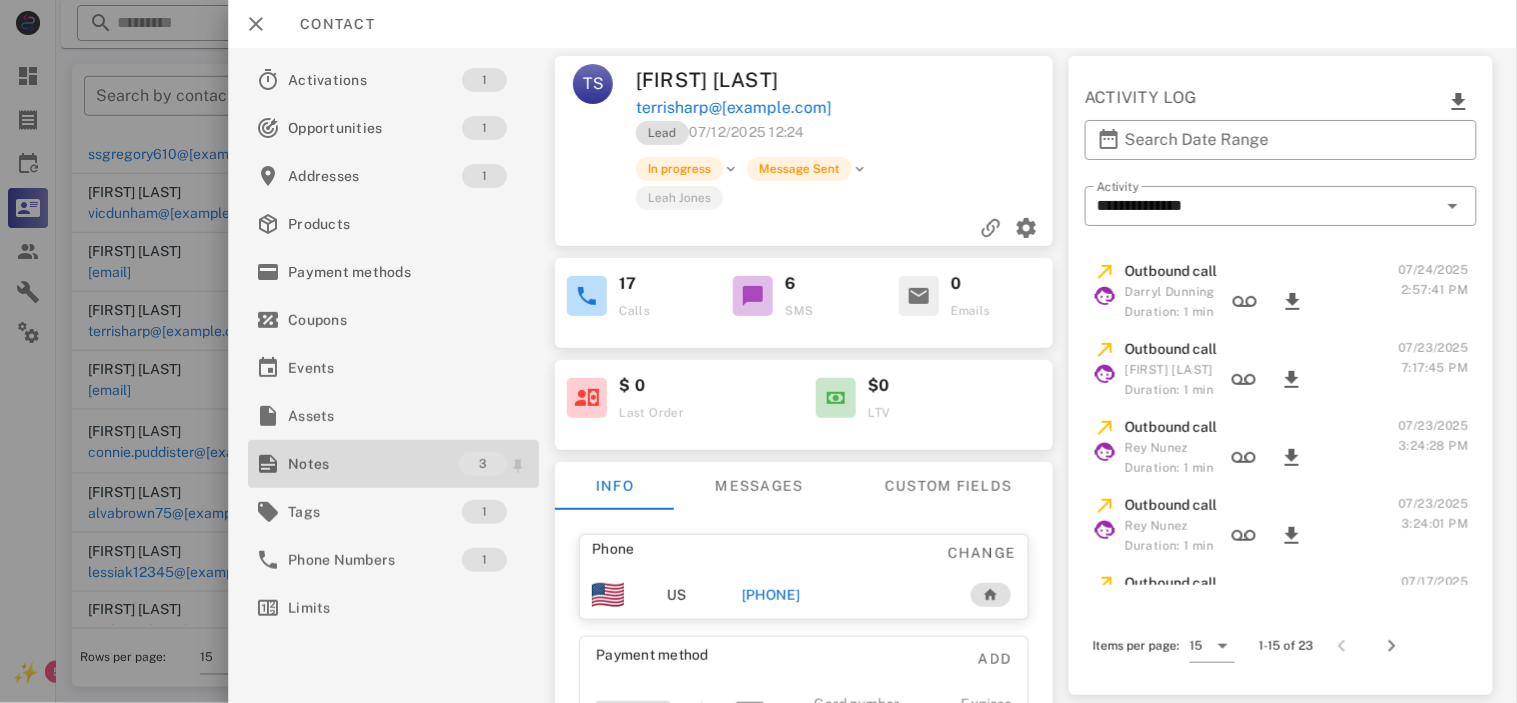 click on "Notes" at bounding box center (373, 464) 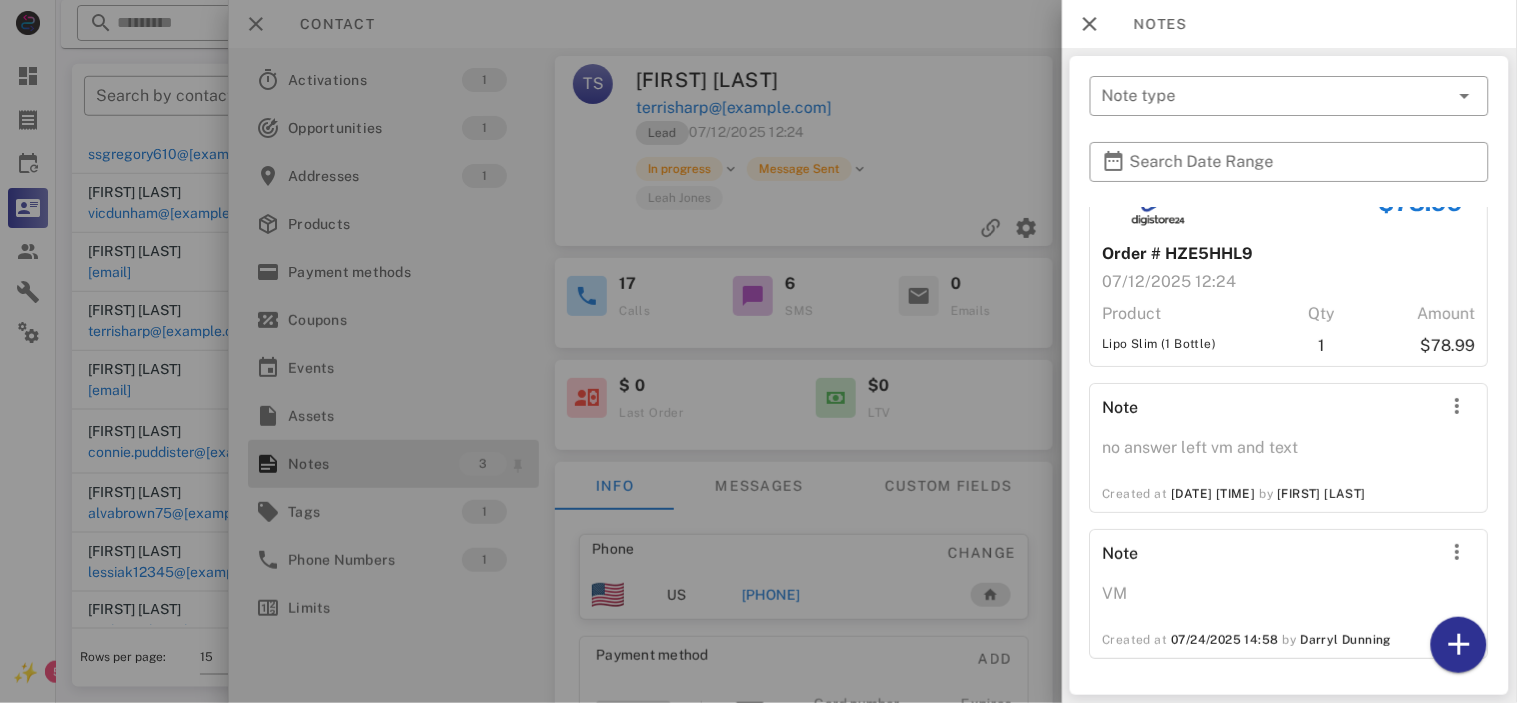 scroll, scrollTop: 24, scrollLeft: 0, axis: vertical 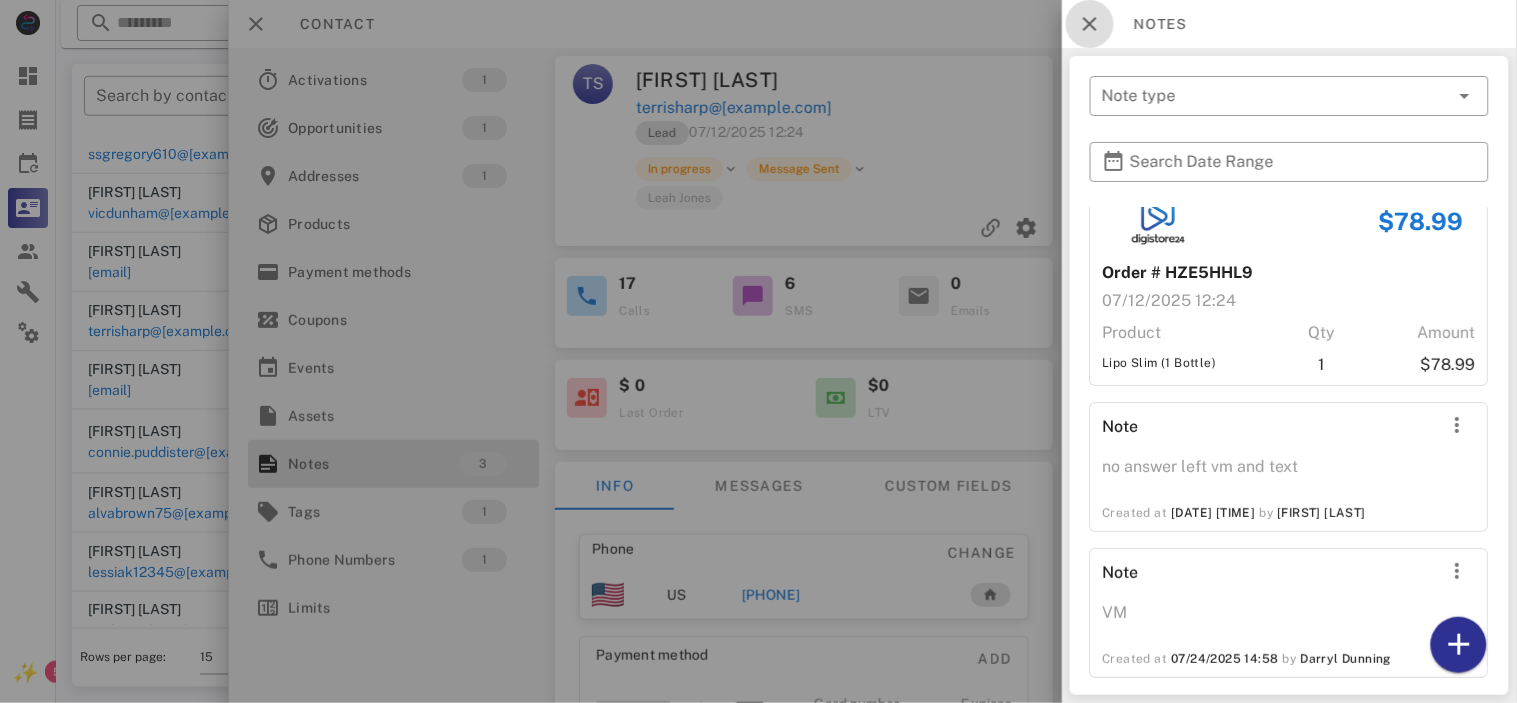 click at bounding box center (1090, 24) 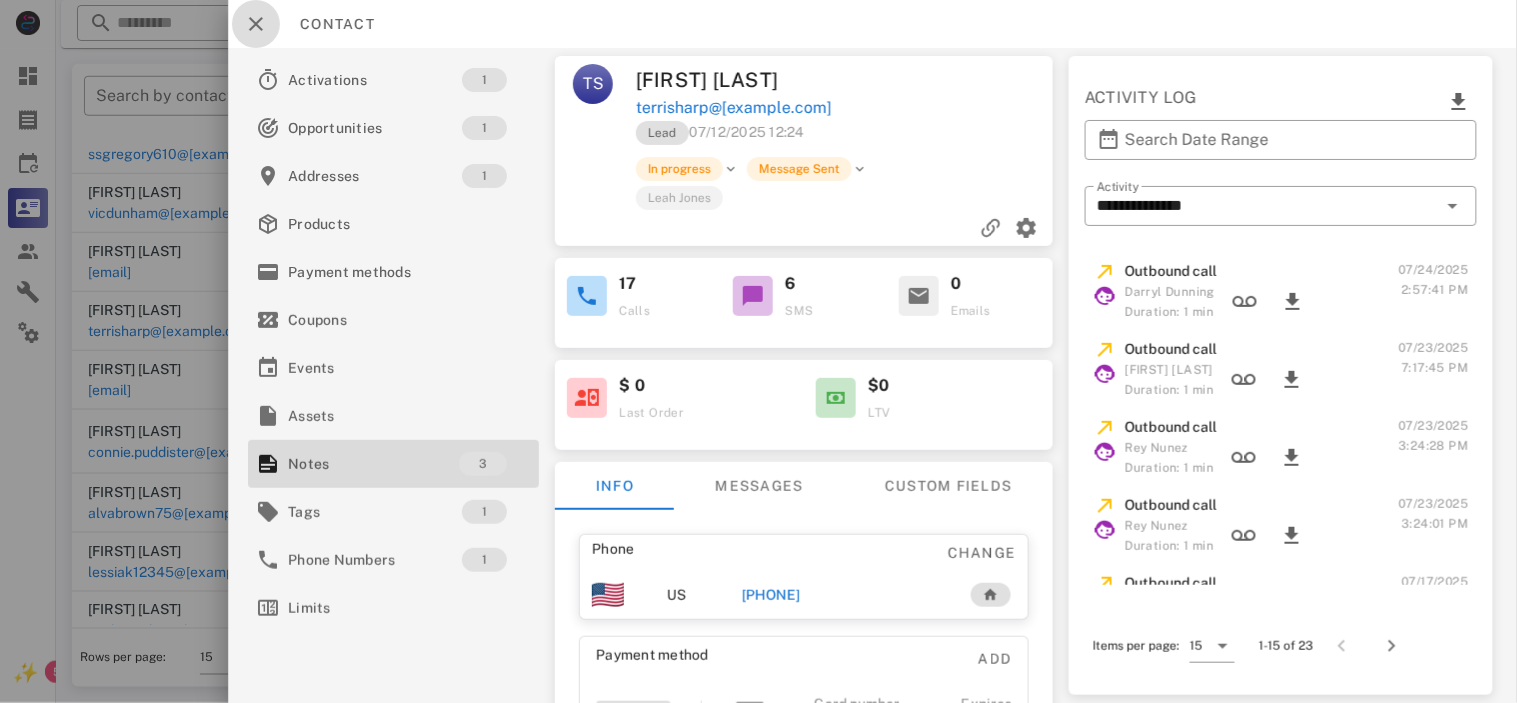 click at bounding box center (256, 24) 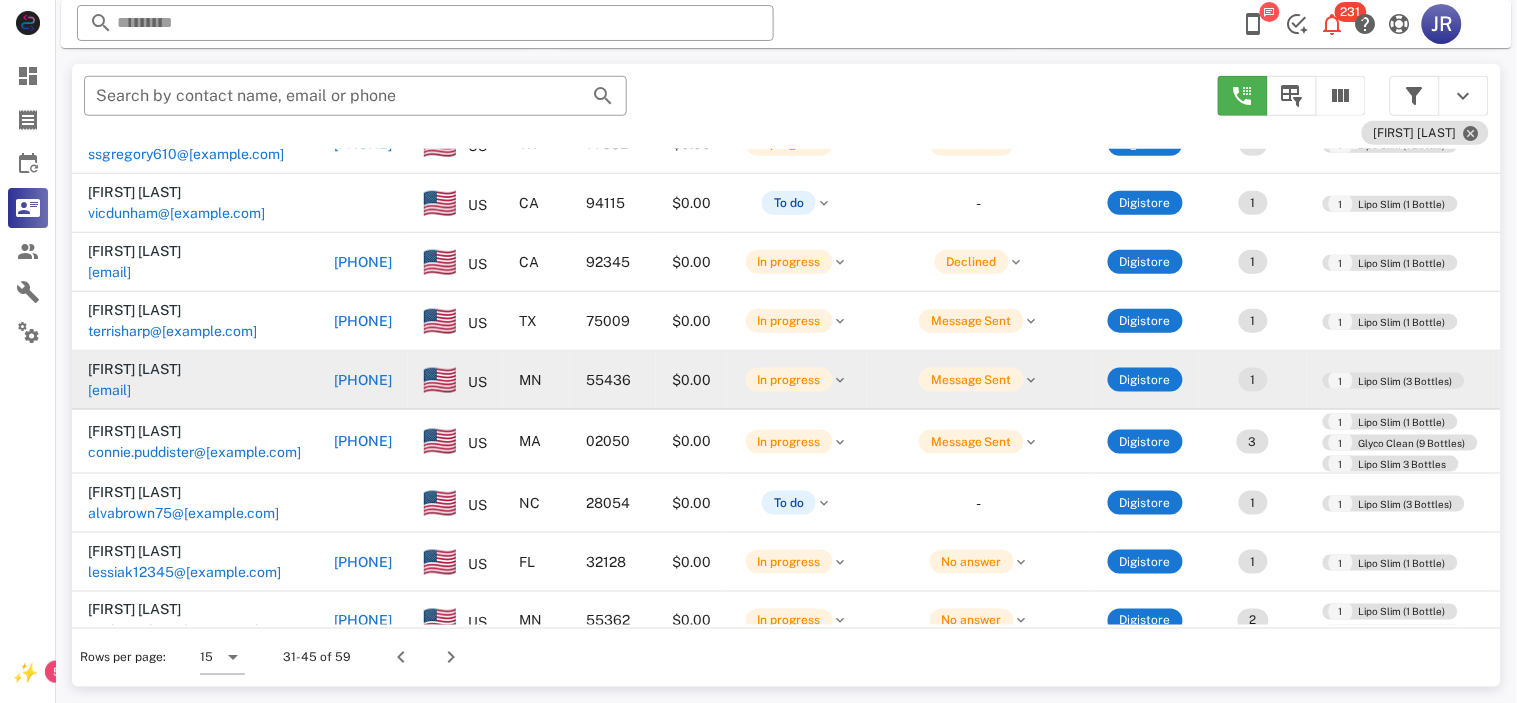 click on "[FIRST] [LAST] [EMAIL]" at bounding box center (195, 380) 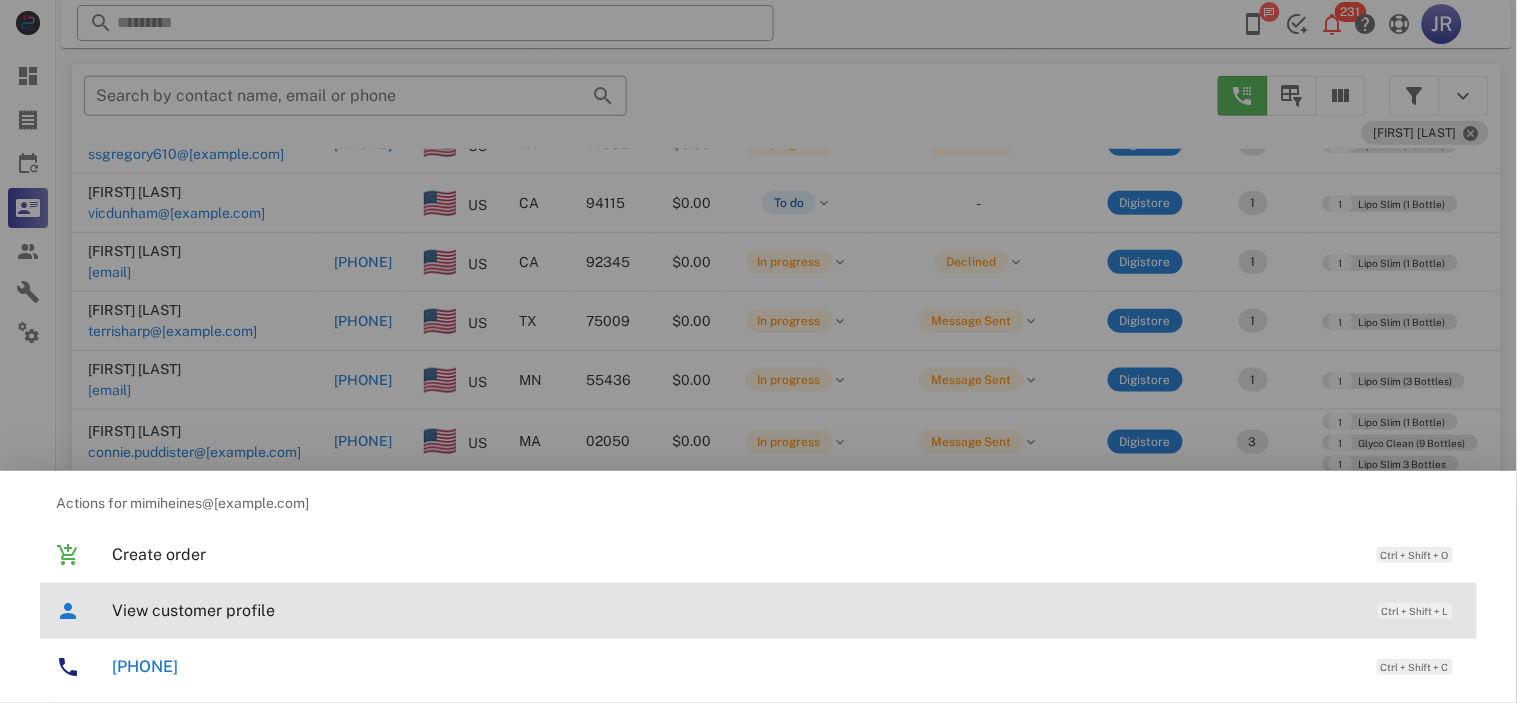 click on "View customer profile" at bounding box center [735, 610] 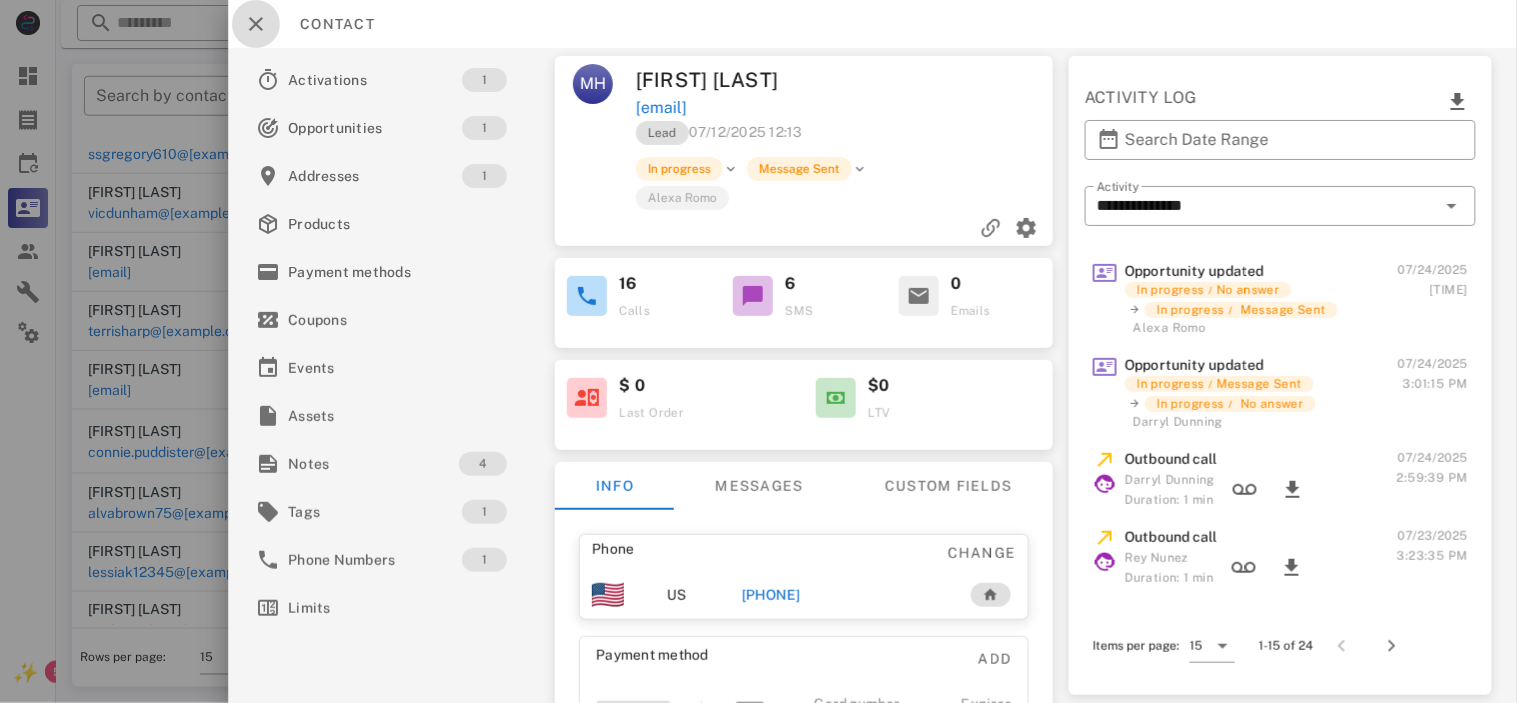click at bounding box center (256, 24) 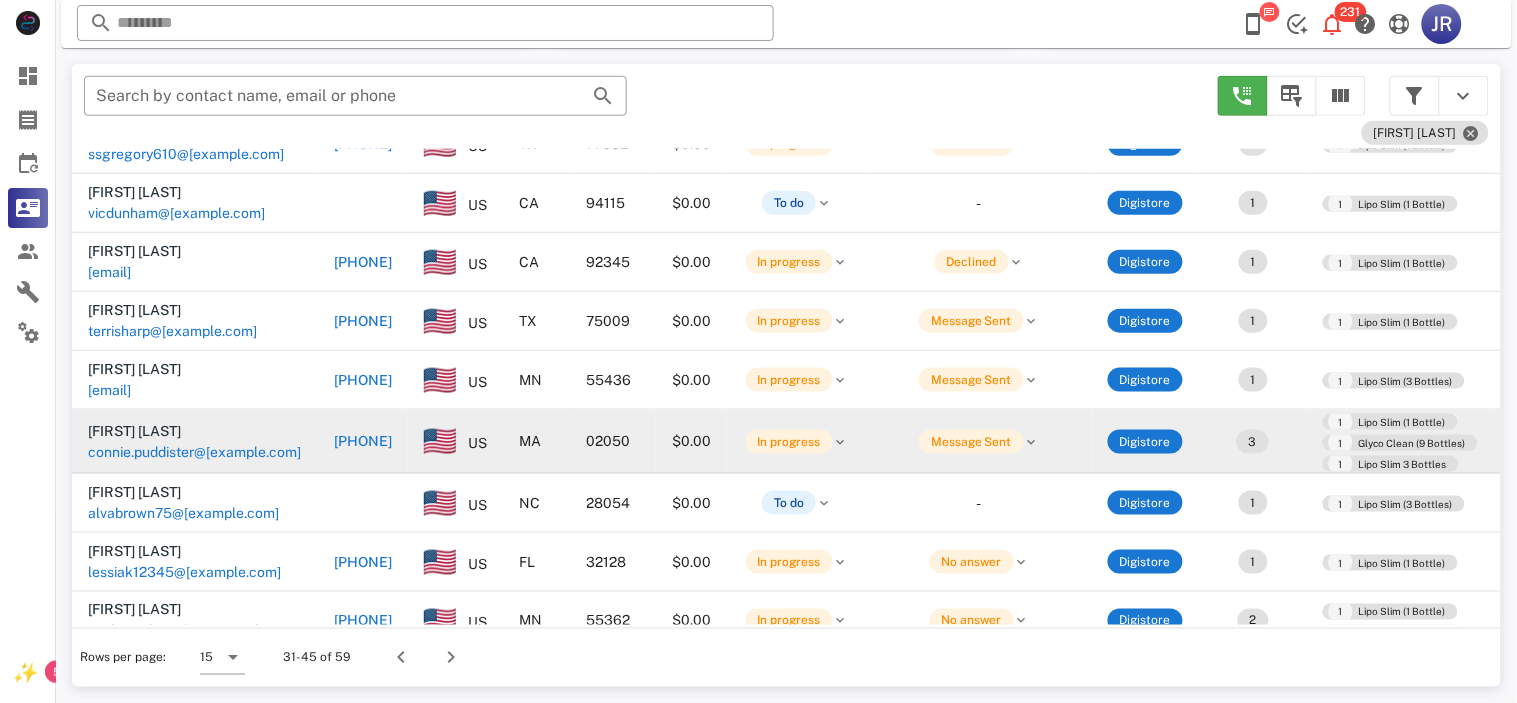 click on "connie.puddister@[example.com]" at bounding box center [194, 452] 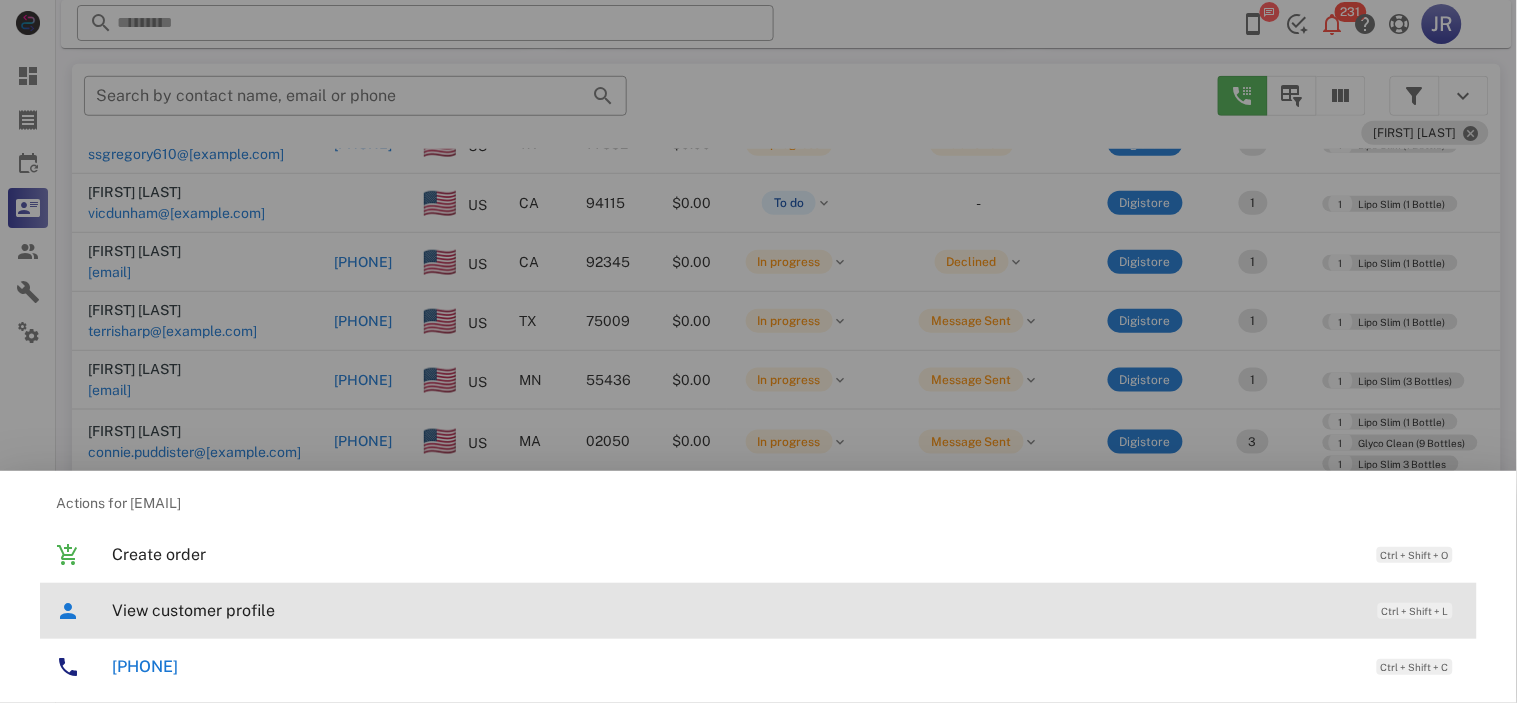 click on "View customer profile Ctrl + Shift + L" at bounding box center [786, 610] 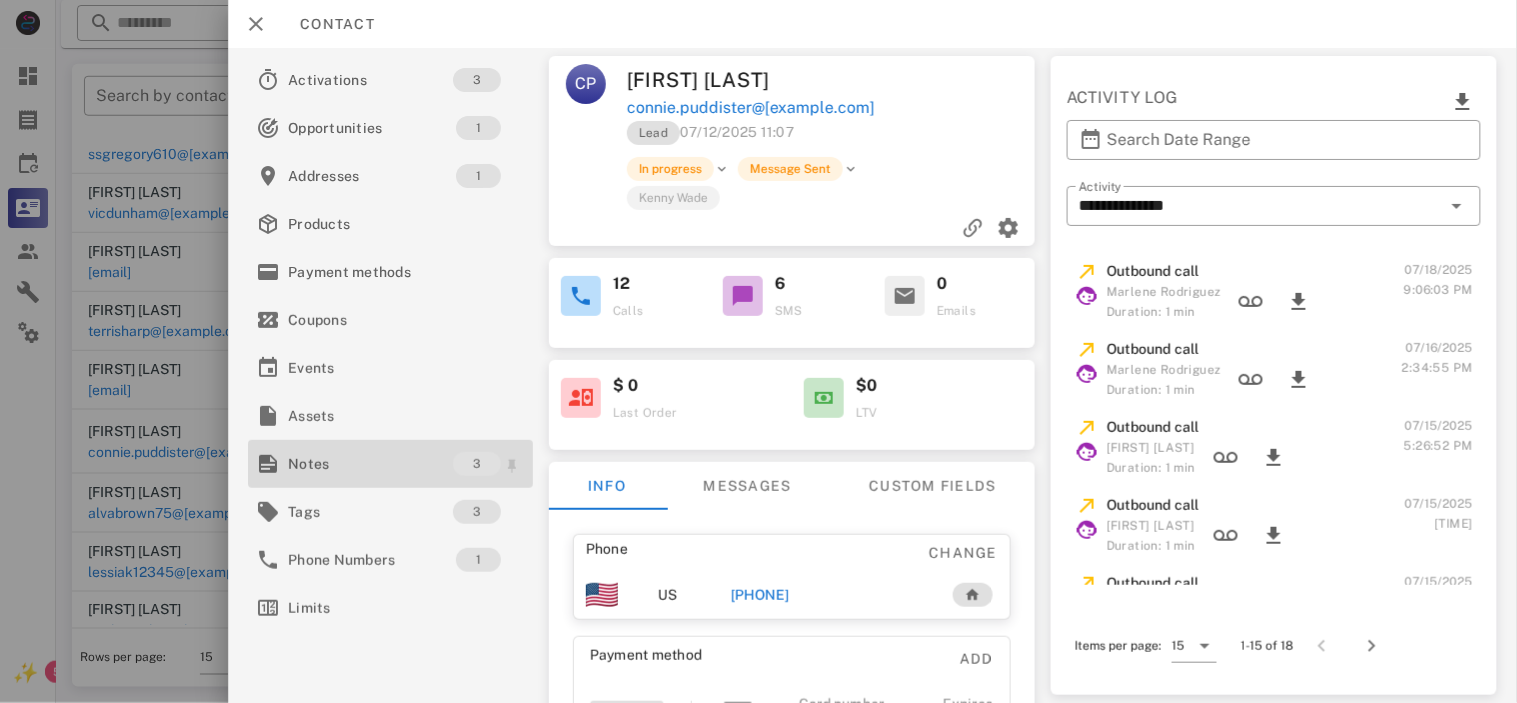 click on "Notes" at bounding box center (370, 464) 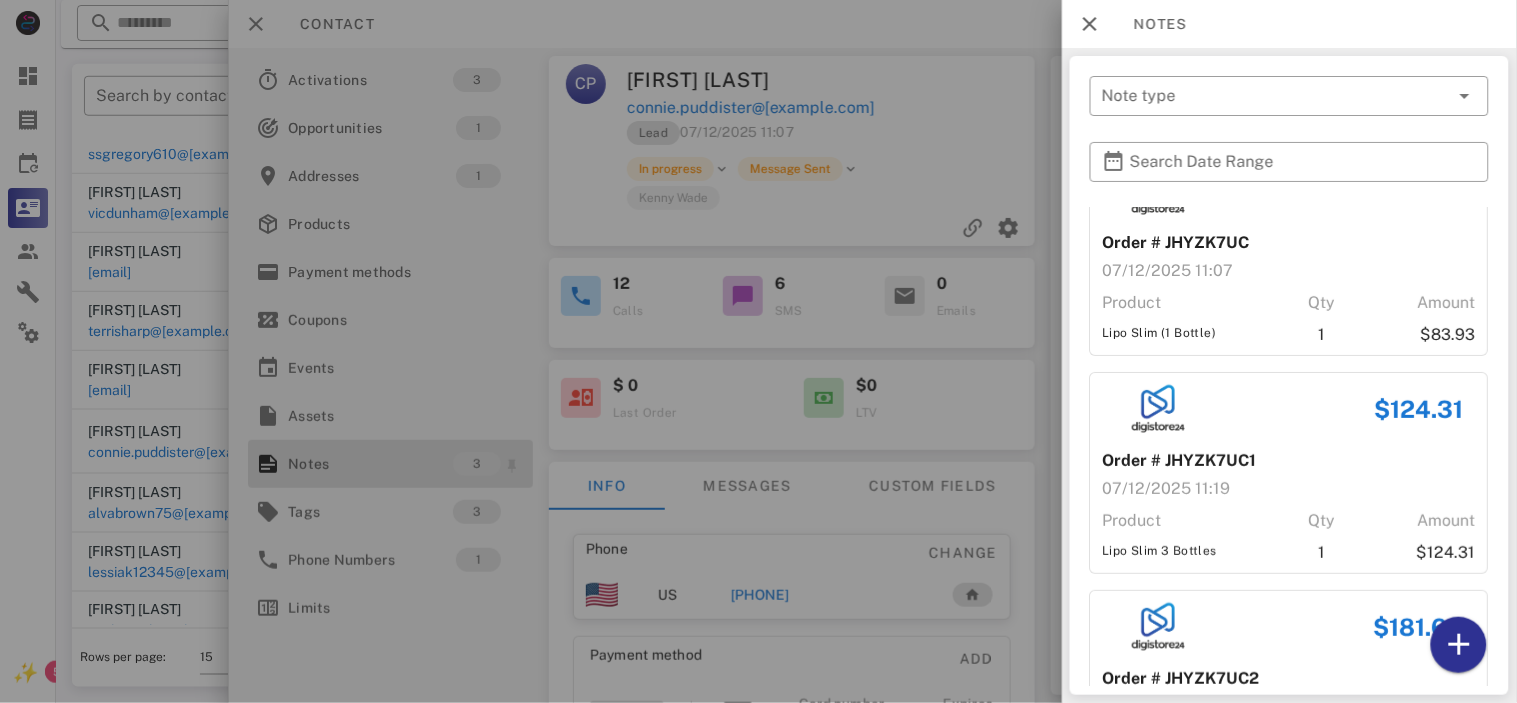 scroll, scrollTop: 187, scrollLeft: 0, axis: vertical 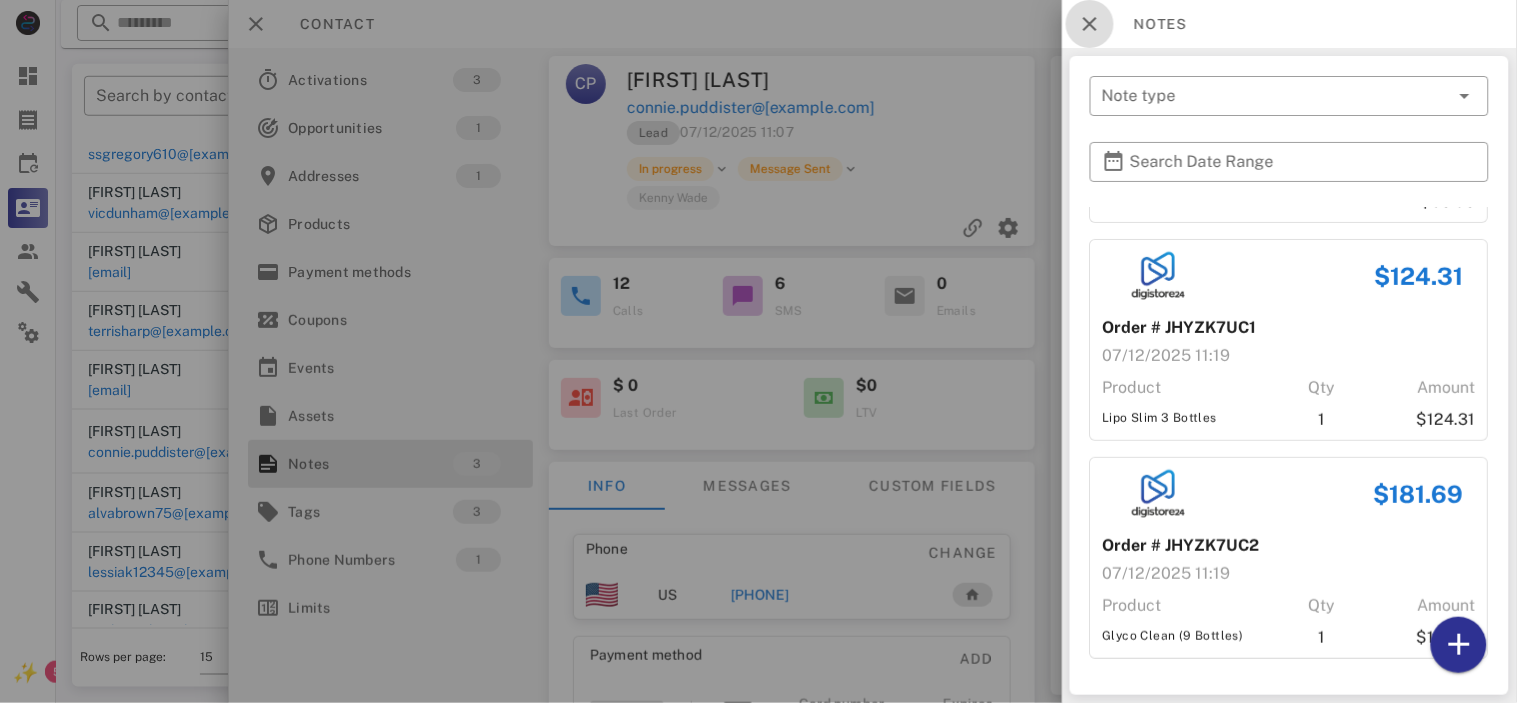 click at bounding box center (1090, 24) 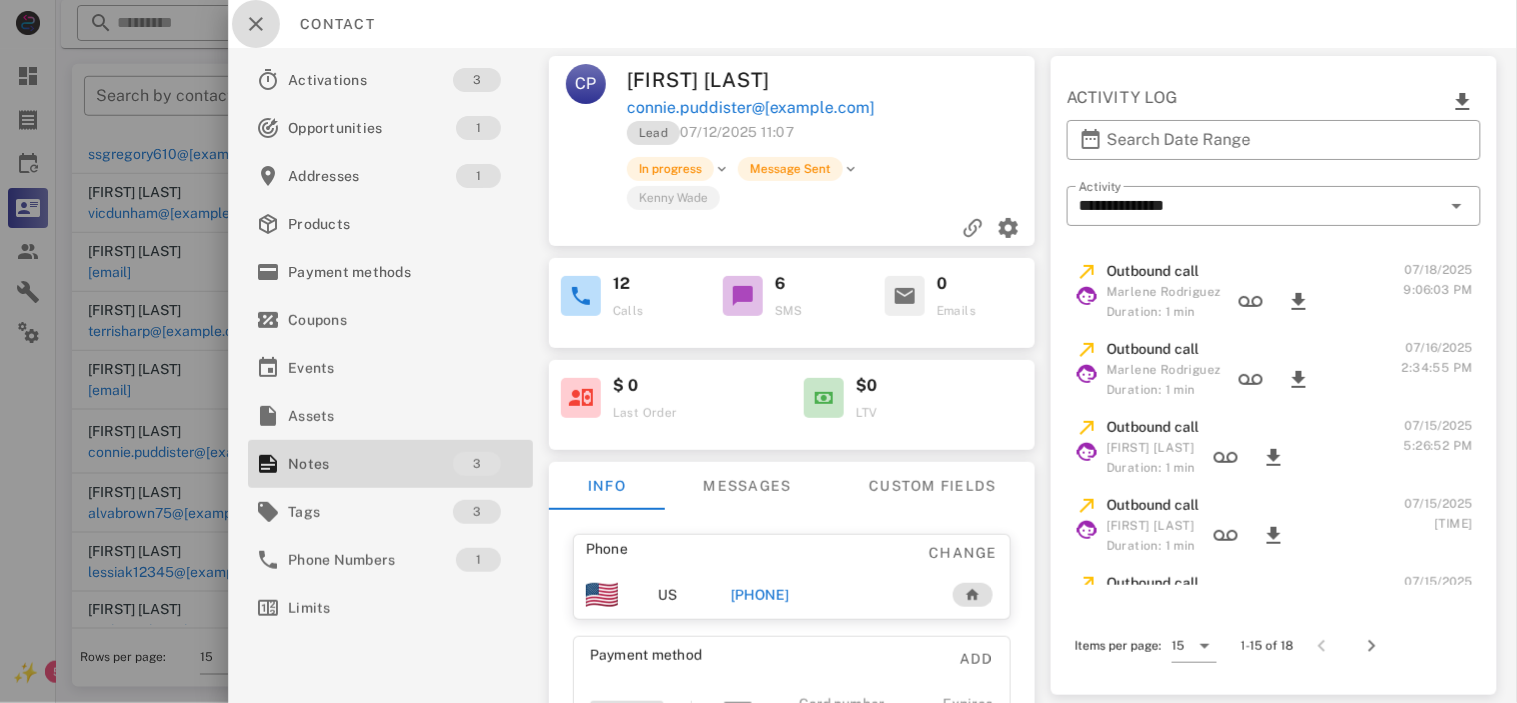 click at bounding box center [256, 24] 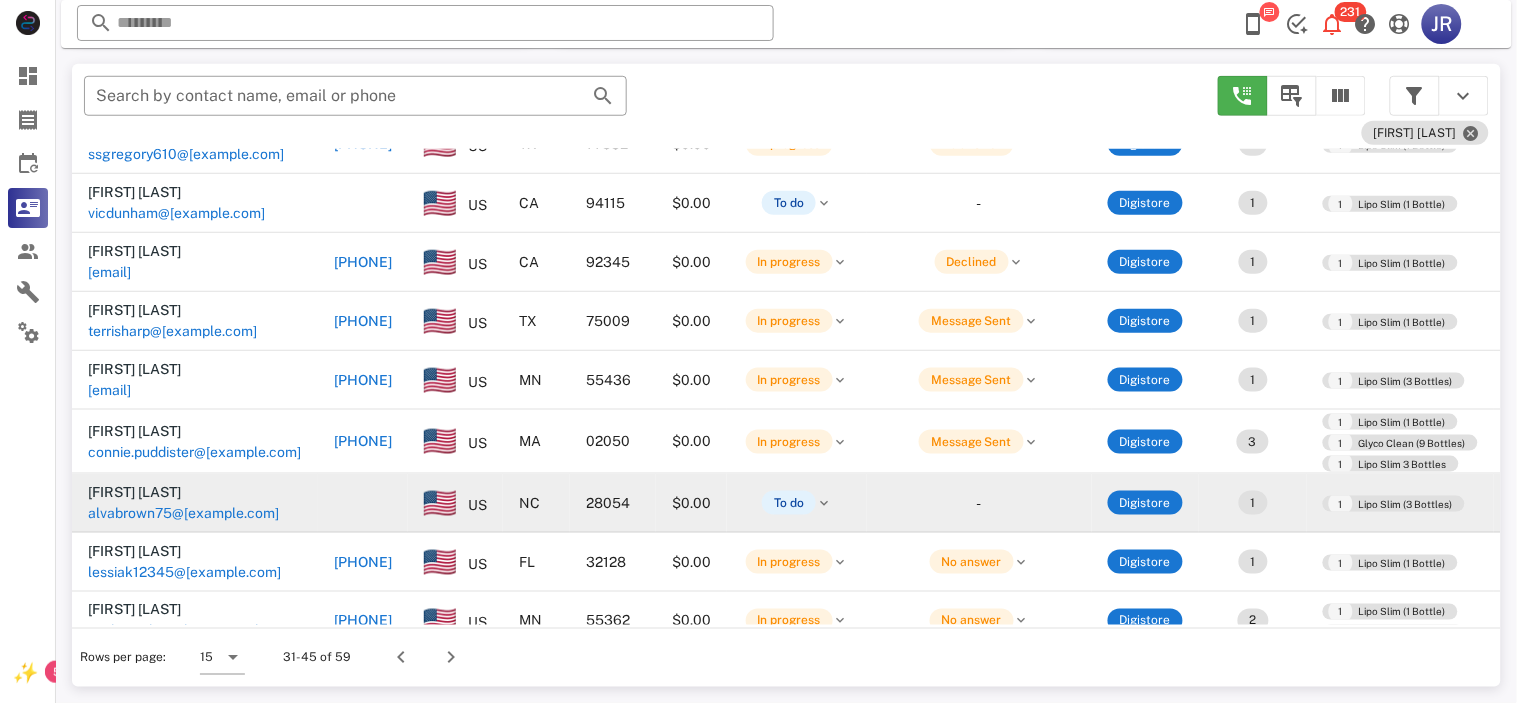 click on "[FIRST] [LAST] [EMAIL]" at bounding box center [195, 503] 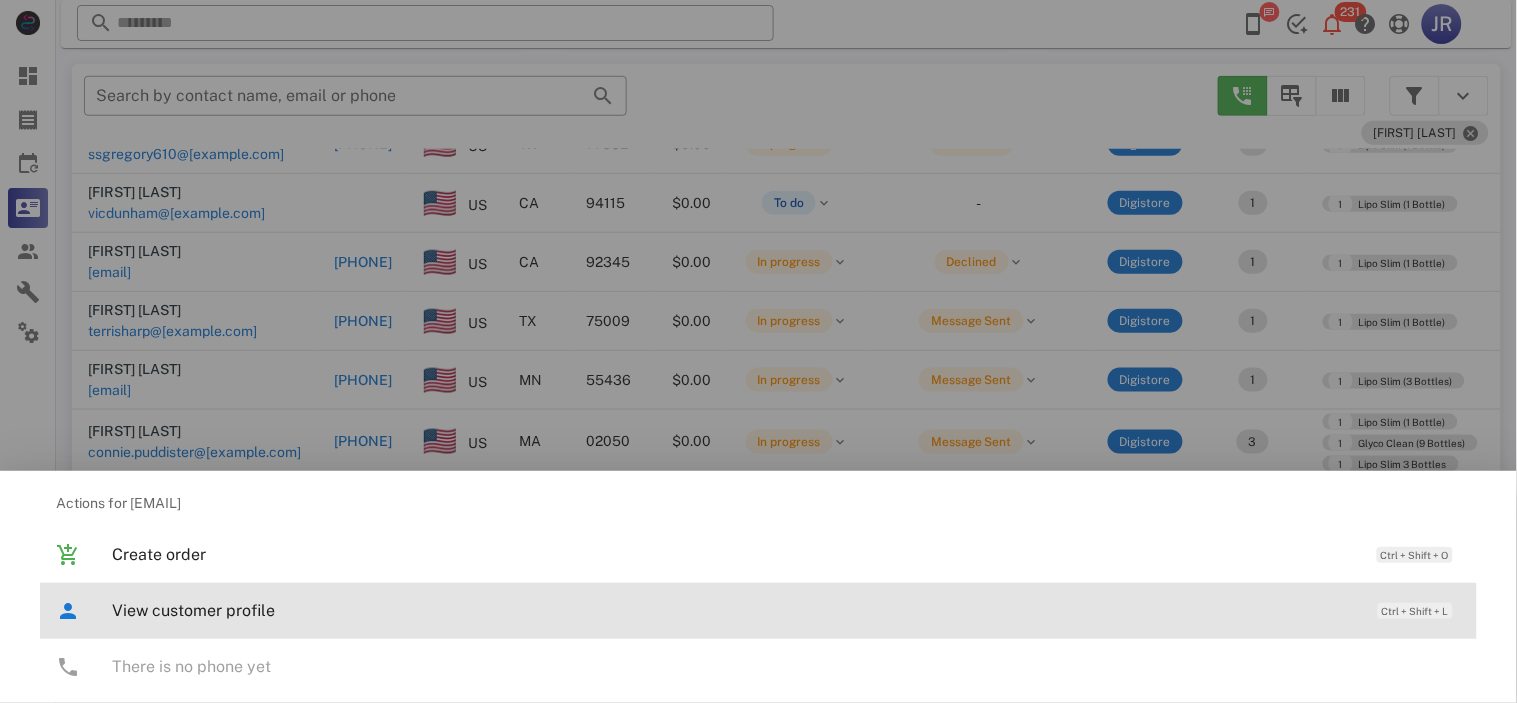 click on "View customer profile" at bounding box center [735, 610] 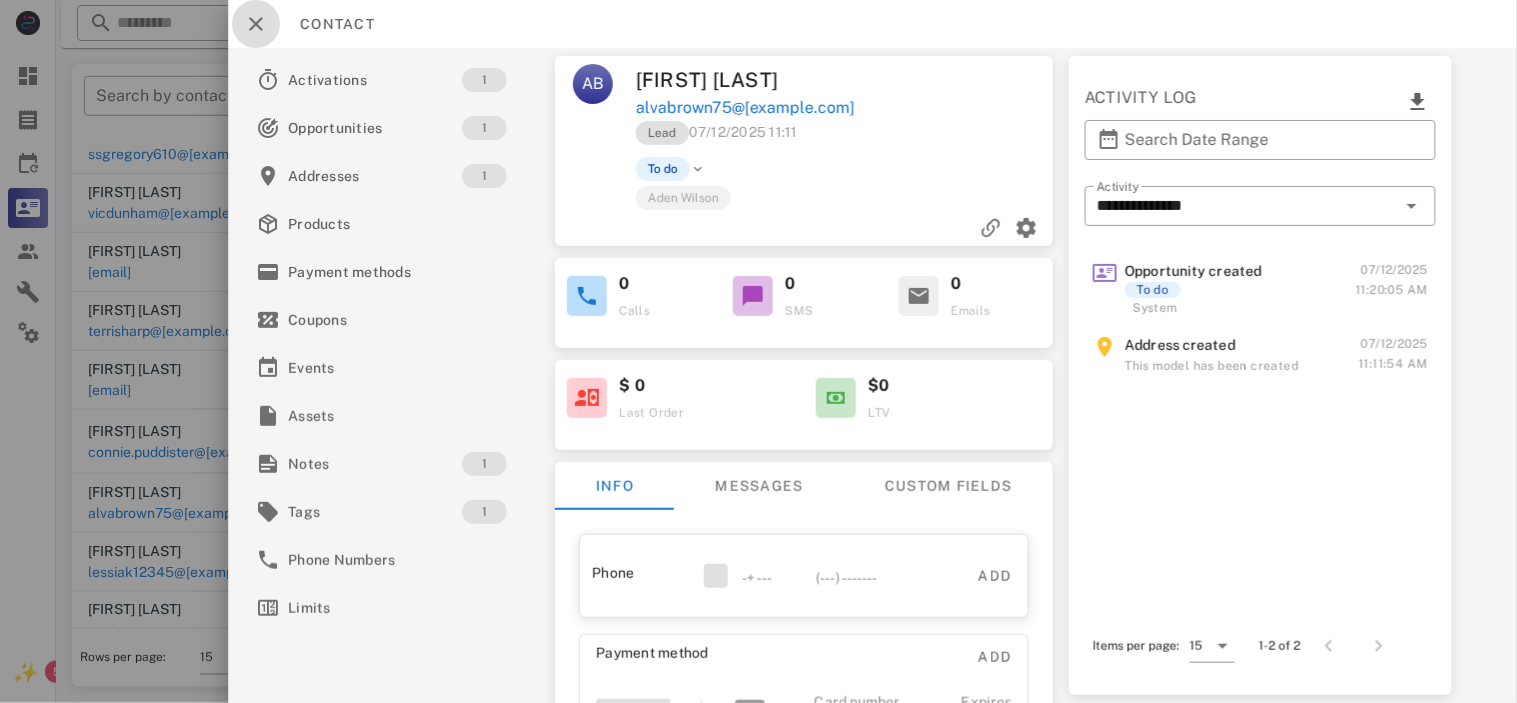 click at bounding box center (256, 24) 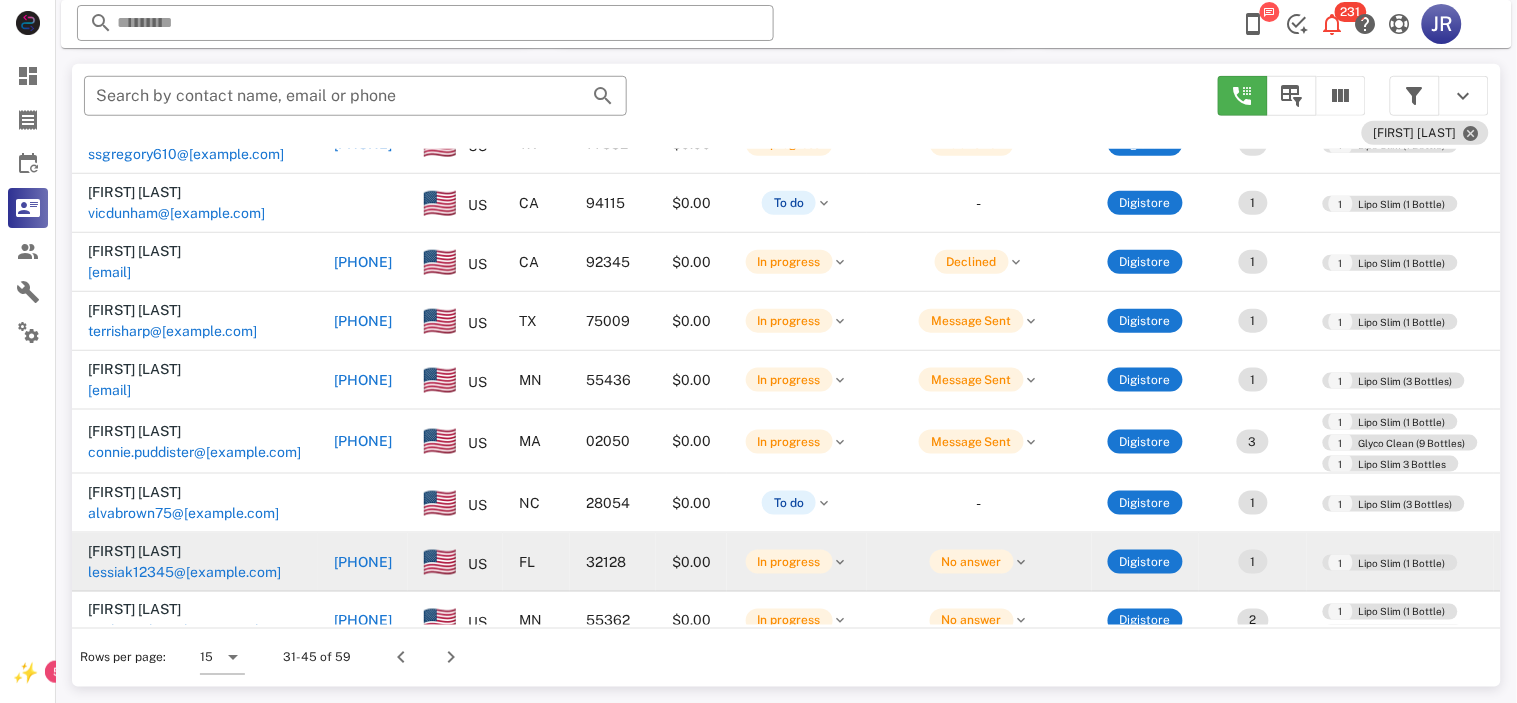 click on "lessiak12345@[example.com]" at bounding box center [184, 572] 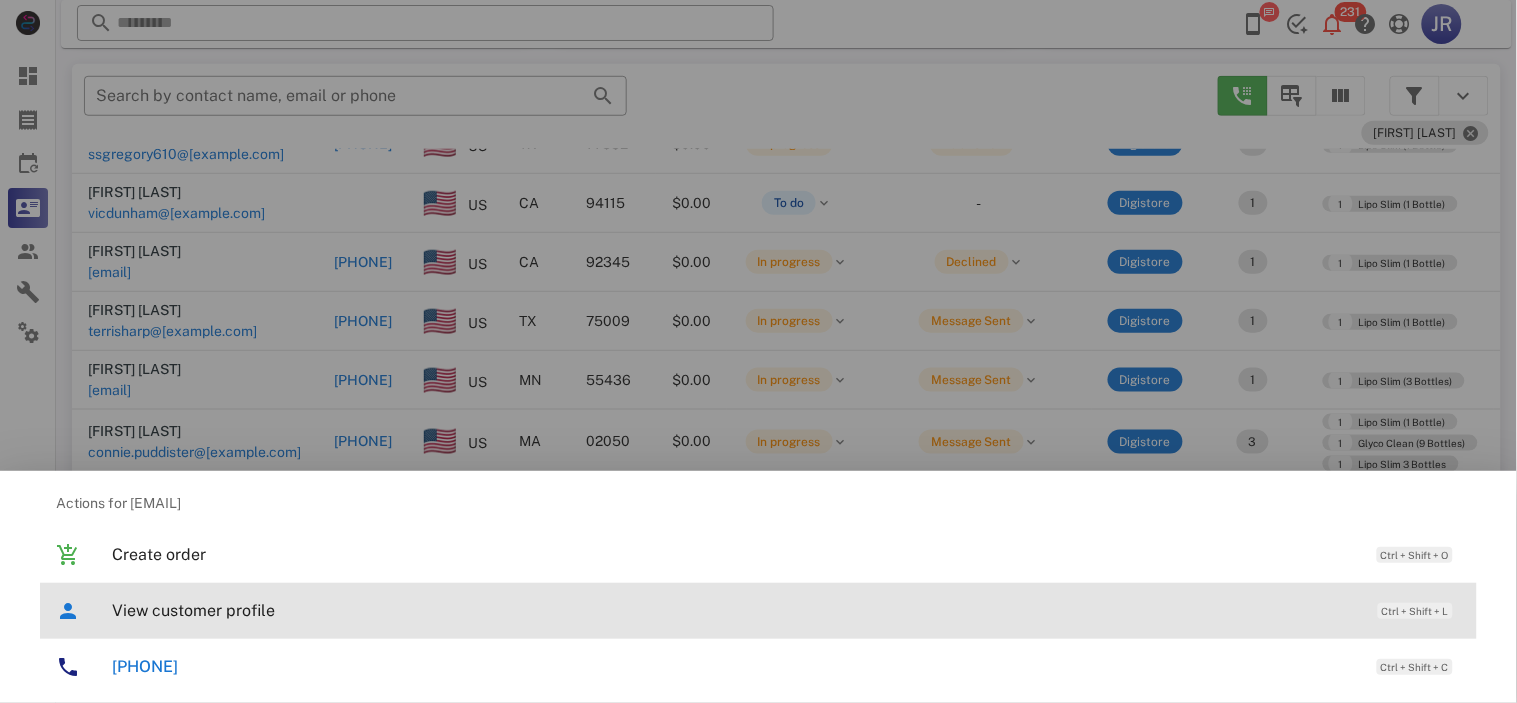 click on "View customer profile Ctrl + Shift + L" at bounding box center [786, 610] 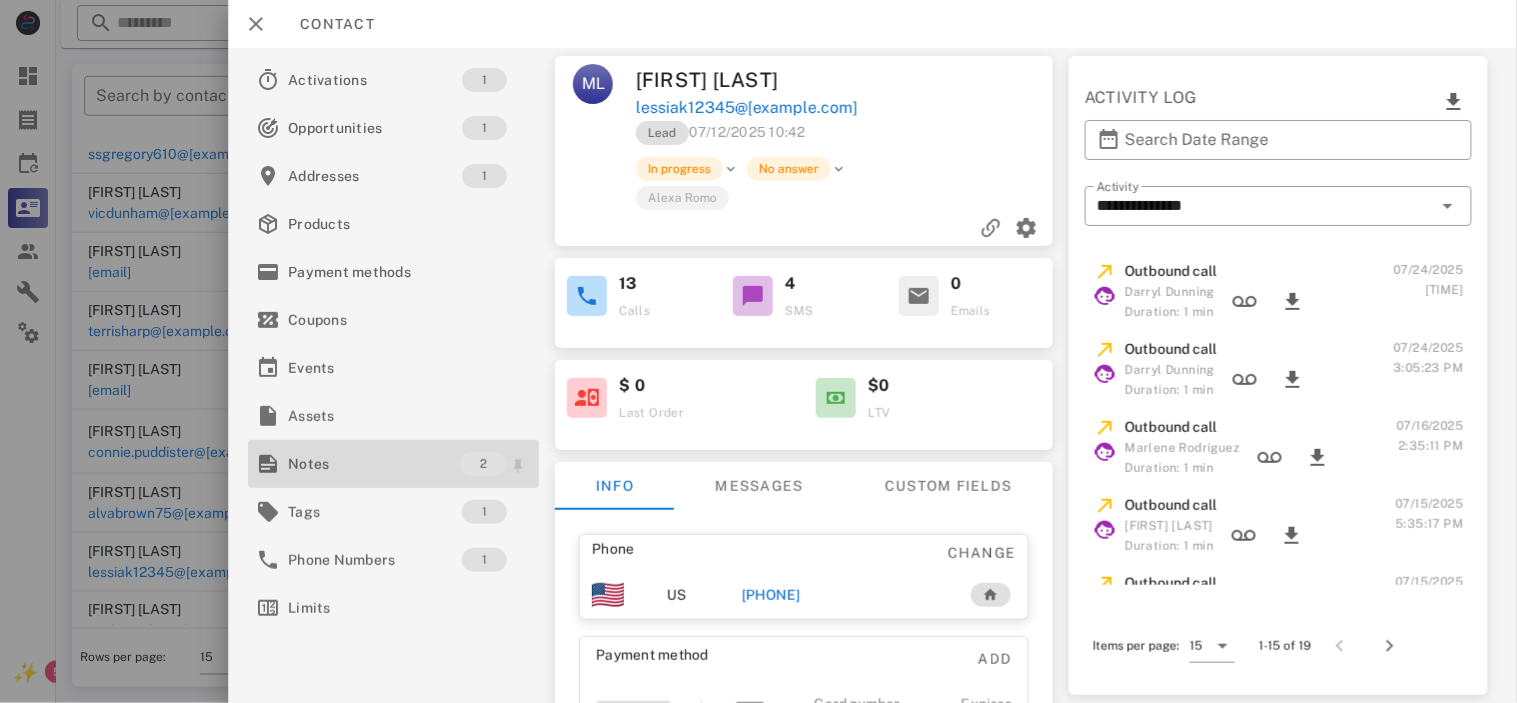 click on "Notes" at bounding box center (374, 464) 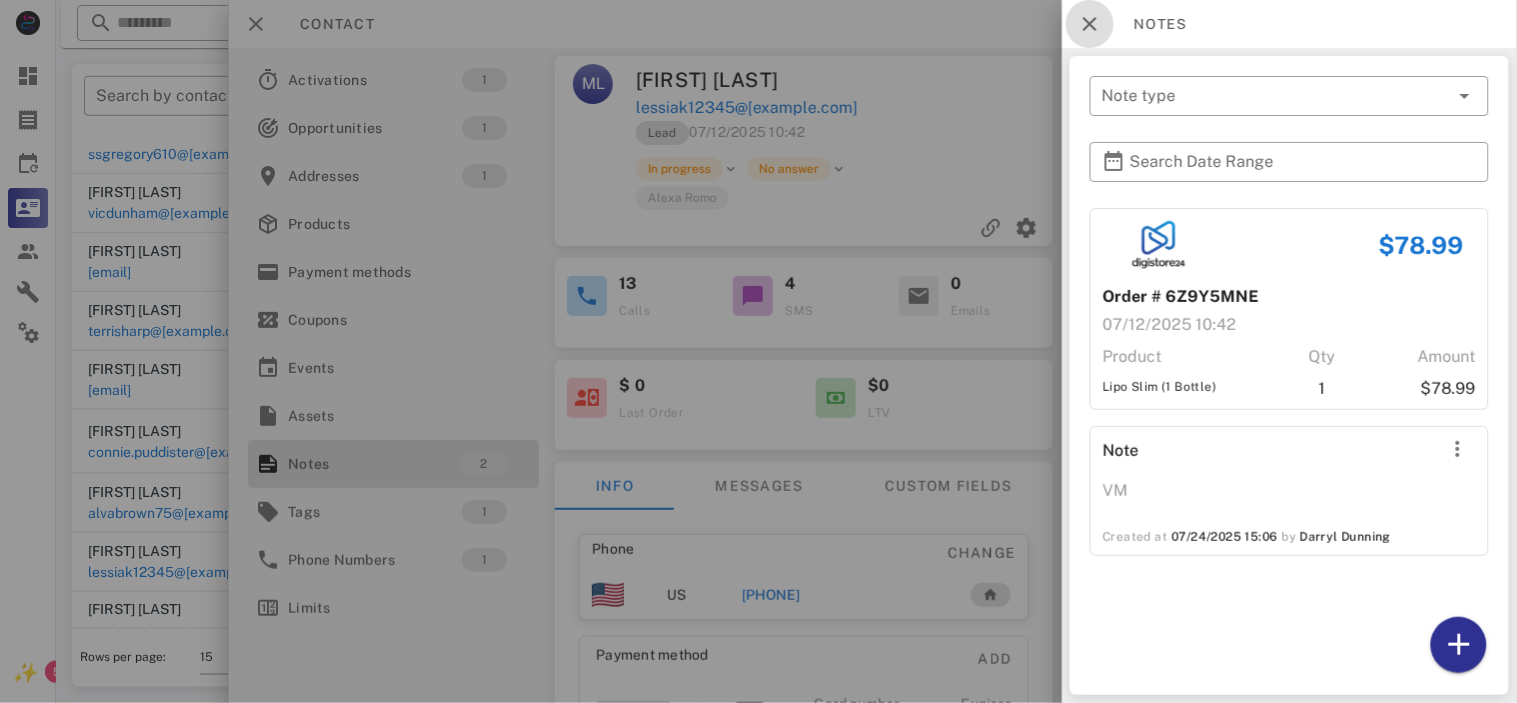 click at bounding box center [1090, 24] 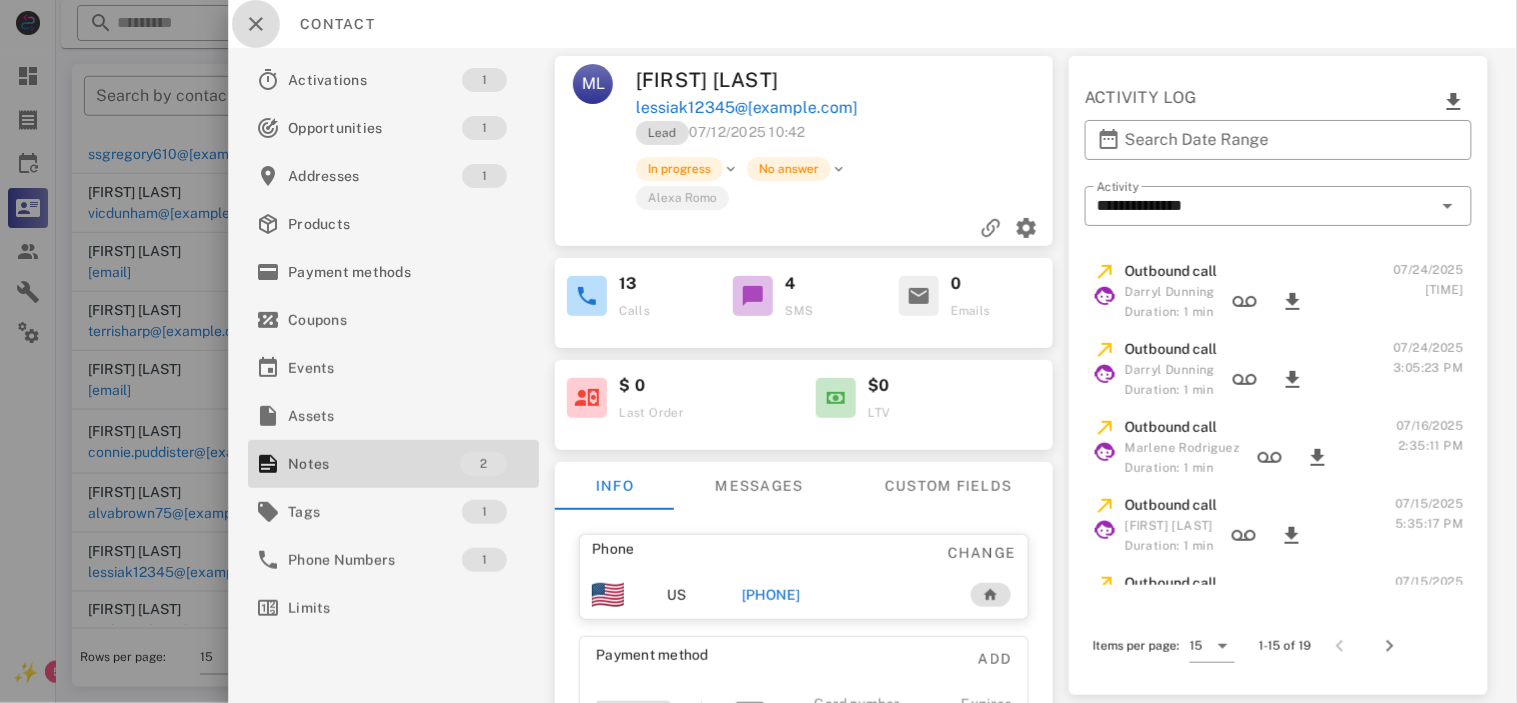 click at bounding box center [256, 24] 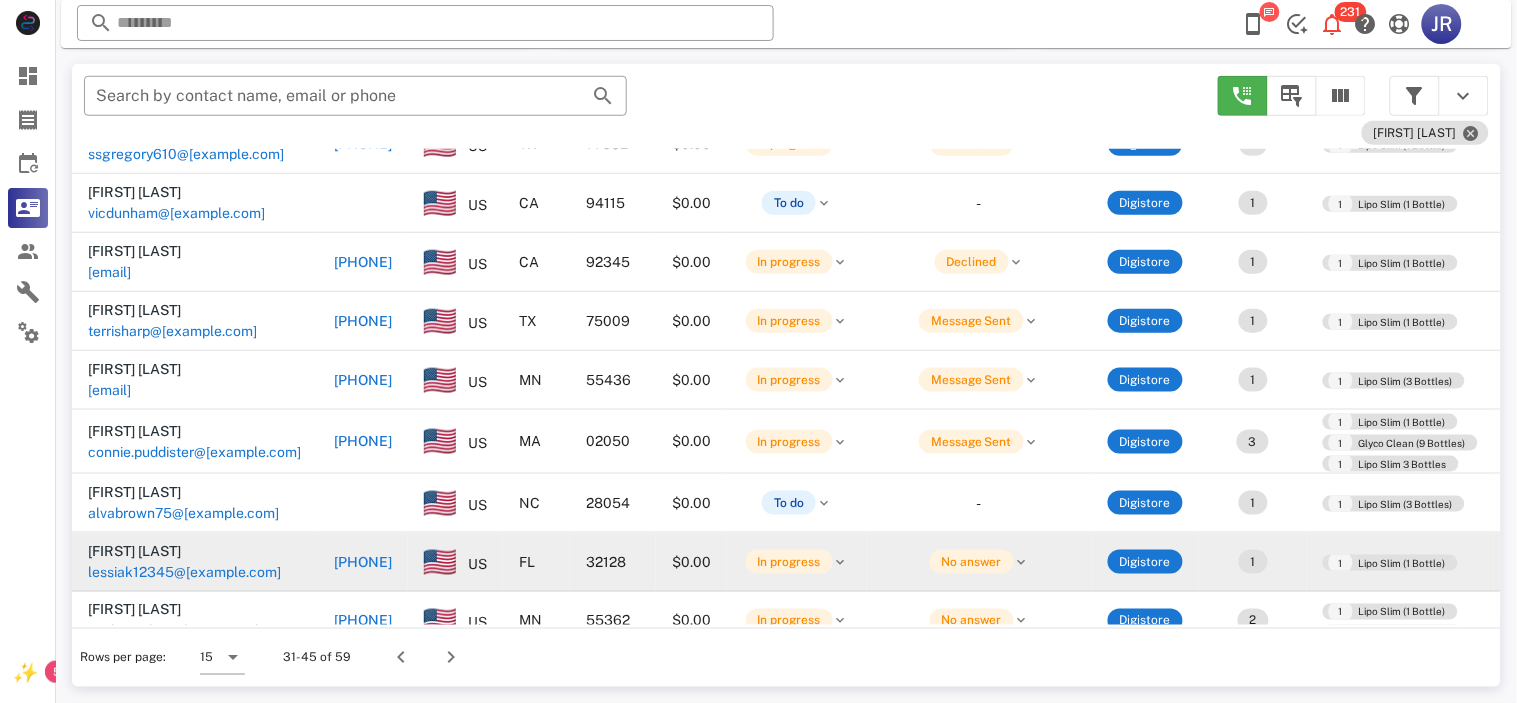 scroll, scrollTop: 343, scrollLeft: 0, axis: vertical 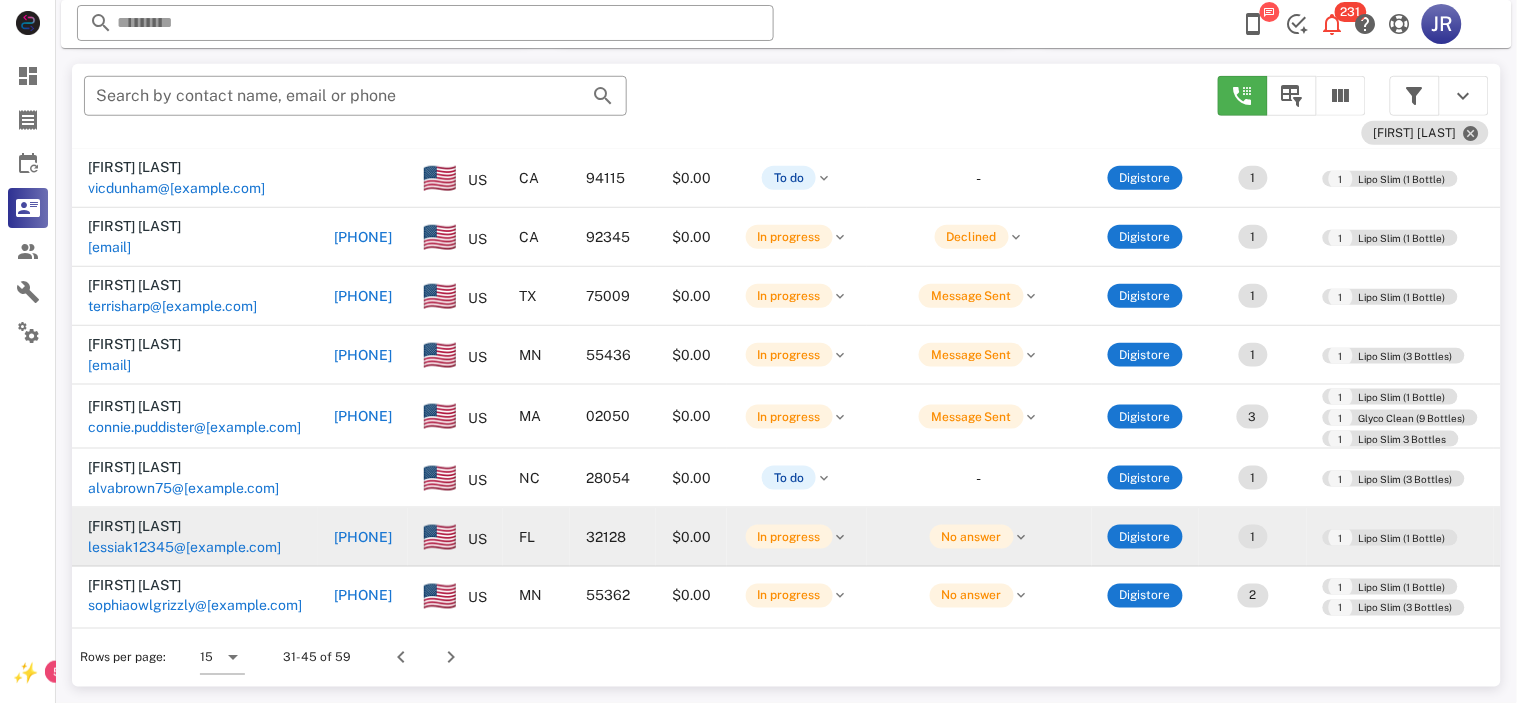 click on "[FIRST] [LAST] [EMAIL]" at bounding box center [195, 537] 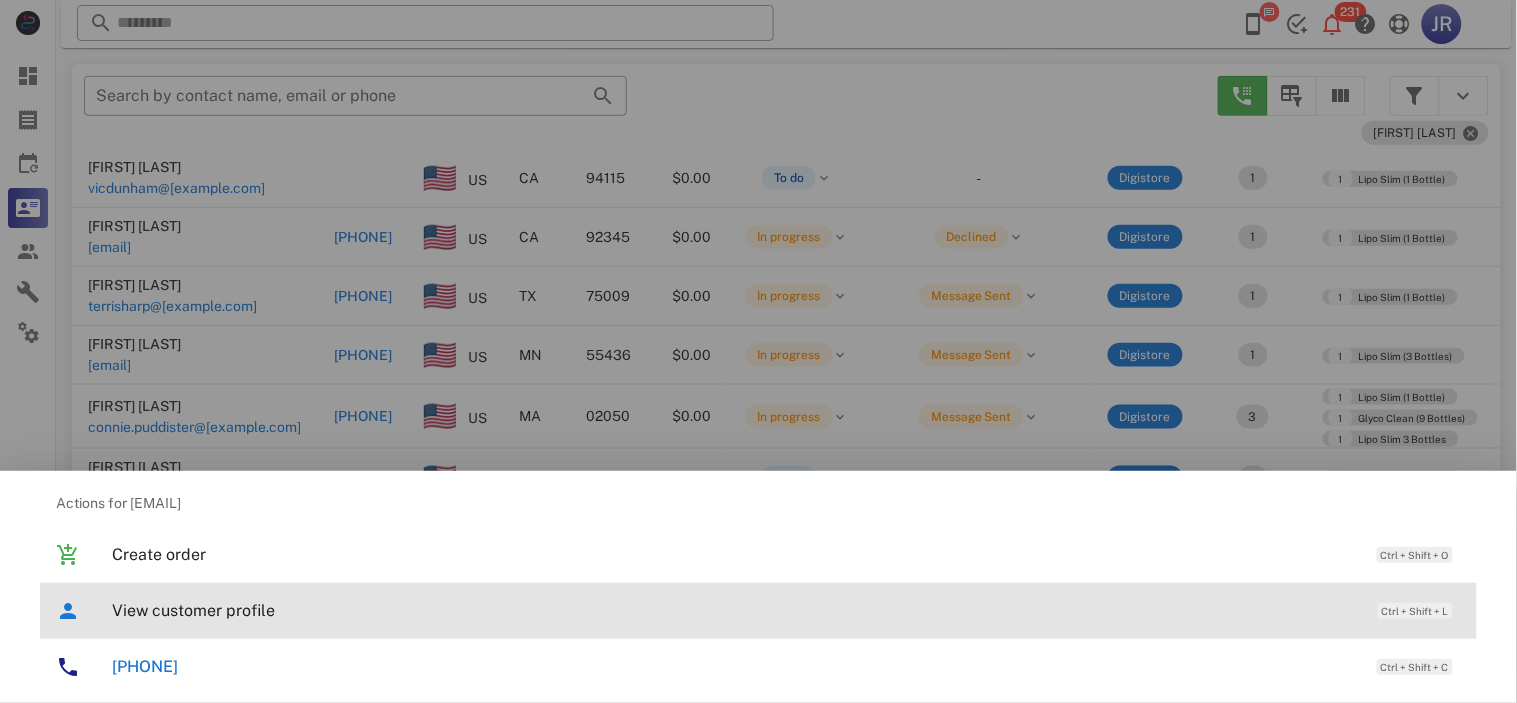 click on "View customer profile" at bounding box center (735, 610) 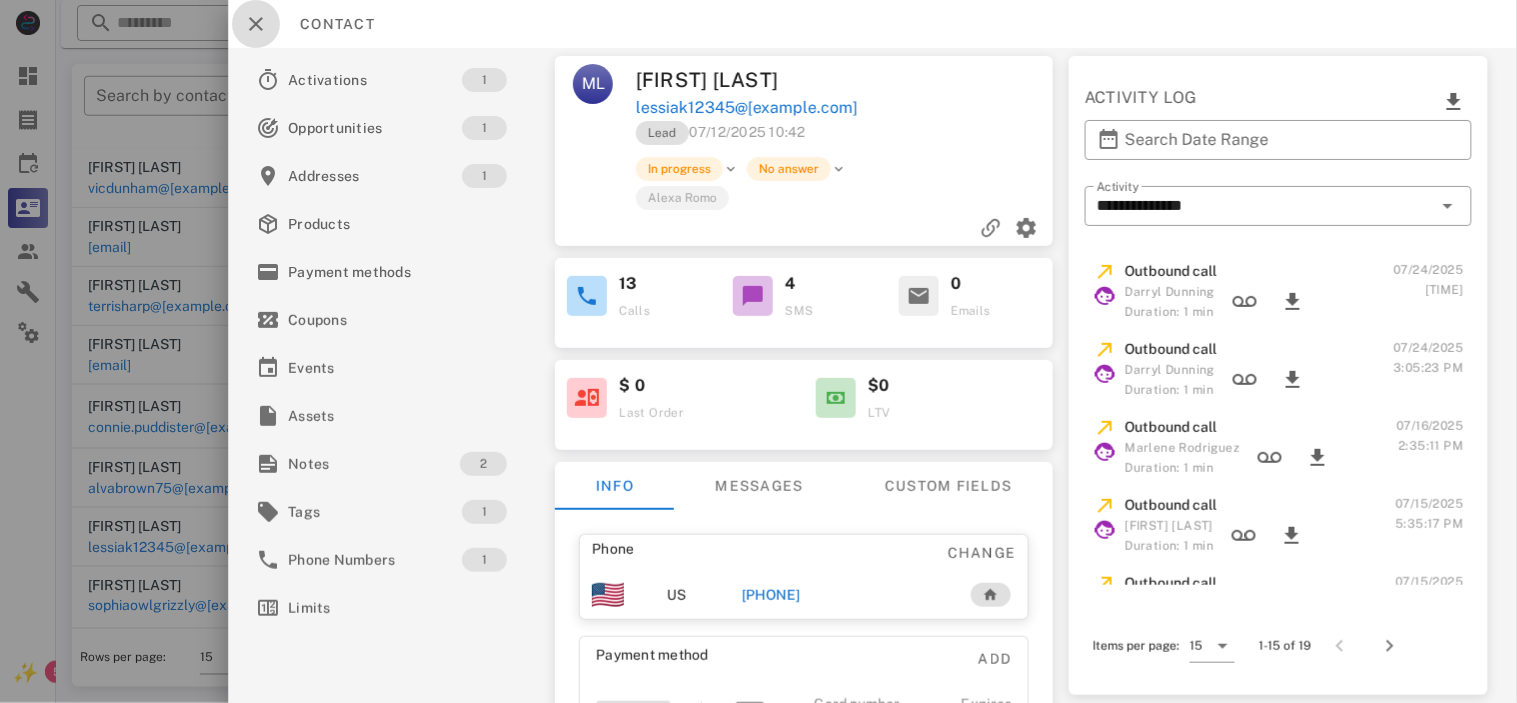 click at bounding box center (256, 24) 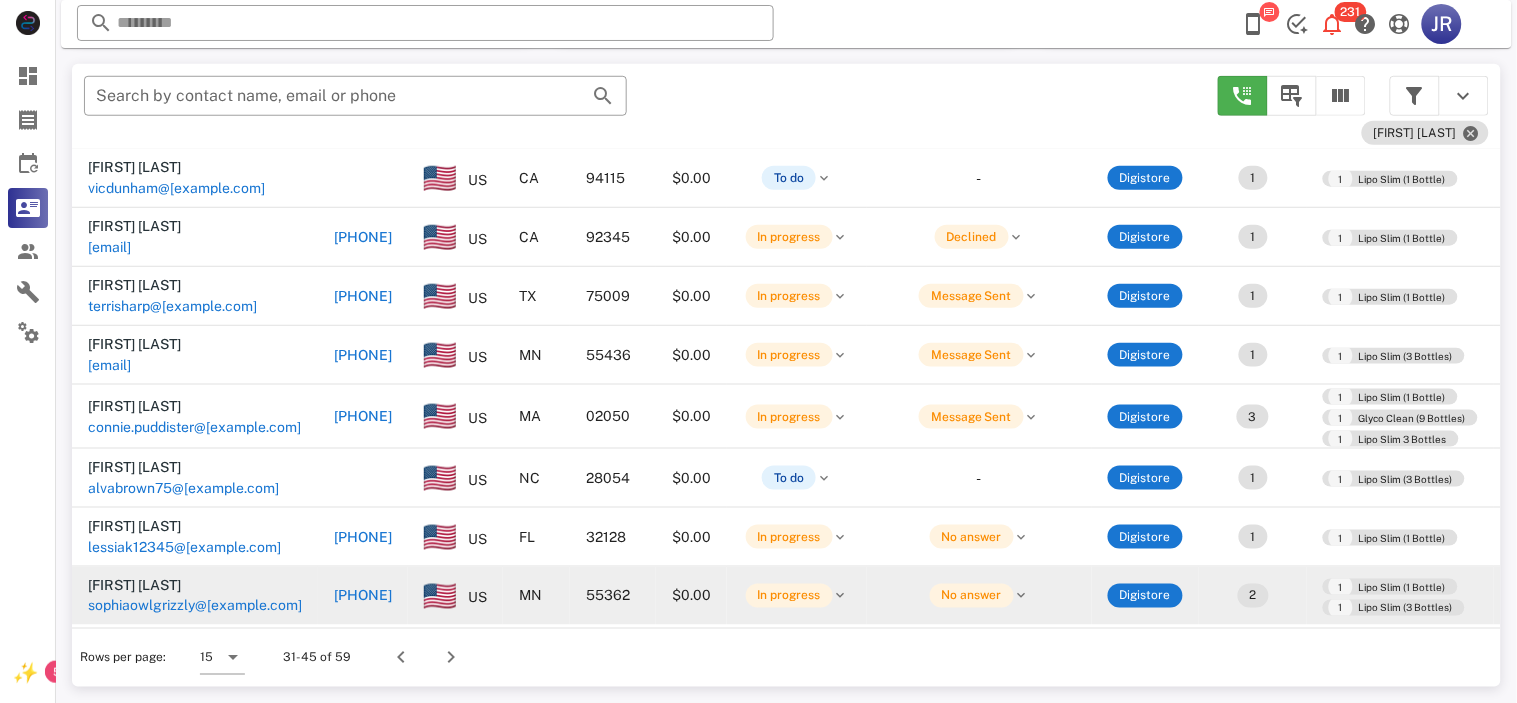 click on "sophiaowlgrizzly@[example.com]" at bounding box center (195, 606) 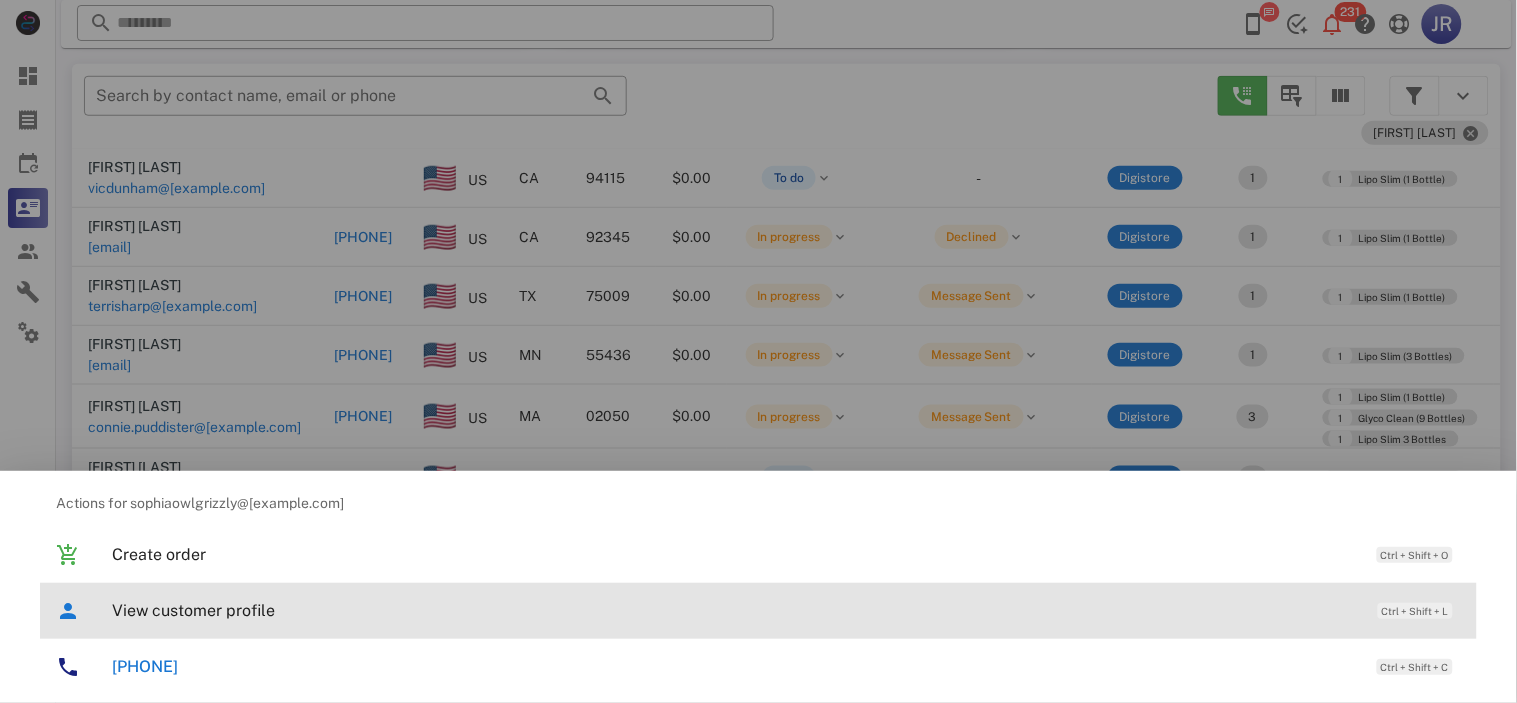 click on "View customer profile Ctrl + Shift + L" at bounding box center (786, 610) 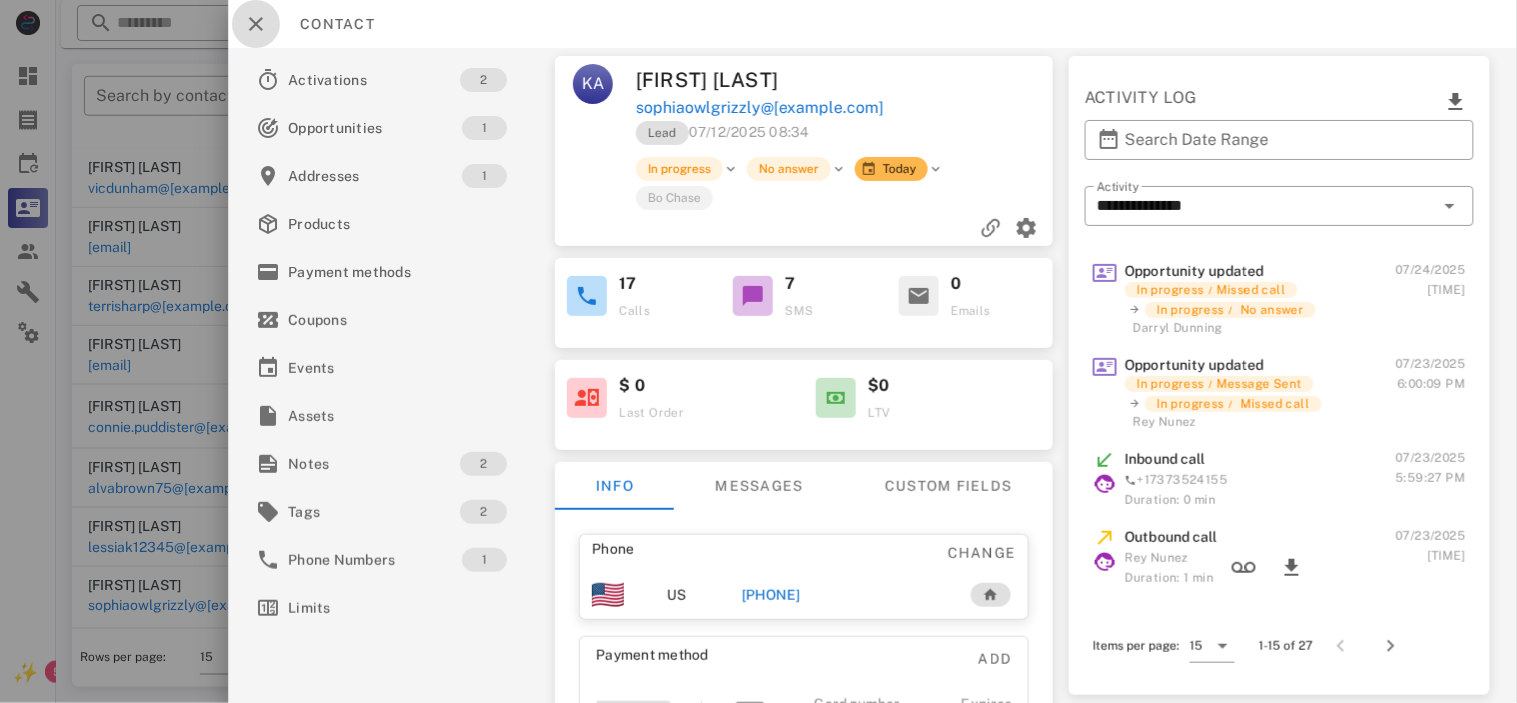 click at bounding box center [256, 24] 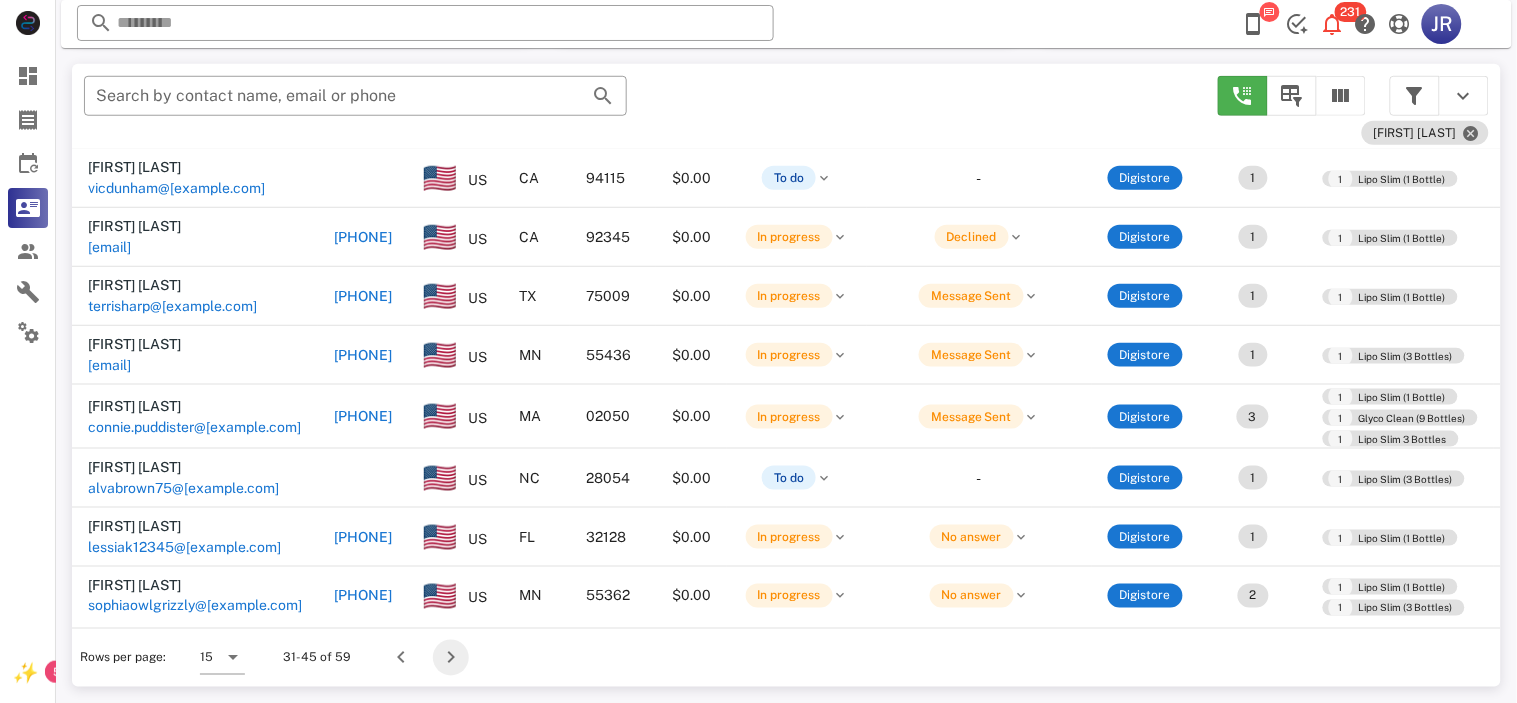click at bounding box center (451, 658) 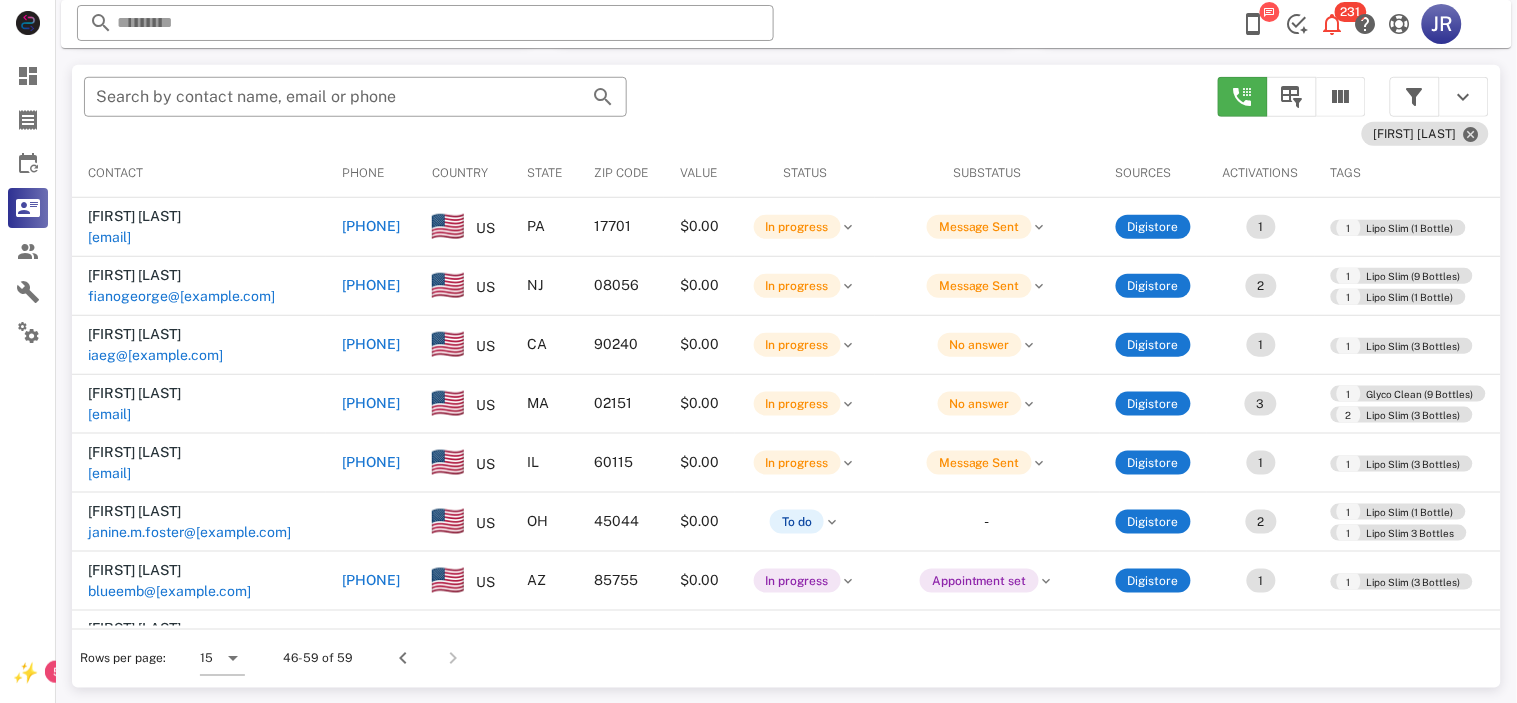 scroll, scrollTop: 380, scrollLeft: 0, axis: vertical 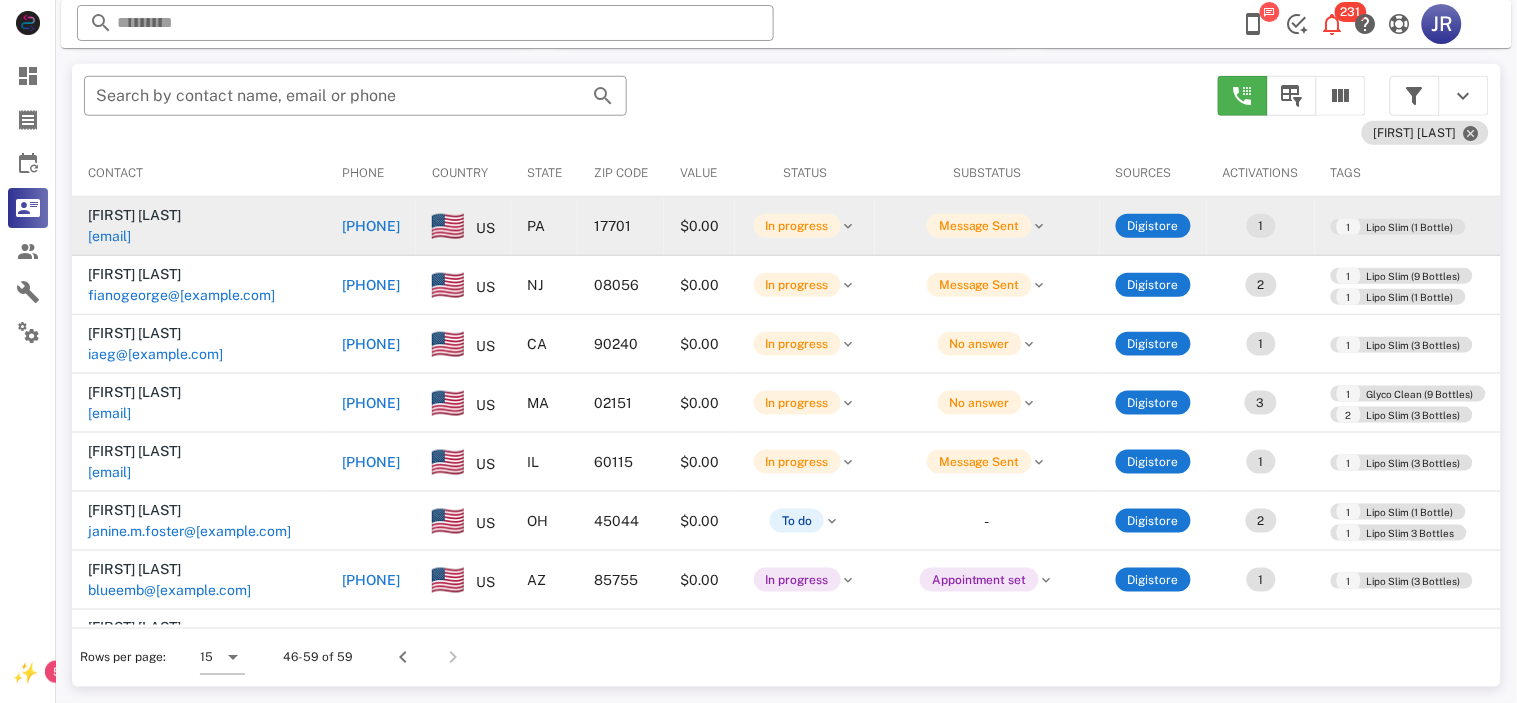 click on "[EMAIL]" at bounding box center (109, 236) 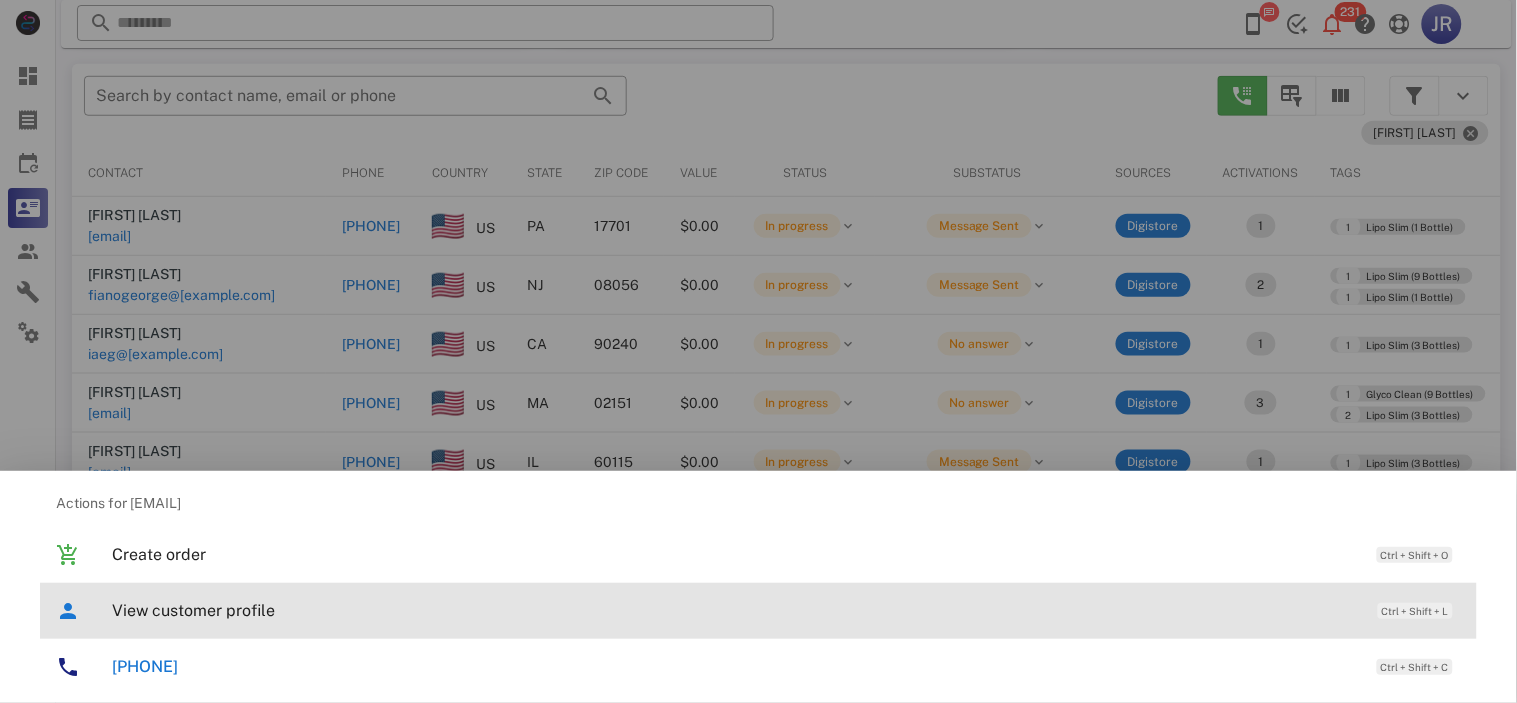 click on "View customer profile" at bounding box center [735, 610] 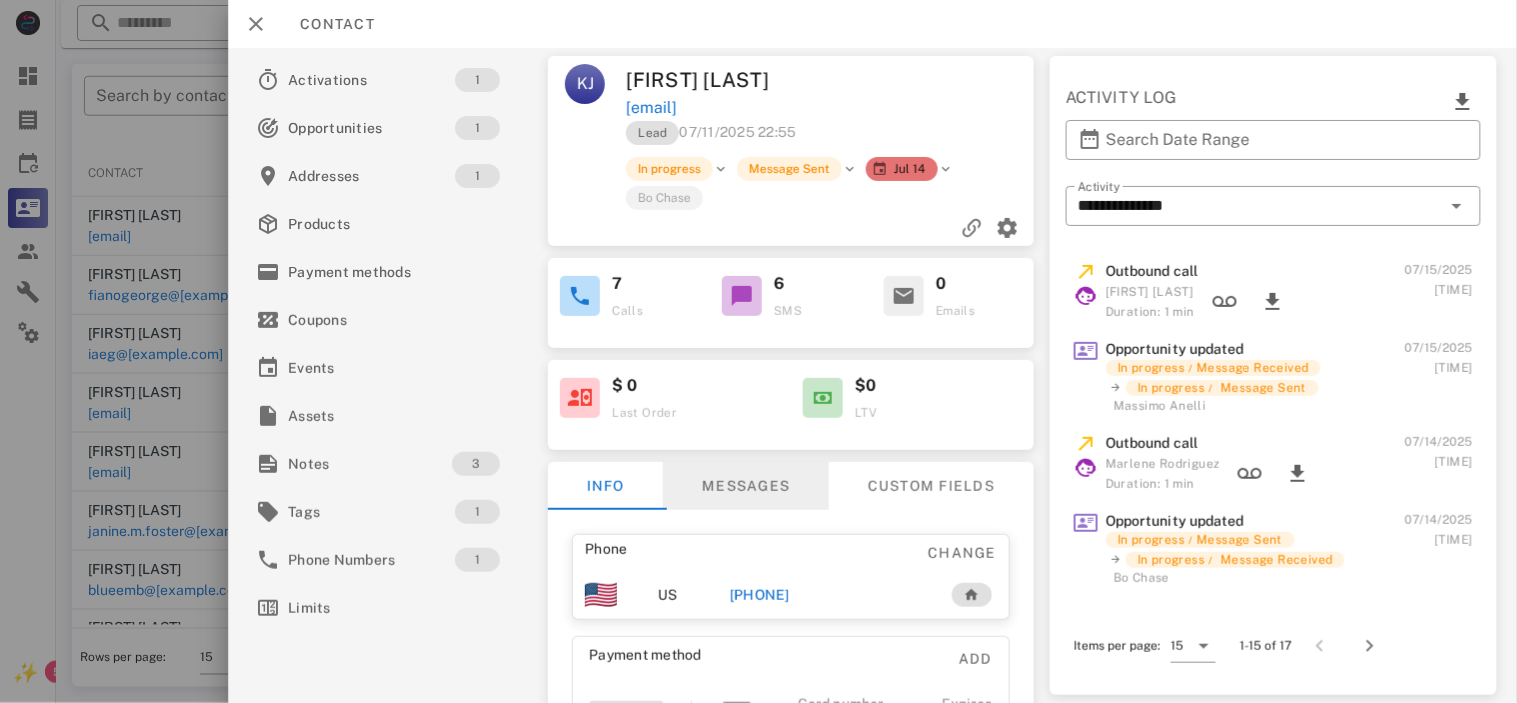 click on "Messages" at bounding box center (745, 486) 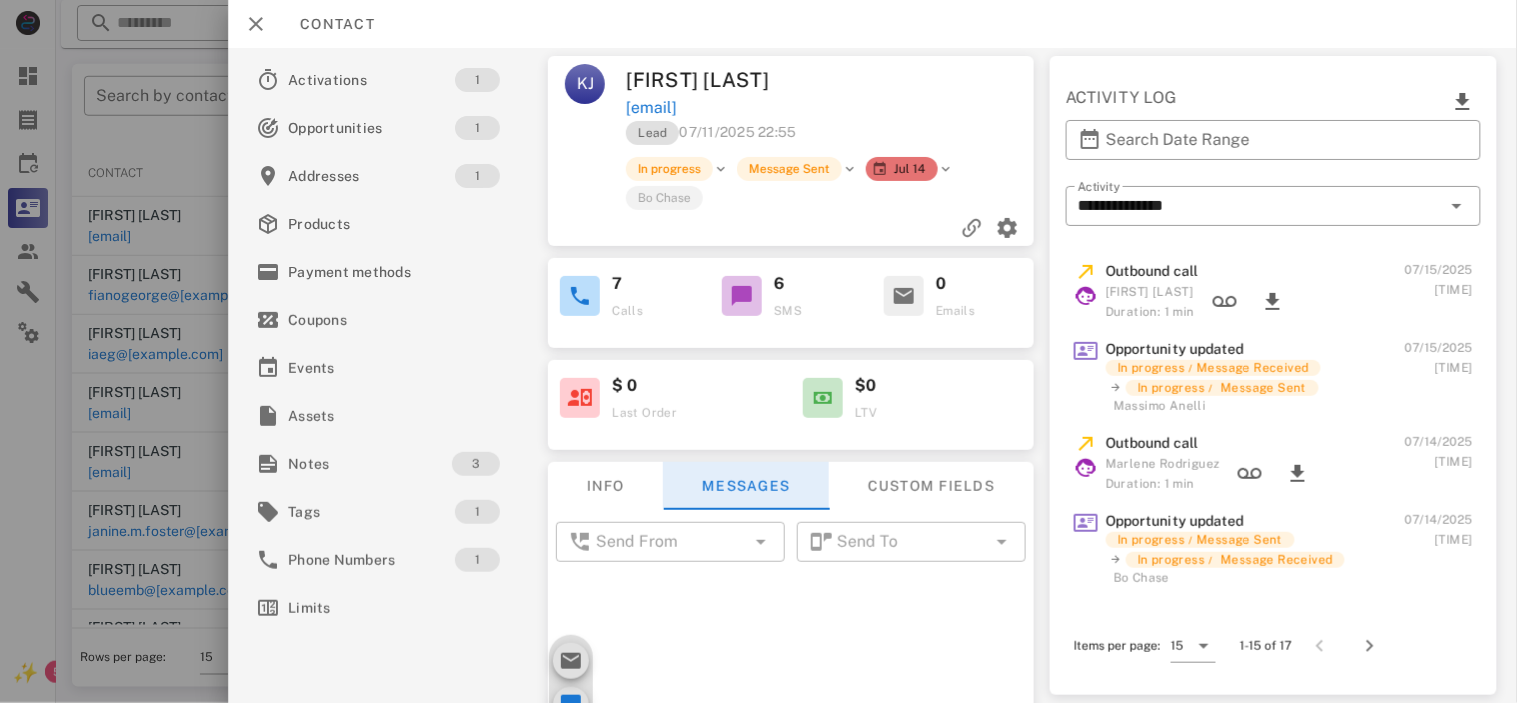 scroll, scrollTop: 1006, scrollLeft: 0, axis: vertical 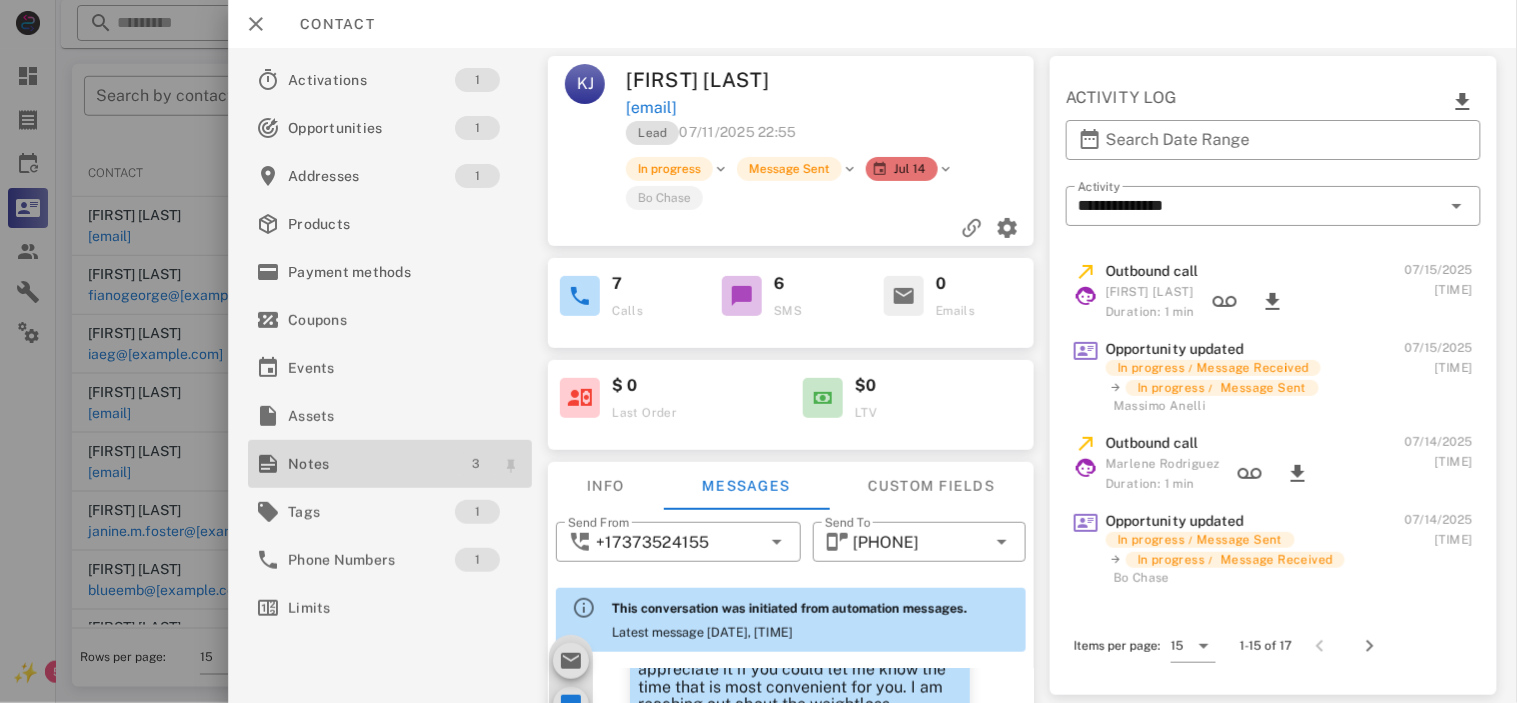 click on "3" at bounding box center (476, 464) 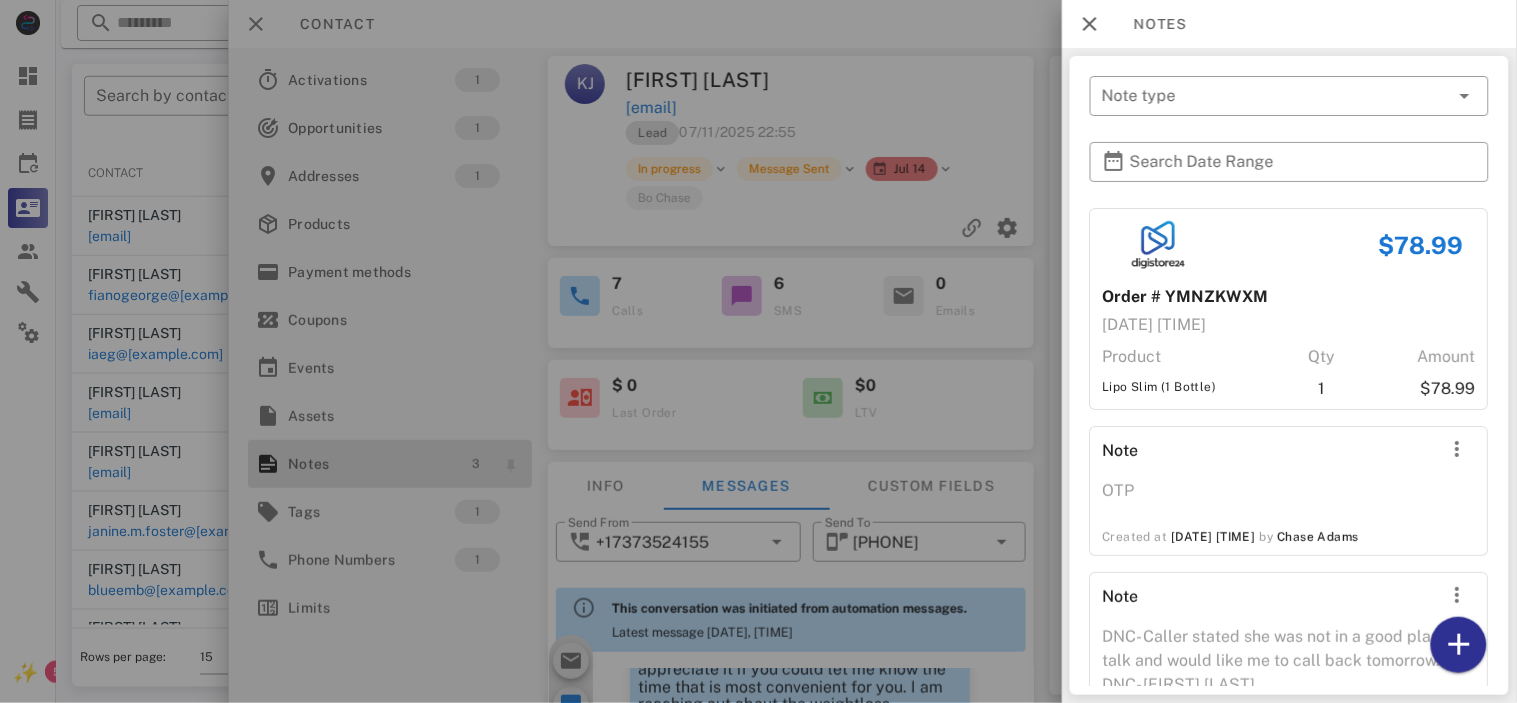 scroll, scrollTop: 91, scrollLeft: 0, axis: vertical 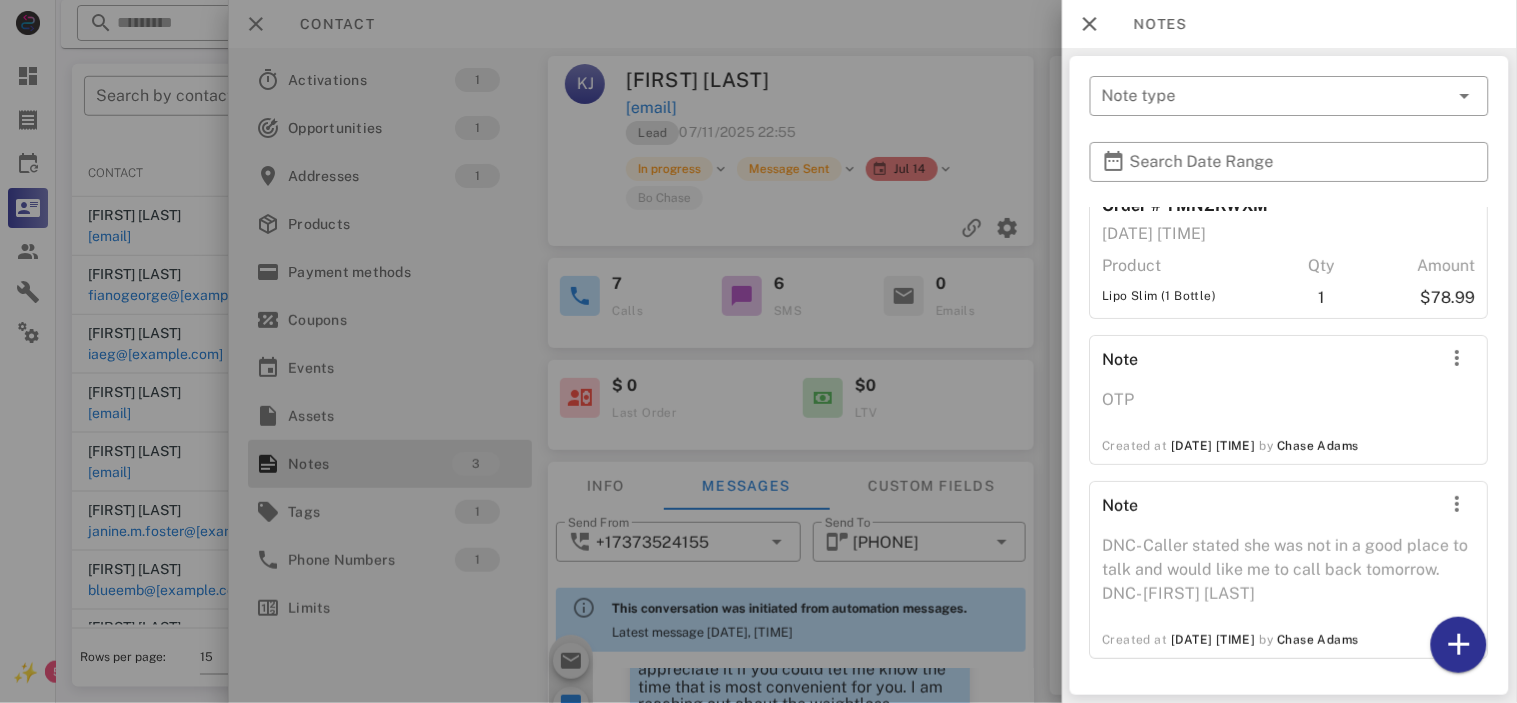 click at bounding box center [758, 351] 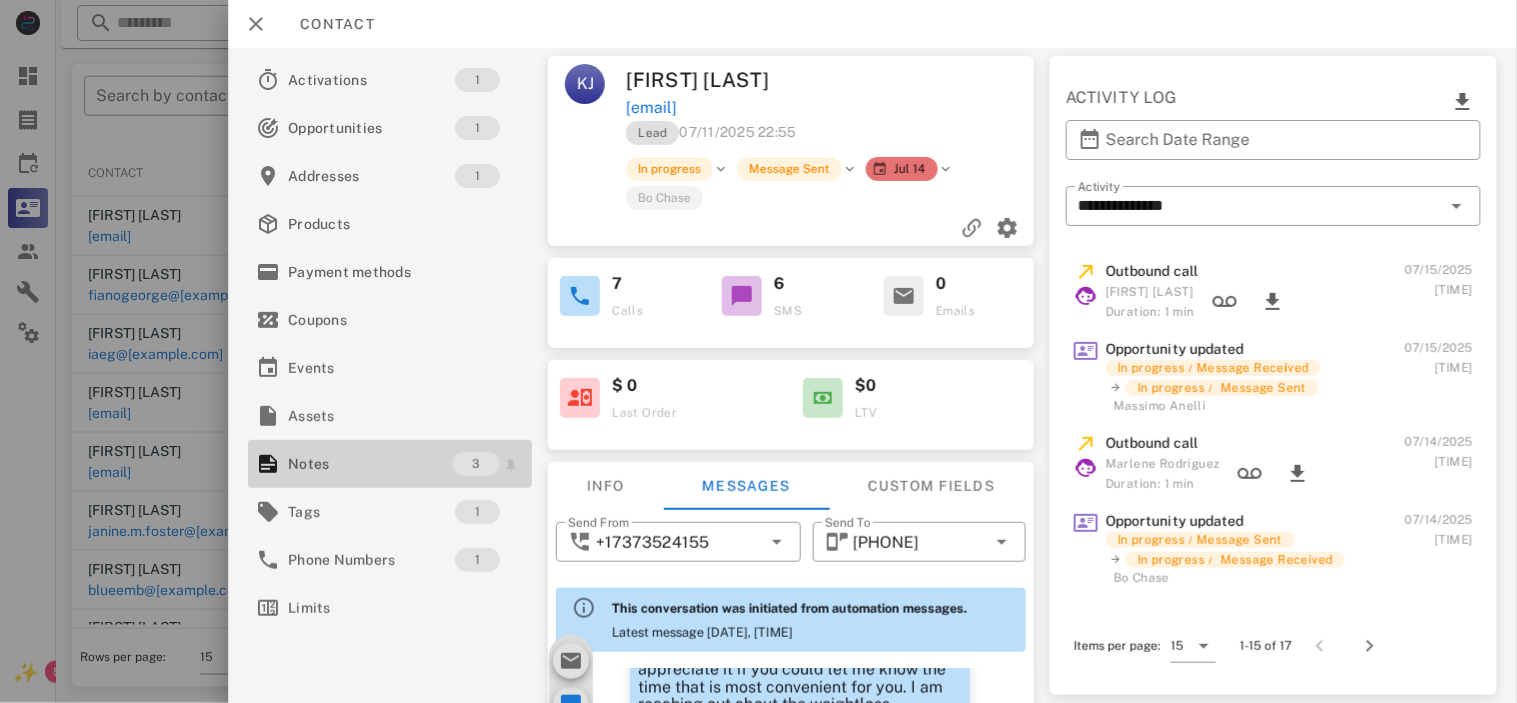 click on "Notes" at bounding box center (370, 464) 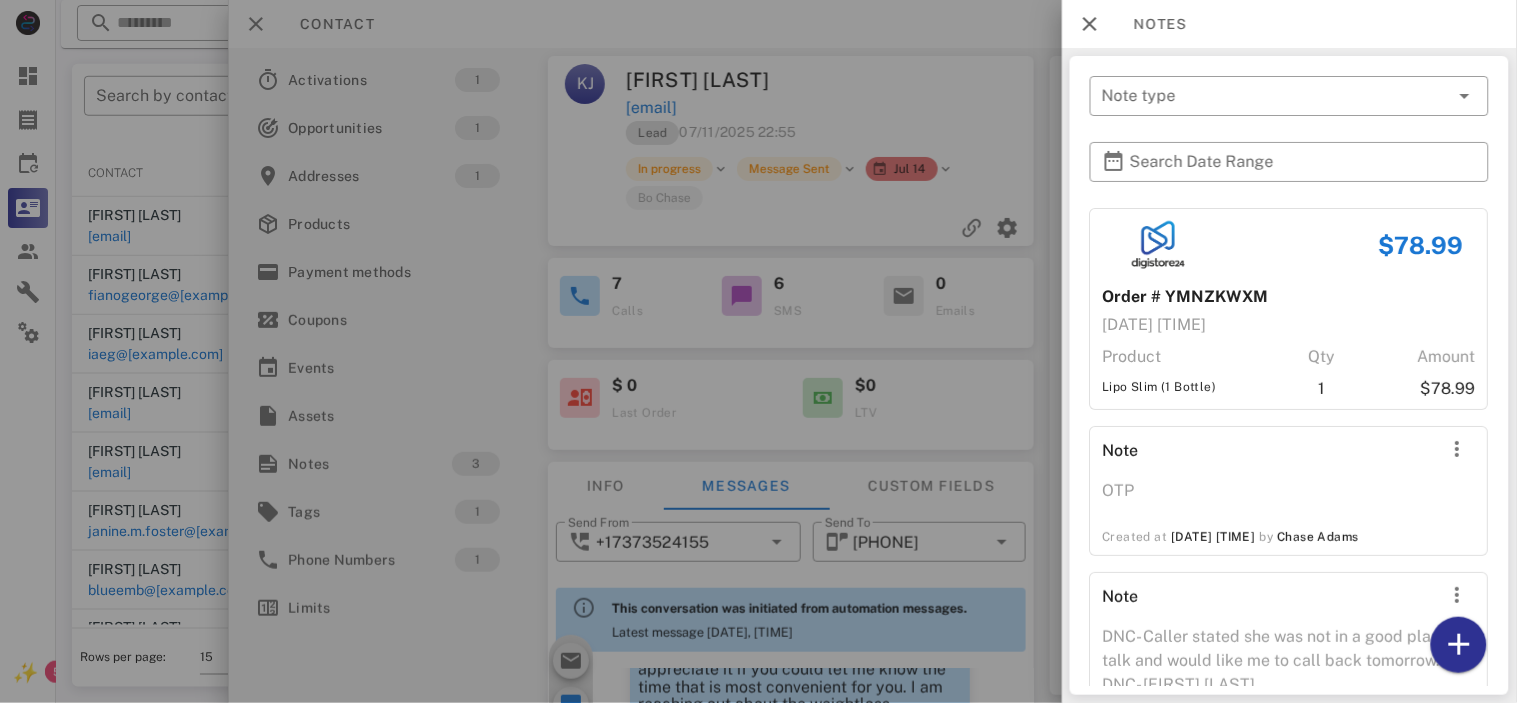 click at bounding box center [758, 351] 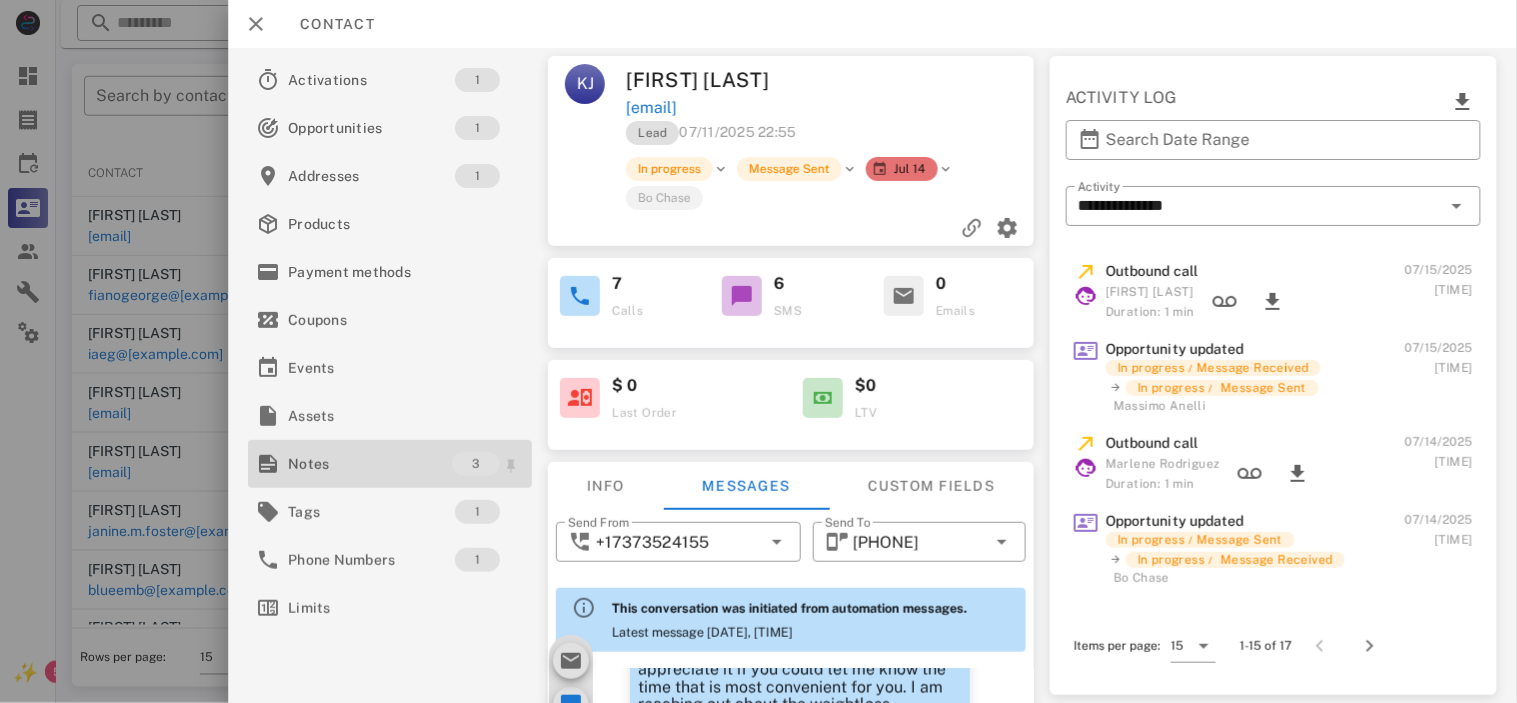click on "Notes" at bounding box center (370, 464) 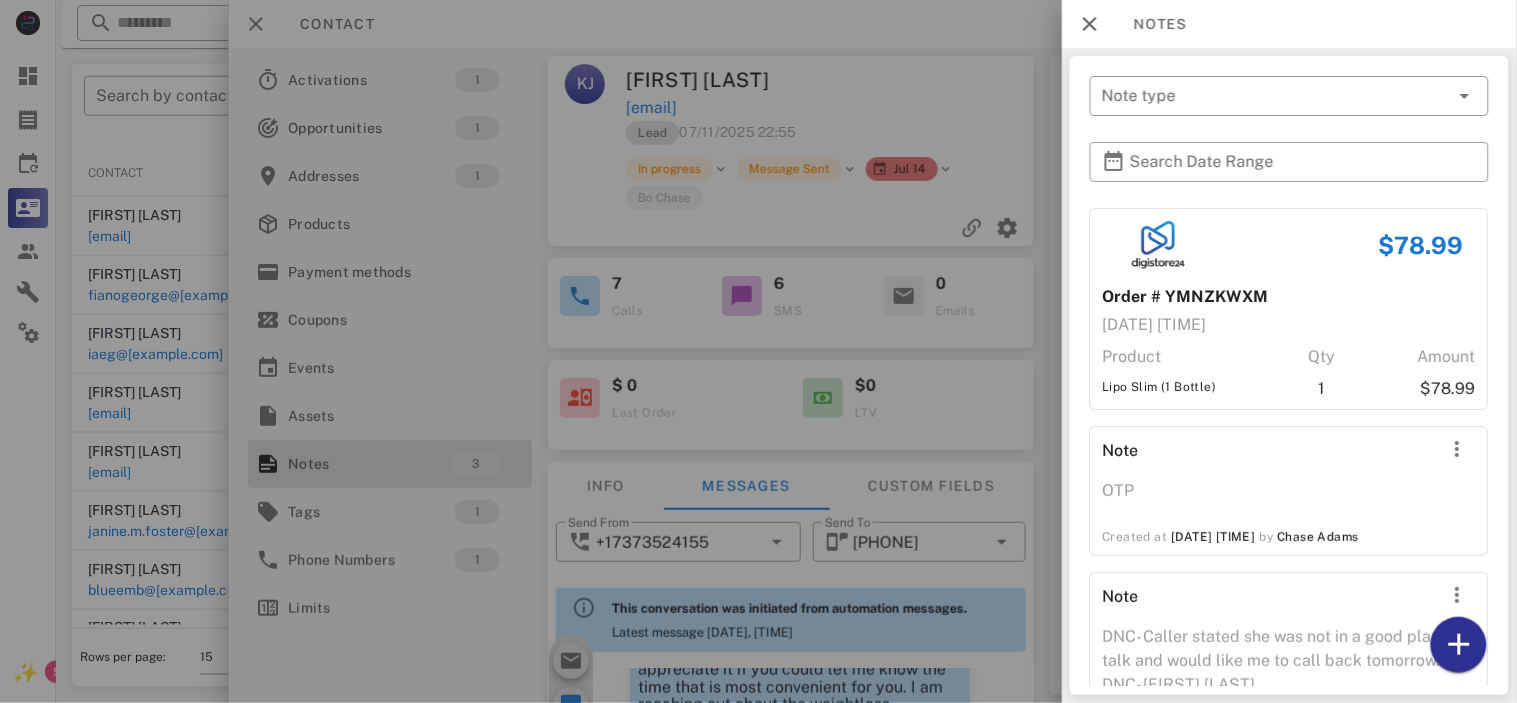 click at bounding box center (758, 351) 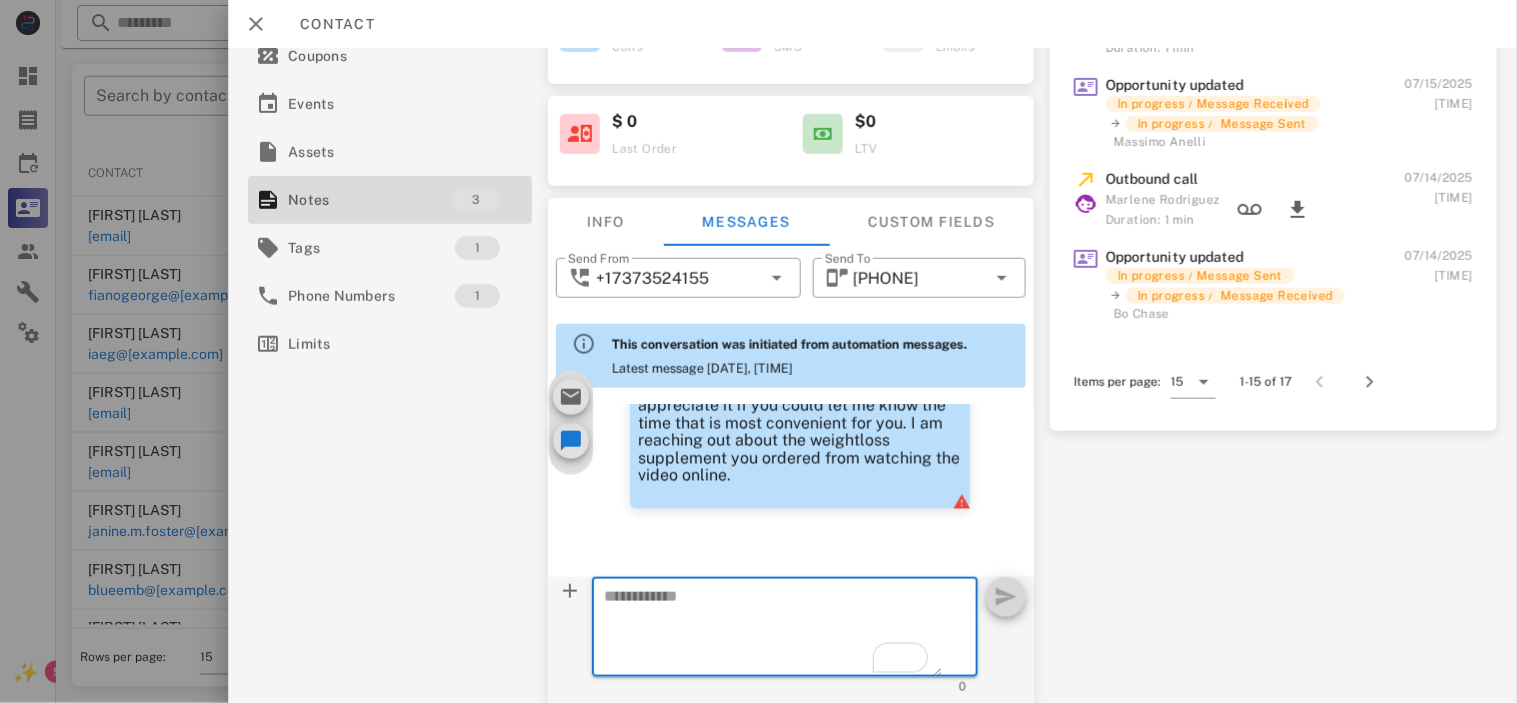 scroll, scrollTop: 0, scrollLeft: 0, axis: both 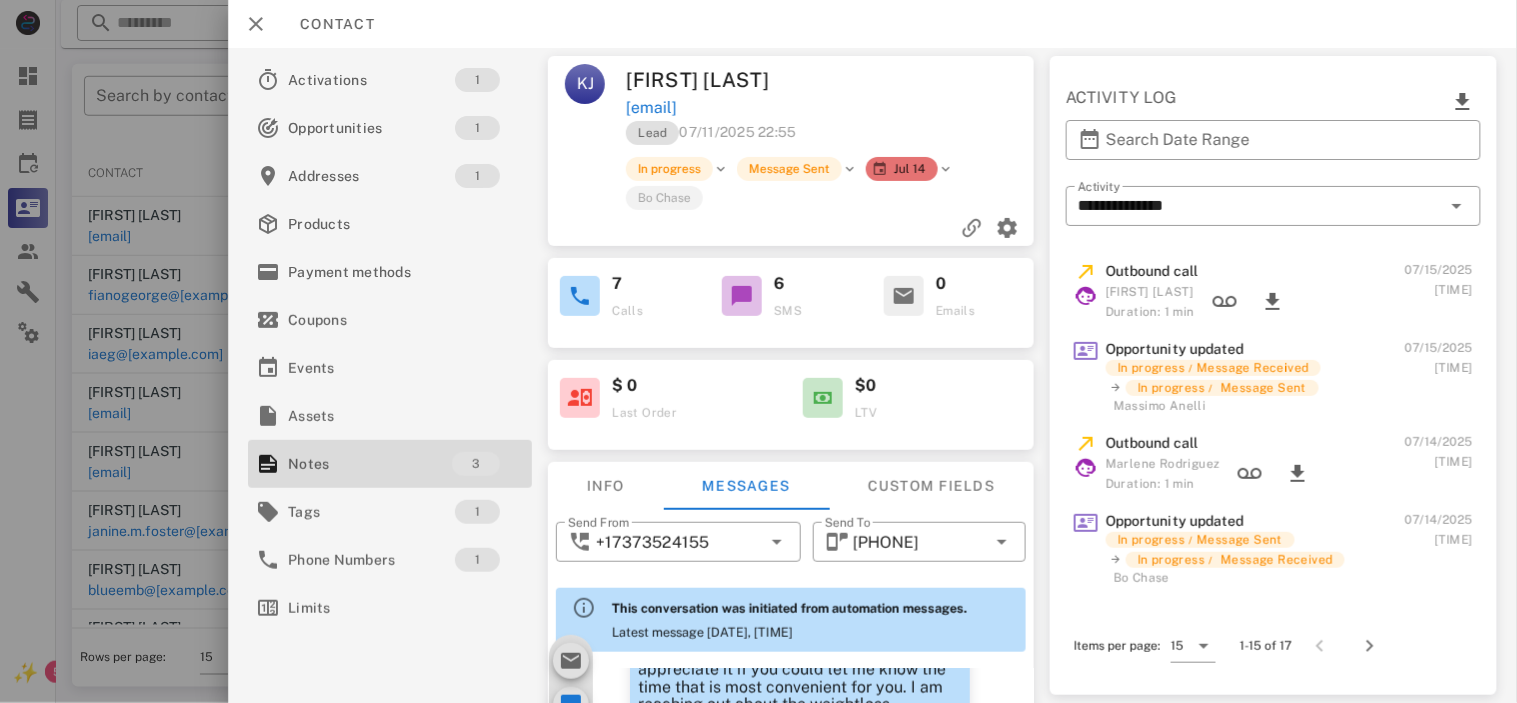 click on "7 Calls" at bounding box center [629, 303] 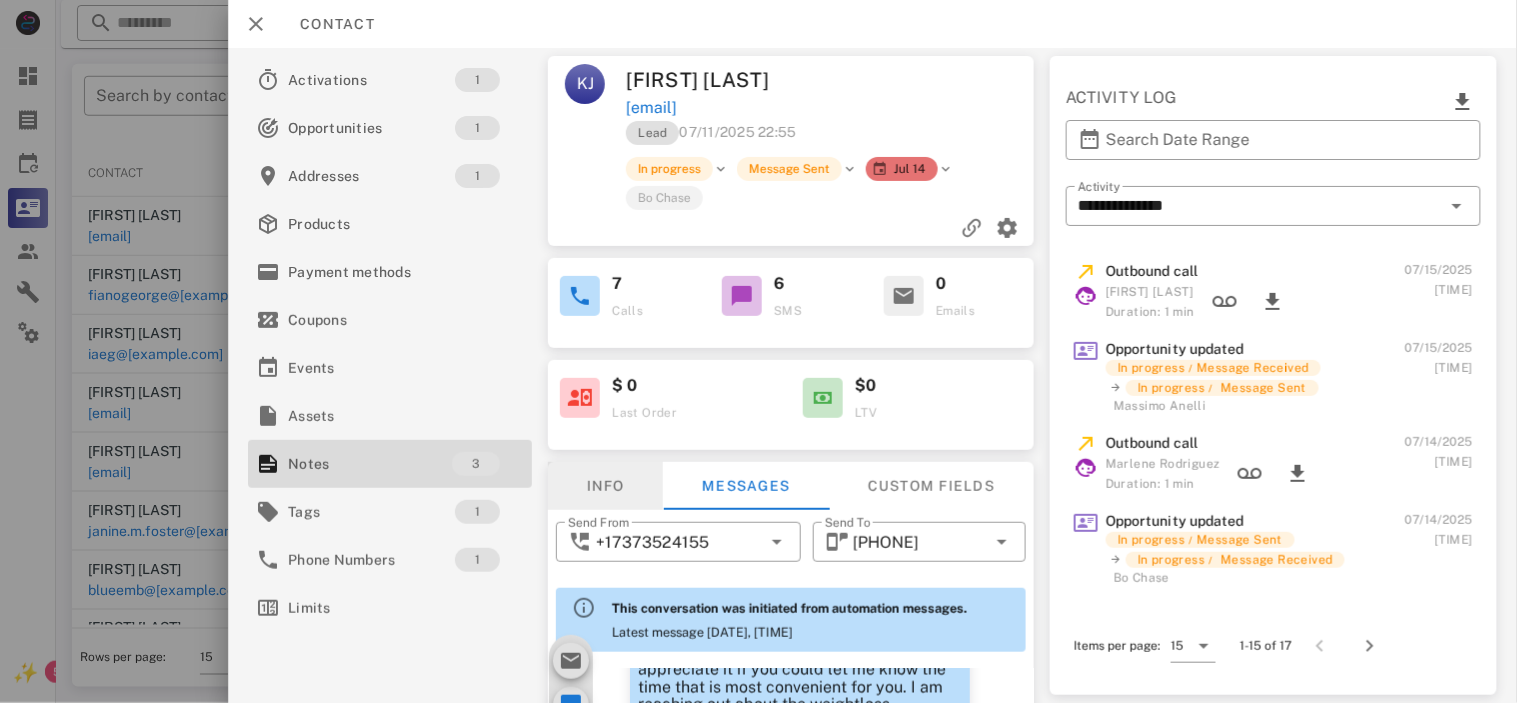 click on "Info" at bounding box center (605, 486) 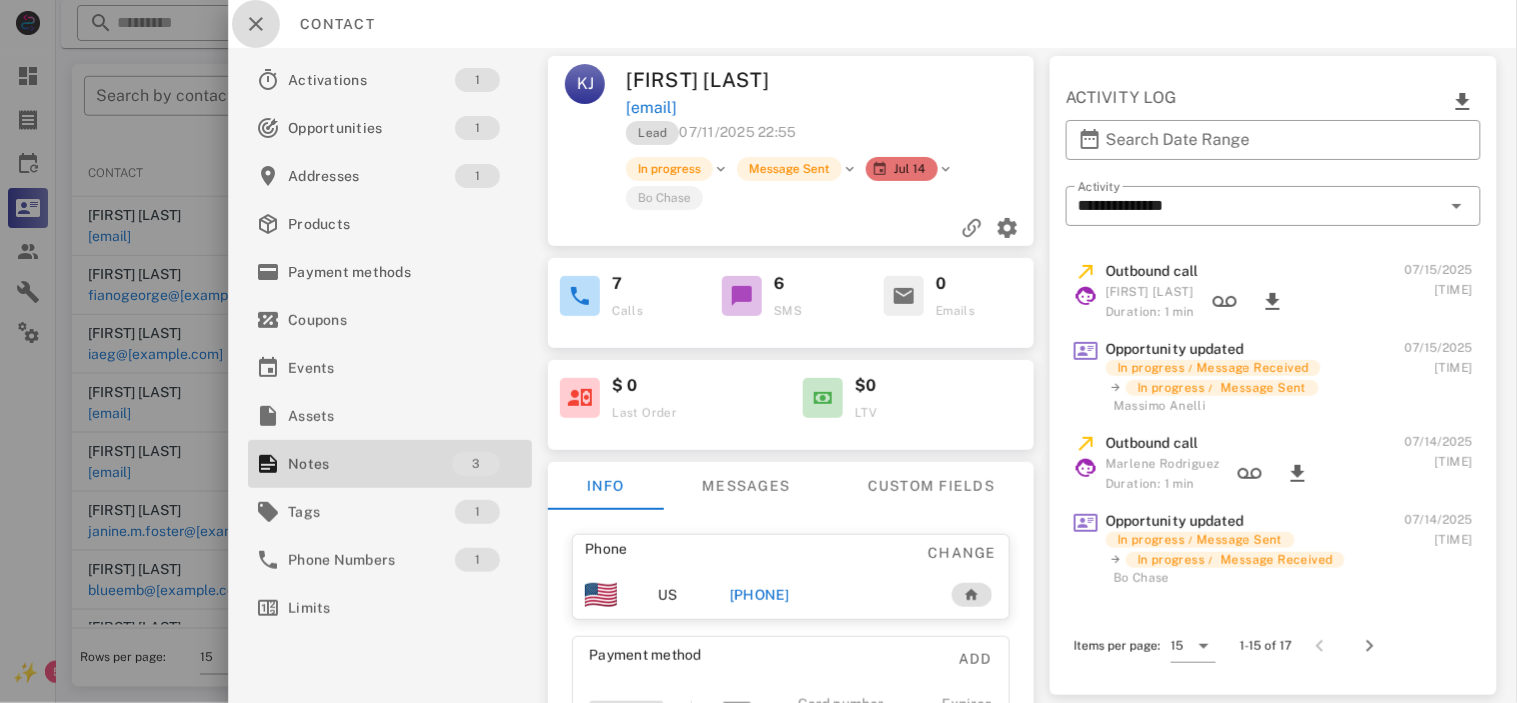click at bounding box center (256, 24) 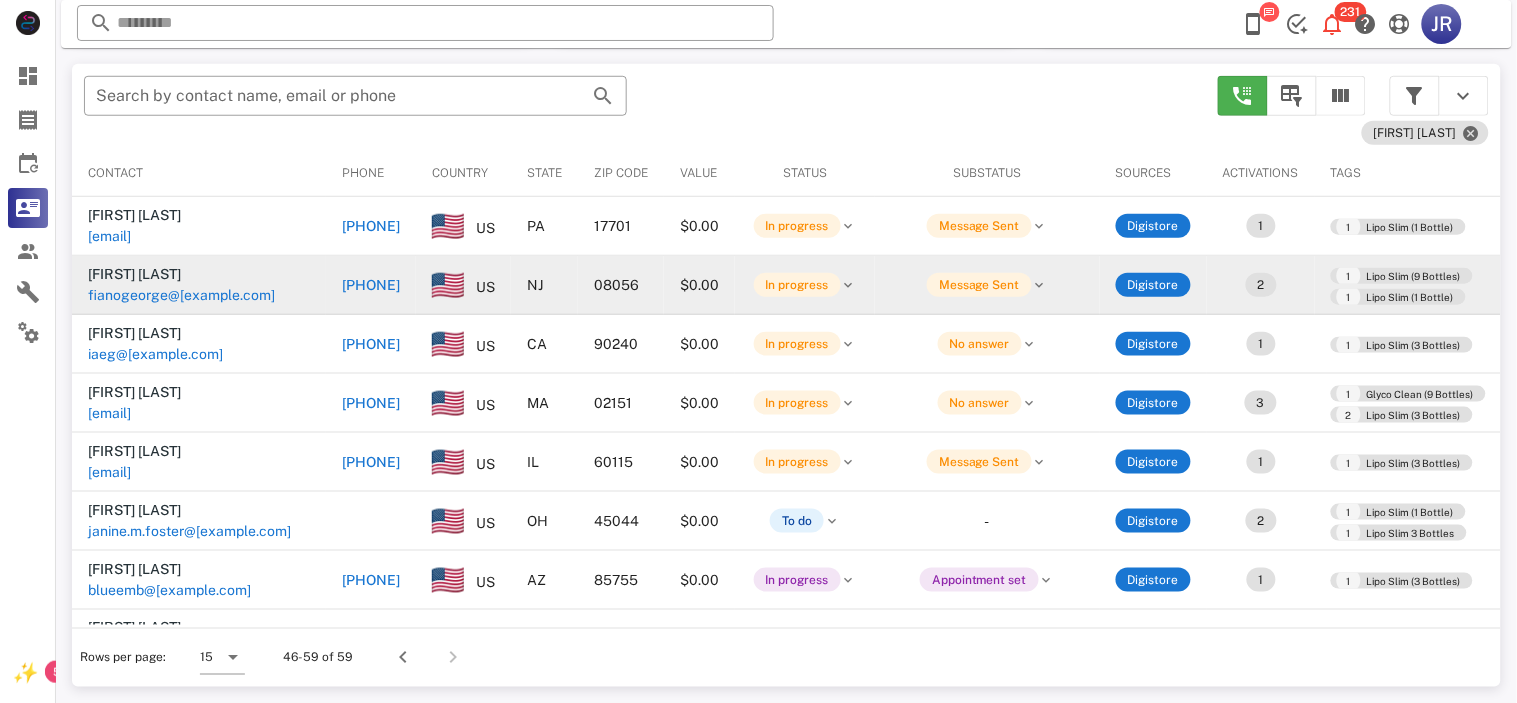 click on "[FIRST] [LAST]" at bounding box center (134, 274) 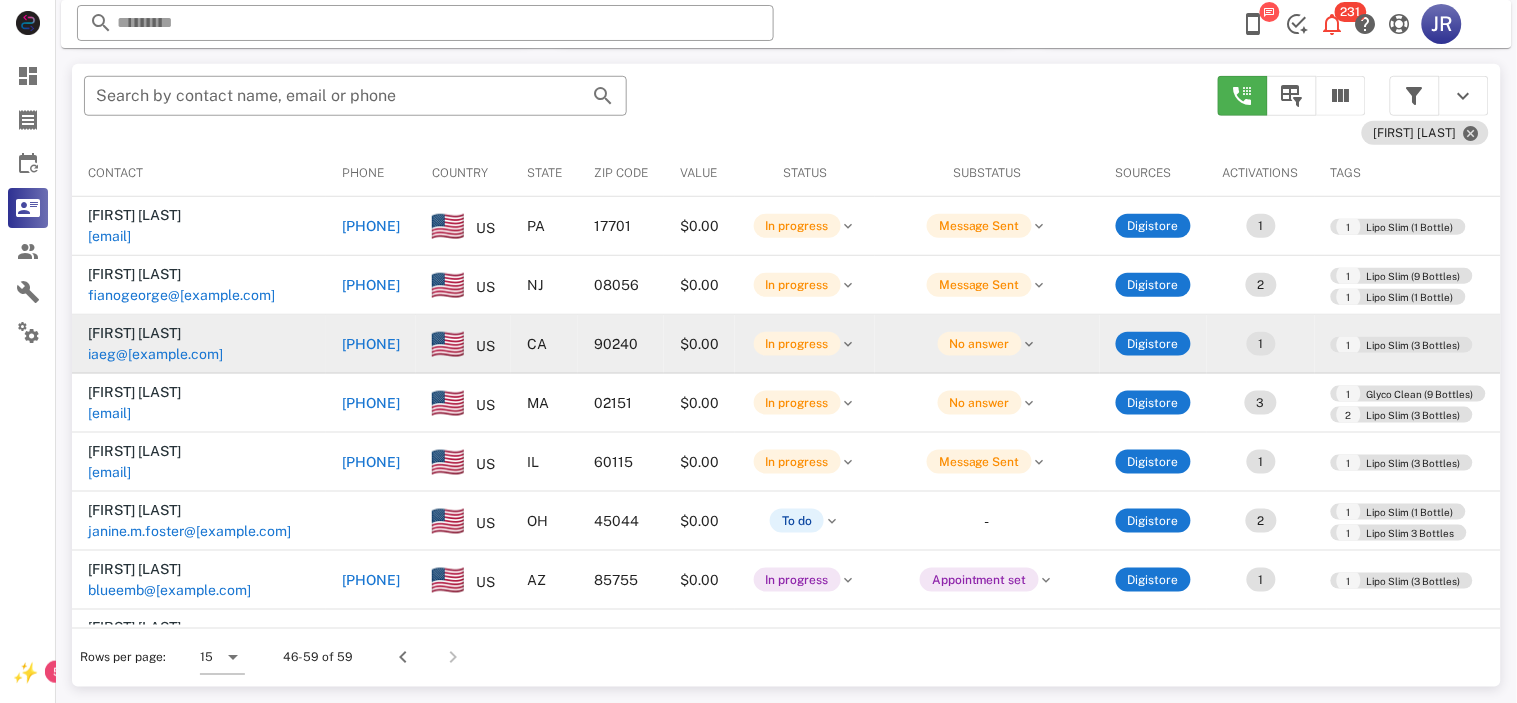click on "iaeg@[example.com]" at bounding box center (155, 354) 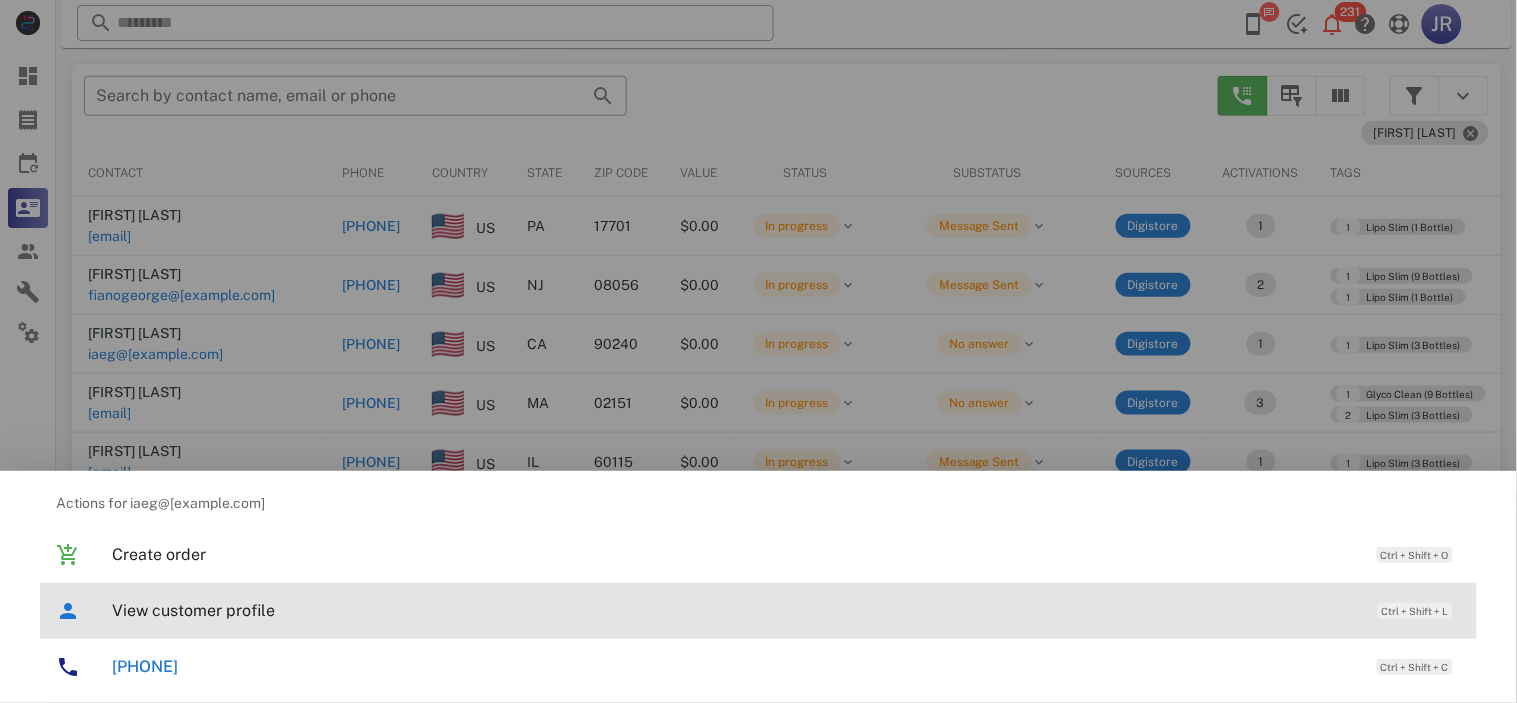 click on "View customer profile" at bounding box center [735, 610] 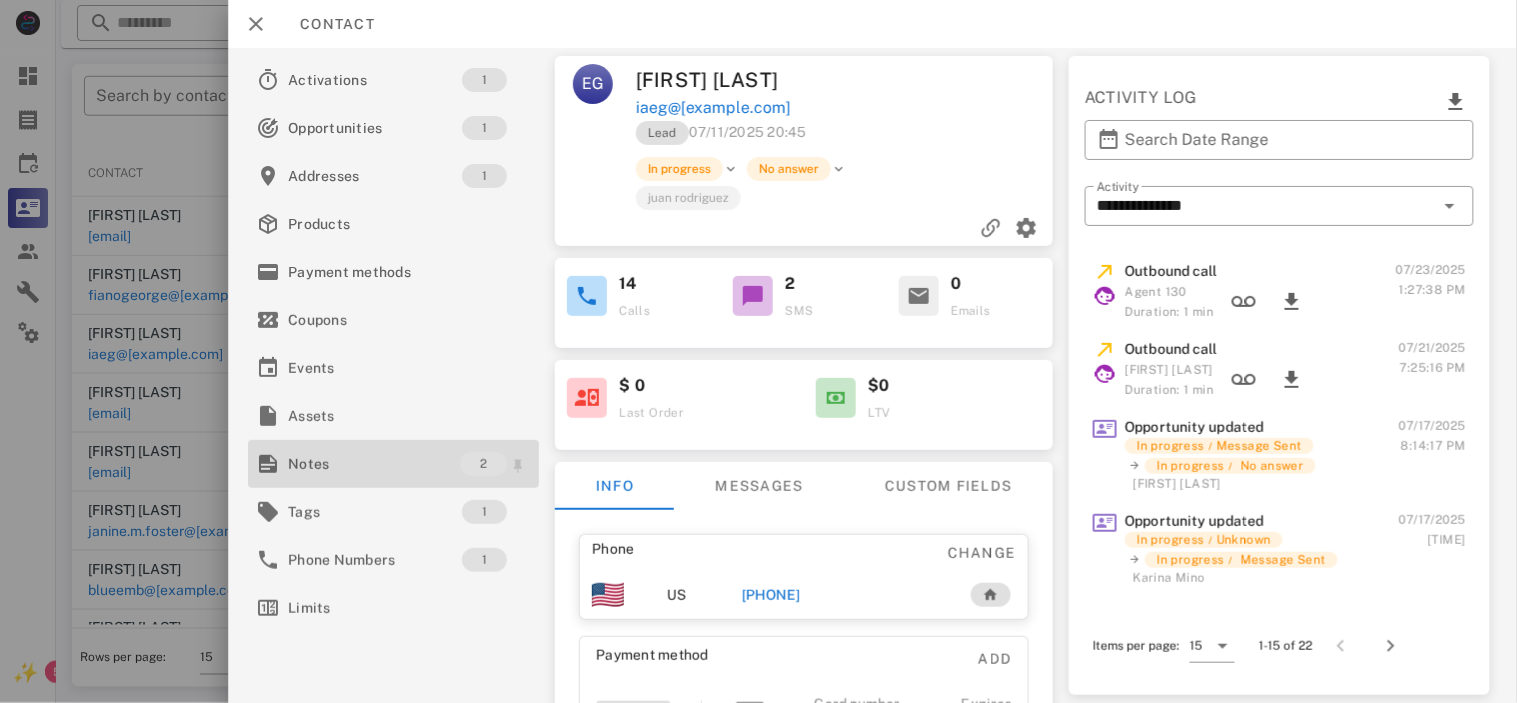 click on "Notes  2" at bounding box center (393, 464) 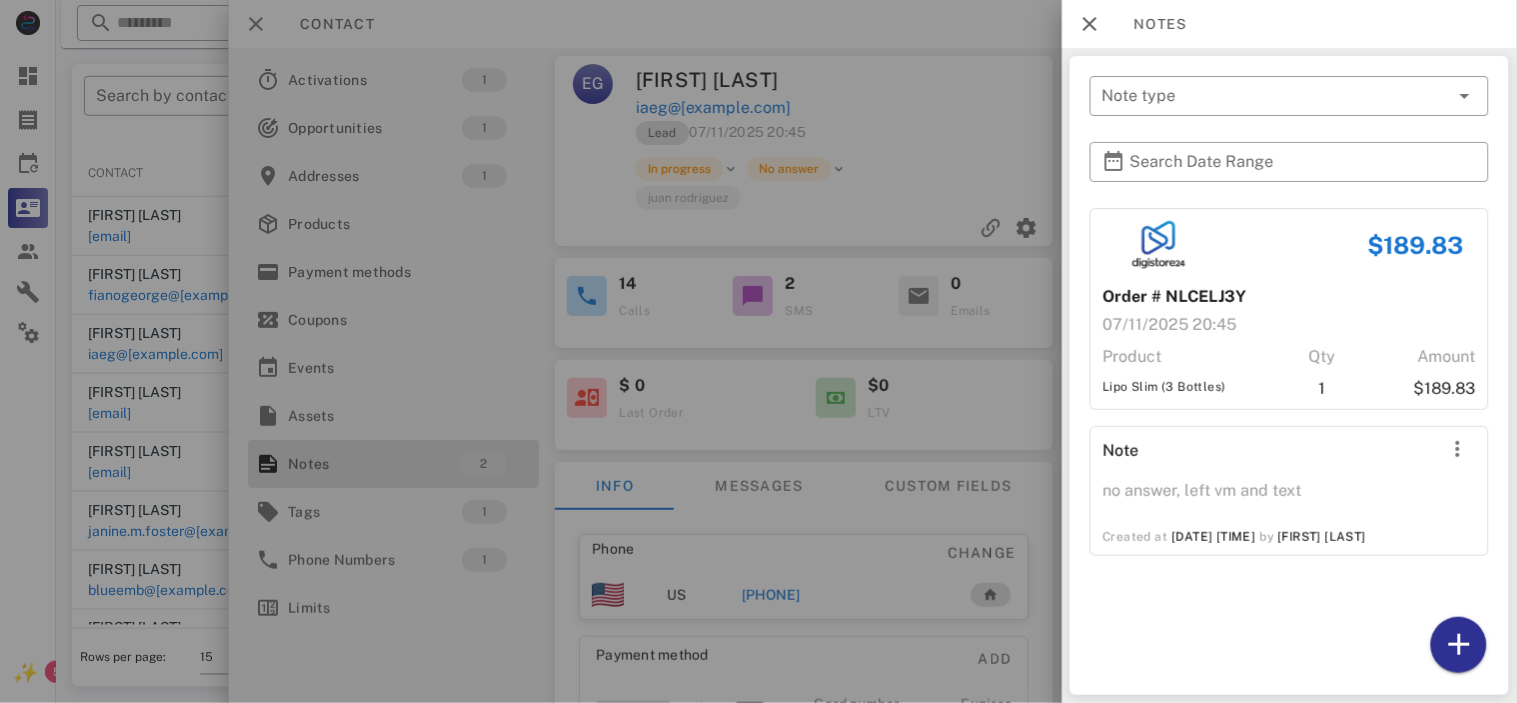 click at bounding box center [758, 351] 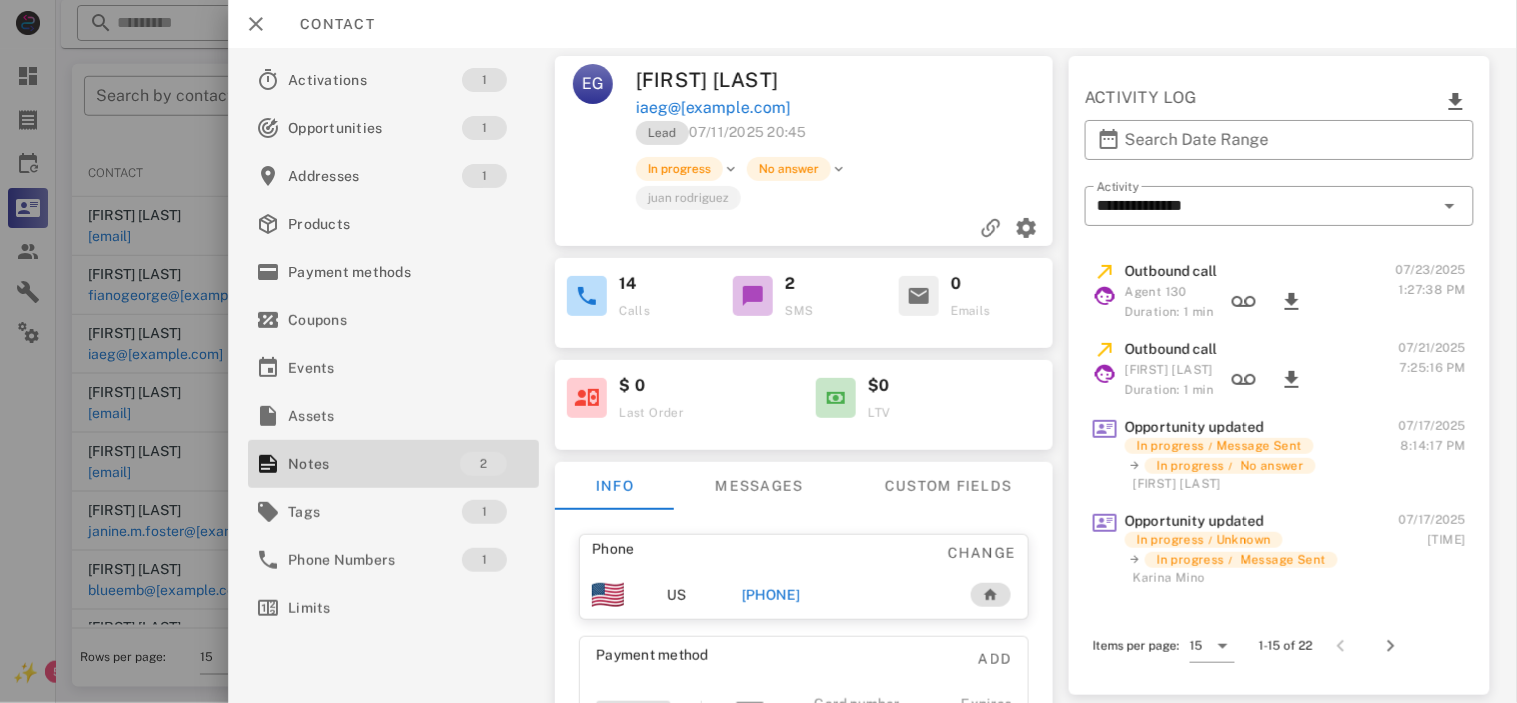 click on "[PHONE]" at bounding box center (770, 595) 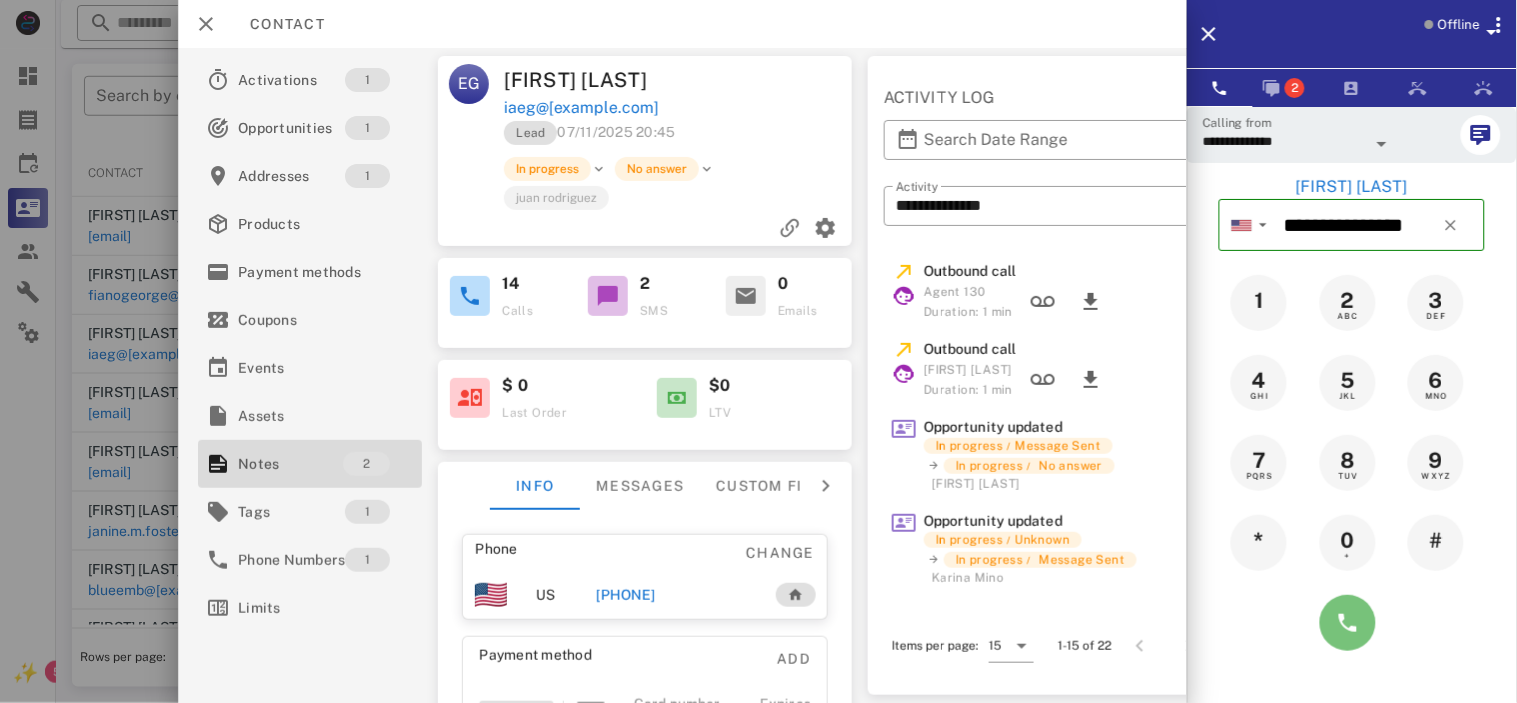 click at bounding box center [1348, 623] 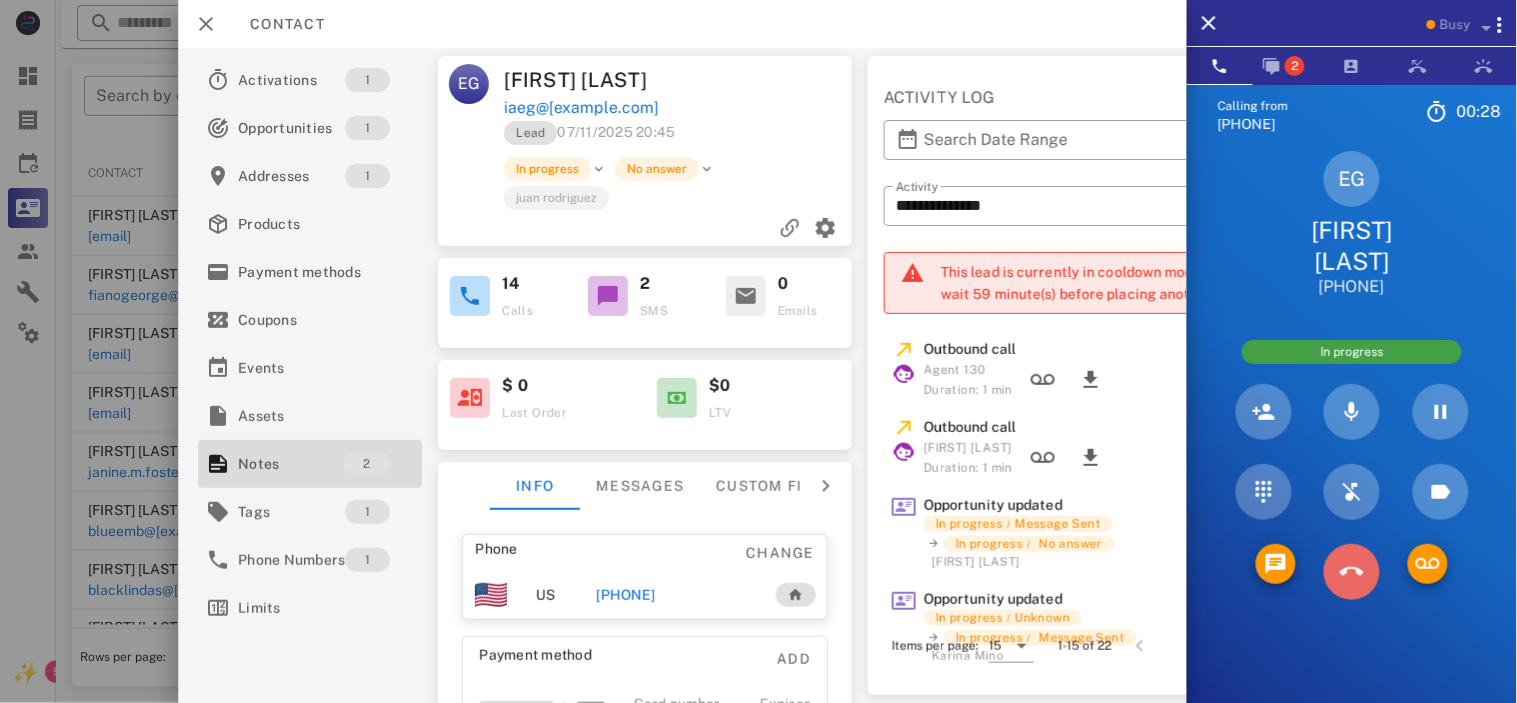 click at bounding box center (1352, 572) 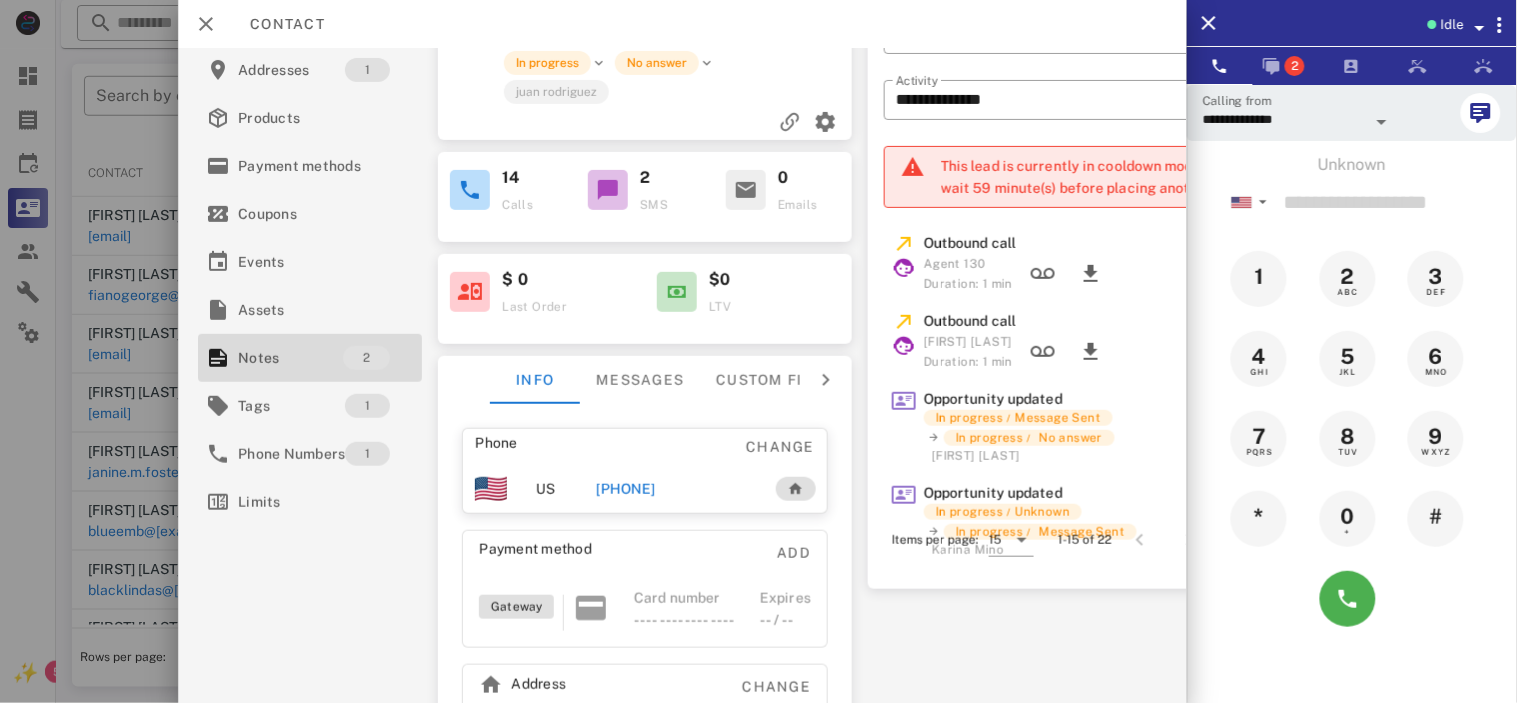 scroll, scrollTop: 221, scrollLeft: 0, axis: vertical 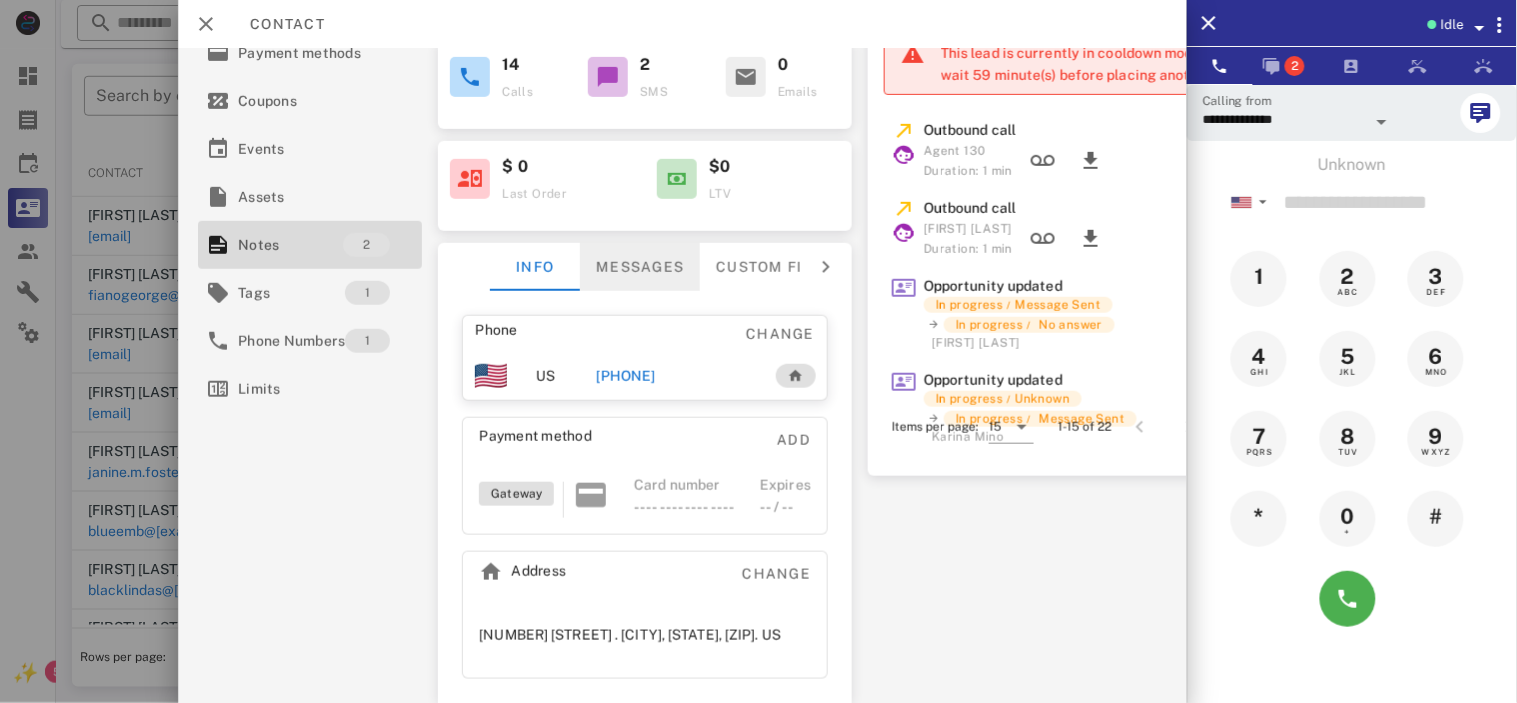 click on "Messages" at bounding box center [640, 267] 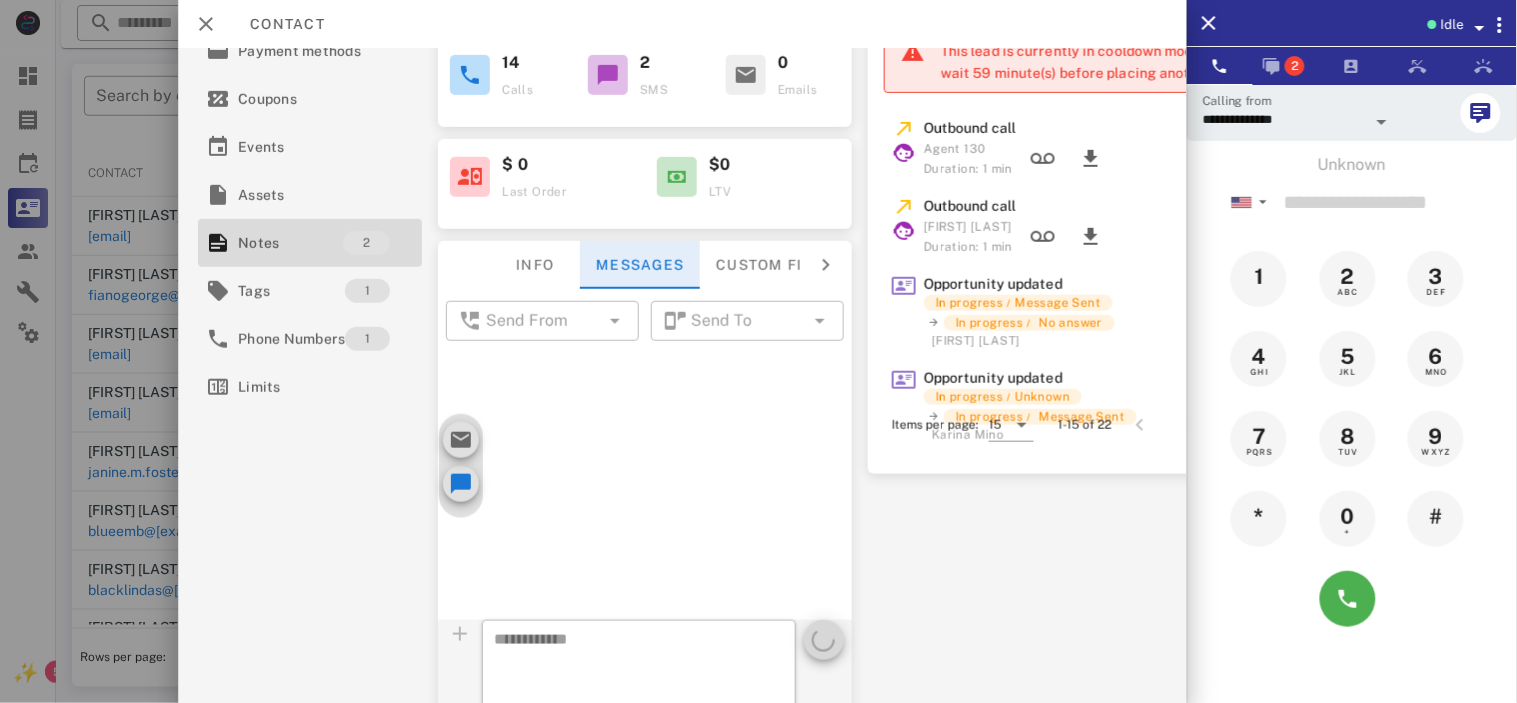 scroll, scrollTop: 1181, scrollLeft: 0, axis: vertical 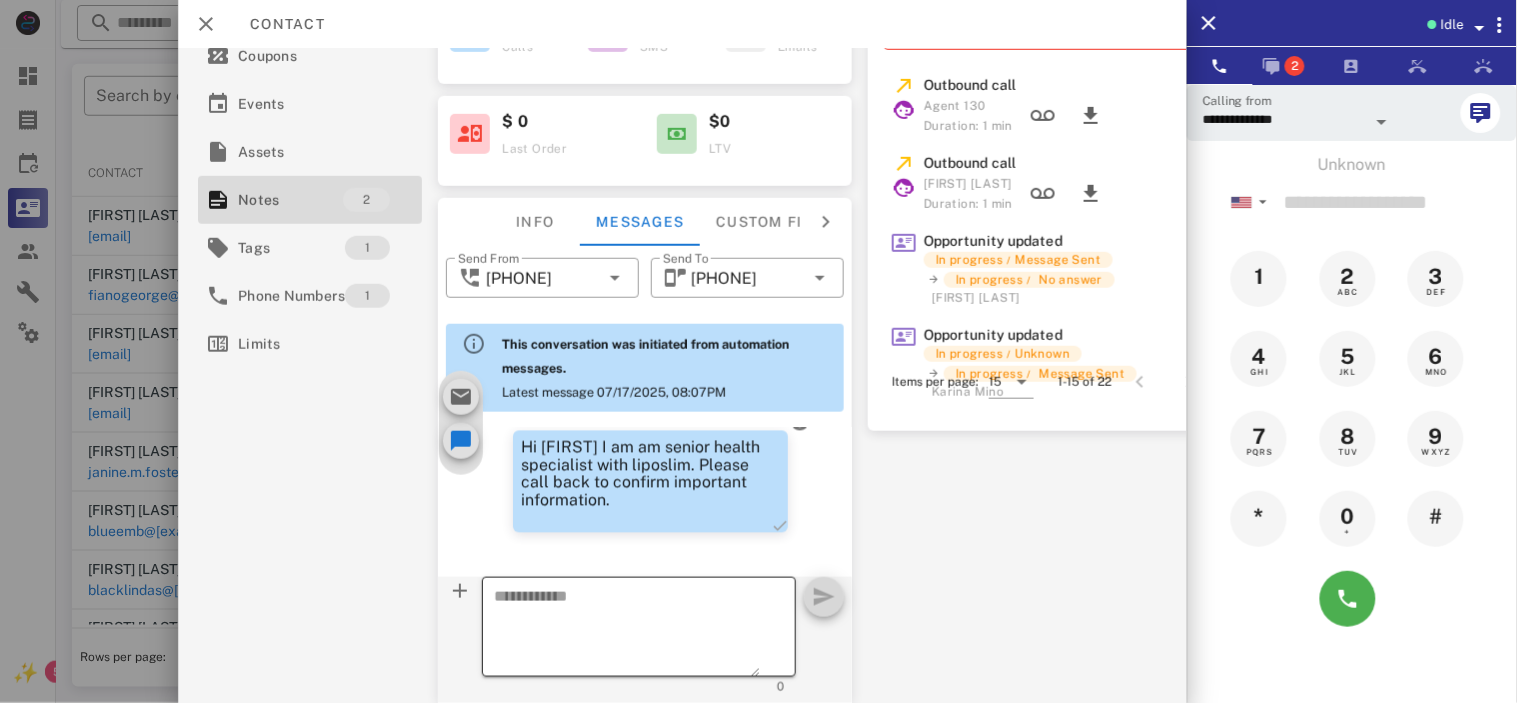click at bounding box center (627, 630) 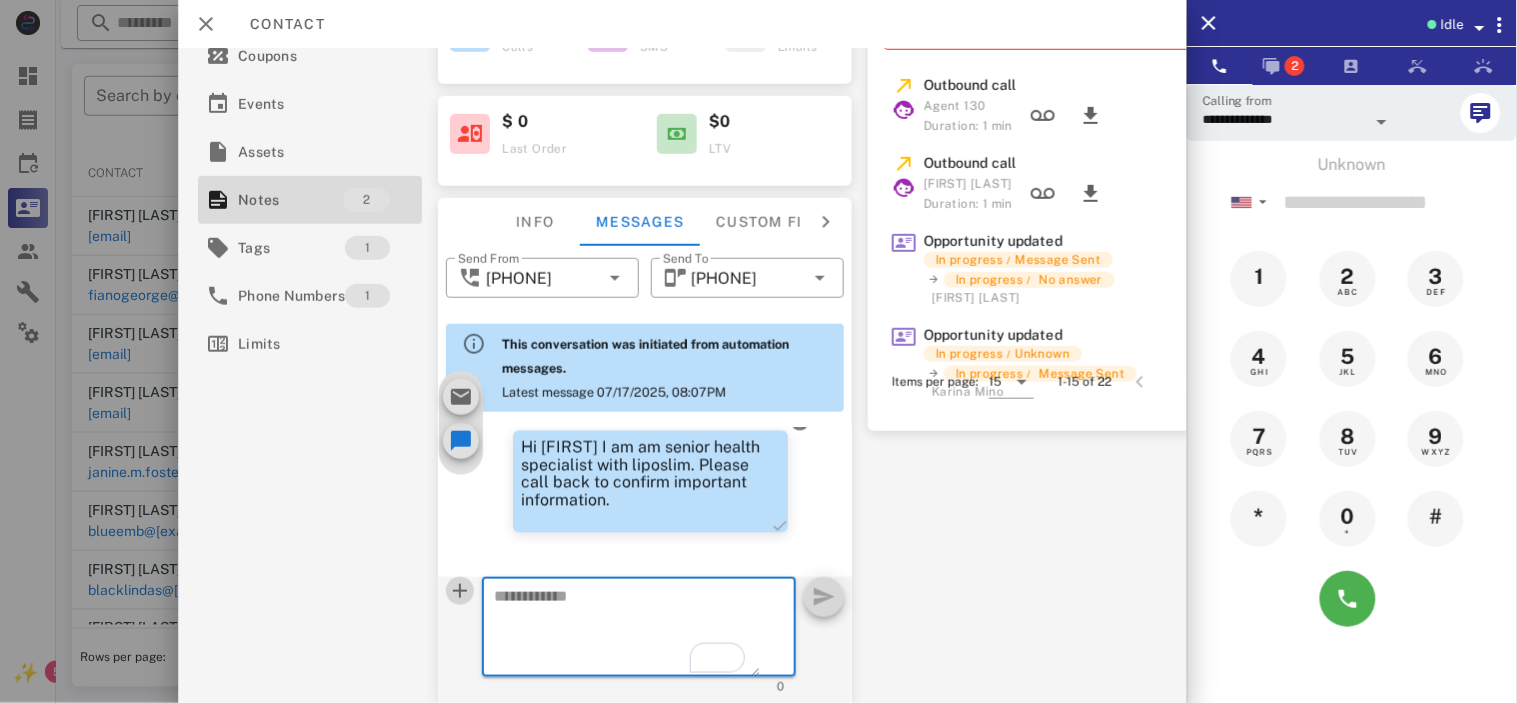 click at bounding box center (460, 591) 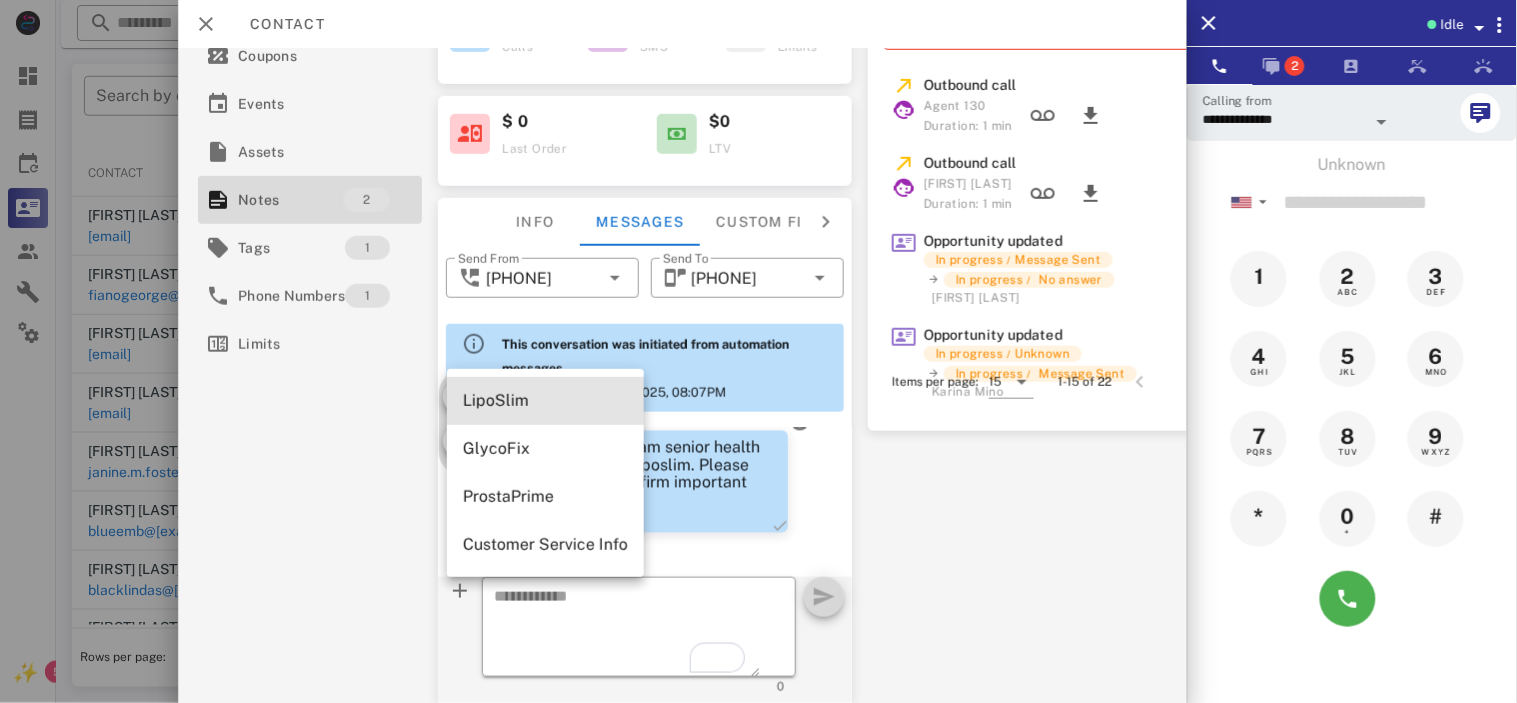 click on "LipoSlim" at bounding box center [545, 400] 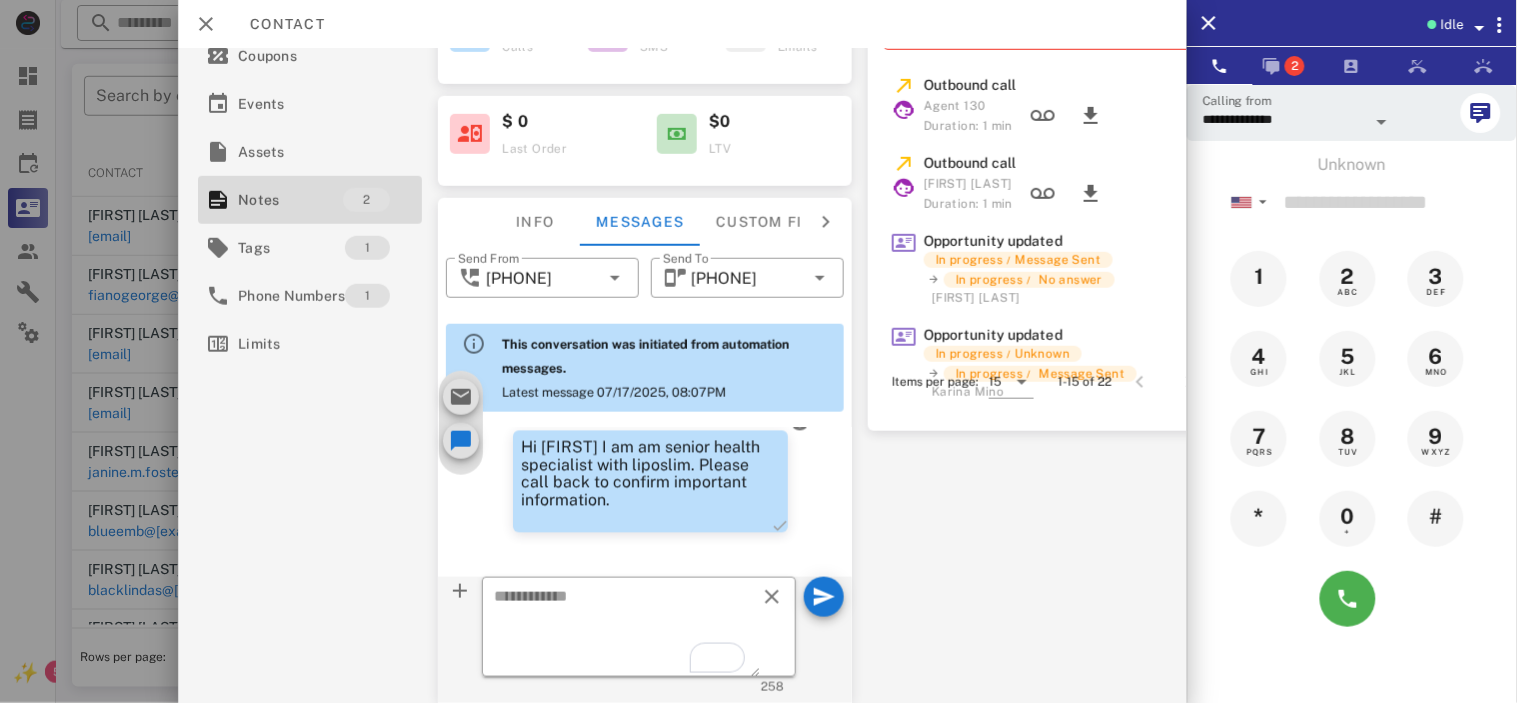 type on "**********" 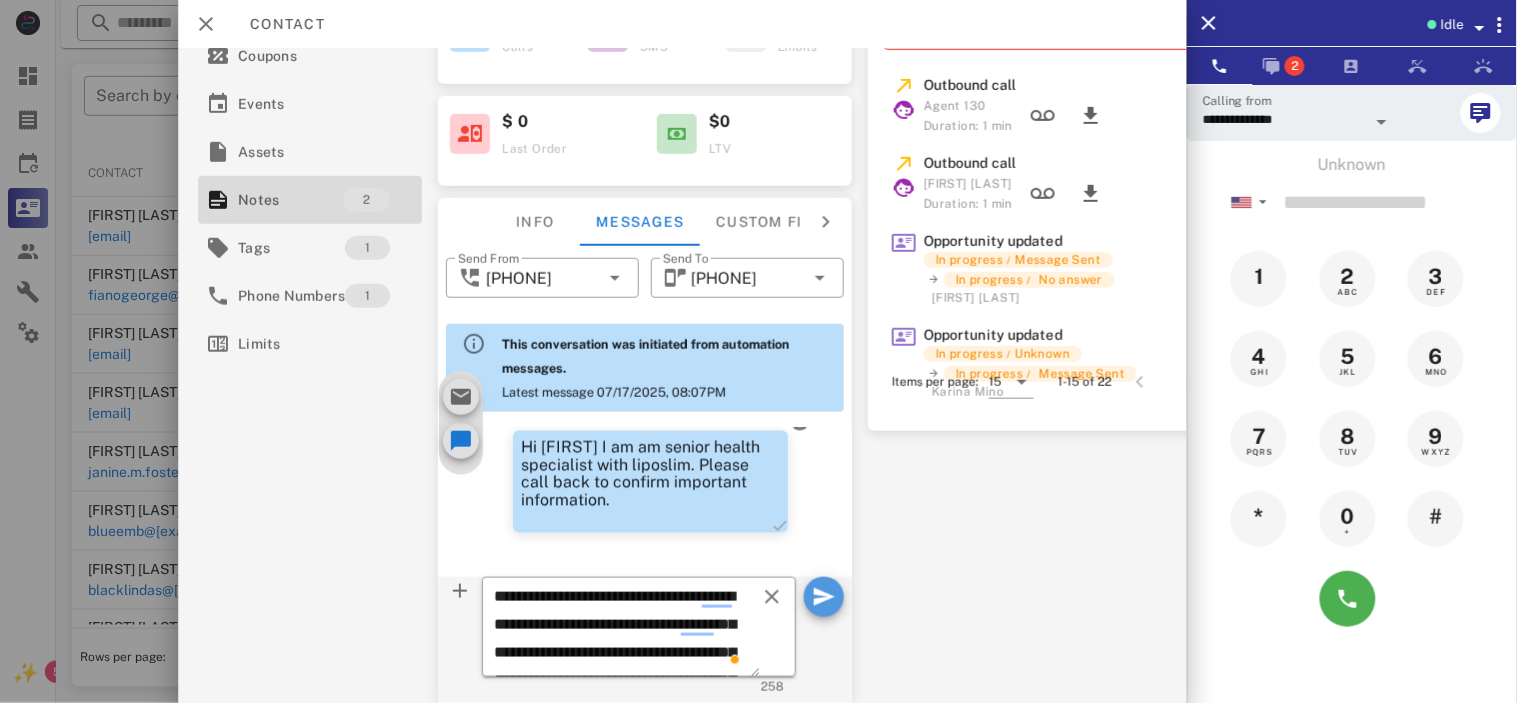 click at bounding box center [824, 597] 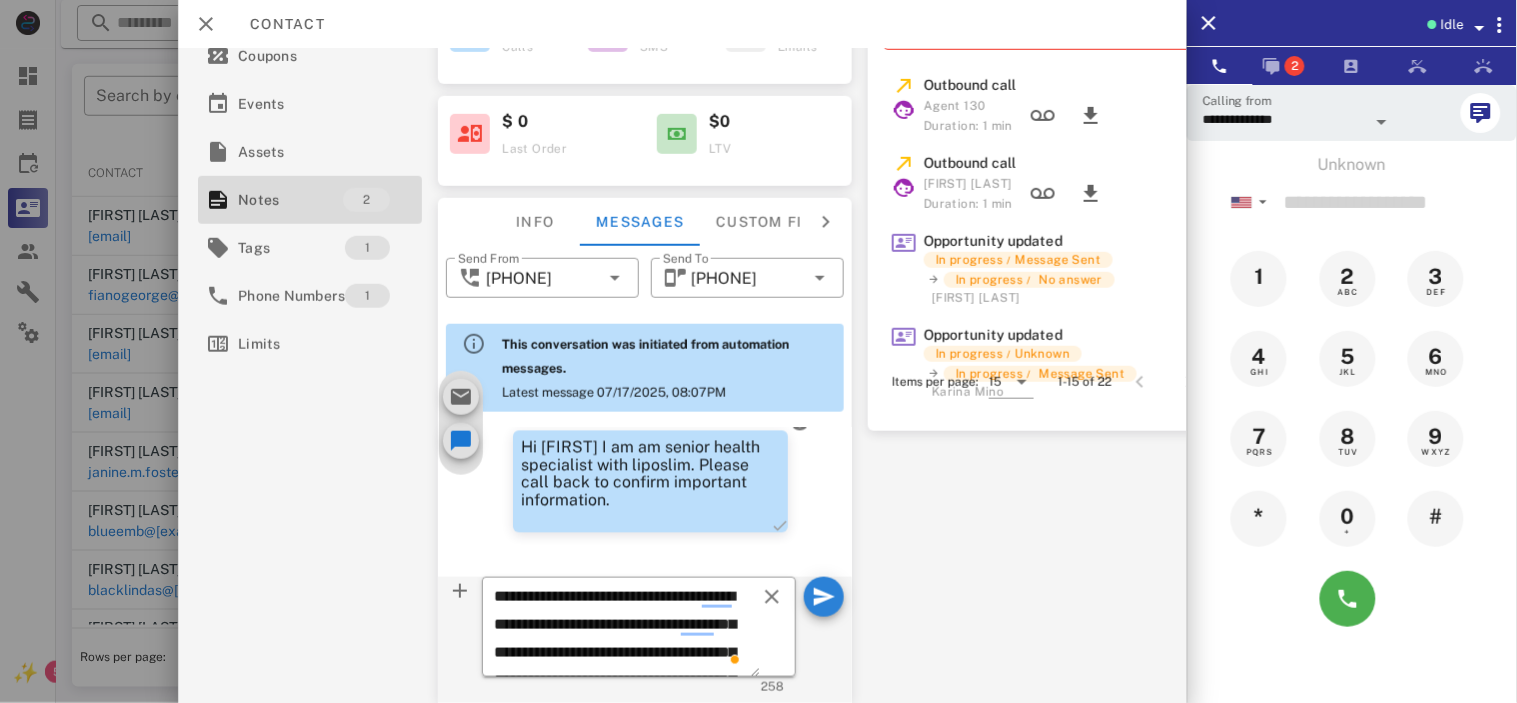 type 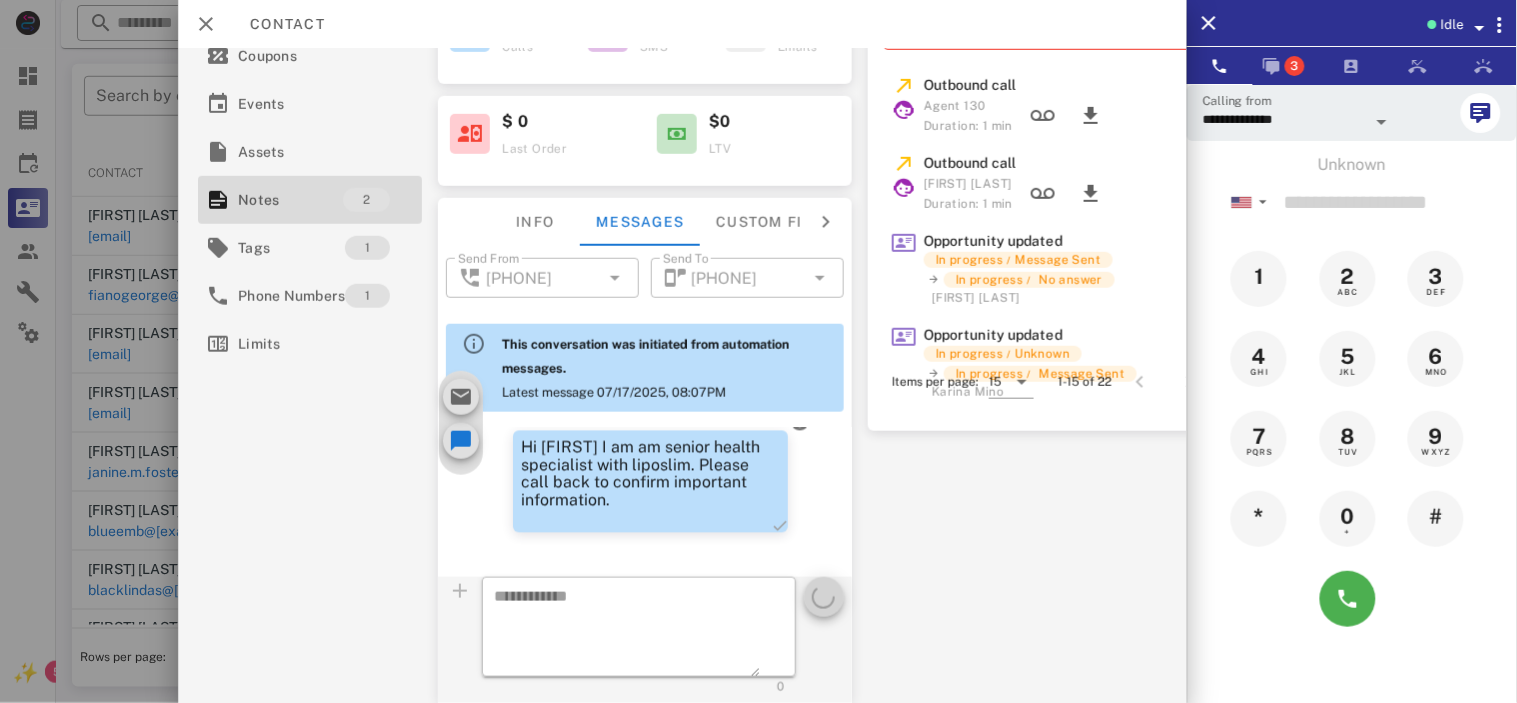 scroll, scrollTop: 1398, scrollLeft: 0, axis: vertical 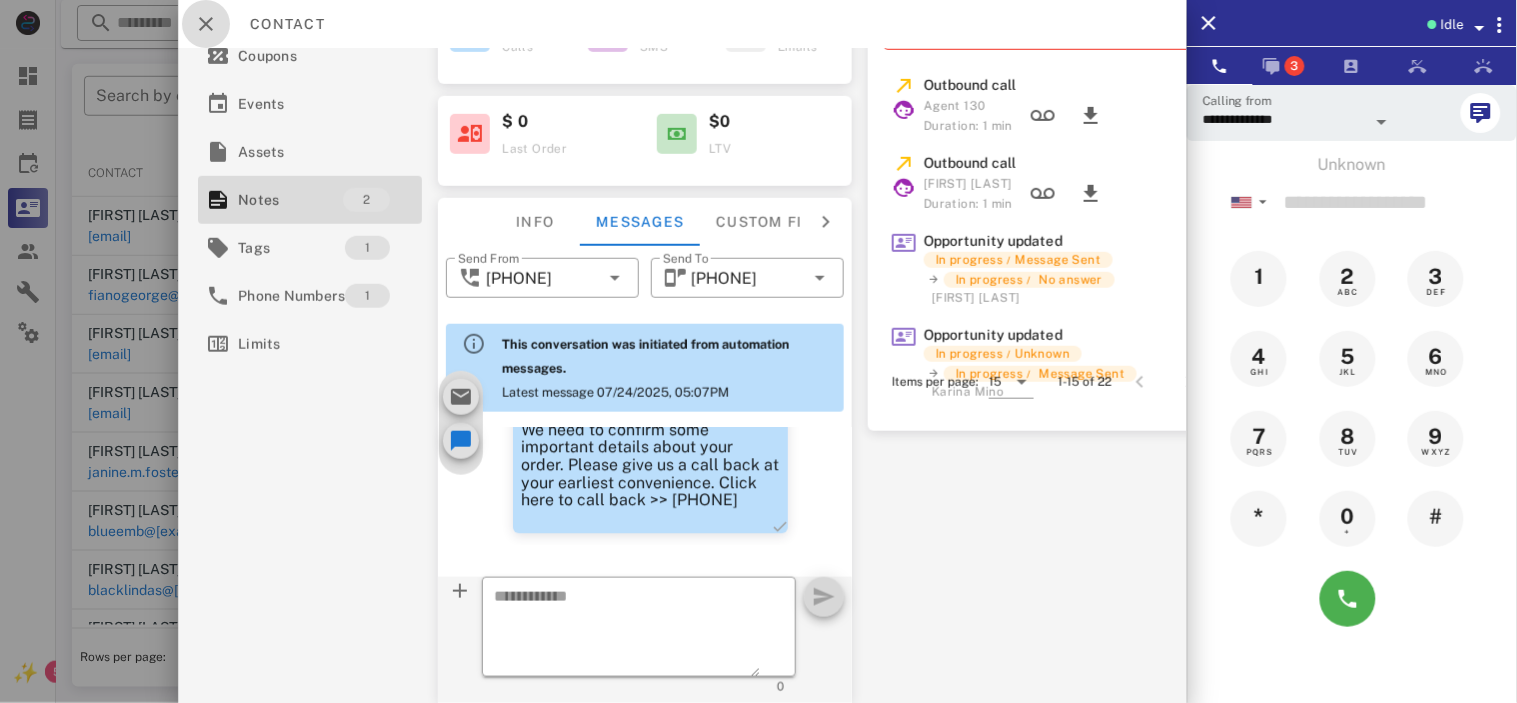 click at bounding box center (206, 24) 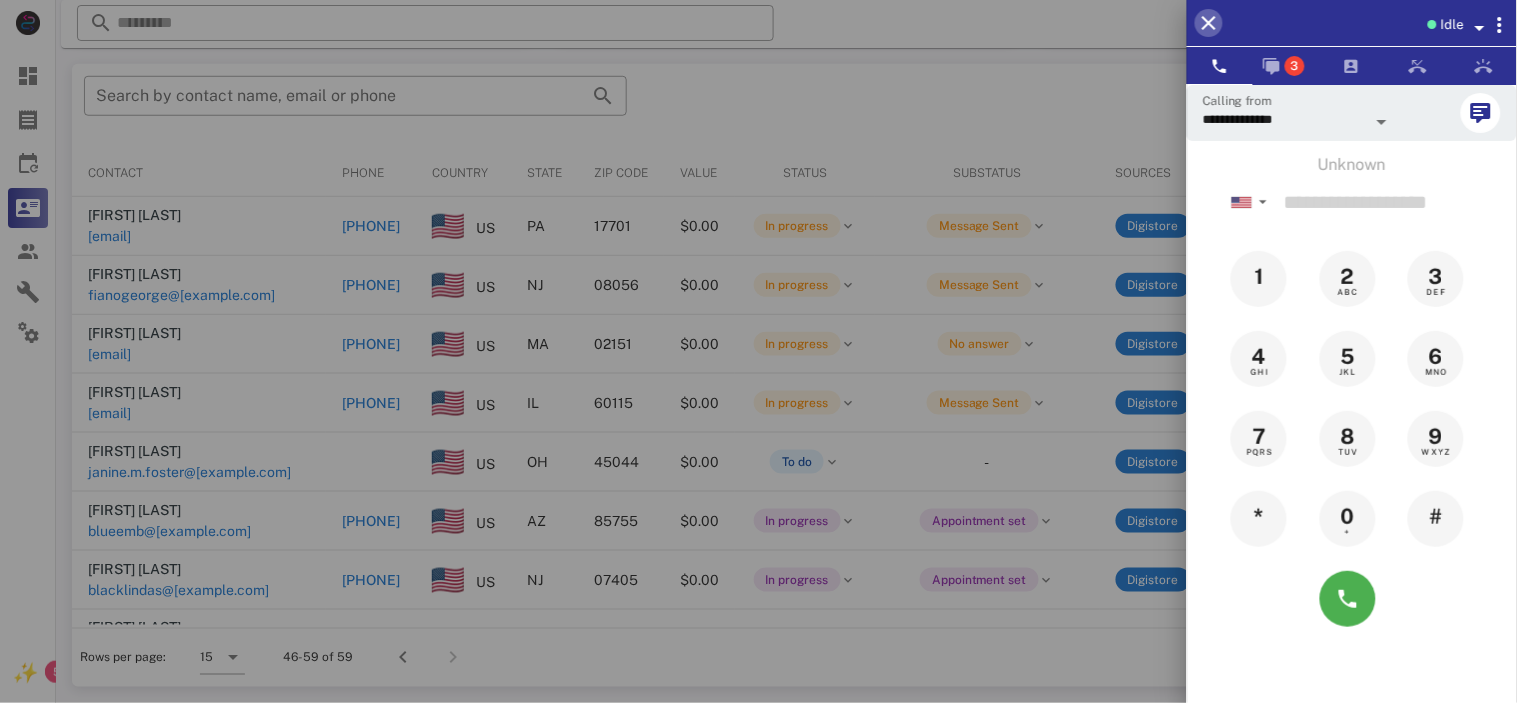 click at bounding box center (1209, 23) 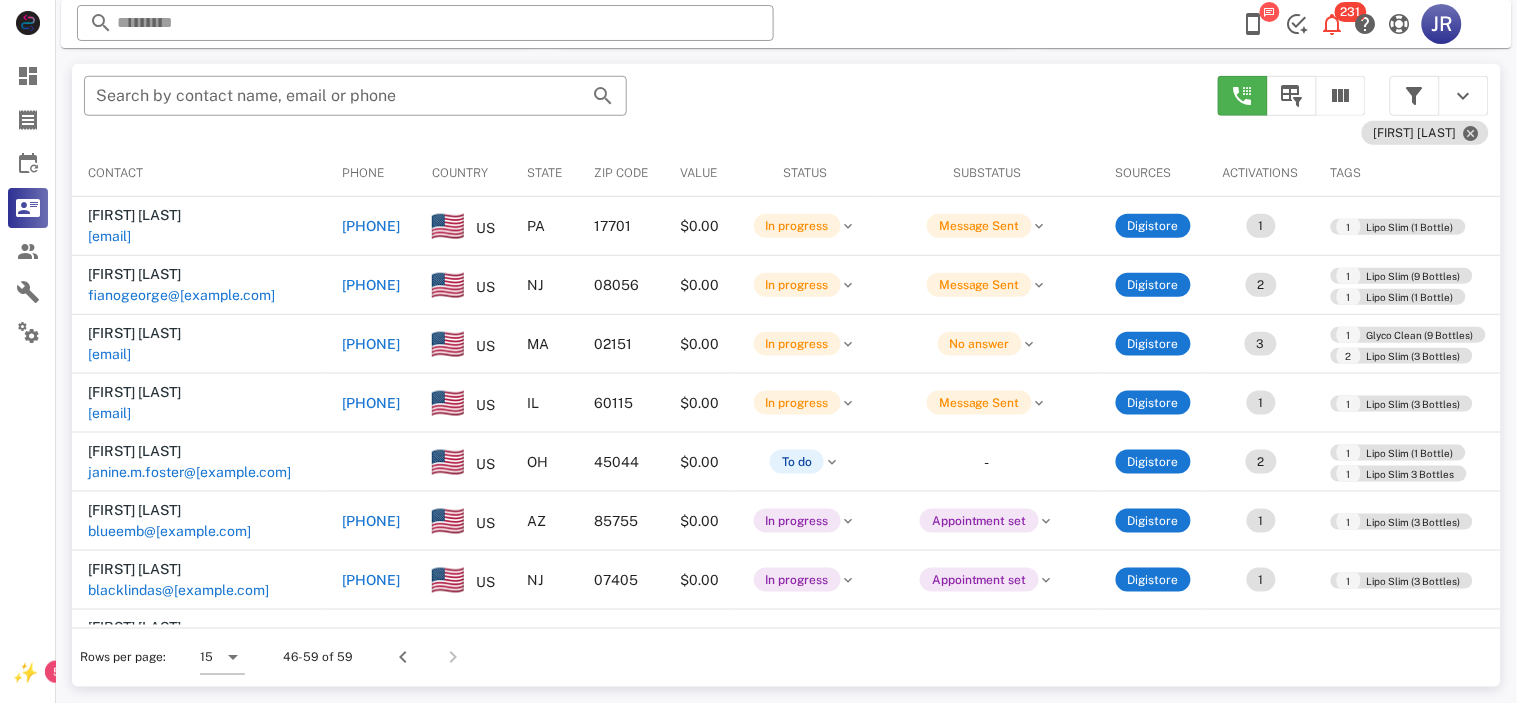 click on "​ [NUMBER] [WORD] [WORD] [WORD]" at bounding box center [786, 24] 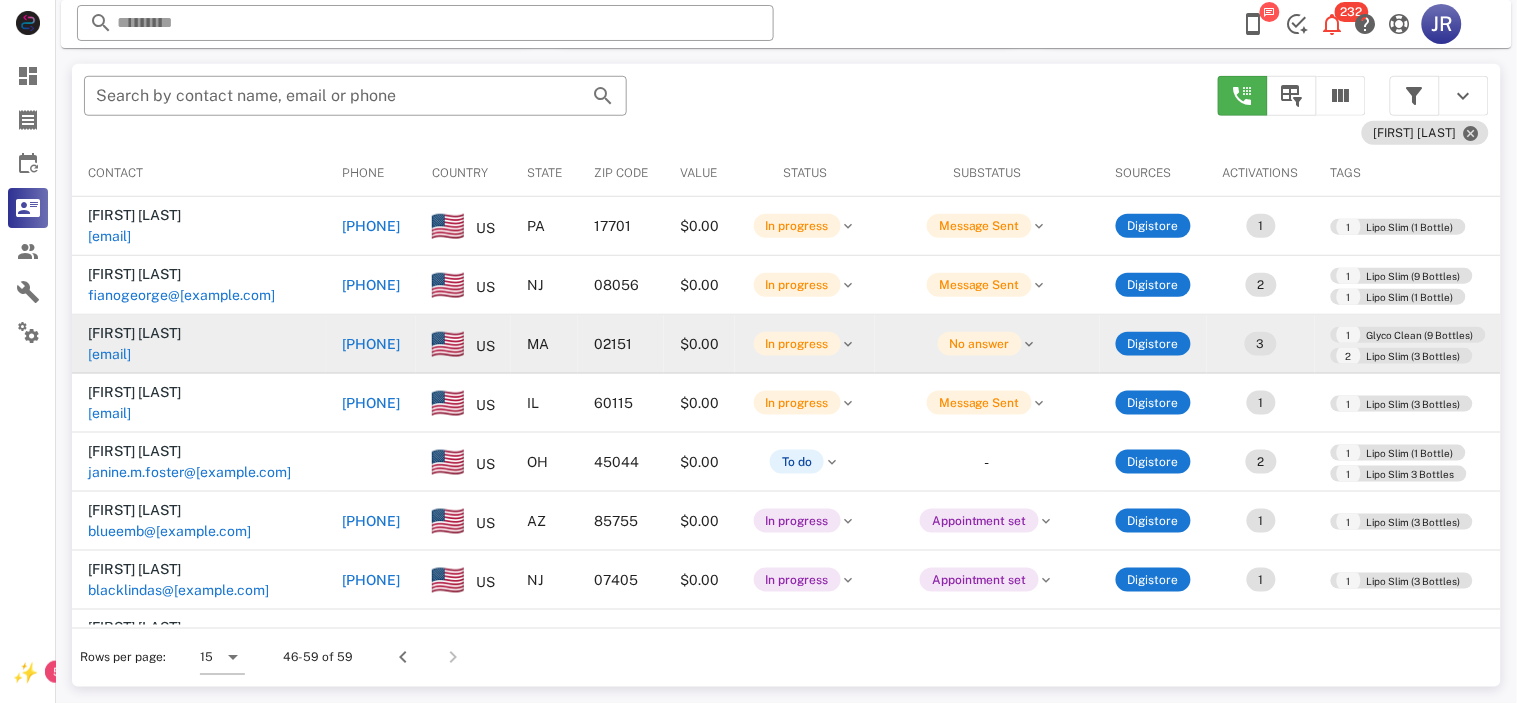 click on "[EMAIL]" at bounding box center [109, 354] 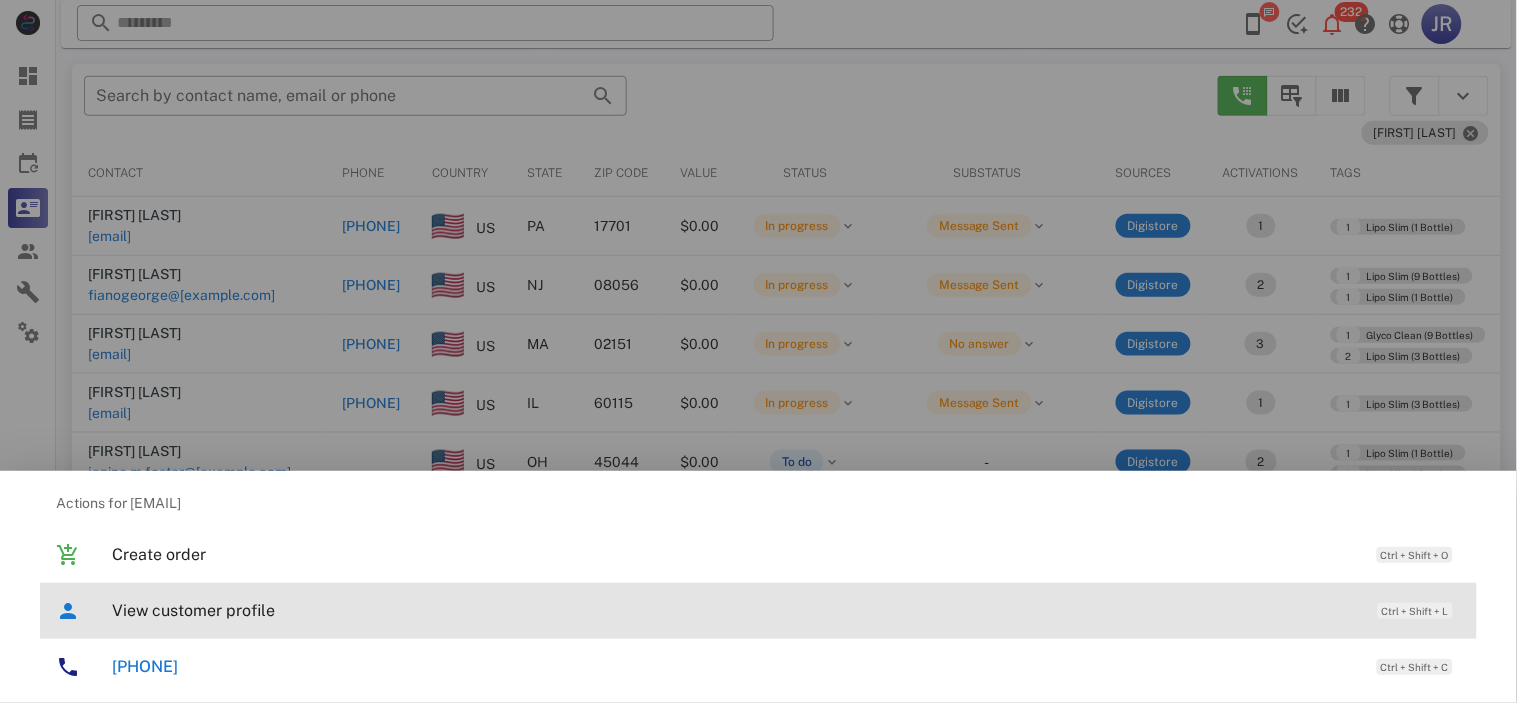 click on "View customer profile" at bounding box center [735, 610] 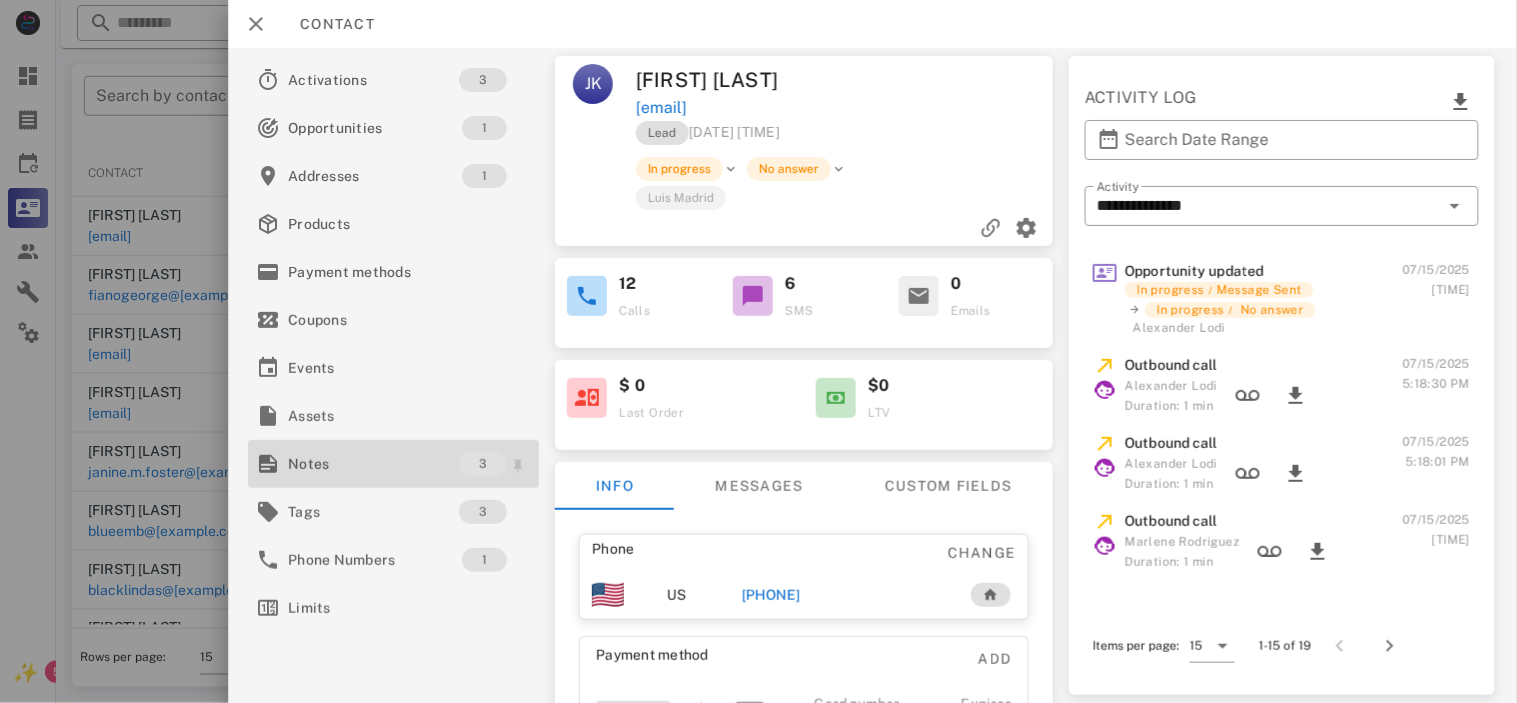 click on "Notes" at bounding box center [373, 464] 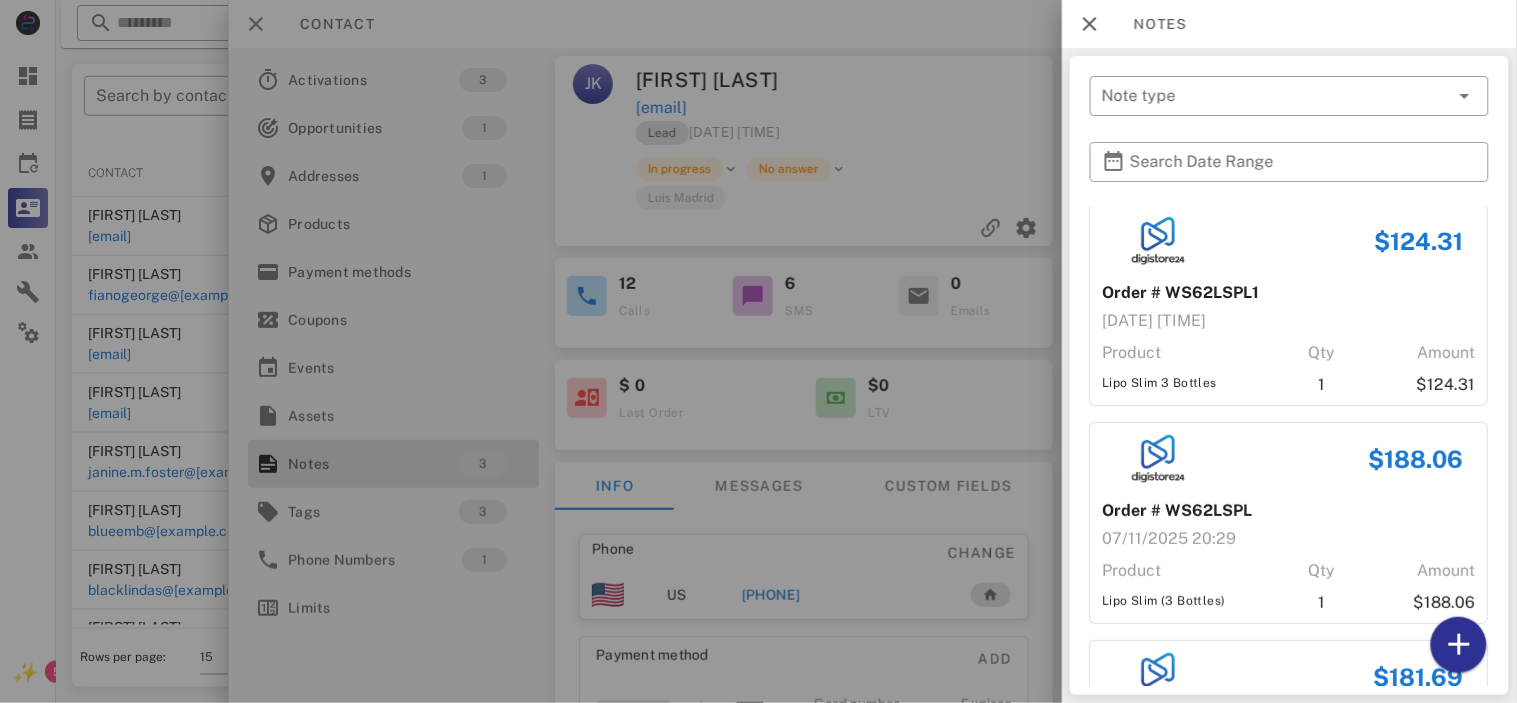 scroll, scrollTop: 0, scrollLeft: 0, axis: both 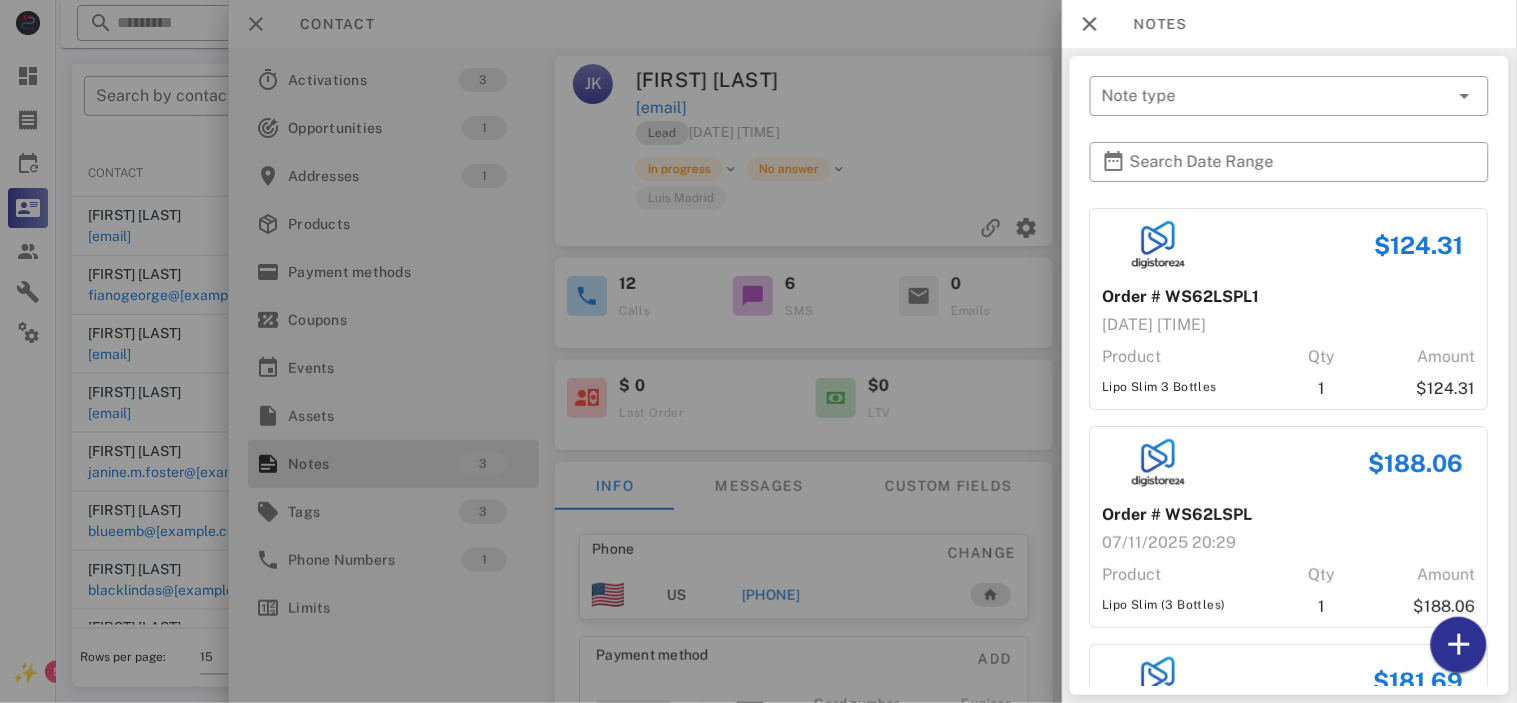 click at bounding box center [758, 351] 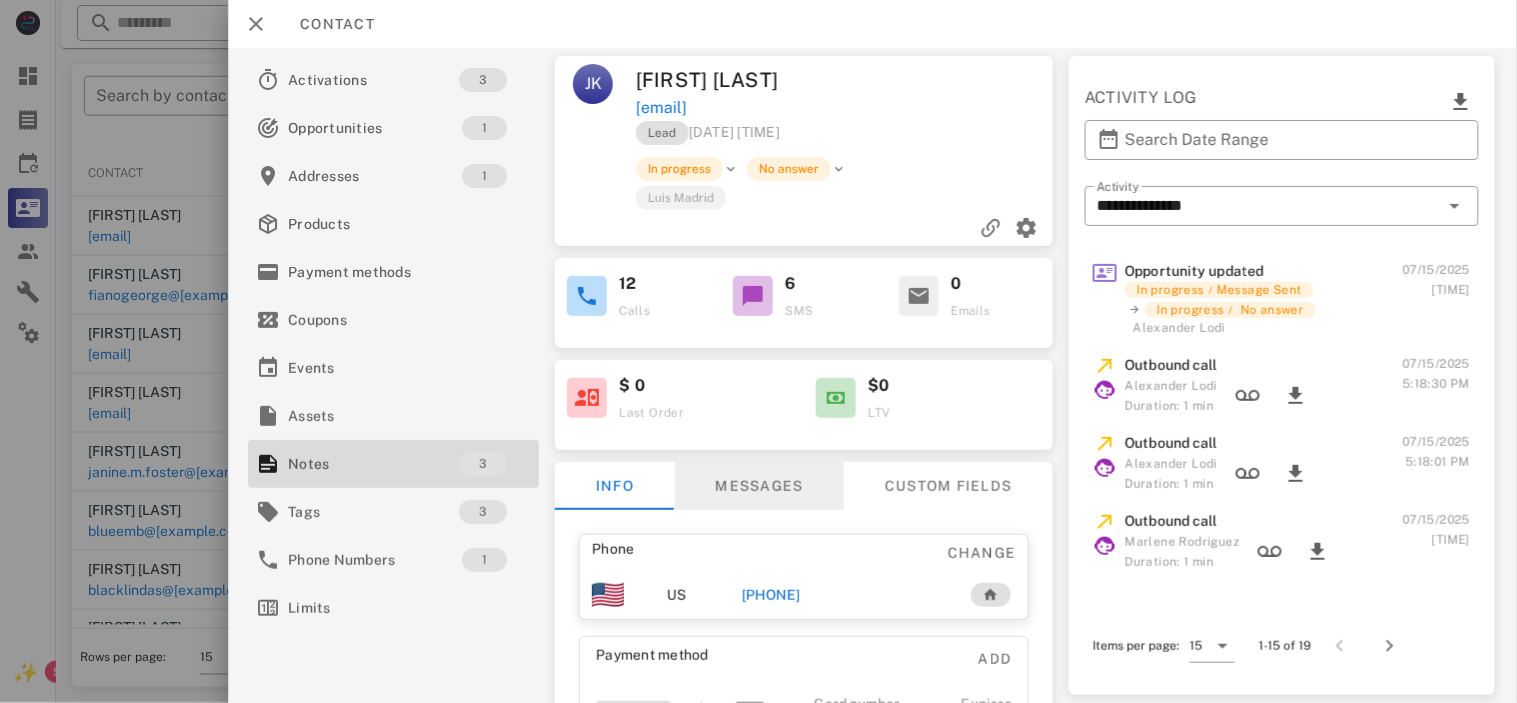 click on "Messages" at bounding box center [759, 486] 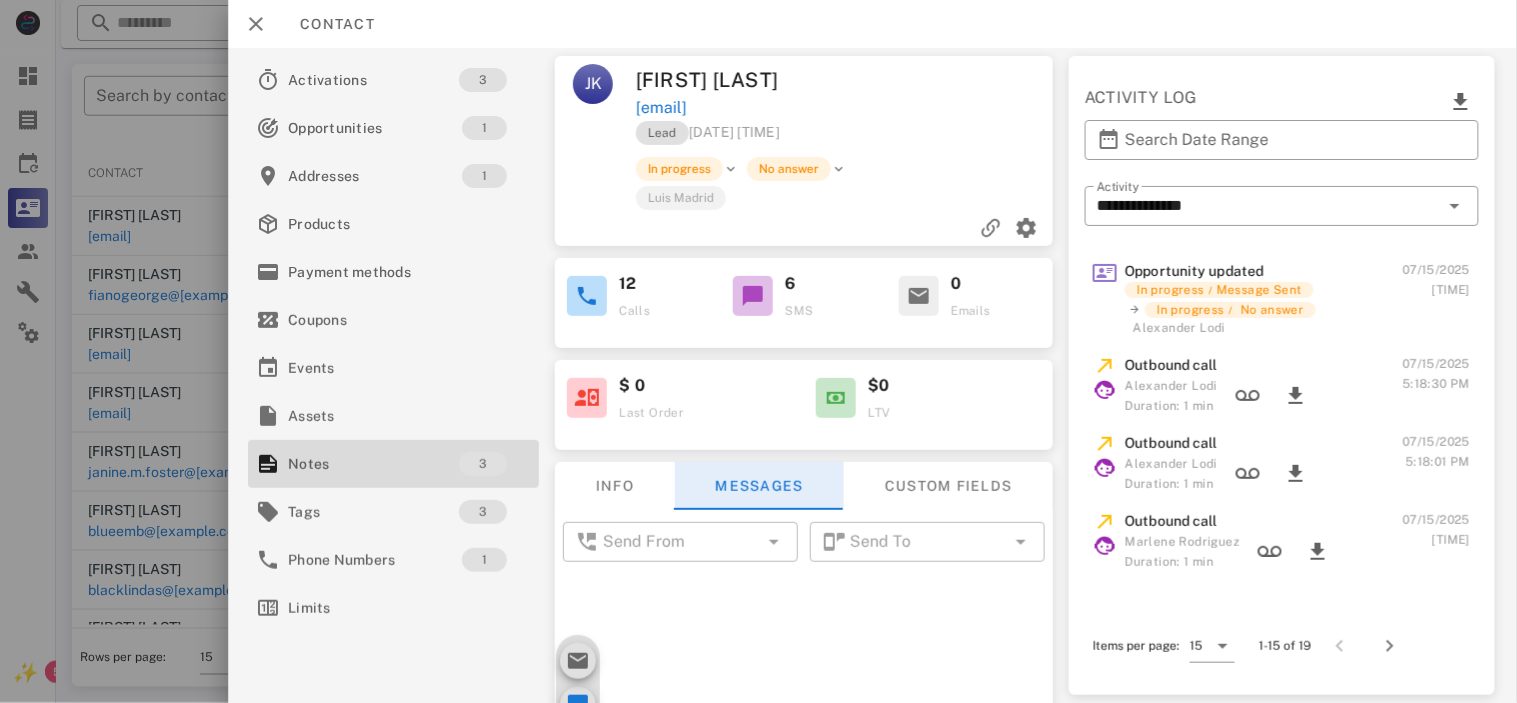 scroll, scrollTop: 708, scrollLeft: 0, axis: vertical 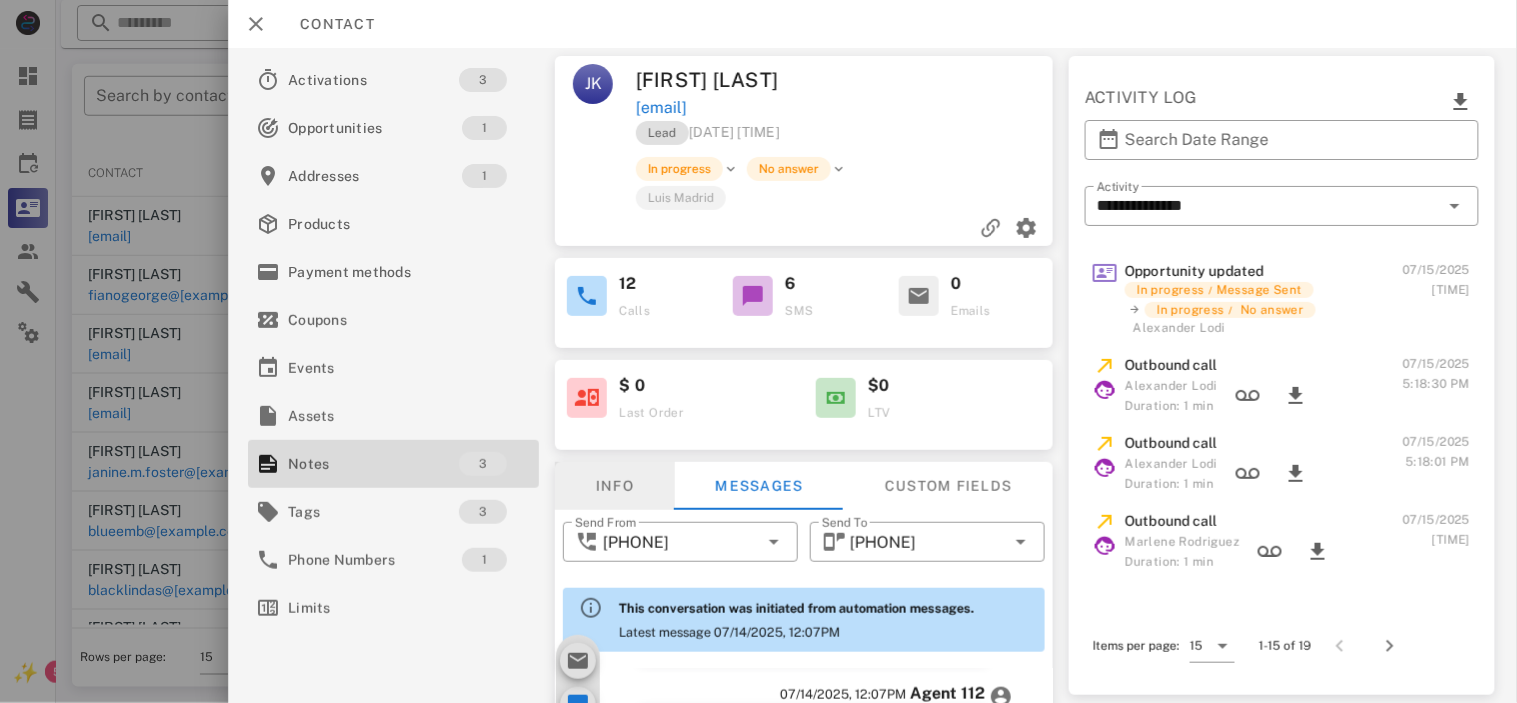 click on "Info" at bounding box center (615, 486) 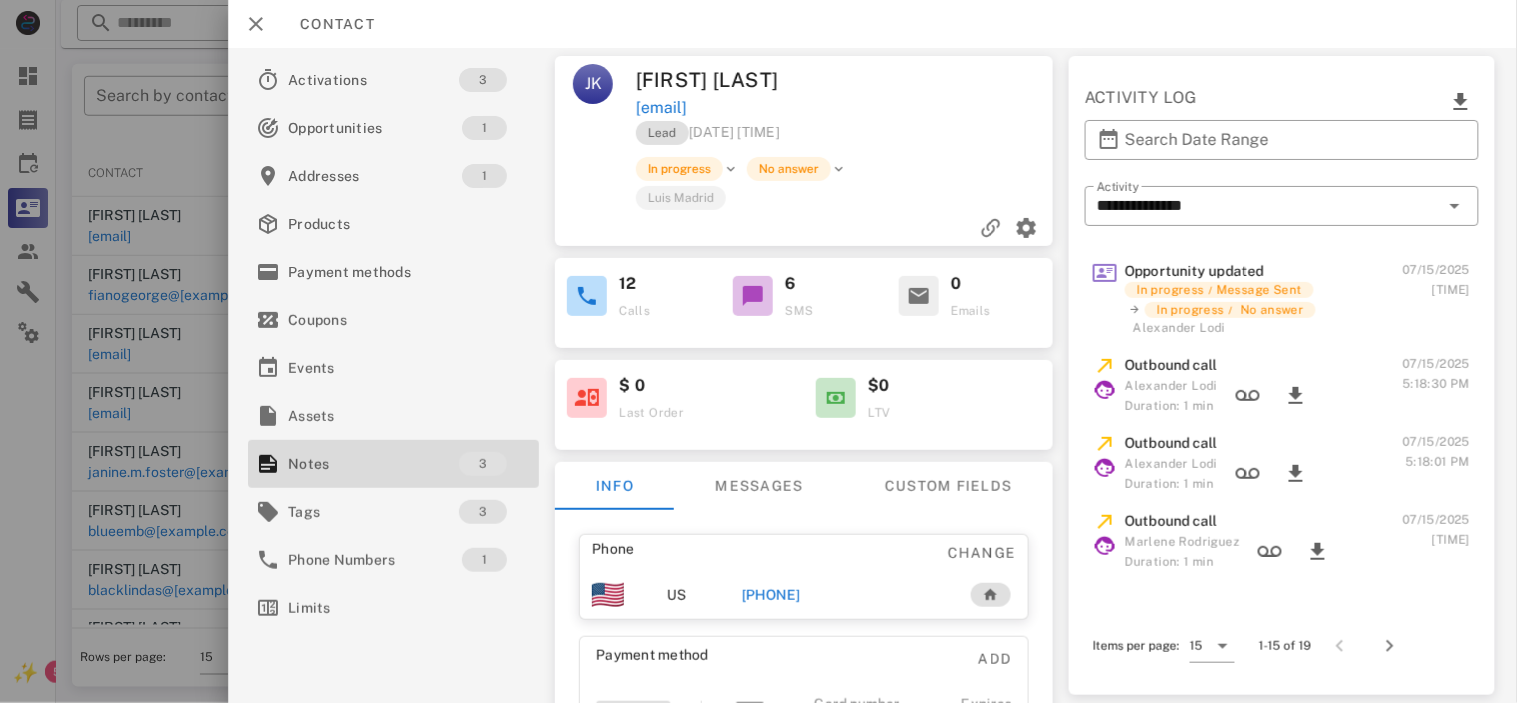 click on "[PHONE]" at bounding box center (770, 595) 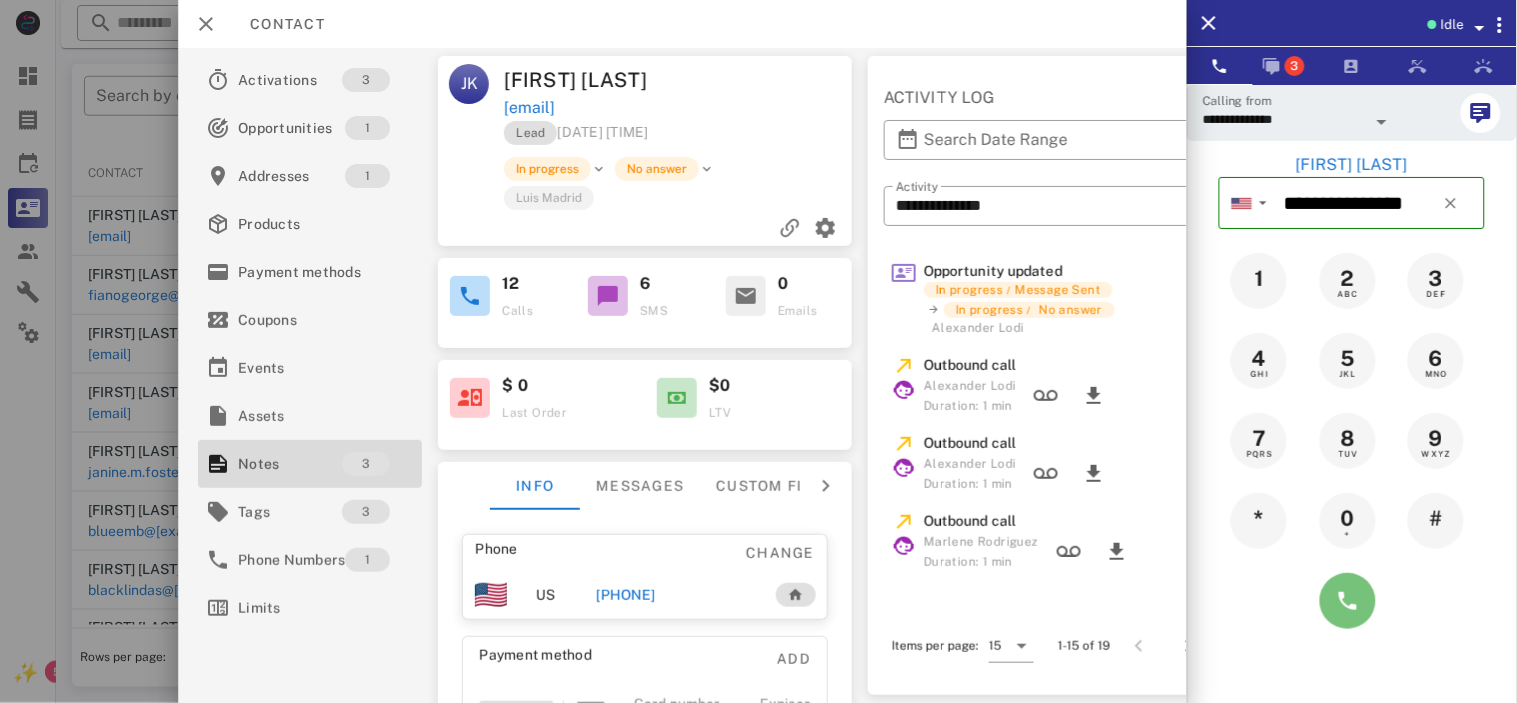 click at bounding box center [1348, 601] 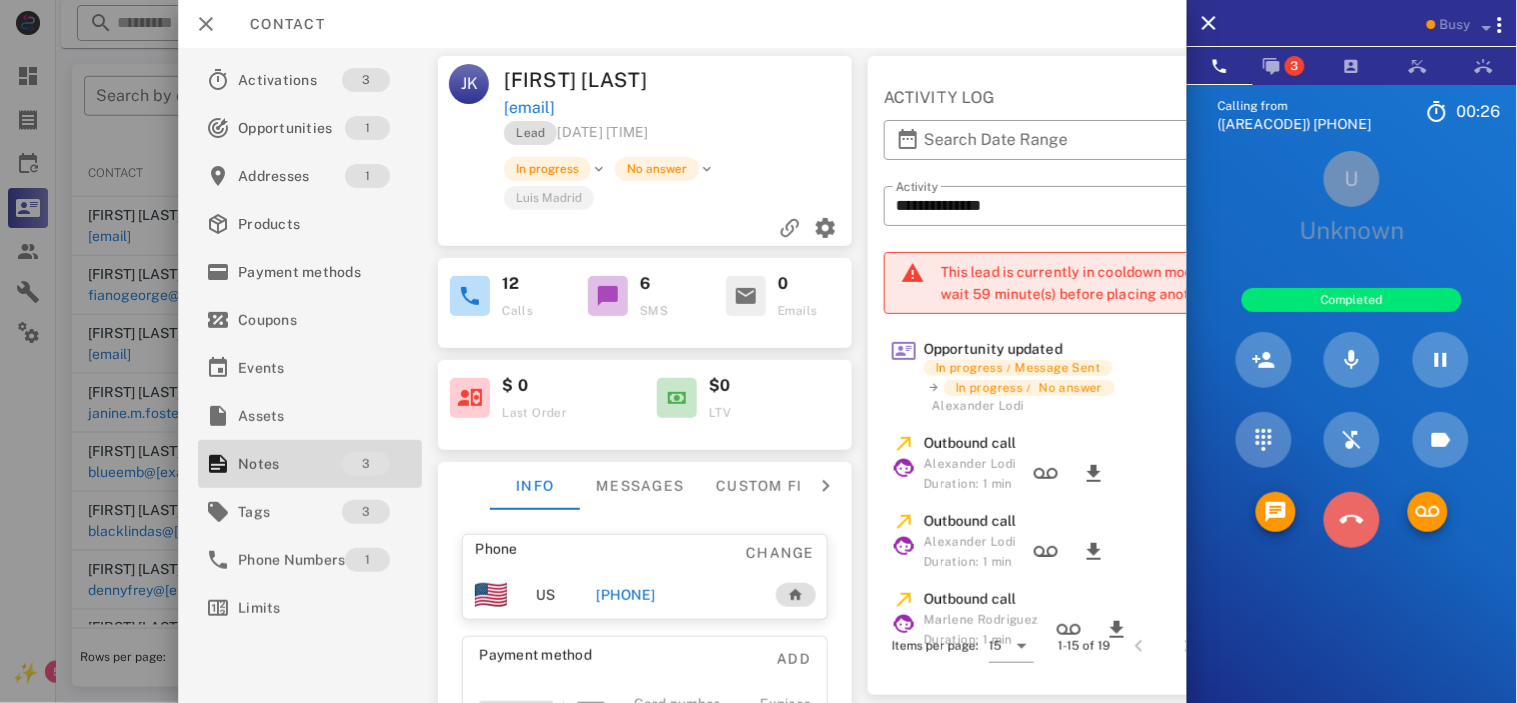 click at bounding box center [1352, 520] 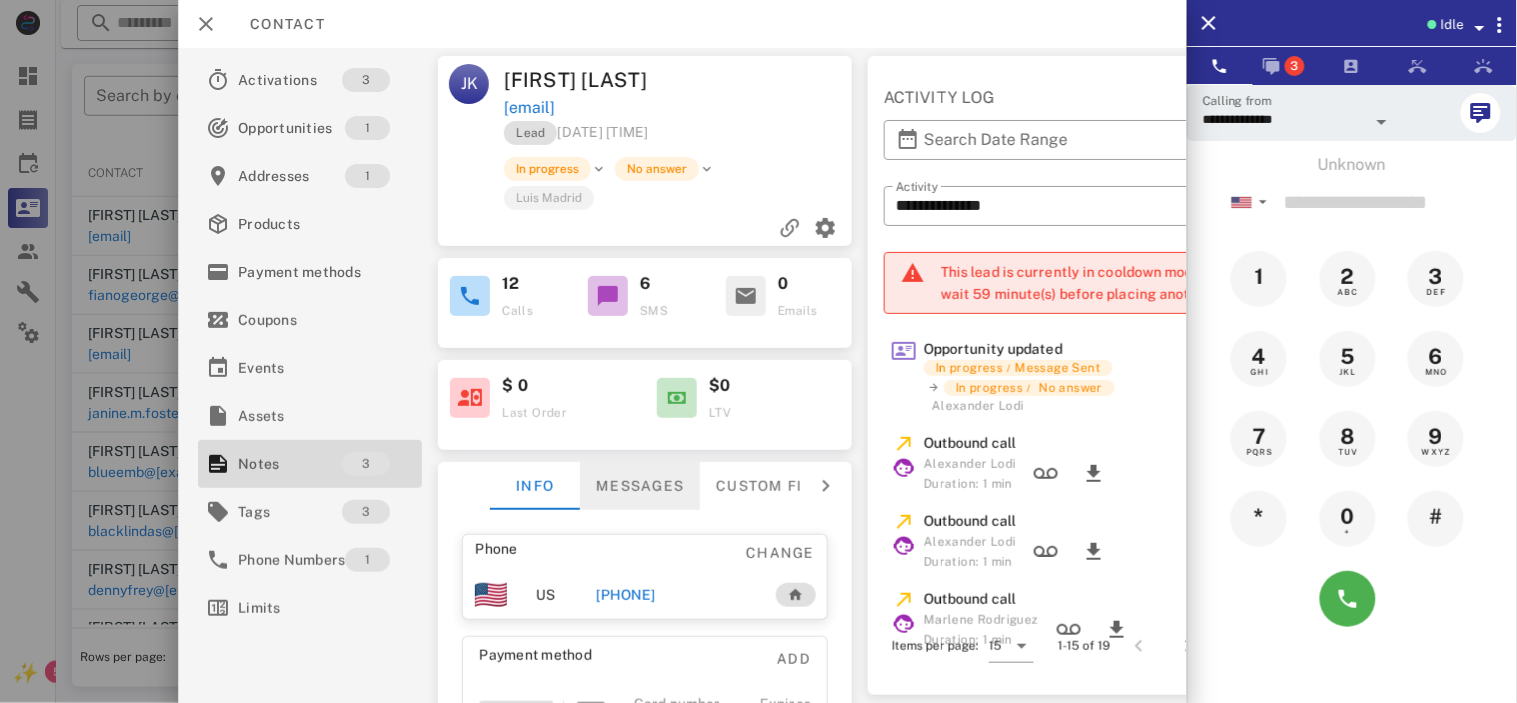click on "Messages" at bounding box center [640, 486] 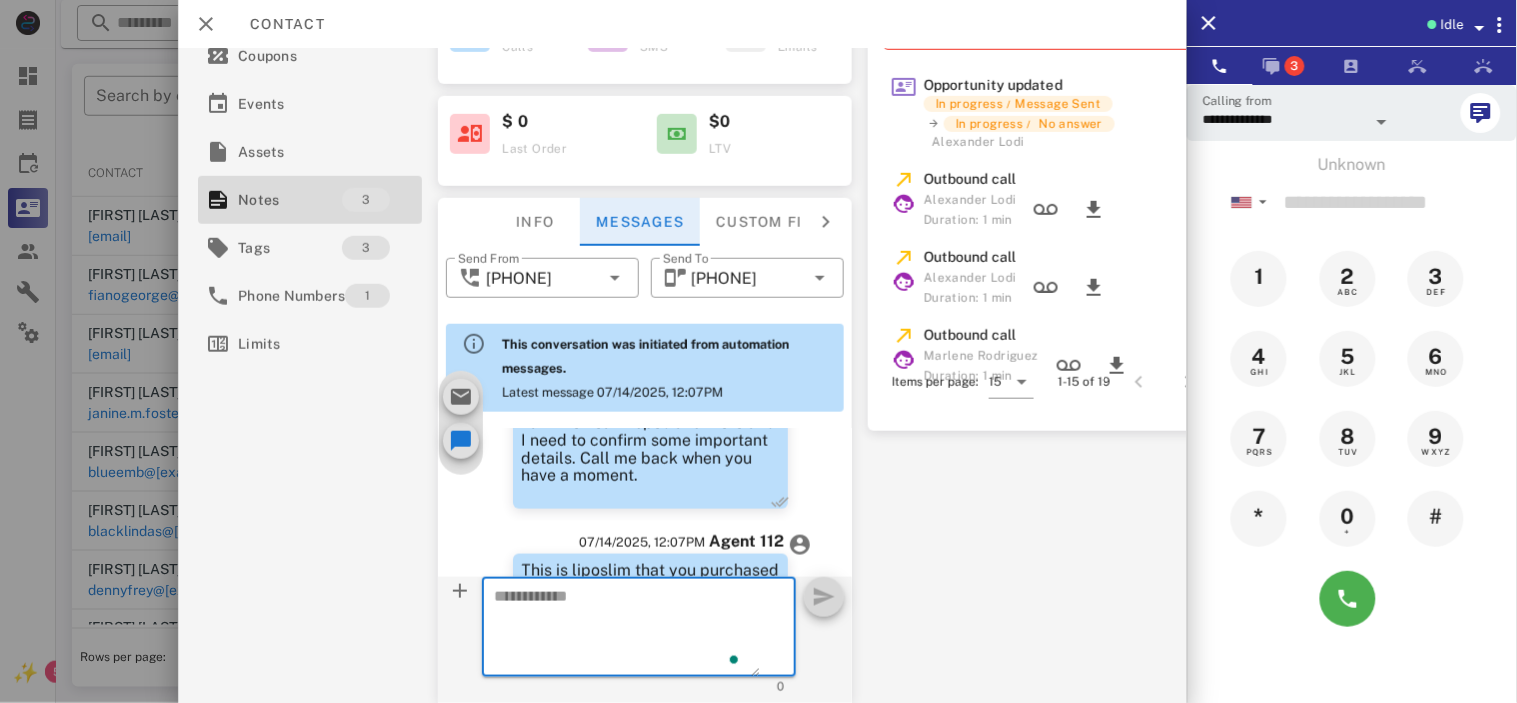 scroll, scrollTop: 296, scrollLeft: 0, axis: vertical 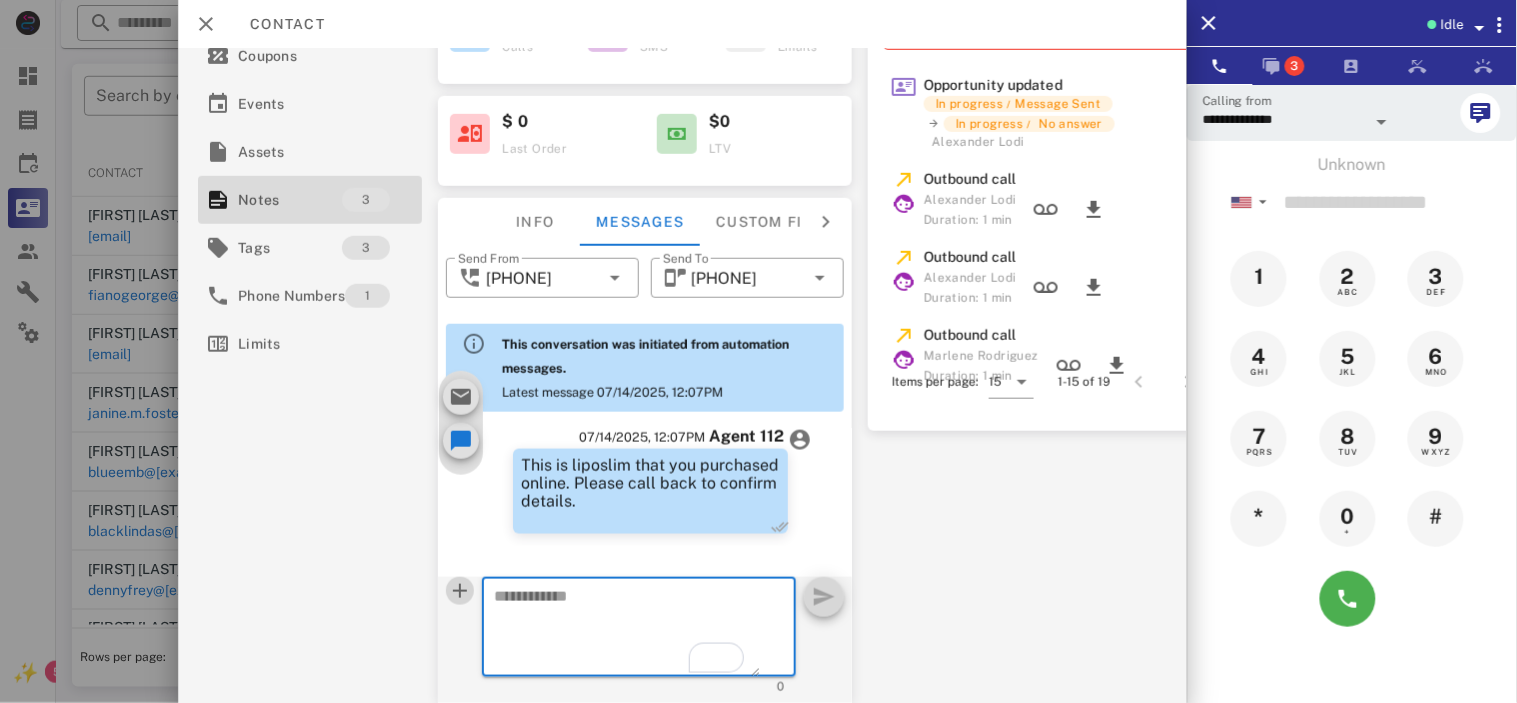 click at bounding box center [460, 591] 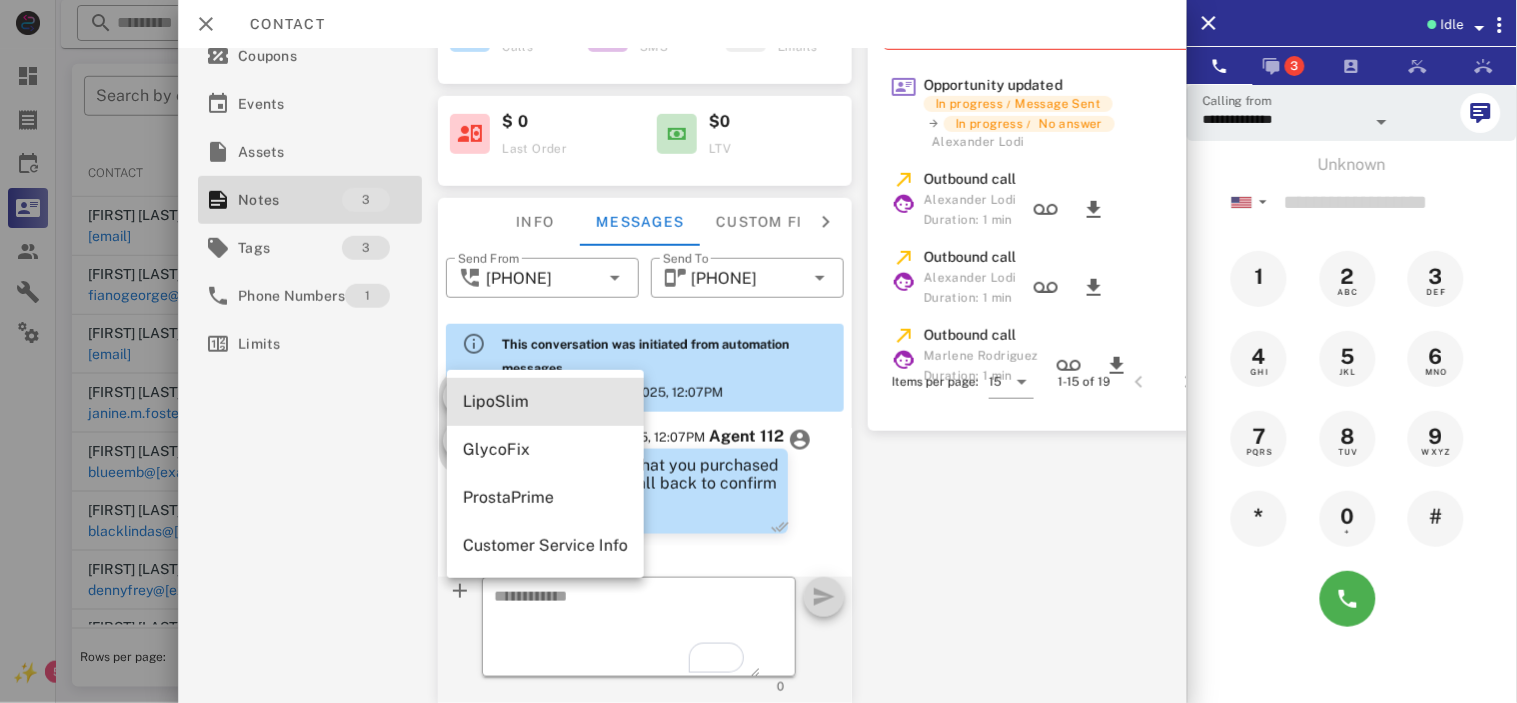click on "LipoSlim" at bounding box center (545, 401) 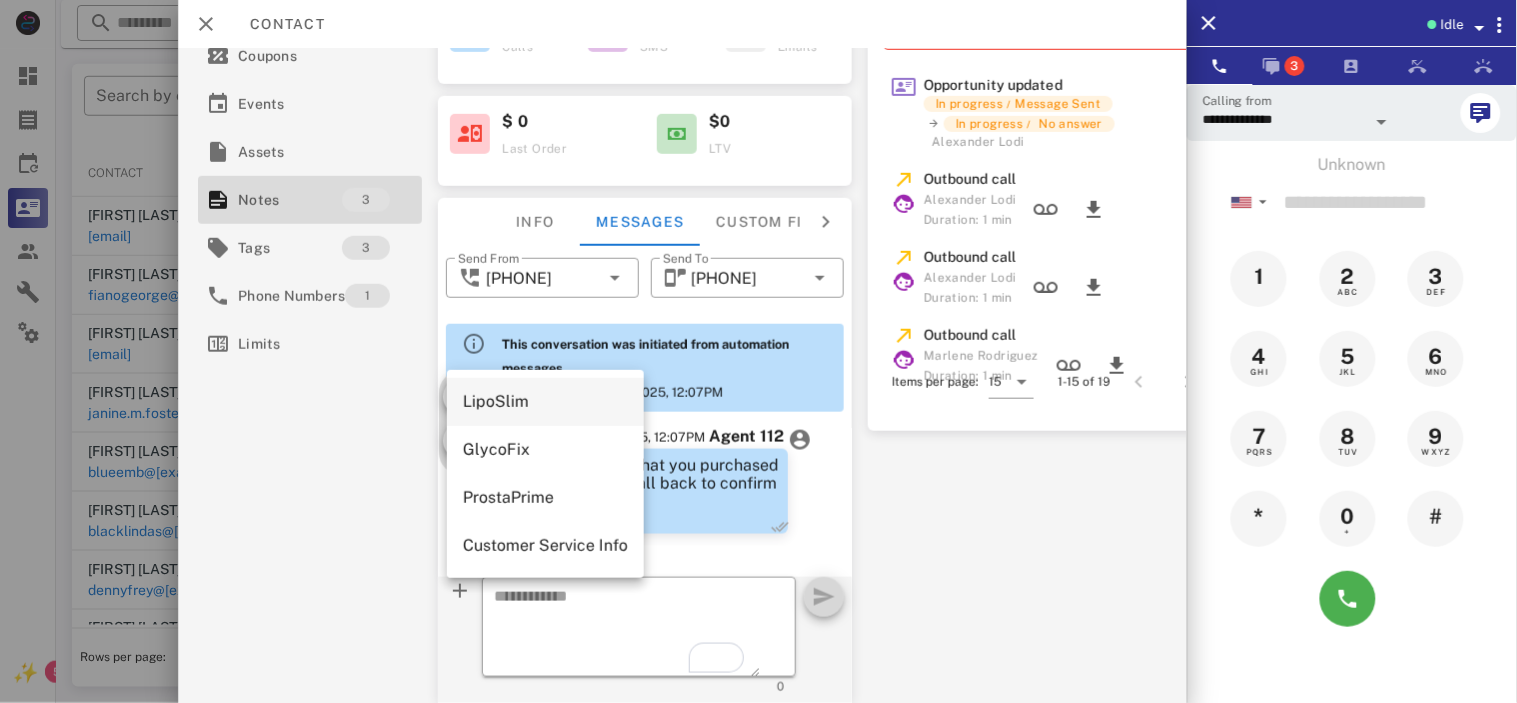 type on "**********" 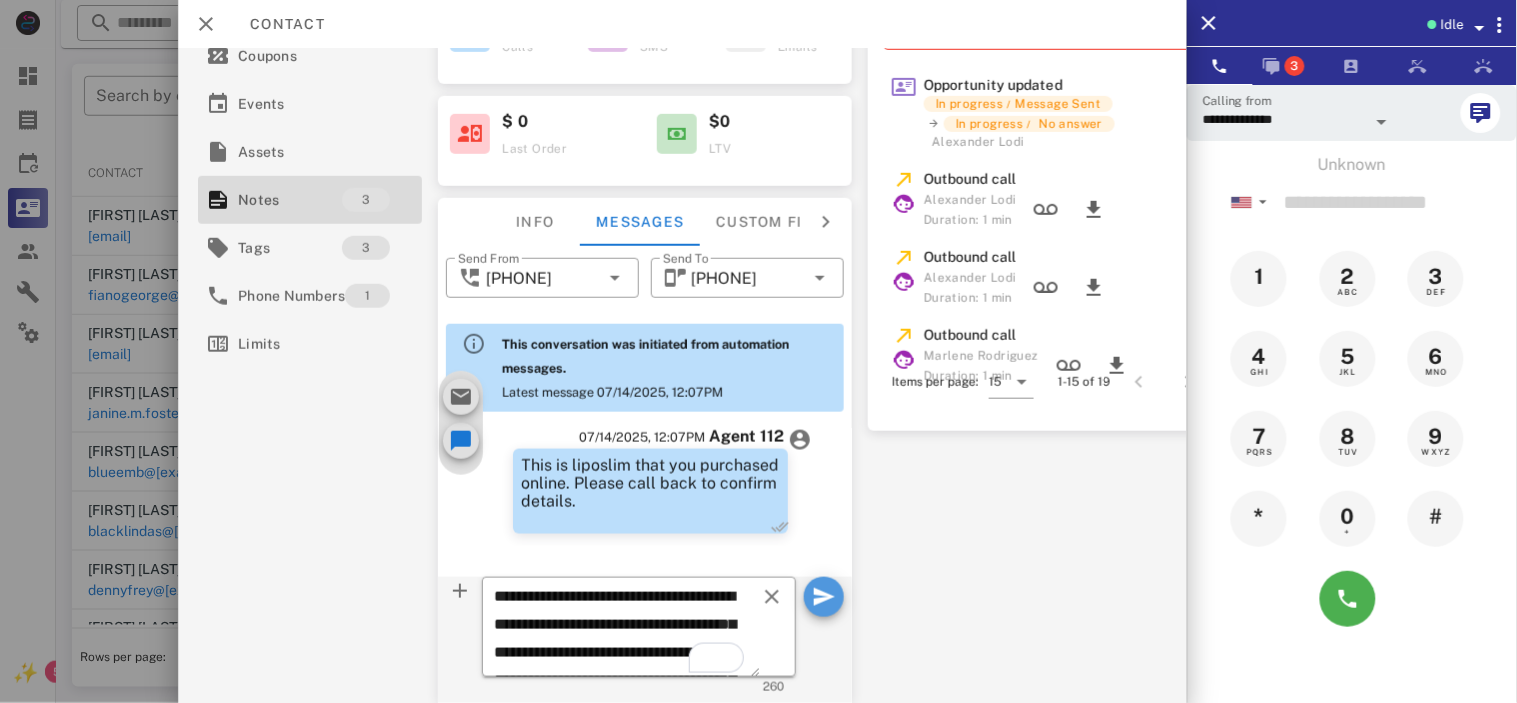 click at bounding box center (824, 597) 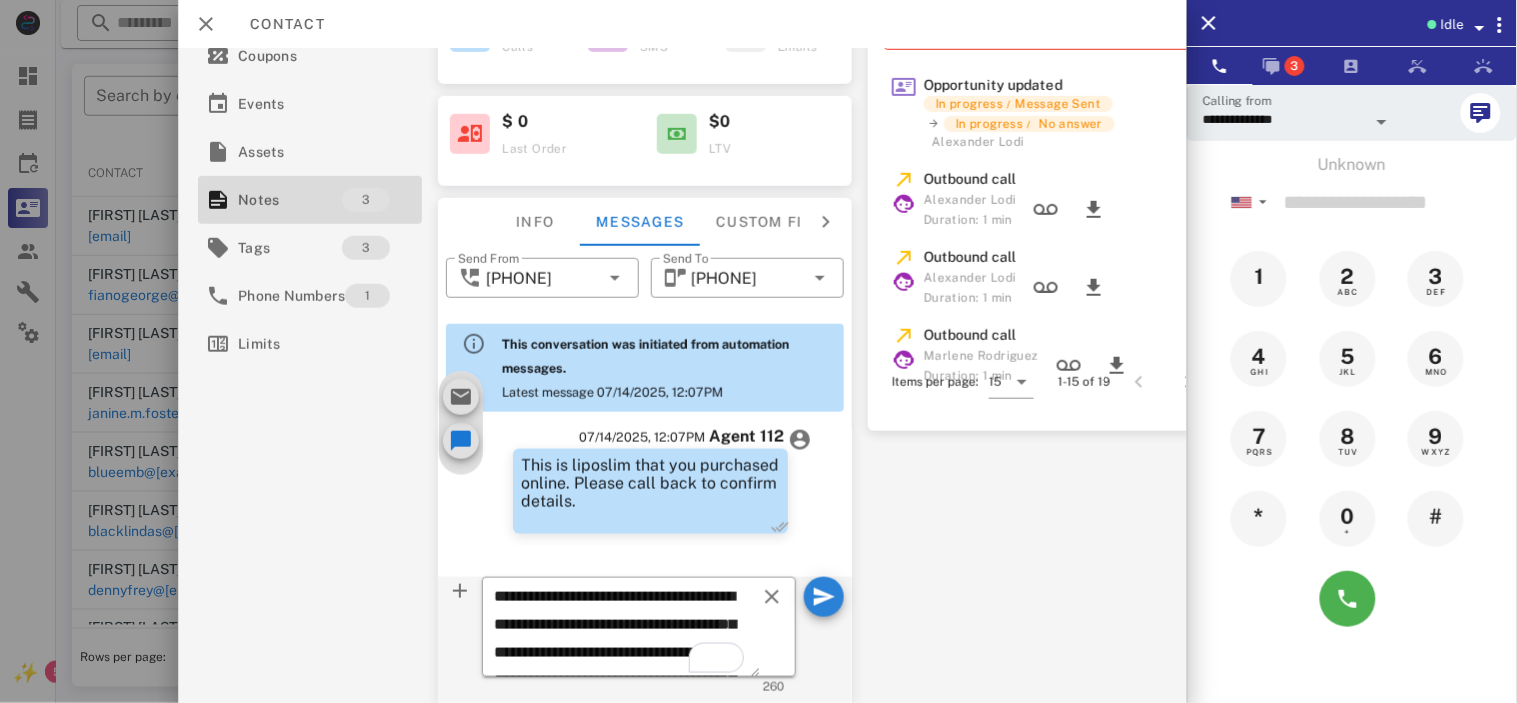 type 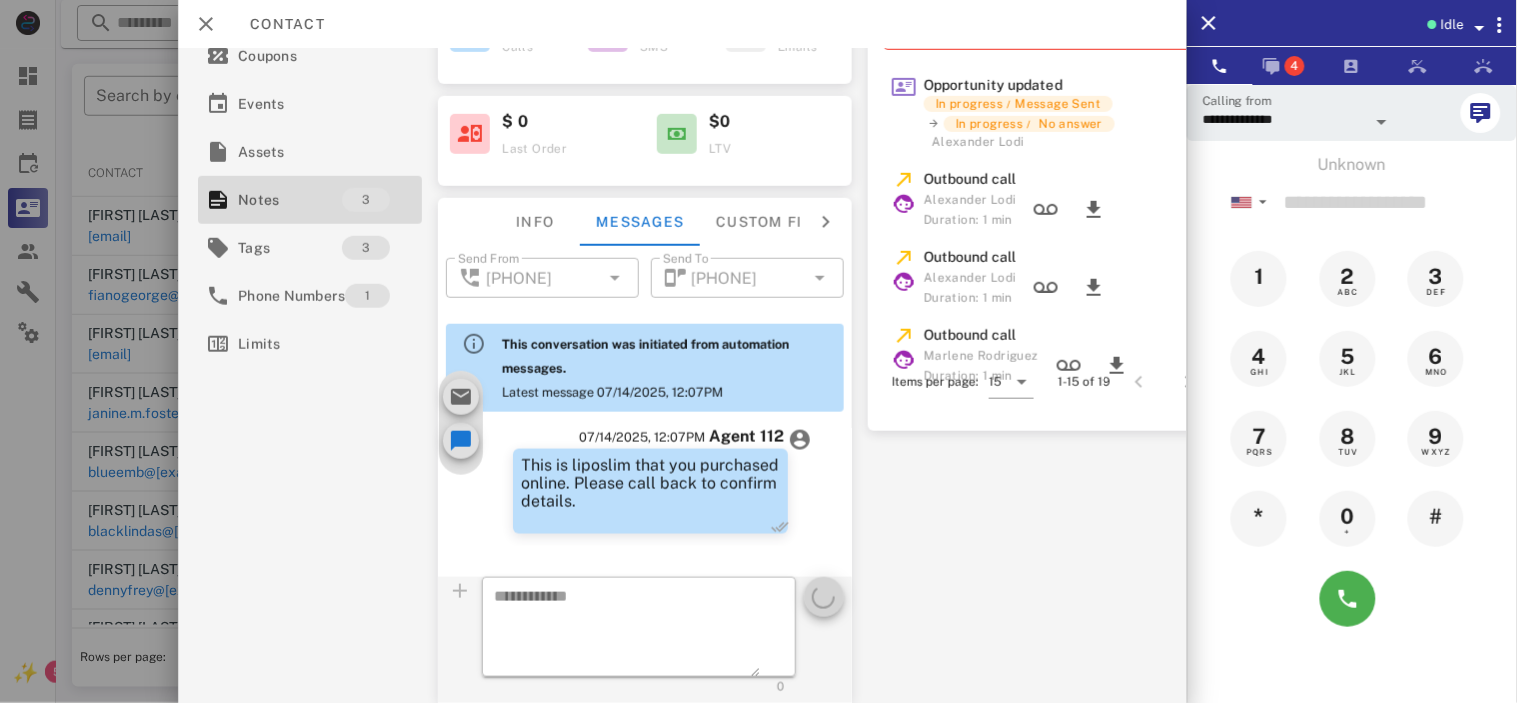 scroll, scrollTop: 1032, scrollLeft: 0, axis: vertical 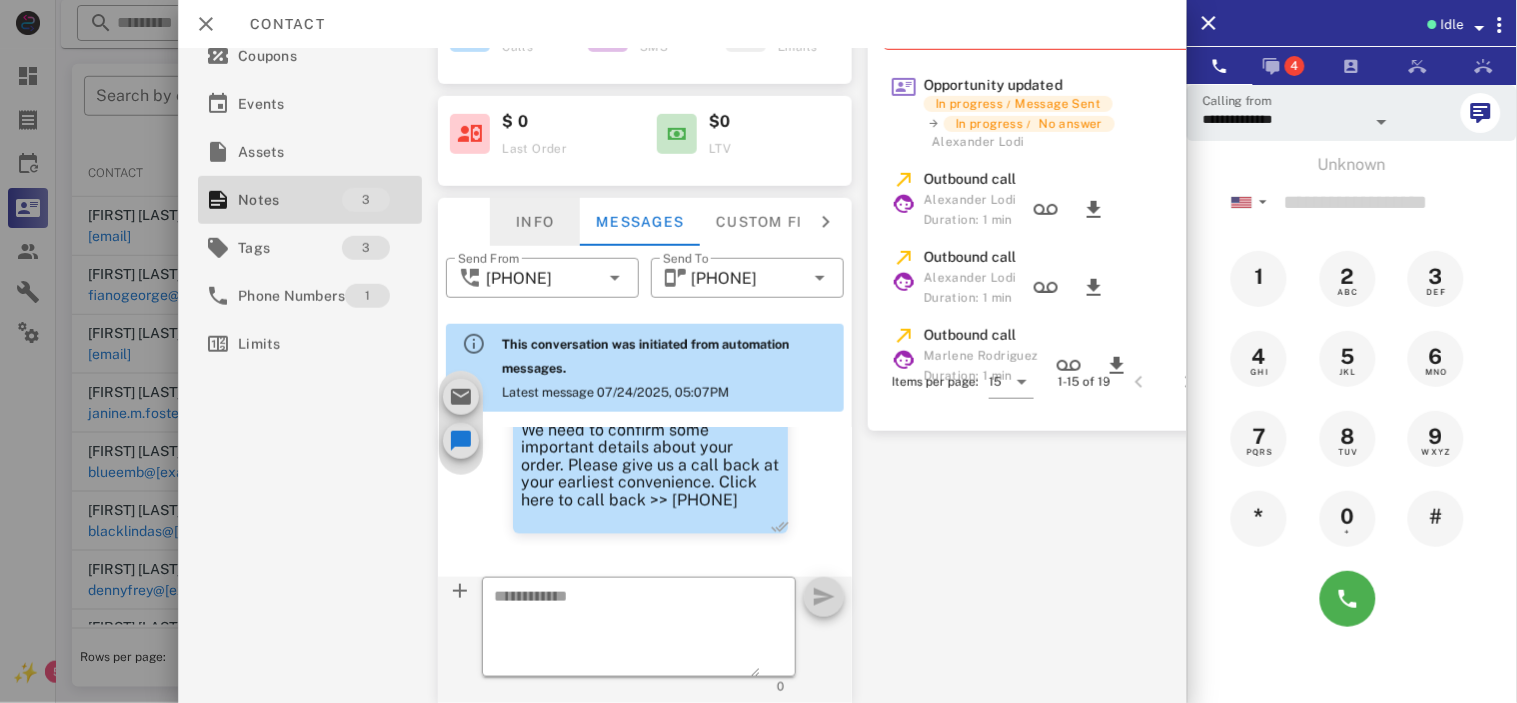 click on "Info" at bounding box center [535, 222] 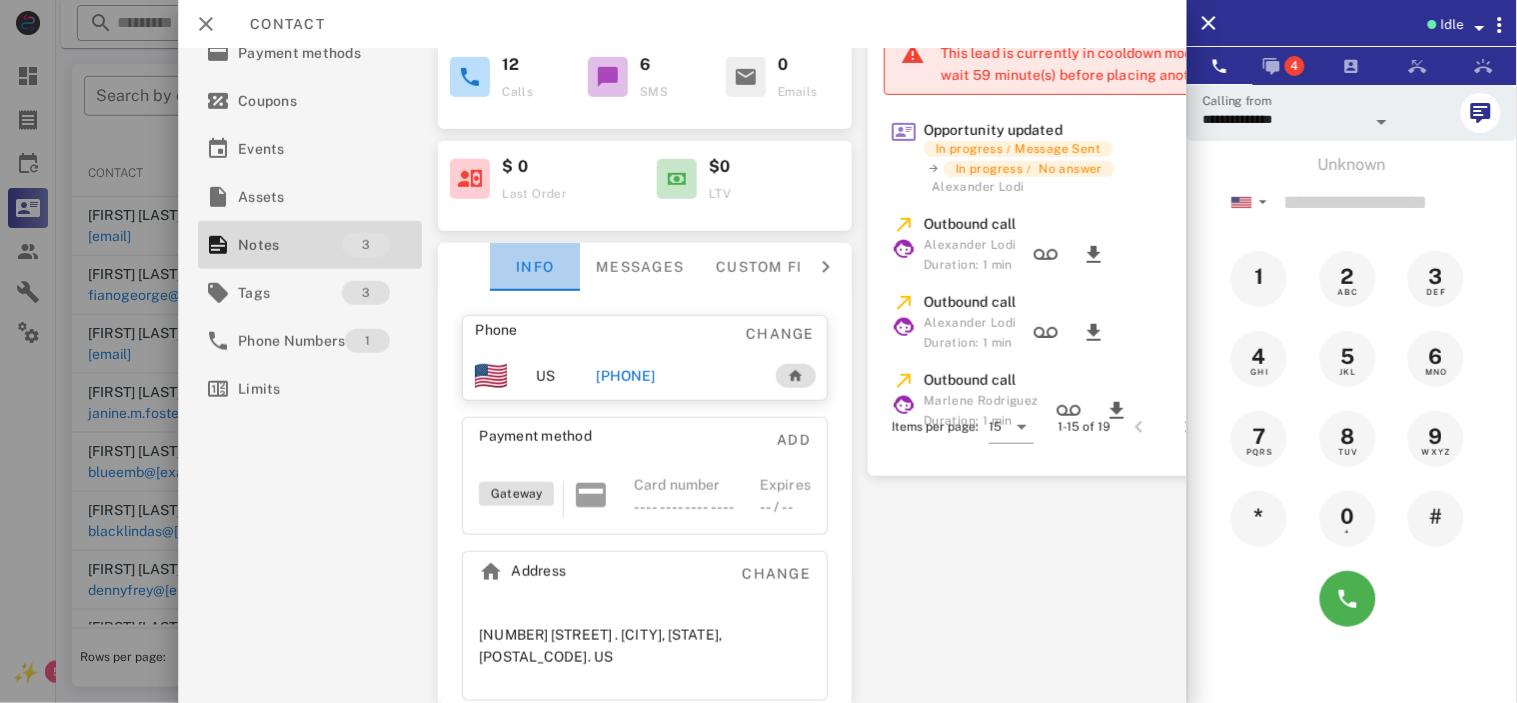 scroll, scrollTop: 252, scrollLeft: 0, axis: vertical 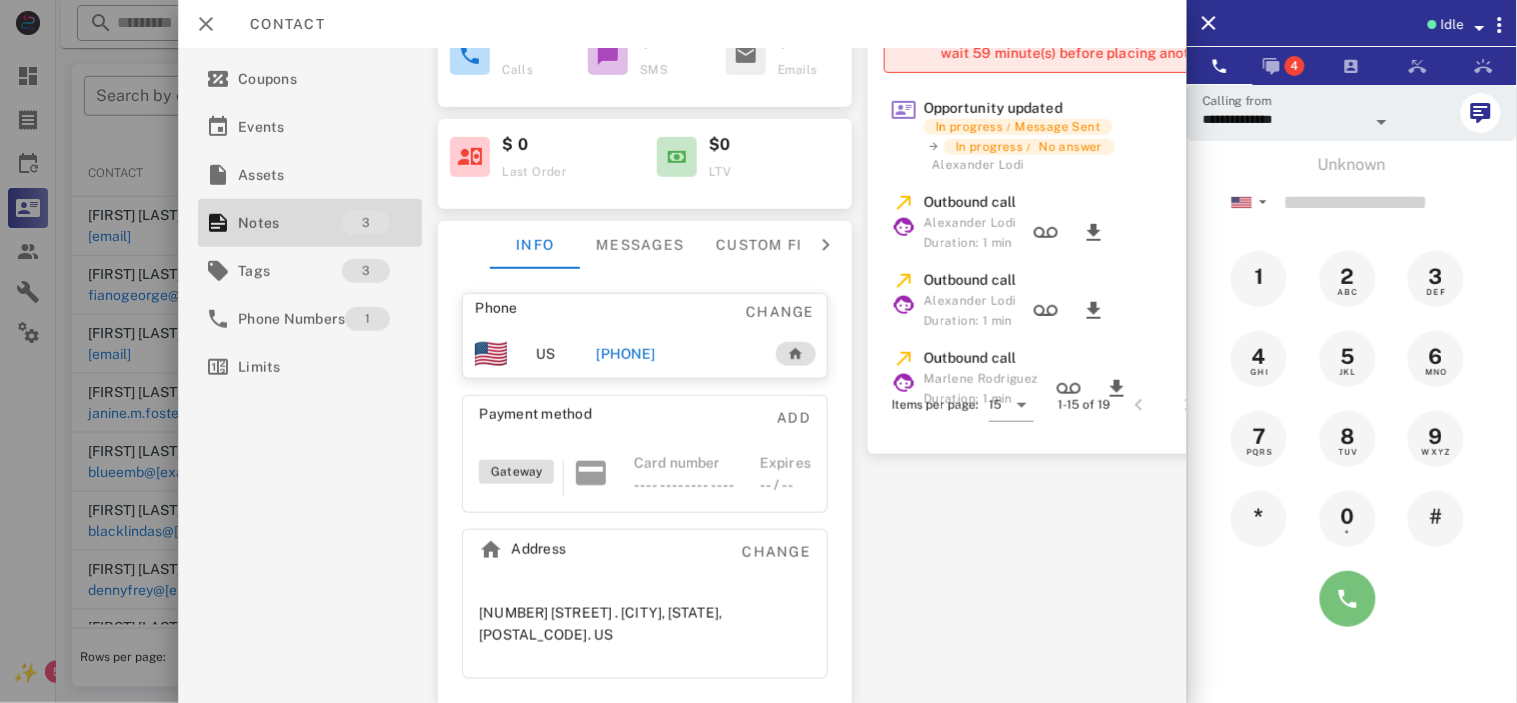 click at bounding box center (1348, 599) 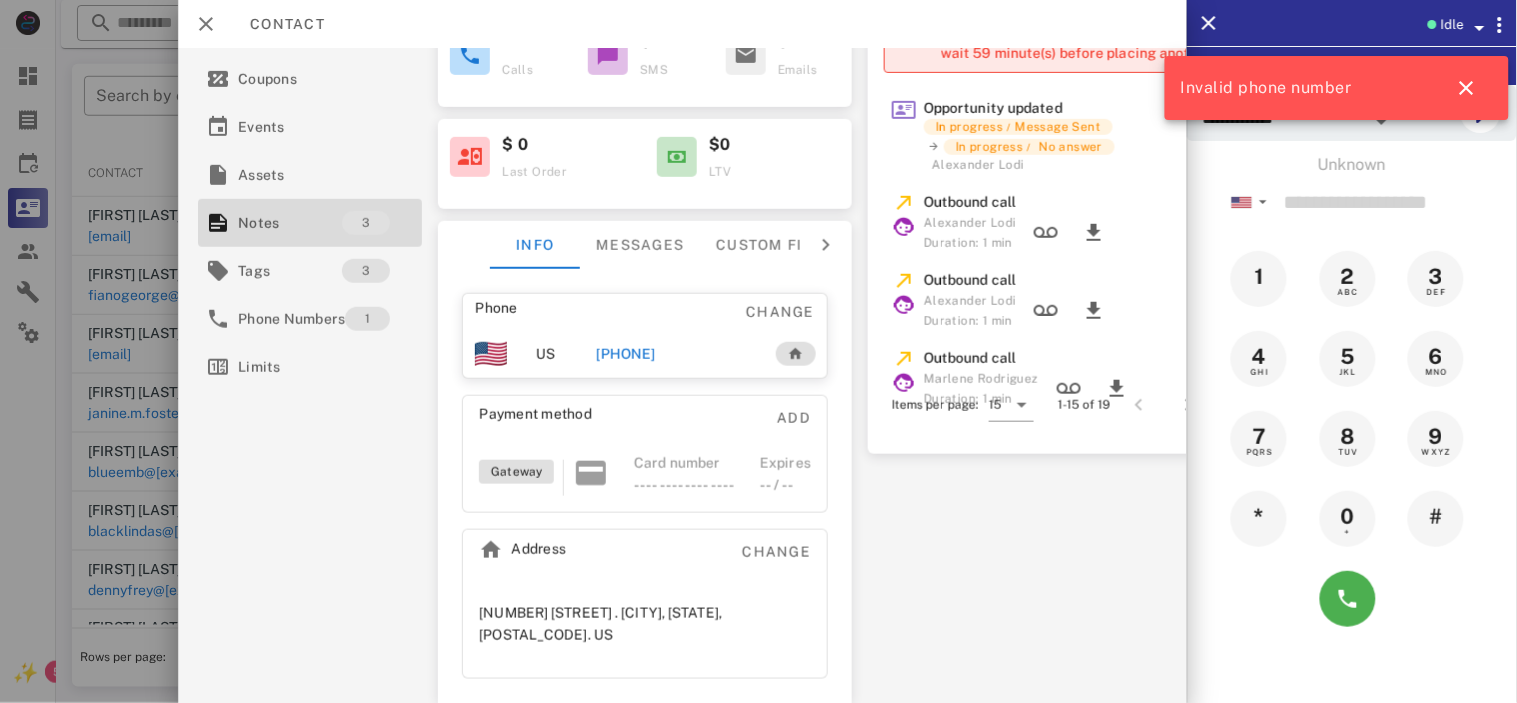 click on "[PHONE]" at bounding box center [625, 354] 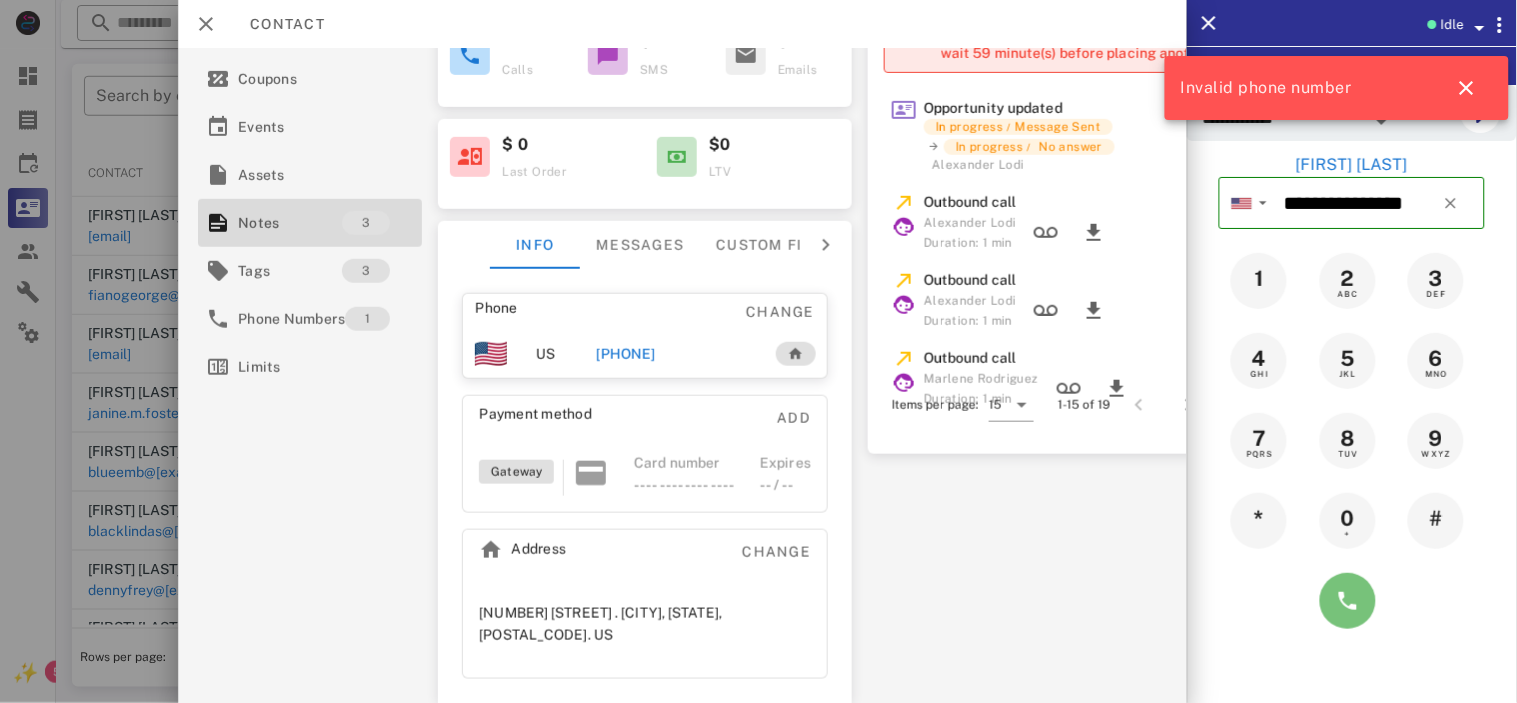 click at bounding box center [1348, 601] 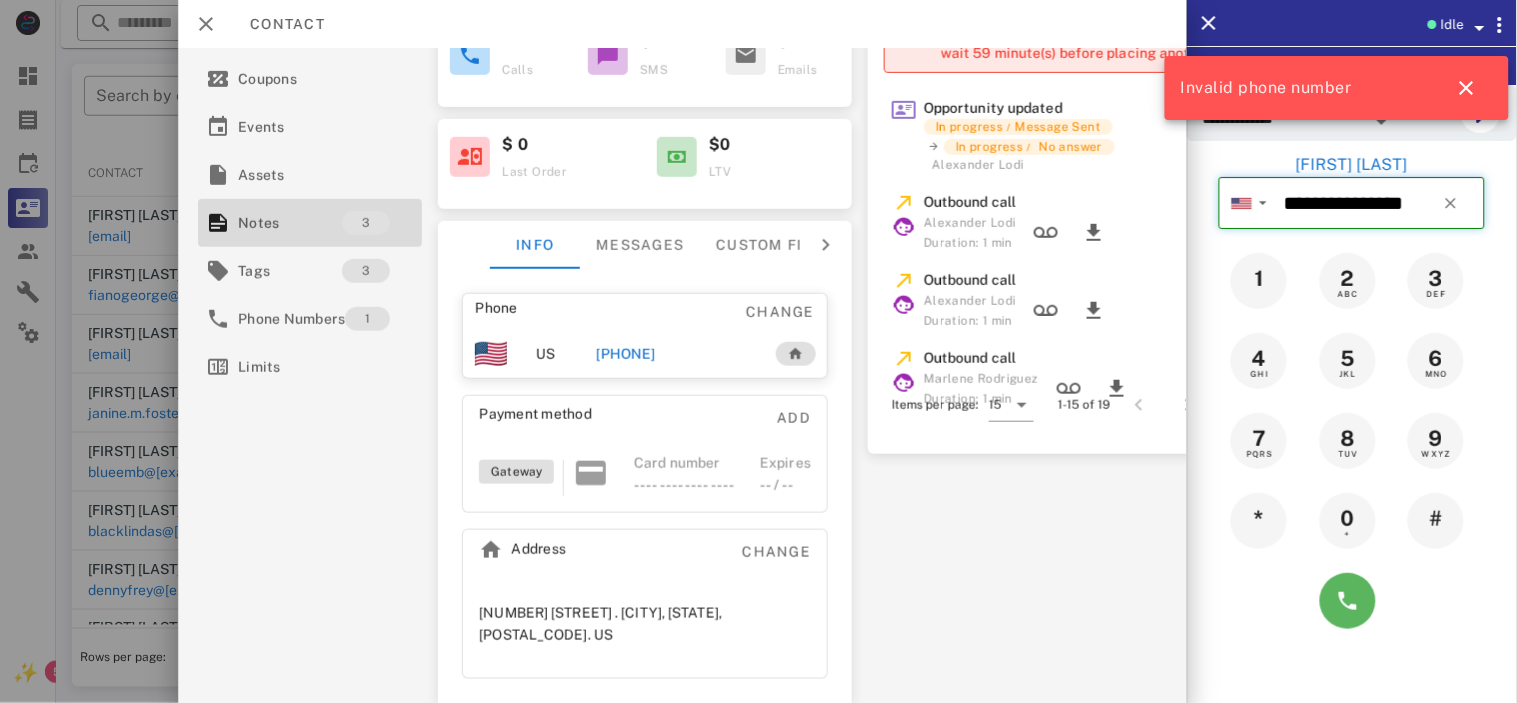 type 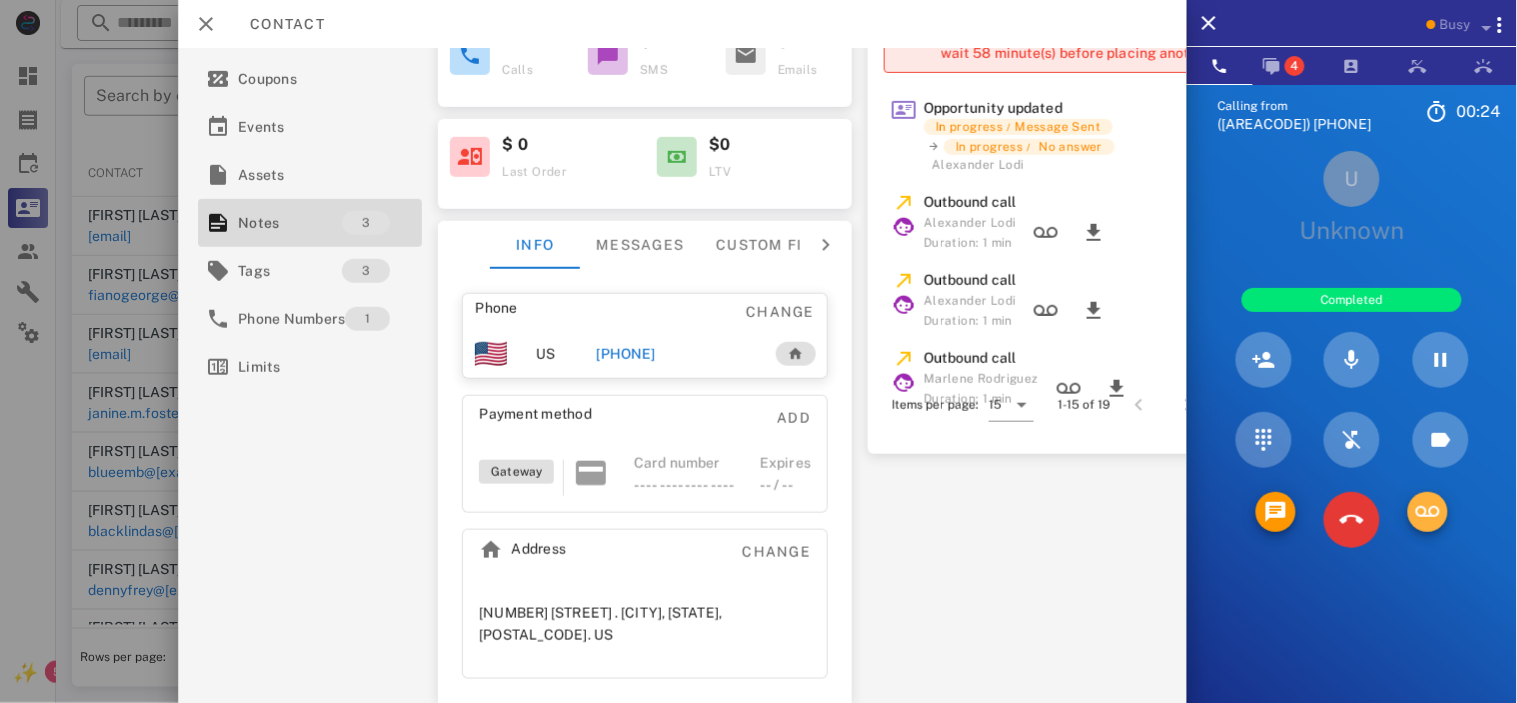click at bounding box center (1428, 512) 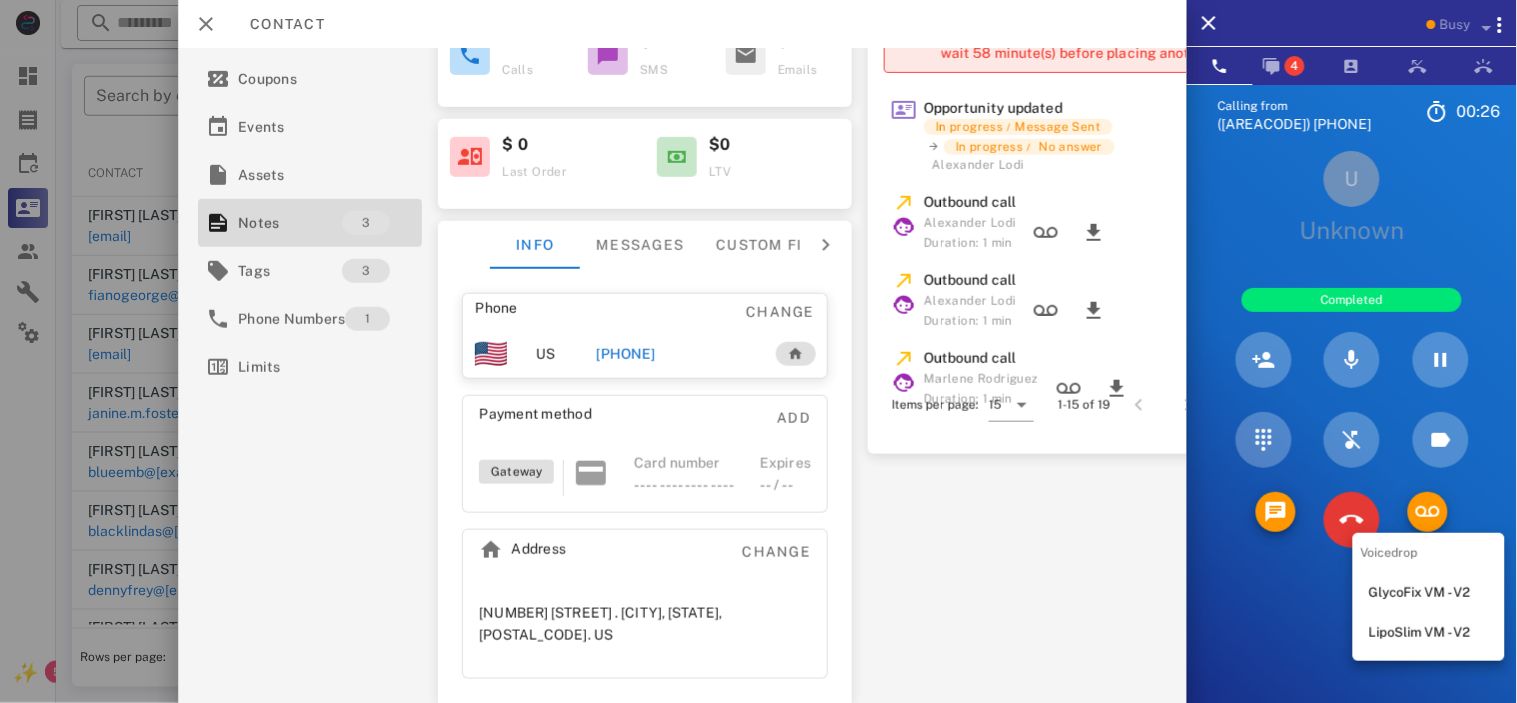 click on "LipoSlim VM - V2" at bounding box center (1429, 633) 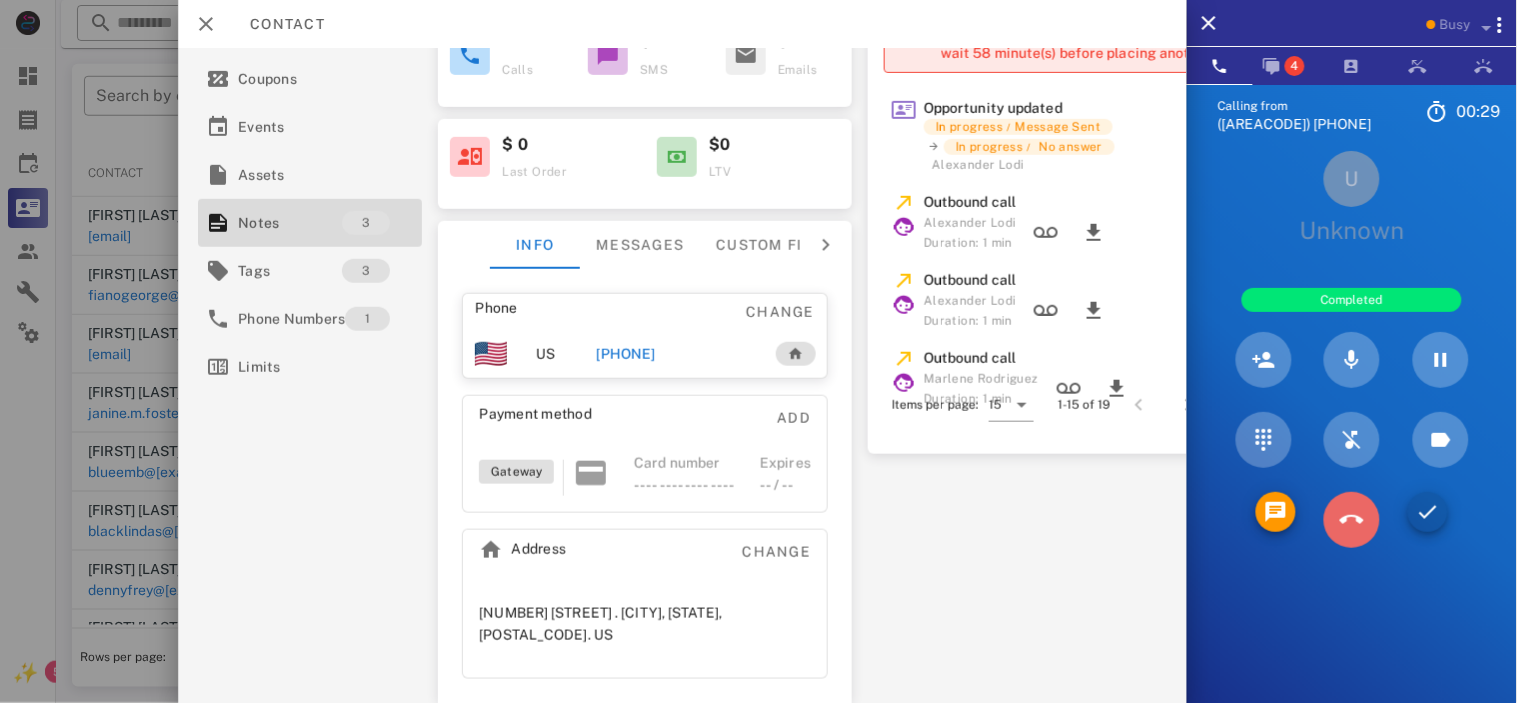 click at bounding box center [1352, 520] 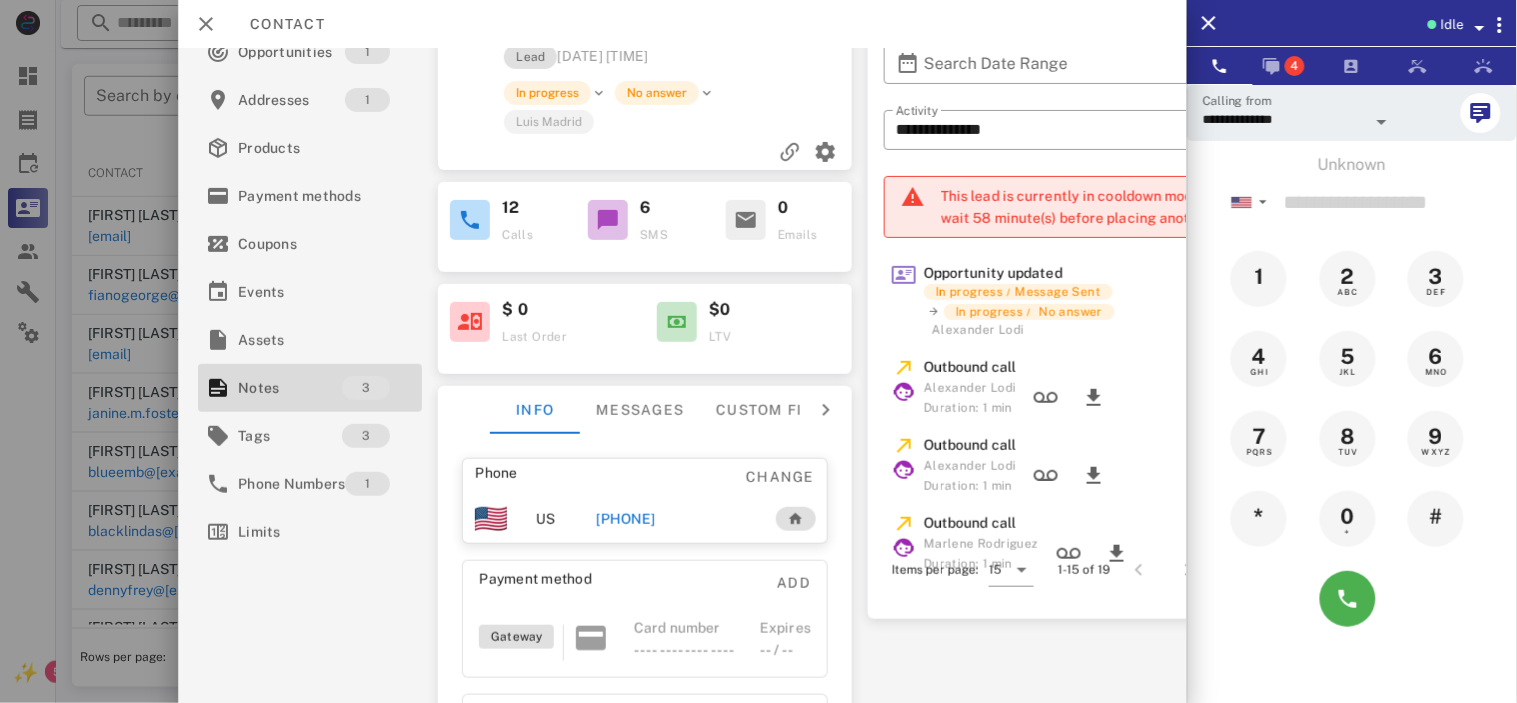 scroll, scrollTop: 75, scrollLeft: 0, axis: vertical 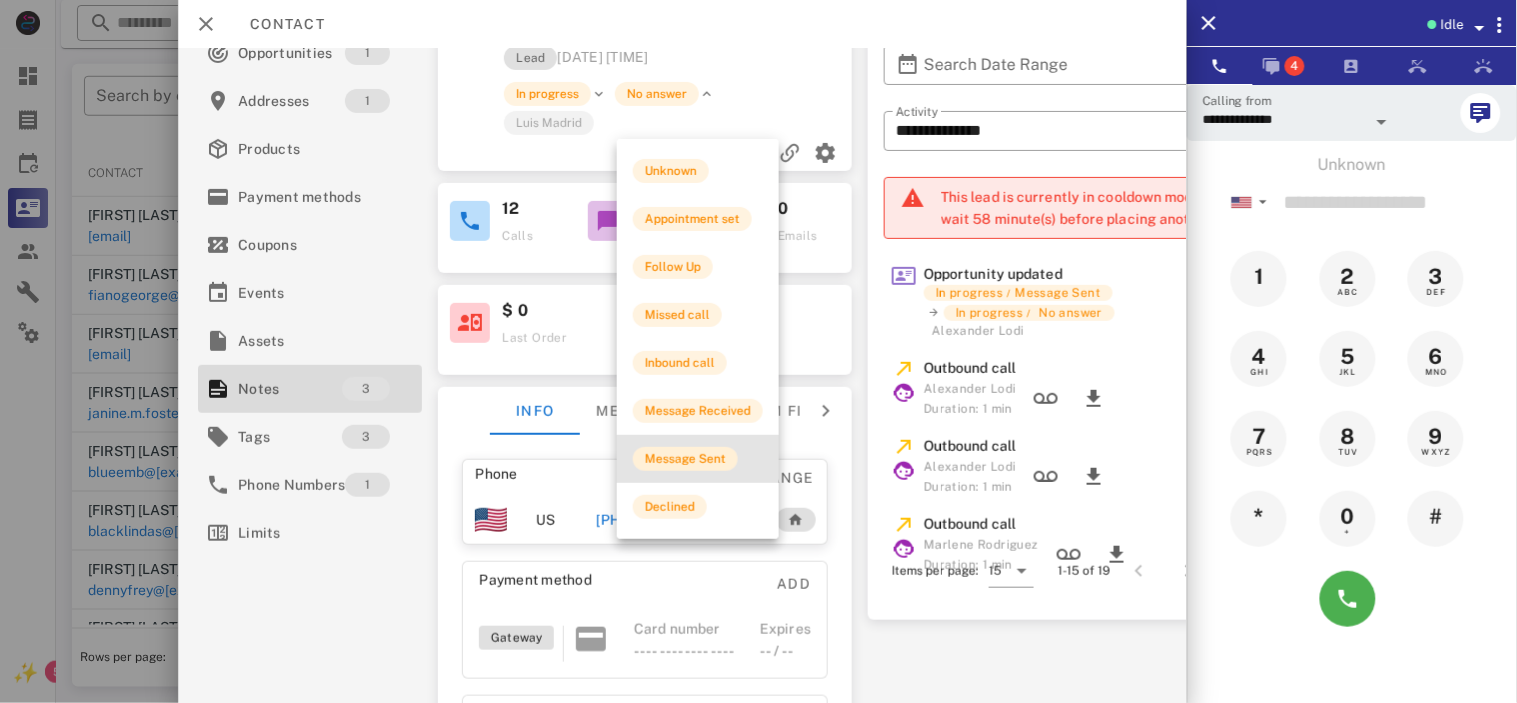 click on "Message Sent" at bounding box center [685, 459] 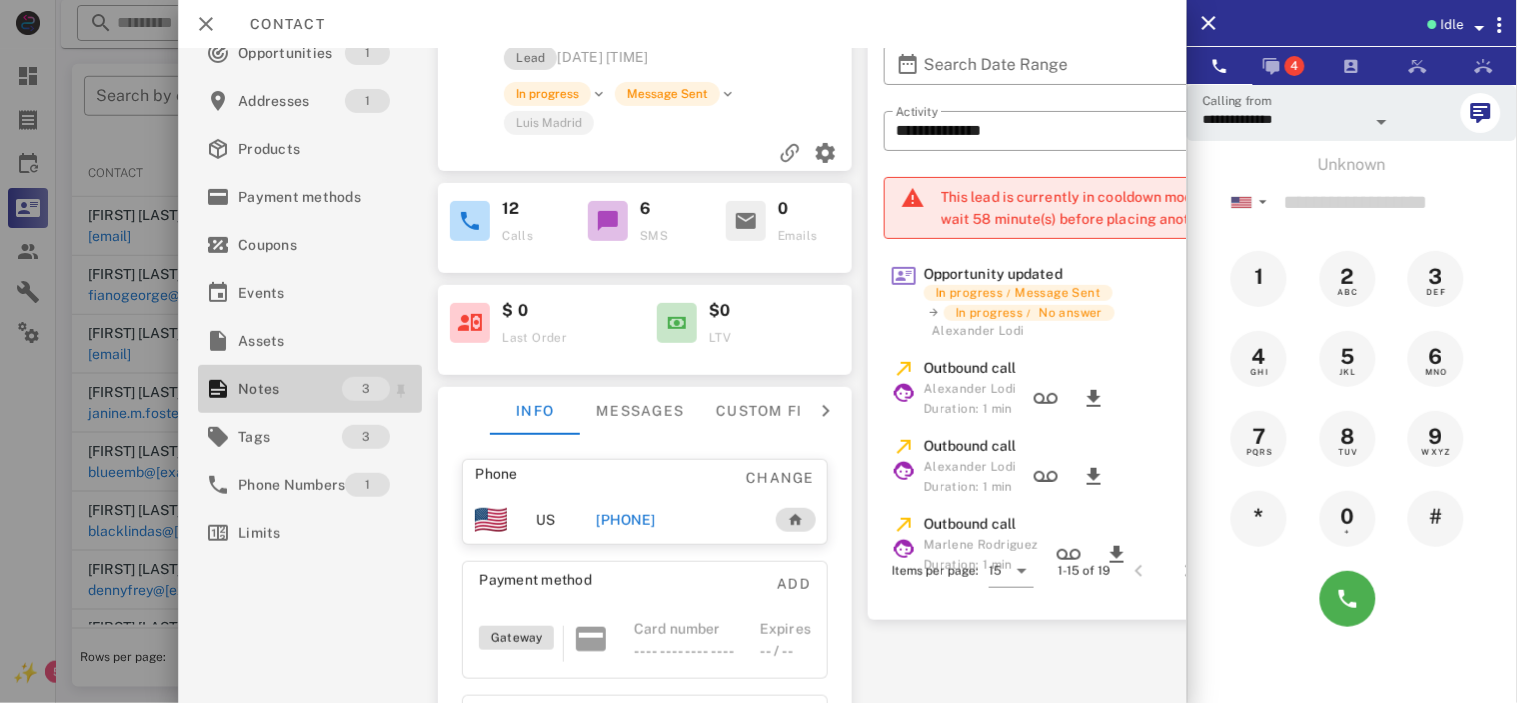 click on "Notes" at bounding box center (290, 389) 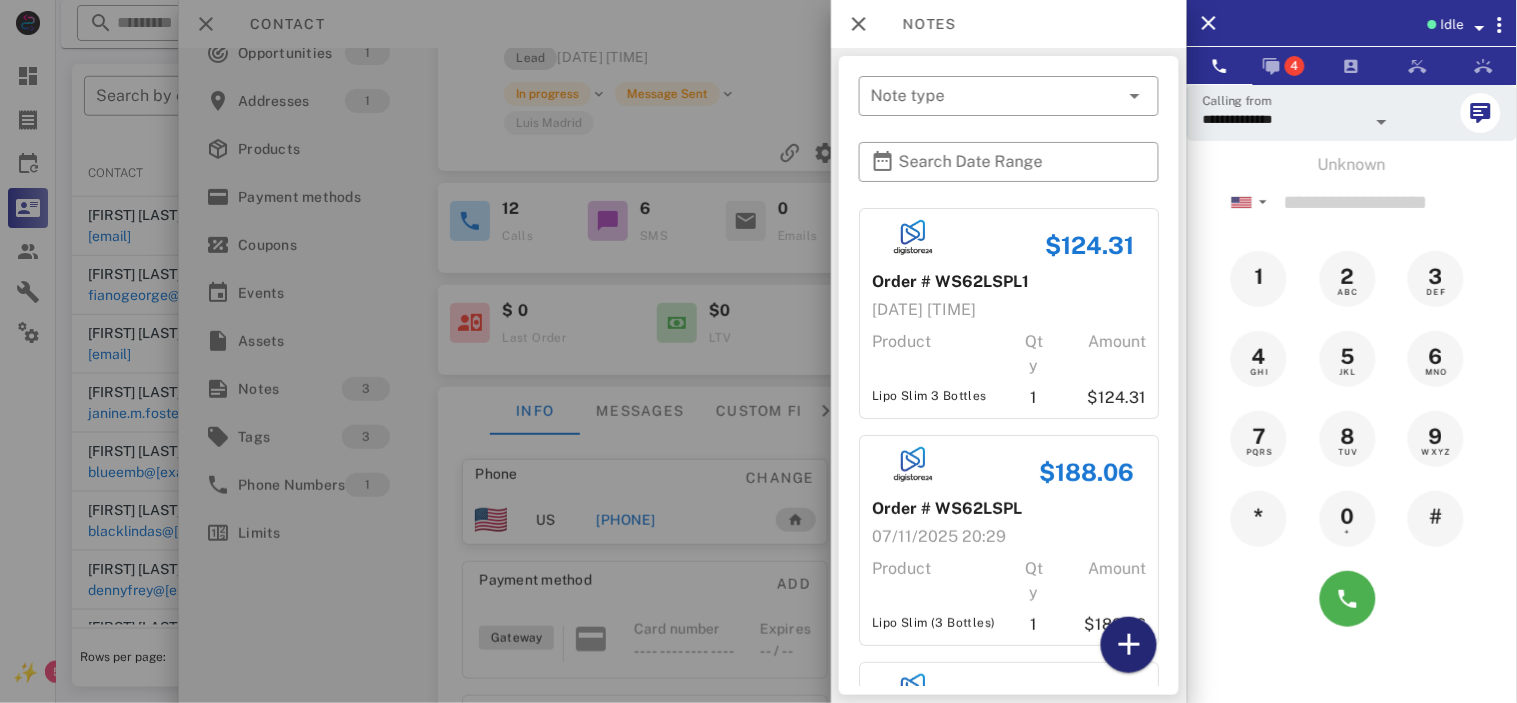 click at bounding box center [1129, 645] 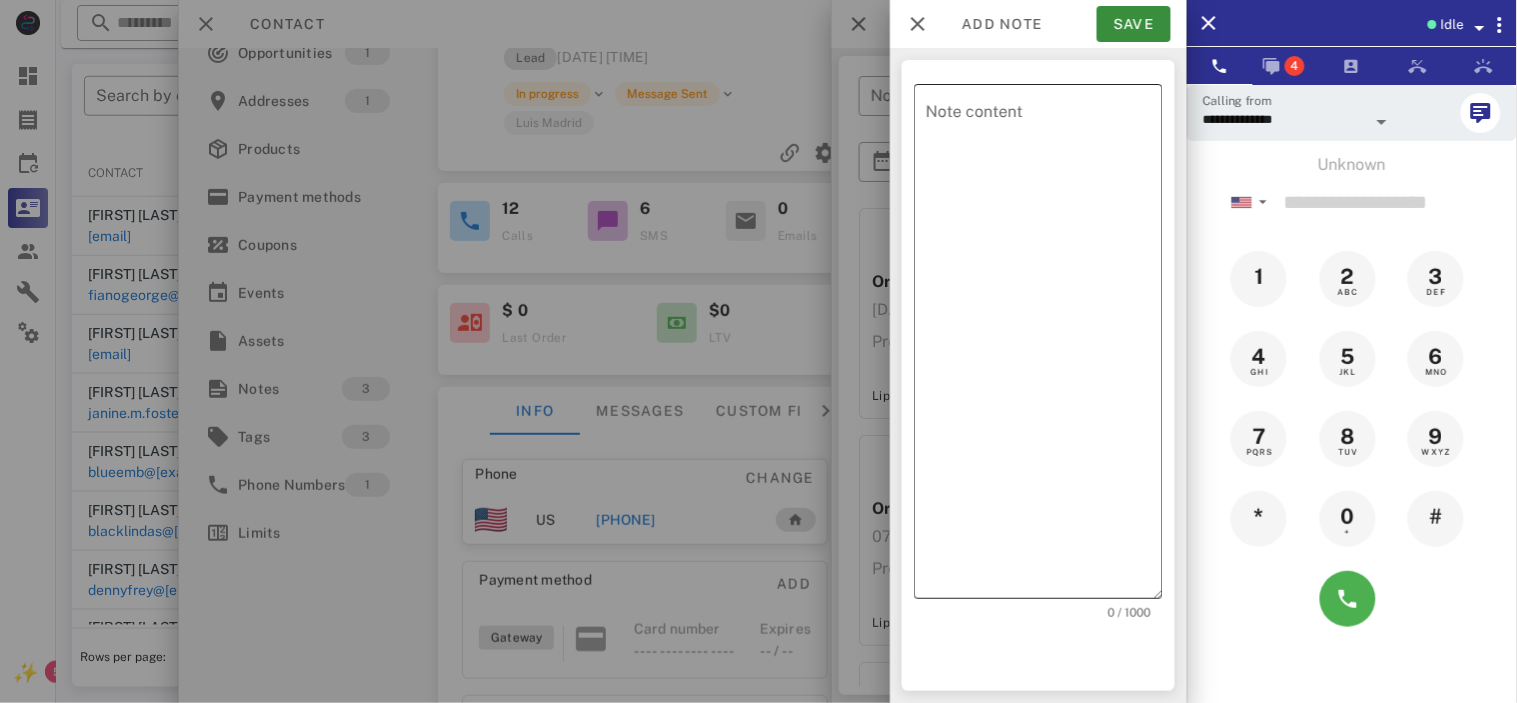 click on "Note content" at bounding box center (1044, 346) 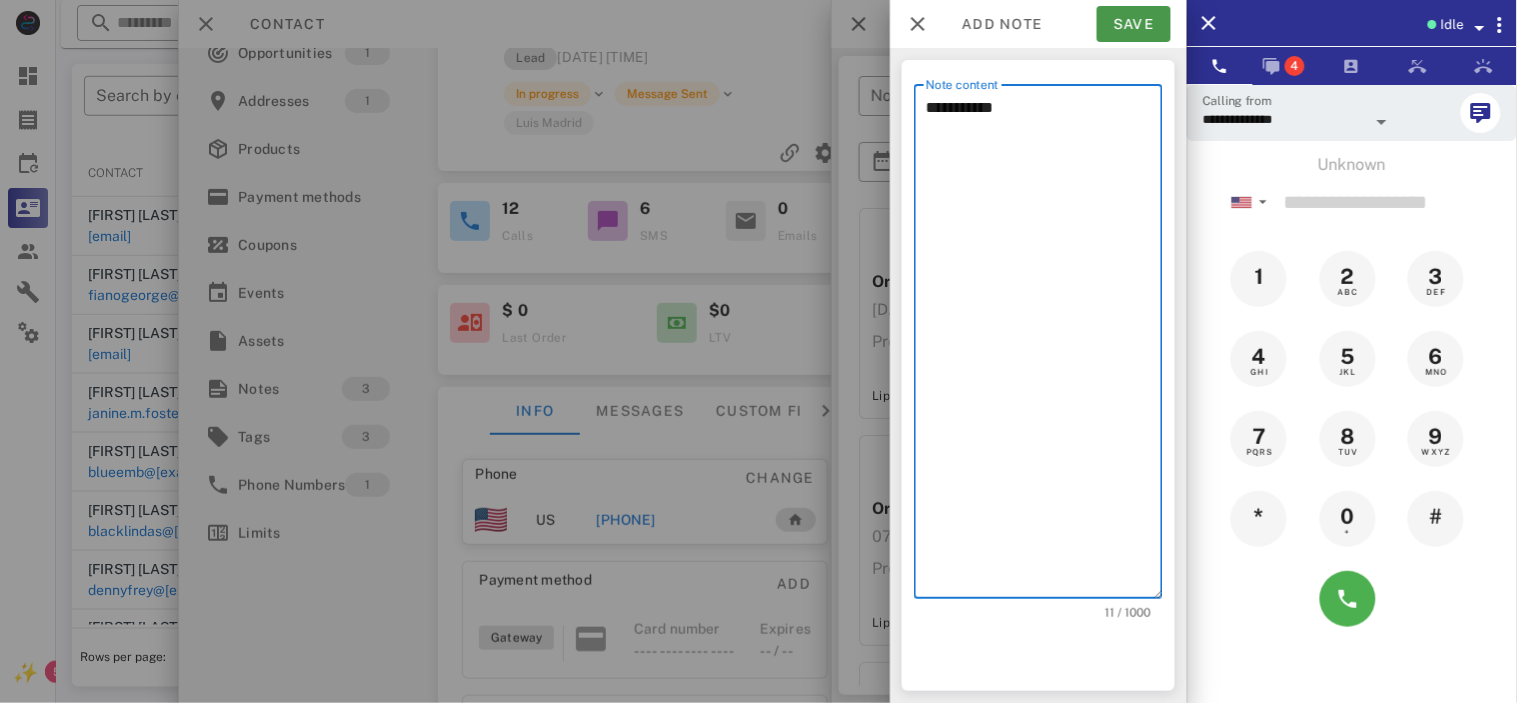 type on "**********" 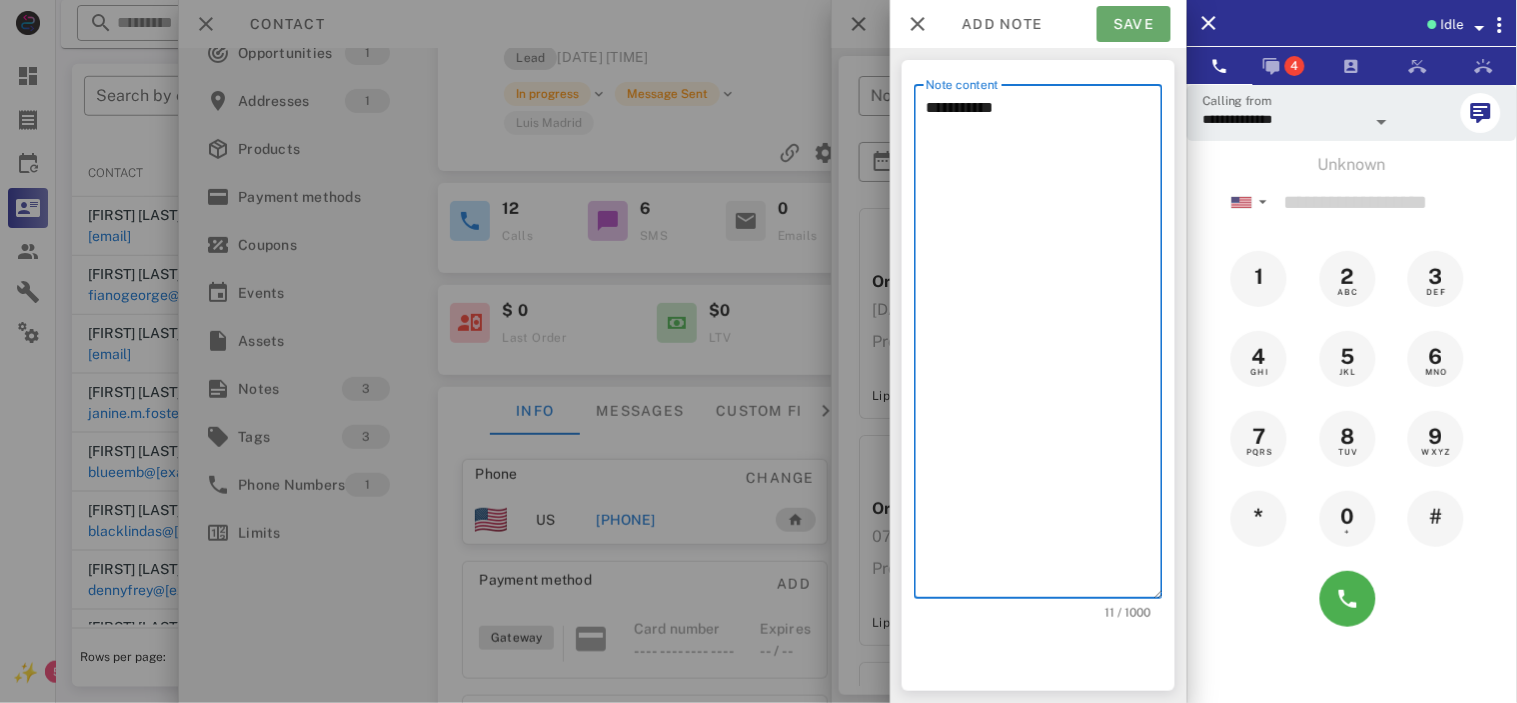 click on "Save" at bounding box center [1134, 24] 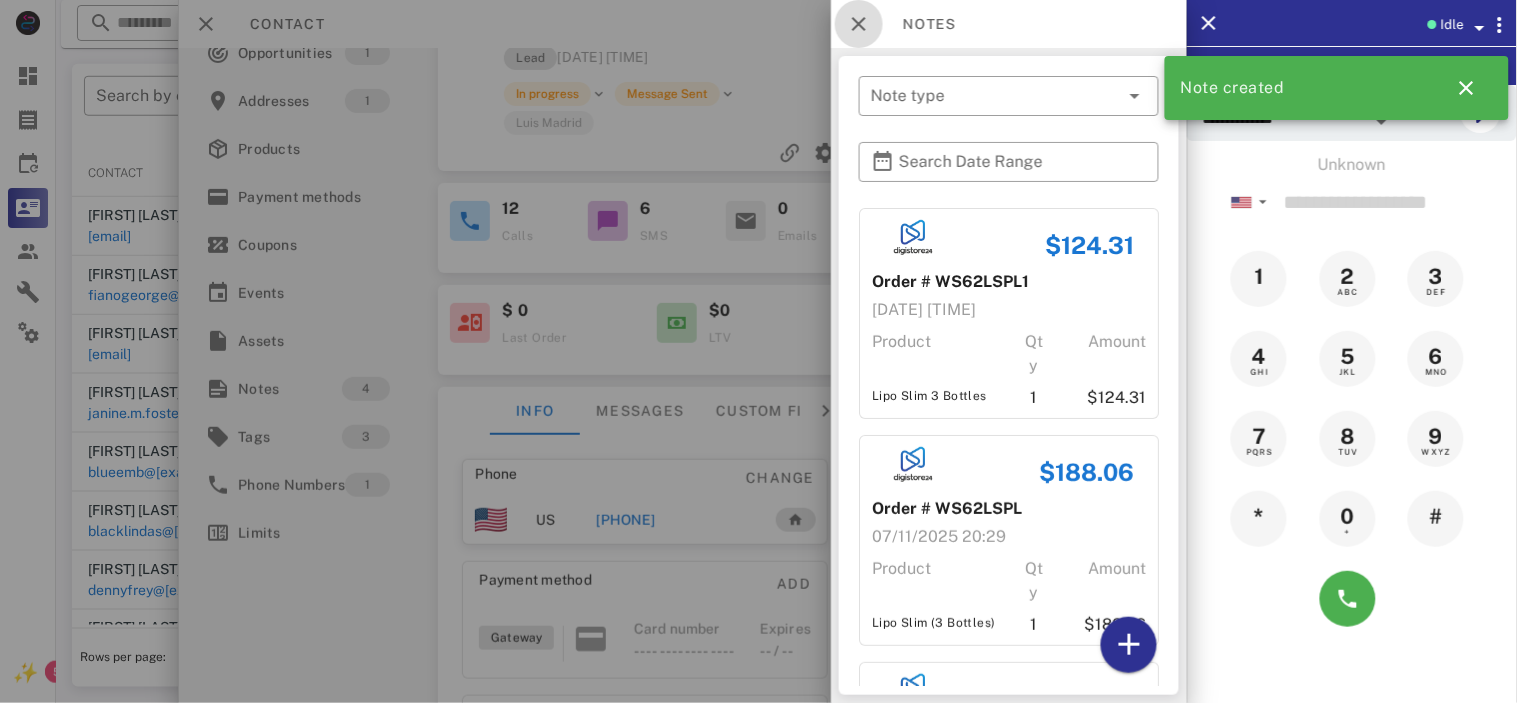 click at bounding box center [859, 24] 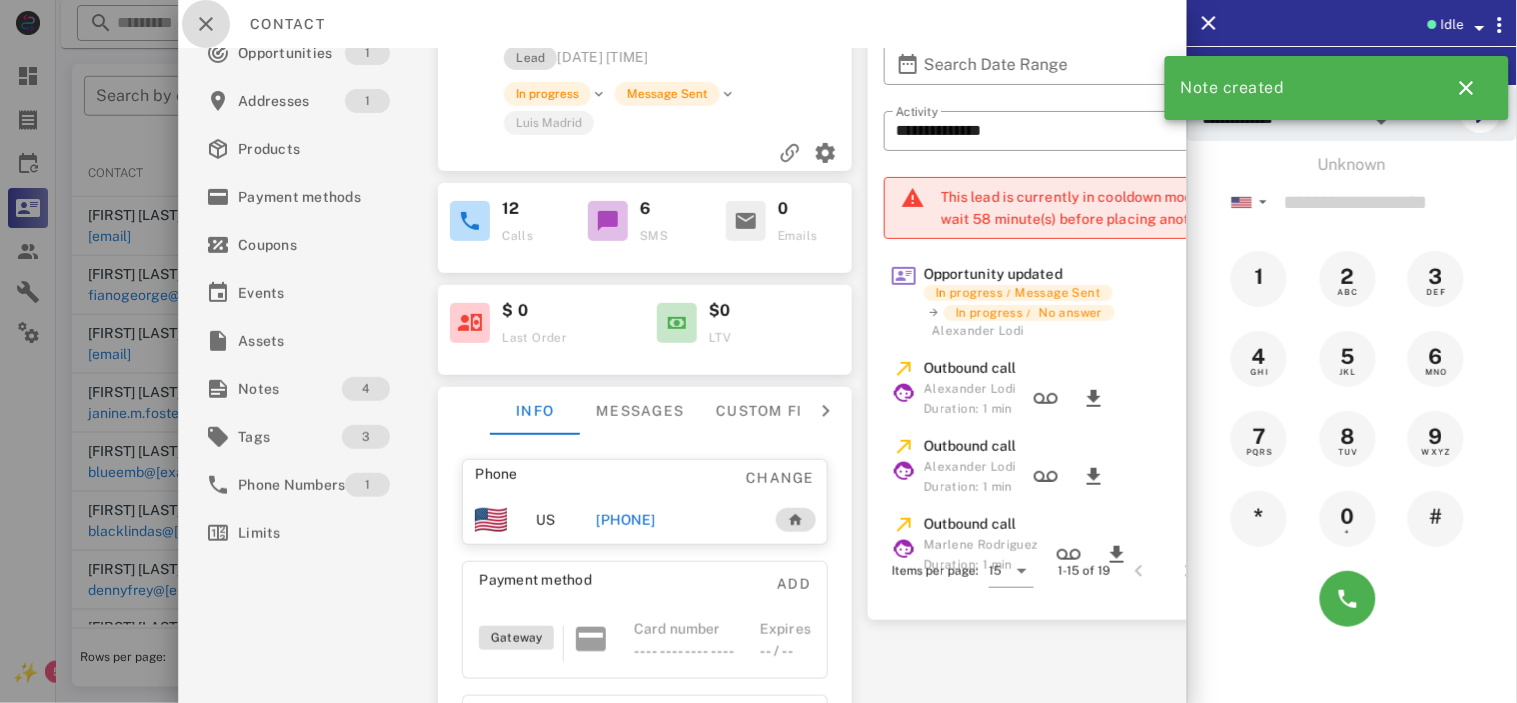 click at bounding box center (206, 24) 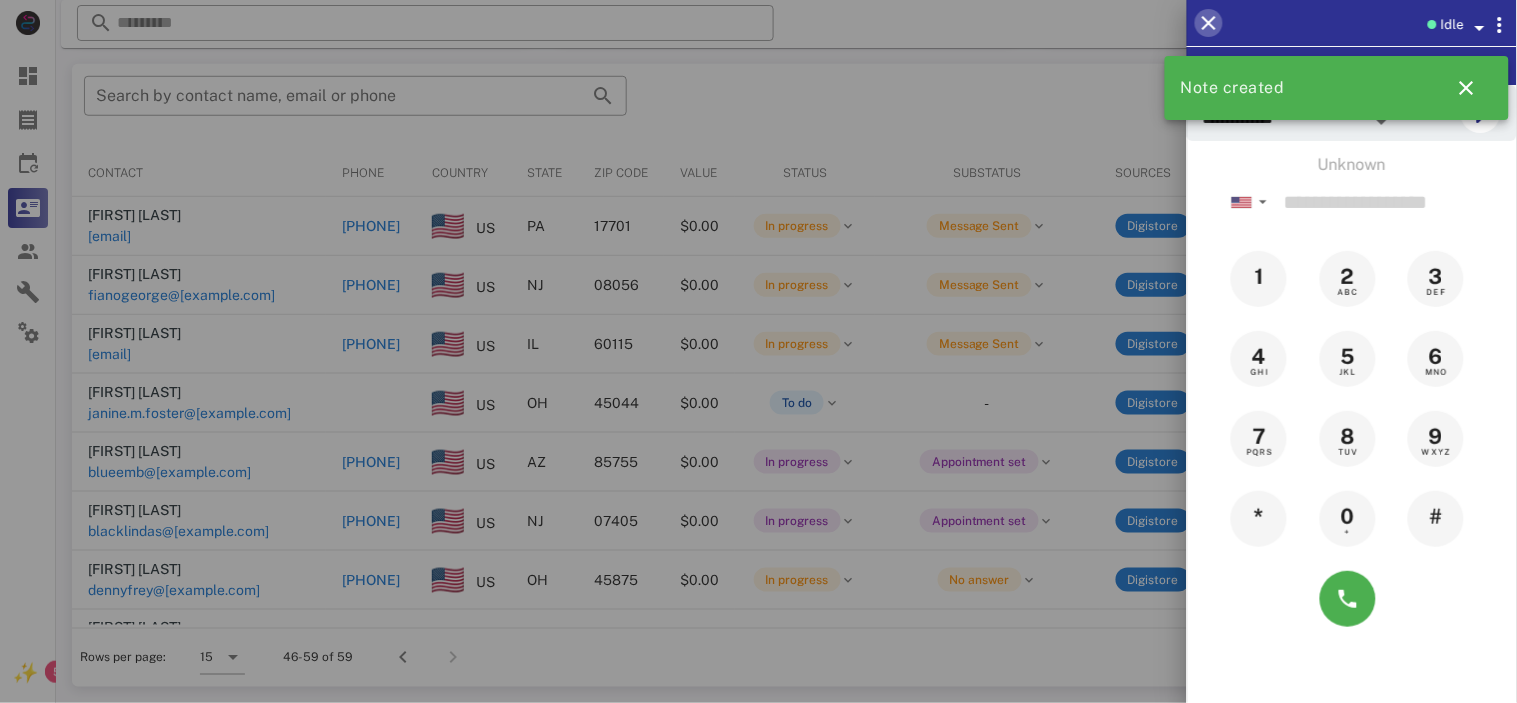 click at bounding box center (1209, 23) 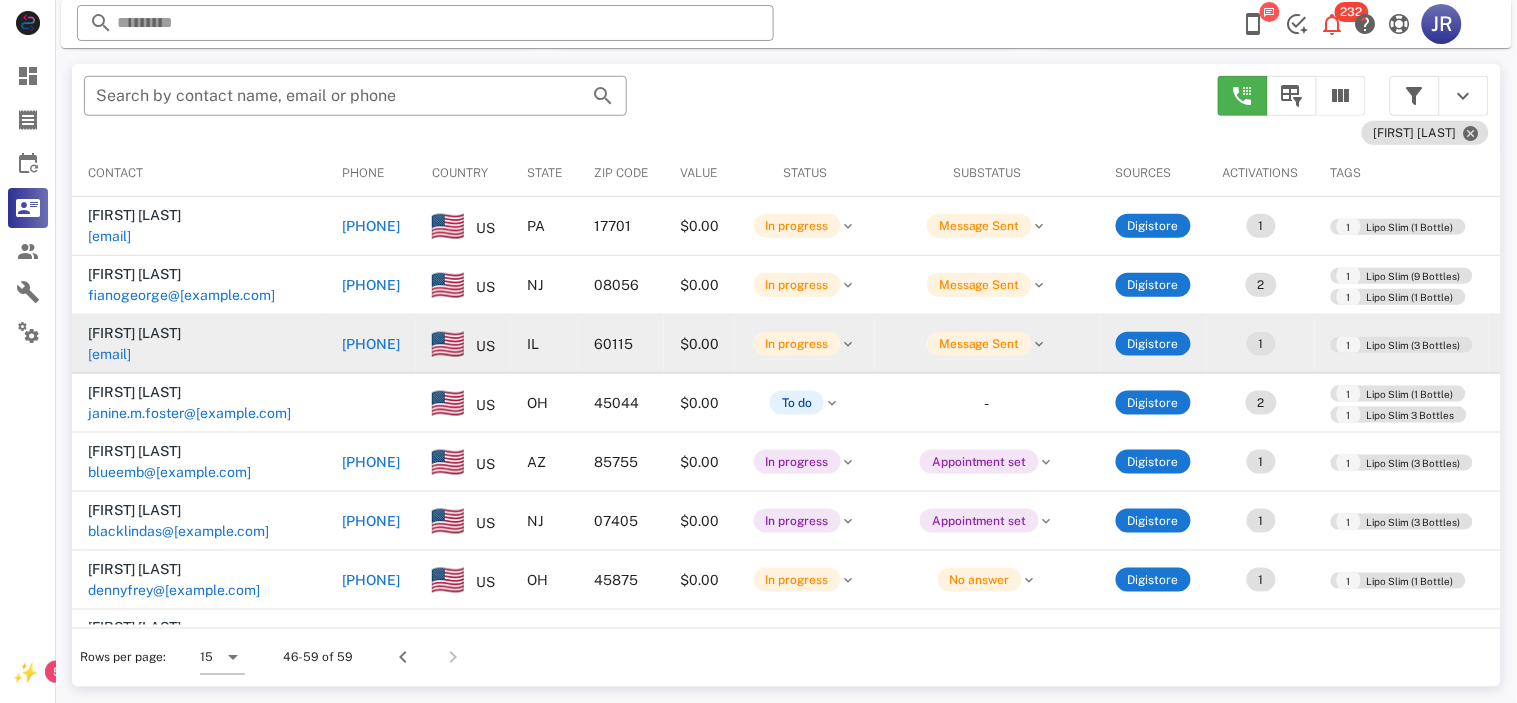 click on "[EMAIL]" at bounding box center [109, 354] 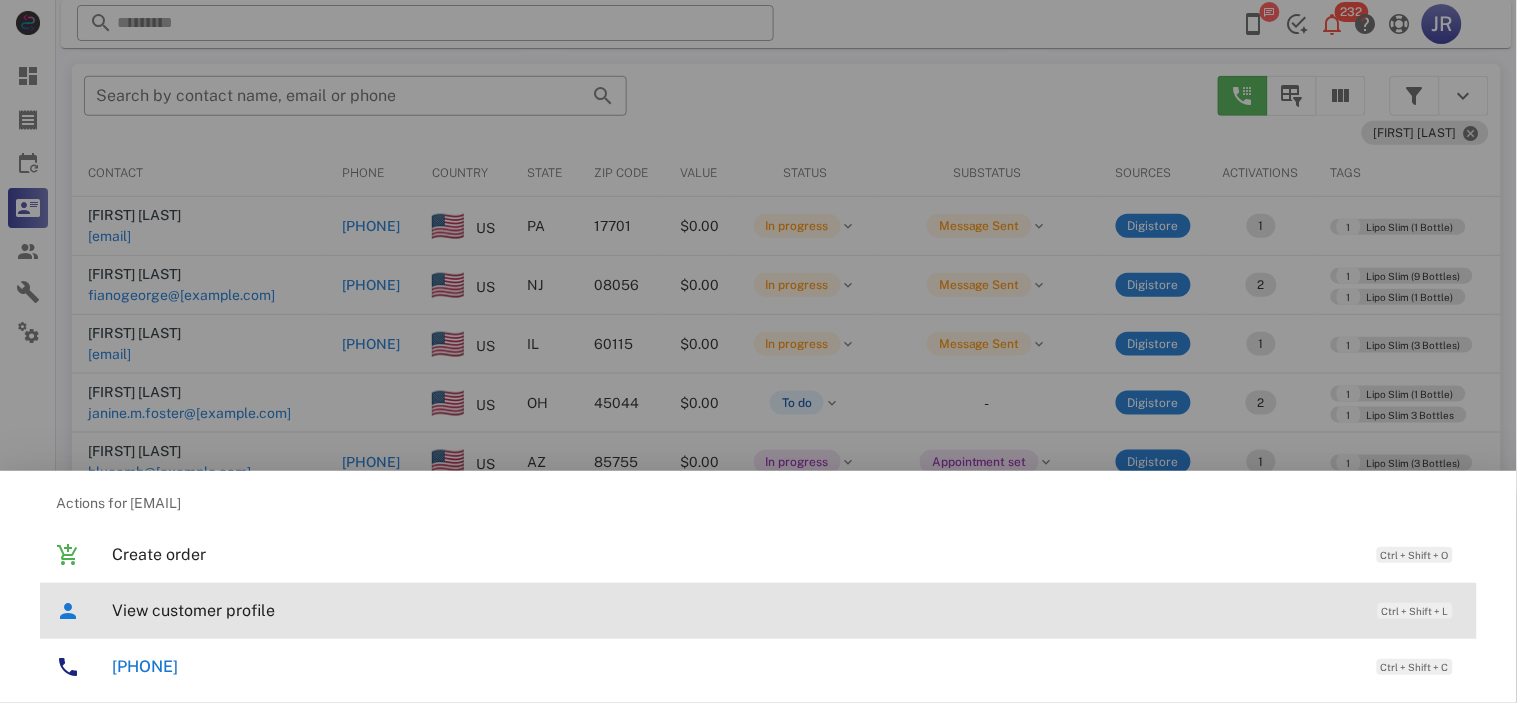click on "View customer profile" at bounding box center (735, 610) 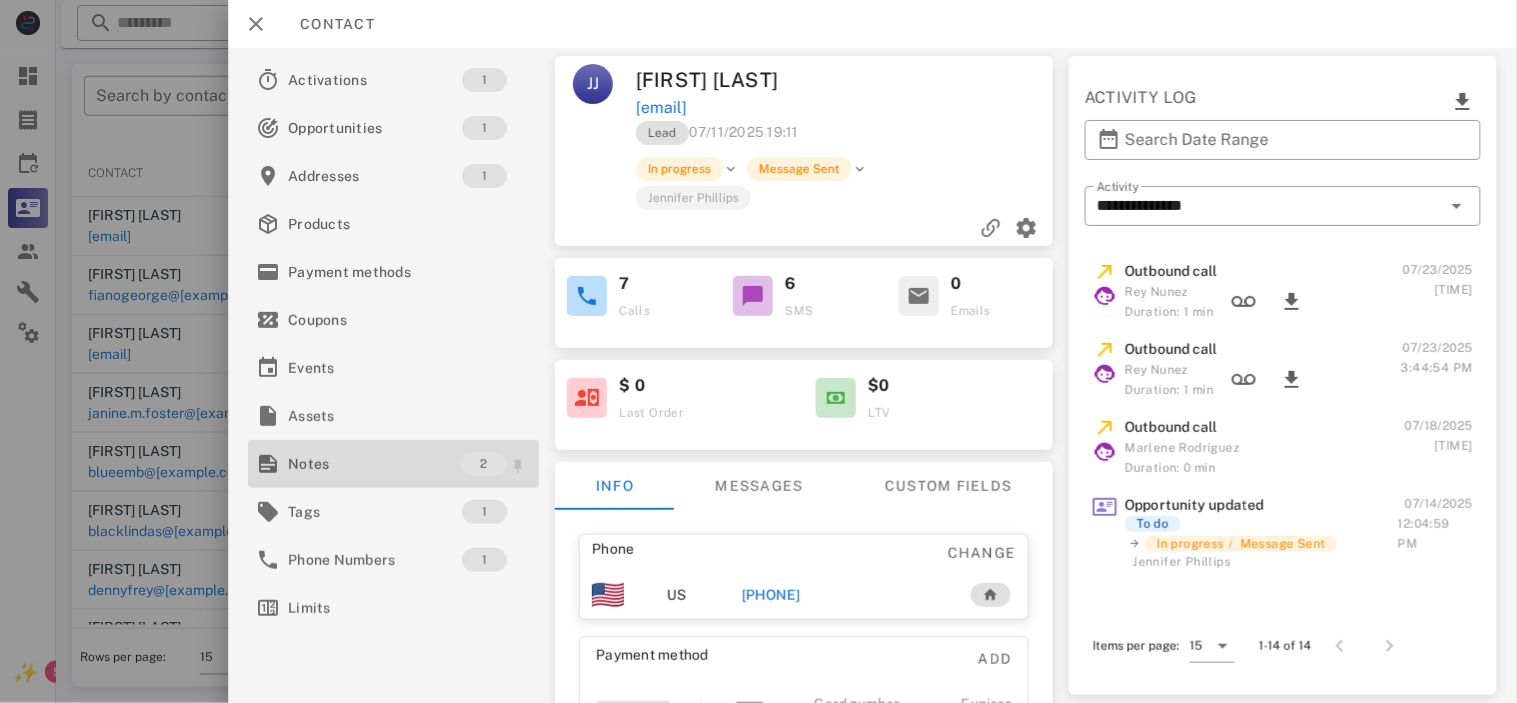 click on "Notes  2" at bounding box center [393, 464] 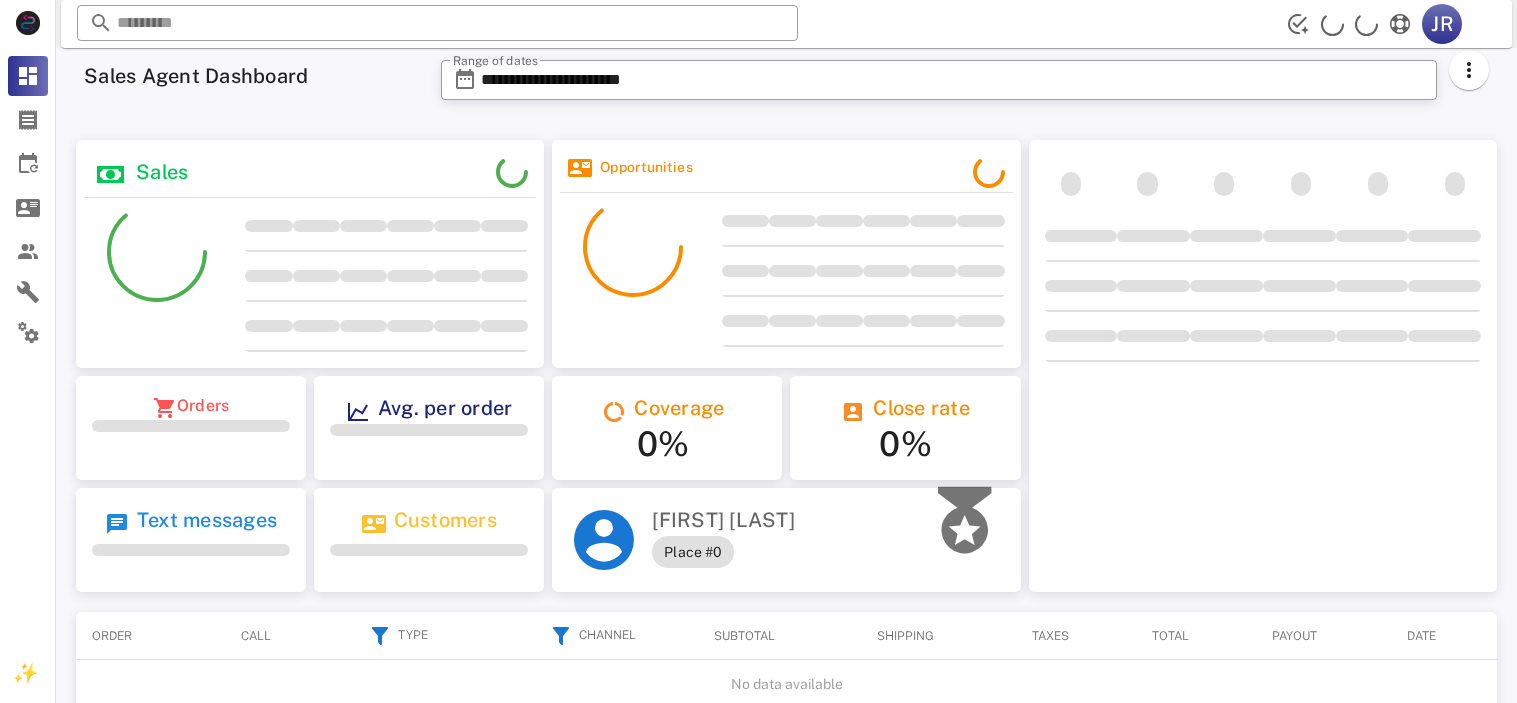 scroll, scrollTop: 0, scrollLeft: 0, axis: both 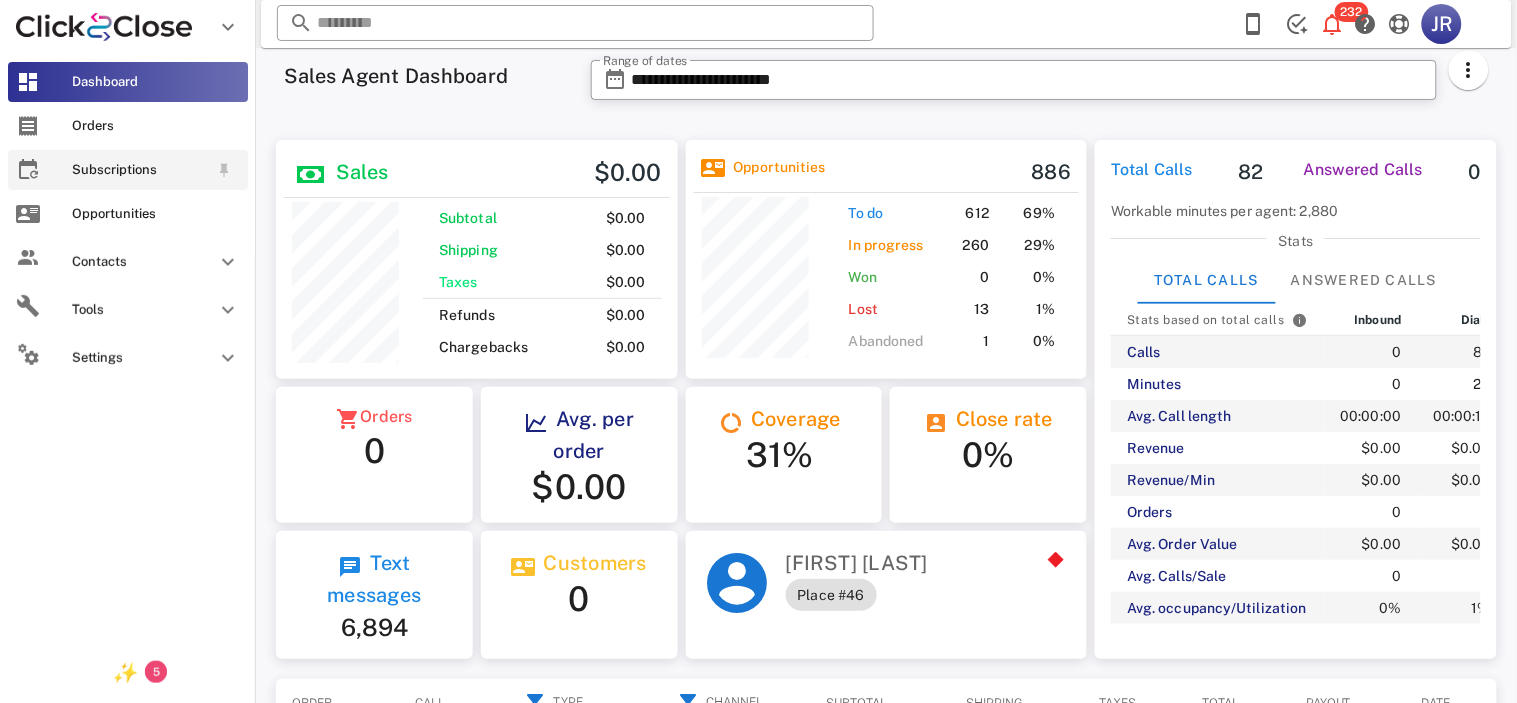 click at bounding box center (28, 170) 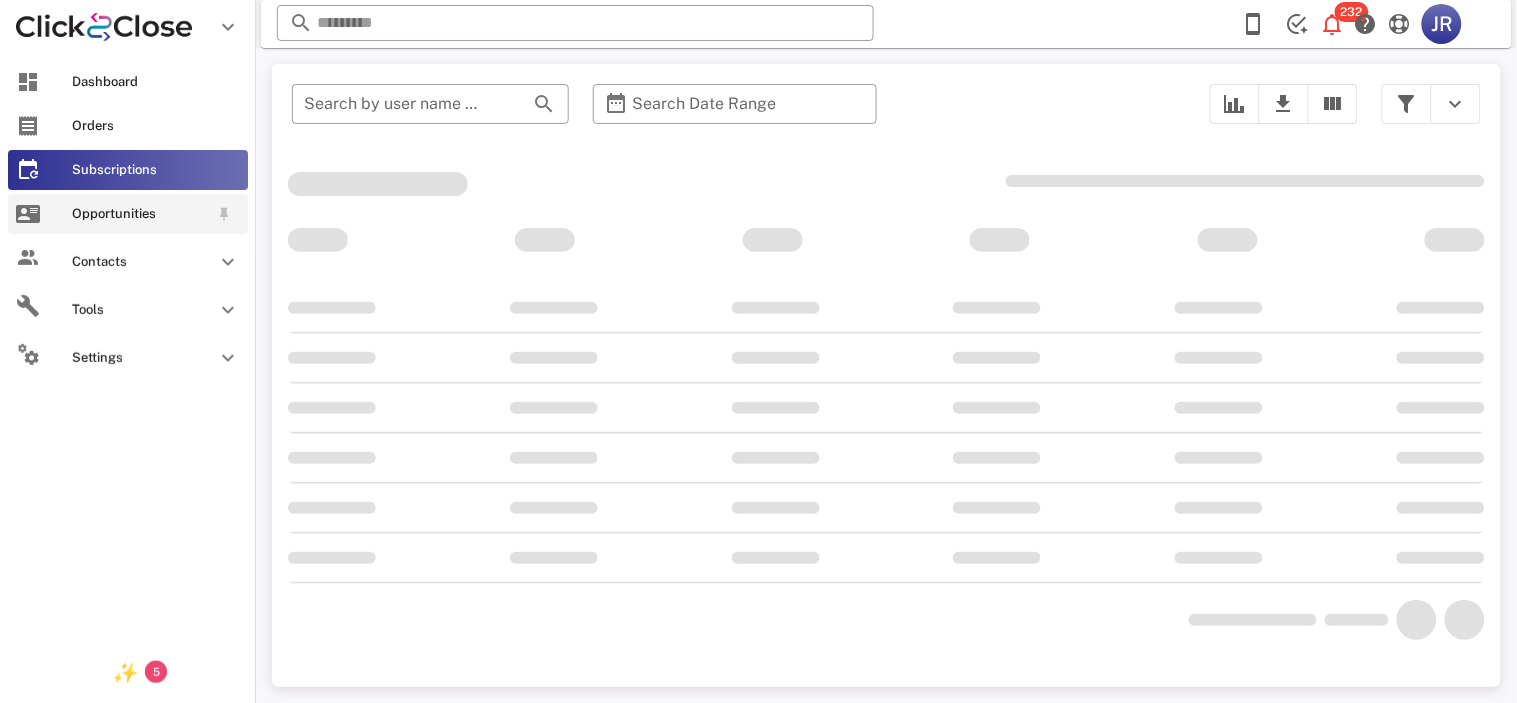 click on "Opportunities" at bounding box center (128, 214) 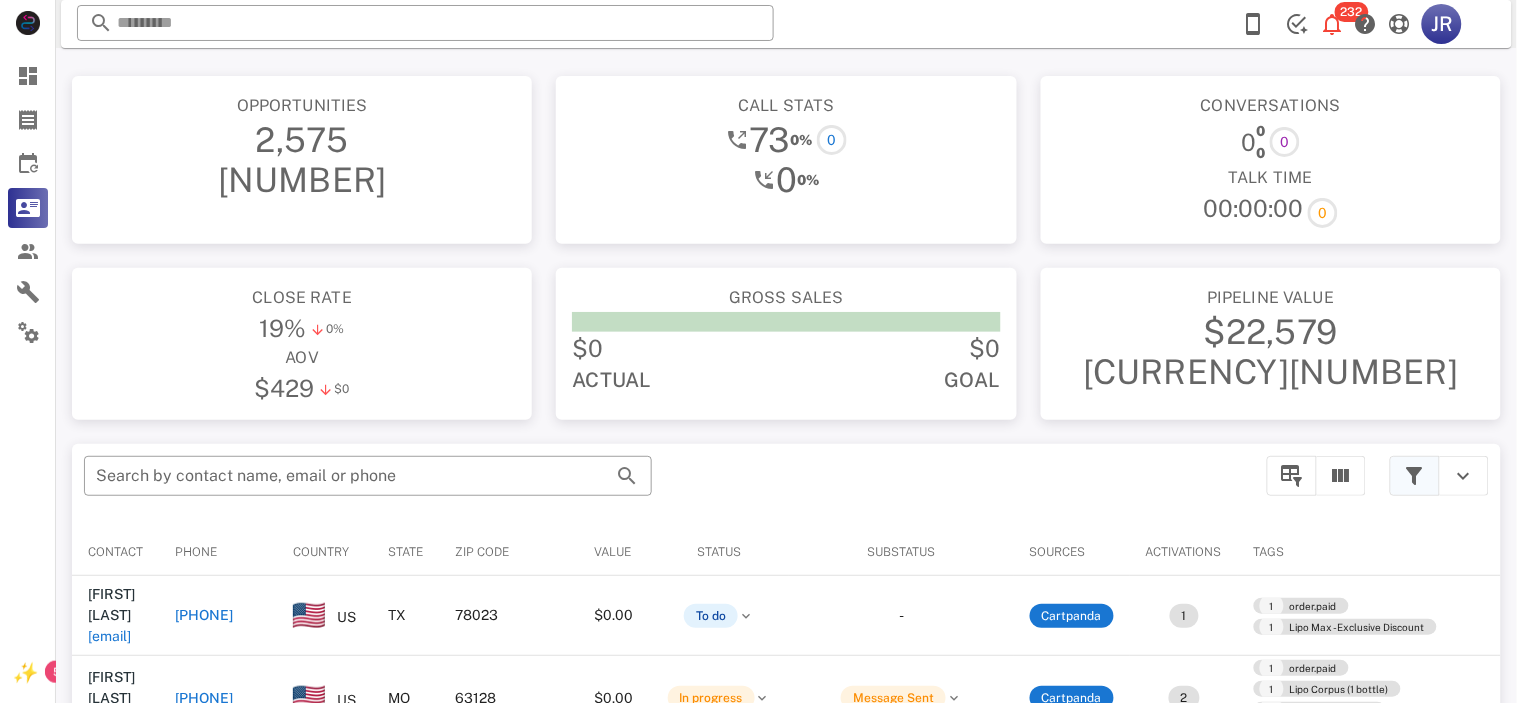 click at bounding box center (1415, 476) 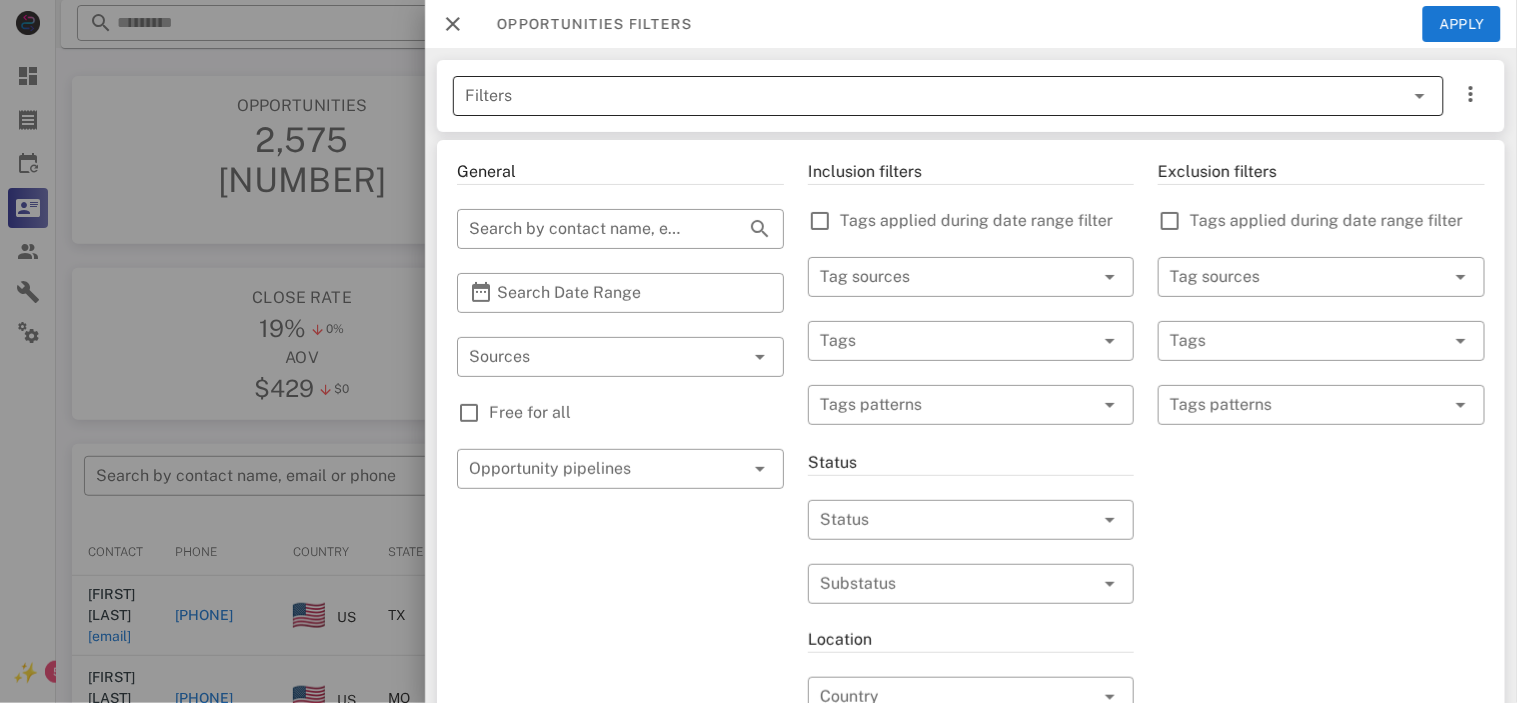 click at bounding box center (1392, 96) 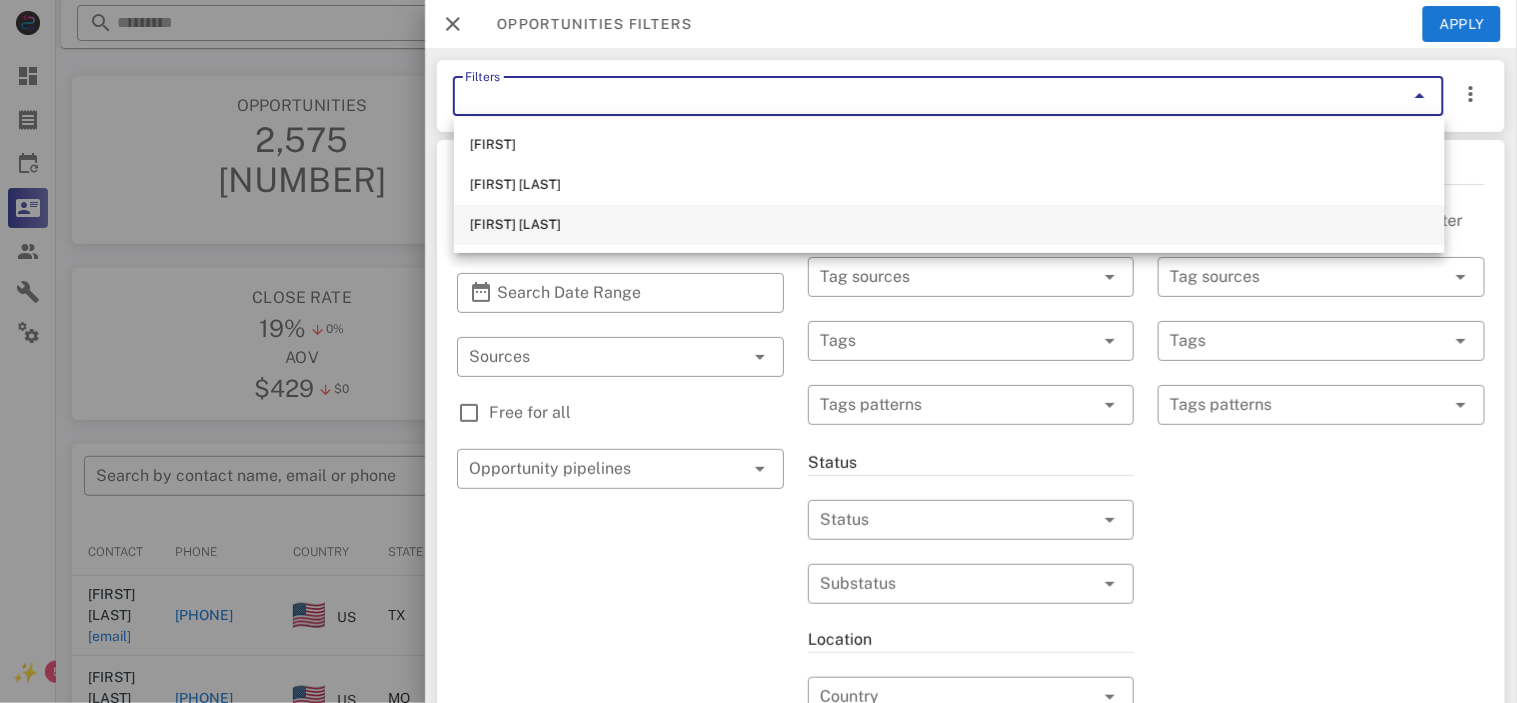 click on "[FIRST] [LAST]" at bounding box center [949, 225] 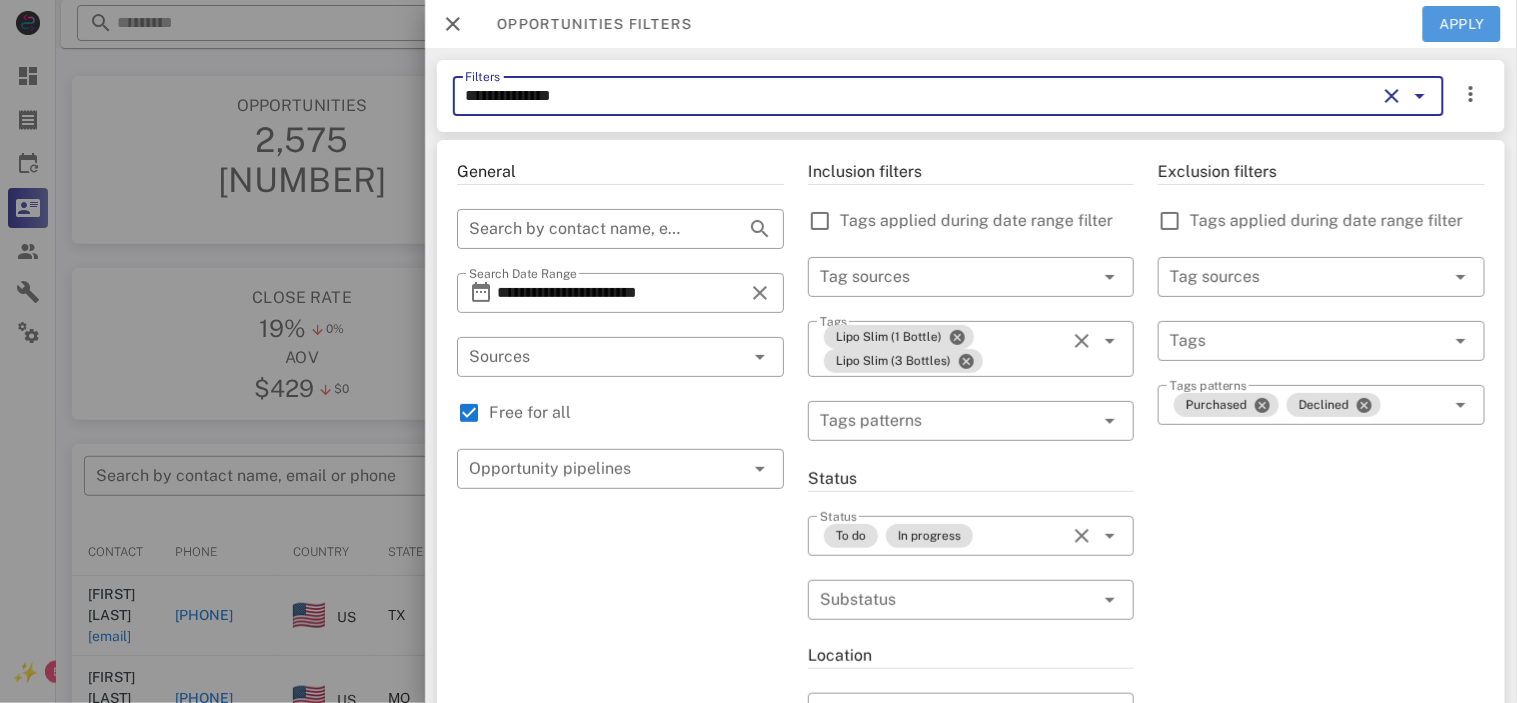 click on "Apply" at bounding box center (1462, 24) 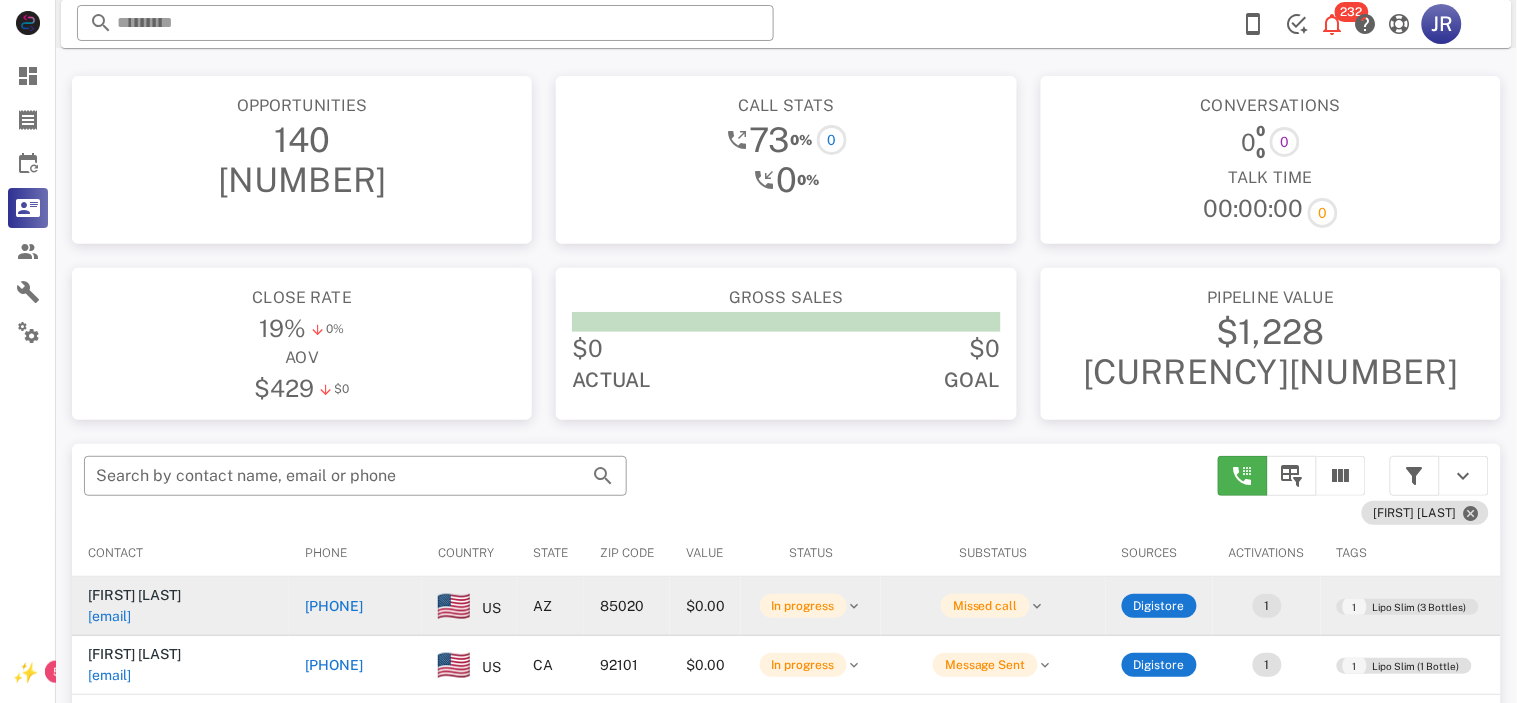 click on "mmerwin4808@[example.com]" at bounding box center (109, 616) 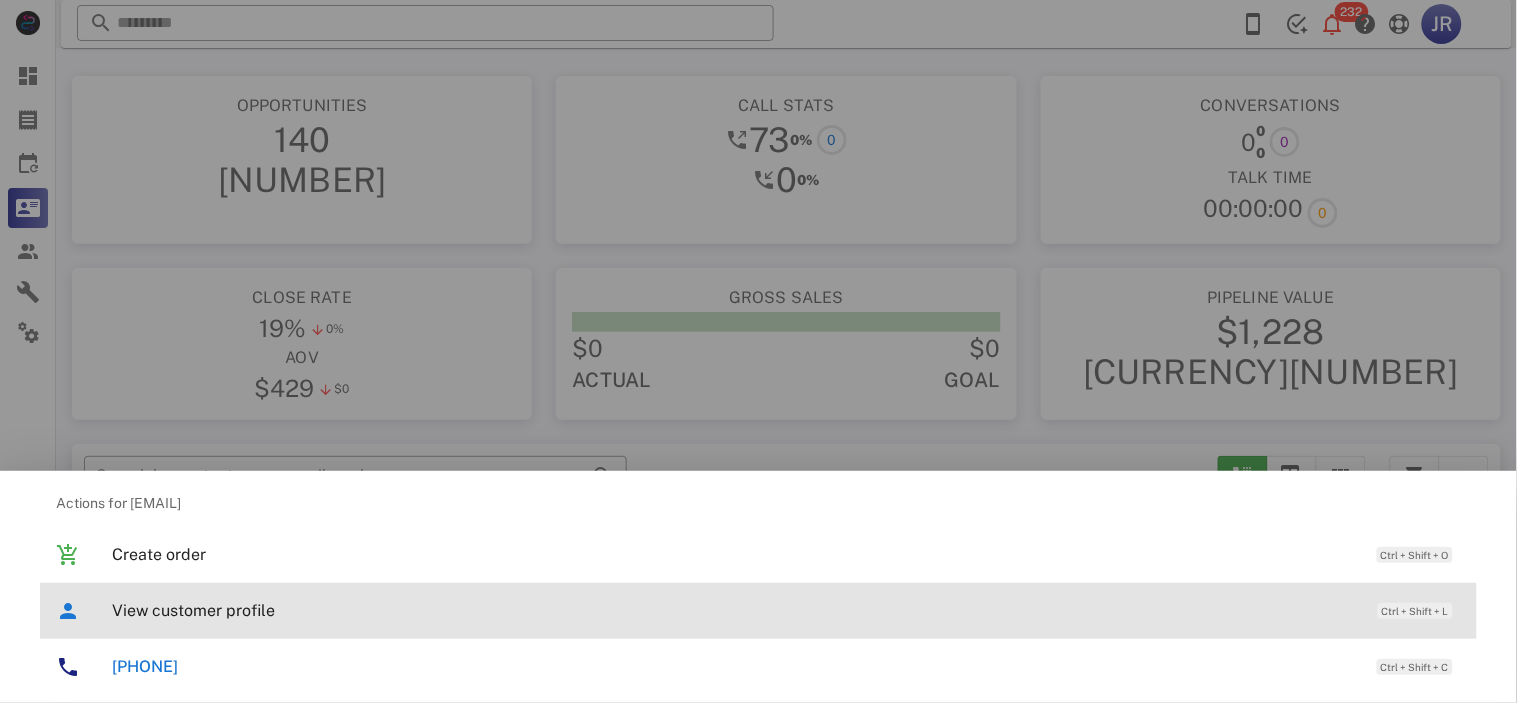 click on "View customer profile" at bounding box center (735, 610) 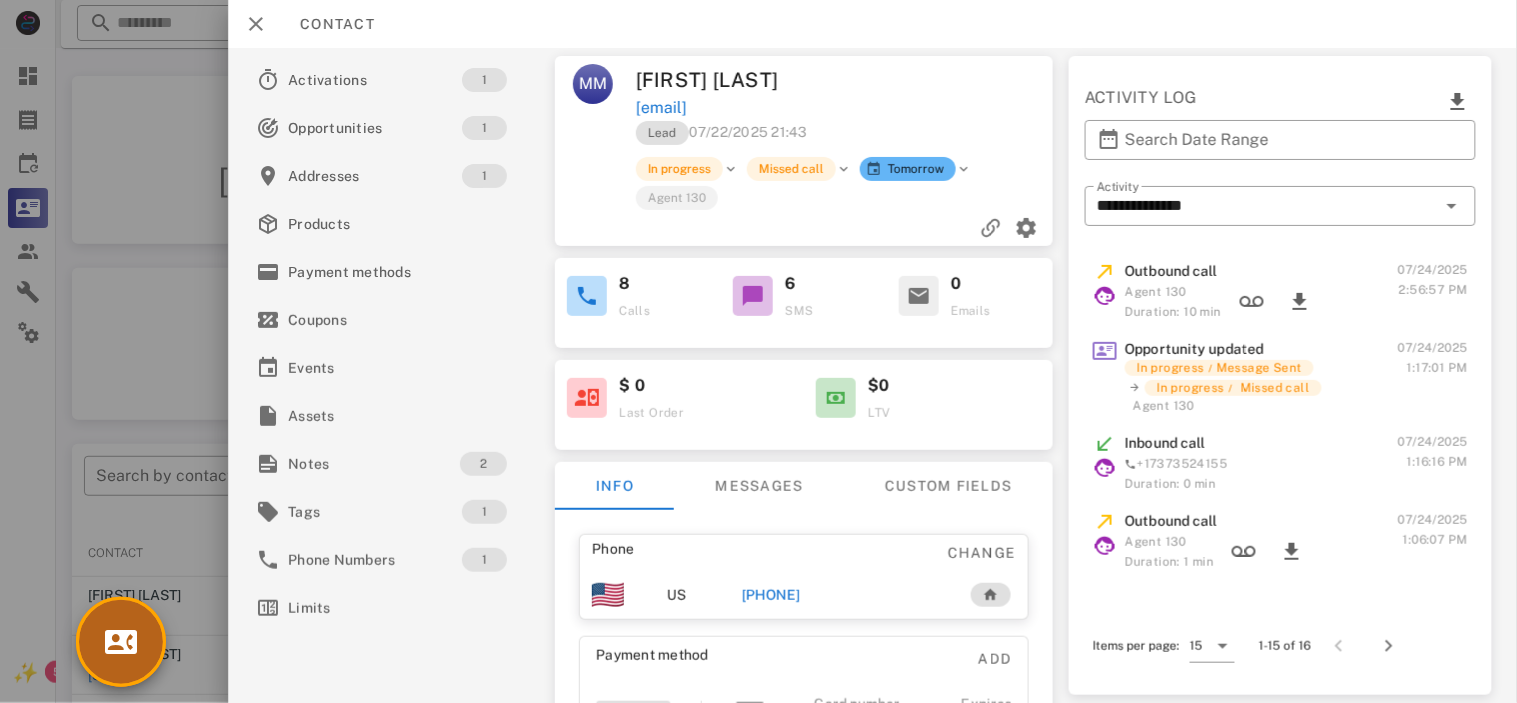 click at bounding box center [121, 642] 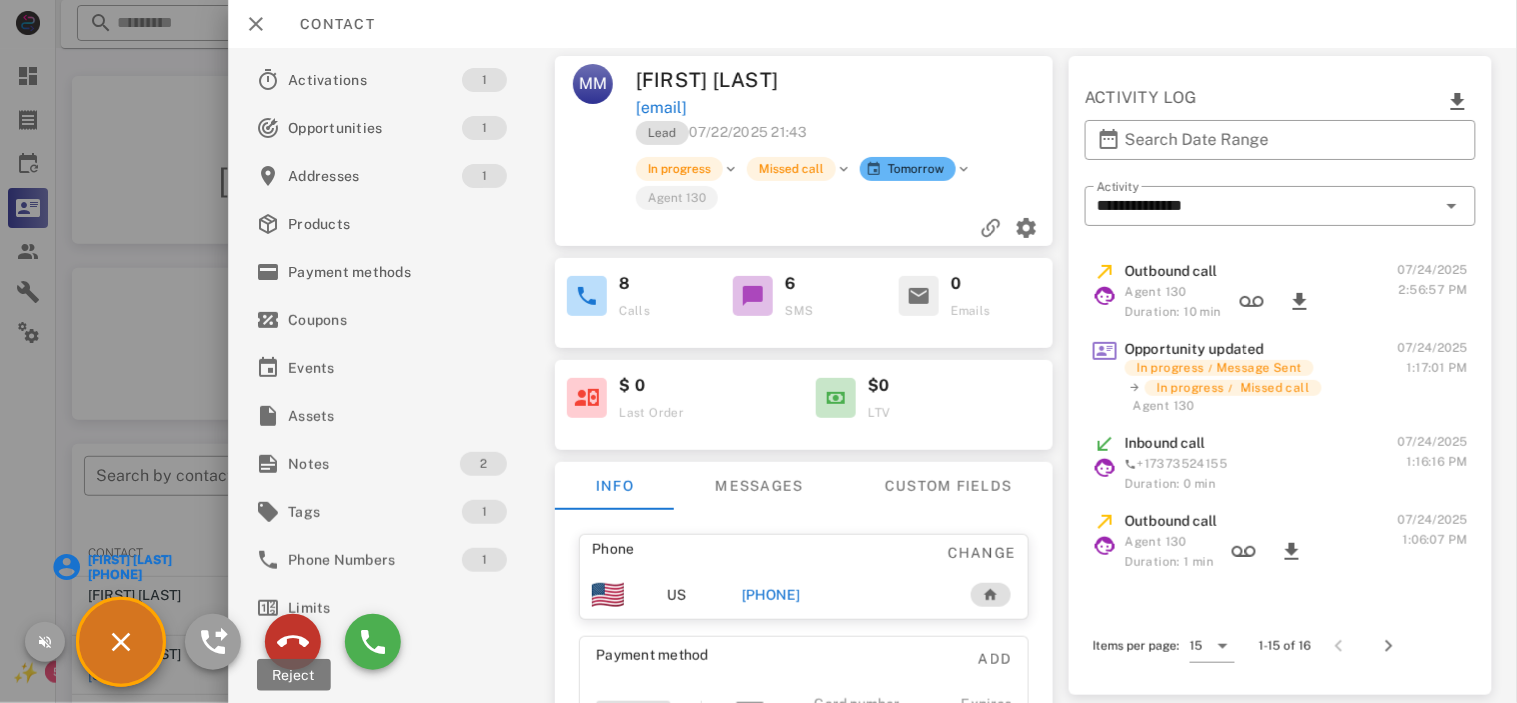 click at bounding box center (293, 642) 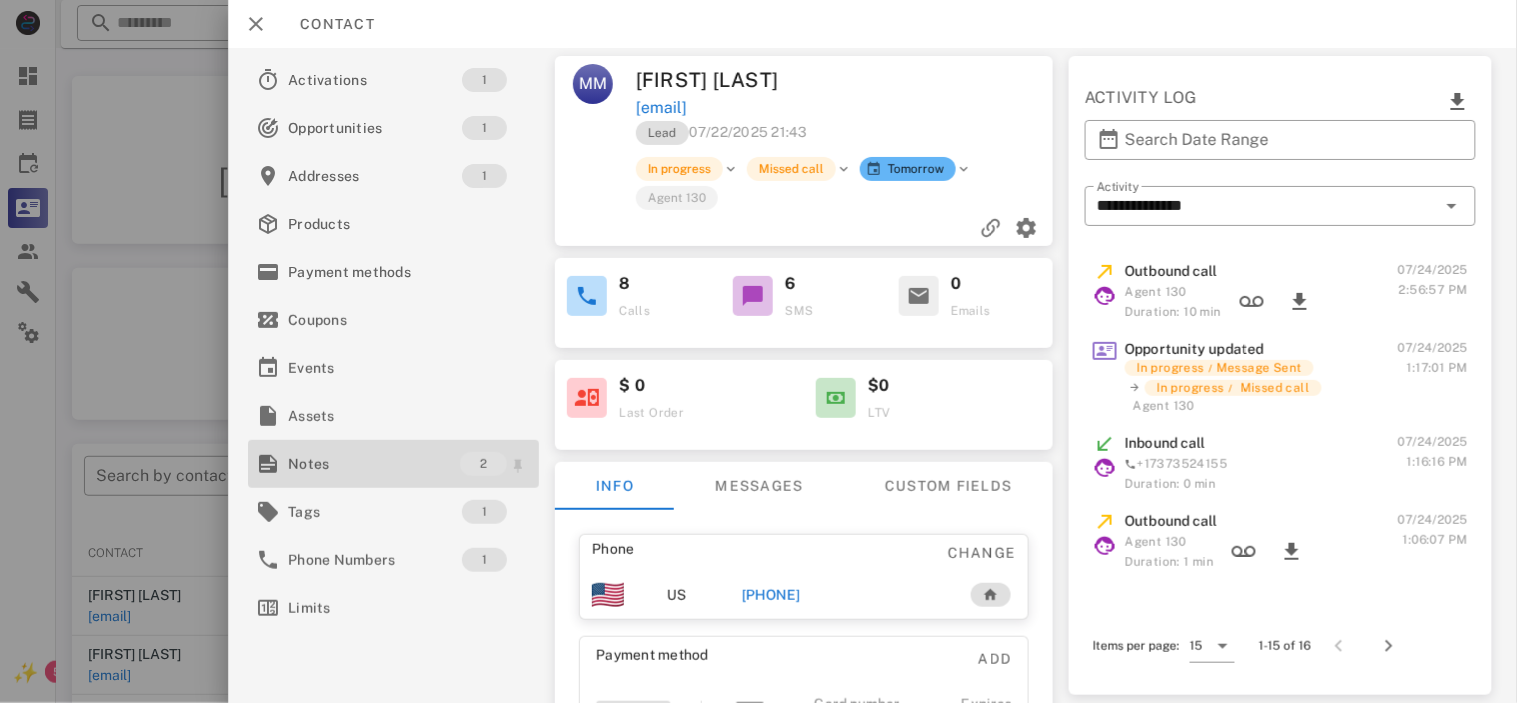 click on "Notes" at bounding box center (374, 464) 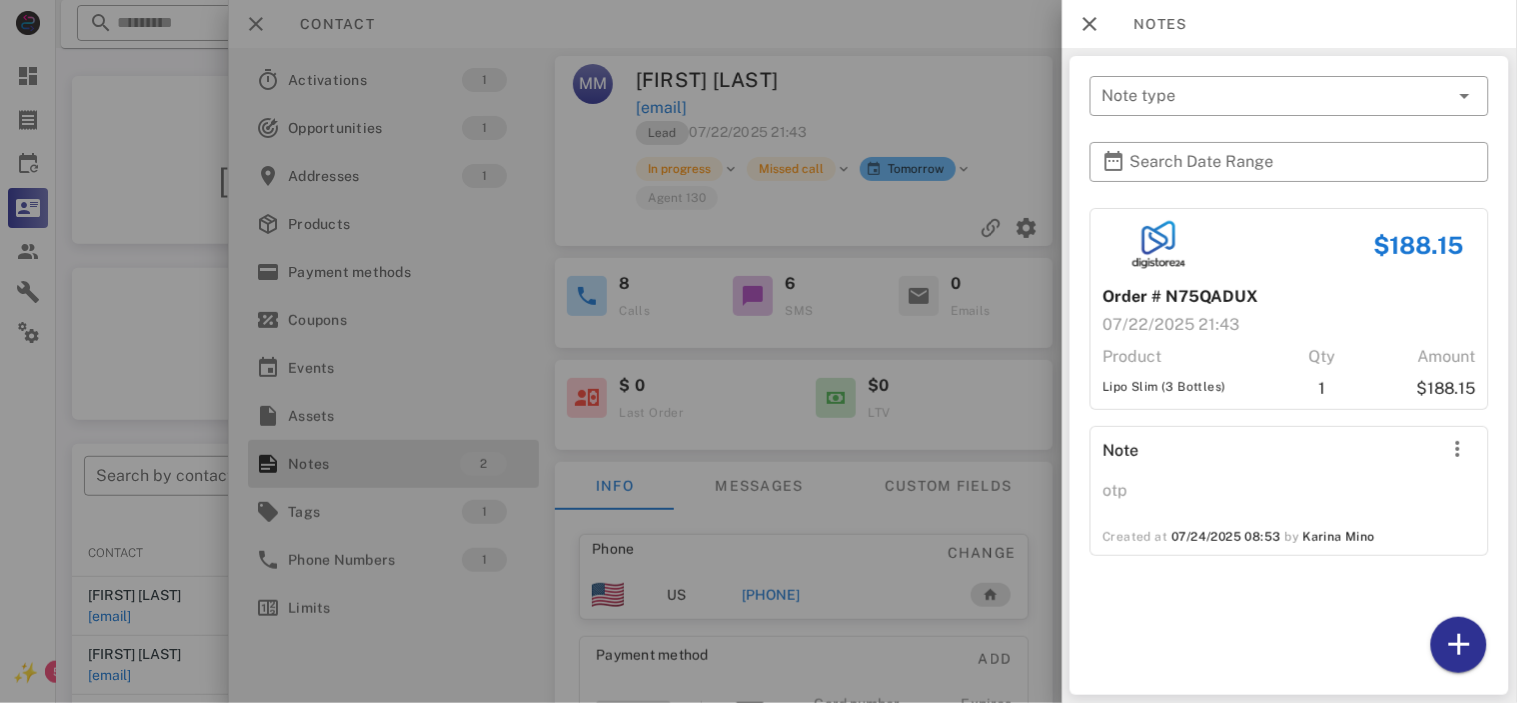 click at bounding box center [758, 351] 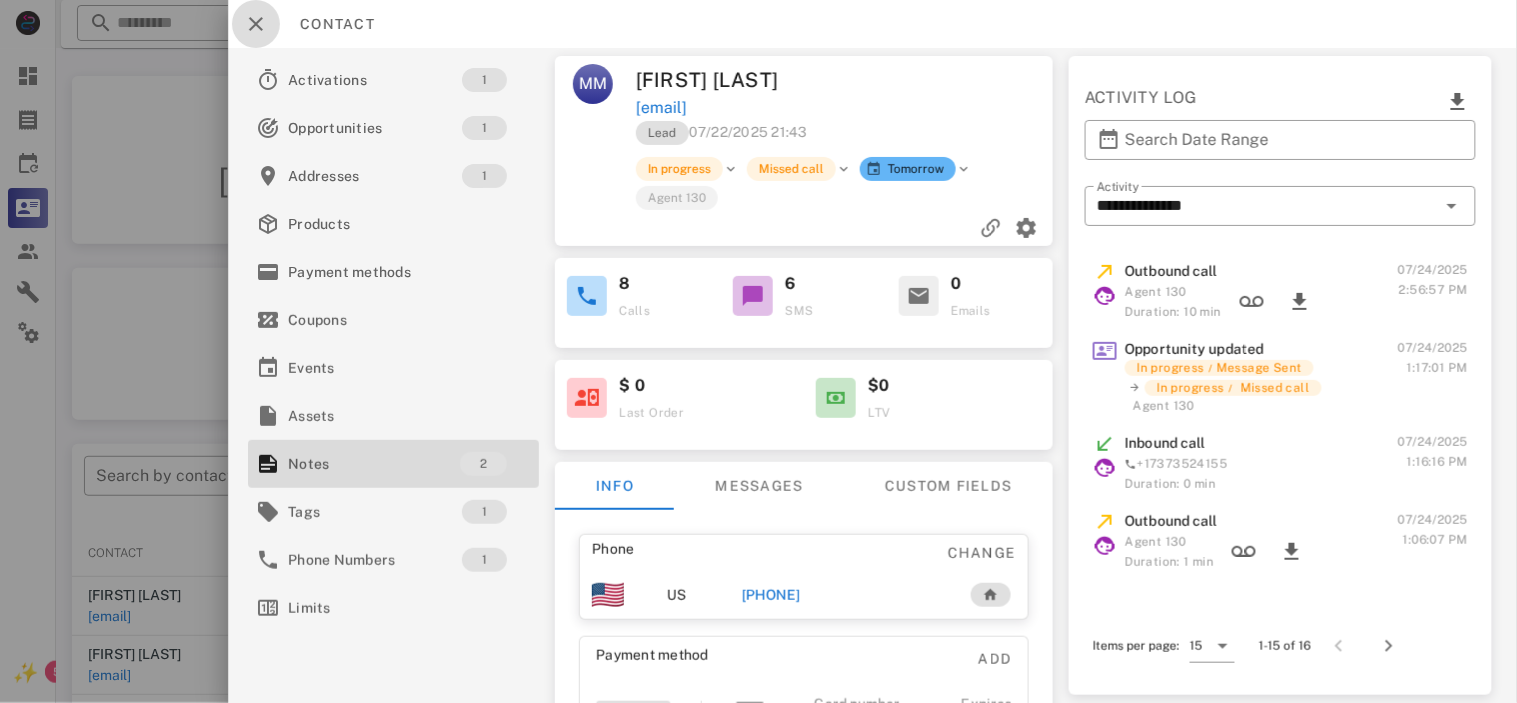 click at bounding box center [256, 24] 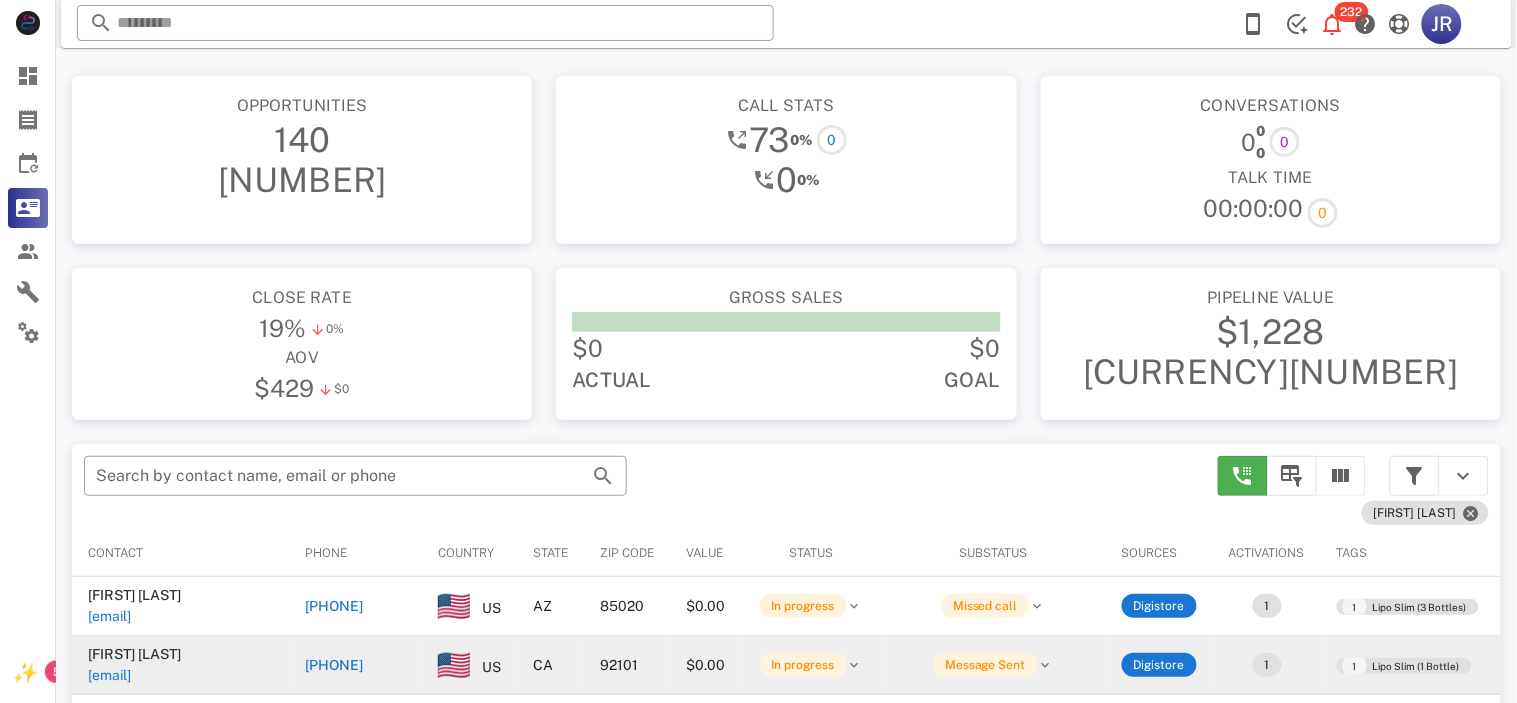 click on "lauravsage@[example.com]" at bounding box center (109, 675) 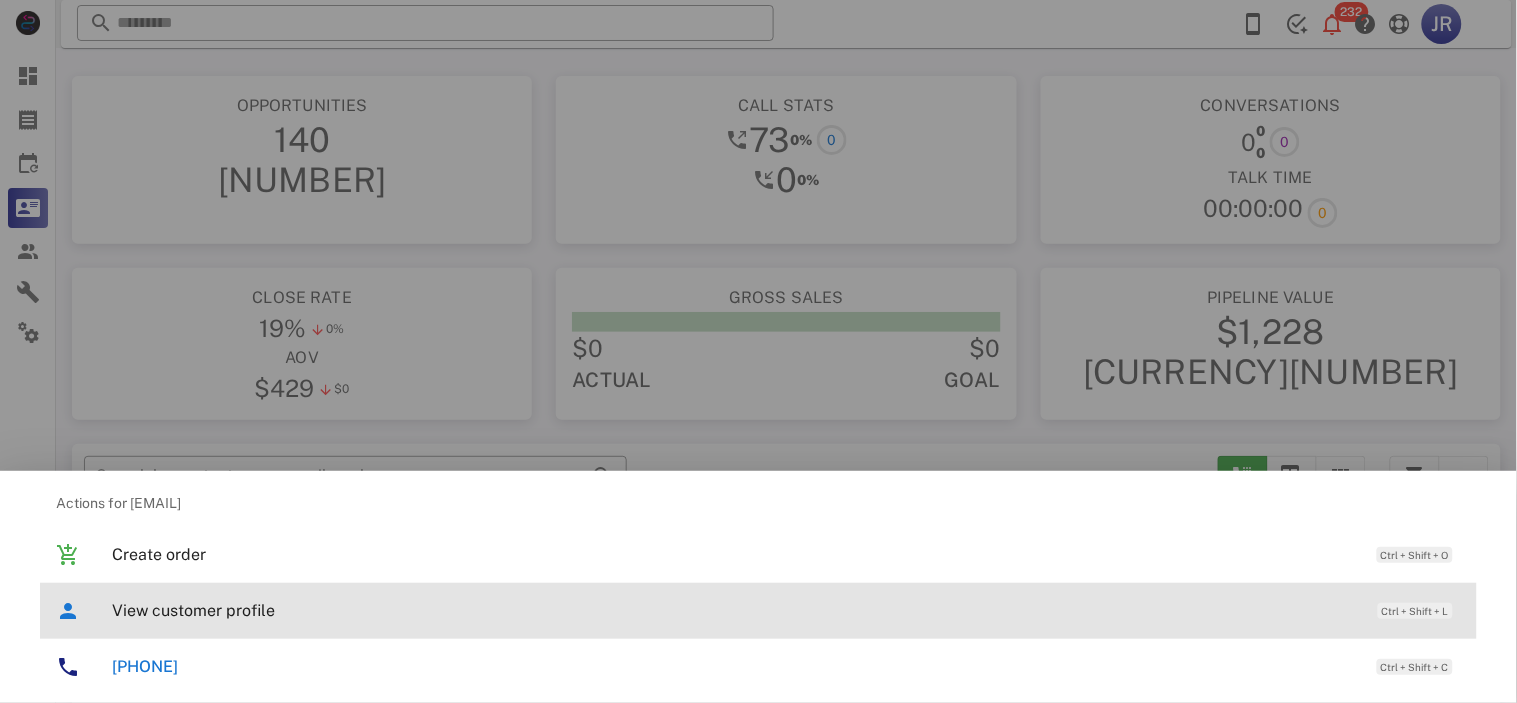click on "View customer profile Ctrl + Shift + L" at bounding box center (786, 610) 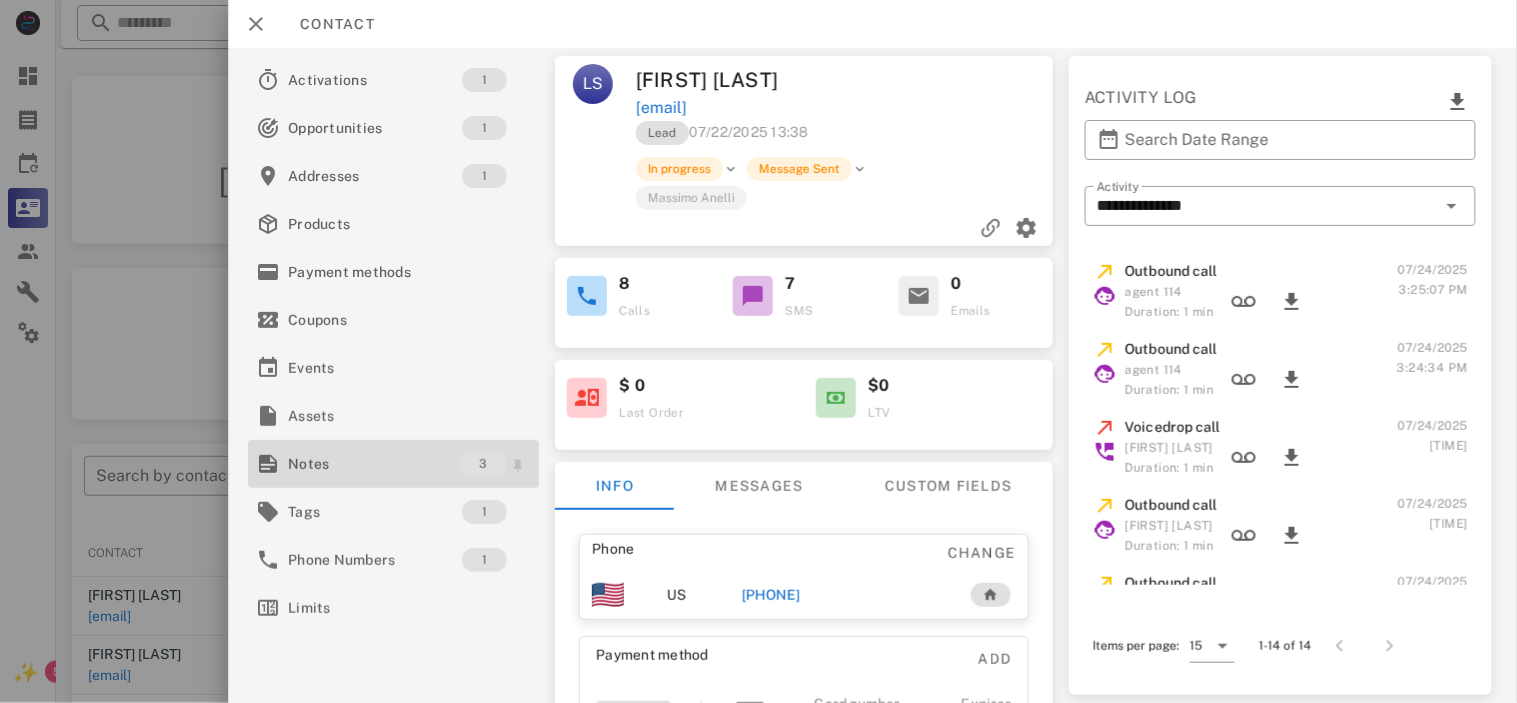 click on "Notes" at bounding box center [373, 464] 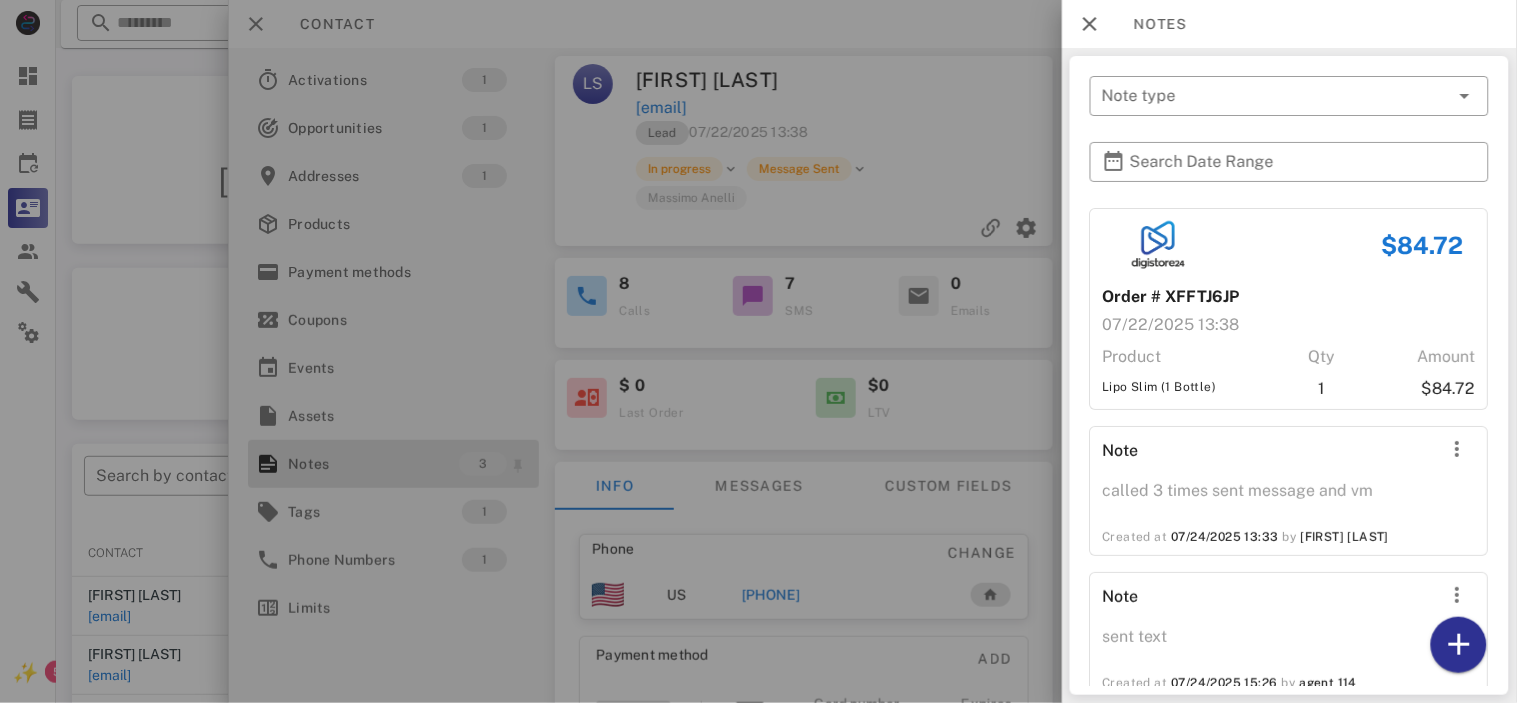 scroll, scrollTop: 43, scrollLeft: 0, axis: vertical 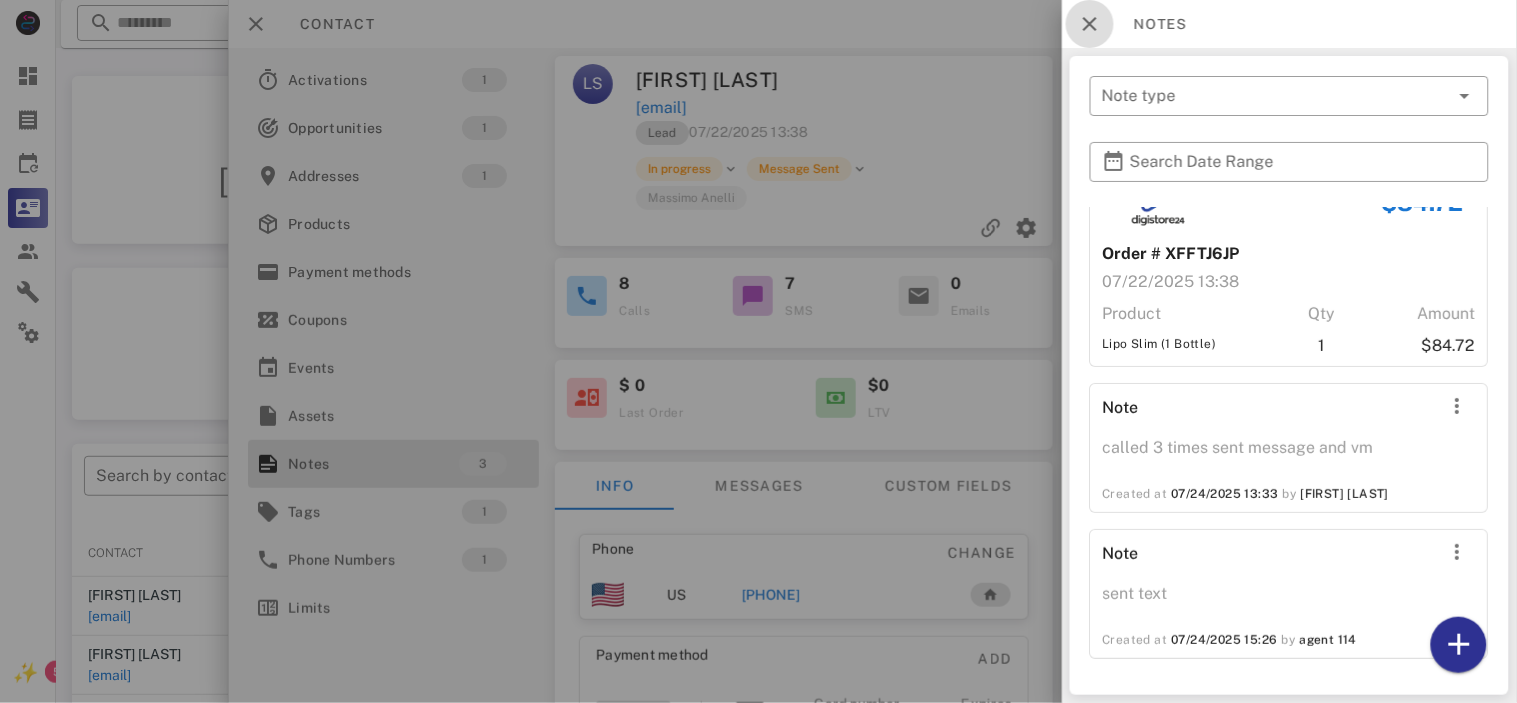click at bounding box center (1090, 24) 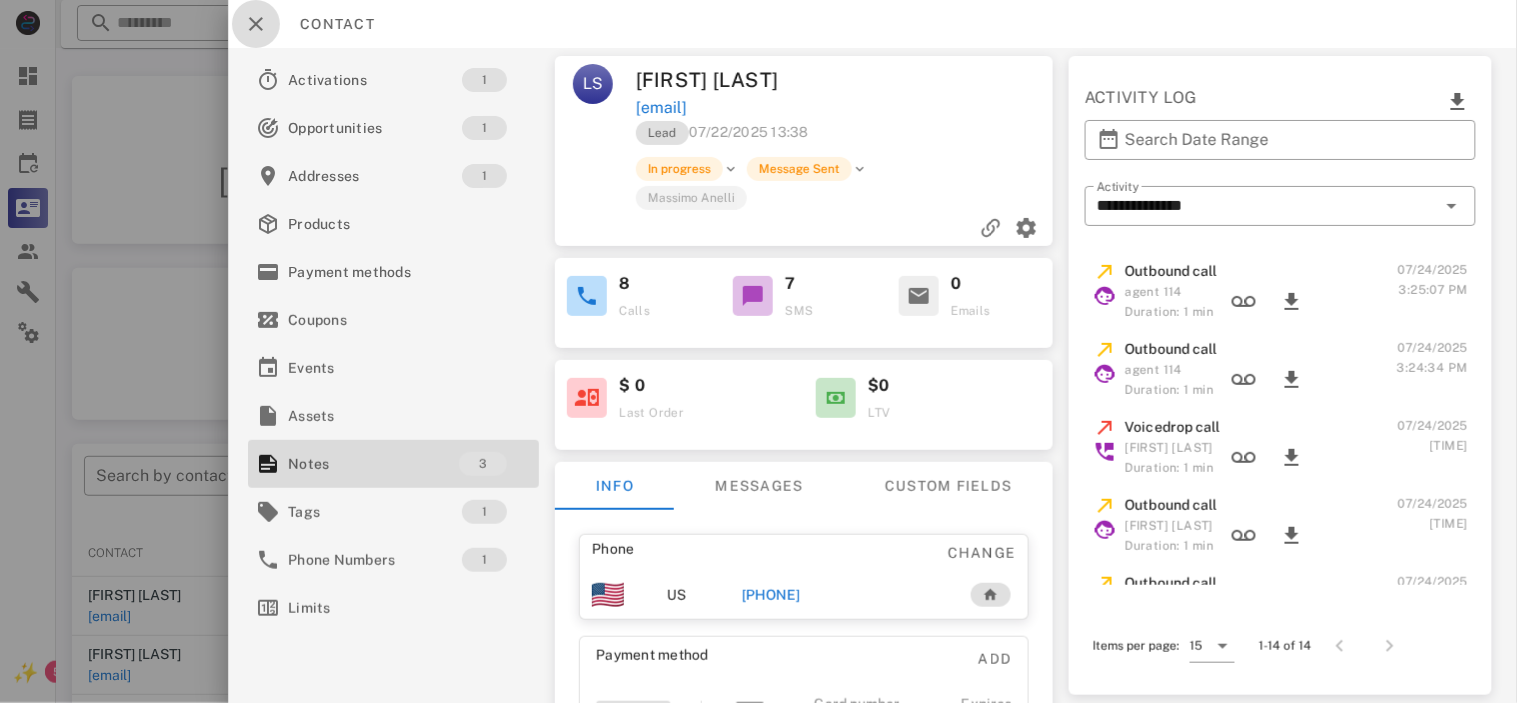 click at bounding box center (256, 24) 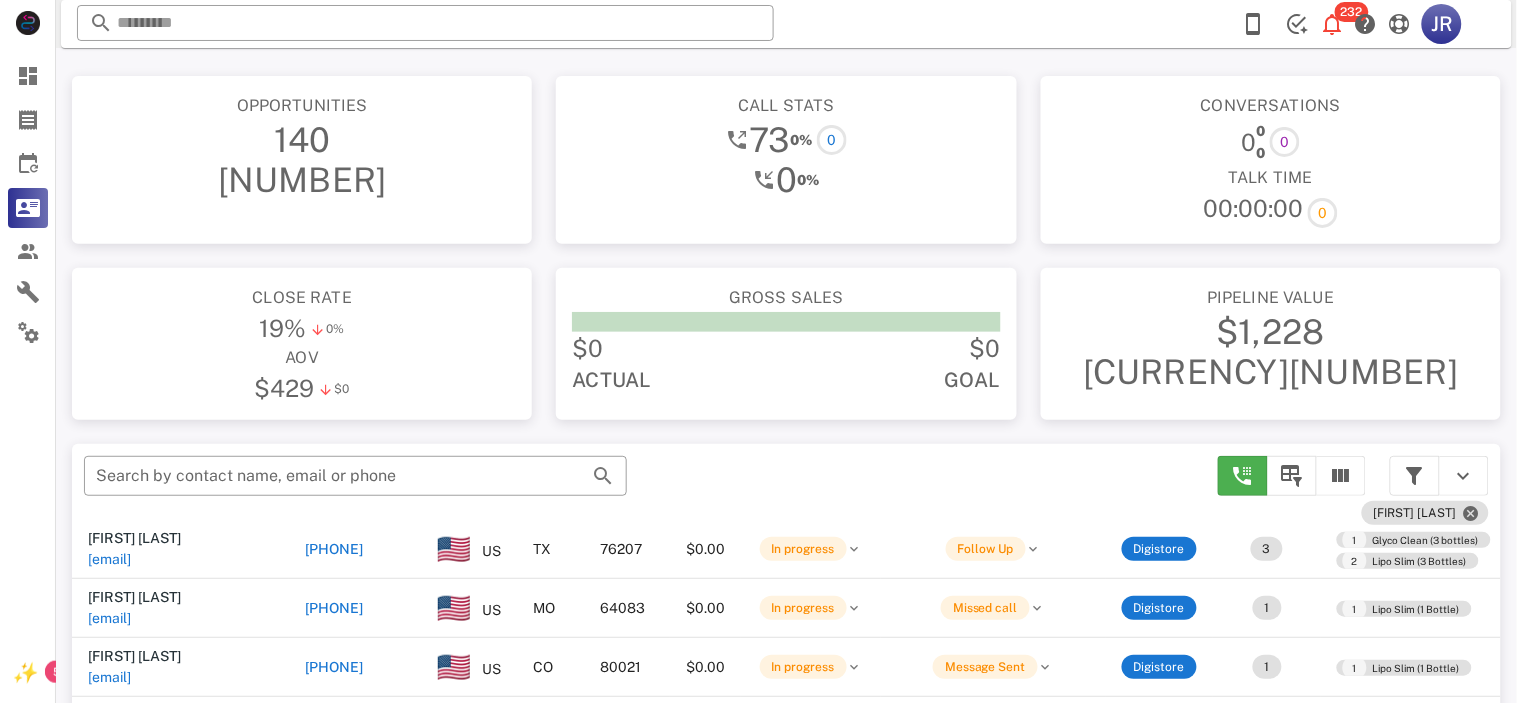 scroll, scrollTop: 294, scrollLeft: 0, axis: vertical 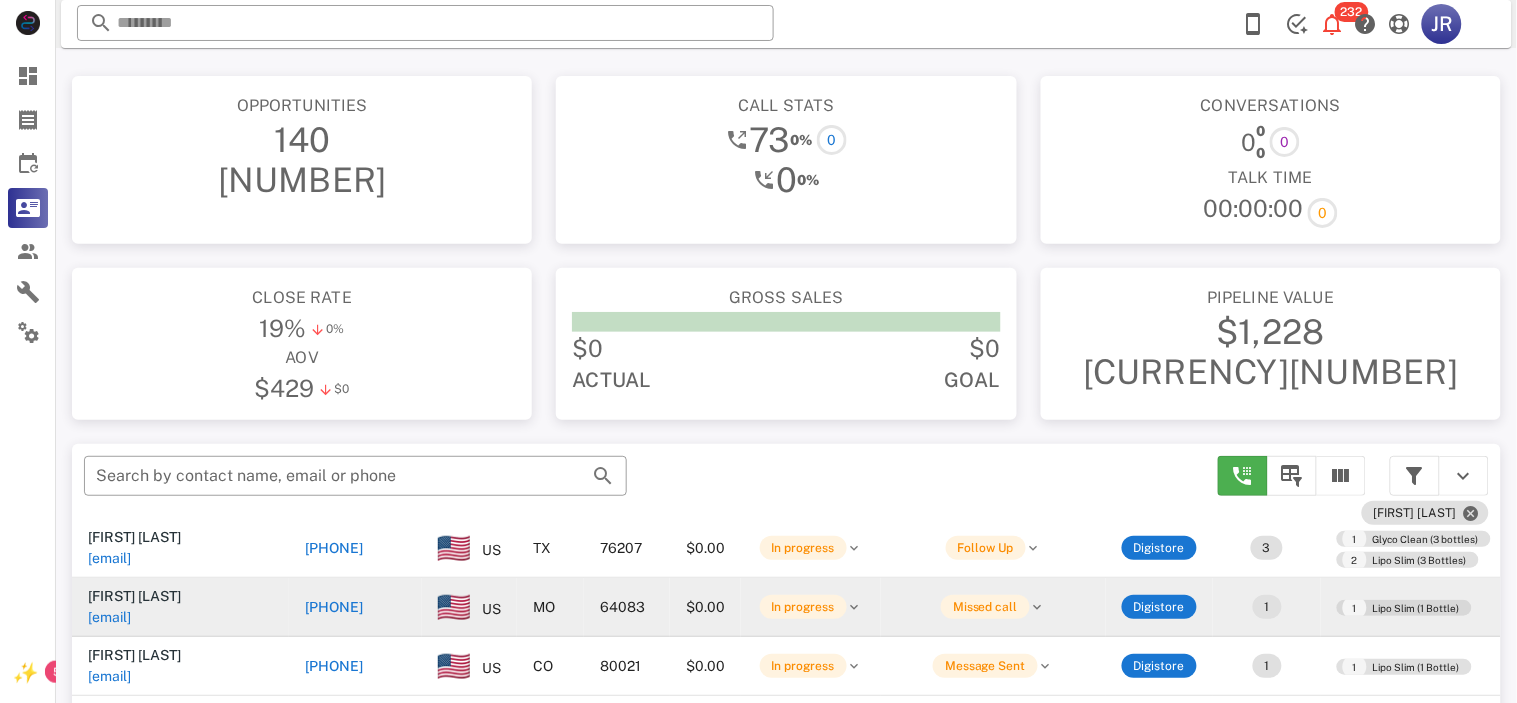 click on "1  Lipo Slim (1 Bottle)" at bounding box center [1404, 608] 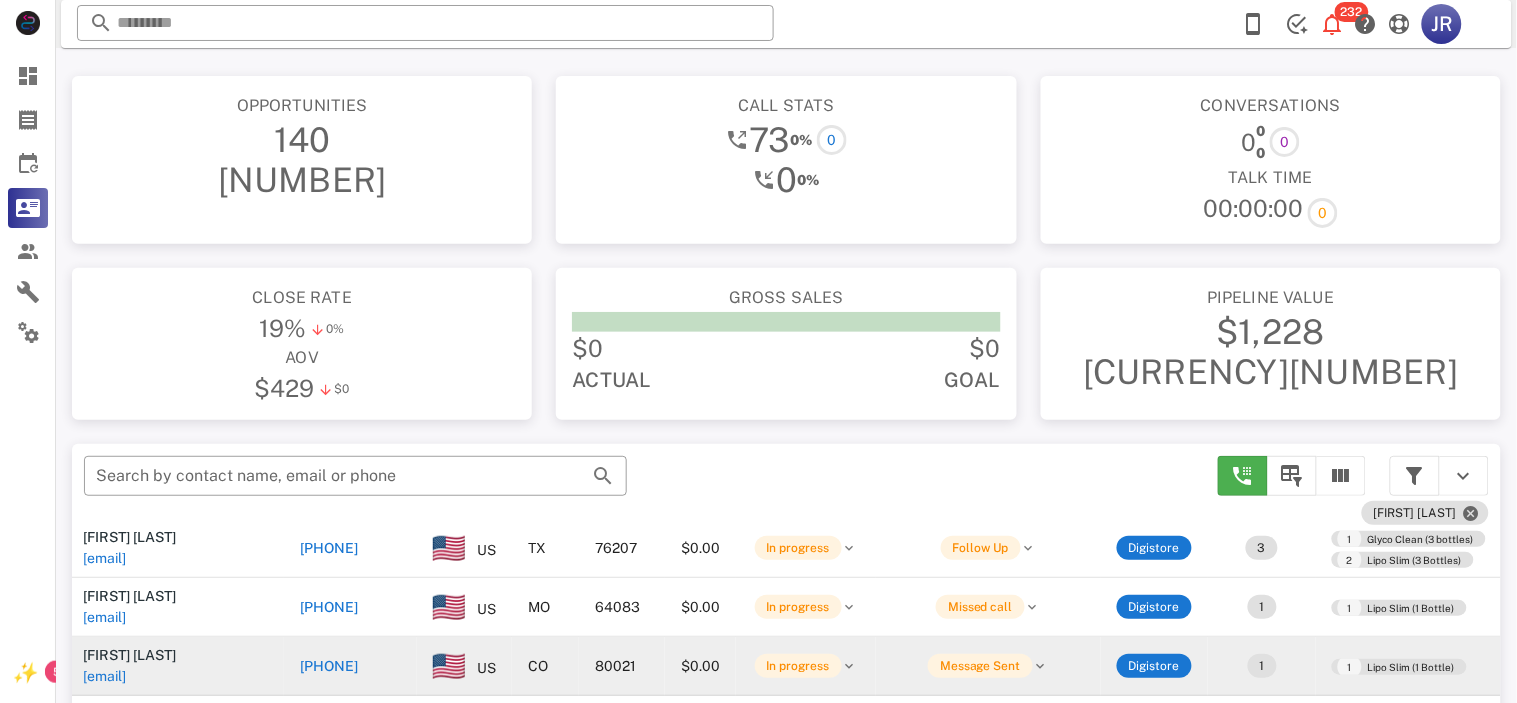 click on "Marilyn Spence  marilyn.spence@live.com" at bounding box center (175, 666) 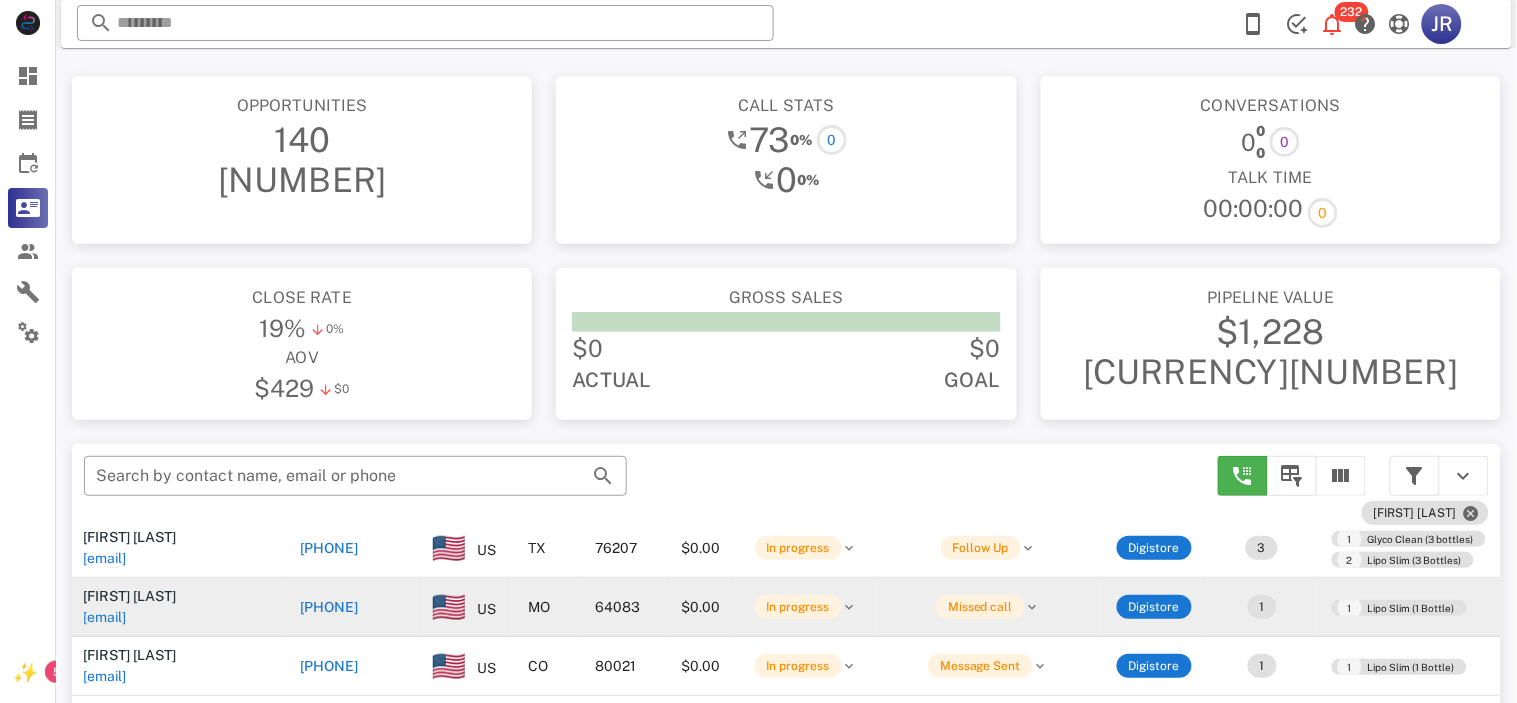 click on "dcoleene@yahoo.com" at bounding box center (104, 617) 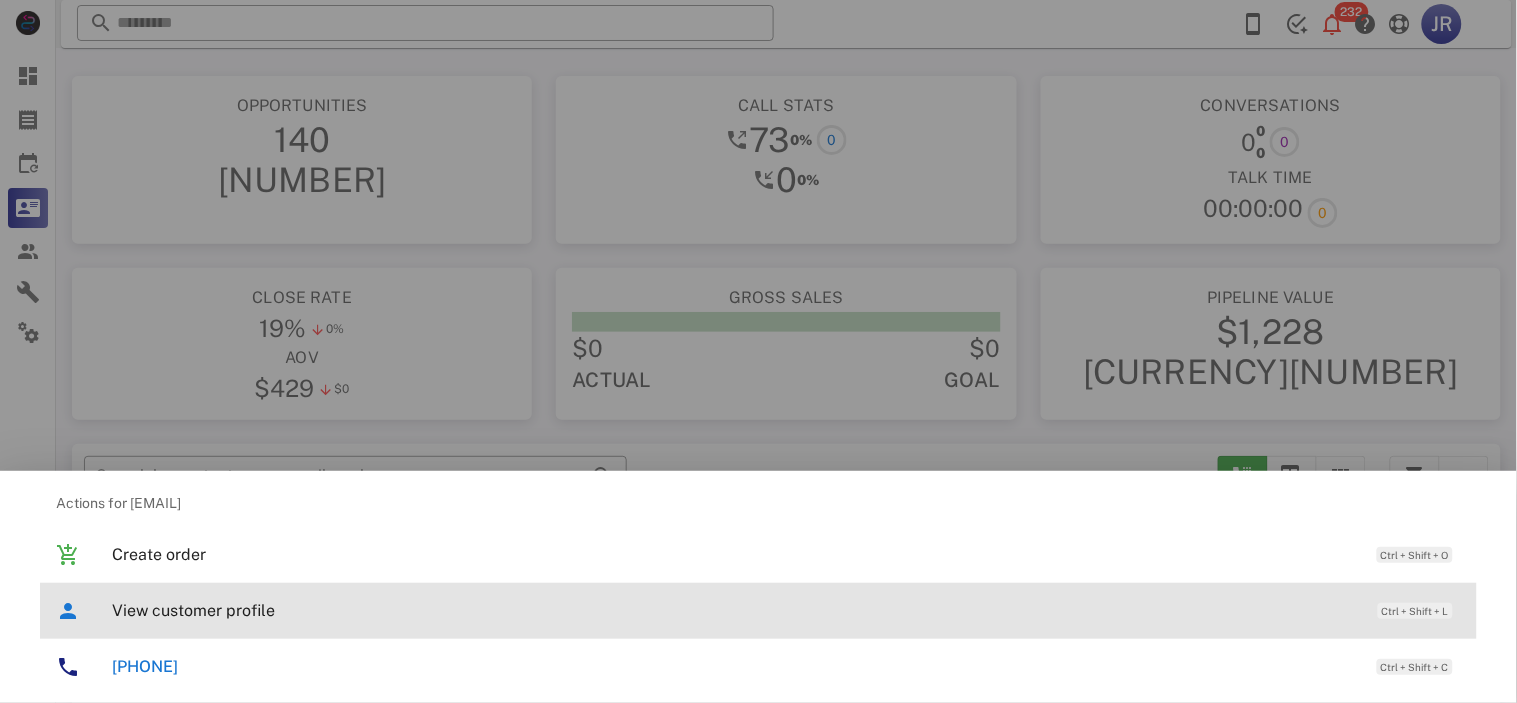 click on "View customer profile Ctrl + Shift + L" at bounding box center (786, 610) 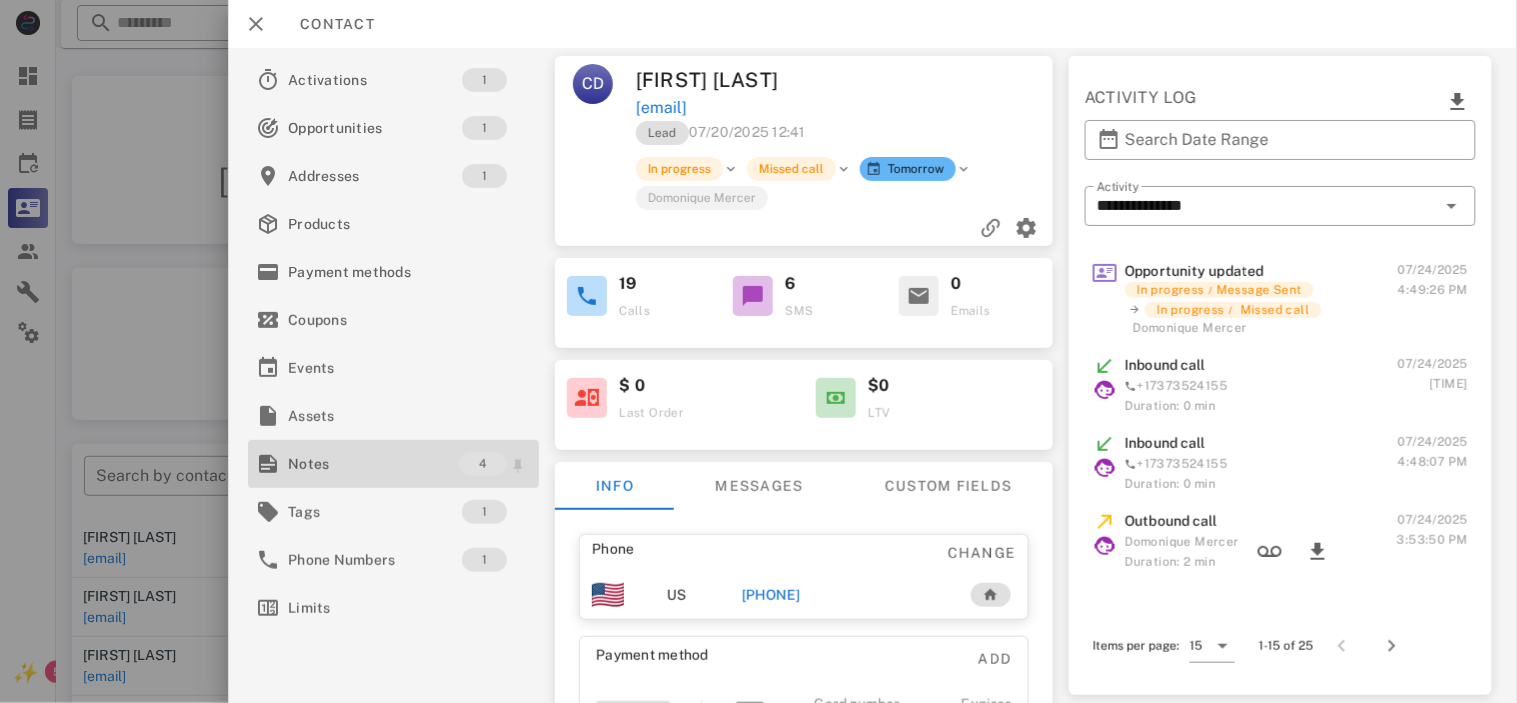 click on "Notes" at bounding box center [373, 464] 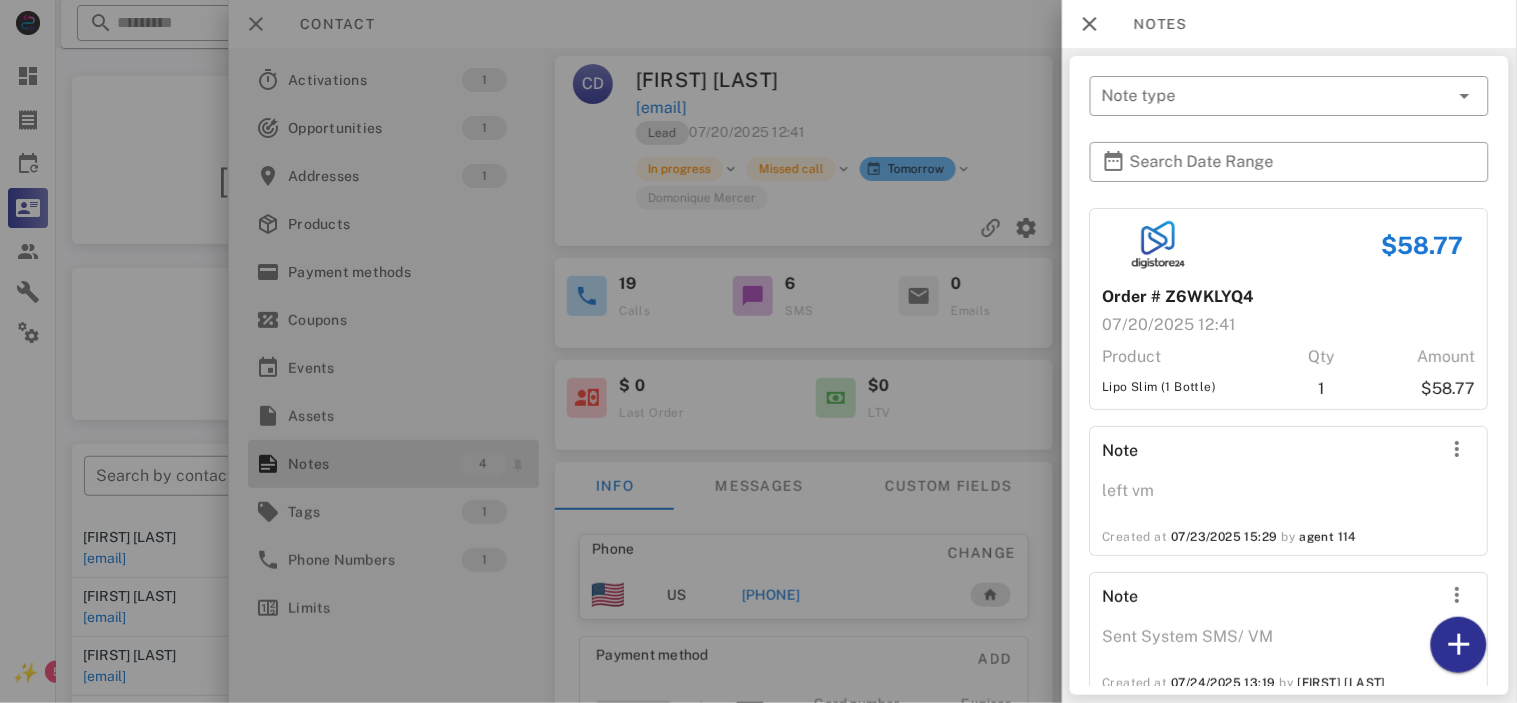 scroll, scrollTop: 190, scrollLeft: 0, axis: vertical 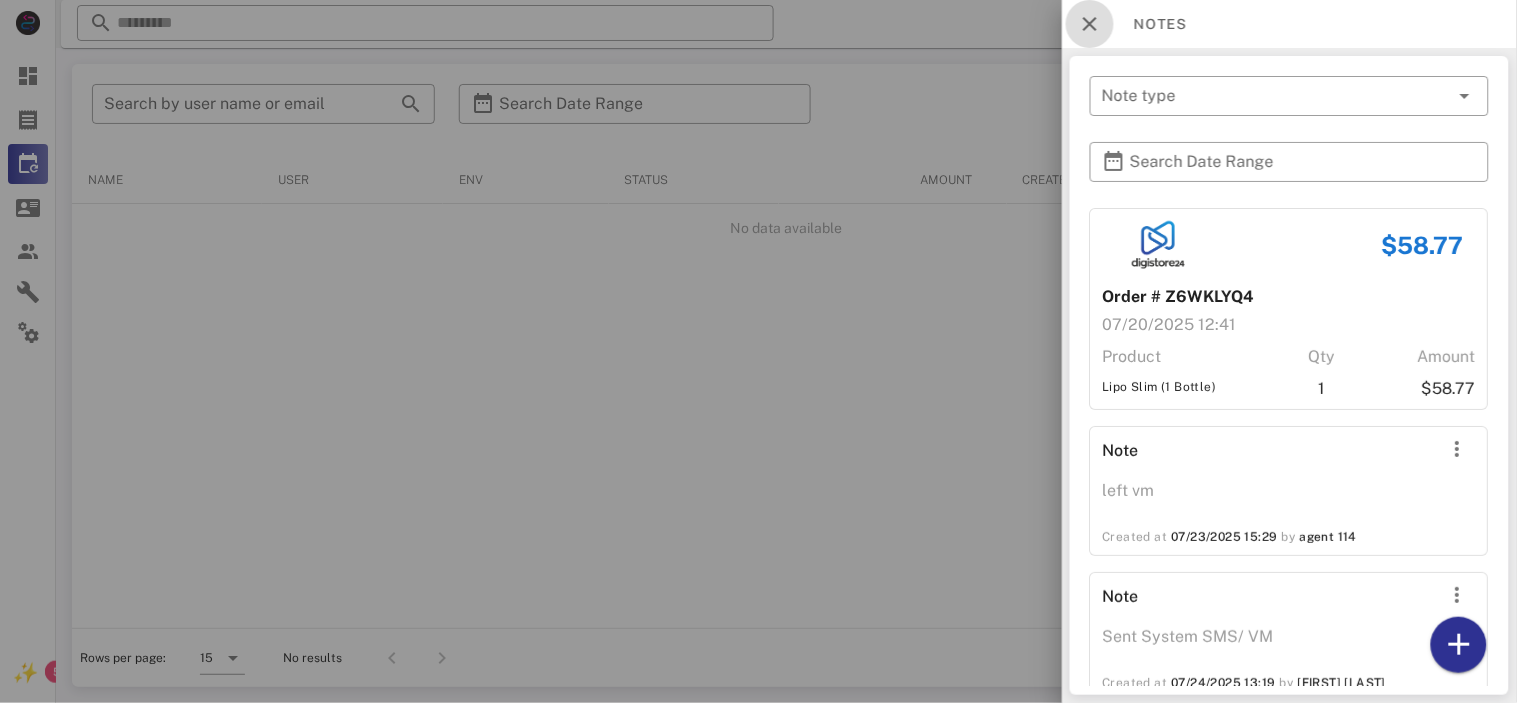 click at bounding box center (1090, 24) 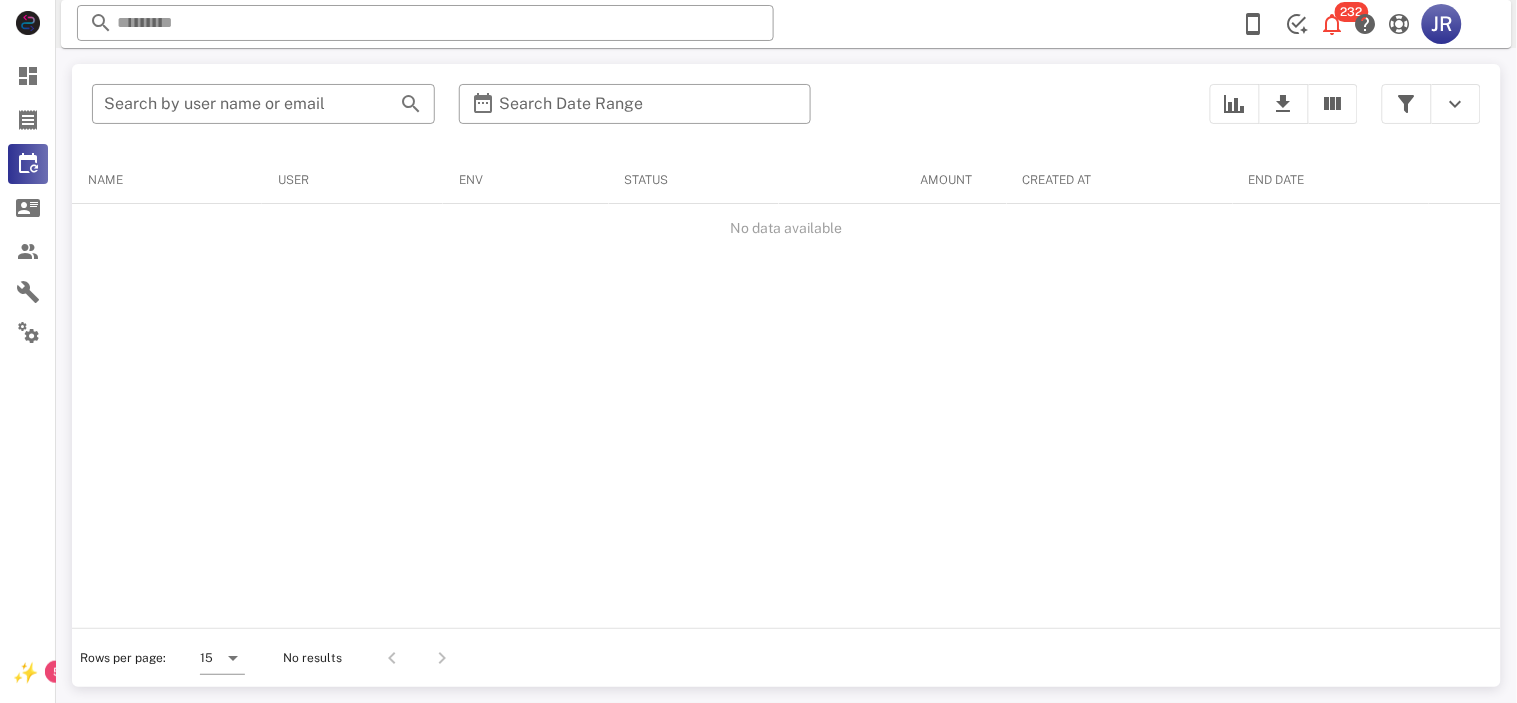 click on "No data available" at bounding box center (786, 228) 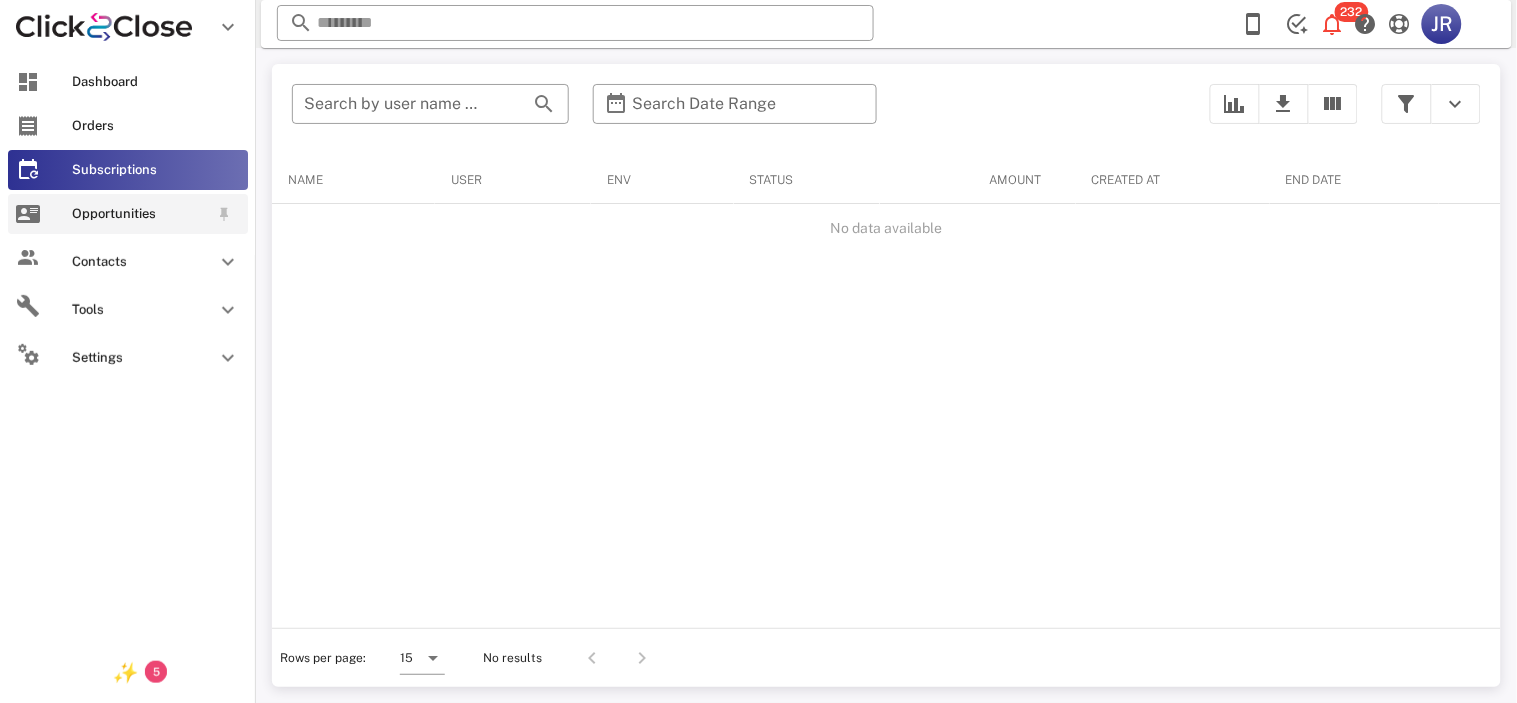 click on "Opportunities" at bounding box center [140, 214] 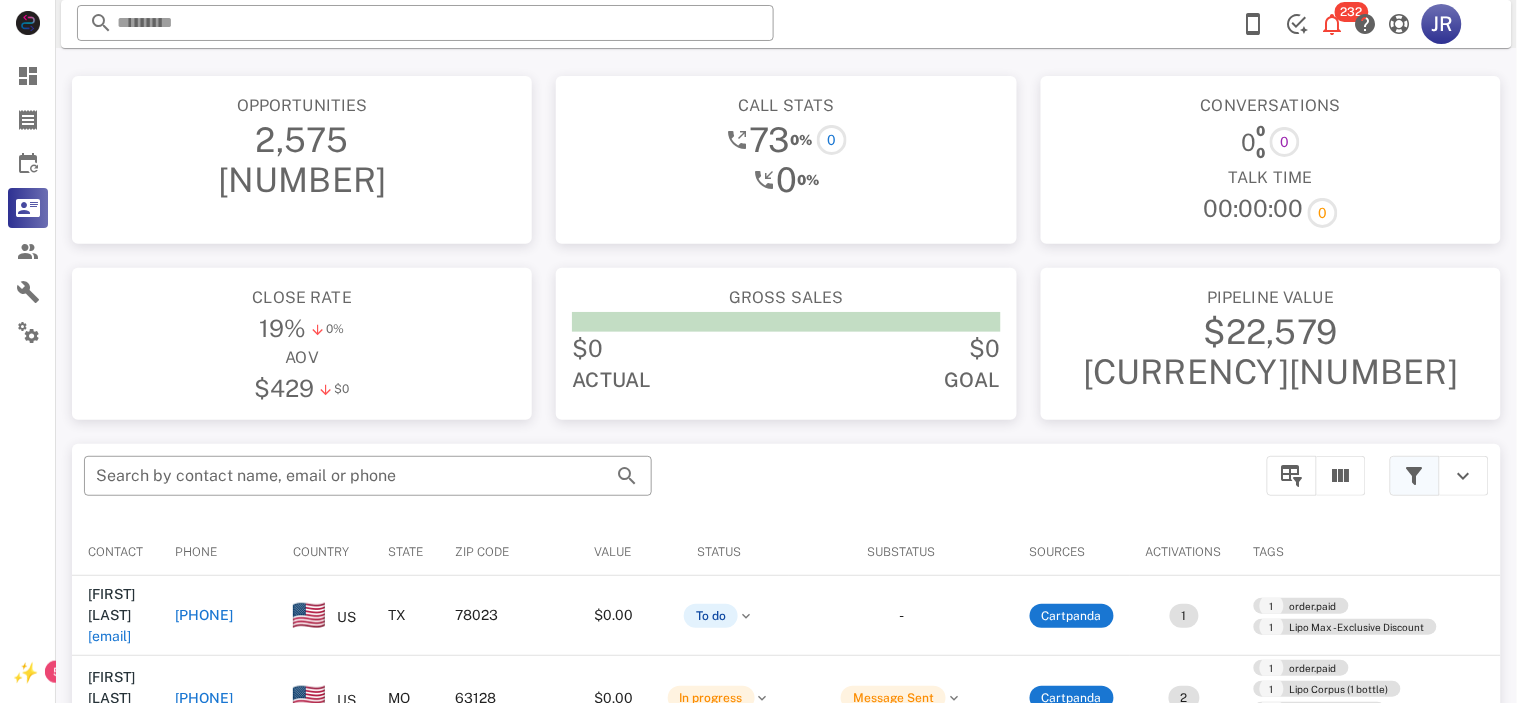 click at bounding box center (1415, 476) 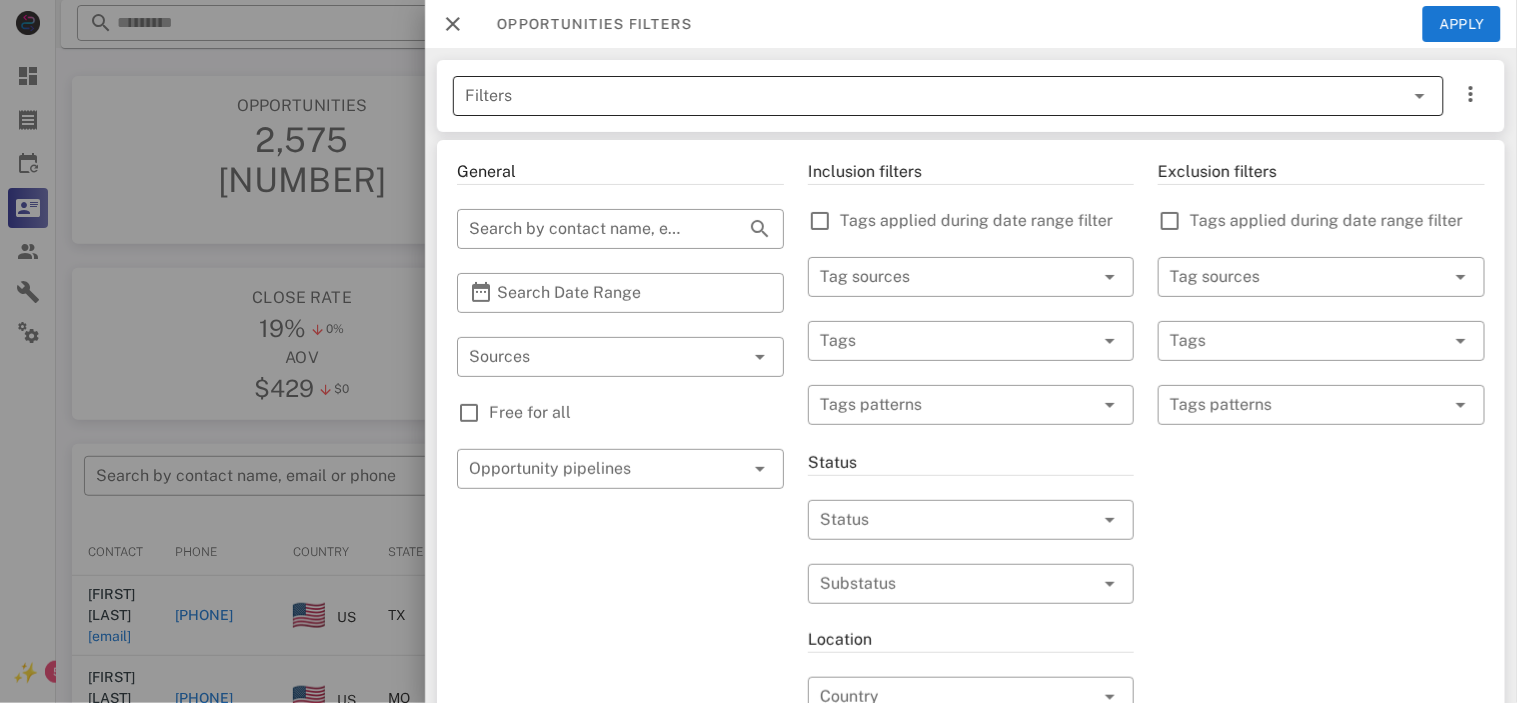 click at bounding box center (1420, 96) 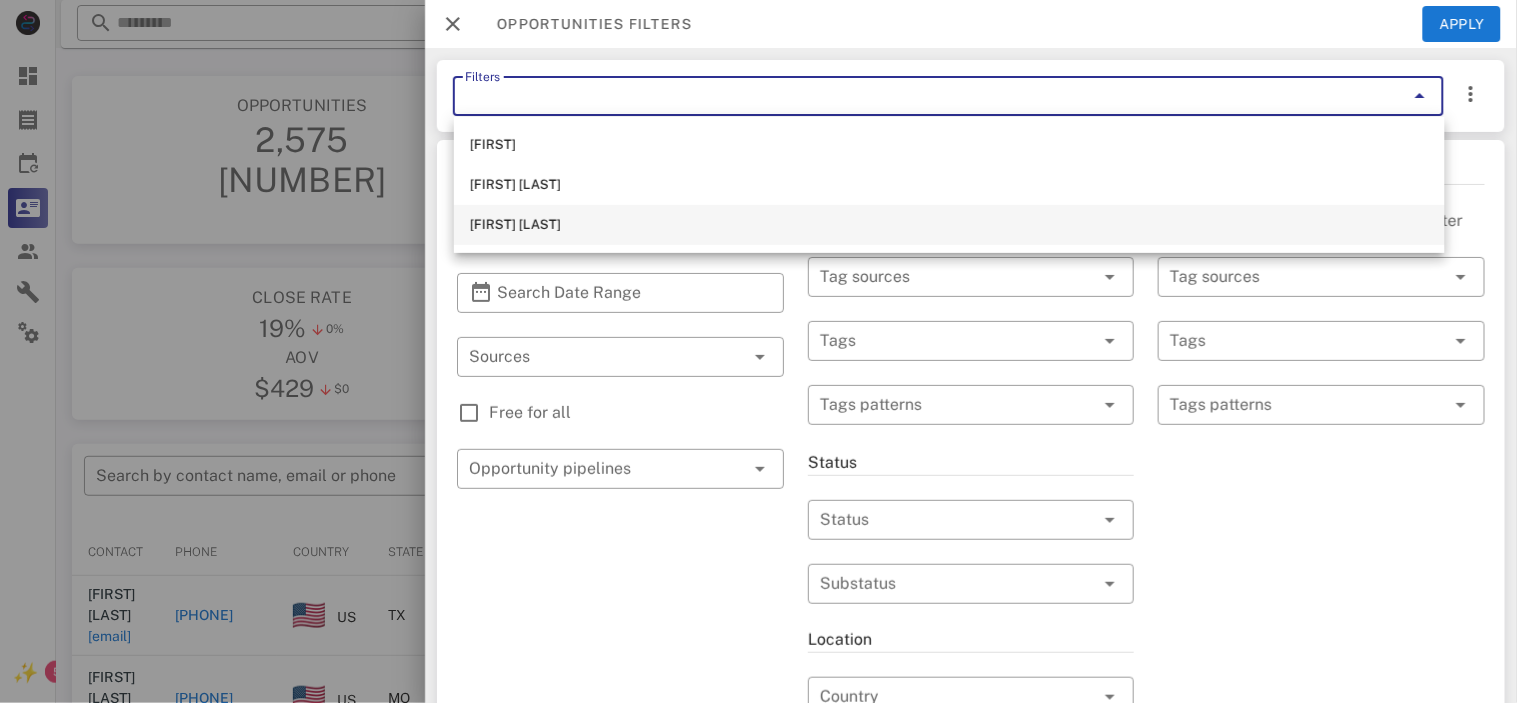 click on "[FIRST] [LAST]" at bounding box center (949, 225) 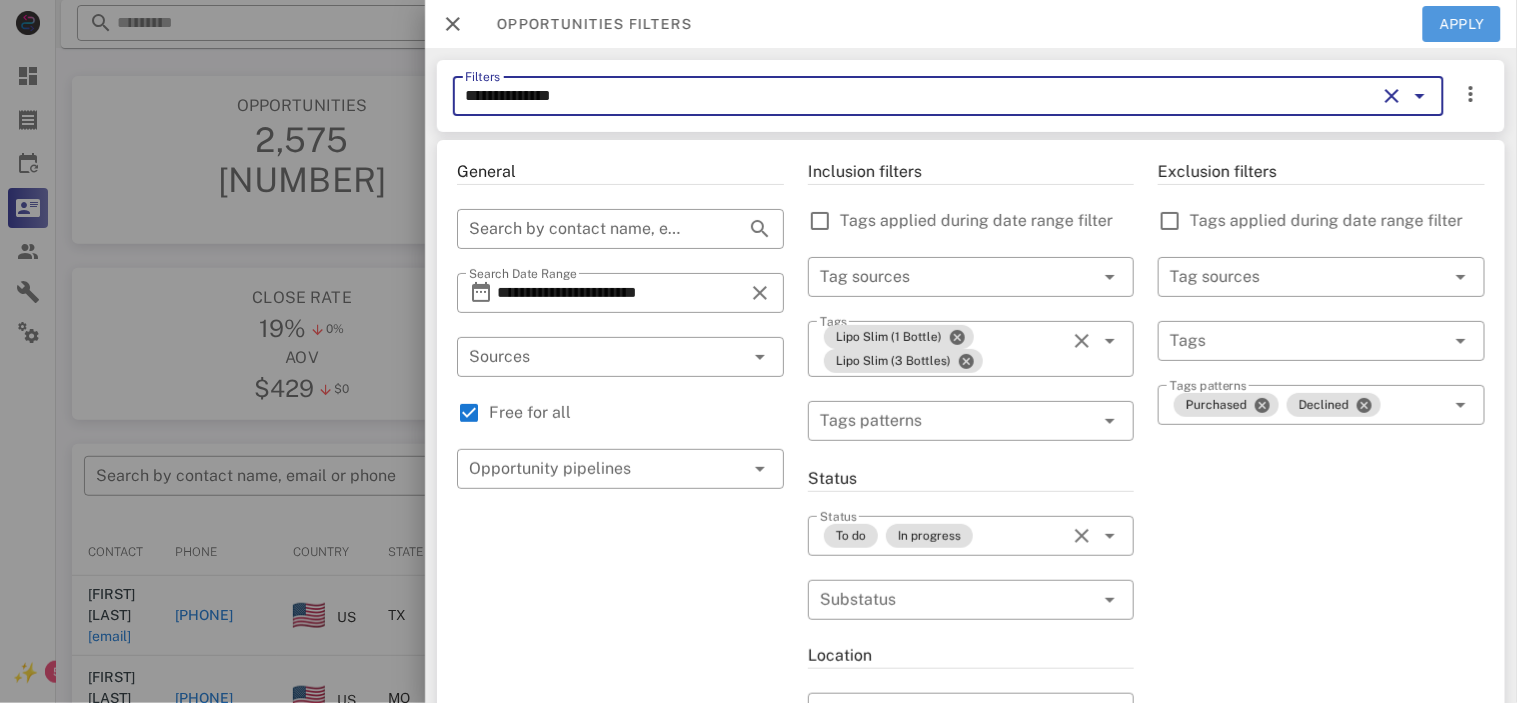 click on "Apply" at bounding box center [1462, 24] 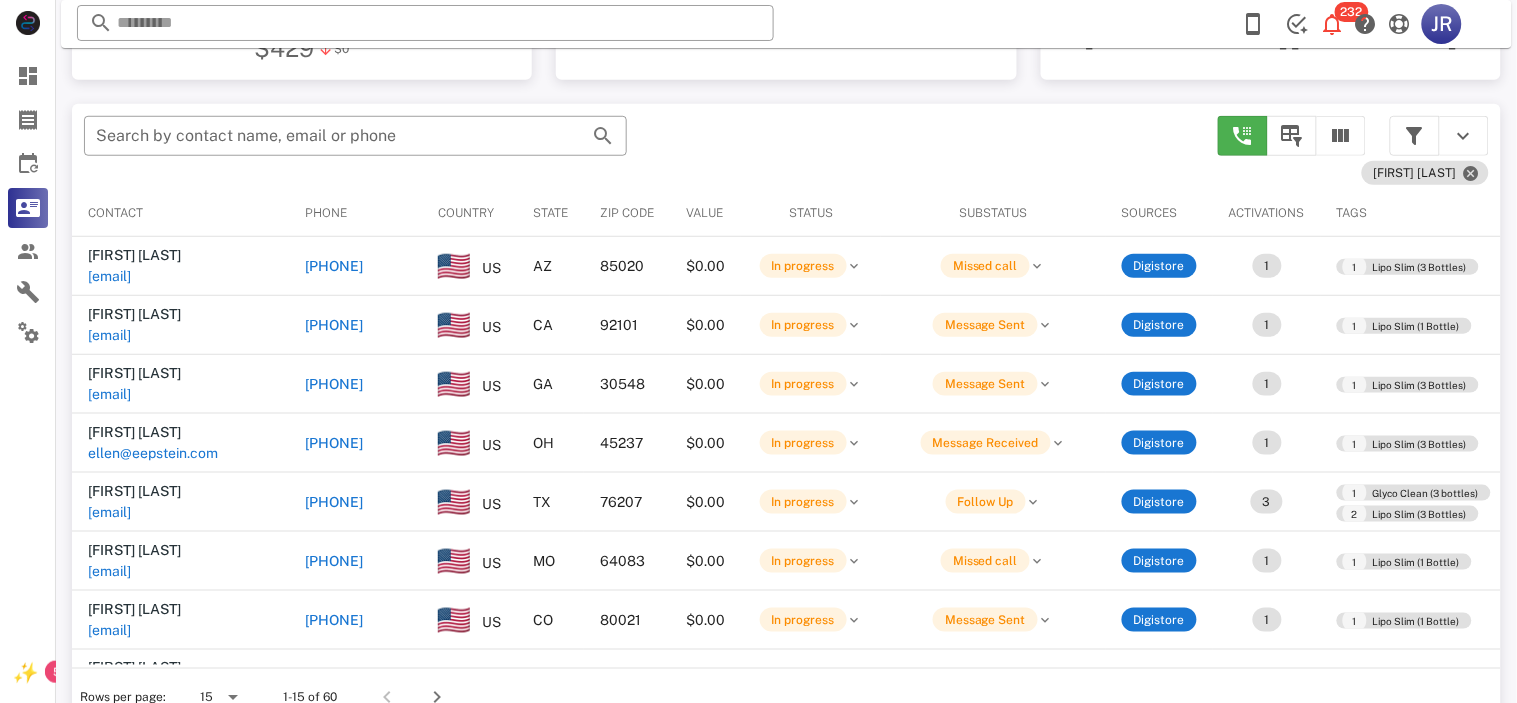 scroll, scrollTop: 343, scrollLeft: 0, axis: vertical 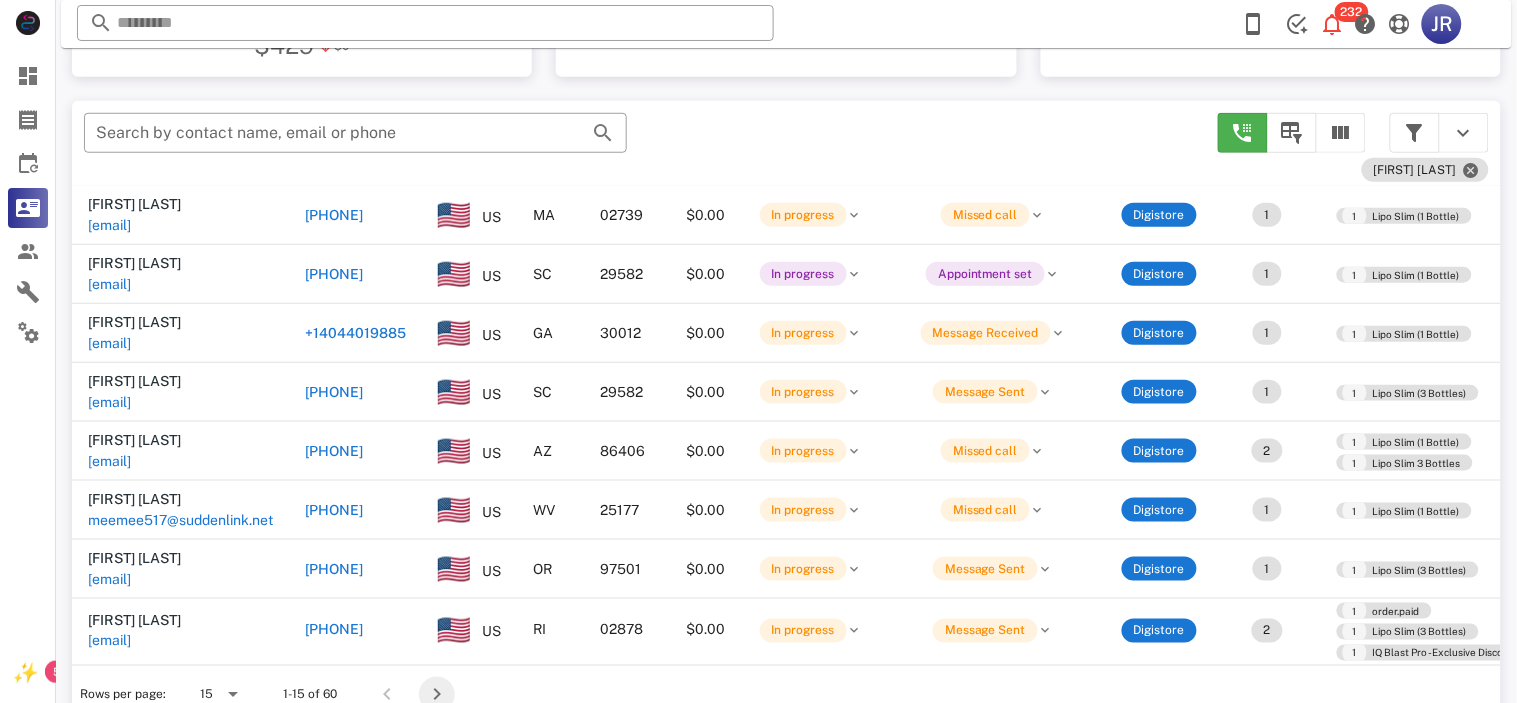click at bounding box center [437, 695] 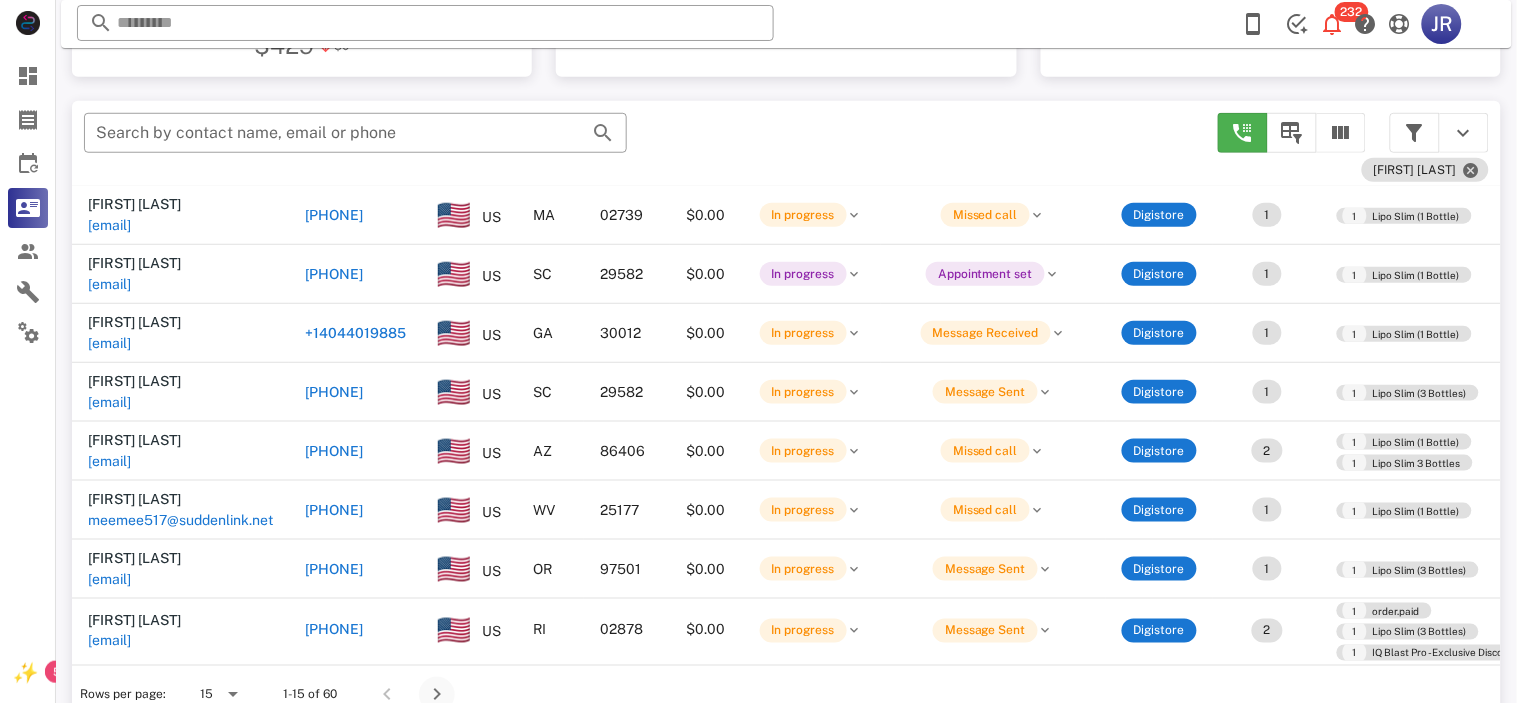 type 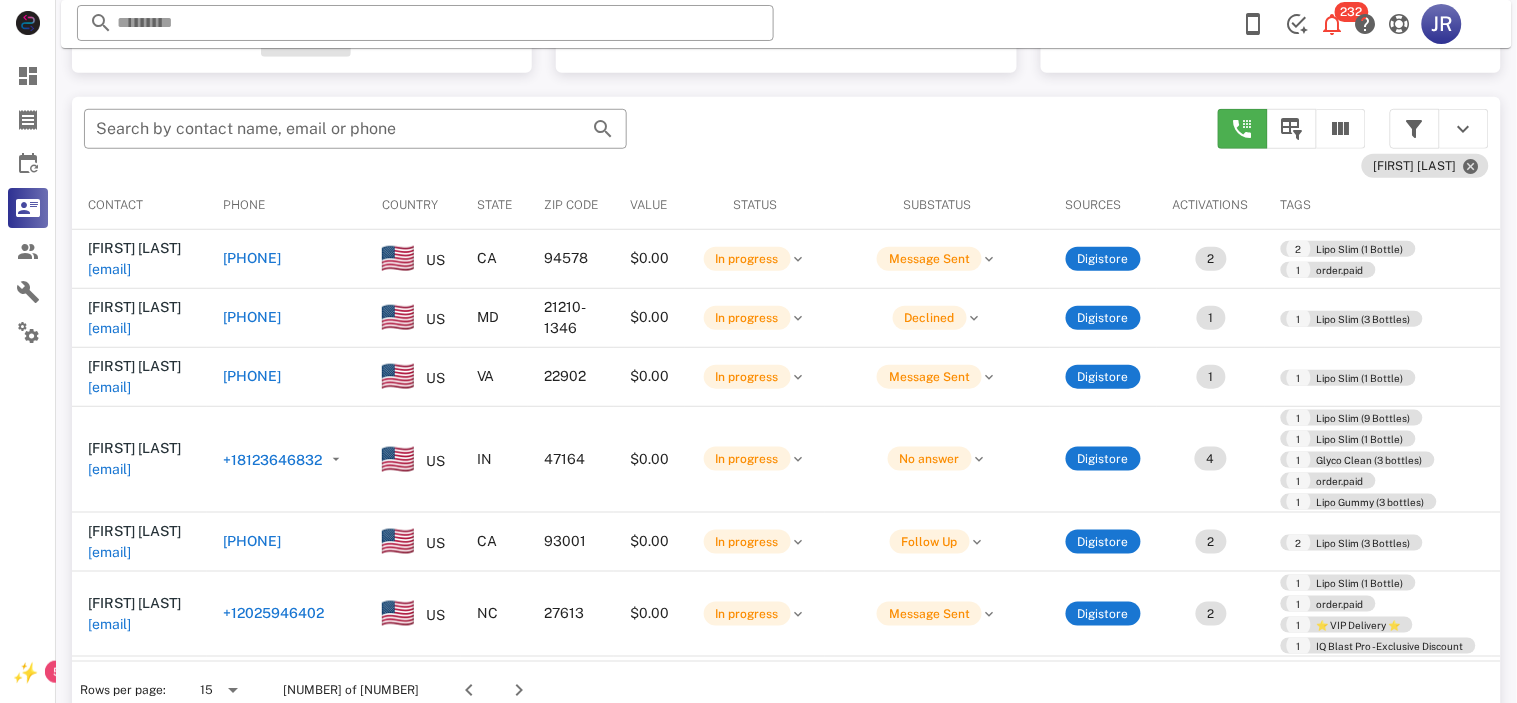 scroll, scrollTop: 343, scrollLeft: 0, axis: vertical 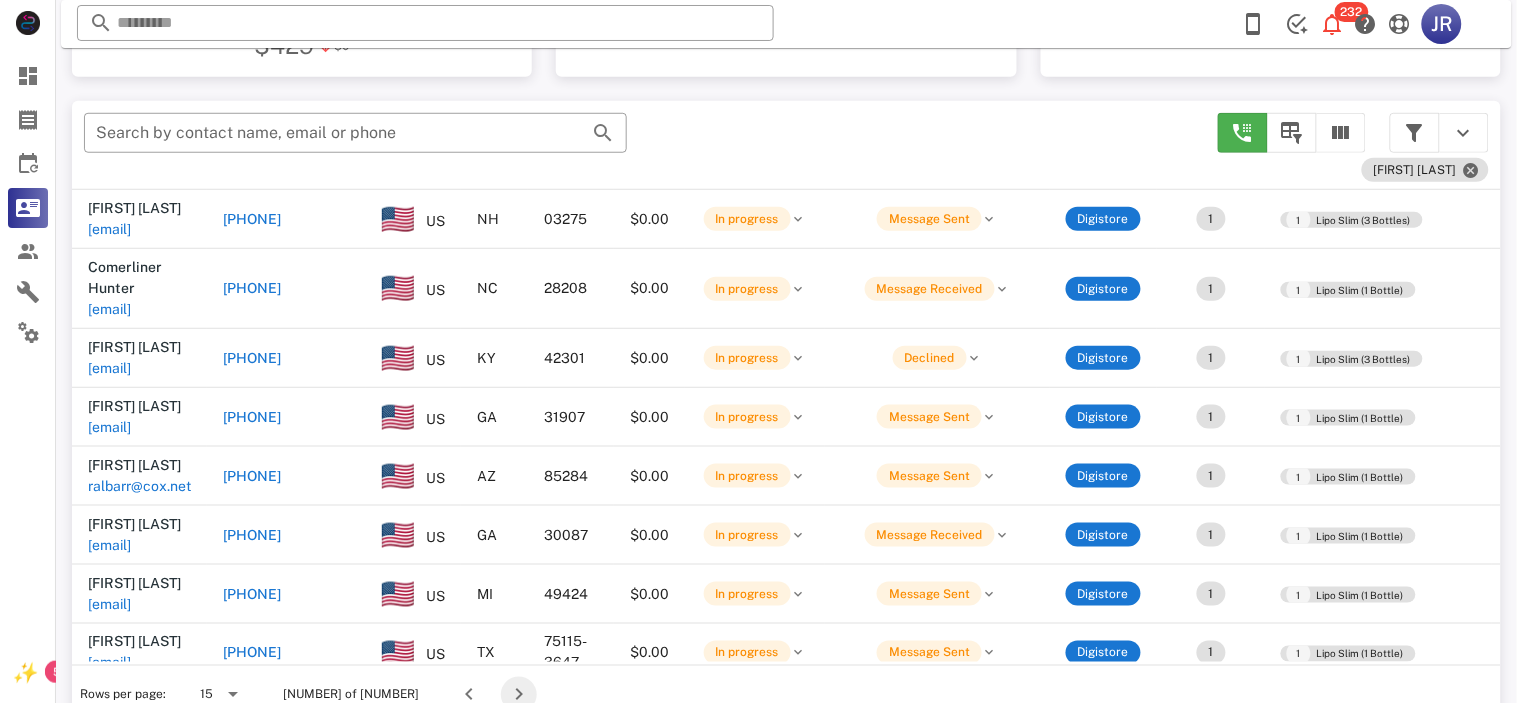 click at bounding box center [519, 695] 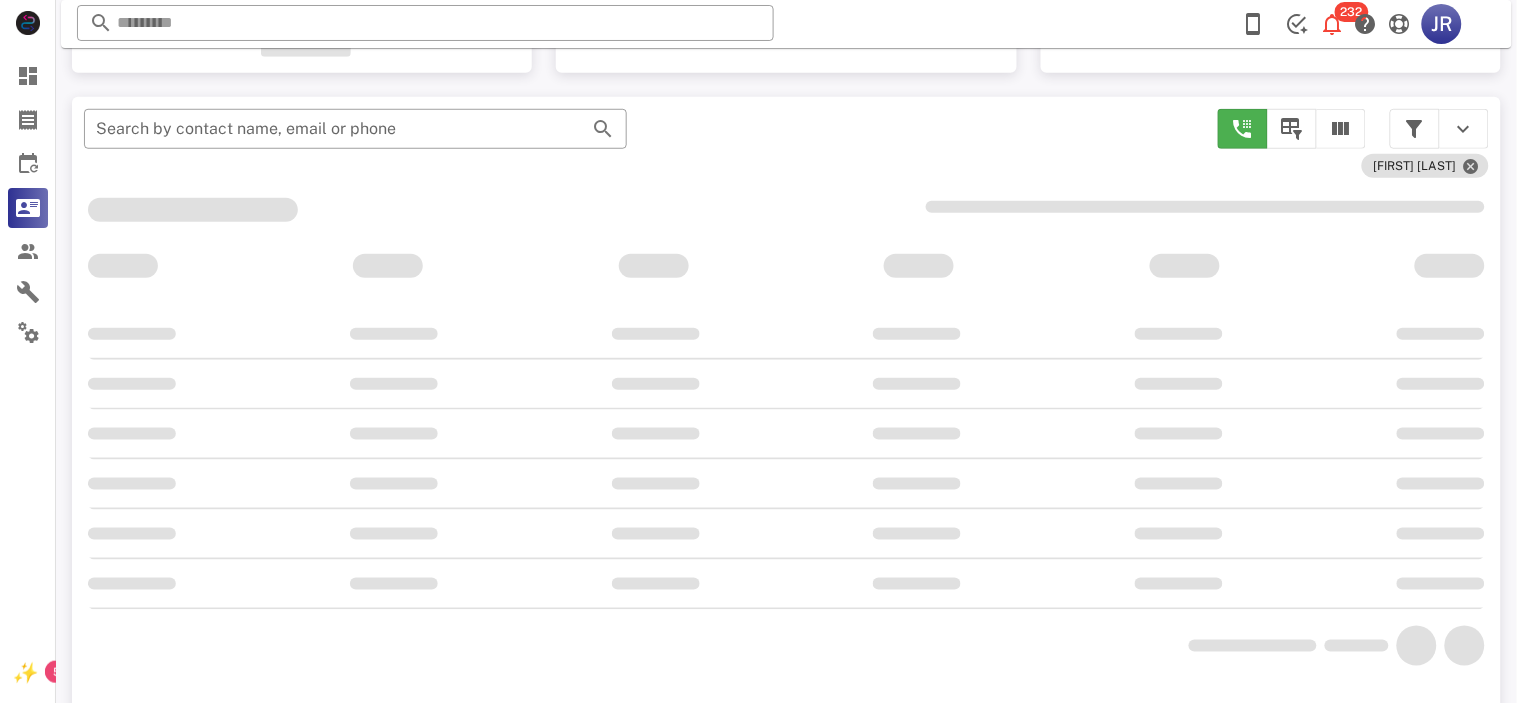 scroll, scrollTop: 343, scrollLeft: 0, axis: vertical 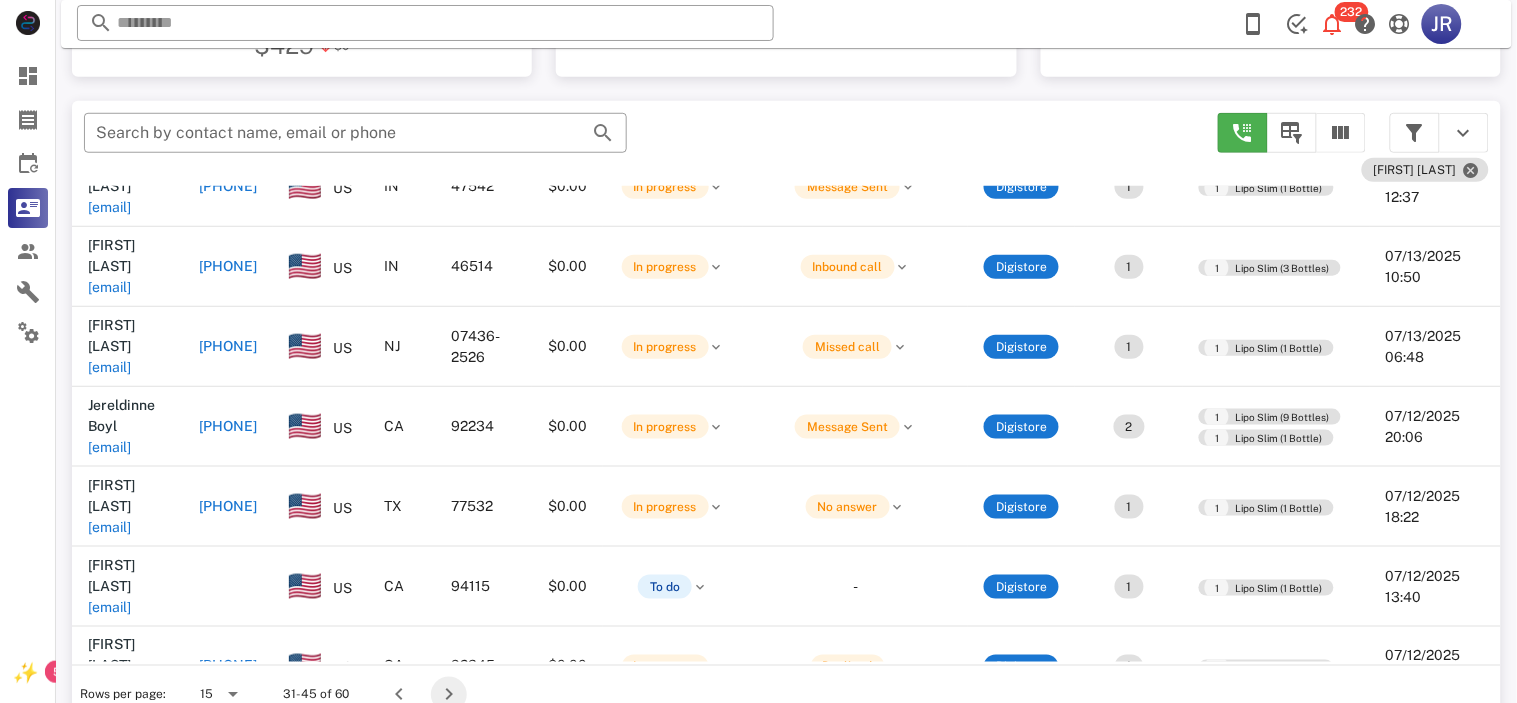 click at bounding box center (449, 695) 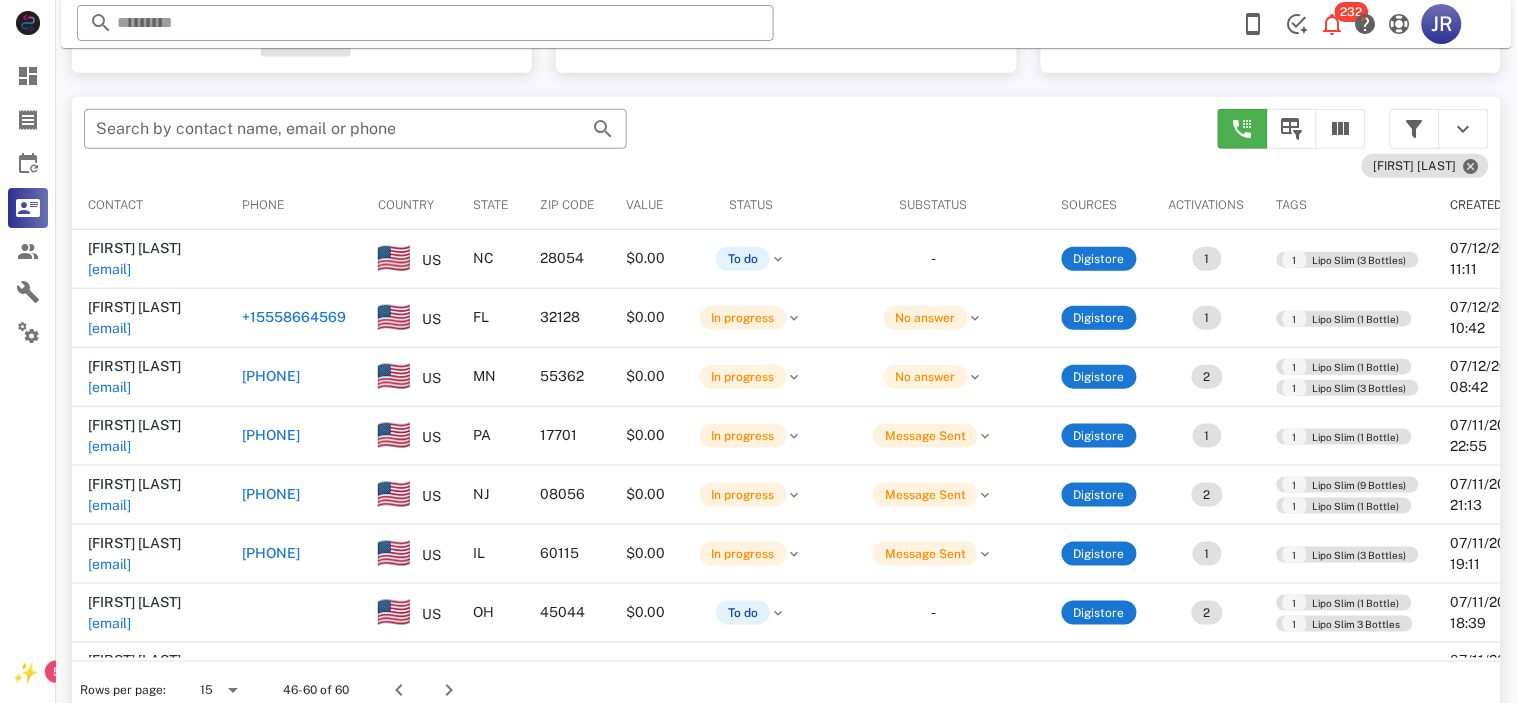 scroll, scrollTop: 343, scrollLeft: 0, axis: vertical 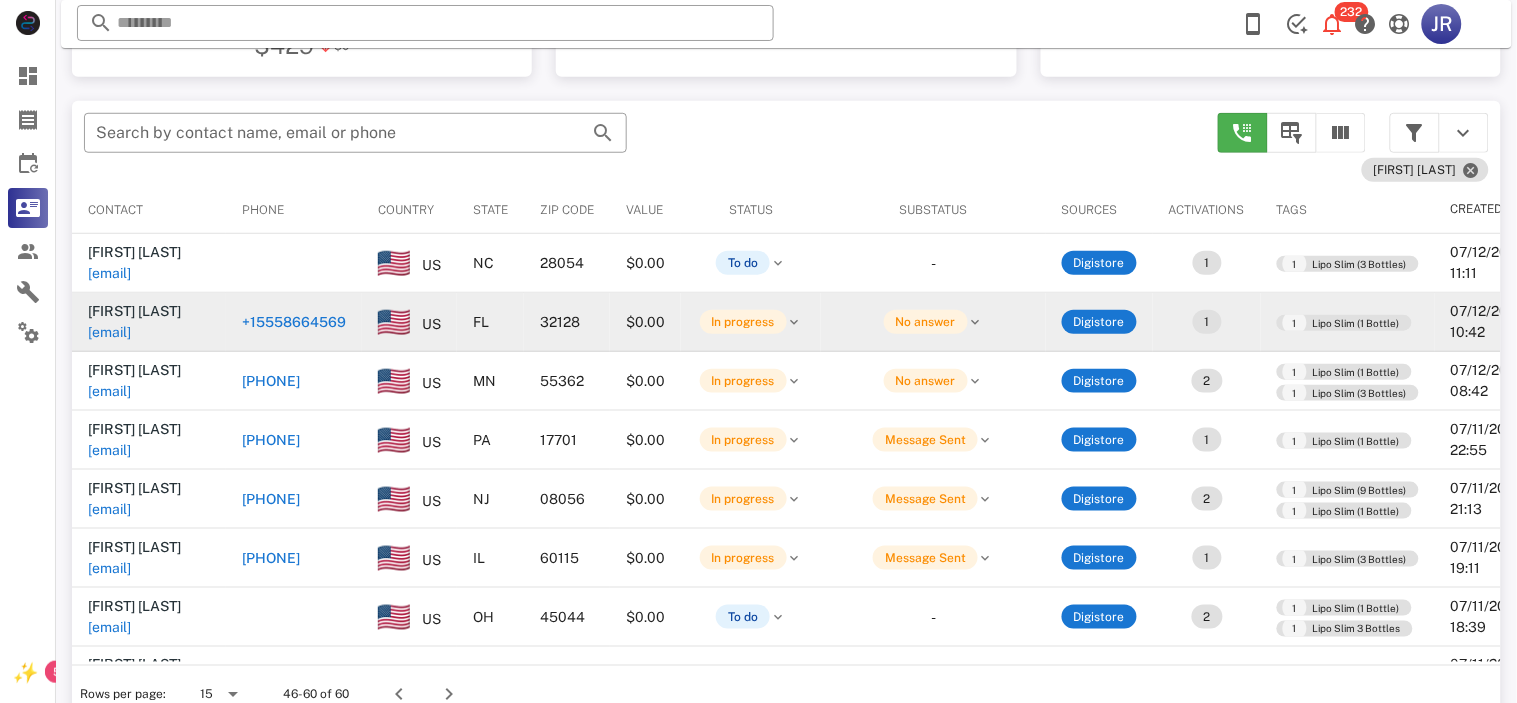 click on "lessiak12345@[example.com]" at bounding box center (109, 332) 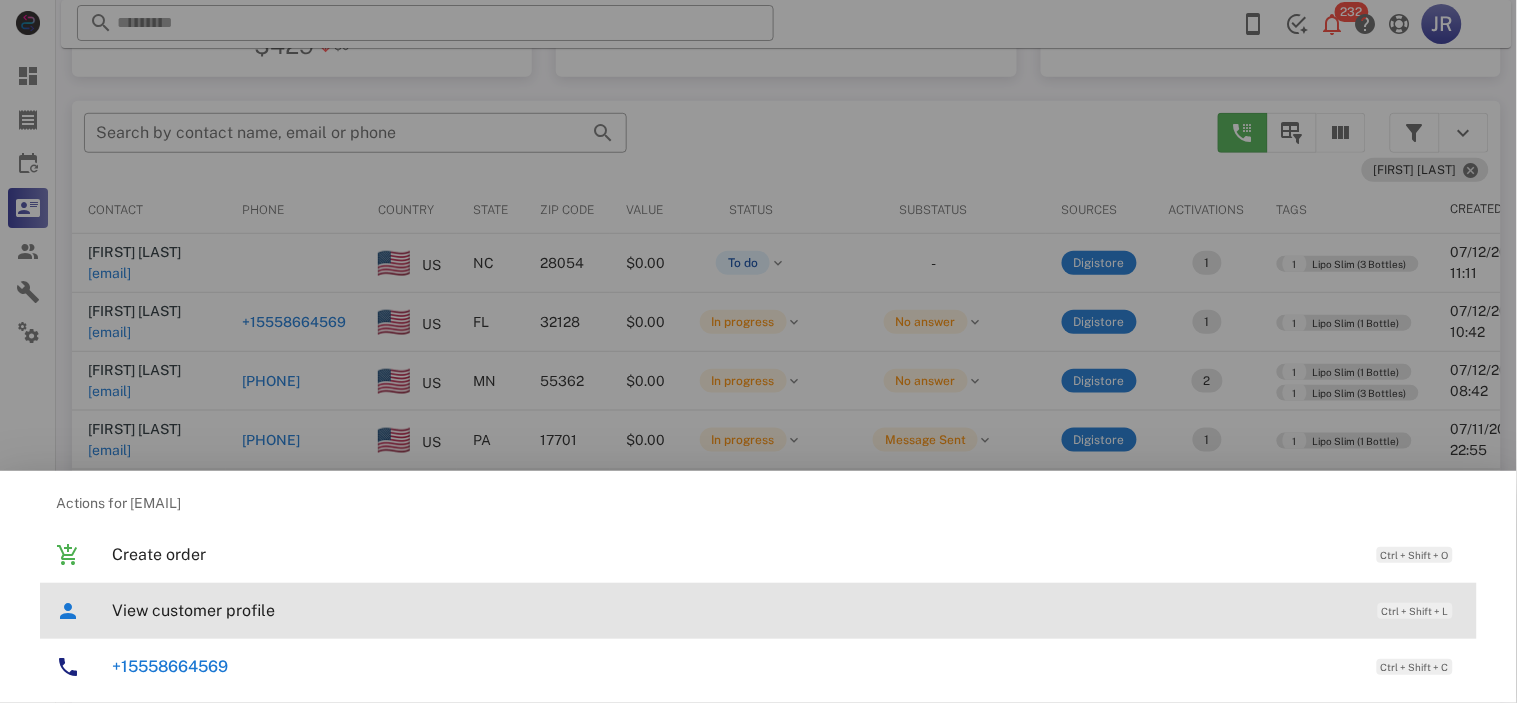 click on "View customer profile" at bounding box center (735, 610) 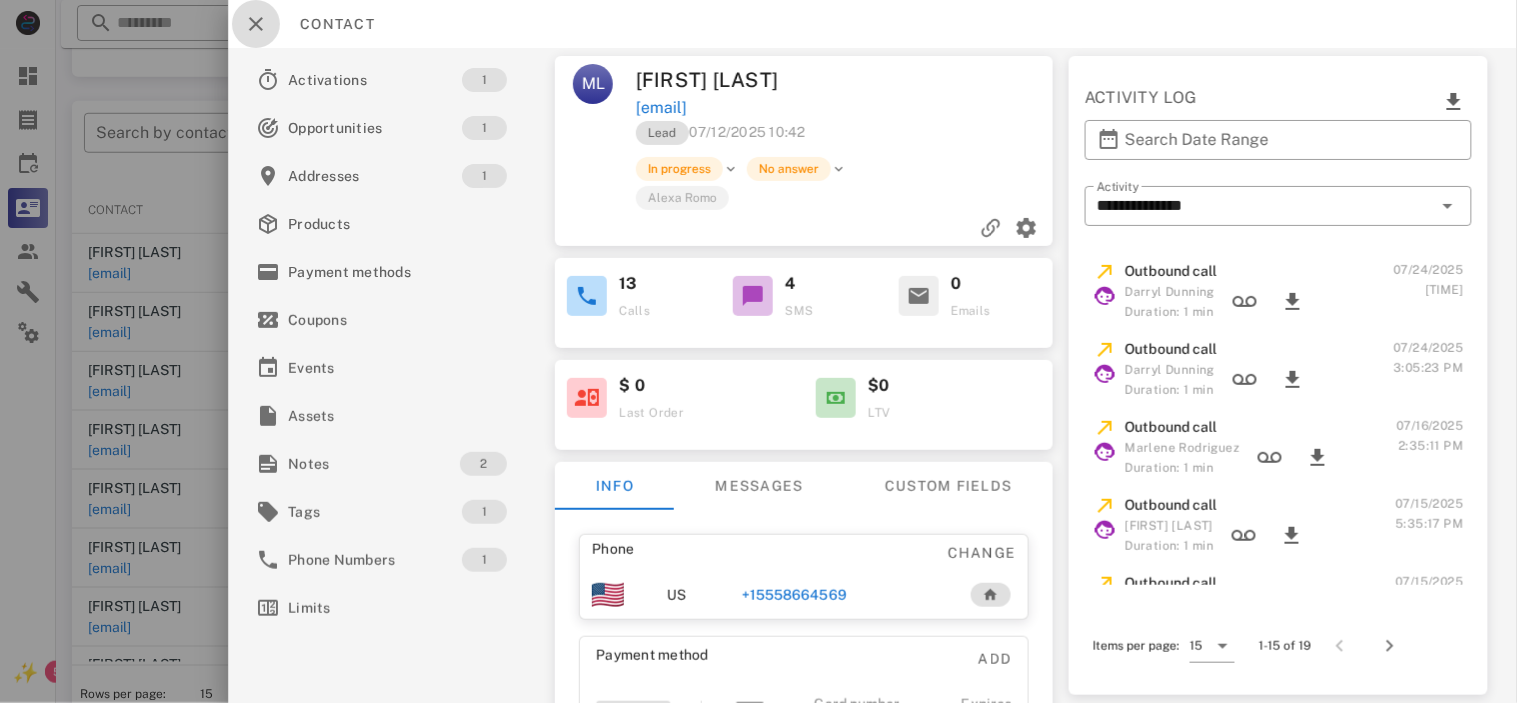 click at bounding box center [256, 24] 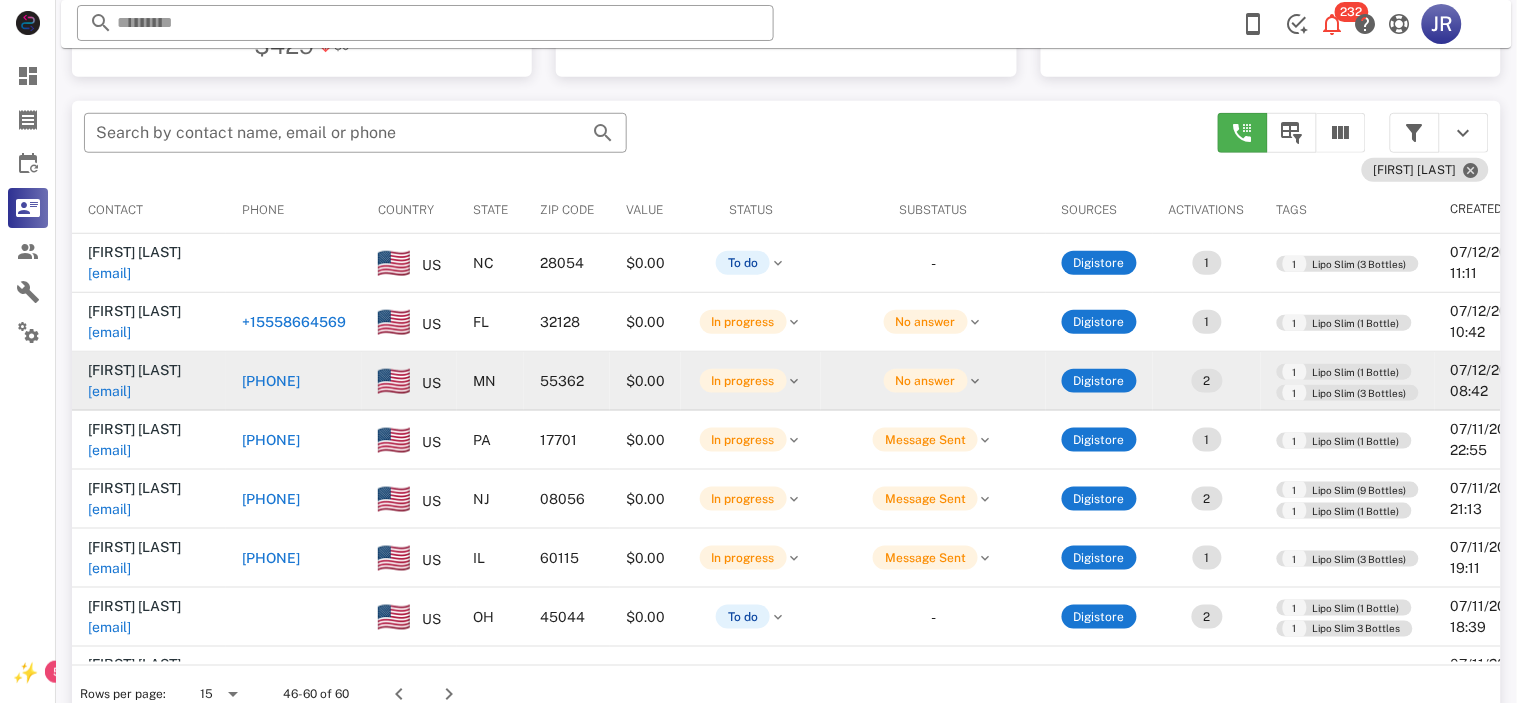 click on "[PHONE]" at bounding box center [271, 381] 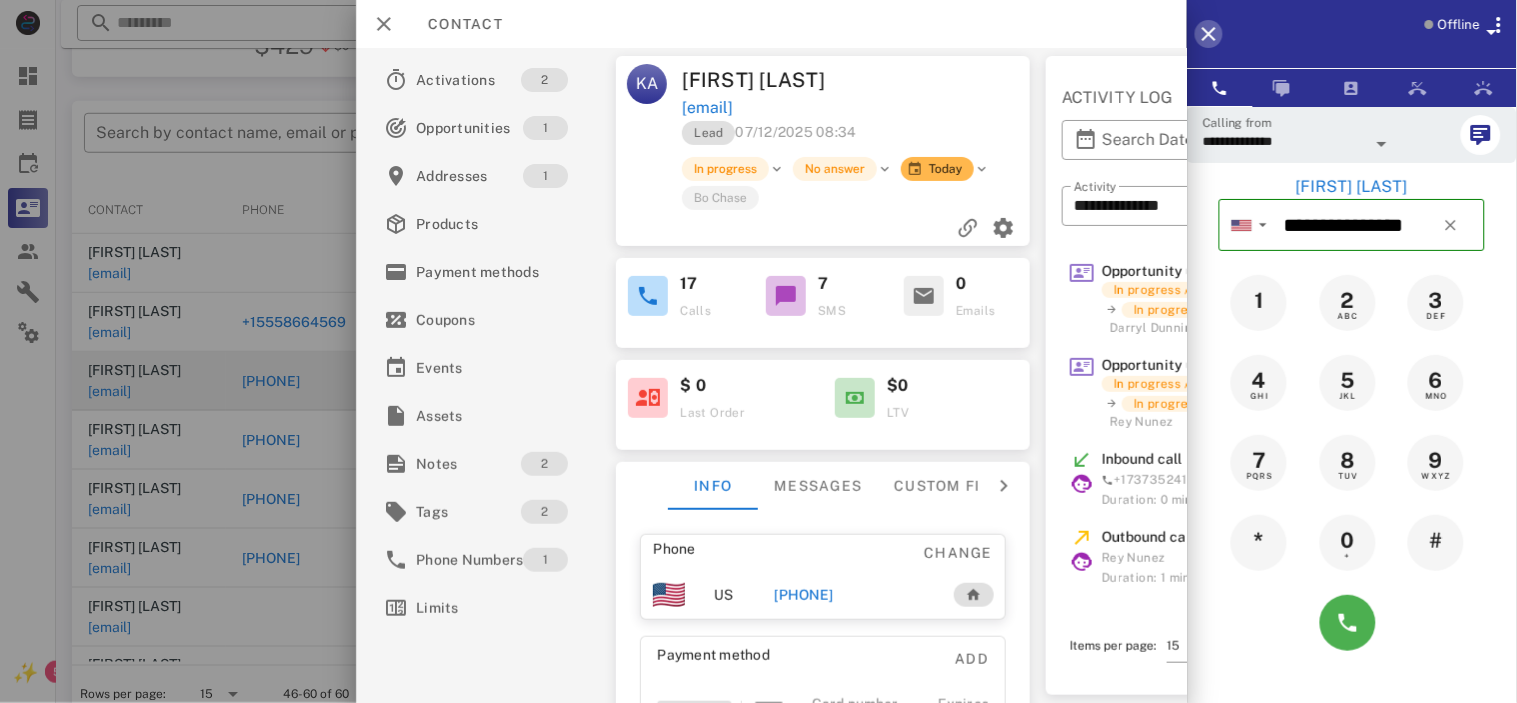 click at bounding box center [1209, 34] 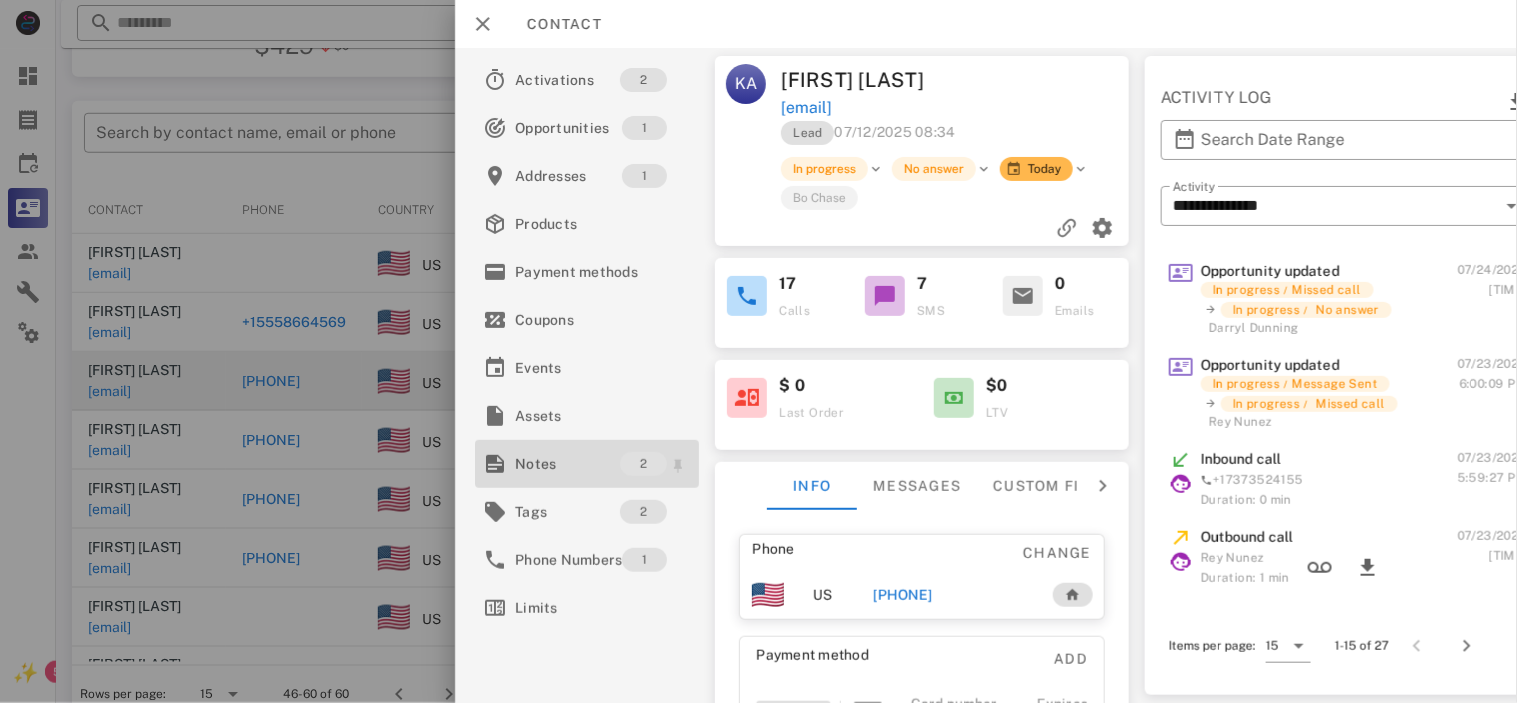 click on "Notes" at bounding box center (567, 464) 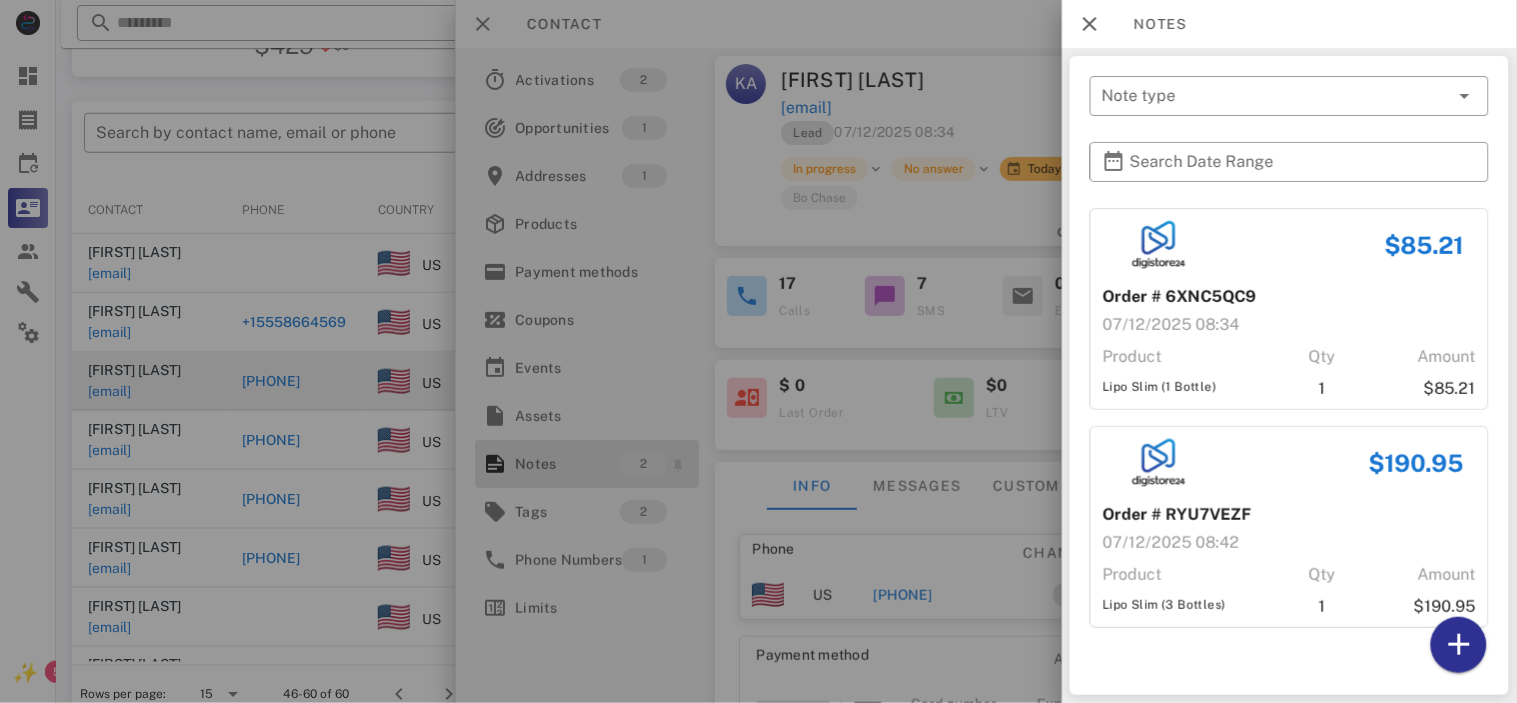 scroll, scrollTop: 380, scrollLeft: 0, axis: vertical 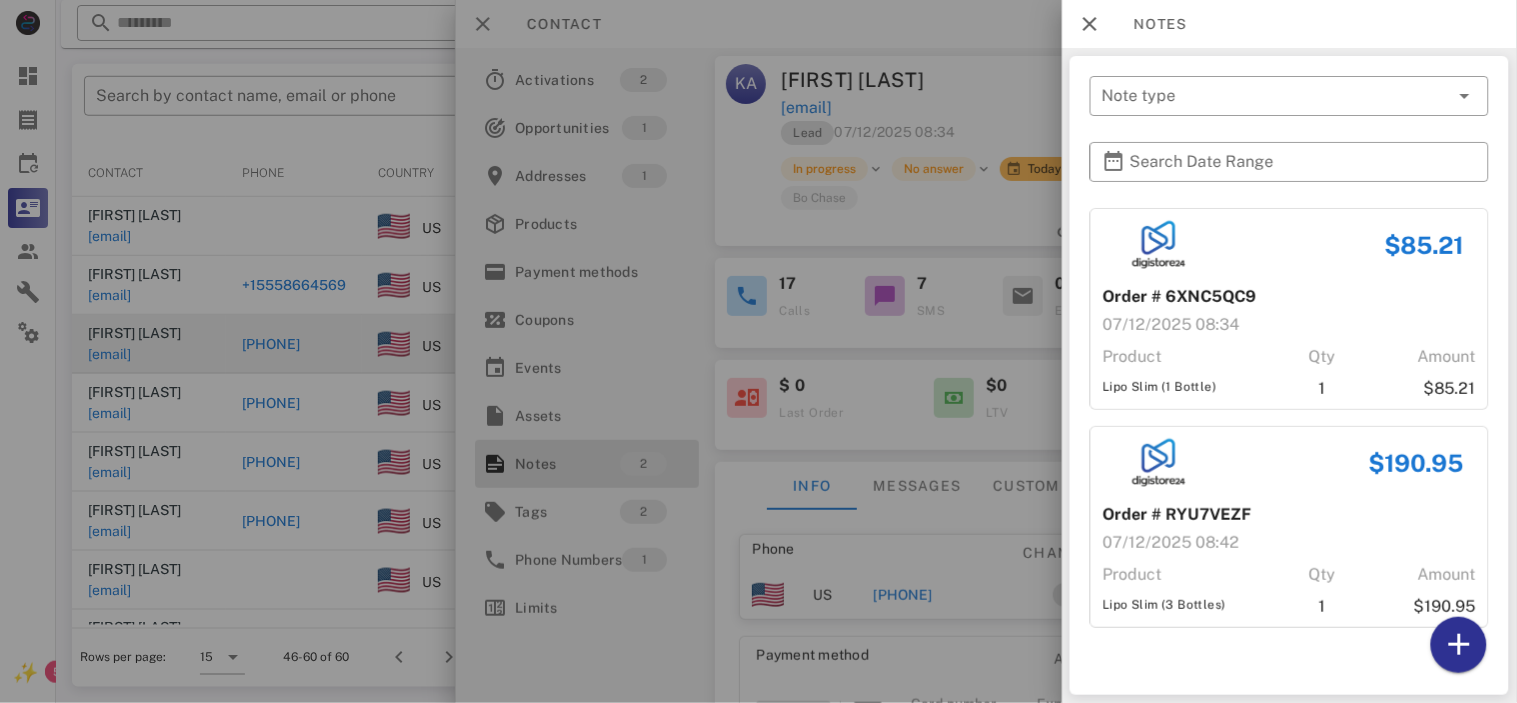 click at bounding box center [758, 351] 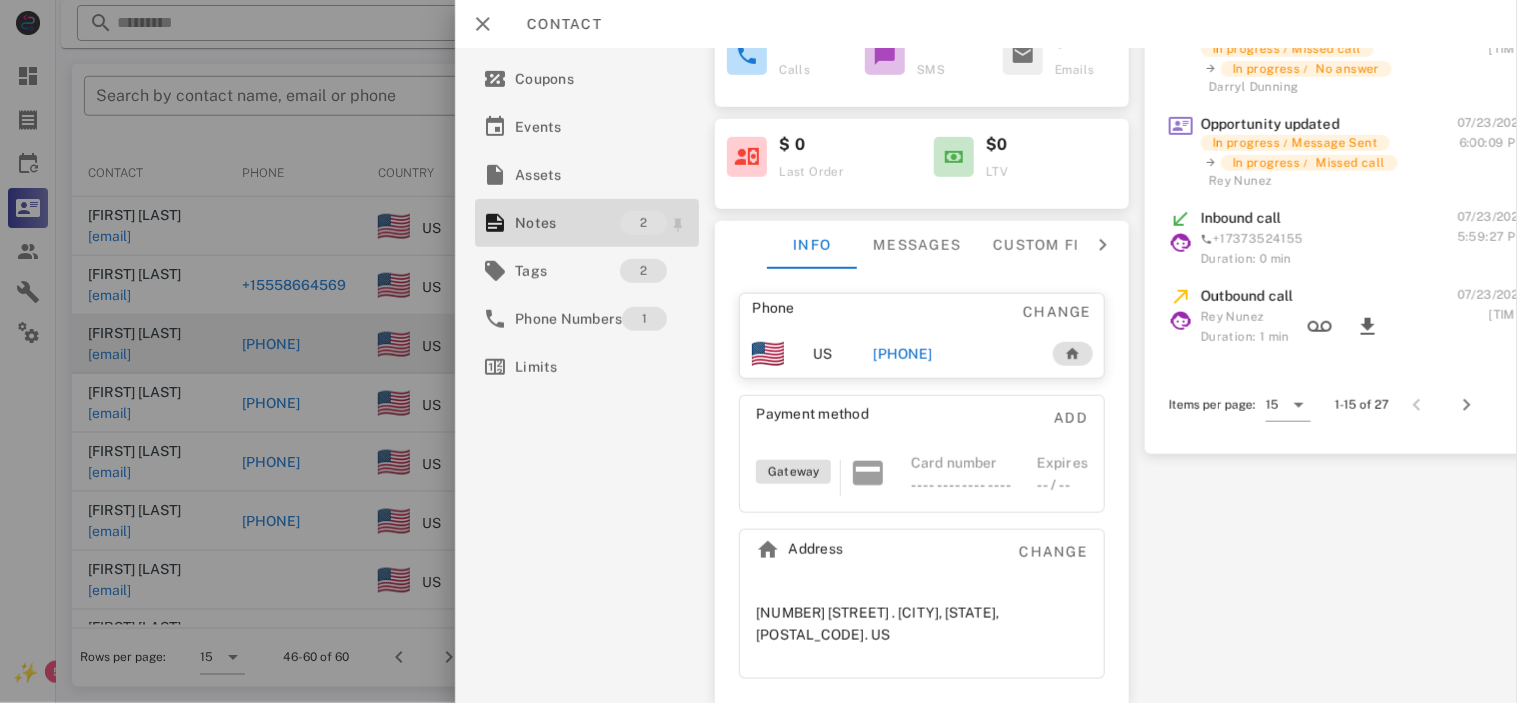 scroll, scrollTop: 235, scrollLeft: 0, axis: vertical 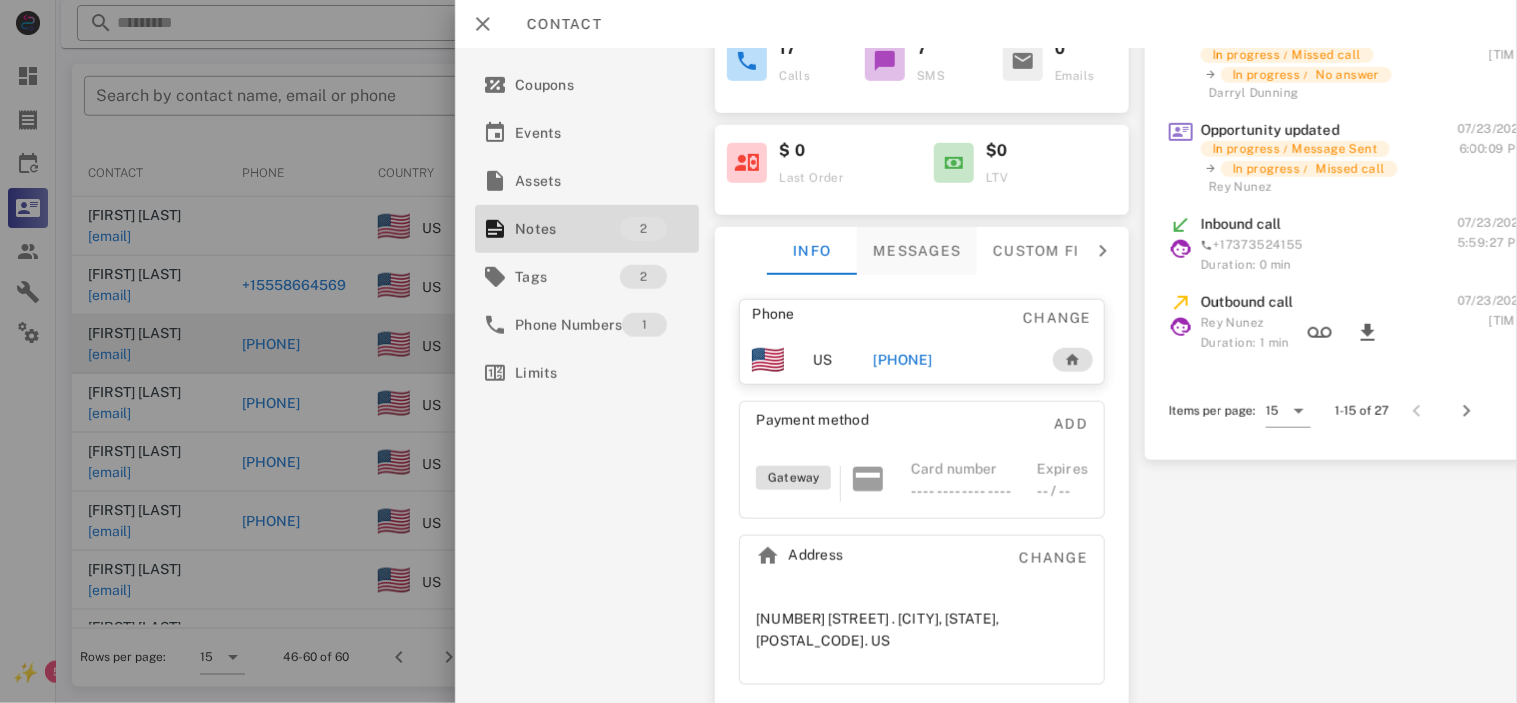 click on "Messages" at bounding box center [917, 251] 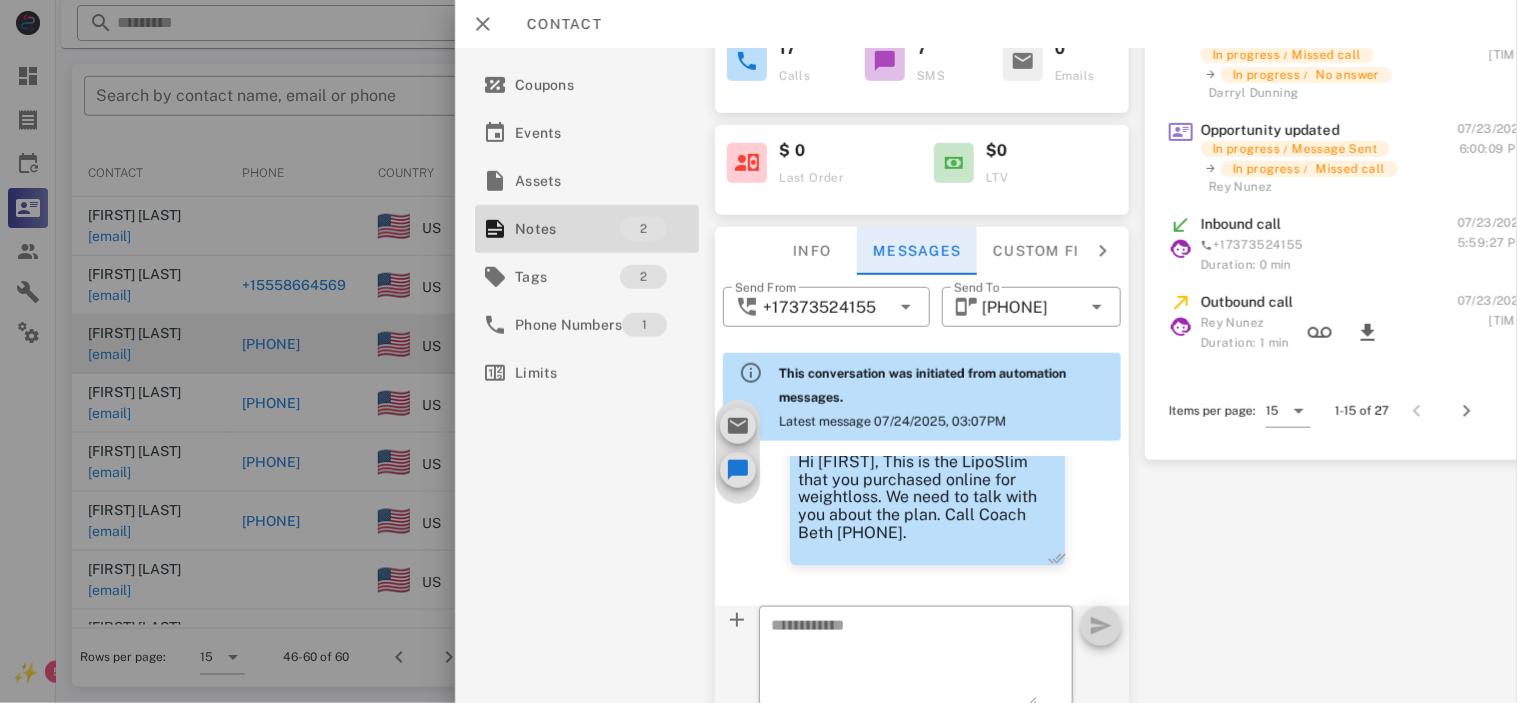scroll, scrollTop: 1601, scrollLeft: 0, axis: vertical 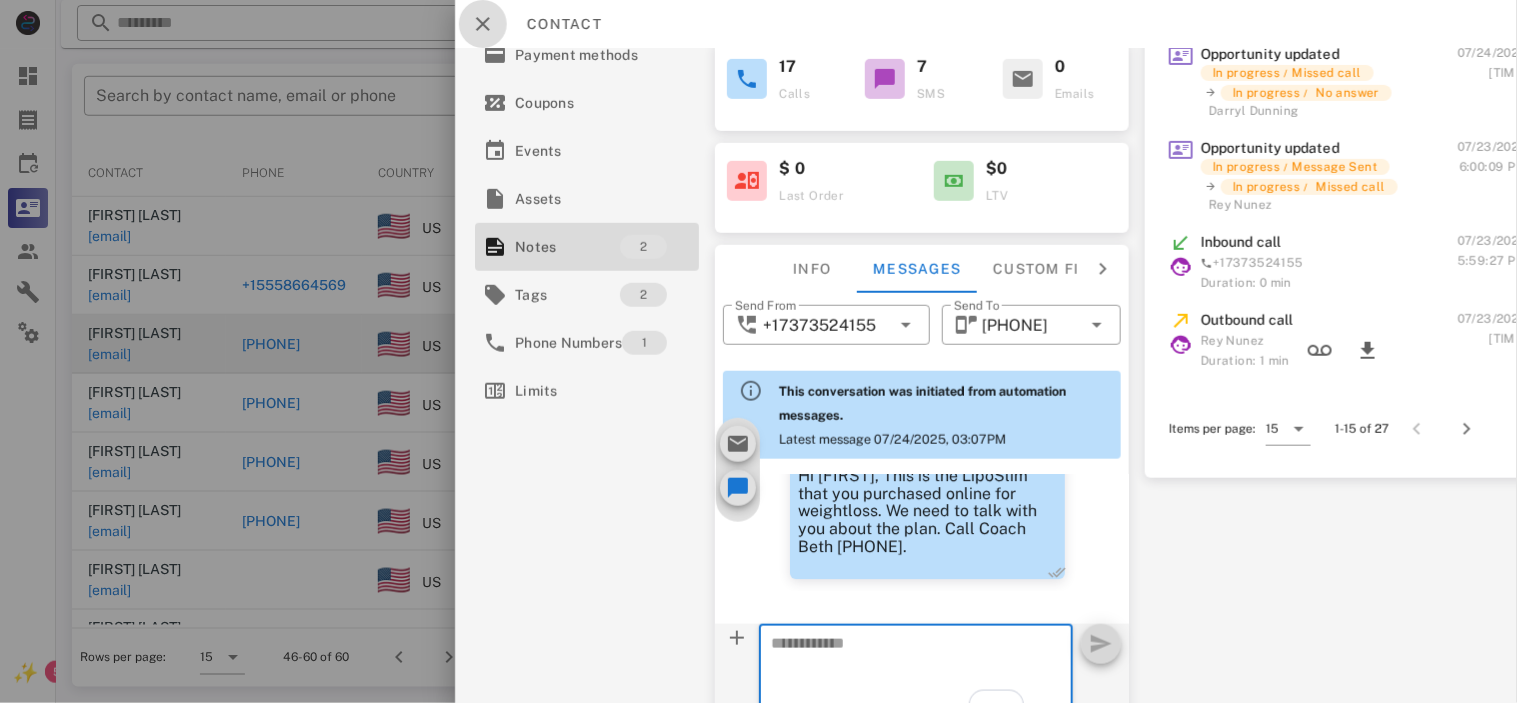 click at bounding box center [483, 24] 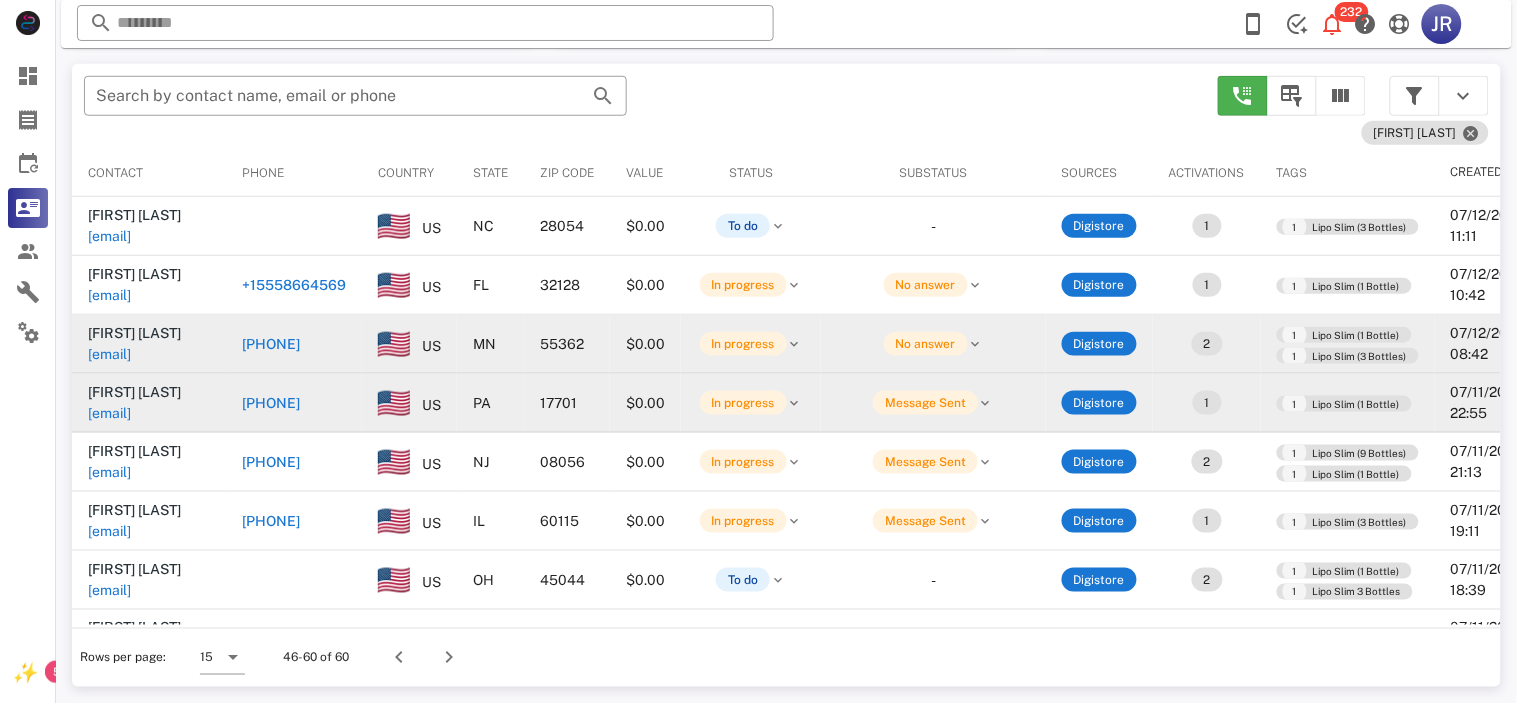 click on "[FIRST] [LAST]" at bounding box center [134, 392] 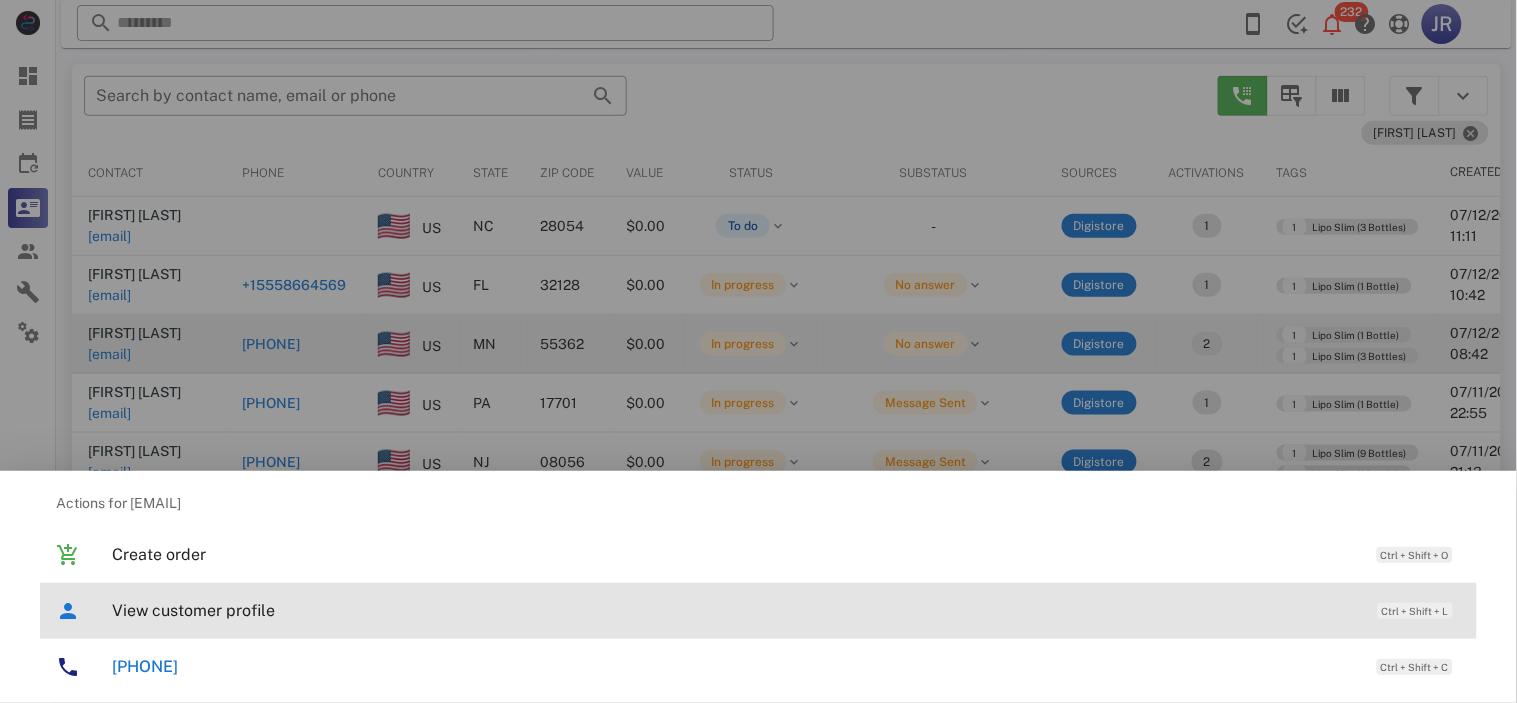 click on "View customer profile Ctrl + Shift + L" at bounding box center [786, 610] 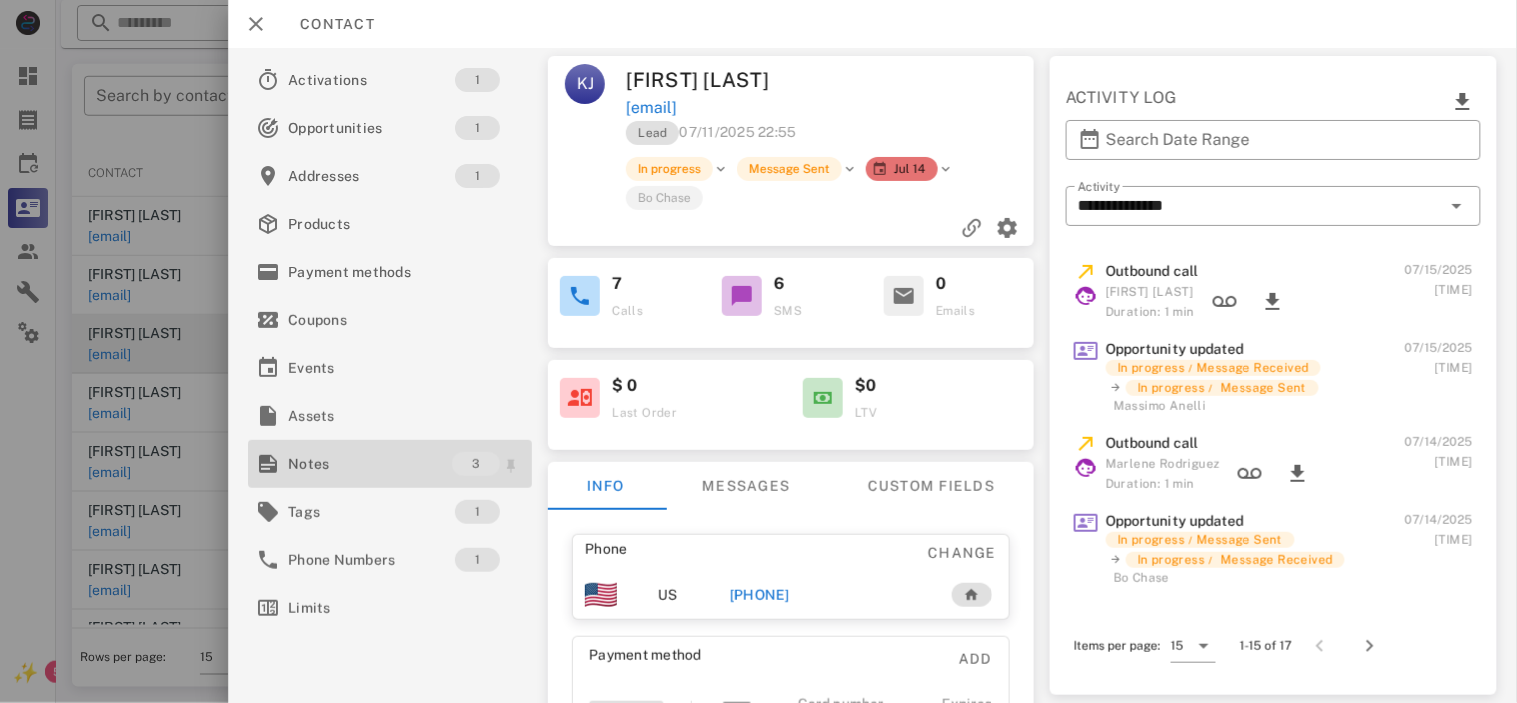 click on "Notes" at bounding box center (370, 464) 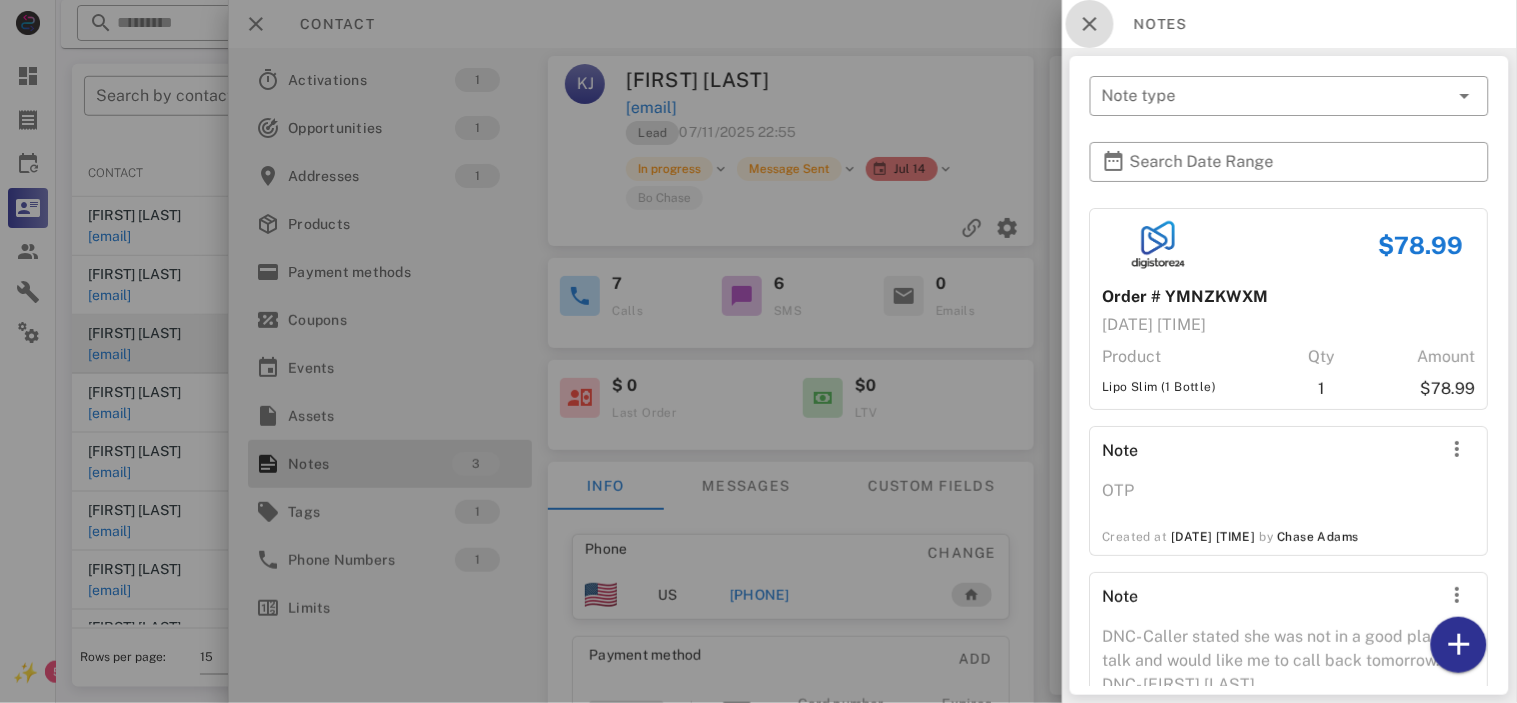 click at bounding box center (1090, 24) 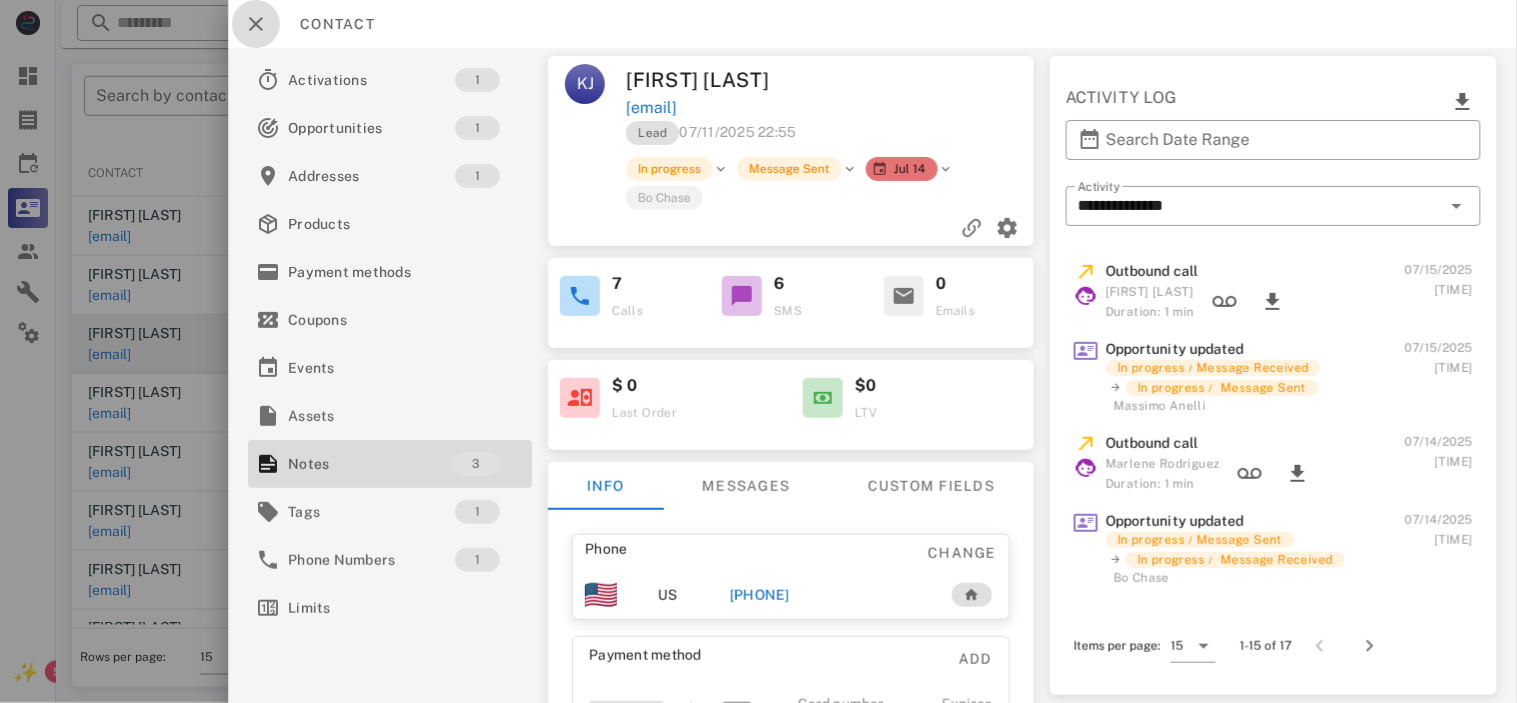 click at bounding box center (256, 24) 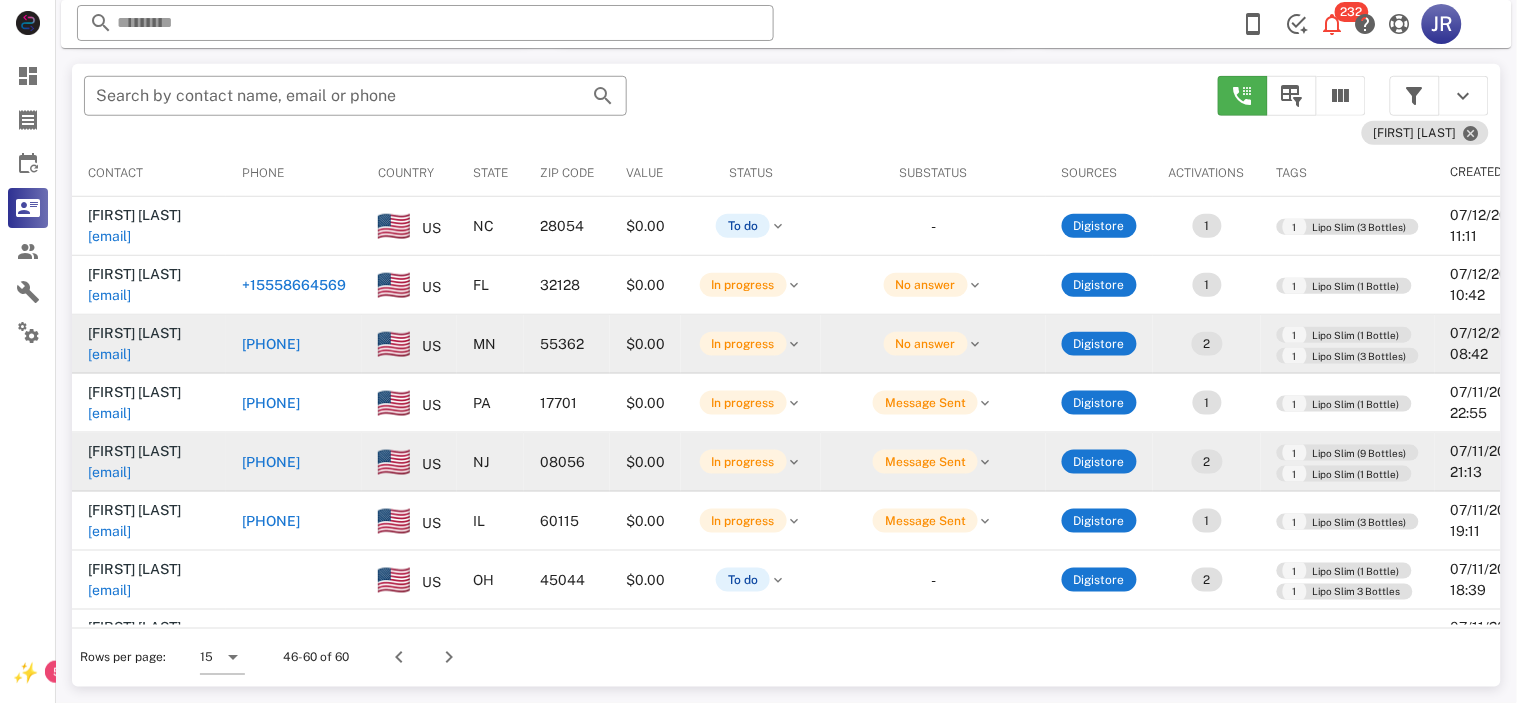 click on "fianogeorge@[example.com]" at bounding box center [109, 472] 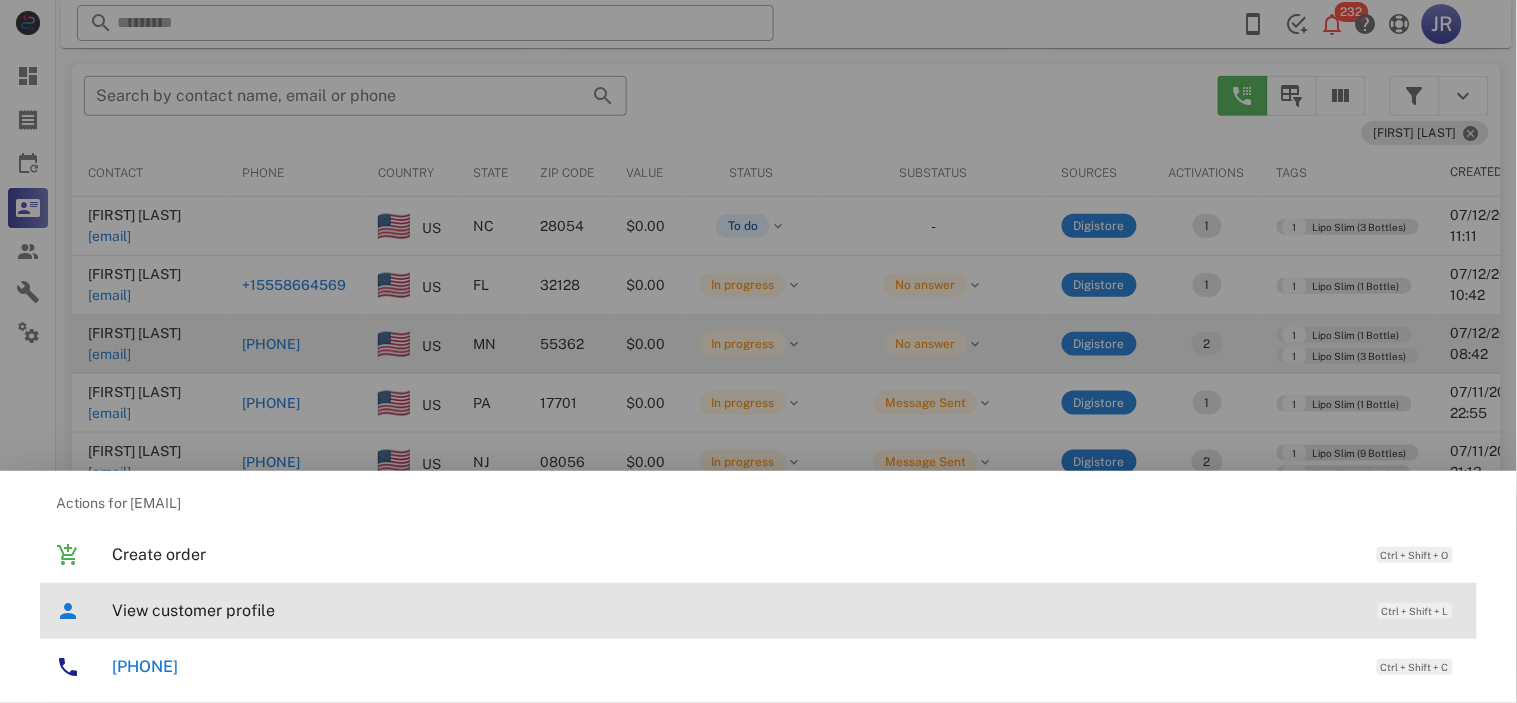 click on "View customer profile Ctrl + Shift + L" at bounding box center [786, 610] 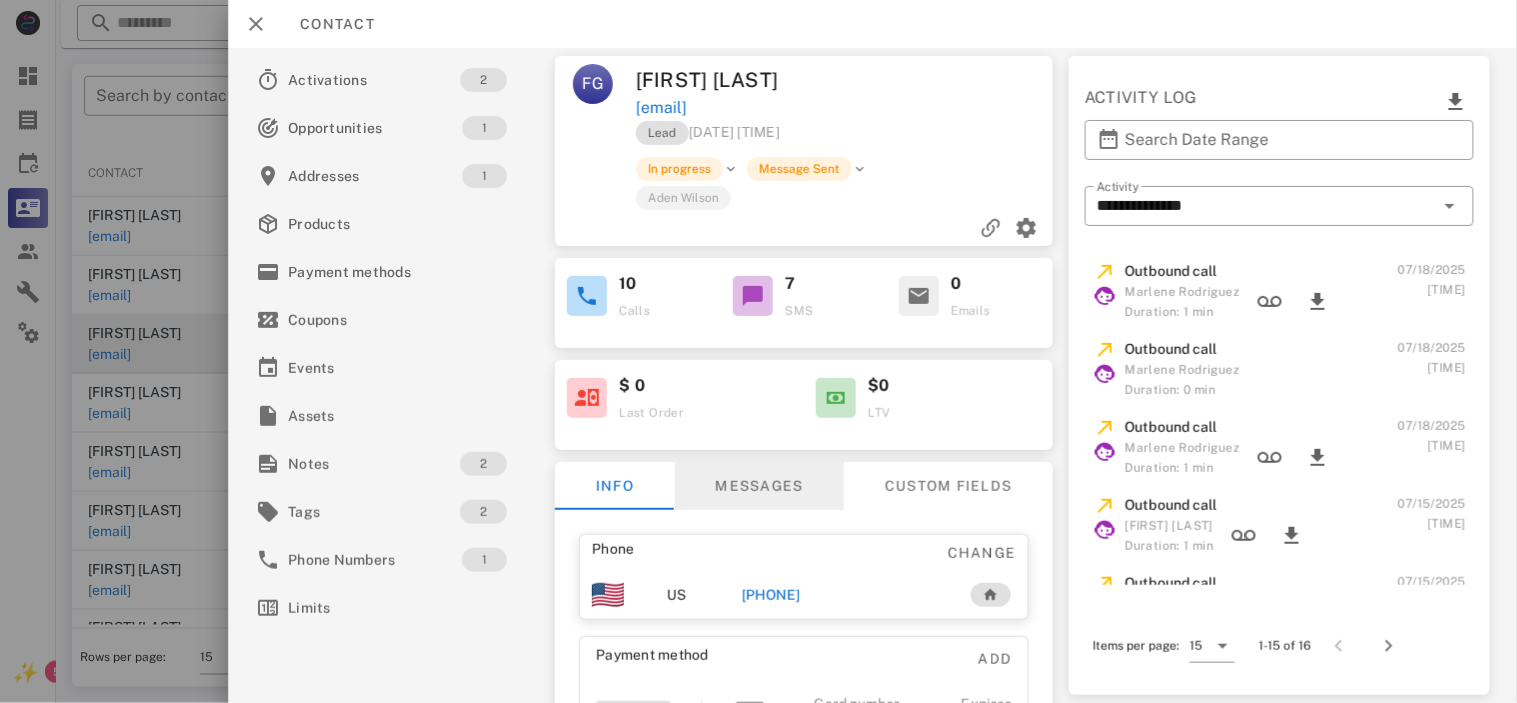 click on "Messages" at bounding box center [759, 486] 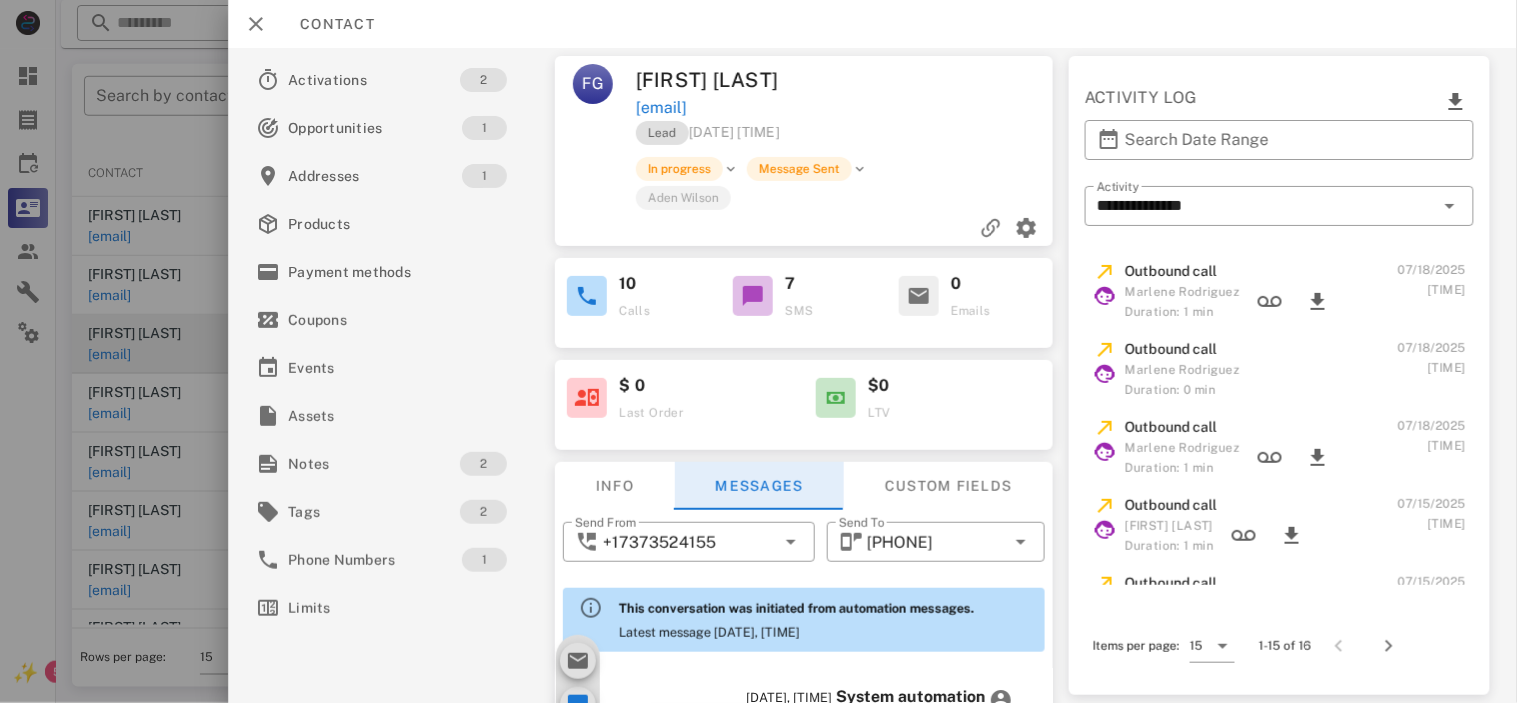 scroll, scrollTop: 761, scrollLeft: 0, axis: vertical 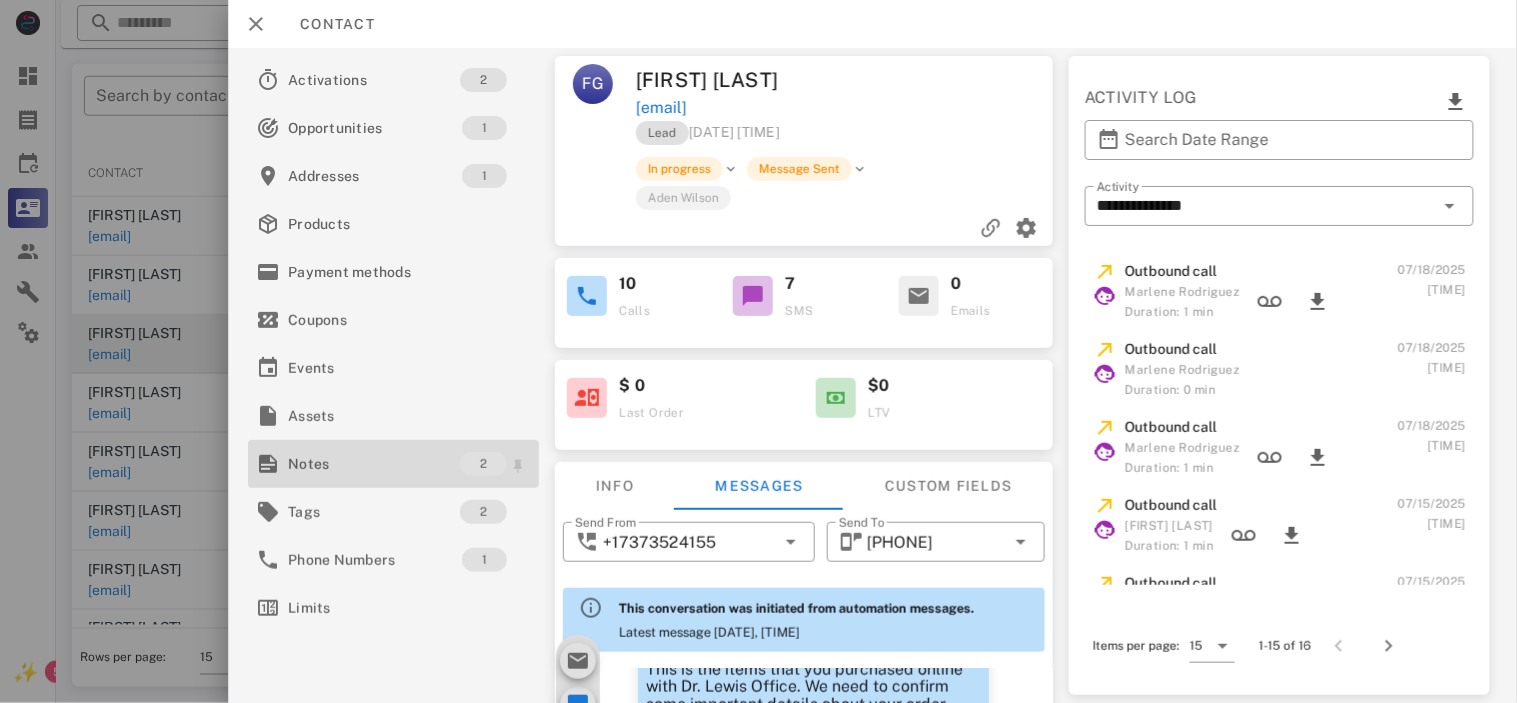 click on "Notes" at bounding box center (374, 464) 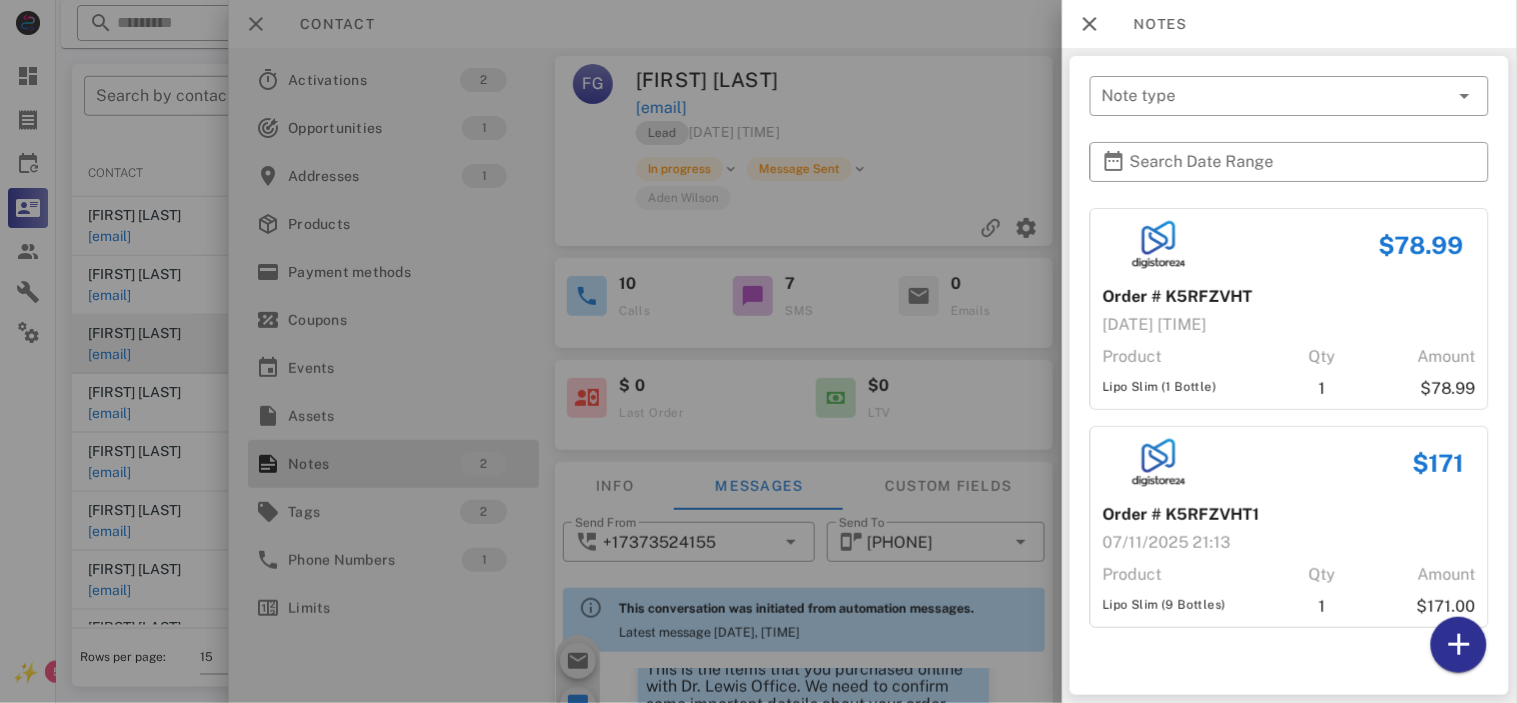 click at bounding box center (758, 351) 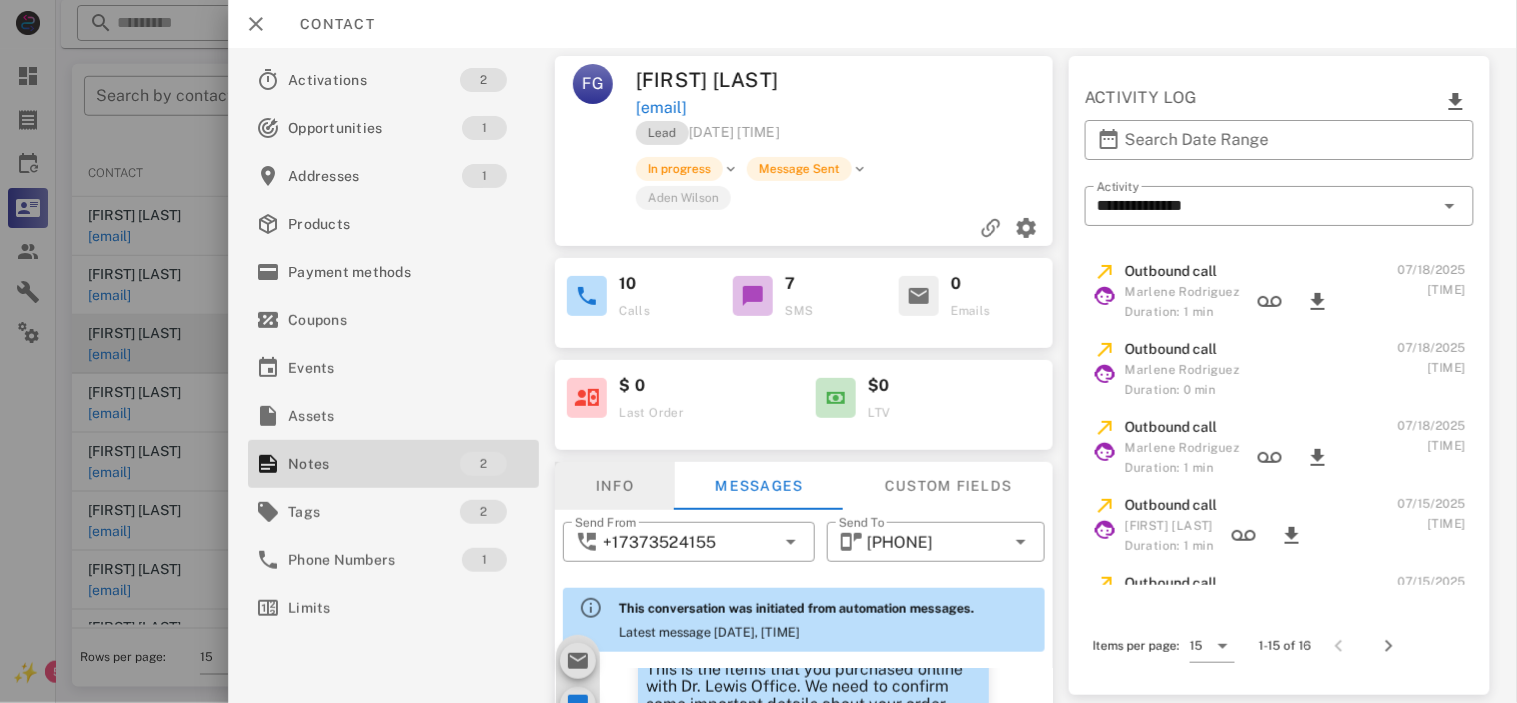 click on "Info" at bounding box center [615, 486] 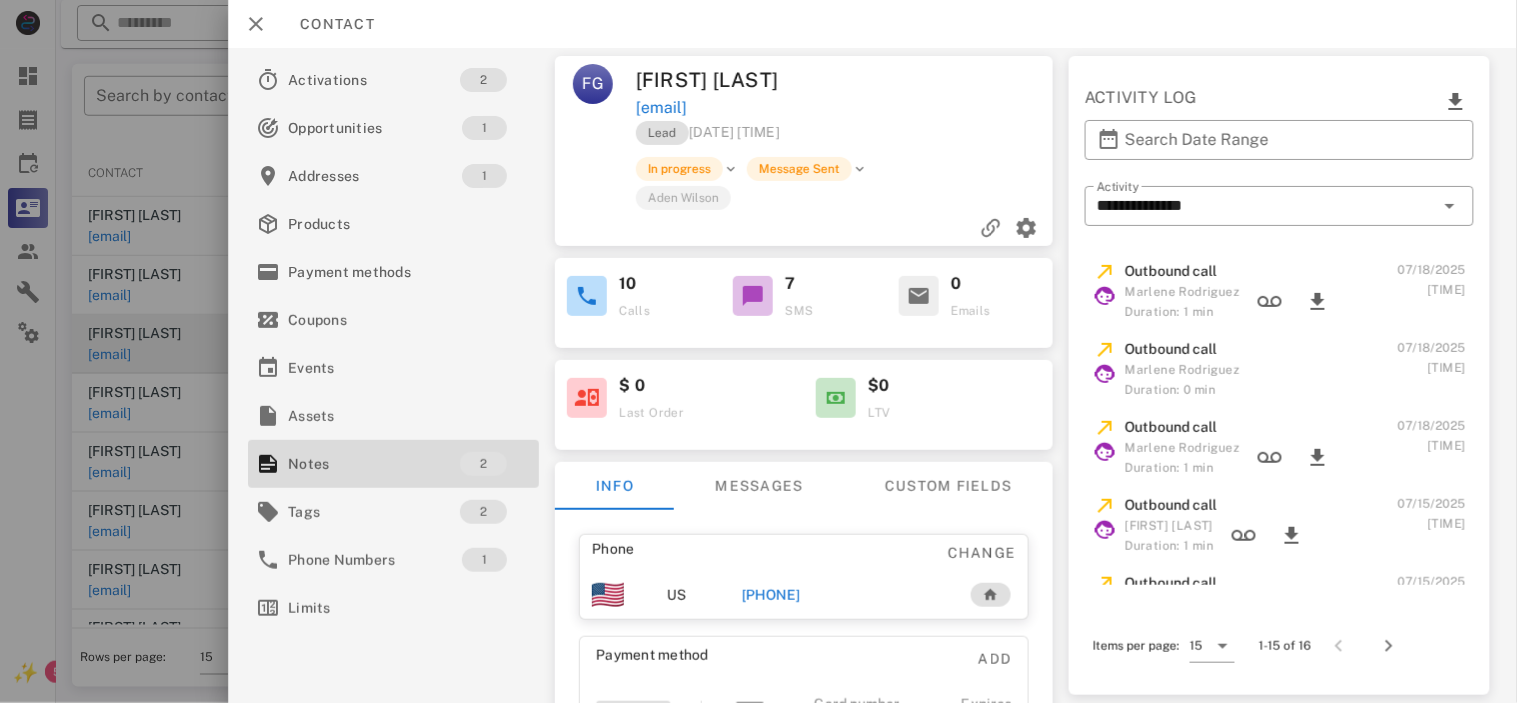 click on "[PHONE]" at bounding box center (770, 595) 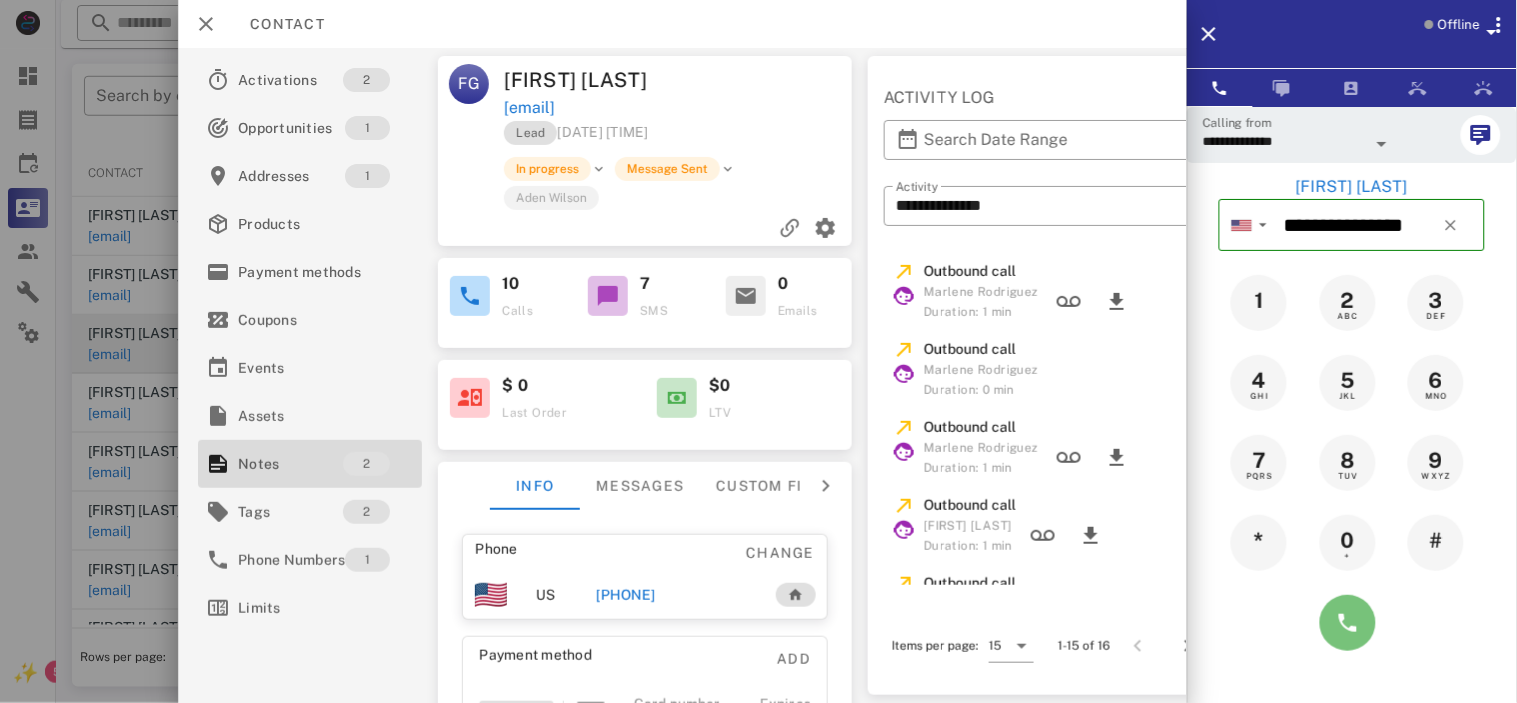click at bounding box center [1348, 623] 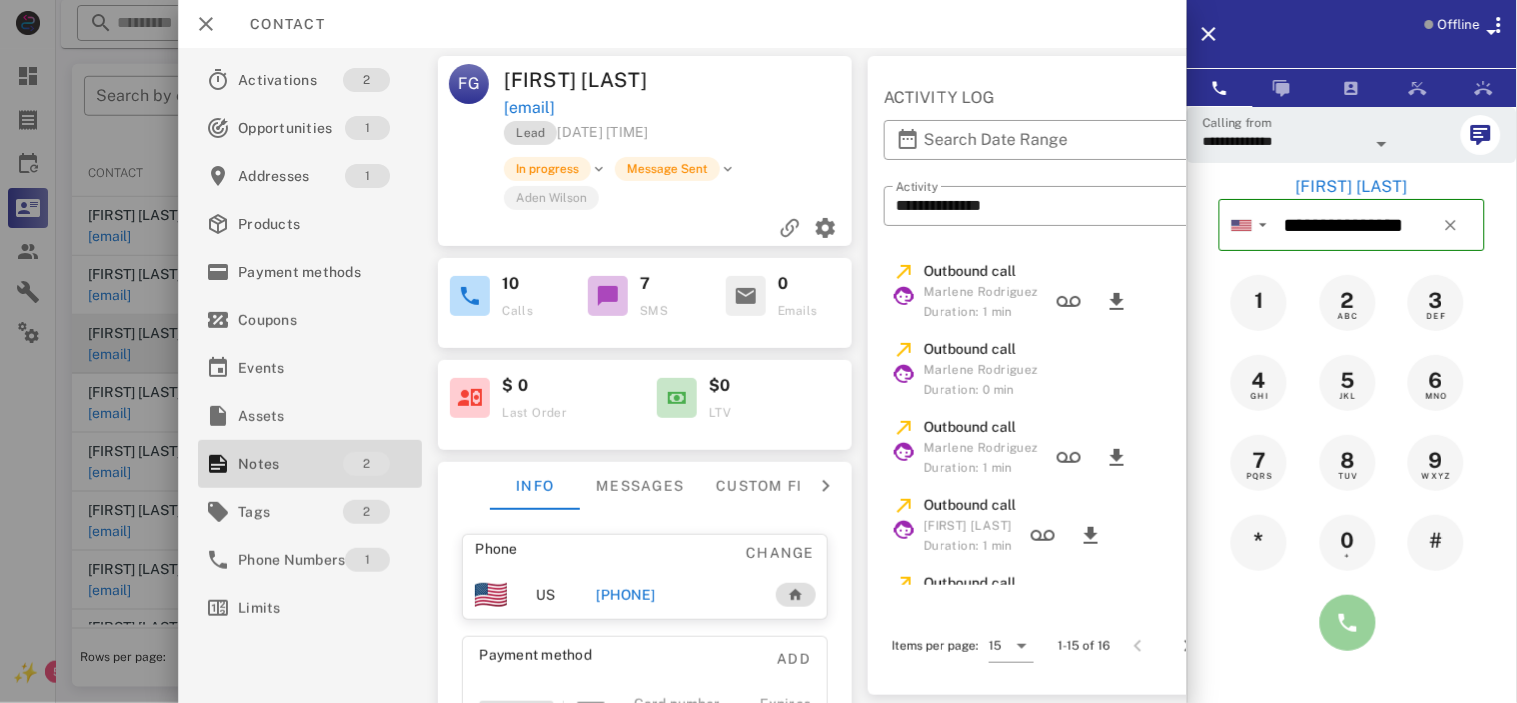 click at bounding box center (1348, 623) 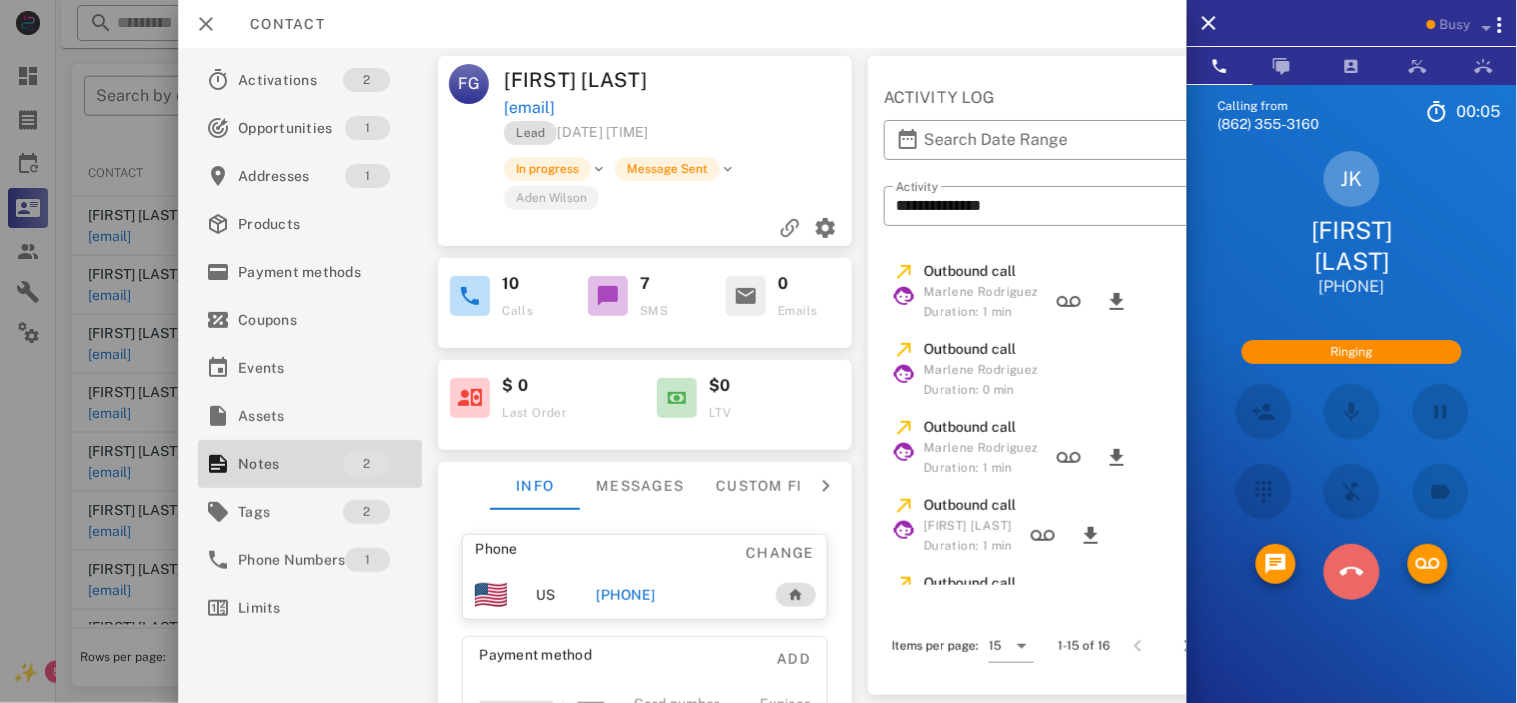 click at bounding box center [1352, 572] 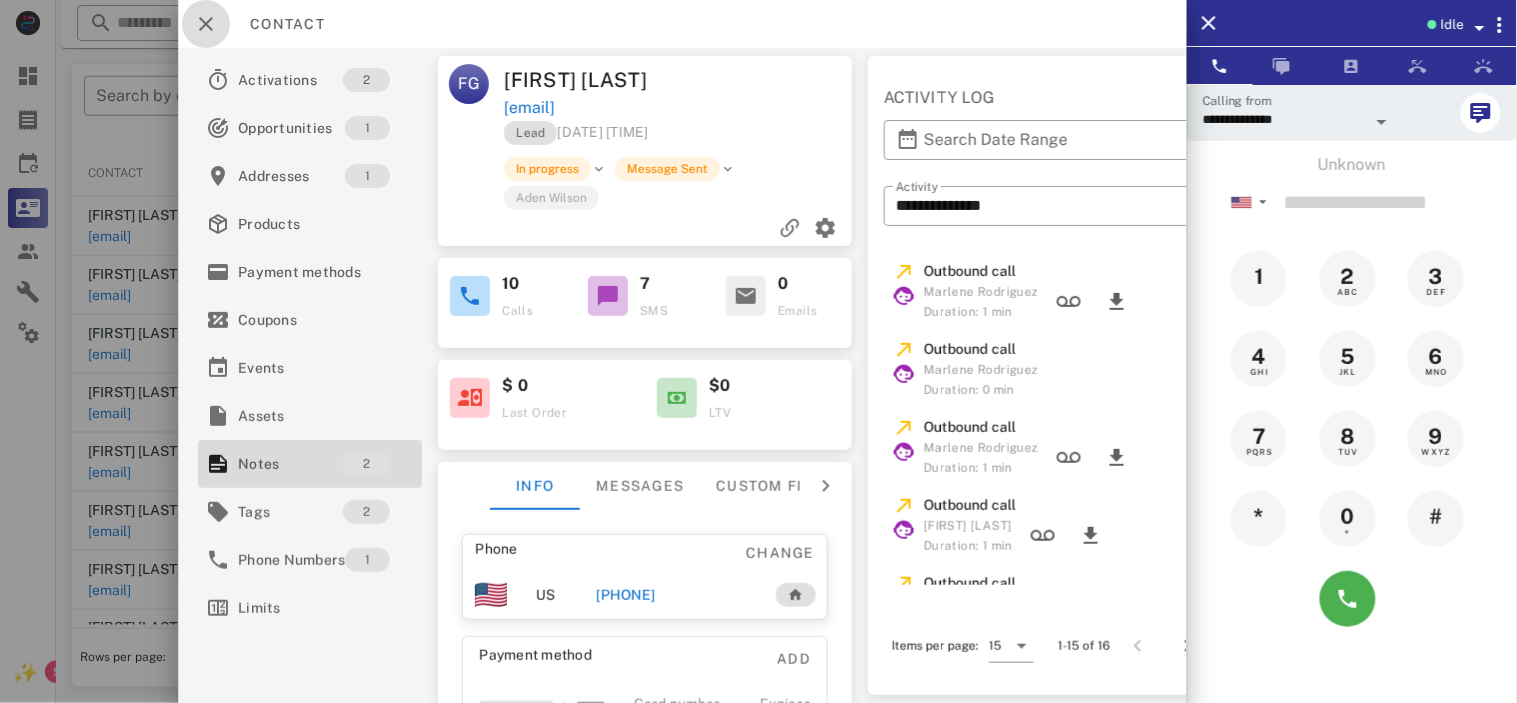 click at bounding box center [206, 24] 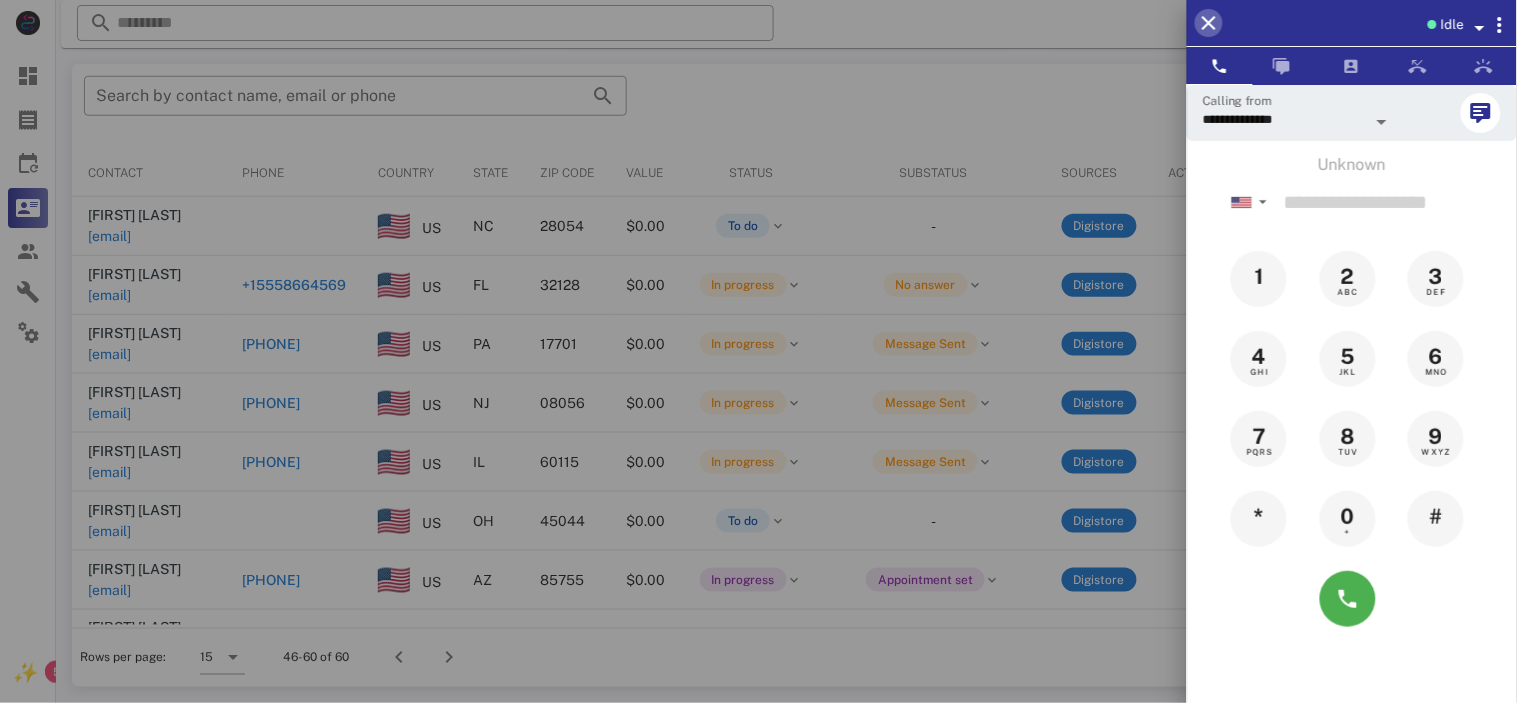 click at bounding box center (1209, 23) 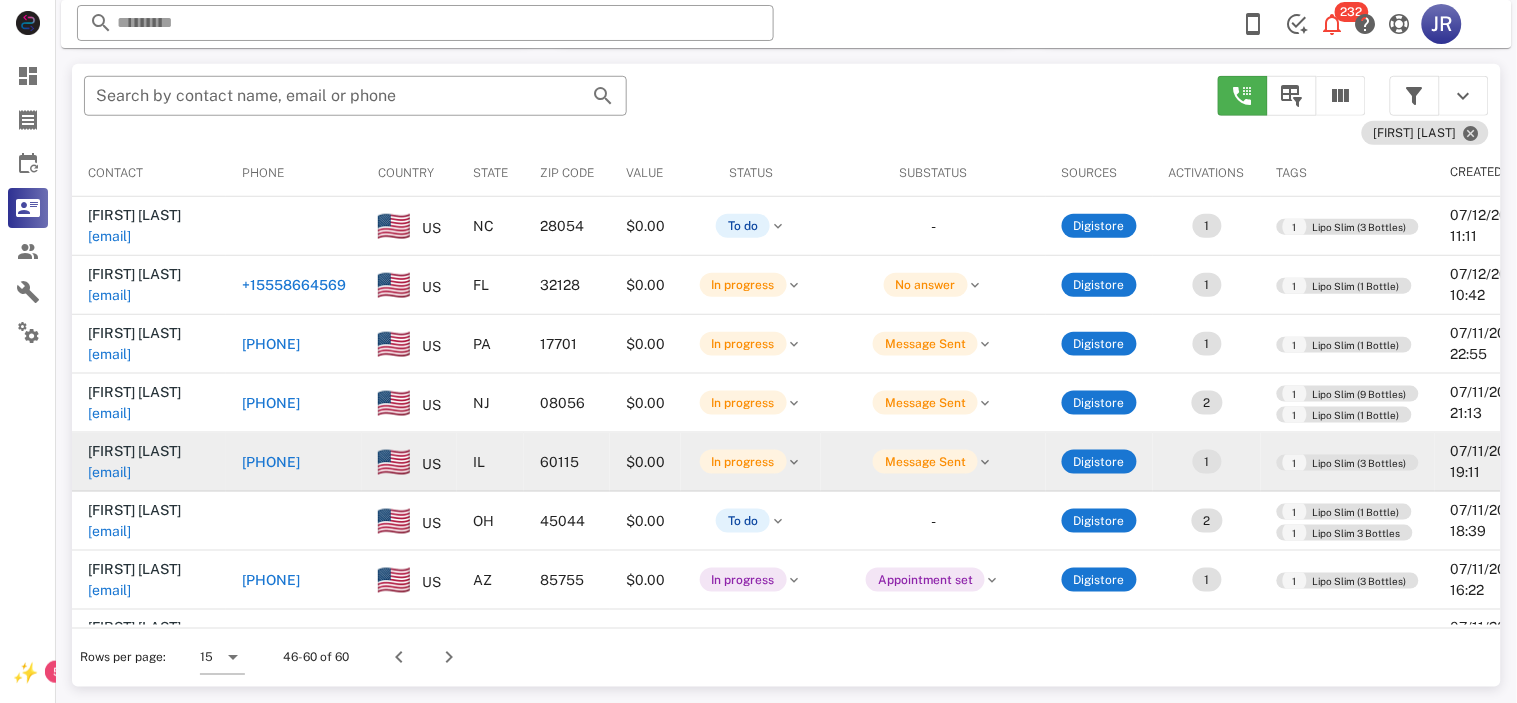 click on "[EMAIL]" at bounding box center (109, 472) 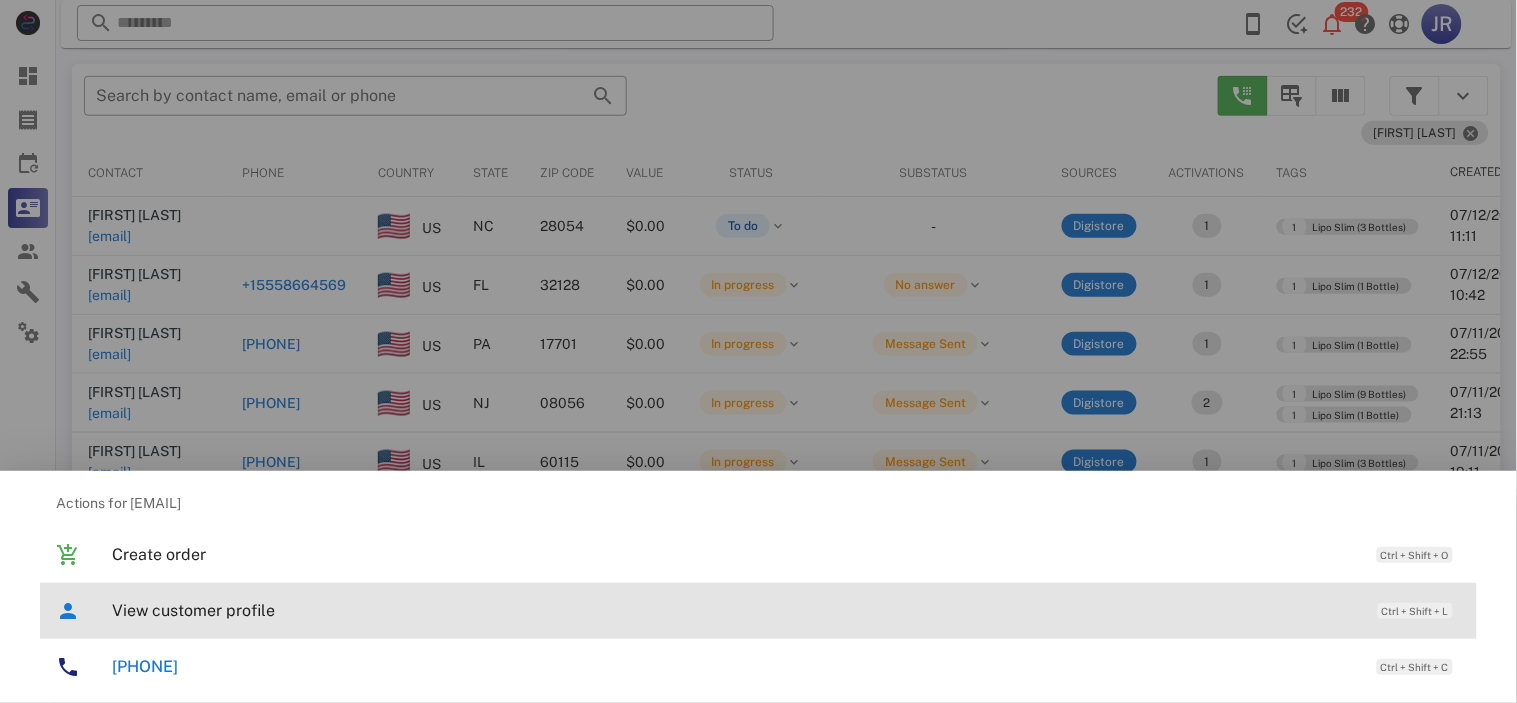 click on "View customer profile" at bounding box center (735, 610) 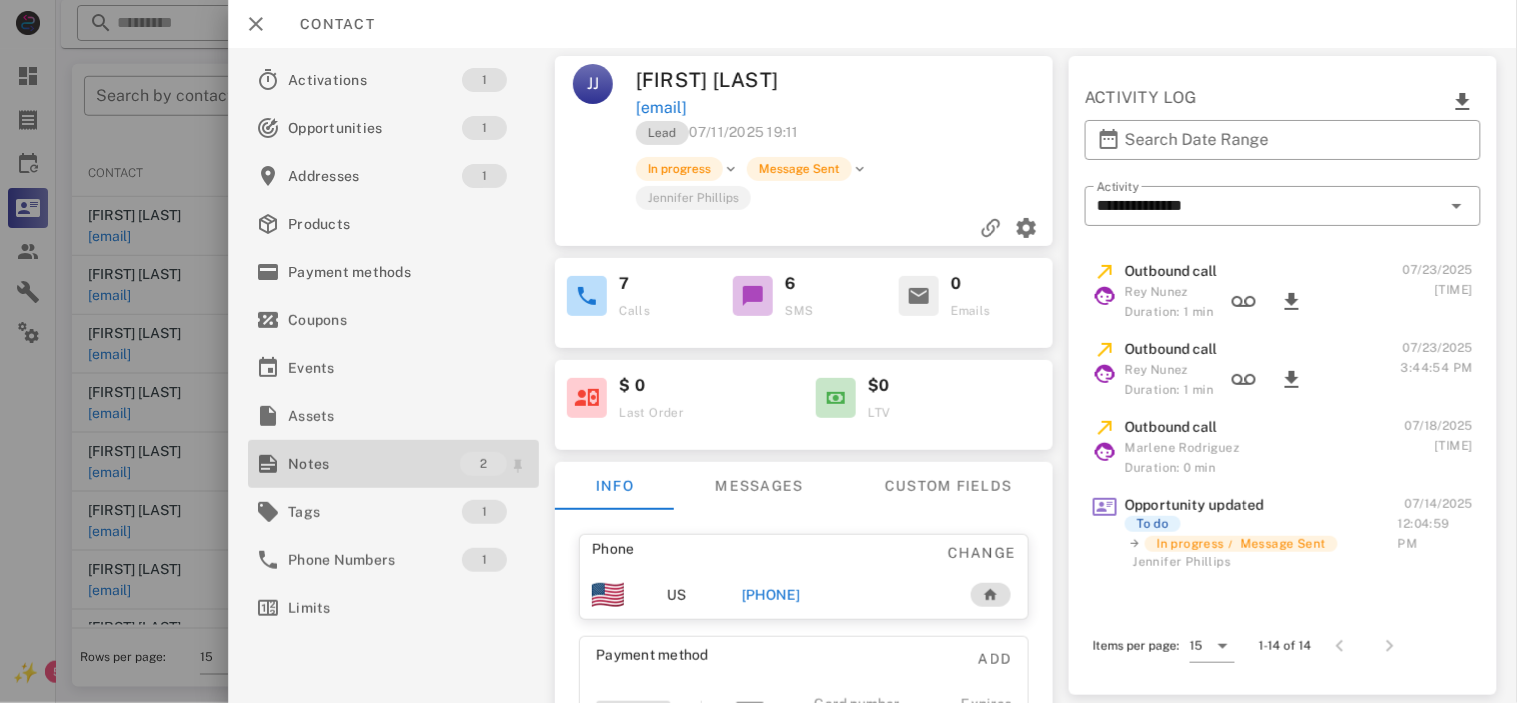 click on "Notes" at bounding box center [374, 464] 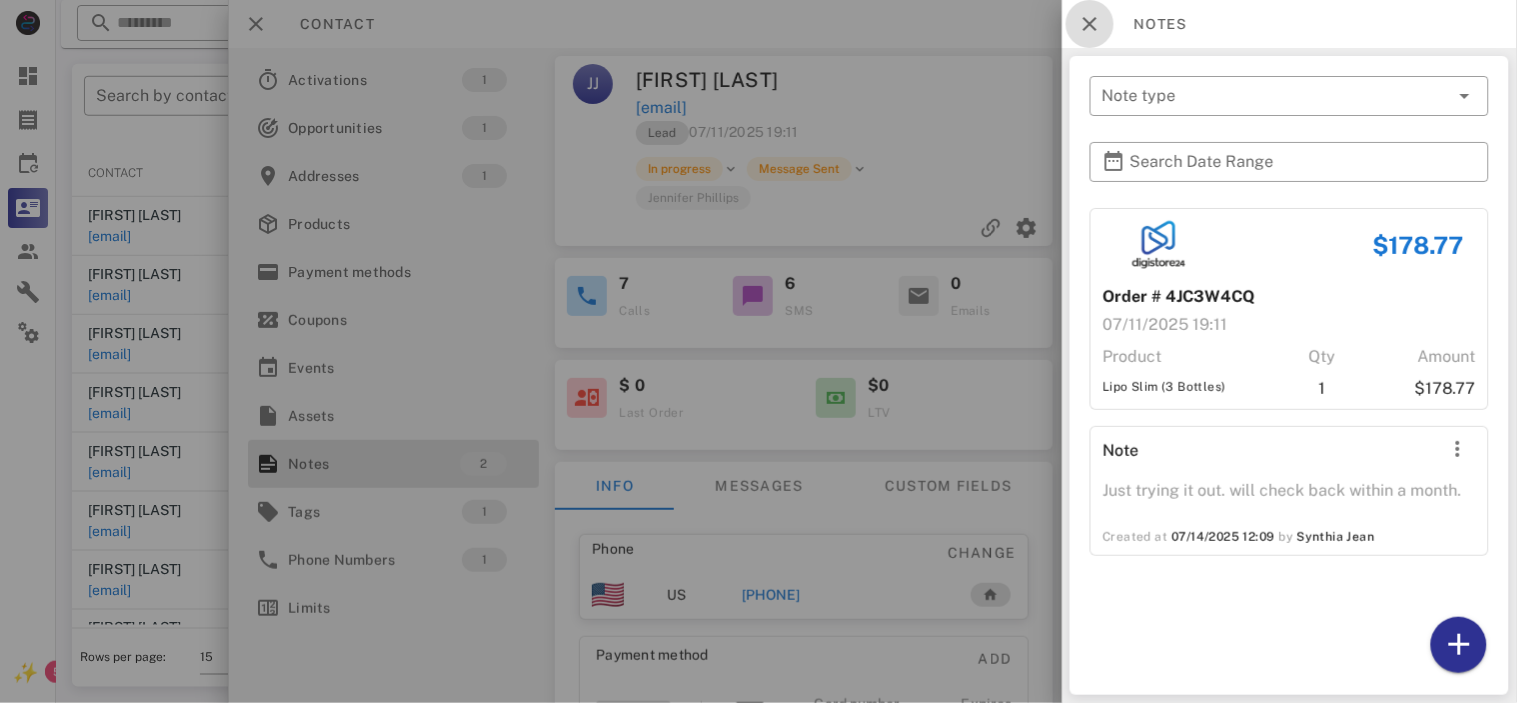 click at bounding box center (1090, 24) 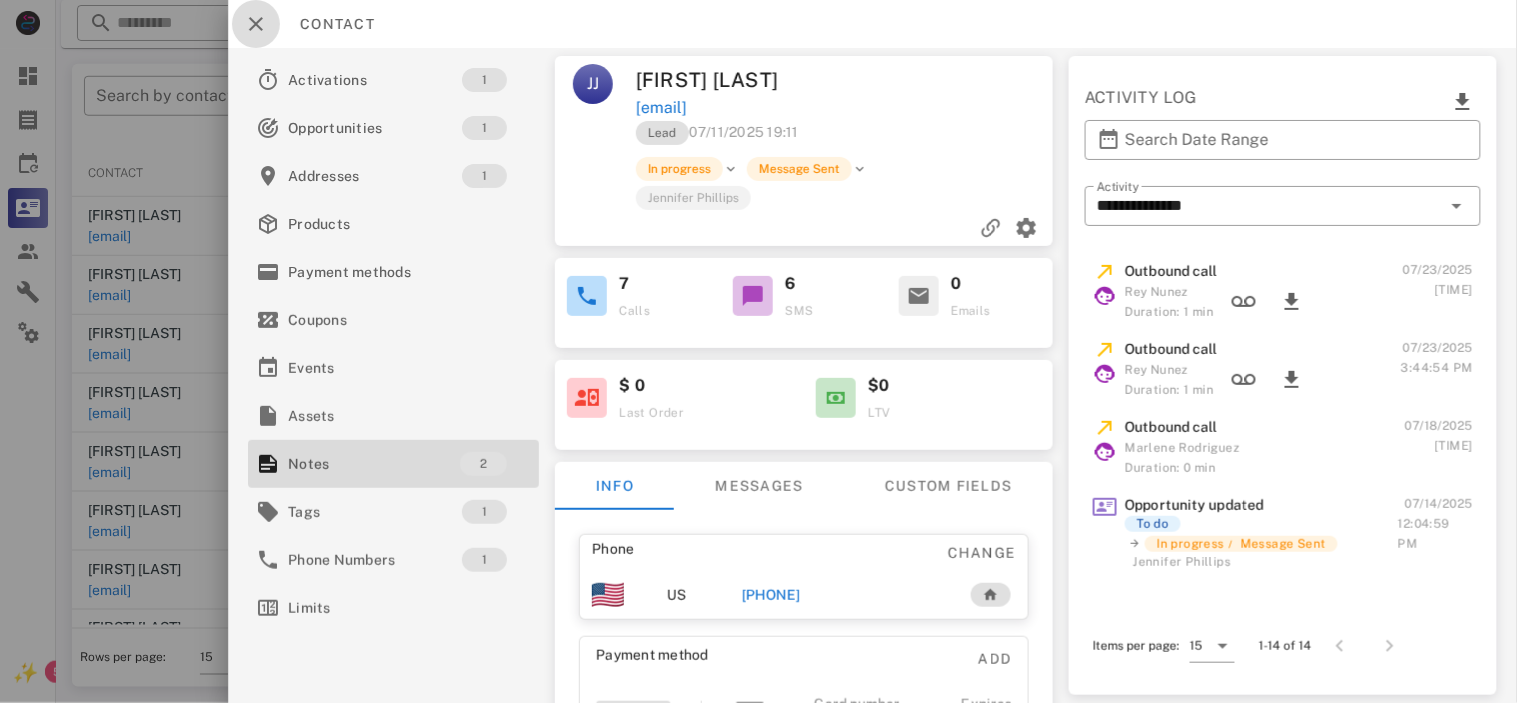 click at bounding box center (256, 24) 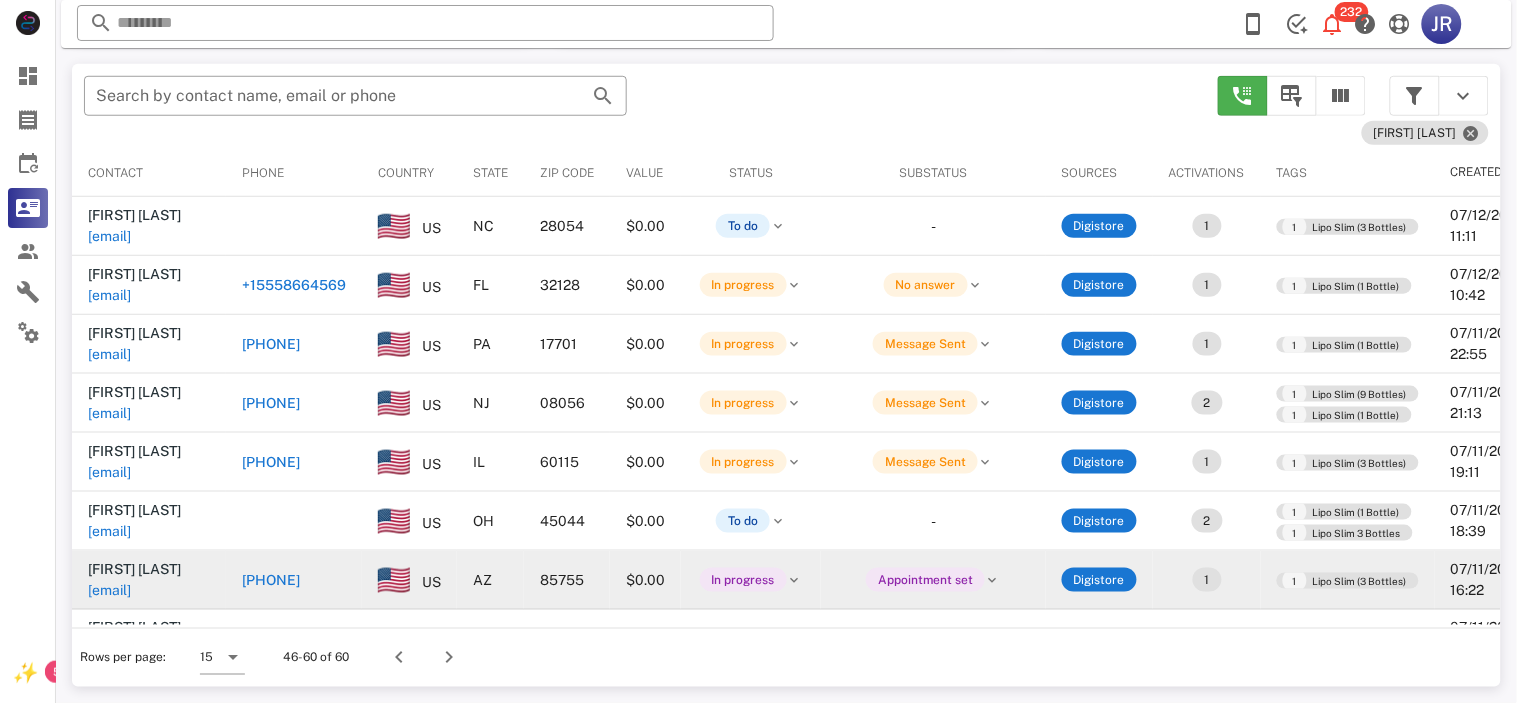 click on "blueemb@[example.com]" at bounding box center [109, 590] 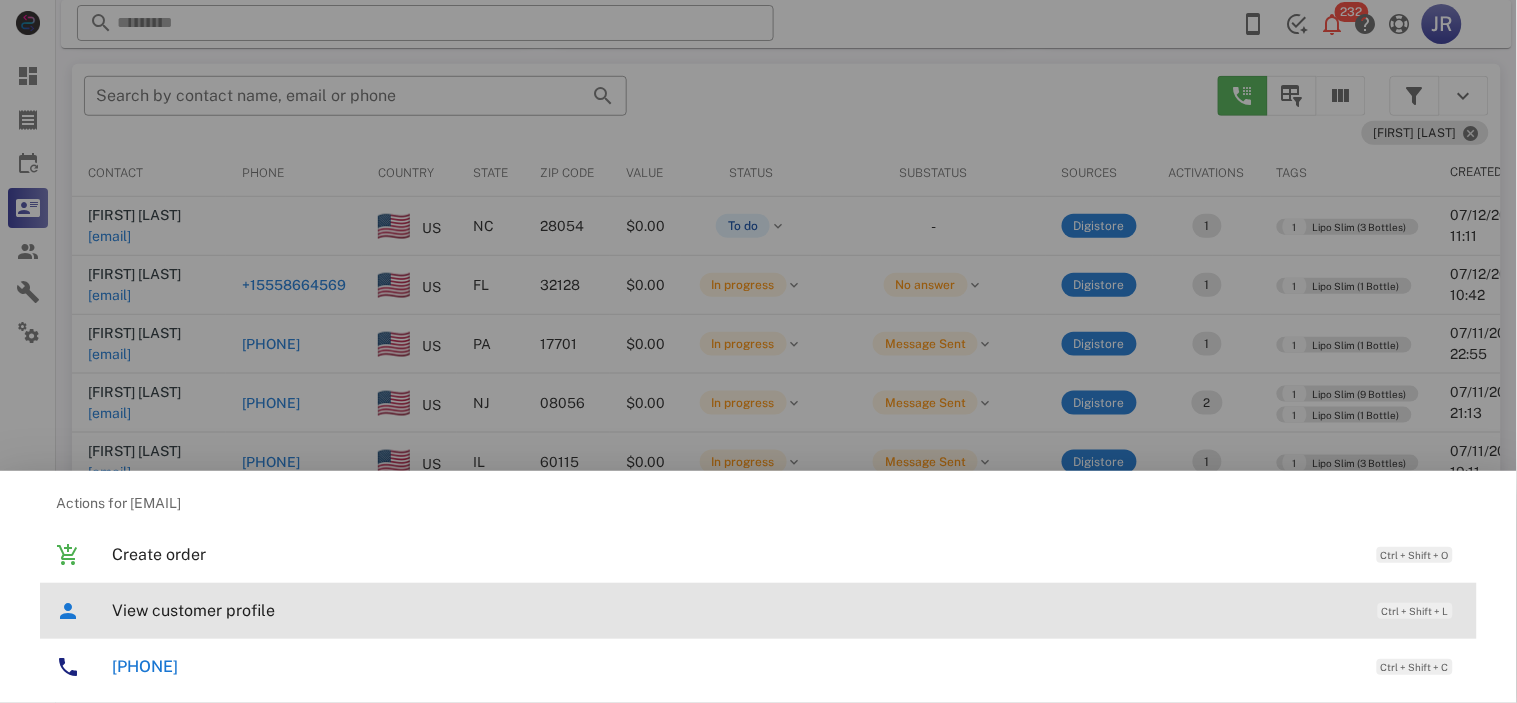 click on "View customer profile" at bounding box center (735, 610) 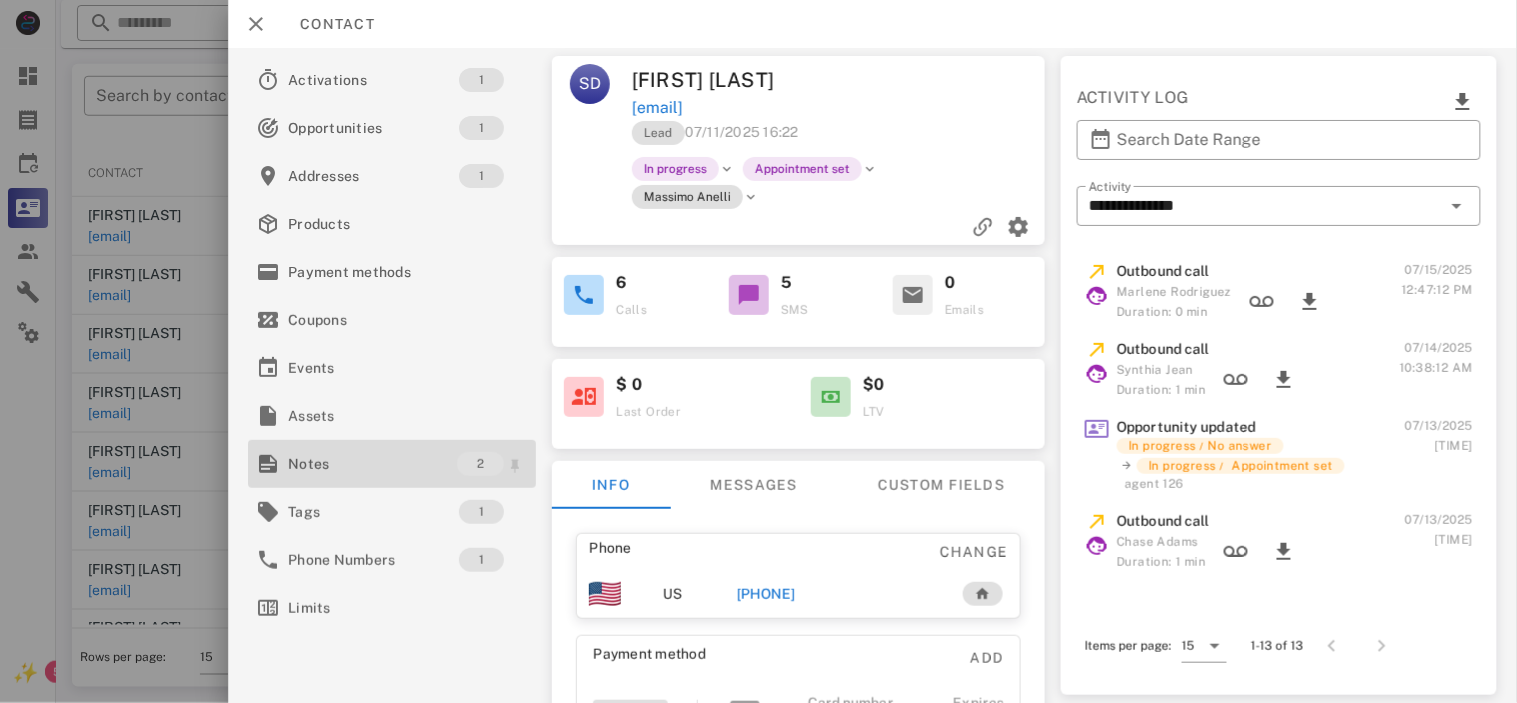 click on "Notes" at bounding box center (372, 464) 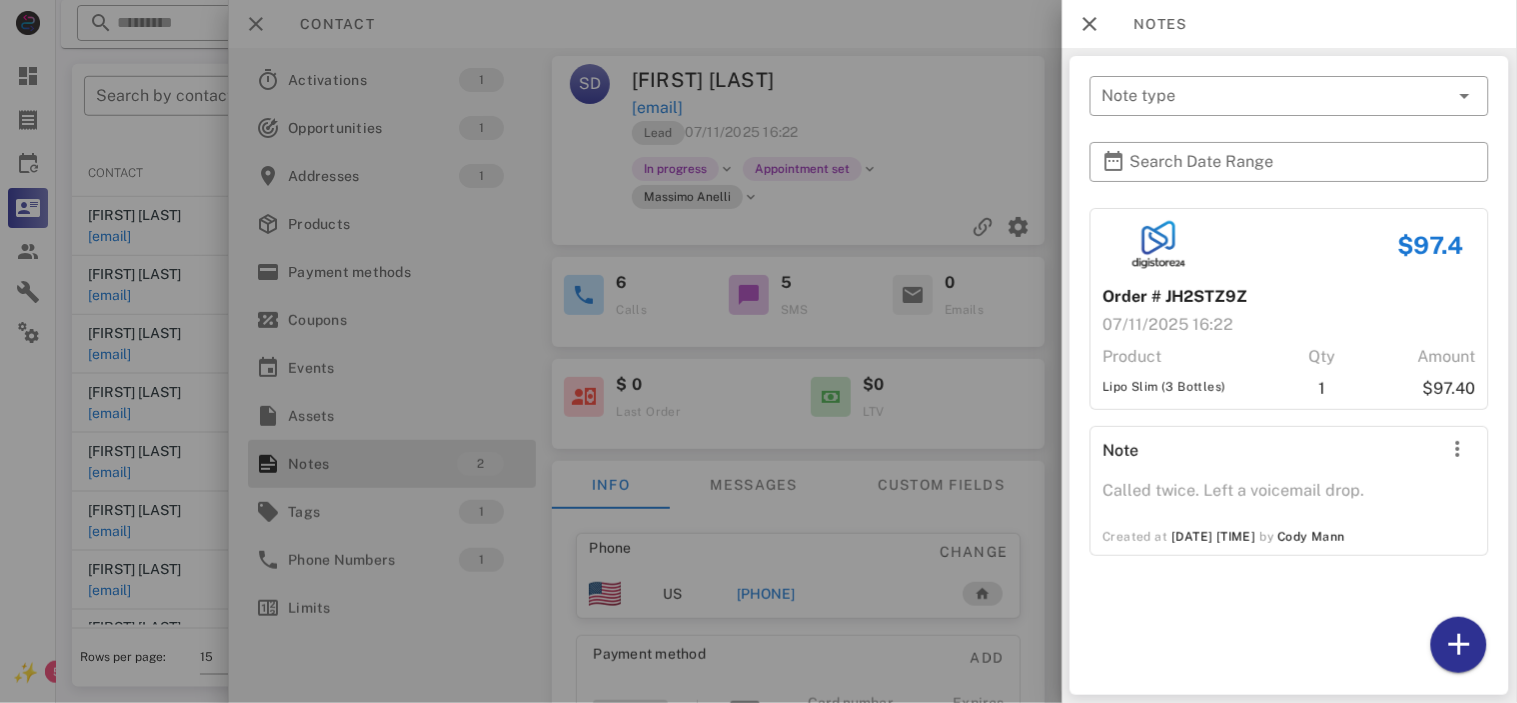 click at bounding box center [758, 351] 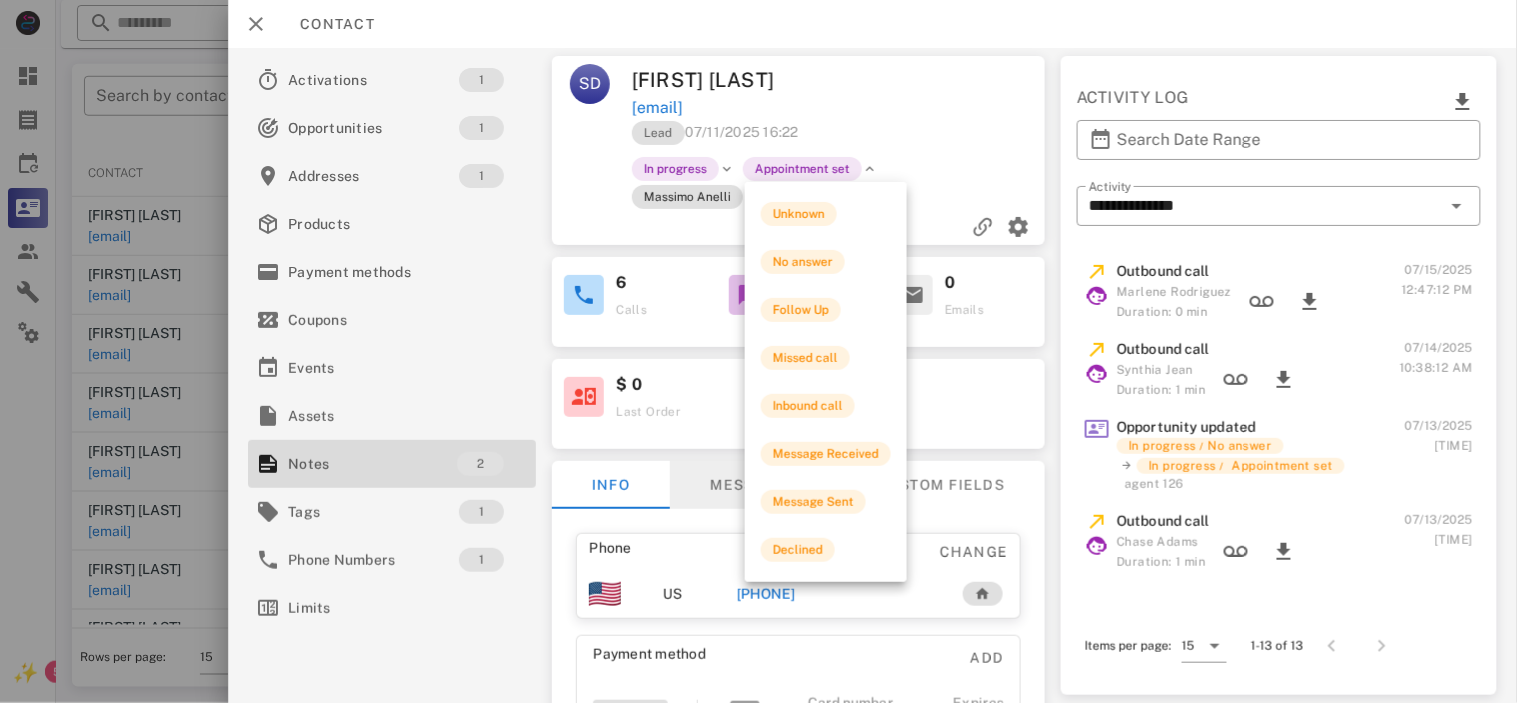 click on "Messages" at bounding box center (754, 485) 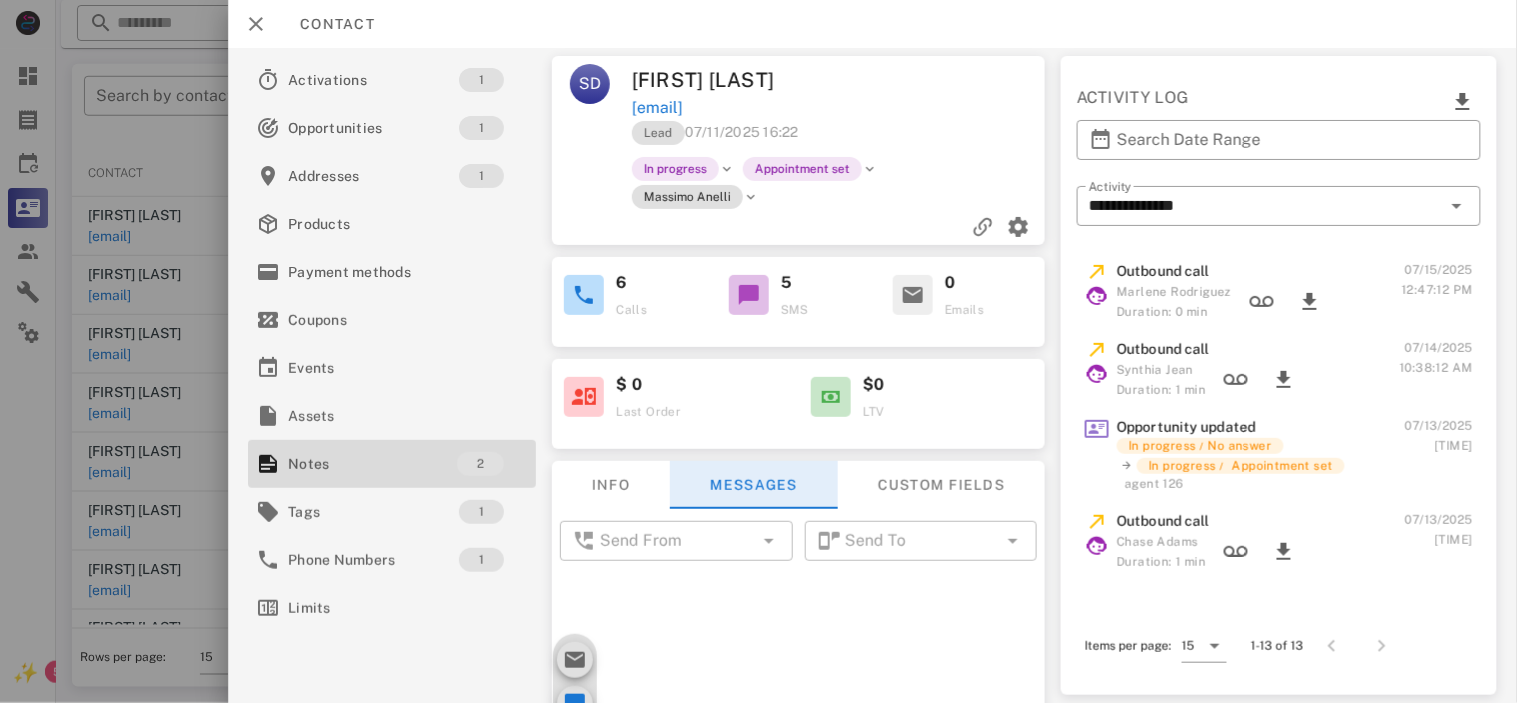 scroll, scrollTop: 613, scrollLeft: 0, axis: vertical 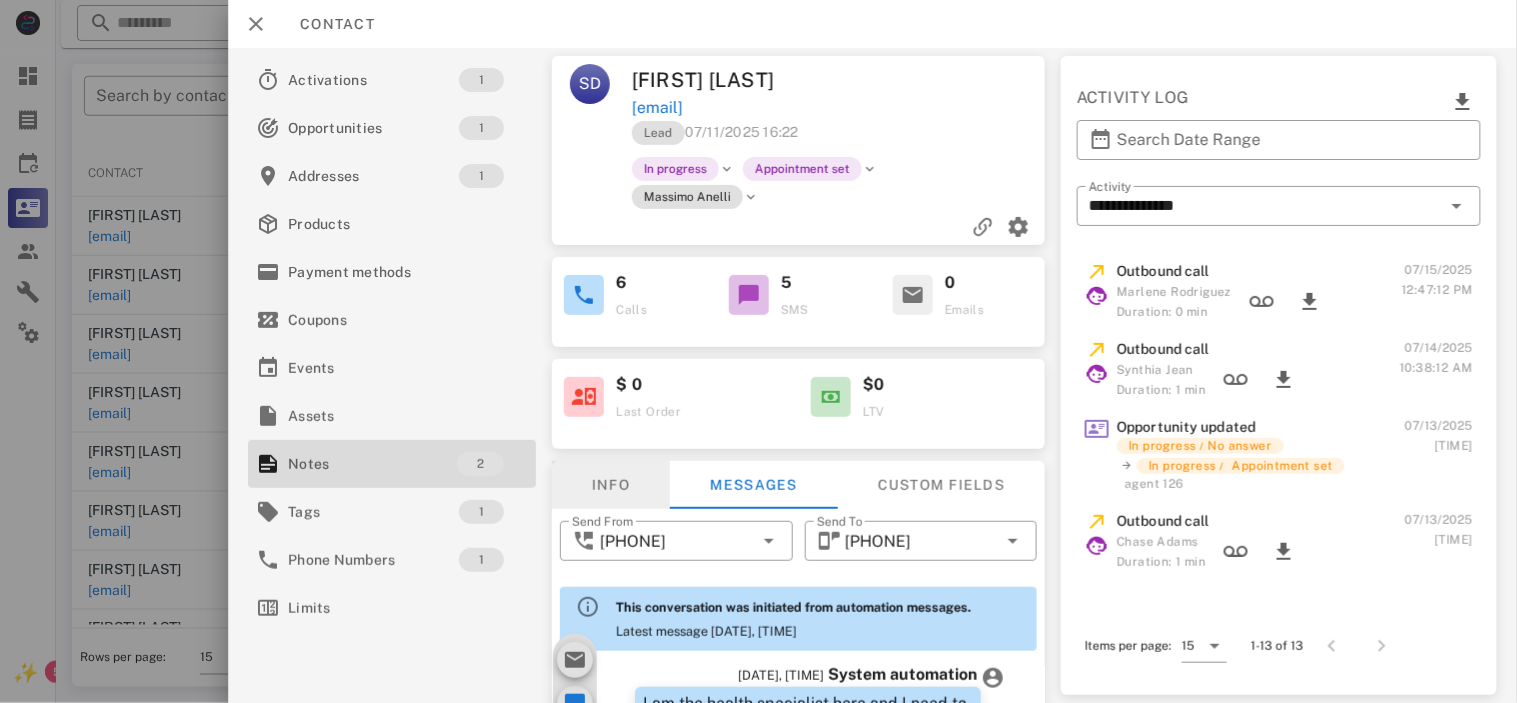 click on "Info" at bounding box center [611, 485] 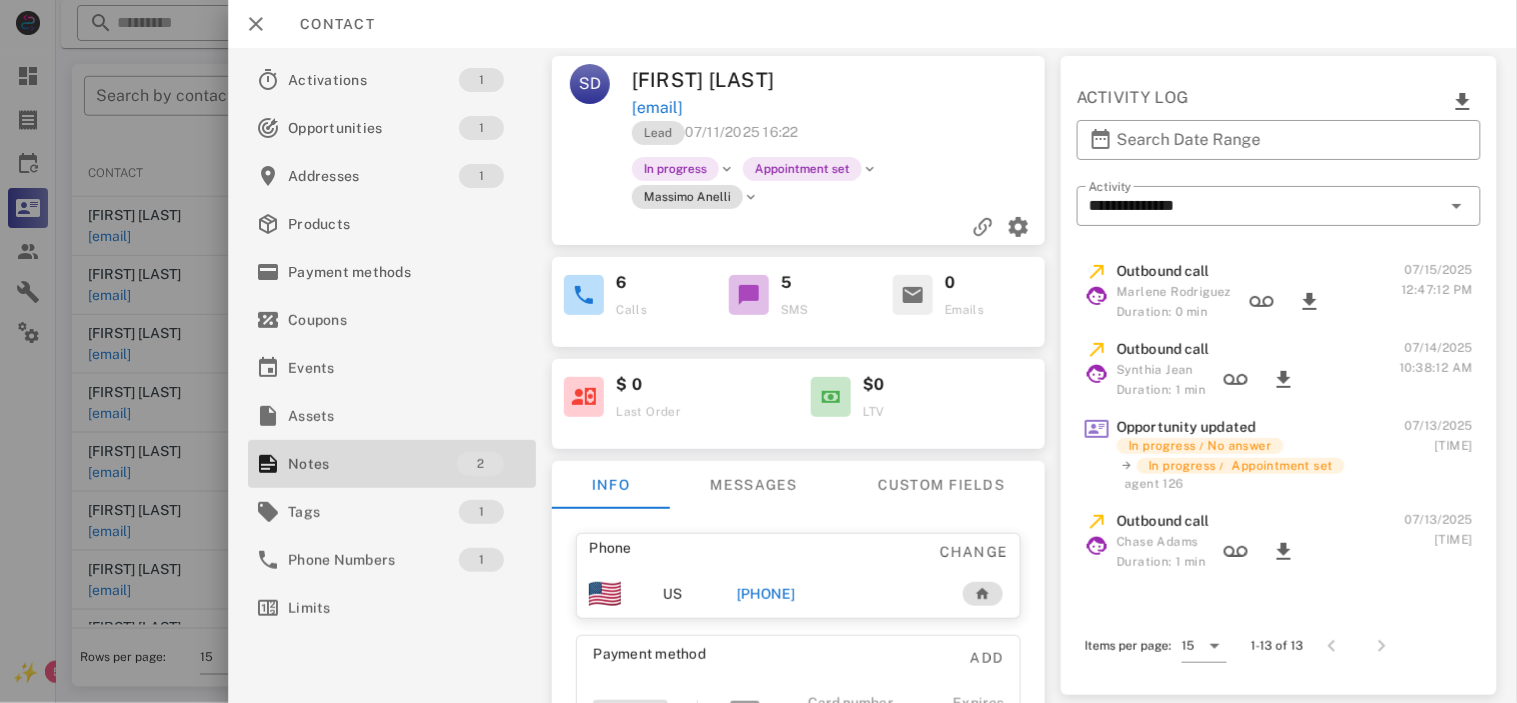 click on "[PHONE]" at bounding box center (765, 594) 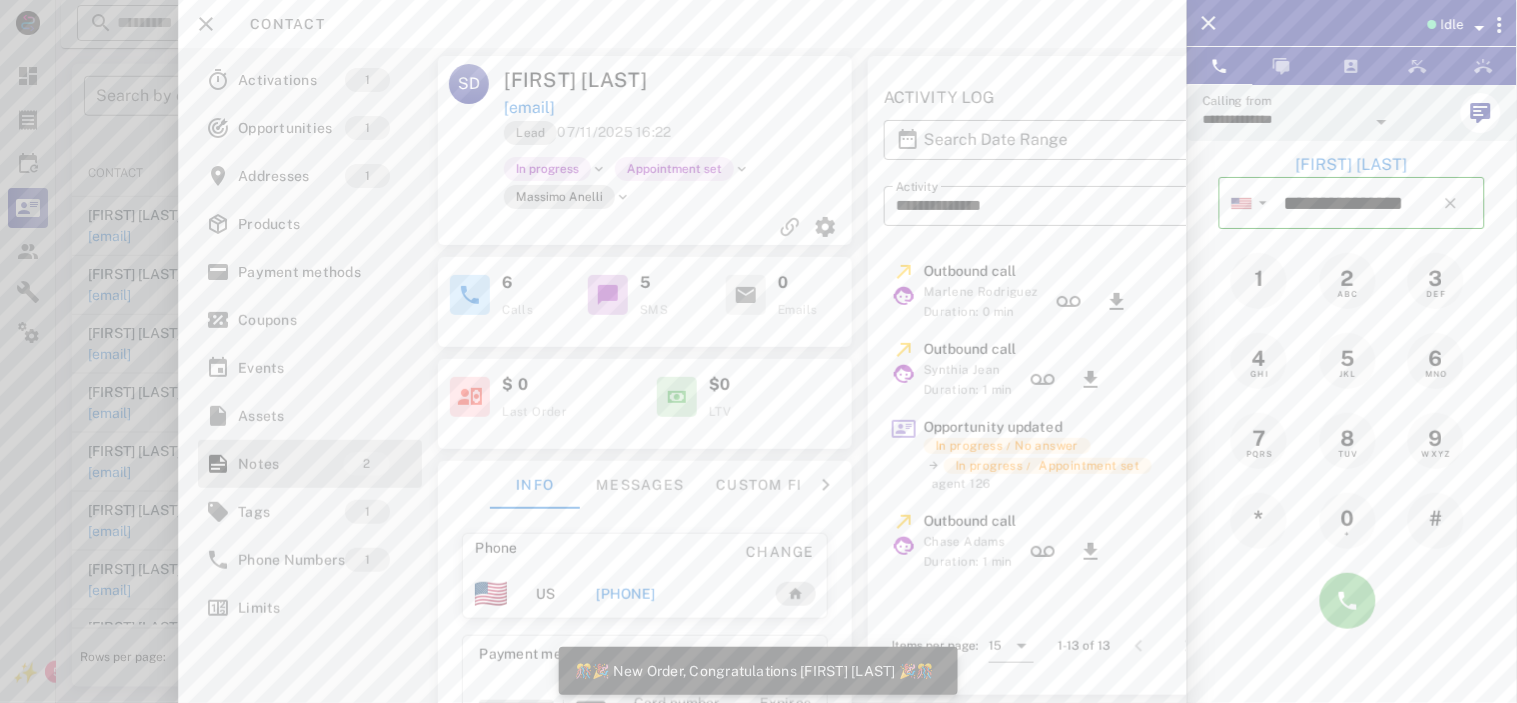 click at bounding box center [1348, 601] 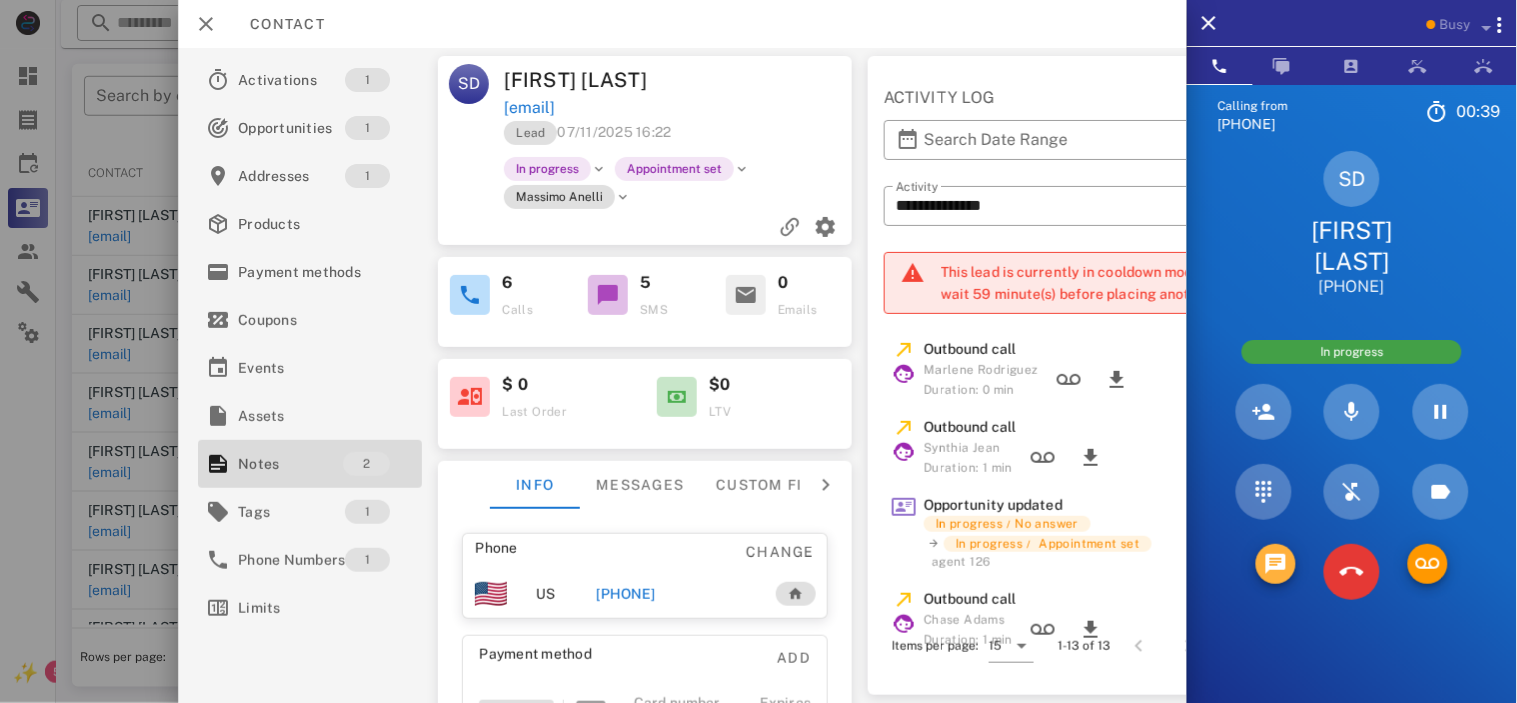 click at bounding box center (1276, 564) 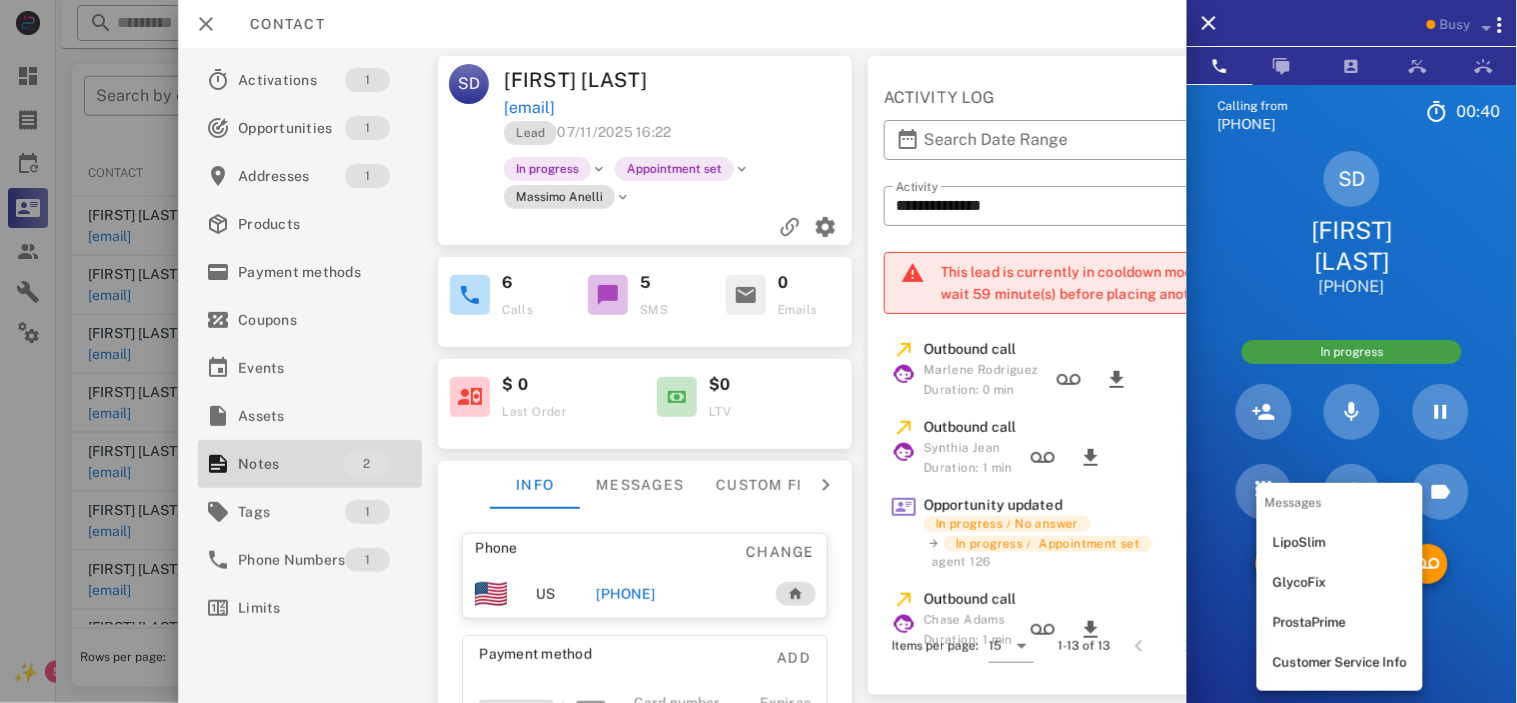 click on "LipoSlim" at bounding box center (1340, 543) 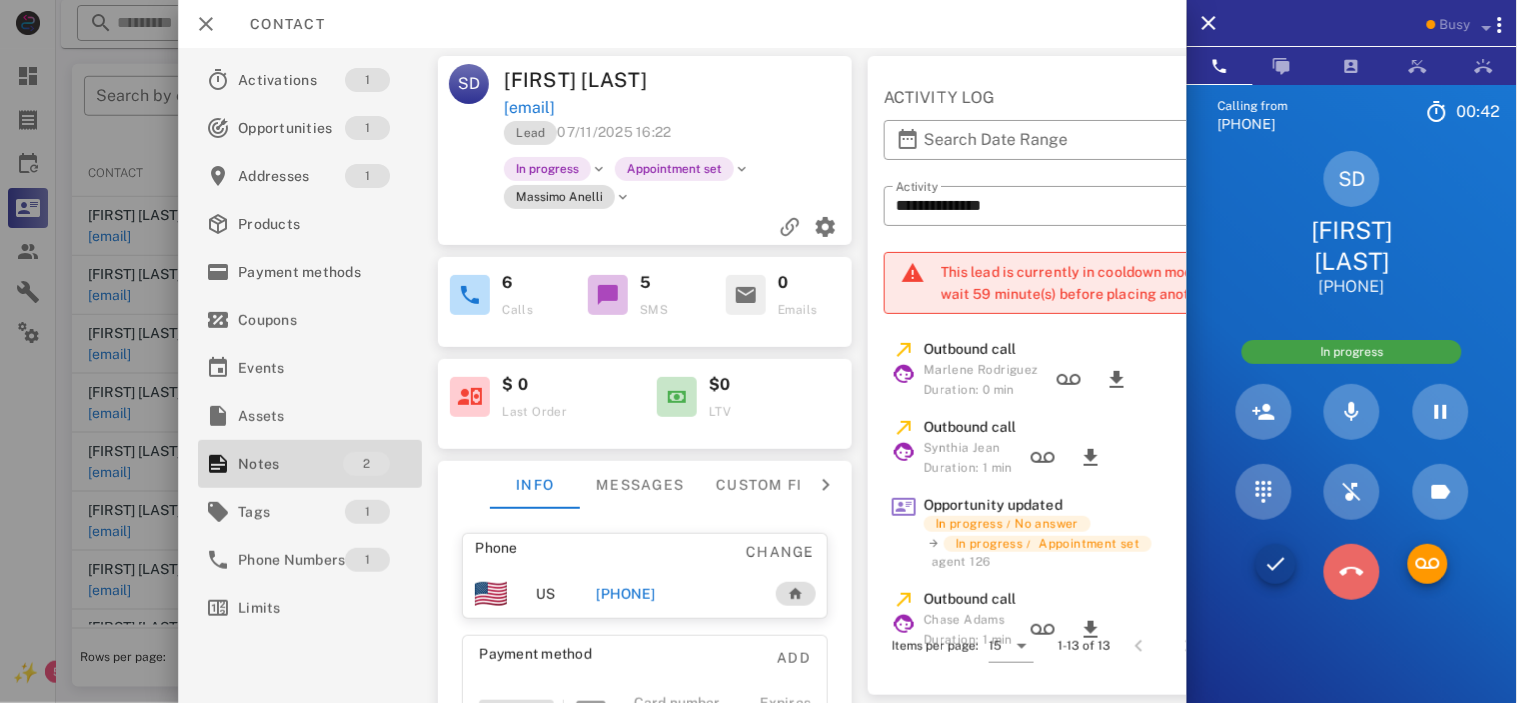 click at bounding box center [1352, 572] 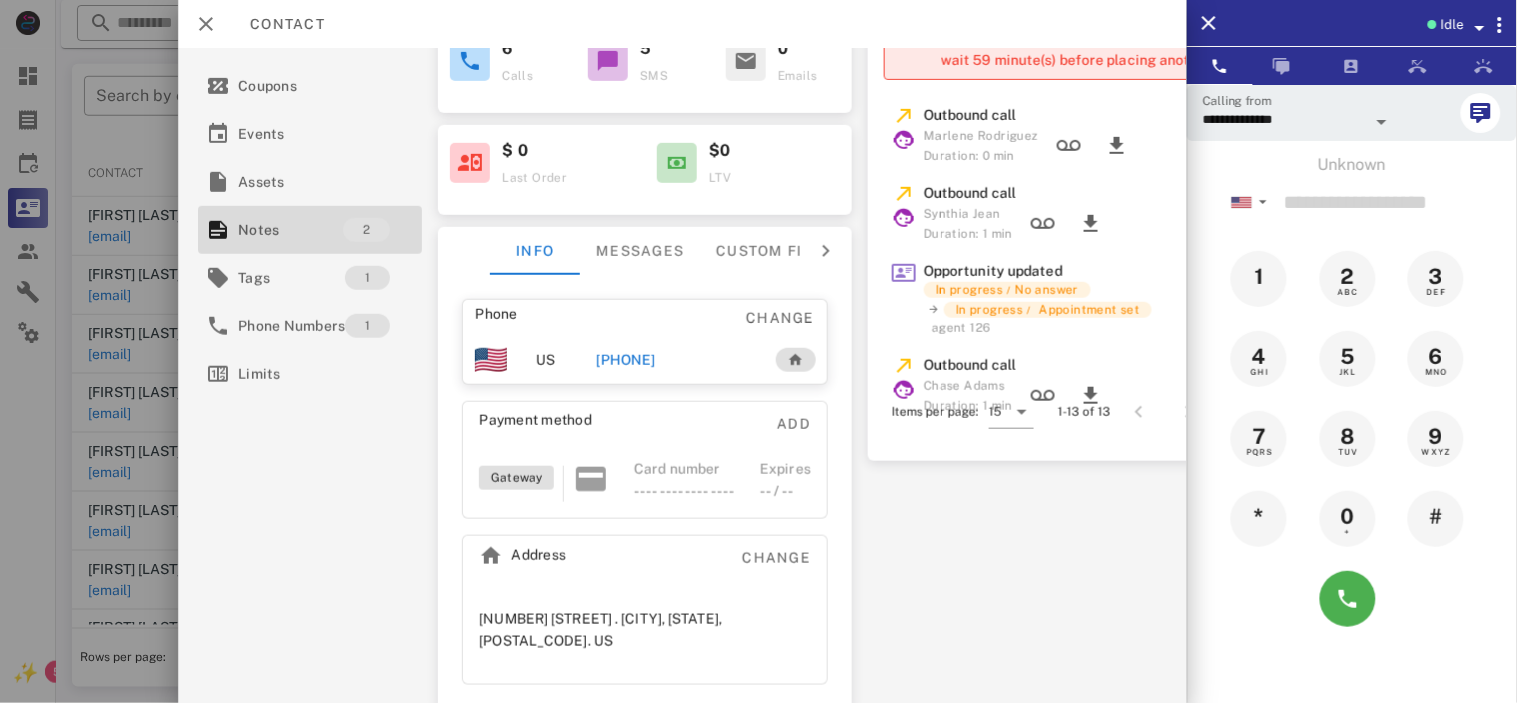 scroll, scrollTop: 241, scrollLeft: 0, axis: vertical 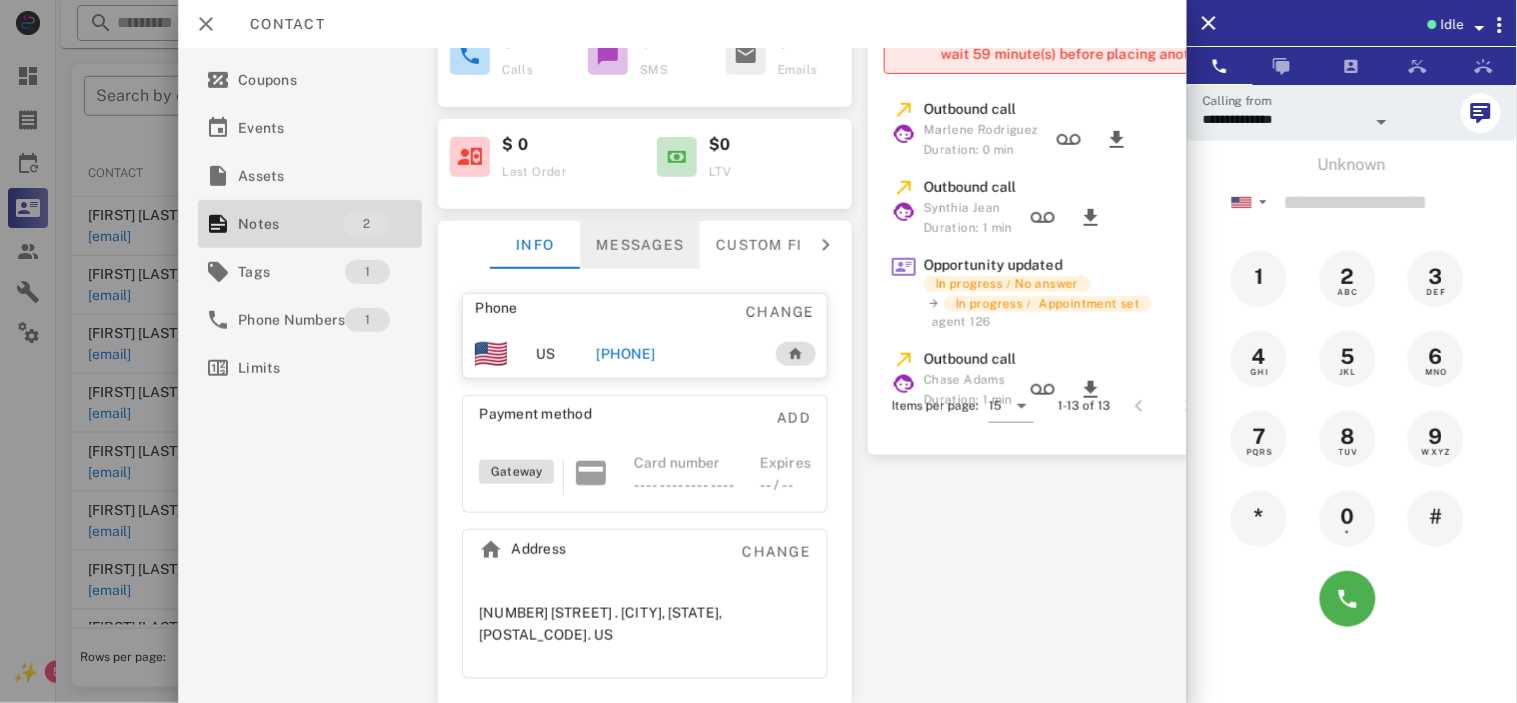 click on "Messages" at bounding box center [640, 245] 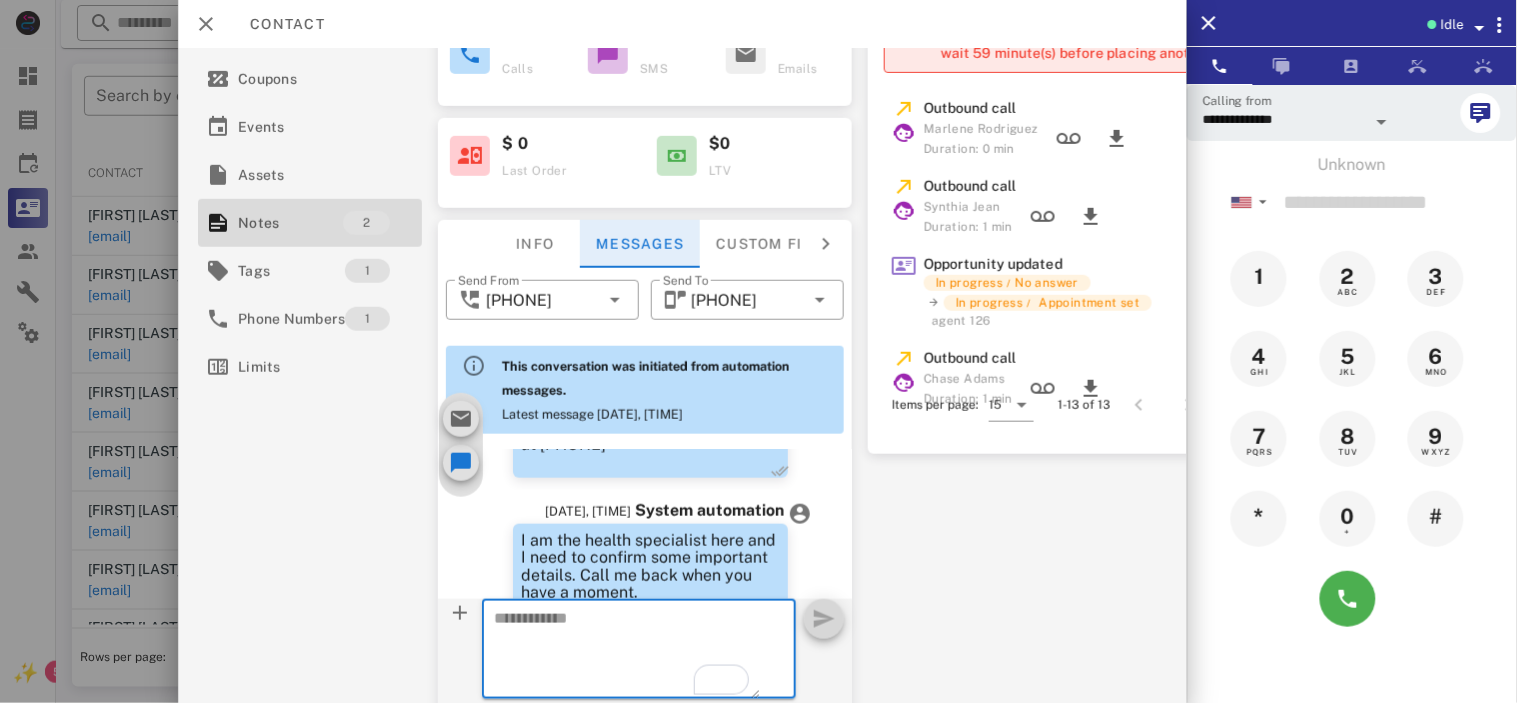 scroll, scrollTop: 683, scrollLeft: 0, axis: vertical 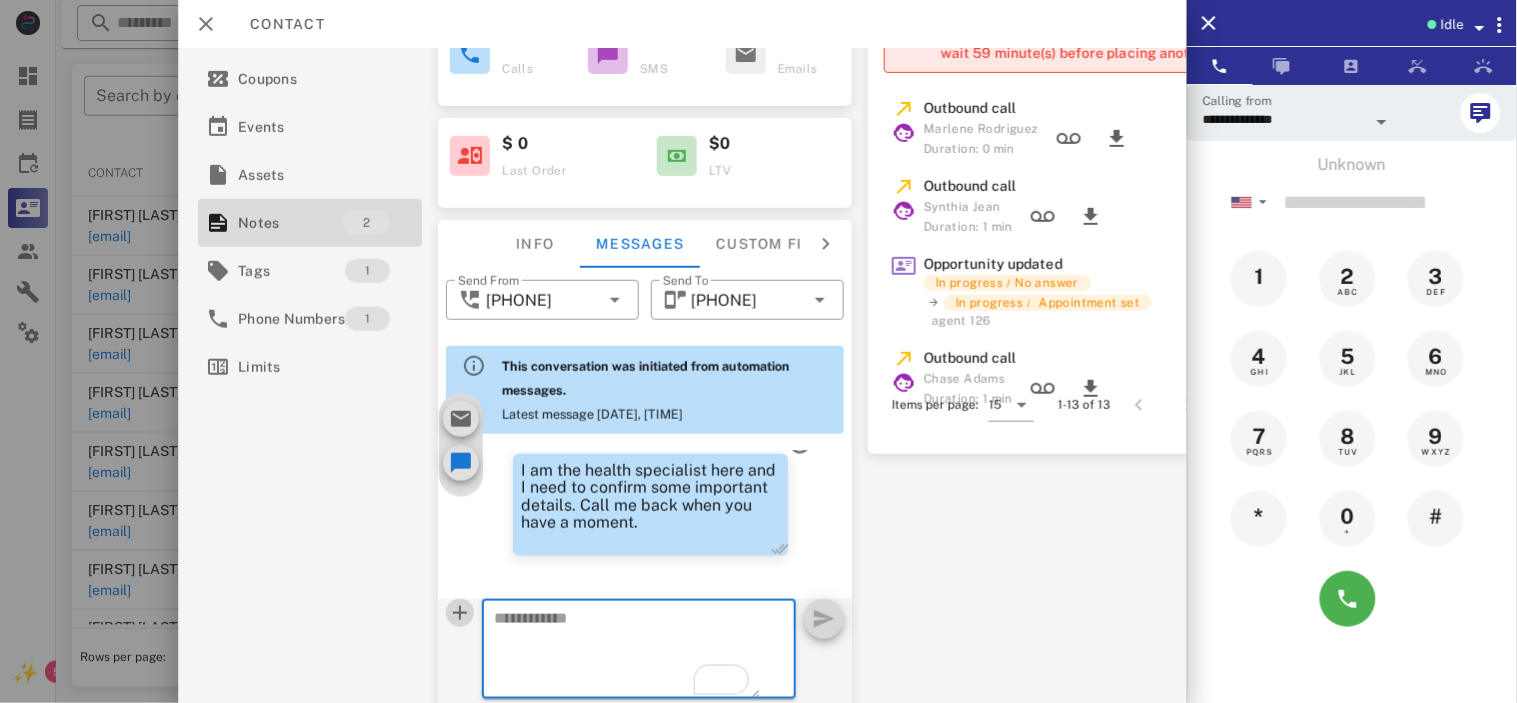 click at bounding box center (460, 613) 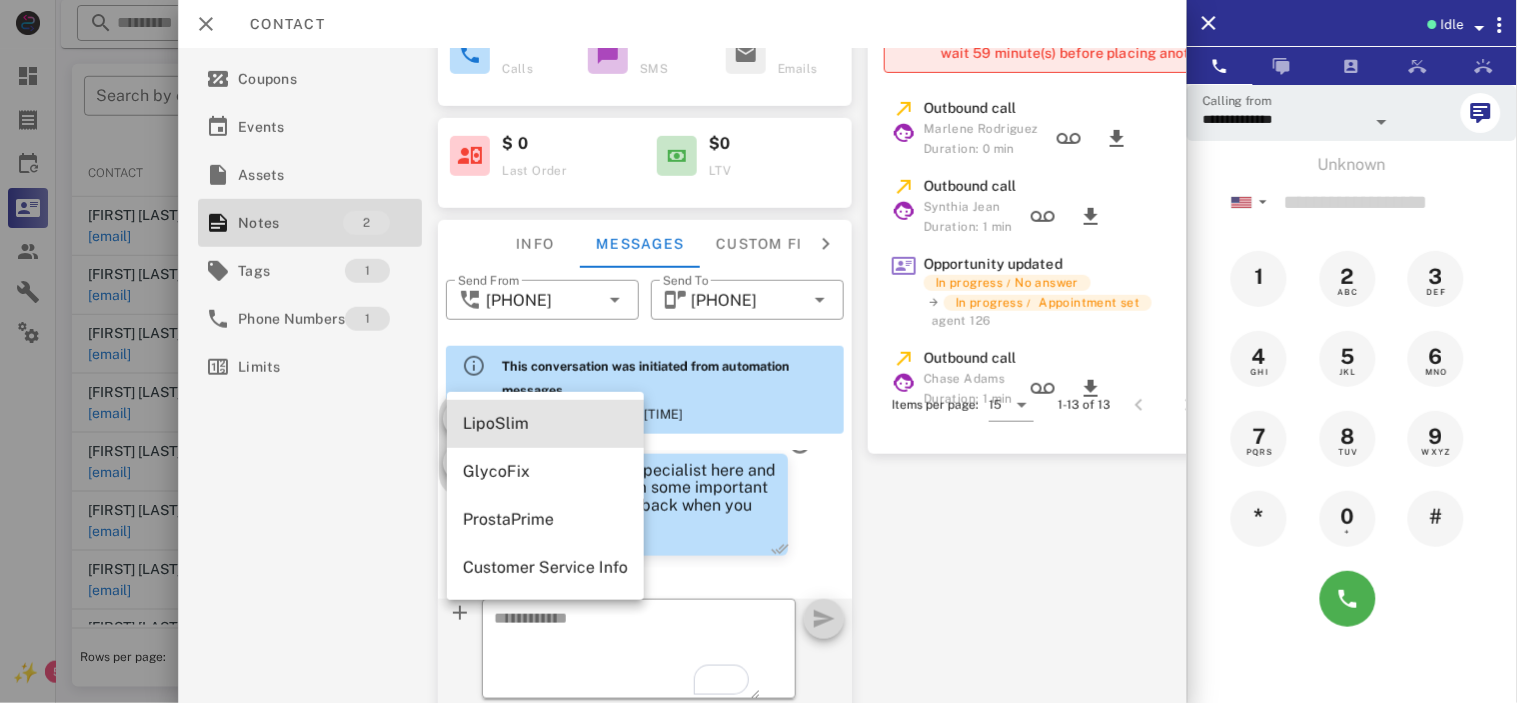 click on "LipoSlim" at bounding box center [545, 423] 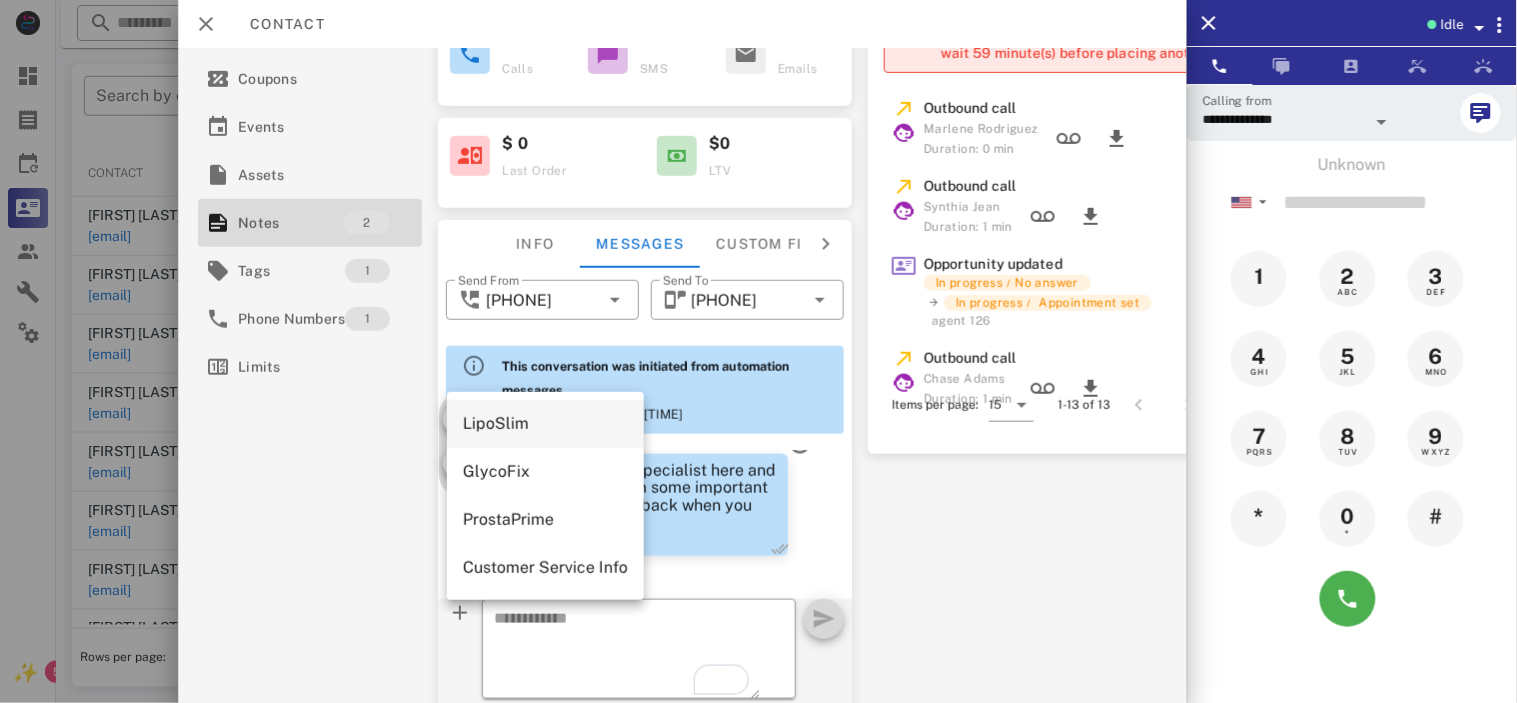 type on "**********" 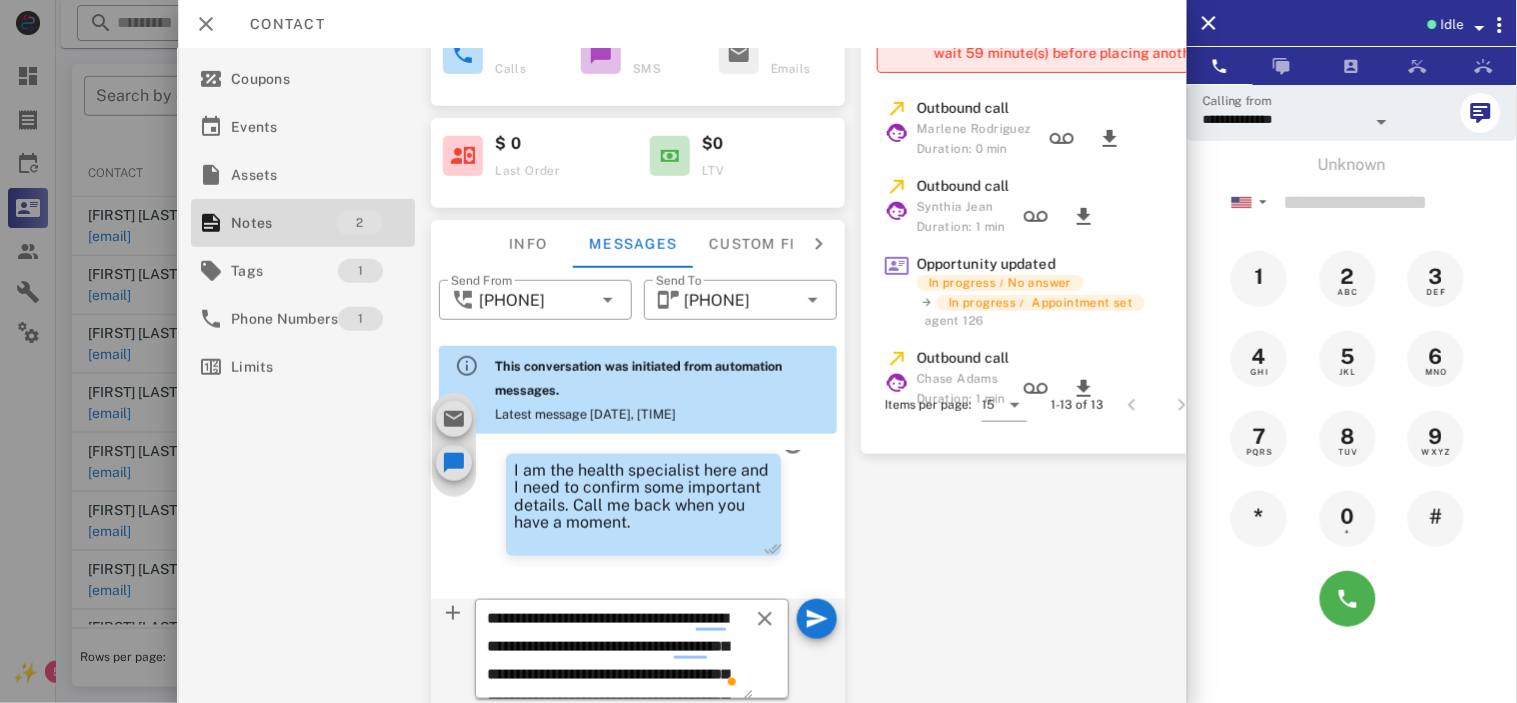 scroll, scrollTop: 241, scrollLeft: 8, axis: both 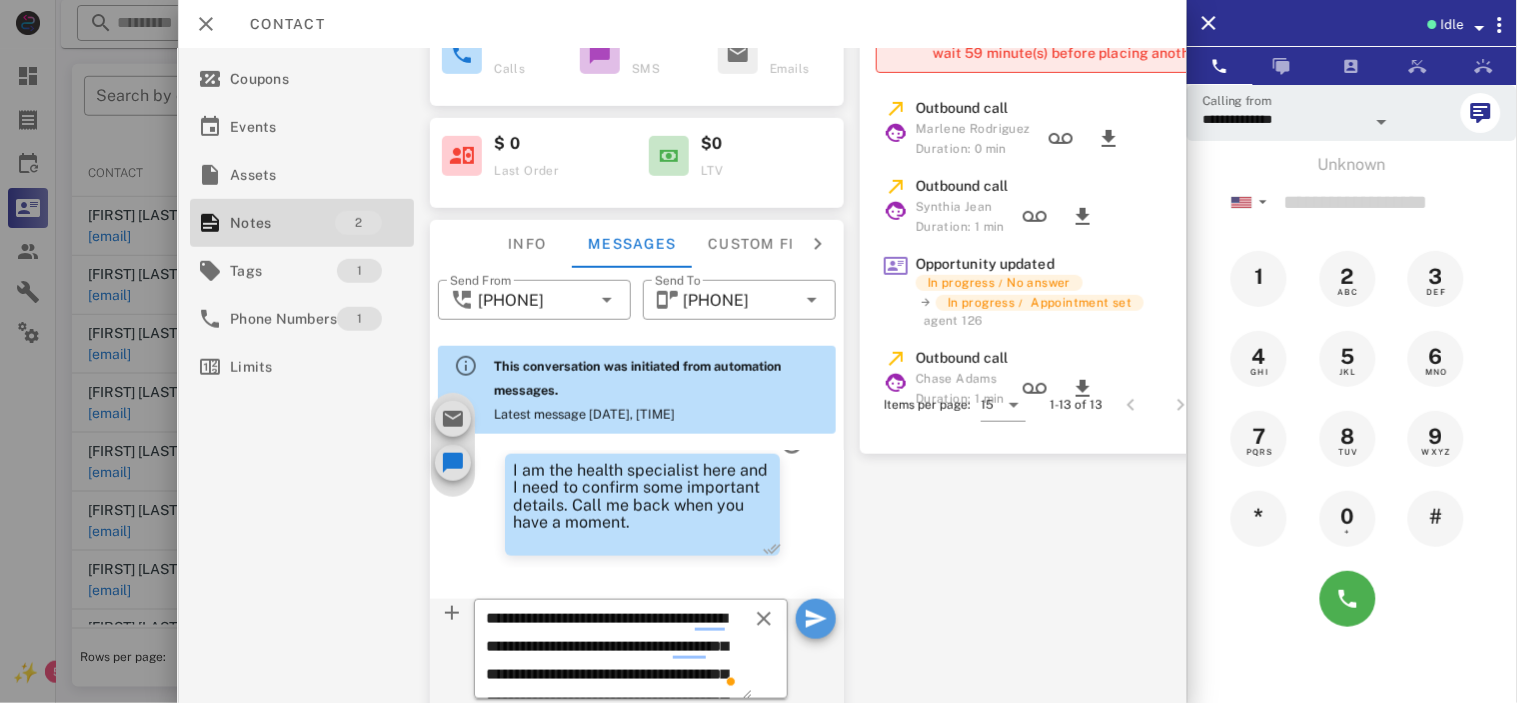 click at bounding box center [816, 619] 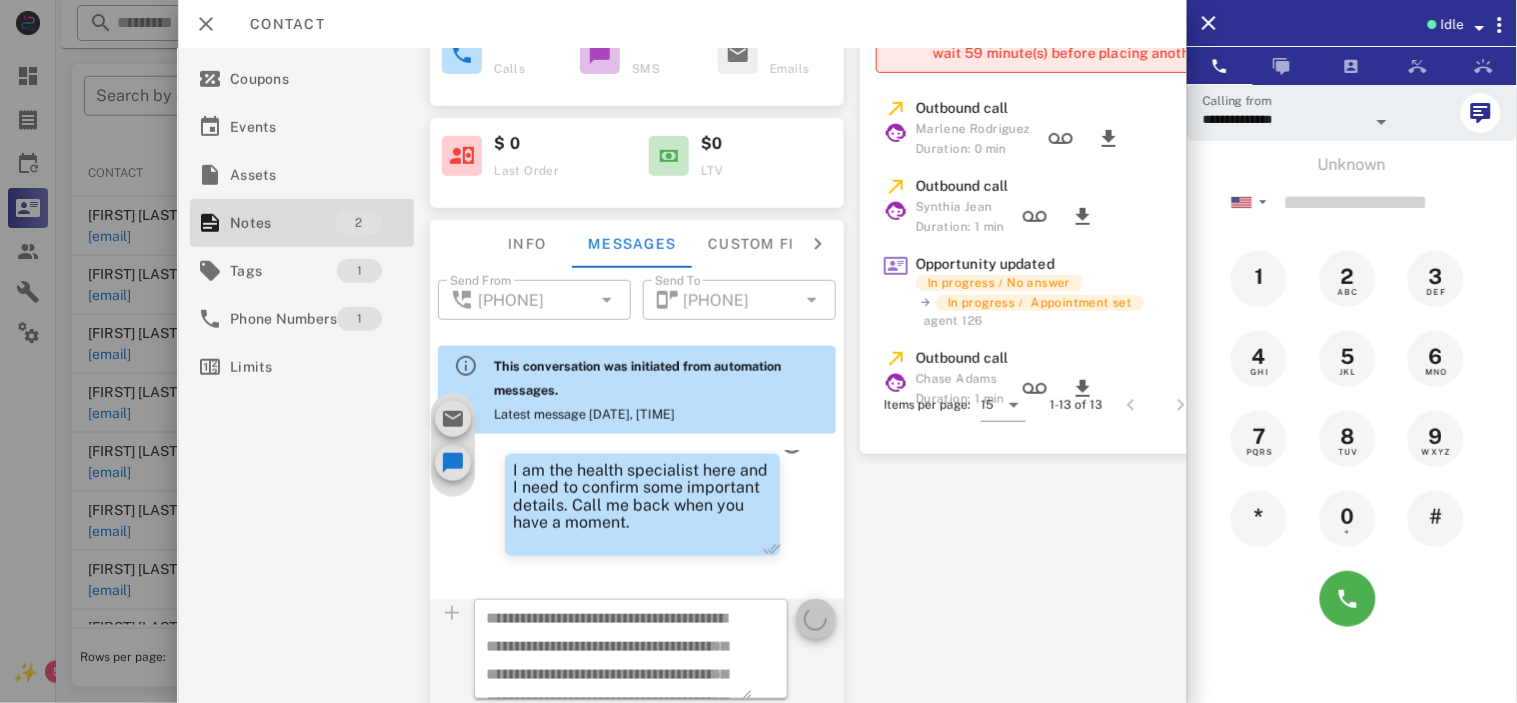 type 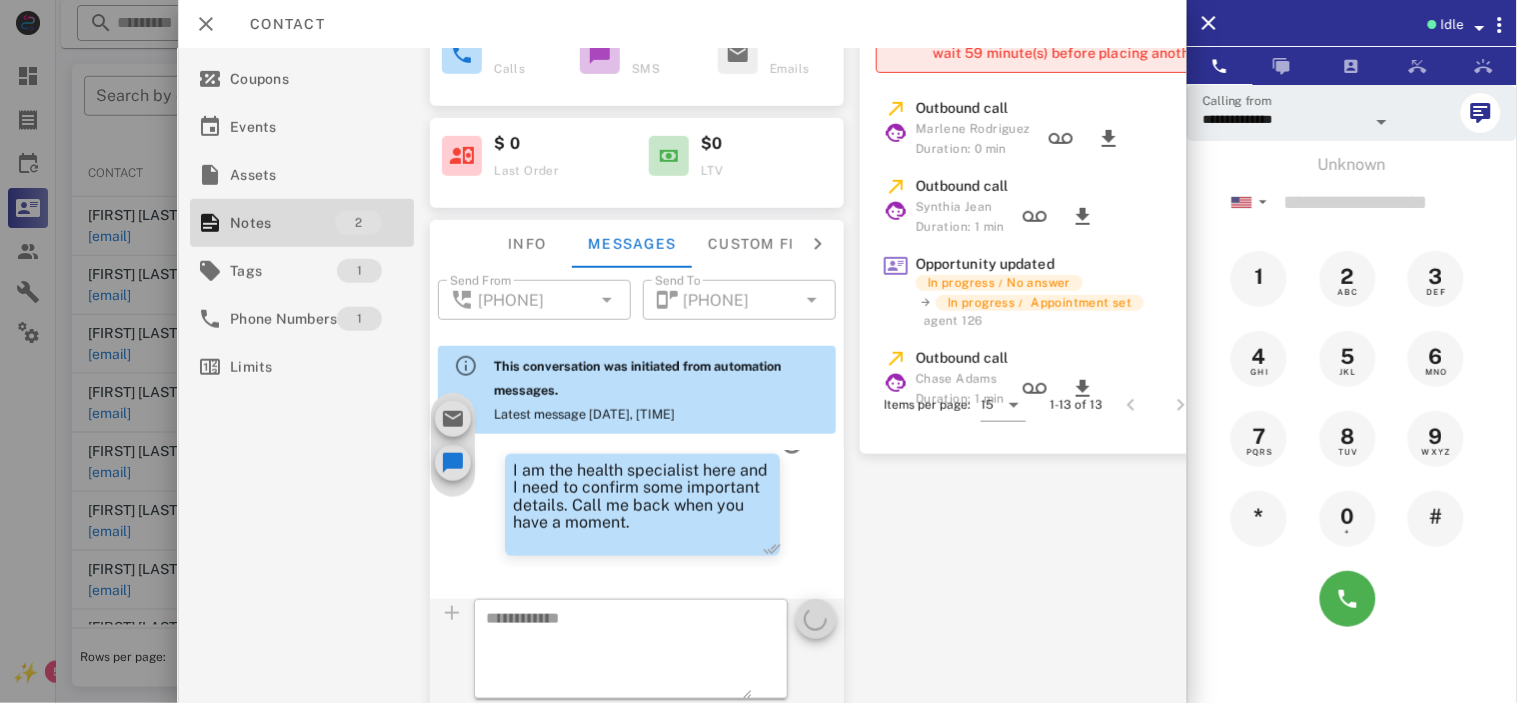 scroll, scrollTop: 902, scrollLeft: 0, axis: vertical 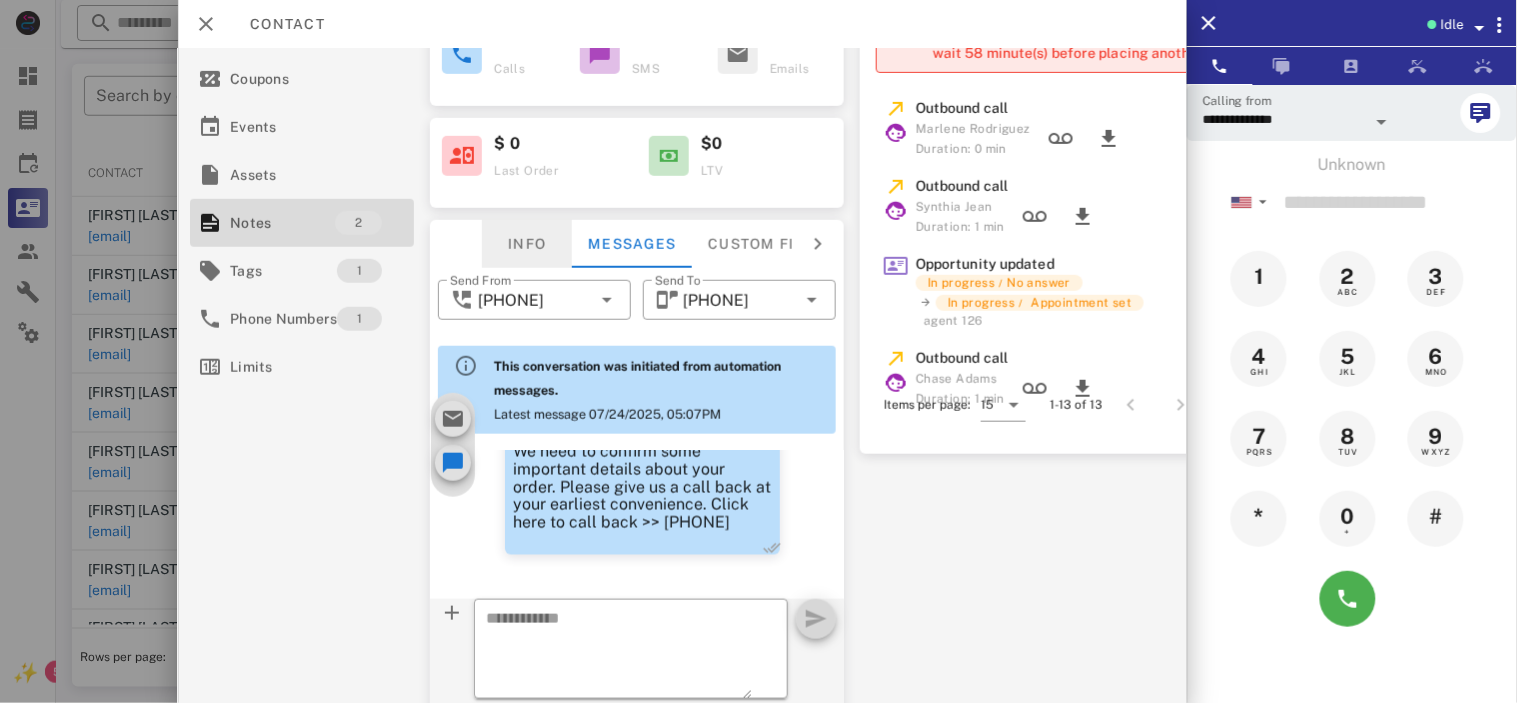 click on "Info" at bounding box center (527, 244) 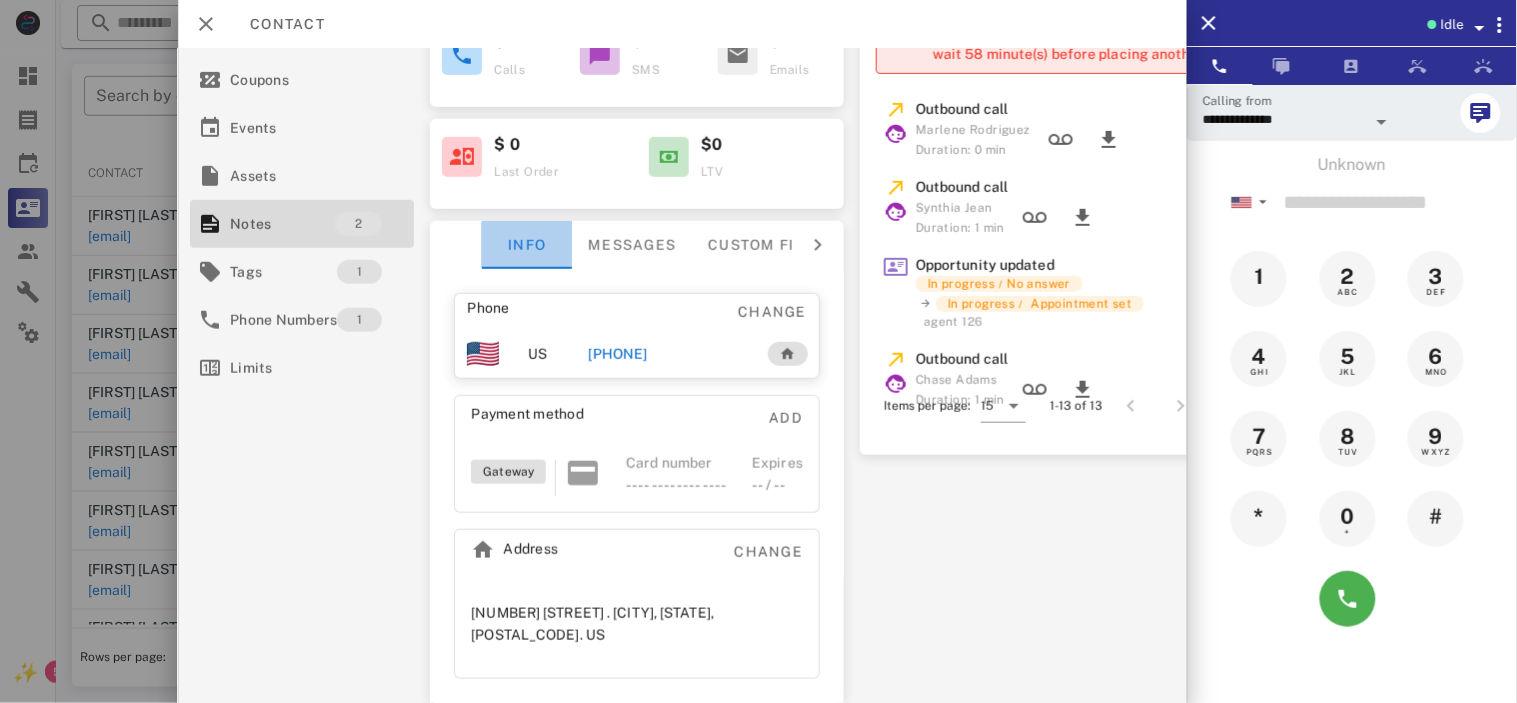 scroll, scrollTop: 241, scrollLeft: 8, axis: both 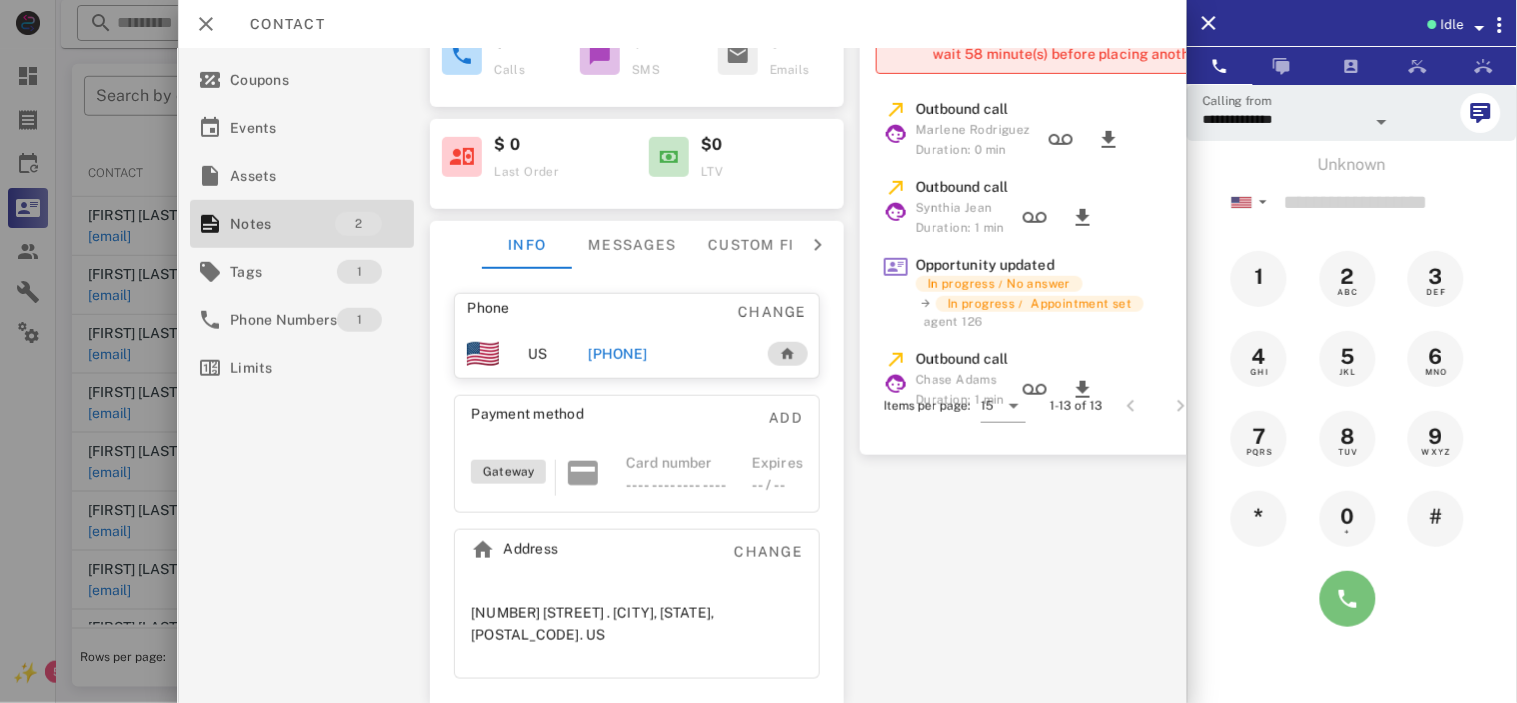 click at bounding box center [1348, 599] 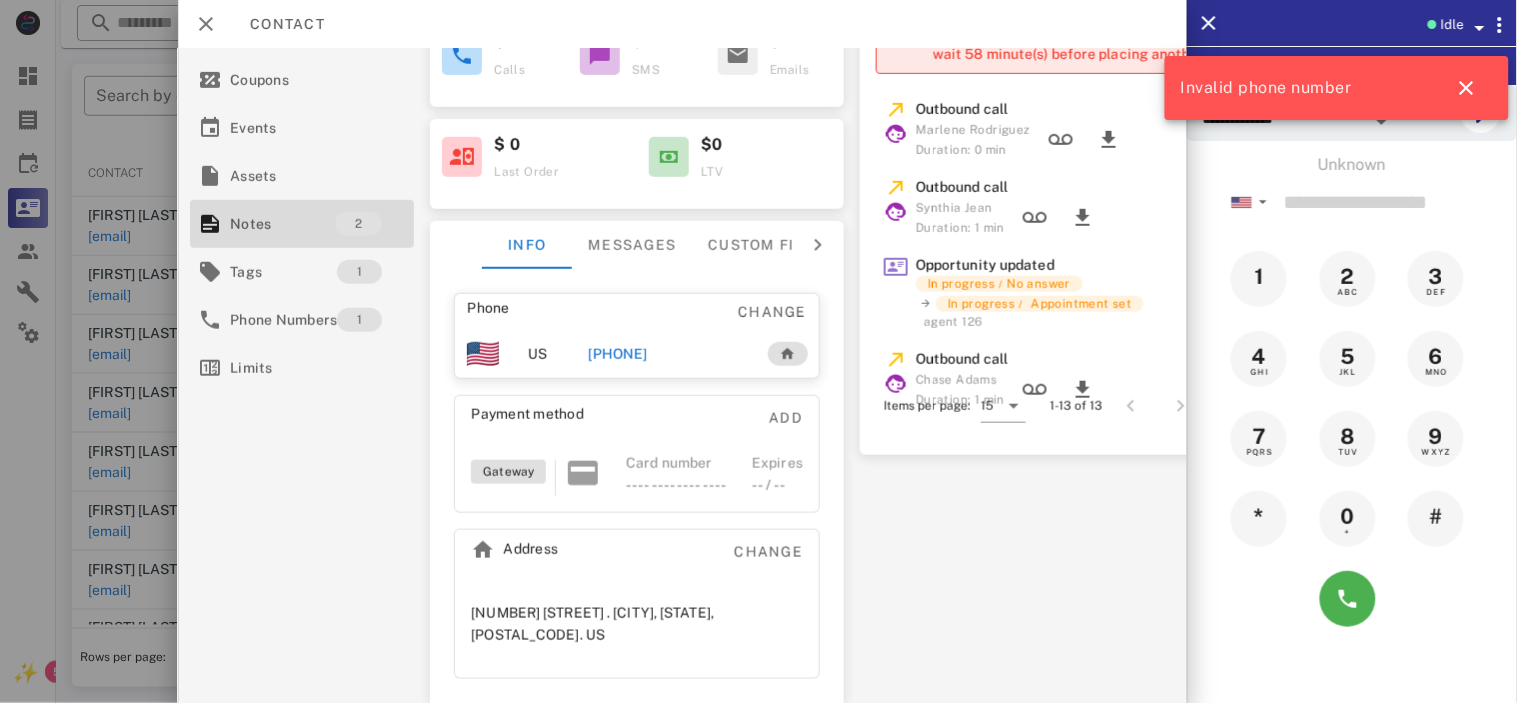 click on "[PHONE]" at bounding box center (617, 354) 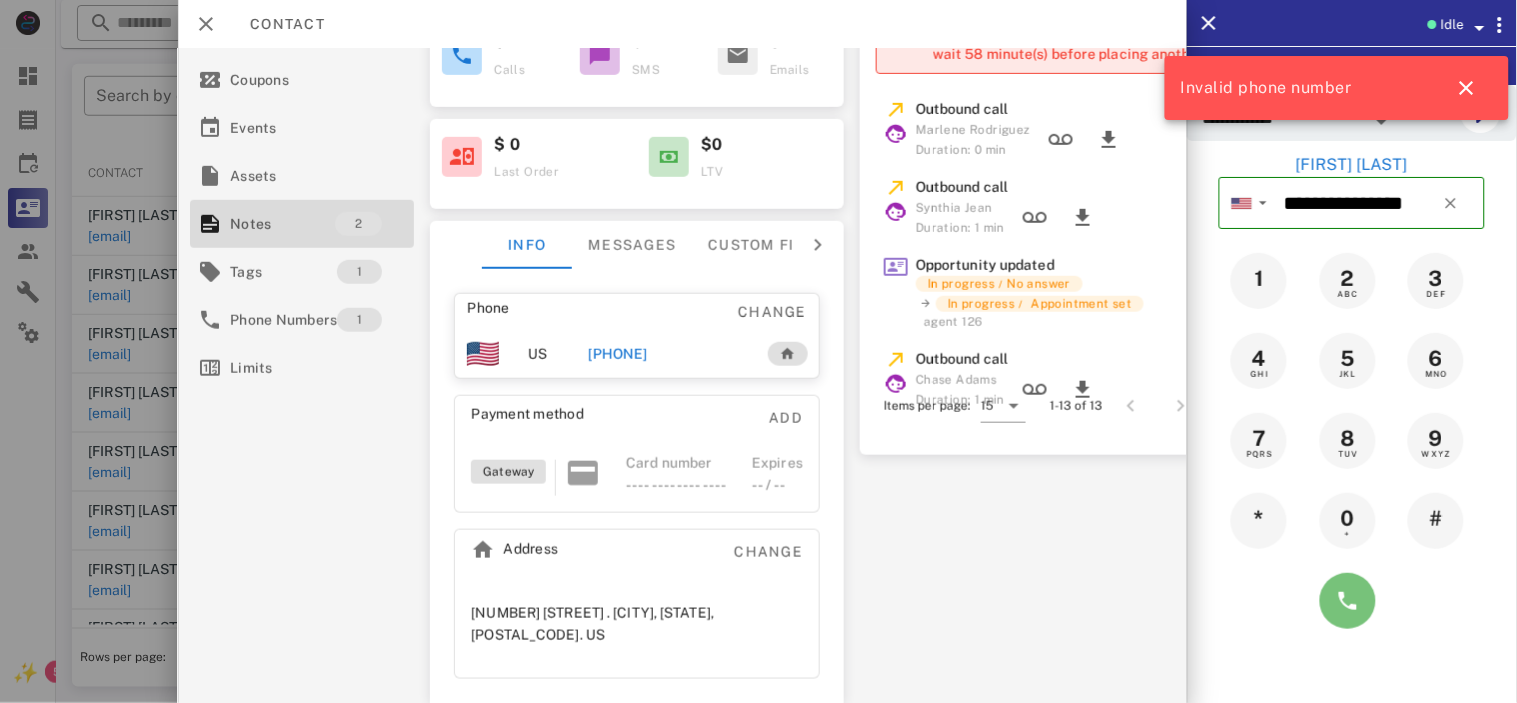 click at bounding box center (1348, 601) 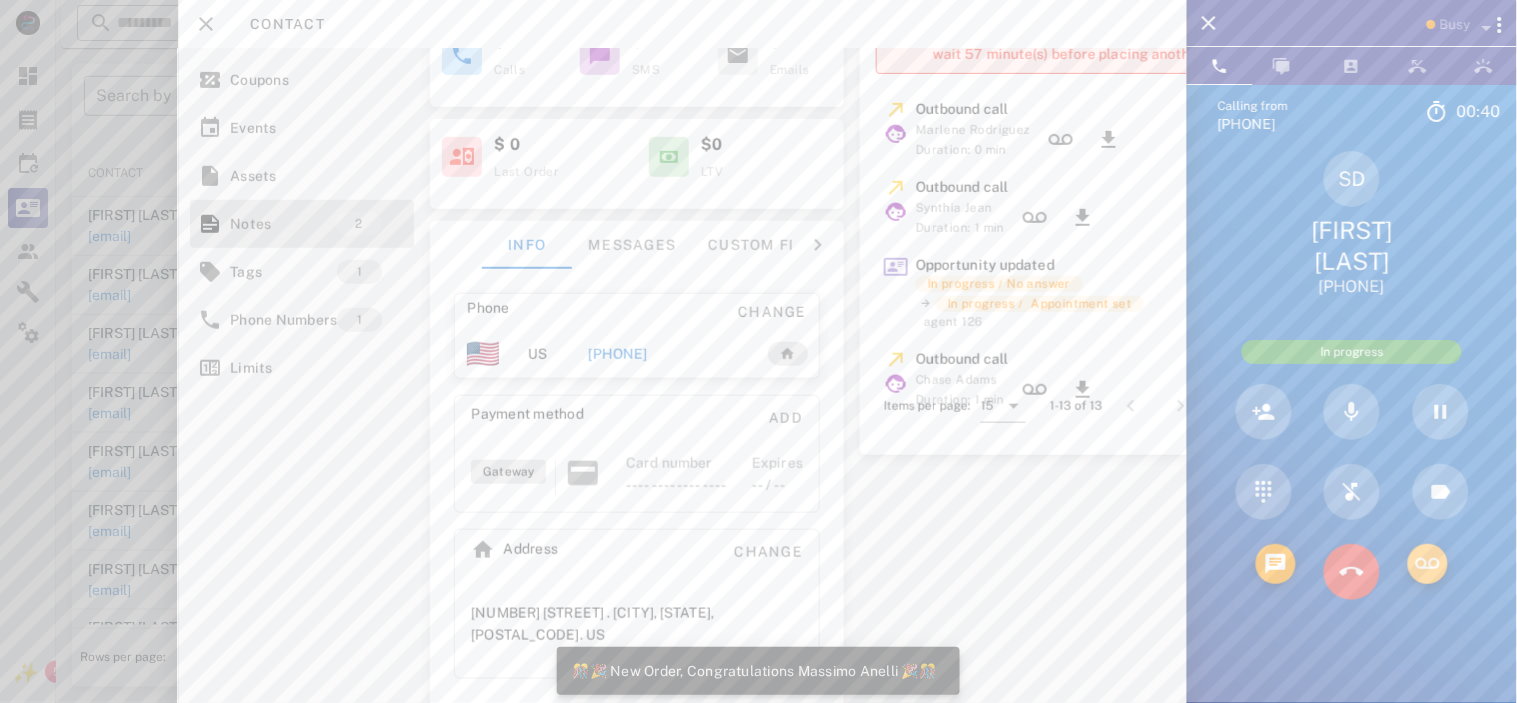 click at bounding box center [1428, 564] 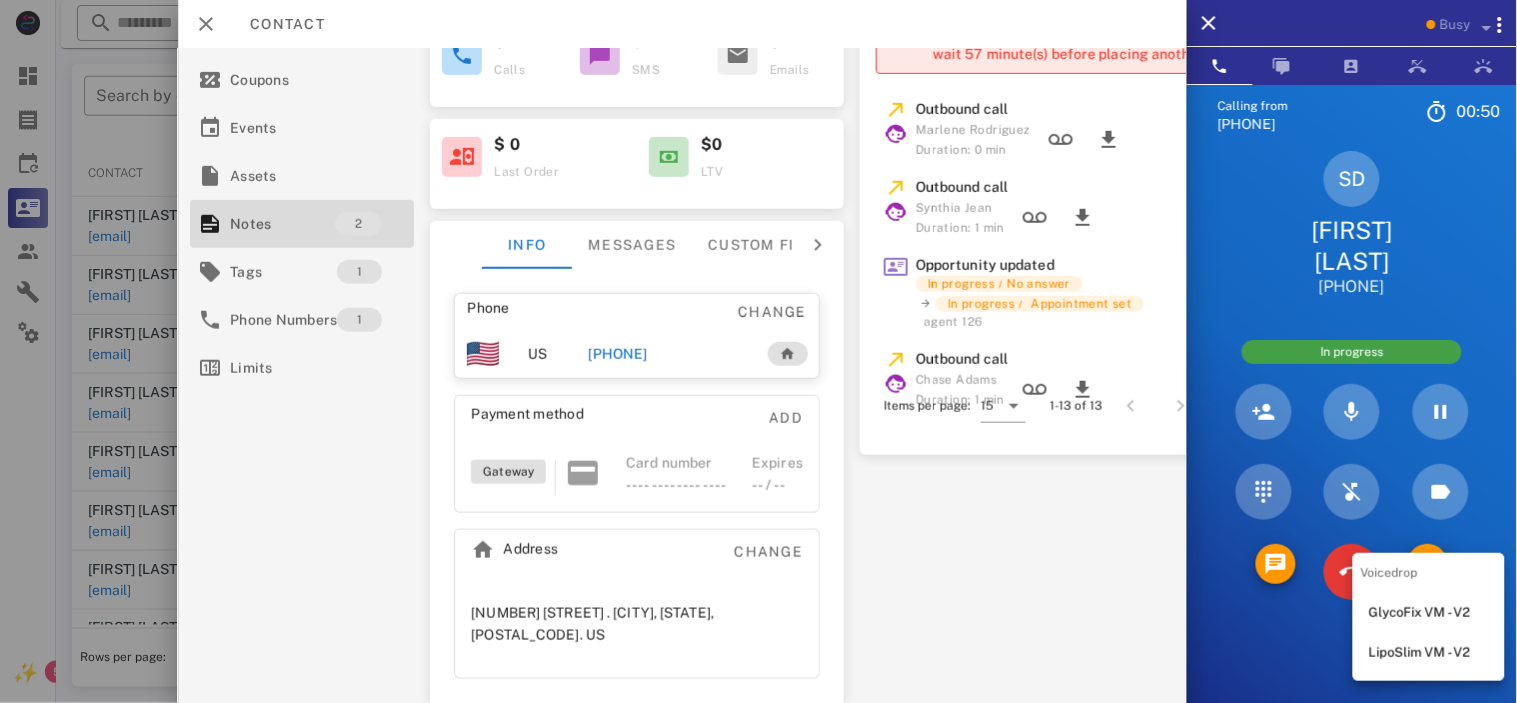 click on "LipoSlim VM - V2" at bounding box center [1429, 653] 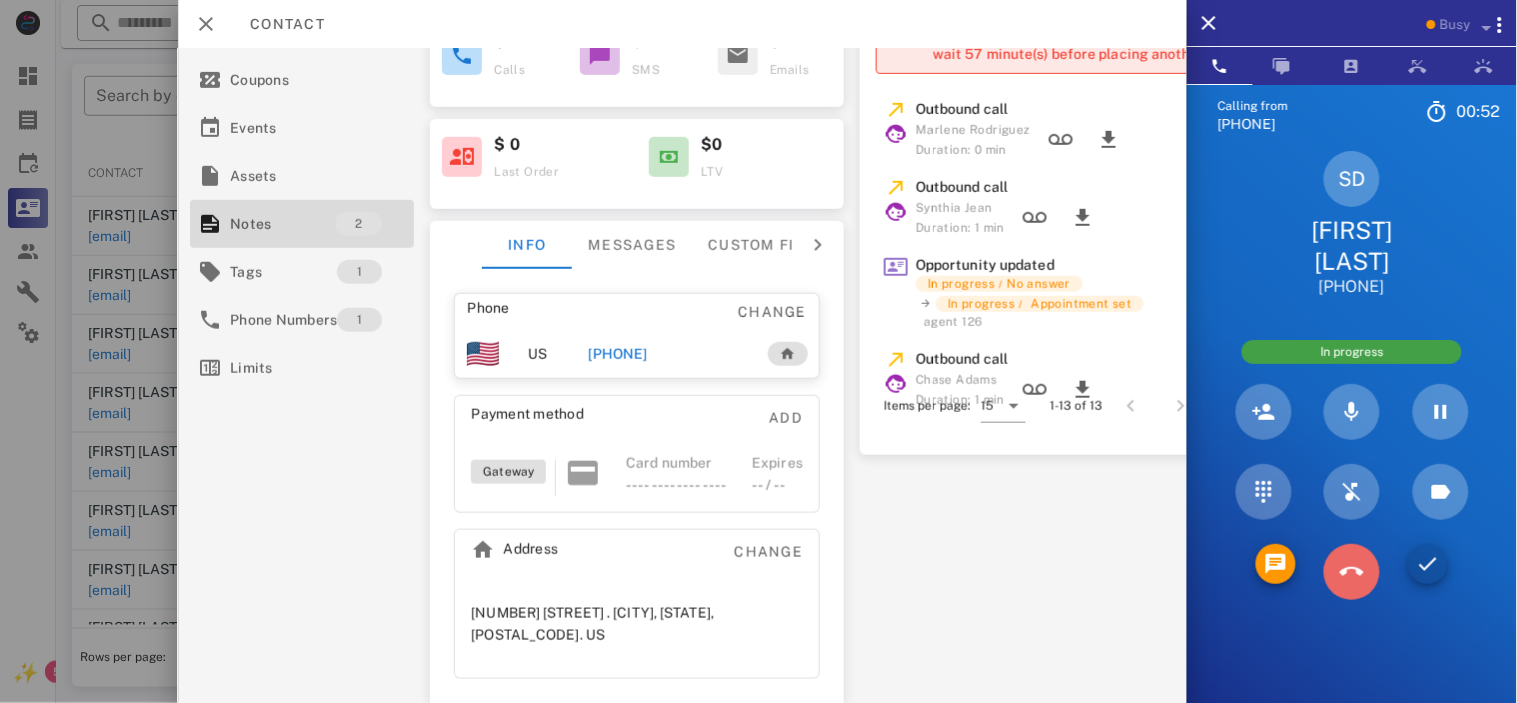click at bounding box center (1352, 572) 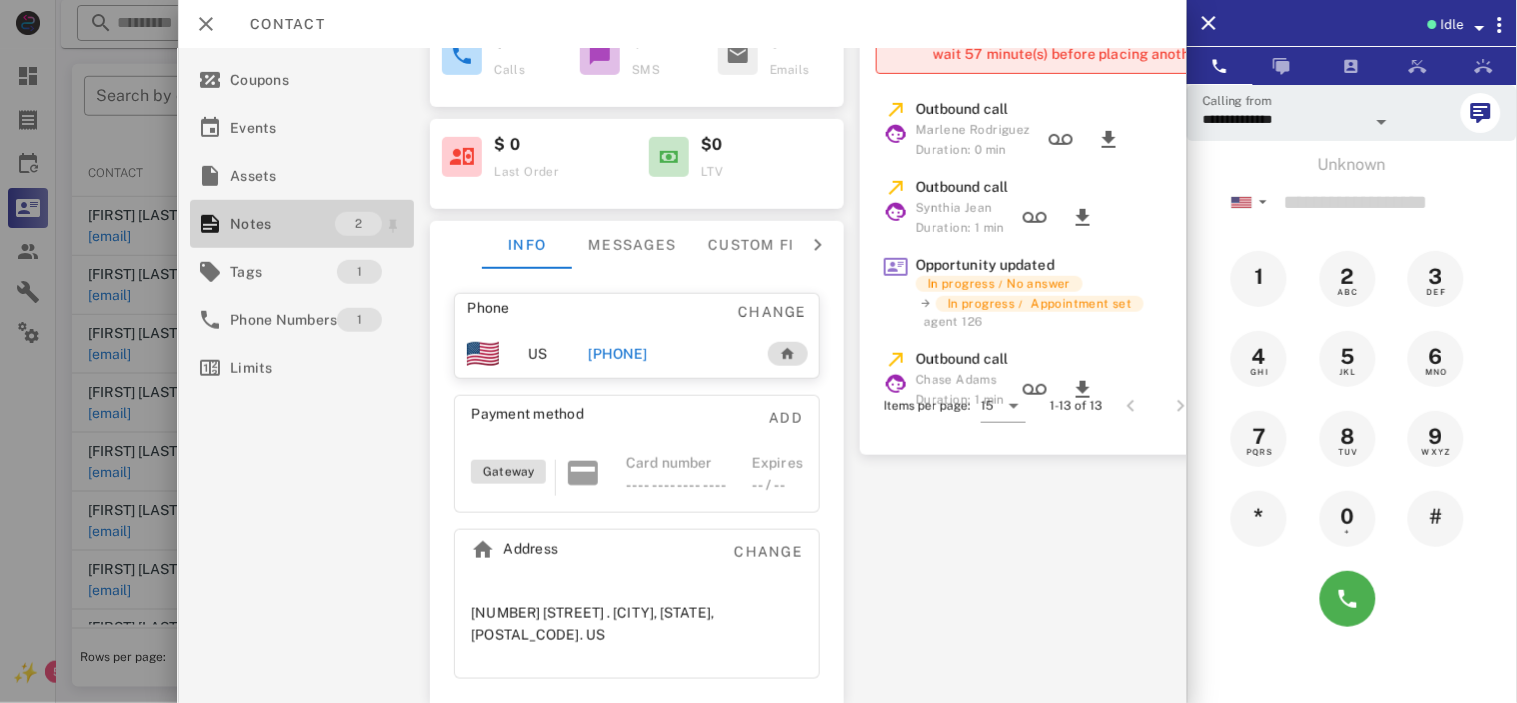 click on "Notes" at bounding box center (282, 224) 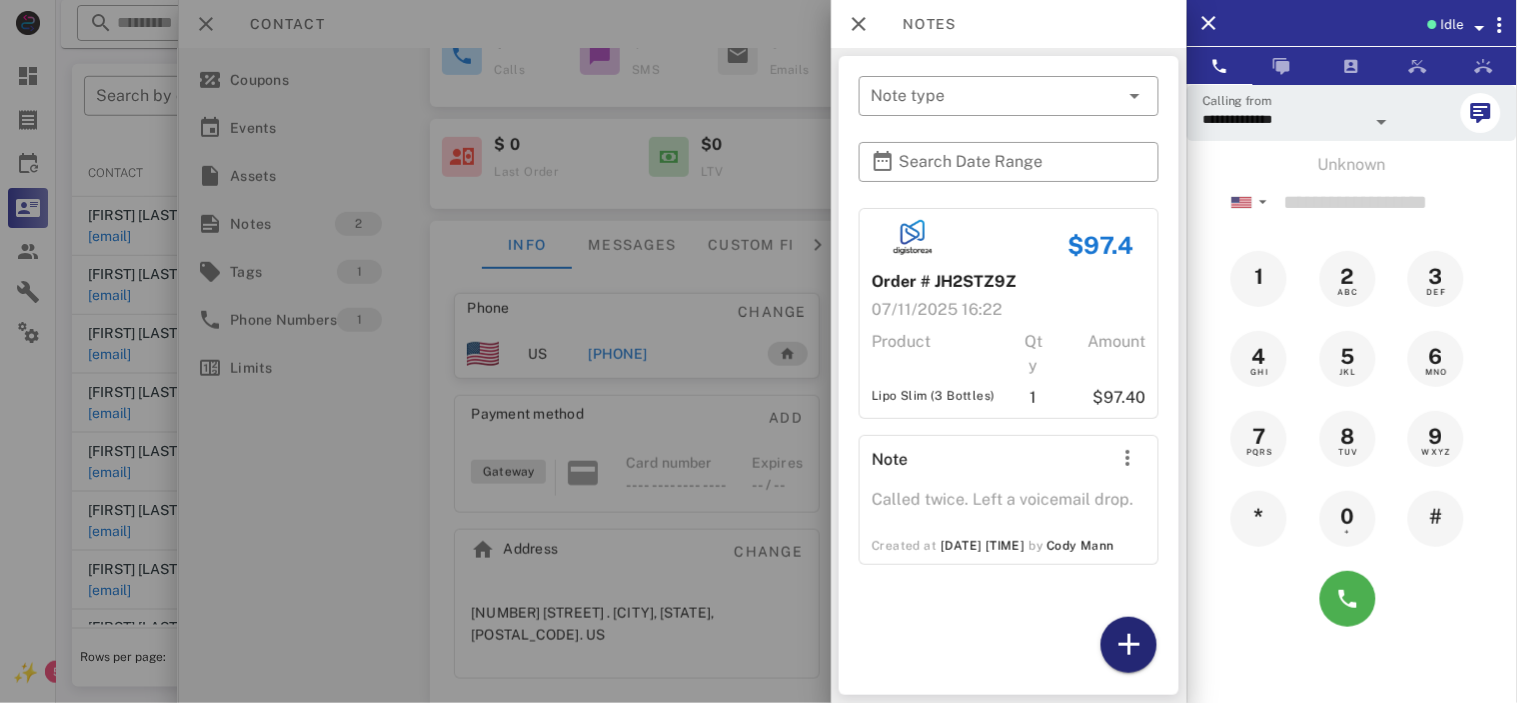 click at bounding box center [1129, 645] 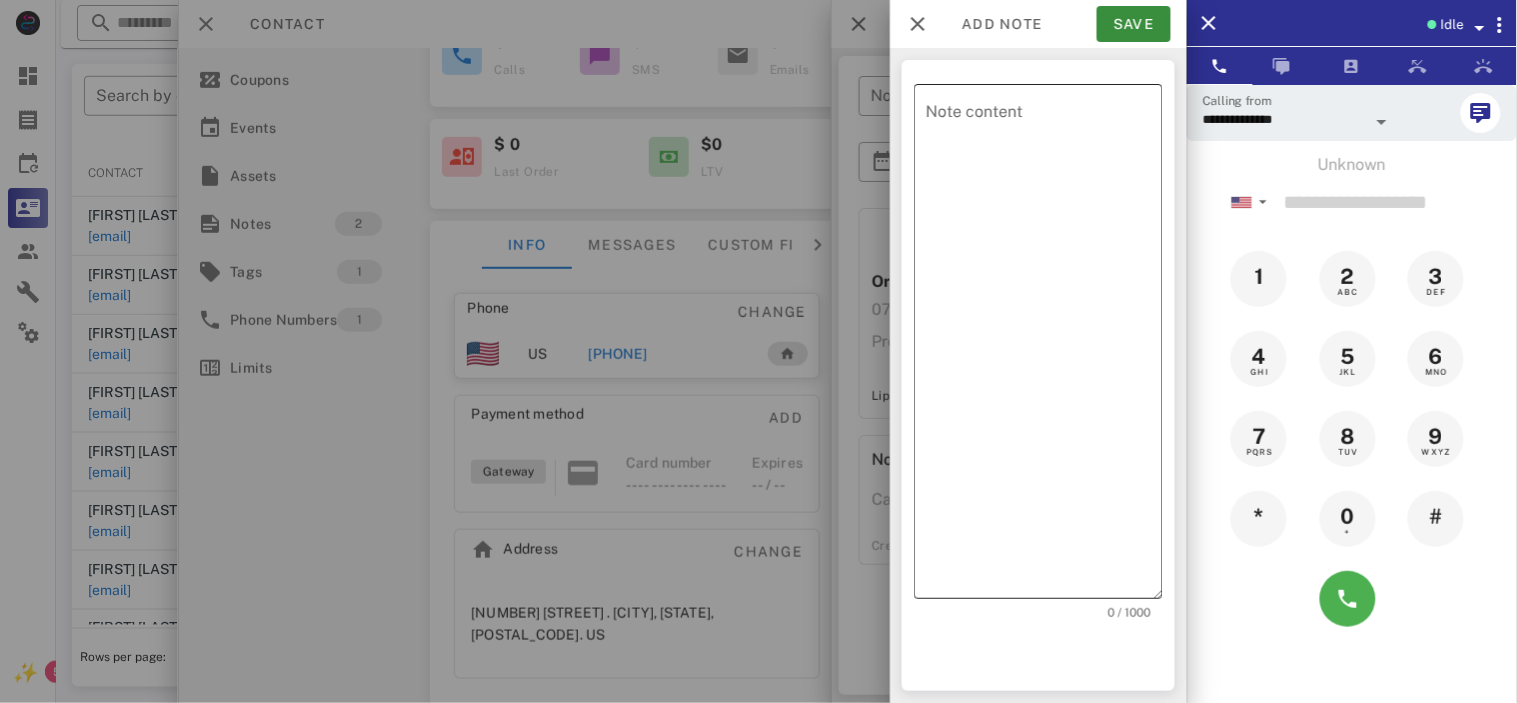 click on "Note content" at bounding box center [1044, 346] 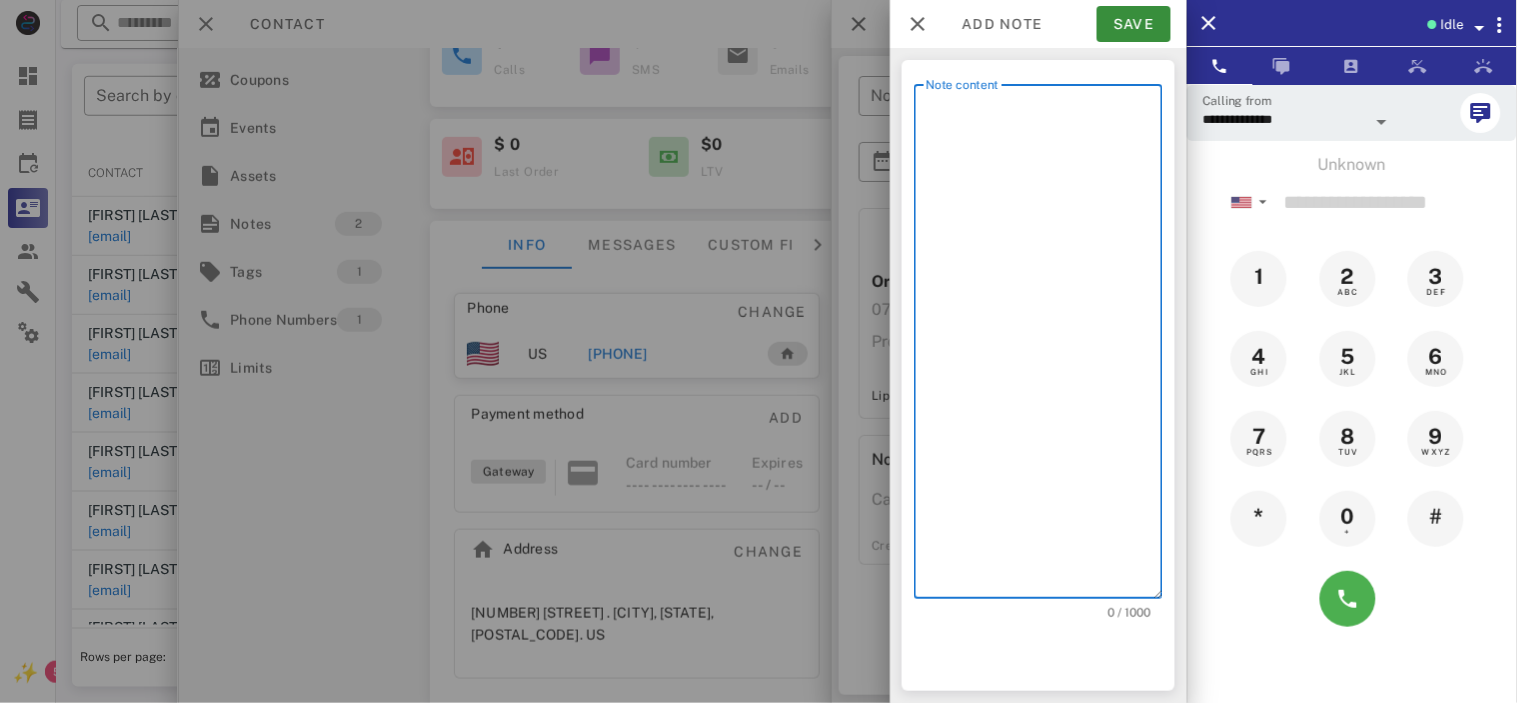 click on "Note content" at bounding box center (1044, 346) 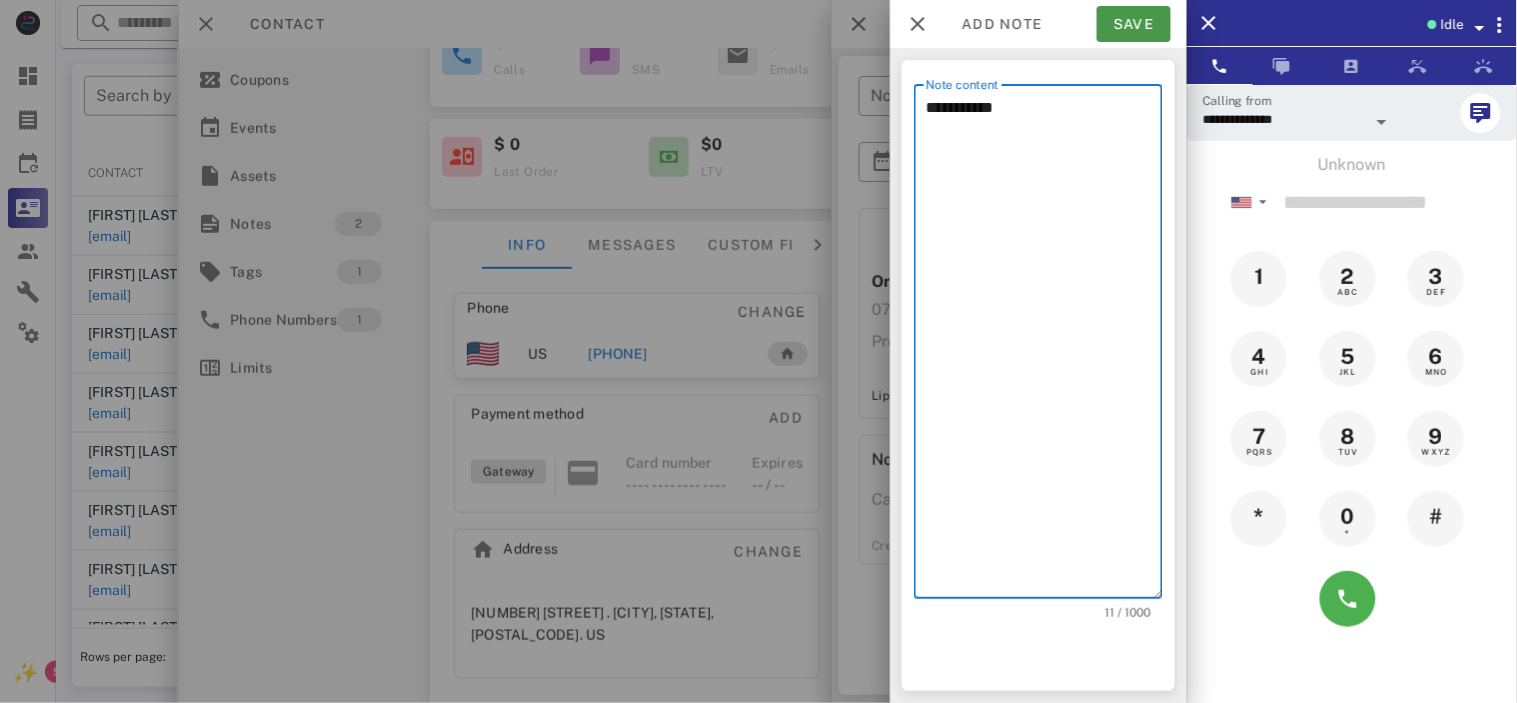 type on "**********" 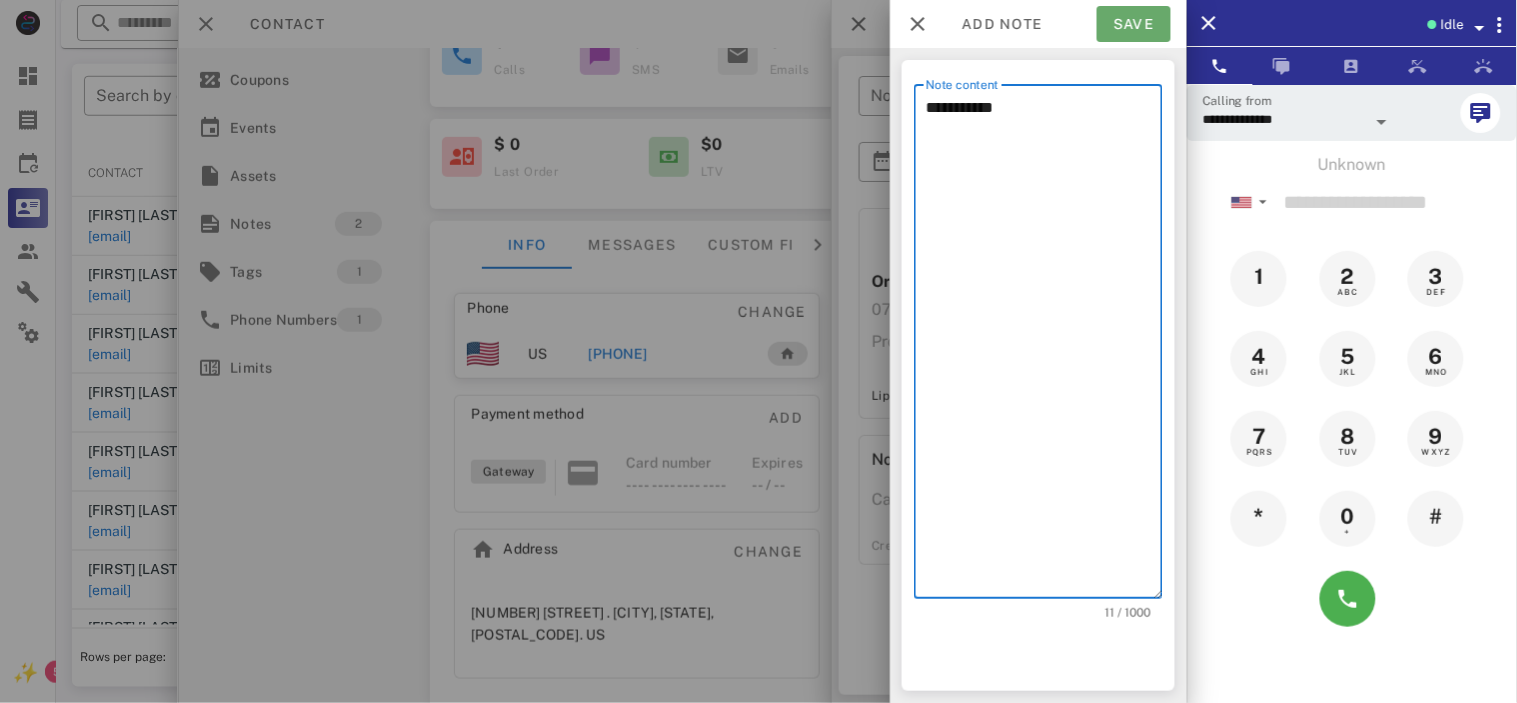 click on "Save" at bounding box center (1134, 24) 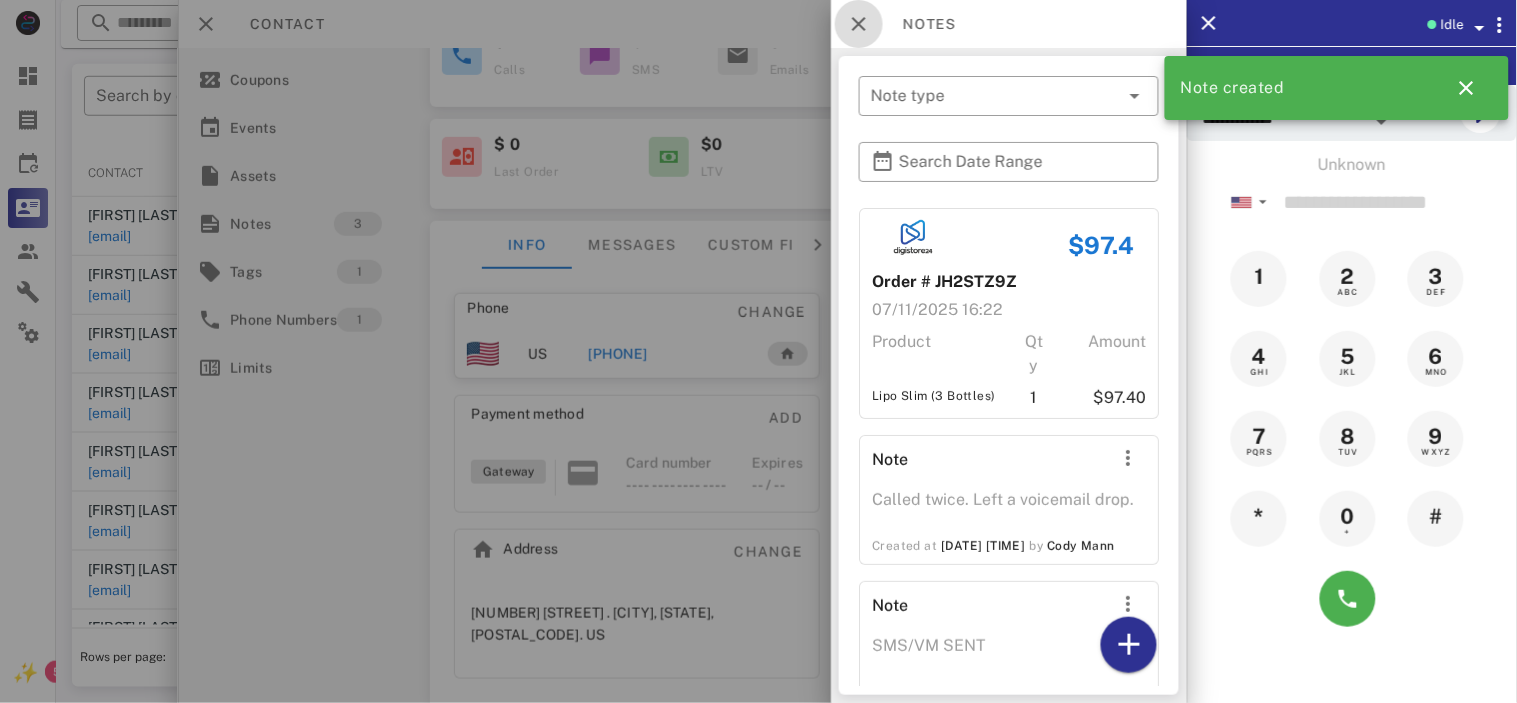 click at bounding box center [859, 24] 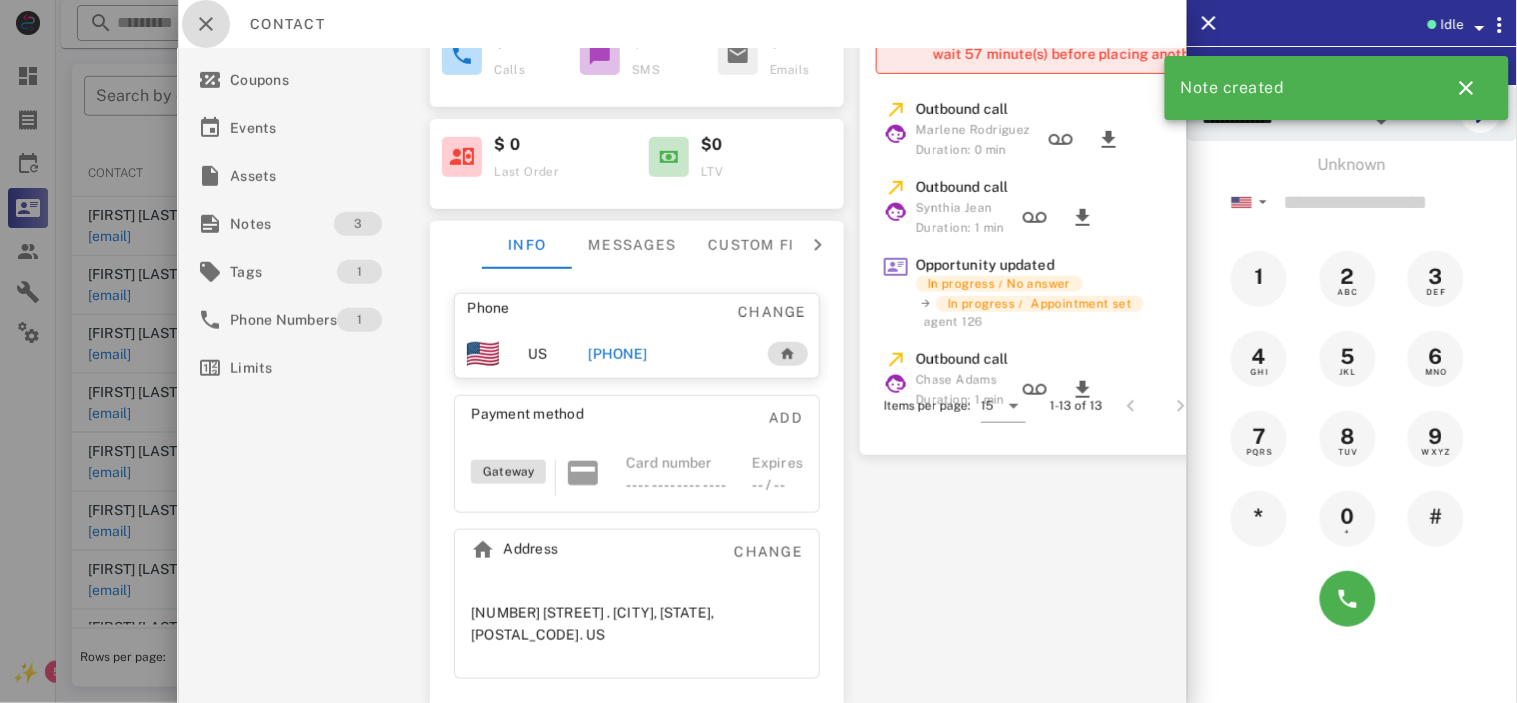 click at bounding box center [206, 24] 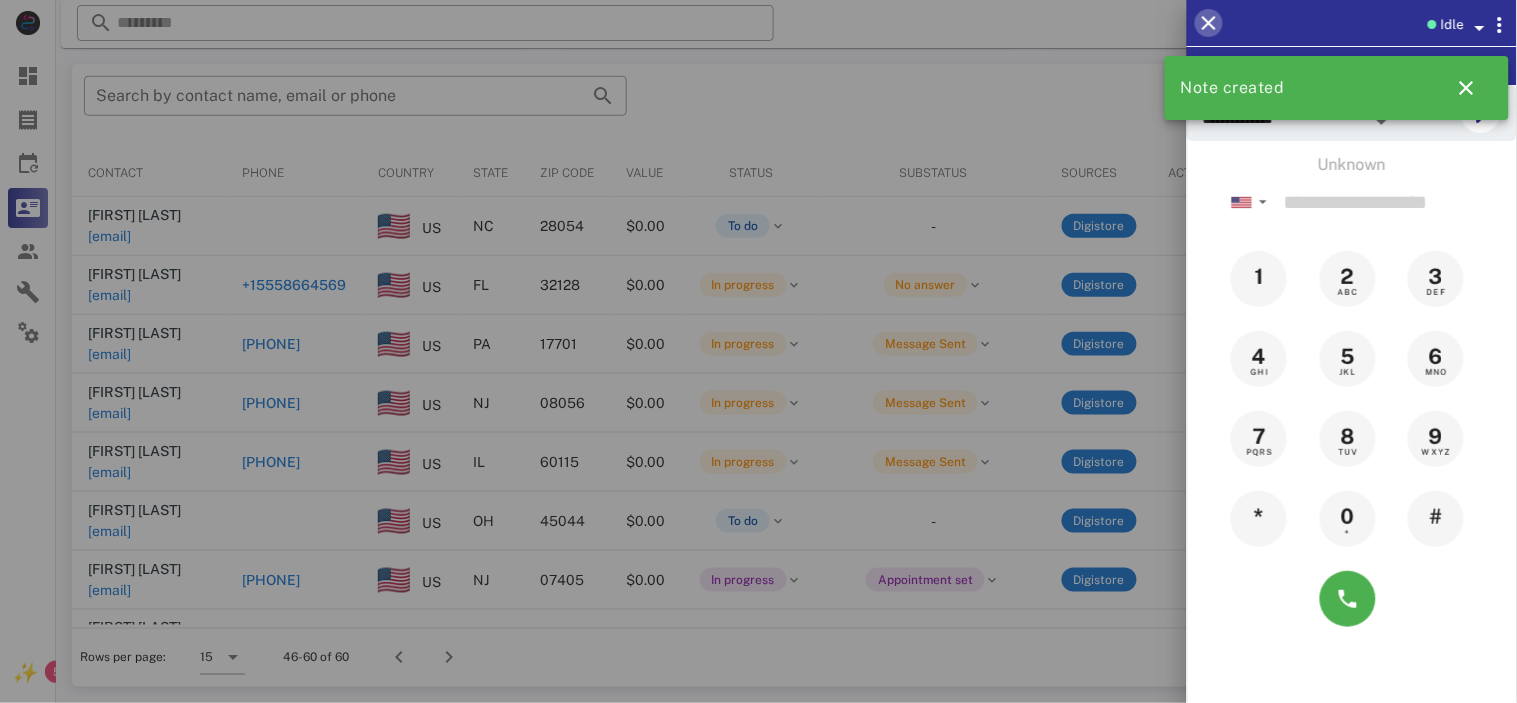 click at bounding box center (1209, 23) 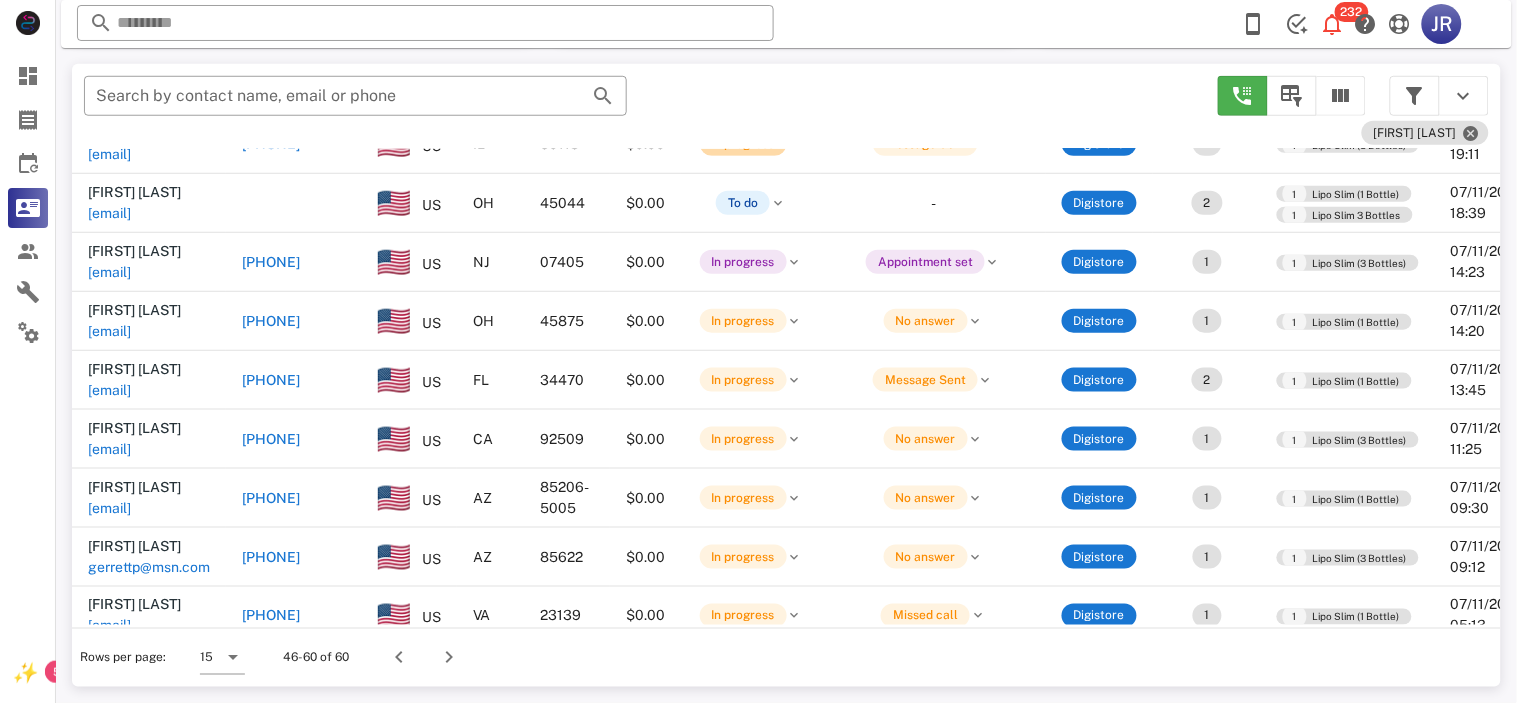 scroll, scrollTop: 321, scrollLeft: 0, axis: vertical 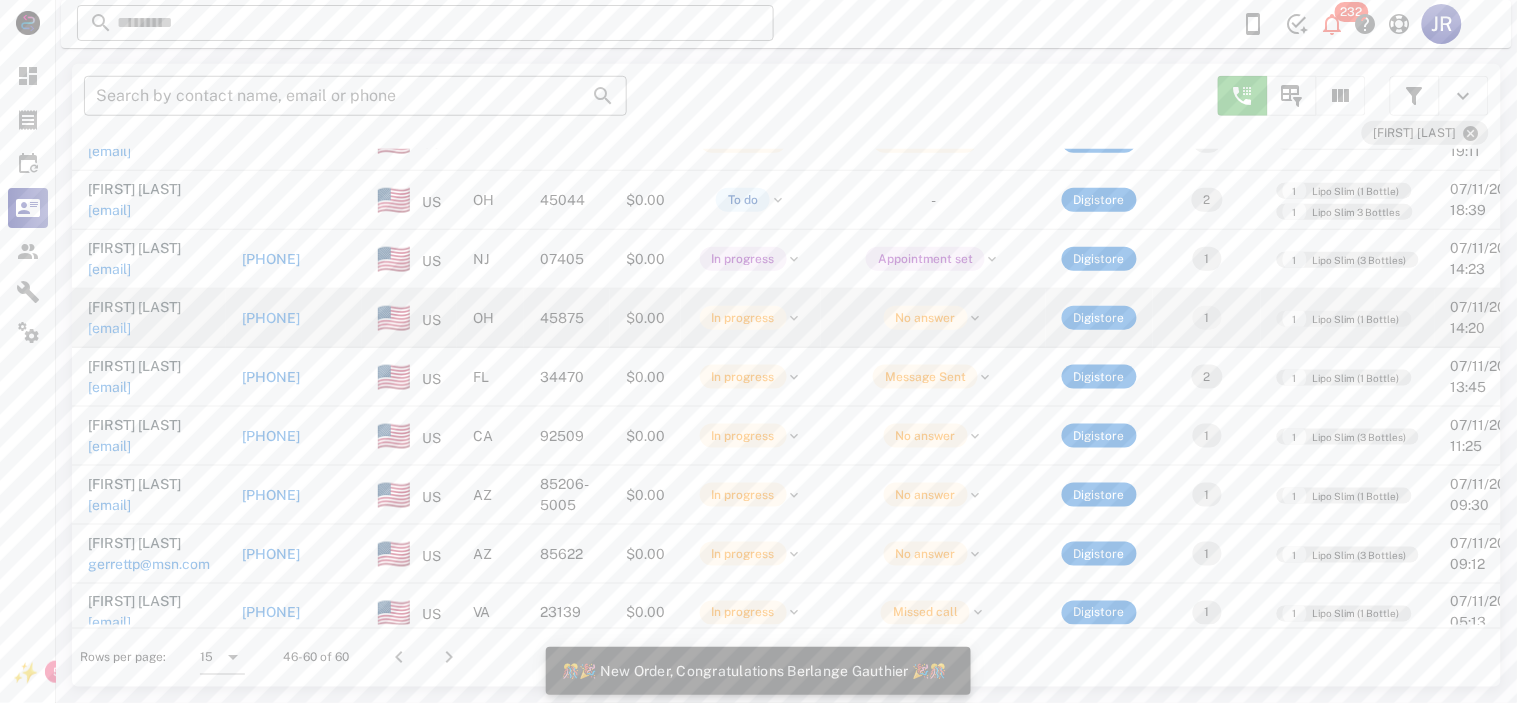click on "dennyfrey@[example.com]" at bounding box center [109, 328] 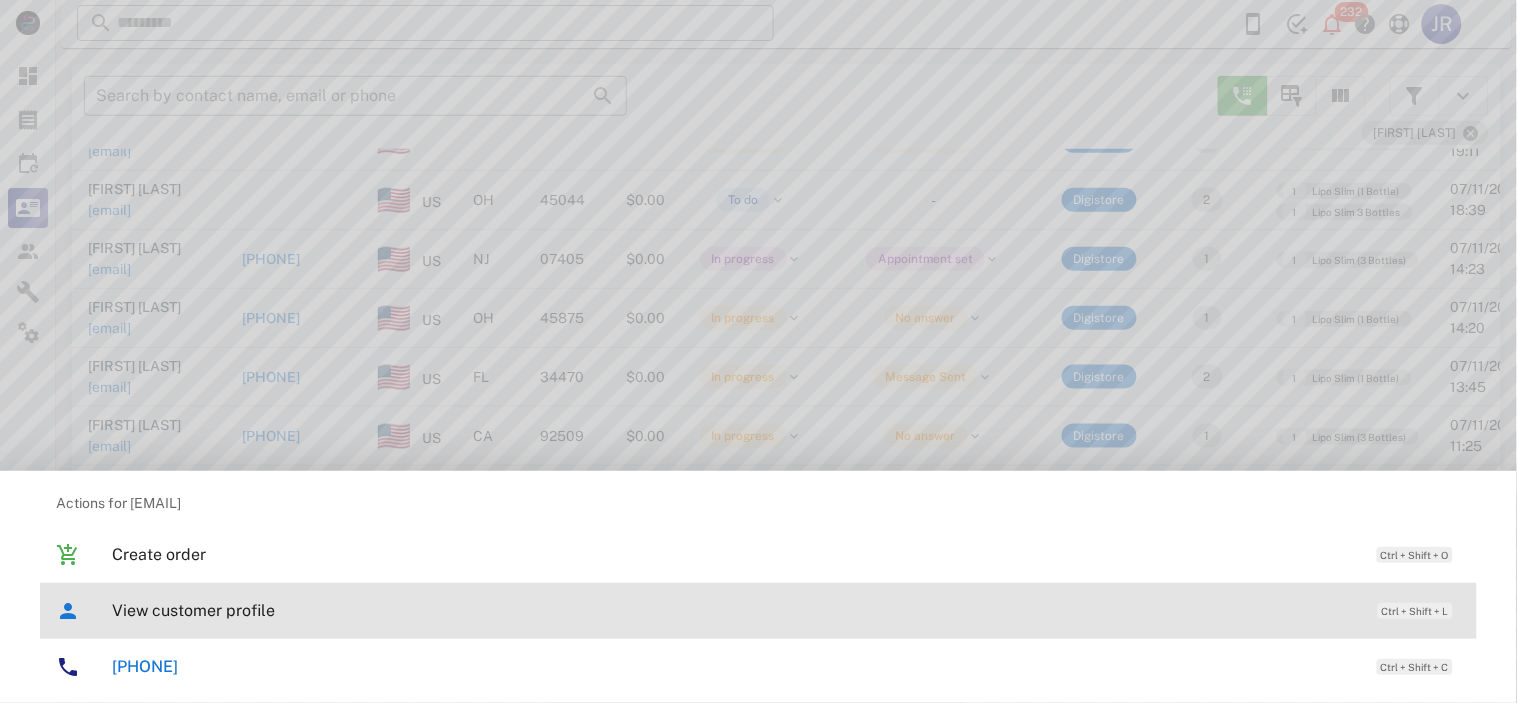 click on "View customer profile" at bounding box center [735, 610] 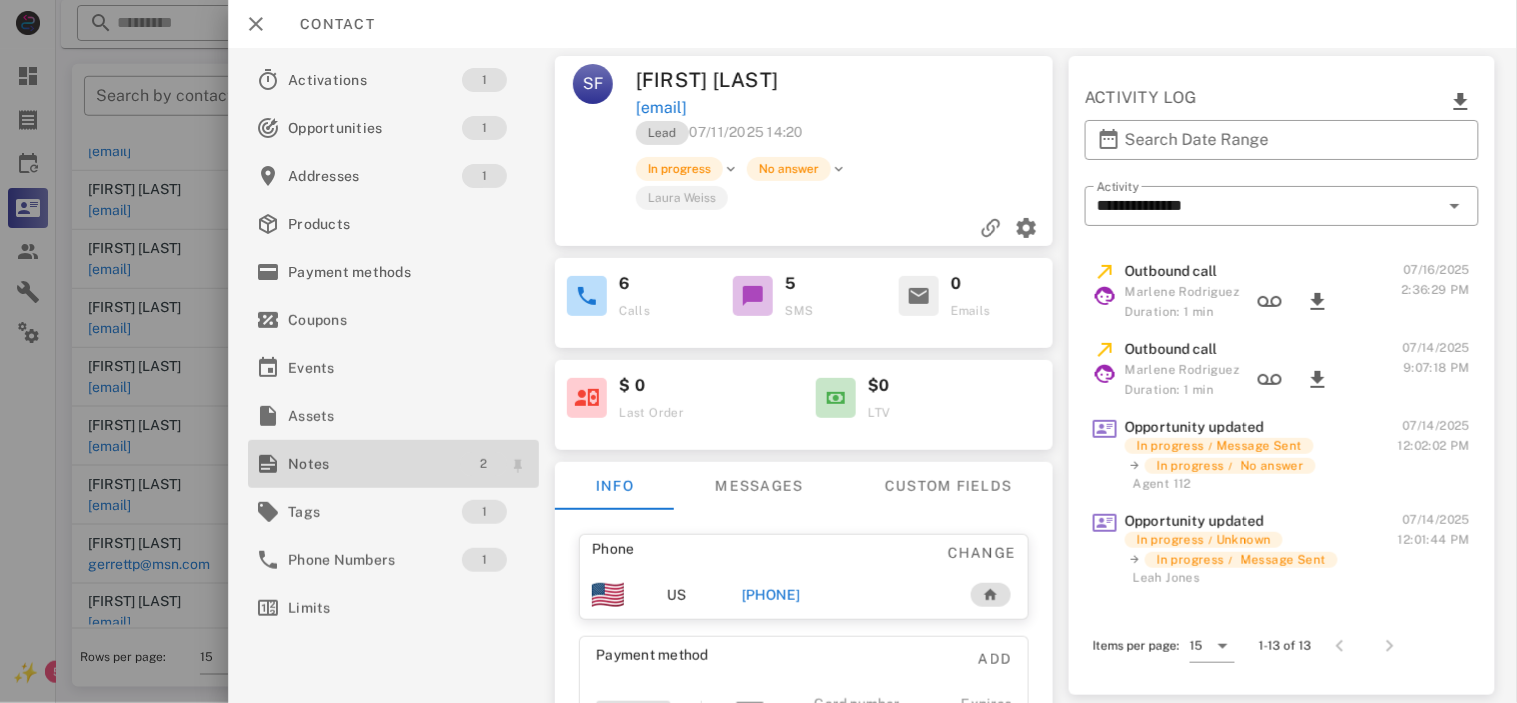 click on "2" at bounding box center [483, 464] 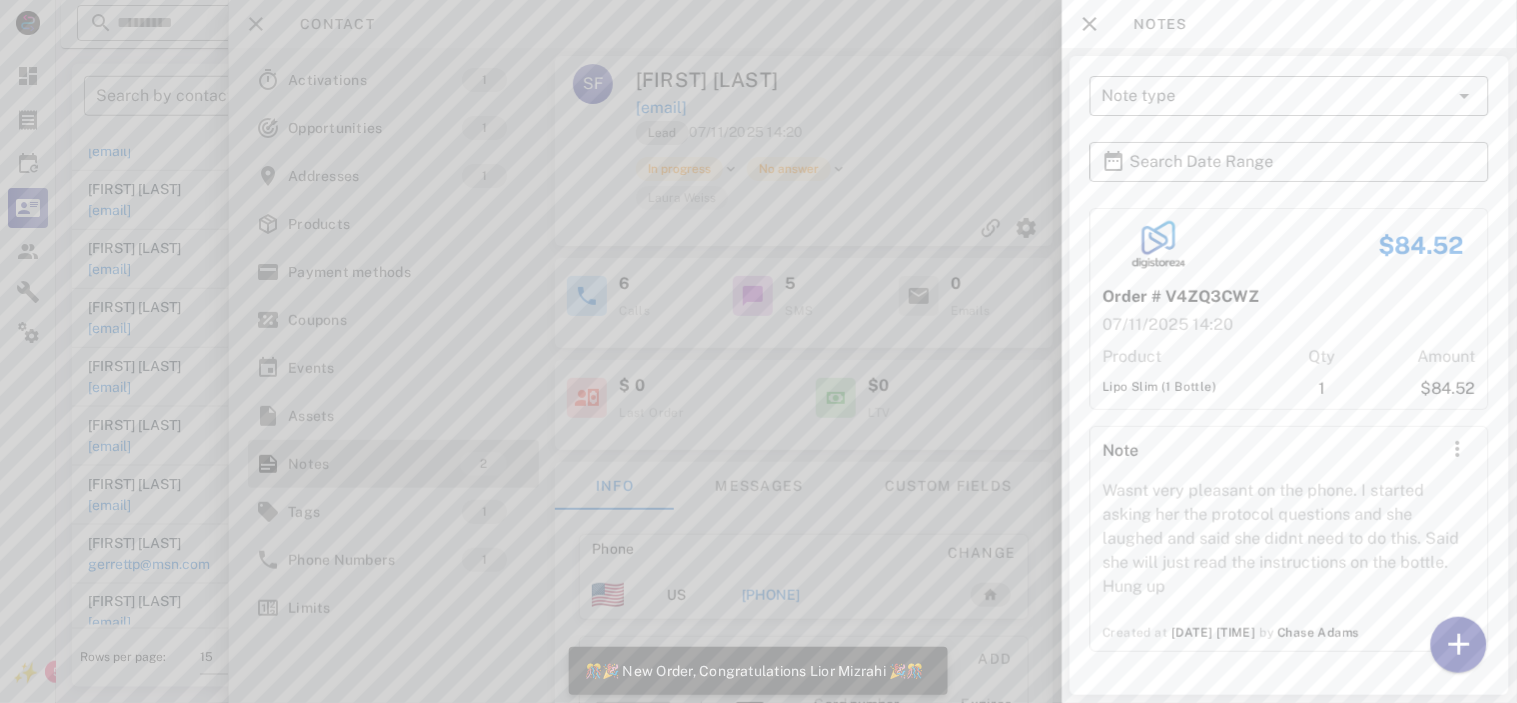 click at bounding box center (758, 351) 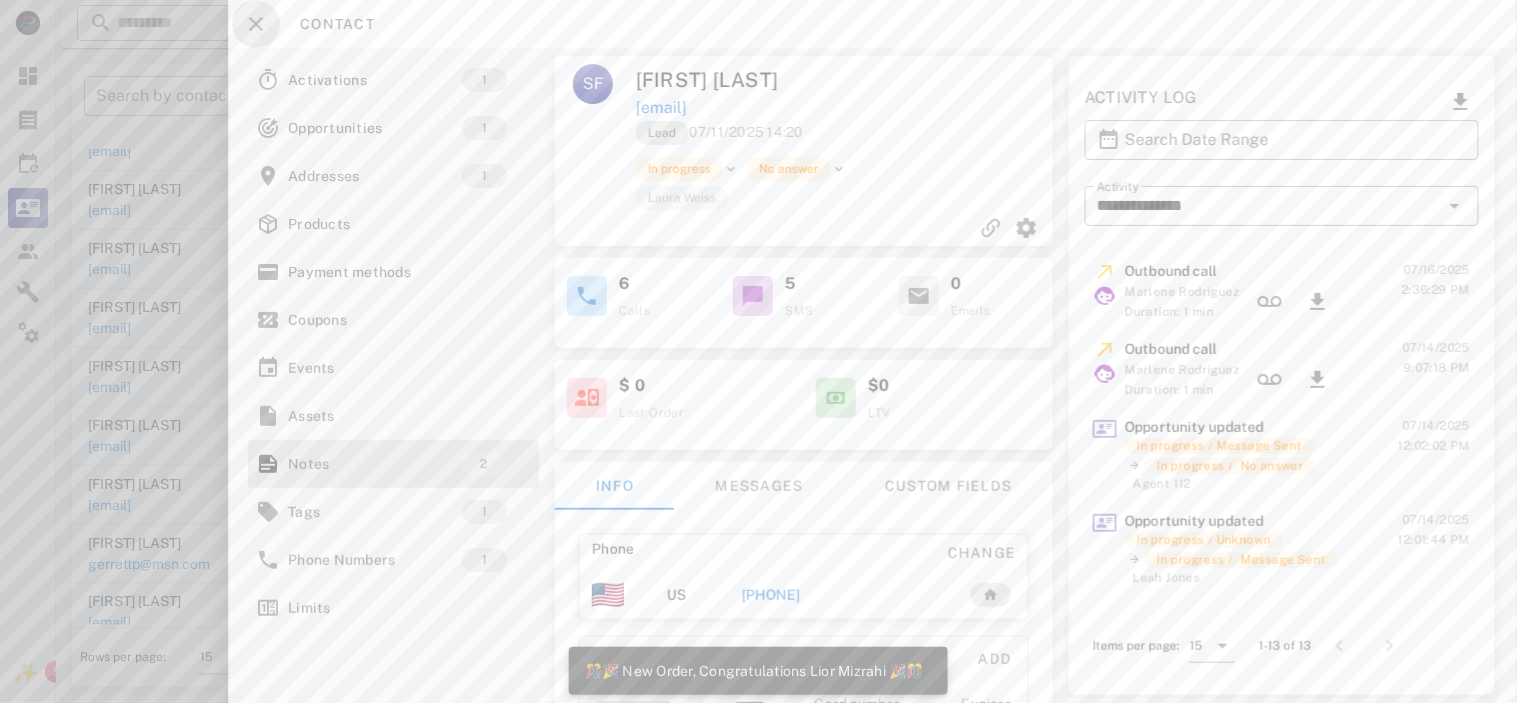 click at bounding box center [256, 24] 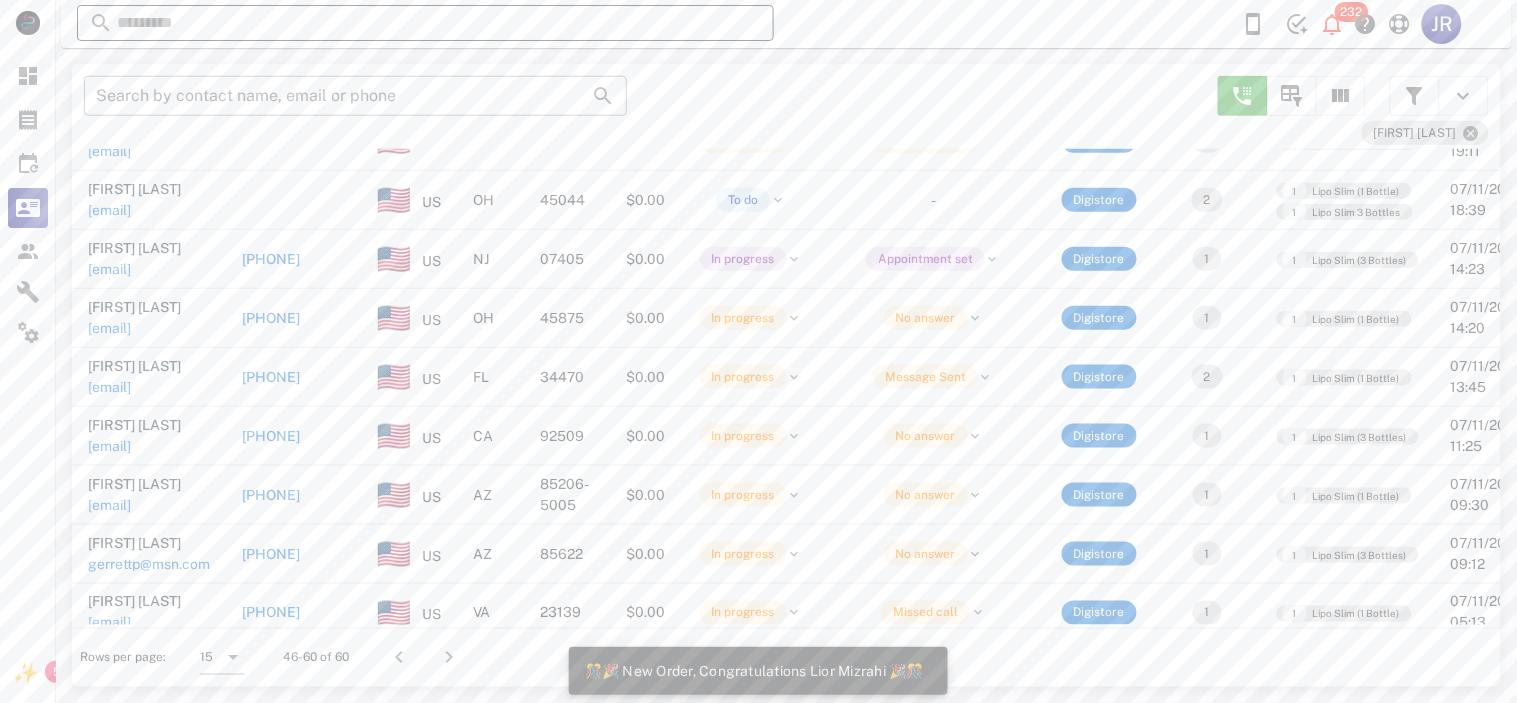 click at bounding box center [425, 23] 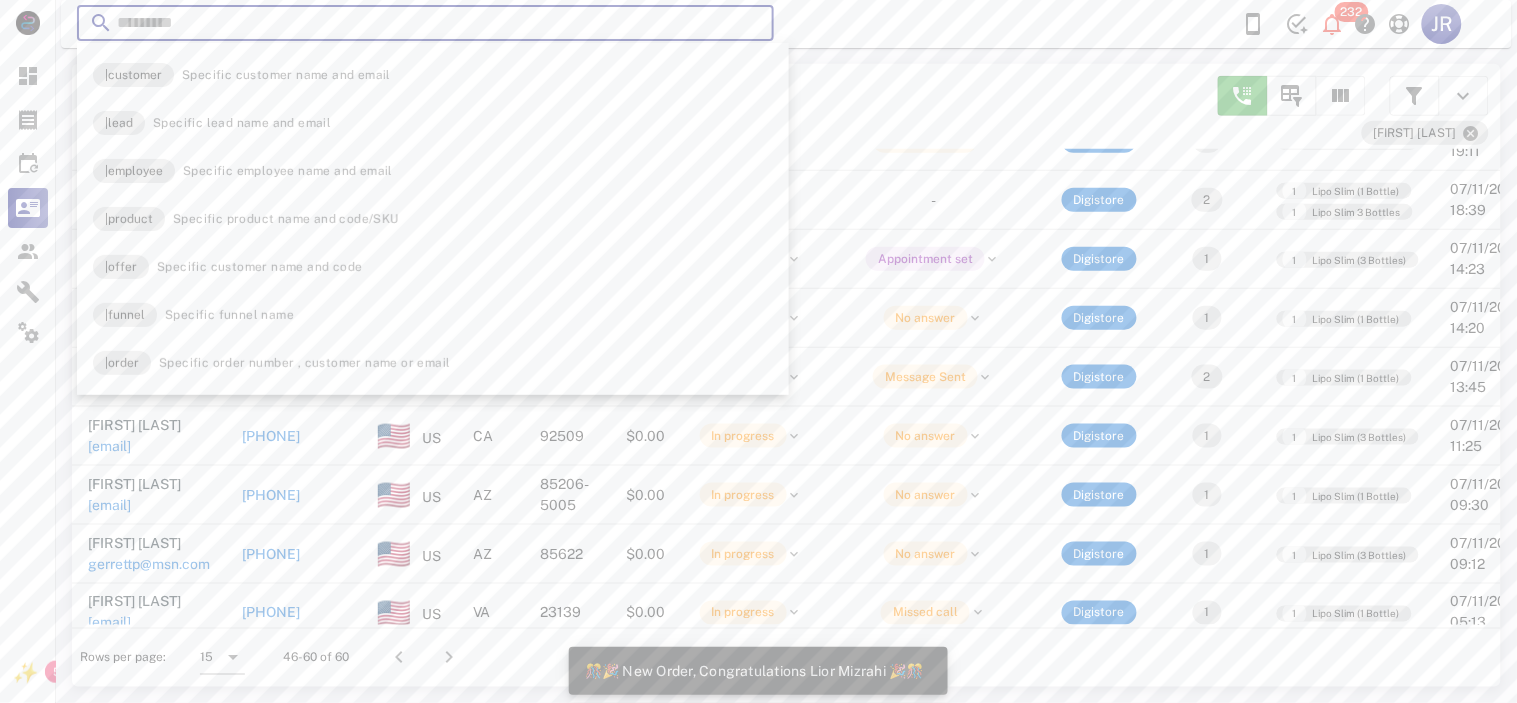 click on "​ Search by contact name, email or phone" at bounding box center [639, 106] 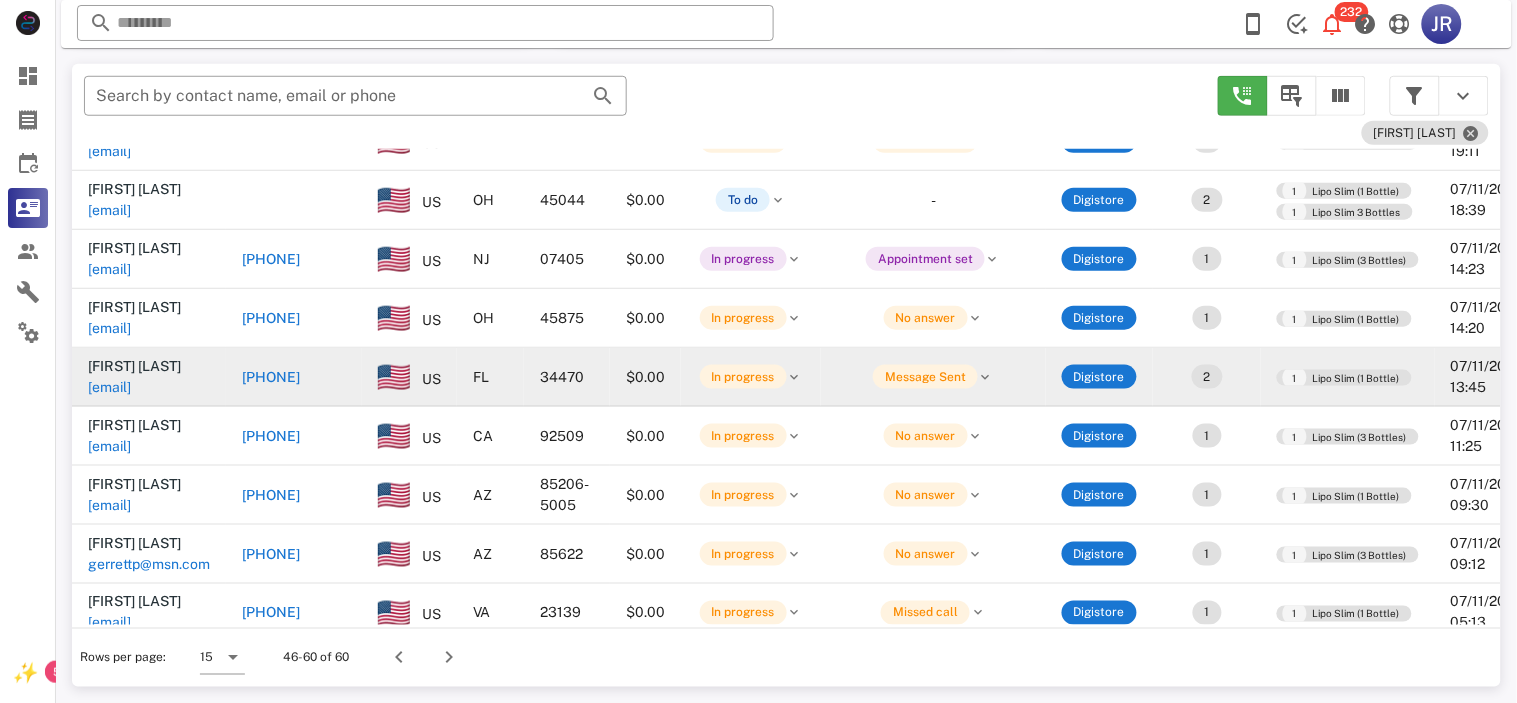 click on "kmbonds45@[example.com]" at bounding box center [109, 387] 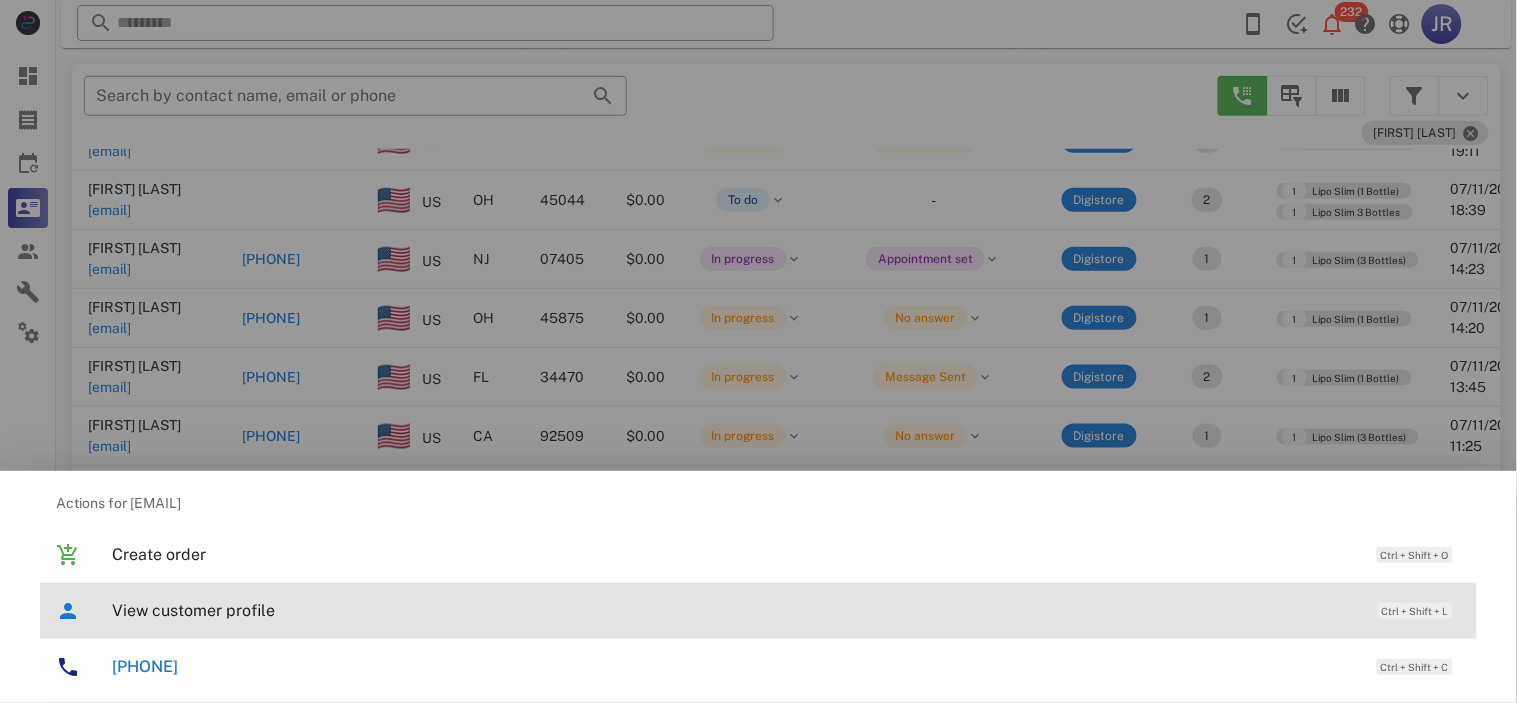 click on "View customer profile" at bounding box center [735, 610] 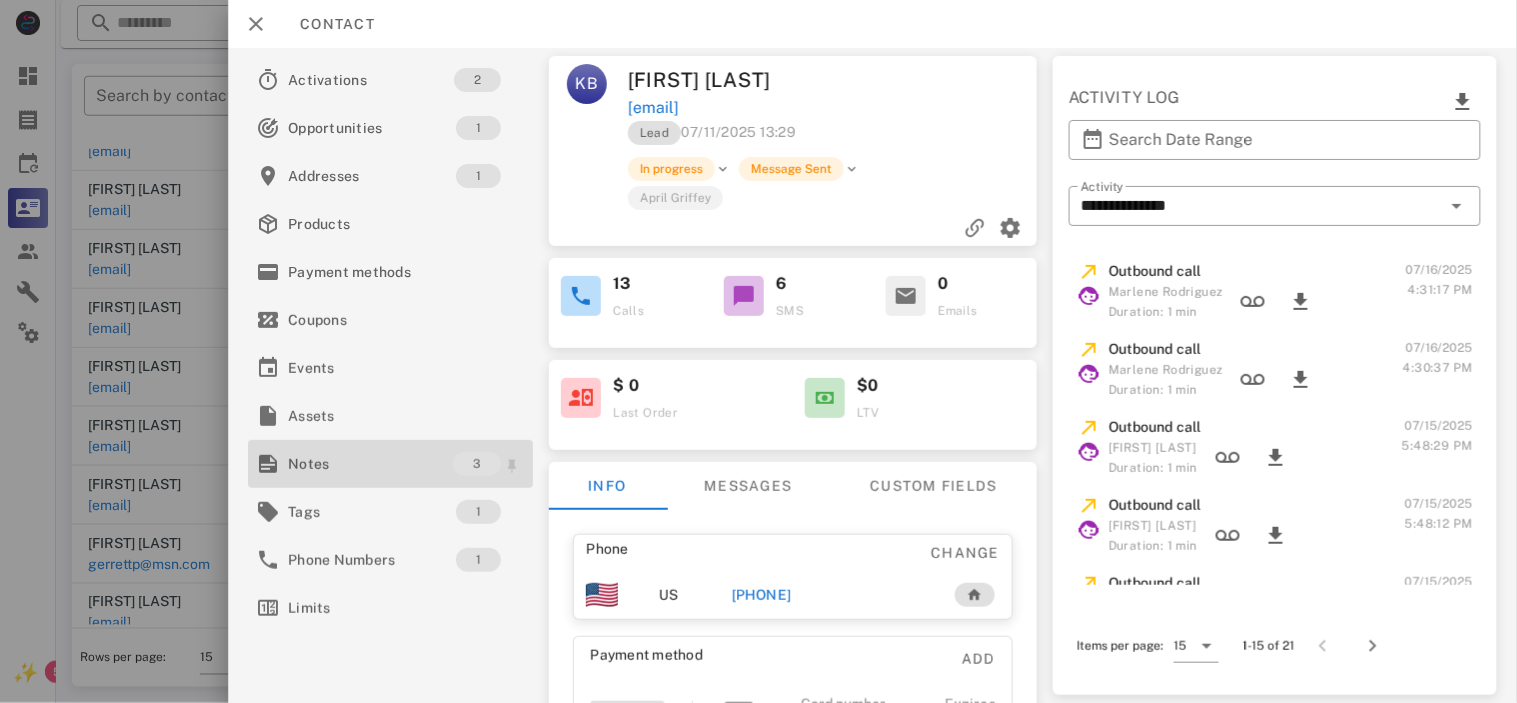 click on "Notes" at bounding box center [370, 464] 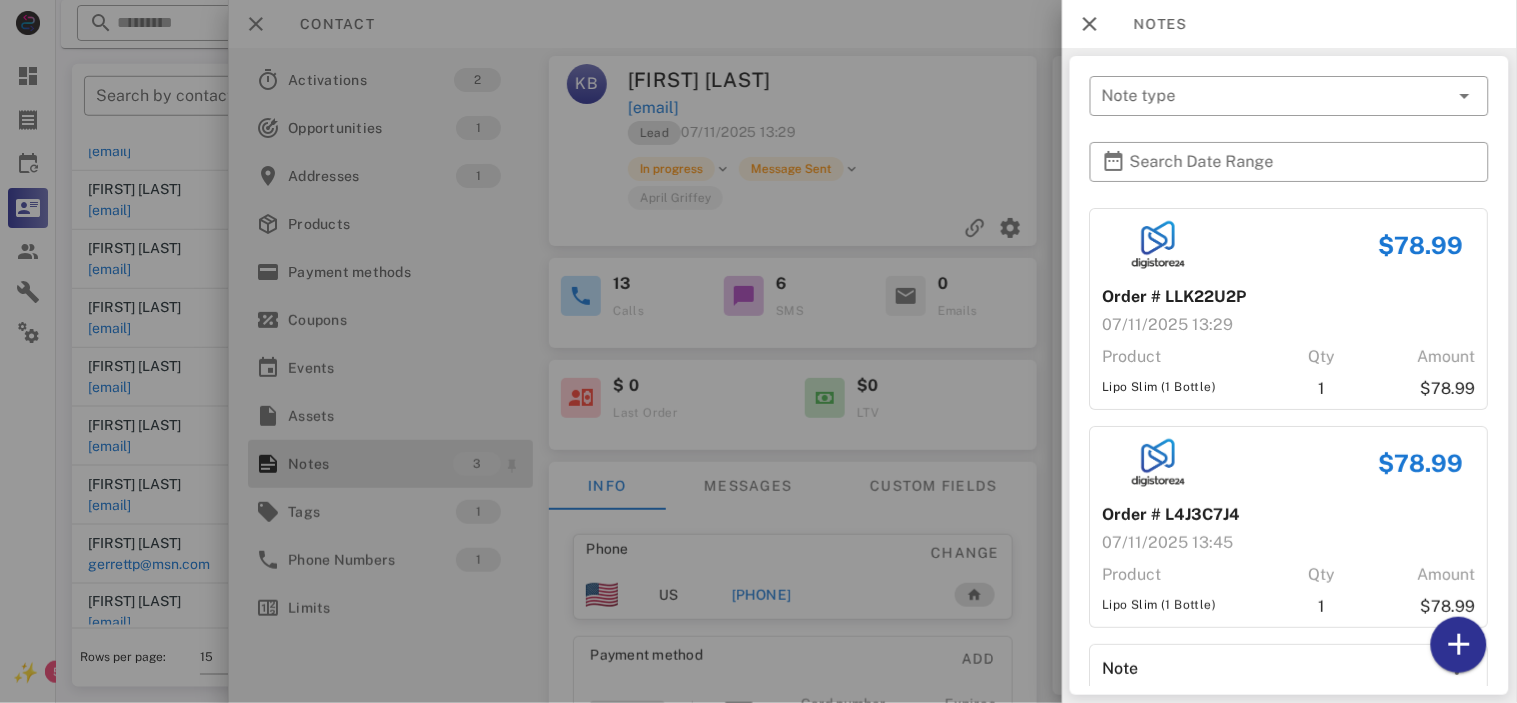 scroll, scrollTop: 140, scrollLeft: 0, axis: vertical 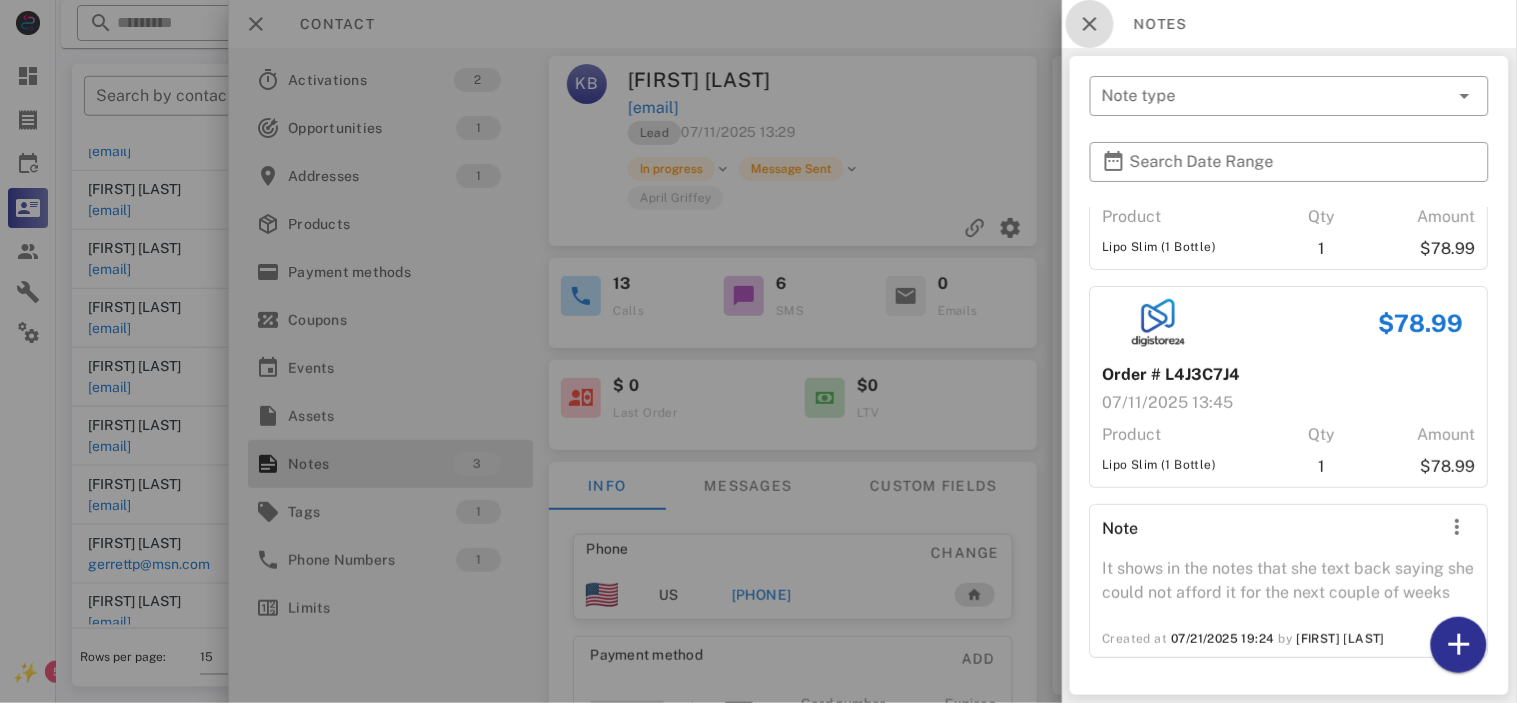 click at bounding box center (1090, 24) 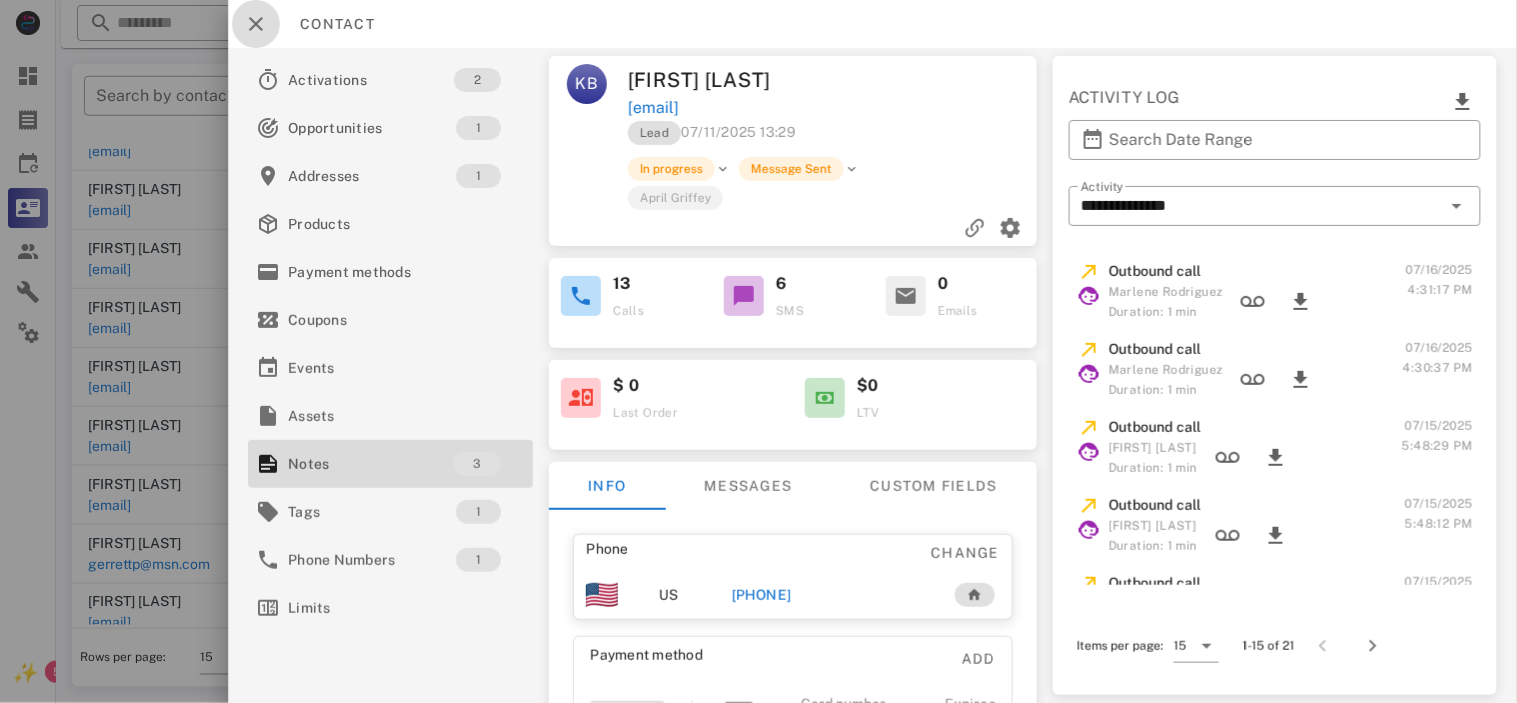 click at bounding box center (256, 24) 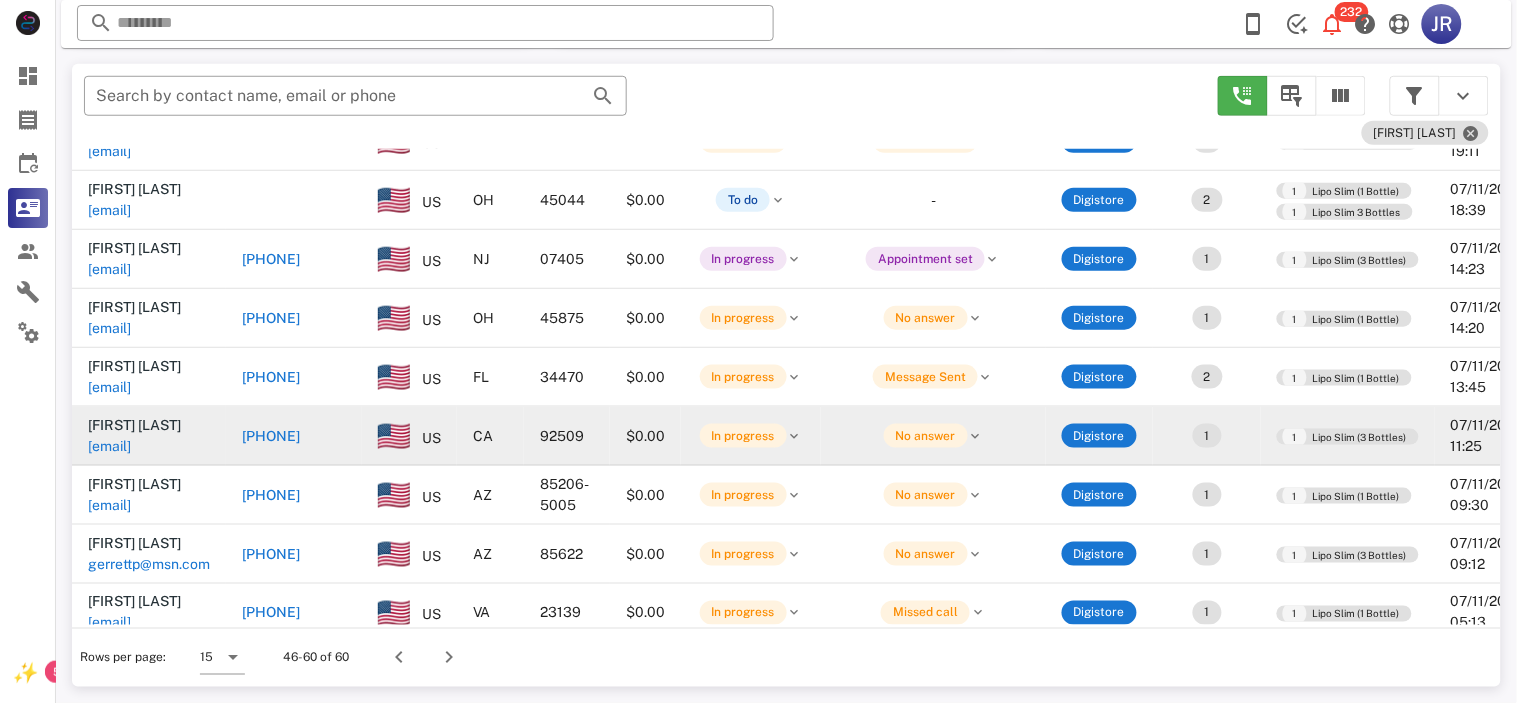 click on "[EMAIL]" at bounding box center [109, 446] 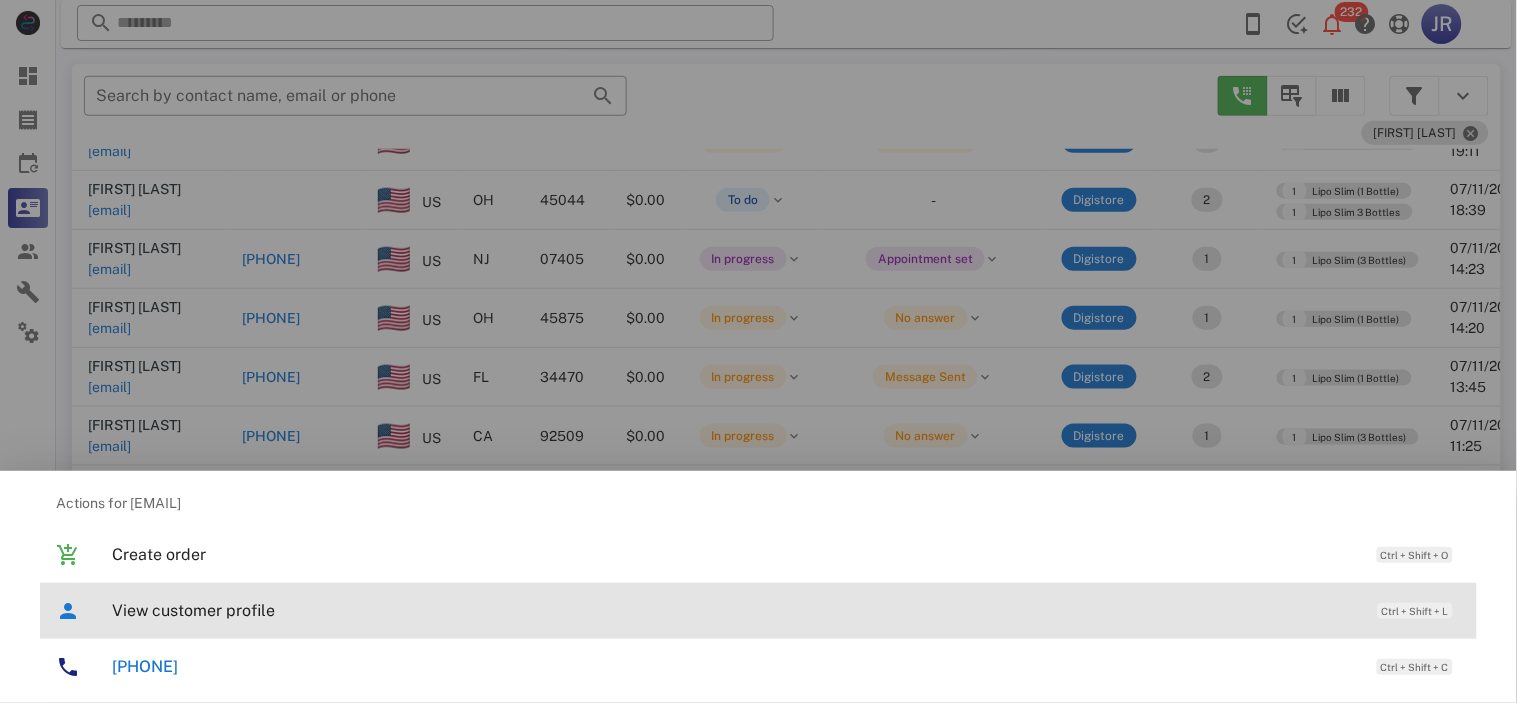 click on "View customer profile" at bounding box center (735, 610) 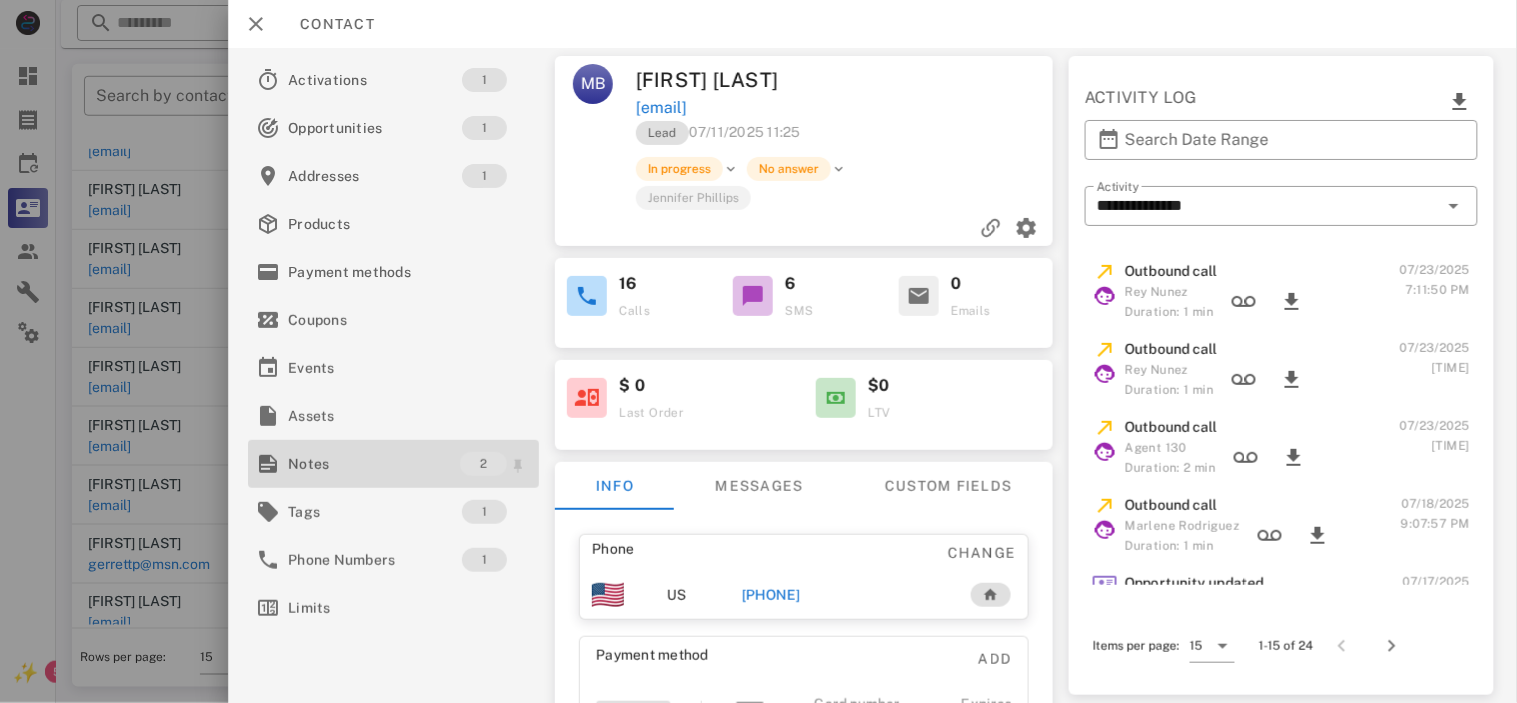 click on "Notes" at bounding box center [374, 464] 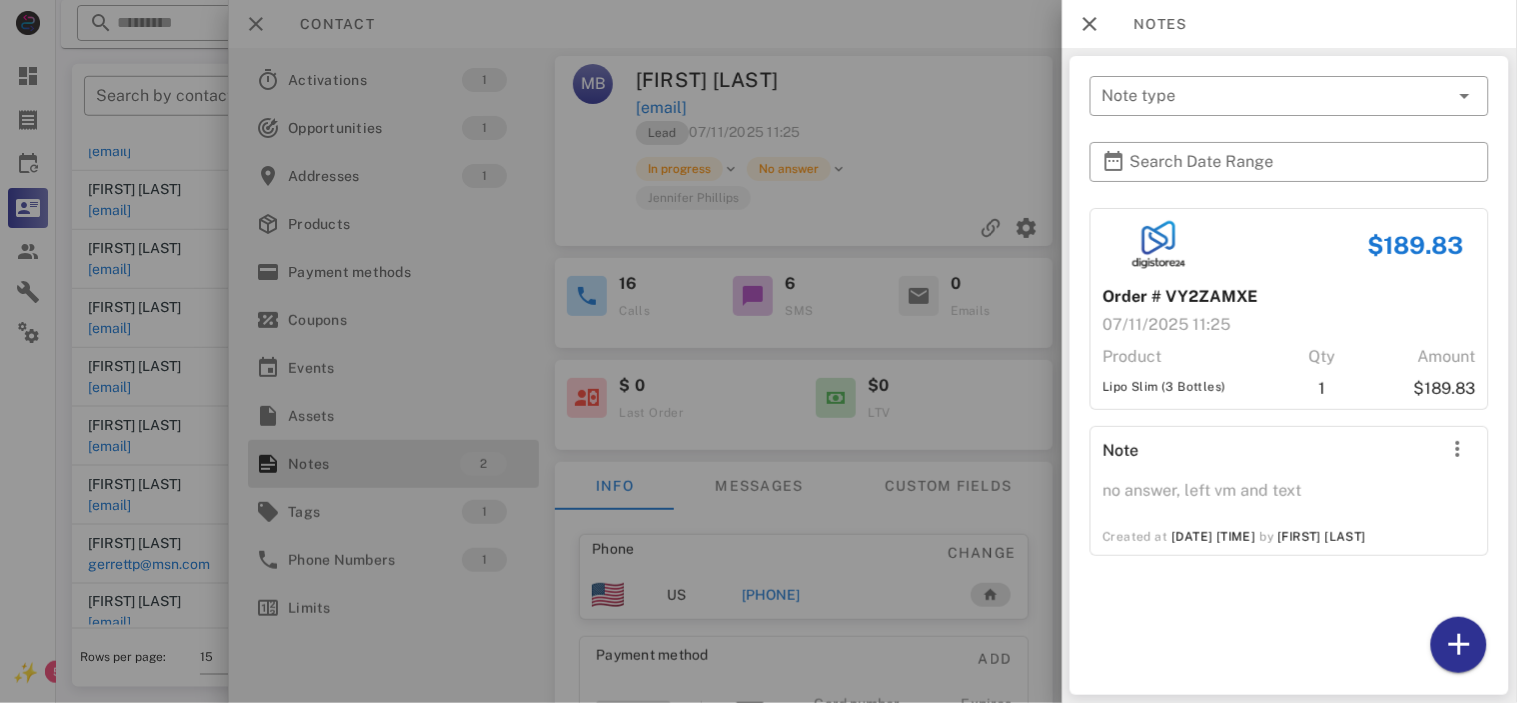 click at bounding box center [758, 351] 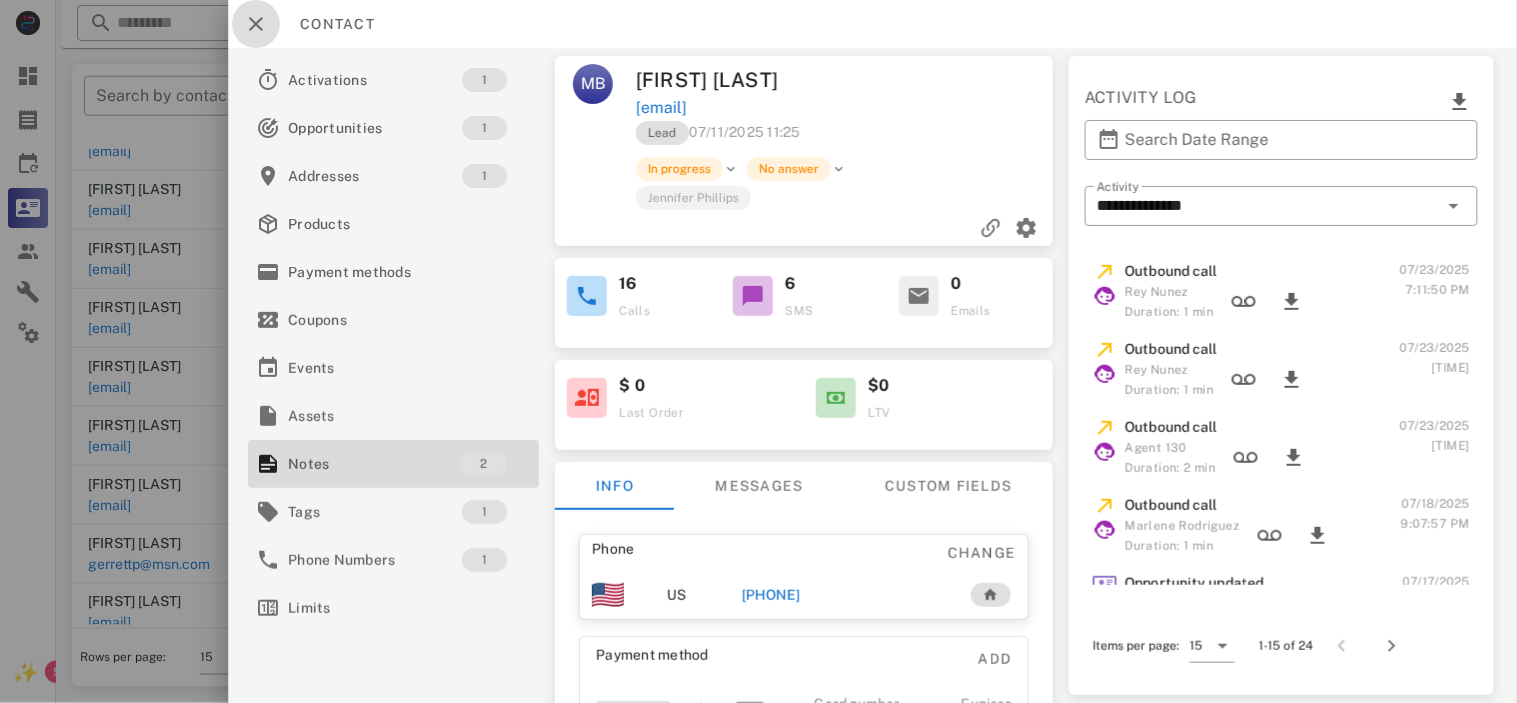 click at bounding box center (256, 24) 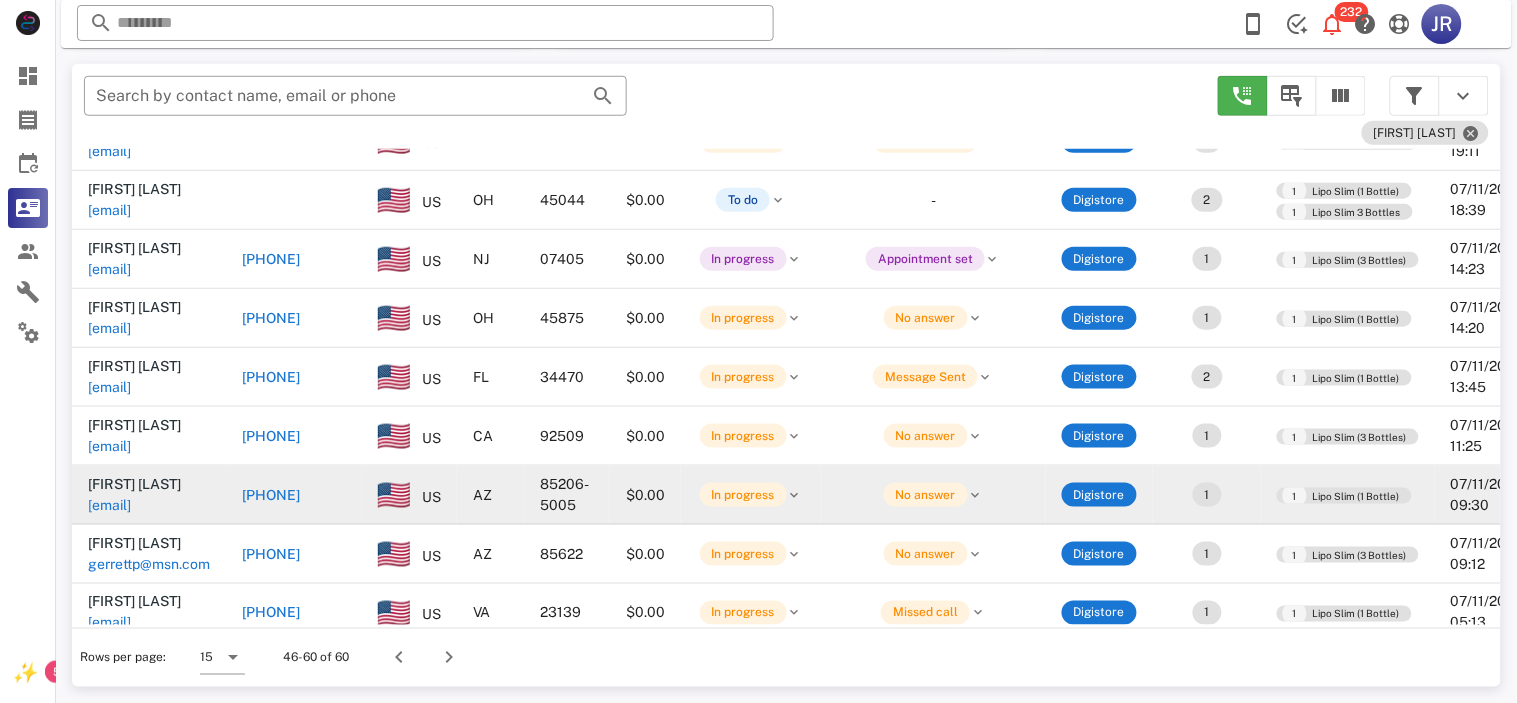 click on "[EMAIL]" at bounding box center (109, 505) 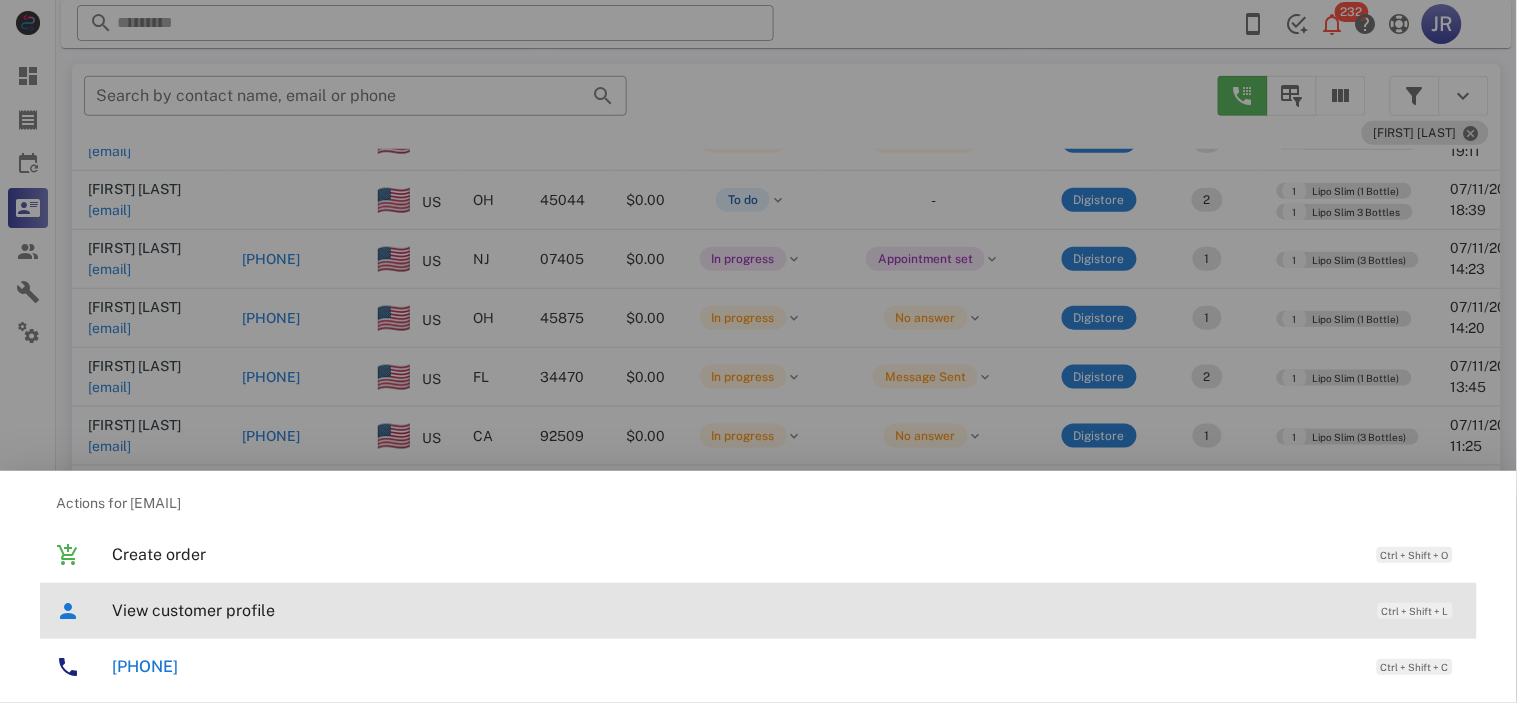 click on "View customer profile" at bounding box center [735, 610] 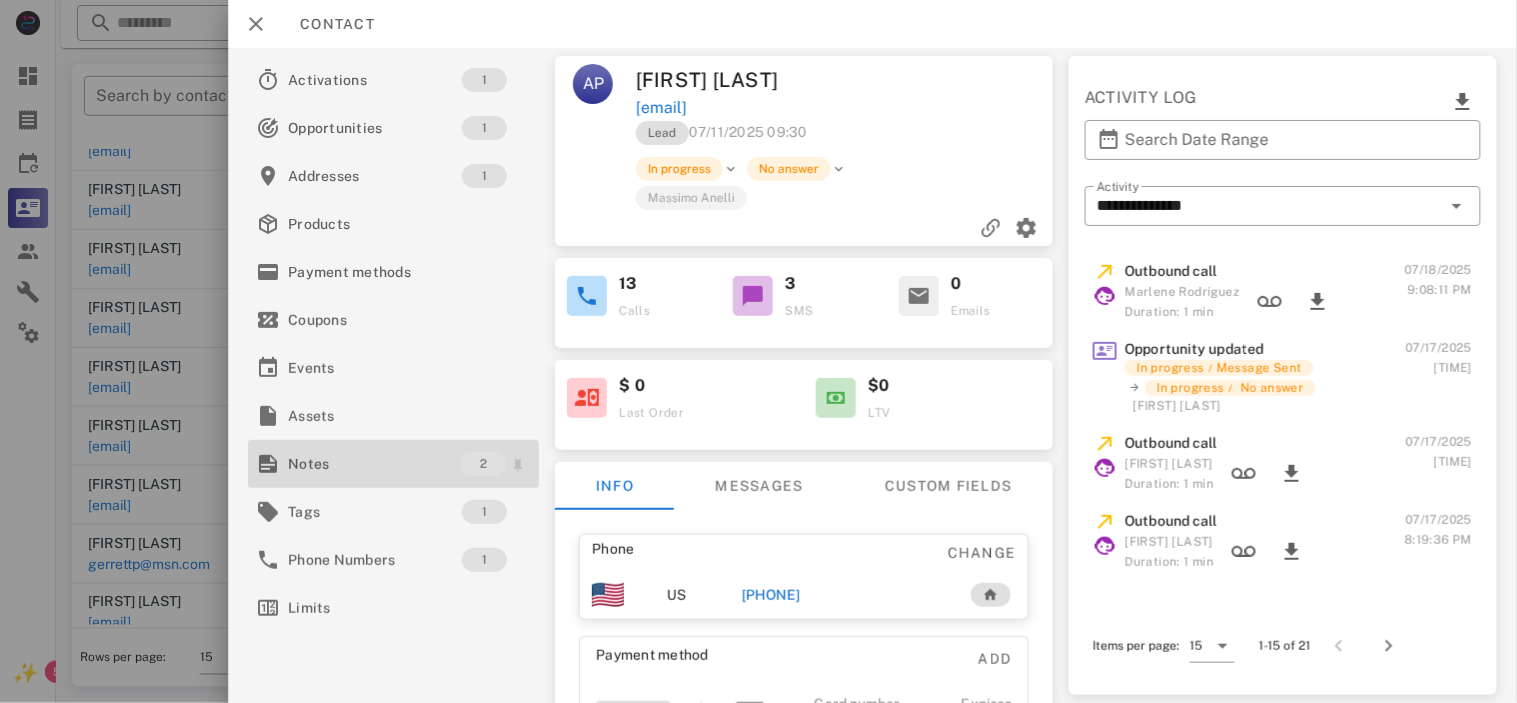 click on "Notes" at bounding box center [374, 464] 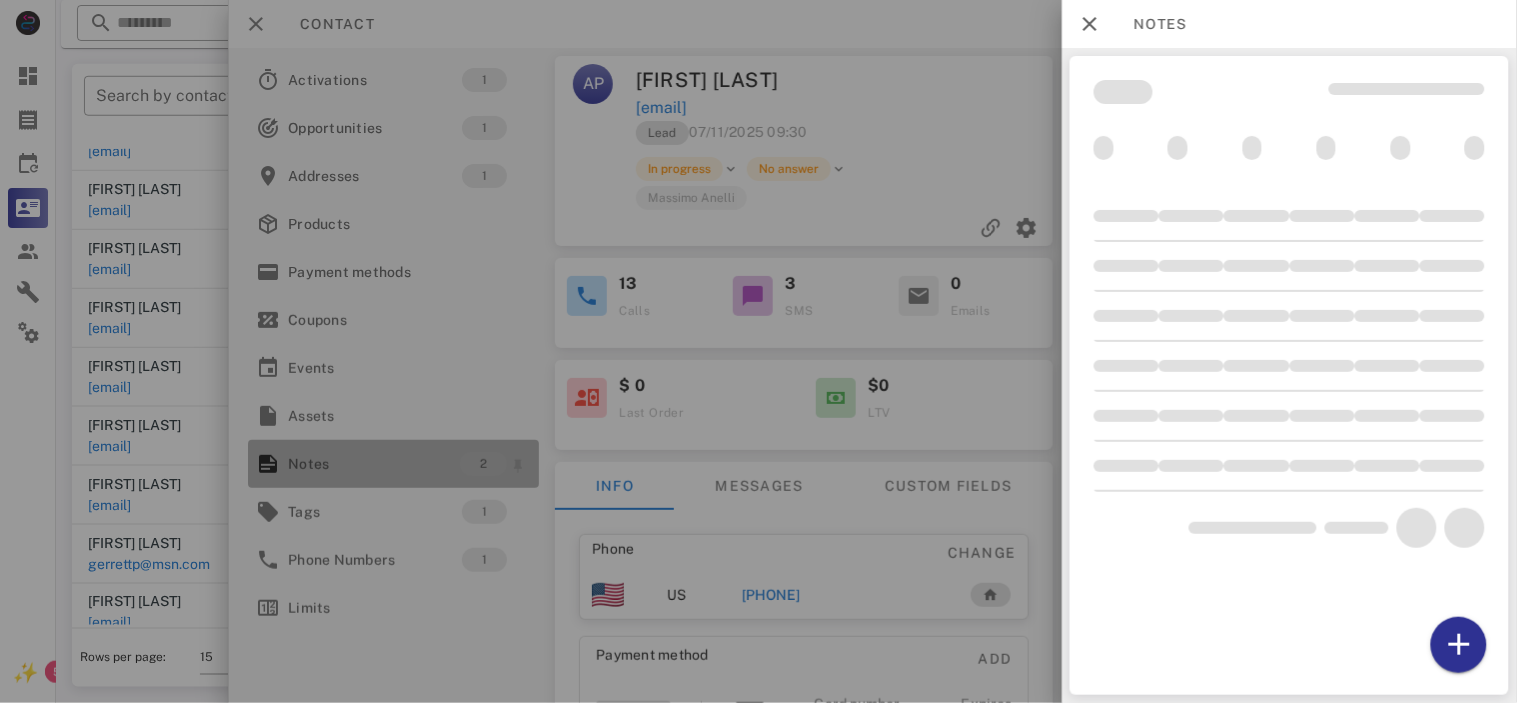 click at bounding box center [758, 351] 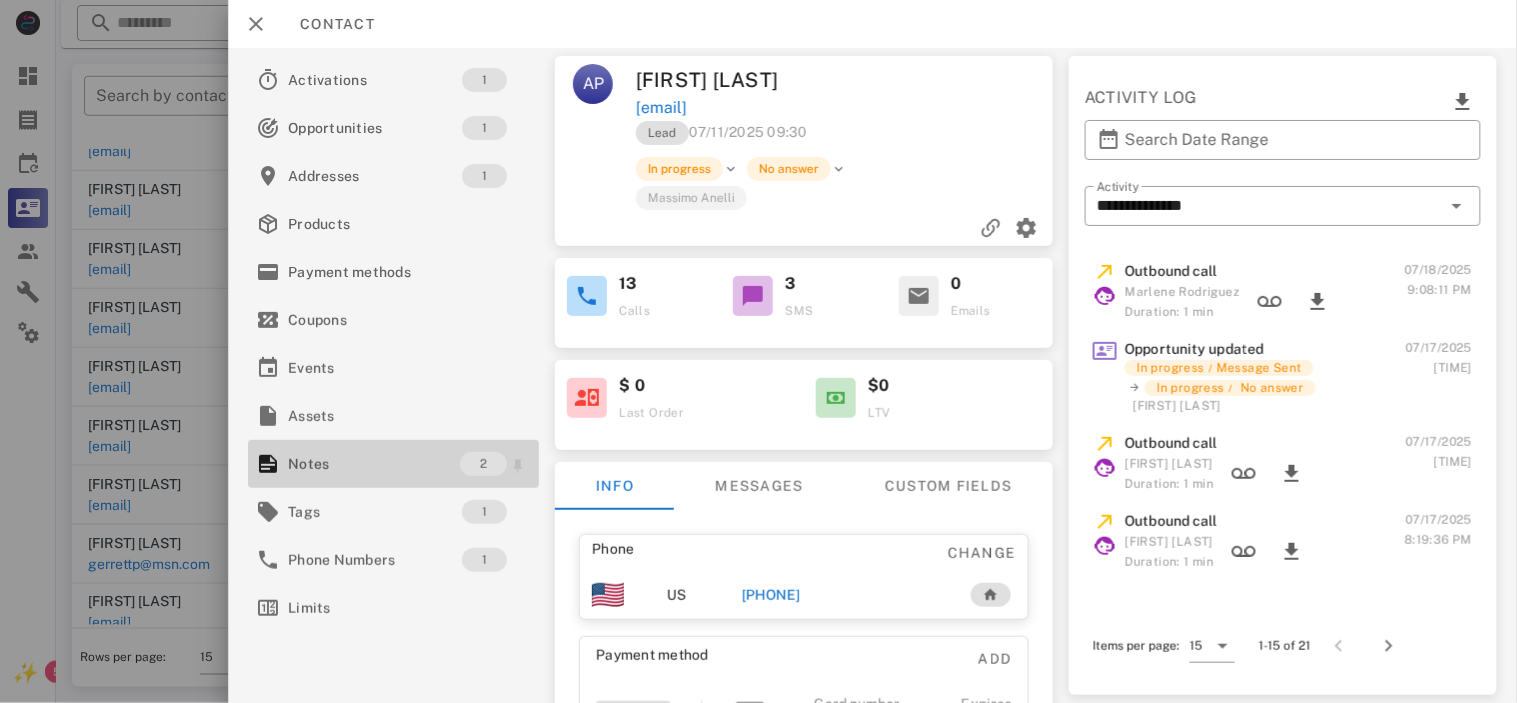 click on "Notes" at bounding box center [374, 464] 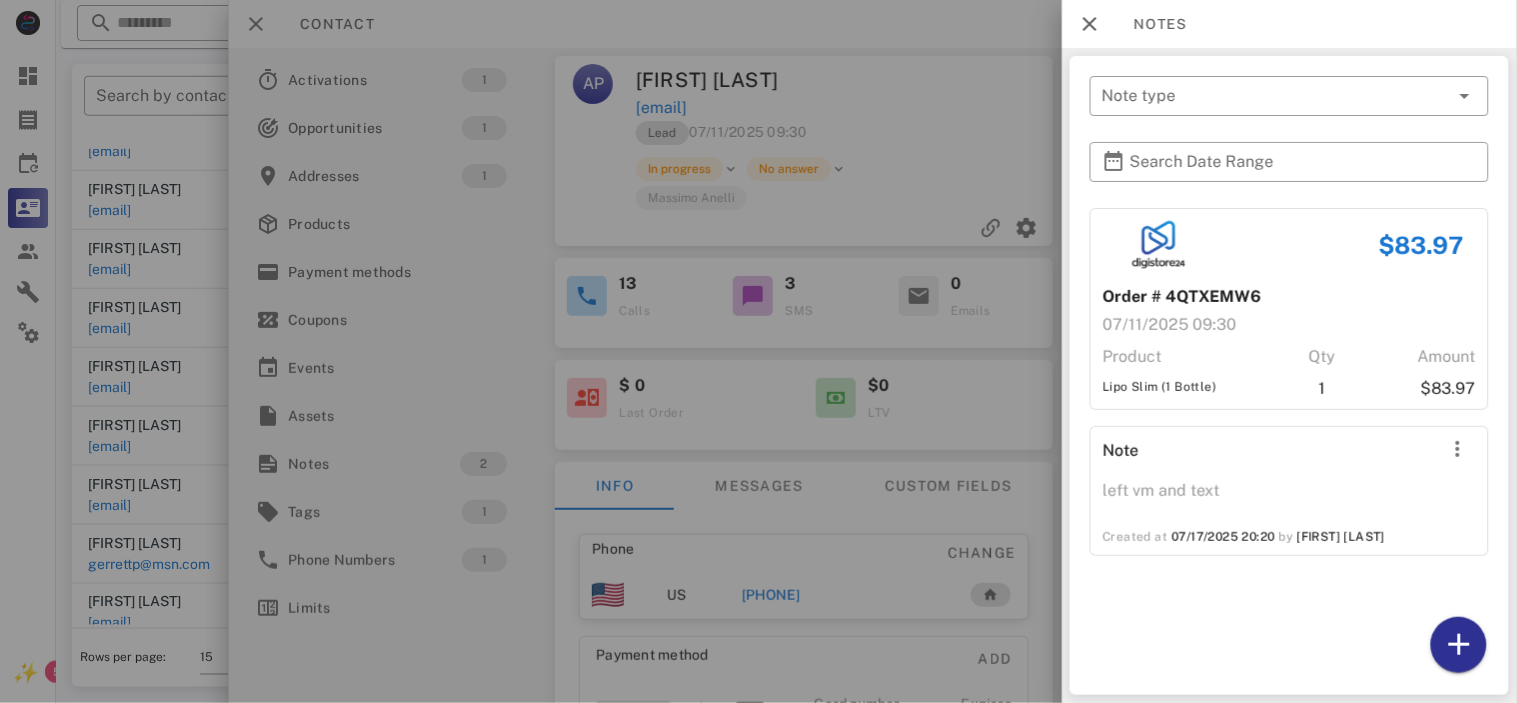 click at bounding box center (758, 351) 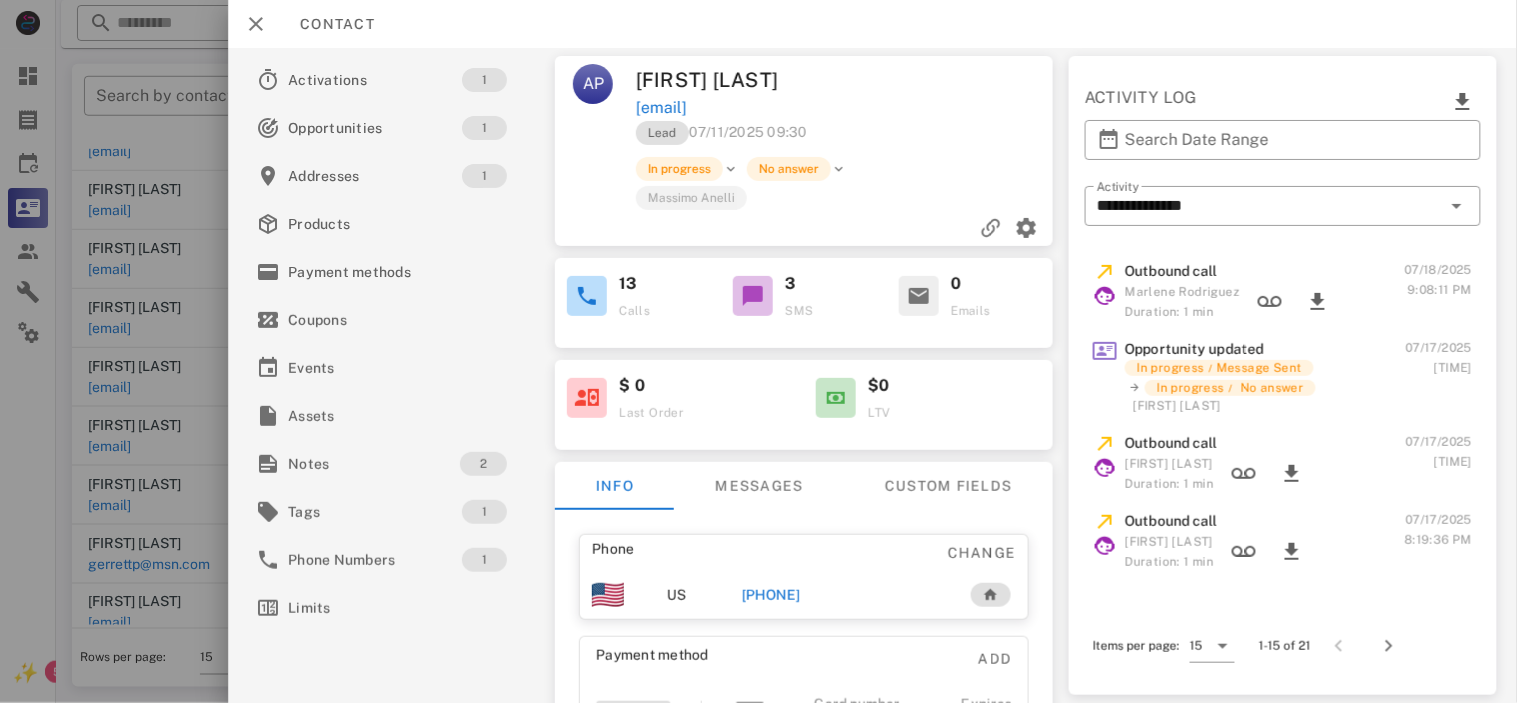 click on "[PHONE]" at bounding box center (770, 595) 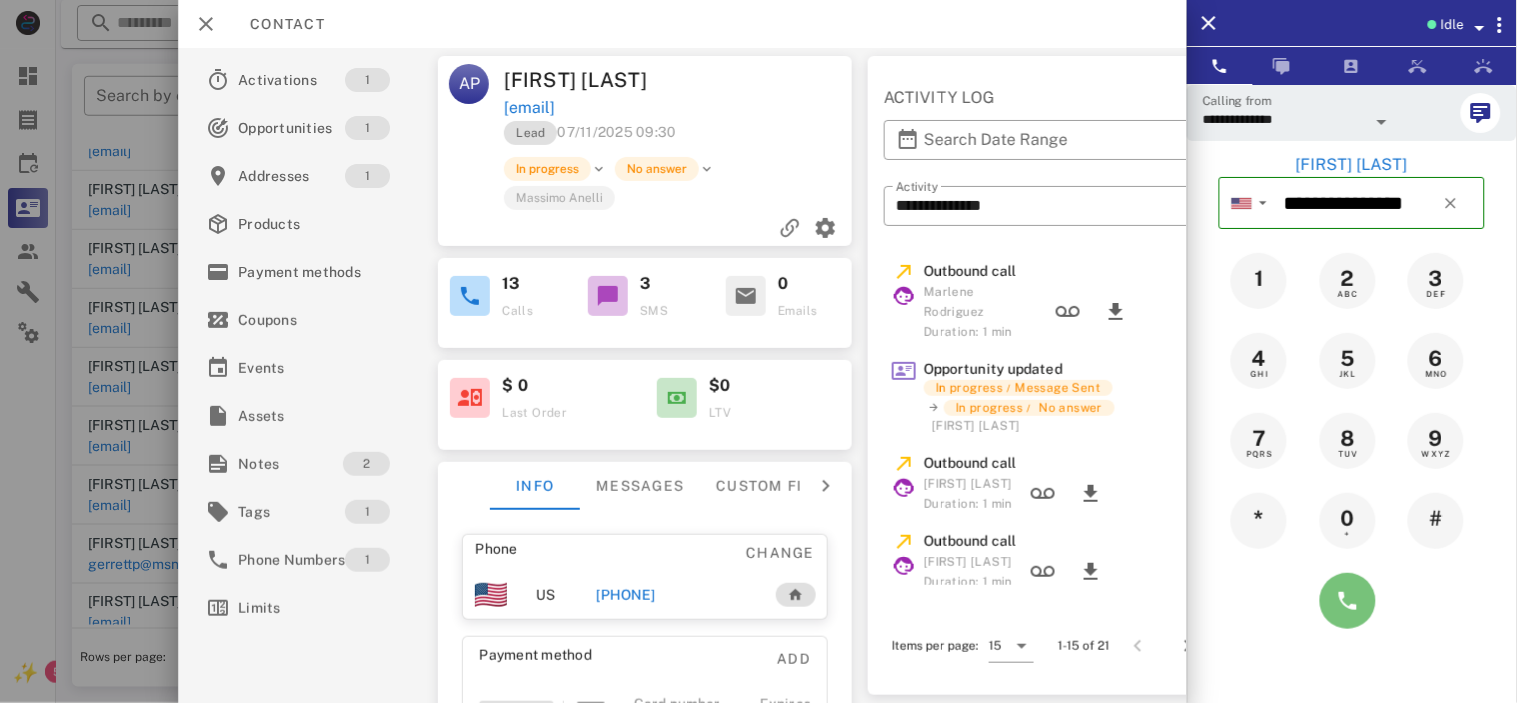 click at bounding box center [1348, 601] 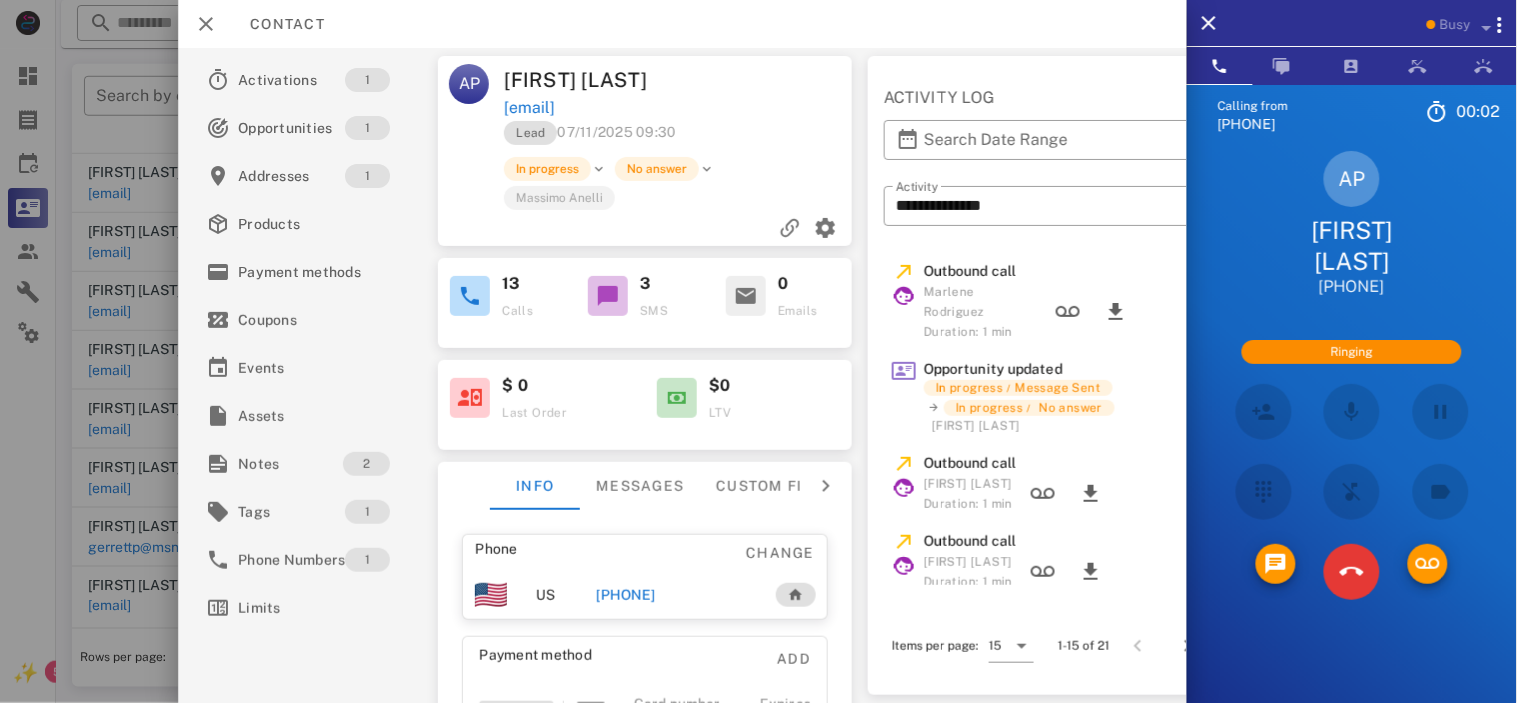 scroll, scrollTop: 280, scrollLeft: 0, axis: vertical 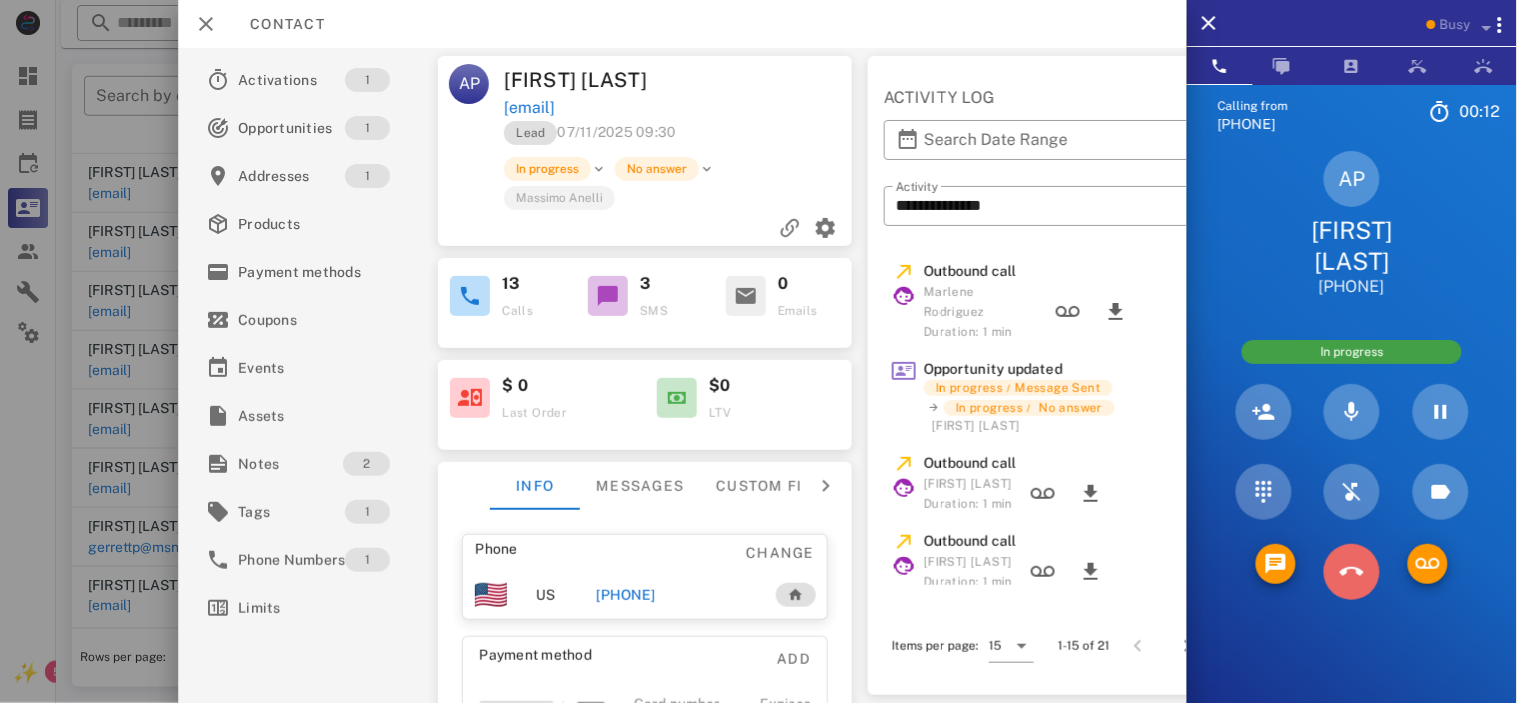 click at bounding box center (1352, 572) 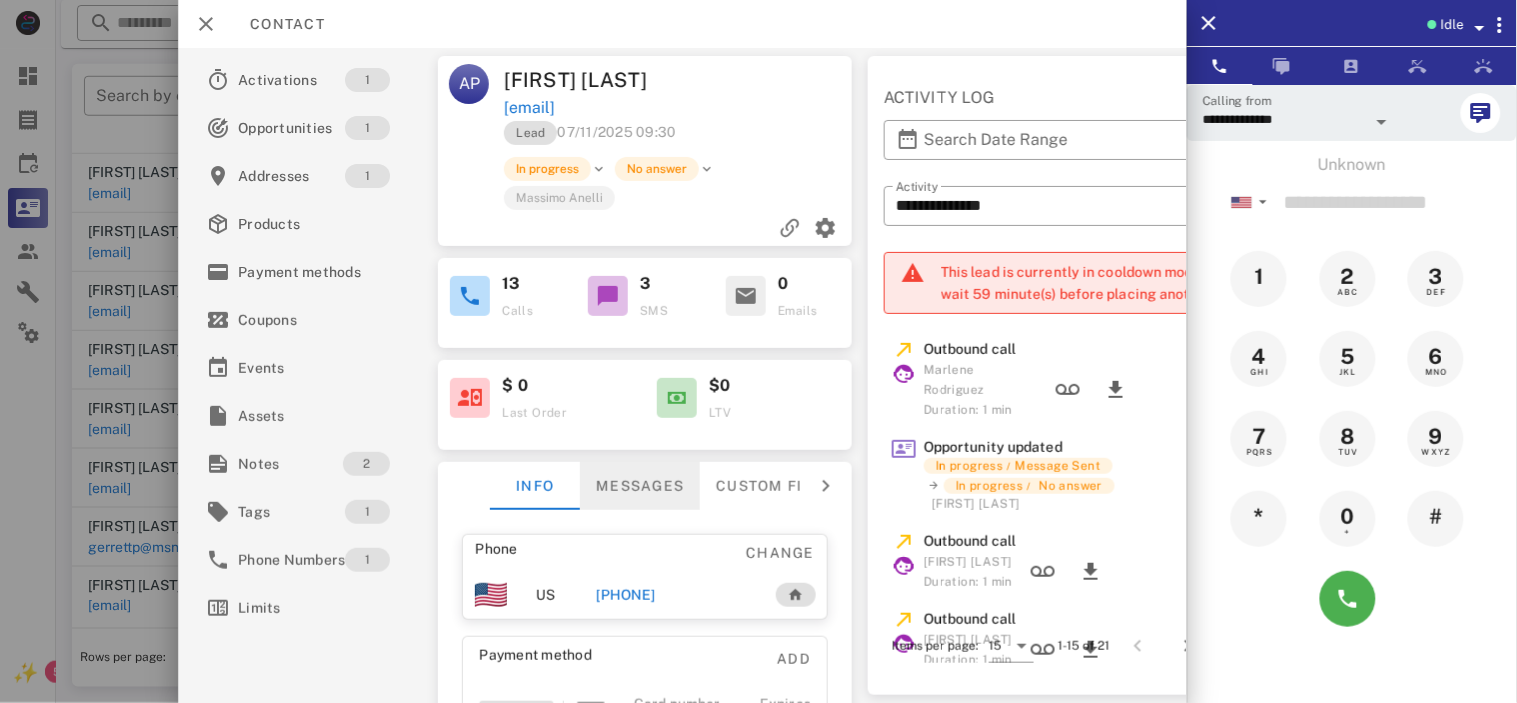 click on "Messages" at bounding box center (640, 486) 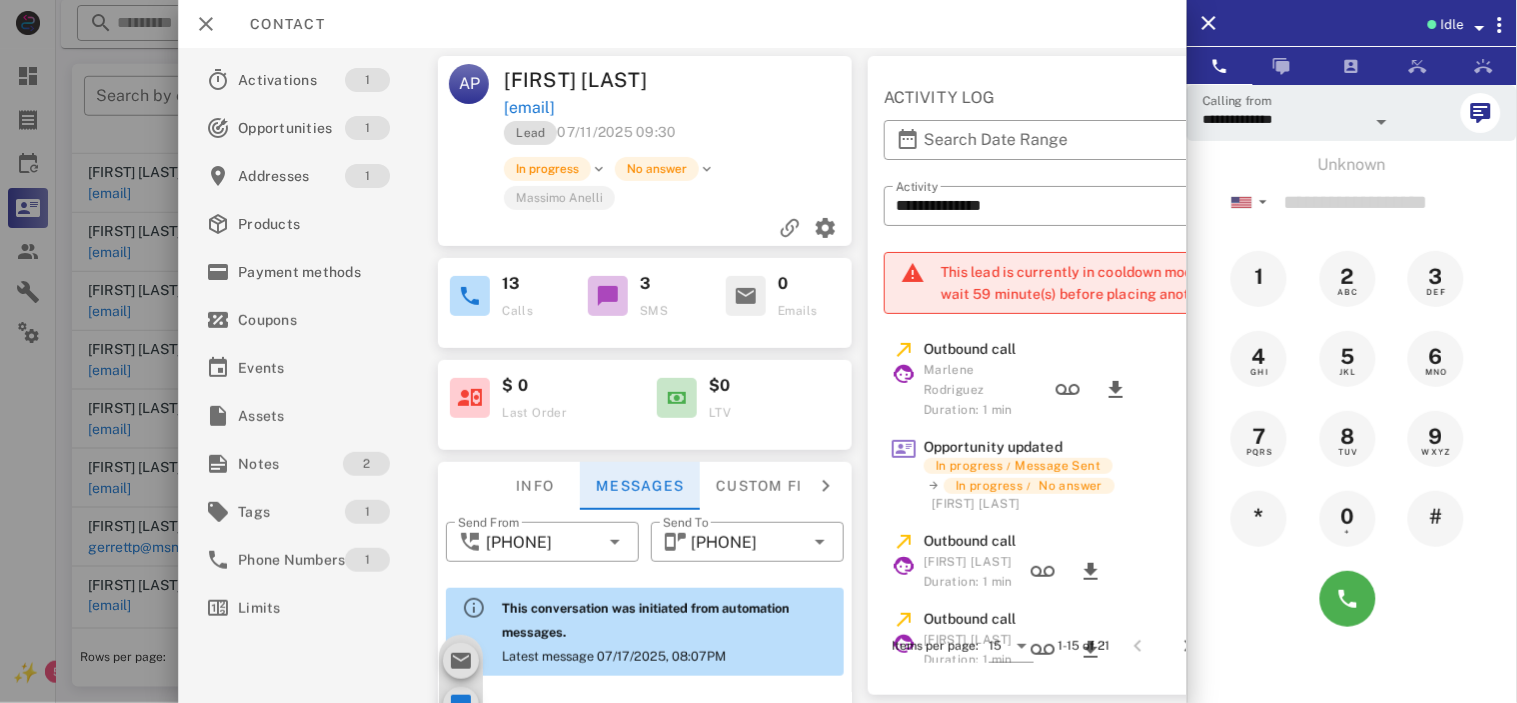 scroll, scrollTop: 1434, scrollLeft: 0, axis: vertical 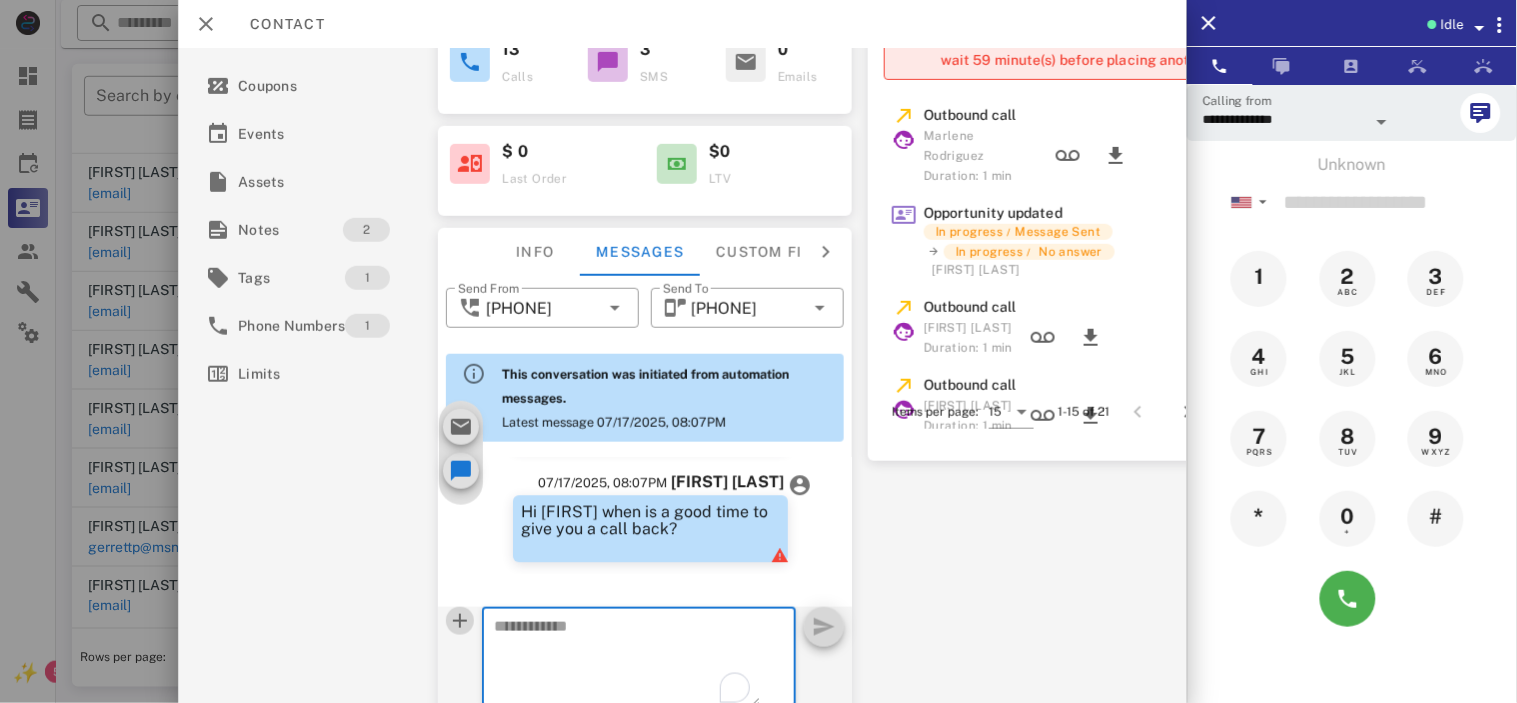 click at bounding box center [460, 621] 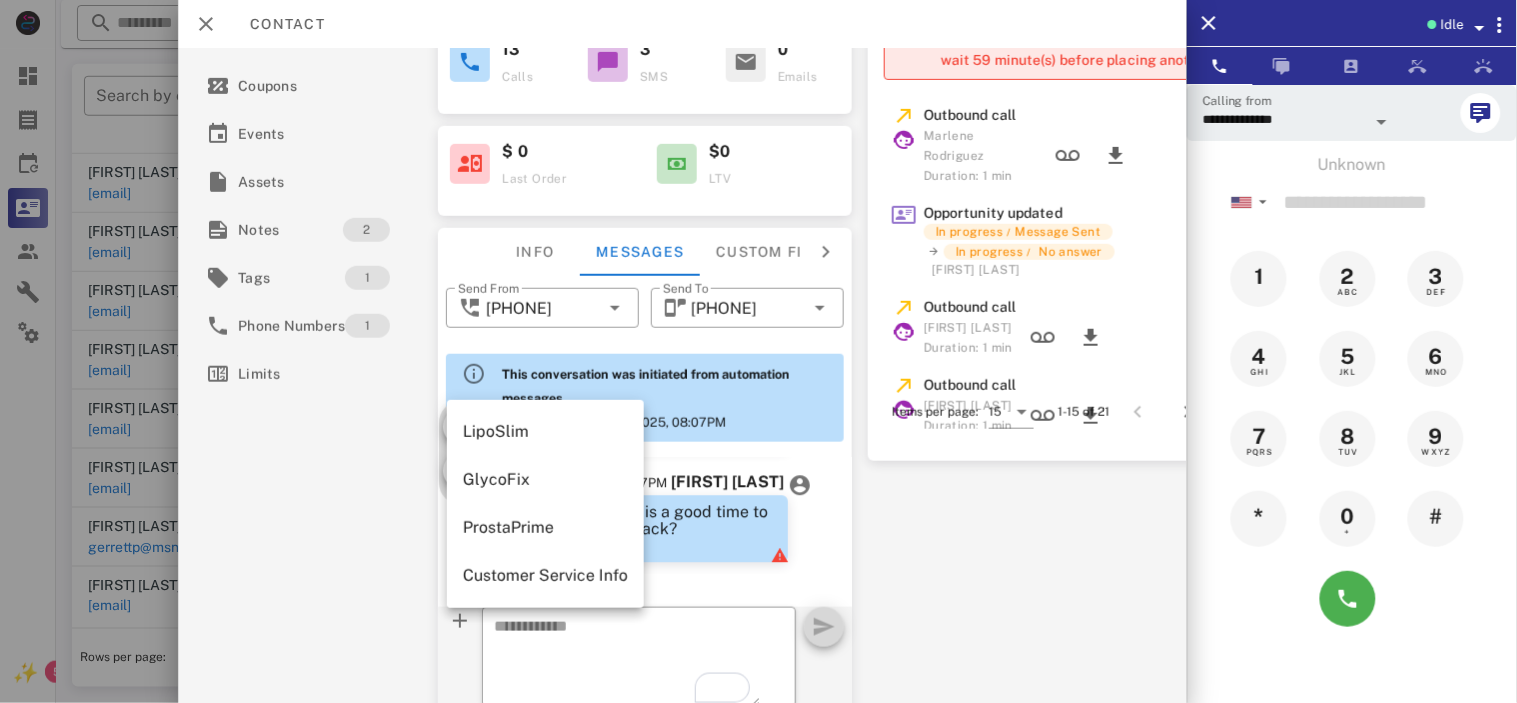 click on "LipoSlim GlycoFix ProstaPrime Customer Service Info" at bounding box center [545, 504] 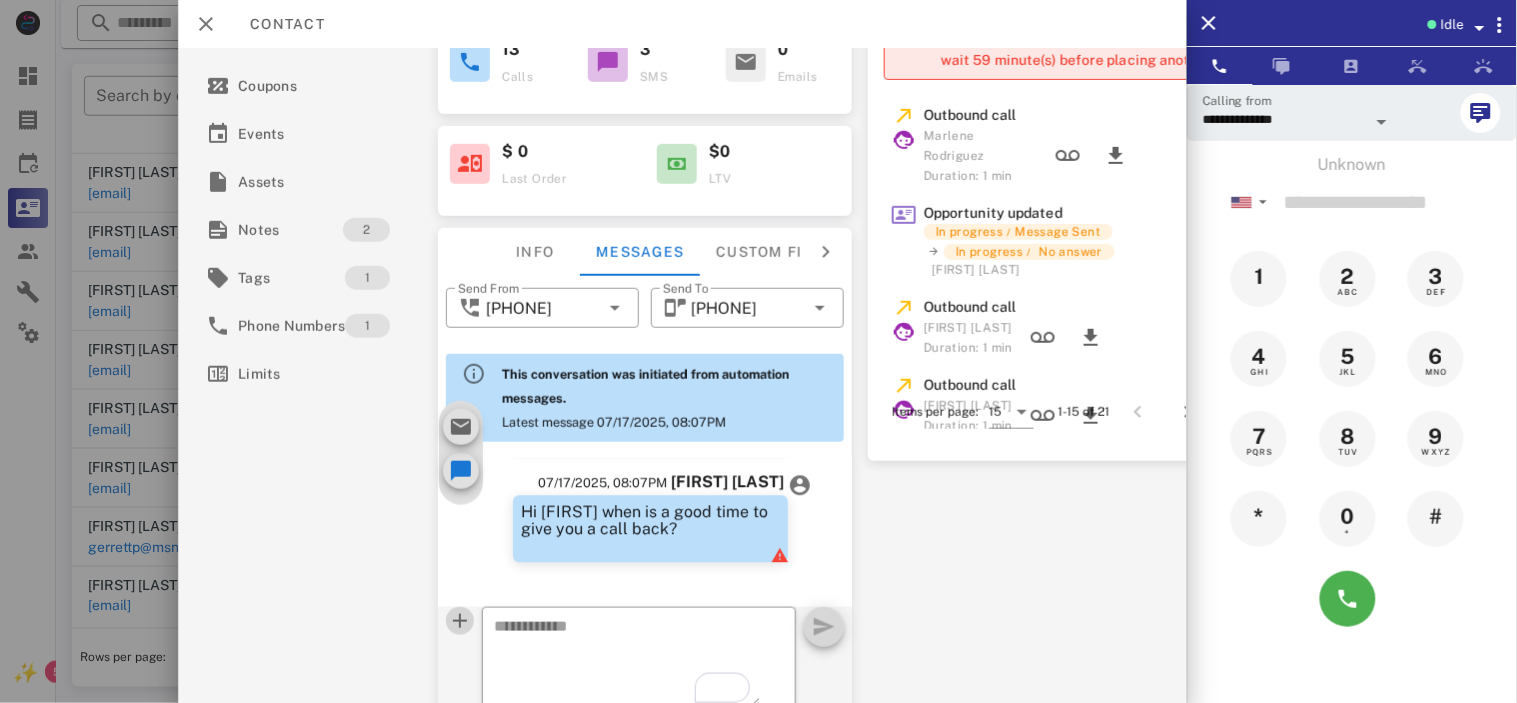 click at bounding box center (460, 621) 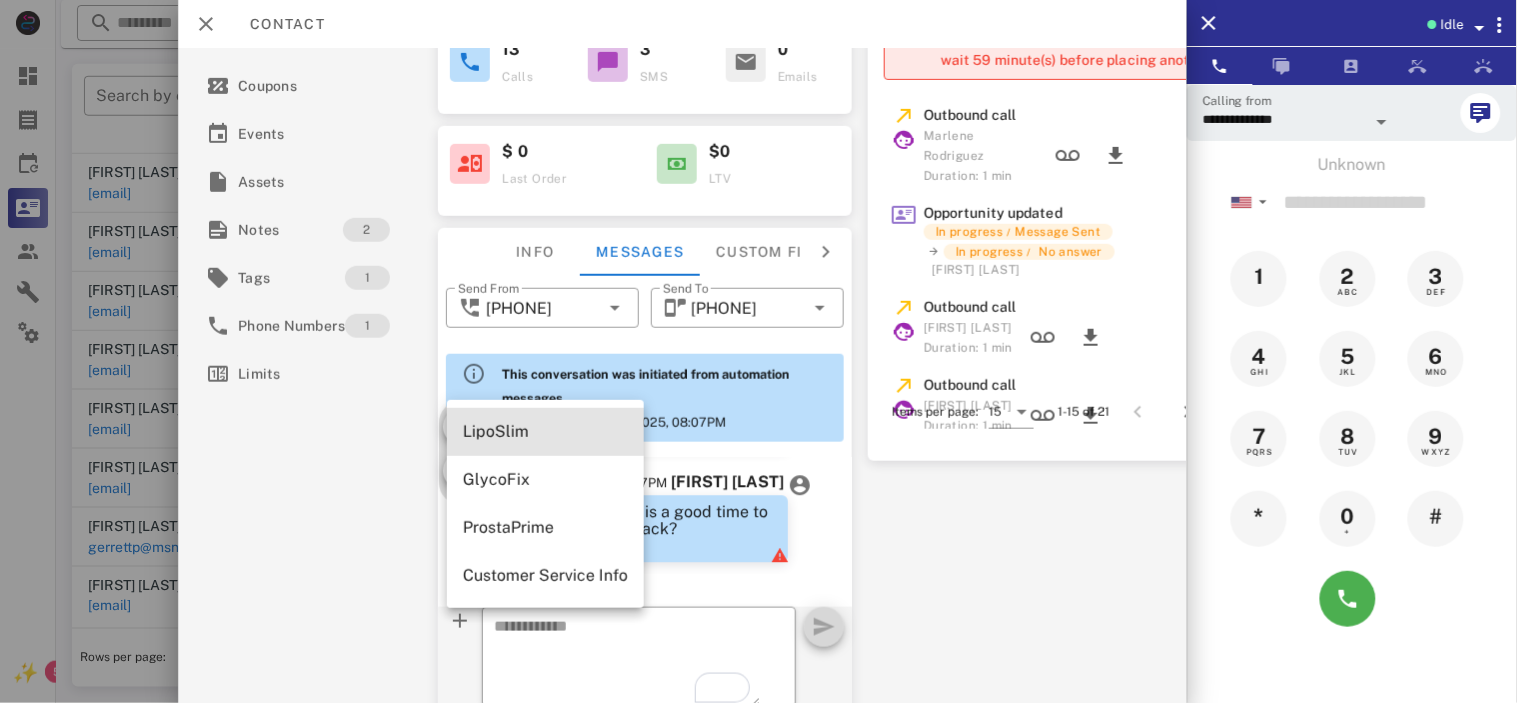 click on "LipoSlim" at bounding box center [545, 431] 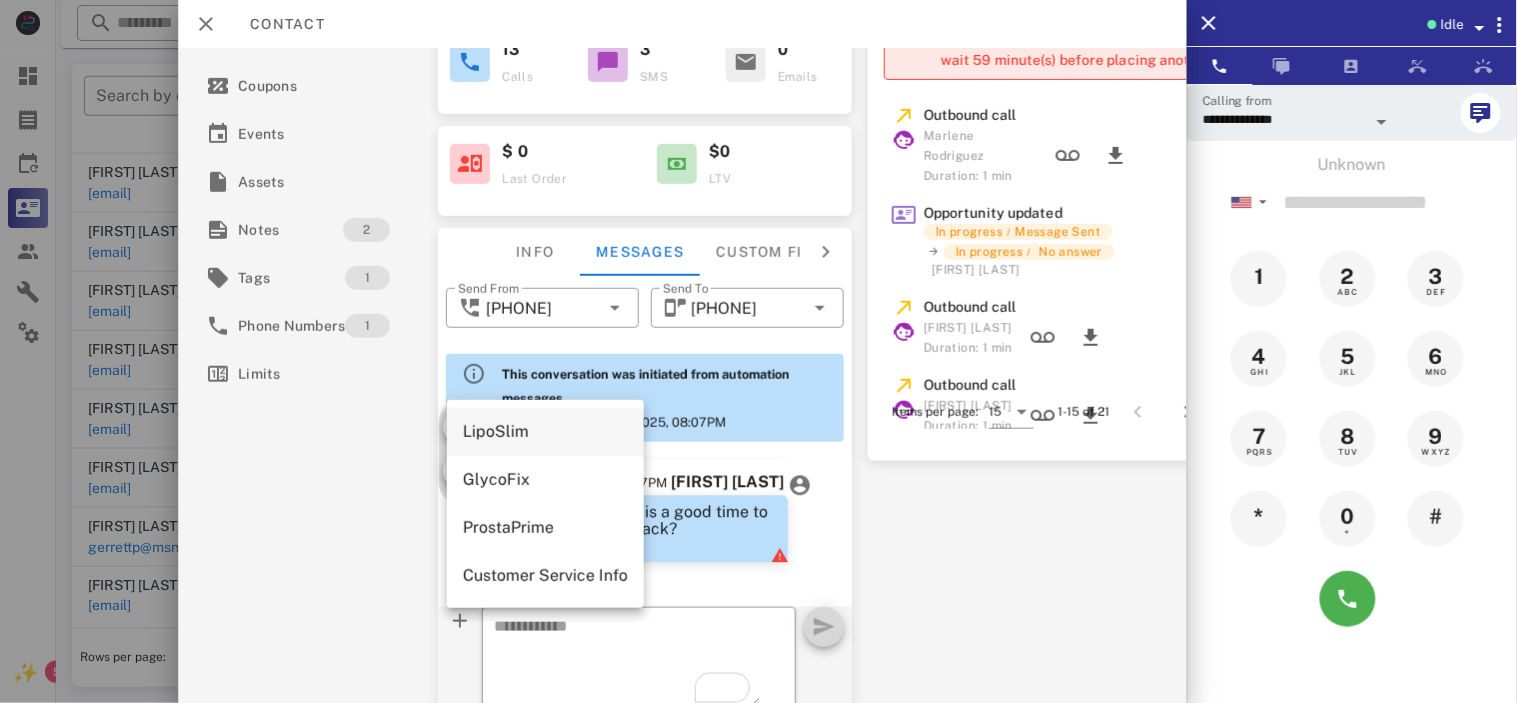 type on "**********" 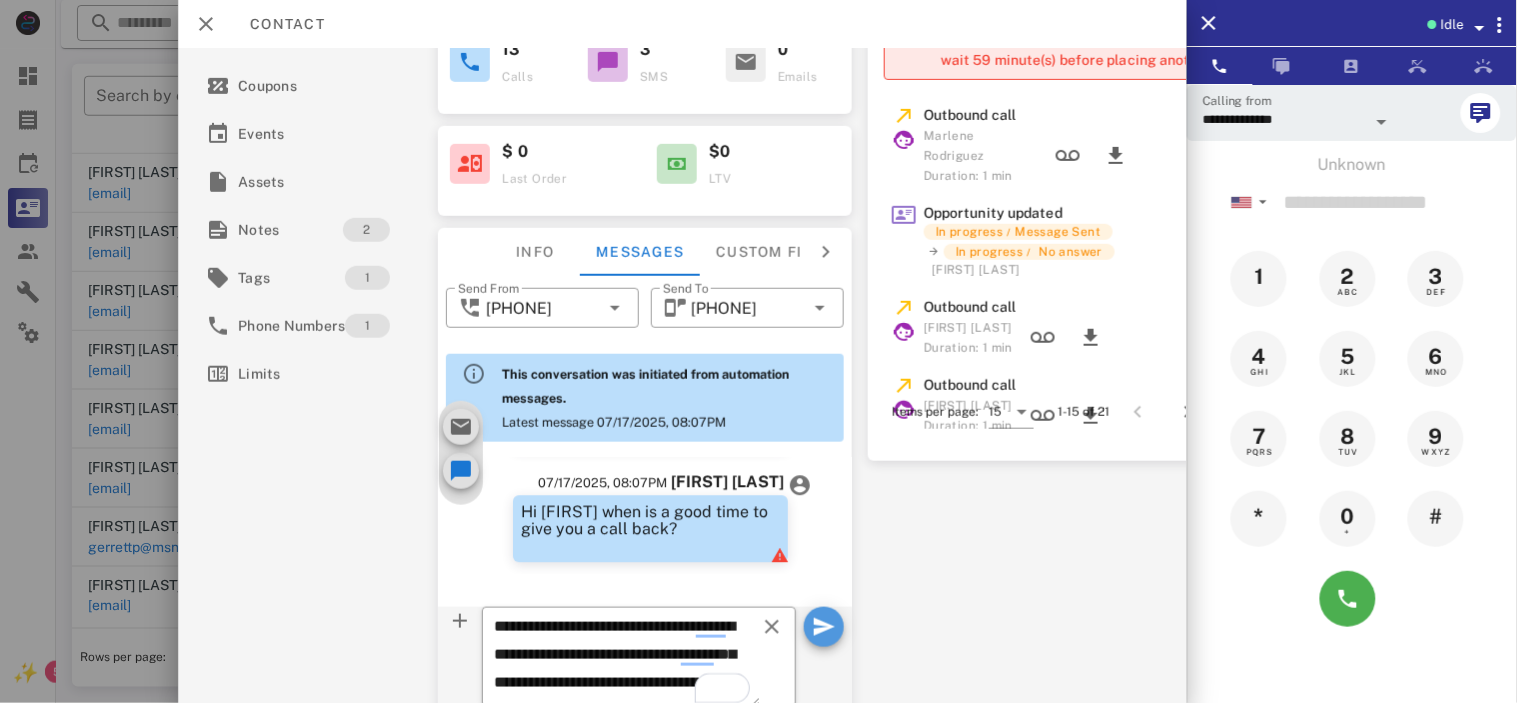 click at bounding box center [824, 627] 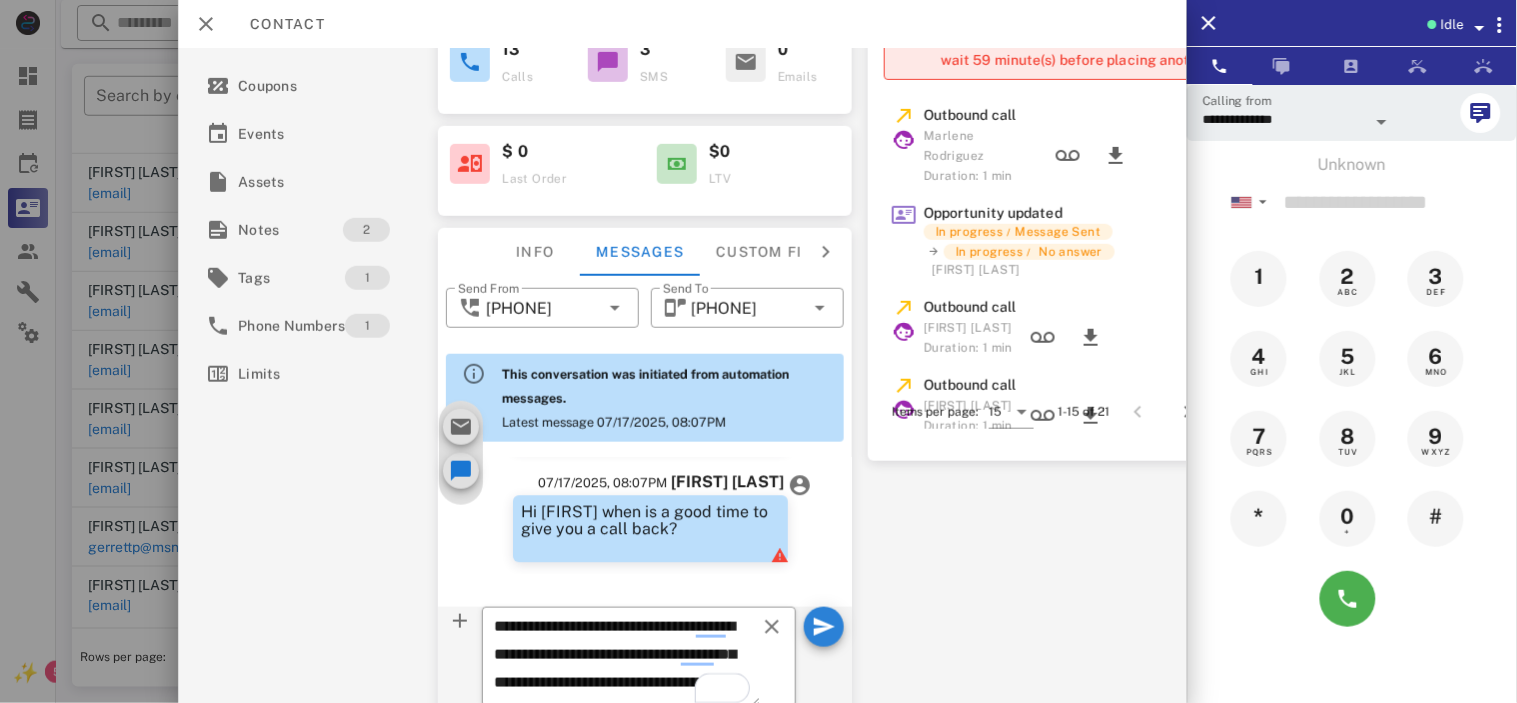 type 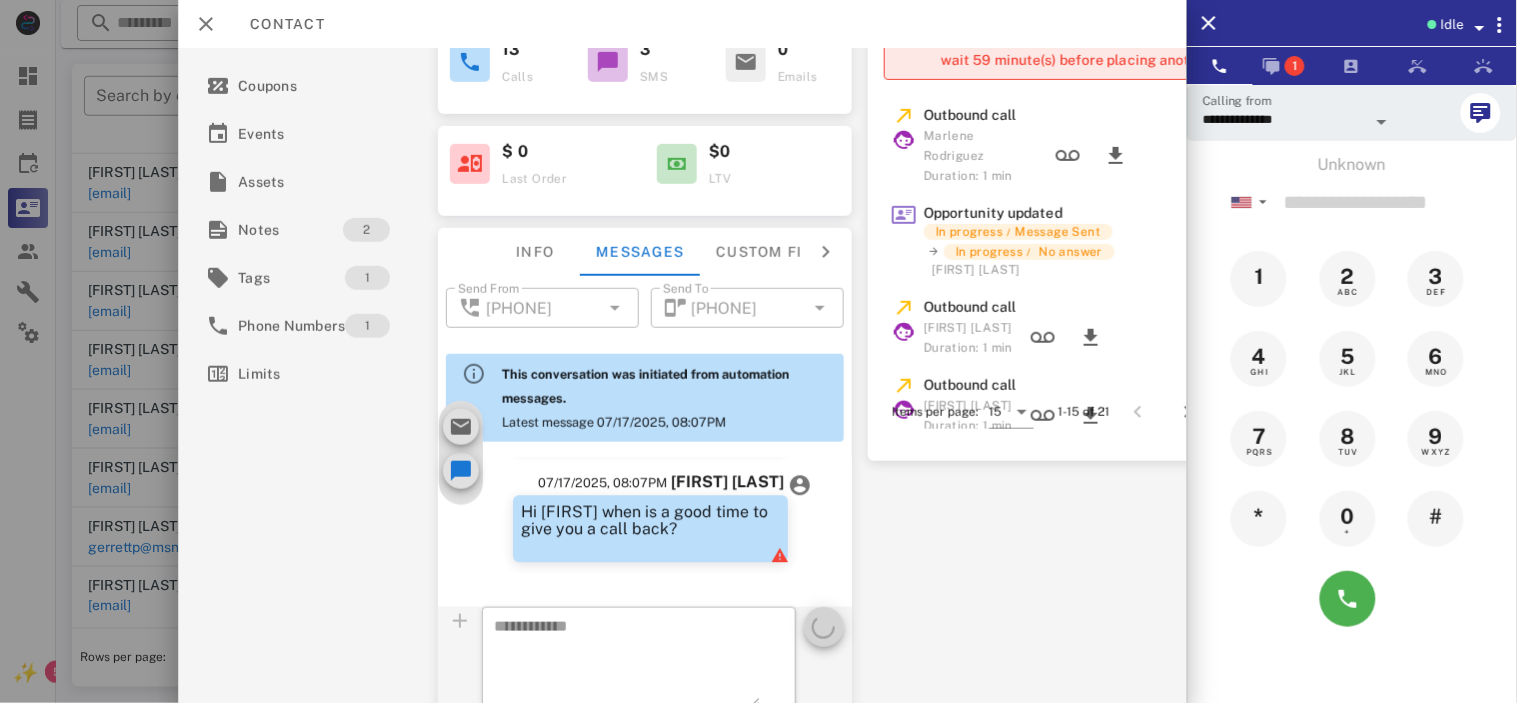 scroll, scrollTop: 1652, scrollLeft: 0, axis: vertical 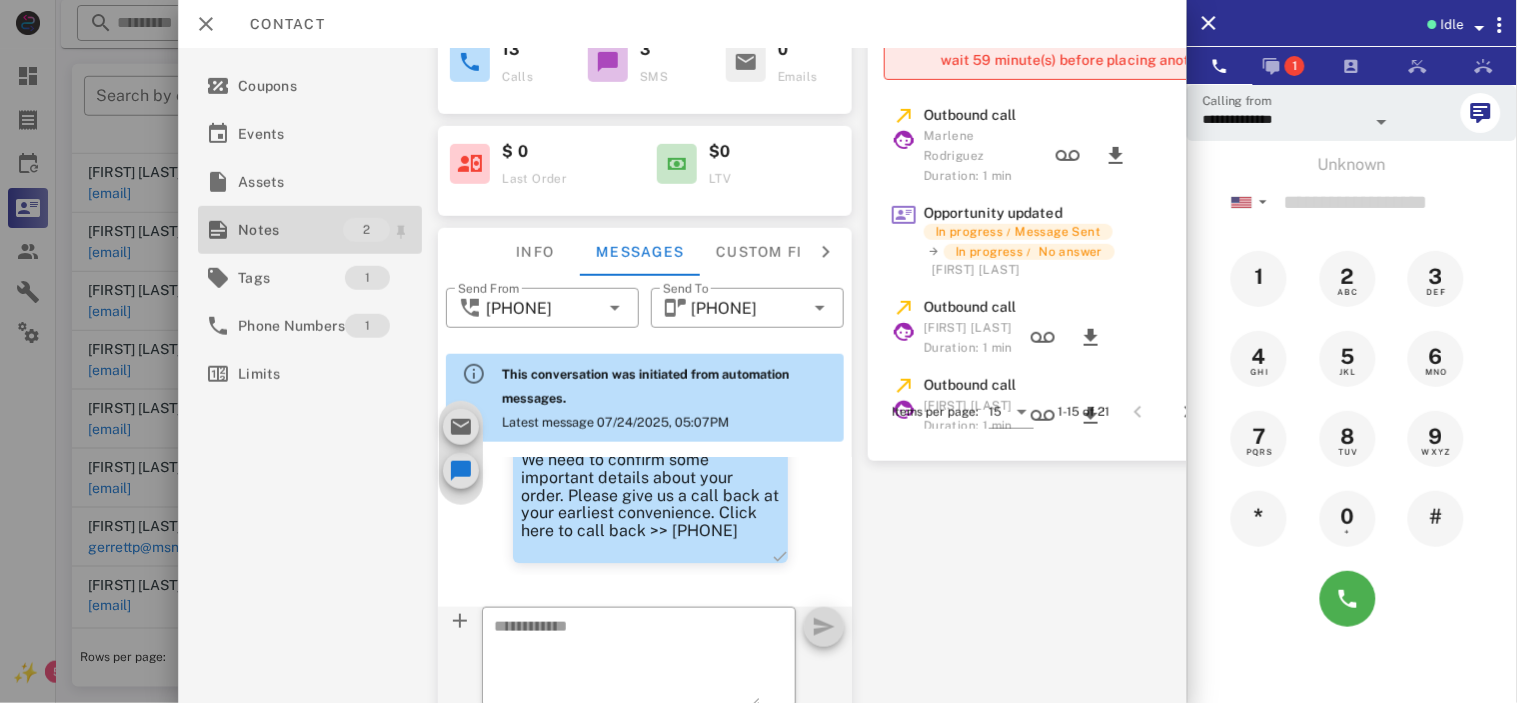 click on "Notes" at bounding box center [290, 230] 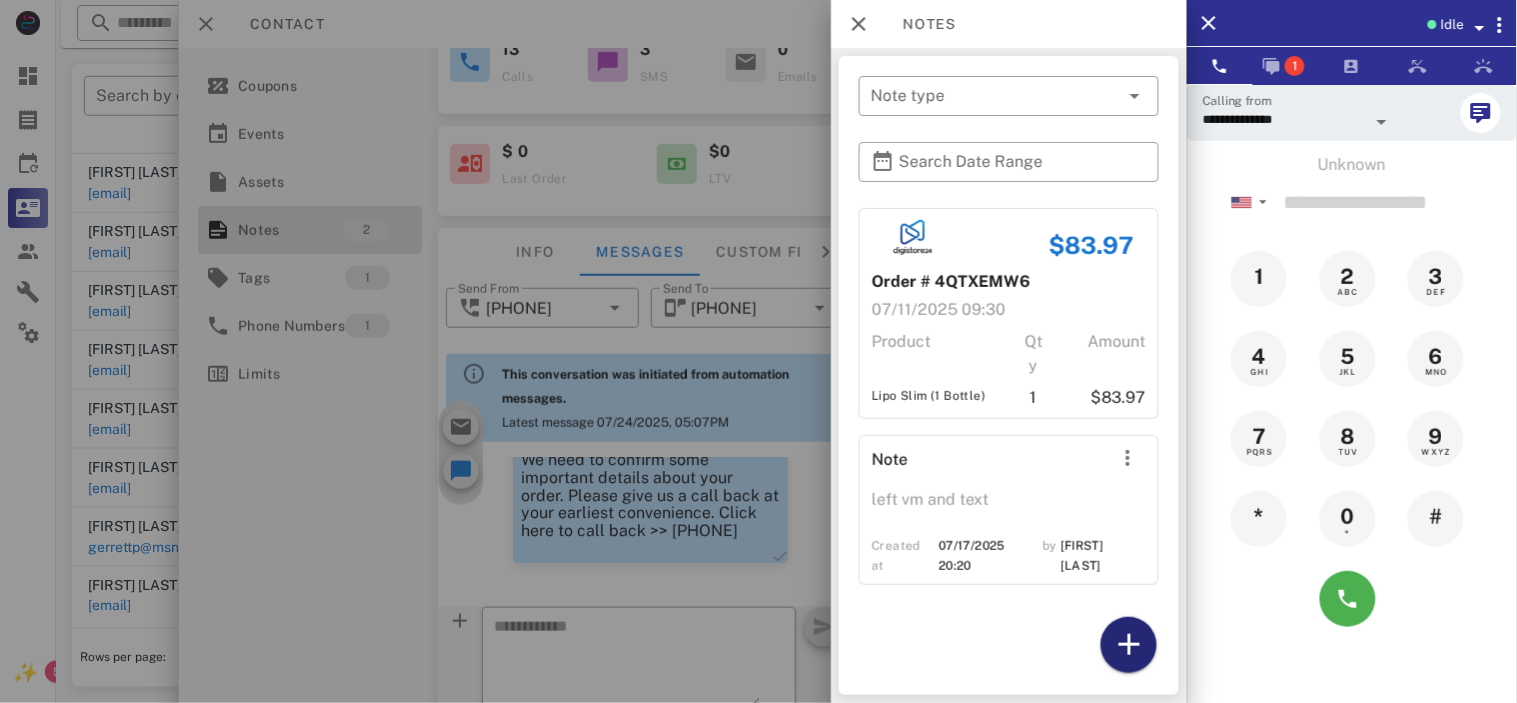click at bounding box center [1129, 645] 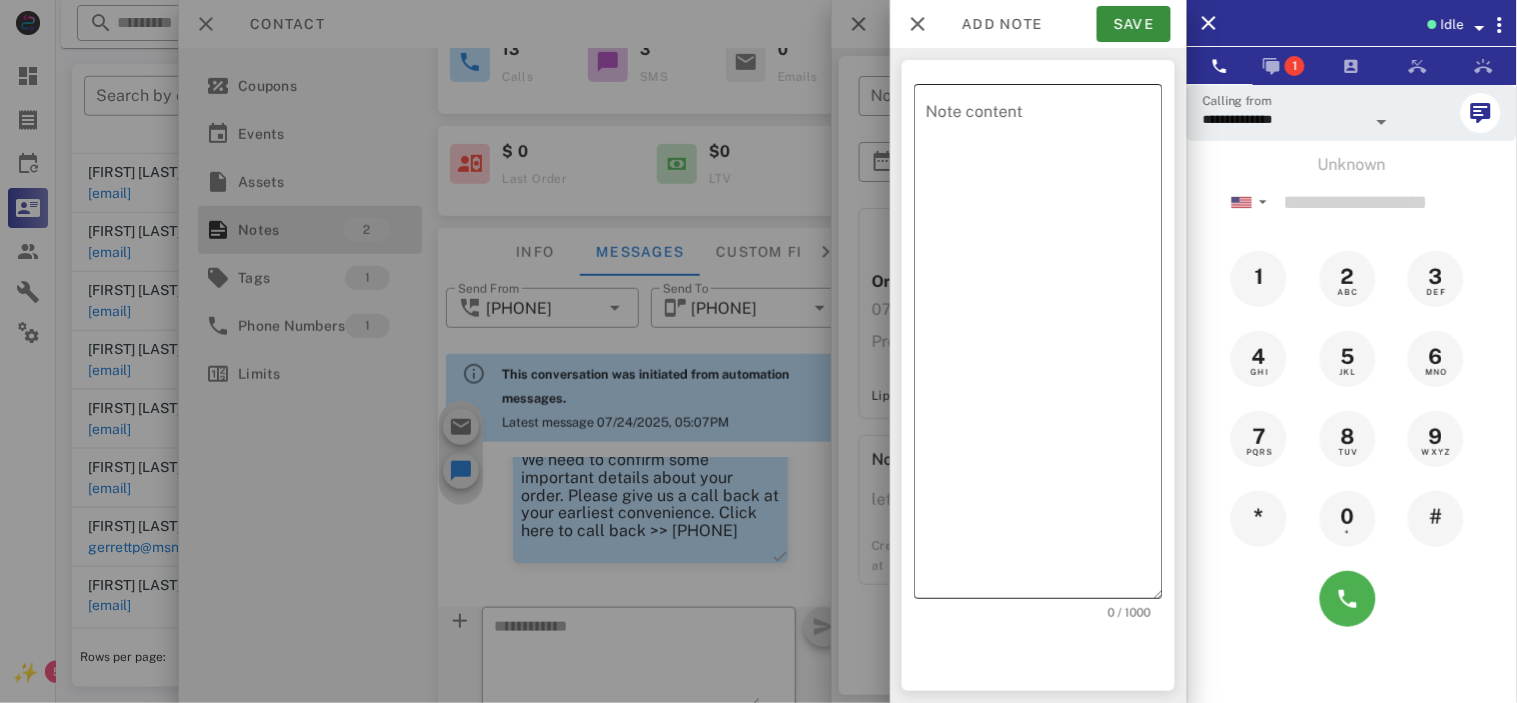 click on "Note content" at bounding box center (1044, 346) 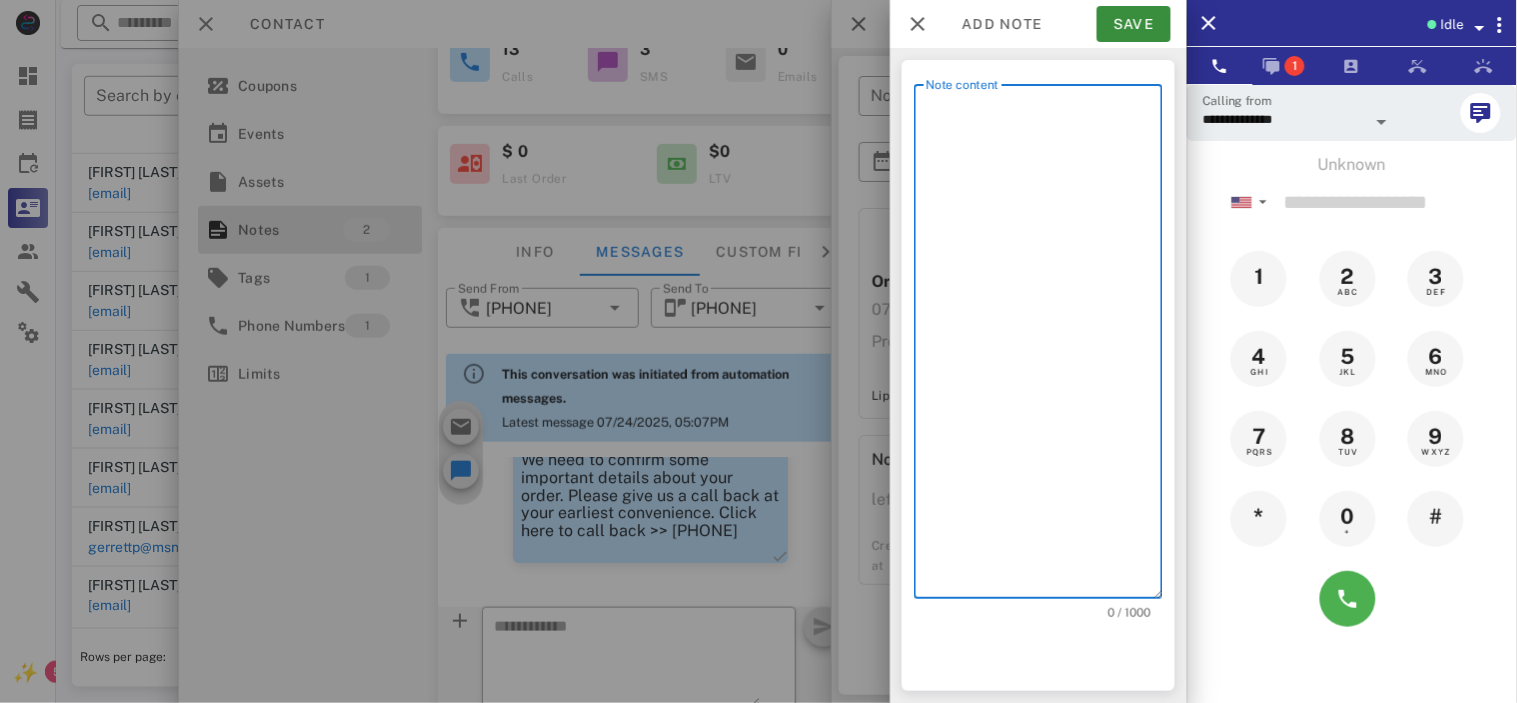 type on "*" 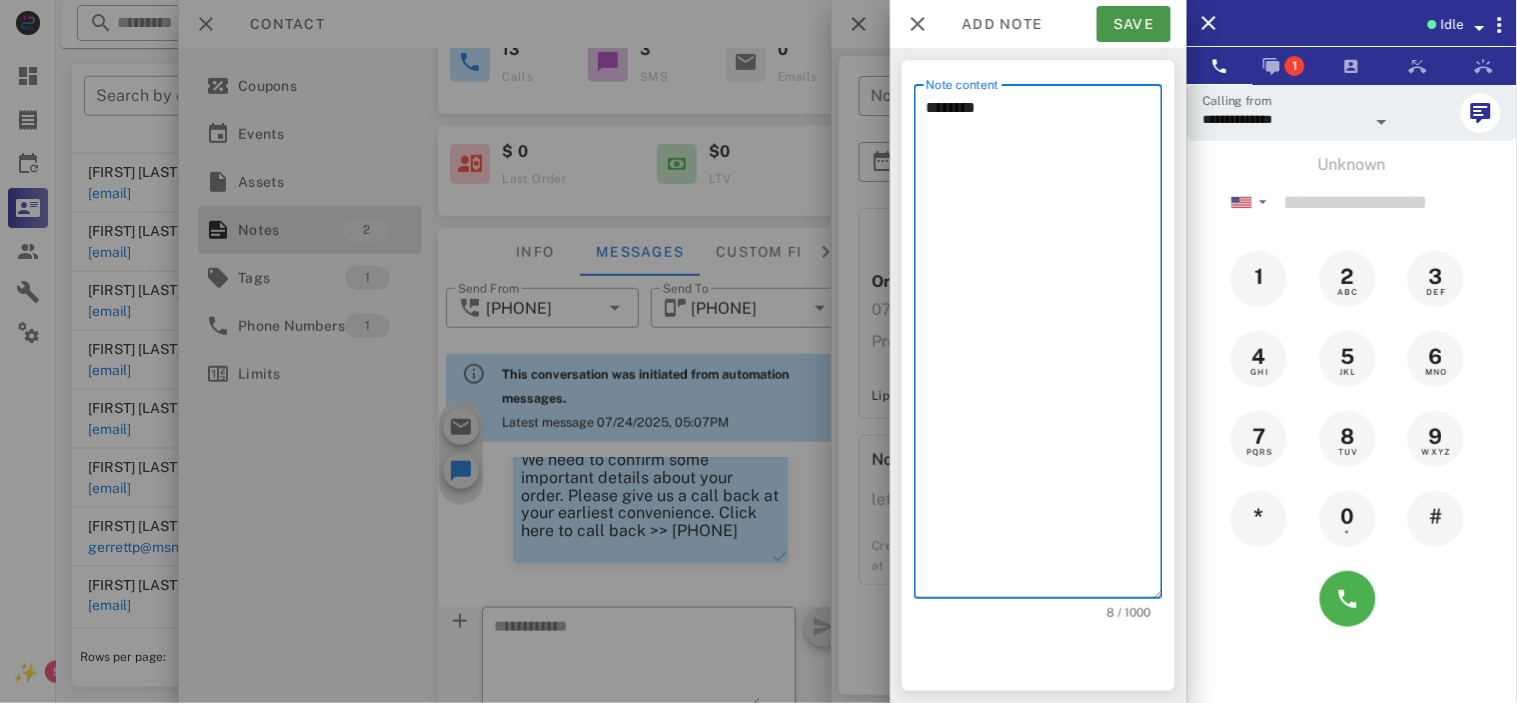 type on "********" 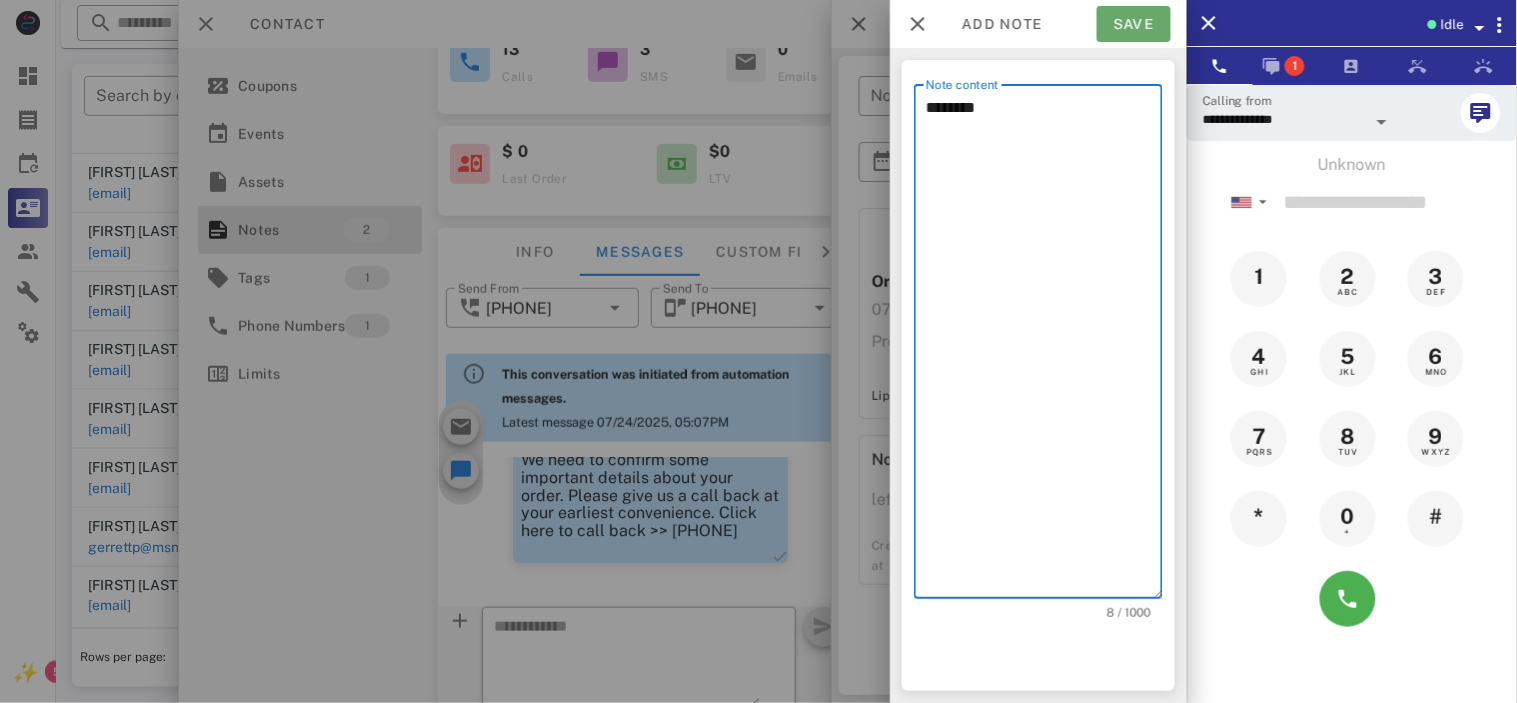 click on "Save" at bounding box center (1134, 24) 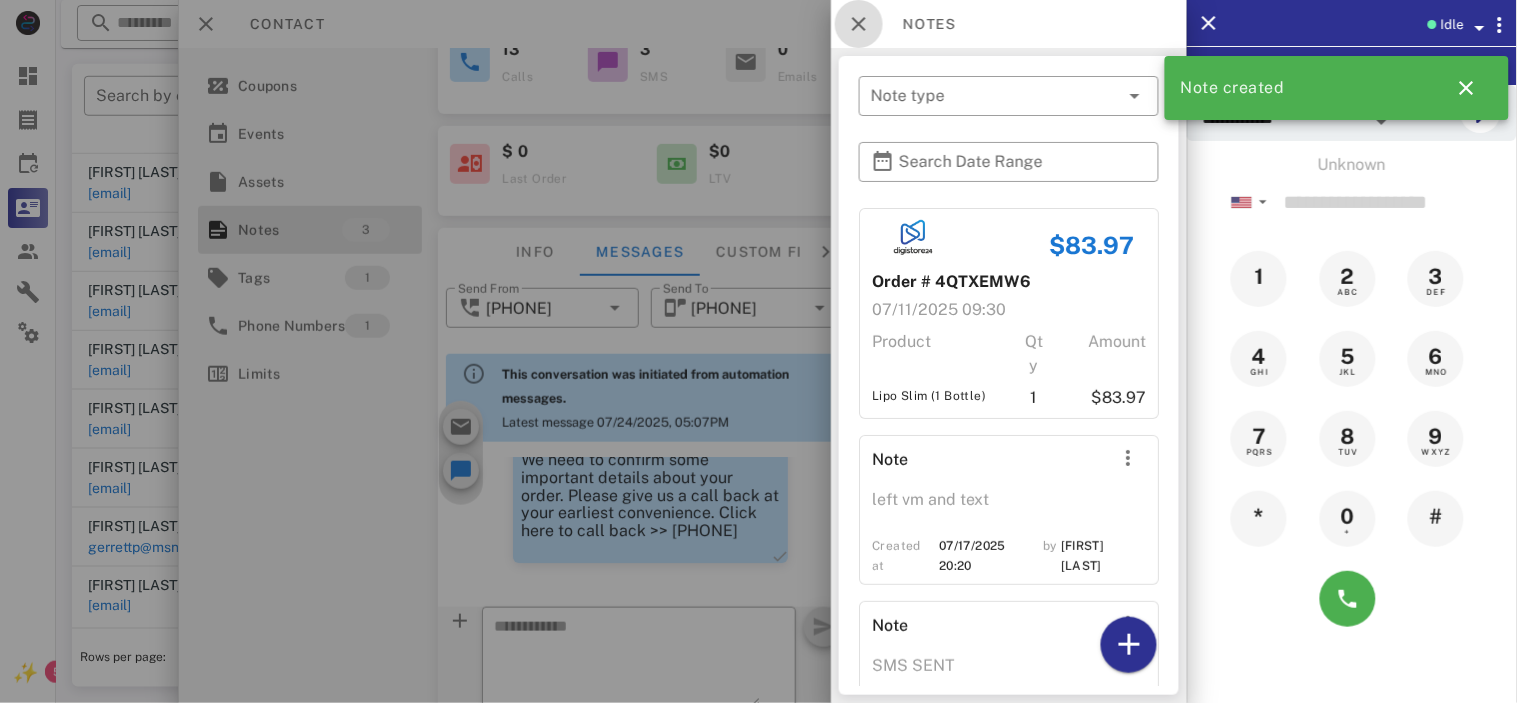 click at bounding box center [859, 24] 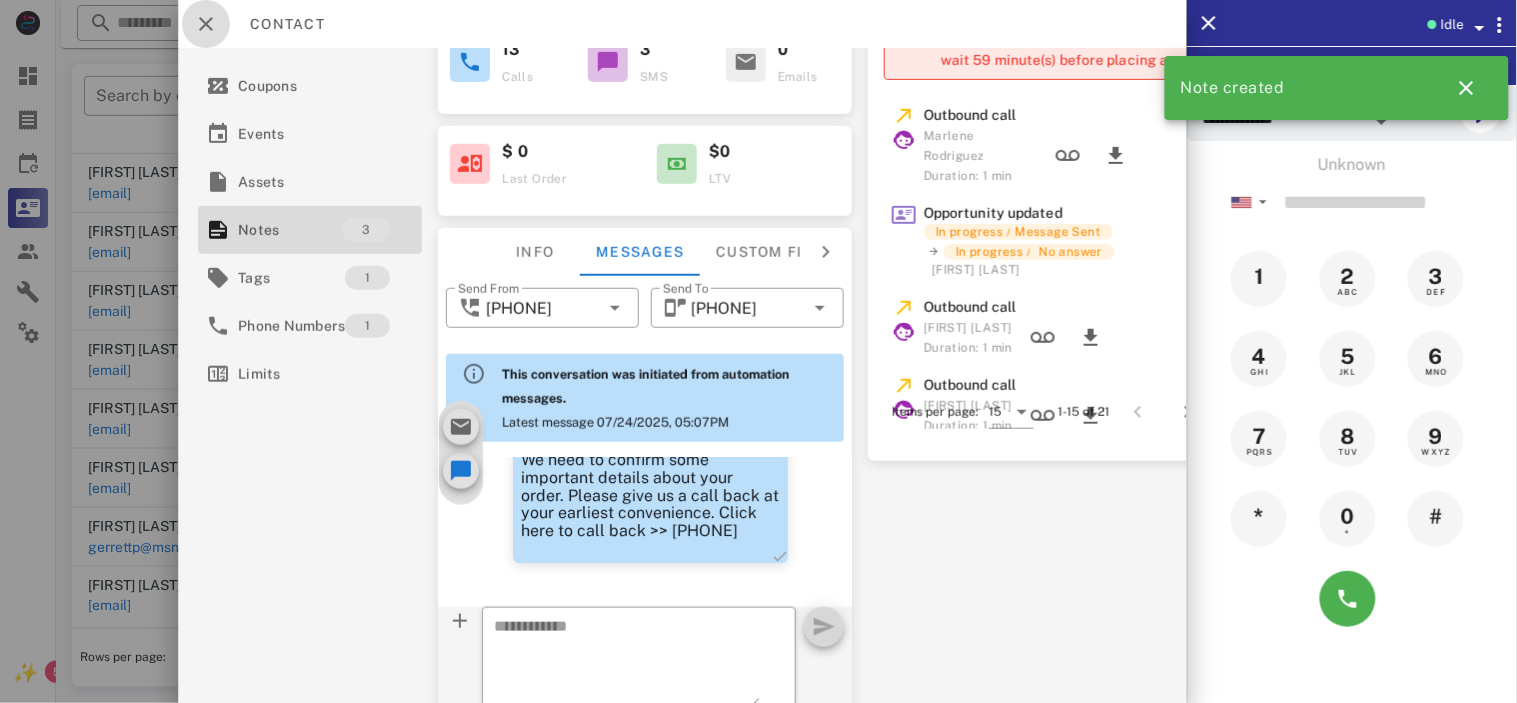 click at bounding box center (206, 24) 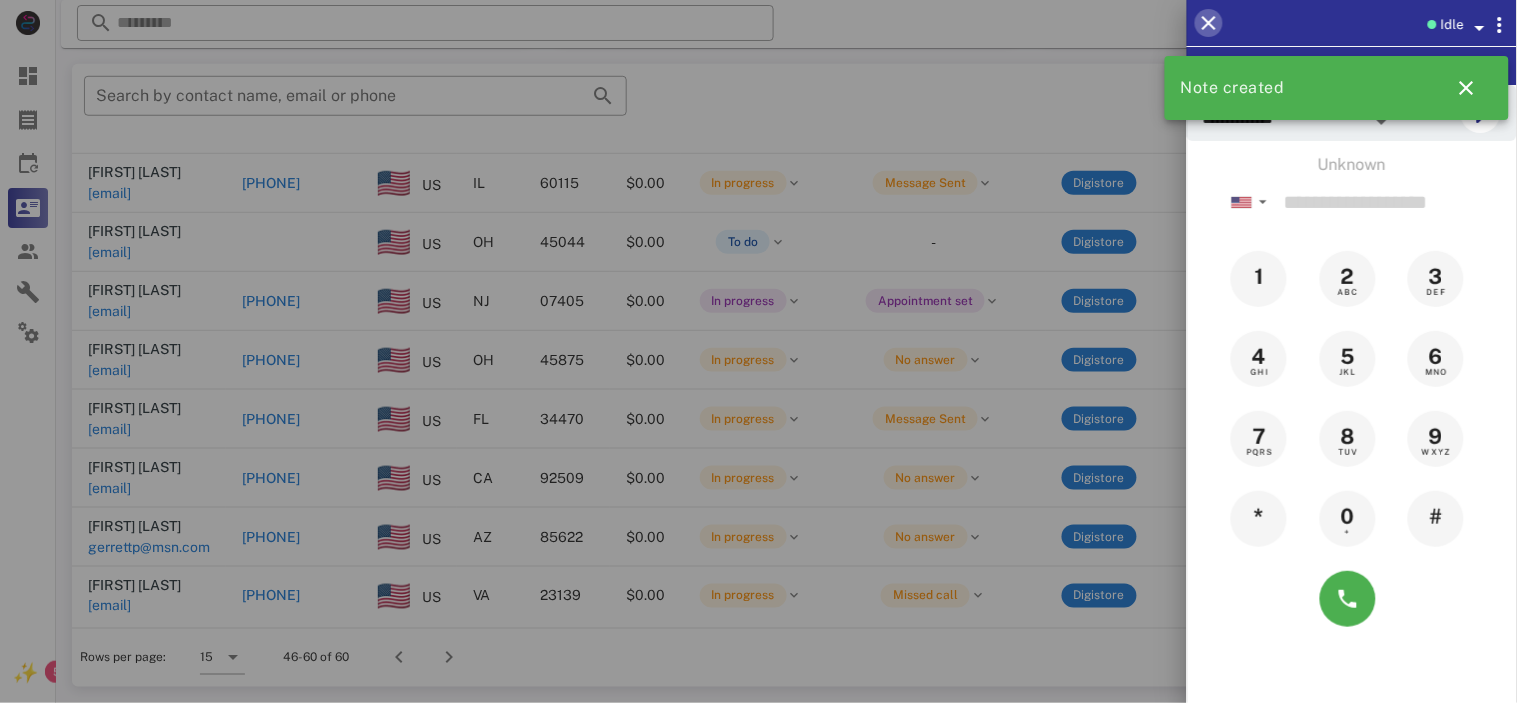 click at bounding box center (1209, 23) 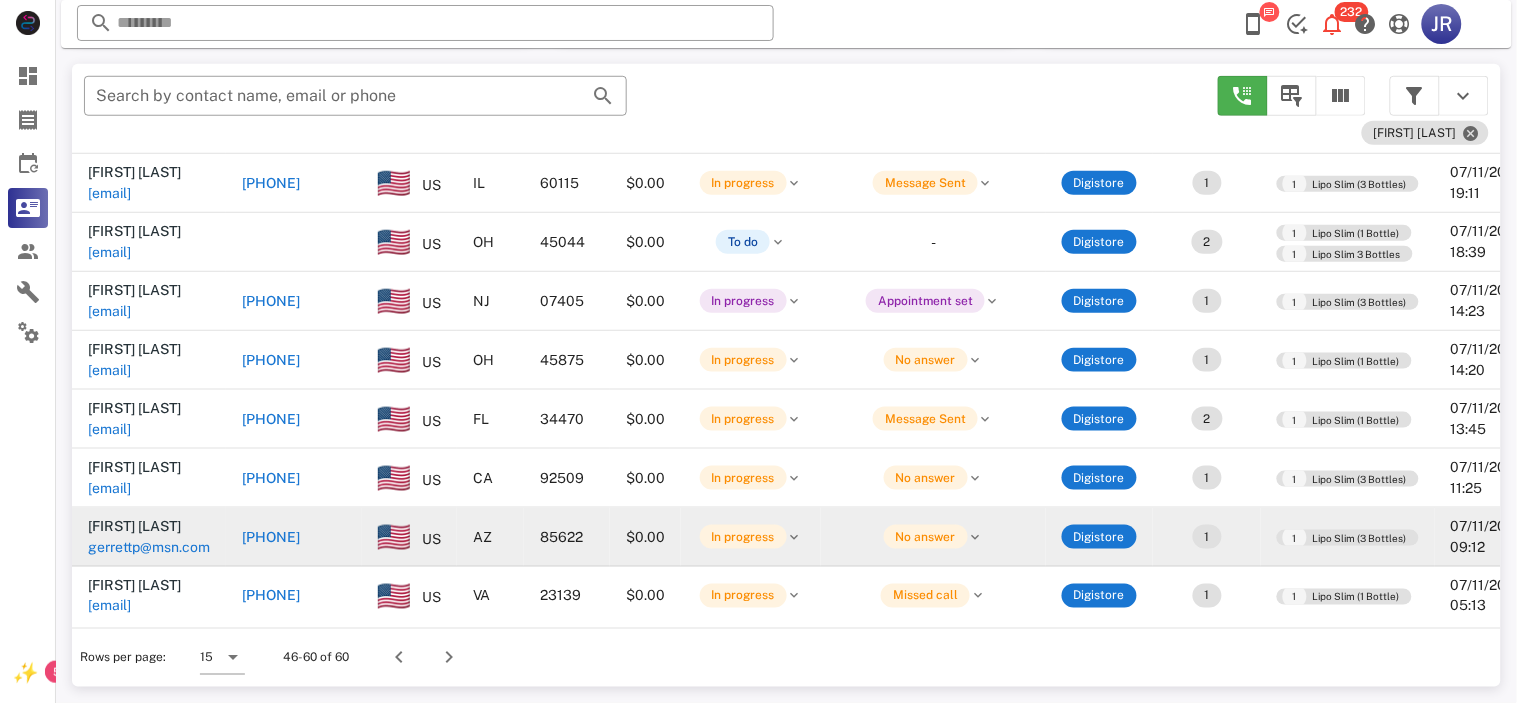 click on "gerrettp@msn.com" at bounding box center (149, 547) 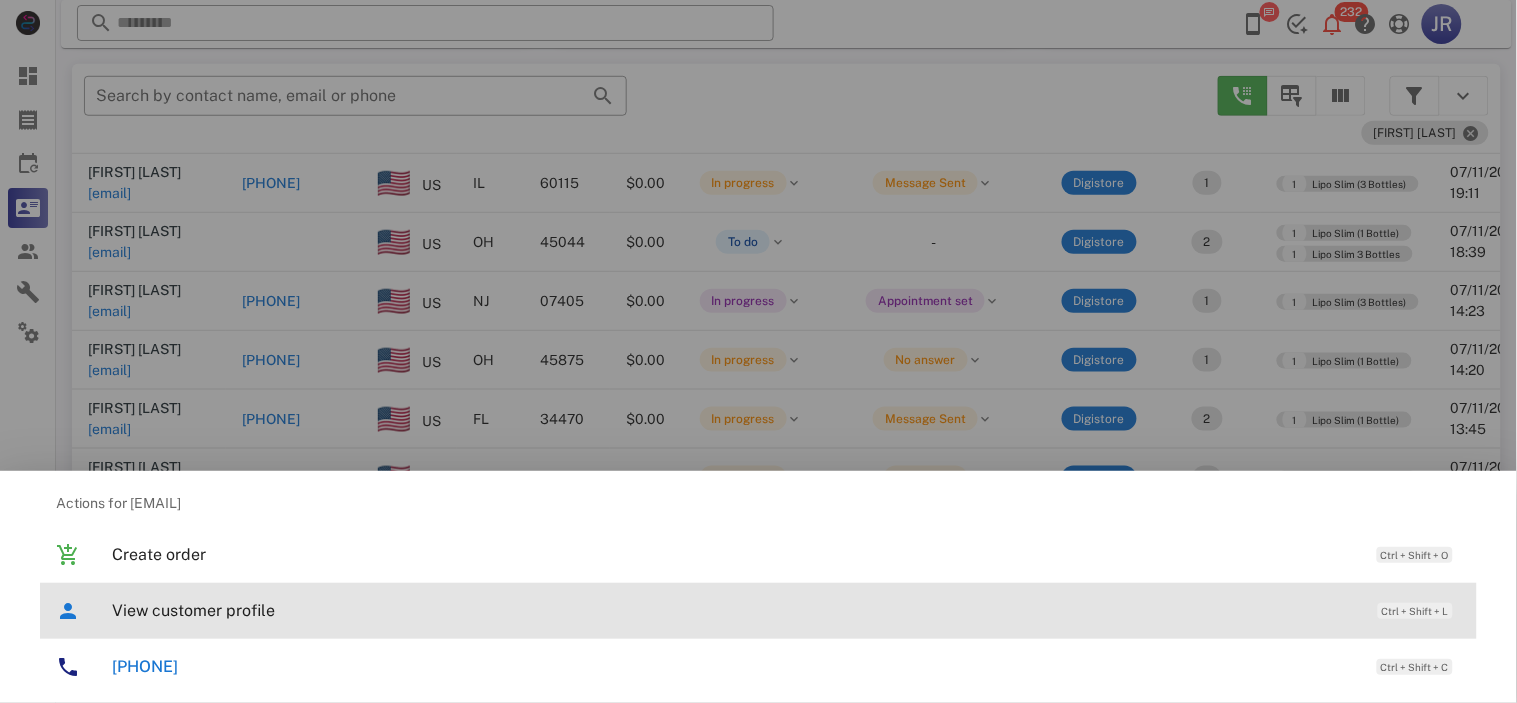 click on "View customer profile" at bounding box center (735, 610) 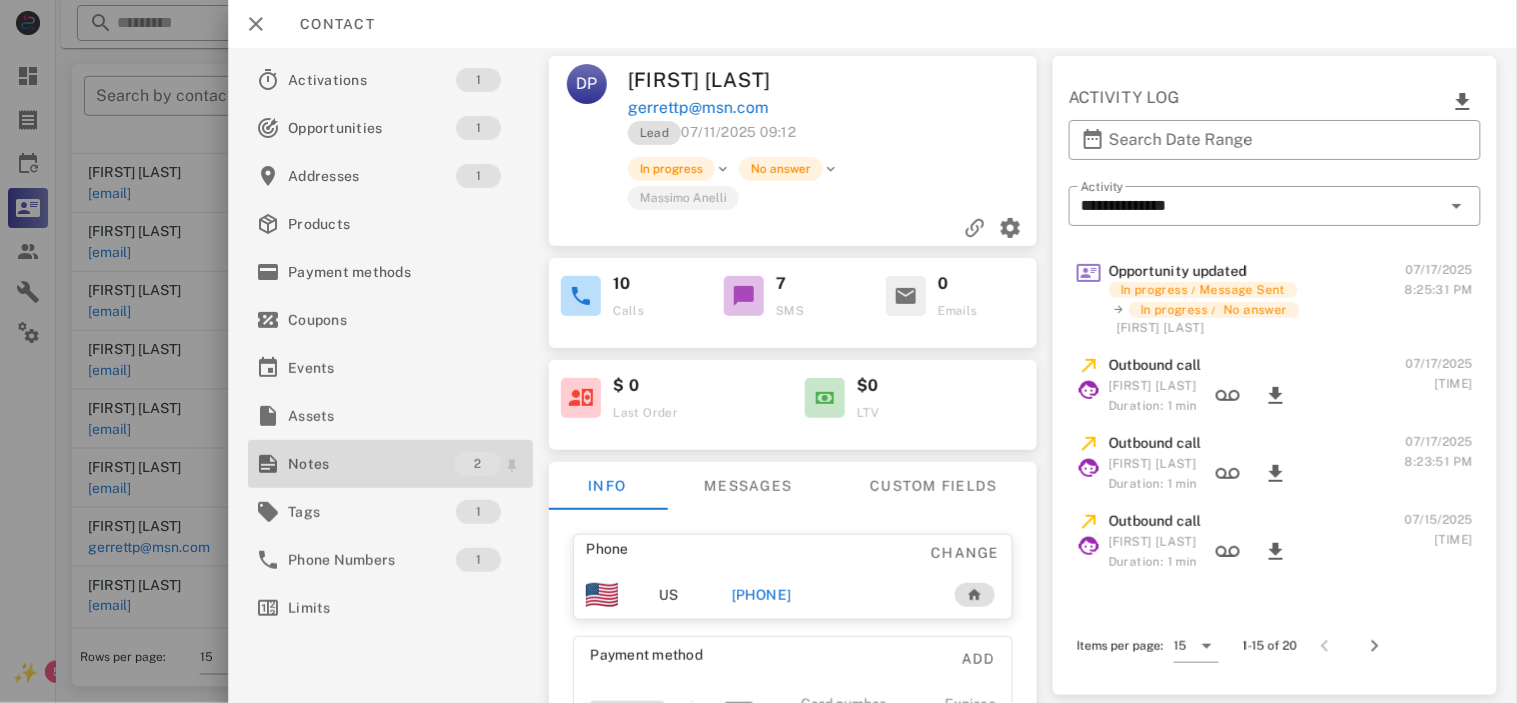 click on "Notes" at bounding box center (371, 464) 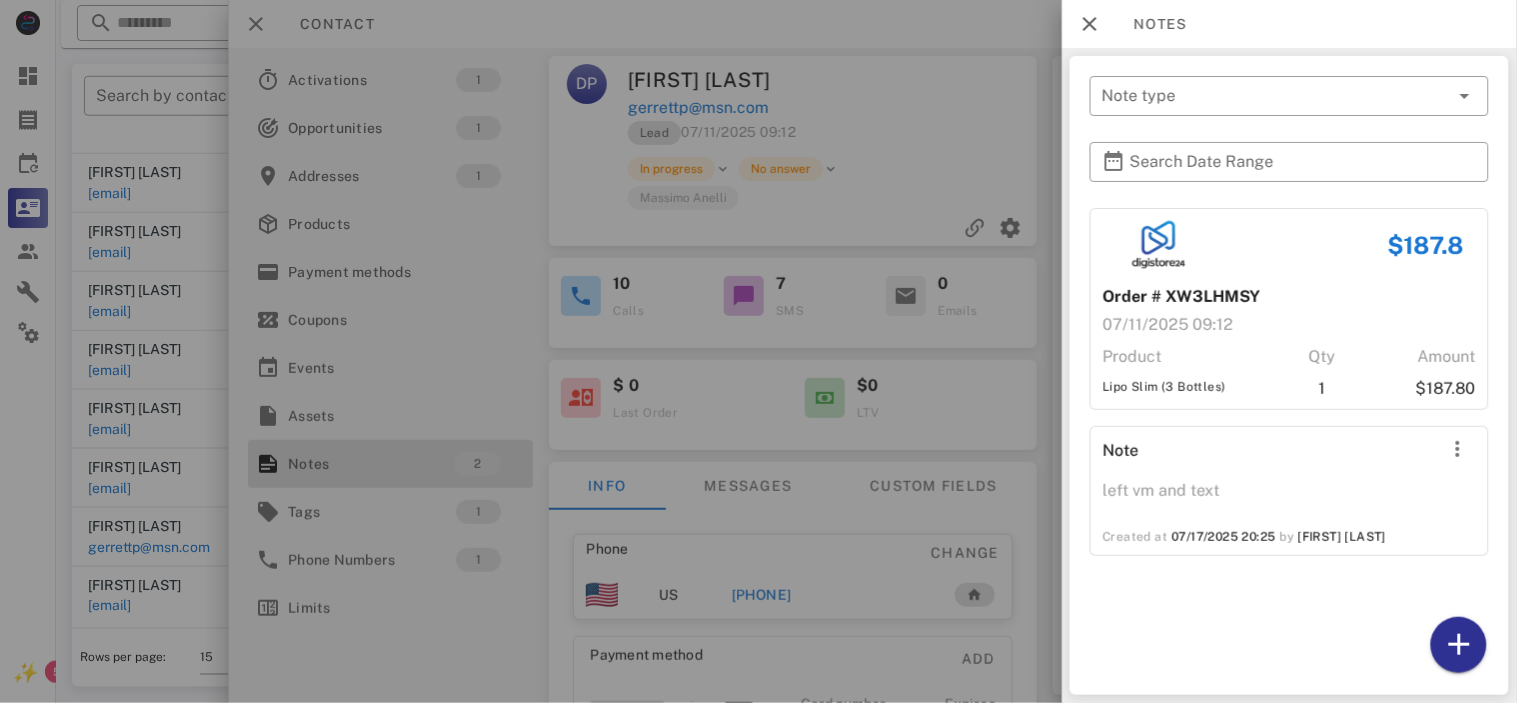 click at bounding box center [758, 351] 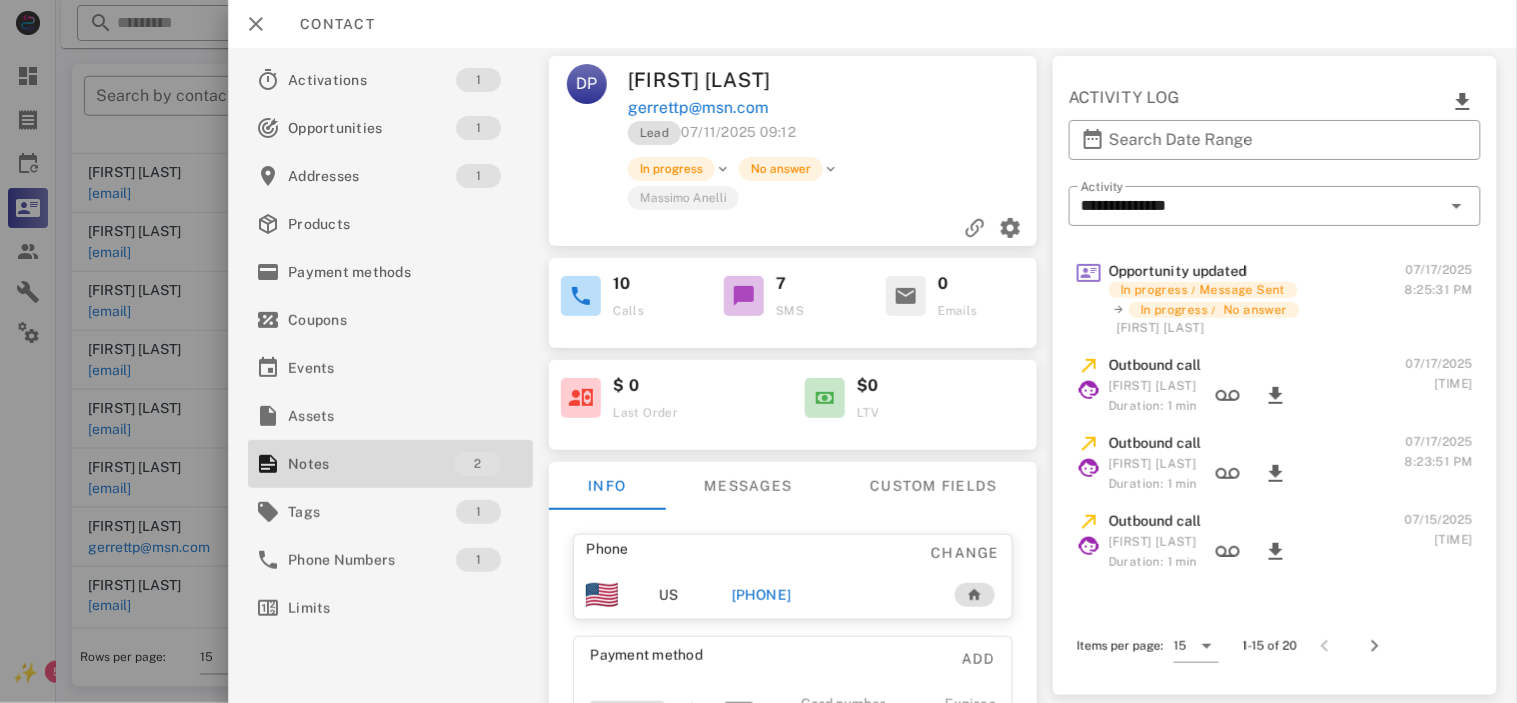 click on "[PHONE]" at bounding box center [761, 595] 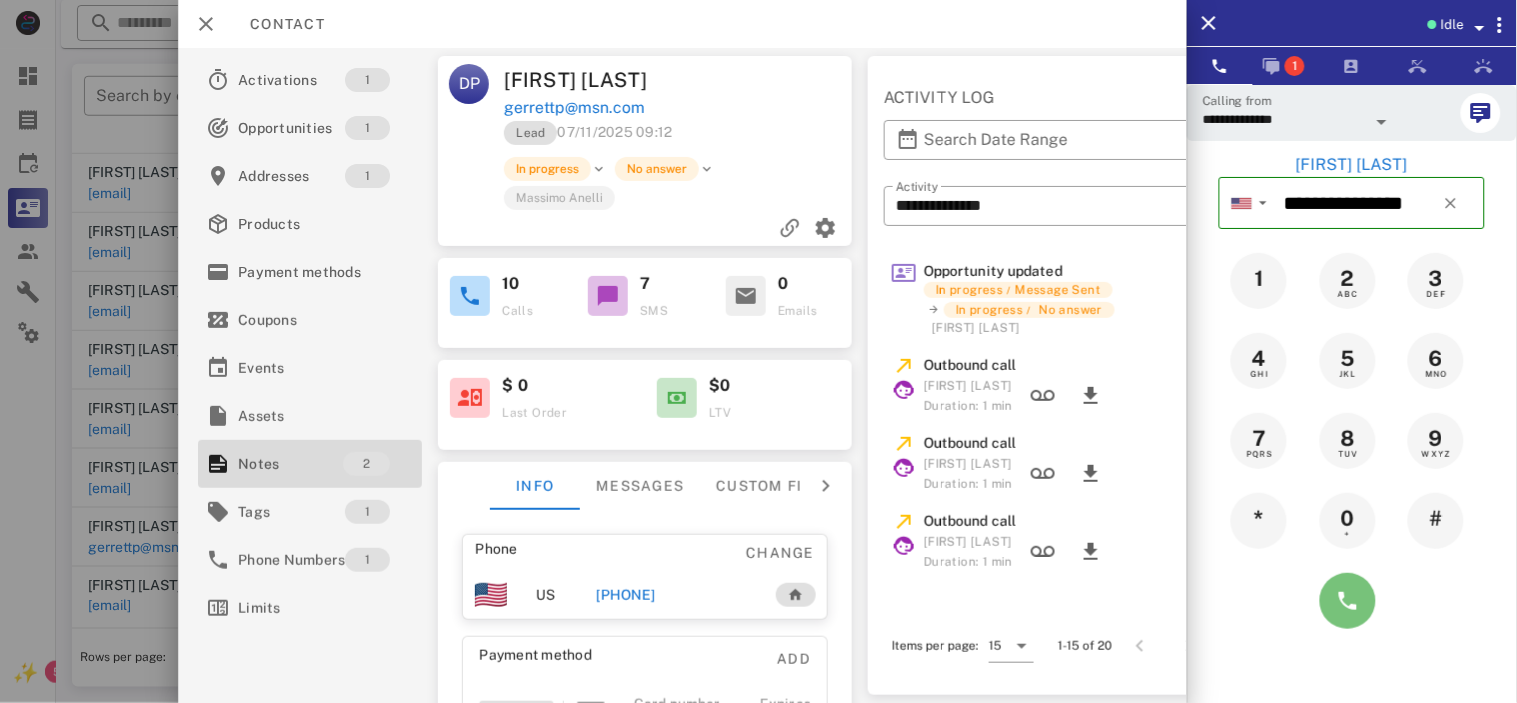 click at bounding box center (1348, 601) 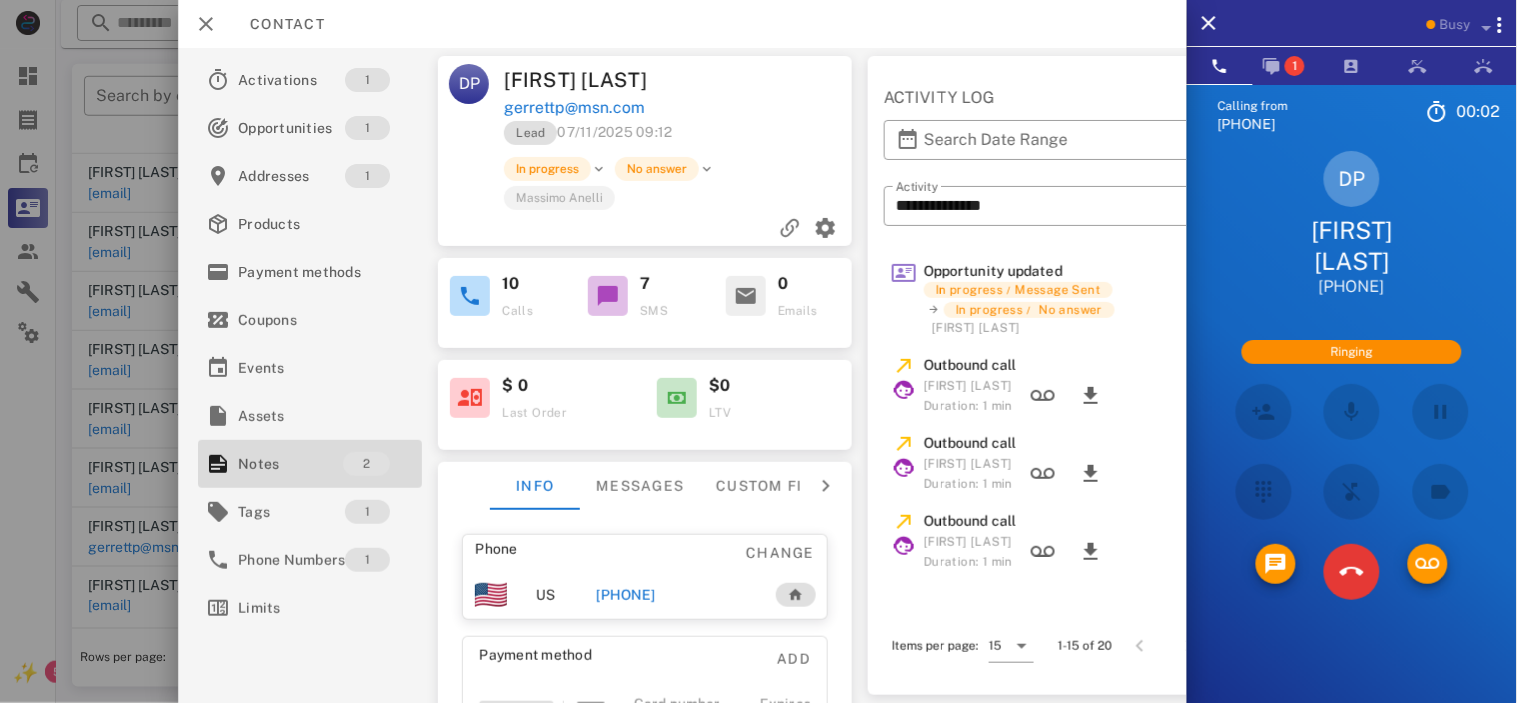 scroll, scrollTop: 221, scrollLeft: 0, axis: vertical 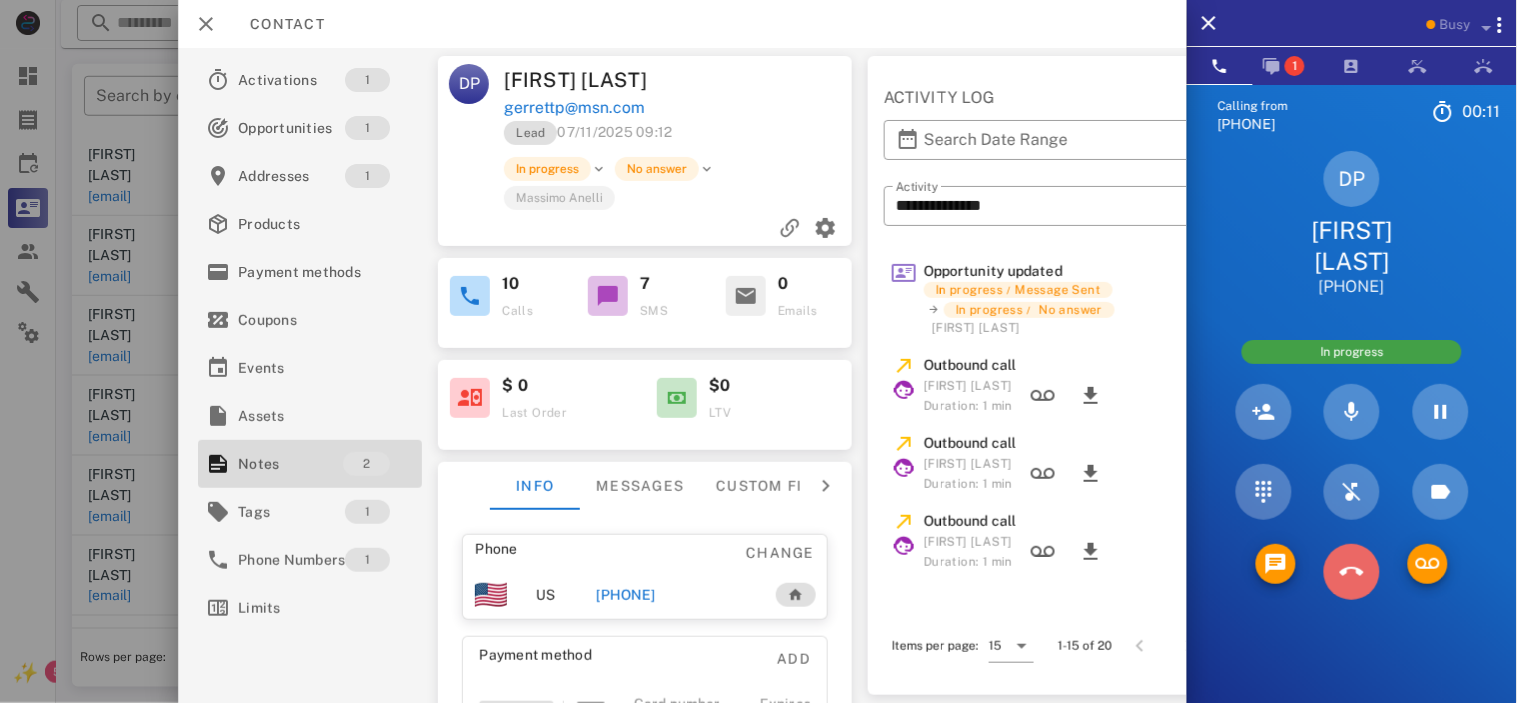 click at bounding box center (1352, 572) 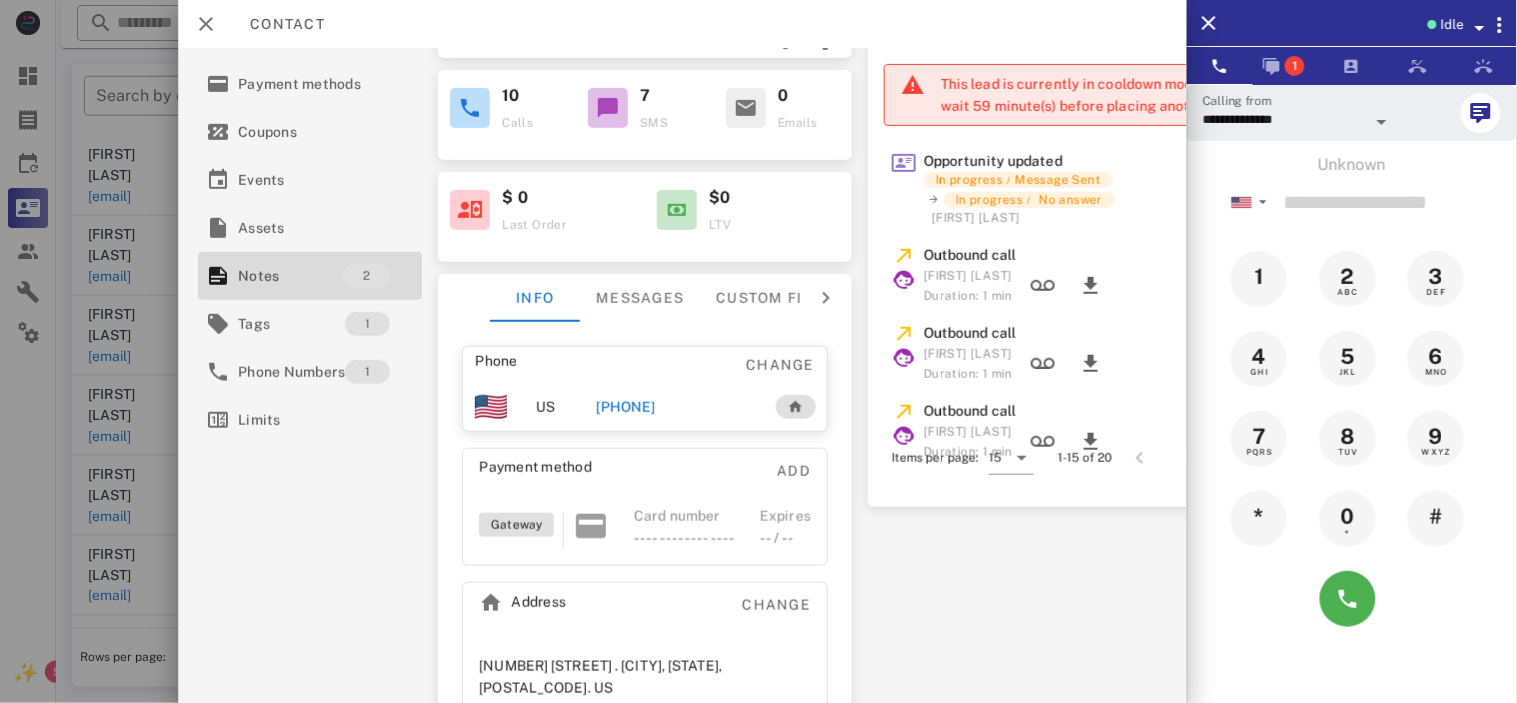 scroll, scrollTop: 241, scrollLeft: 0, axis: vertical 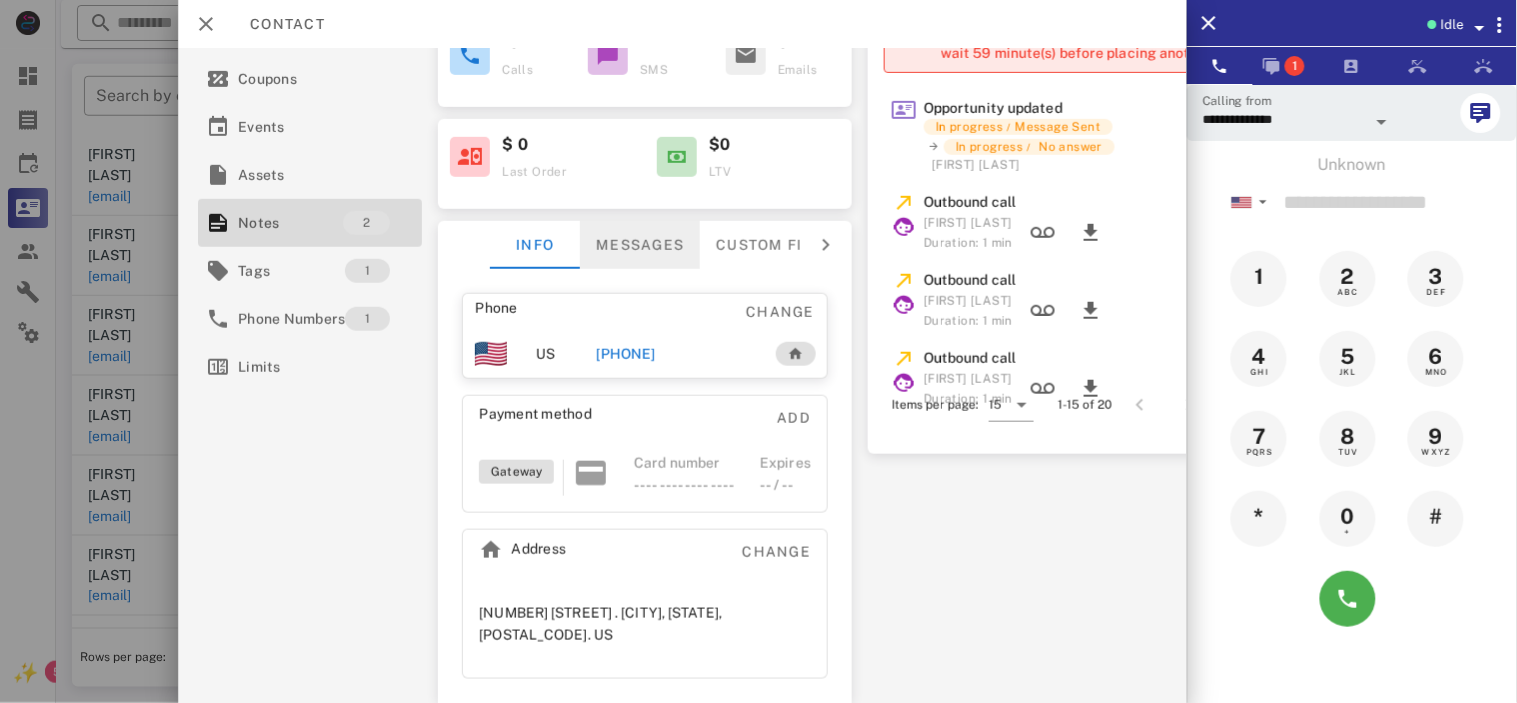 click on "Messages" at bounding box center (640, 245) 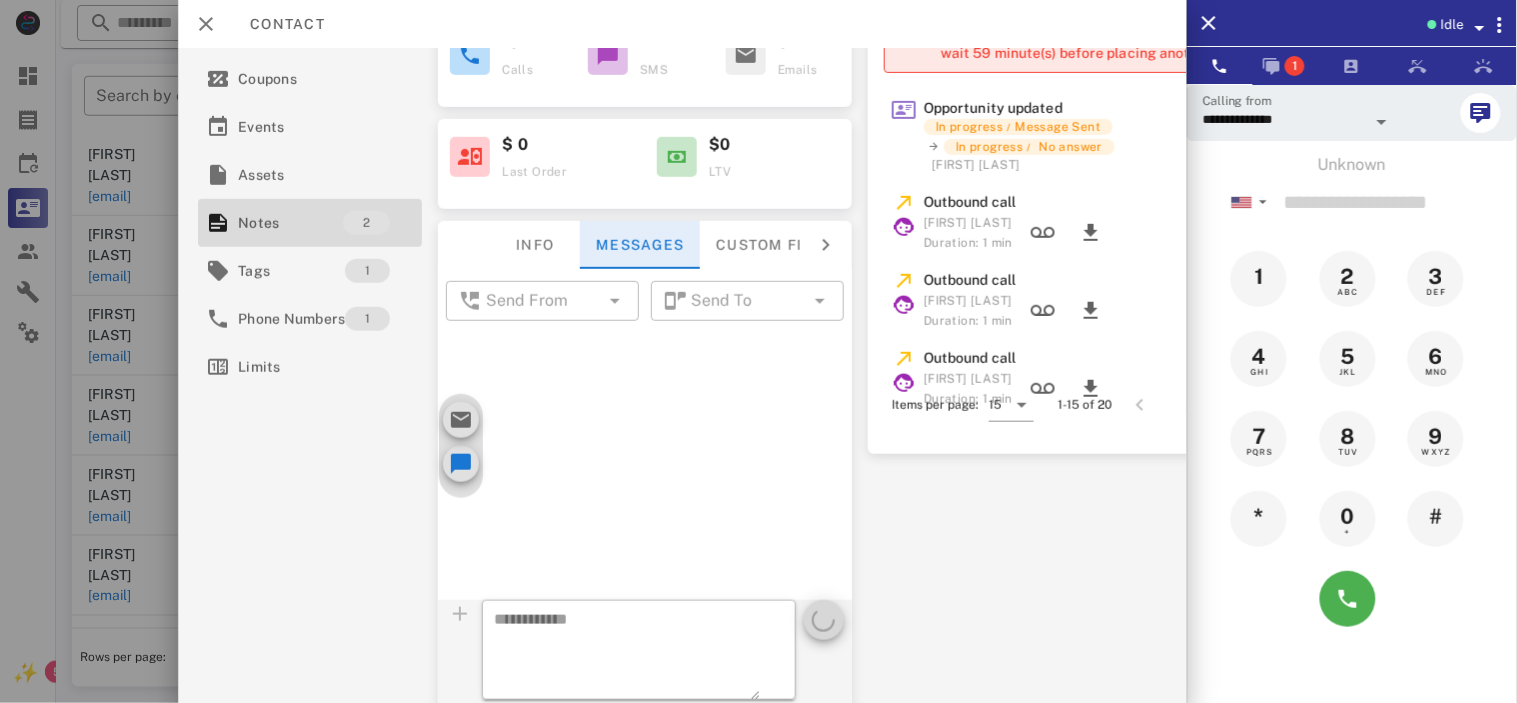 scroll, scrollTop: 1548, scrollLeft: 0, axis: vertical 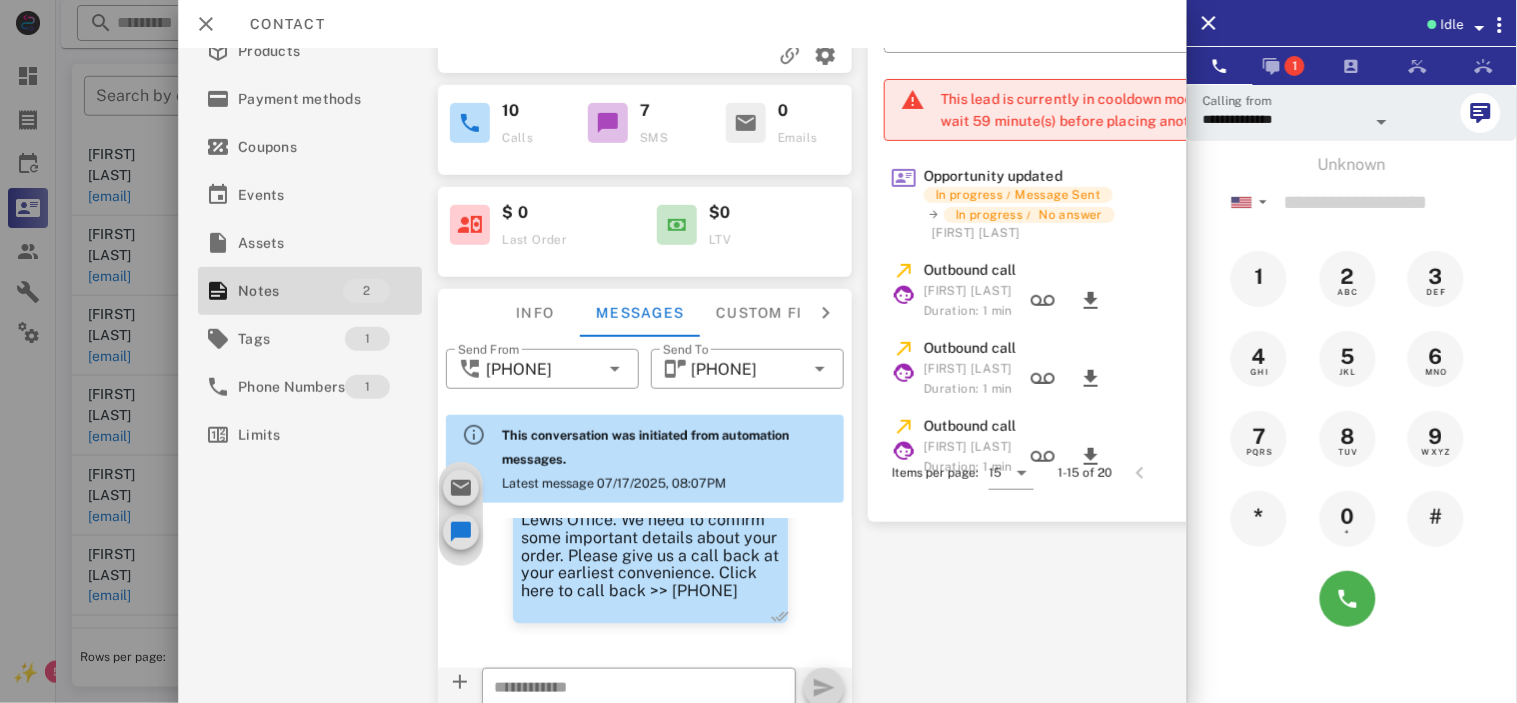 click on "07/17/2025, 08:07PM Jennifer Sapien  Hi Denise, this is Jennifer with  the LipoSlim that you purchased online for your weight loss with Dr. Lewis Office. We need to confirm some important details about your order. Please give us a call back at your earliest convenience. Click here to call back >> +17373524155" at bounding box center (635, 527) 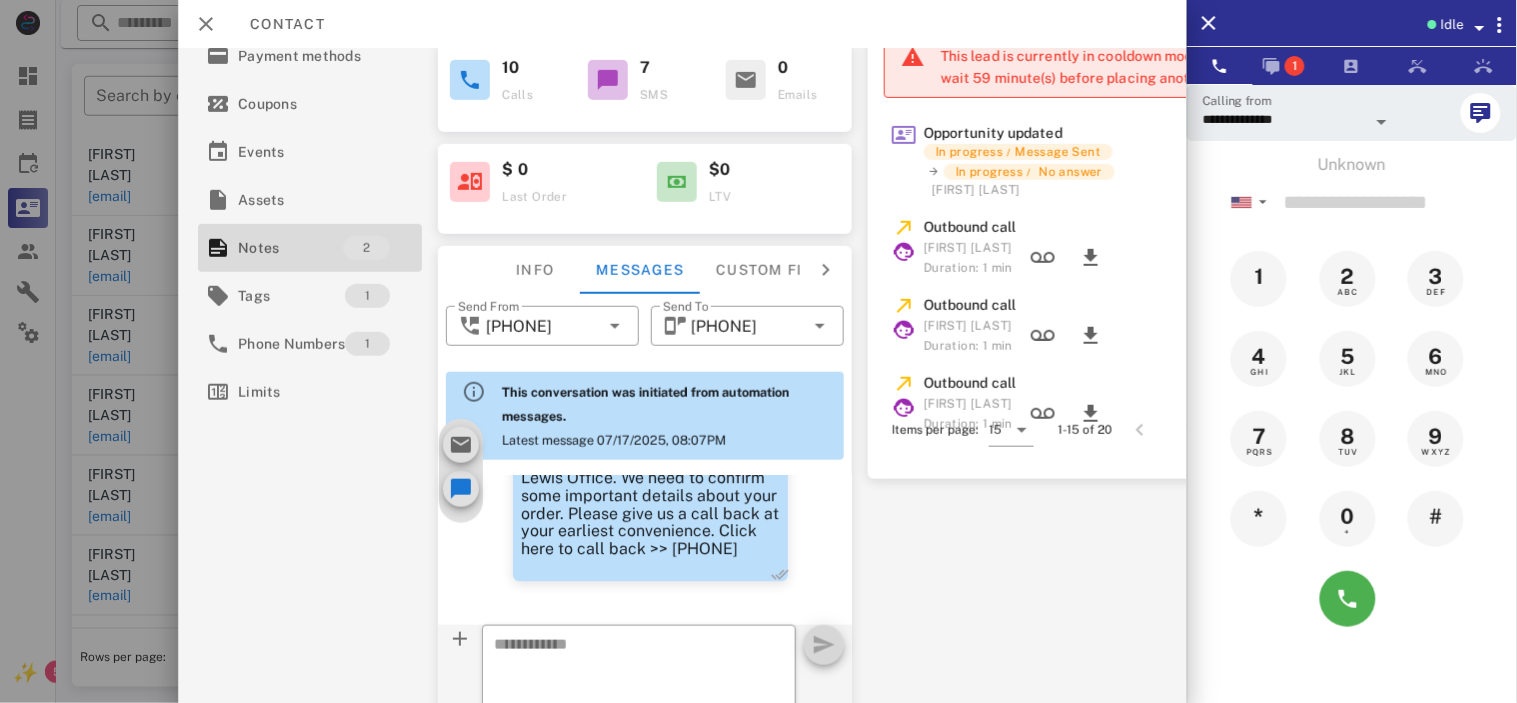 scroll, scrollTop: 265, scrollLeft: 0, axis: vertical 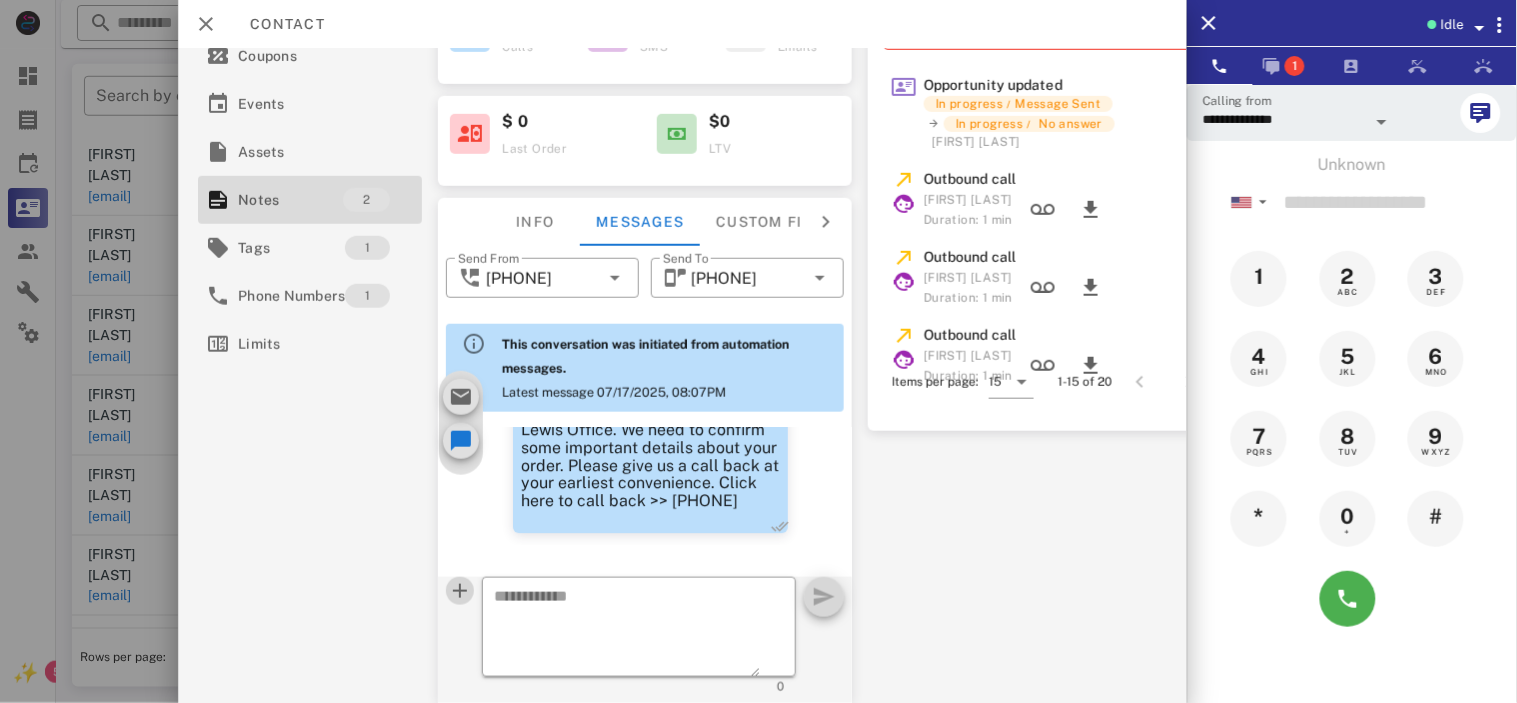 click at bounding box center (460, 591) 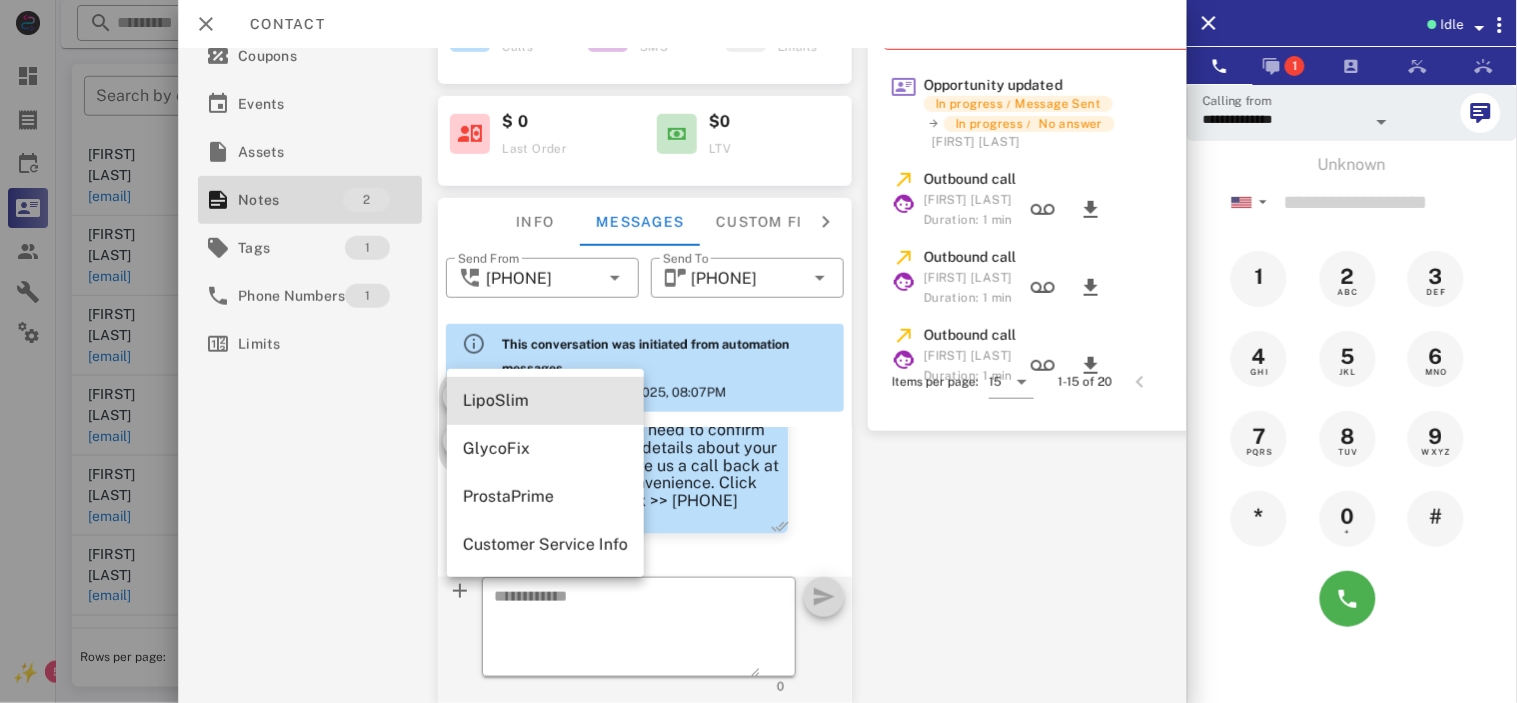 click on "LipoSlim" at bounding box center (545, 400) 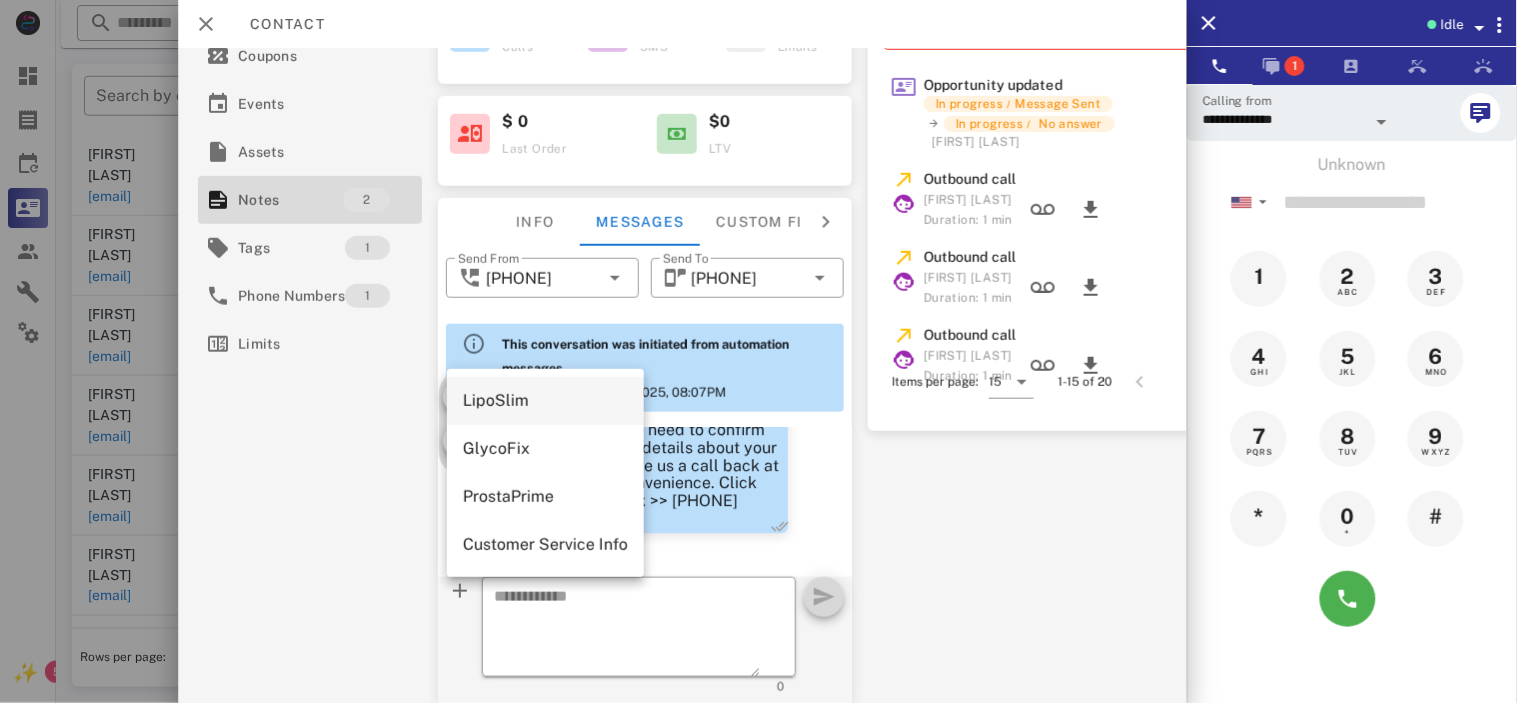 type on "**********" 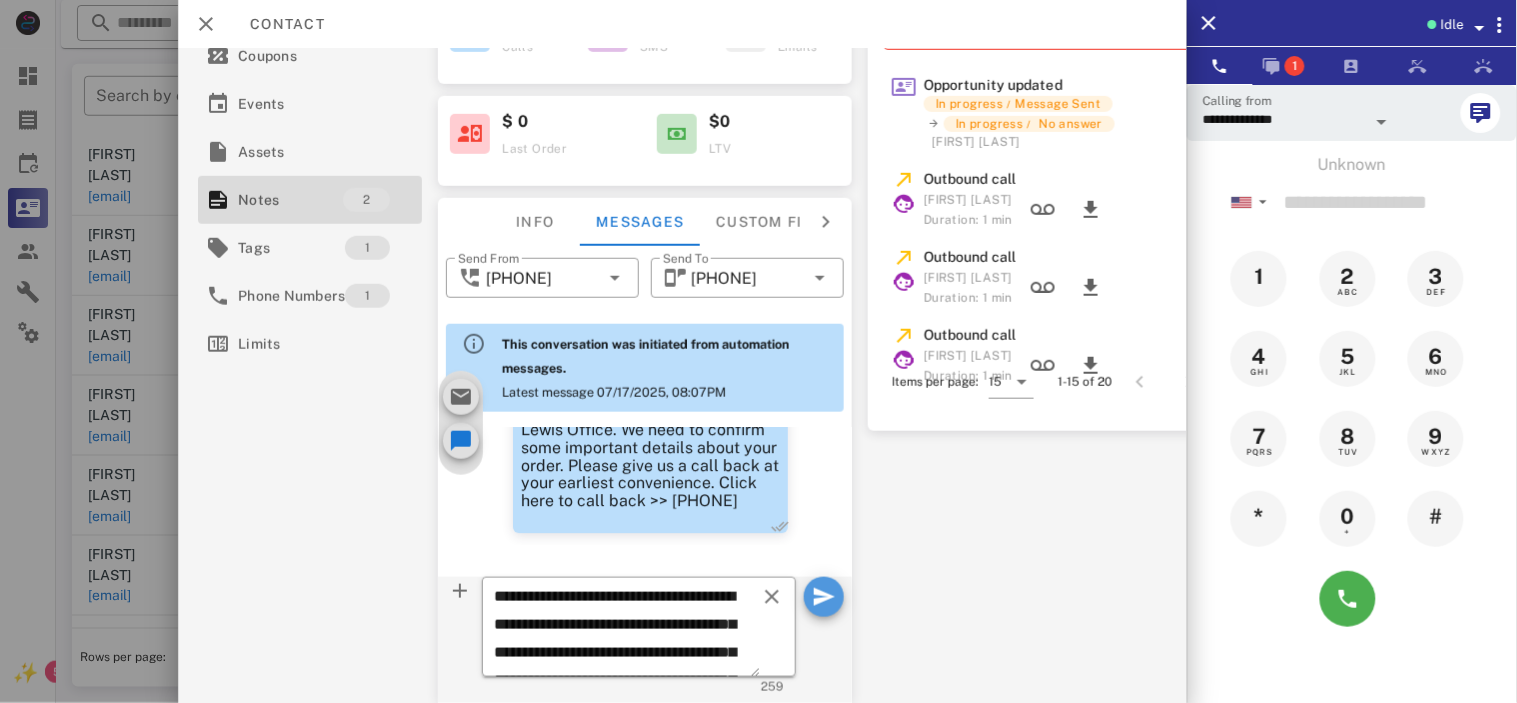 click at bounding box center (824, 597) 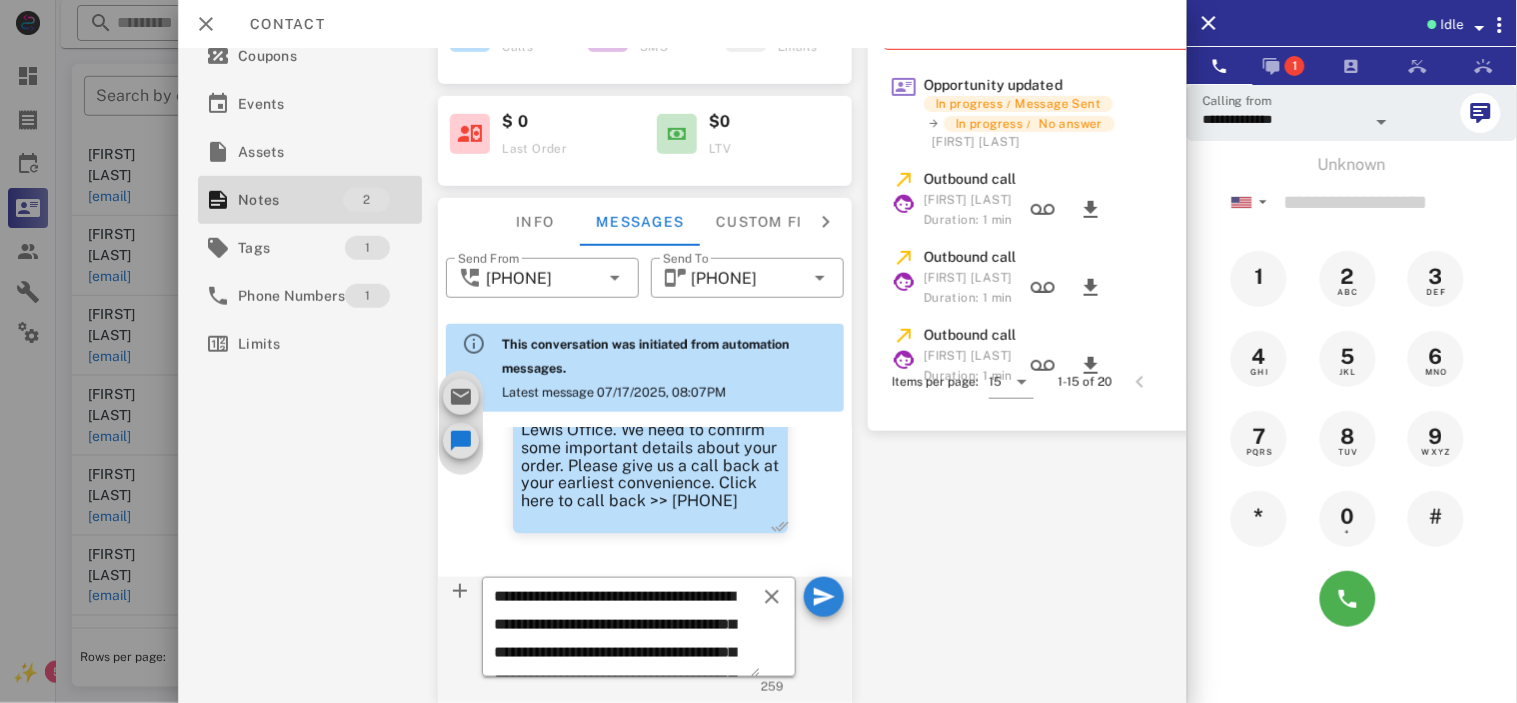 type 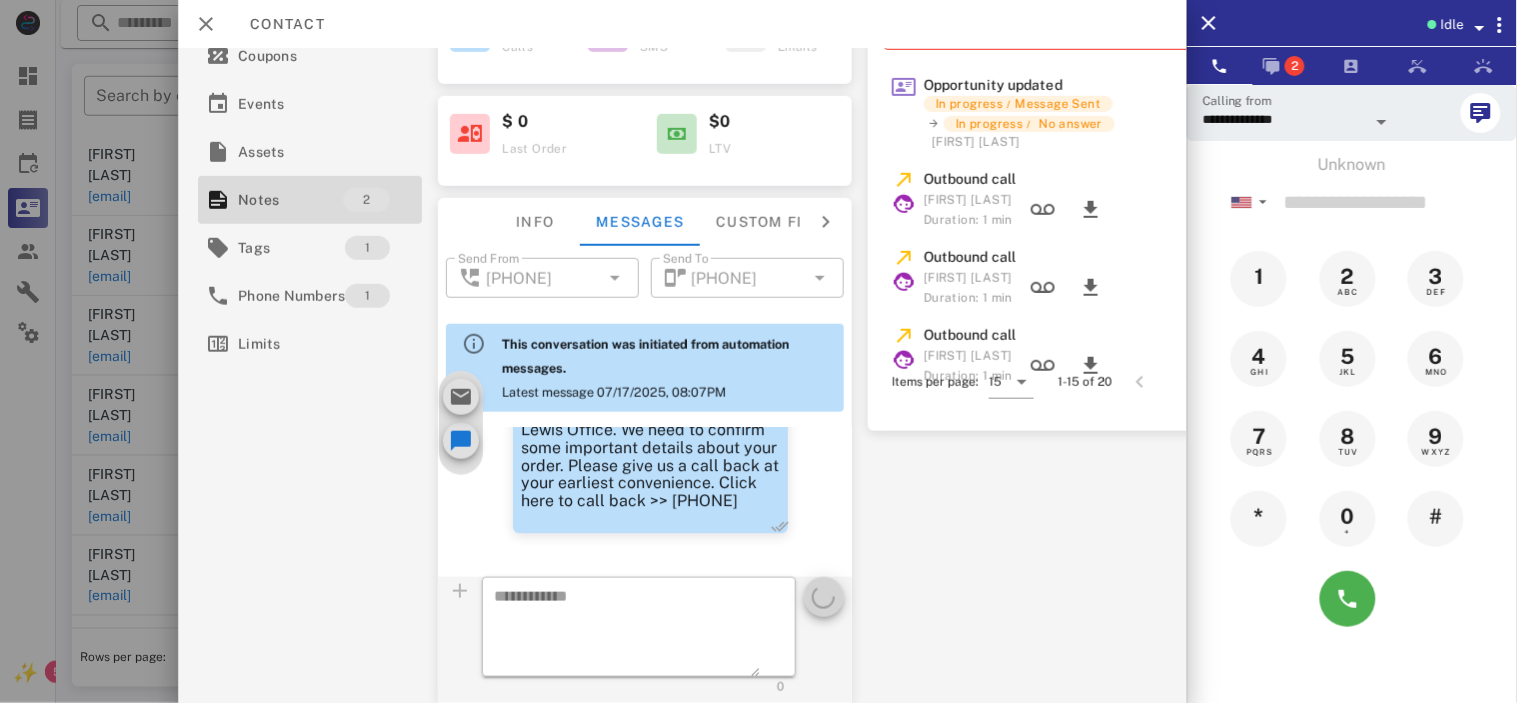 scroll, scrollTop: 1766, scrollLeft: 0, axis: vertical 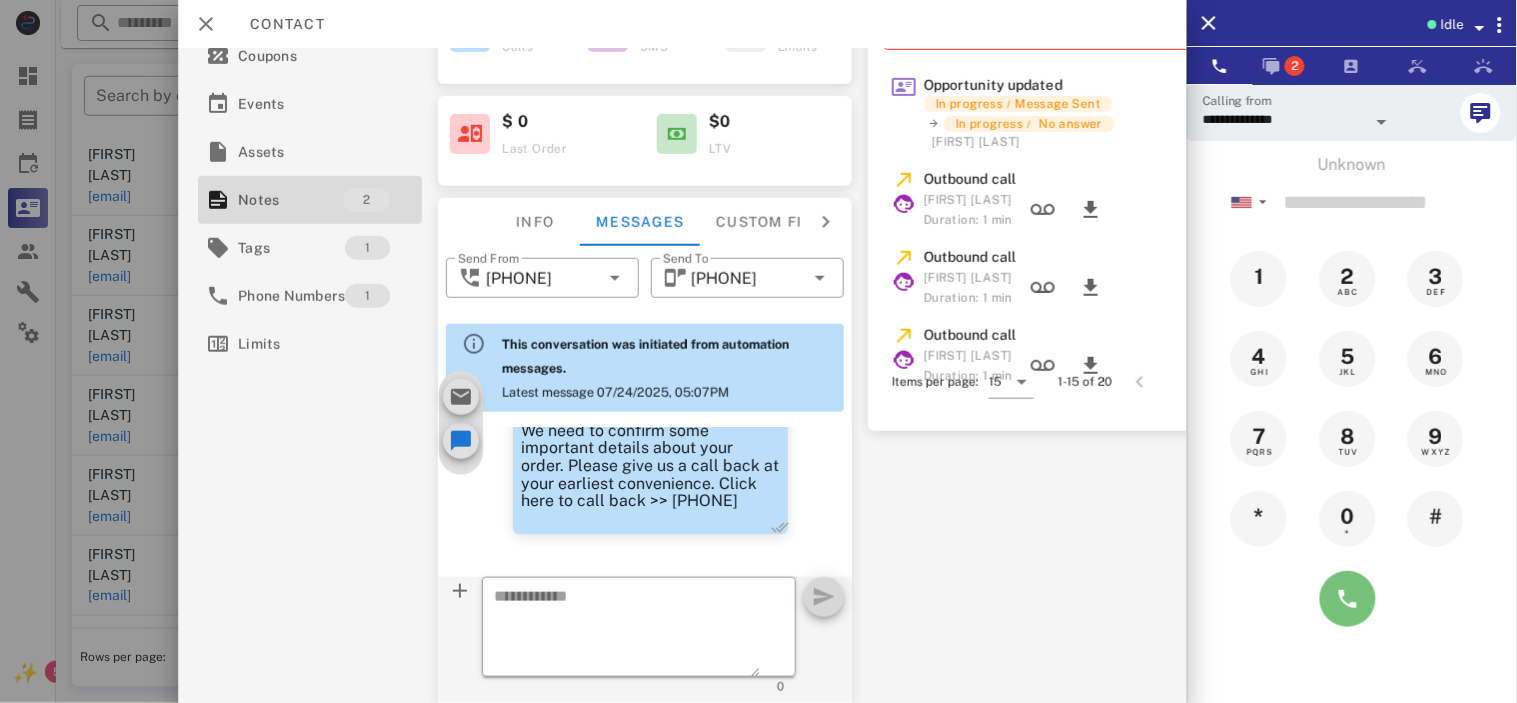 click at bounding box center [1348, 599] 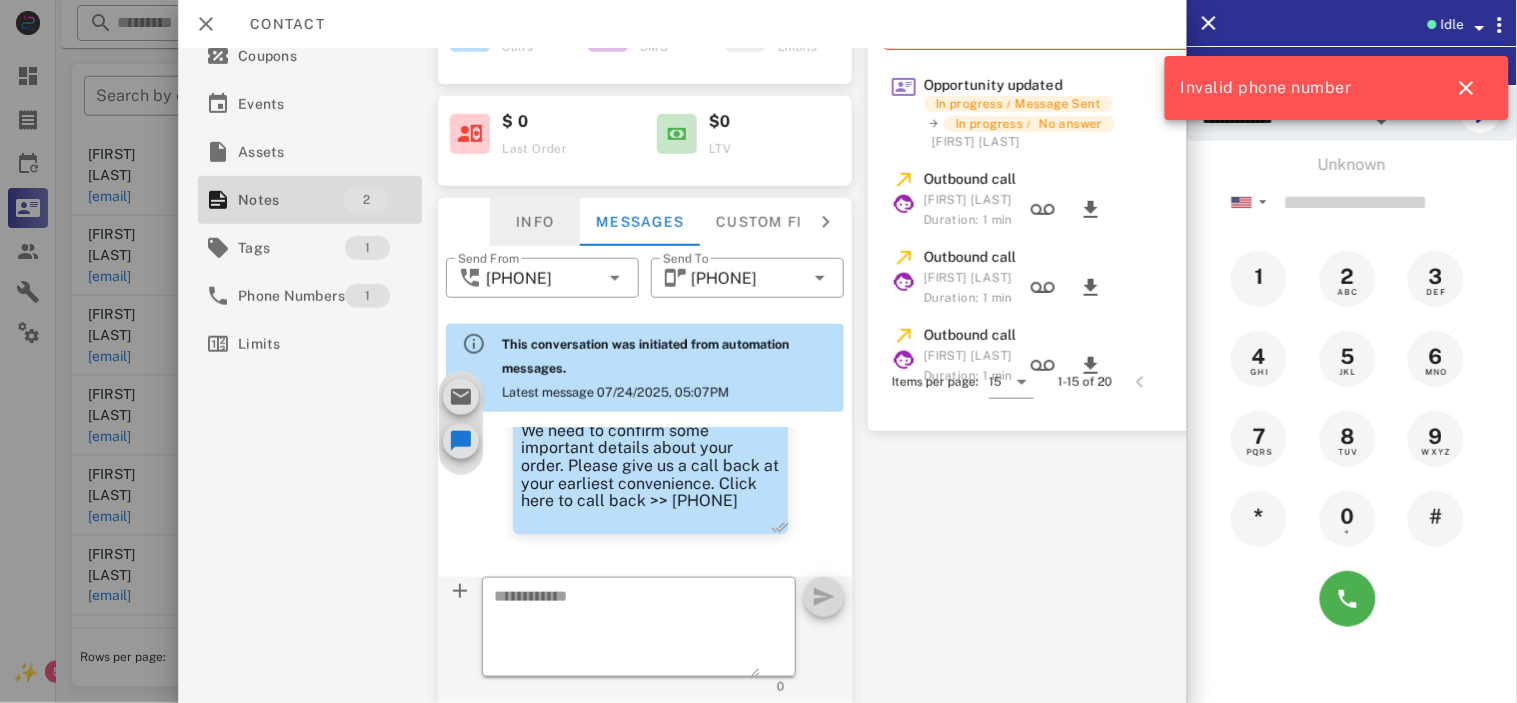 click on "Info" at bounding box center [535, 222] 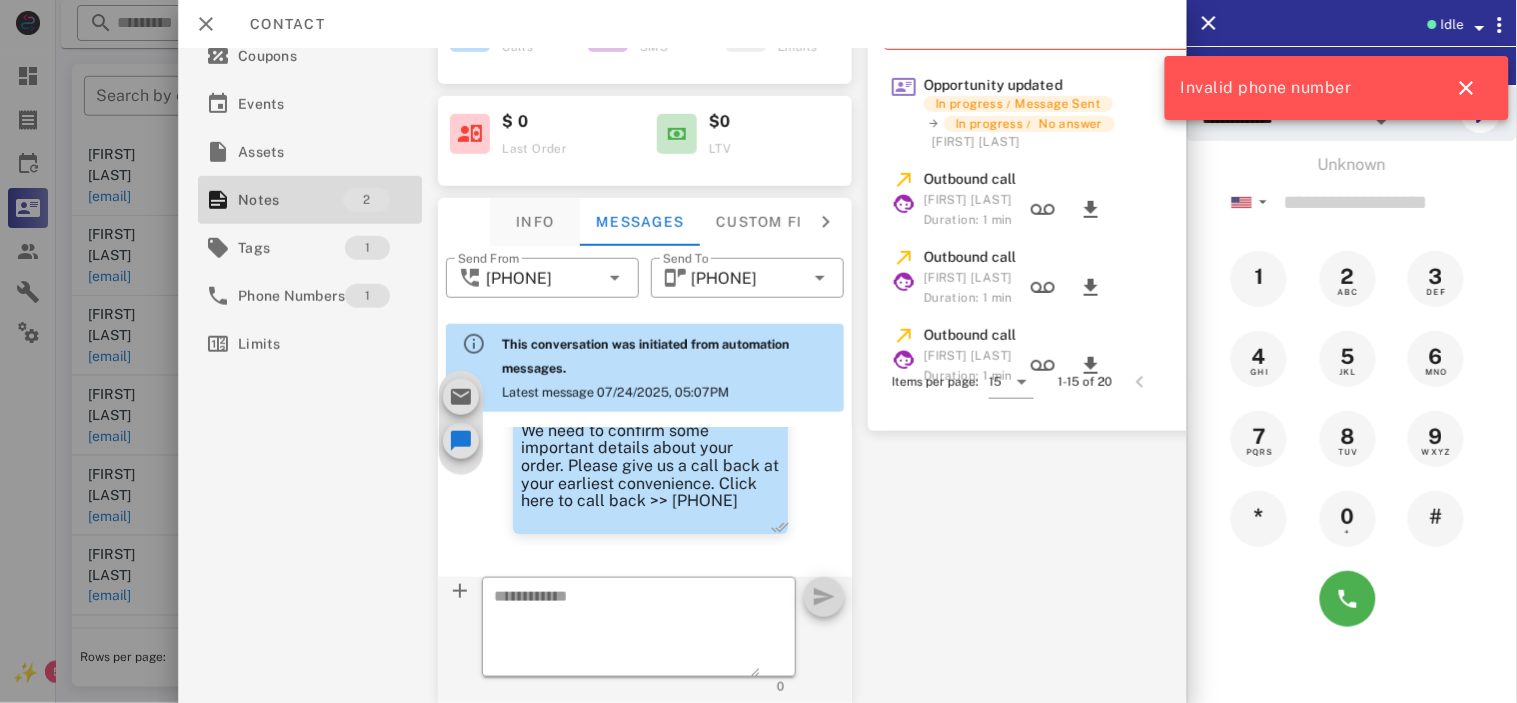 scroll, scrollTop: 242, scrollLeft: 0, axis: vertical 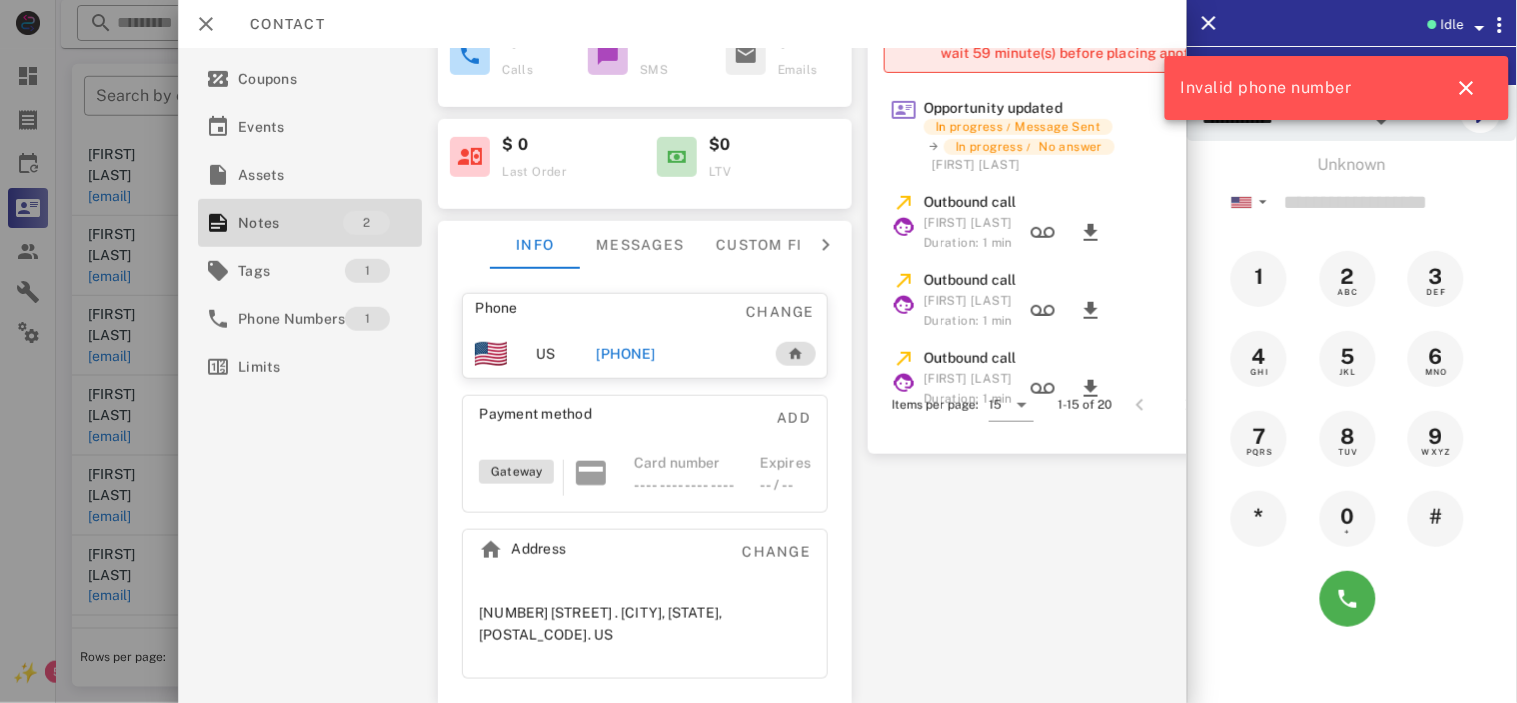 click on "[PHONE]" at bounding box center (625, 354) 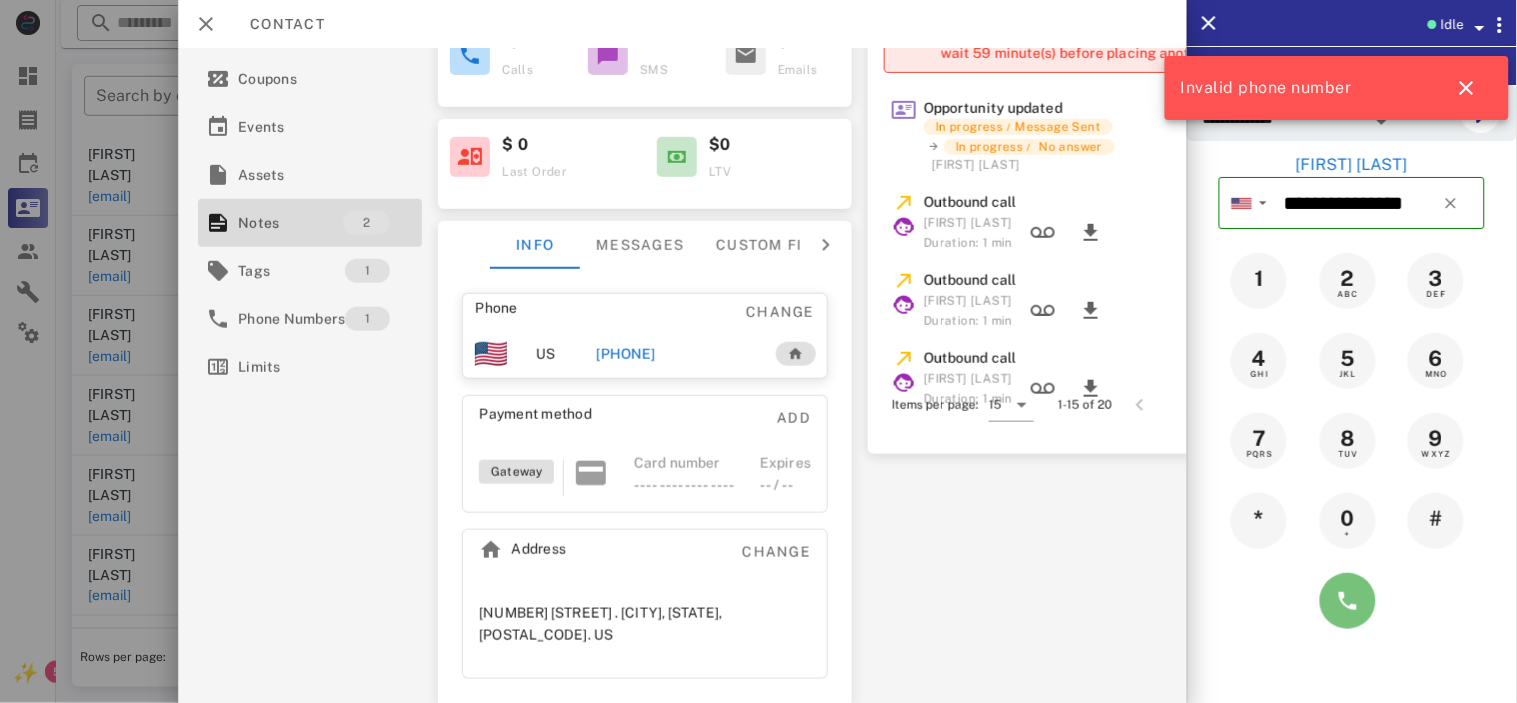 click at bounding box center (1348, 601) 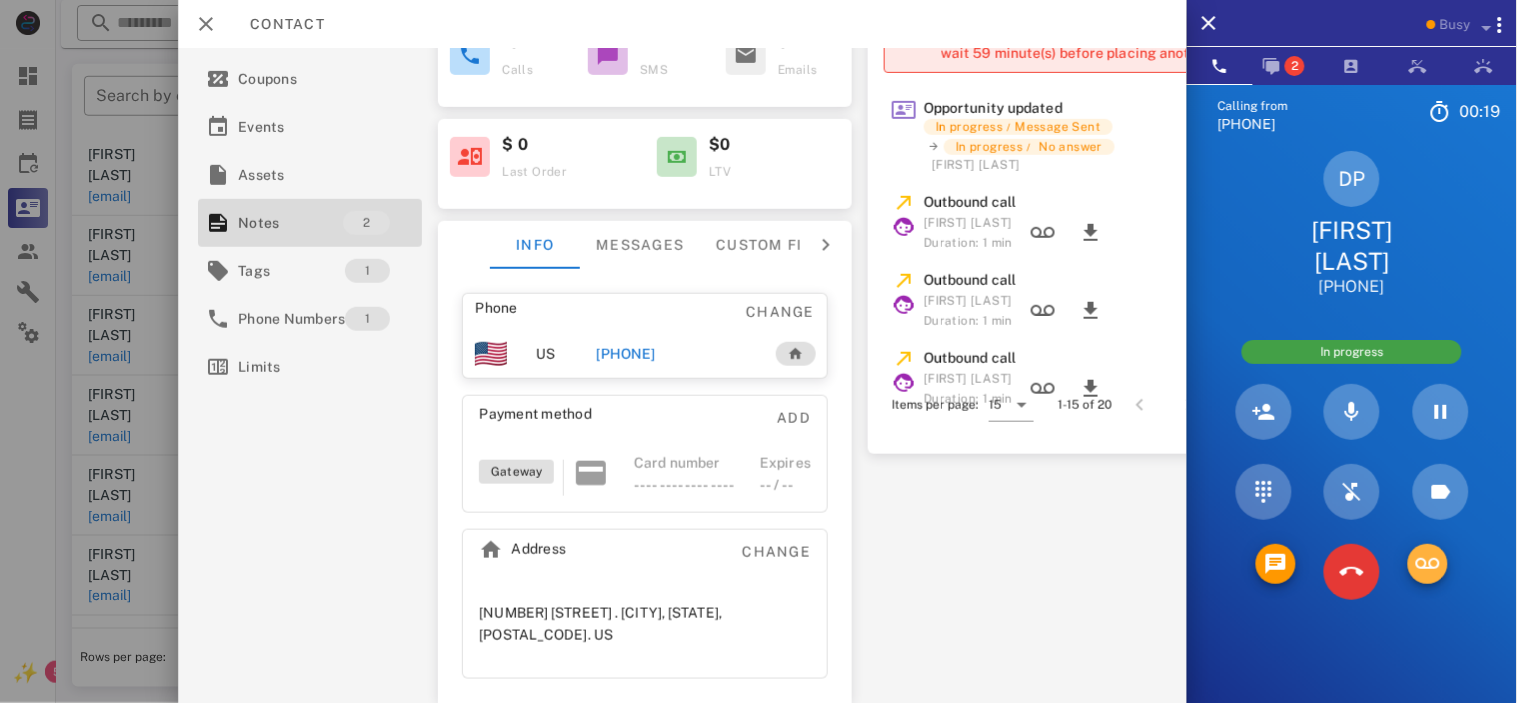 click at bounding box center [1428, 564] 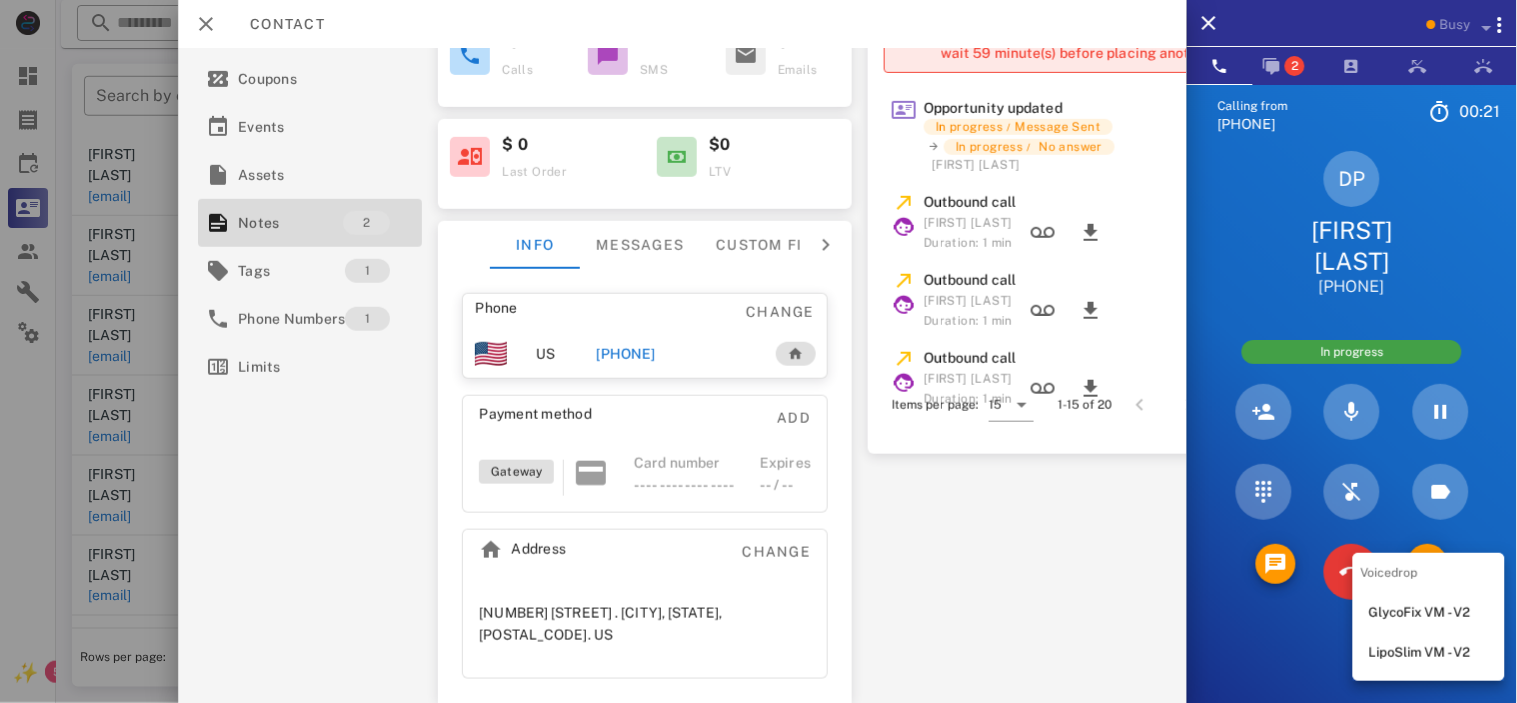 click on "LipoSlim VM - V2" at bounding box center [1429, 653] 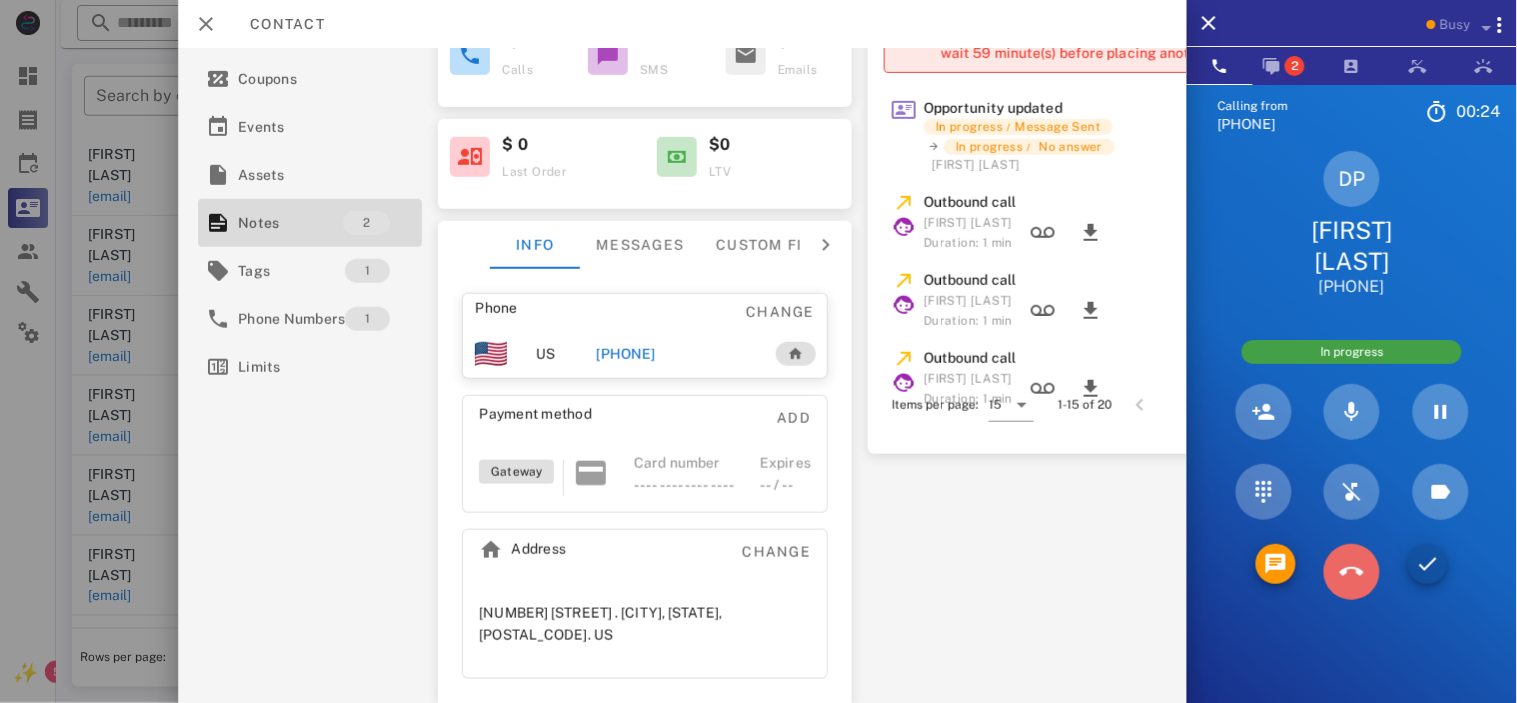 click at bounding box center (1352, 572) 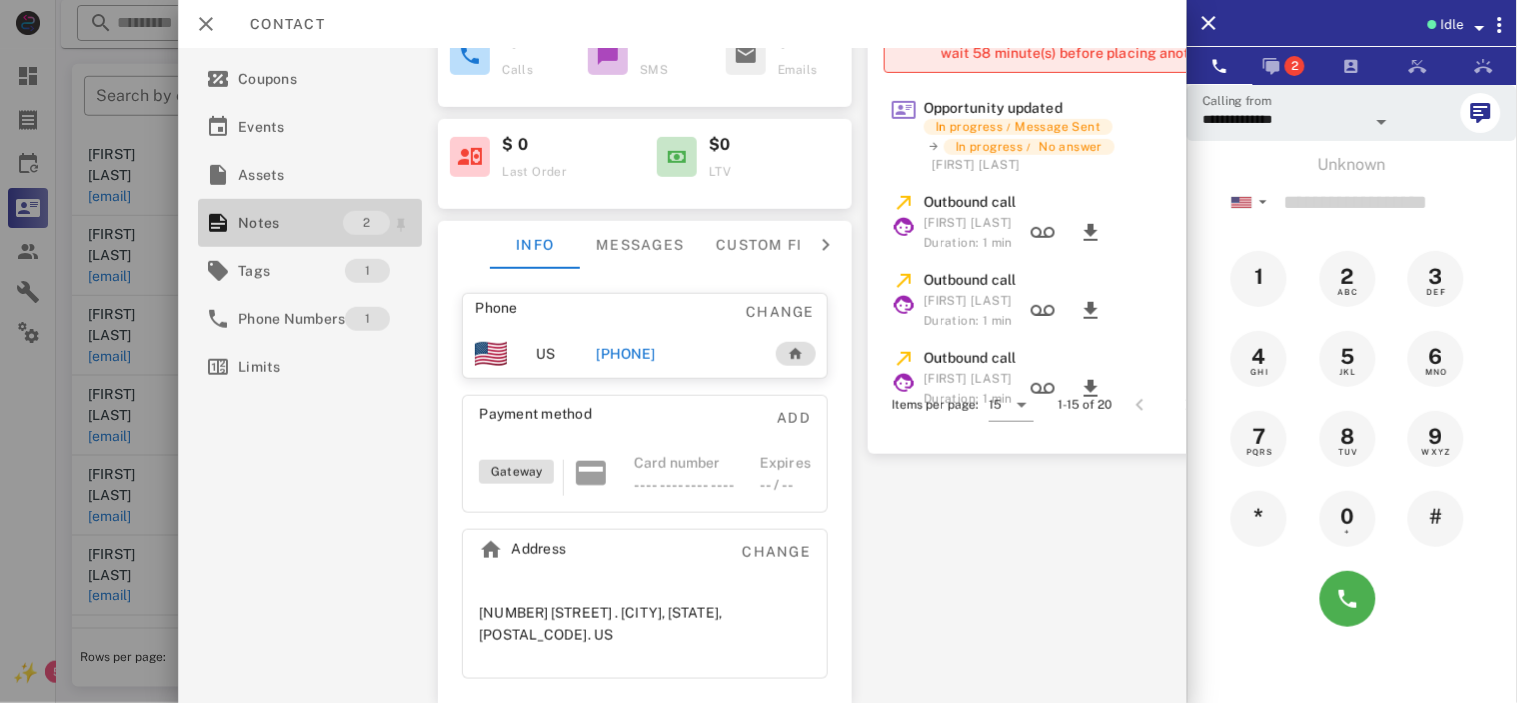 click on "Notes" at bounding box center [290, 223] 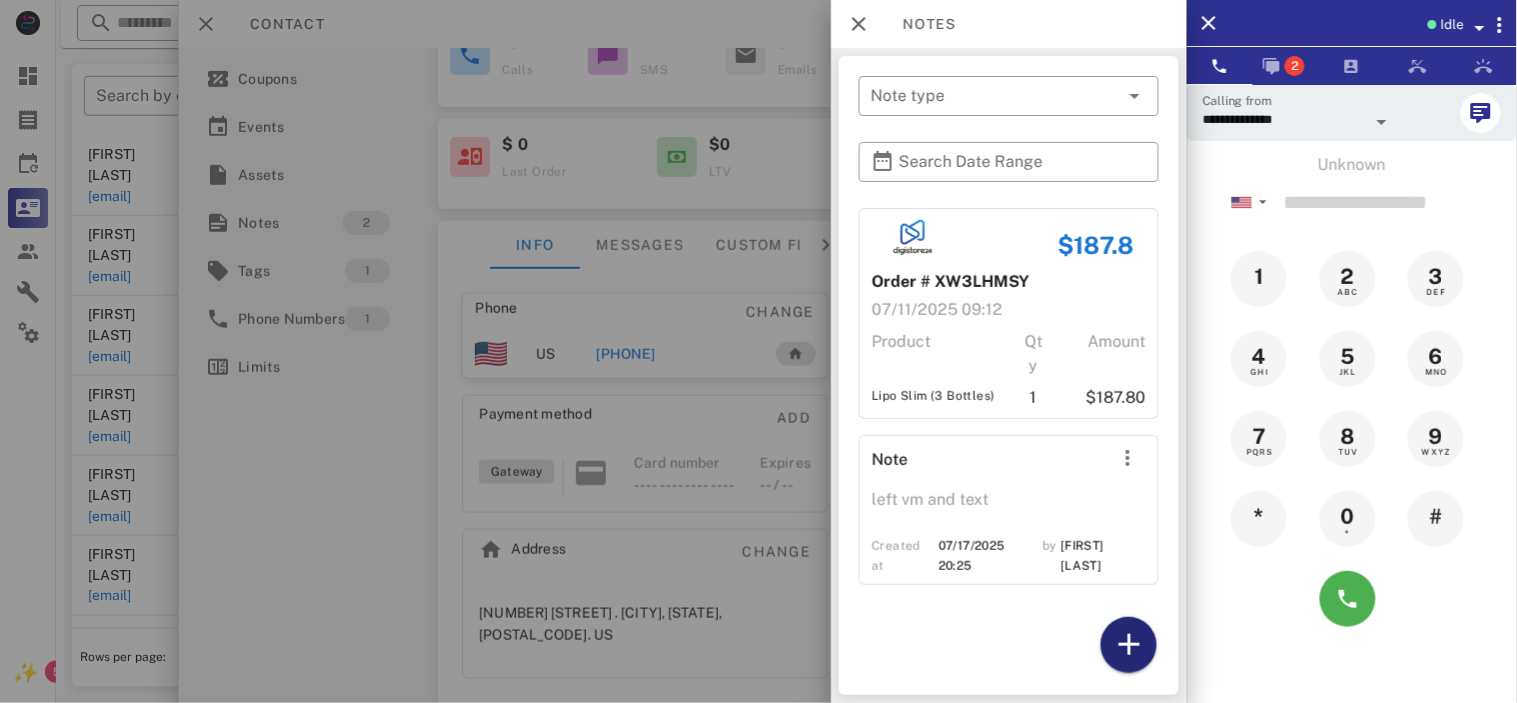 click at bounding box center [1129, 645] 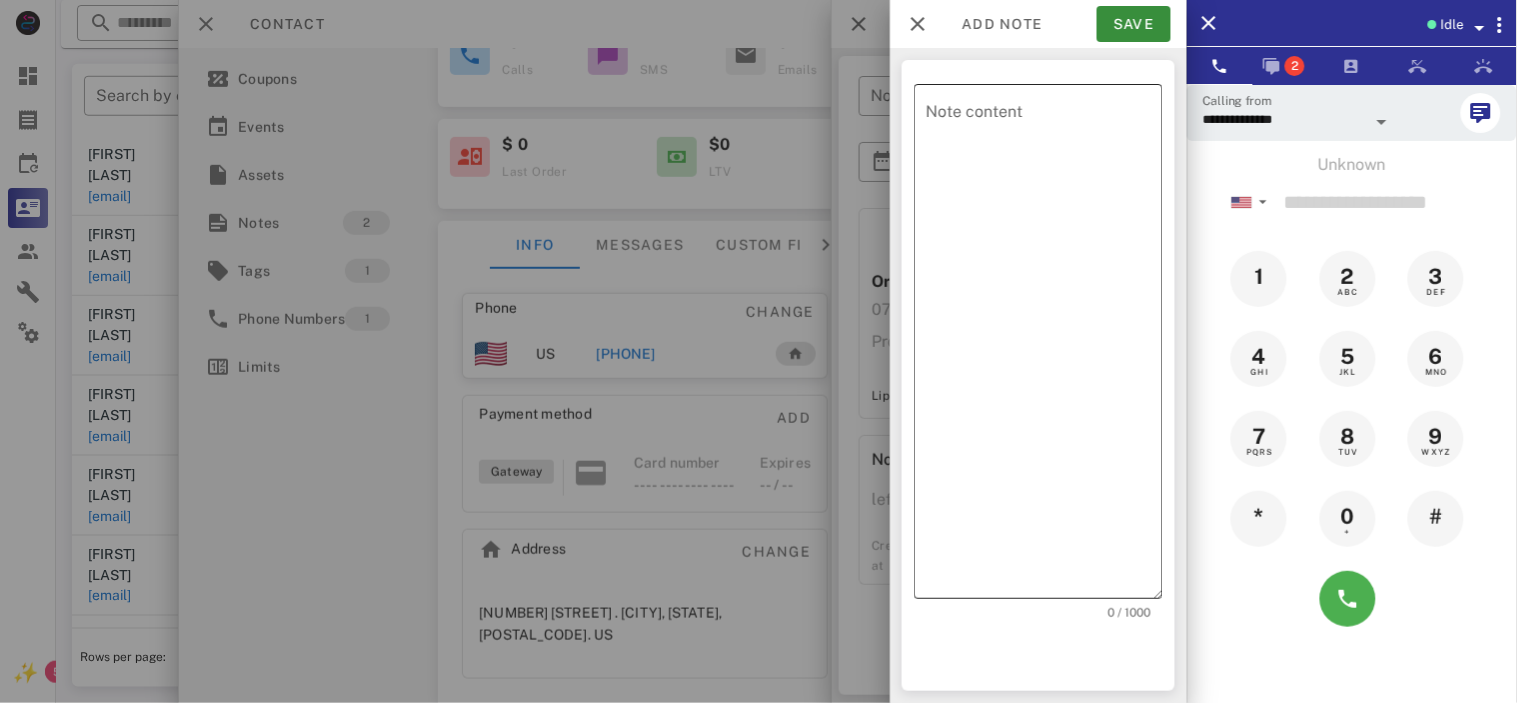 click on "Note content" at bounding box center (1044, 346) 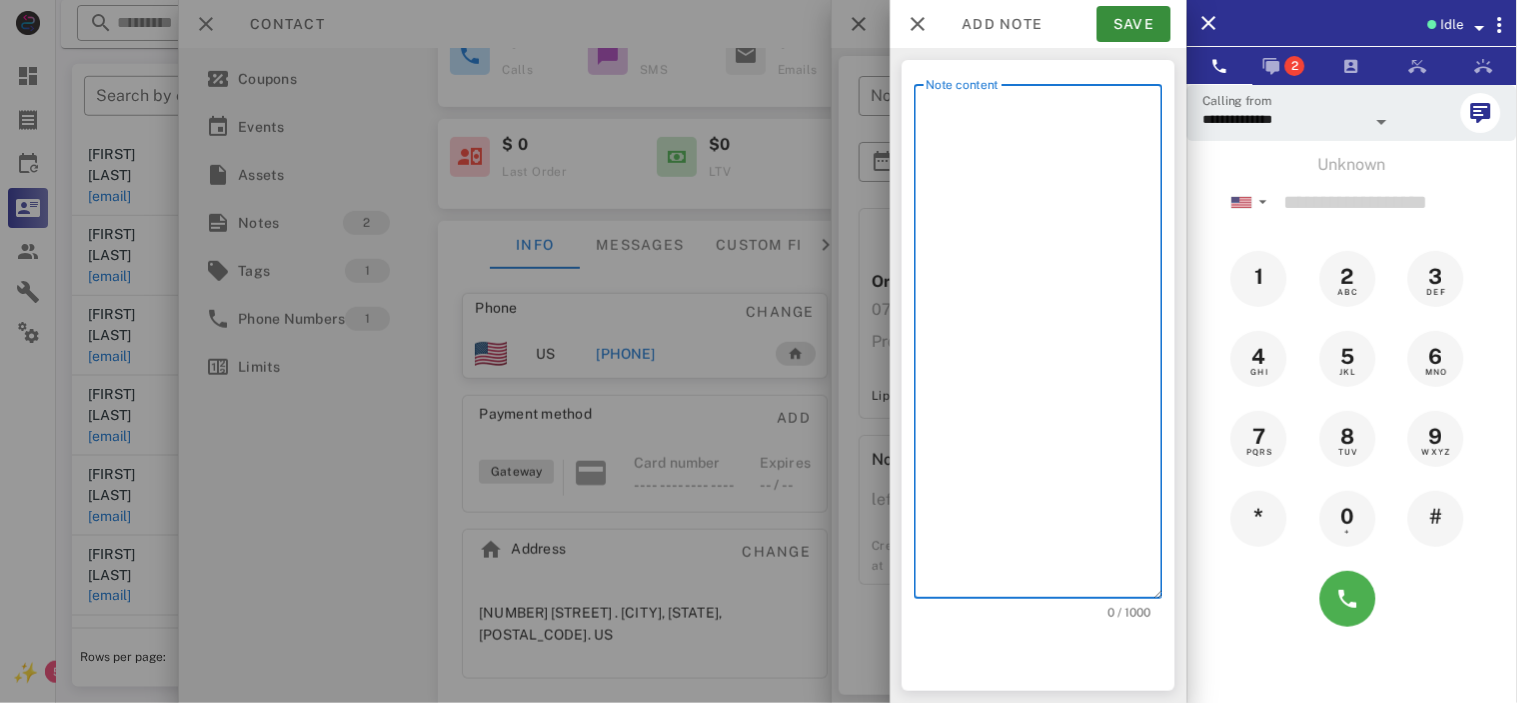 click on "Note content" at bounding box center (1044, 346) 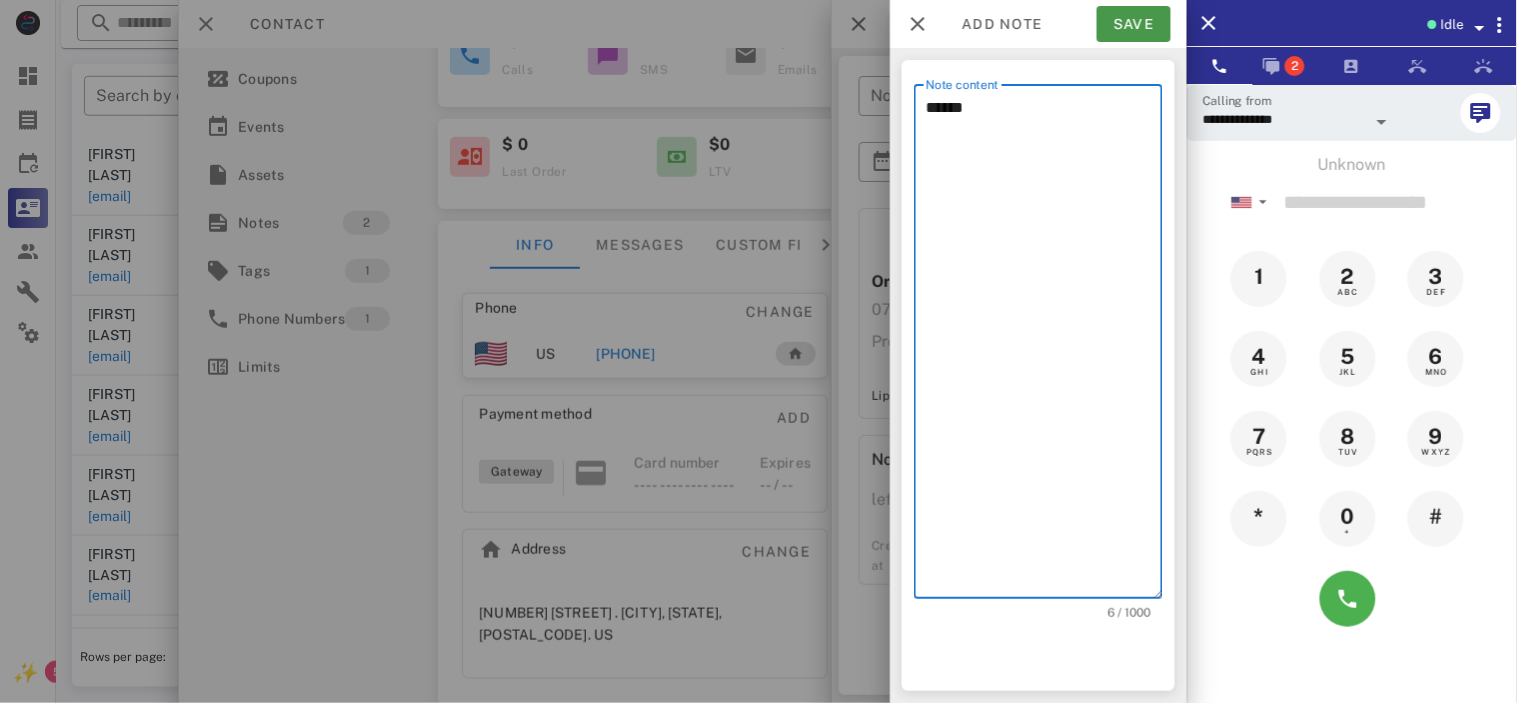 type on "******" 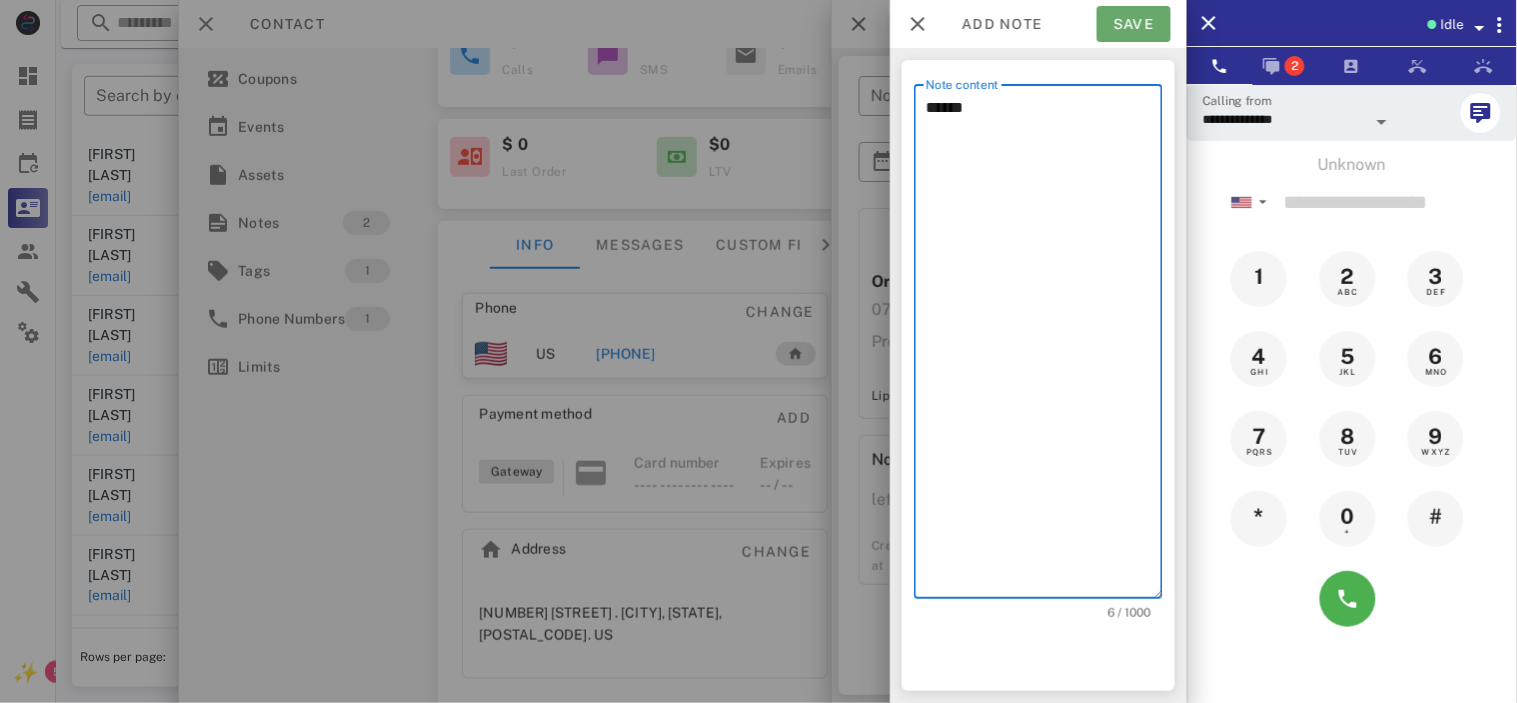 click on "Save" at bounding box center [1134, 24] 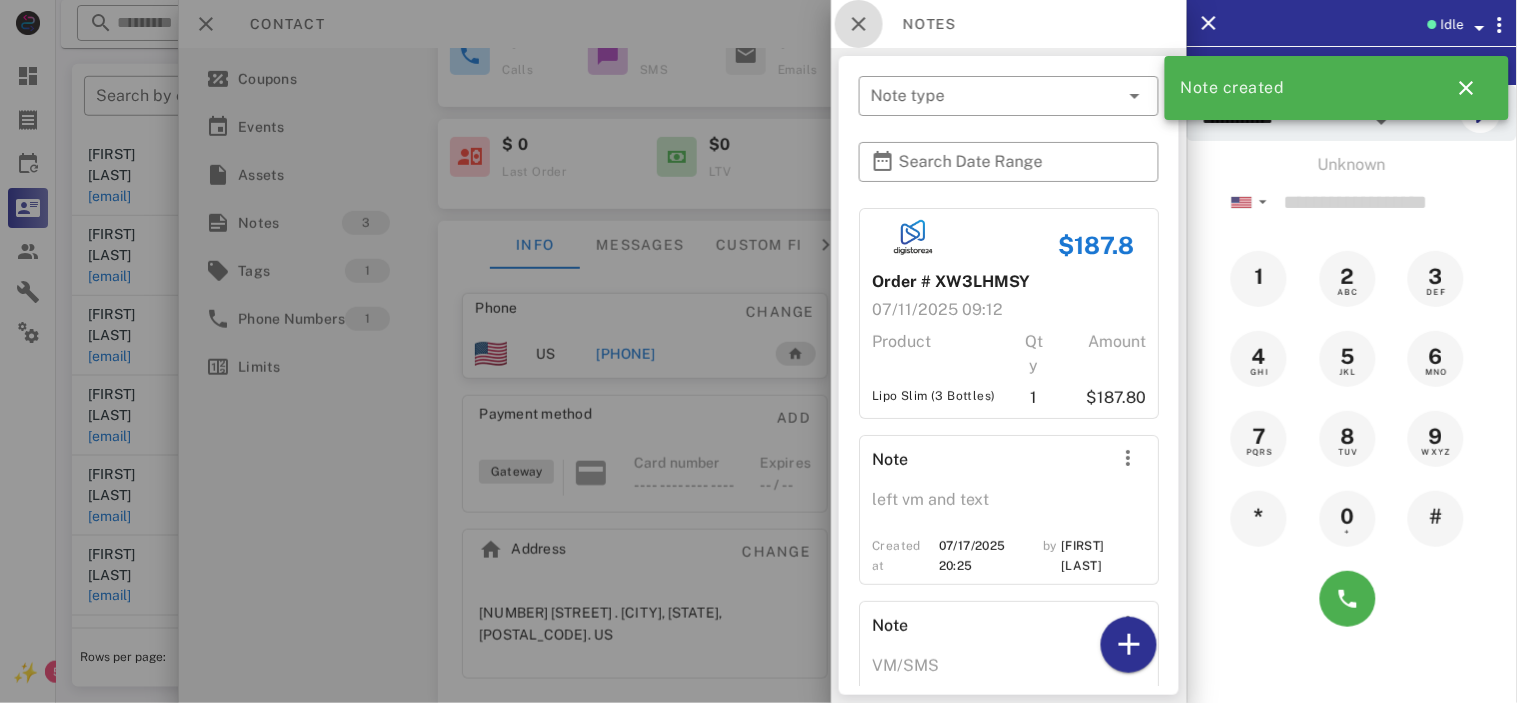 click at bounding box center [859, 24] 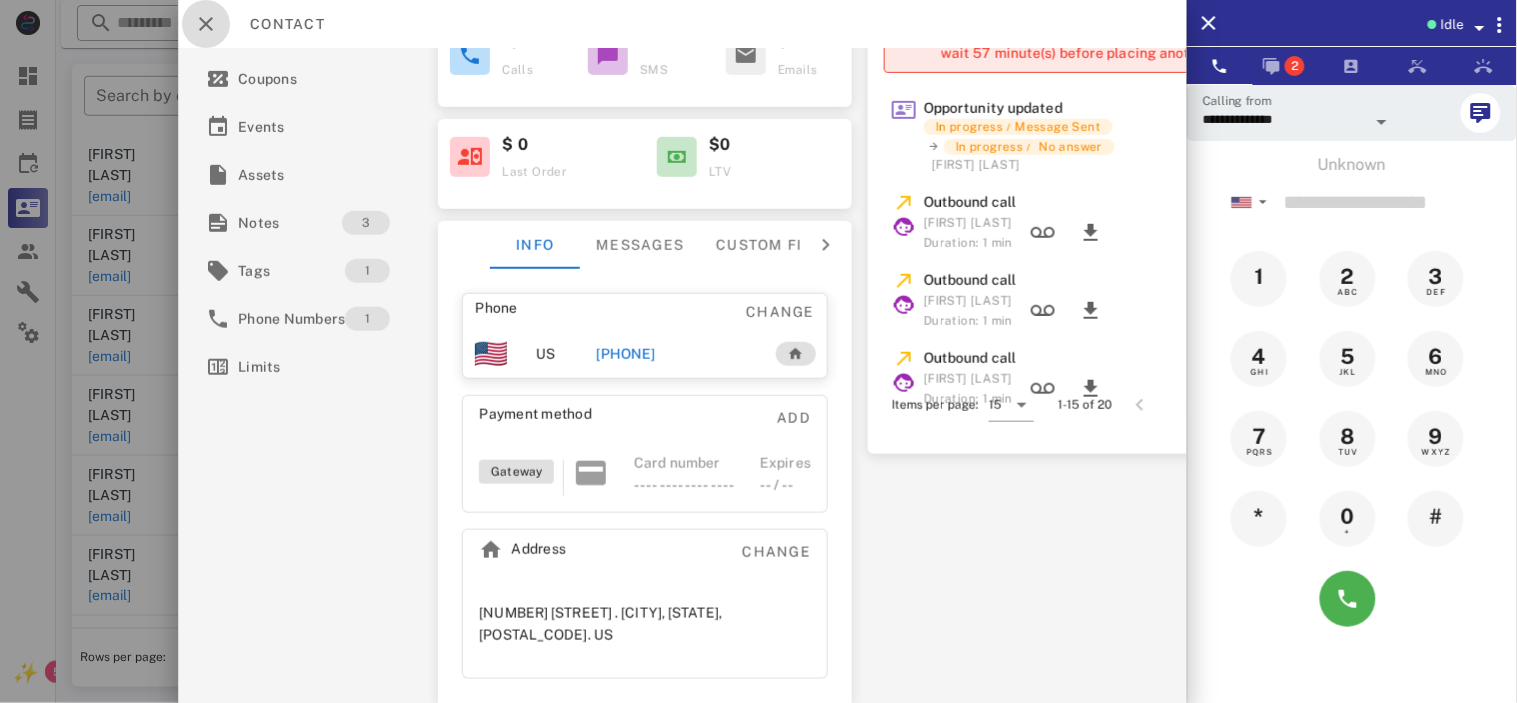 click at bounding box center (206, 24) 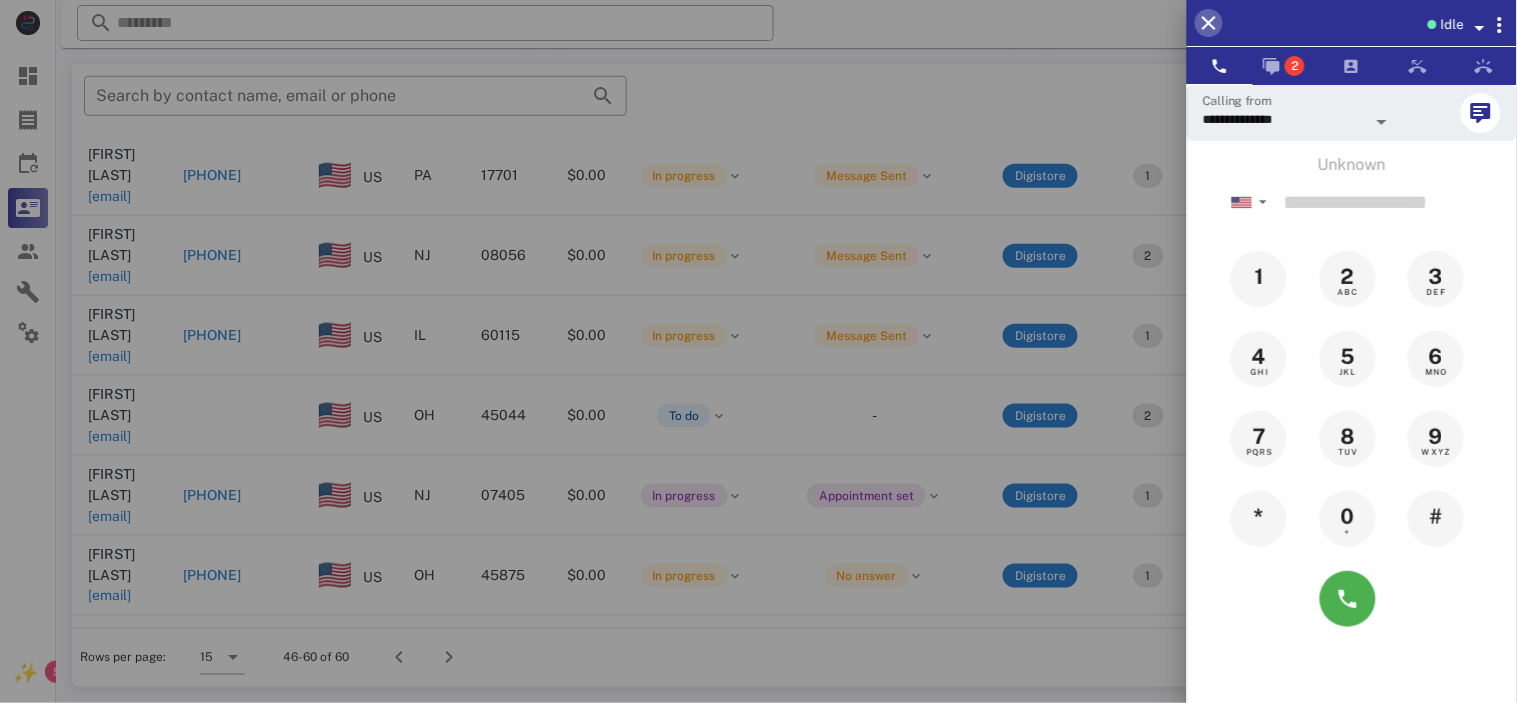 click at bounding box center [1209, 23] 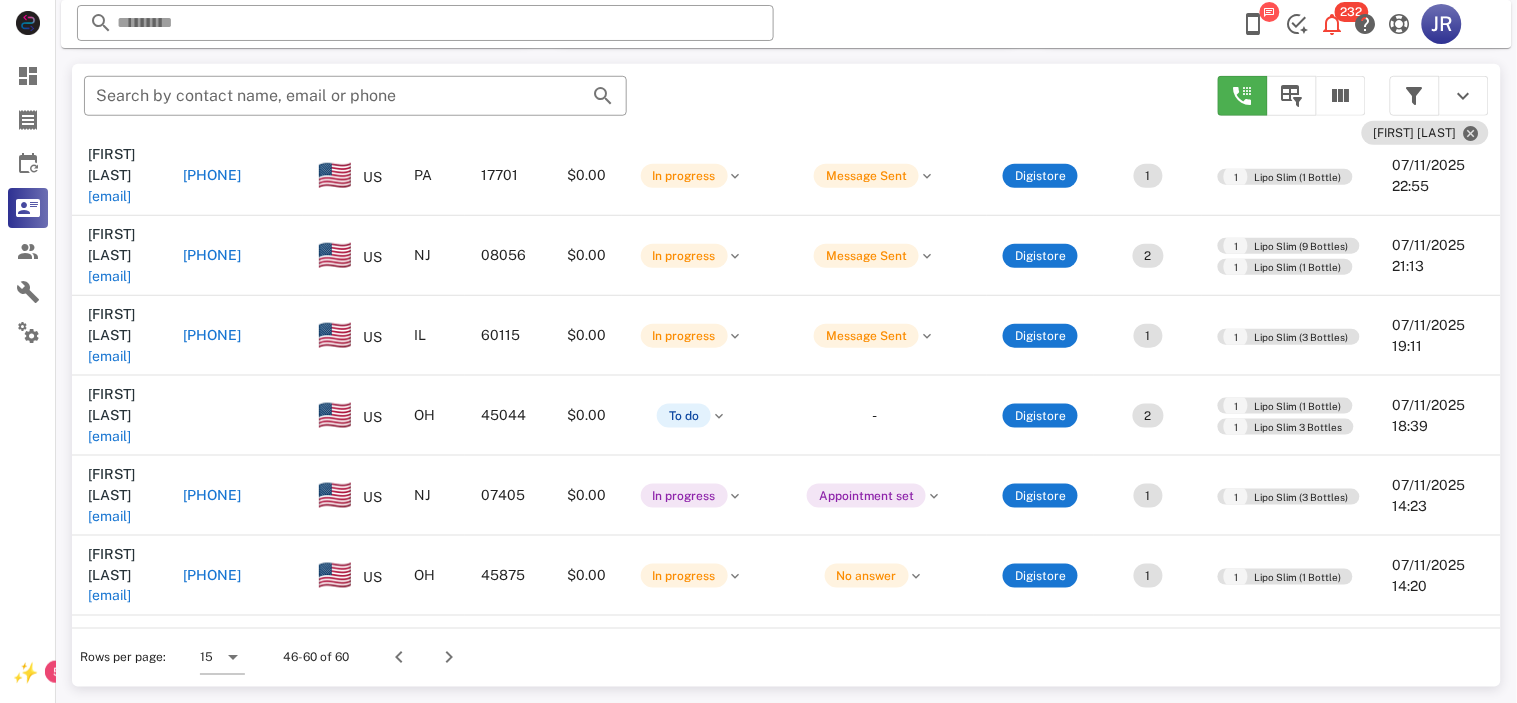 scroll, scrollTop: 220, scrollLeft: 0, axis: vertical 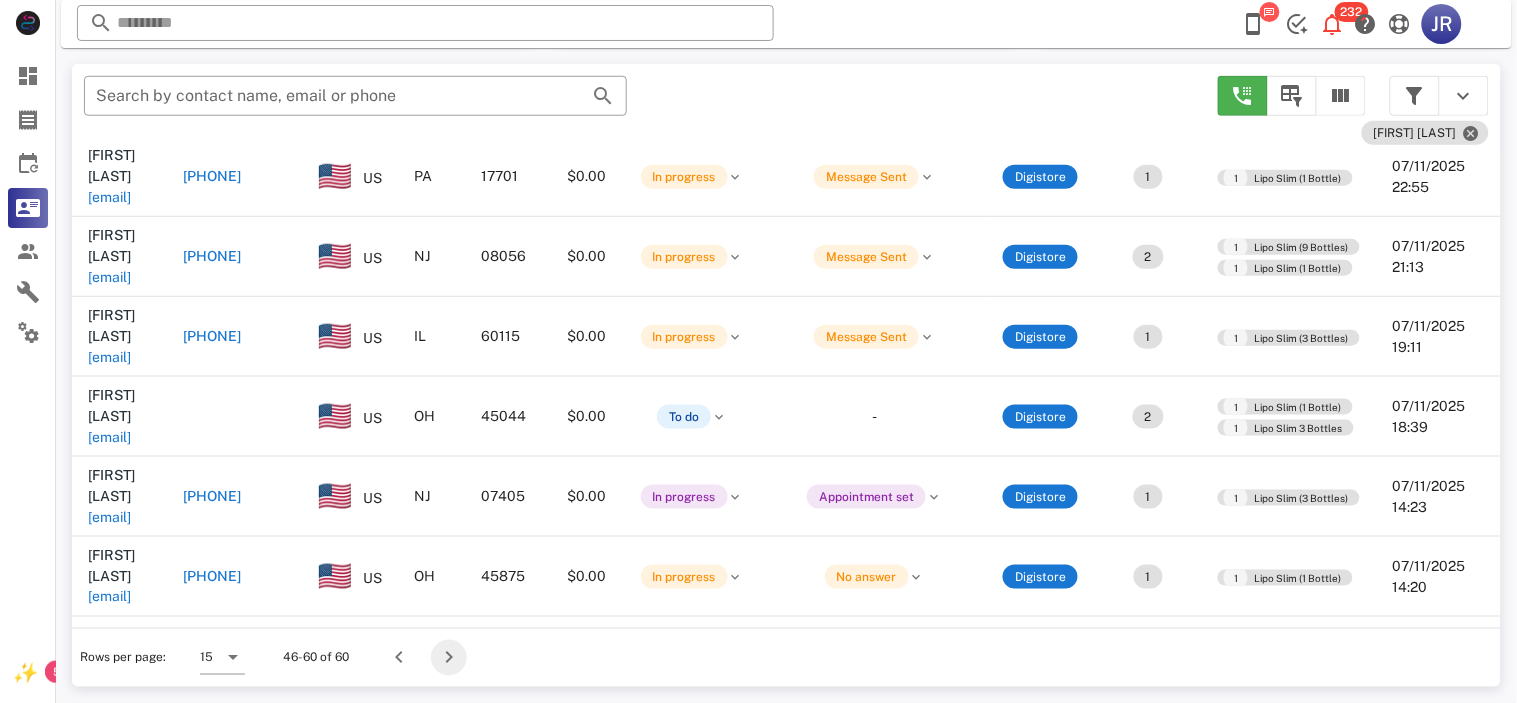 click at bounding box center [449, 658] 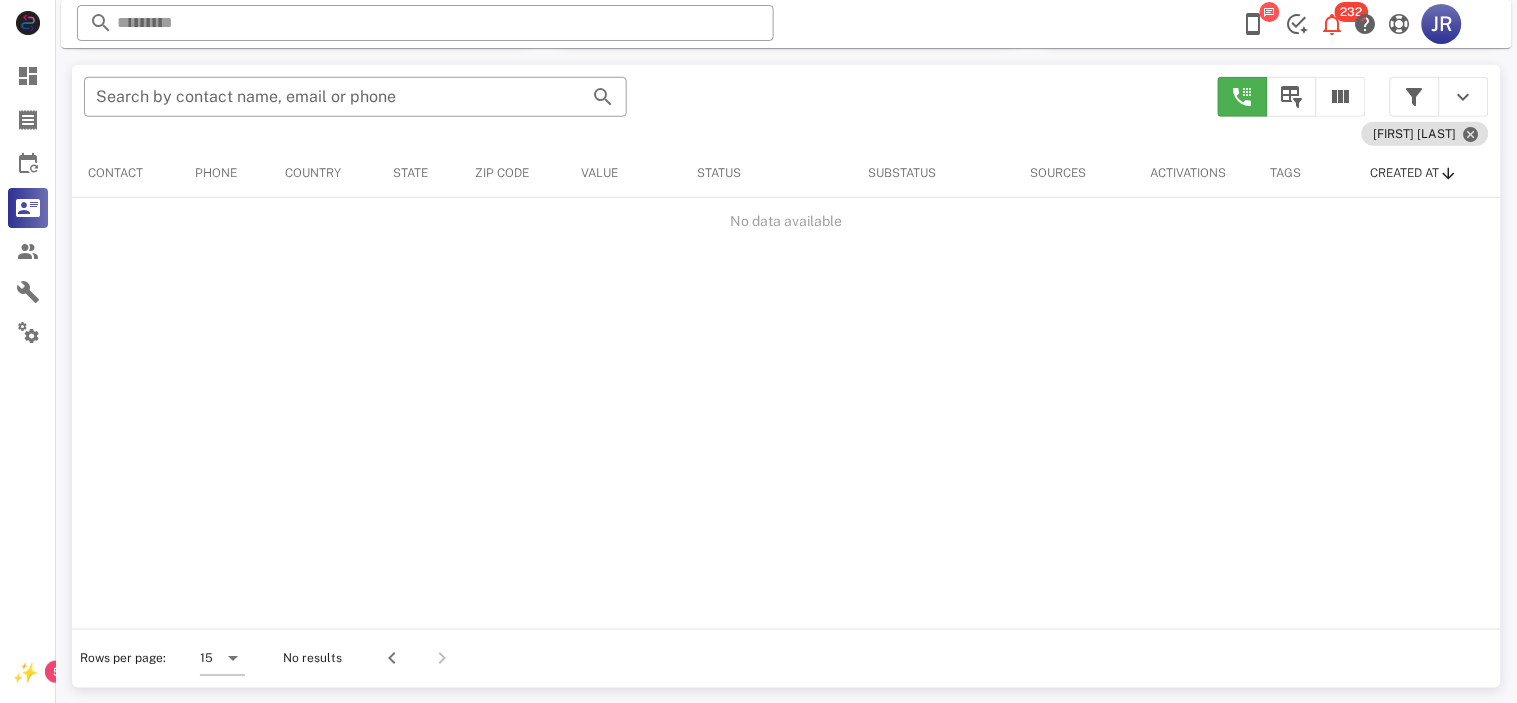 scroll, scrollTop: 380, scrollLeft: 0, axis: vertical 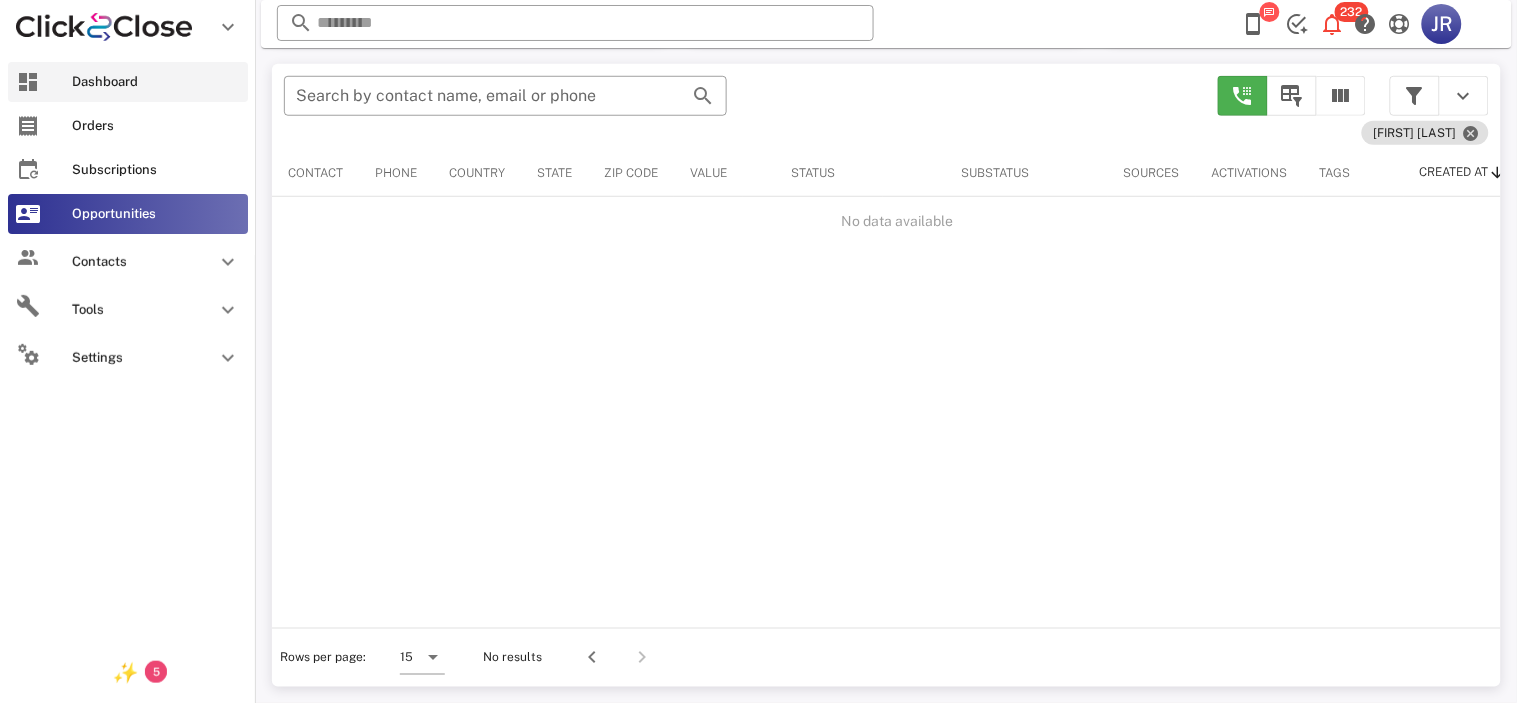 click on "Dashboard" at bounding box center [156, 82] 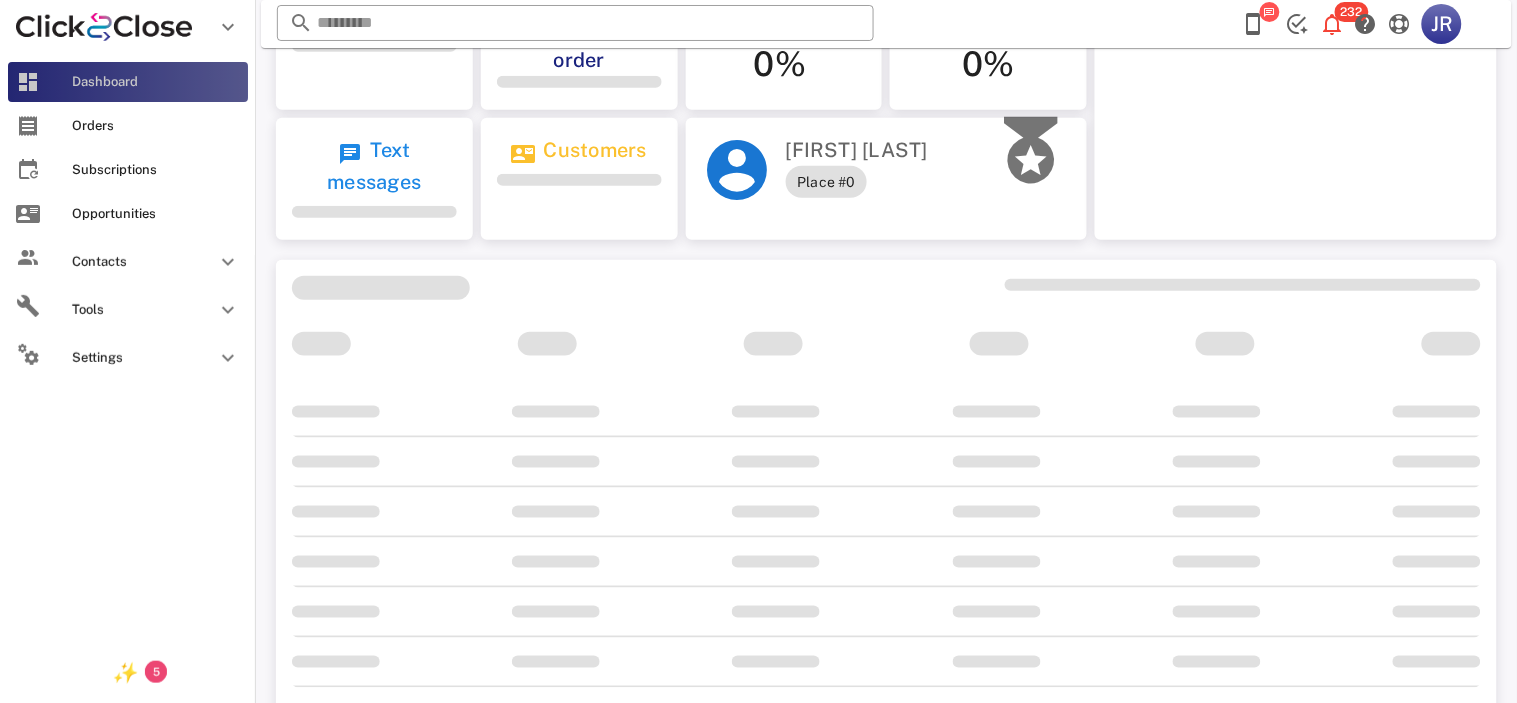 scroll, scrollTop: 0, scrollLeft: 0, axis: both 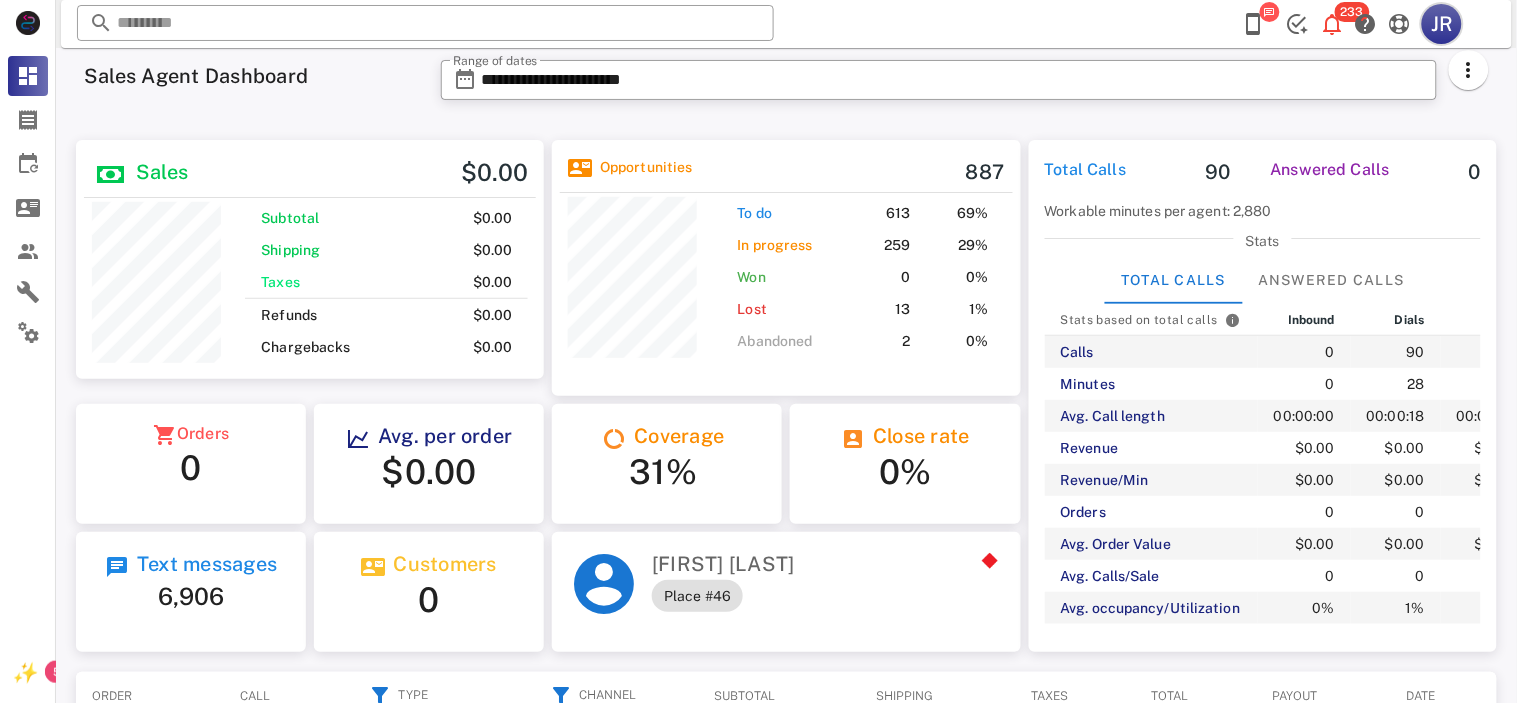 click on "JR" at bounding box center (1442, 24) 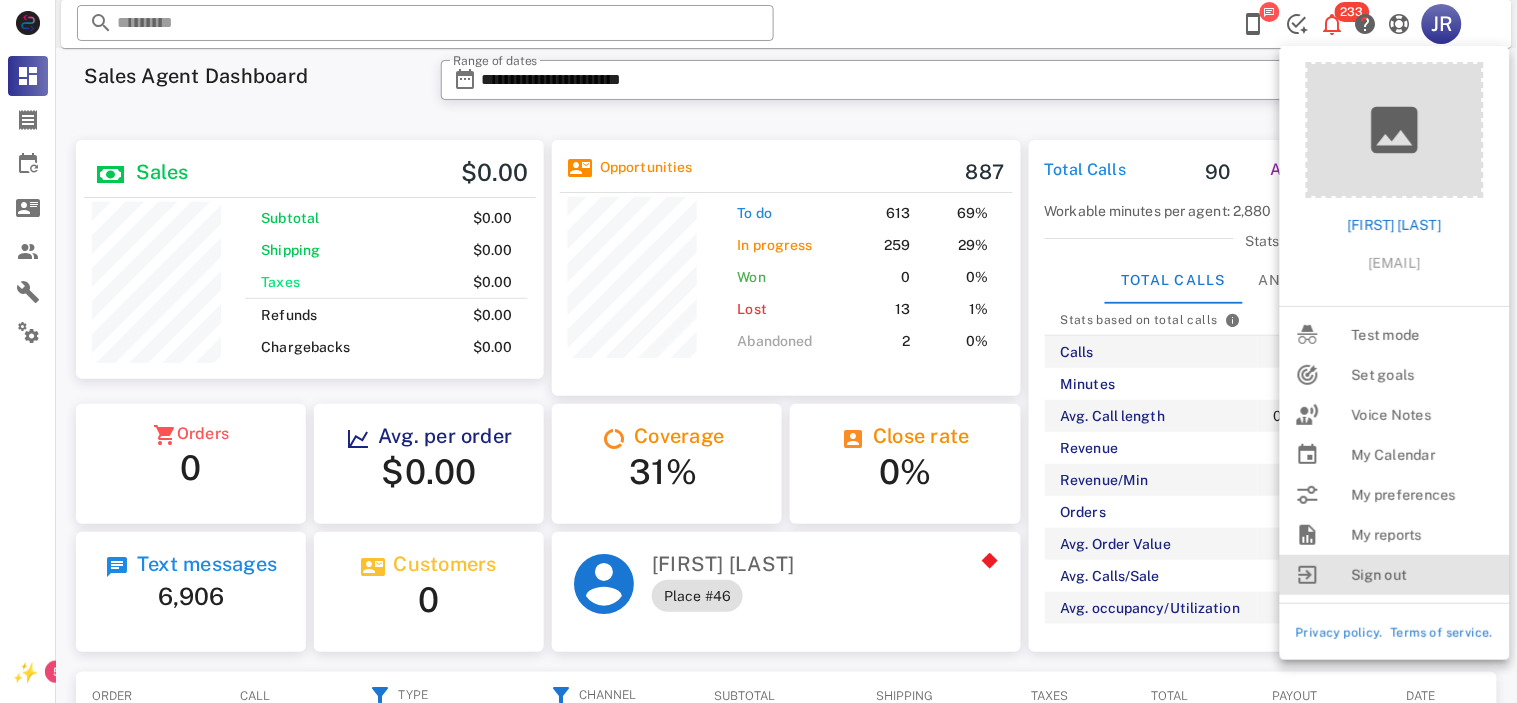 click on "Sign out" at bounding box center (1423, 575) 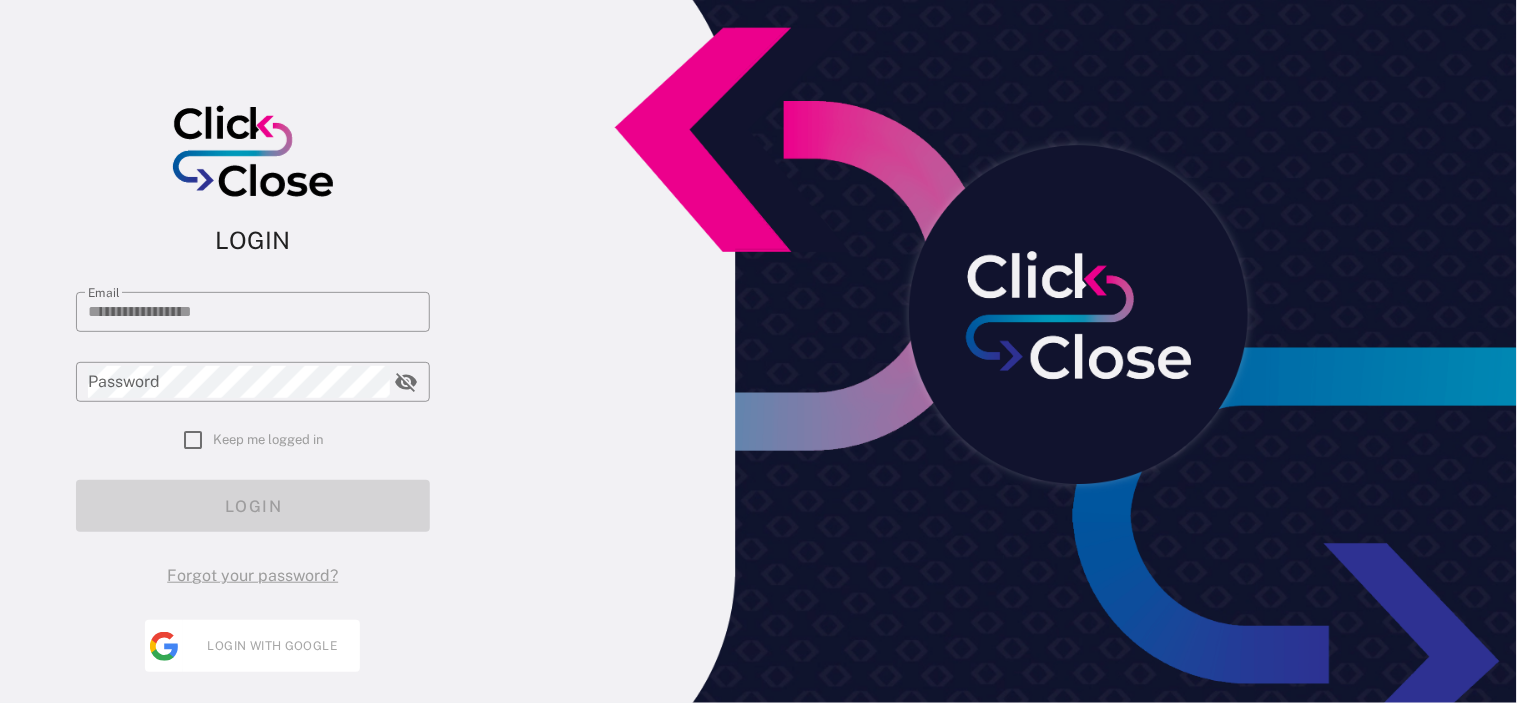 type on "**********" 